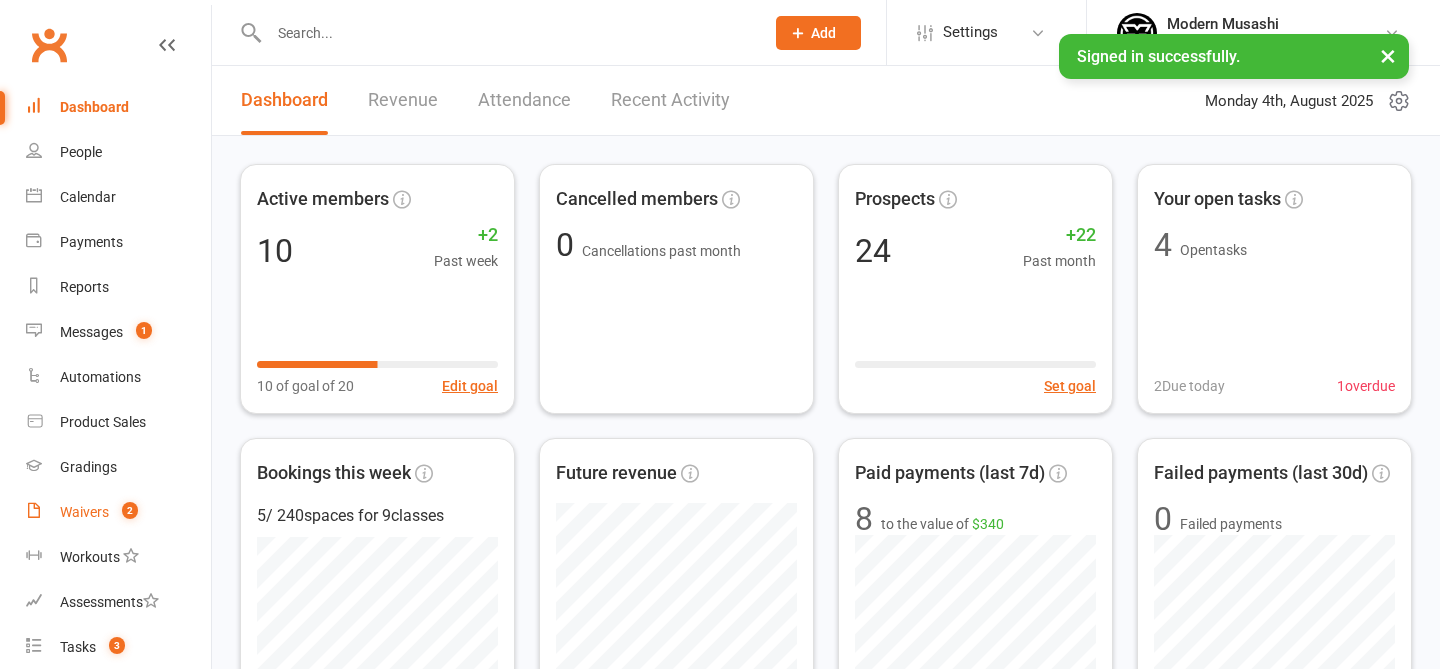 scroll, scrollTop: 0, scrollLeft: 0, axis: both 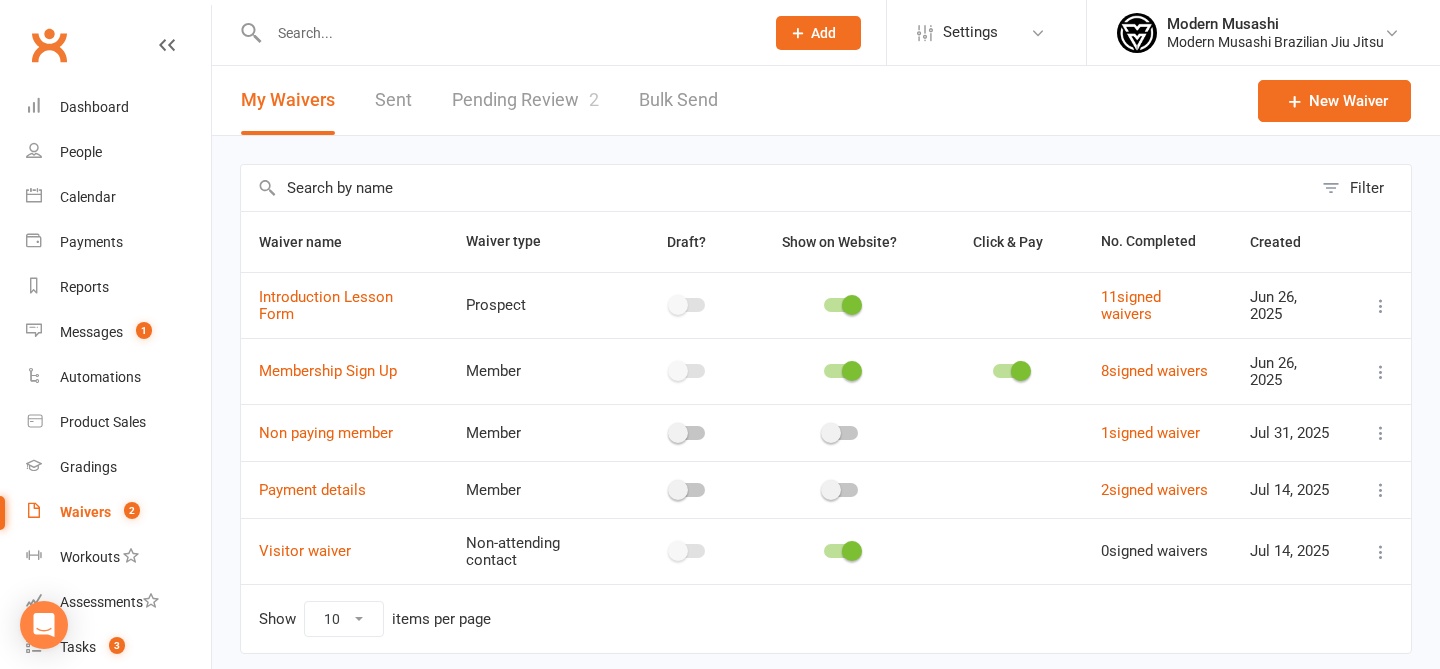 click on "Pending Review 2" at bounding box center (525, 100) 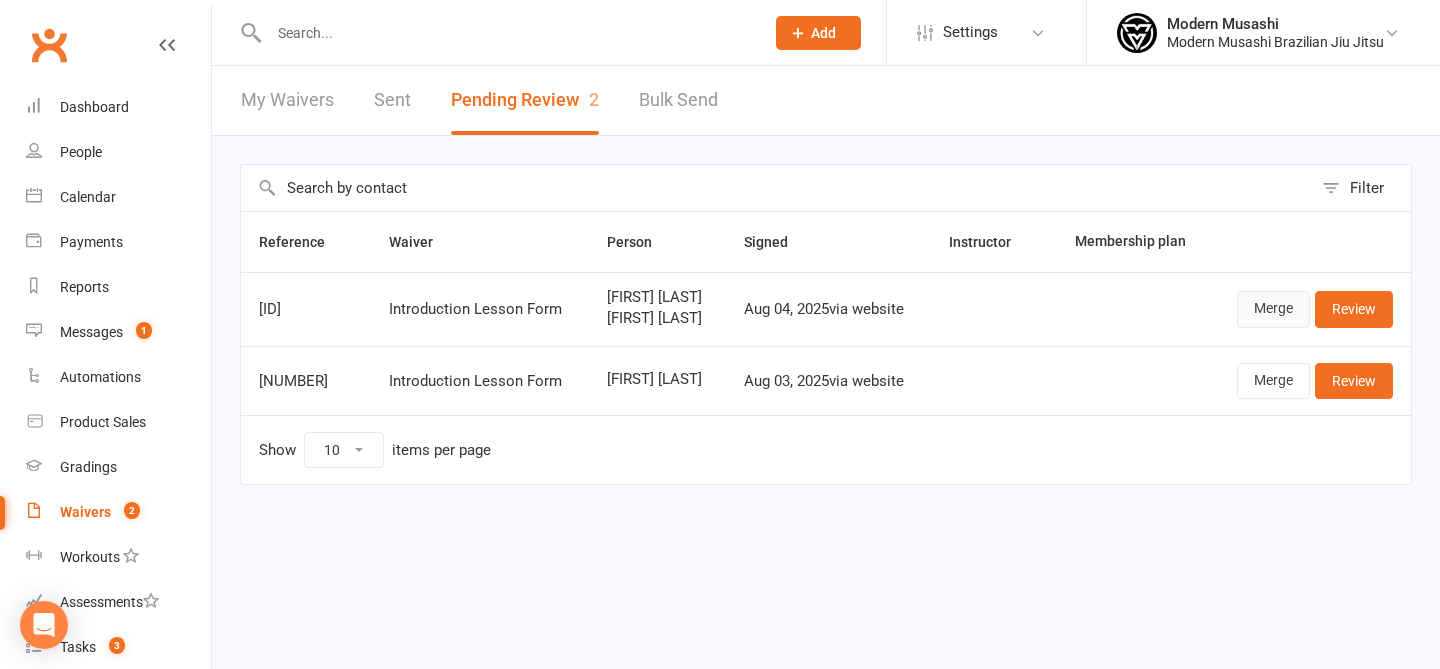 click on "Merge" at bounding box center [1273, 309] 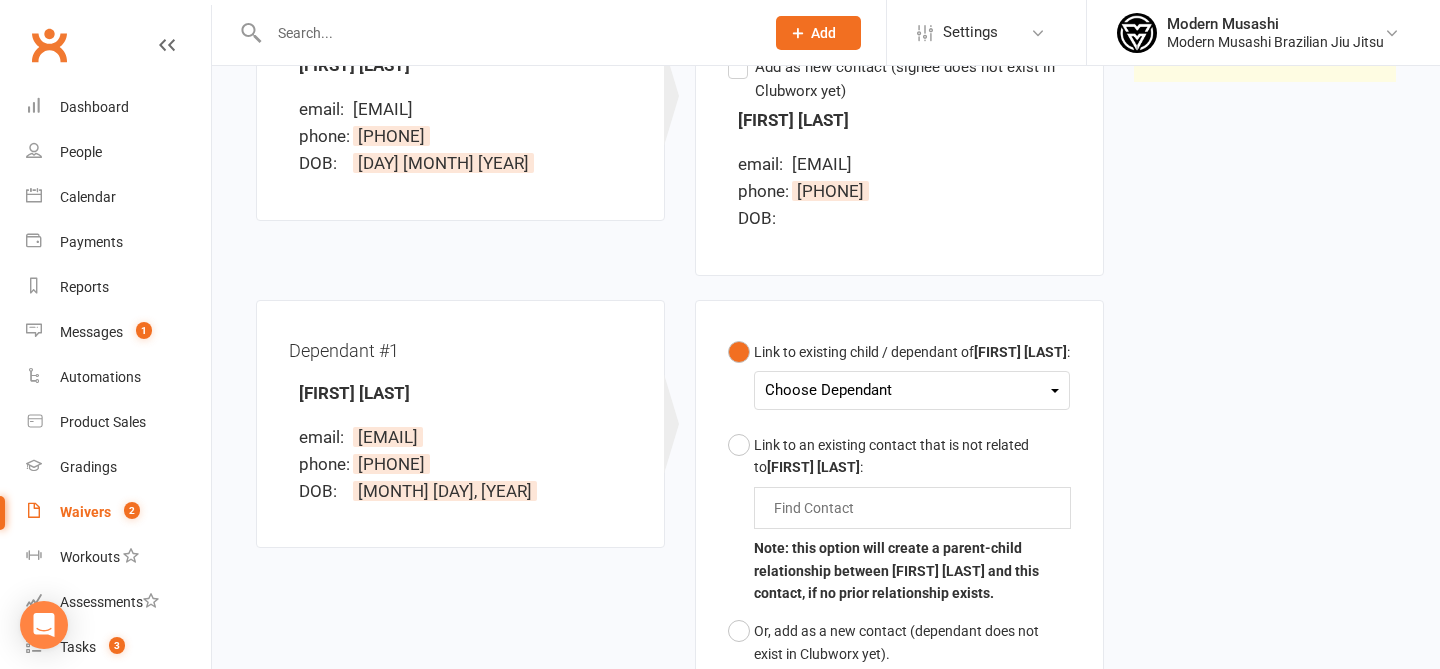 scroll, scrollTop: 341, scrollLeft: 0, axis: vertical 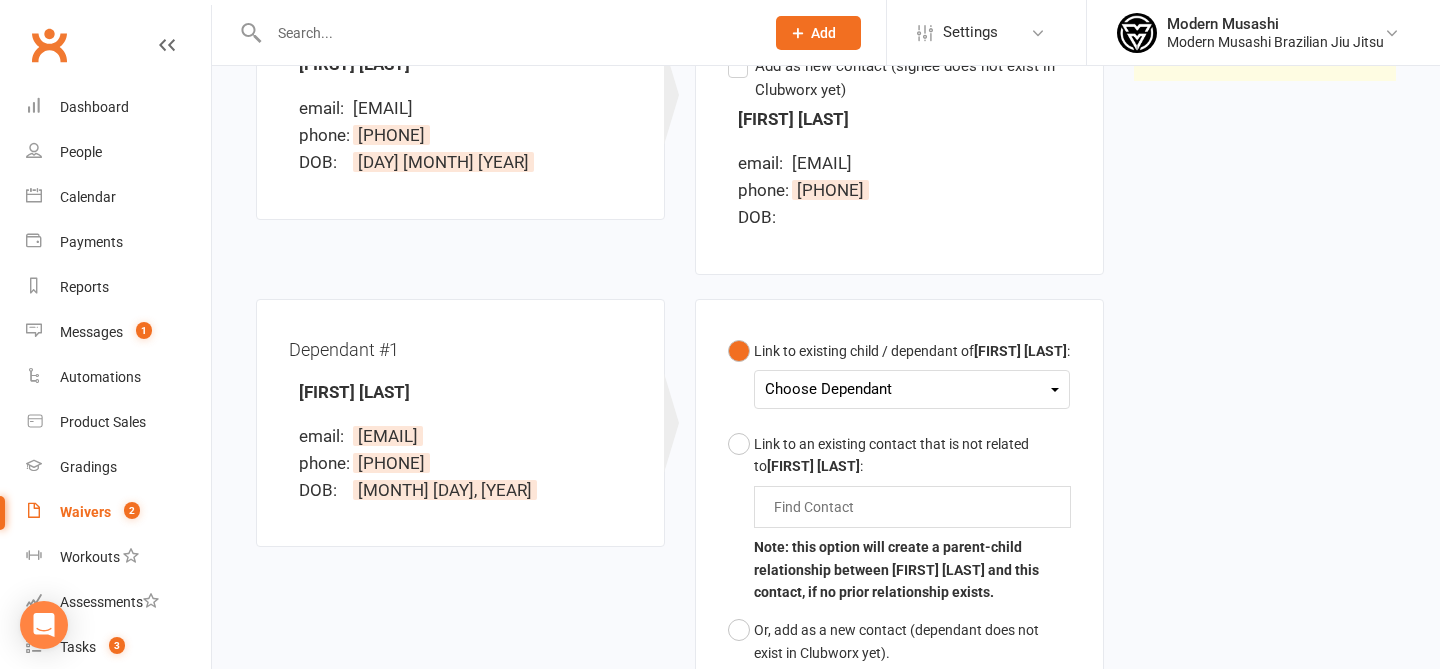 click on "Choose Dependant" at bounding box center [912, 389] 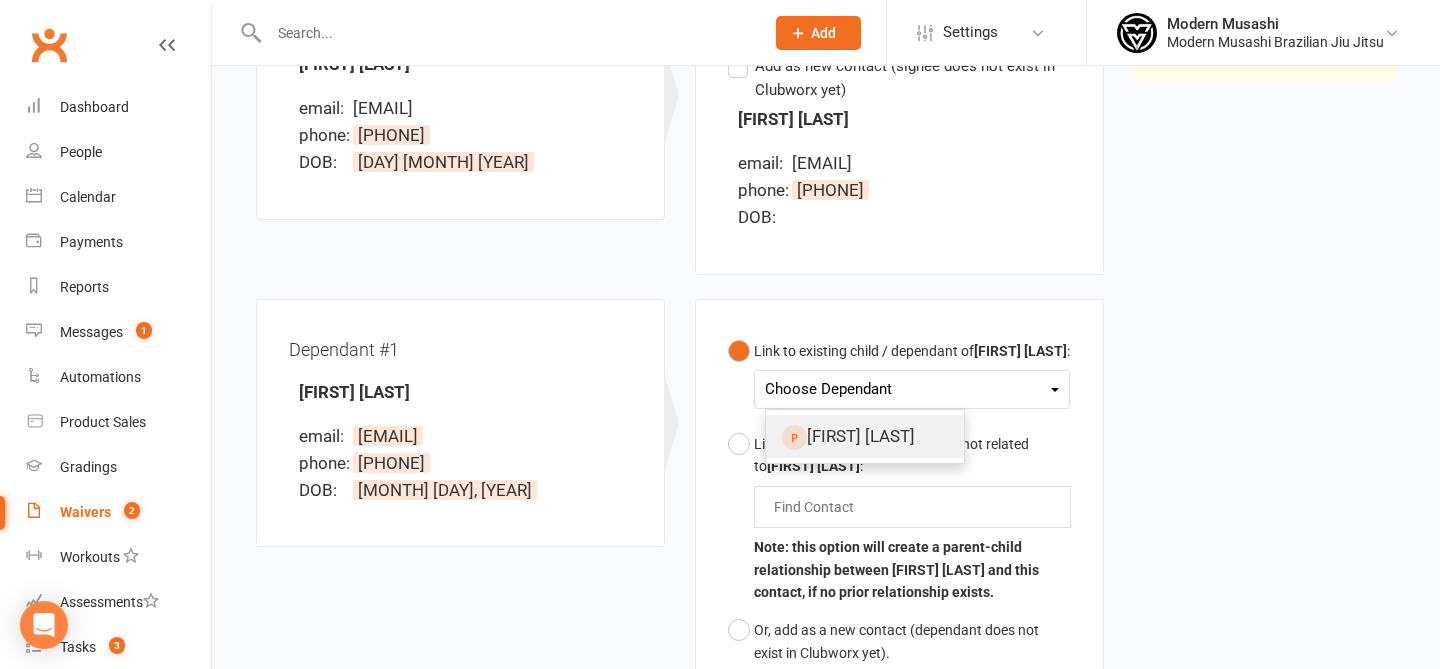 click on "[FIRST] [LAST]" at bounding box center [865, 436] 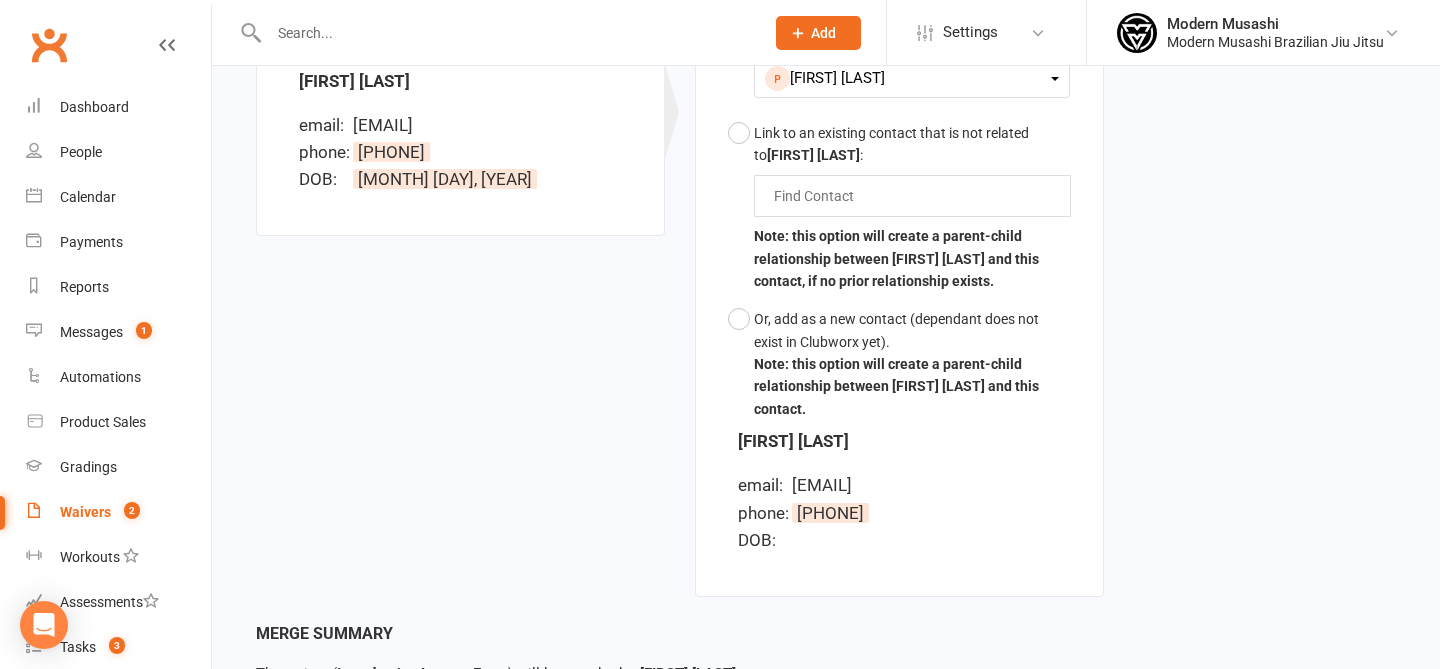 scroll, scrollTop: 835, scrollLeft: 0, axis: vertical 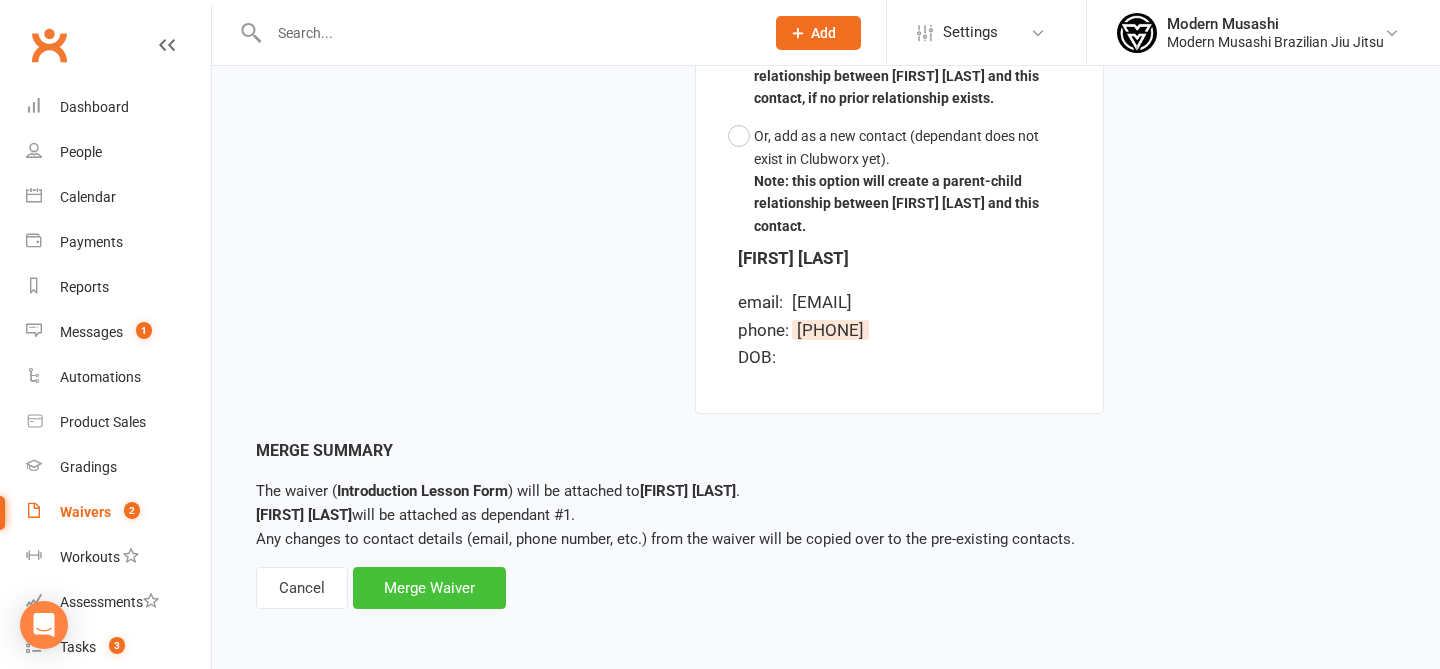 click on "Merge Waiver" at bounding box center [429, 588] 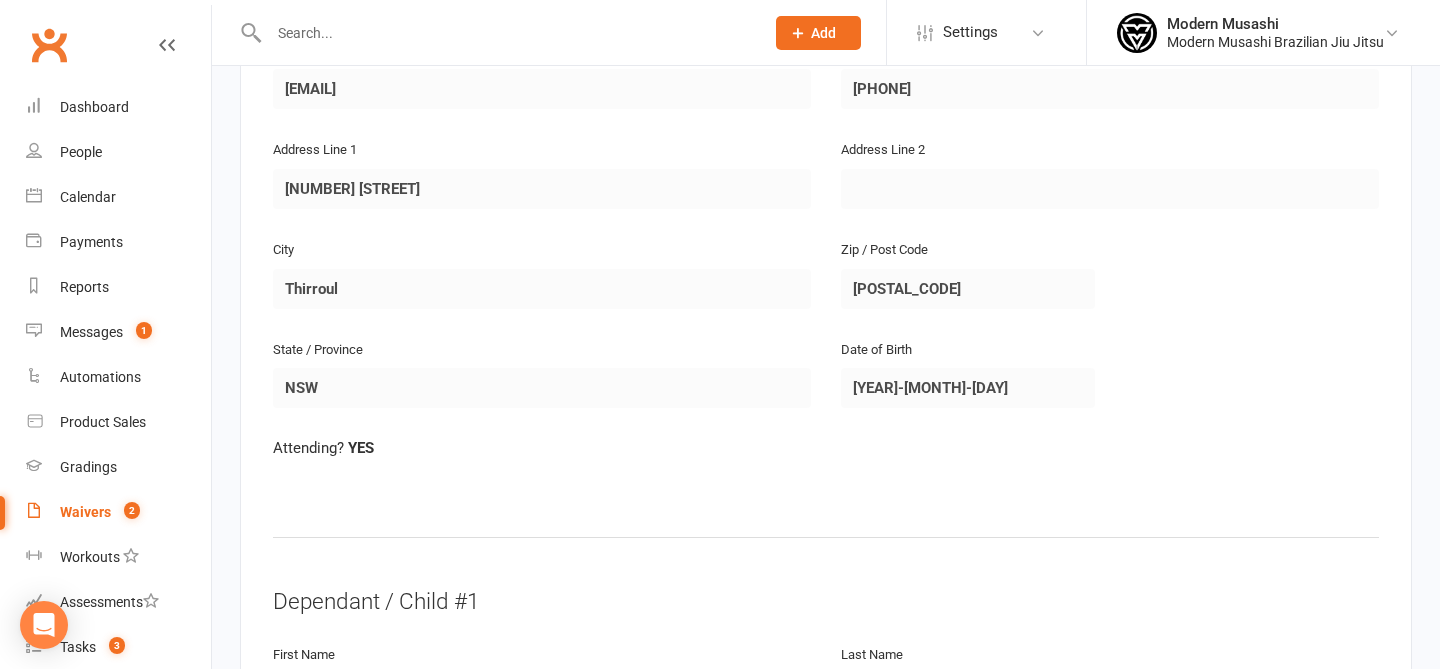scroll, scrollTop: 542, scrollLeft: 0, axis: vertical 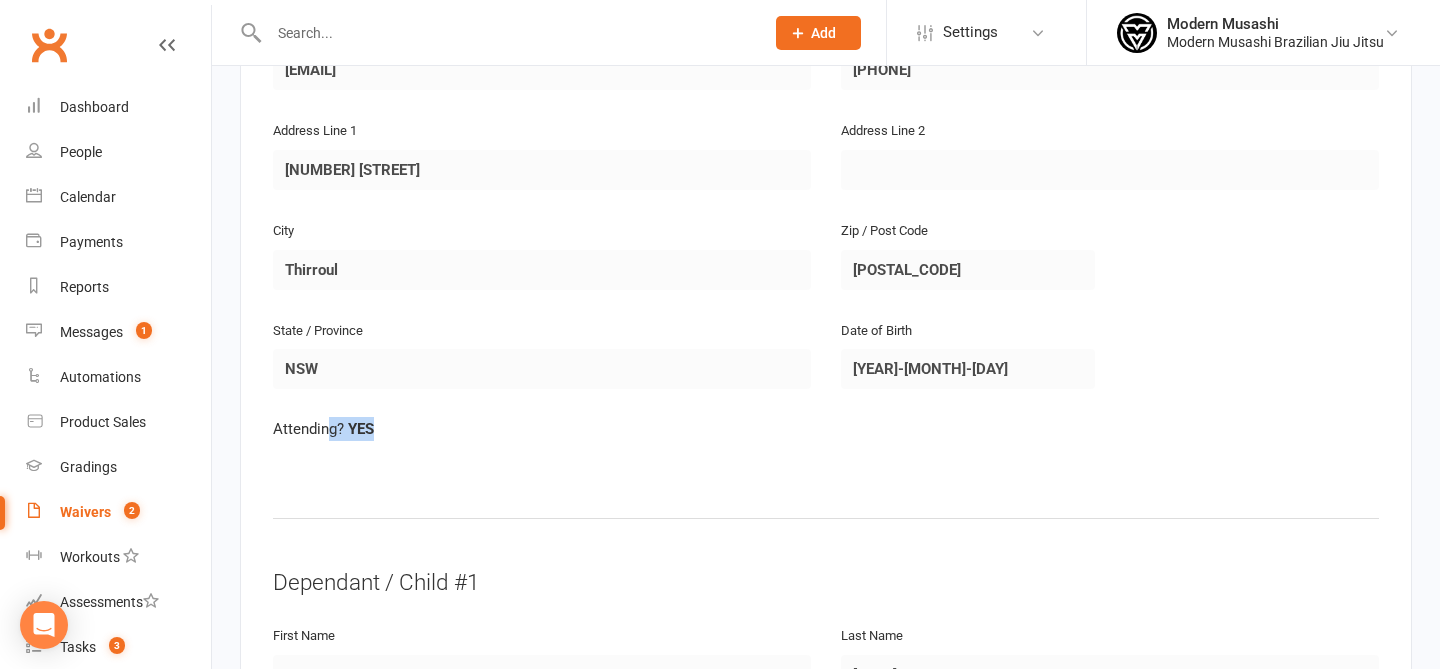 drag, startPoint x: 343, startPoint y: 427, endPoint x: 411, endPoint y: 420, distance: 68.359344 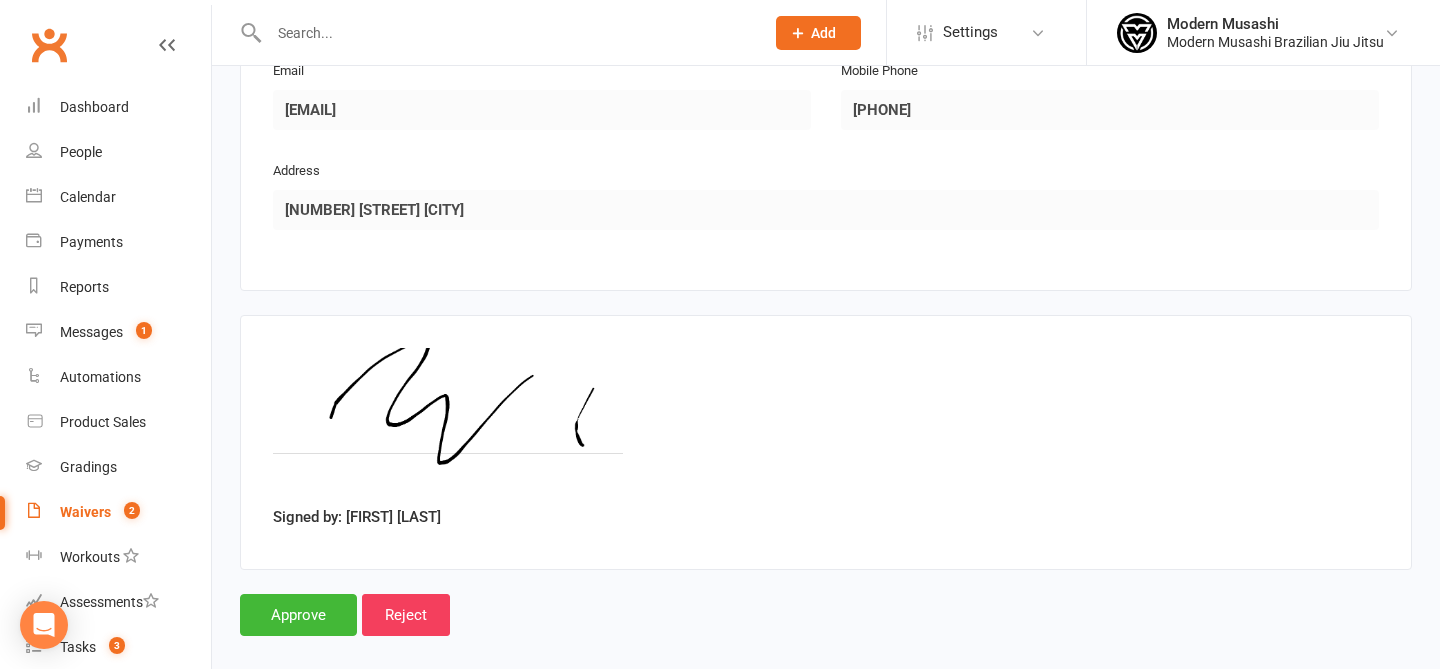 scroll, scrollTop: 1868, scrollLeft: 0, axis: vertical 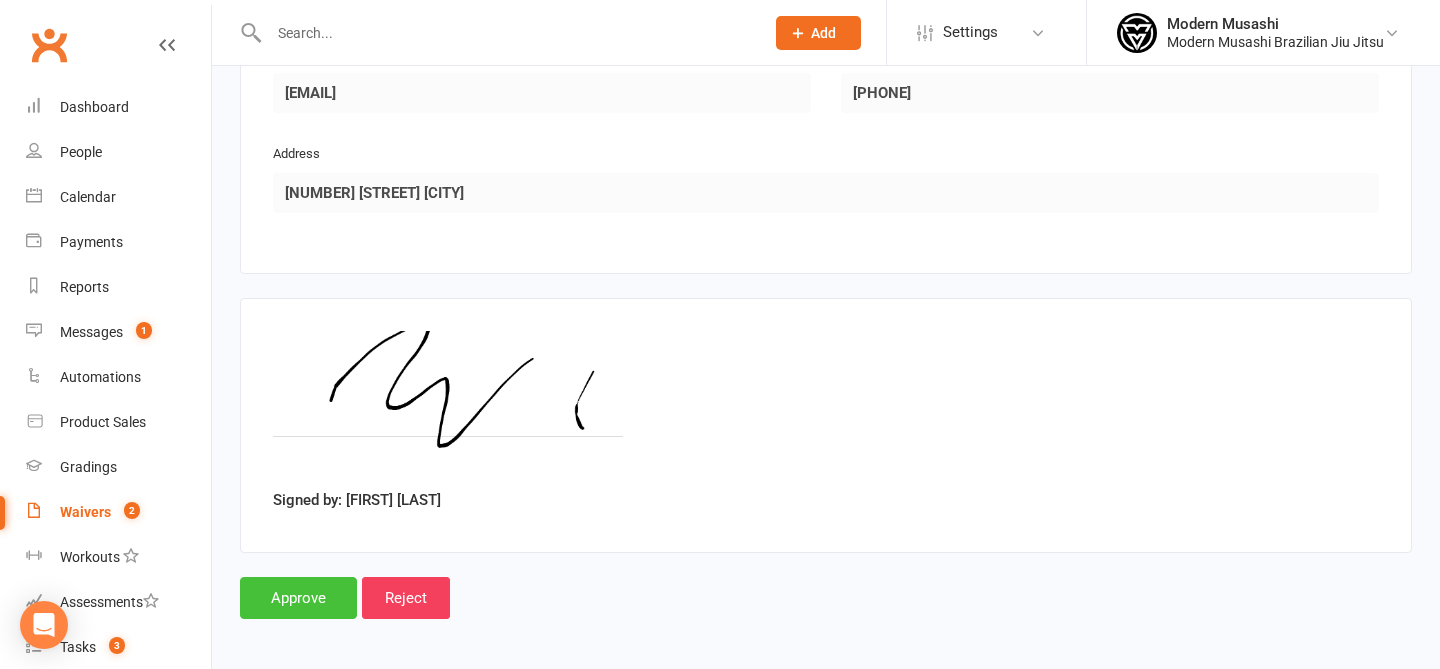 click on "Approve" at bounding box center [298, 598] 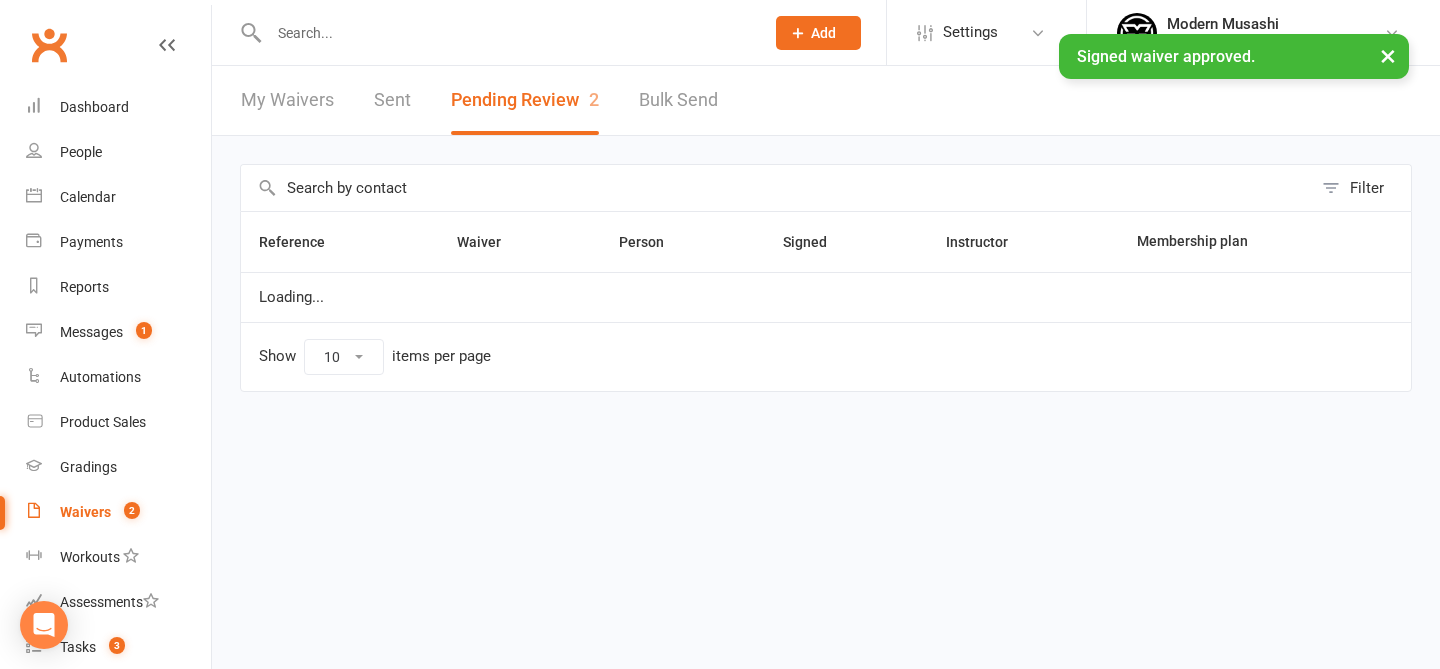 scroll, scrollTop: 0, scrollLeft: 0, axis: both 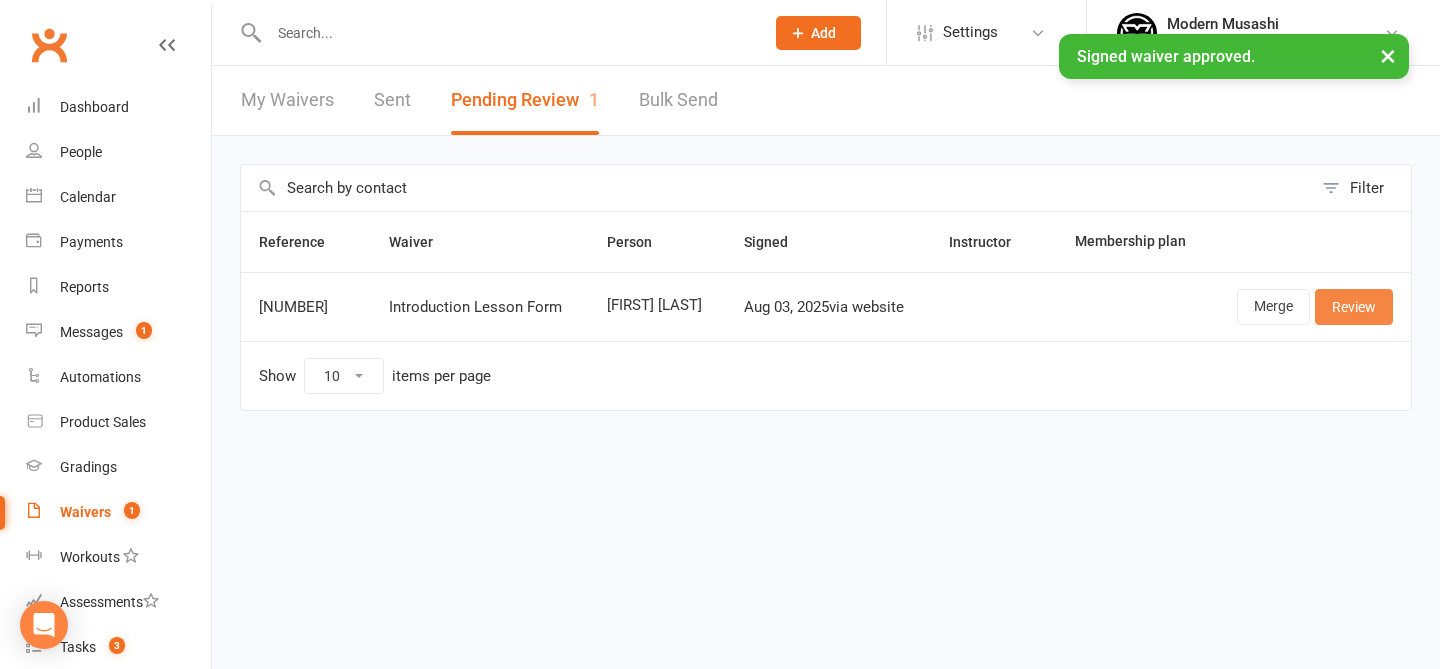 click on "Review" at bounding box center (1354, 307) 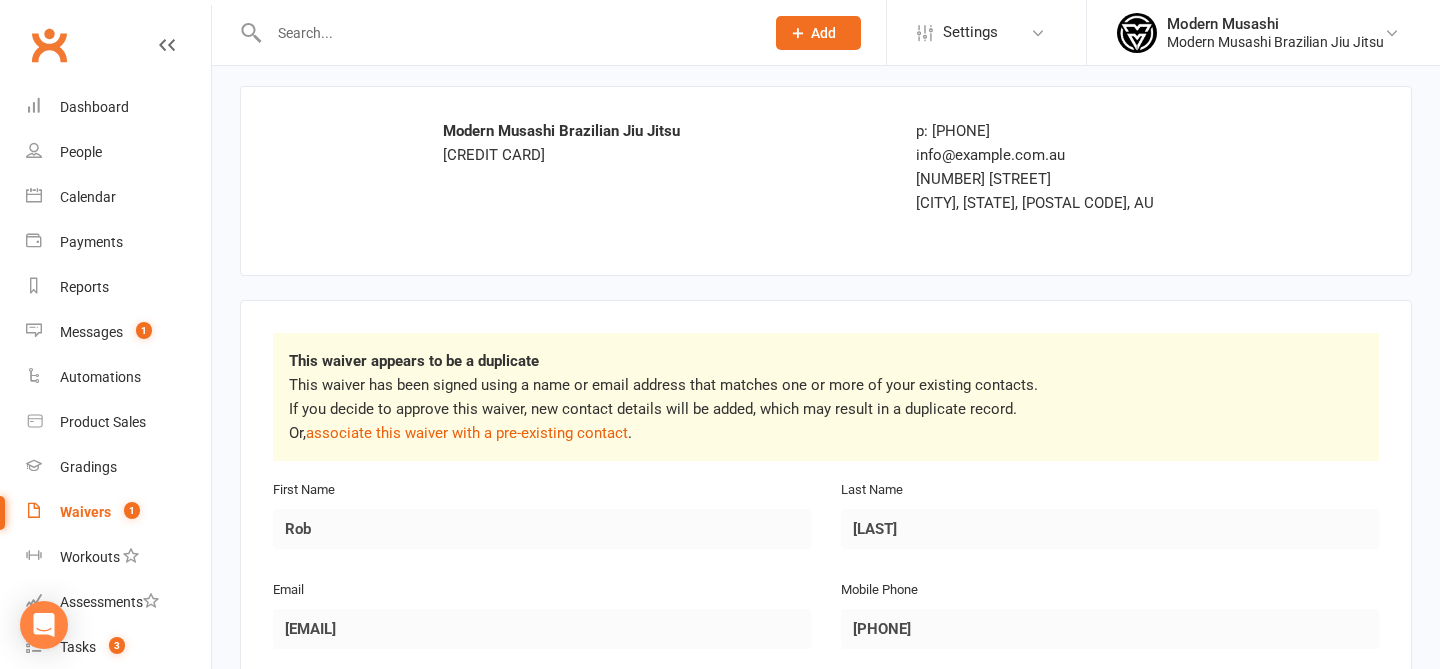 scroll, scrollTop: 57, scrollLeft: 0, axis: vertical 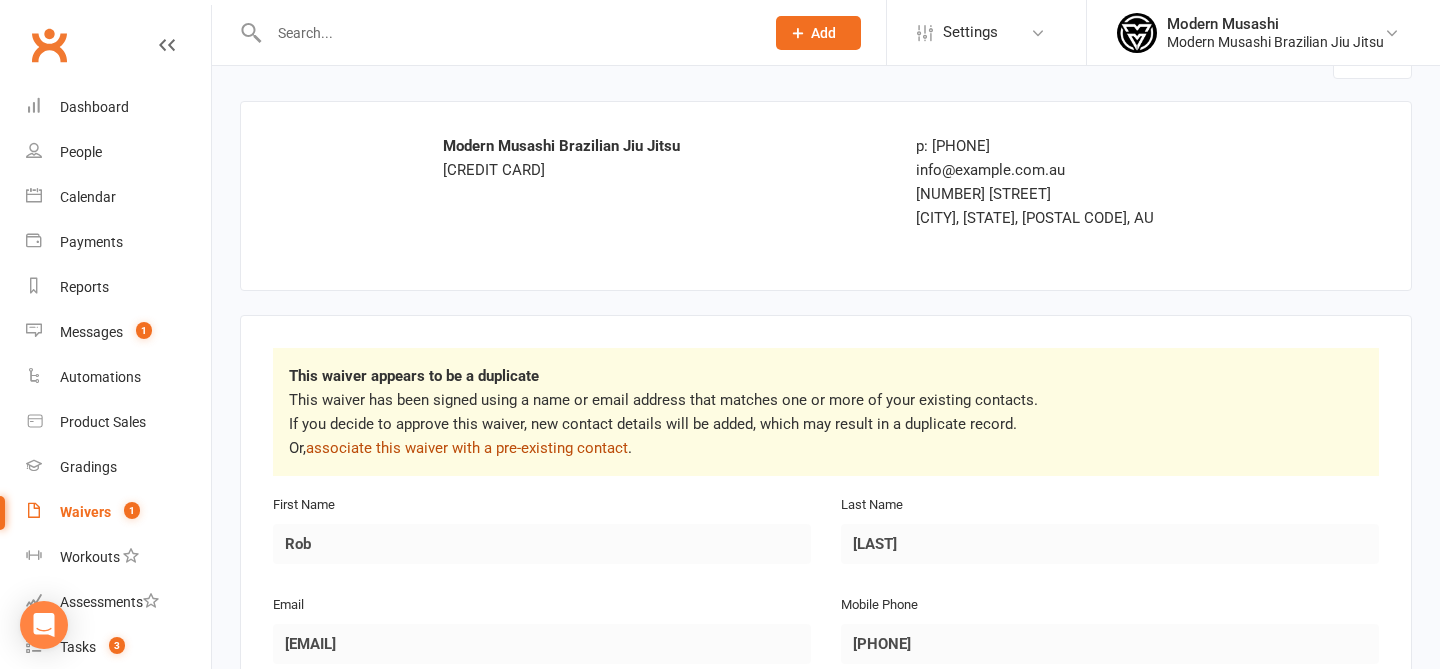 click on "associate this waiver with a pre-existing contact" at bounding box center [467, 448] 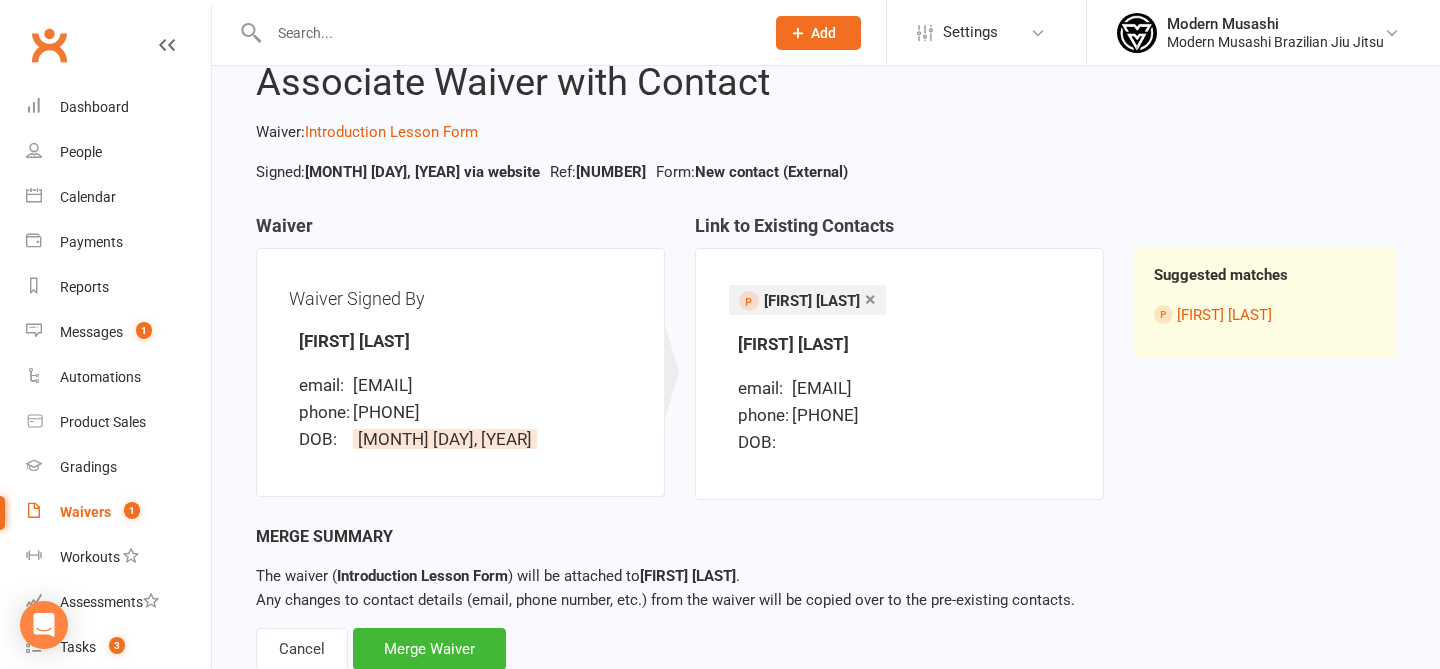 scroll, scrollTop: 126, scrollLeft: 0, axis: vertical 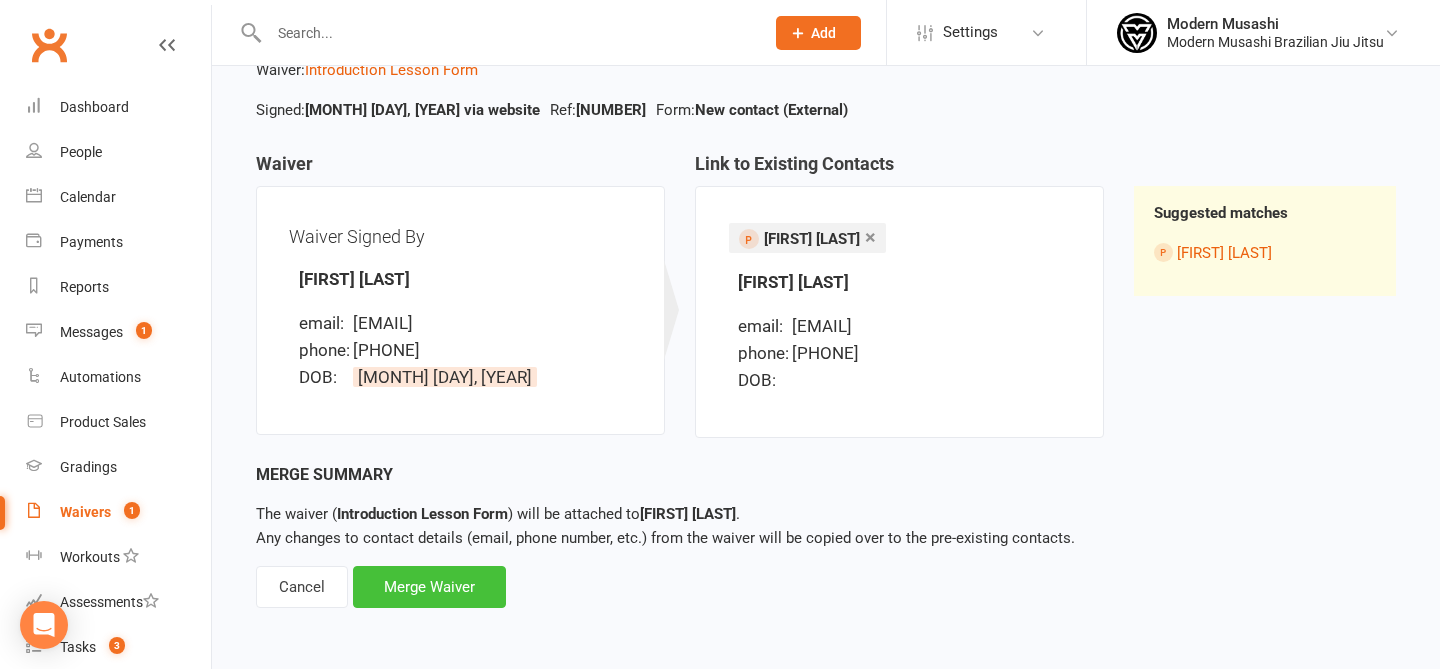 click on "Merge Waiver" at bounding box center [429, 587] 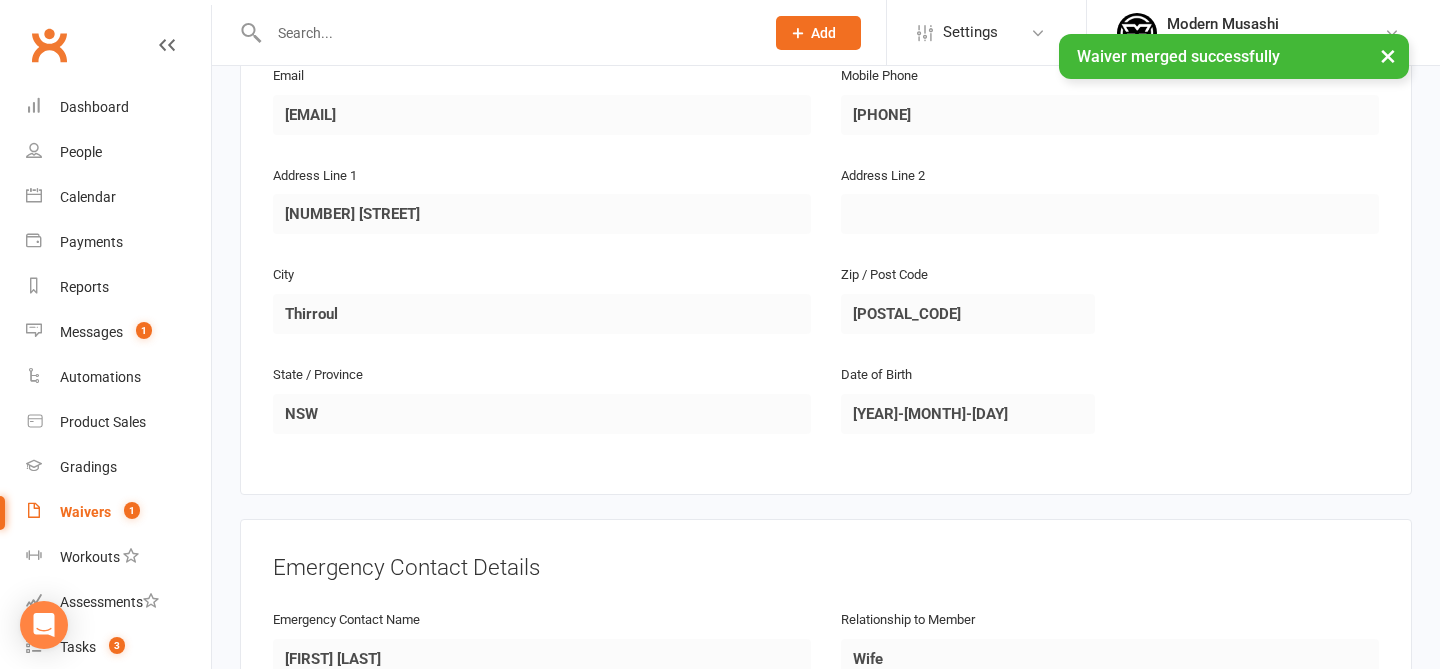 scroll, scrollTop: 1111, scrollLeft: 0, axis: vertical 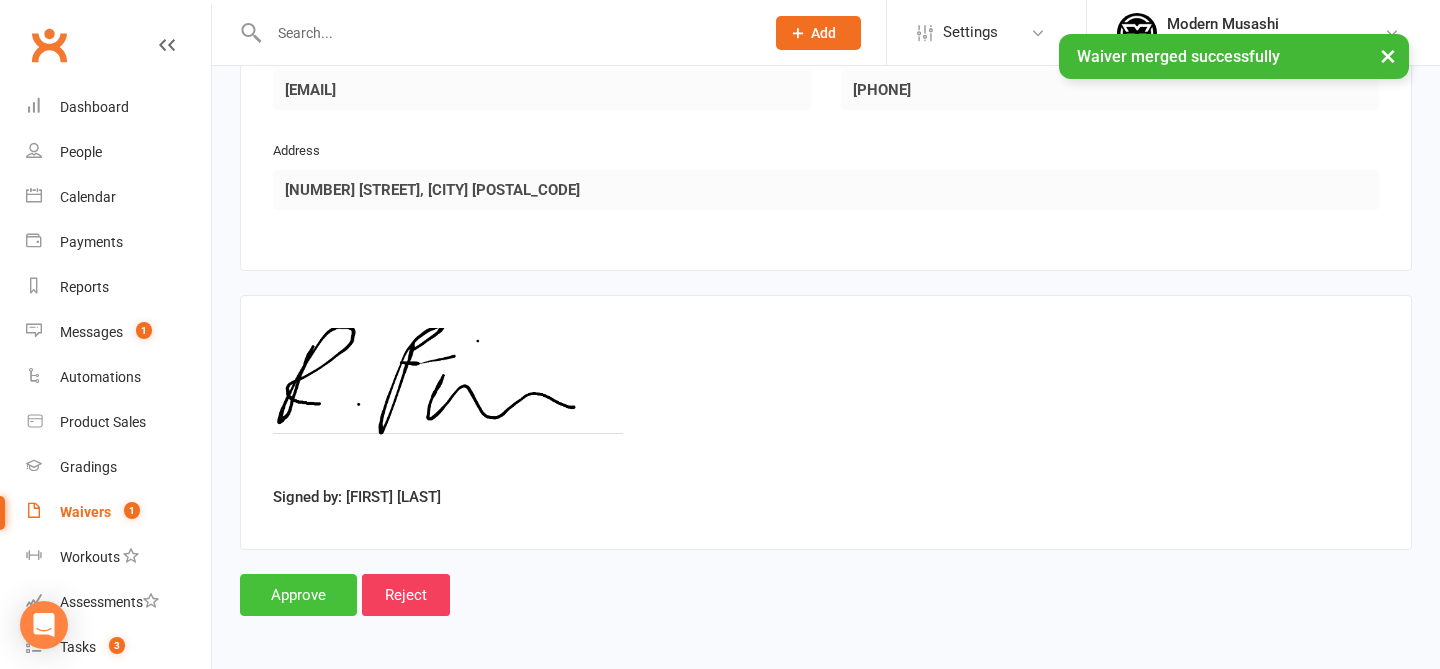 click on "Approve" at bounding box center [298, 595] 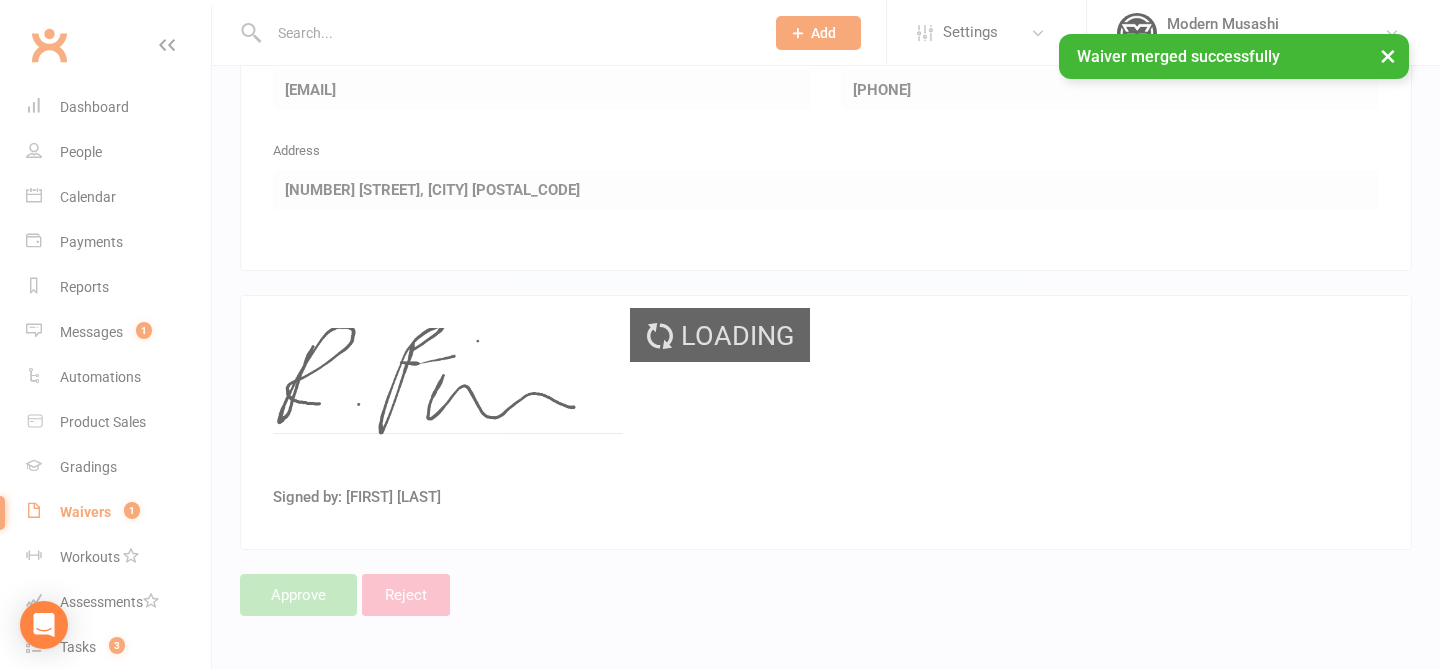 scroll, scrollTop: 0, scrollLeft: 0, axis: both 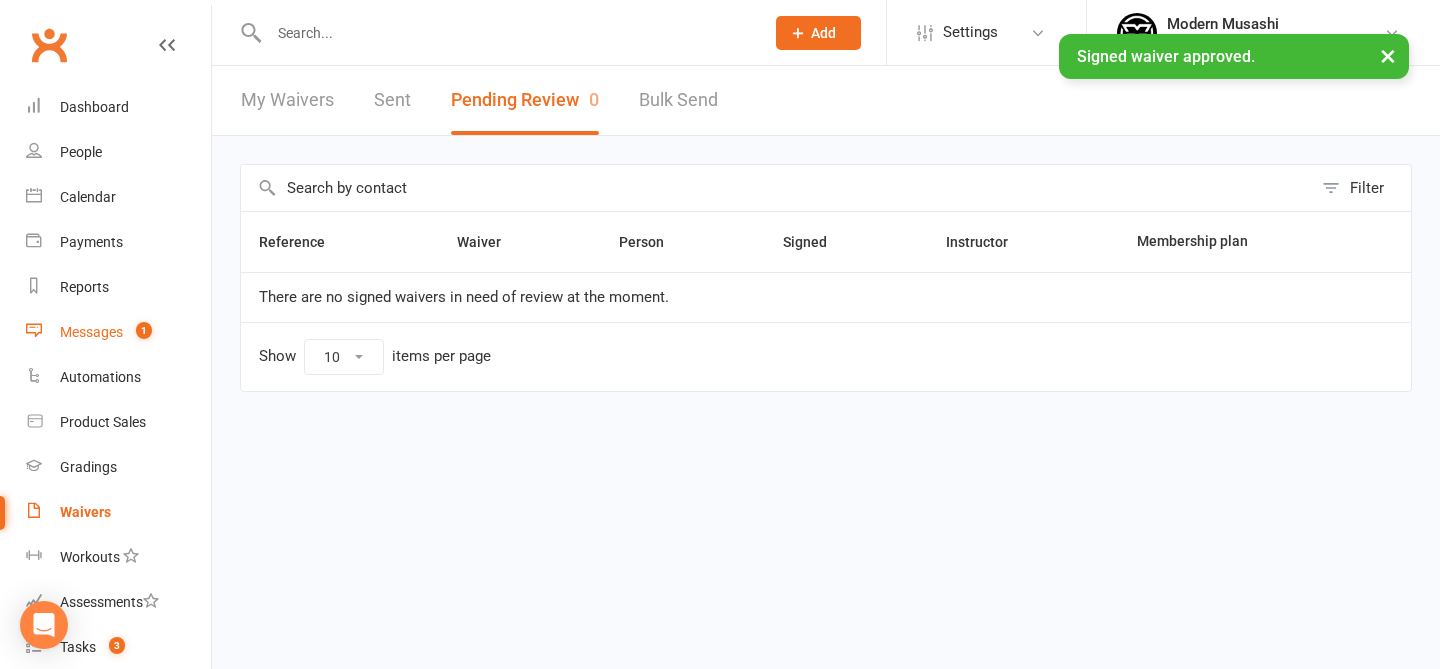 click on "1" at bounding box center (139, 332) 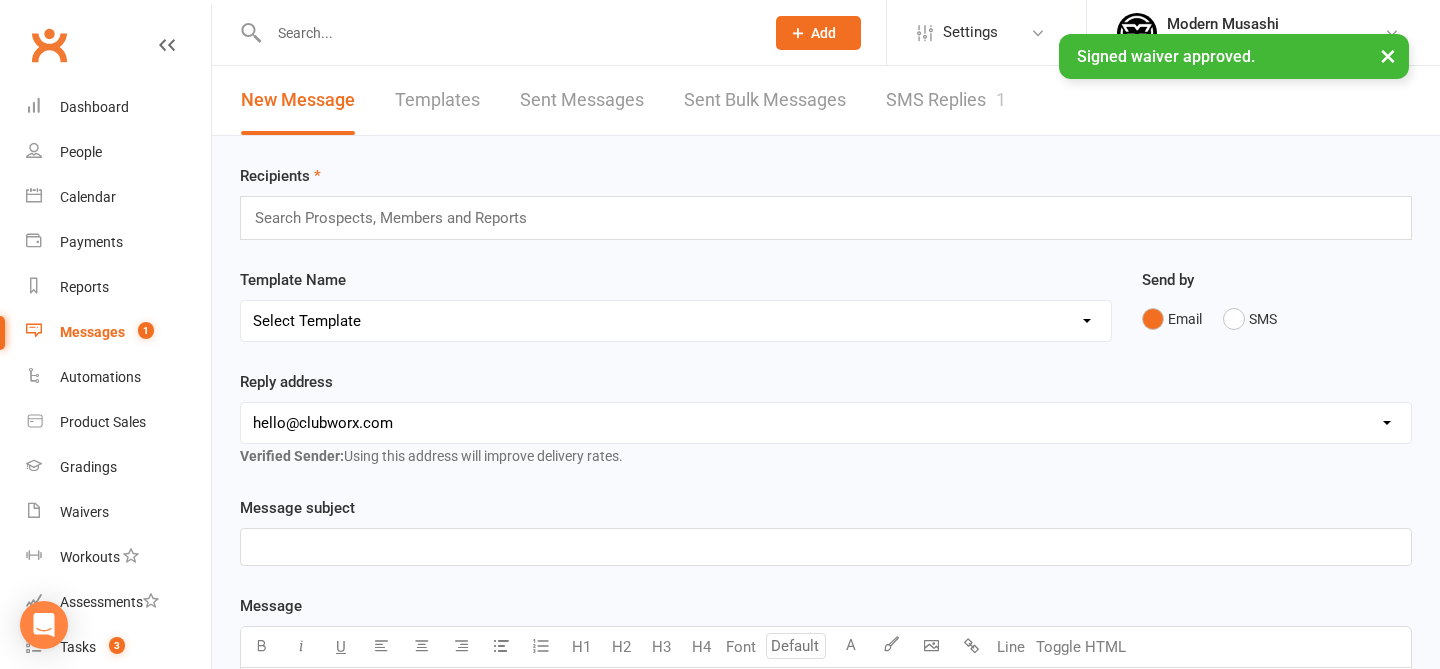 click on "SMS Replies  1" at bounding box center [946, 100] 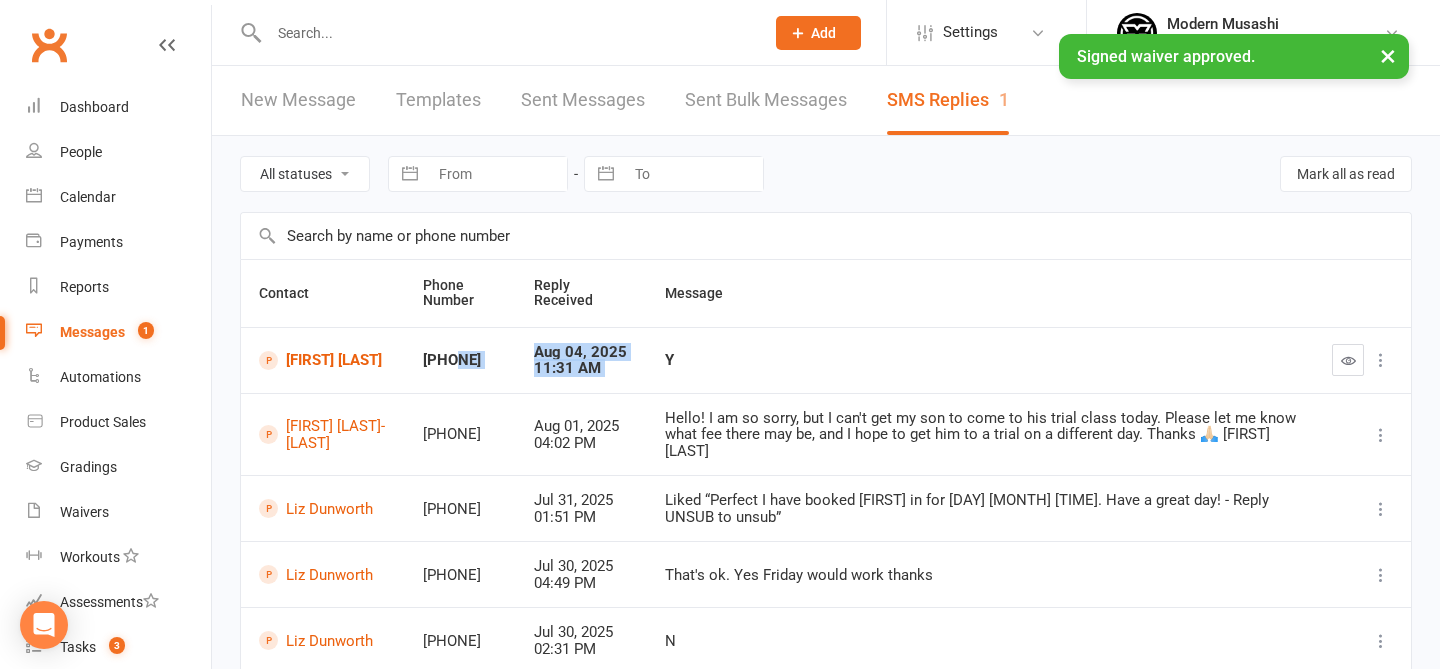 drag, startPoint x: 729, startPoint y: 351, endPoint x: 471, endPoint y: 353, distance: 258.00775 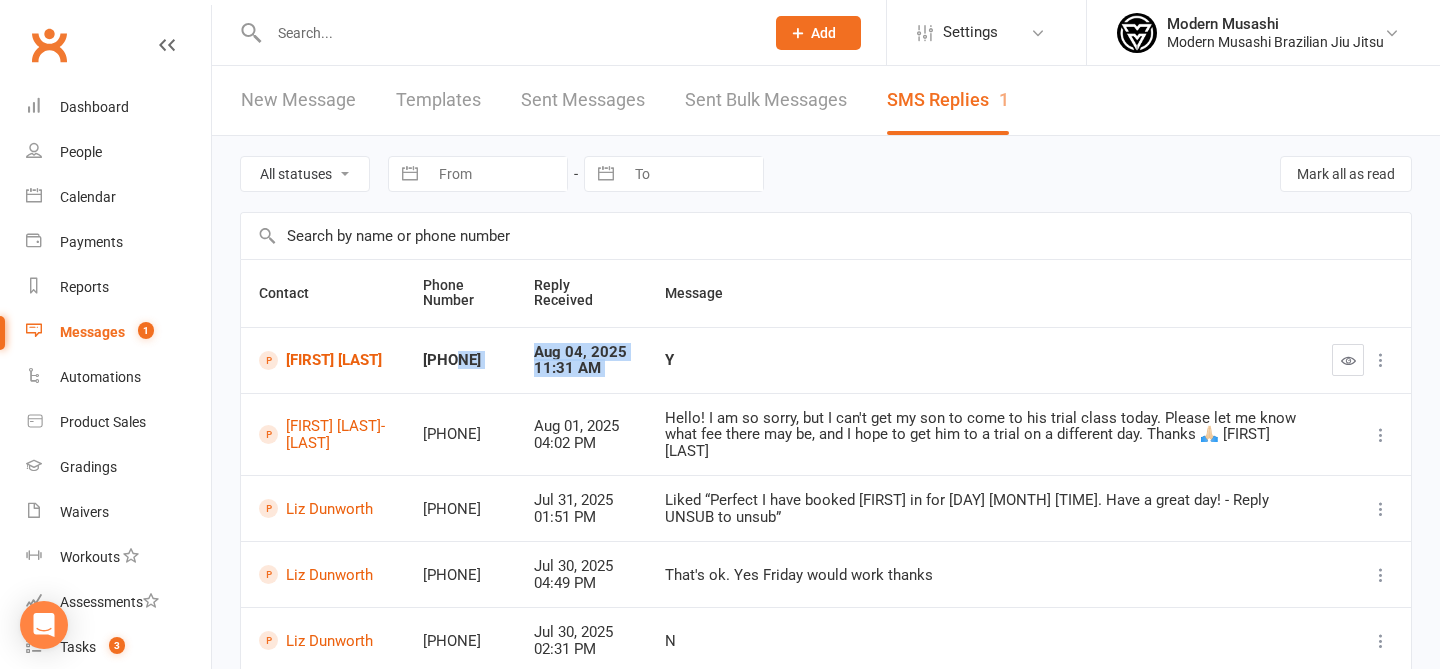 click on "[PHONE]" at bounding box center [460, 360] 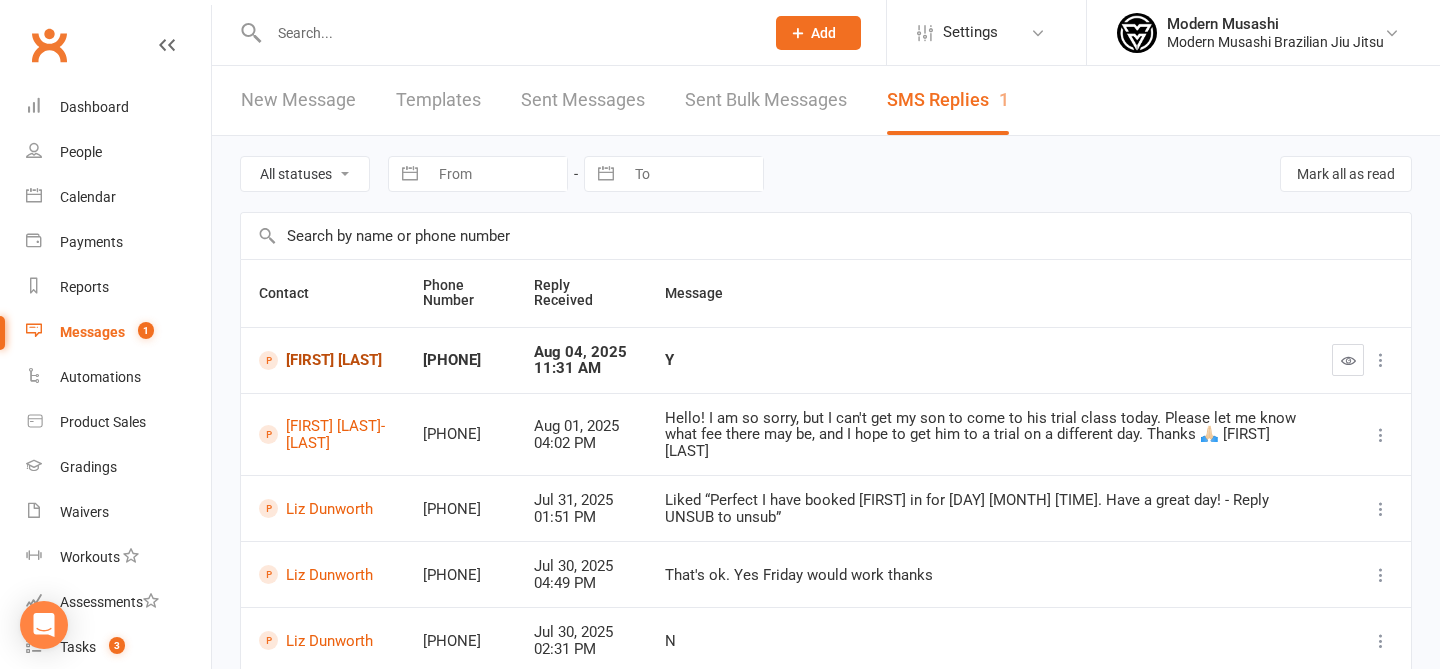 click on "[FIRST] [LAST]" at bounding box center [323, 360] 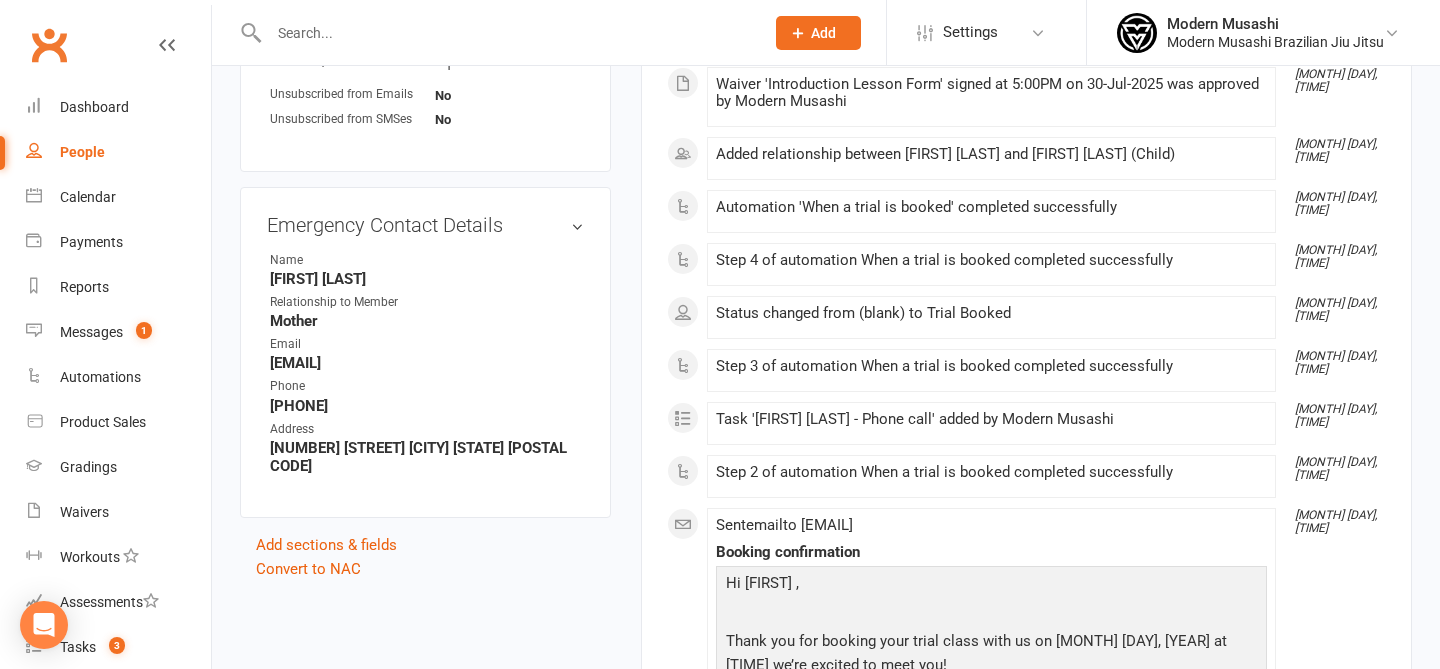 scroll, scrollTop: 0, scrollLeft: 0, axis: both 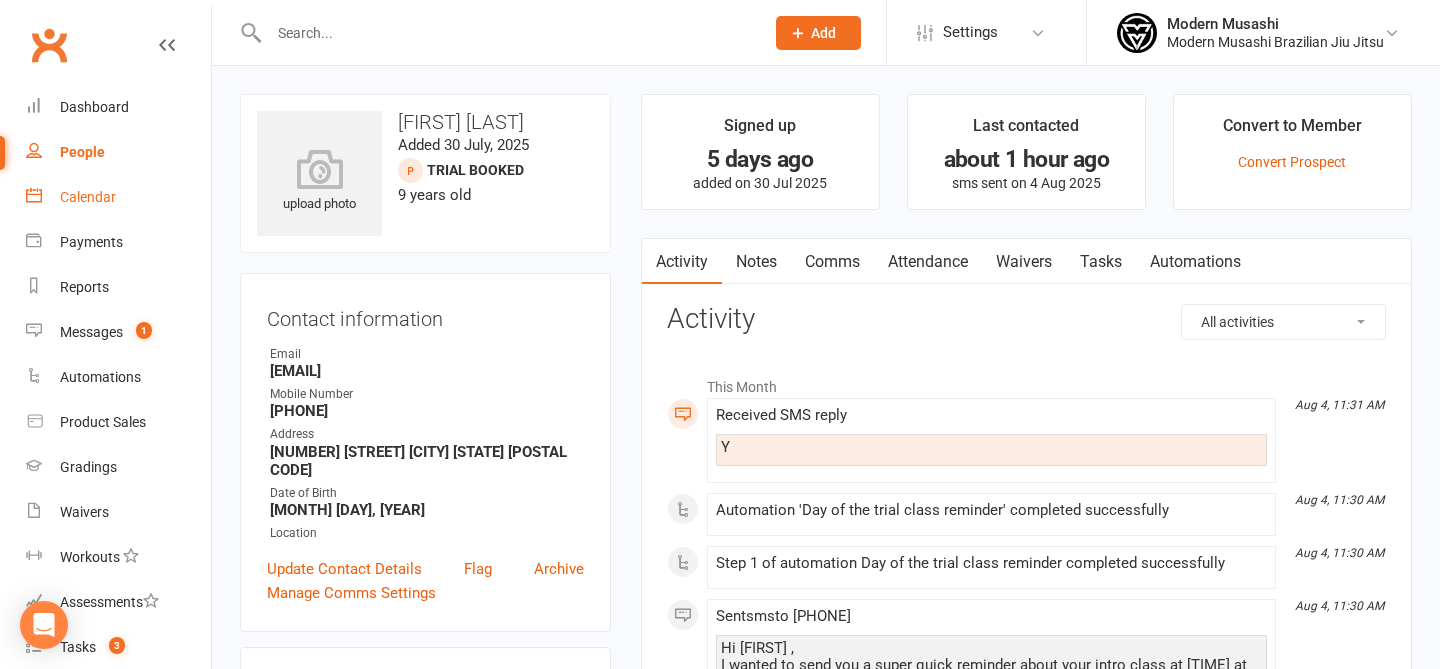 click on "Calendar" at bounding box center [88, 197] 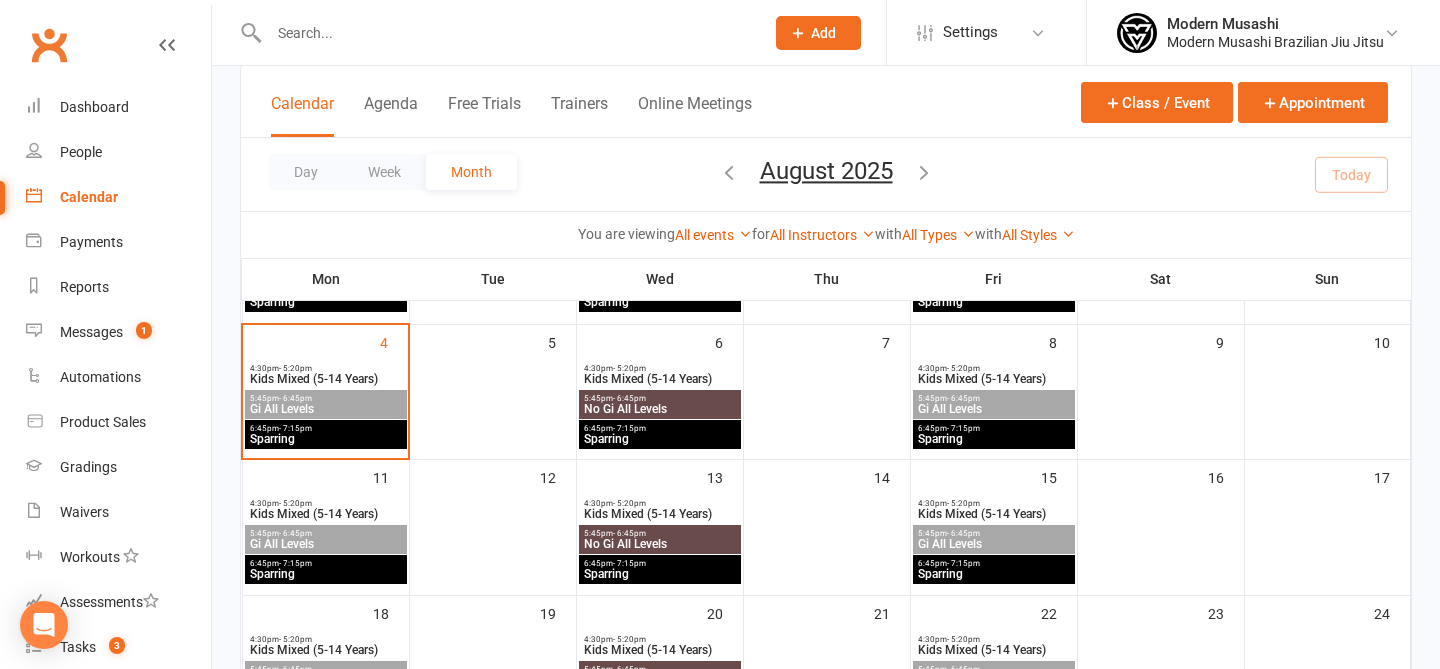 scroll, scrollTop: 287, scrollLeft: 0, axis: vertical 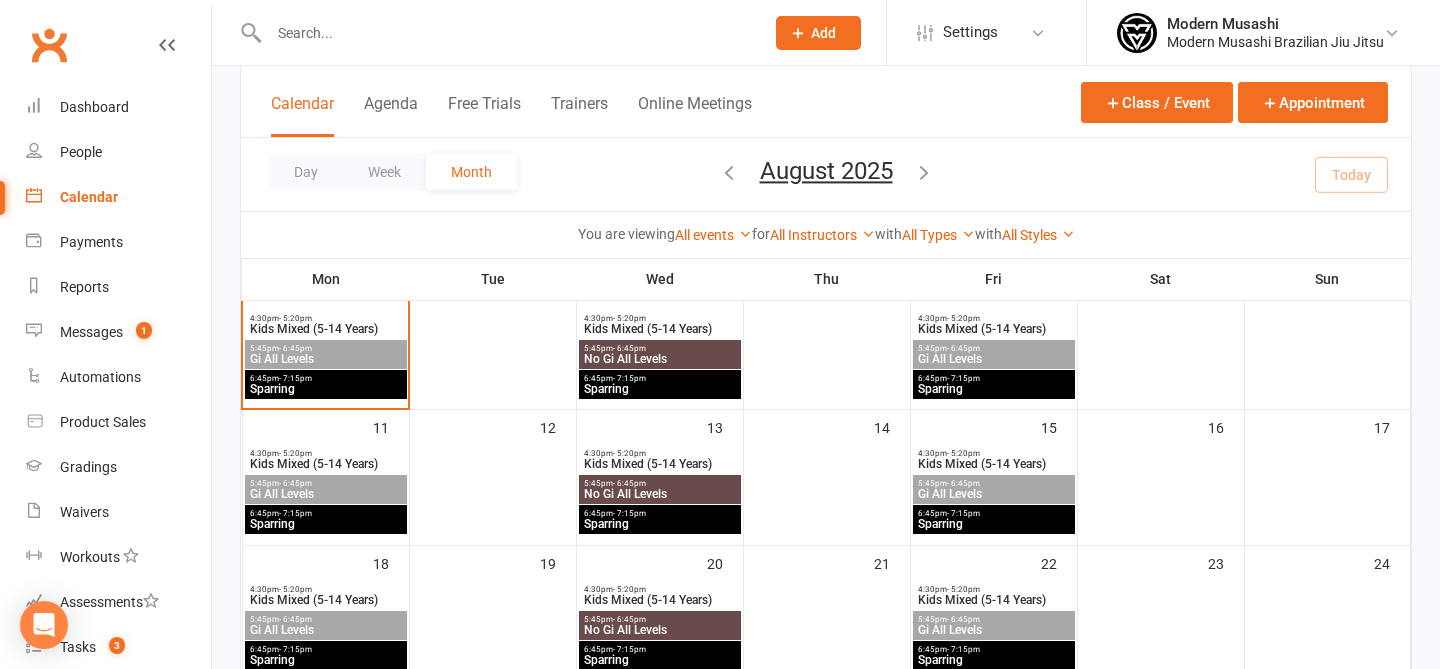 click on "Kids Mixed (5-14 Years)" at bounding box center (326, 329) 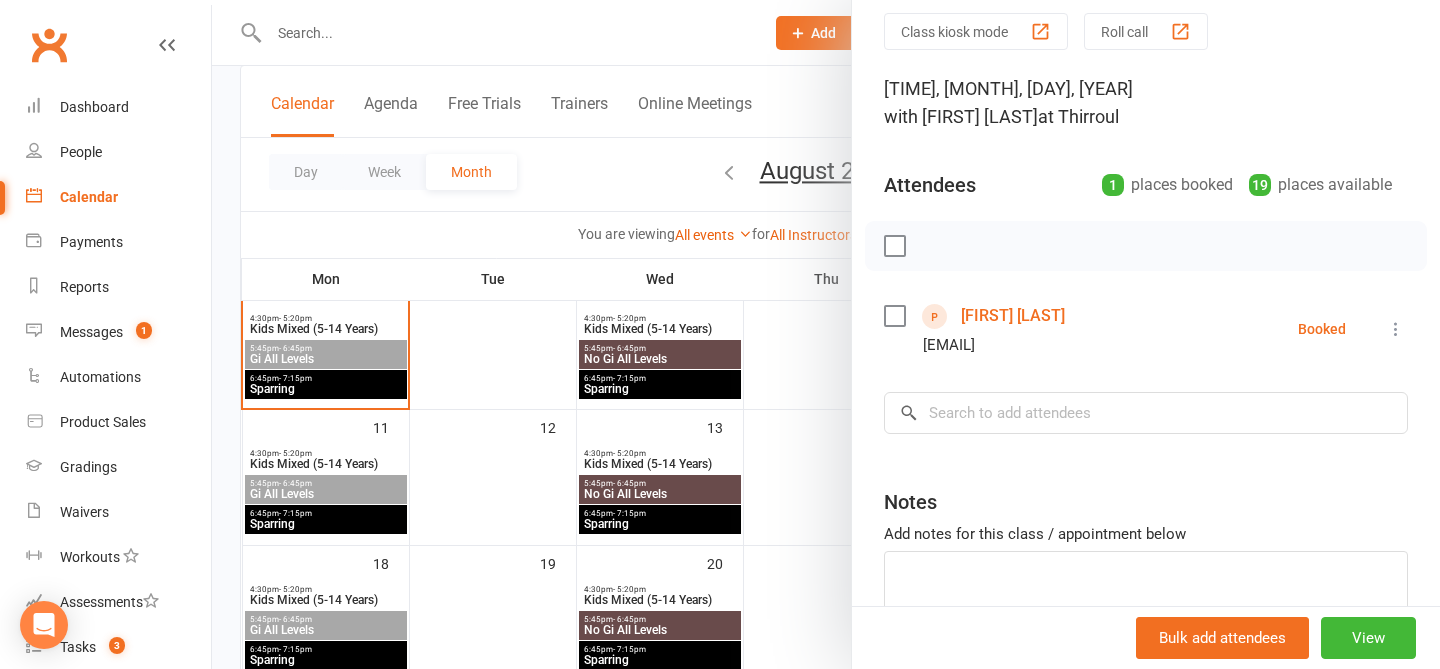 scroll, scrollTop: 37, scrollLeft: 0, axis: vertical 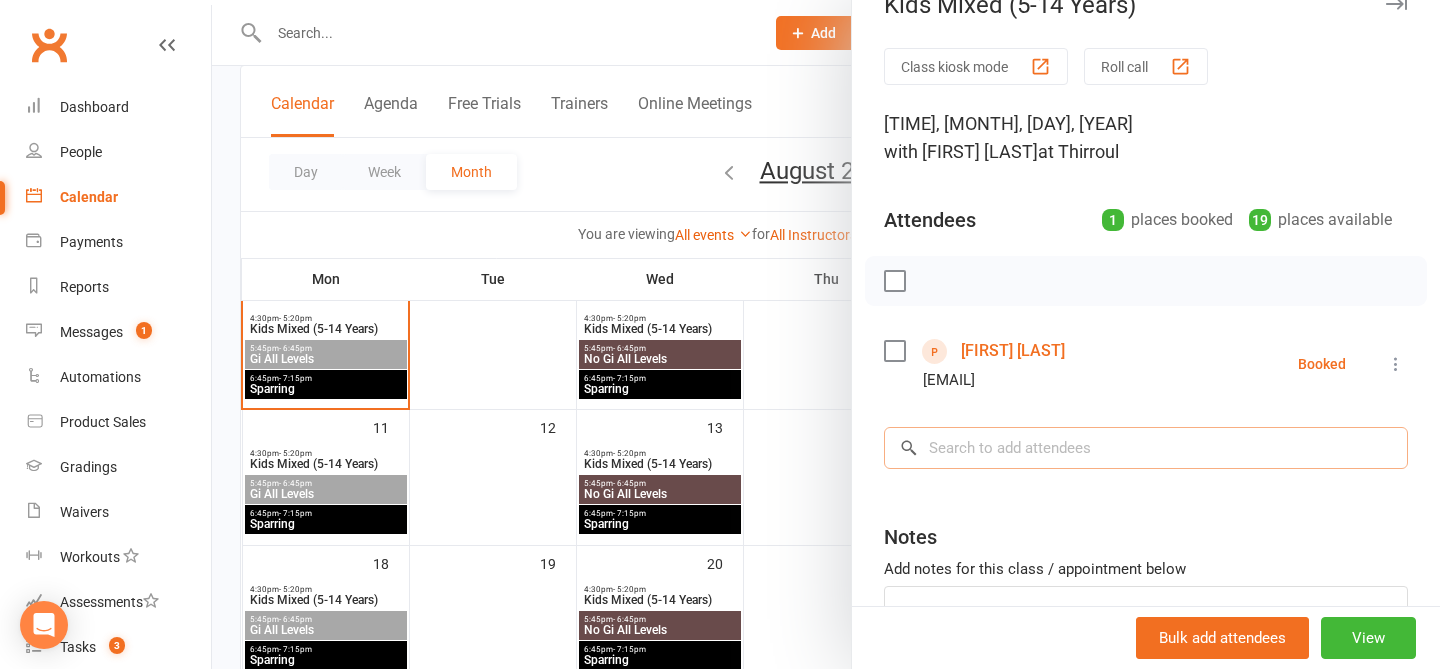 click at bounding box center [1146, 448] 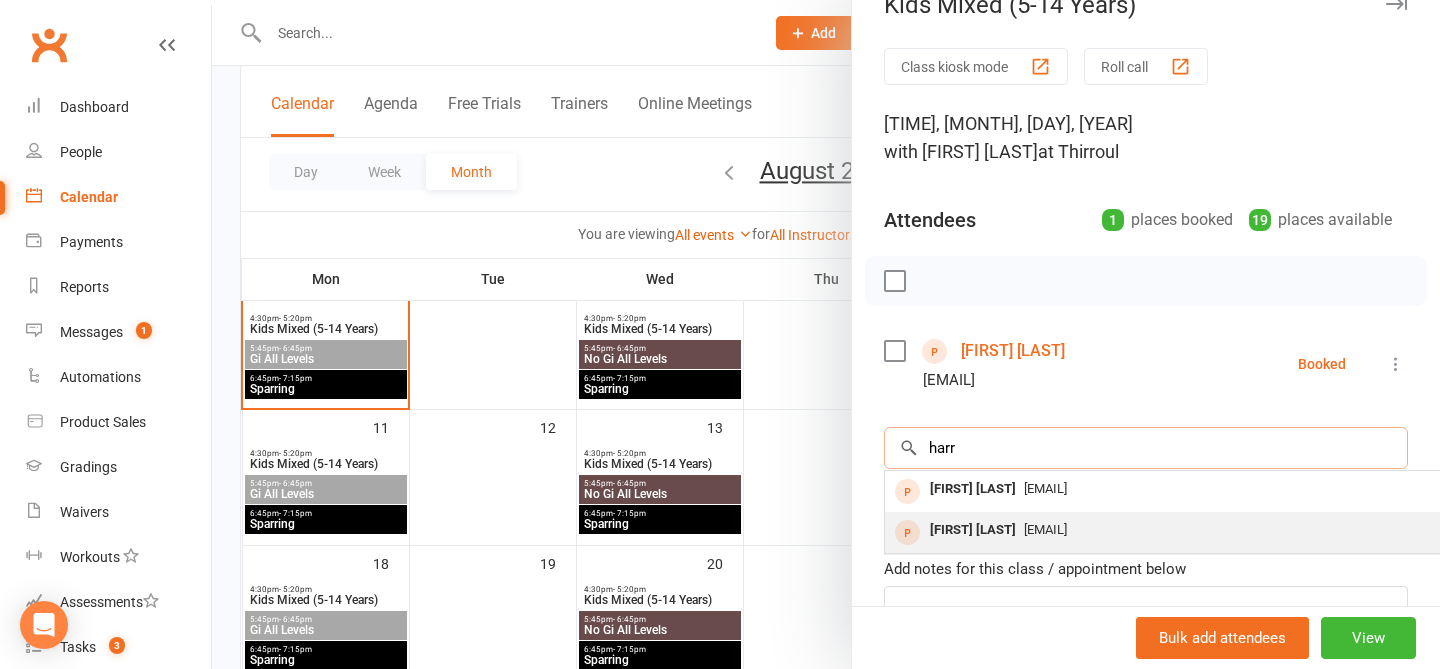 type on "harr" 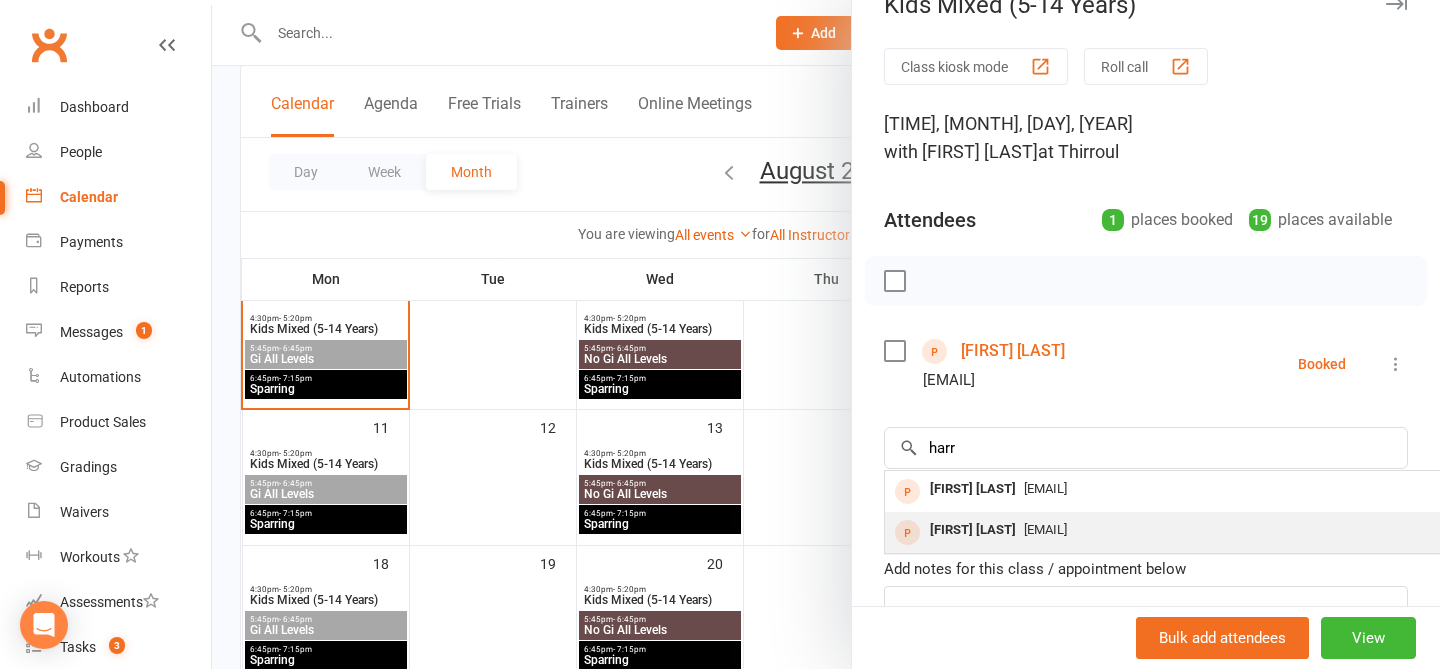 click on "Harry Colagiuri dwanajean@gmail.com" at bounding box center [1184, 532] 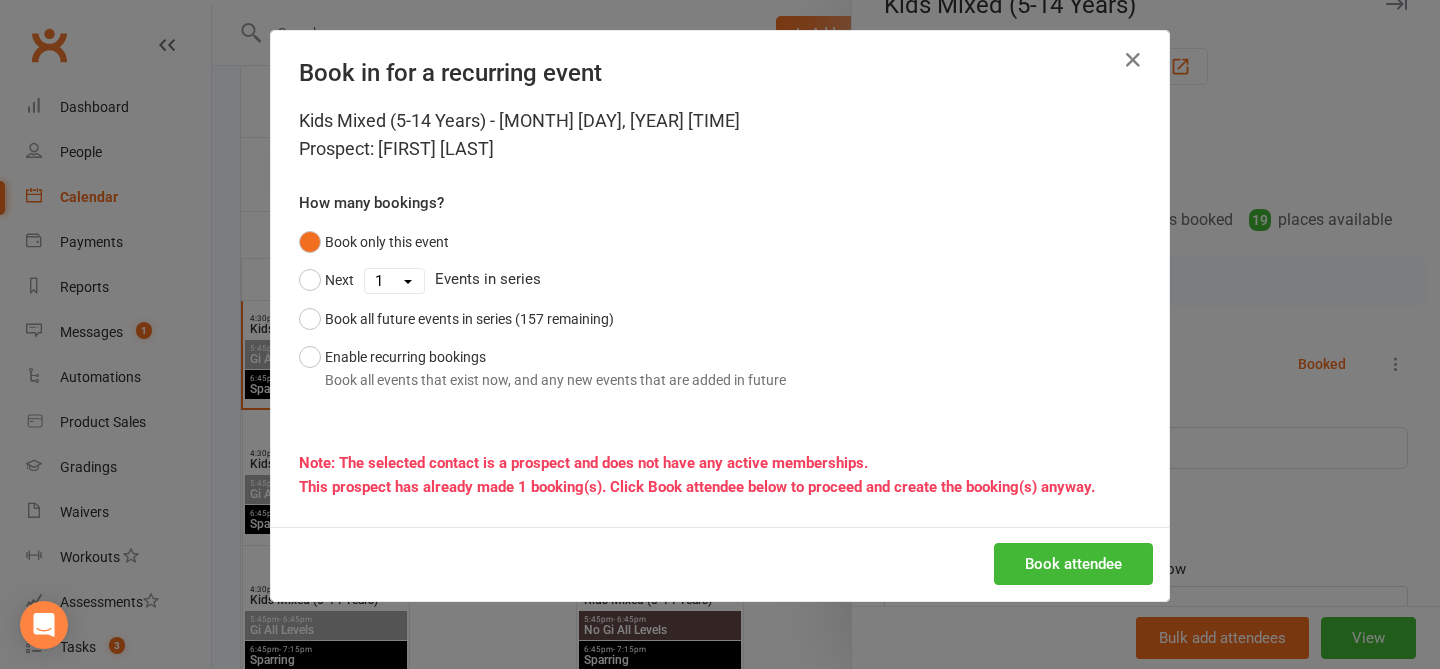 click on "Book attendee" at bounding box center [720, 564] 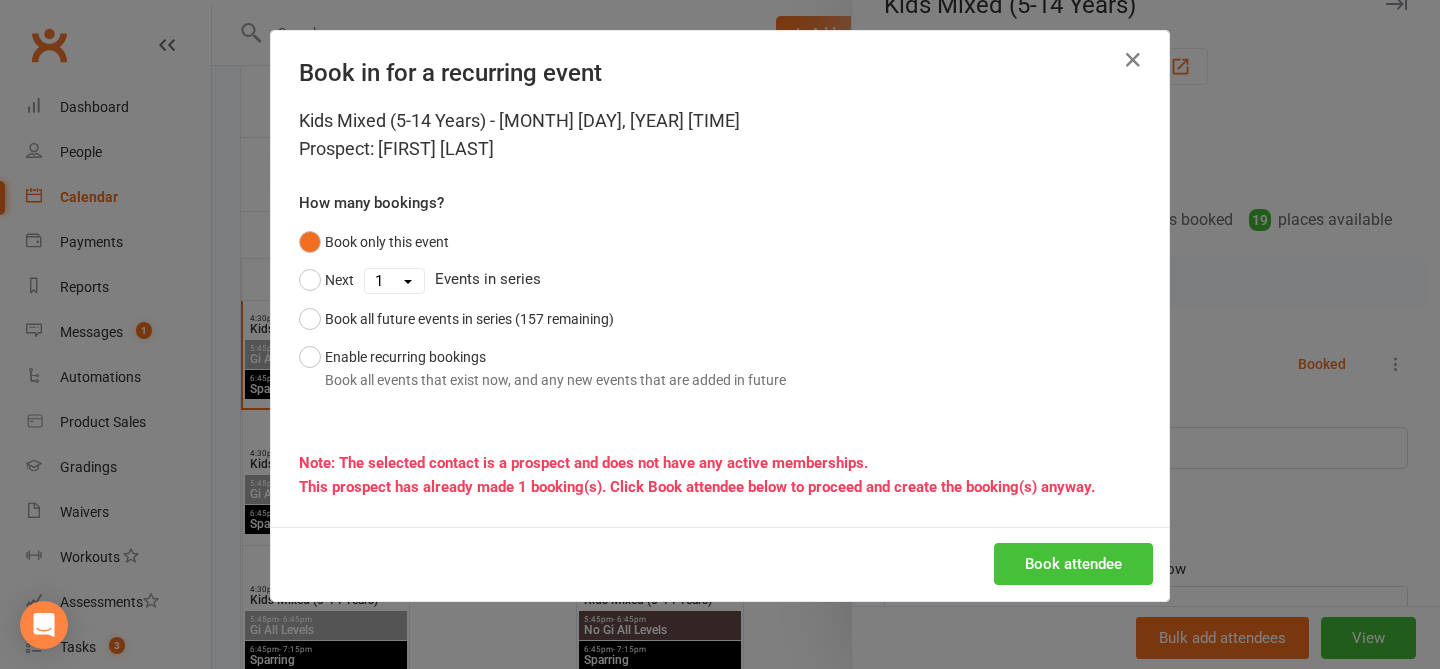 click on "Book attendee" at bounding box center (1073, 564) 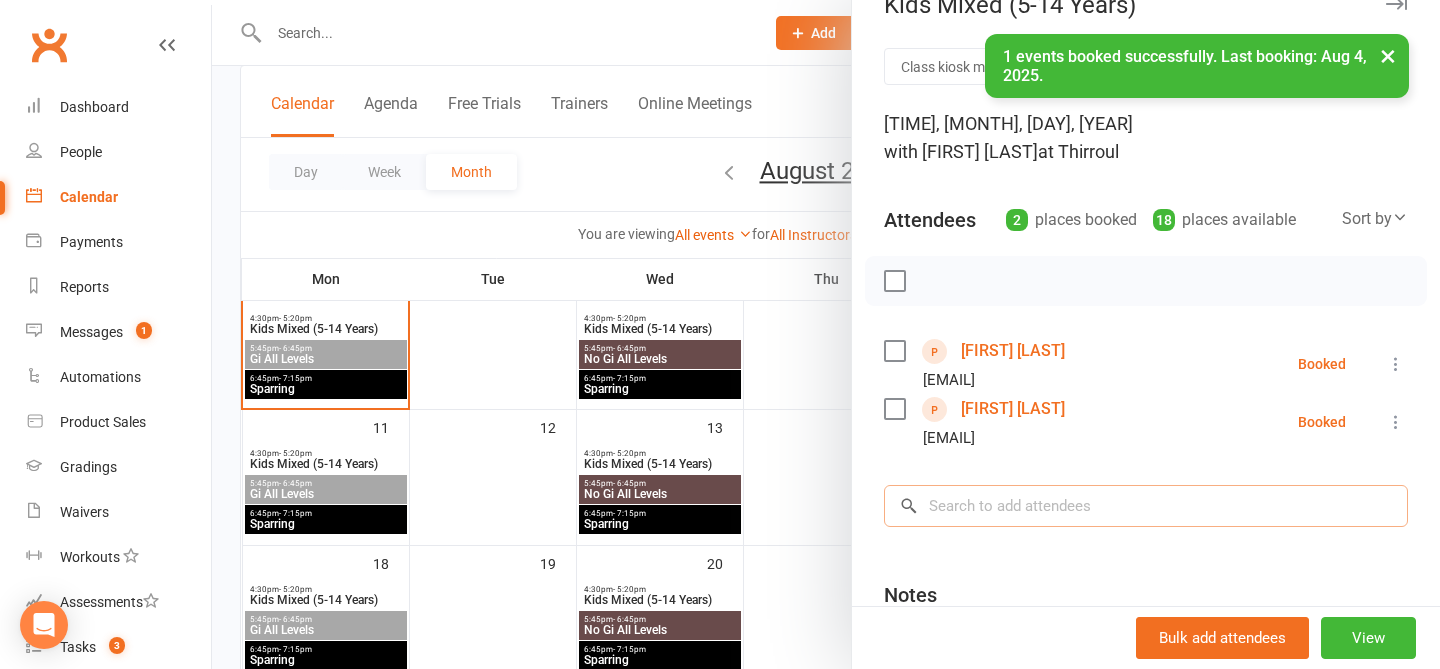 click at bounding box center (1146, 506) 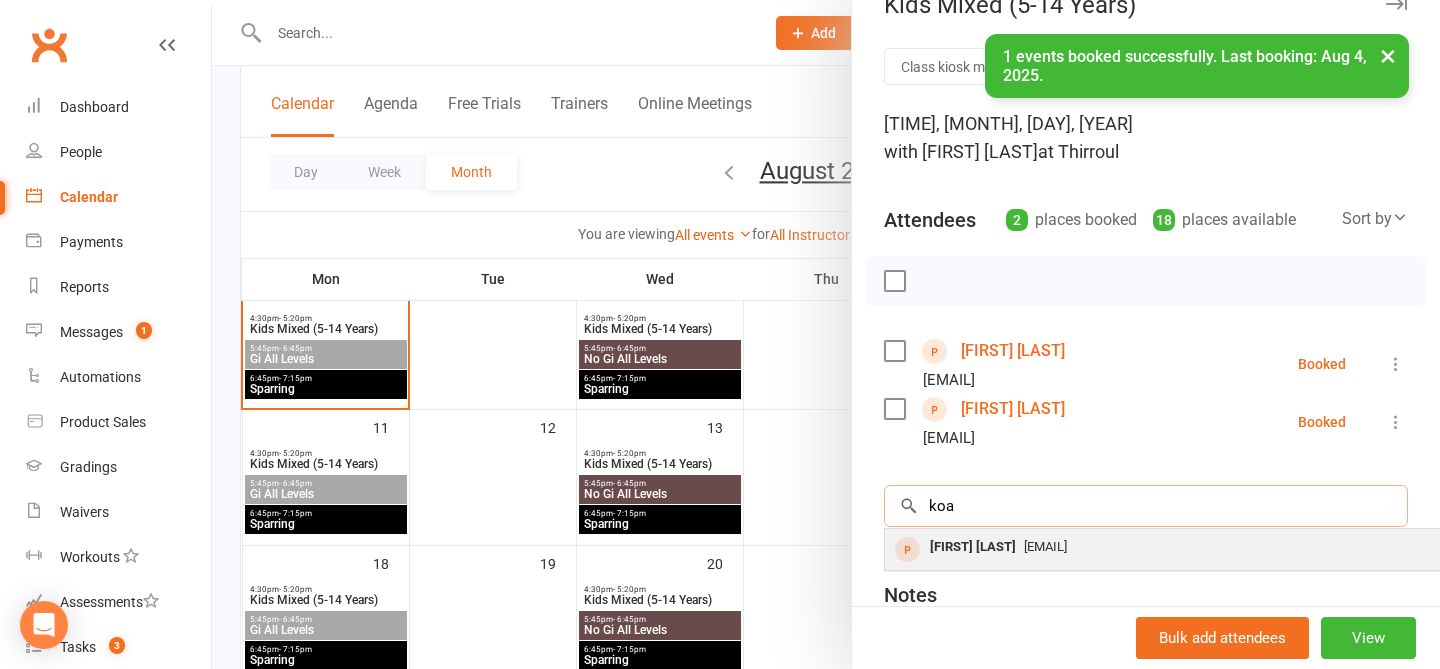 type on "koa" 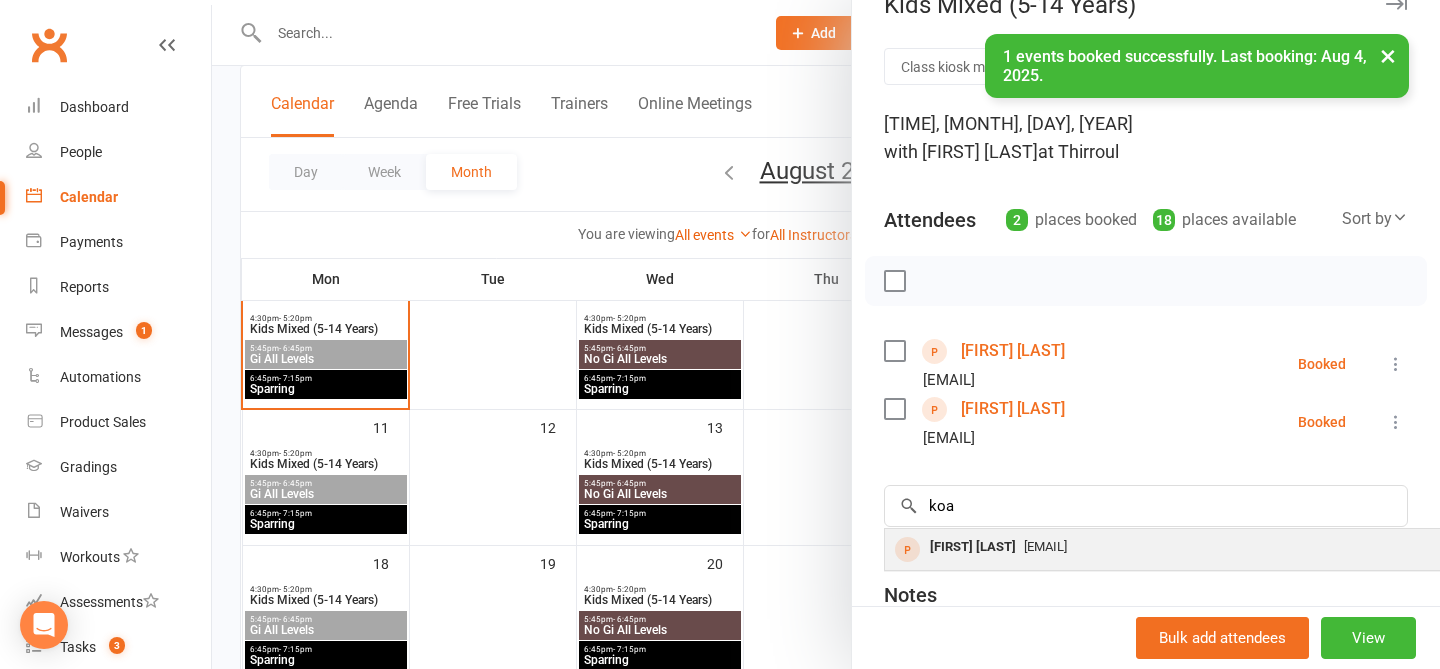 click on "Koa Whiticker" at bounding box center [973, 547] 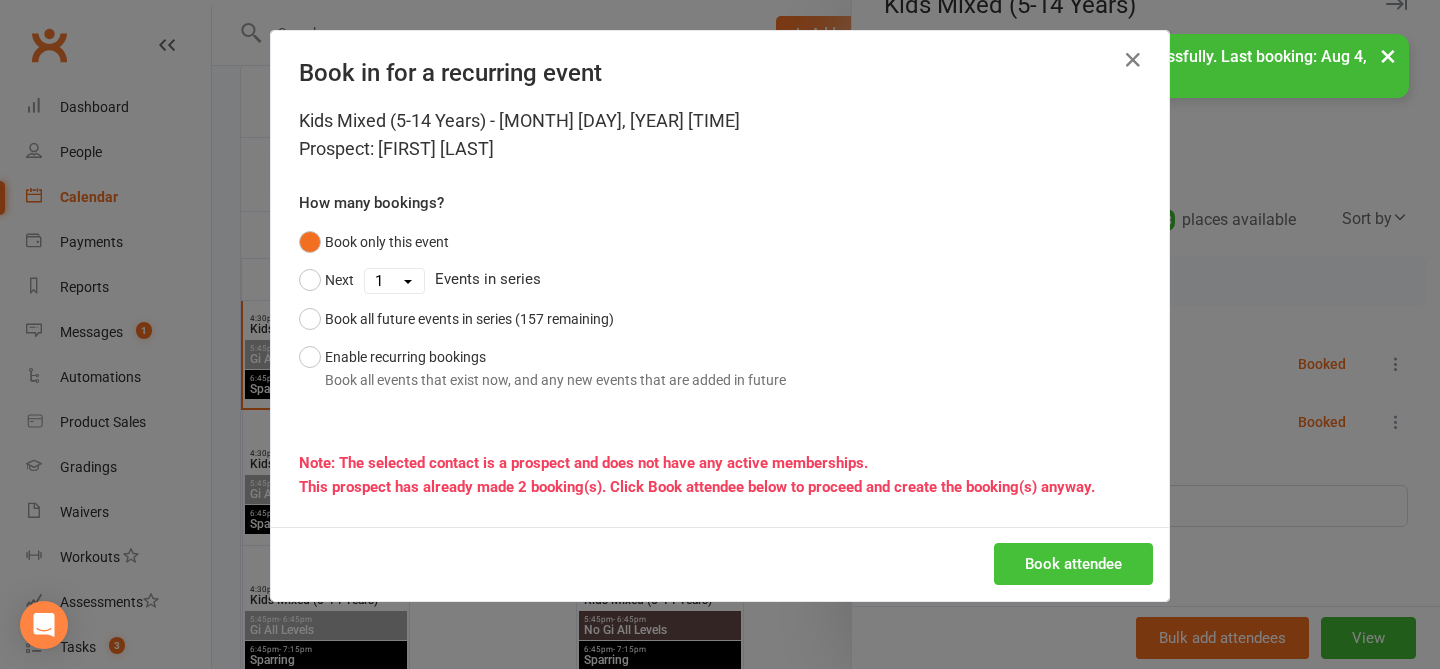 click on "Book attendee" at bounding box center [1073, 564] 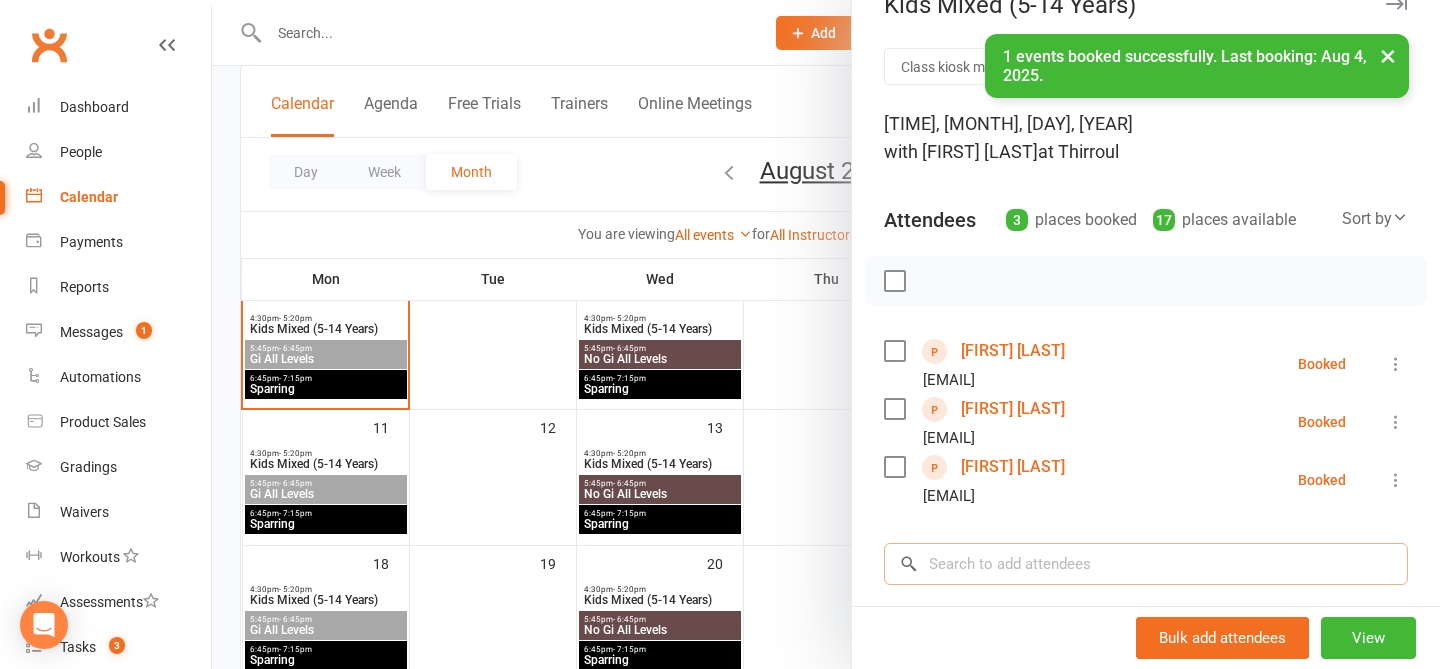 click at bounding box center (1146, 564) 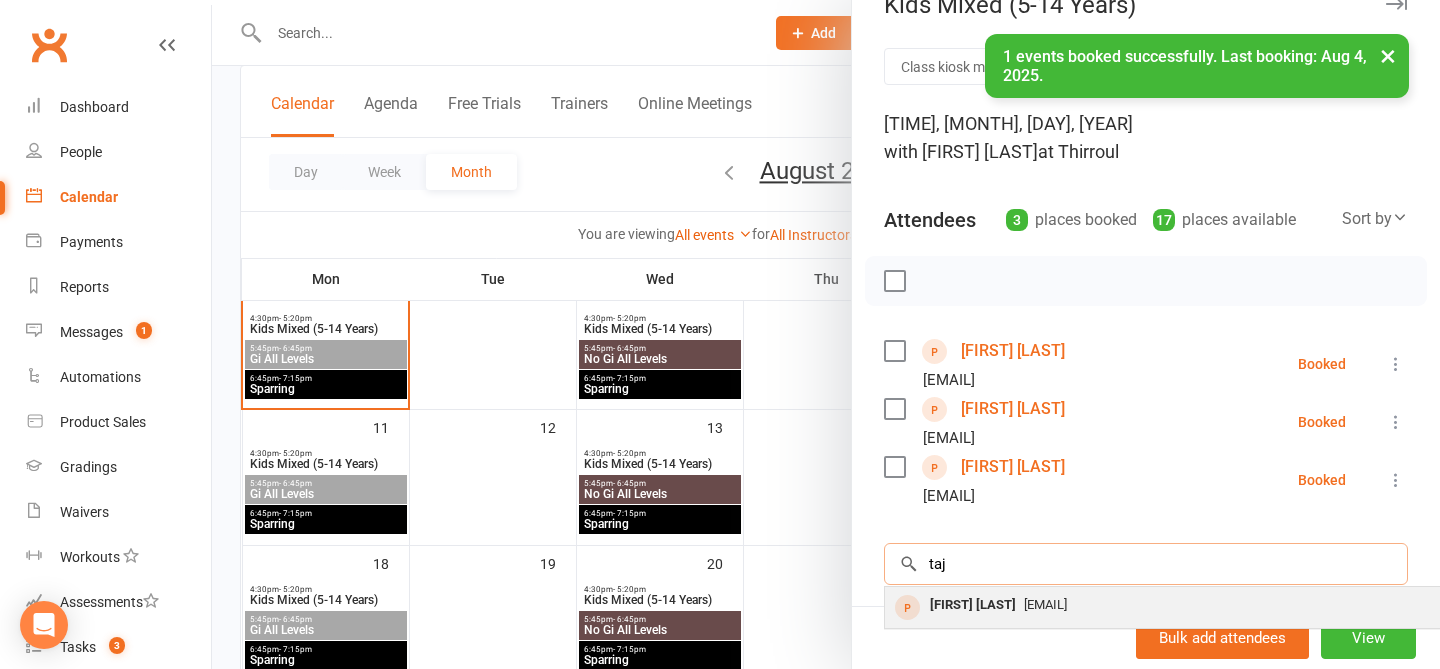 type on "taj" 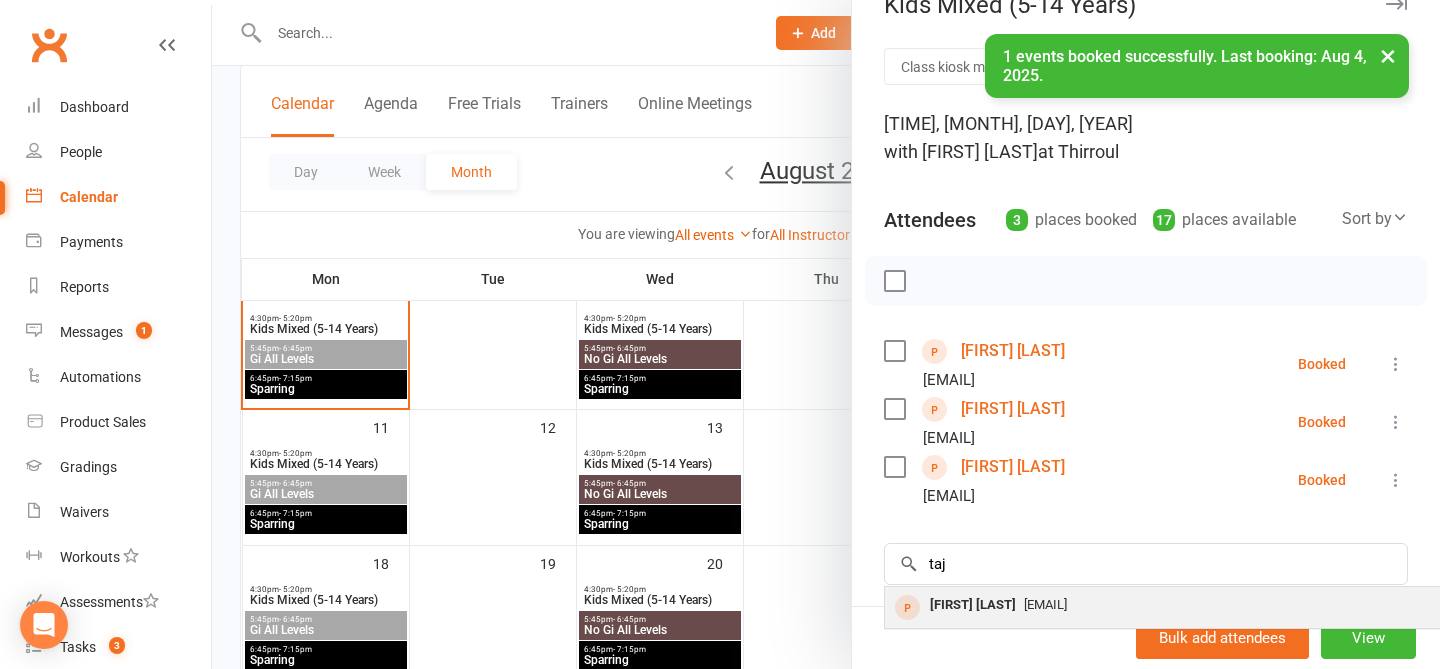 click on "carlywhiticker@gmail.com" at bounding box center [1045, 604] 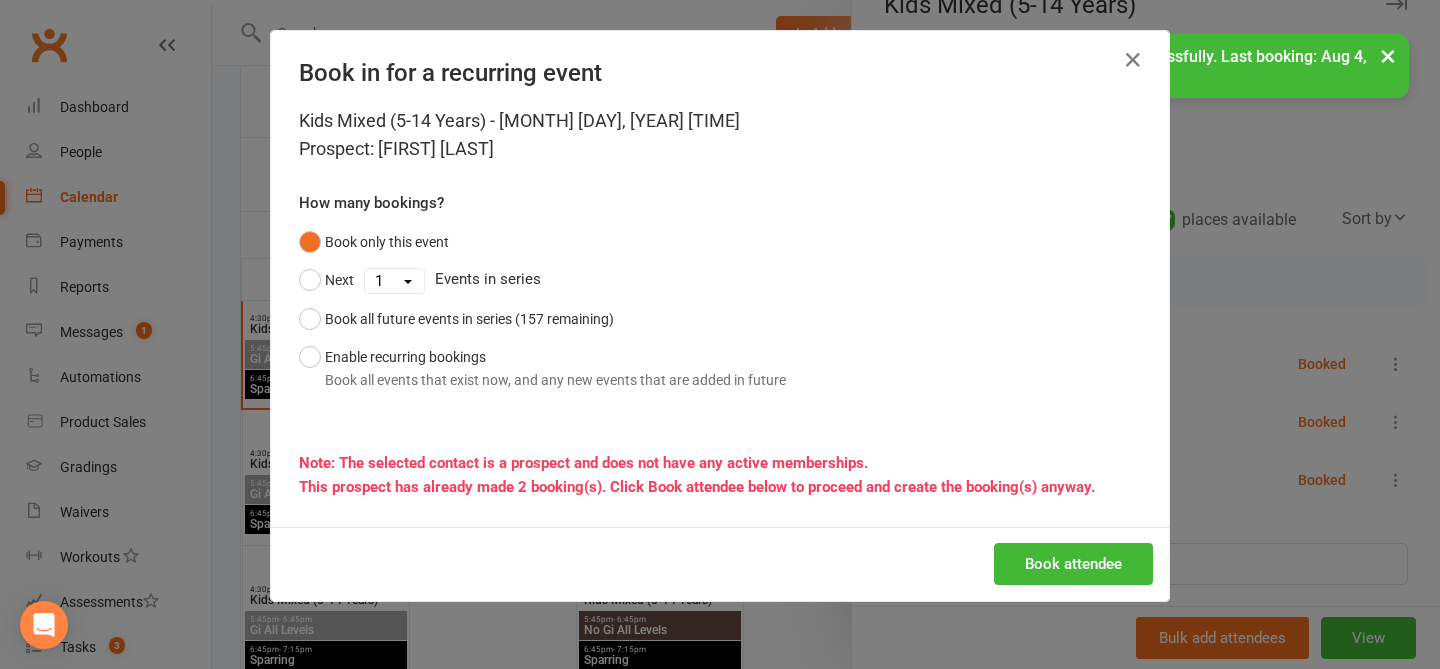 click on "Kids Mixed (5-14 Years) - Aug 4, 2025 4:30pm Prospect: Taj Whiticker How many bookings? Book only this event Next 1 2 3 4 5 6 7 8 9 10 11 12 13 14 15 16 17 18 19 20 21 22 23 24 25 26 27 28 29 30 31 32 33 34 35 36 37 38 39 40 41 42 43 44 45 46 47 48 49 50 51 52 53 54 55 56 57 58 59 60 61 62 63 64 65 66 67 68 69 70 71 72 73 74 75 76 77 78 79 80 81 82 83 84 85 86 87 88 89 90 91 92 93 94 95 96 97 98 99 100 101 102 103 104 105 106 107 108 109 110 111 112 113 114 115 116 117 118 119 120 121 122 123 124 125 126 127 128 129 130 131 132 133 134 135 136 137 138 139 140 141 142 143 144 145 146 147 148 149 150 151 152 153 154 155 156 157 Events in series Book all future events in series (157 remaining) Enable recurring bookings Book all events that exist now, and any new events that are added in future Note: The selected contact is a prospect and does not have any active memberships. This prospect has already made 2 booking(s). Click Book attendee below to proceed and create the booking(s) anyway." at bounding box center (720, 317) 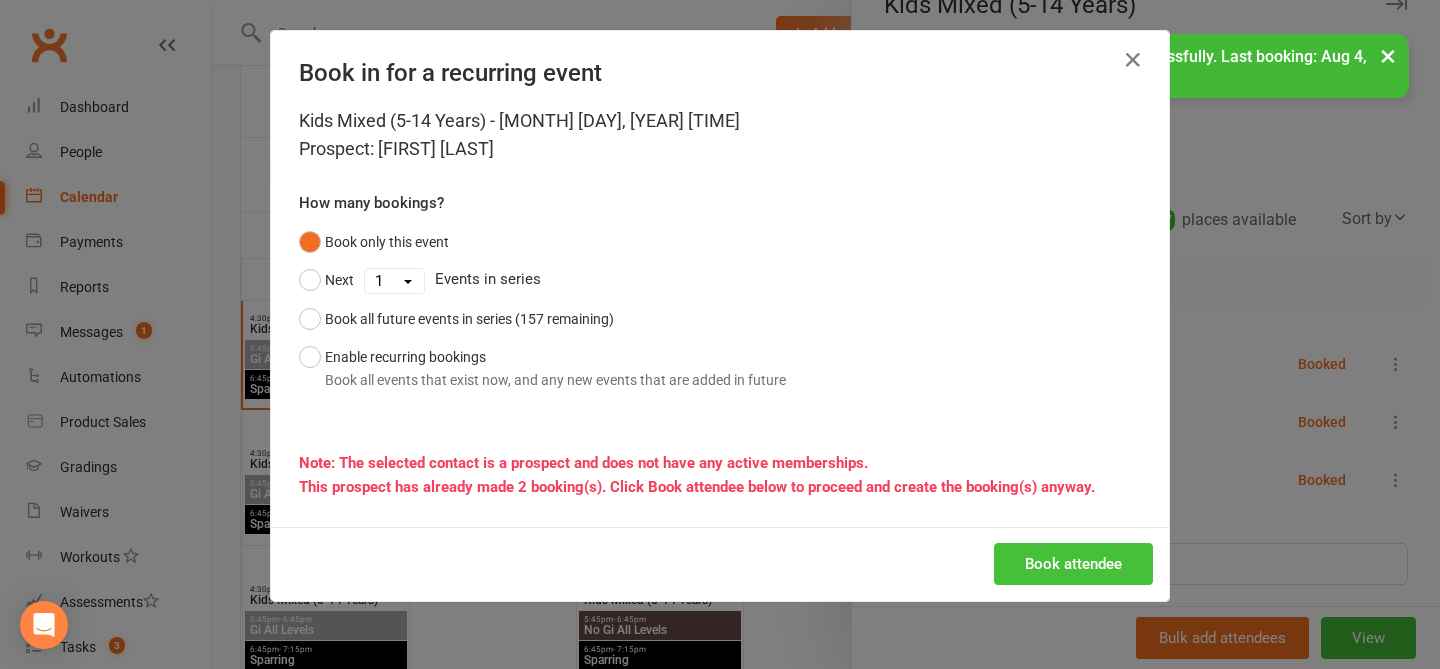 click on "Book attendee" at bounding box center [1073, 564] 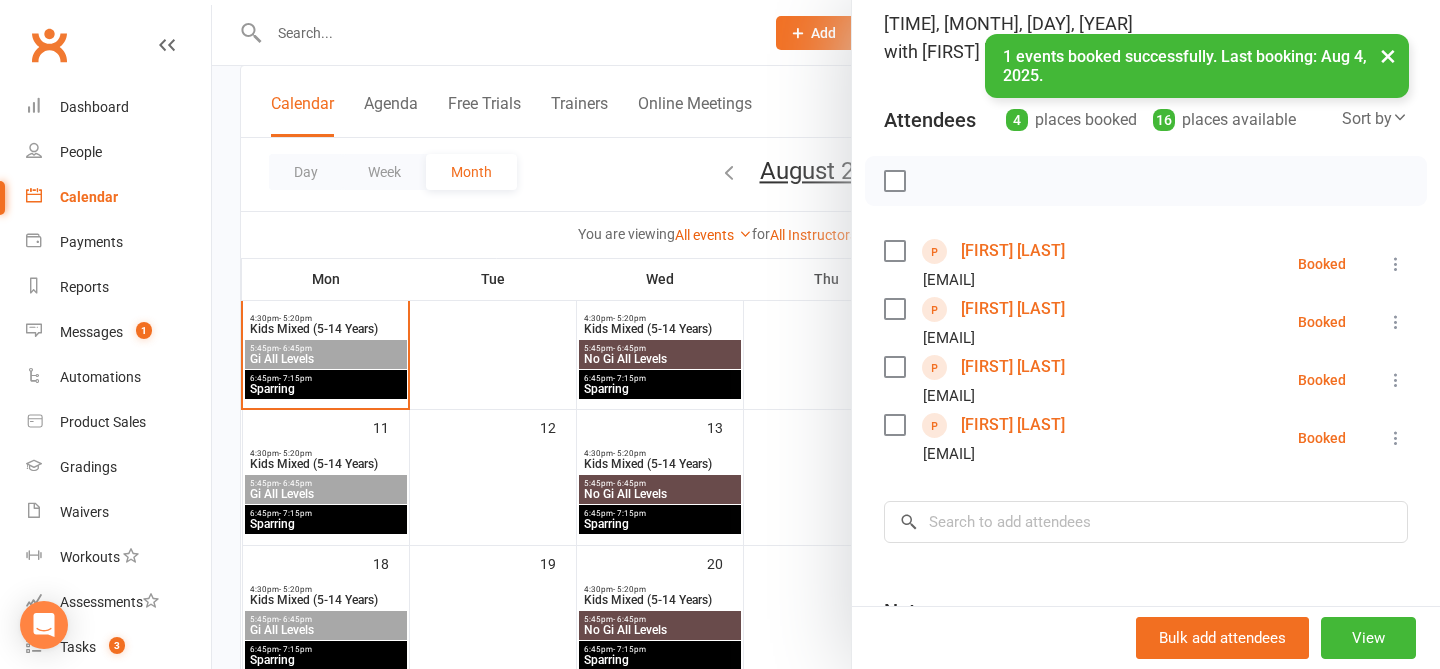 scroll, scrollTop: 171, scrollLeft: 0, axis: vertical 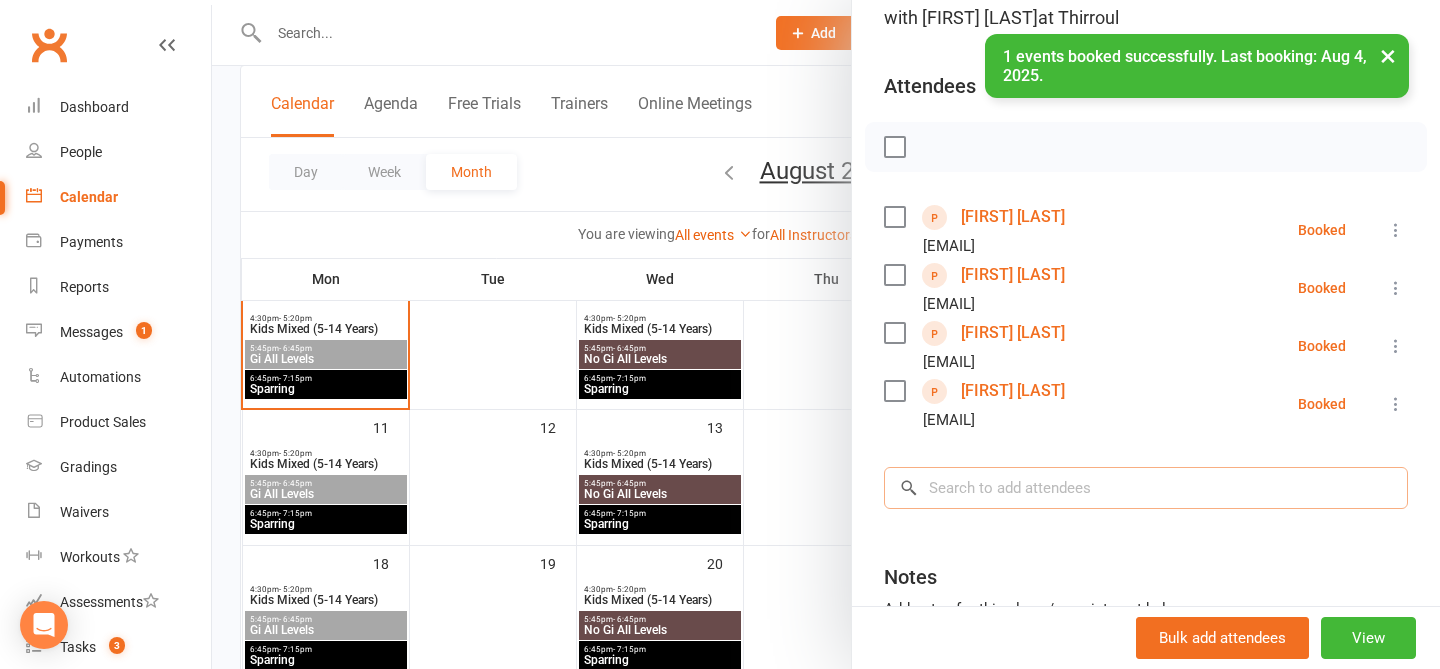 click at bounding box center [1146, 488] 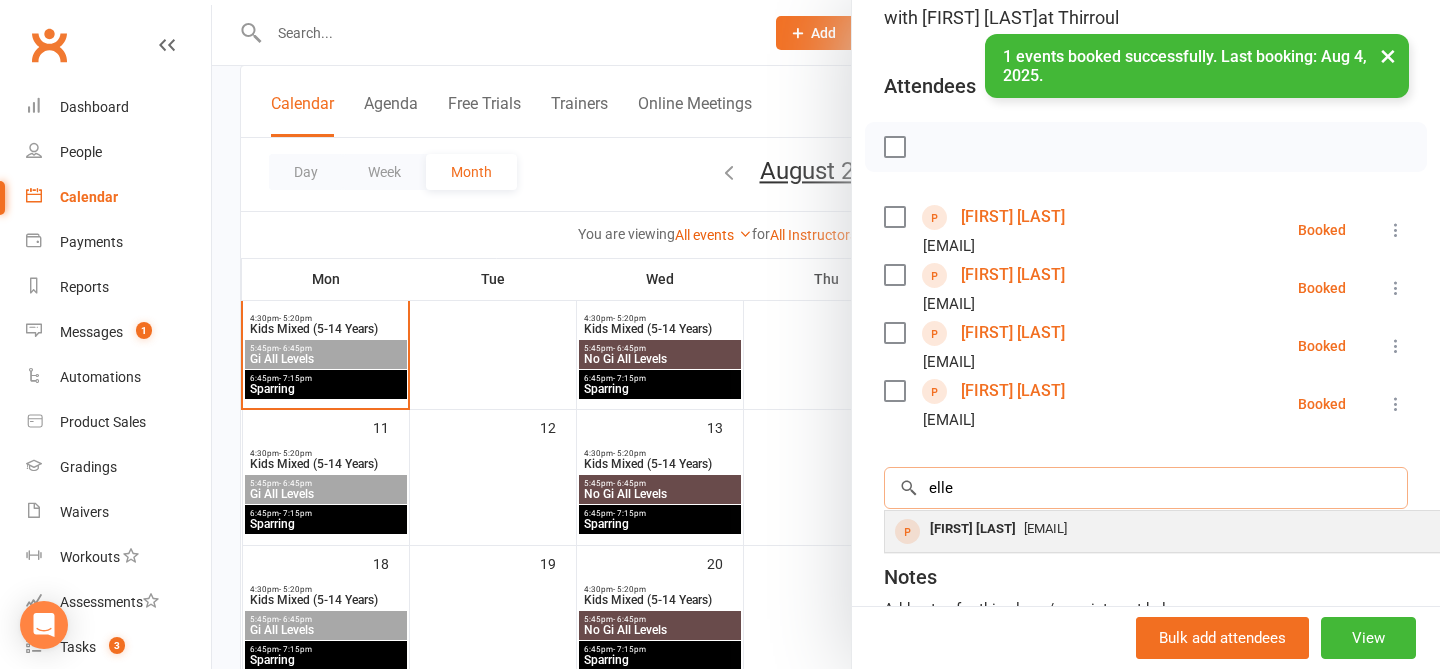 type on "elle" 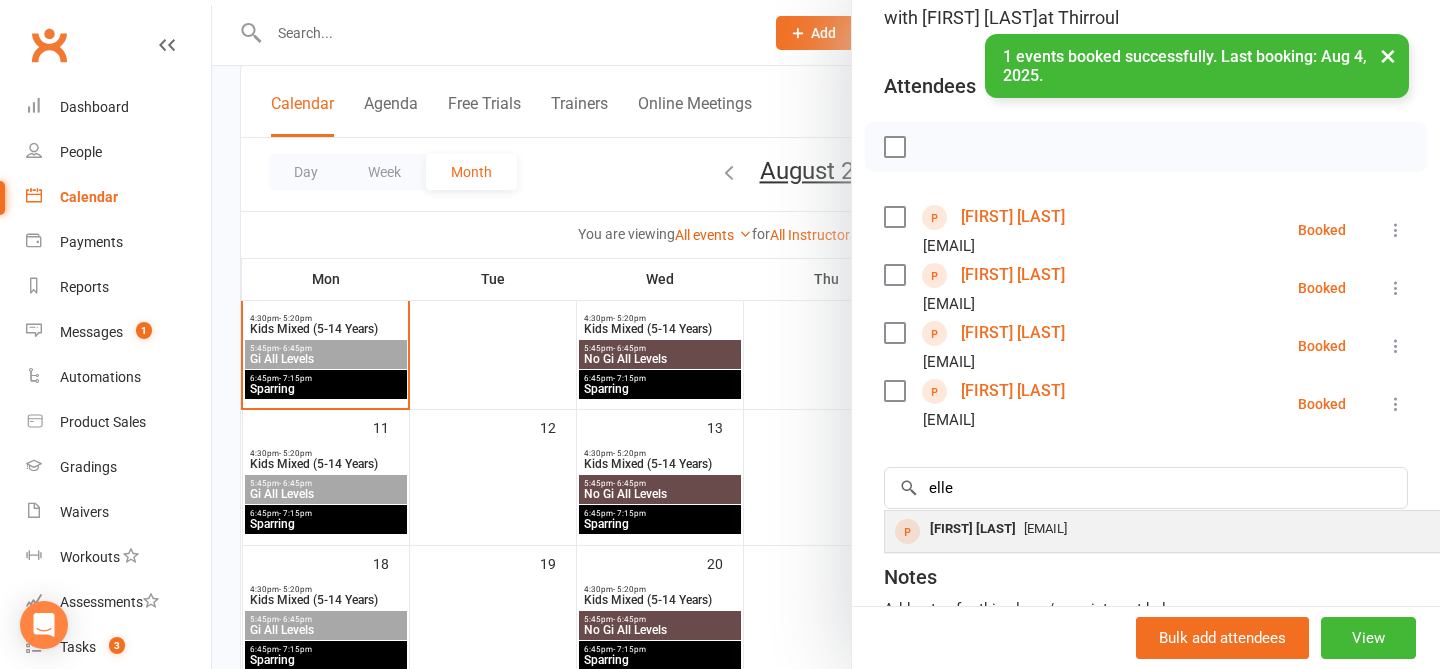 click on "Elle Whiticker" at bounding box center [973, 529] 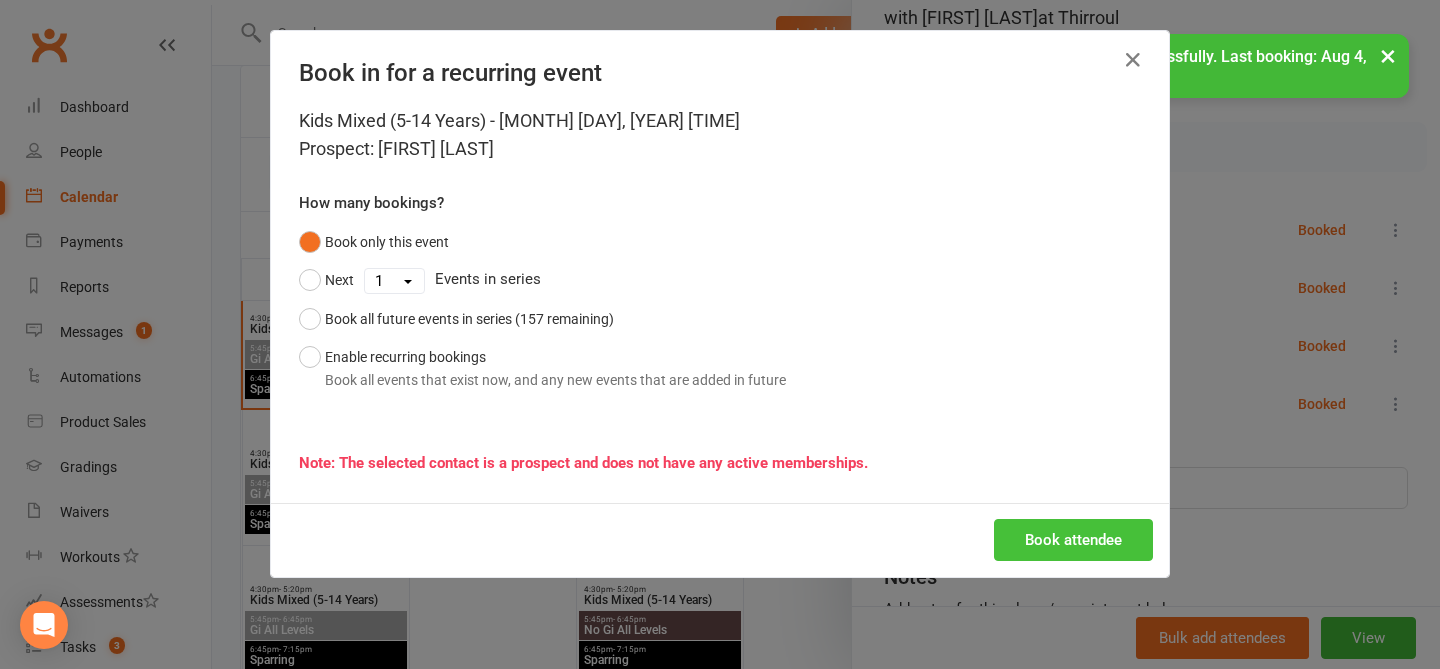 click on "Book attendee" at bounding box center [1073, 540] 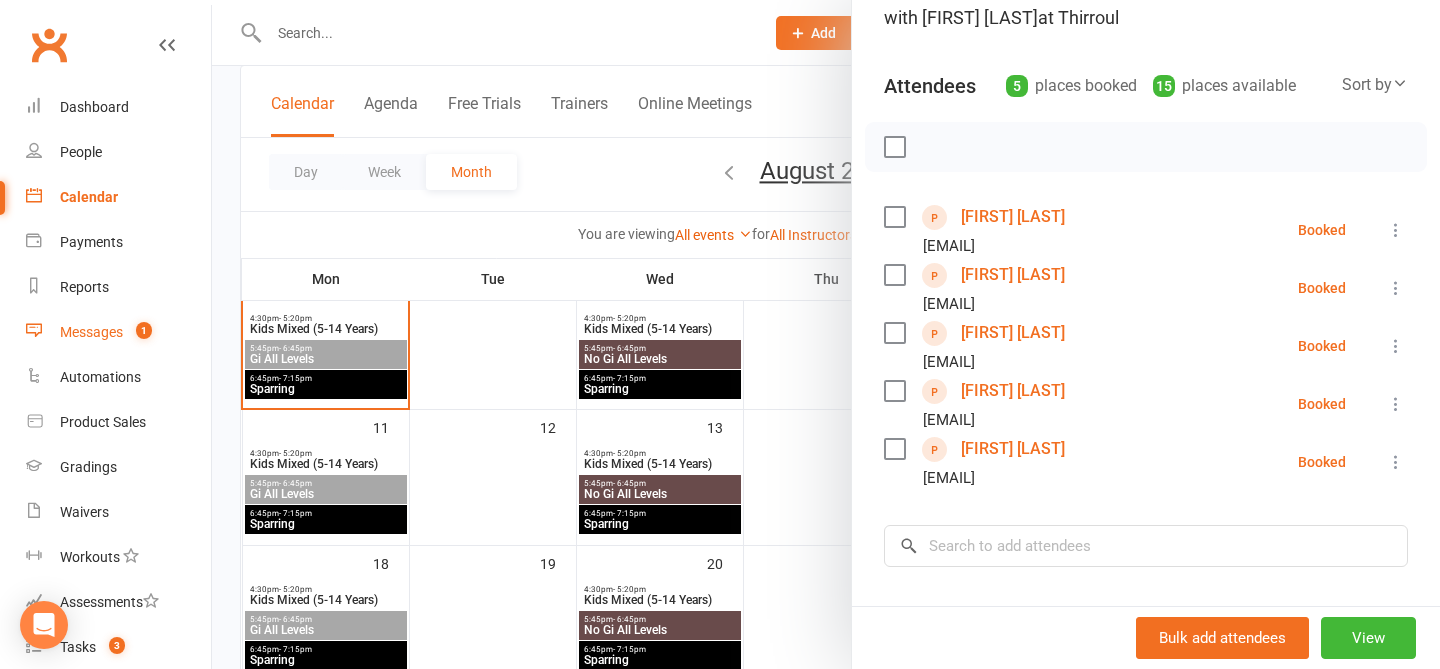 click on "1" at bounding box center (144, 330) 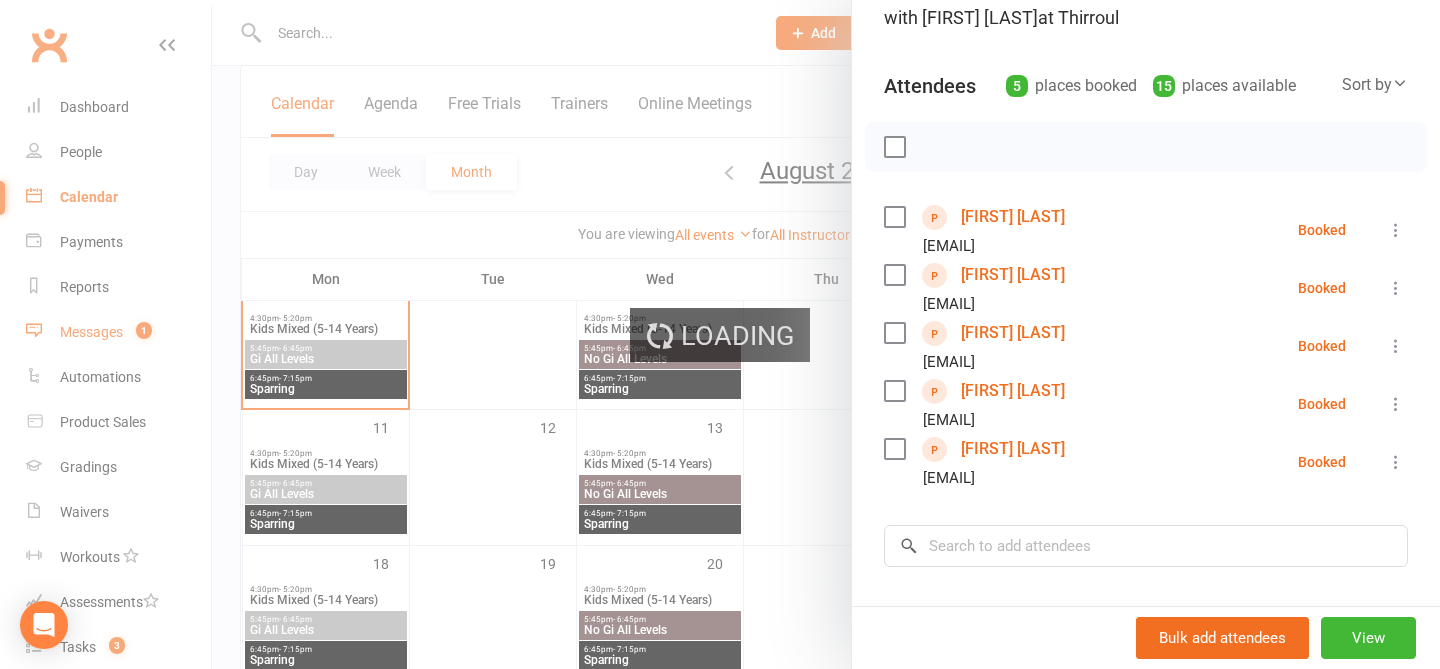 scroll, scrollTop: 0, scrollLeft: 0, axis: both 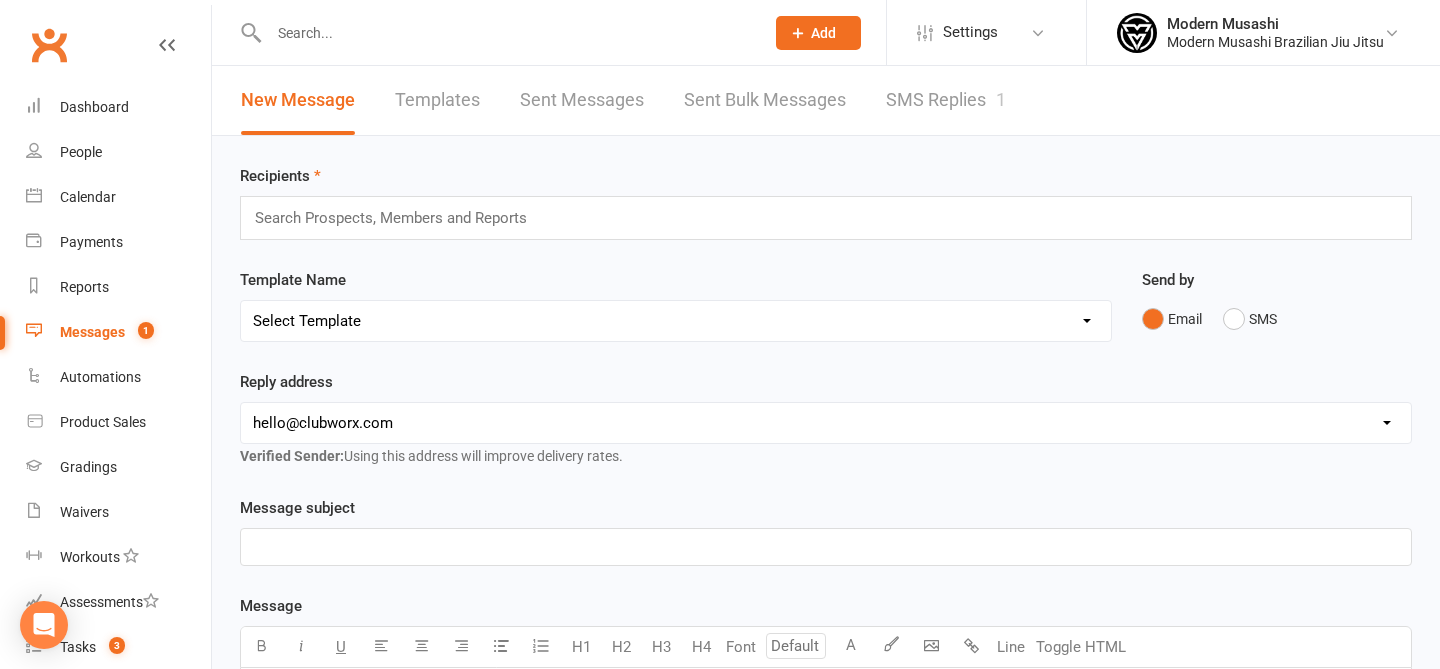 click on "SMS Replies  1" at bounding box center [946, 100] 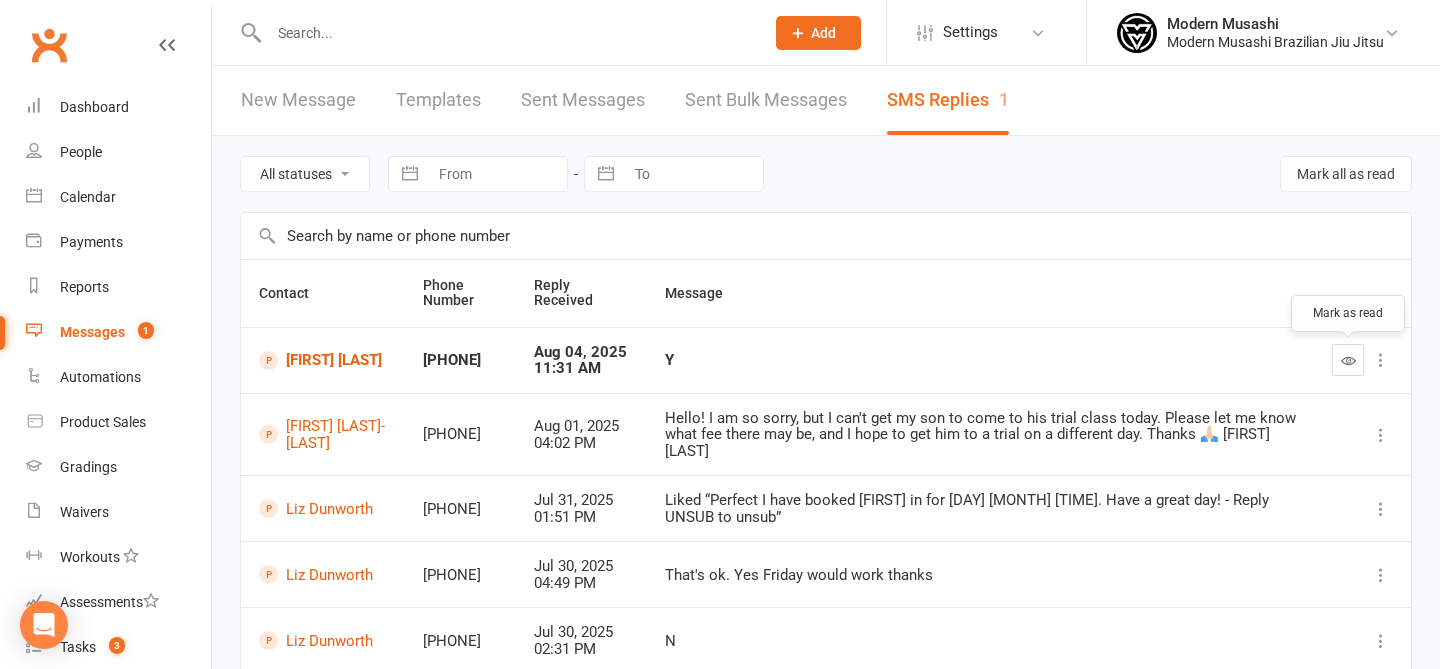 click at bounding box center (1348, 360) 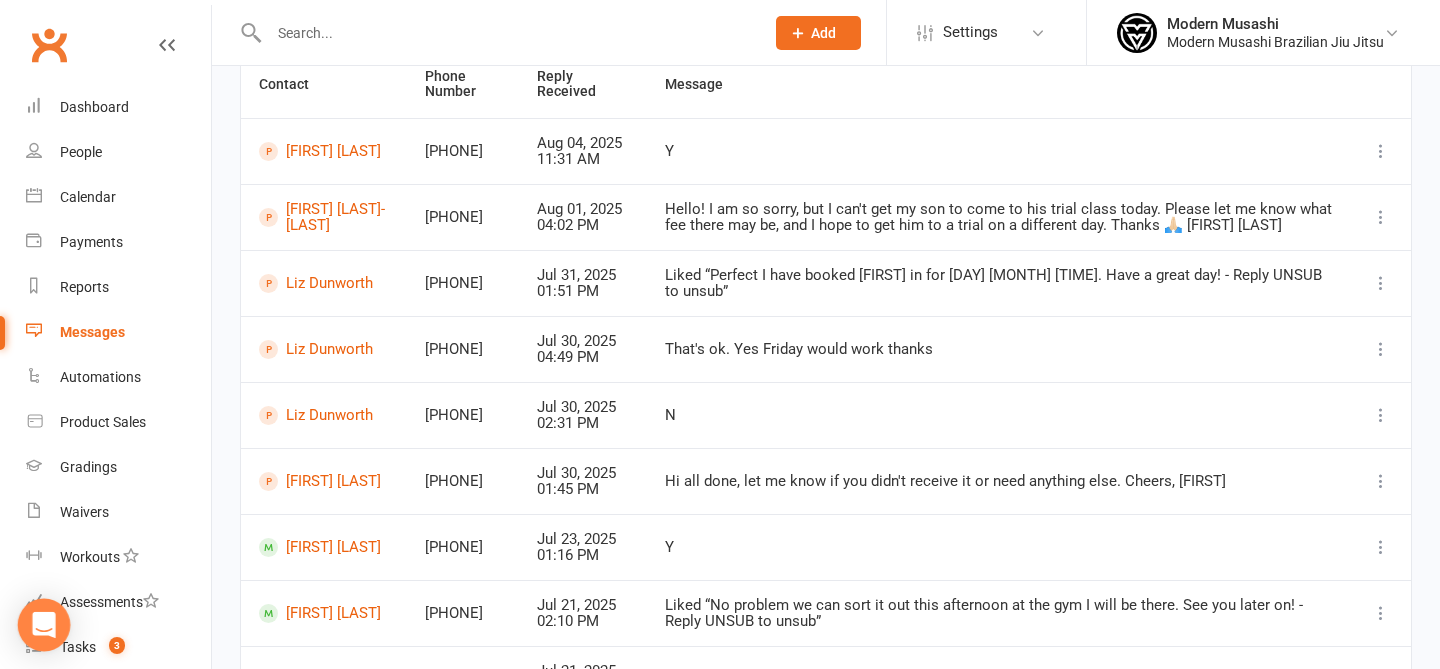 scroll, scrollTop: 484, scrollLeft: 0, axis: vertical 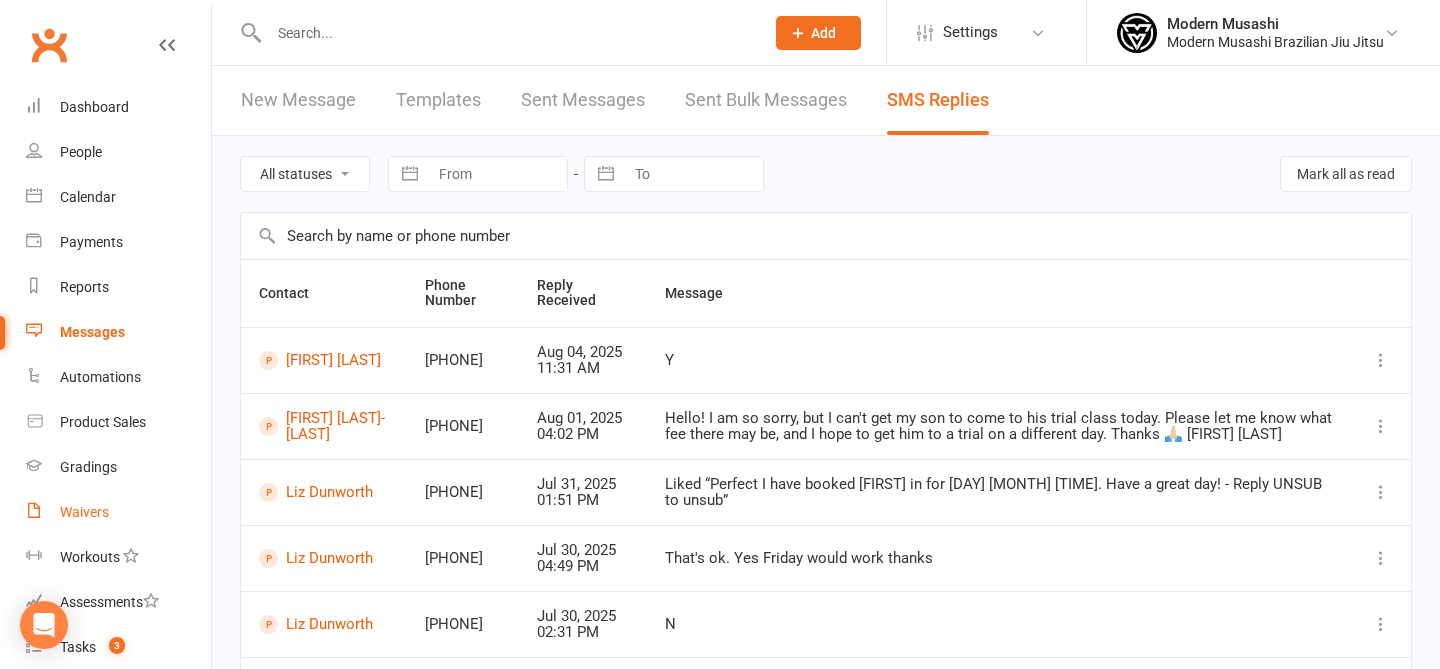 click on "Waivers" at bounding box center [118, 512] 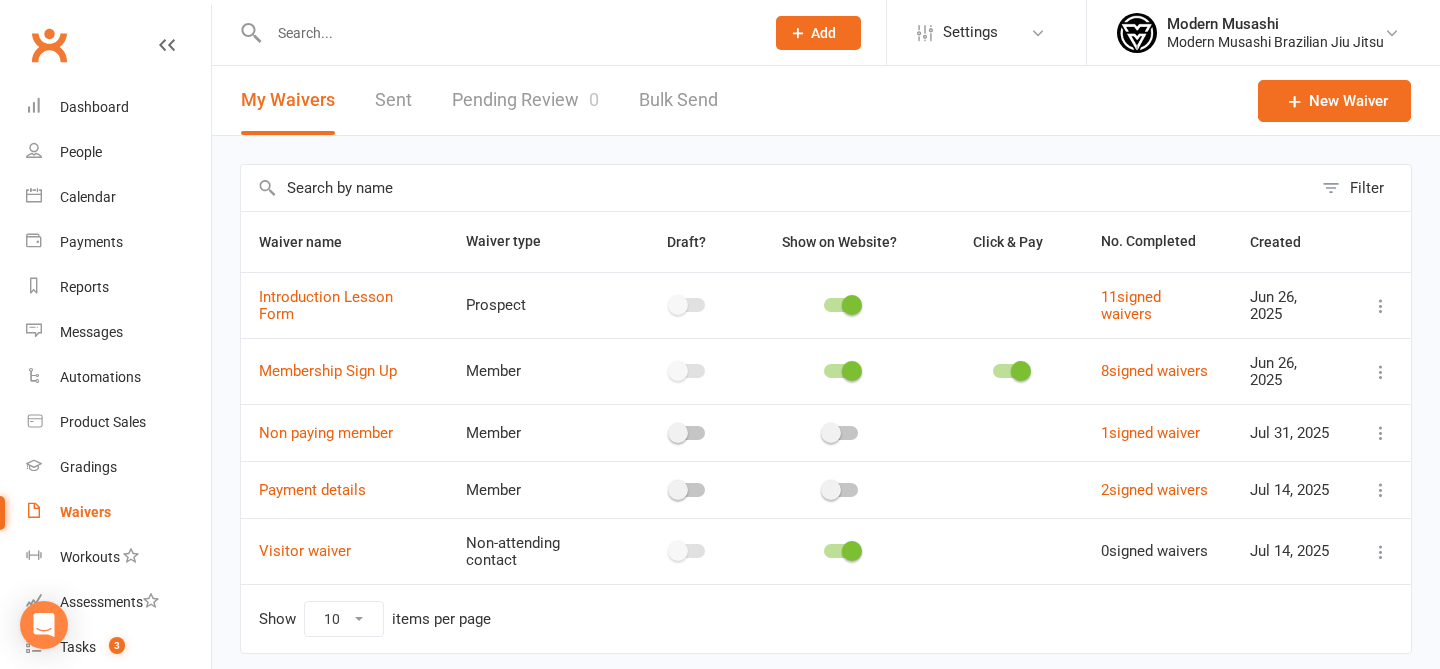 scroll, scrollTop: 70, scrollLeft: 0, axis: vertical 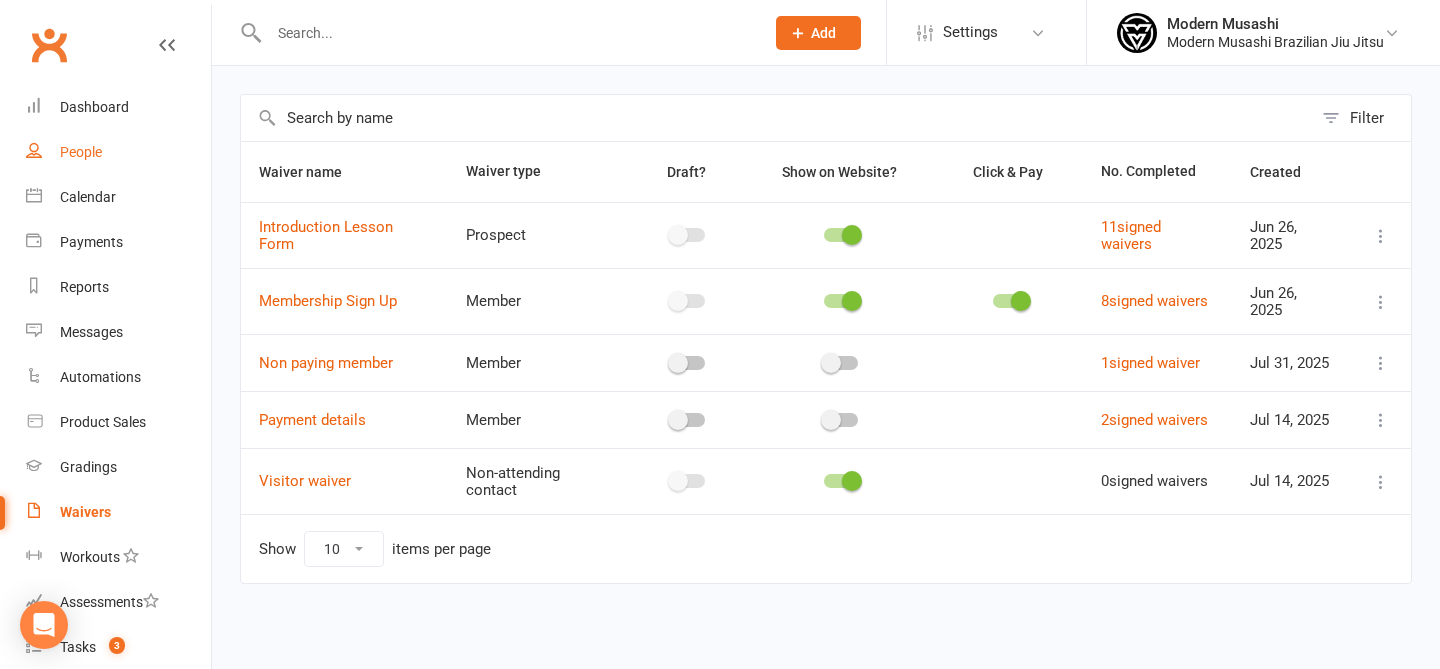 click on "People" at bounding box center [118, 152] 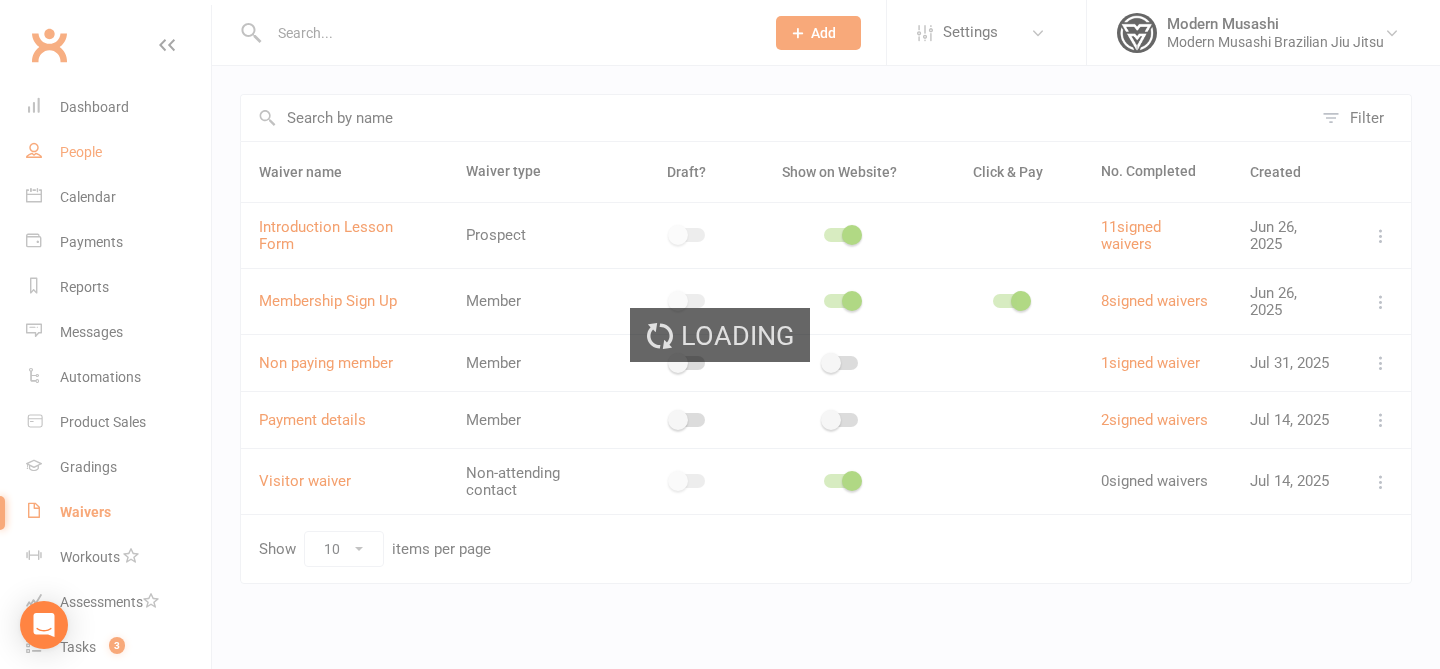 scroll, scrollTop: 0, scrollLeft: 0, axis: both 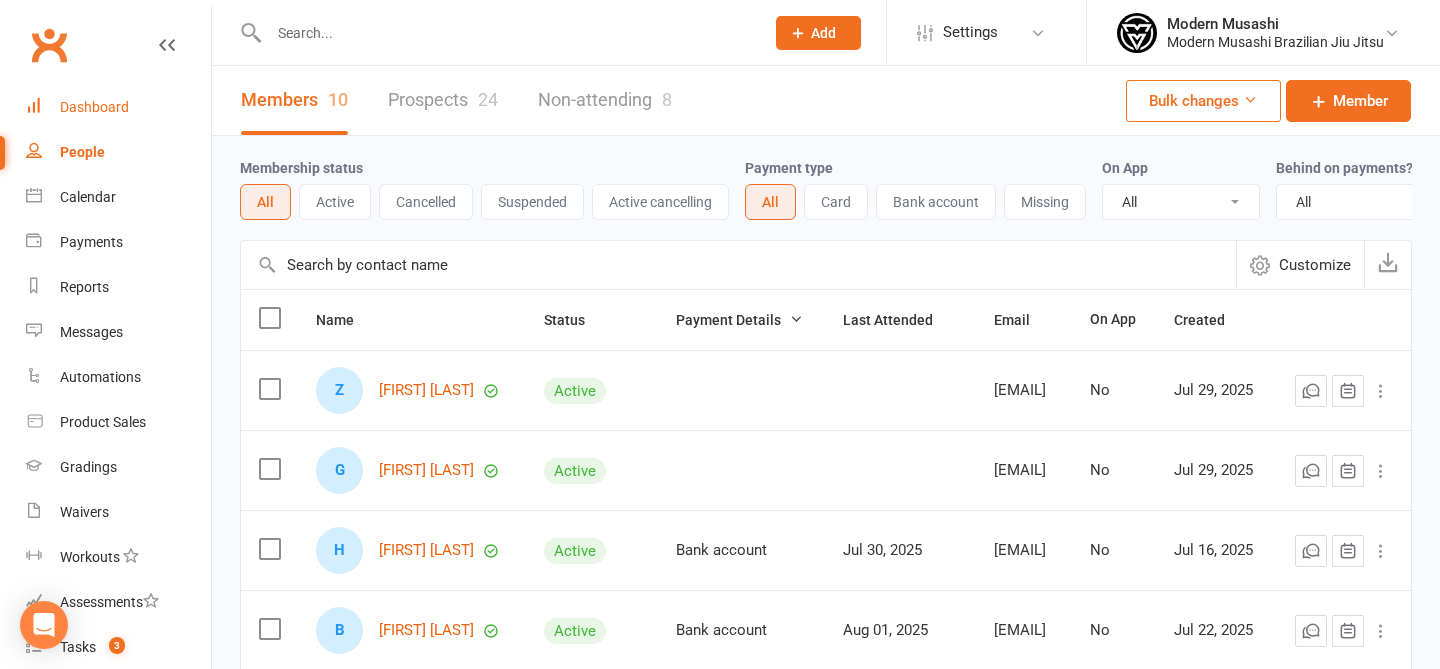 click on "Dashboard" at bounding box center [94, 107] 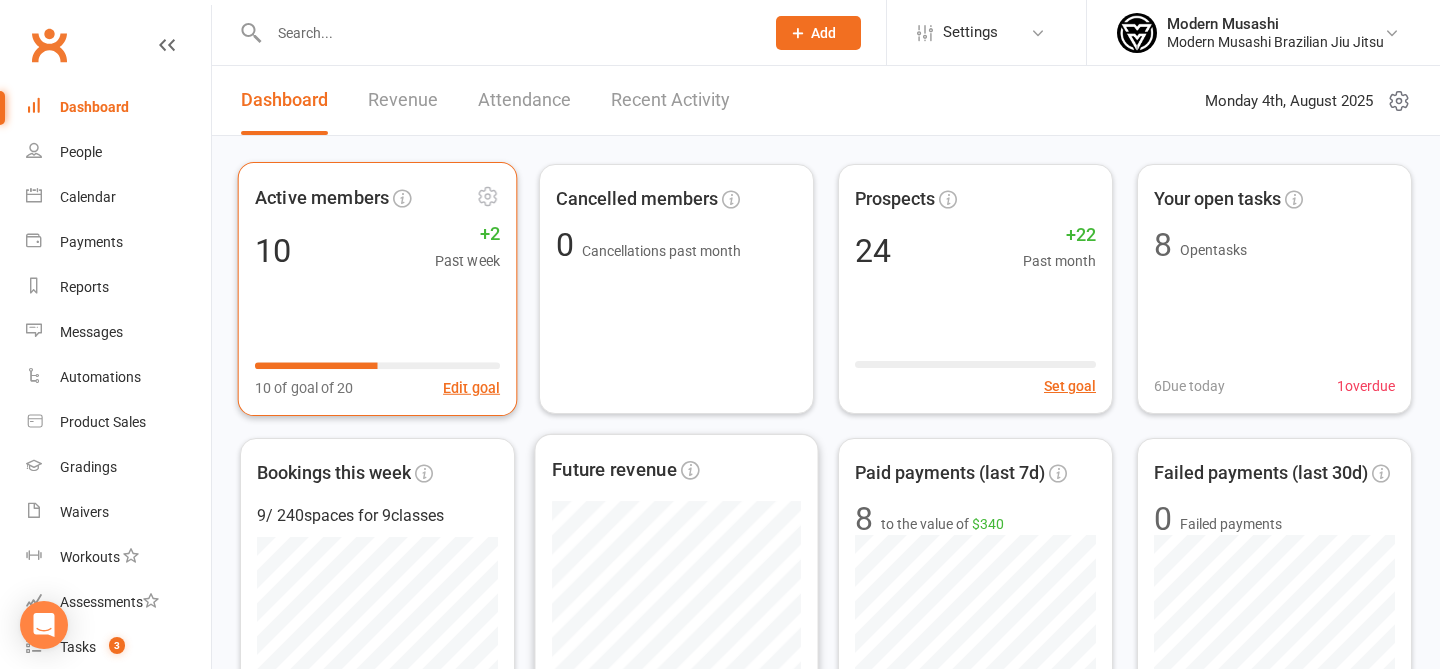 click on "Active members   10 +2 Past week 10 of goal of 20 Edit goal" at bounding box center [378, 289] 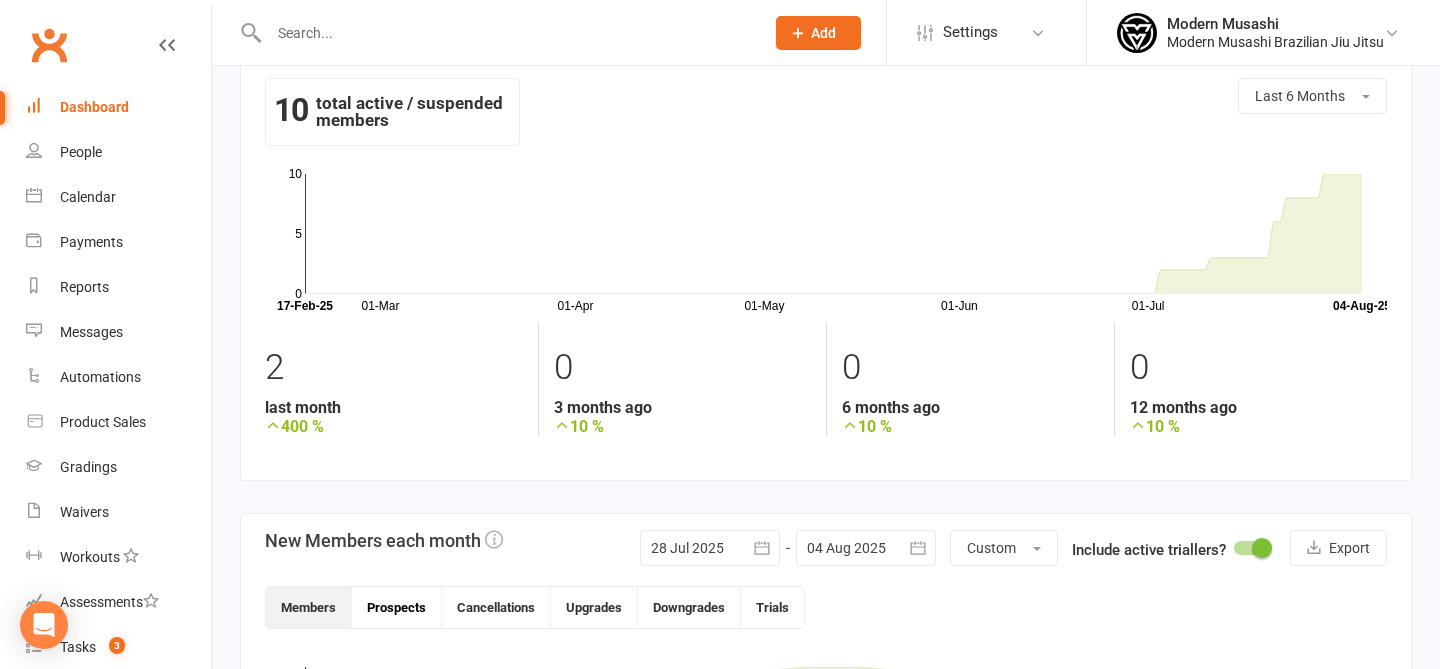 scroll, scrollTop: 0, scrollLeft: 0, axis: both 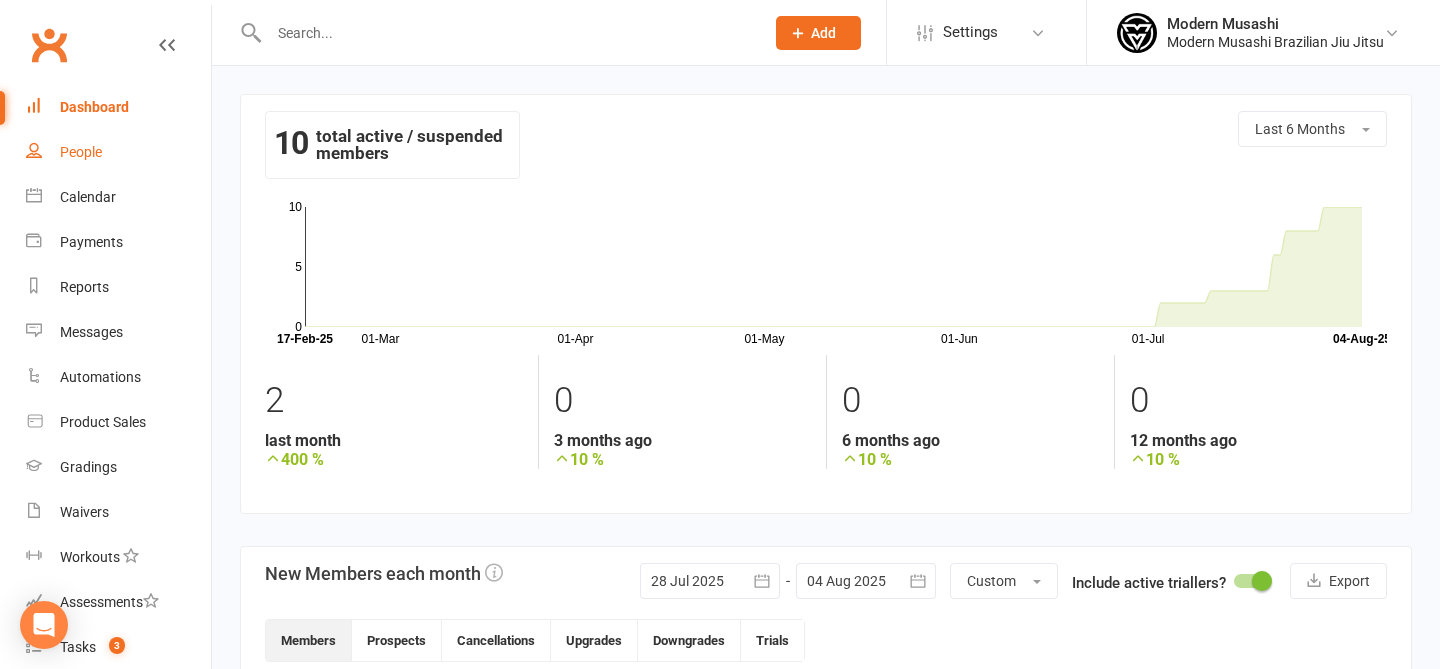 click on "People" at bounding box center (118, 152) 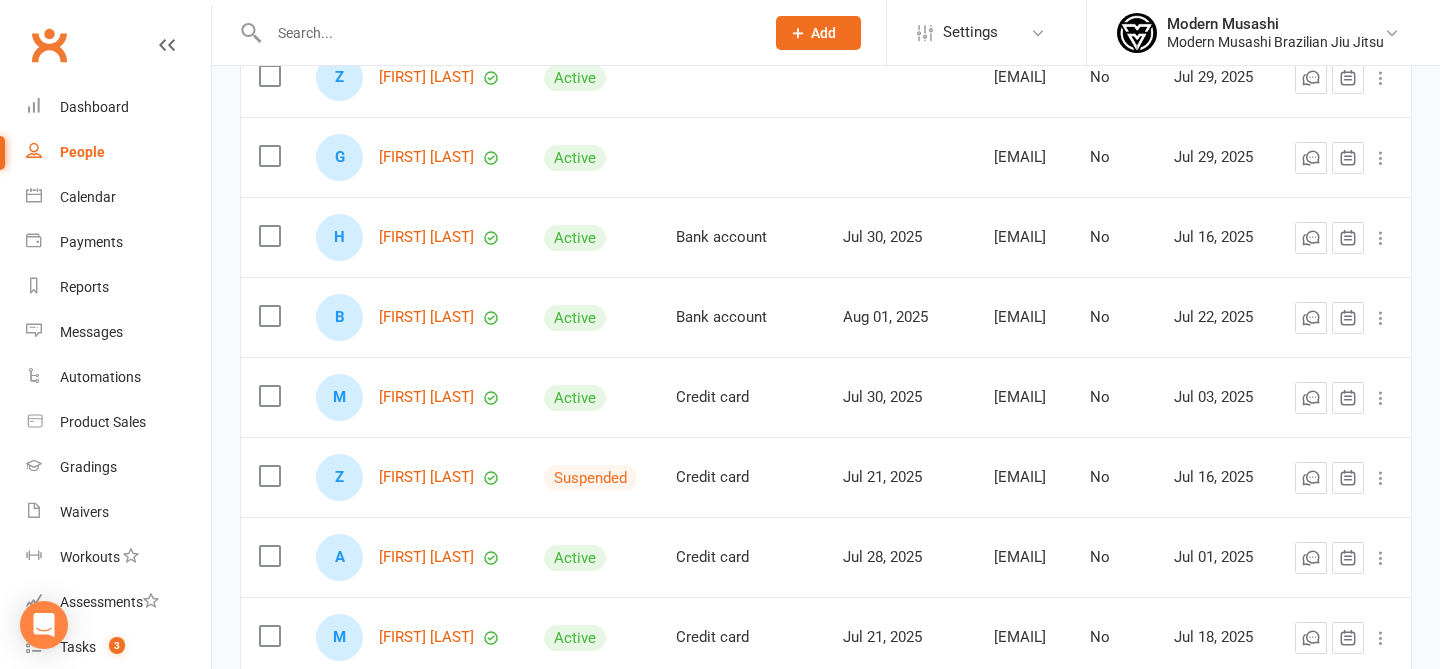 scroll, scrollTop: 0, scrollLeft: 0, axis: both 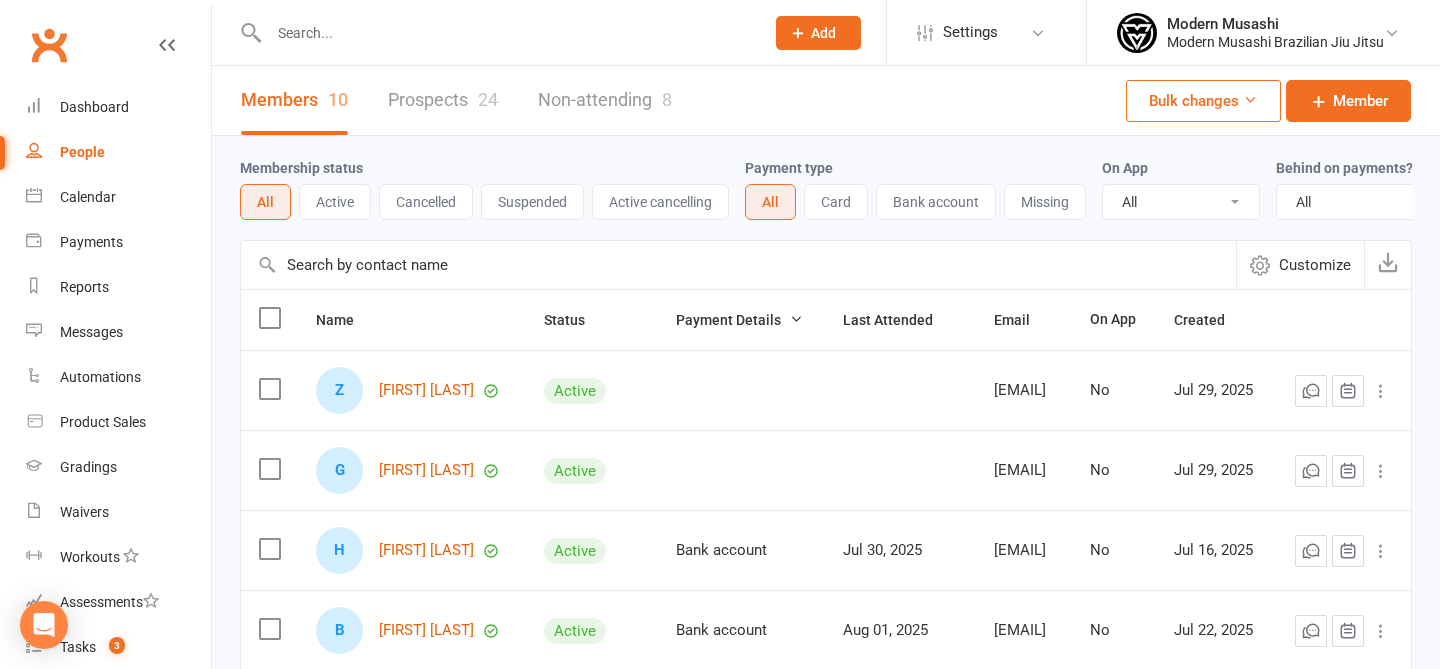 click on "Non-attending 8" at bounding box center [605, 100] 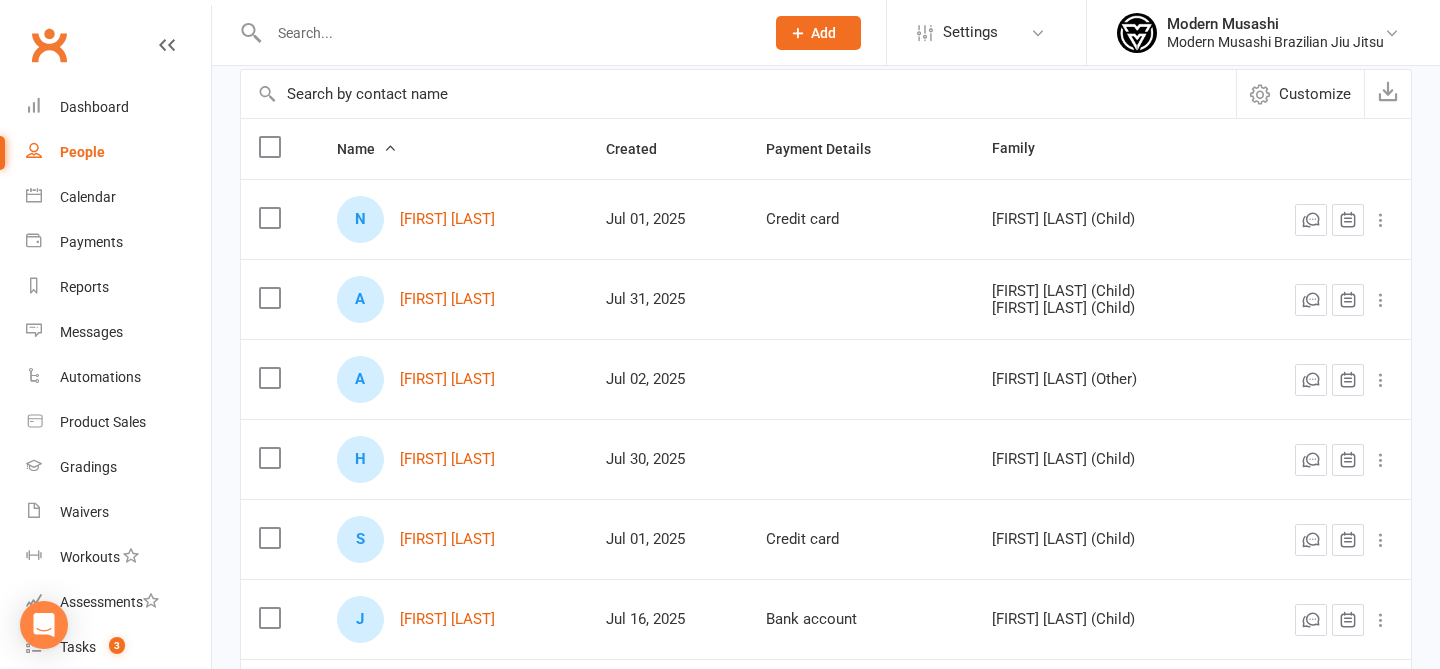 scroll, scrollTop: 0, scrollLeft: 0, axis: both 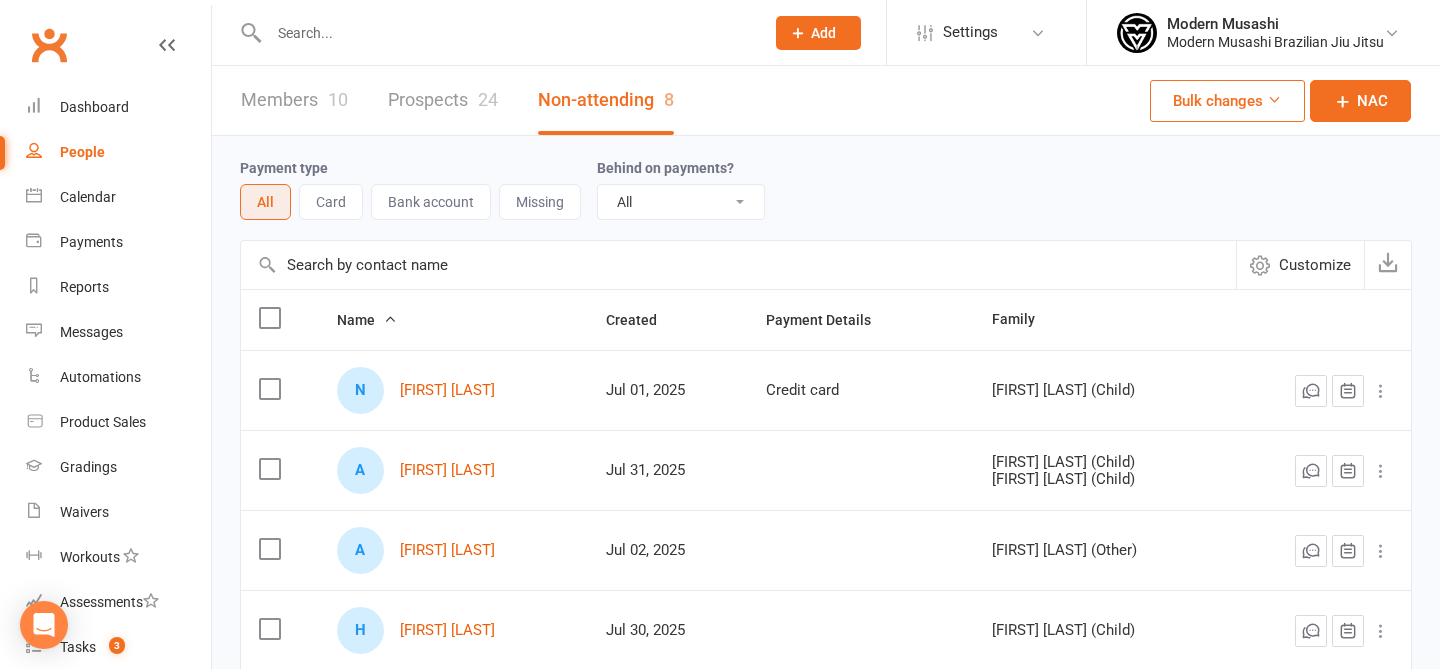 click on "Prospects 24" at bounding box center [443, 100] 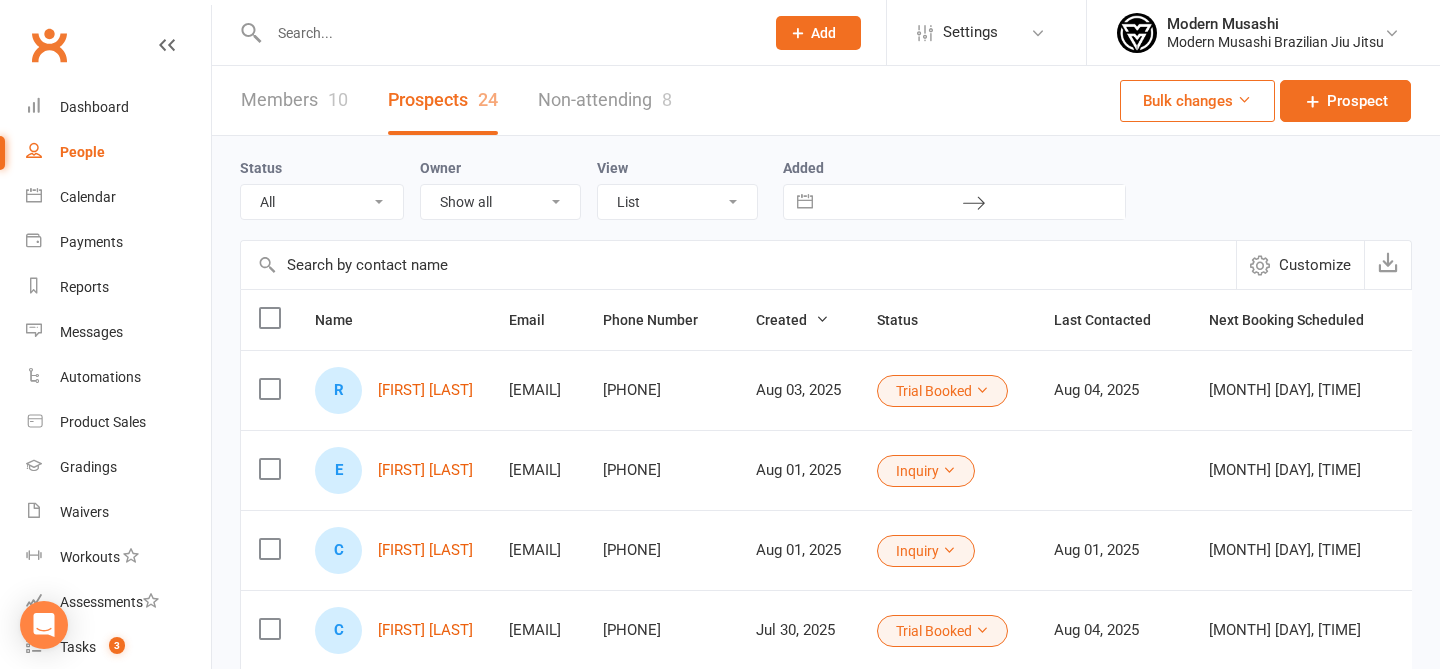 scroll, scrollTop: 1, scrollLeft: 0, axis: vertical 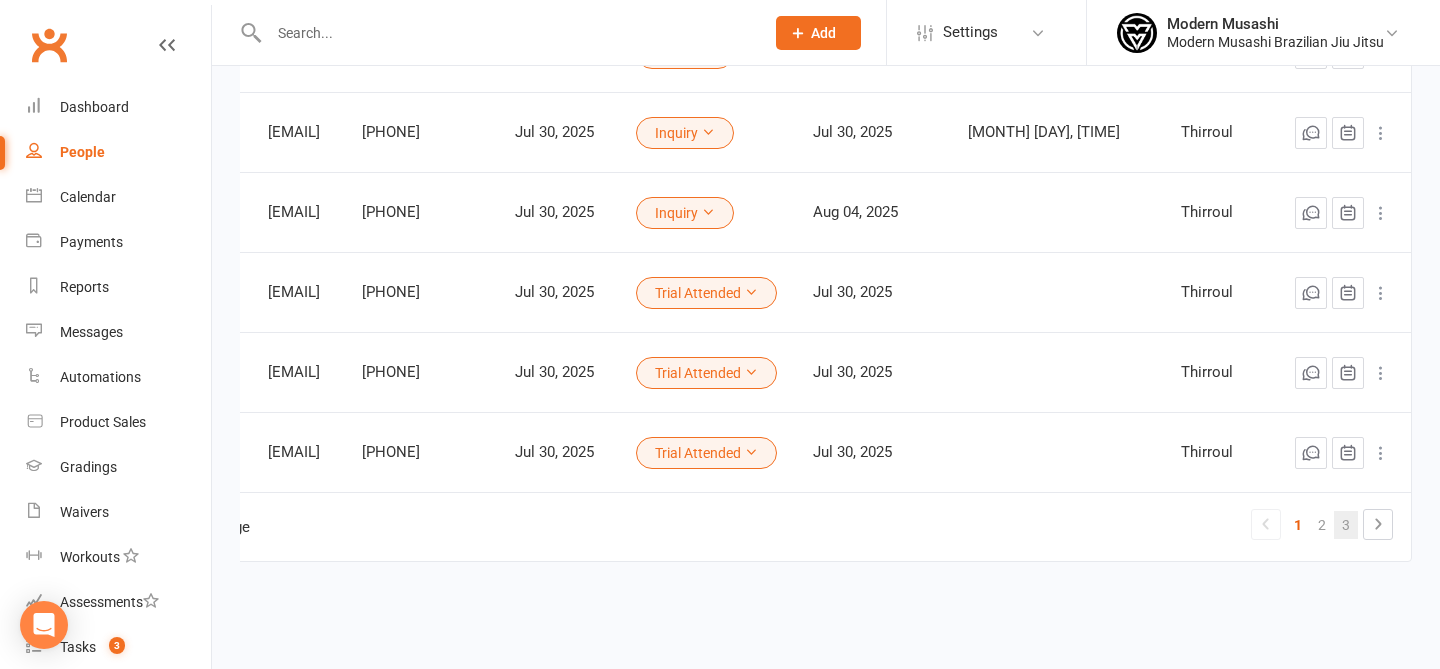 click on "3" at bounding box center [1346, 525] 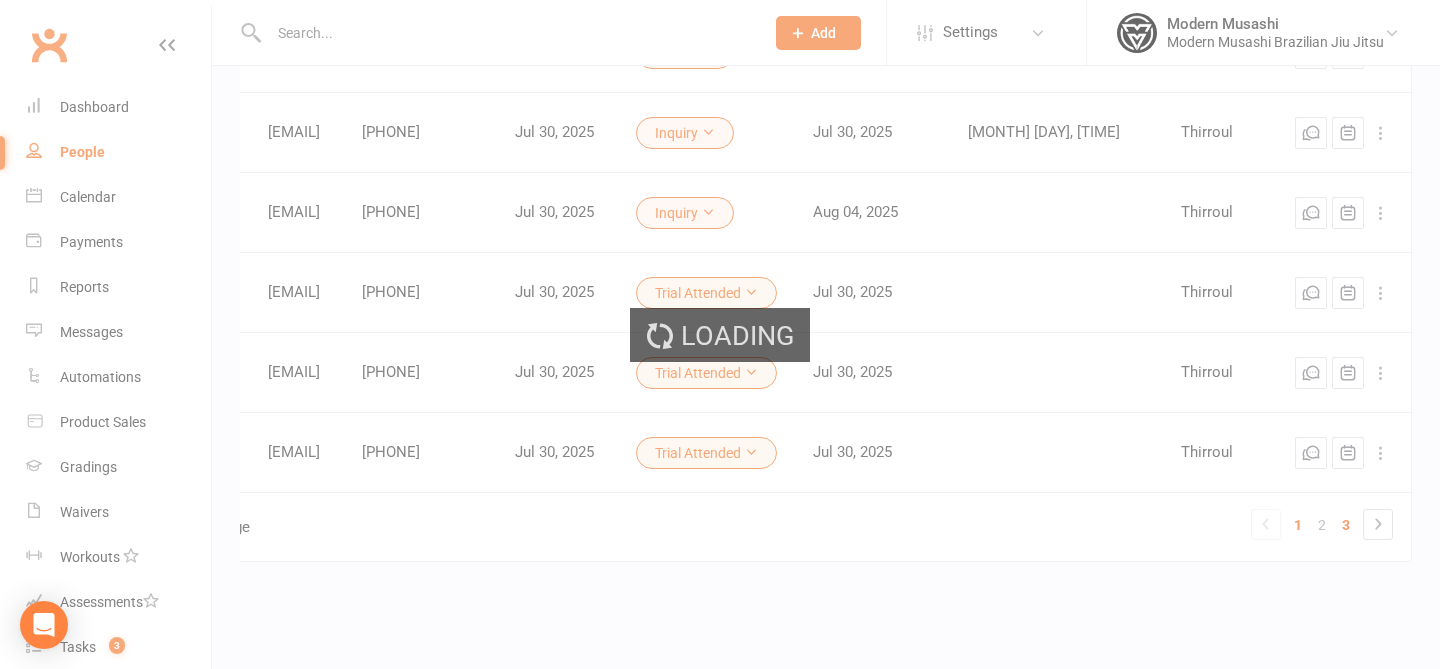 scroll, scrollTop: 178, scrollLeft: 0, axis: vertical 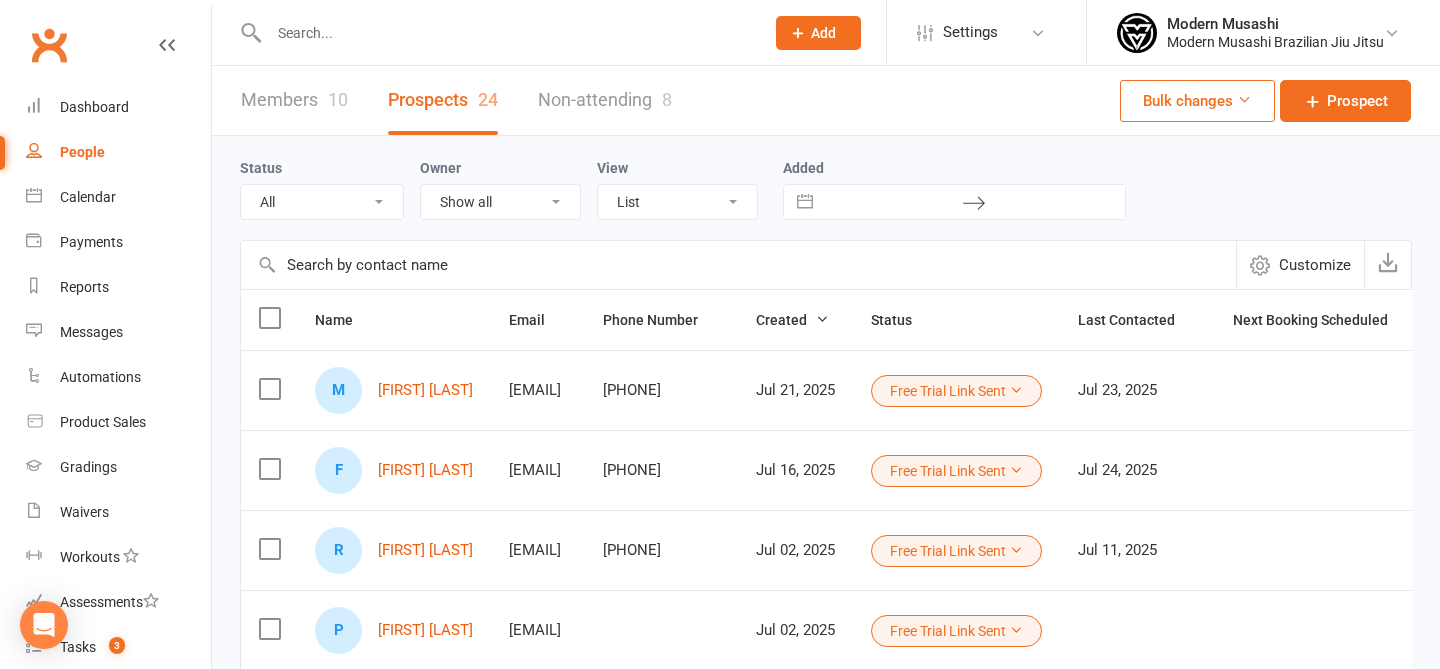 click at bounding box center [738, 265] 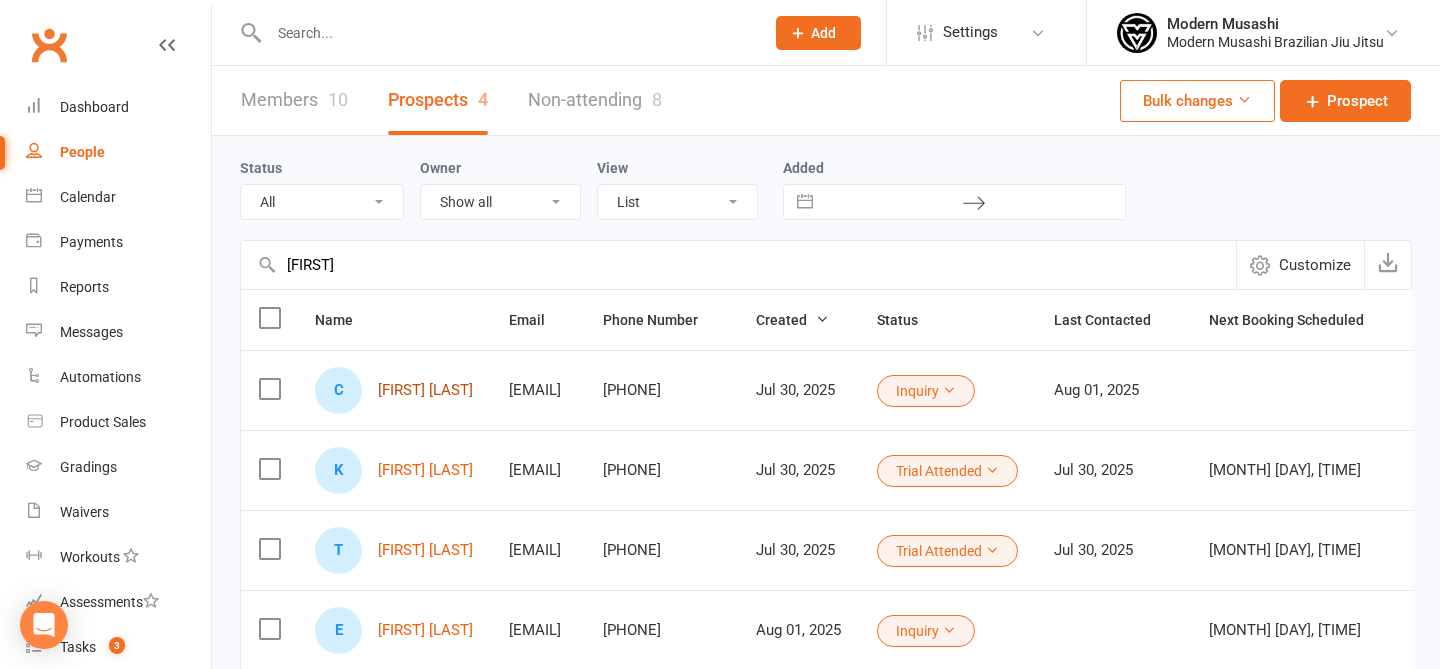 type on "carl" 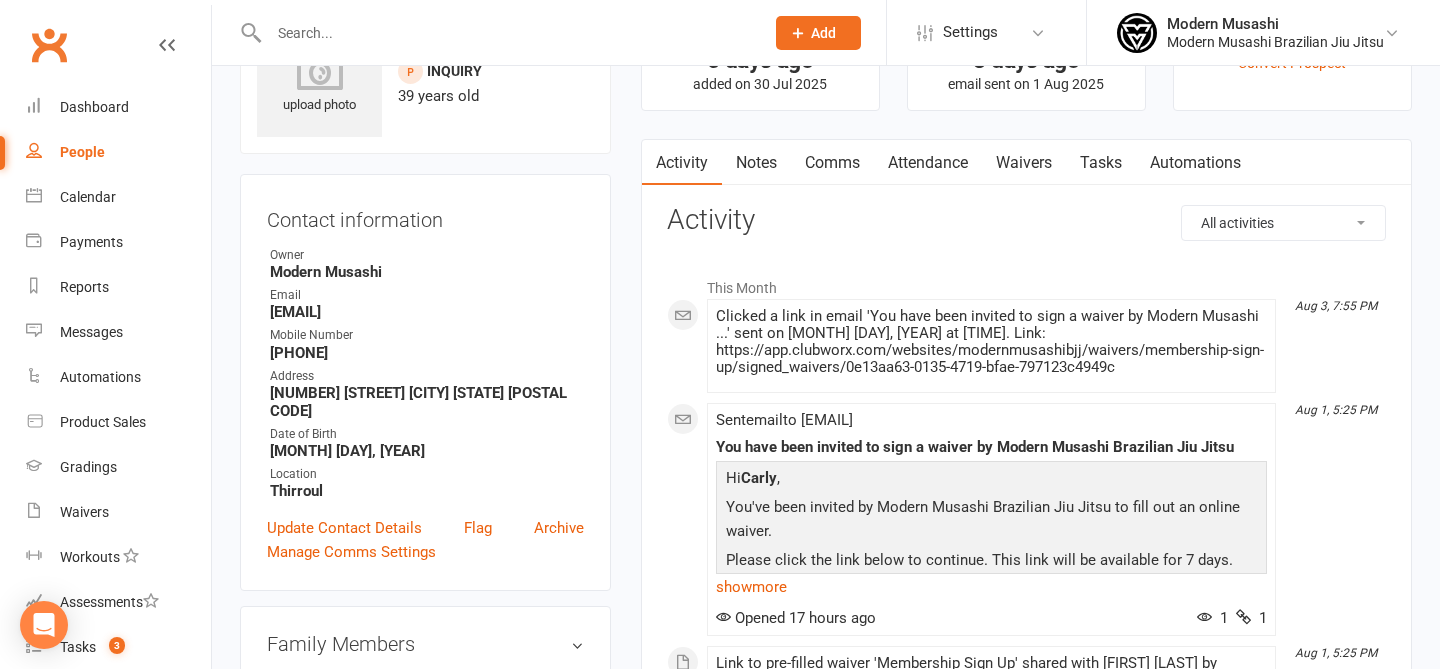 scroll, scrollTop: 10, scrollLeft: 0, axis: vertical 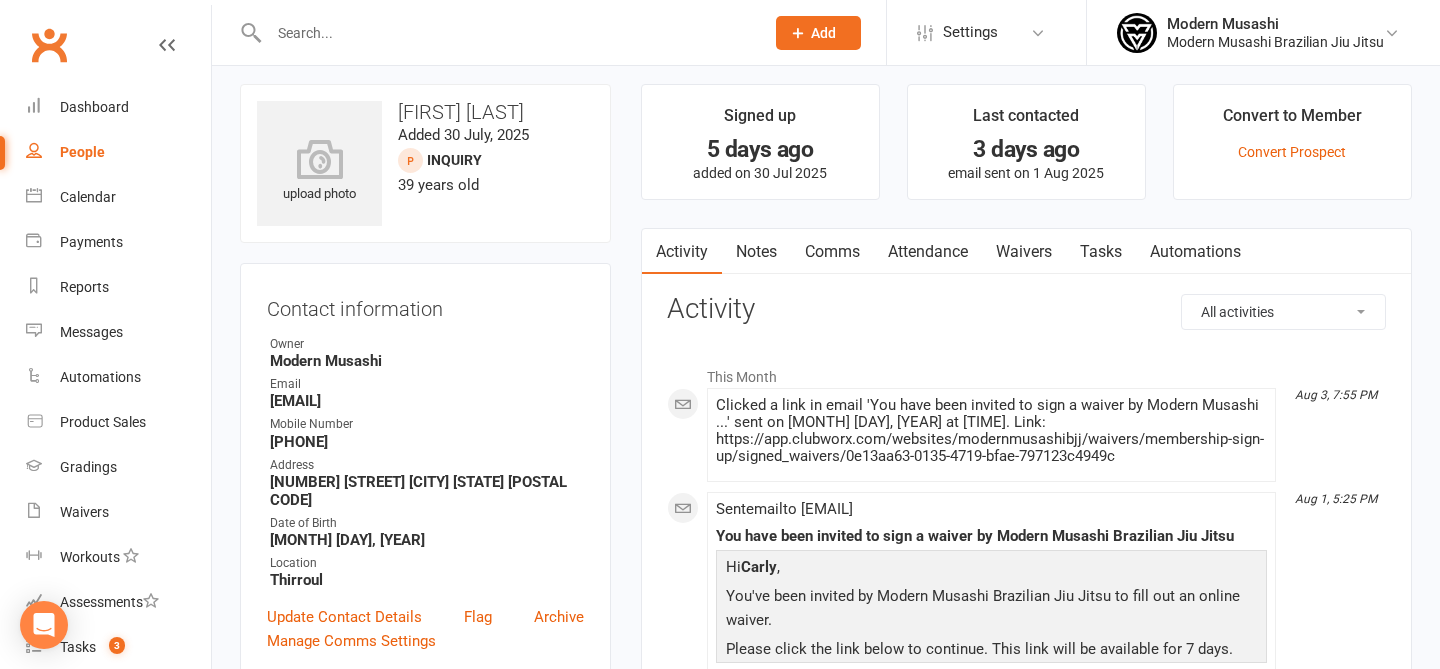 click on "Waivers" at bounding box center (1024, 252) 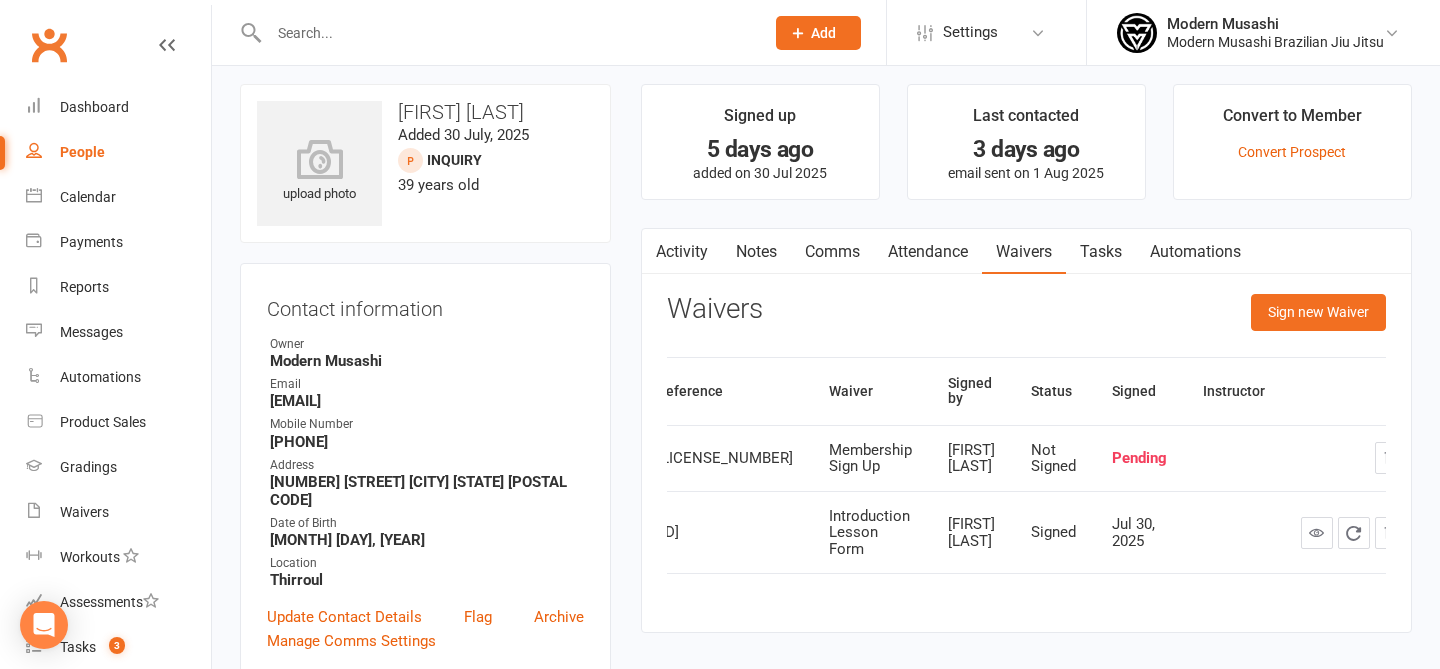 scroll, scrollTop: 0, scrollLeft: 0, axis: both 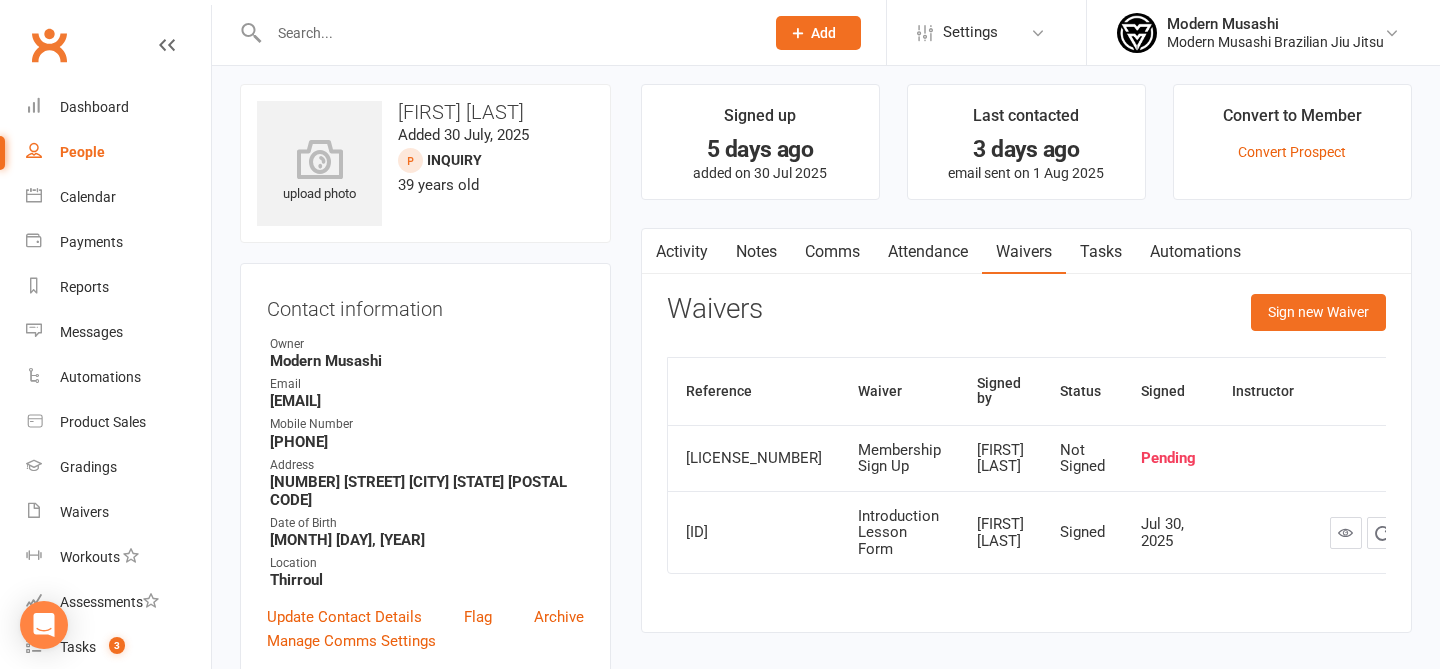 click on "Activity Notes Comms Attendance Waivers Tasks Automations
Remove waiver Waivers Sign new Waiver Reference Waiver Signed by Status Signed Instructor M01320092 Membership Sign Up Carly Whiticker Not Signed Pending P01318451 Introduction Lesson Form Carly Whiticker Signed Jul 30, 2025" at bounding box center [1026, 431] 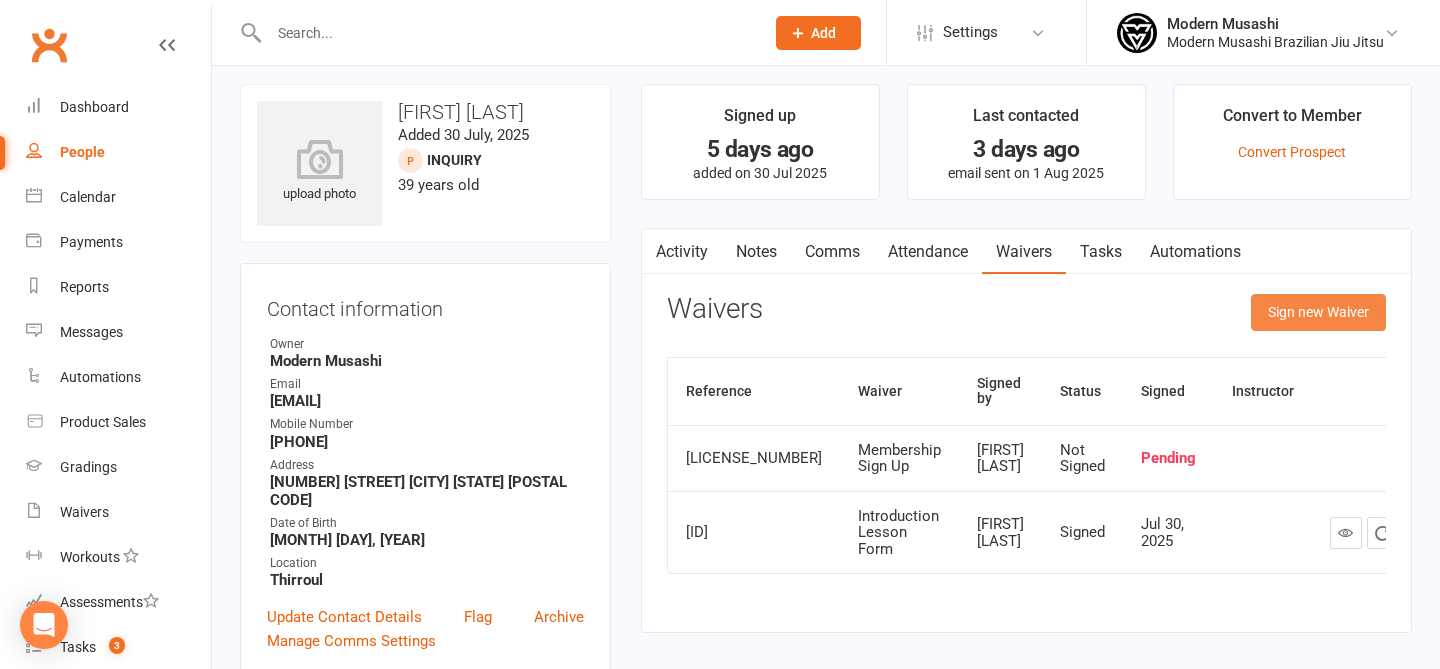 click on "Sign new Waiver" at bounding box center [1318, 312] 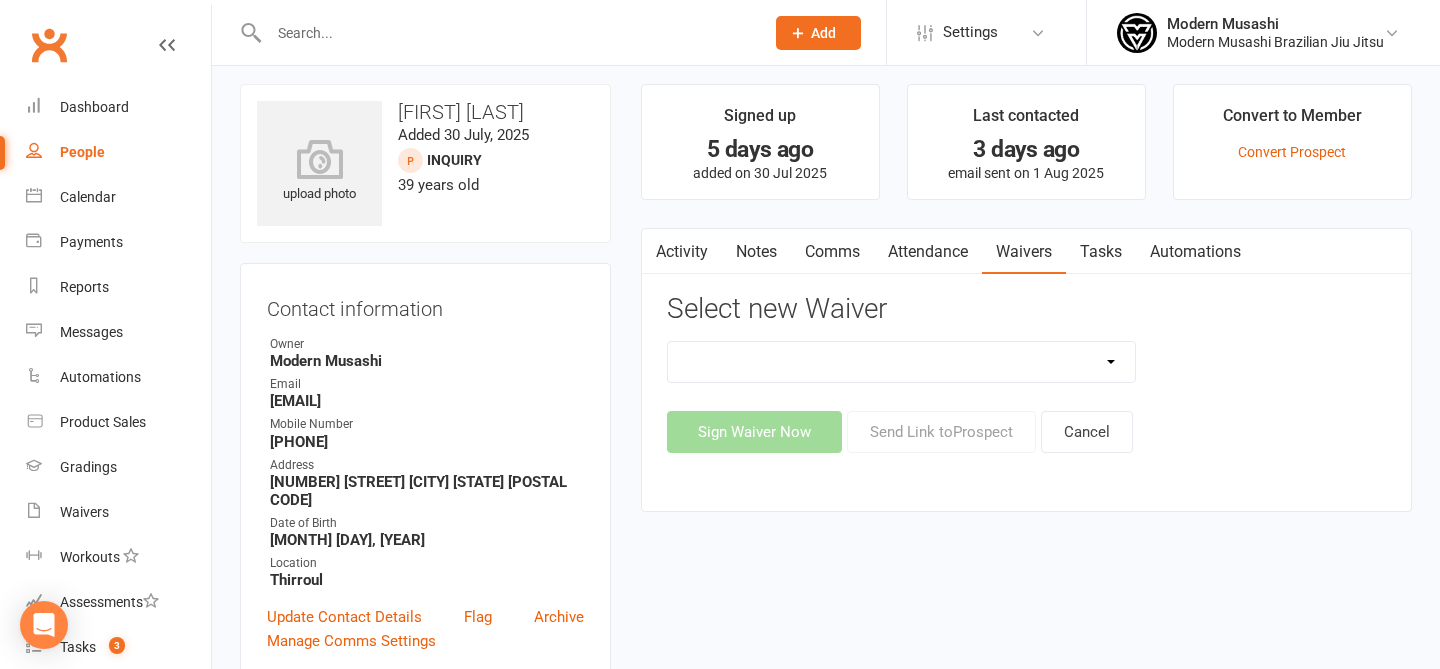 click on "Introduction Lesson Form Membership Sign Up Non paying member Payment details" at bounding box center [902, 362] 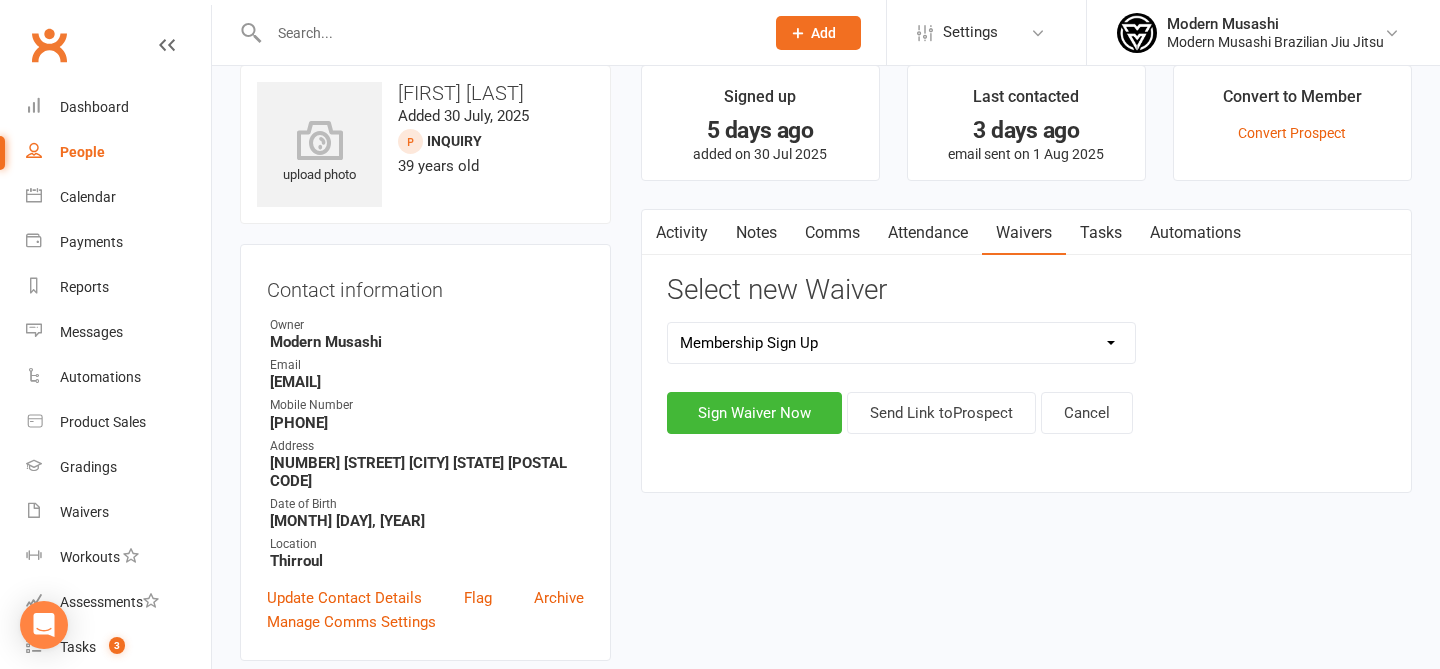 scroll, scrollTop: 64, scrollLeft: 0, axis: vertical 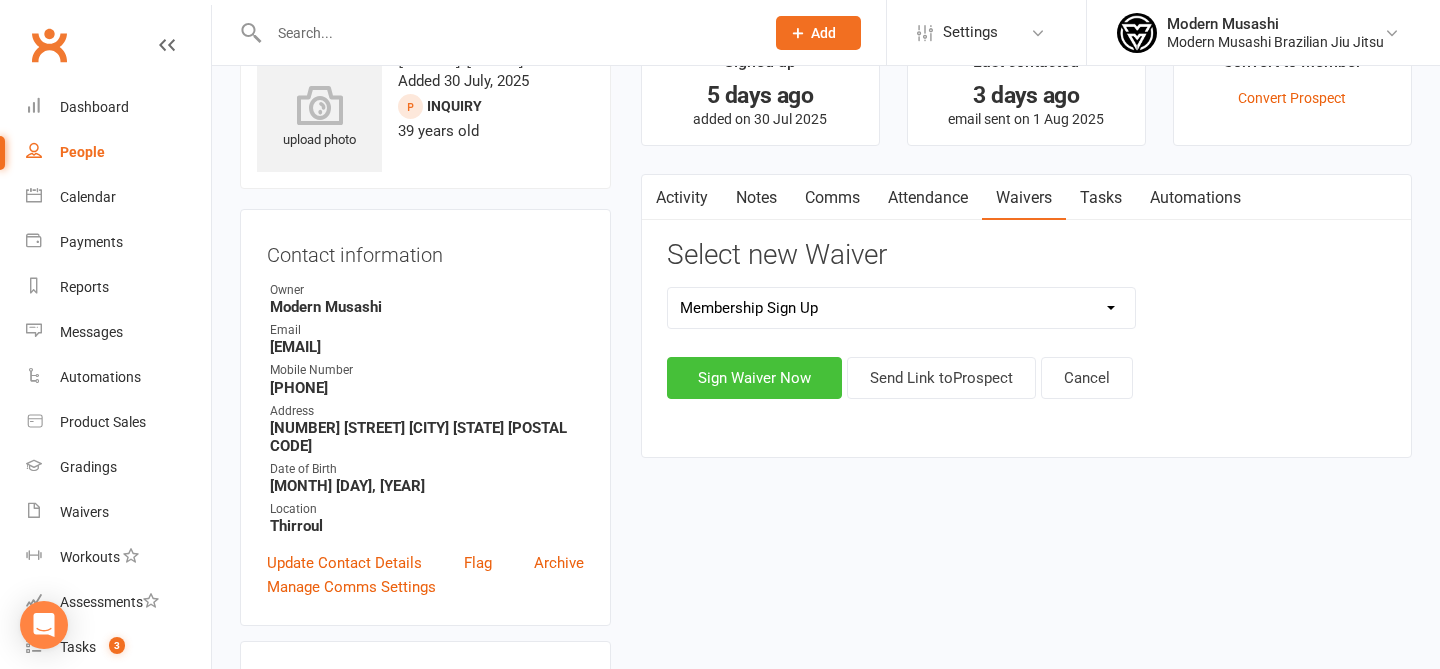 click on "Sign Waiver Now" at bounding box center (754, 378) 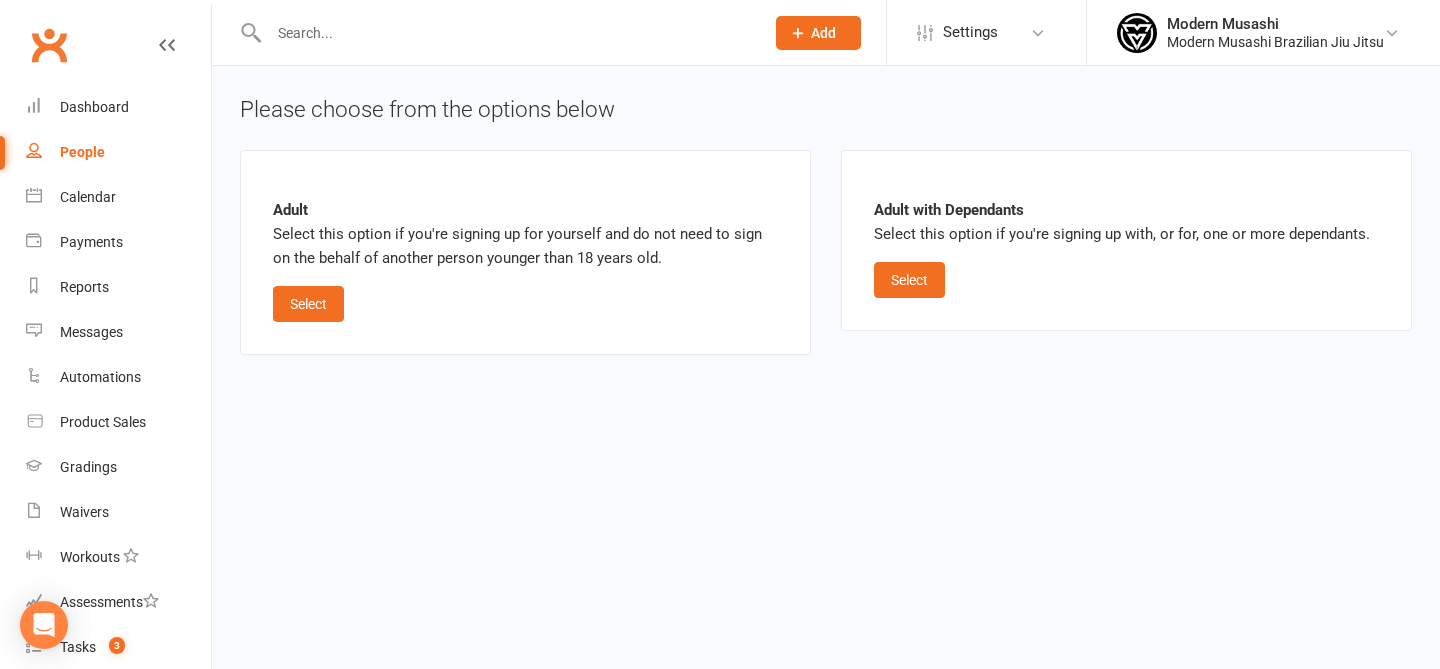 scroll, scrollTop: 0, scrollLeft: 0, axis: both 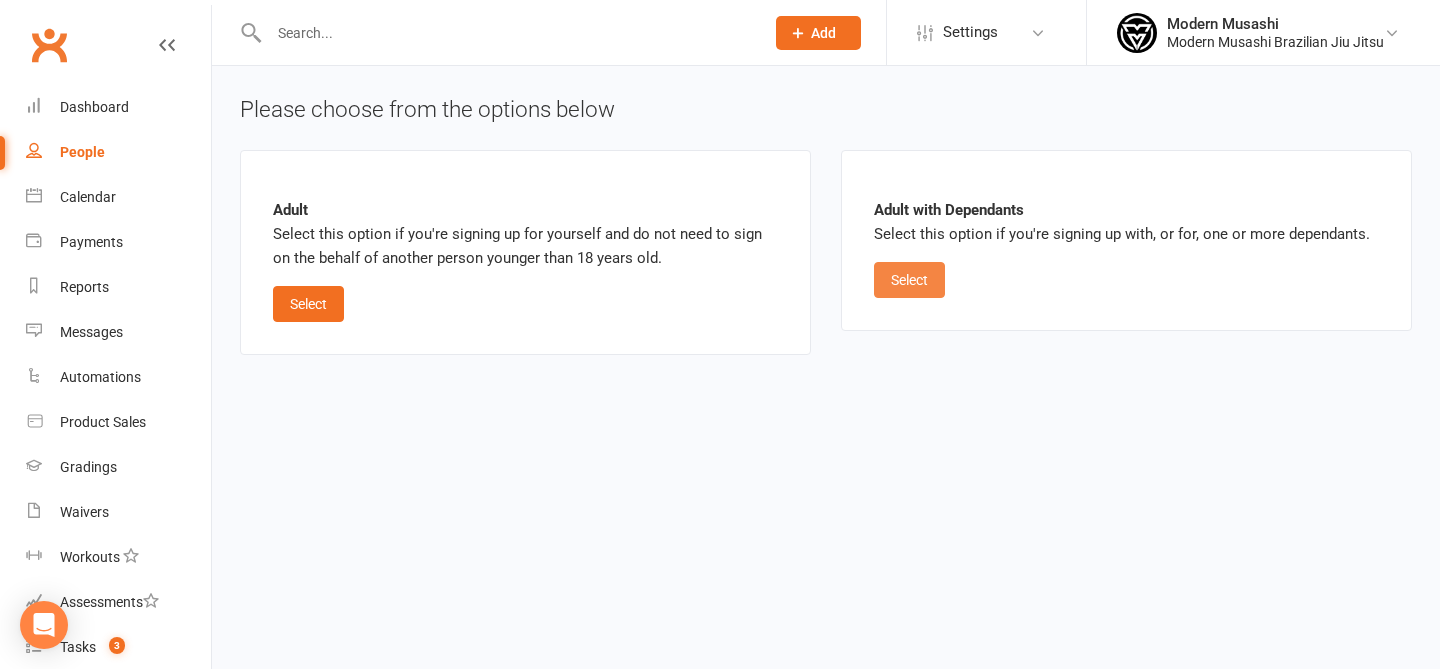 click on "Select" at bounding box center [909, 280] 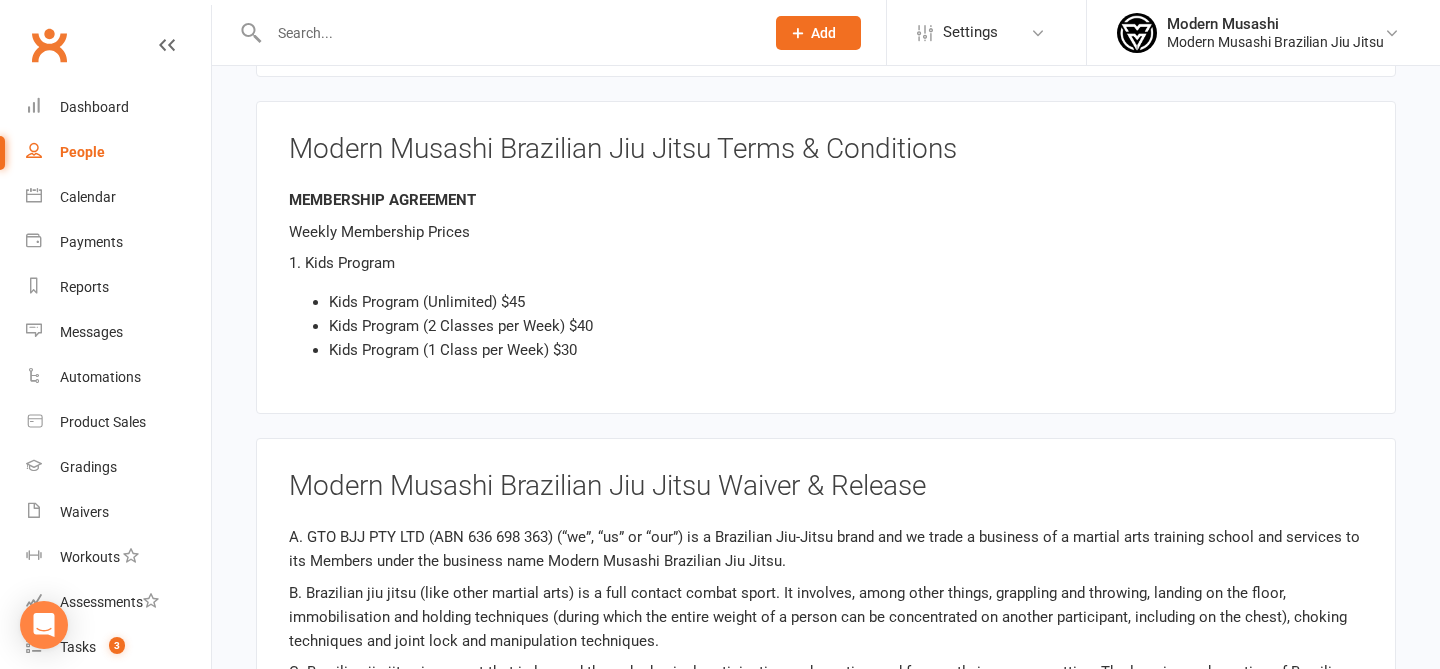 scroll, scrollTop: 3609, scrollLeft: 0, axis: vertical 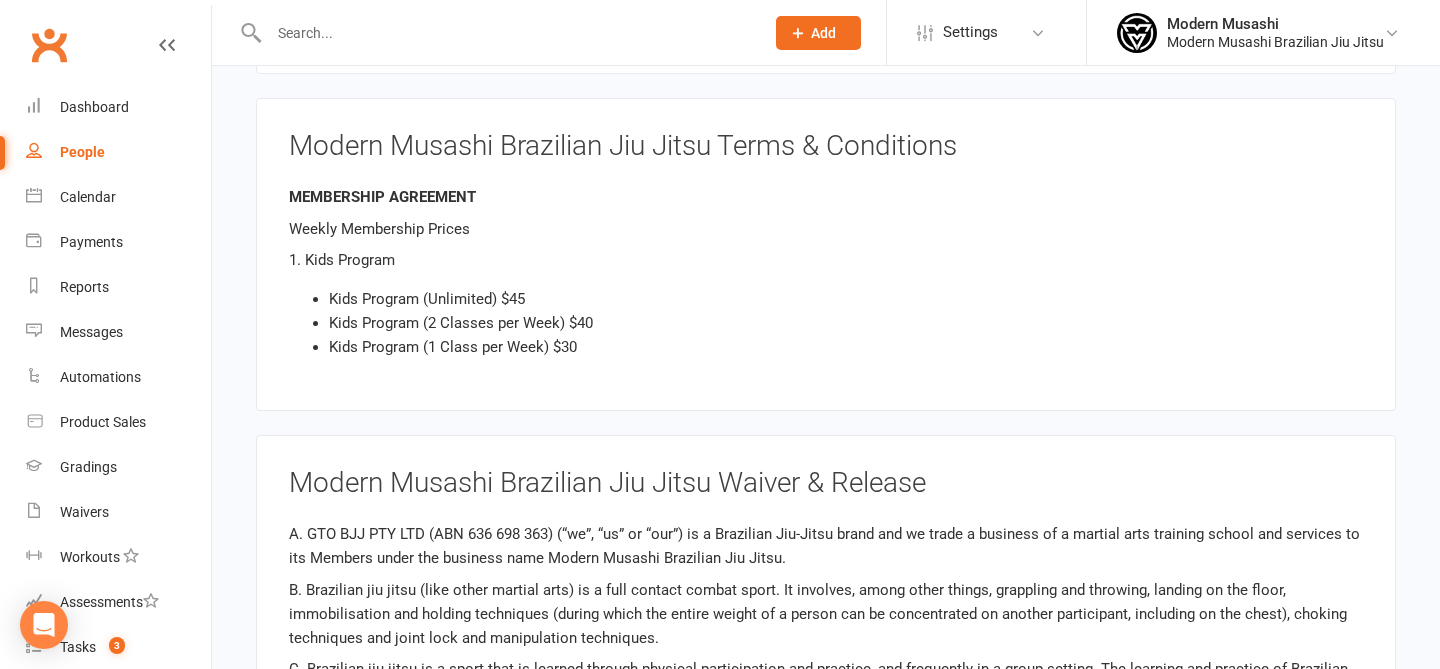 drag, startPoint x: 479, startPoint y: 242, endPoint x: 479, endPoint y: 364, distance: 122 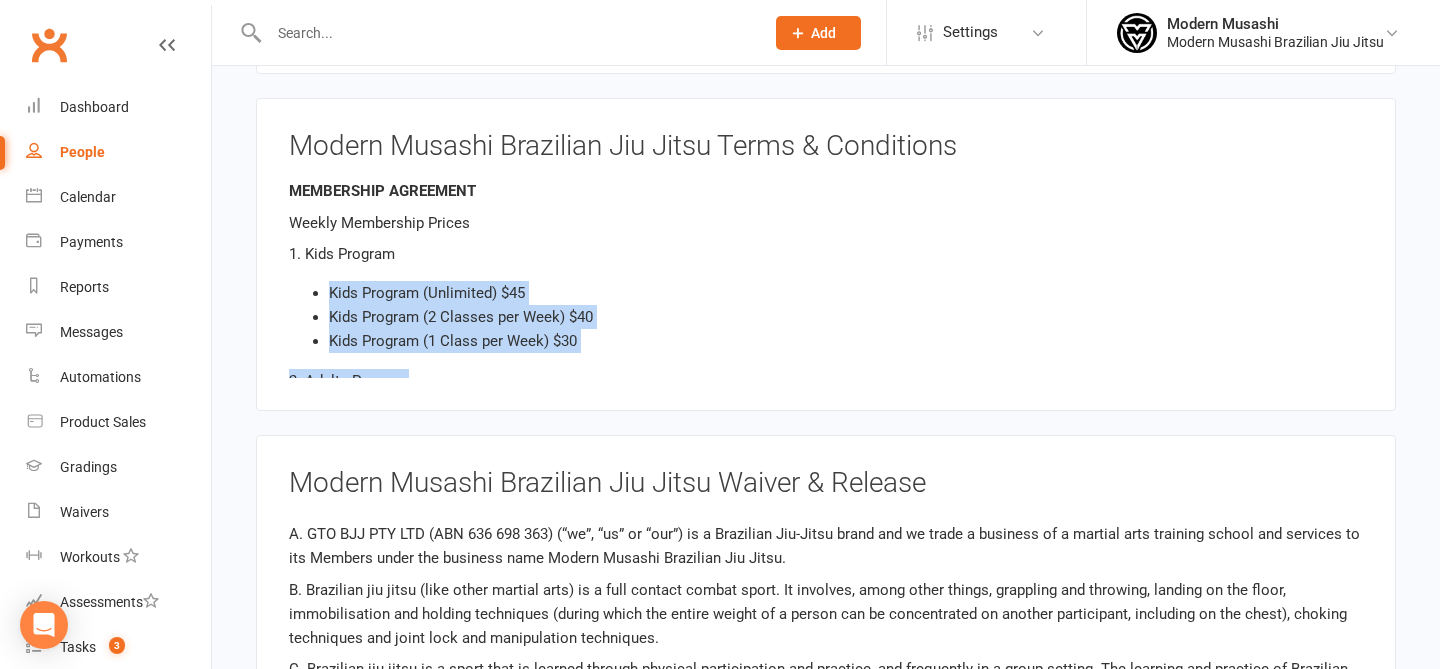 click on "2. Adults Program" at bounding box center (826, 381) 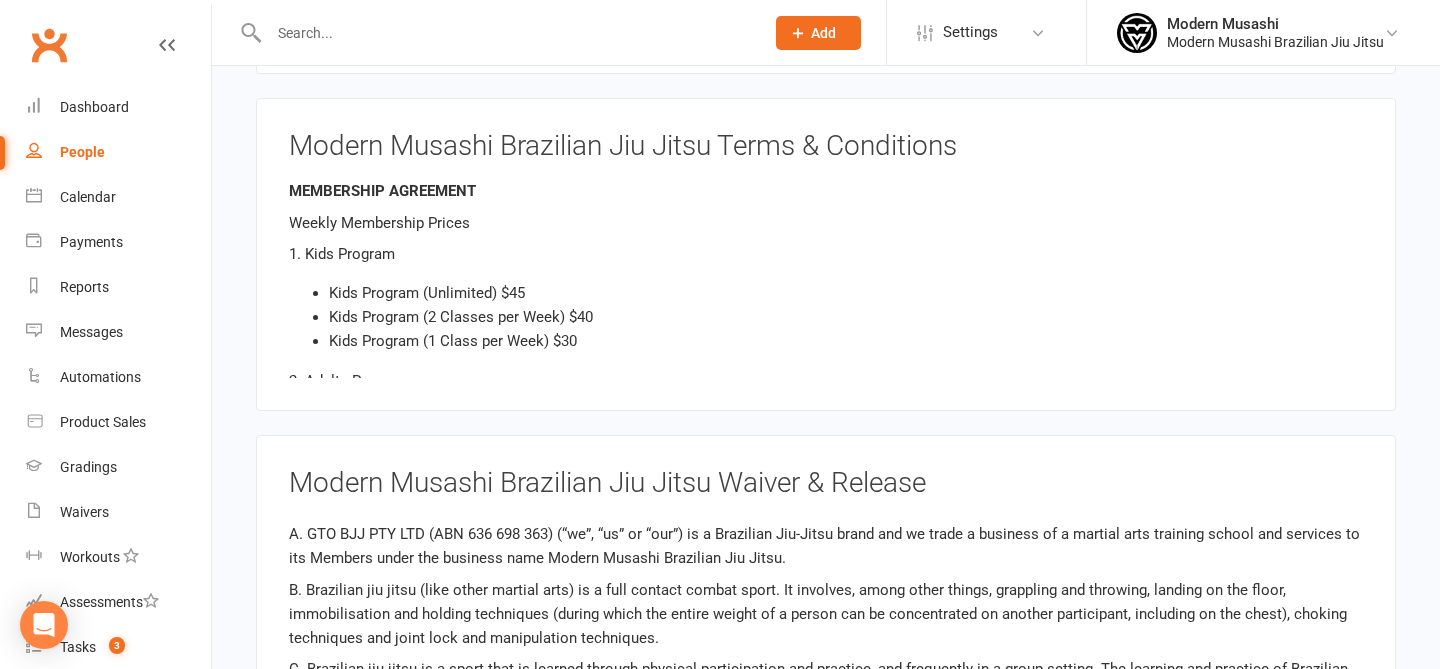 scroll, scrollTop: 1193, scrollLeft: 0, axis: vertical 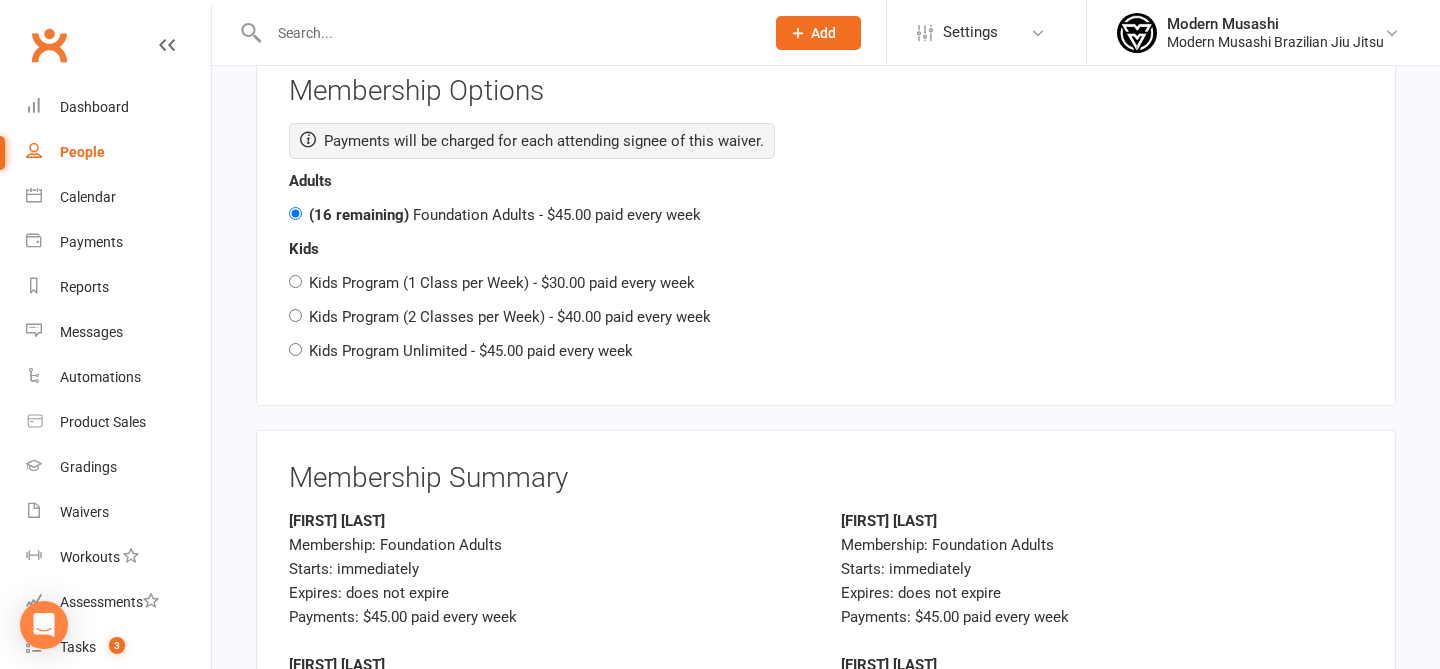 click on "Kids Program (1 Class per Week) - $30.00 paid every week" at bounding box center [502, 283] 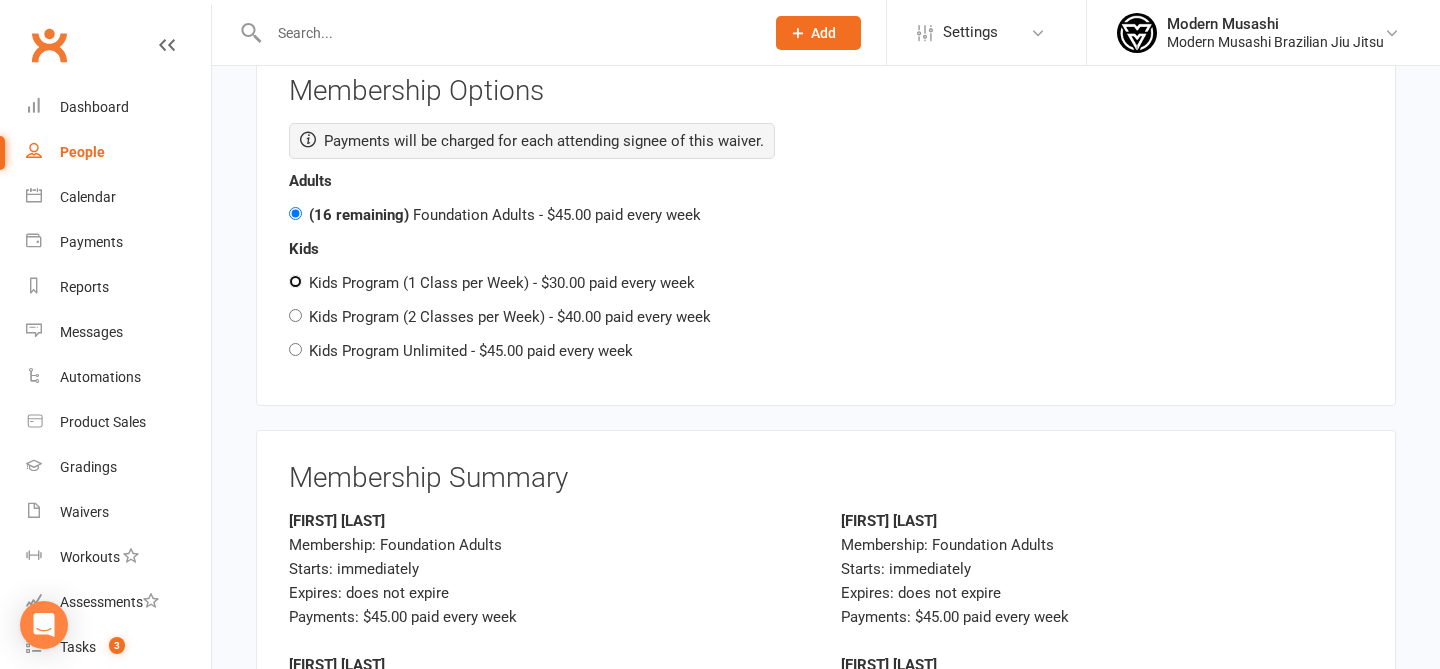 click on "Kids Program (1 Class per Week) - $30.00 paid every week" at bounding box center (295, 281) 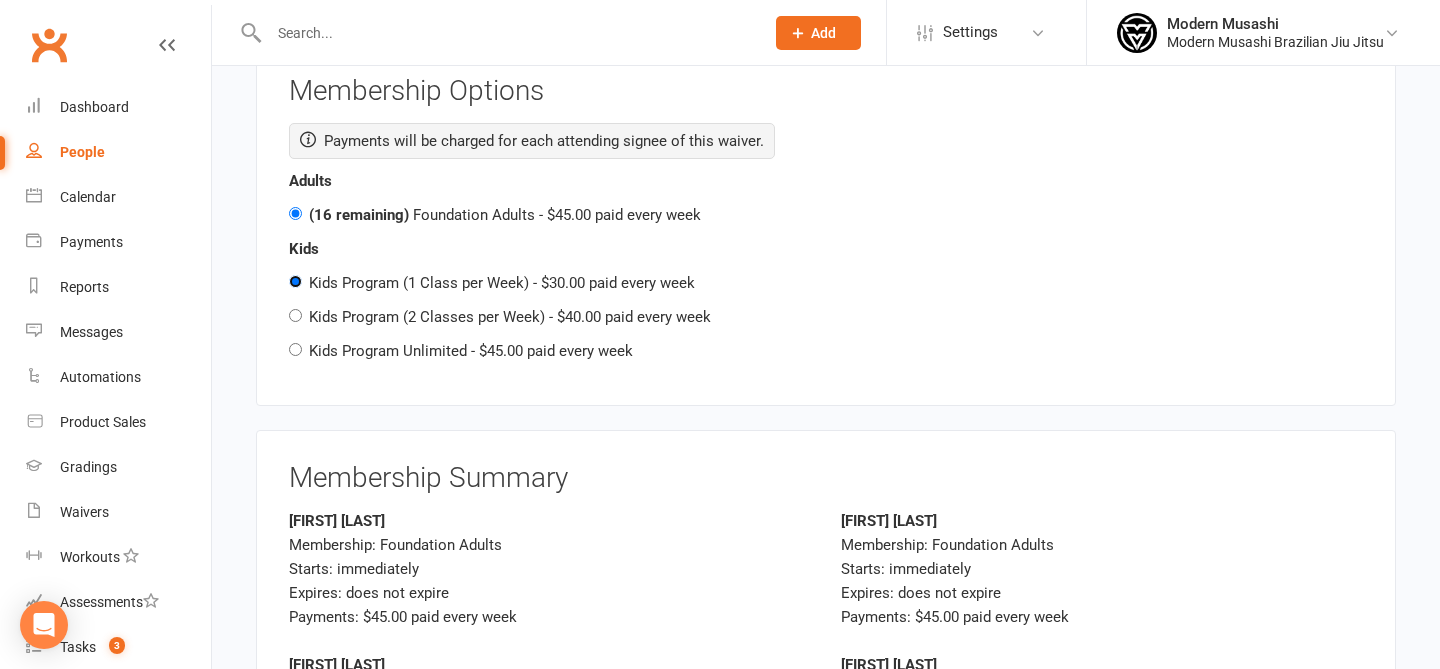 radio on "false" 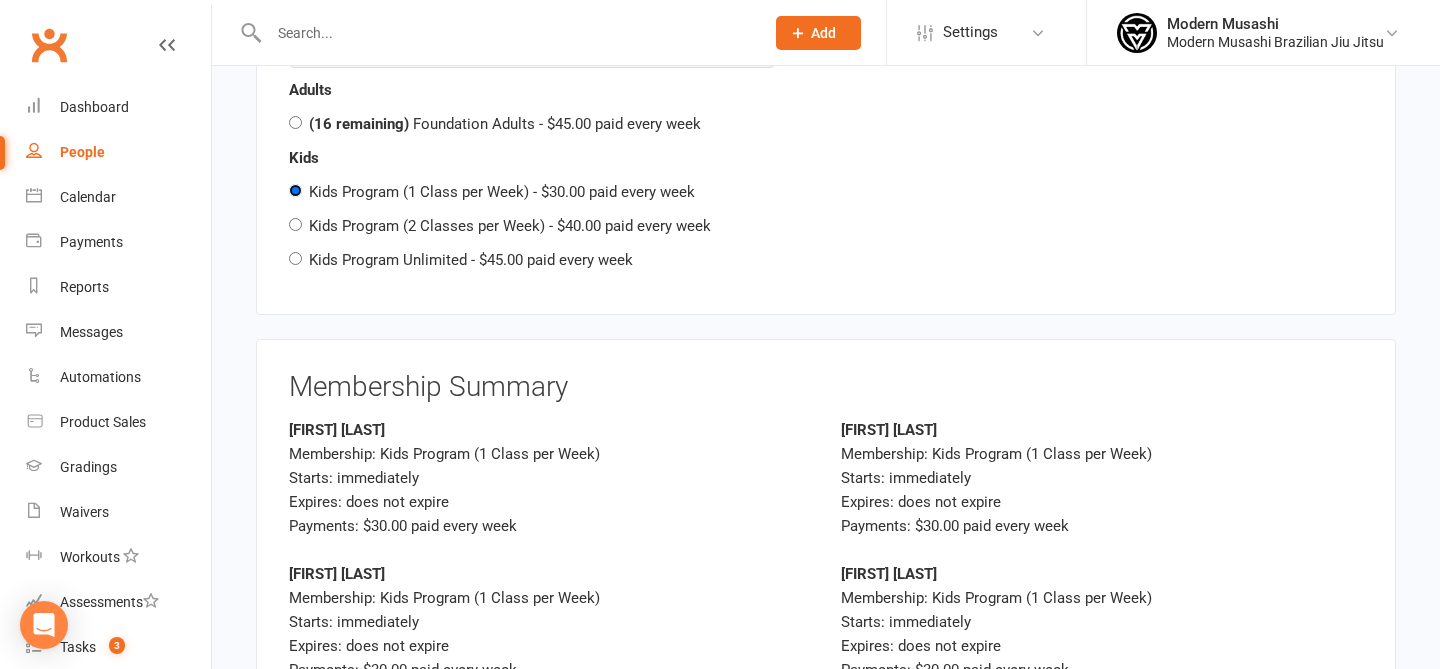 scroll, scrollTop: 4428, scrollLeft: 0, axis: vertical 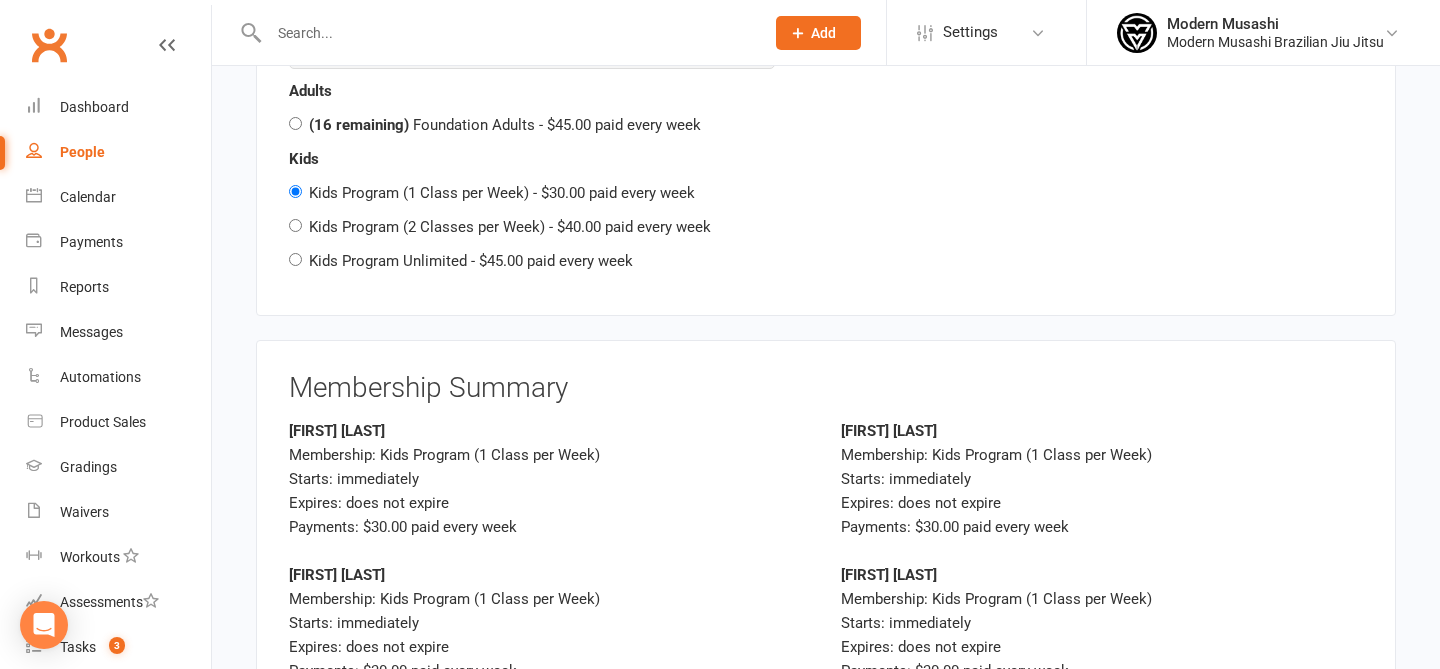 click on "Kids Program (2 Classes per Week) - $40.00 paid every week" at bounding box center (510, 227) 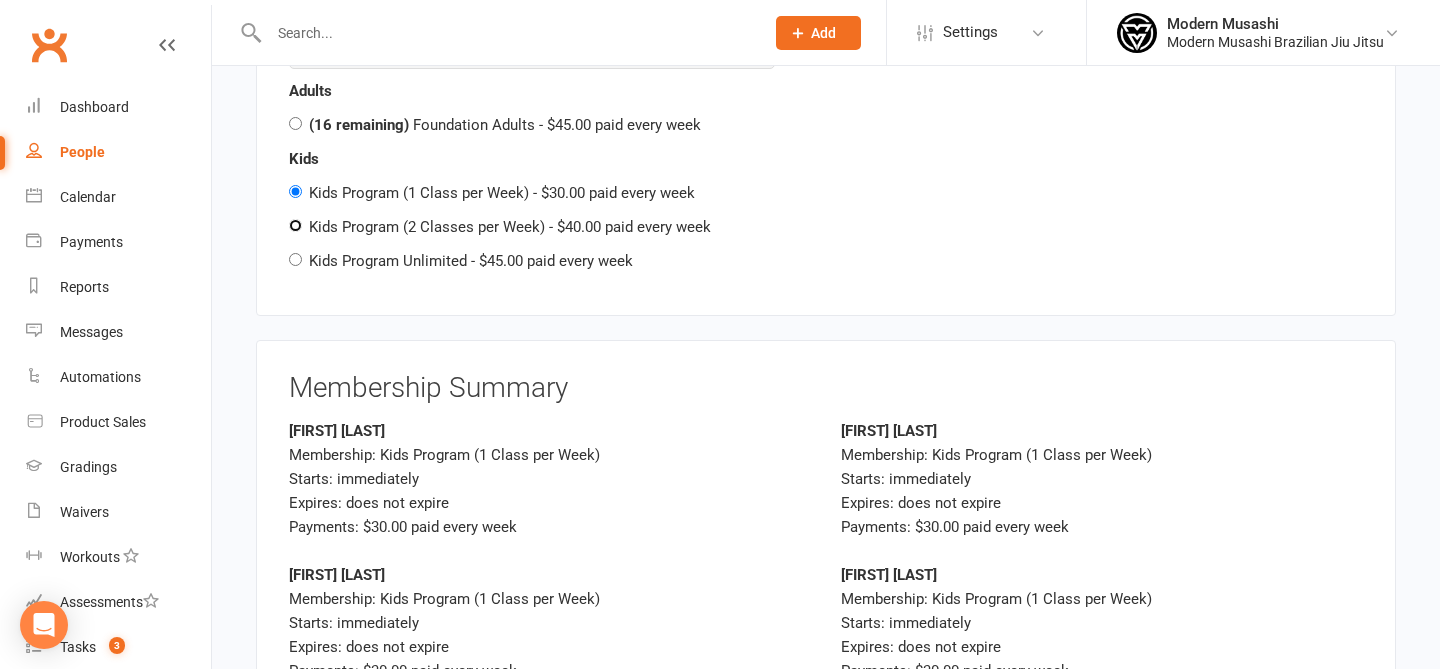 click on "Kids Program (2 Classes per Week) - $40.00 paid every week" at bounding box center [295, 225] 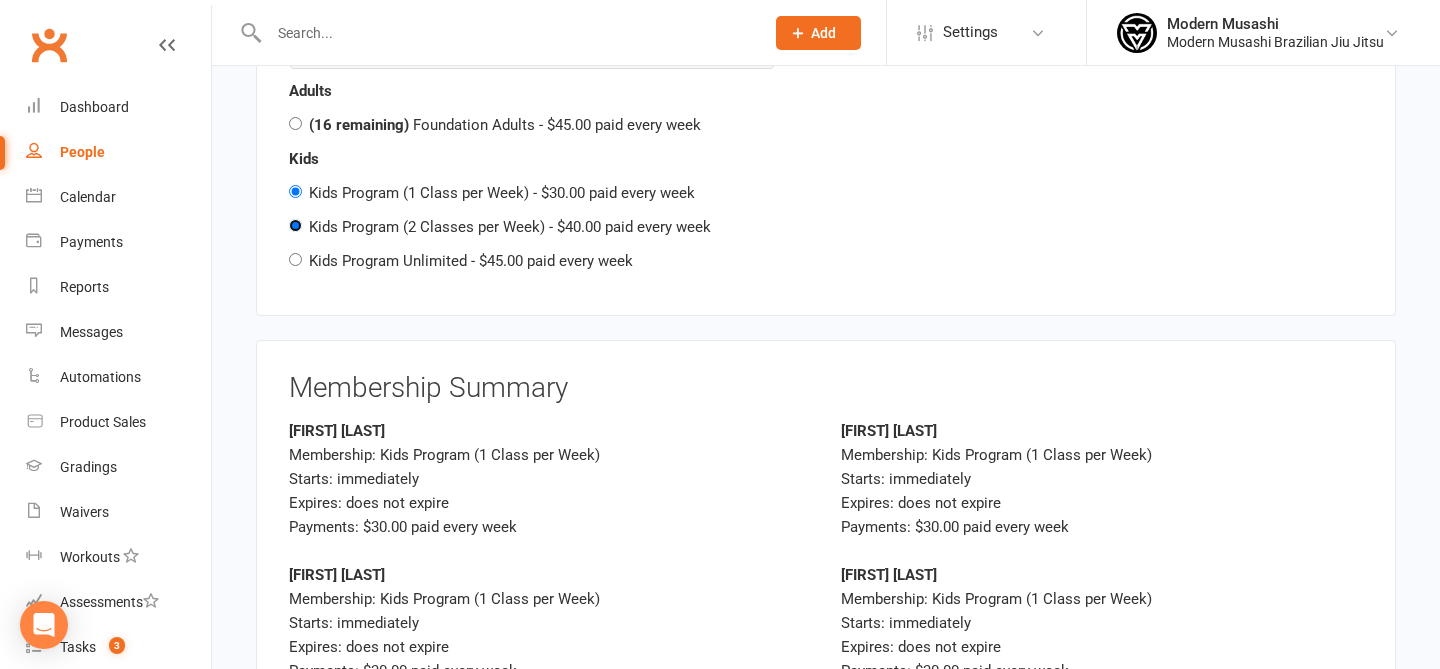 radio on "false" 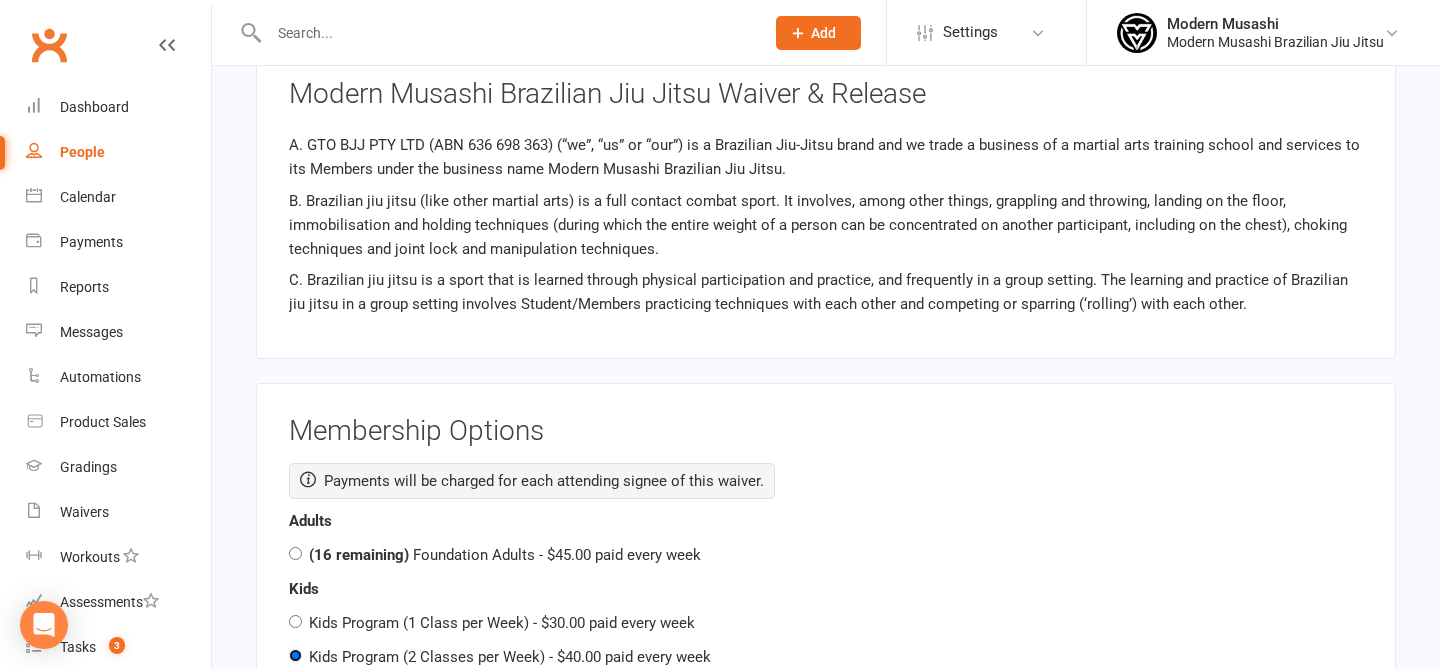 scroll, scrollTop: 4031, scrollLeft: 0, axis: vertical 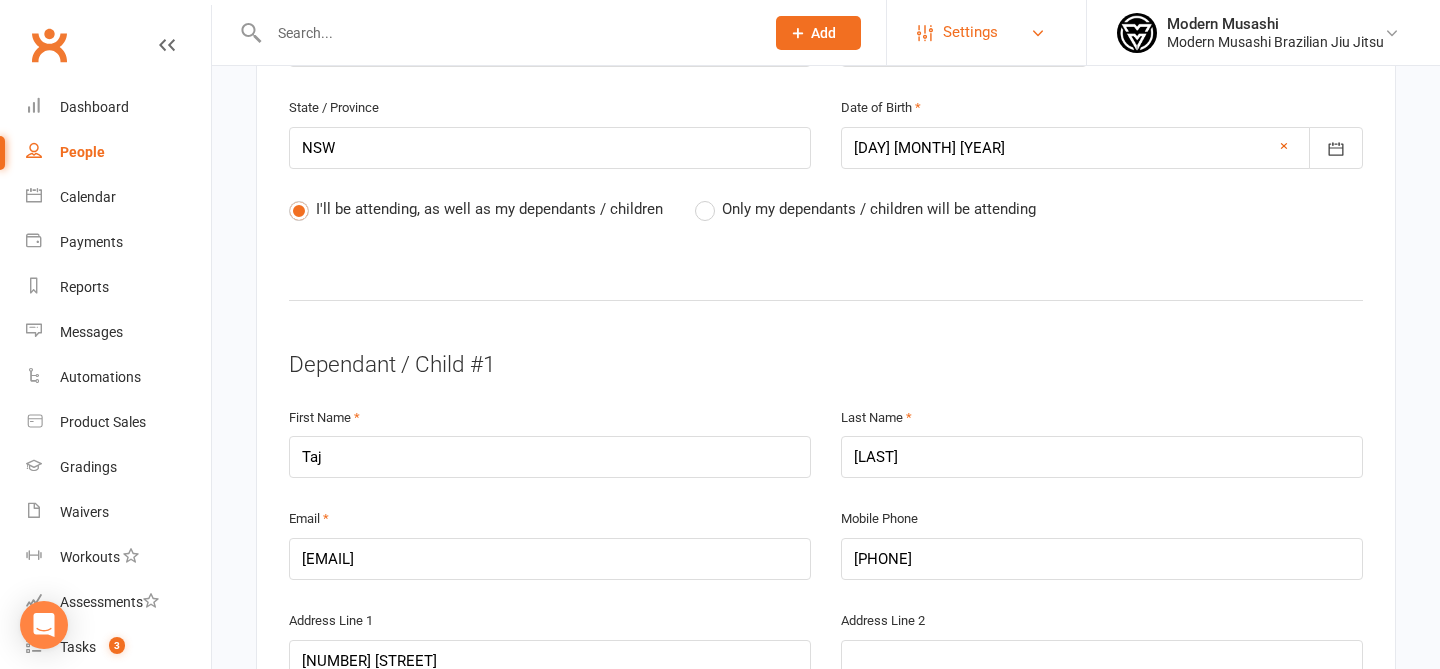 click on "Settings" at bounding box center (986, 32) 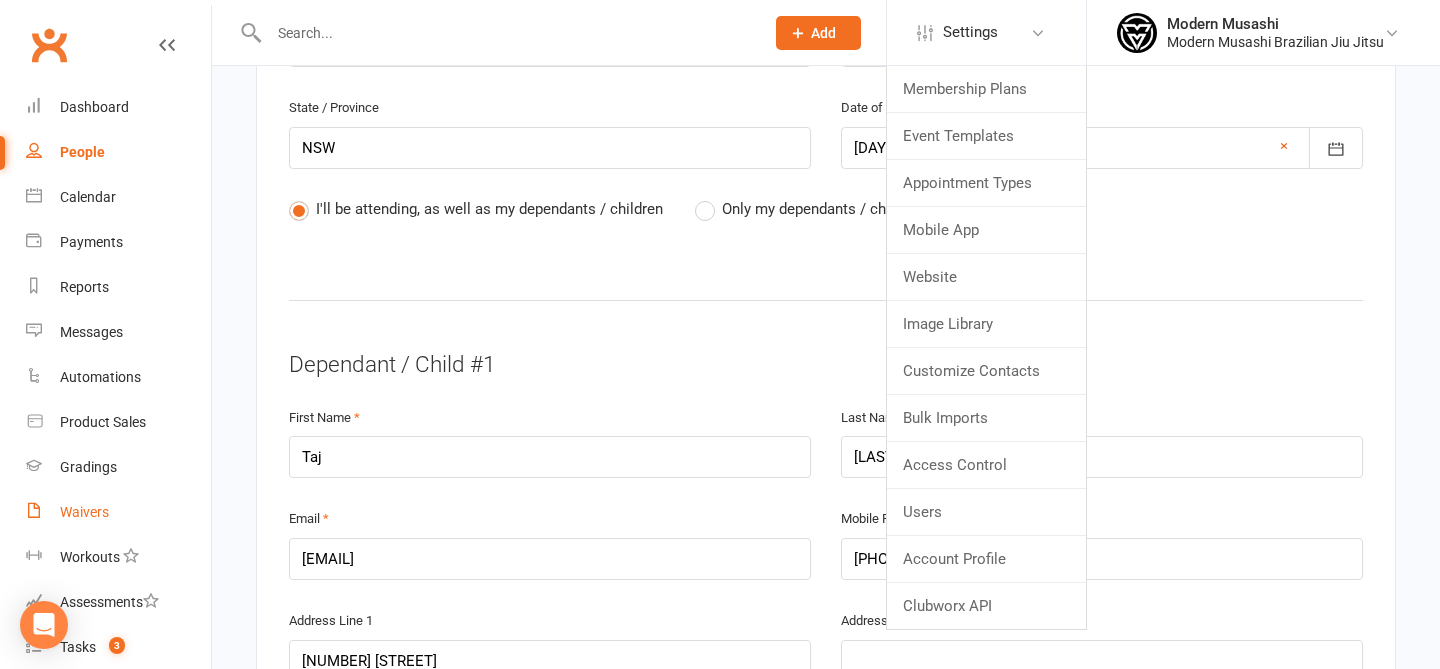 click on "Waivers" at bounding box center (84, 512) 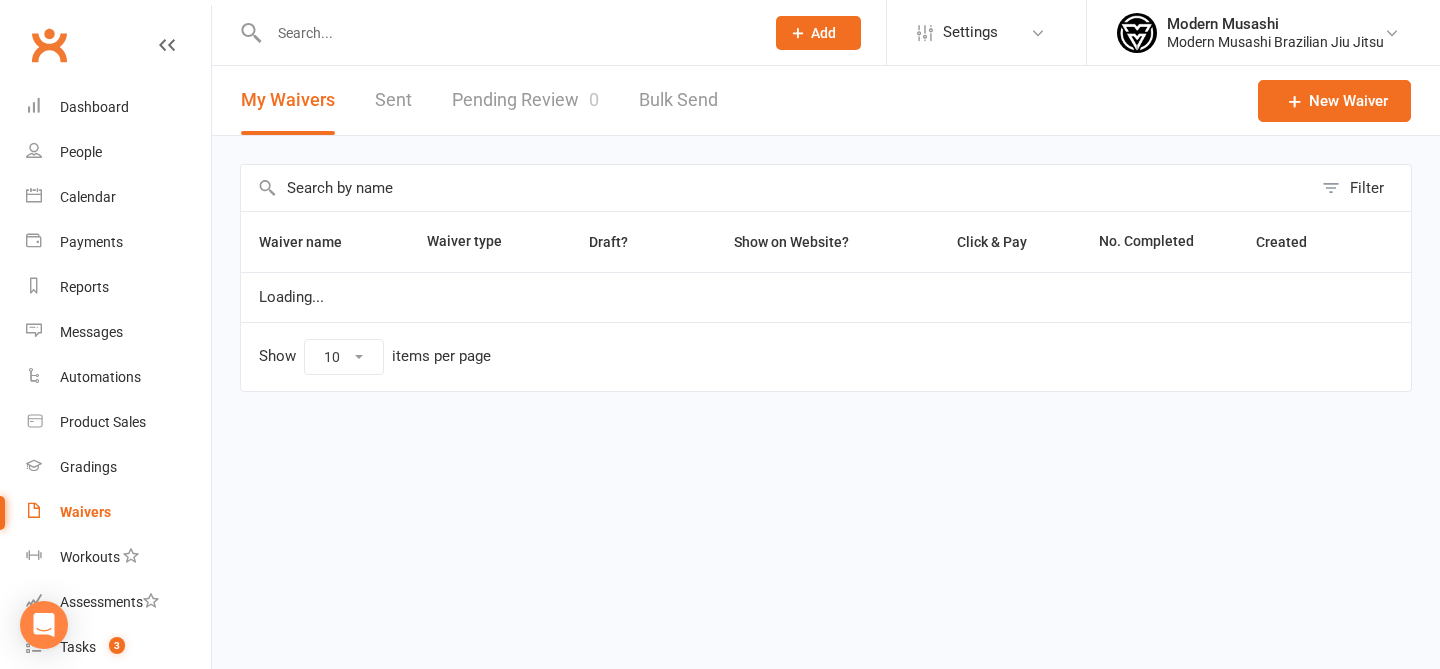 scroll, scrollTop: 0, scrollLeft: 0, axis: both 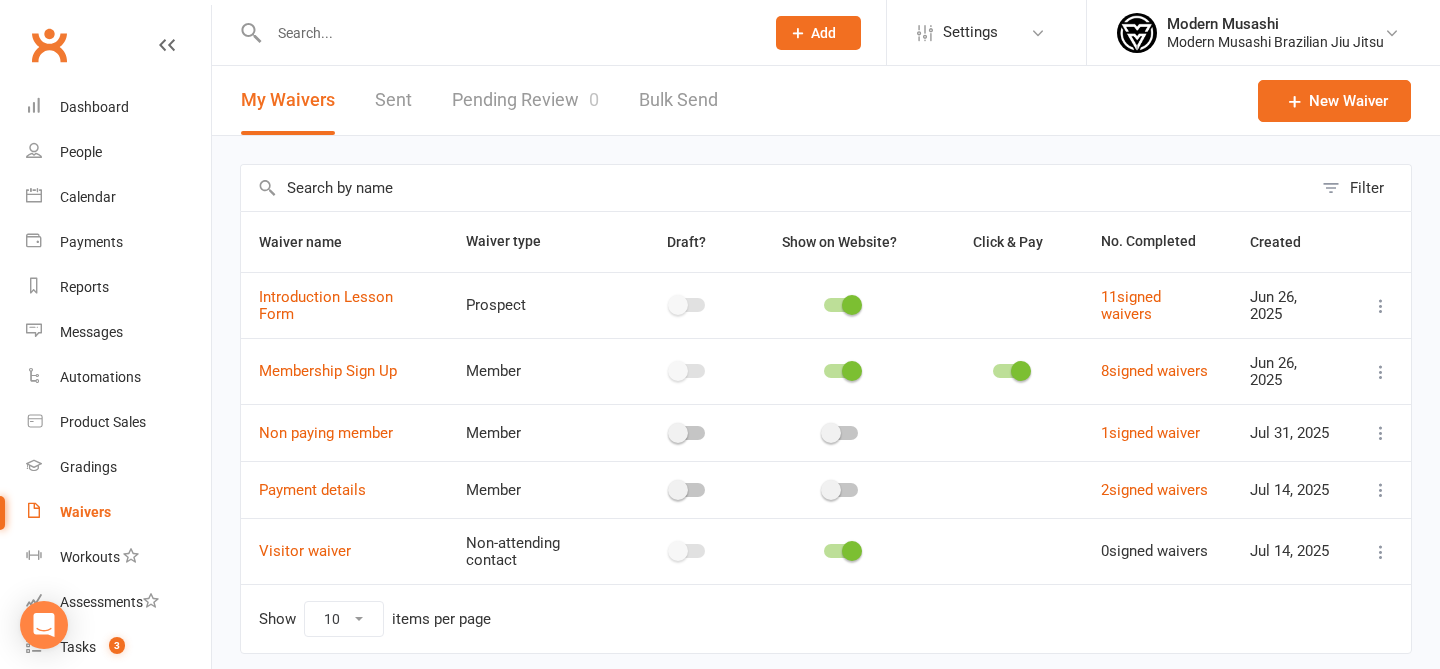 click on "Membership Sign Up" at bounding box center [328, 371] 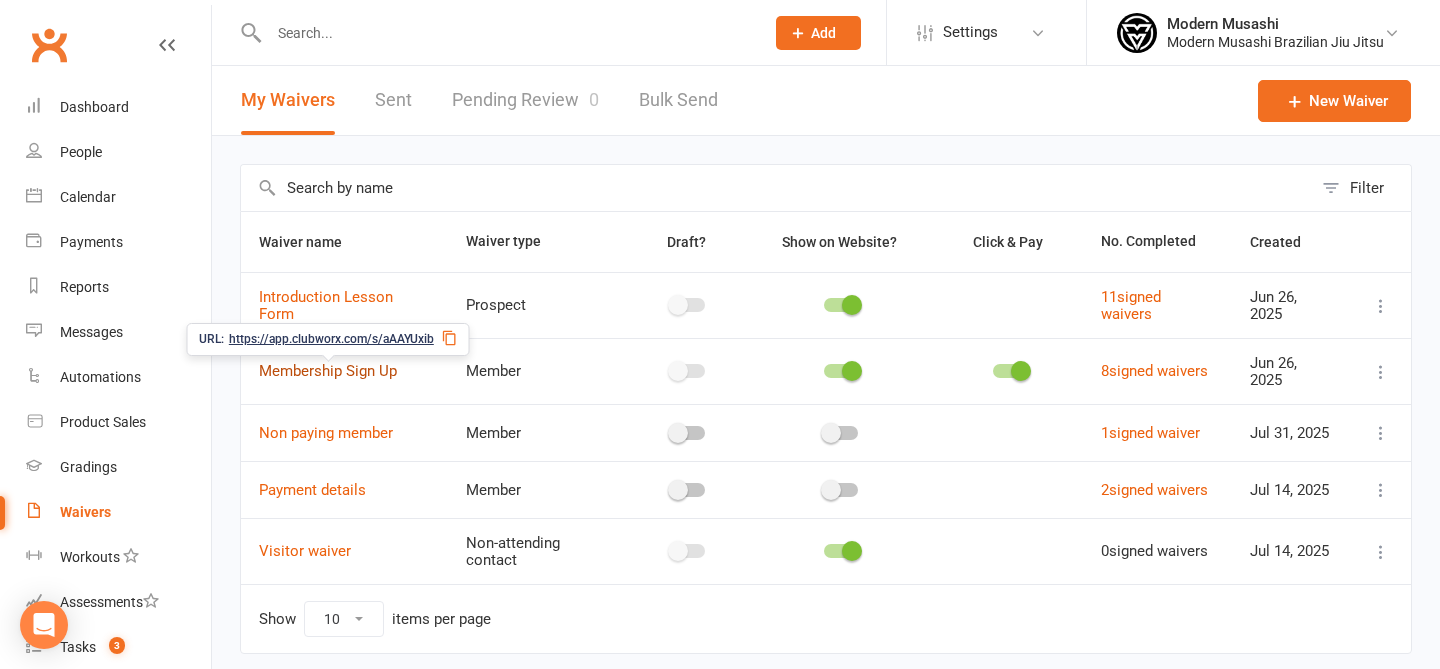 click on "Membership Sign Up" at bounding box center [328, 371] 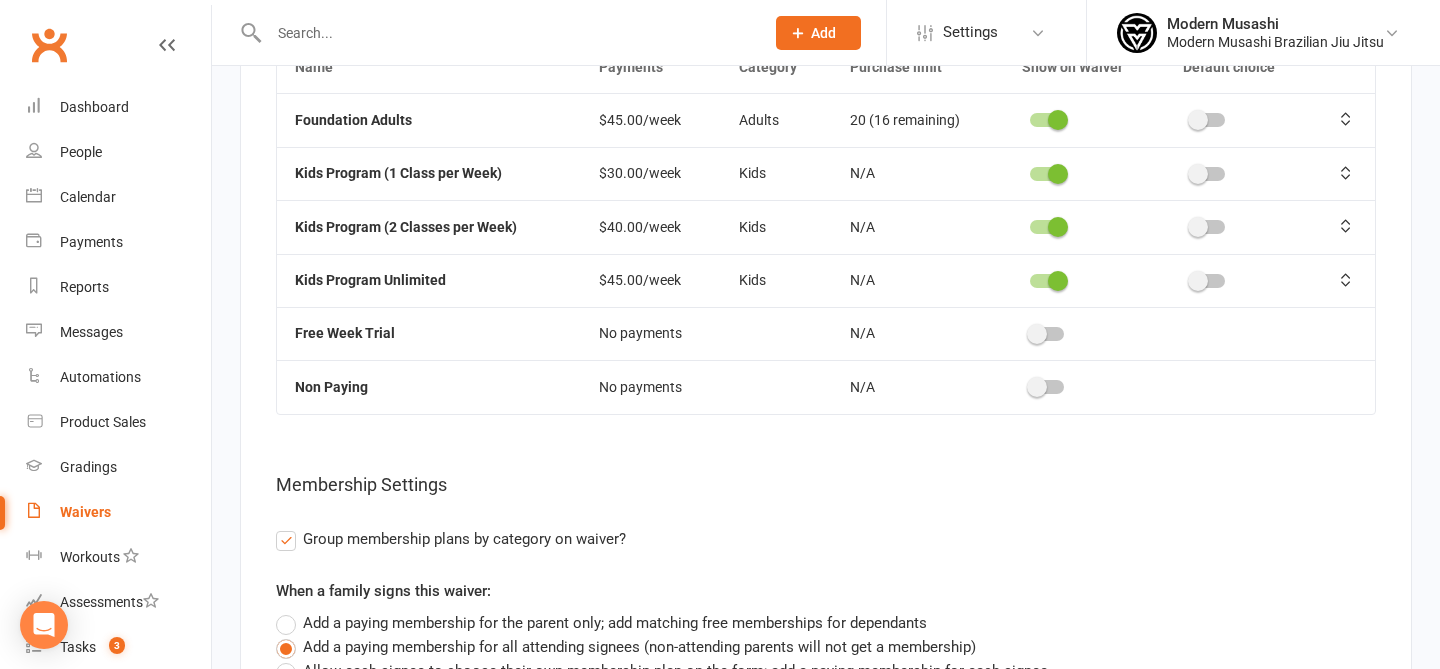 scroll, scrollTop: 9302, scrollLeft: 0, axis: vertical 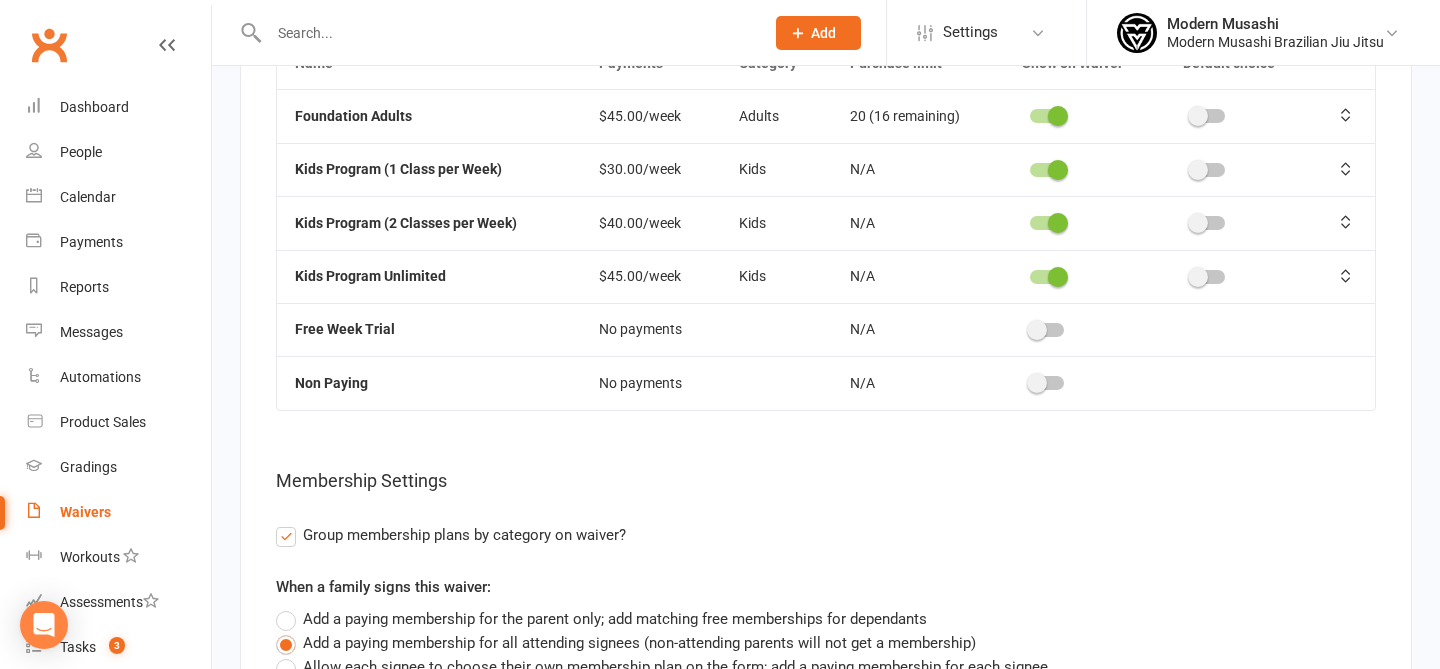 click on "Parents will be able to choose not to purchase a membership for themself with this option." at bounding box center (677, 685) 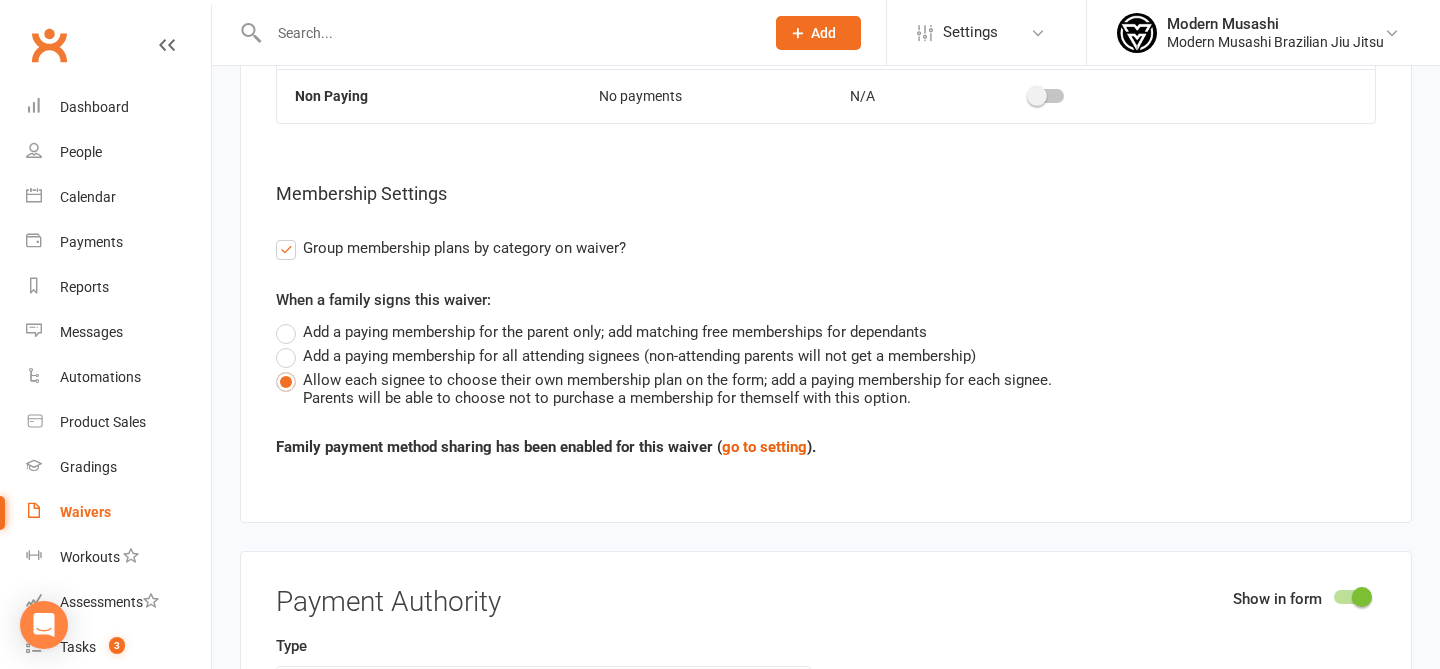 scroll, scrollTop: 9624, scrollLeft: 0, axis: vertical 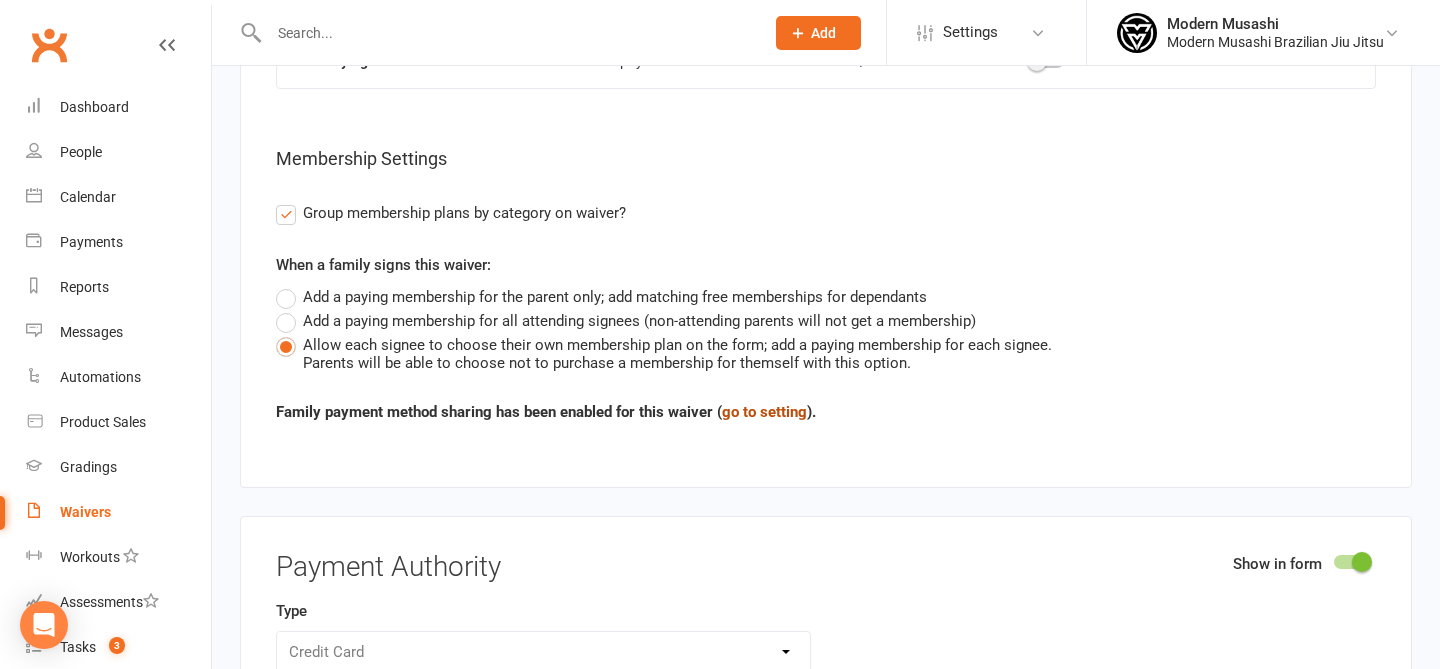 click on "go to setting" at bounding box center [764, 412] 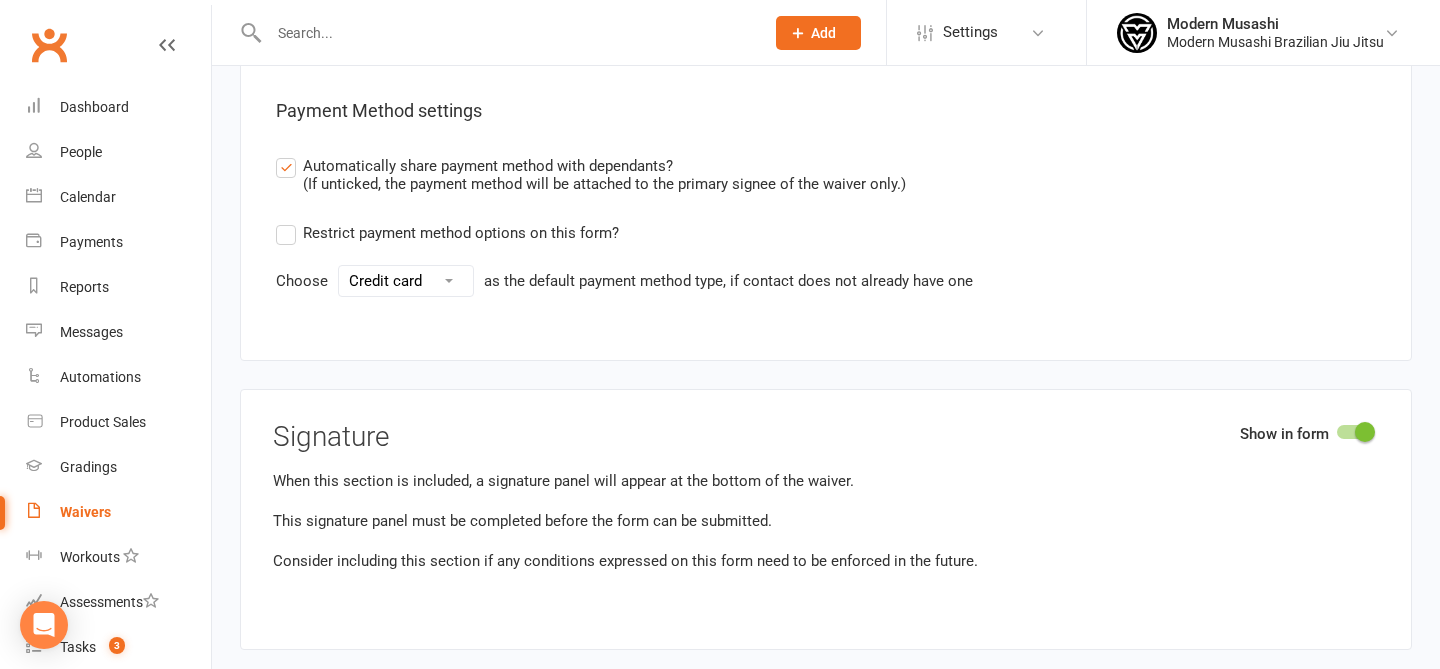 scroll, scrollTop: 10466, scrollLeft: 0, axis: vertical 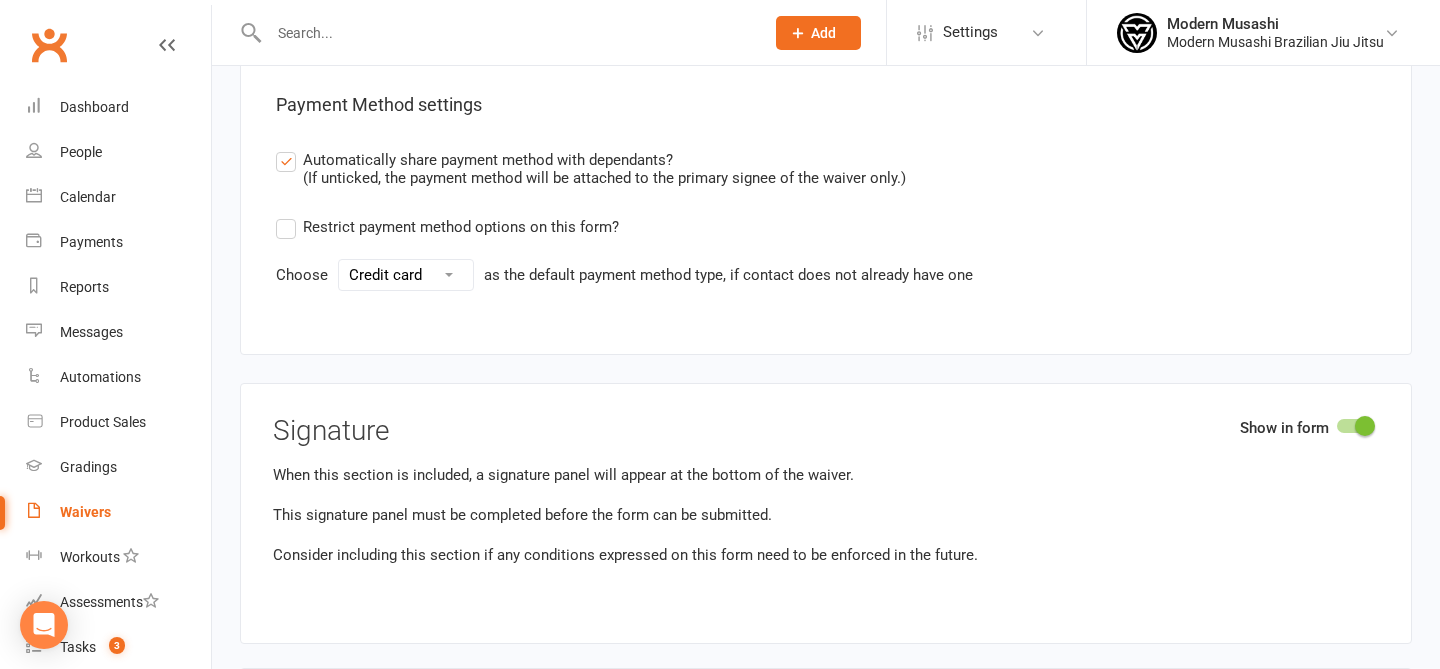 click on "Credit card Bank account" at bounding box center [406, 275] 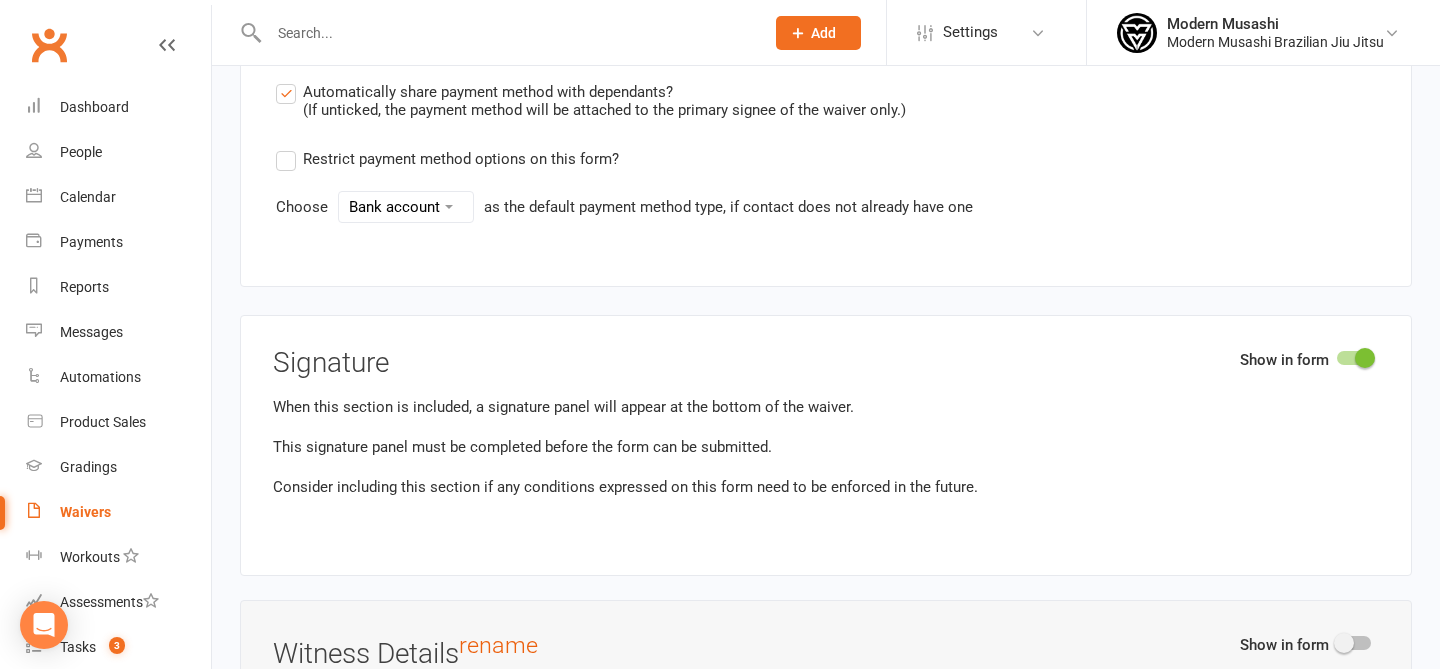 click on "When this section is included, a signature panel will appear at the bottom of the waiver." at bounding box center [826, 407] 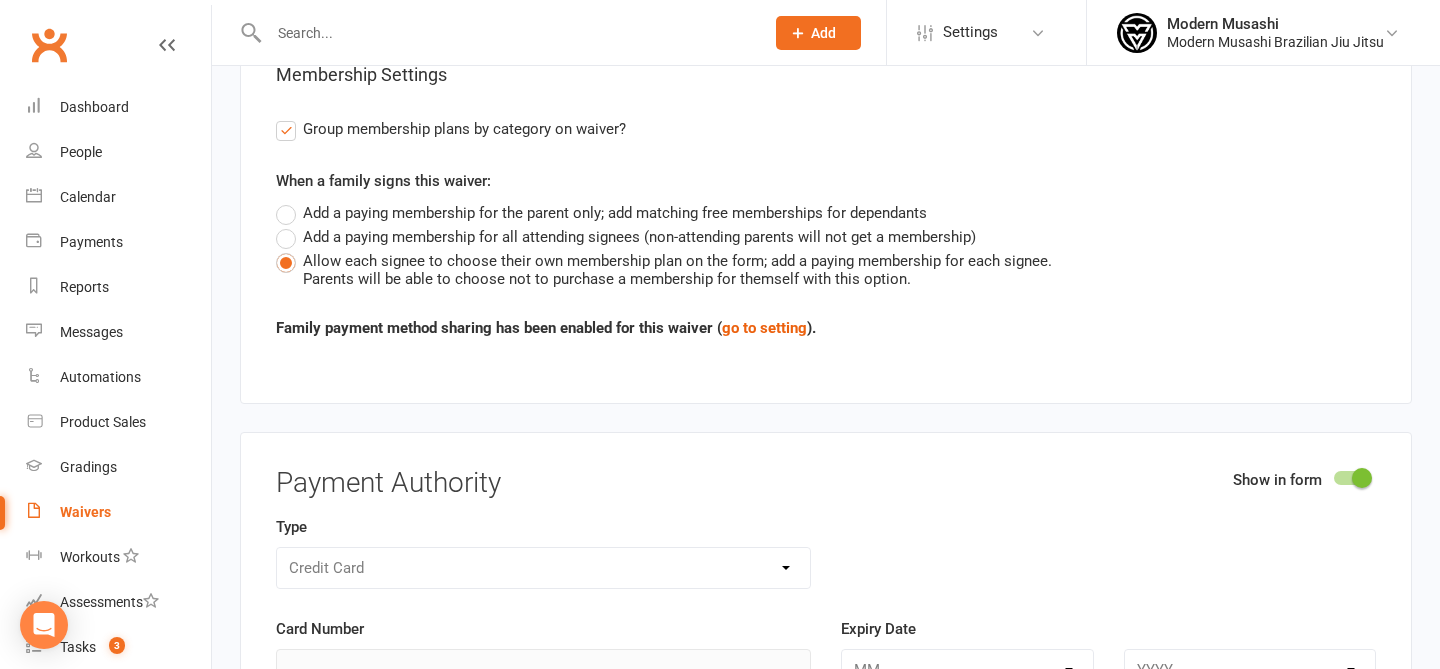 scroll, scrollTop: 11783, scrollLeft: 0, axis: vertical 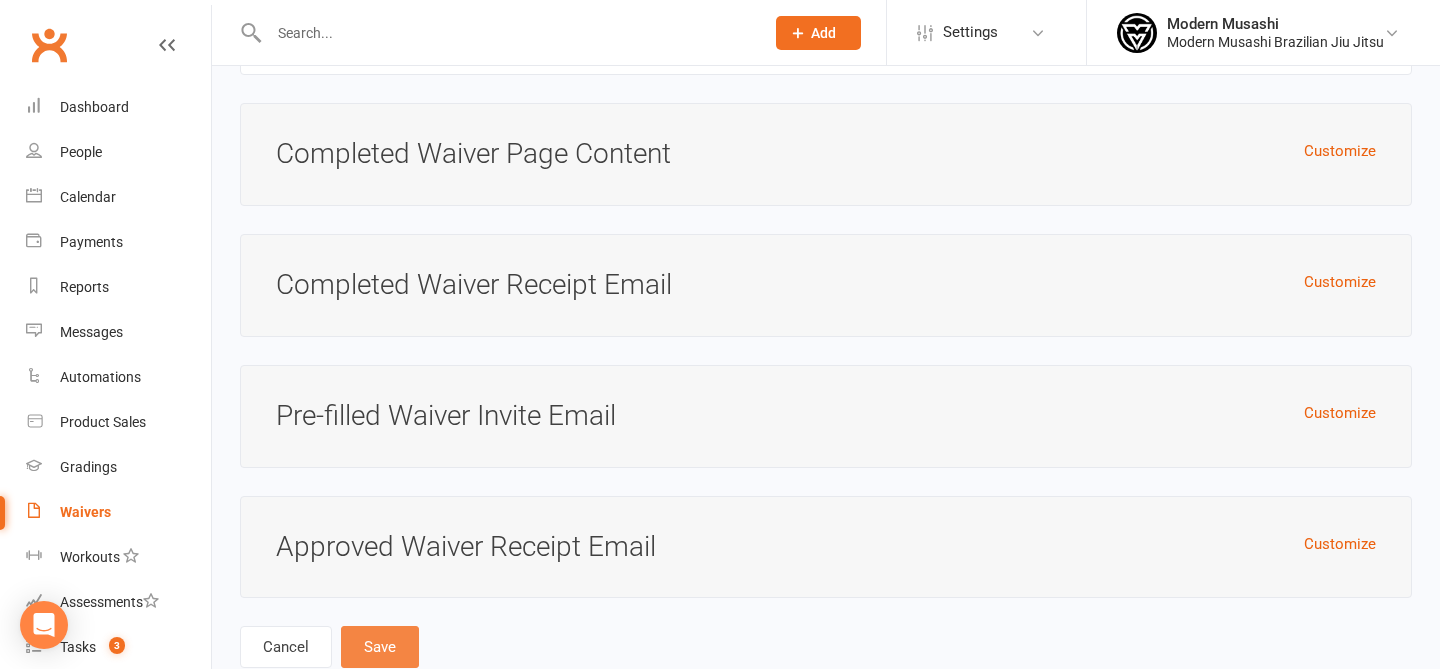 click on "Save" at bounding box center [380, 647] 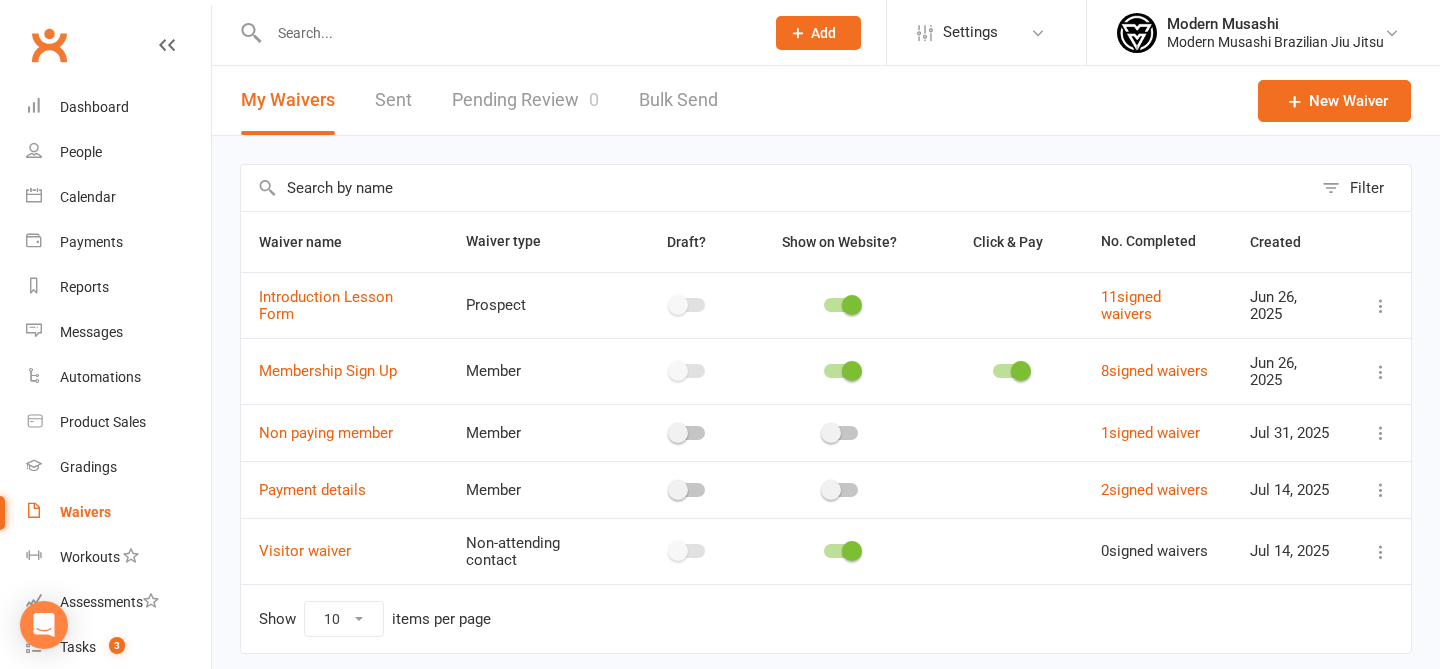 scroll, scrollTop: 70, scrollLeft: 0, axis: vertical 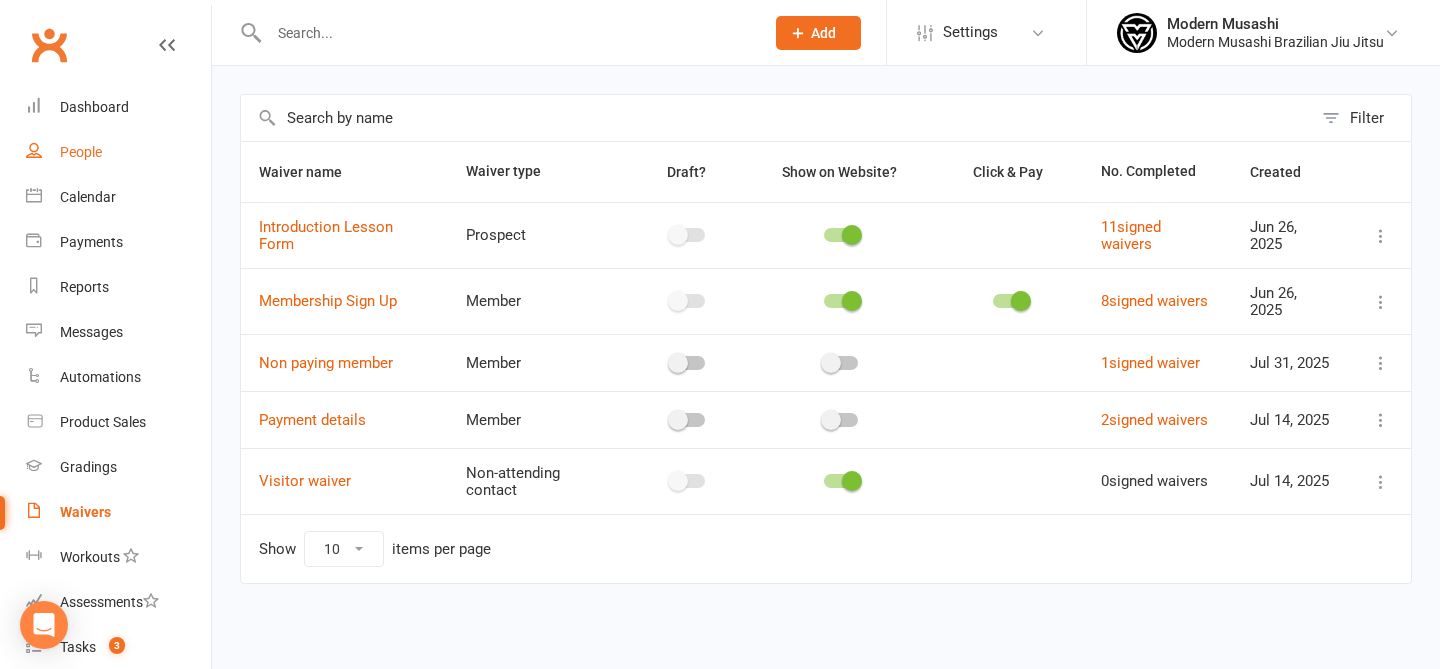 click on "People" at bounding box center [81, 152] 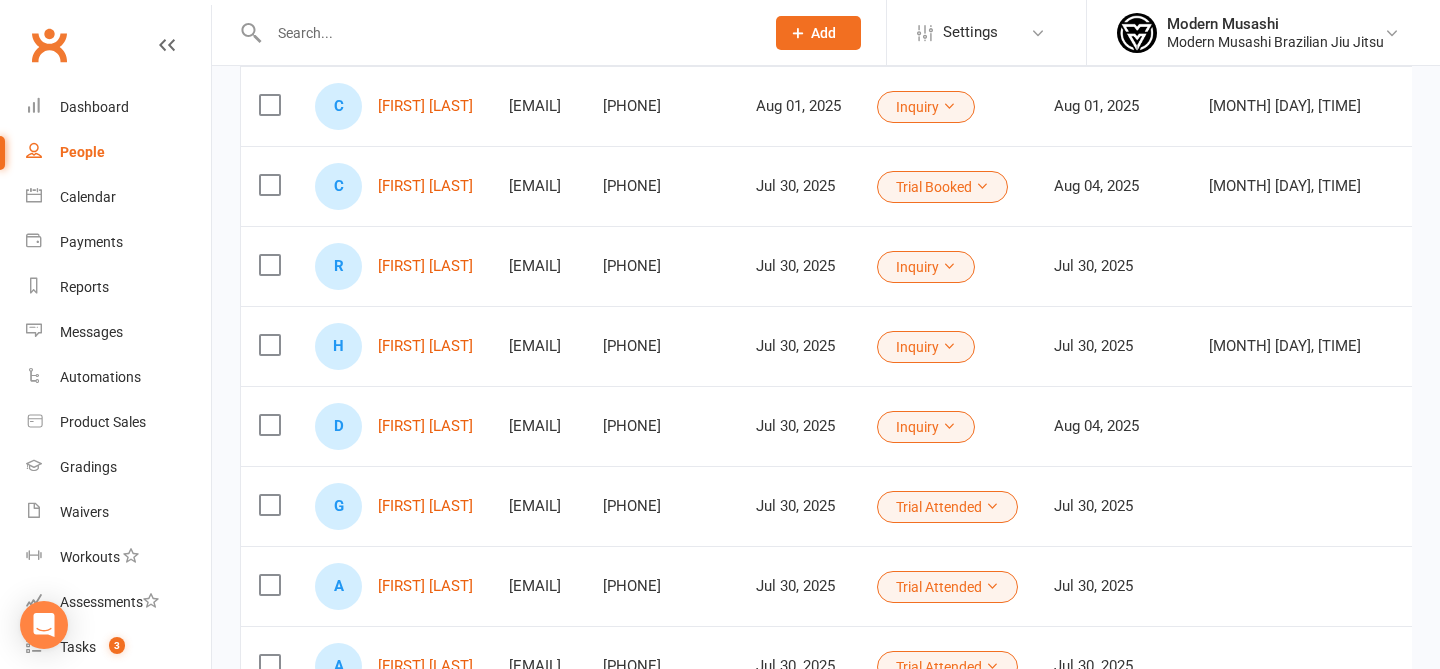 scroll, scrollTop: 0, scrollLeft: 0, axis: both 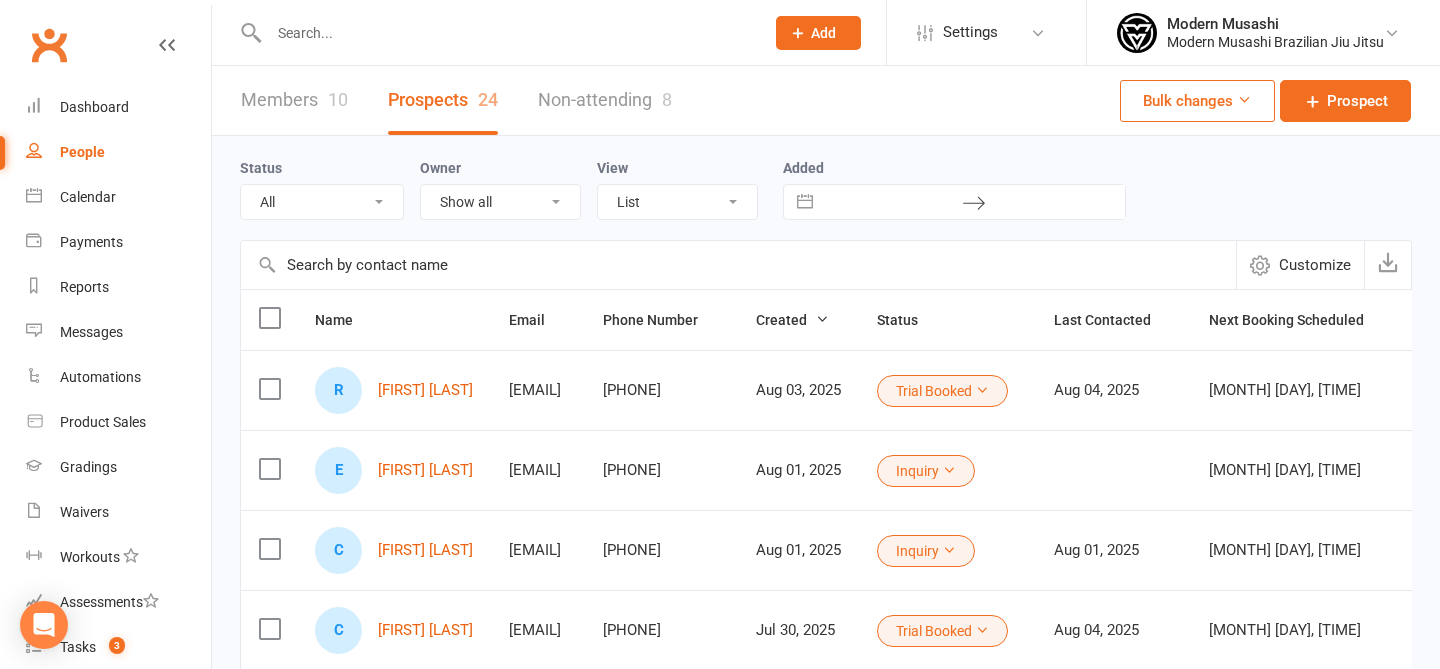 click on "Members 10" at bounding box center (294, 100) 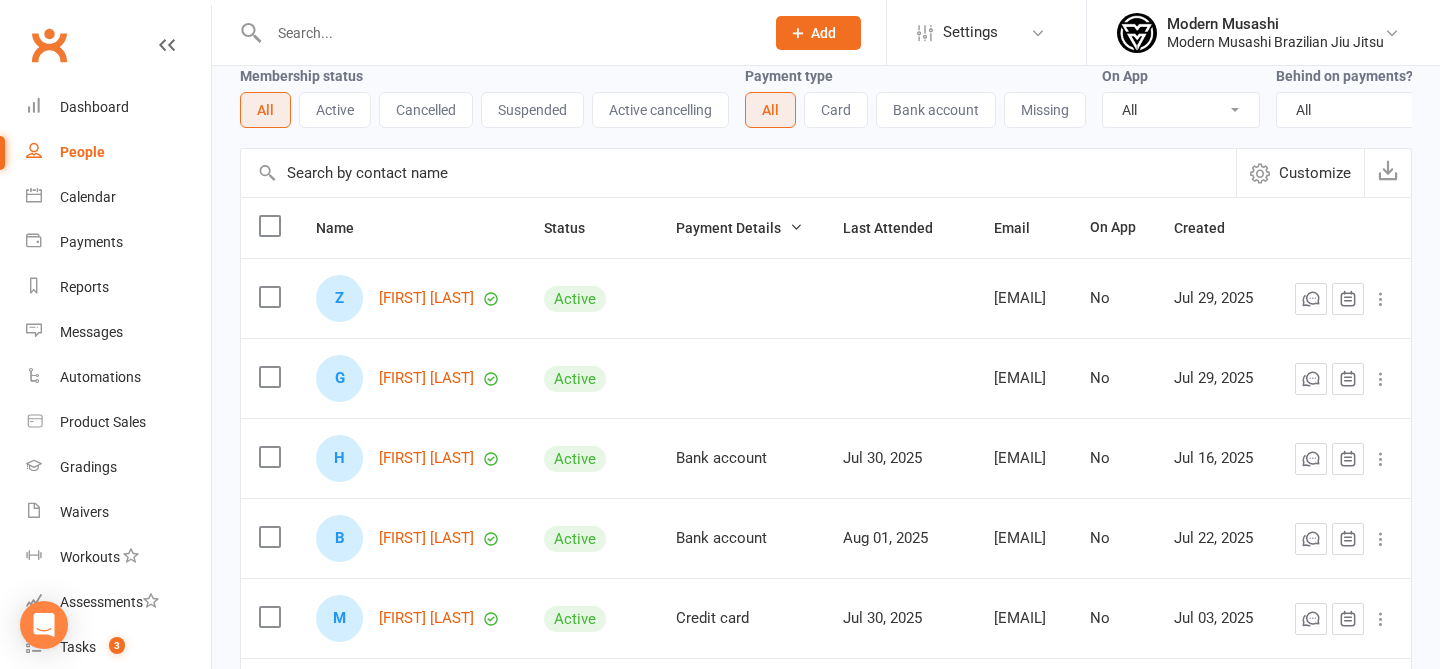 scroll, scrollTop: 0, scrollLeft: 0, axis: both 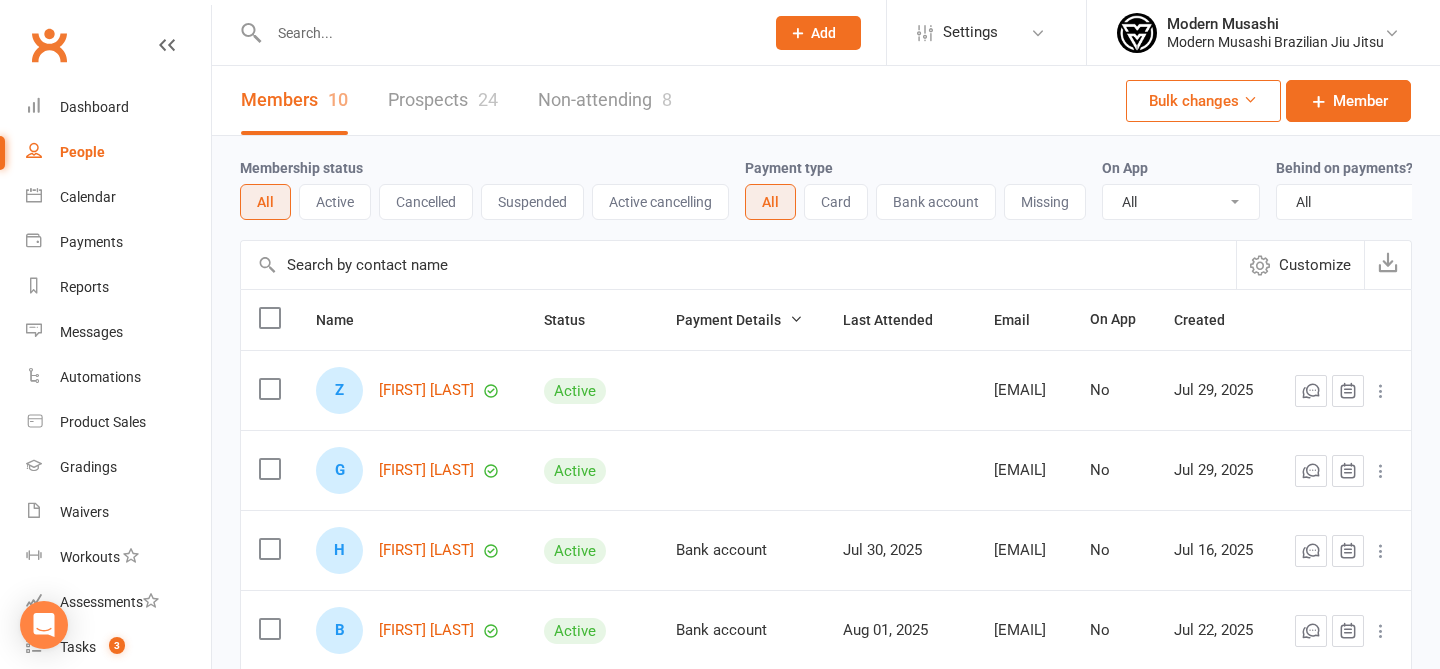 click on "Prospects 24" at bounding box center [443, 100] 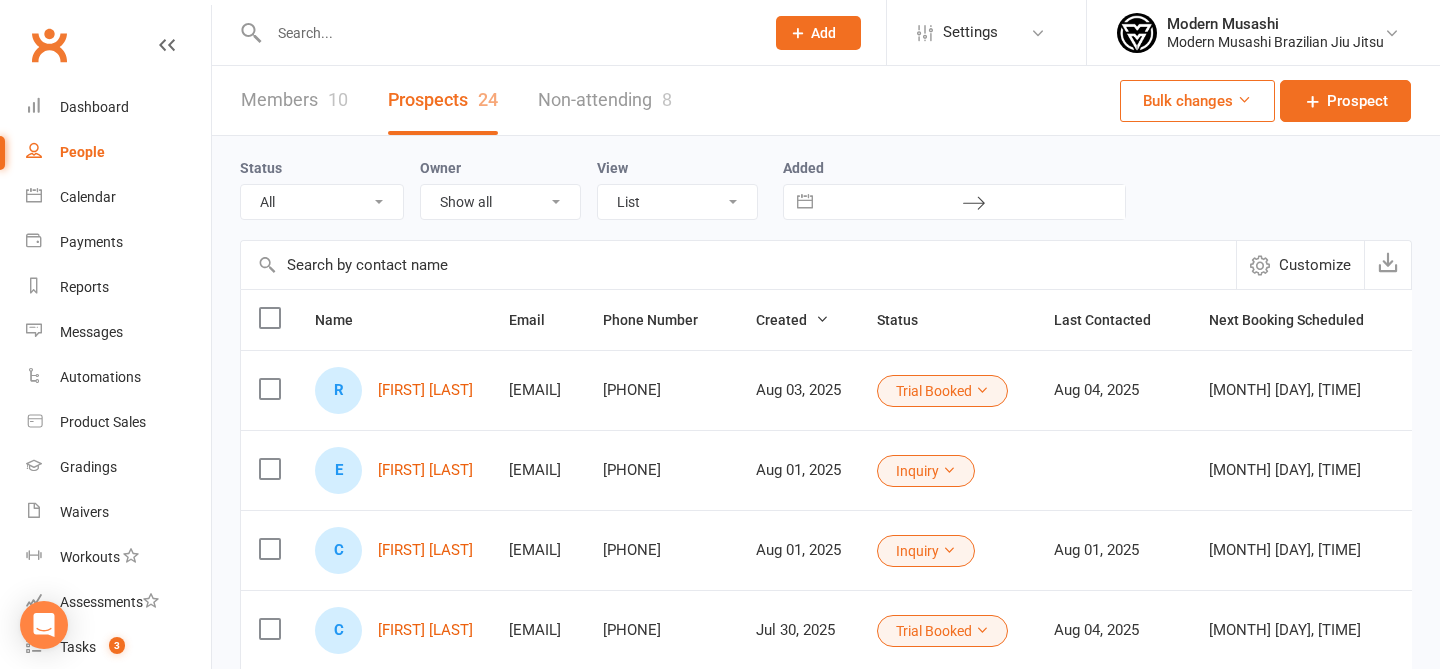 click at bounding box center (738, 265) 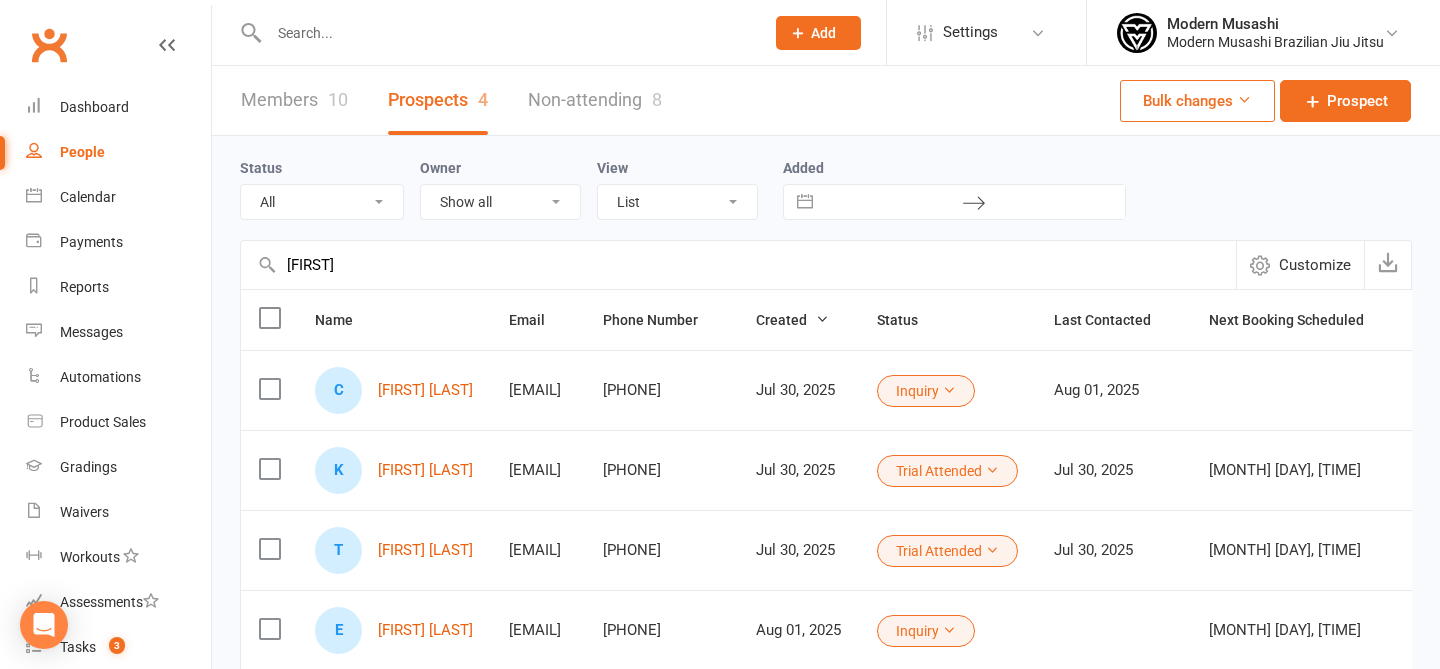 type on "carly" 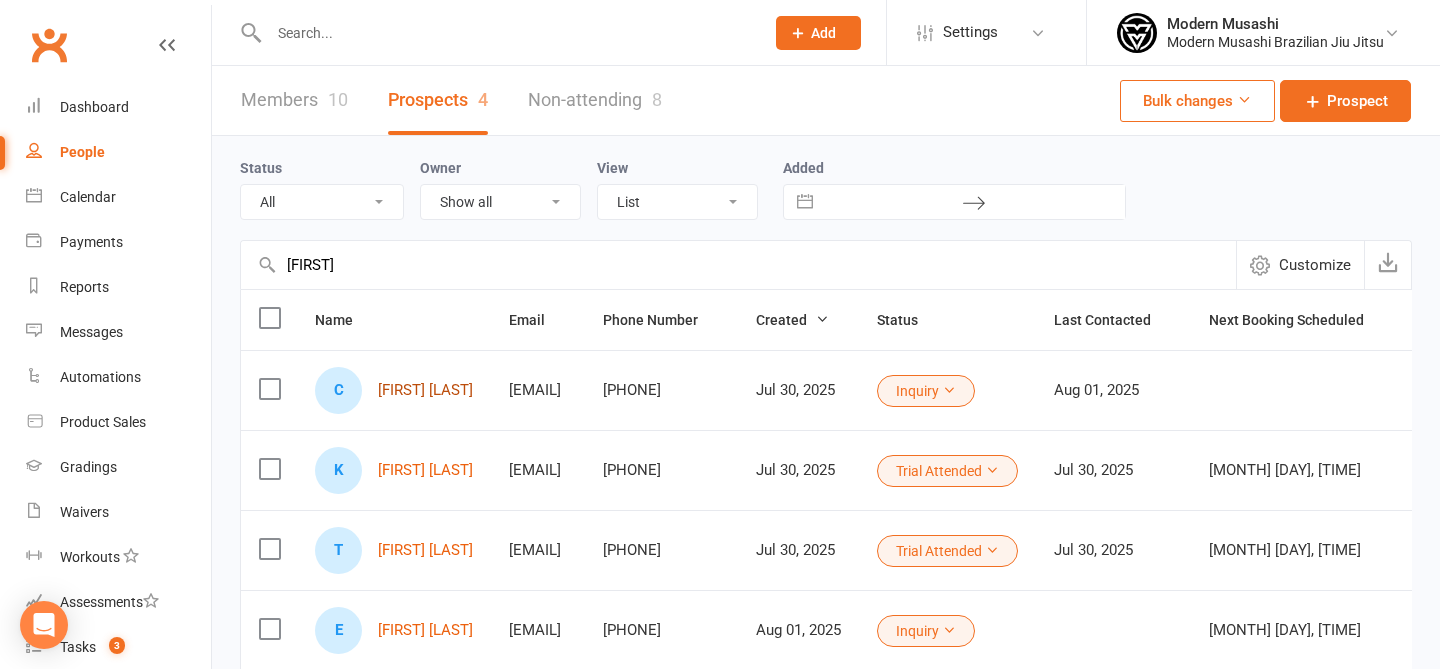click on "Carly Whiticker" at bounding box center [425, 390] 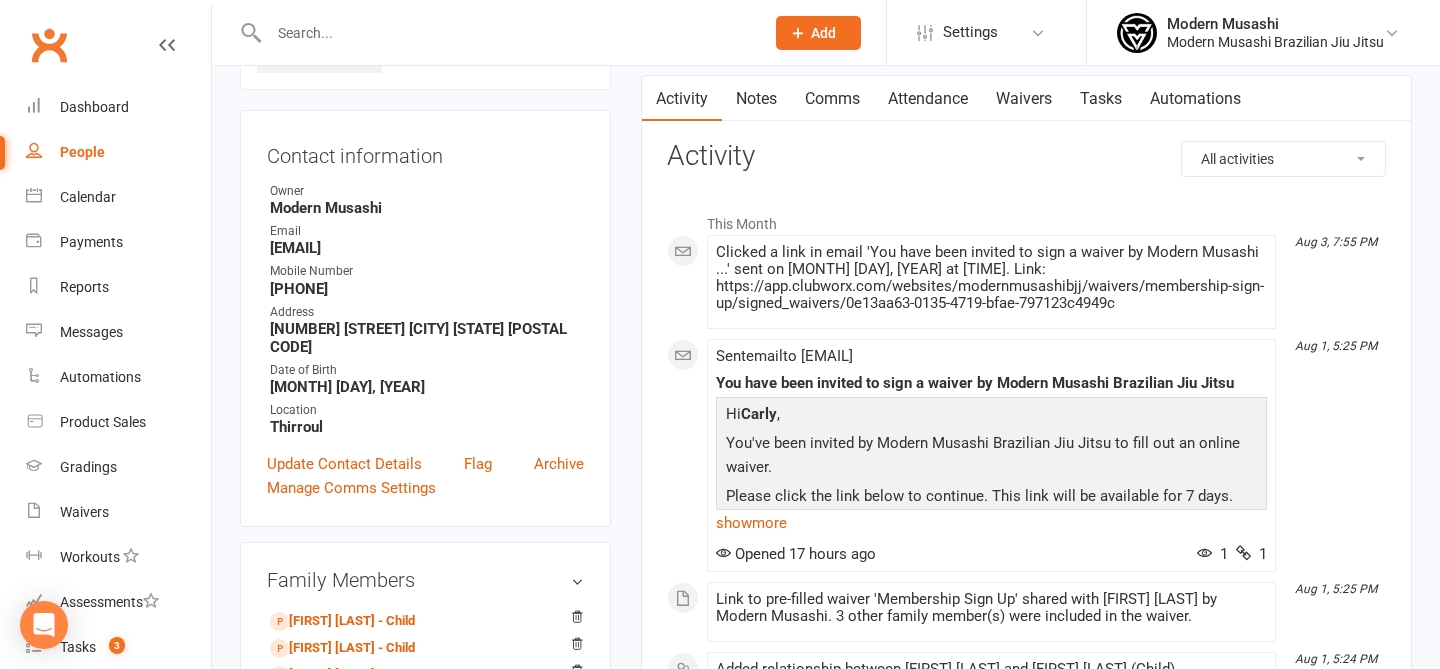 scroll, scrollTop: 134, scrollLeft: 0, axis: vertical 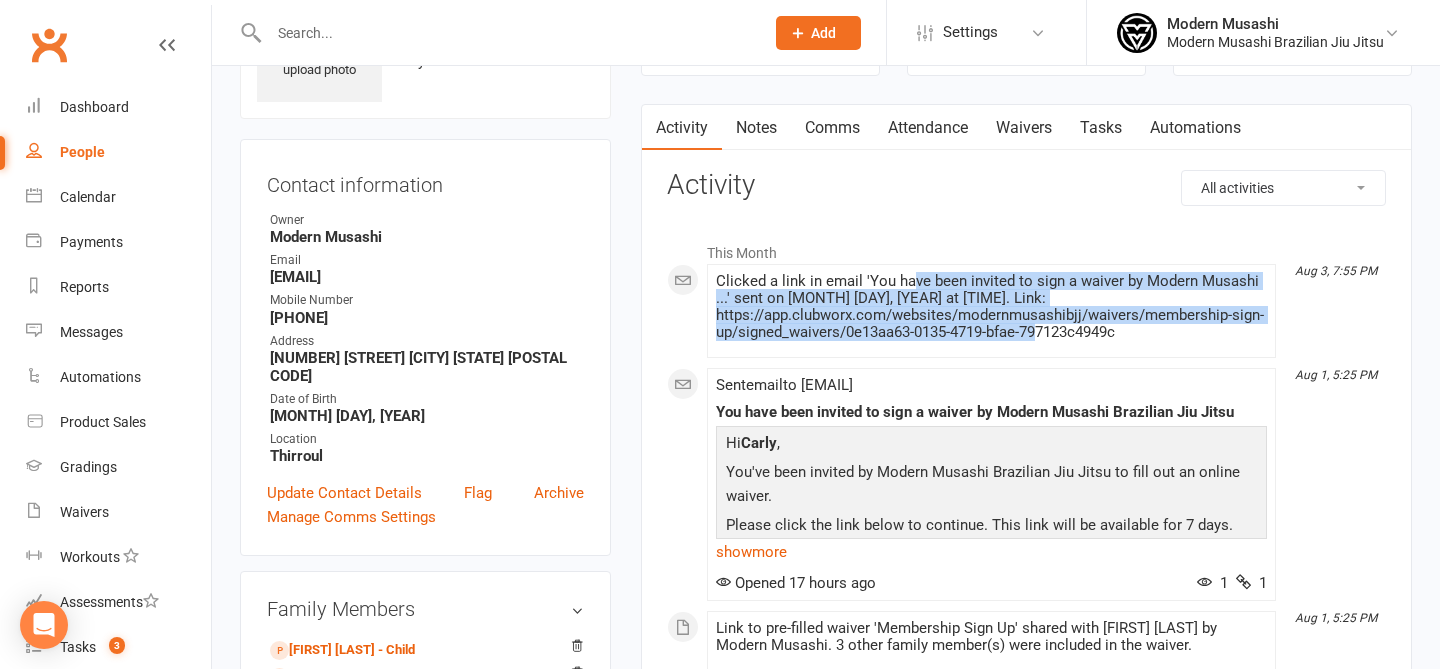 drag, startPoint x: 912, startPoint y: 295, endPoint x: 919, endPoint y: 345, distance: 50.48762 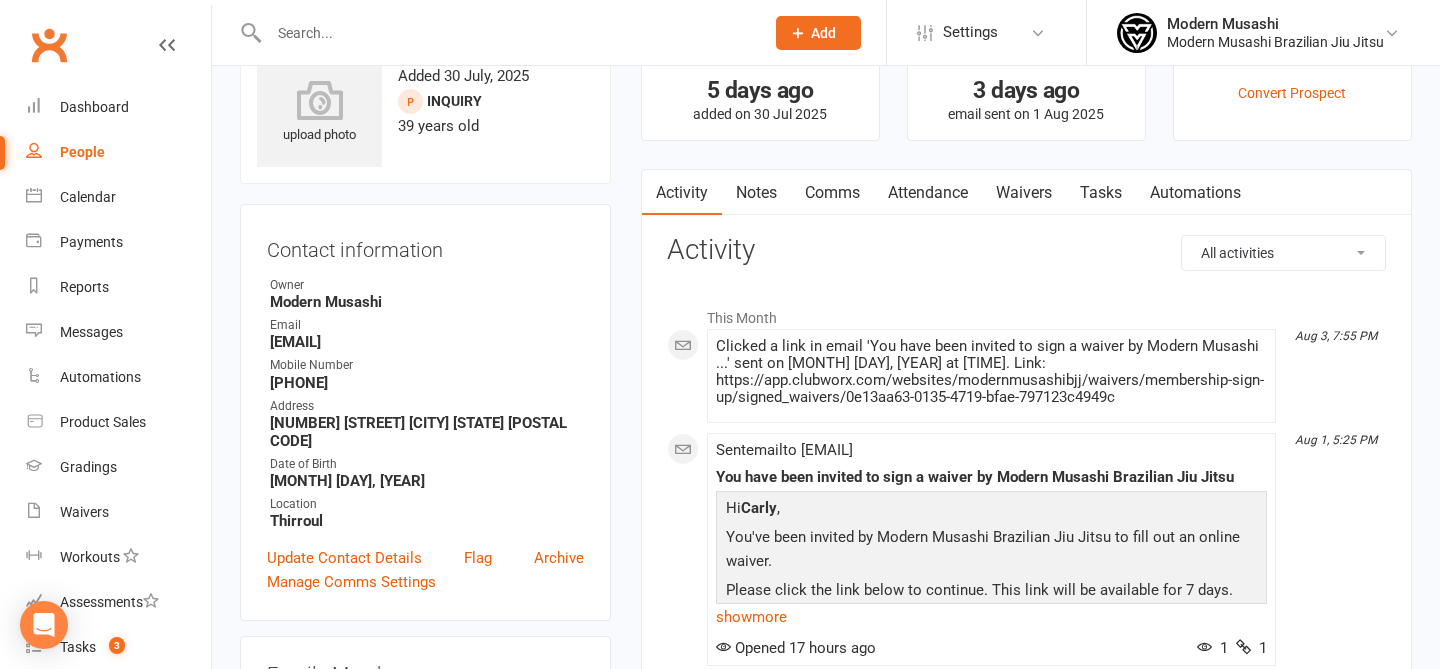 scroll, scrollTop: 20, scrollLeft: 0, axis: vertical 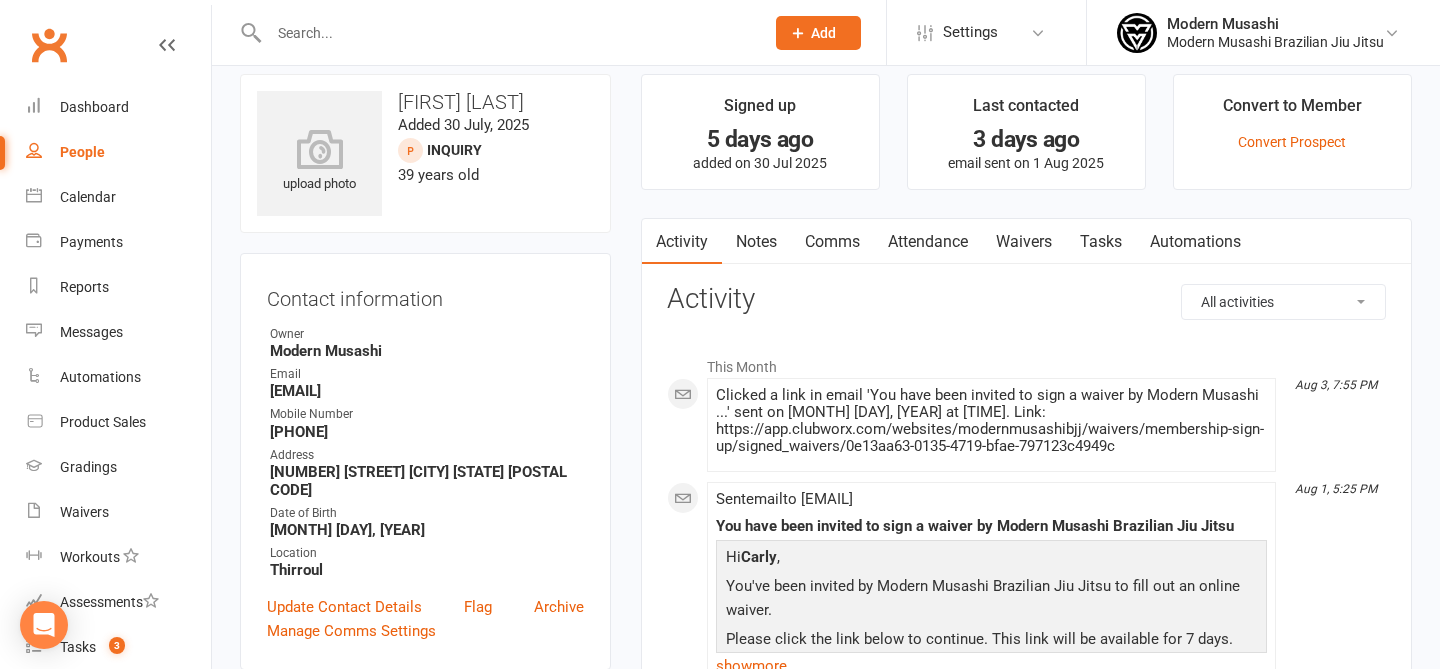 click on "Waivers" at bounding box center (1024, 242) 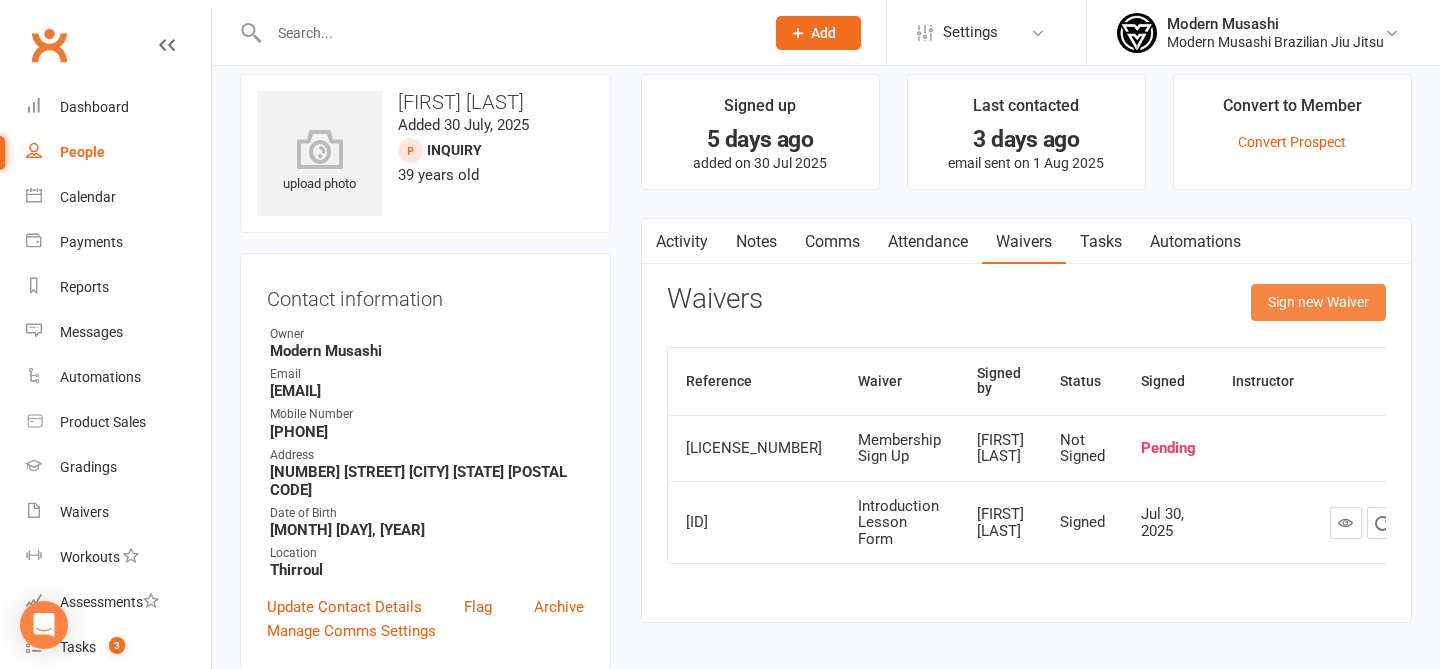click on "Sign new Waiver" at bounding box center [1318, 302] 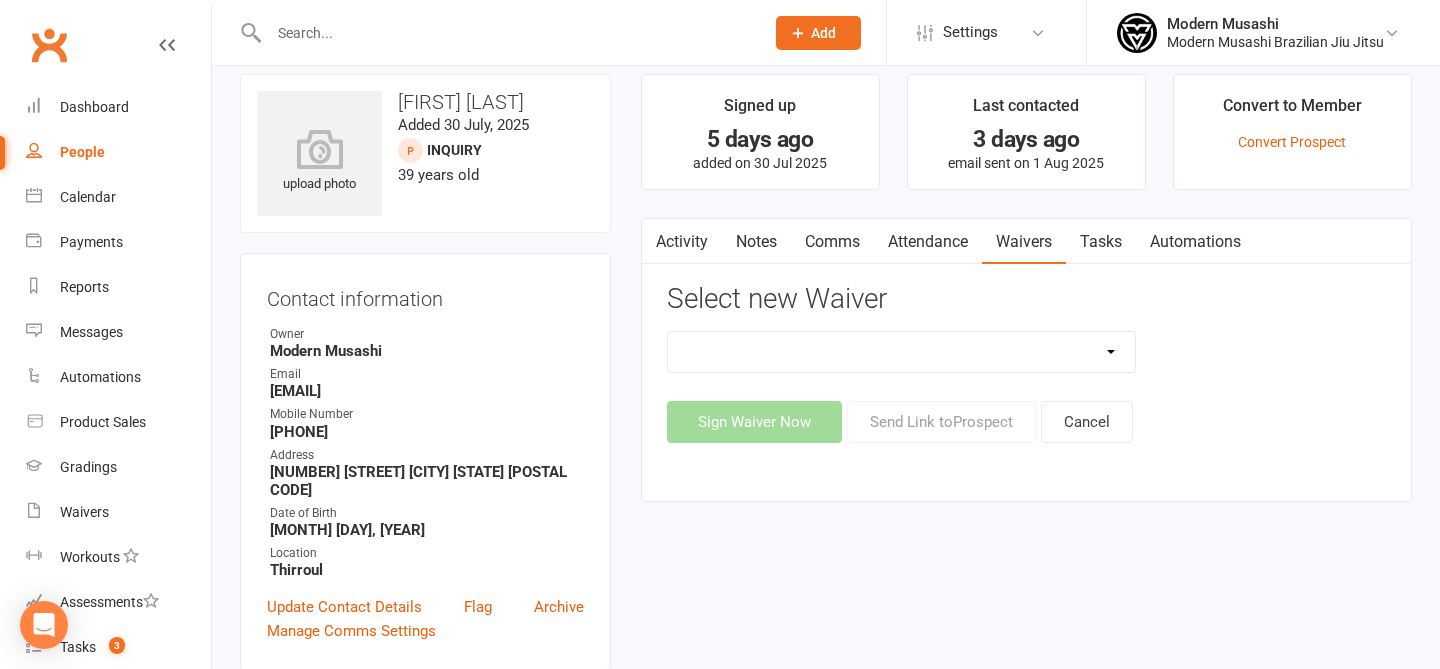 click on "Introduction Lesson Form Membership Sign Up Non paying member Payment details" at bounding box center (902, 352) 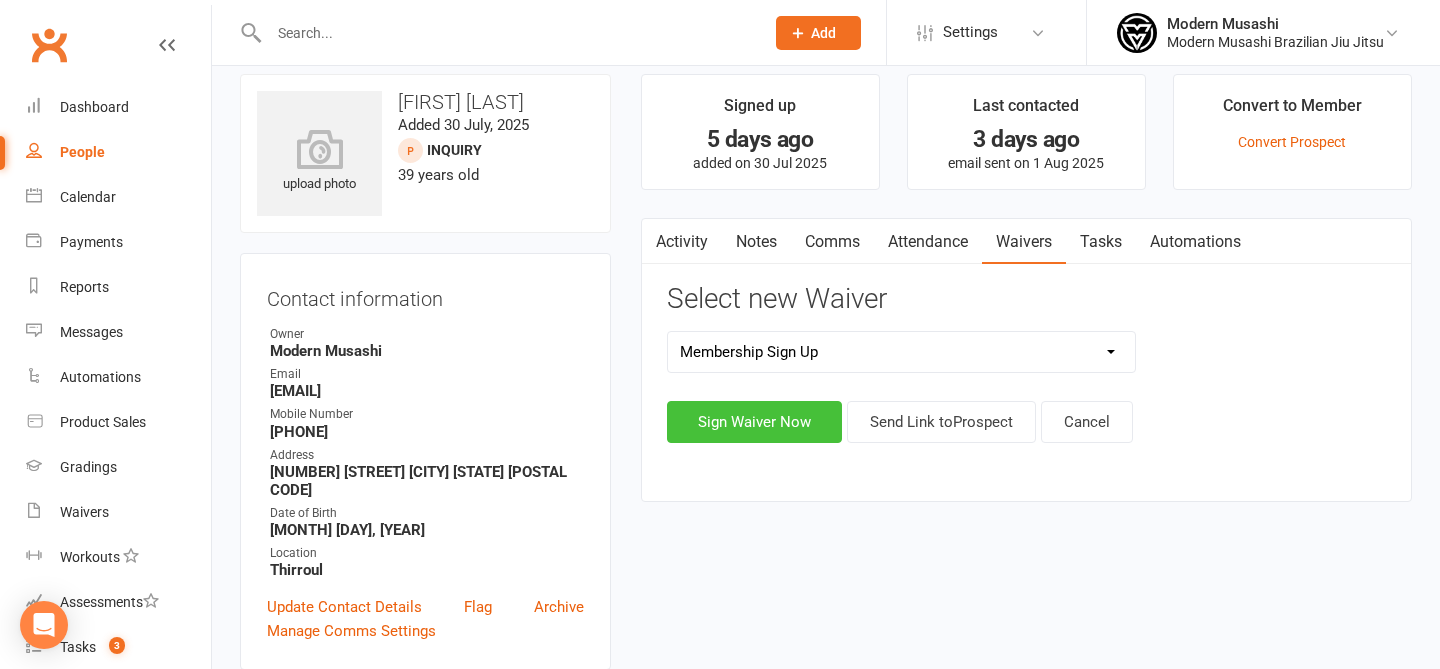 click on "Sign Waiver Now" at bounding box center [754, 422] 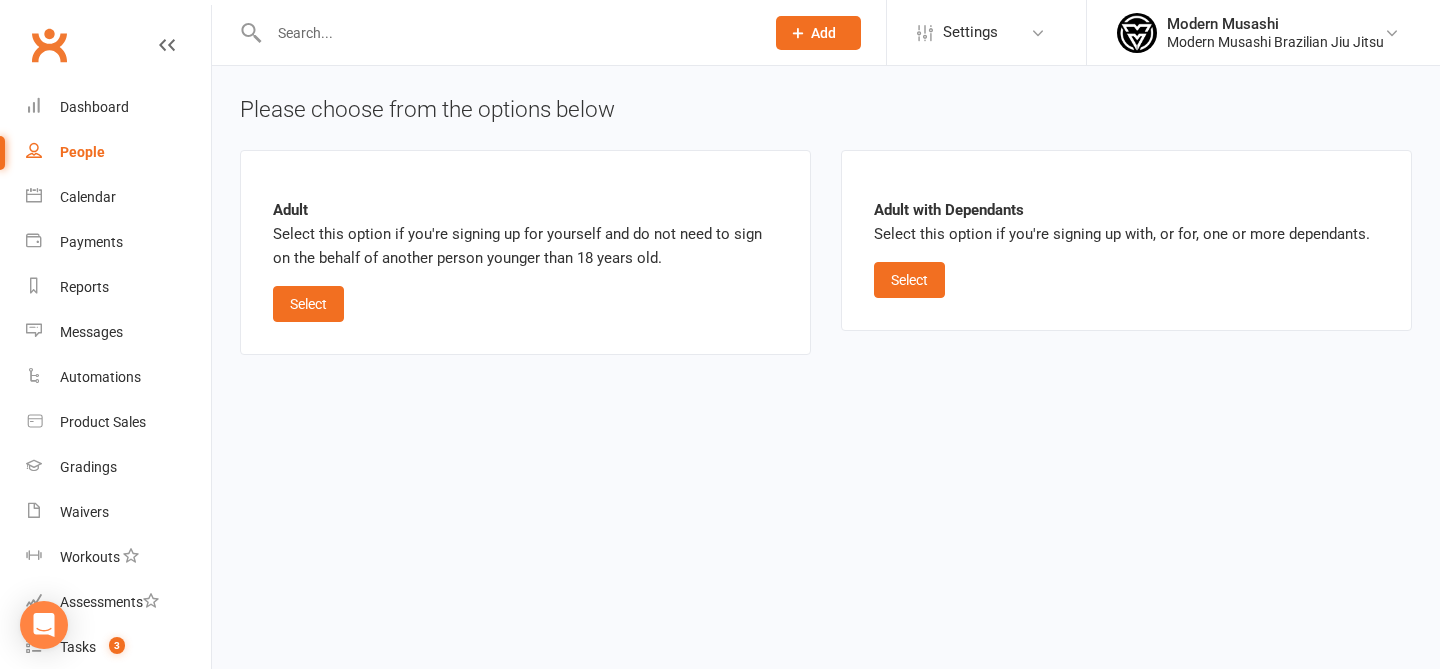 scroll, scrollTop: 0, scrollLeft: 0, axis: both 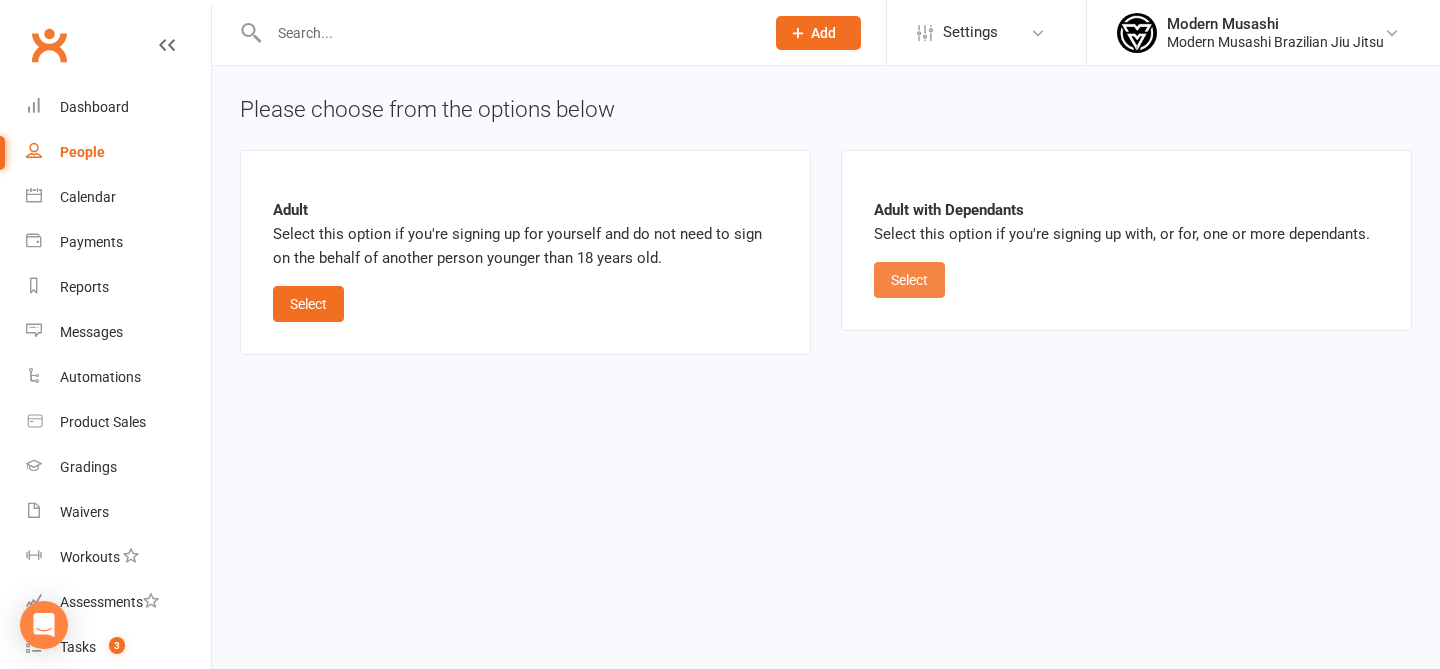 click on "Select" at bounding box center (909, 280) 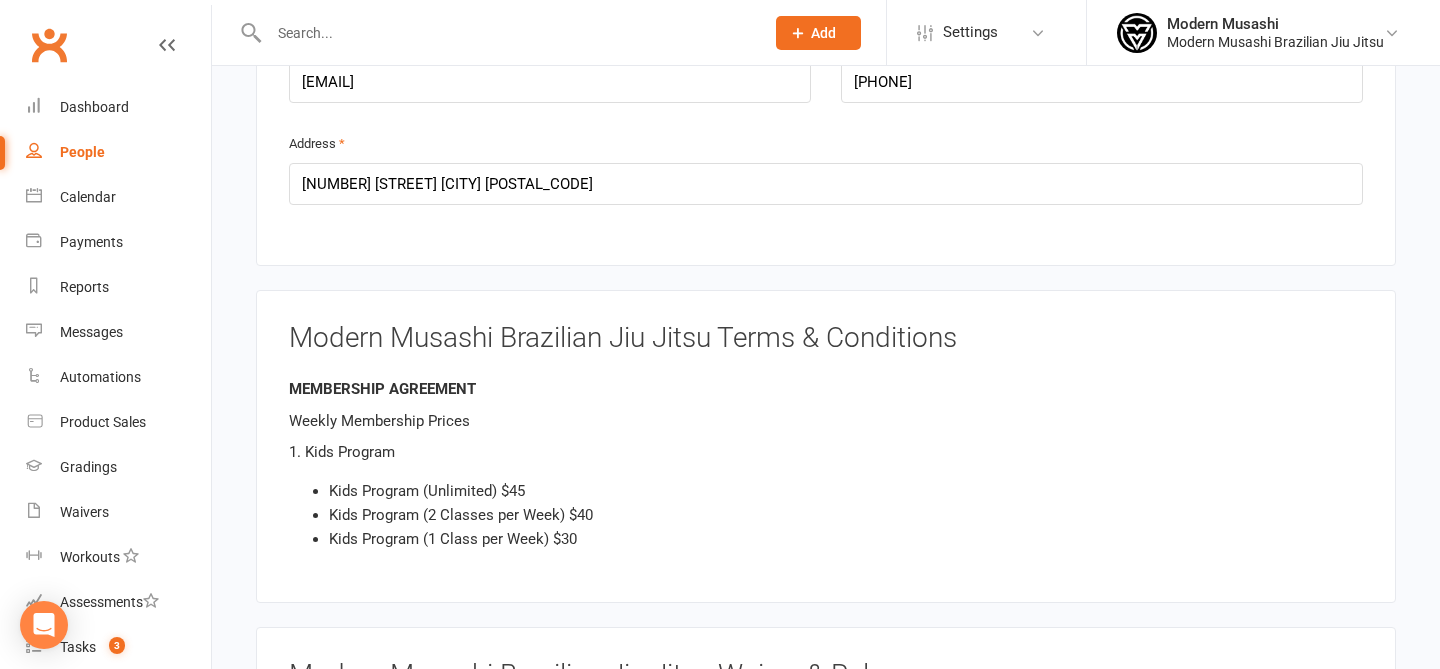 scroll, scrollTop: 3427, scrollLeft: 0, axis: vertical 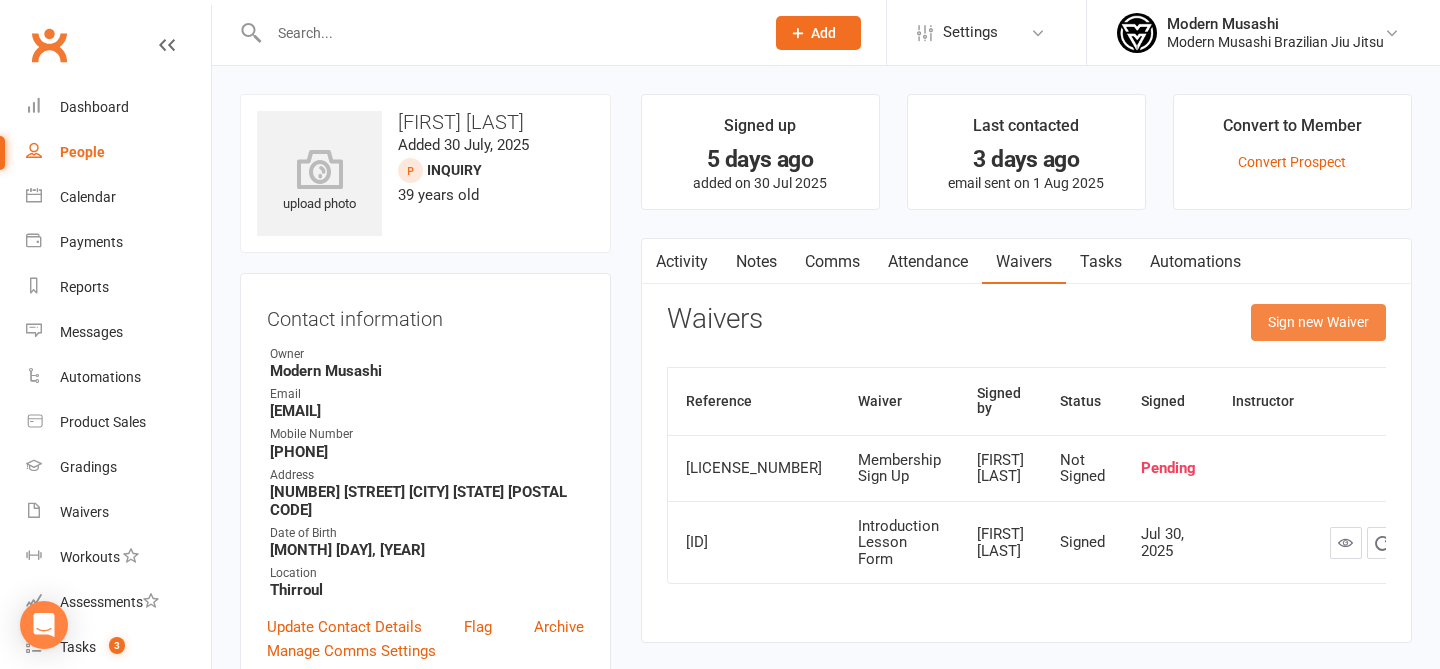click on "Sign new Waiver" at bounding box center [1318, 322] 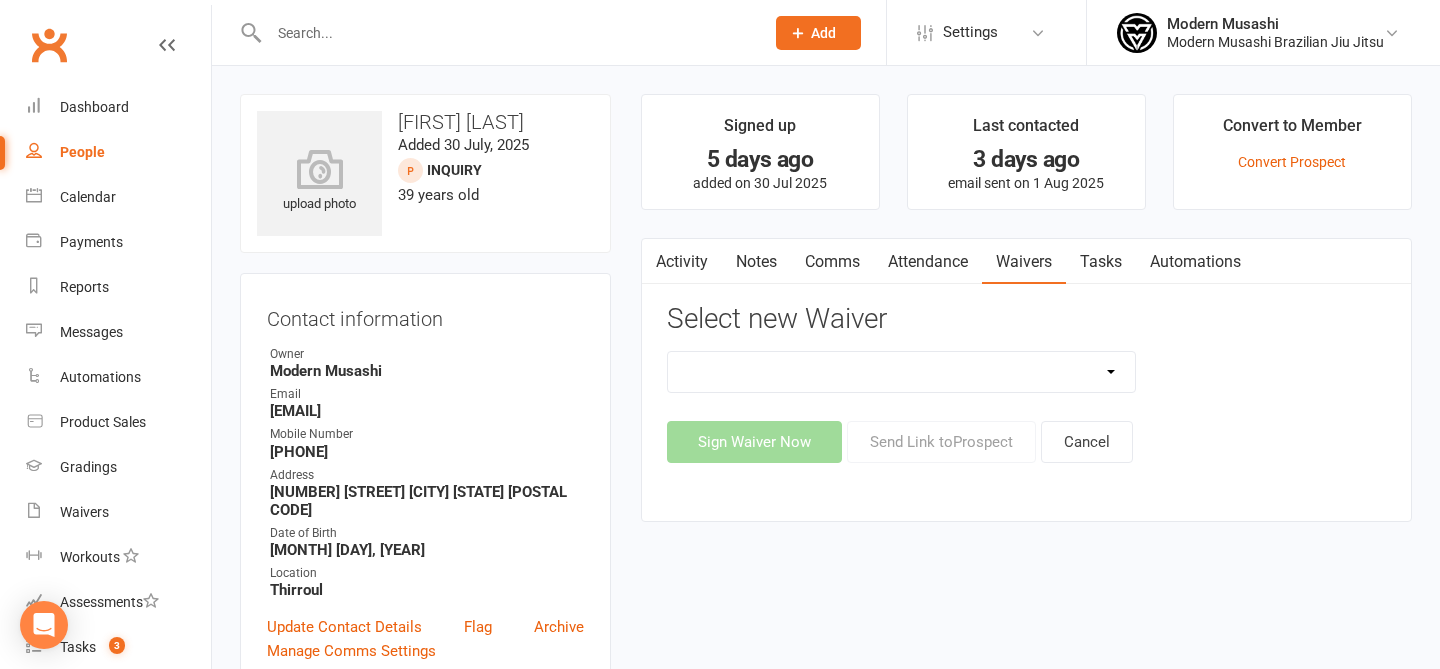 click on "Introduction Lesson Form Membership Sign Up Non paying member Payment details" at bounding box center (902, 372) 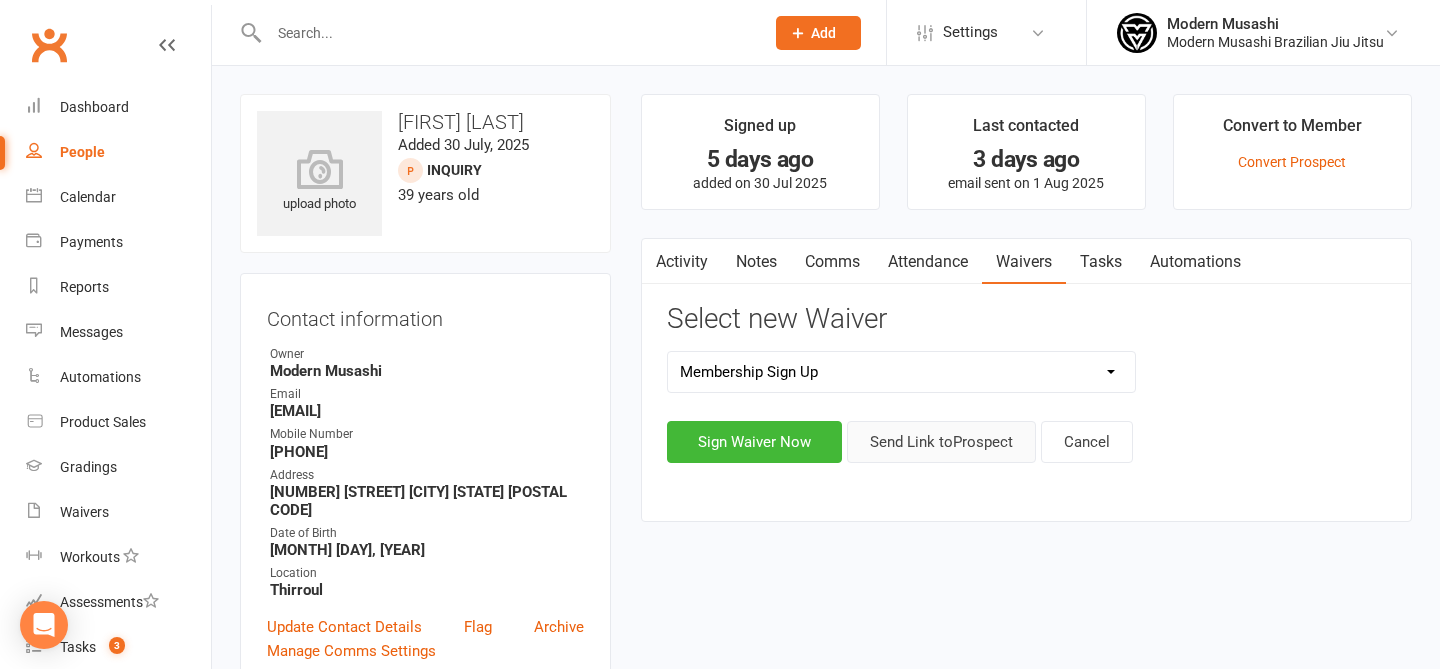click on "Send Link to  Prospect" at bounding box center [941, 442] 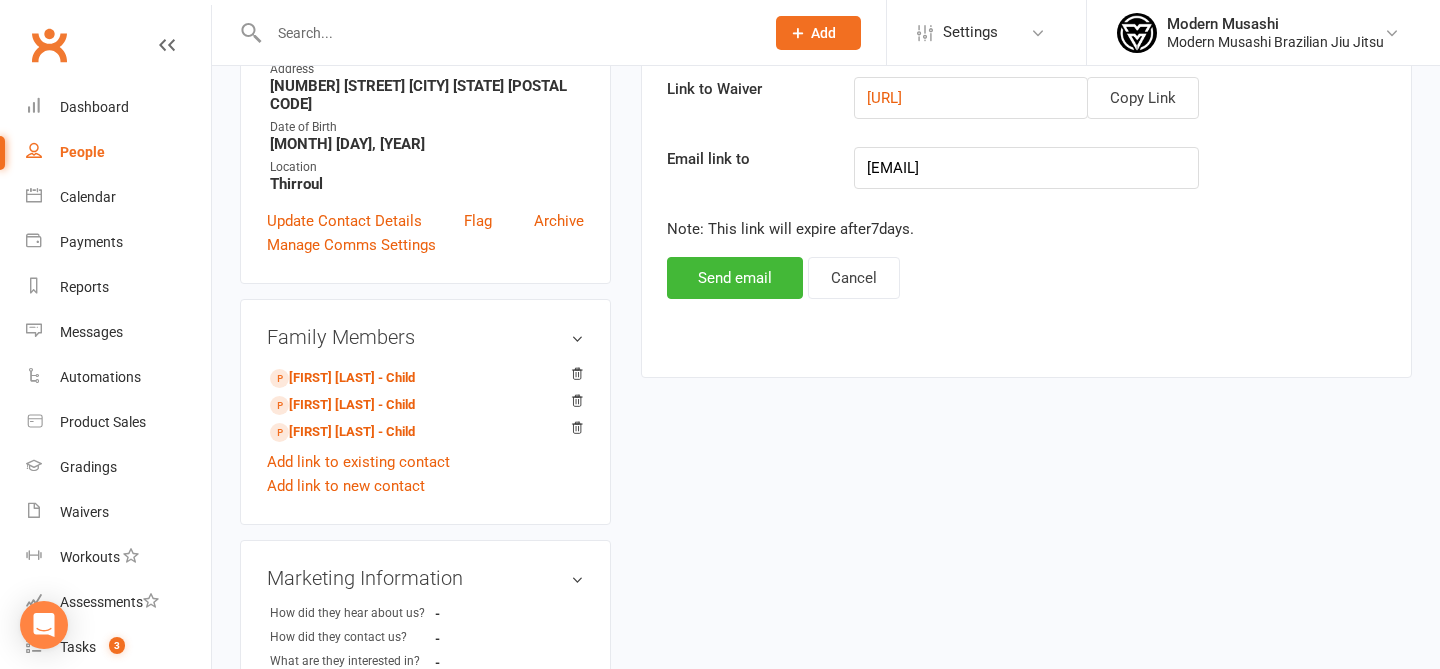 scroll, scrollTop: 444, scrollLeft: 0, axis: vertical 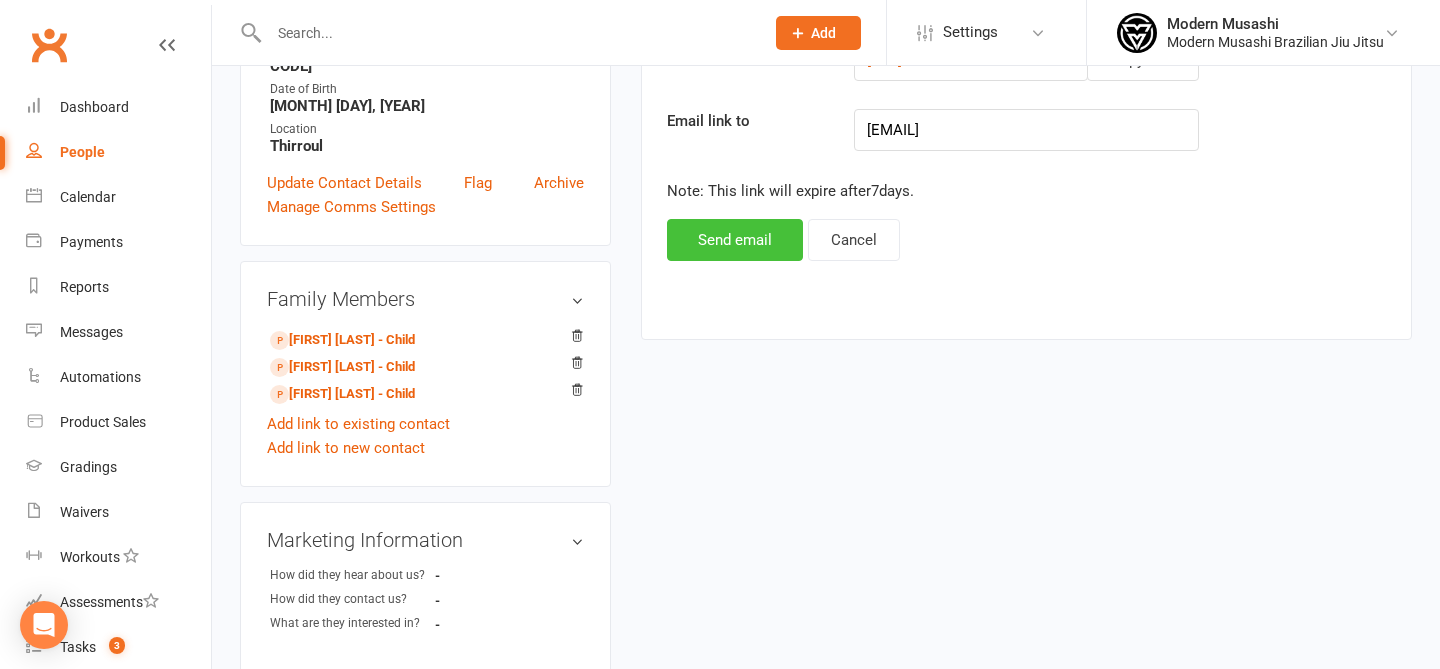 click on "Send email" at bounding box center (735, 240) 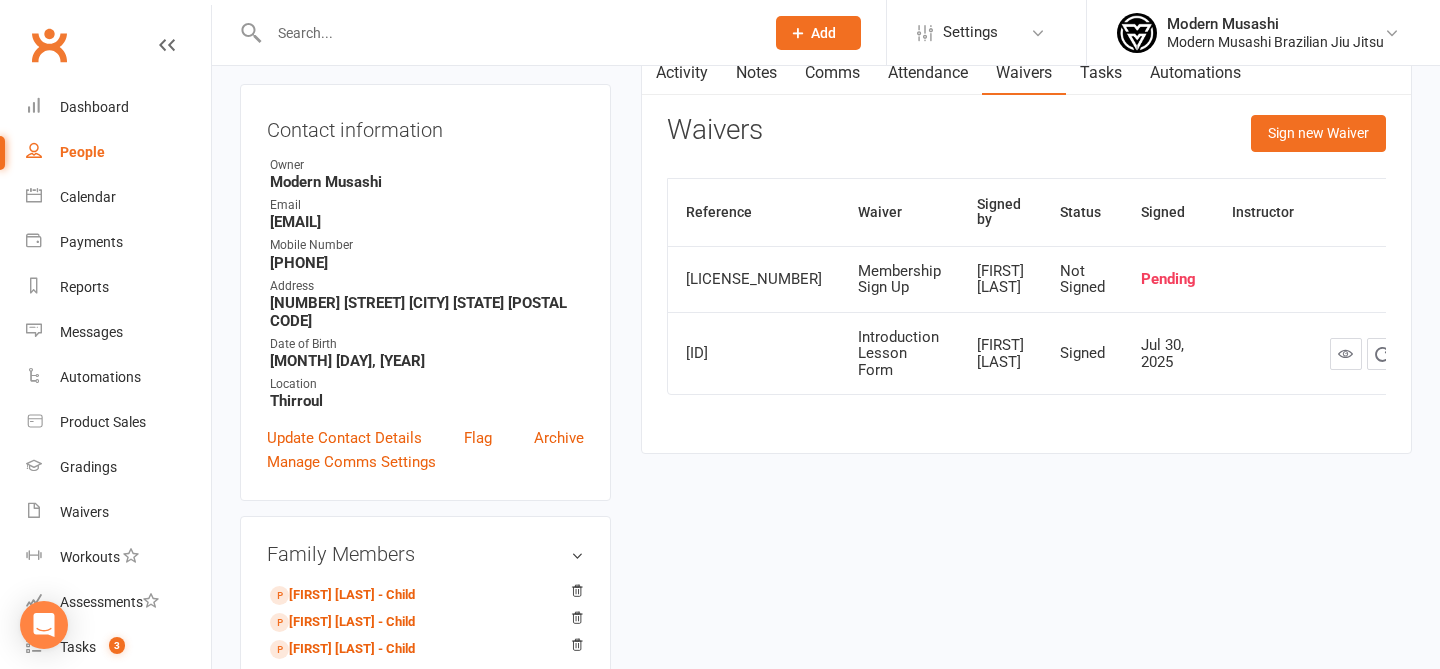 scroll, scrollTop: 0, scrollLeft: 0, axis: both 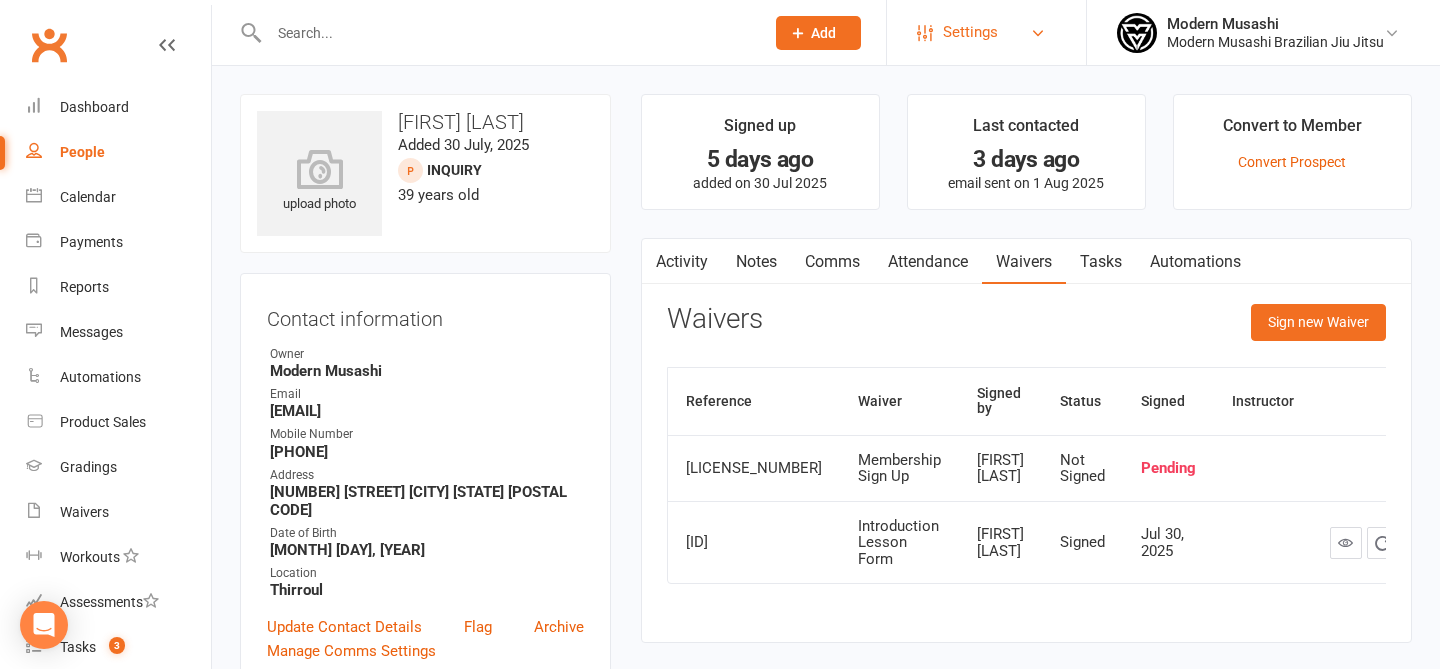click on "Settings" at bounding box center [970, 32] 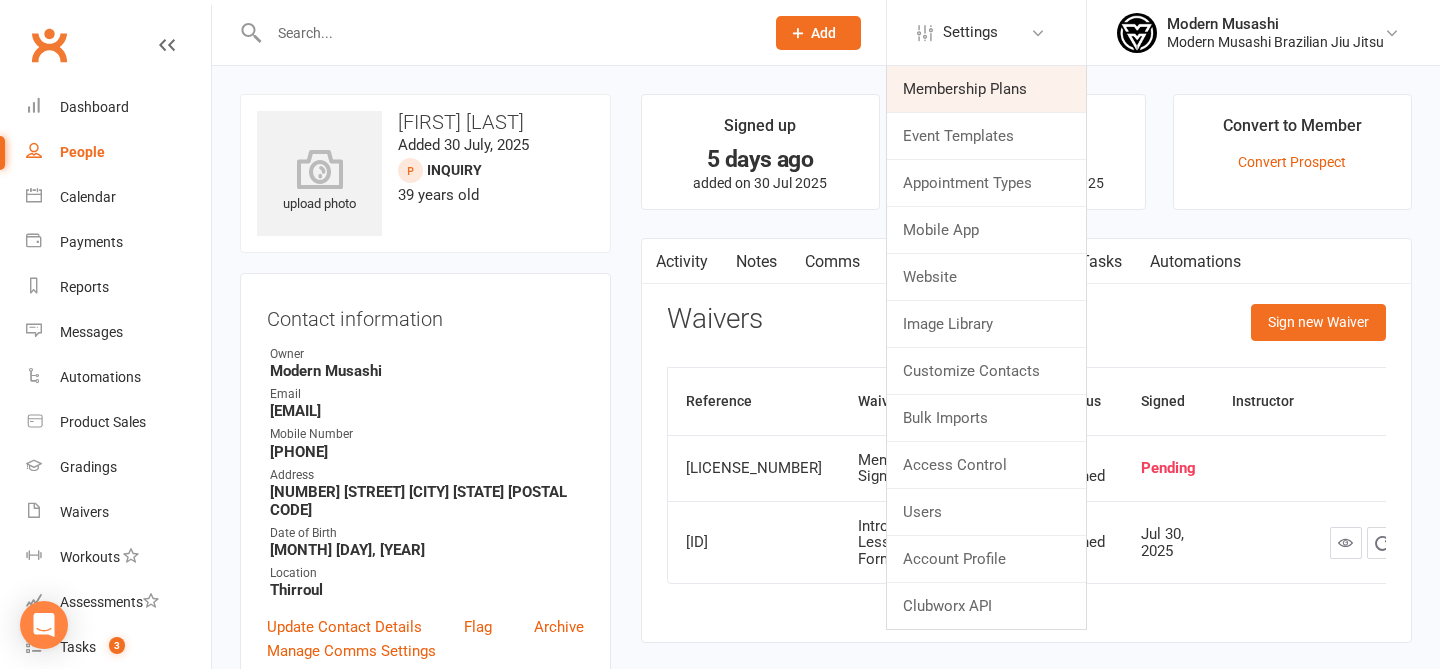 click on "Membership Plans" at bounding box center [986, 89] 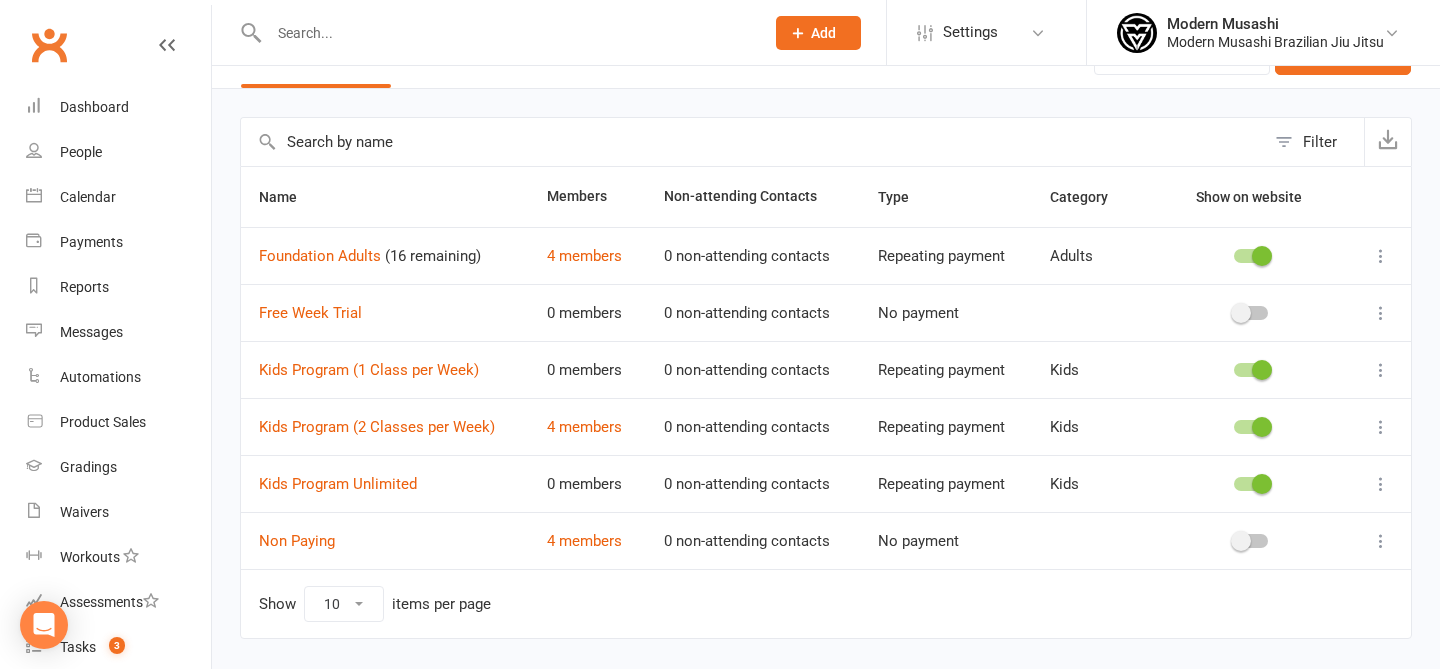 scroll, scrollTop: 0, scrollLeft: 0, axis: both 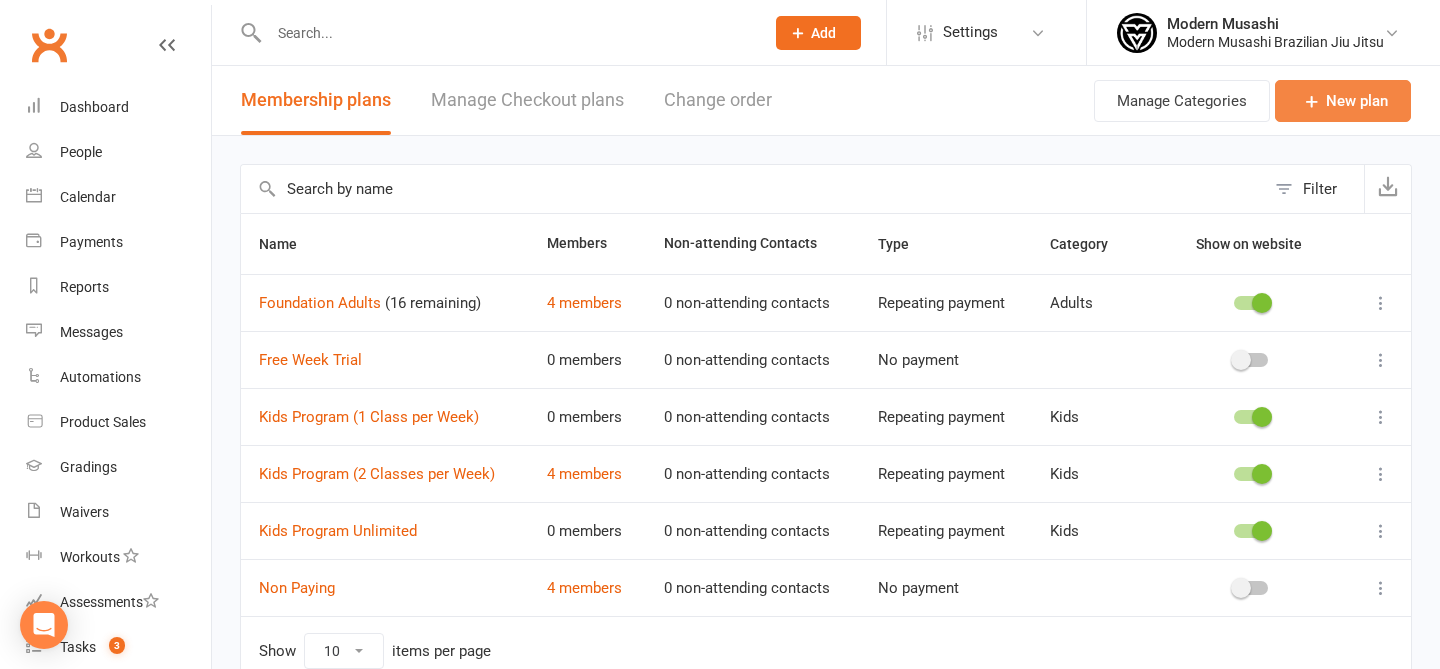 click on "New plan" at bounding box center (1343, 101) 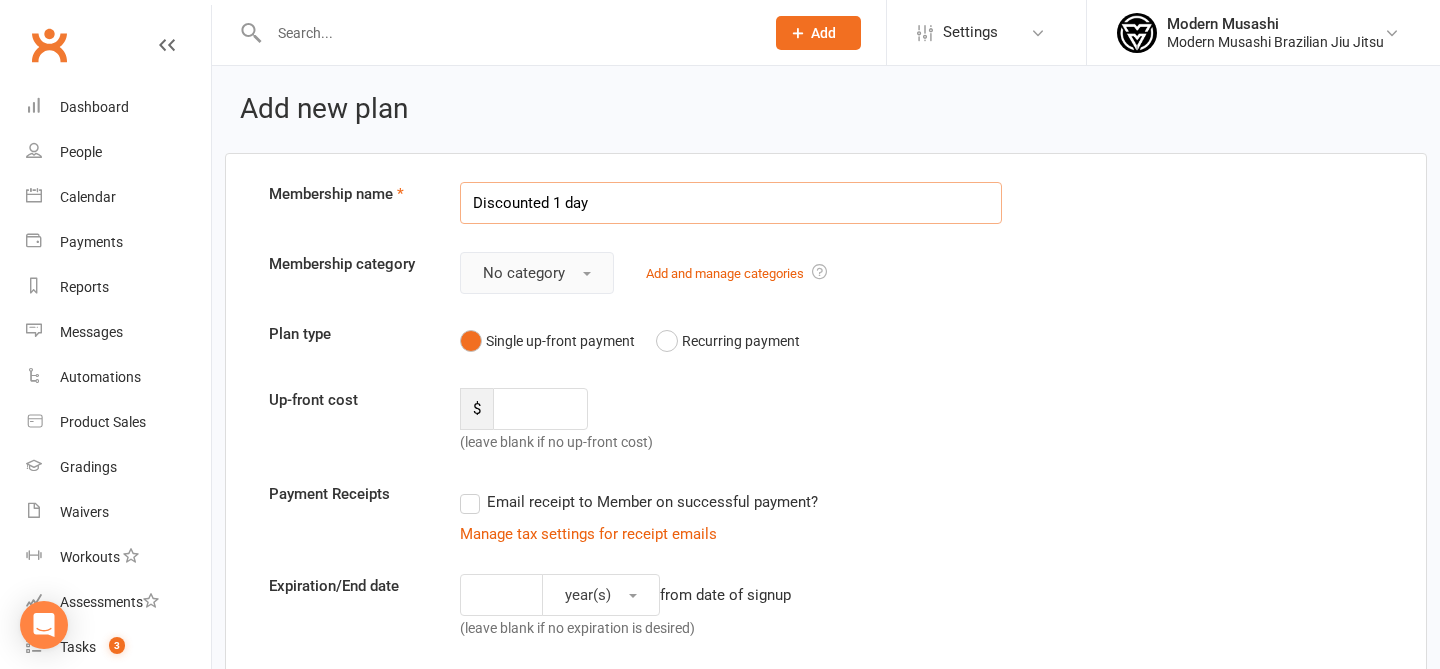 type on "Discounted 1 day" 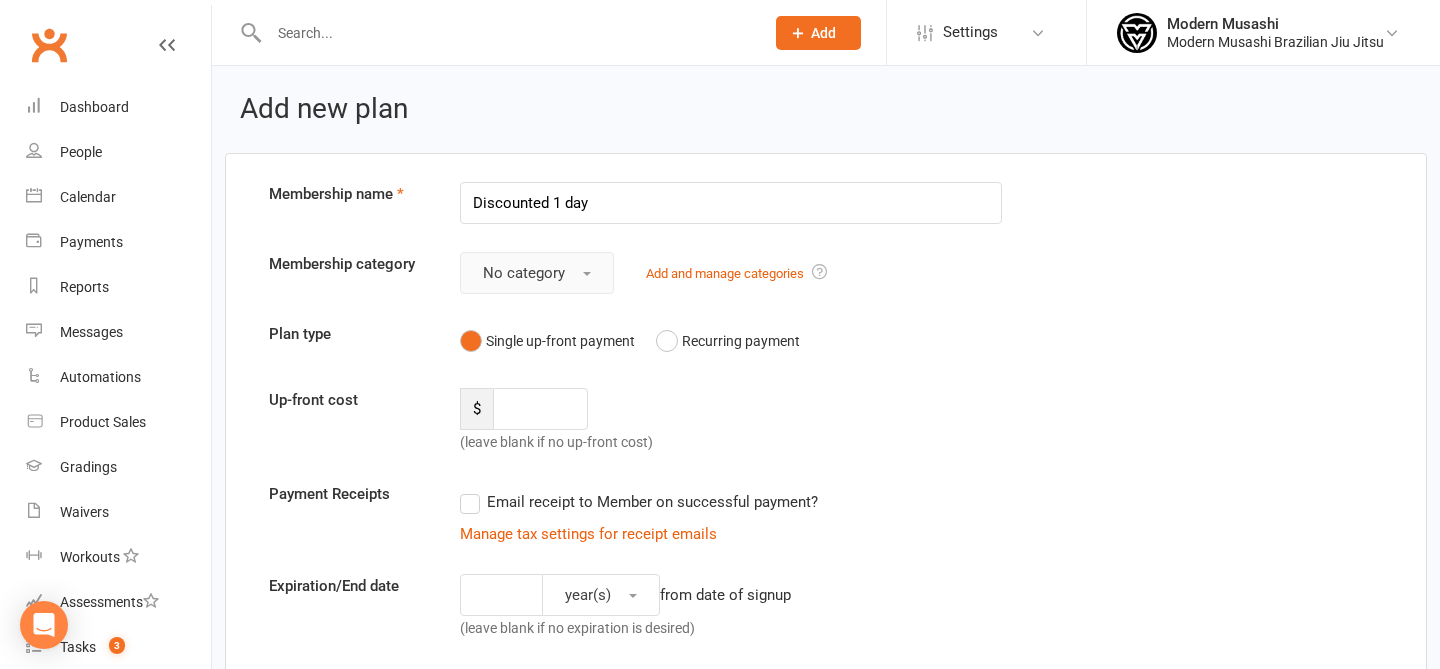 click on "No category" at bounding box center [537, 273] 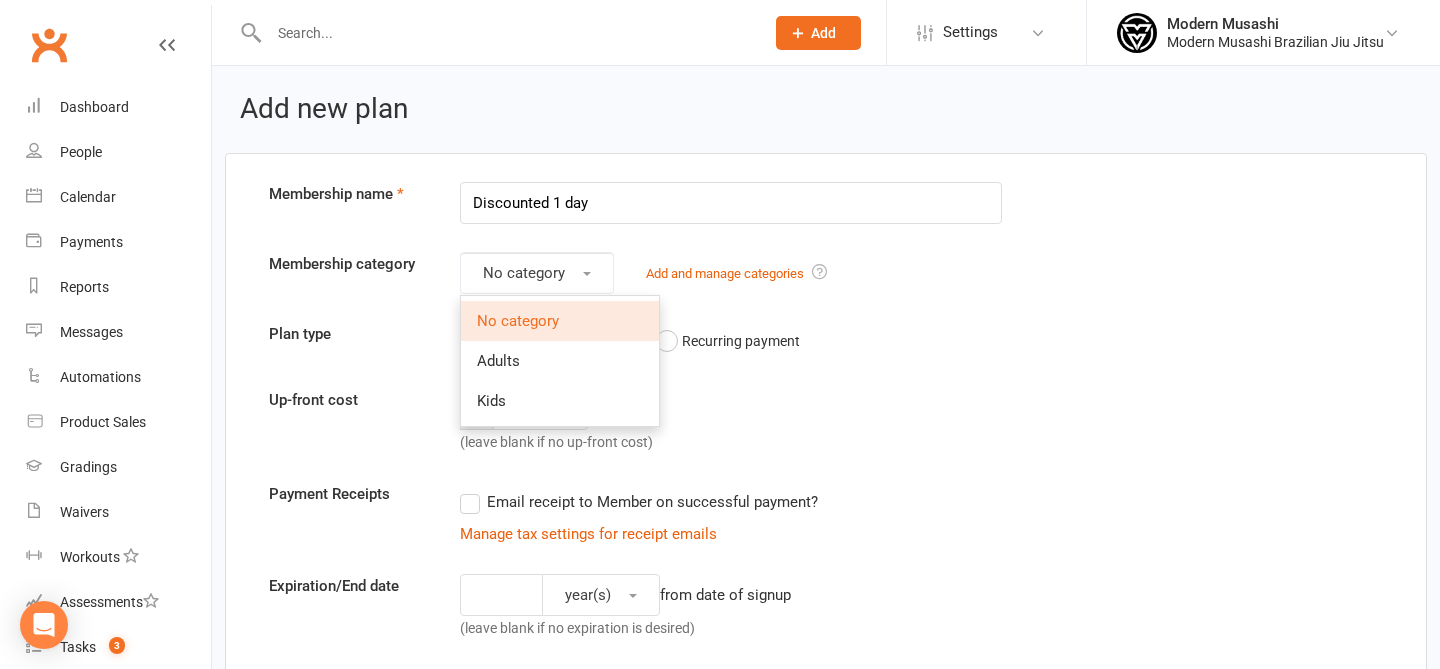 click on "Up-front cost $ (leave blank if no up-front cost)" at bounding box center (826, 421) 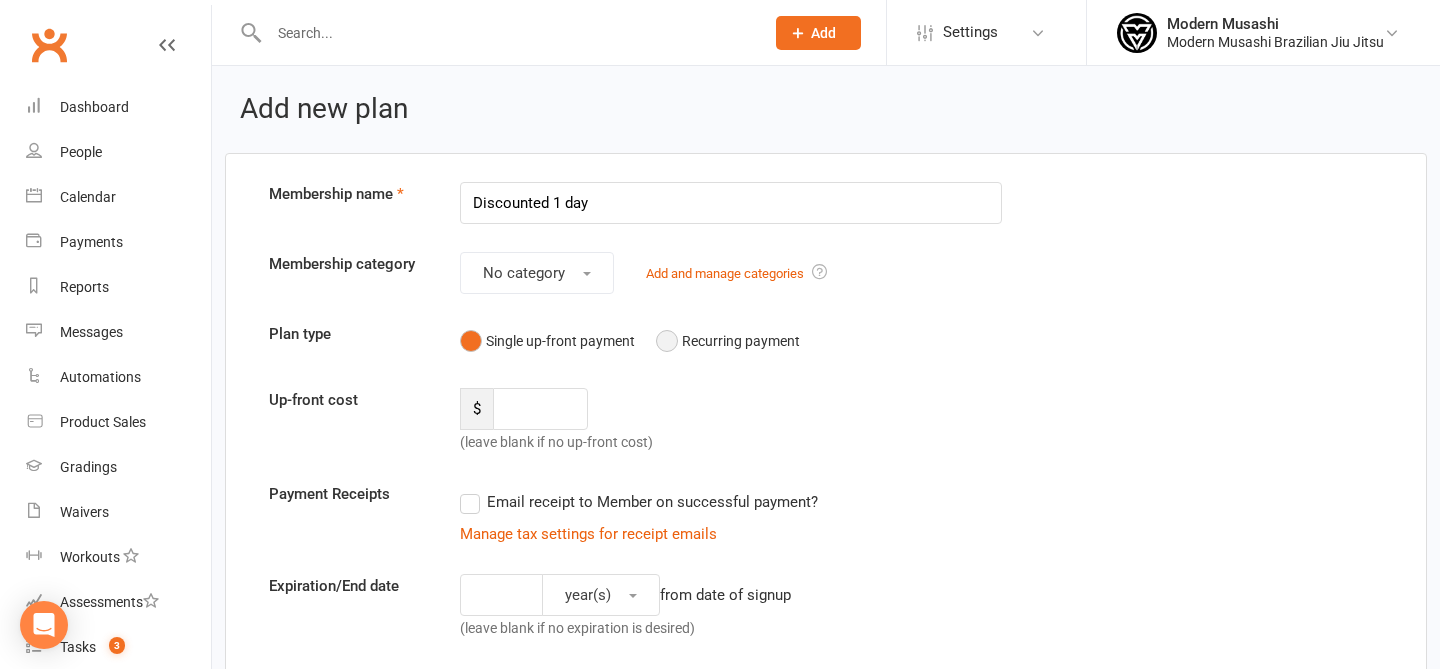 click on "Recurring payment" at bounding box center (728, 341) 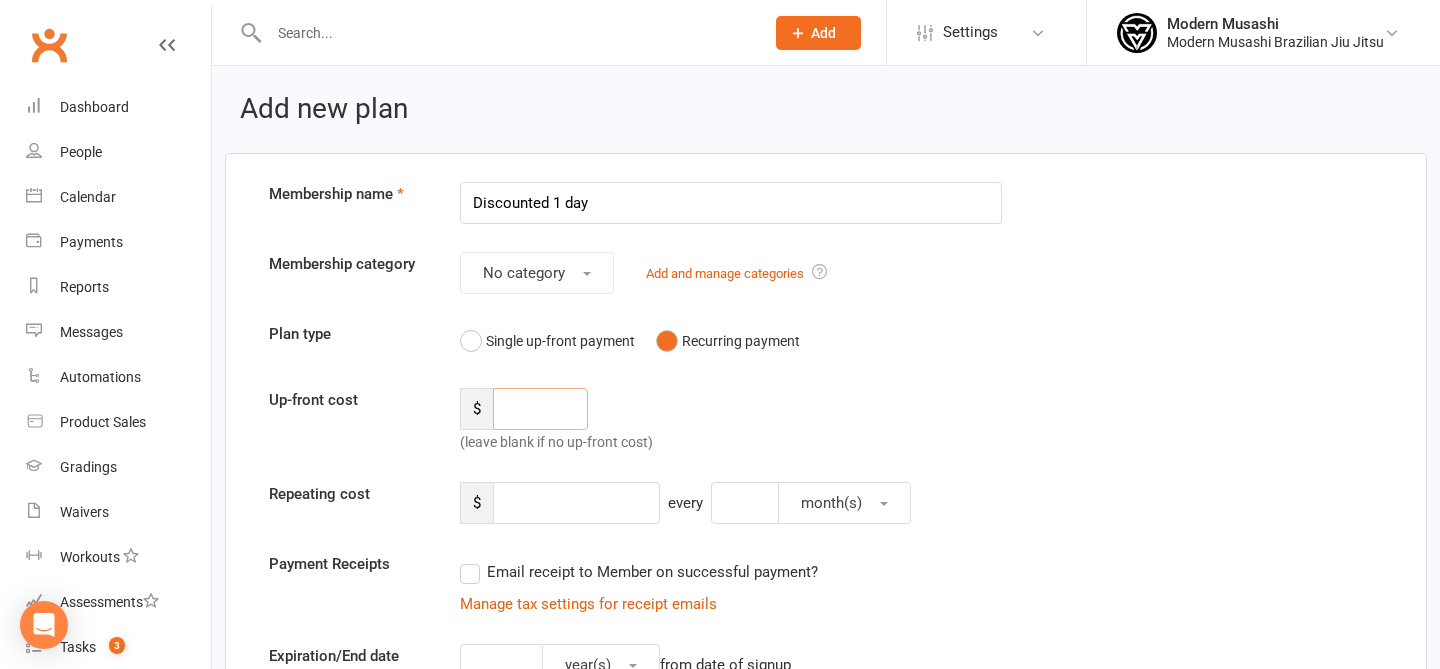 click at bounding box center [540, 409] 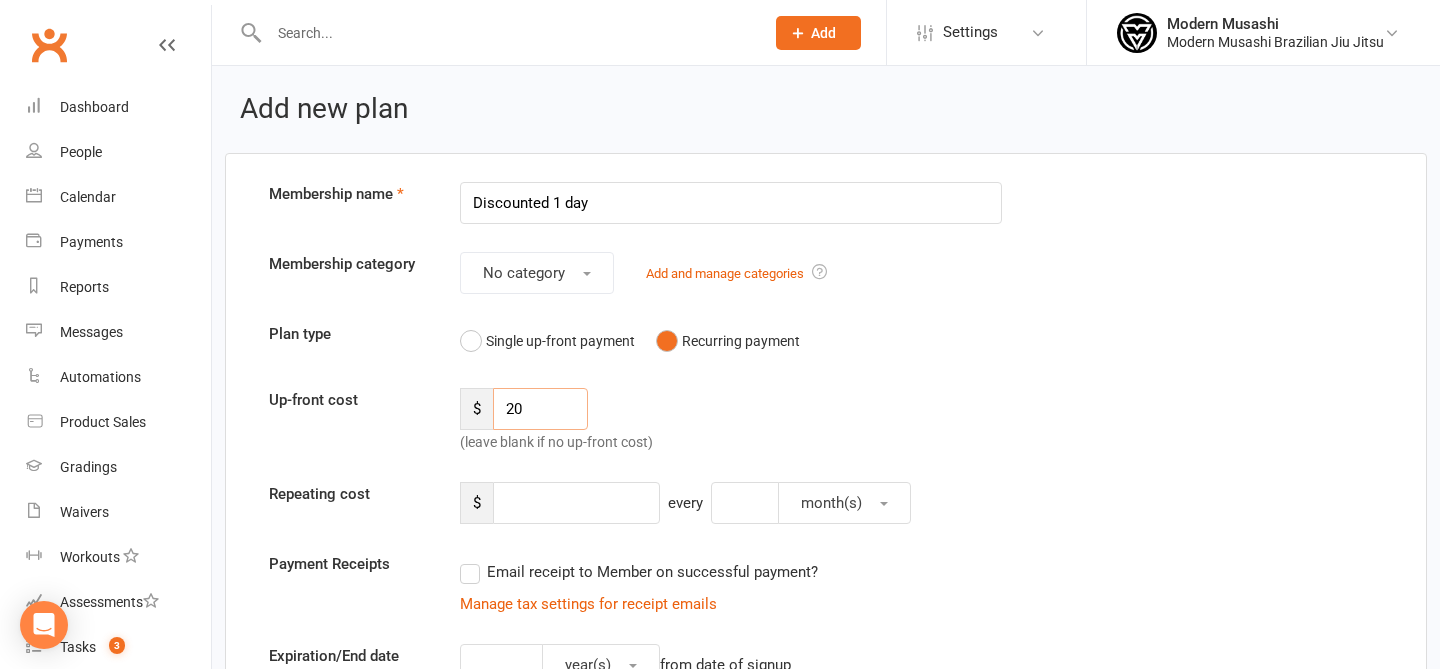 type on "20" 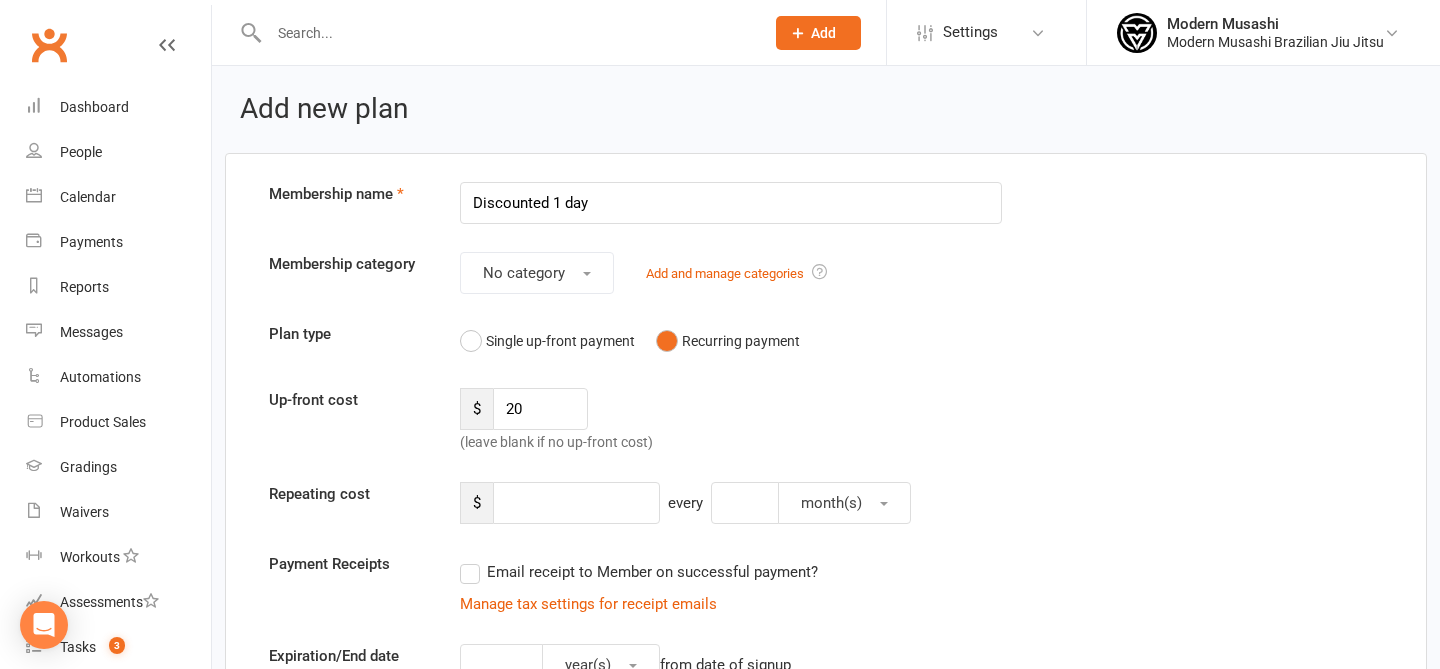 click on "$ 20 (leave blank if no up-front cost)" at bounding box center [588, 421] 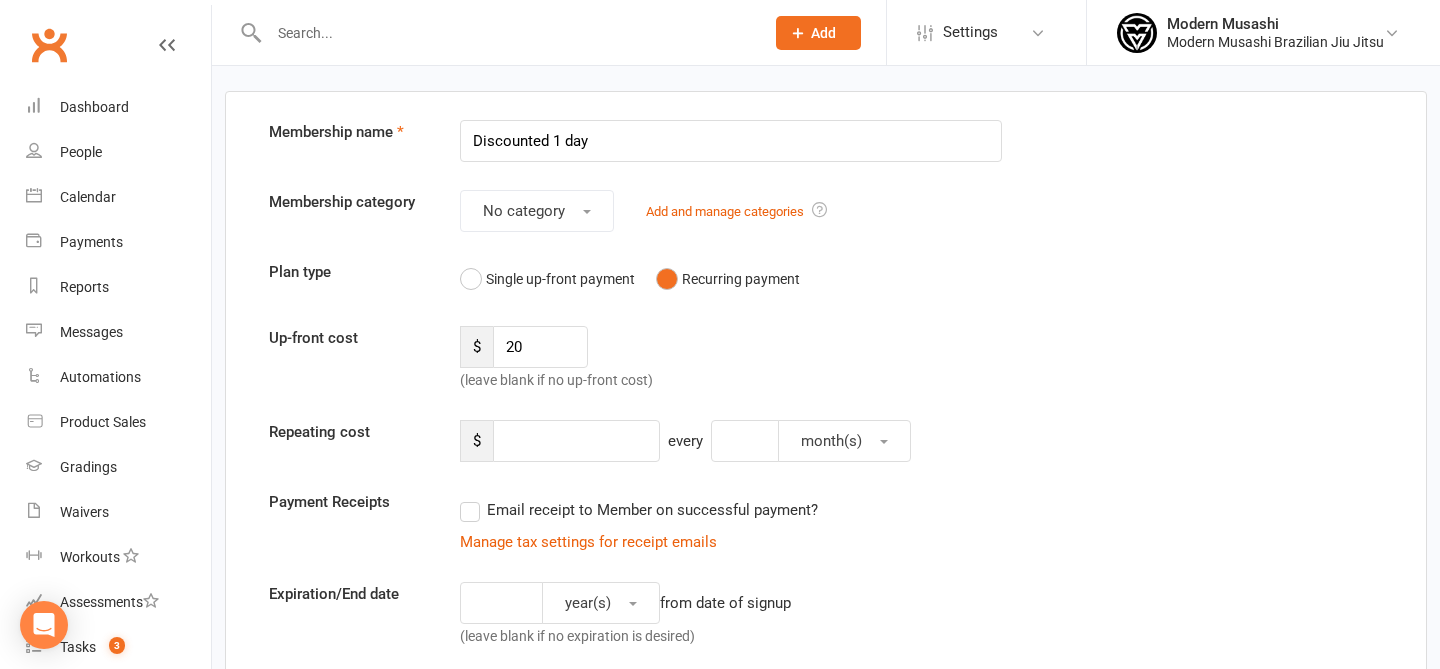 scroll, scrollTop: 65, scrollLeft: 0, axis: vertical 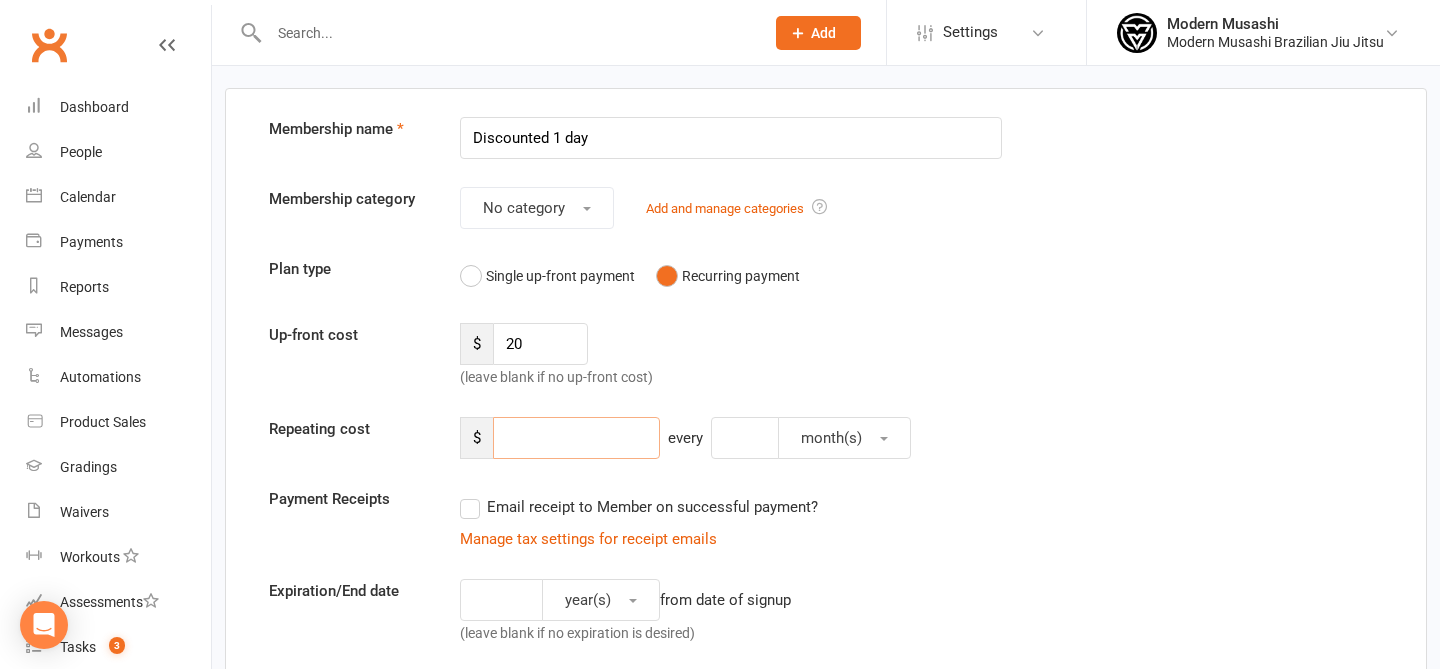 click at bounding box center [576, 438] 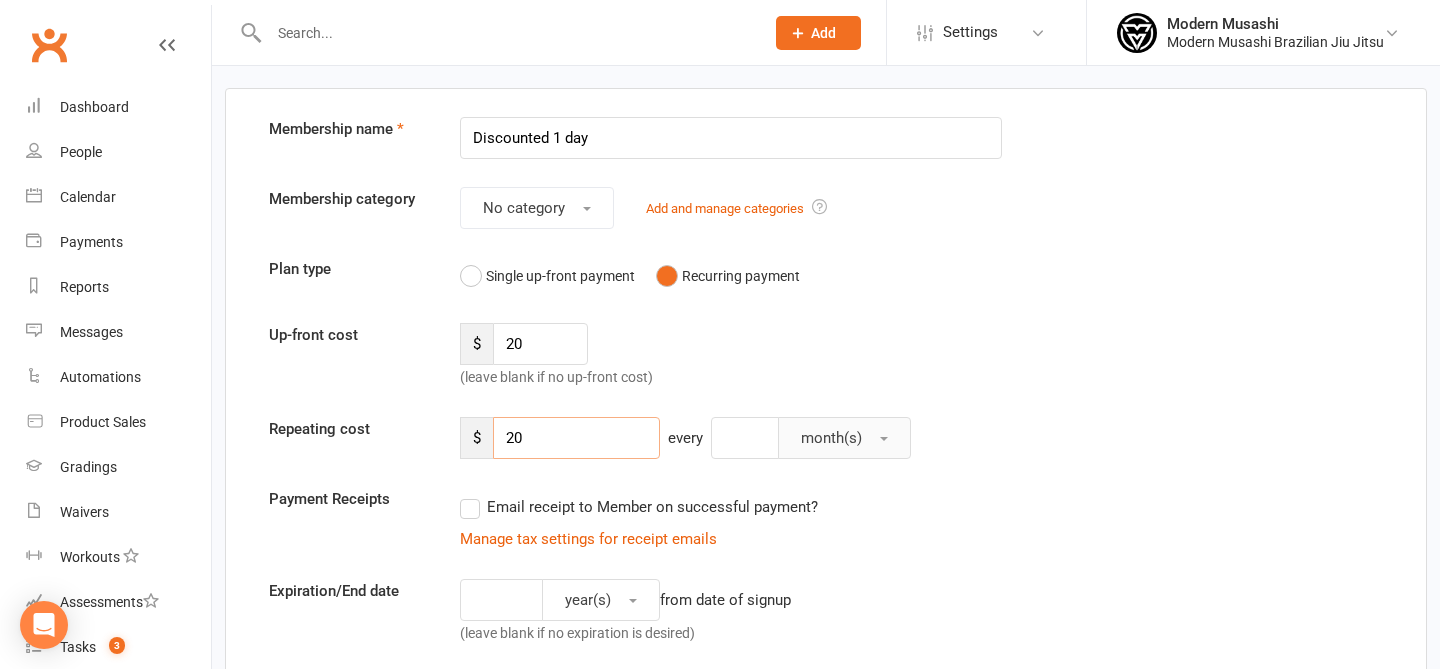 type on "20" 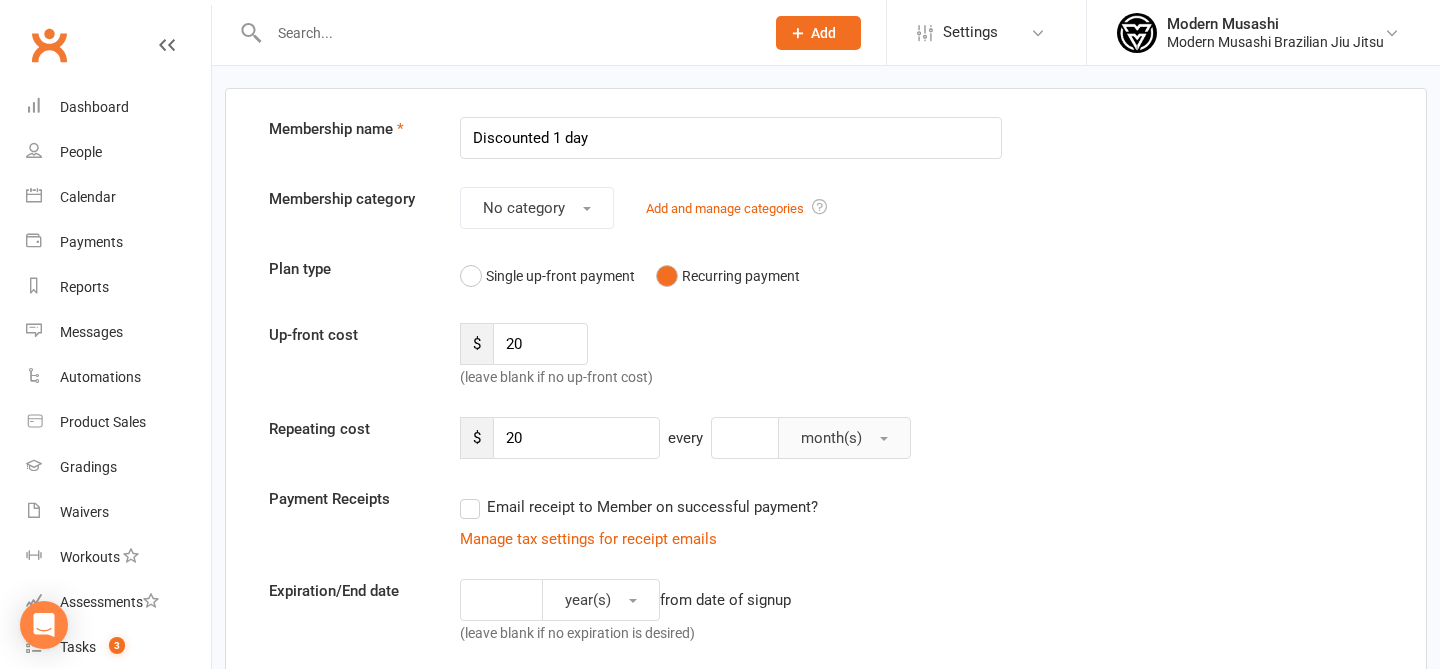 click on "month(s)" at bounding box center [844, 438] 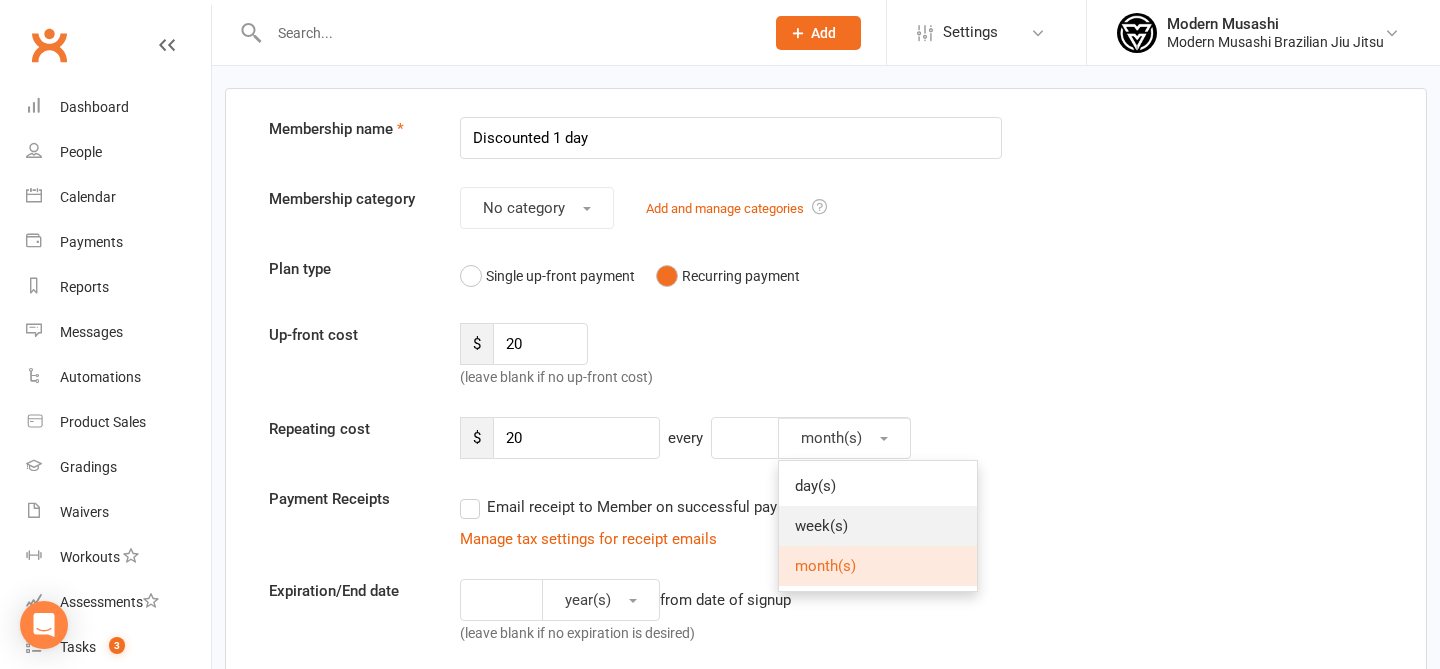 click on "week(s)" at bounding box center [878, 526] 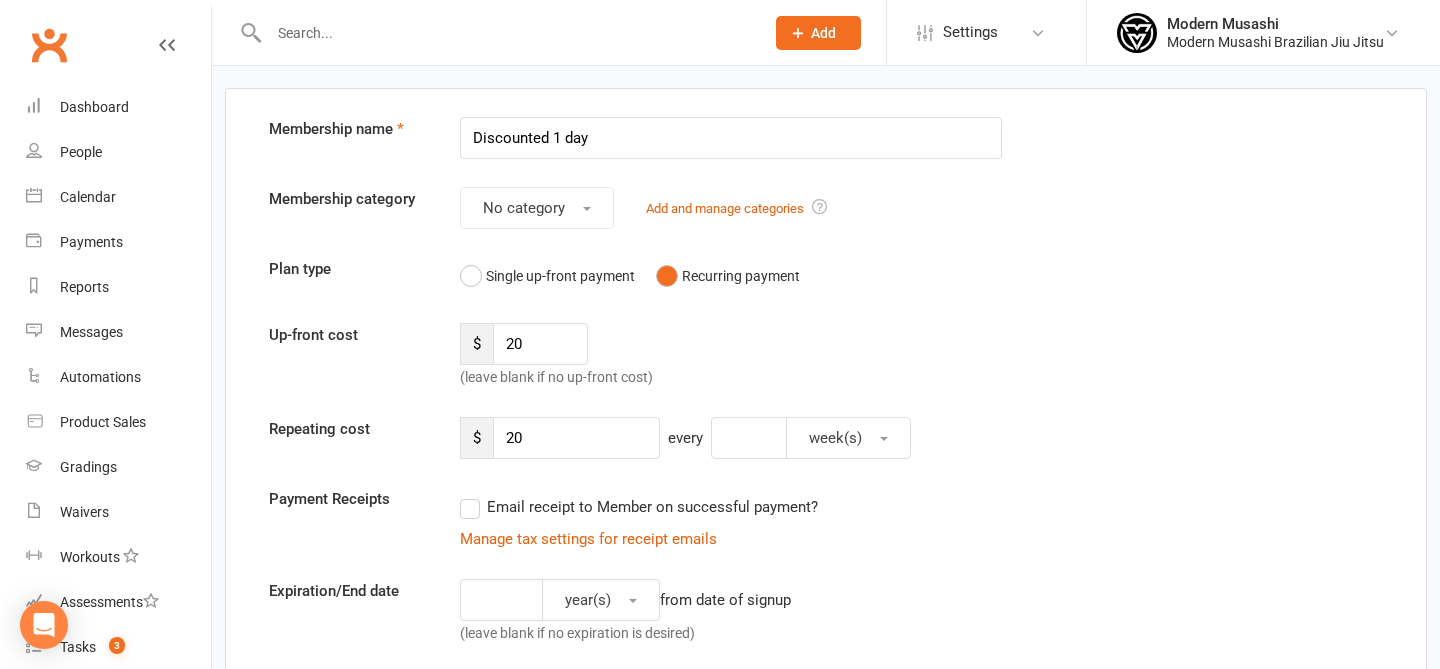 click on "Payment Receipts Email receipt to Member on successful payment? Manage tax settings for receipt emails" at bounding box center [826, 519] 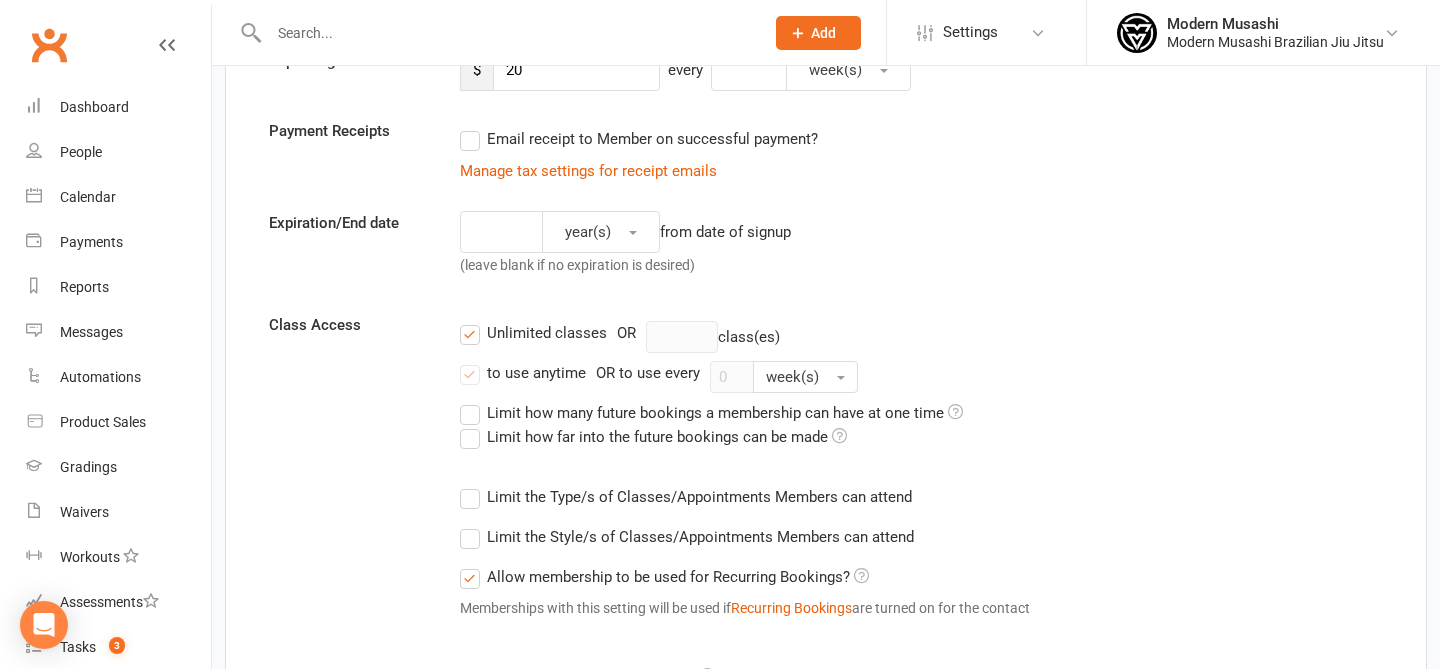 scroll, scrollTop: 443, scrollLeft: 0, axis: vertical 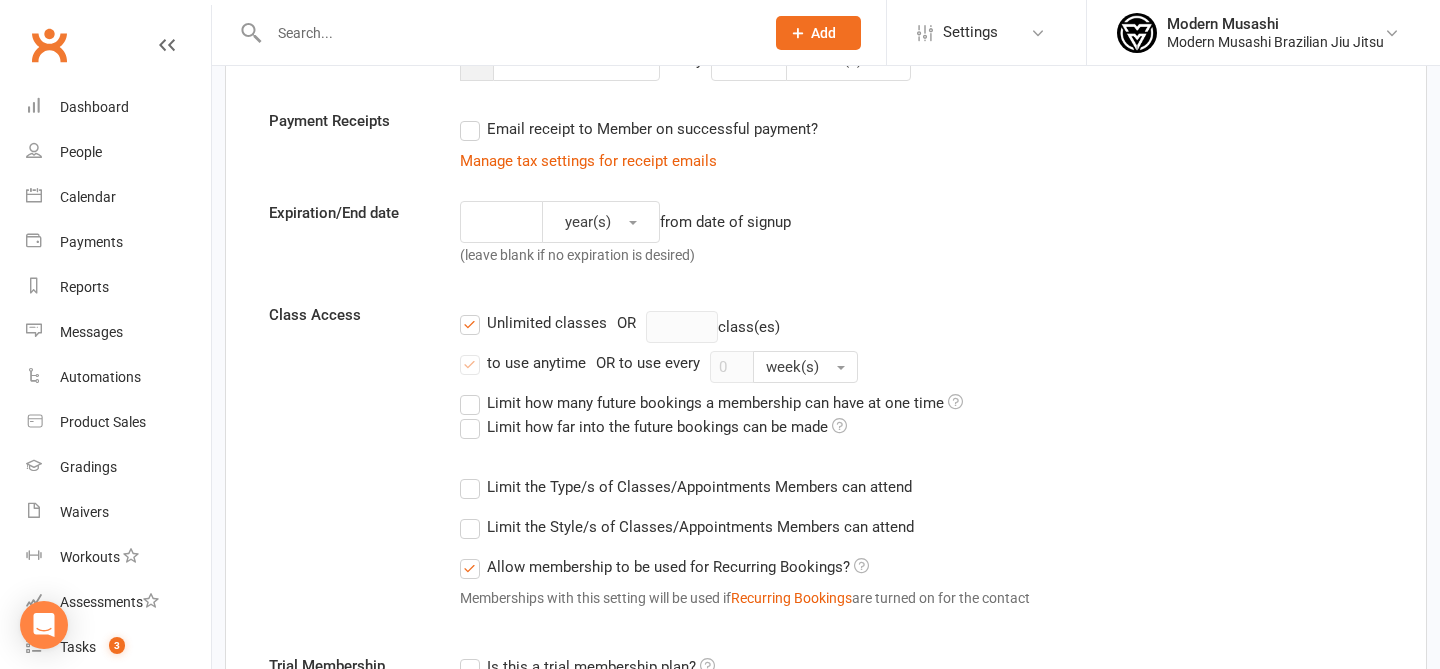 click on "Unlimited classes" at bounding box center (547, 321) 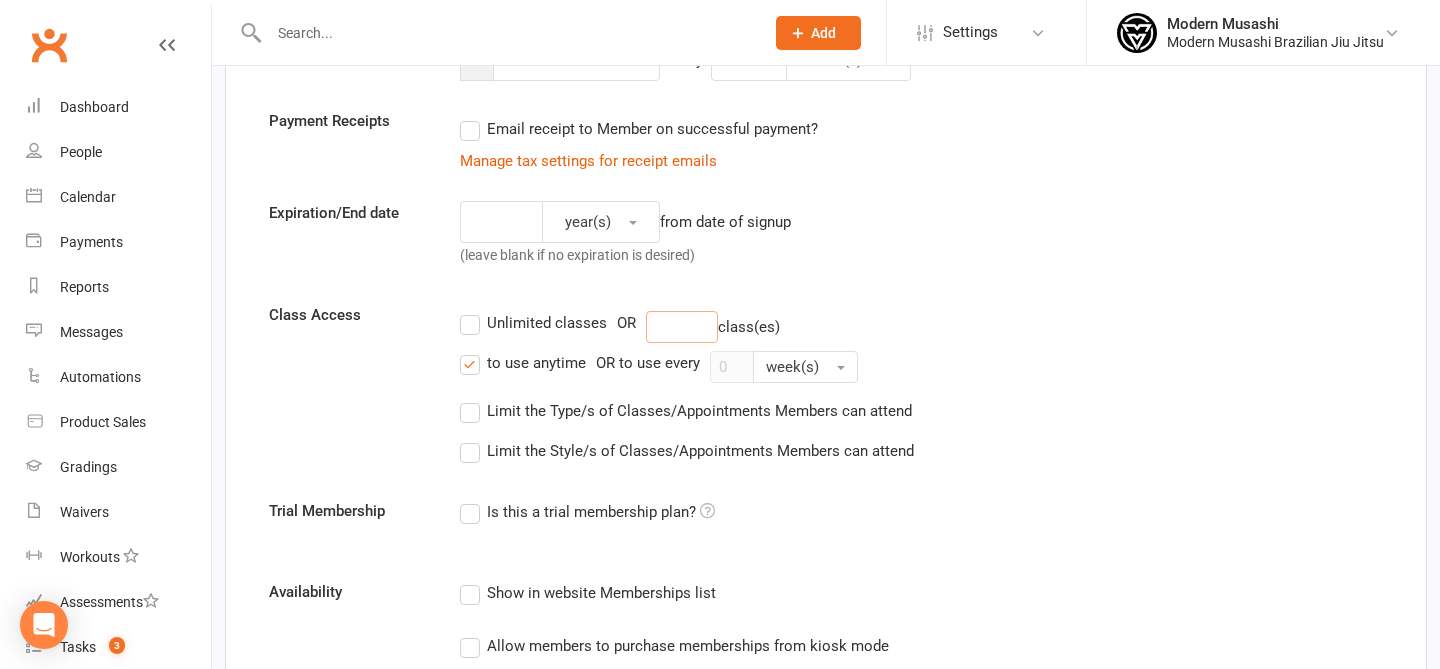 click at bounding box center [682, 327] 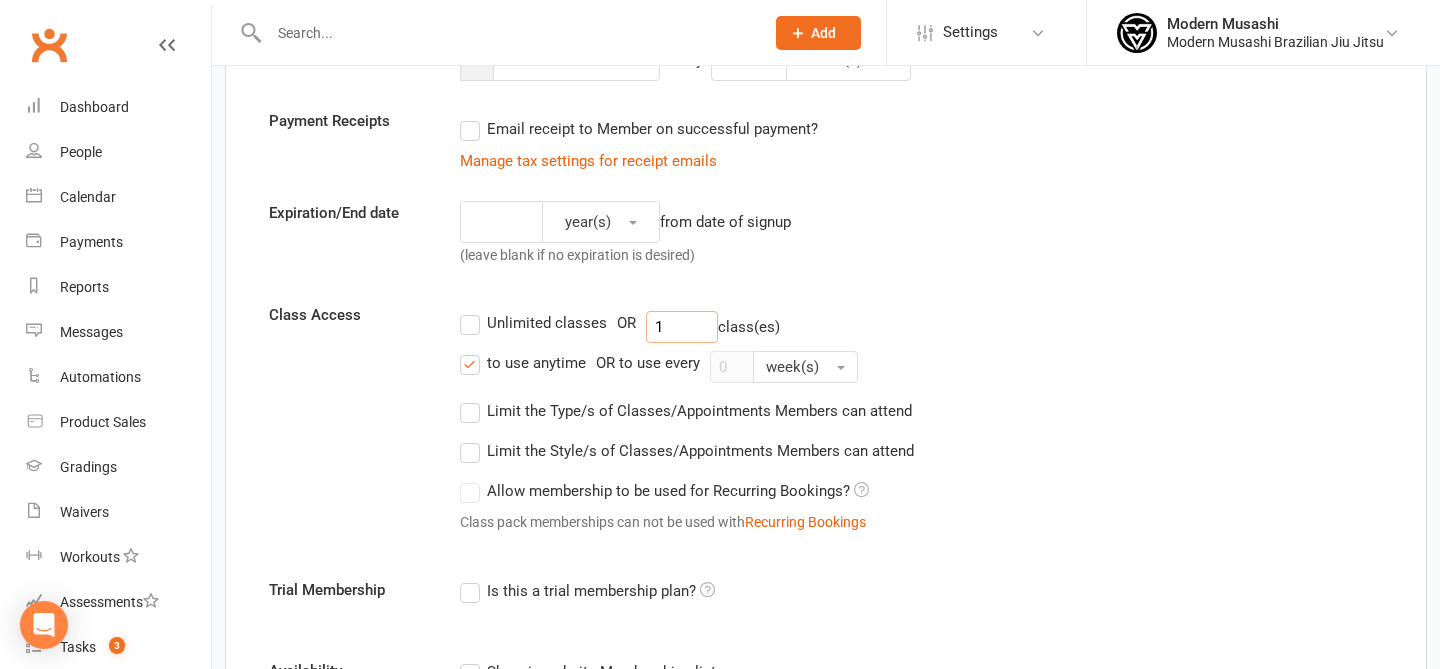 type on "1" 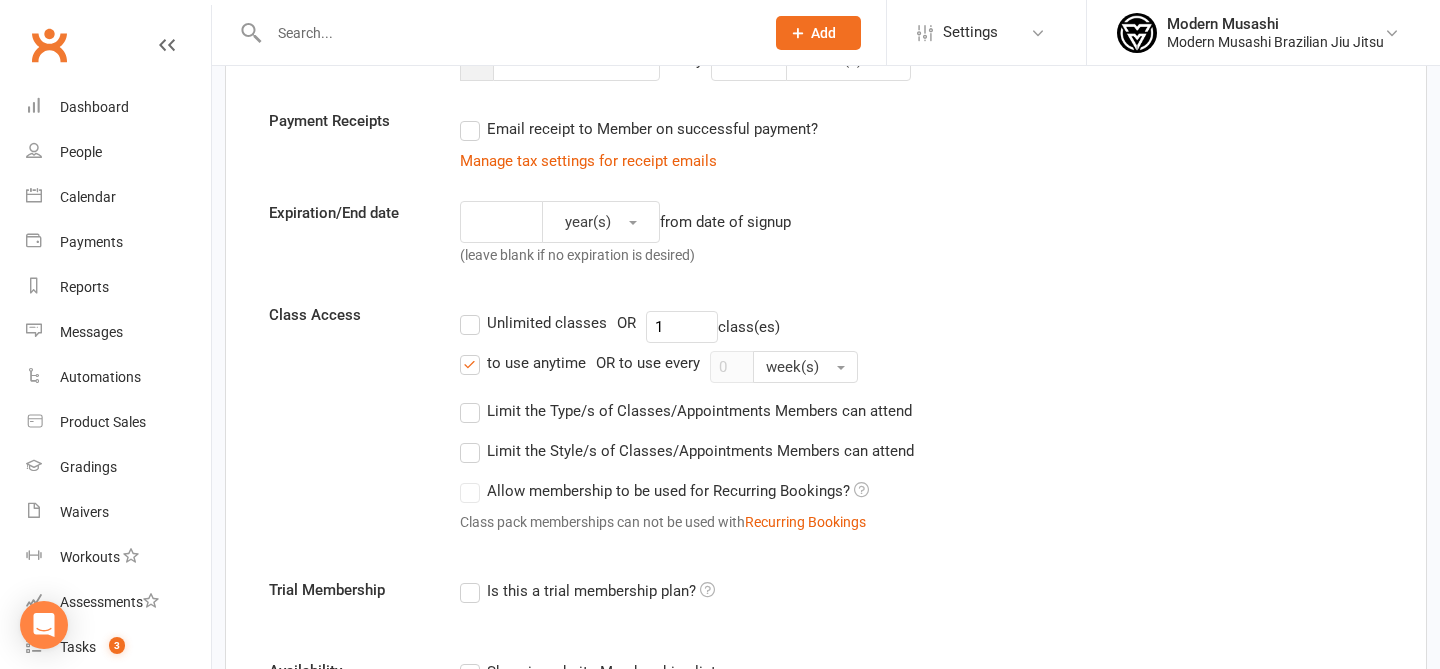 click on "Unlimited classes  OR  1  class(es)" at bounding box center [921, 327] 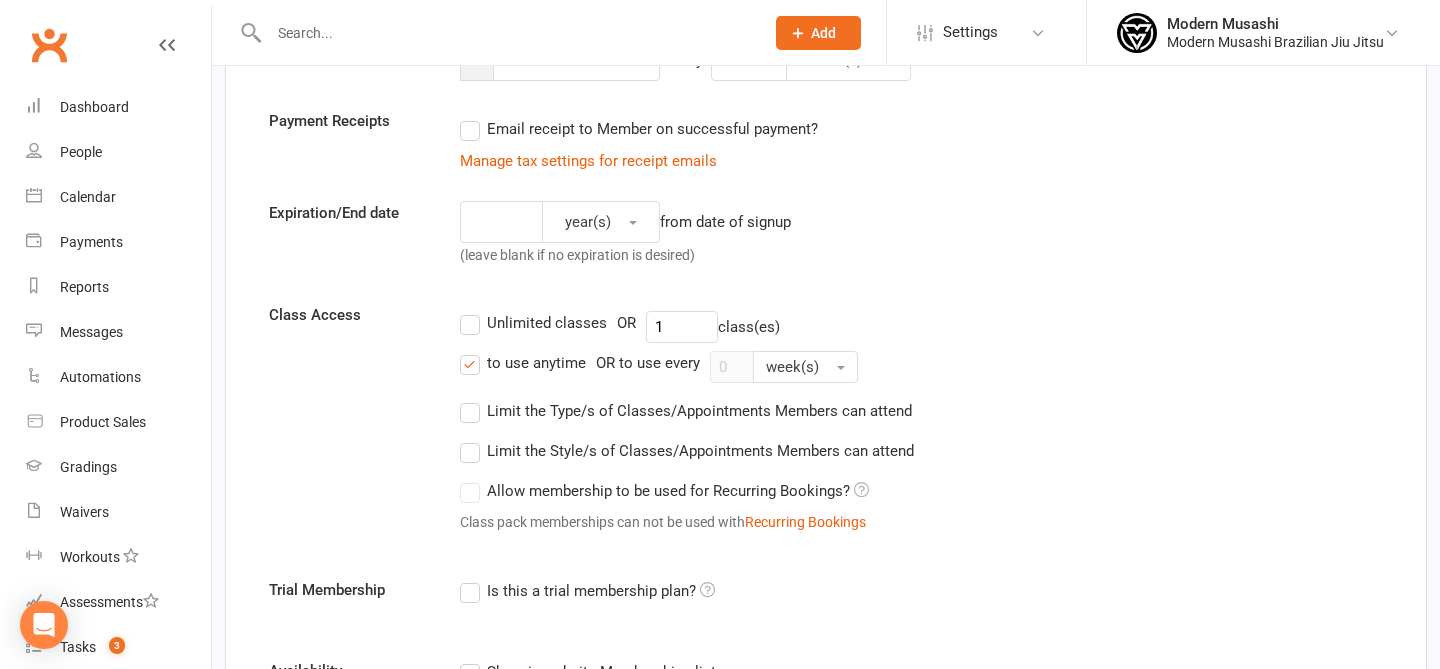 click on "to use anytime  OR to use every   0
week(s)" at bounding box center [921, 367] 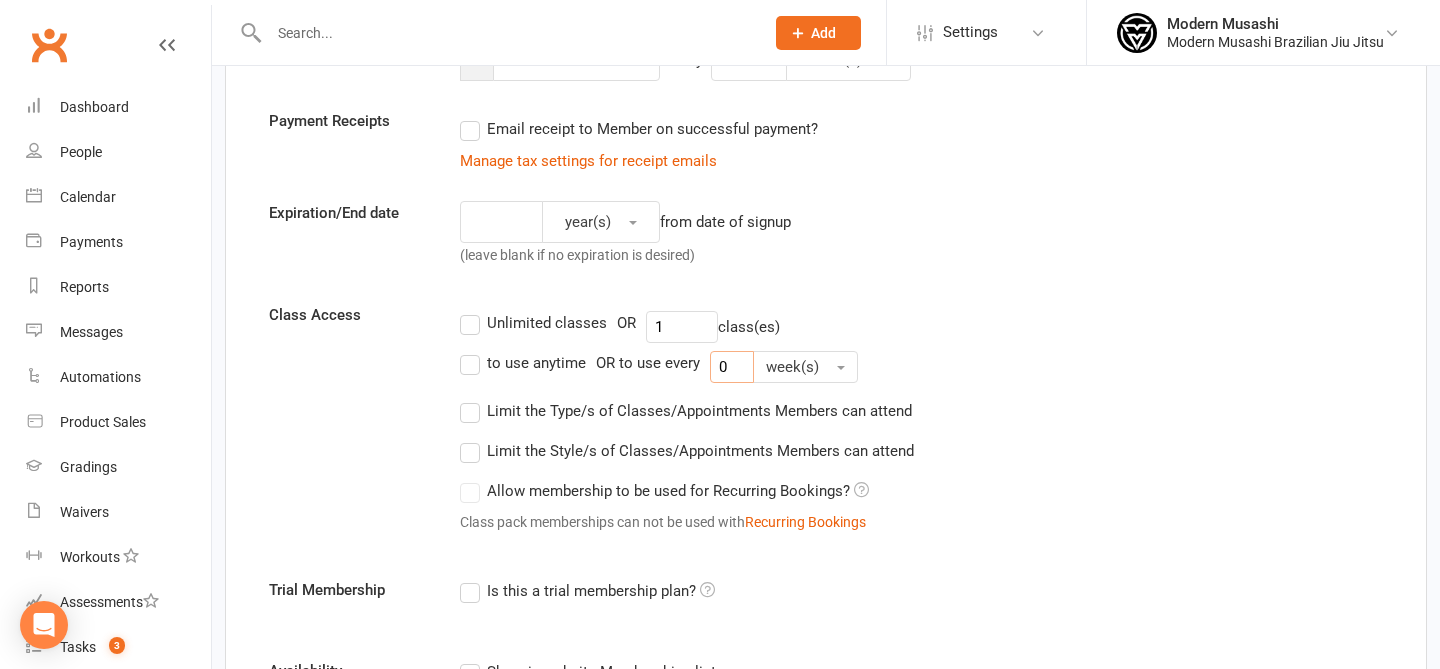 click on "0" at bounding box center (732, 367) 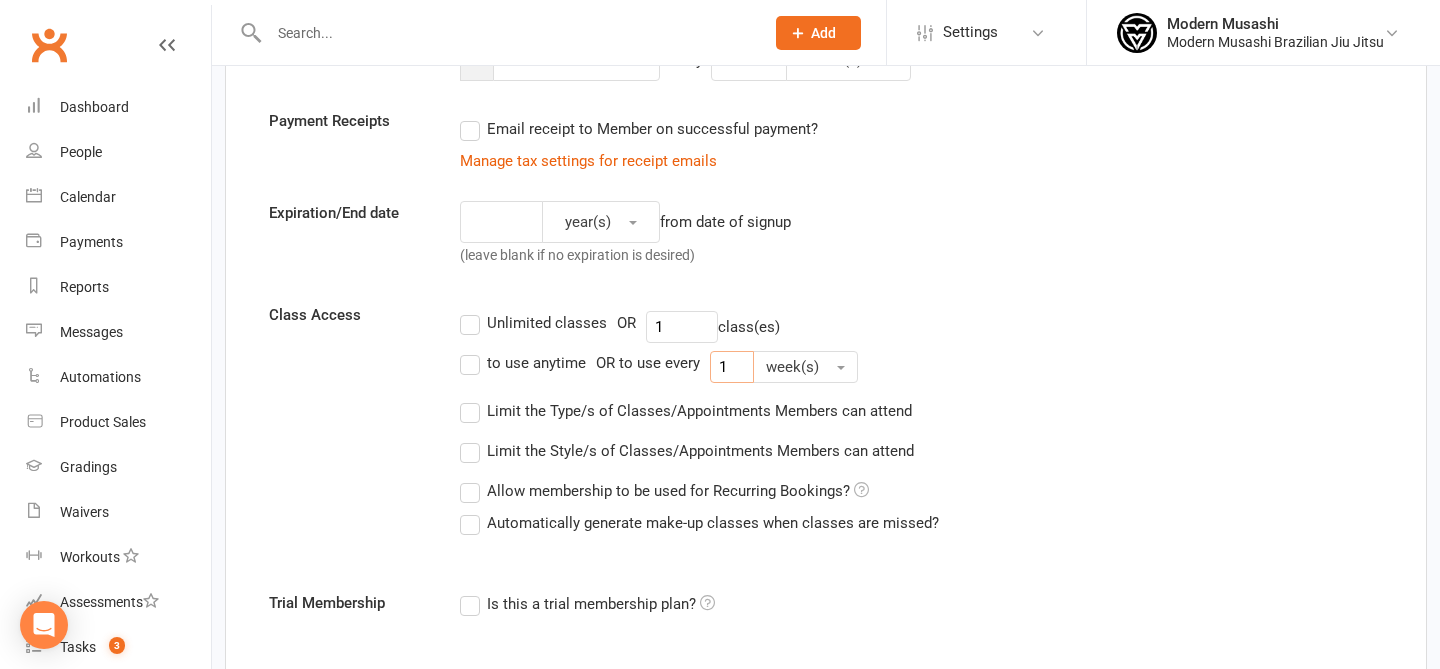 type on "1" 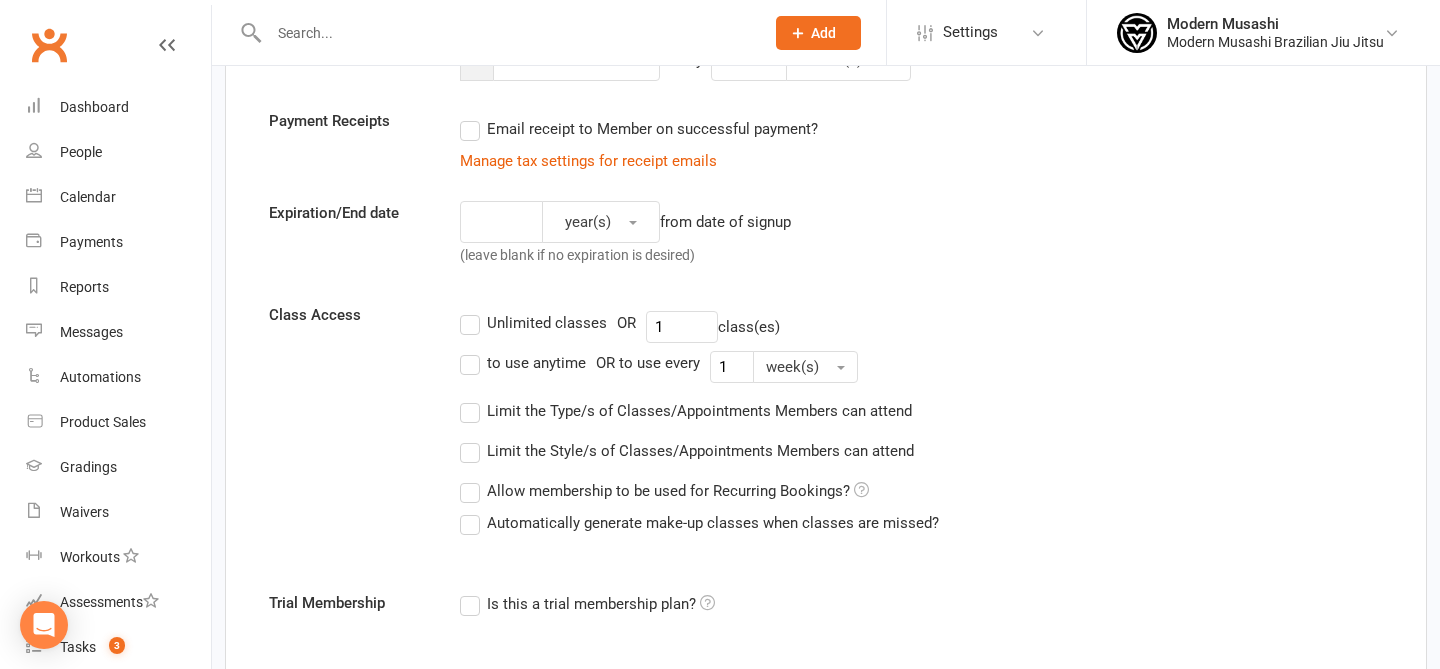 click on "to use anytime  OR to use every   1
week(s)" at bounding box center [921, 367] 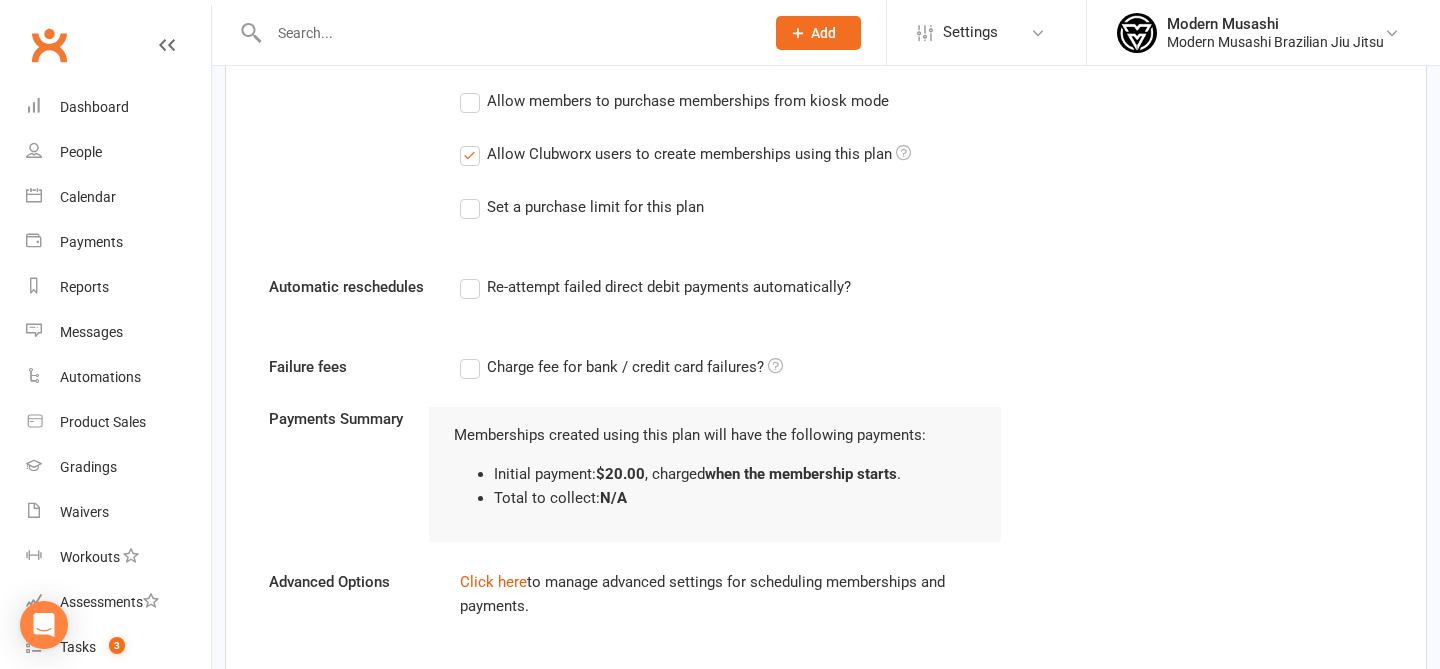 scroll, scrollTop: 1082, scrollLeft: 0, axis: vertical 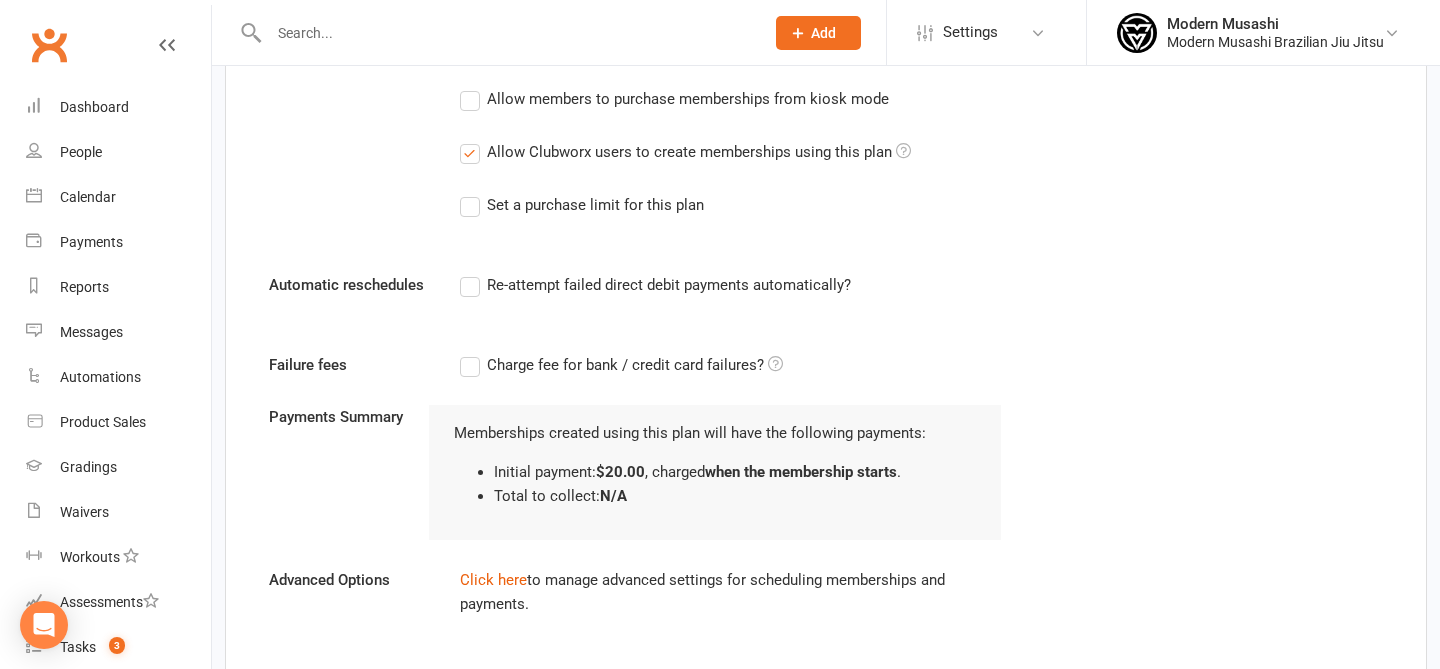 click on "Membership name Discounted 1 day Membership category
No category
Add and manage categories   Plan type Single up-front payment Recurring payment Up-front cost $ 20 (leave blank if no up-front cost) Repeating cost $ 20 every
week(s)
Payment Receipts Email receipt to Member on successful payment? Manage tax settings for receipt emails Expiration/End date
year(s)
from date of signup (leave blank if no expiration is desired) Class Access Unlimited classes  OR  1  class(es) to use anytime  OR to use every   1
week(s)
Limit the Type/s of Classes/Appointments Members can attend Select Types Class Training Session Classes with no Type set Create/Manage Types Limit the Style/s of Classes/Appointments Members can attend Select Styles Adults BJJ Kids BJJ Classes with no Style set" at bounding box center [826, -142] 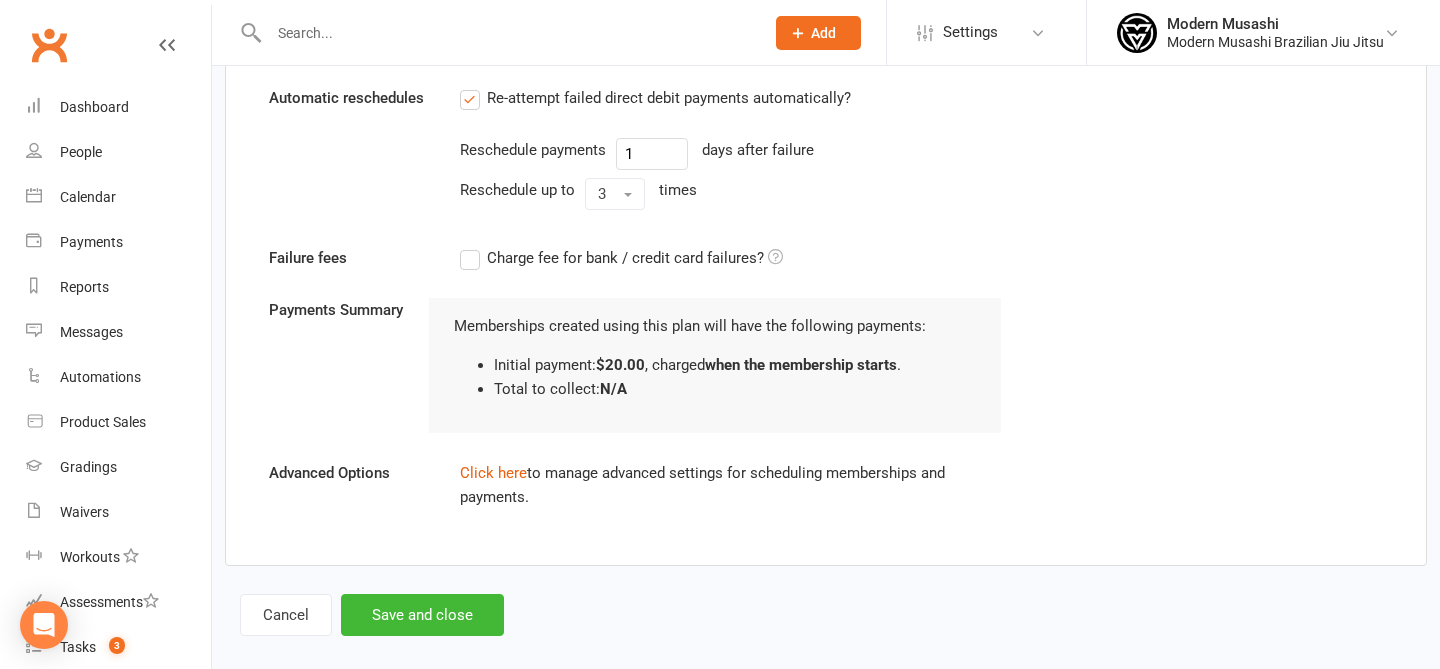 scroll, scrollTop: 1293, scrollLeft: 0, axis: vertical 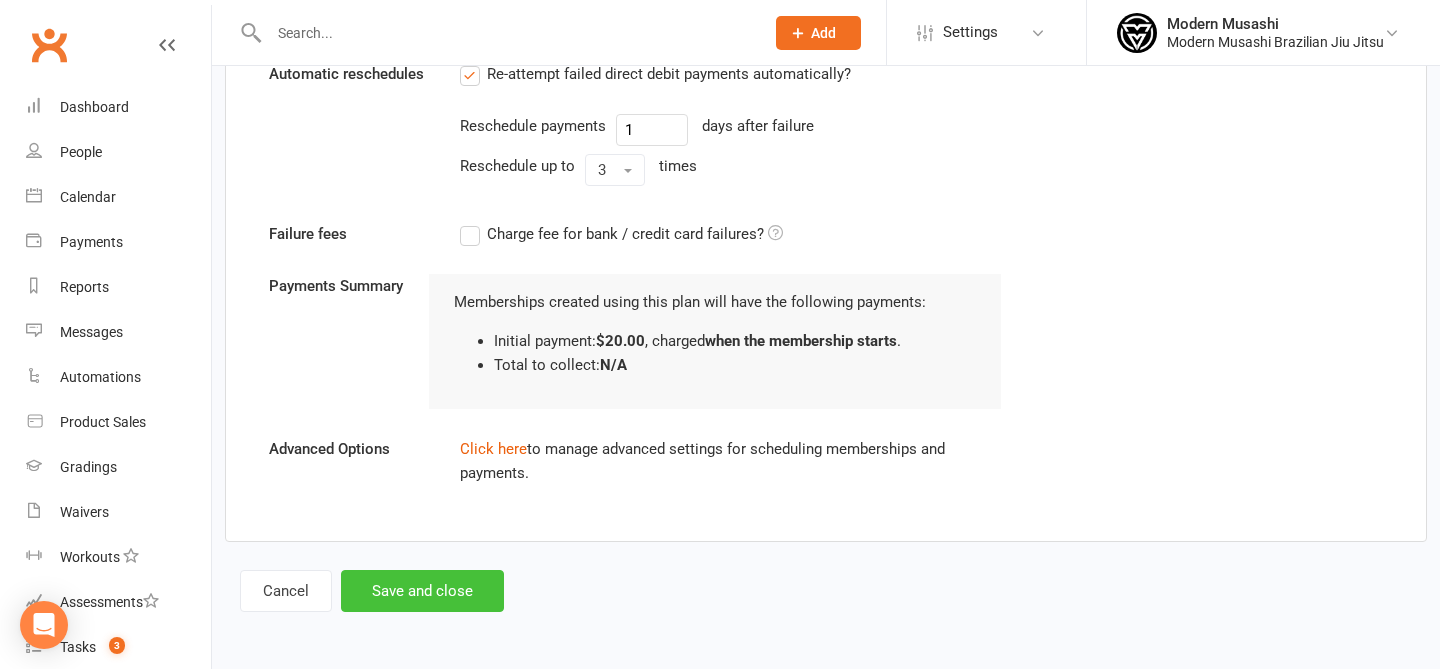 click on "Save and close" at bounding box center (422, 591) 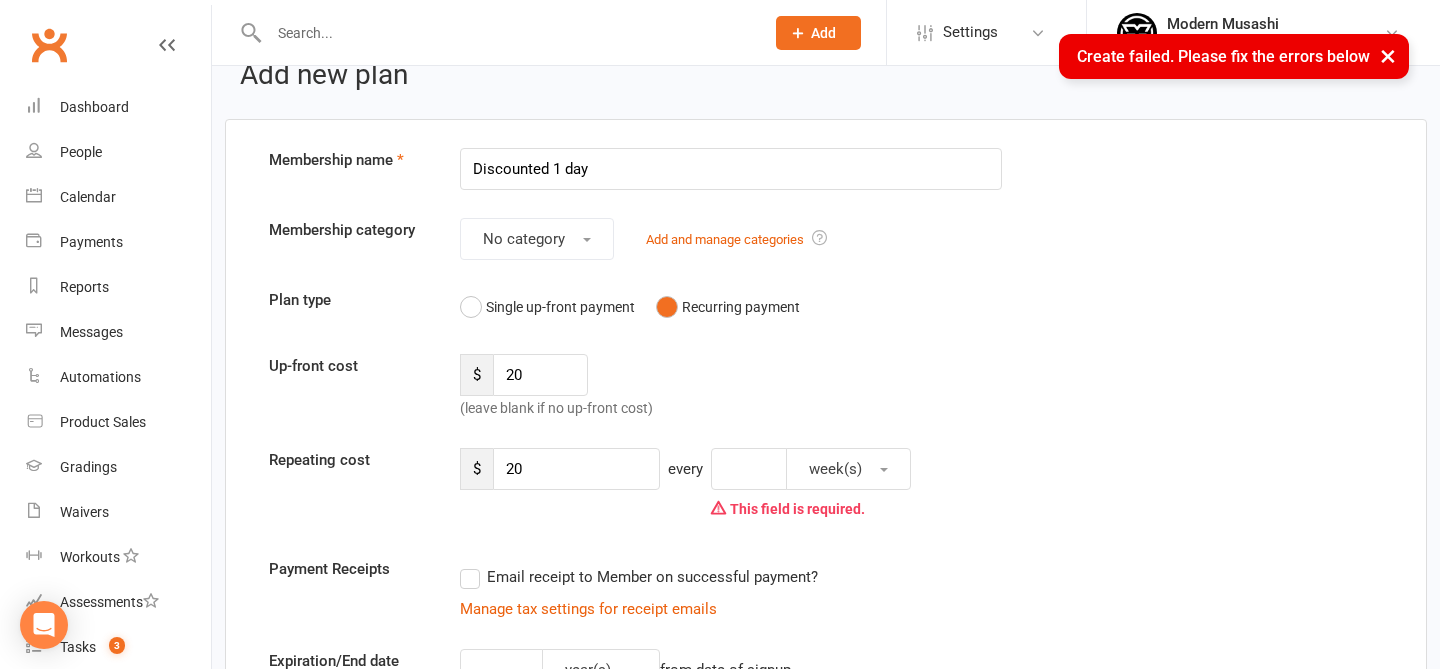 scroll, scrollTop: 71, scrollLeft: 0, axis: vertical 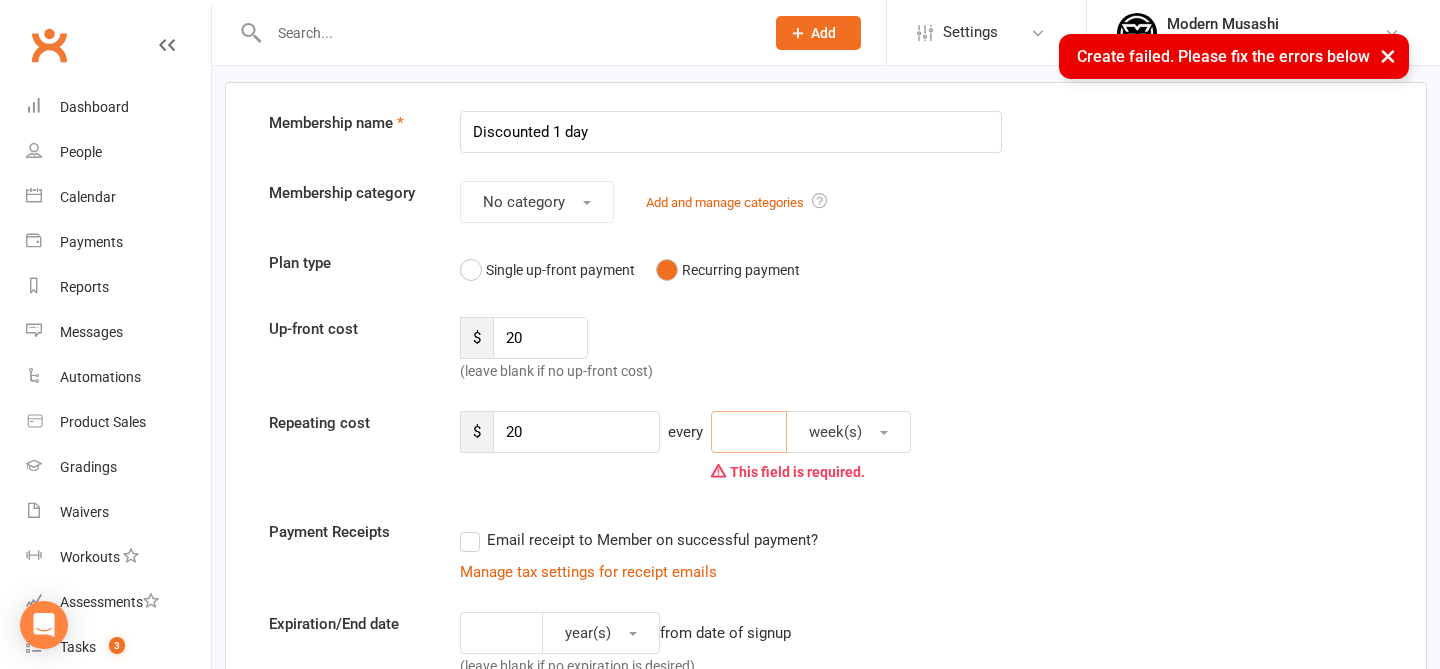 click at bounding box center [749, 432] 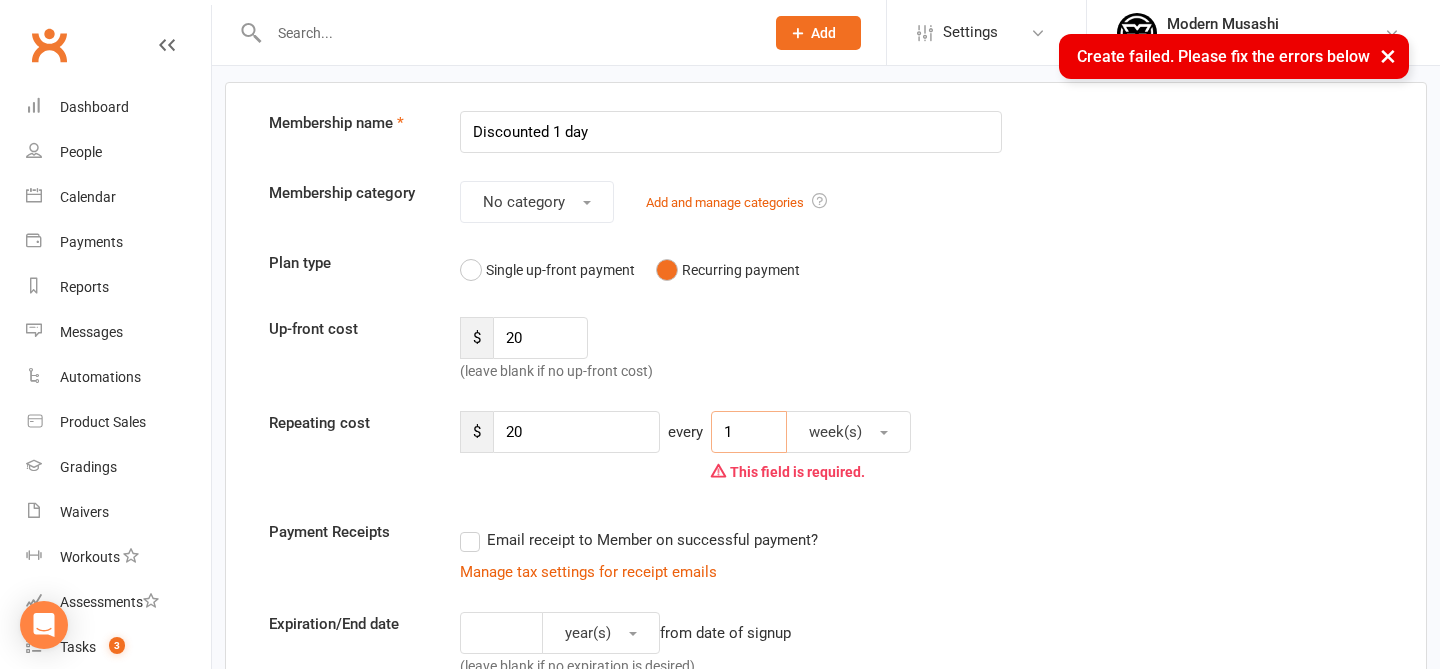 type on "1" 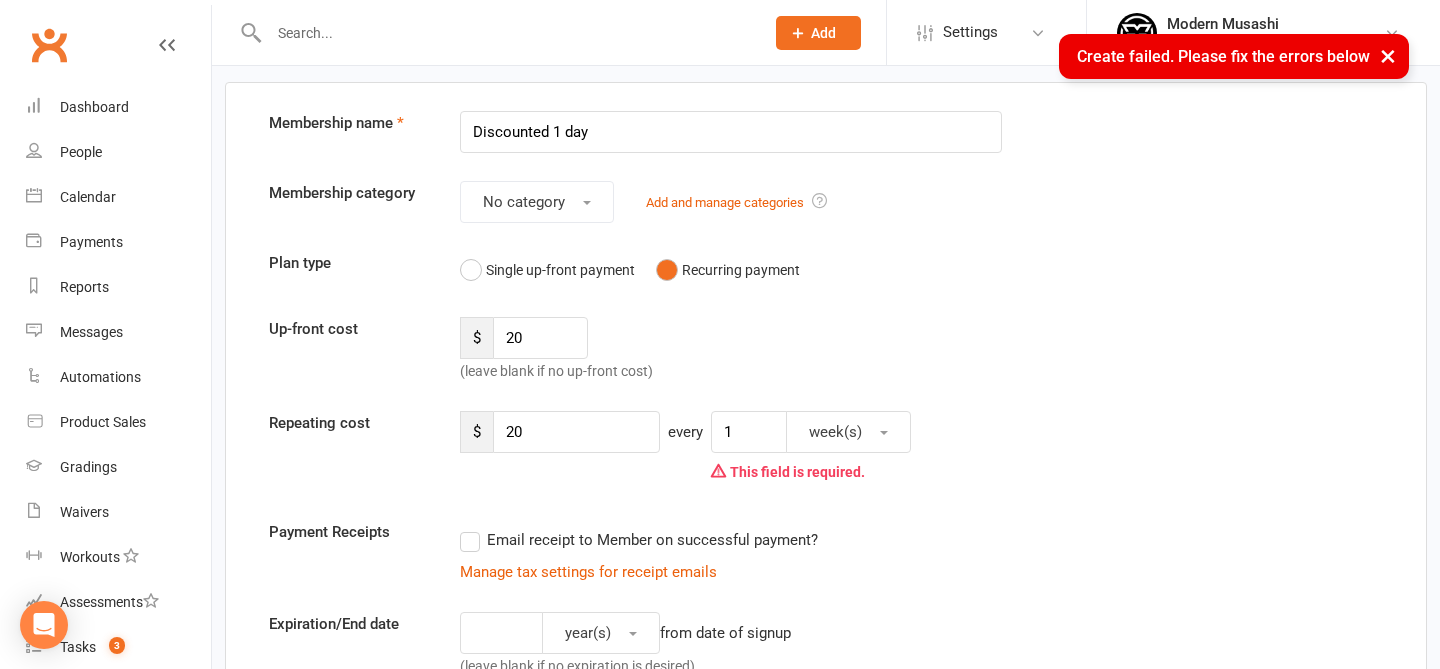 click on "$ 20 every 1
week(s)
This field is required." at bounding box center (874, 451) 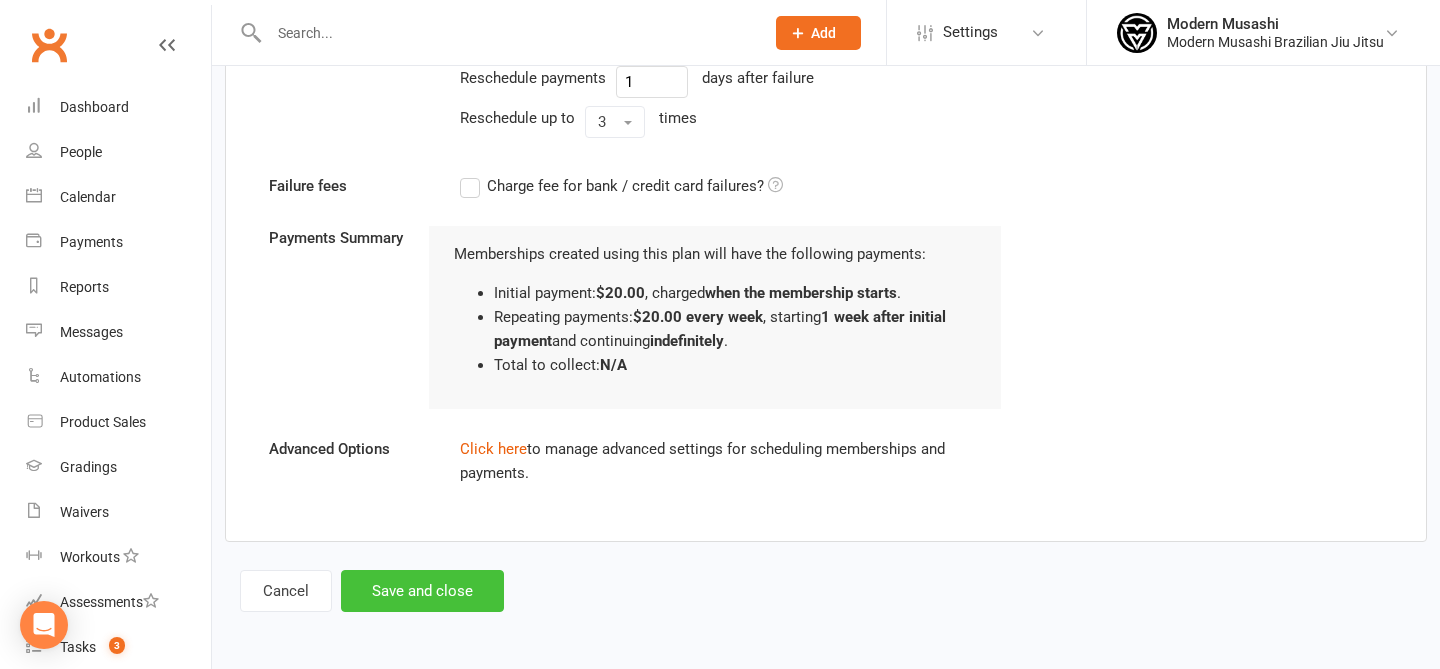 click on "Save and close" at bounding box center (422, 591) 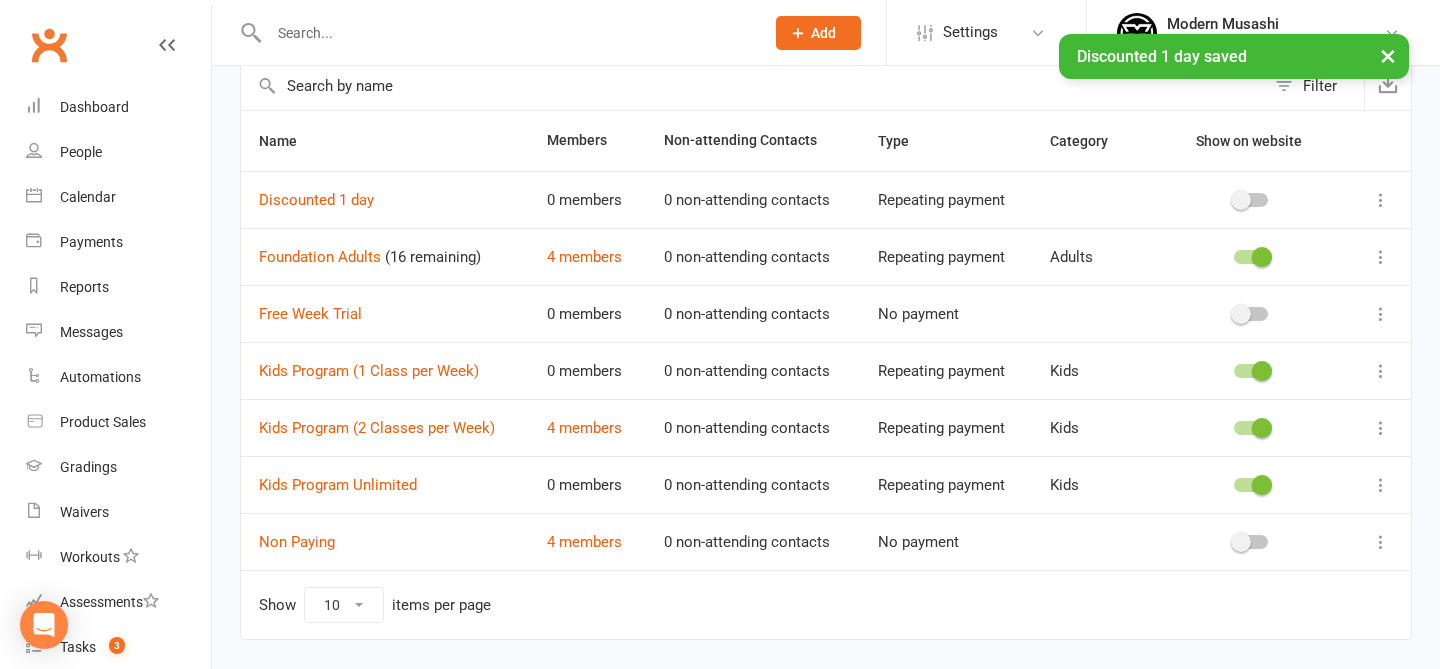 scroll, scrollTop: 107, scrollLeft: 0, axis: vertical 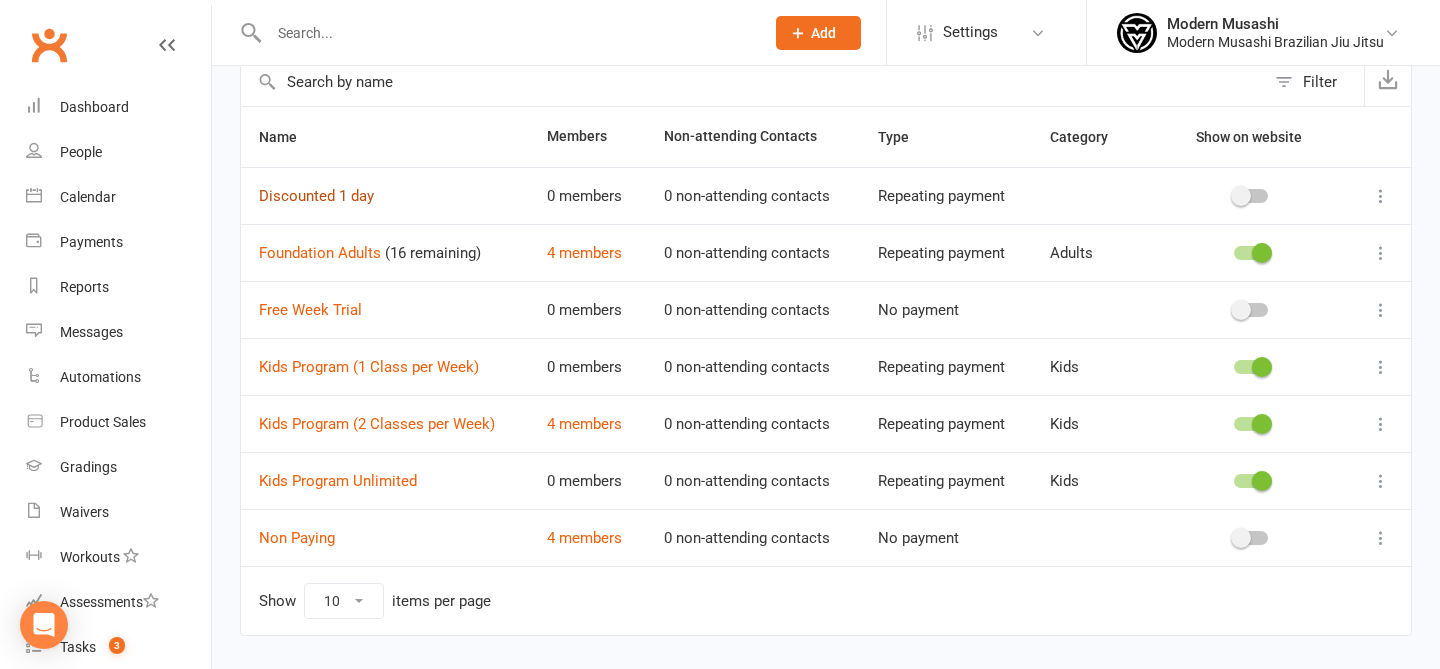 click on "Discounted 1 day" at bounding box center [316, 196] 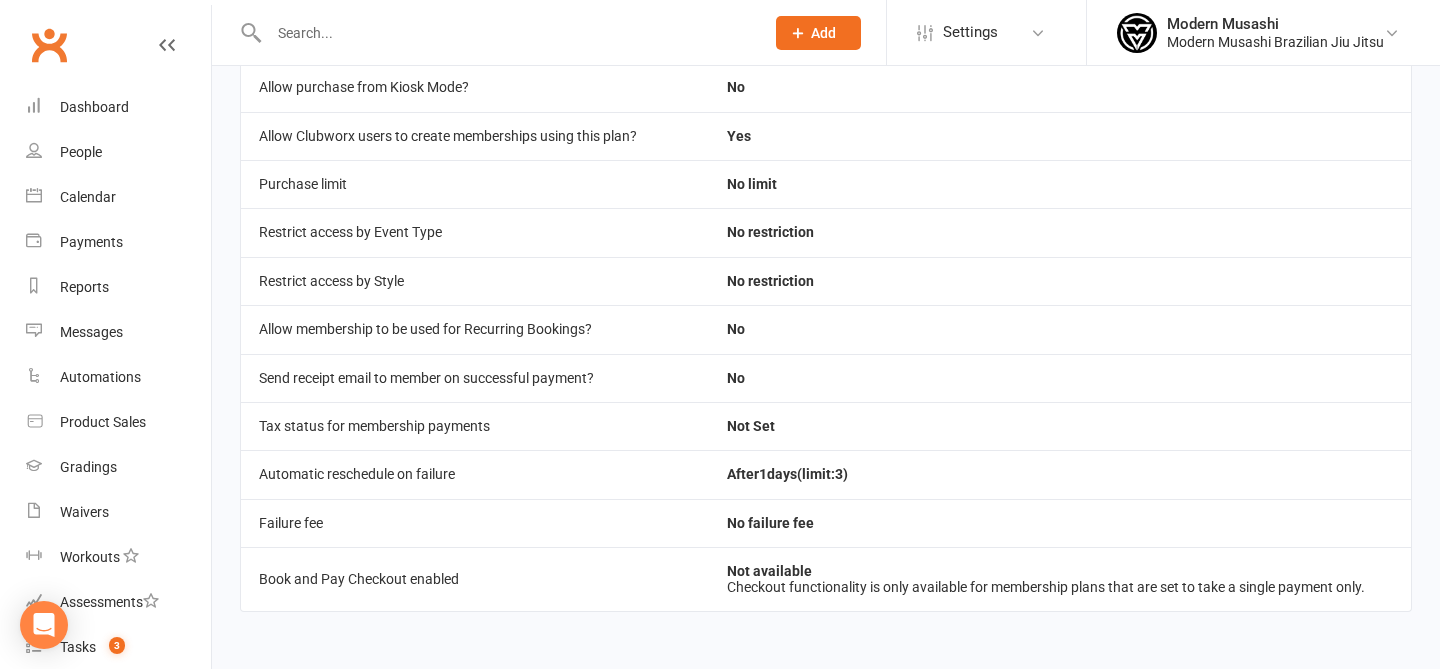 scroll, scrollTop: 0, scrollLeft: 0, axis: both 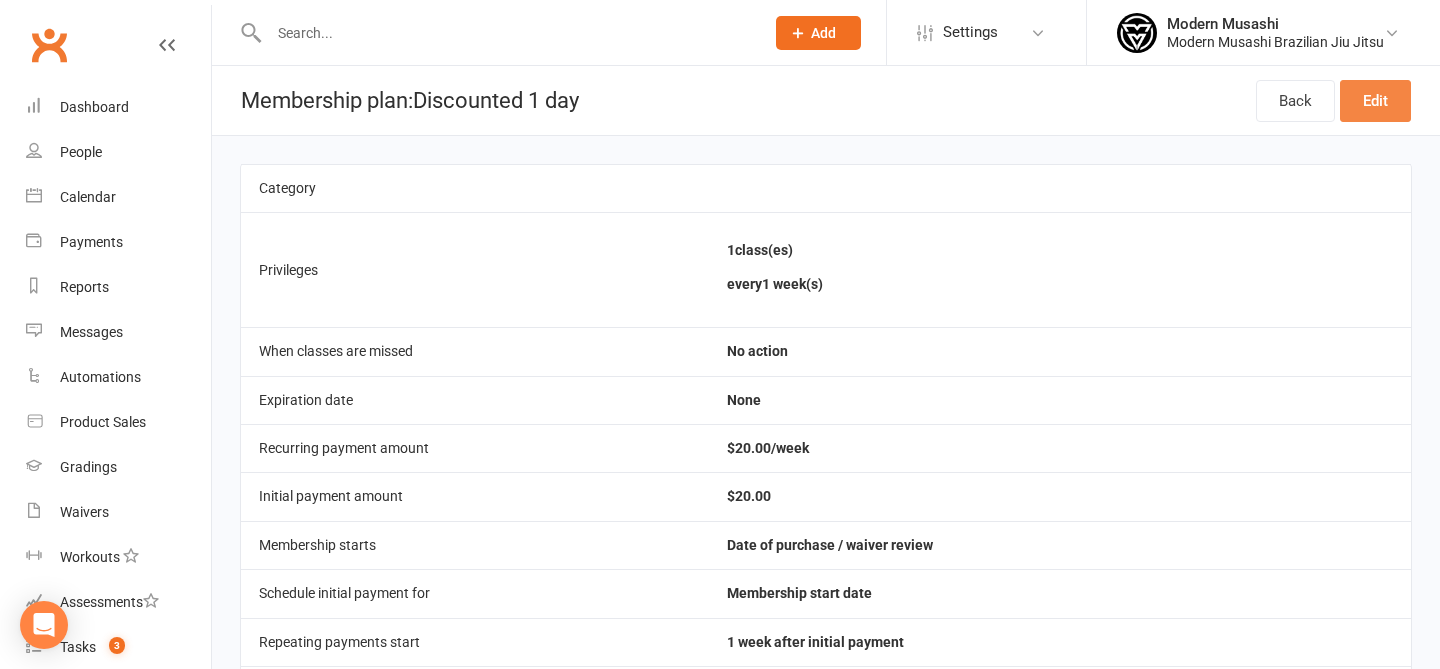 click on "Edit" at bounding box center [1375, 101] 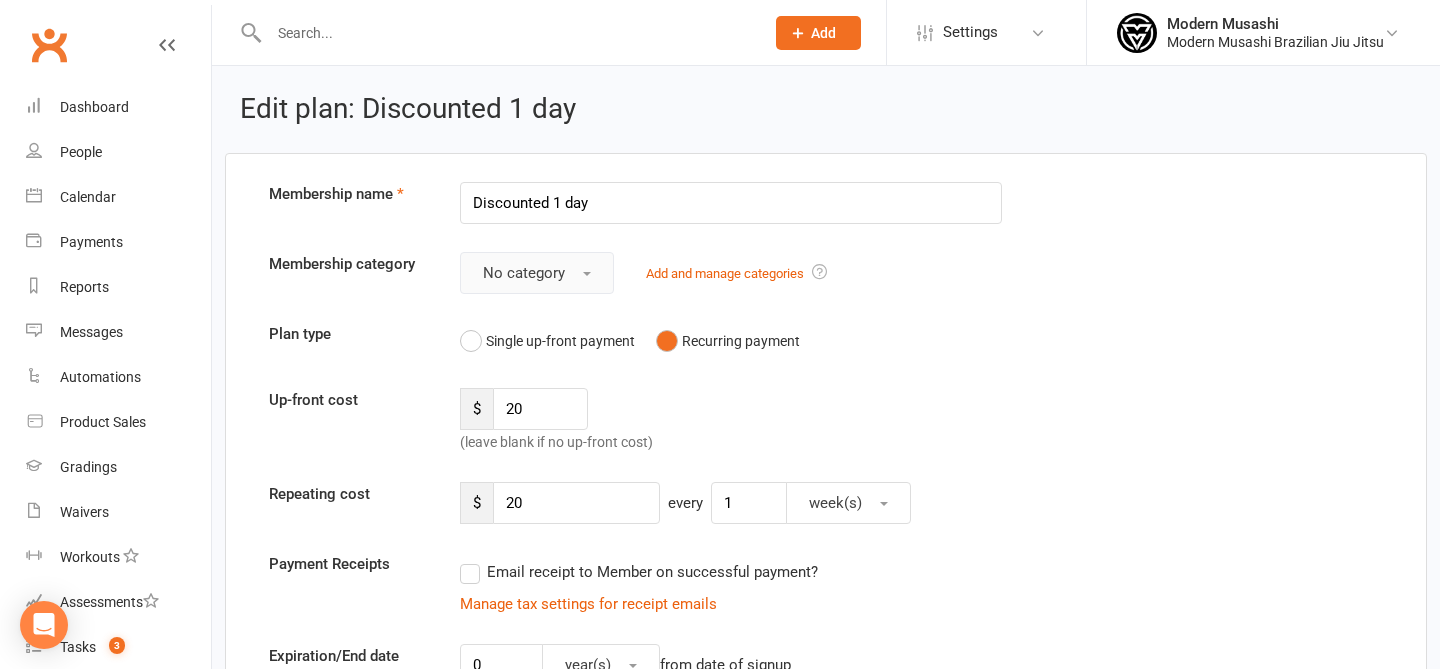 click on "No category" at bounding box center [537, 273] 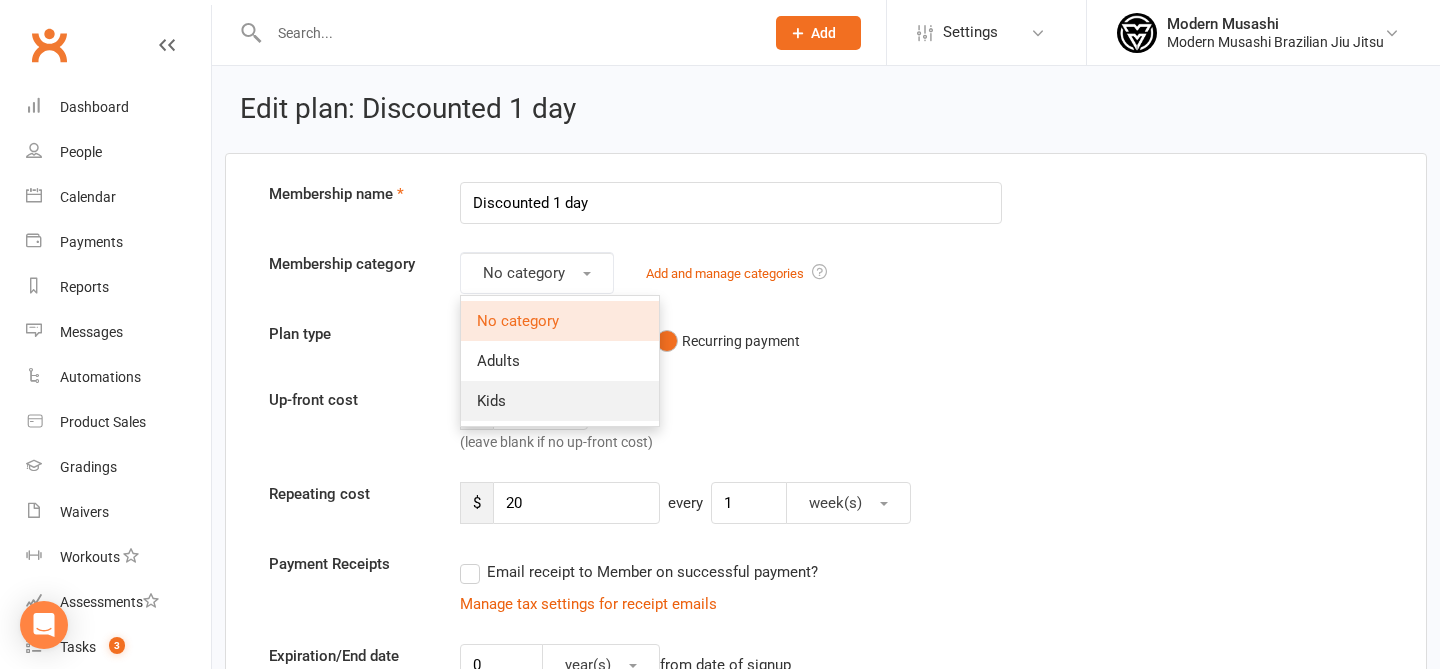 click on "Kids" at bounding box center (560, 401) 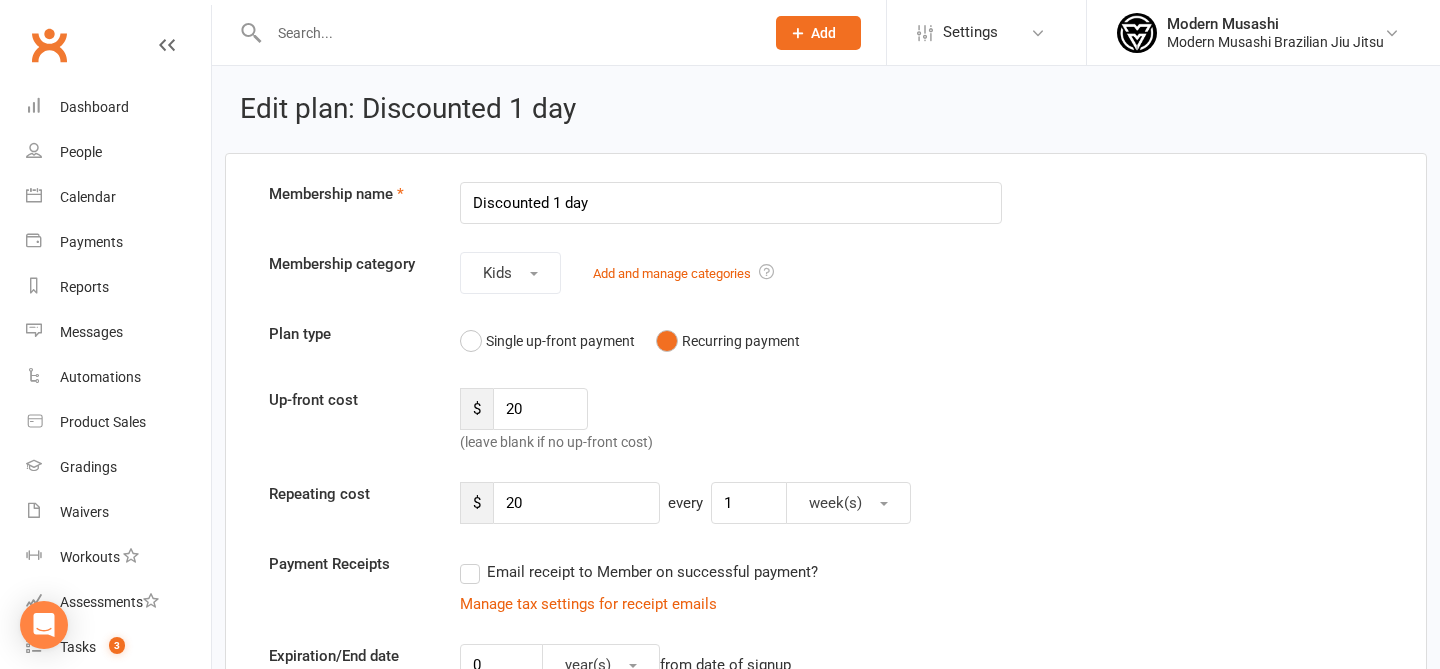 click on "Single up-front payment Recurring payment" at bounding box center (731, 341) 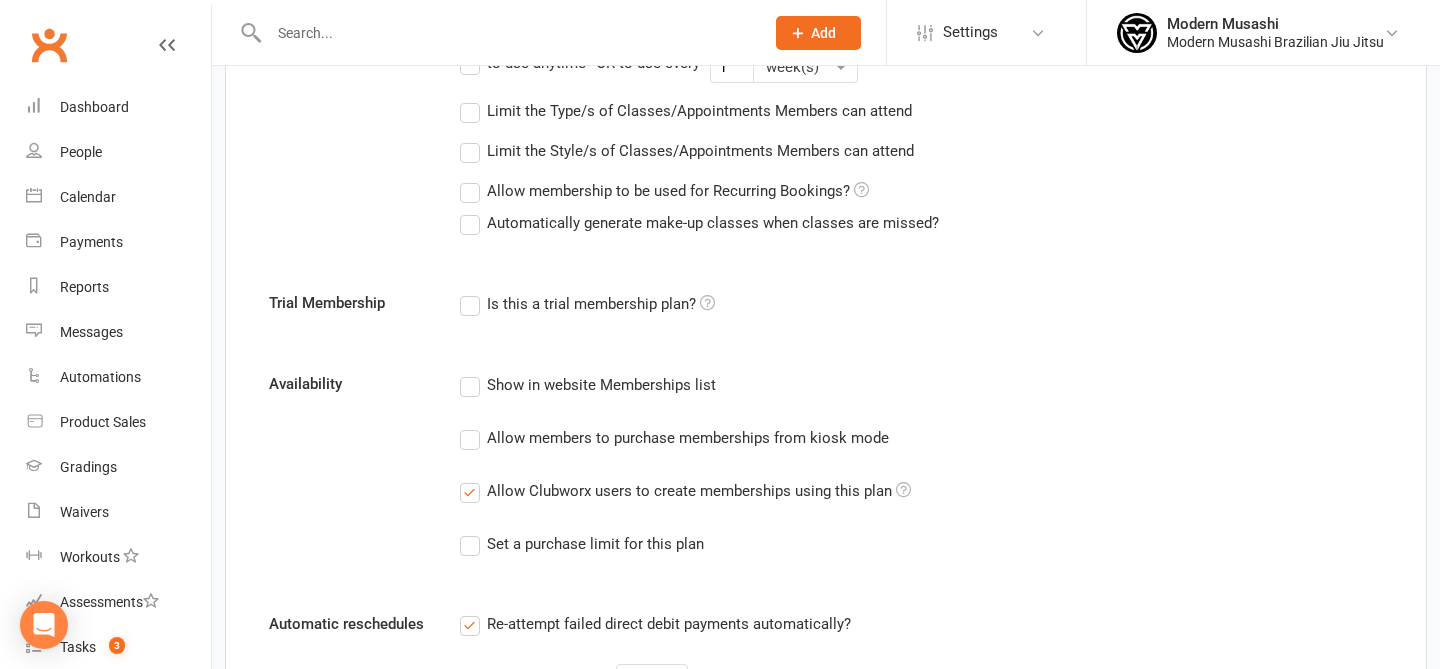 scroll, scrollTop: 0, scrollLeft: 0, axis: both 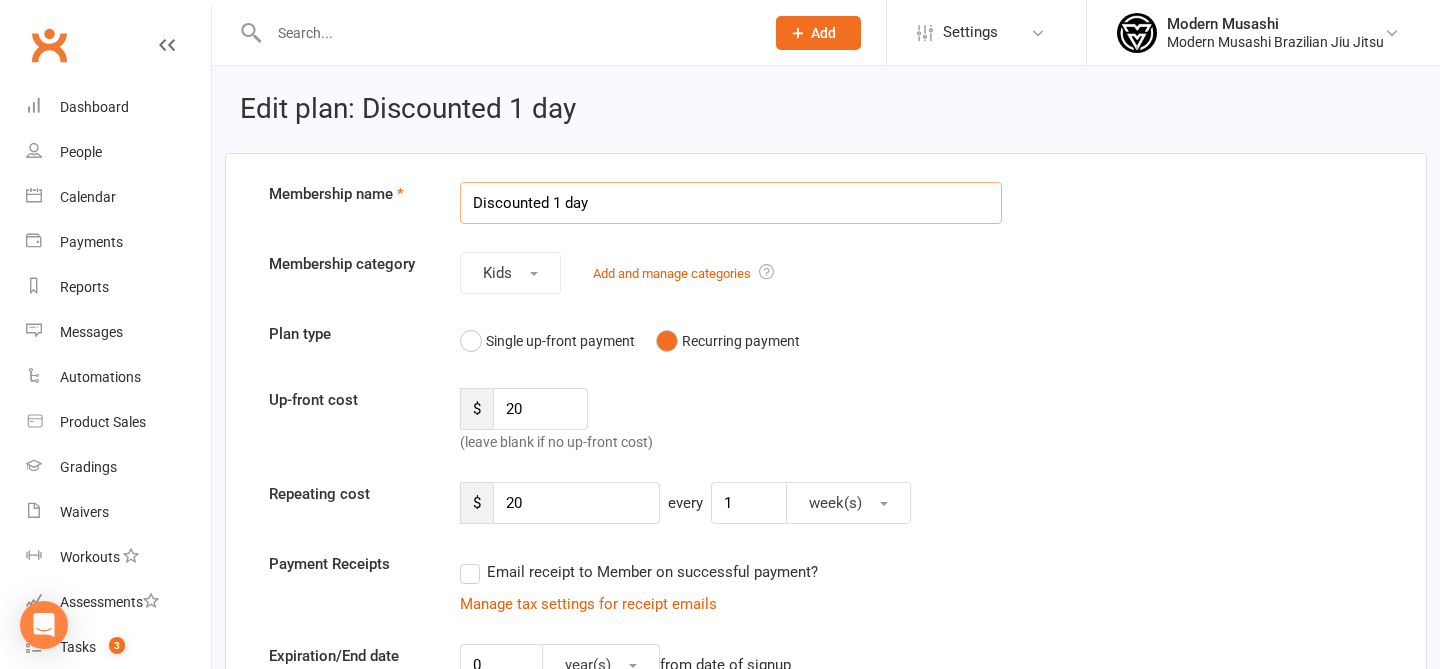 click on "Discounted 1 day" at bounding box center (731, 203) 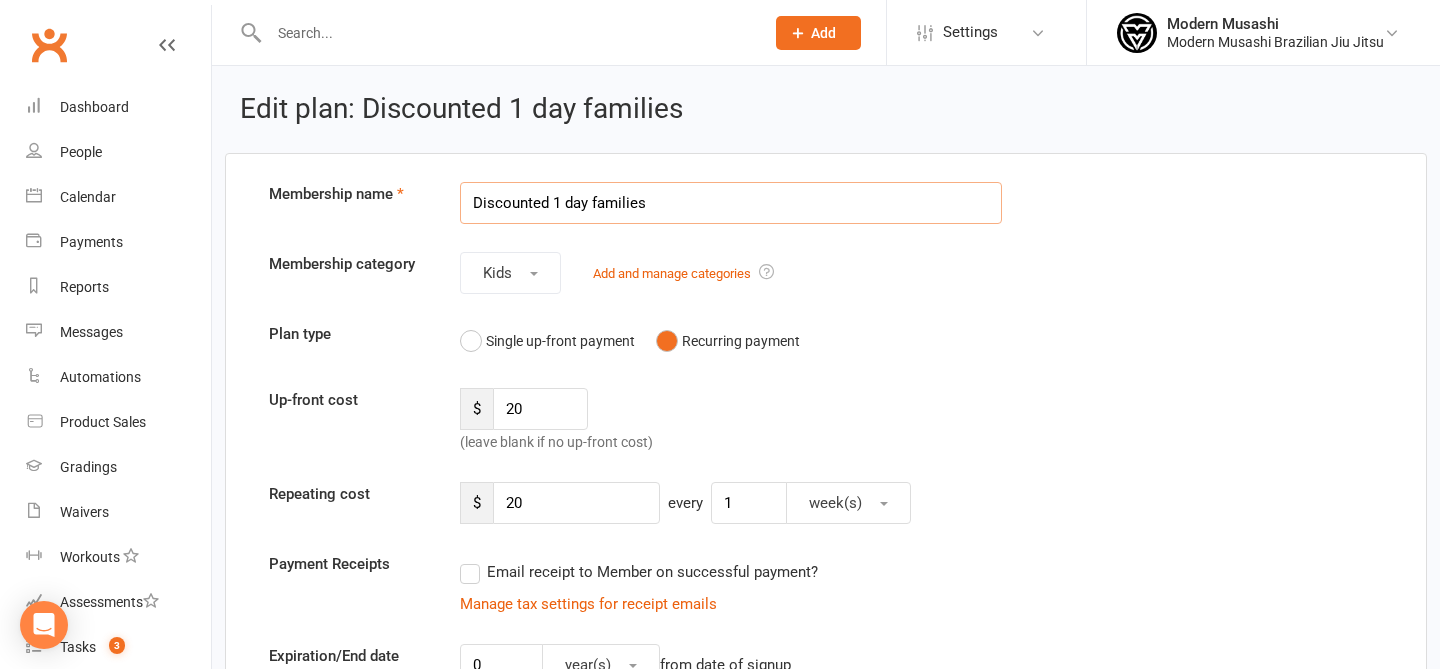 type on "Discounted 1 day families" 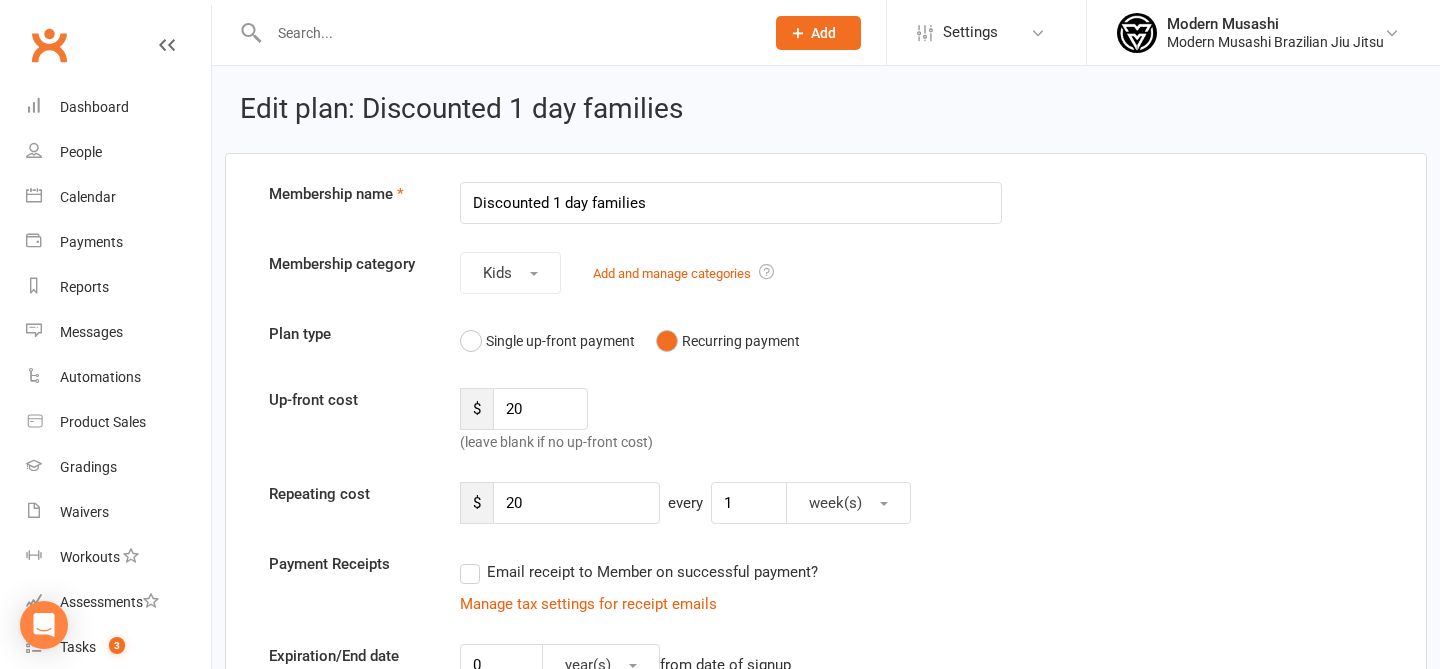 click on "Plan type Single up-front payment Recurring payment" at bounding box center [826, 341] 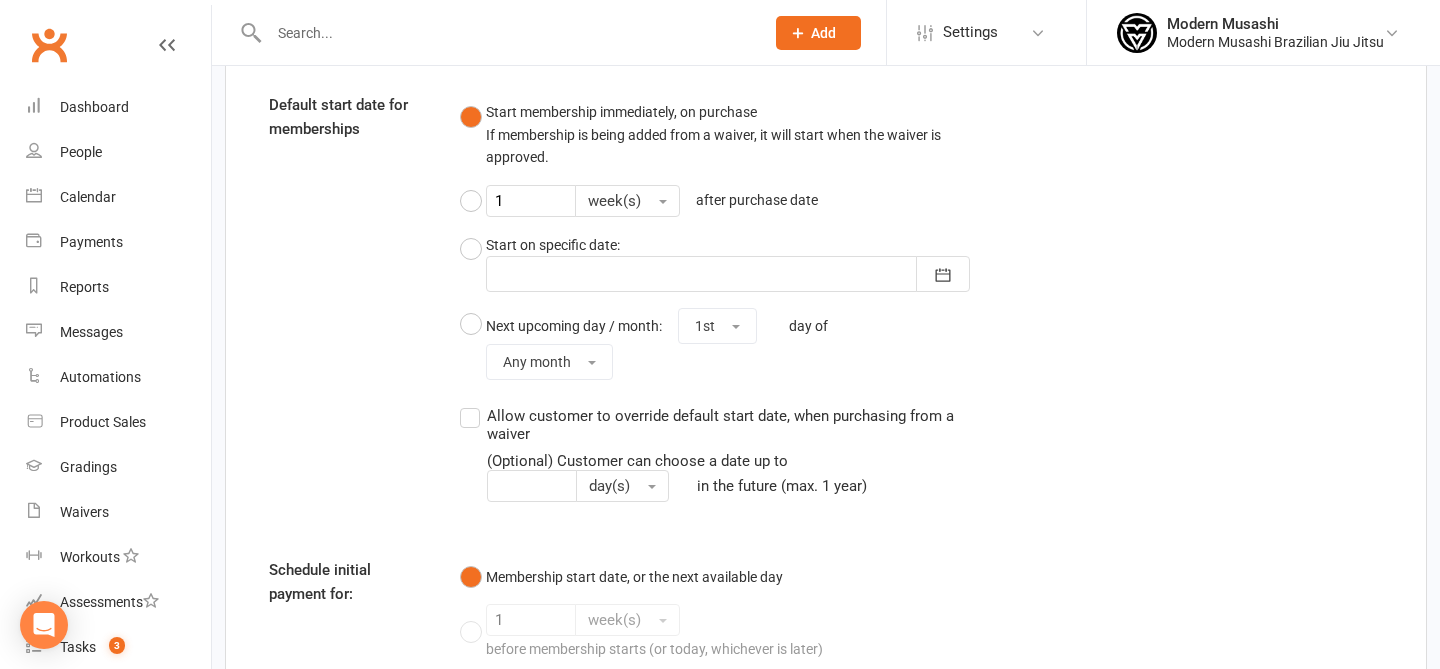 scroll, scrollTop: 2078, scrollLeft: 0, axis: vertical 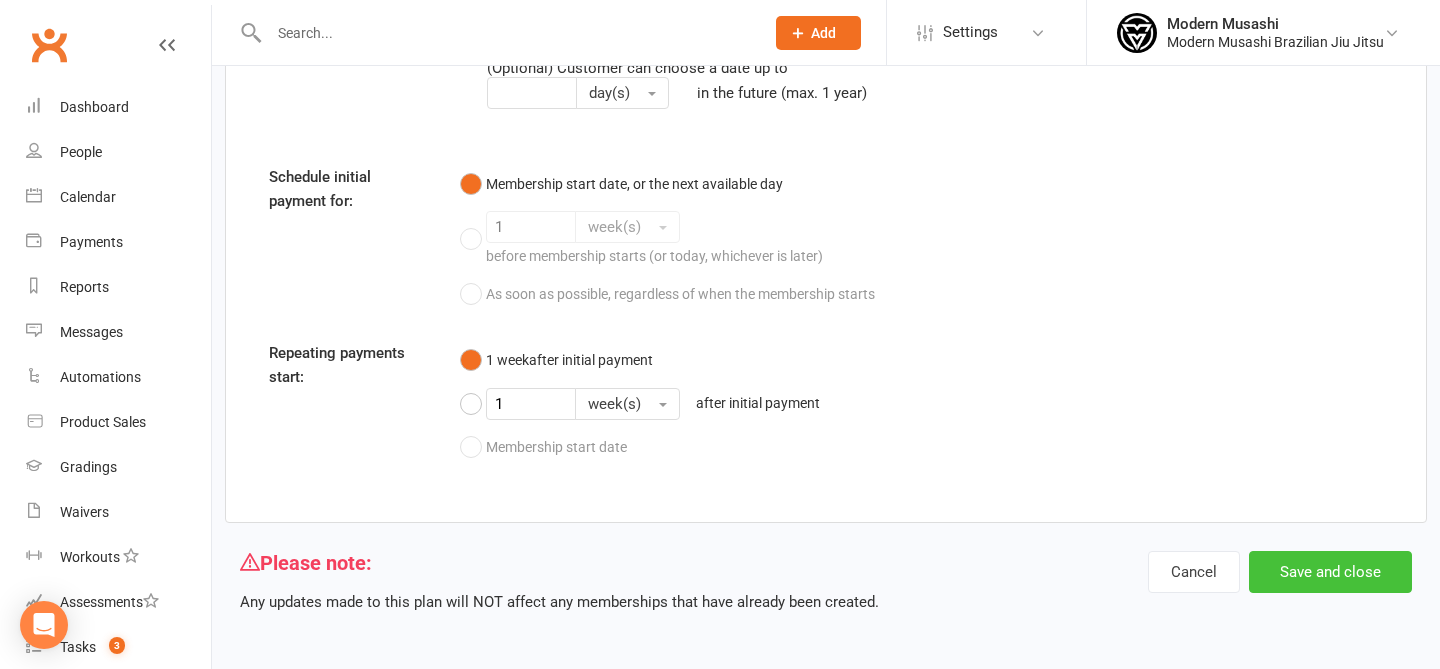 click on "Save and close" at bounding box center (1330, 572) 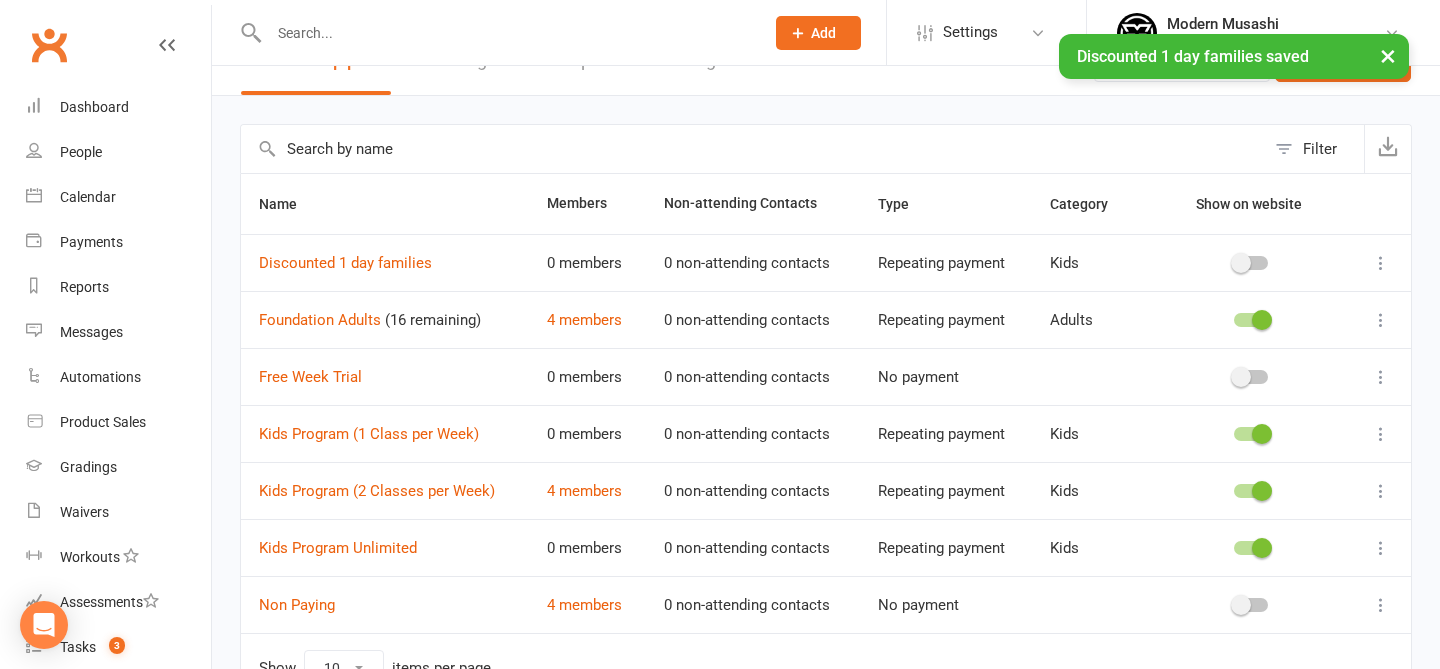 scroll, scrollTop: 47, scrollLeft: 0, axis: vertical 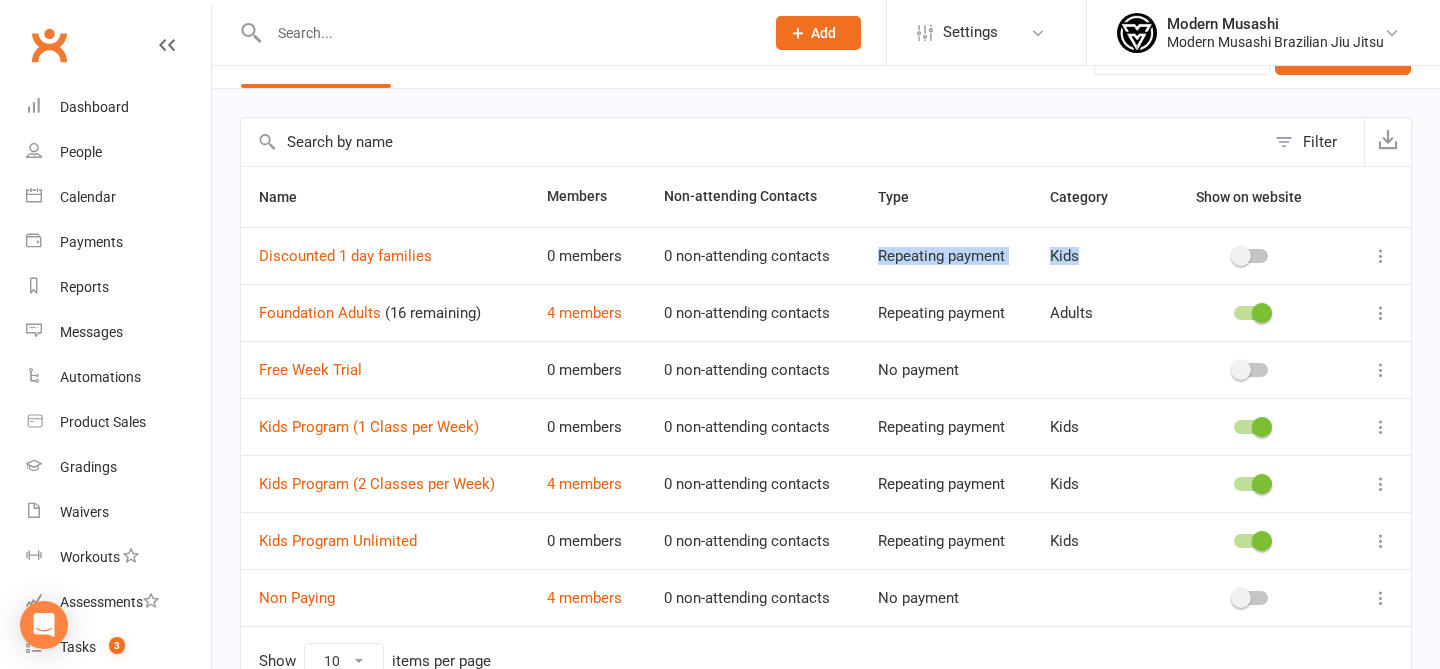 drag, startPoint x: 926, startPoint y: 245, endPoint x: 1174, endPoint y: 267, distance: 248.97389 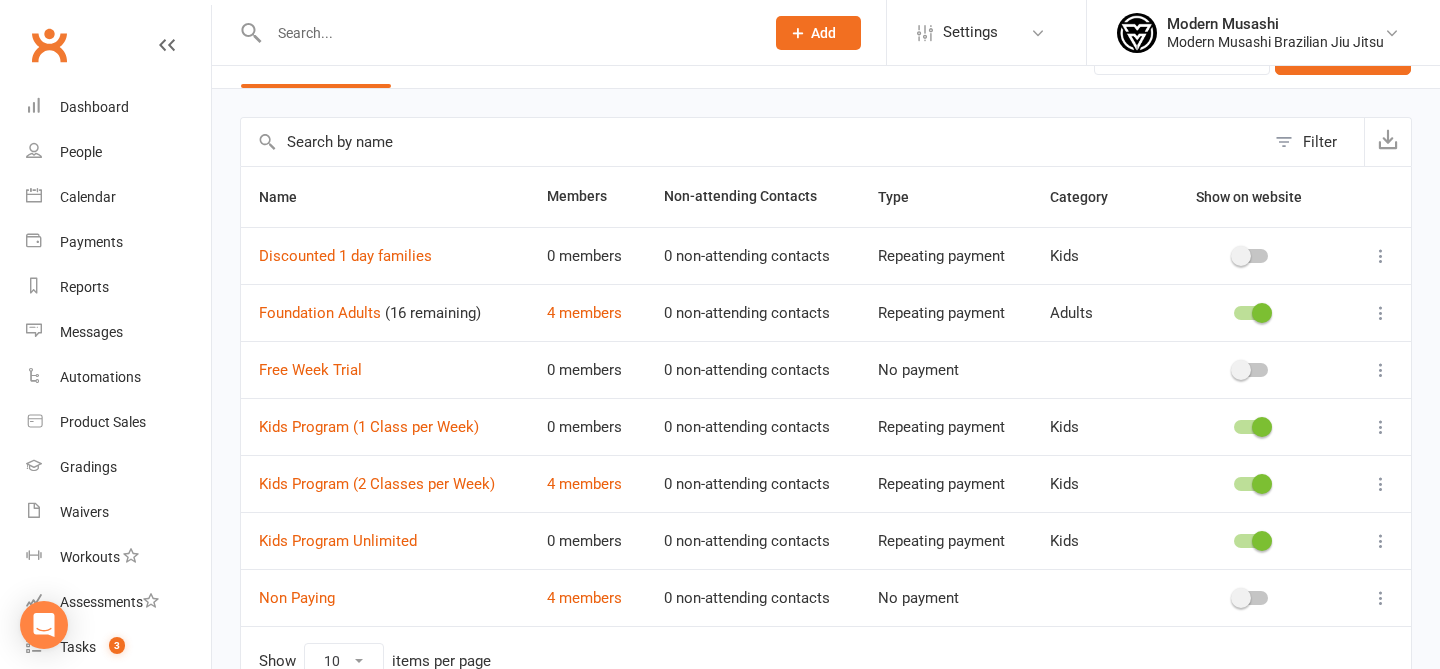 click at bounding box center (1251, 255) 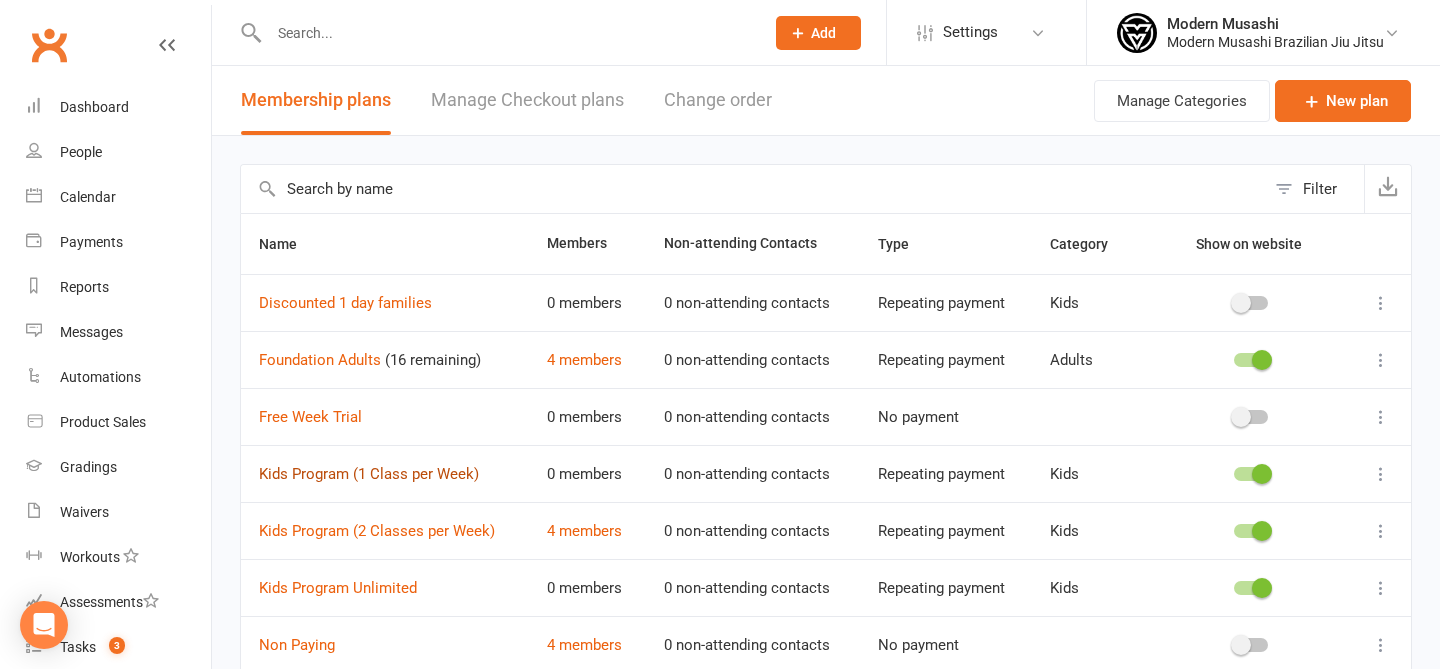 scroll, scrollTop: 158, scrollLeft: 0, axis: vertical 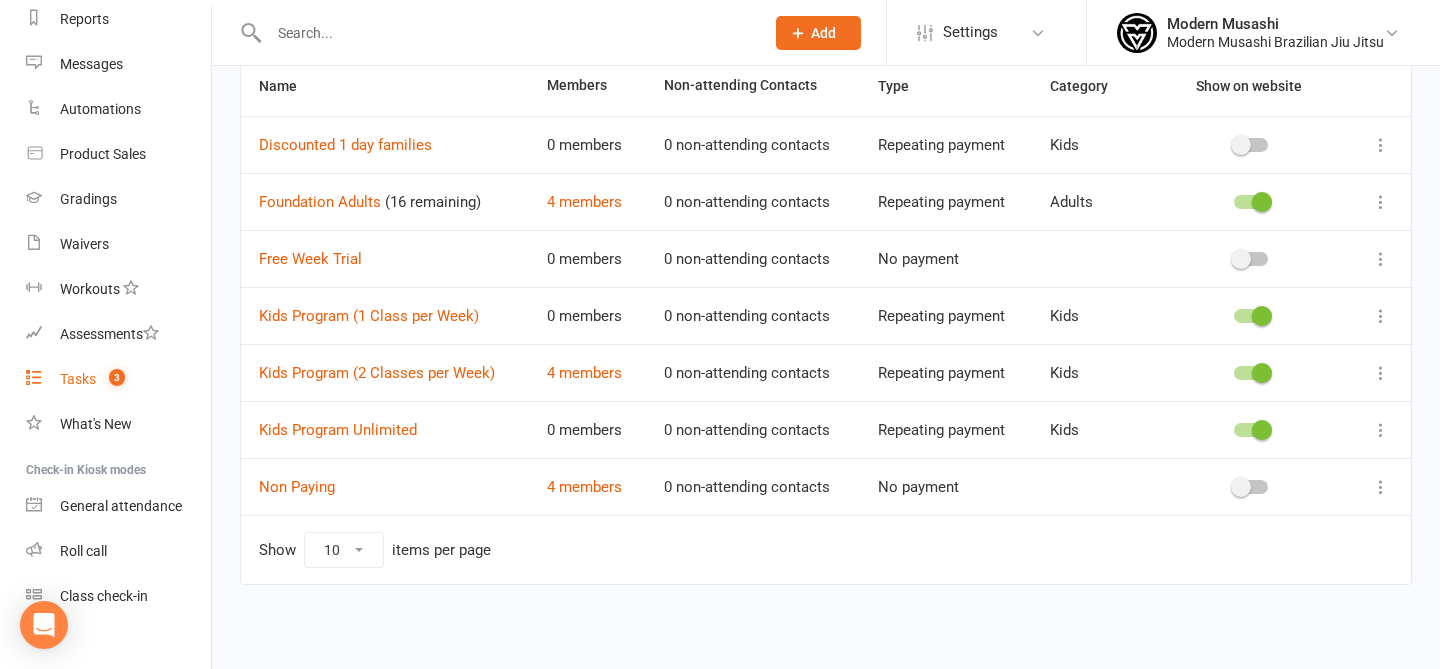 click on "3" at bounding box center [112, 379] 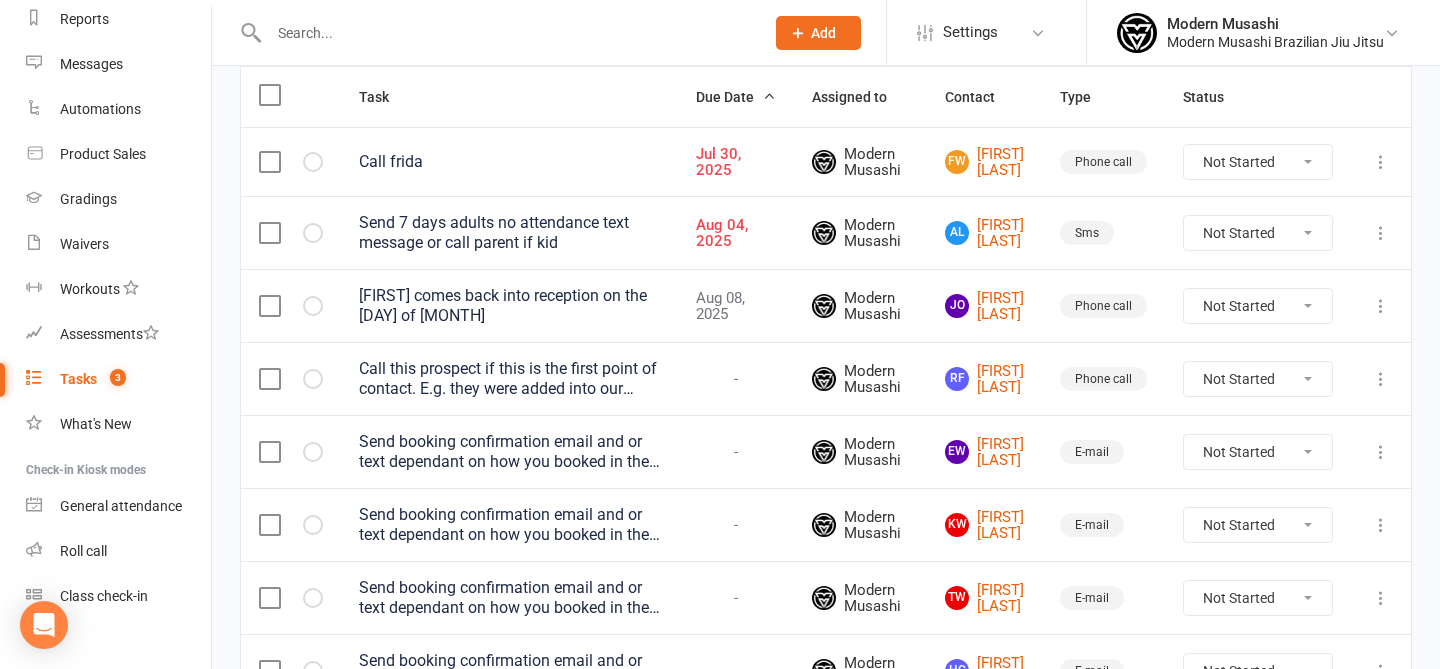 scroll, scrollTop: 373, scrollLeft: 0, axis: vertical 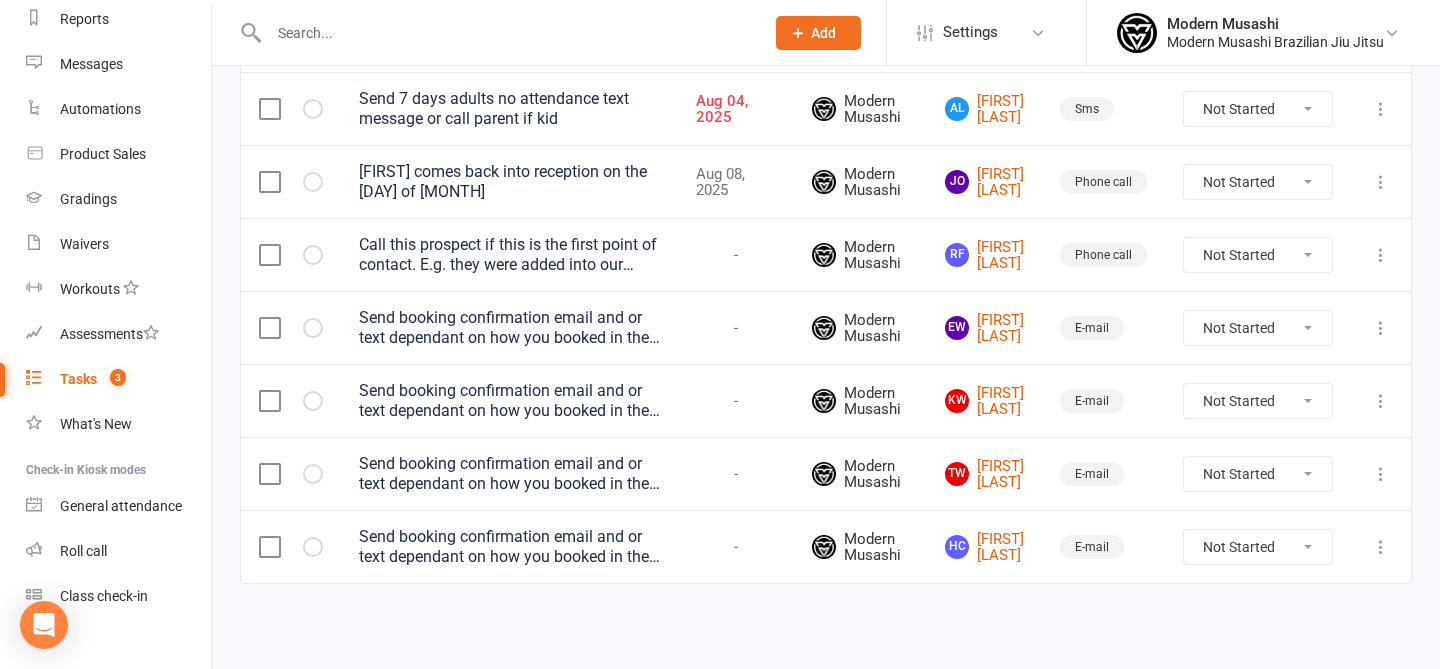 click at bounding box center [291, 546] 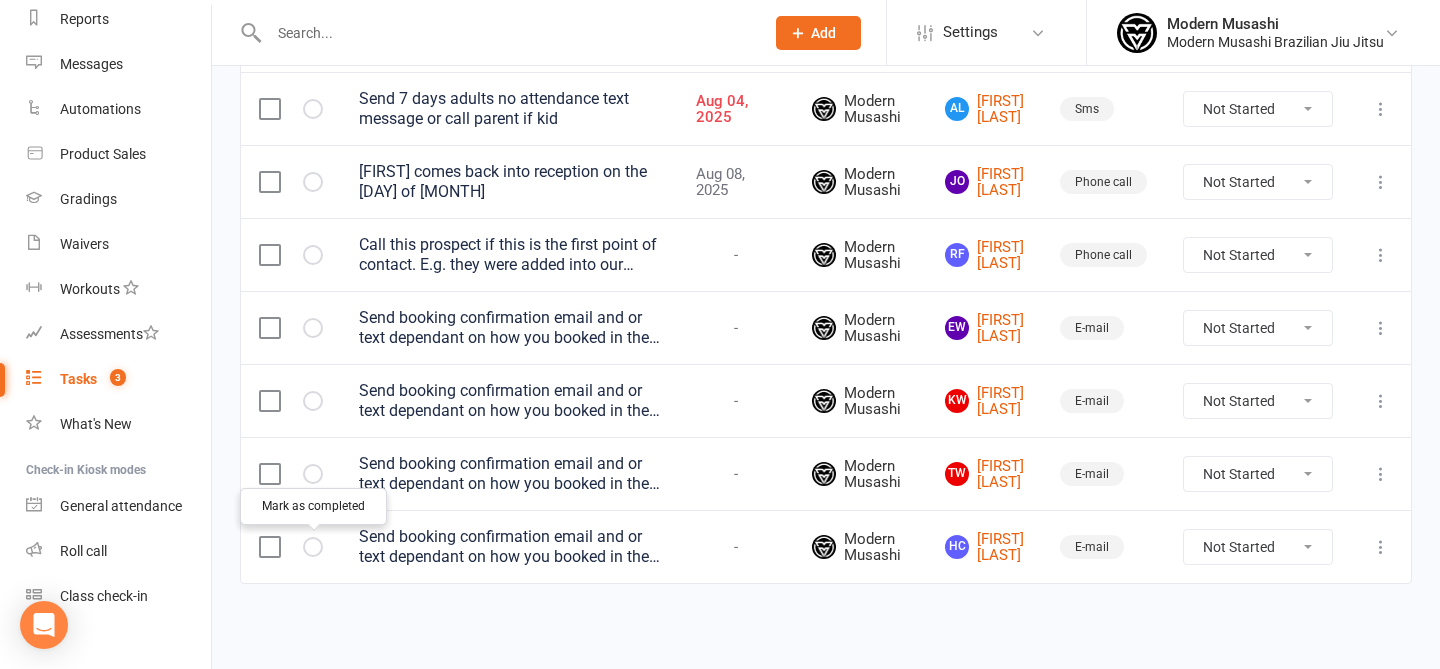 click at bounding box center (313, 547) 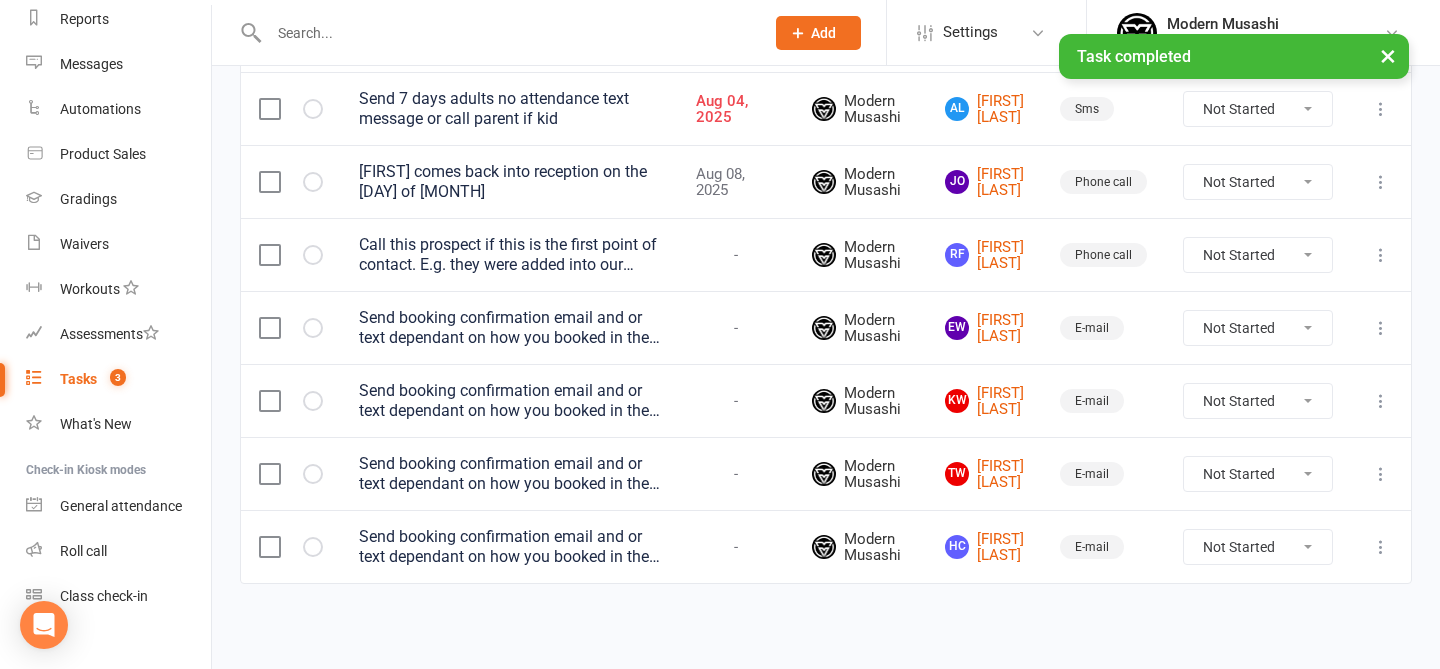scroll, scrollTop: 300, scrollLeft: 0, axis: vertical 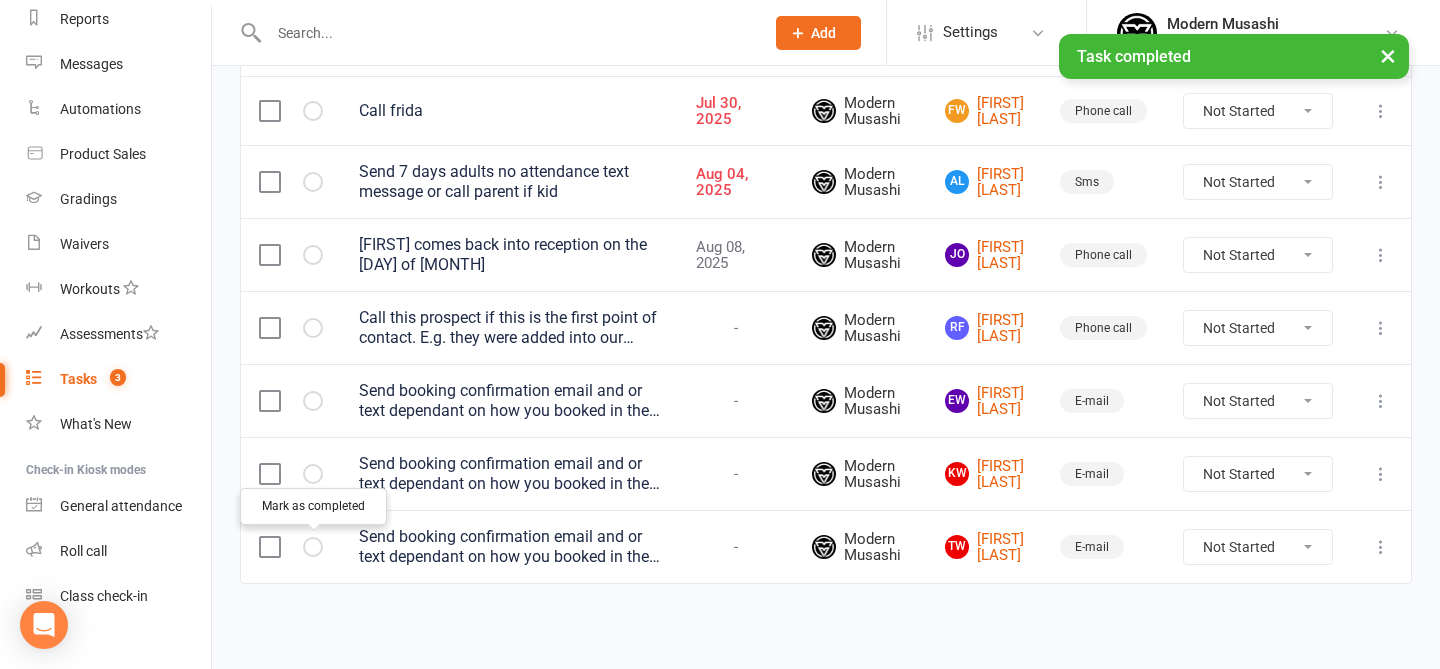 click at bounding box center (0, 0) 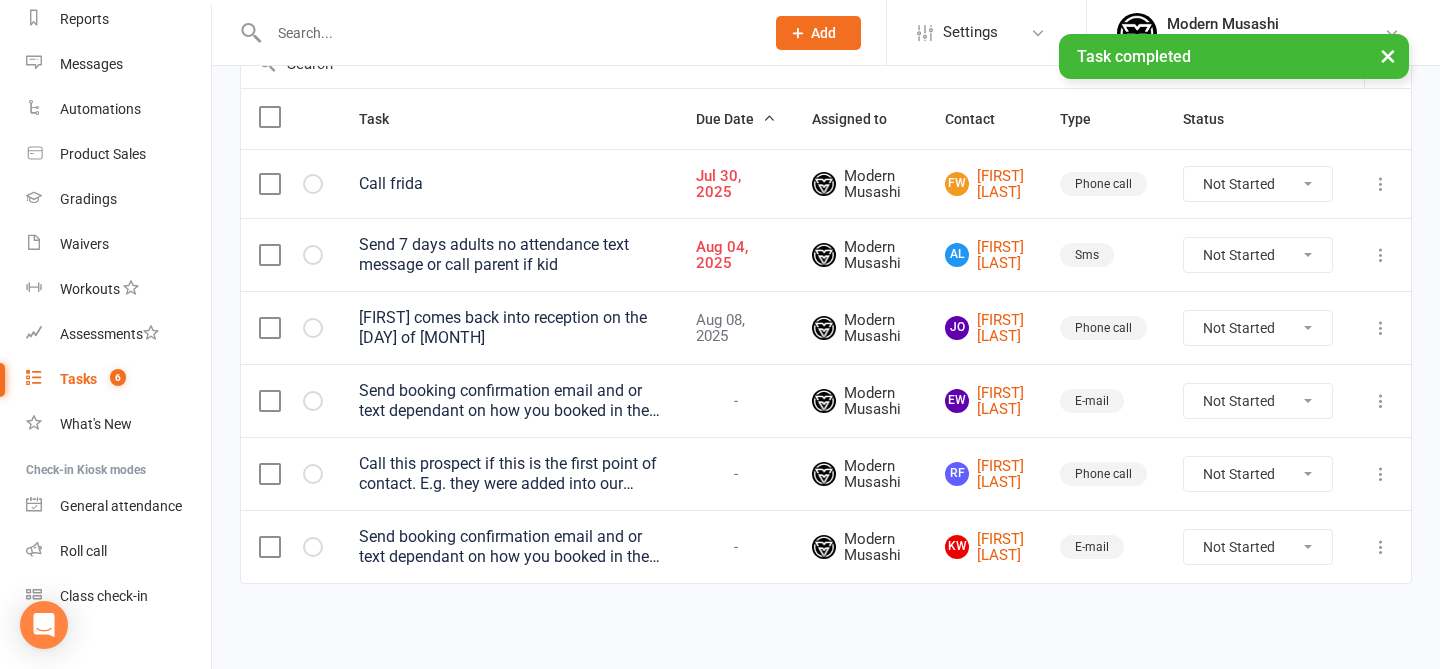click at bounding box center (313, 547) 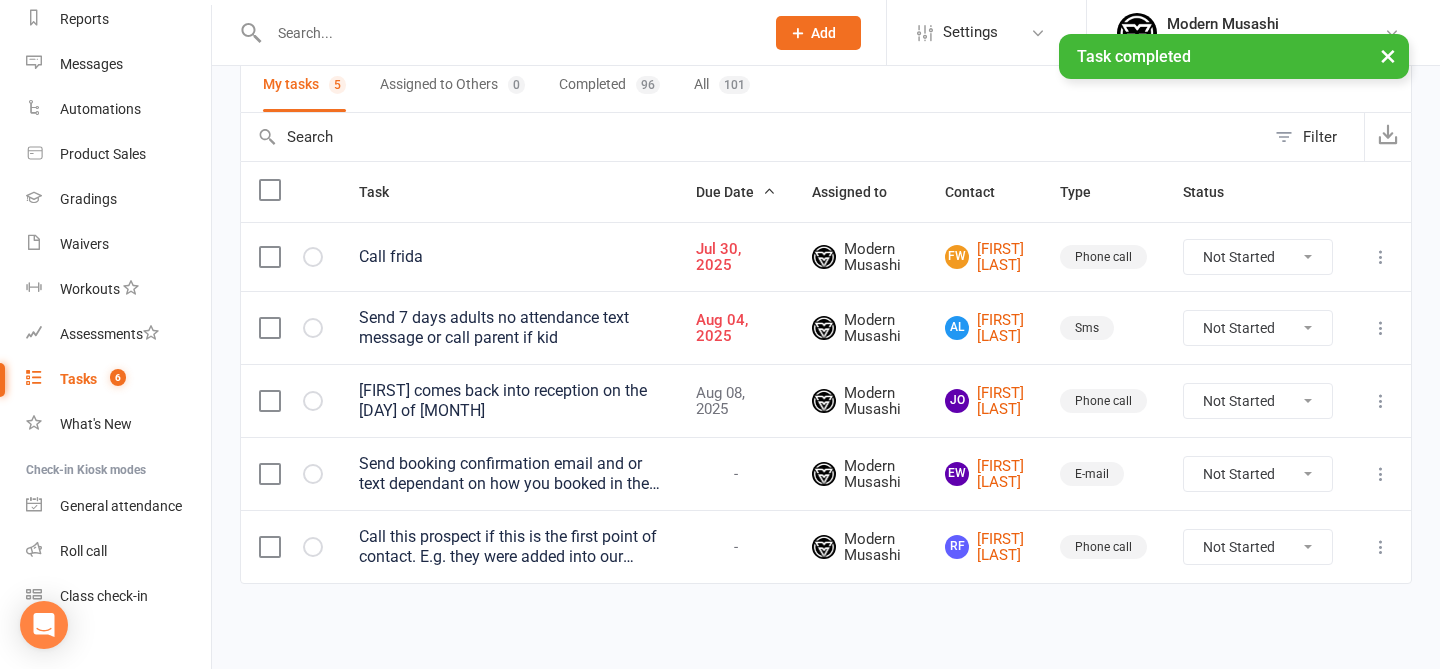 click at bounding box center (313, 547) 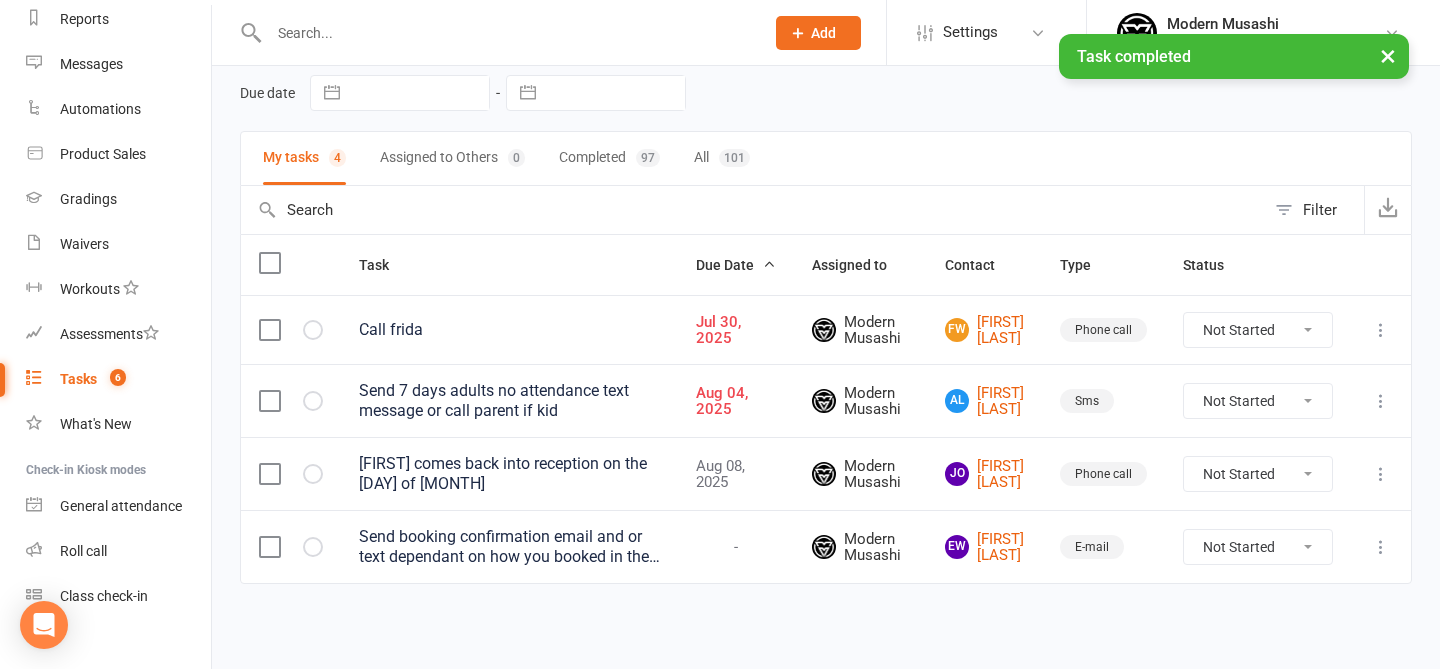 scroll, scrollTop: 81, scrollLeft: 0, axis: vertical 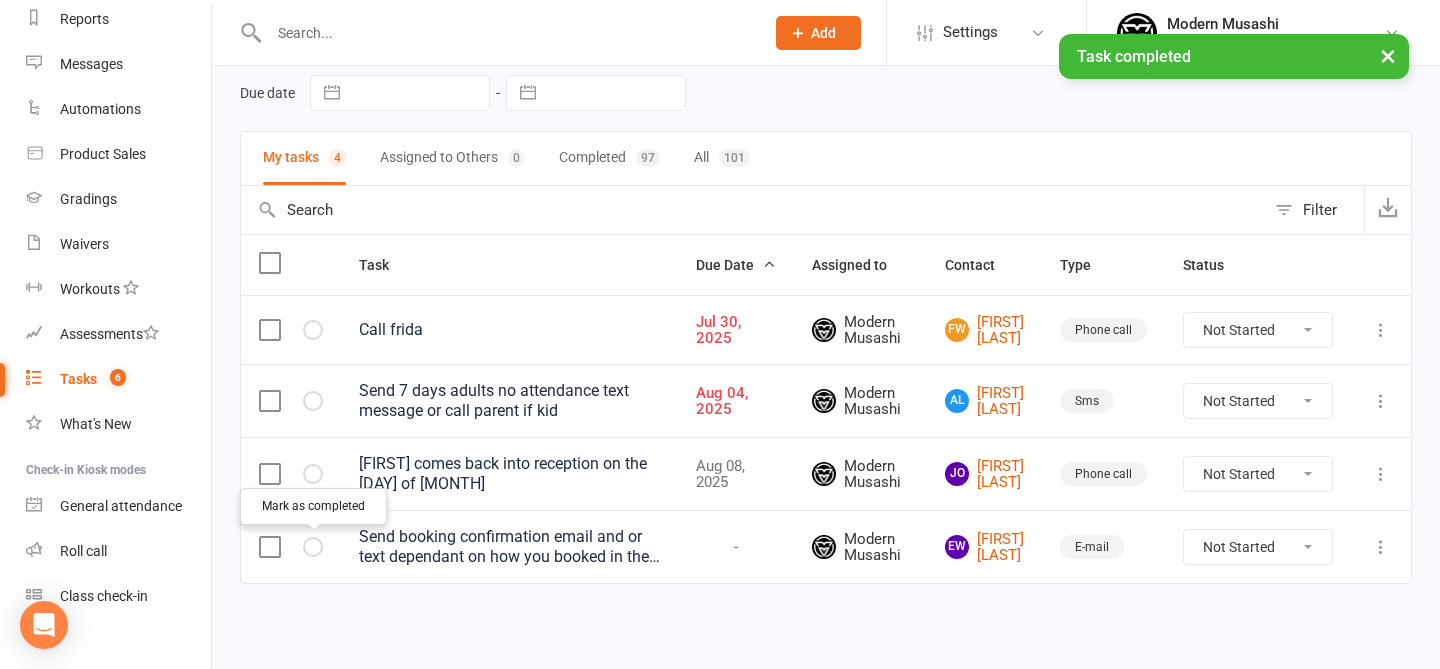 click at bounding box center [0, 0] 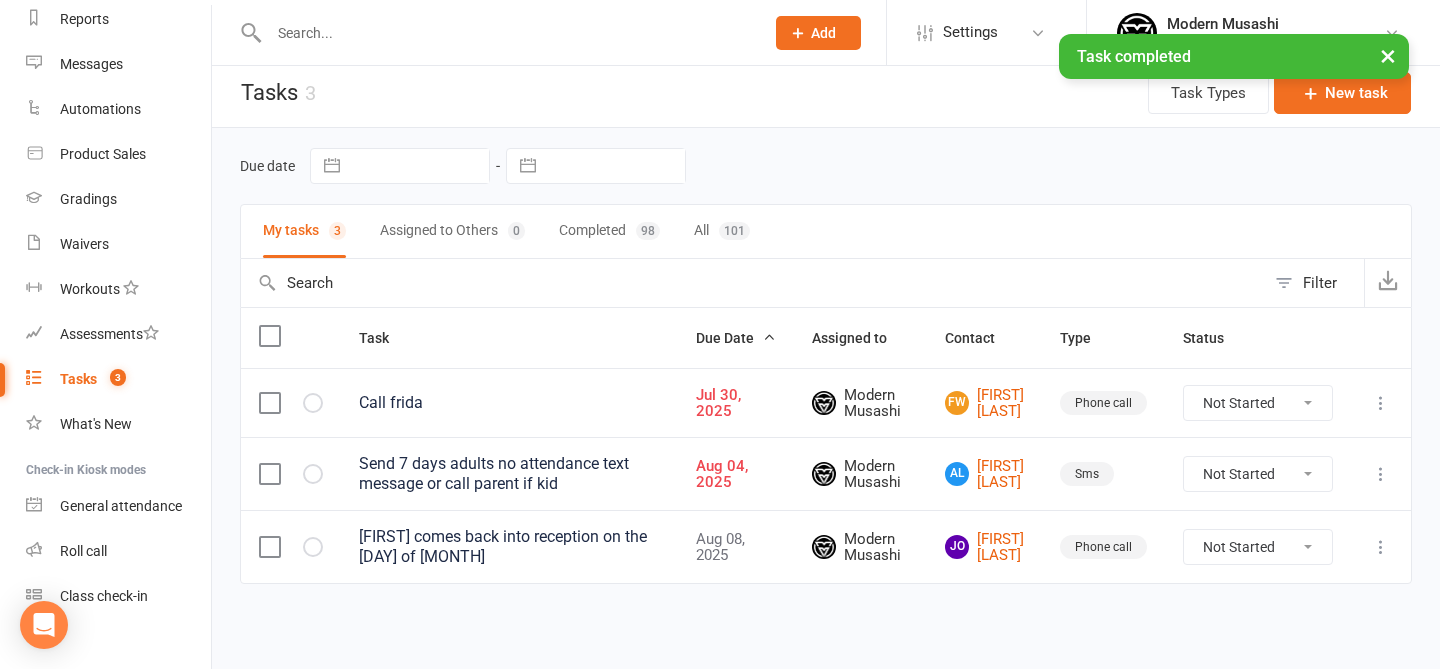 scroll, scrollTop: 8, scrollLeft: 0, axis: vertical 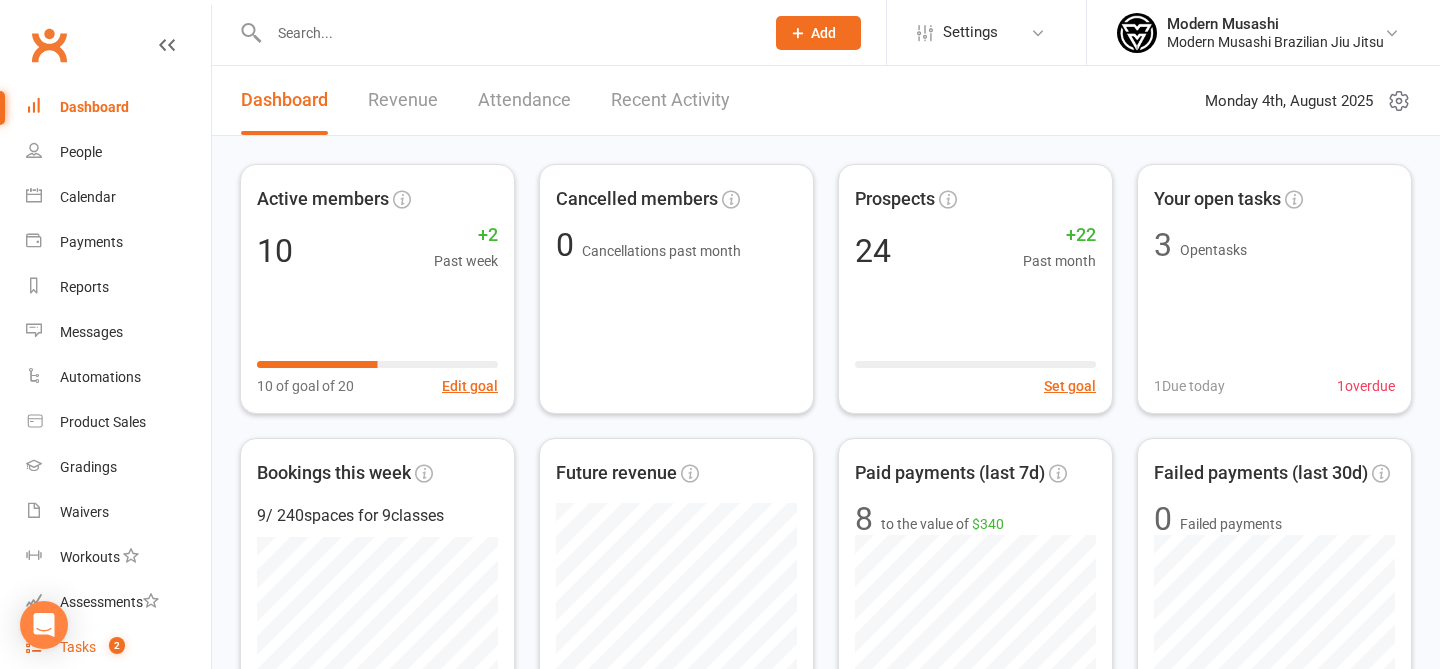 click on "2" at bounding box center [117, 645] 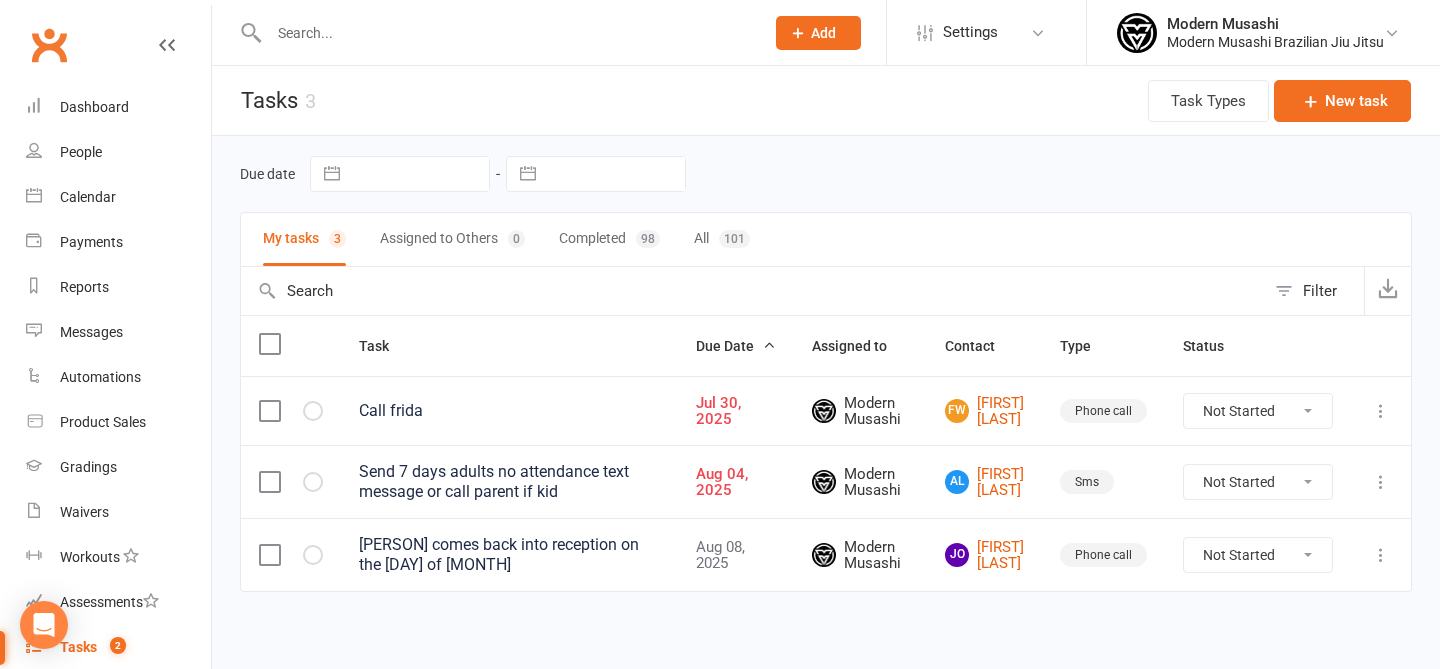 scroll, scrollTop: 8, scrollLeft: 0, axis: vertical 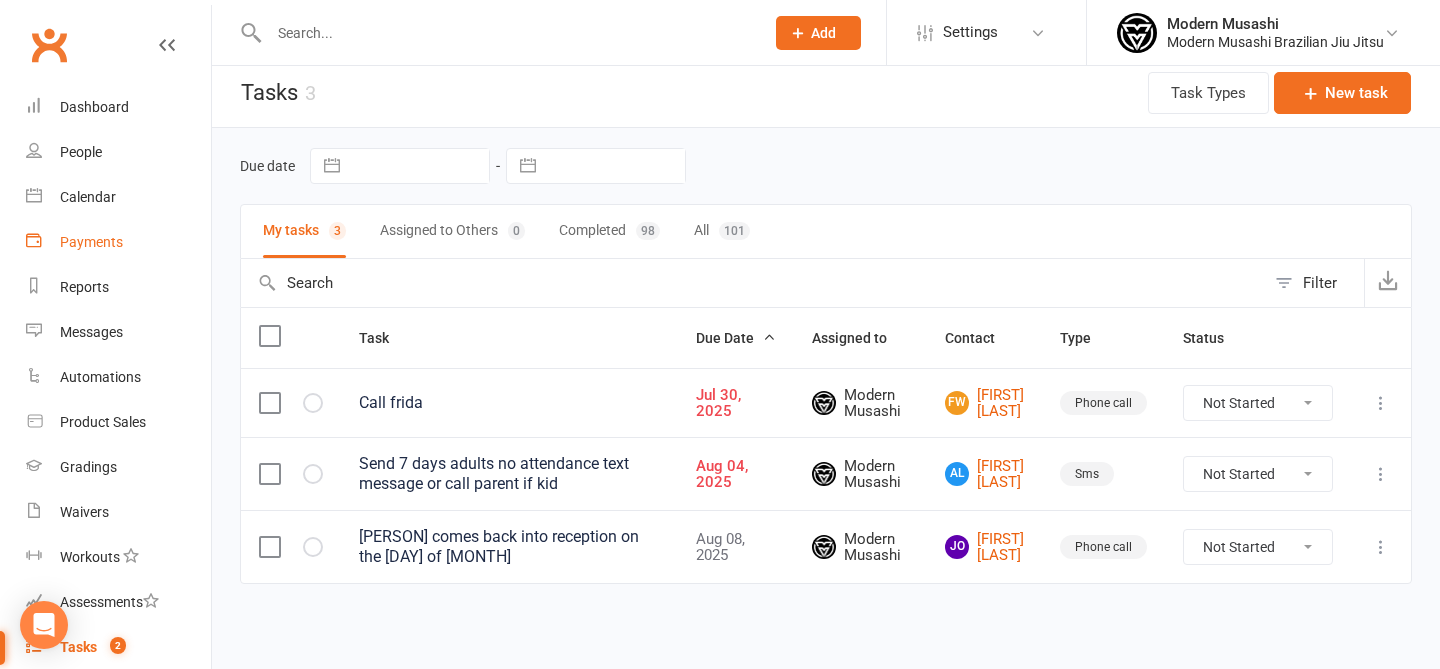 click on "Payments" at bounding box center [118, 242] 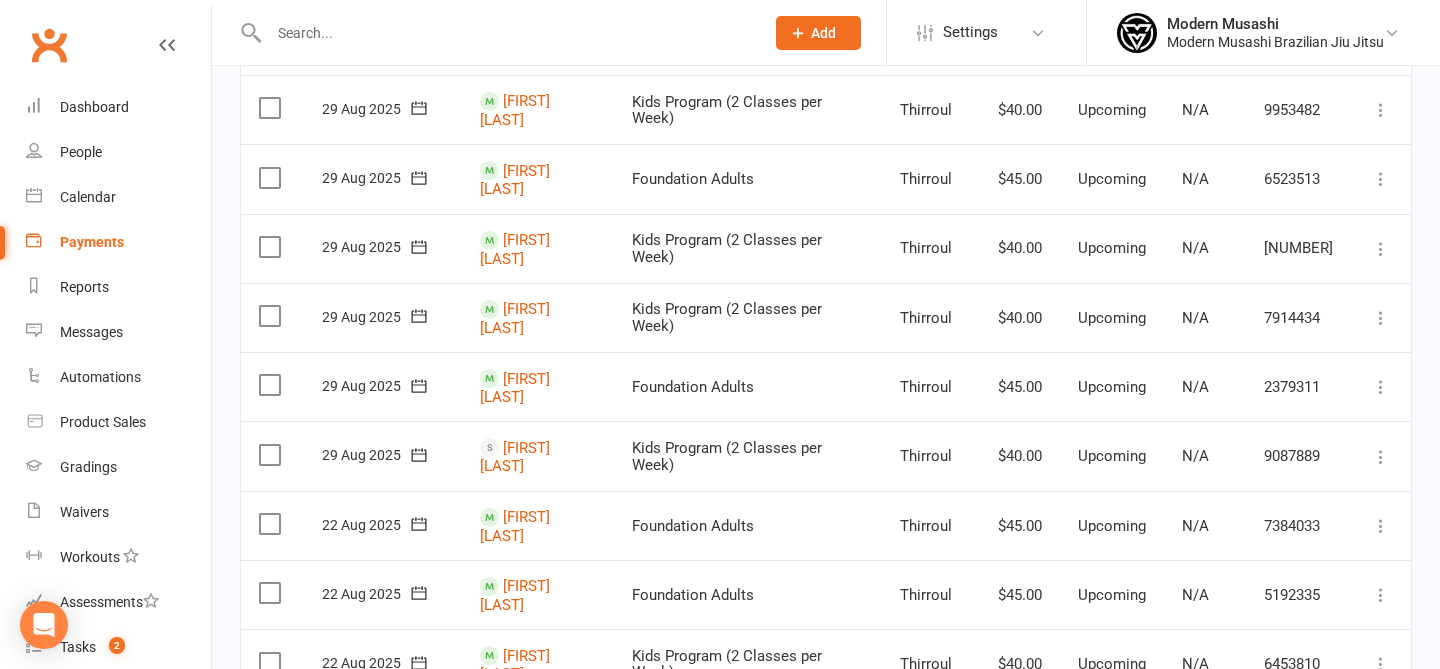 scroll, scrollTop: 0, scrollLeft: 0, axis: both 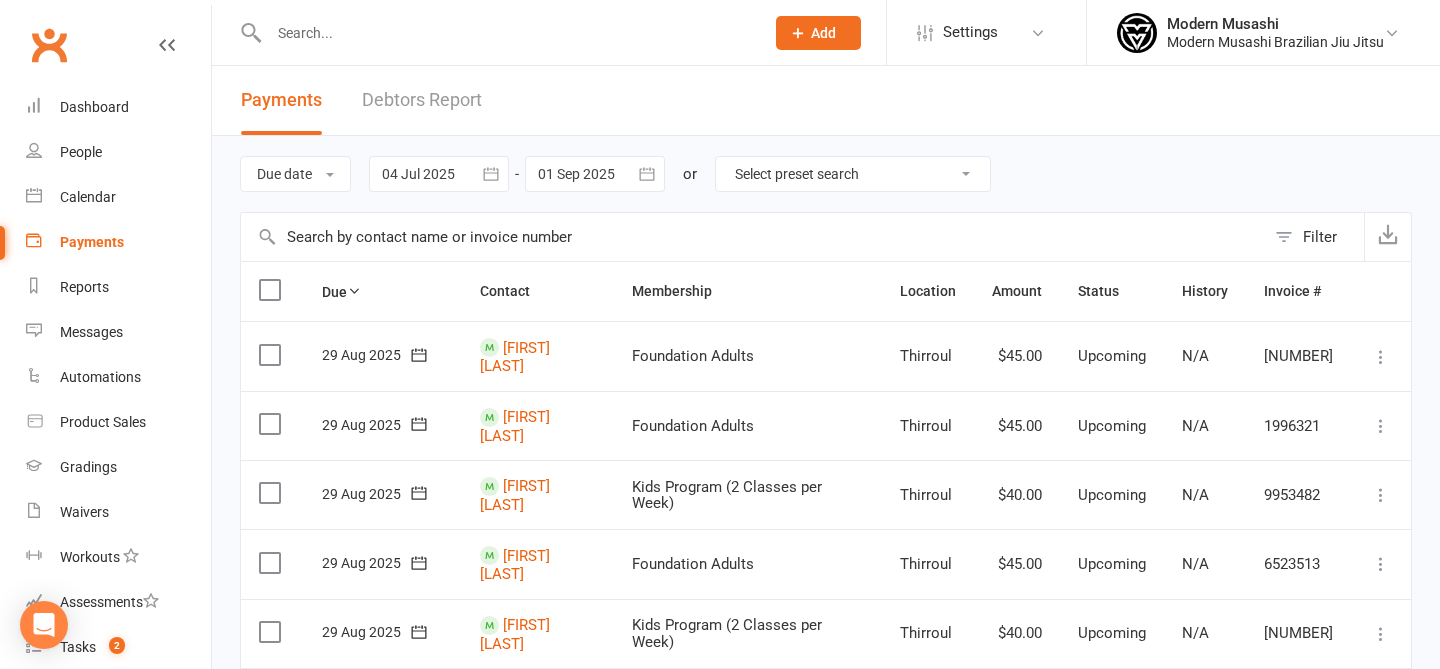 click on "Debtors Report" at bounding box center [422, 100] 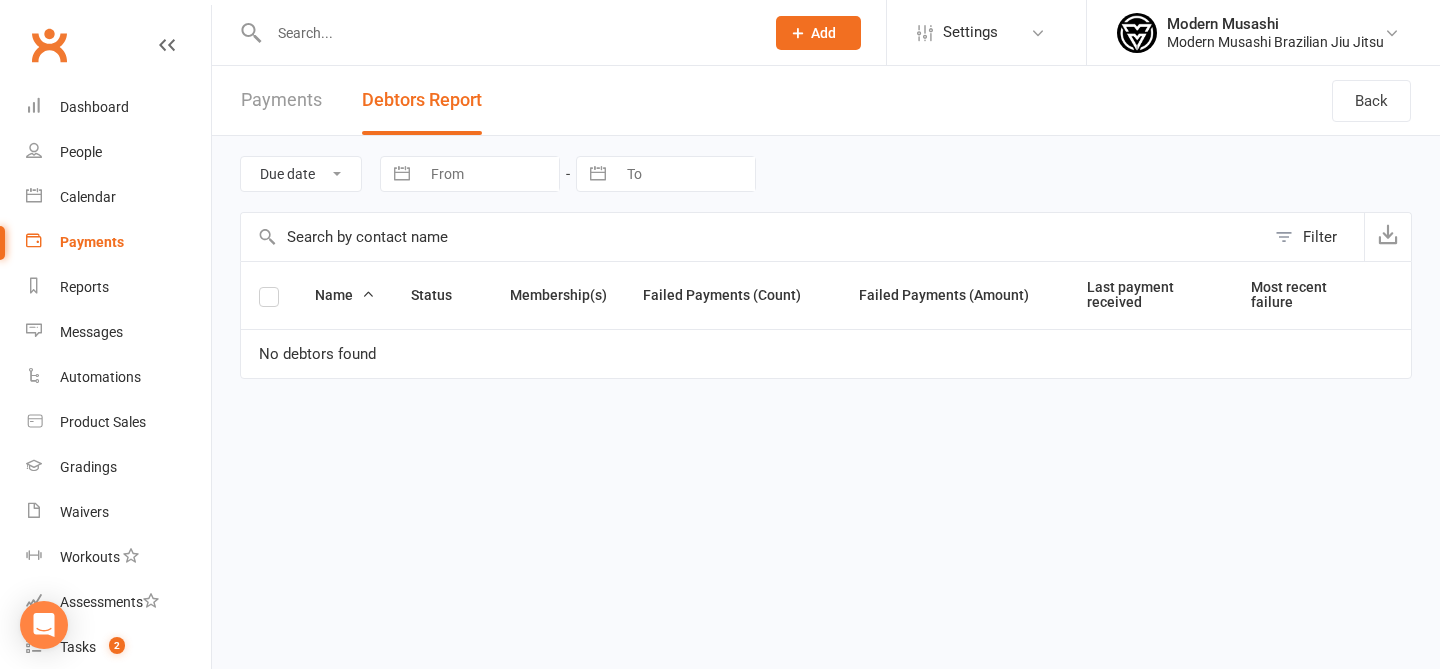 click on "Payments" at bounding box center [281, 100] 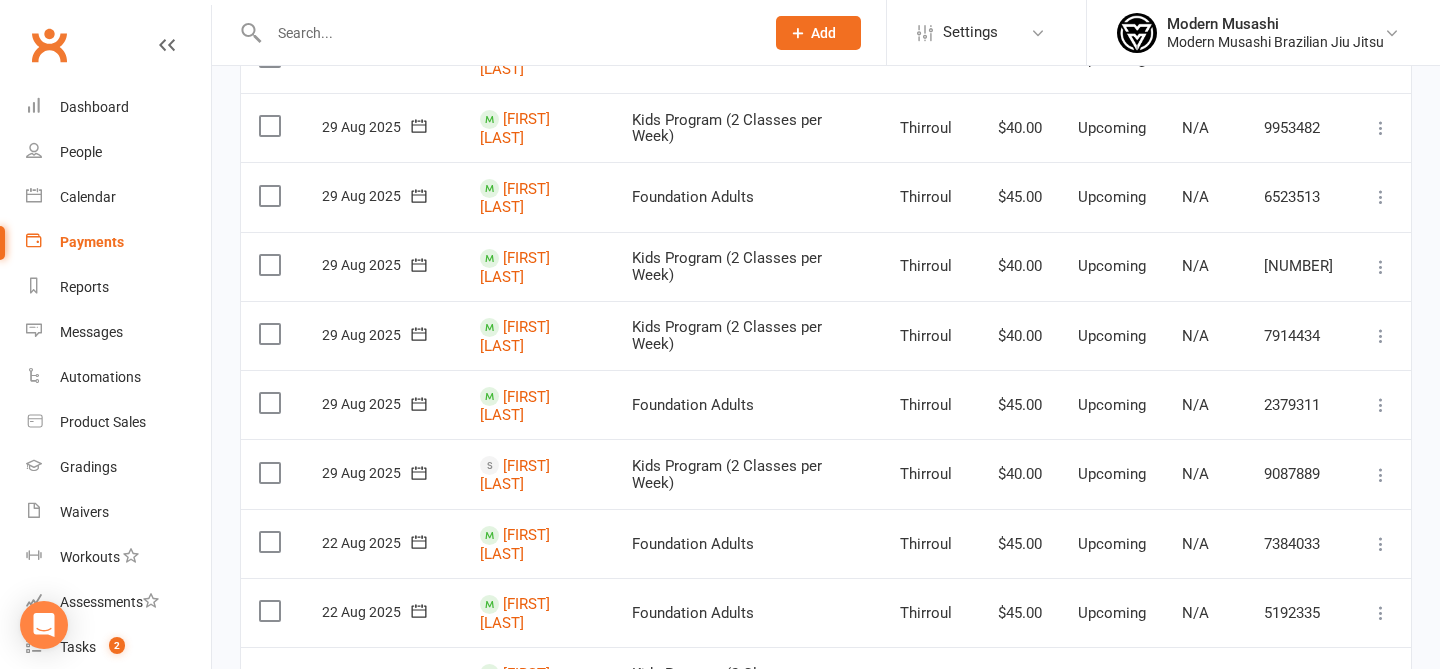 scroll, scrollTop: 446, scrollLeft: 0, axis: vertical 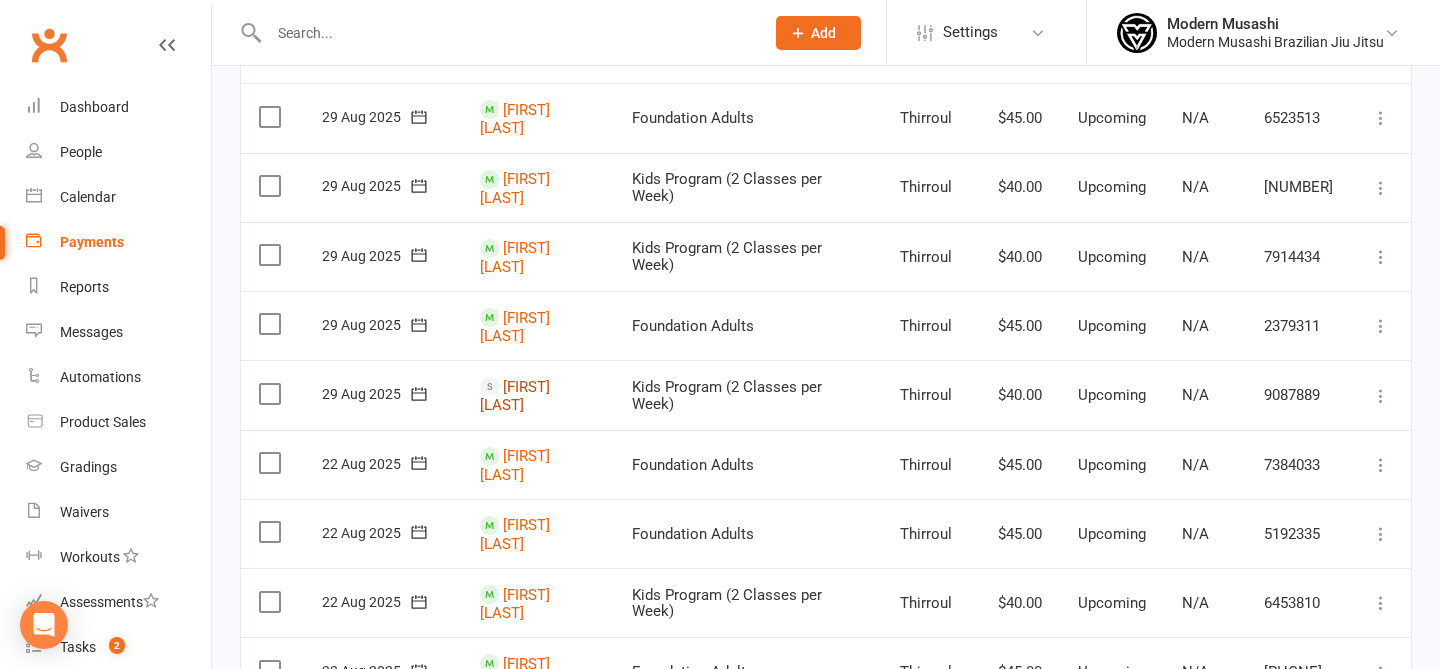 click on "[FIRST] [LAST]" at bounding box center [515, 396] 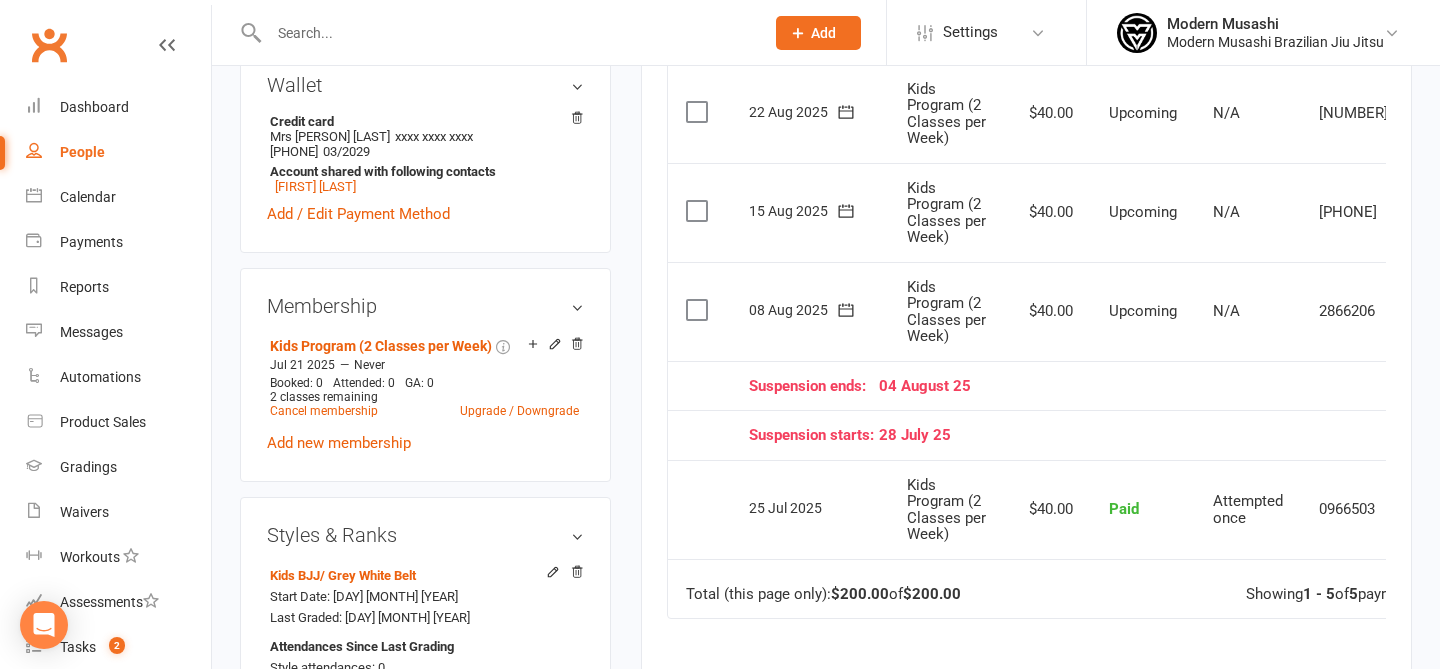 scroll, scrollTop: 0, scrollLeft: 0, axis: both 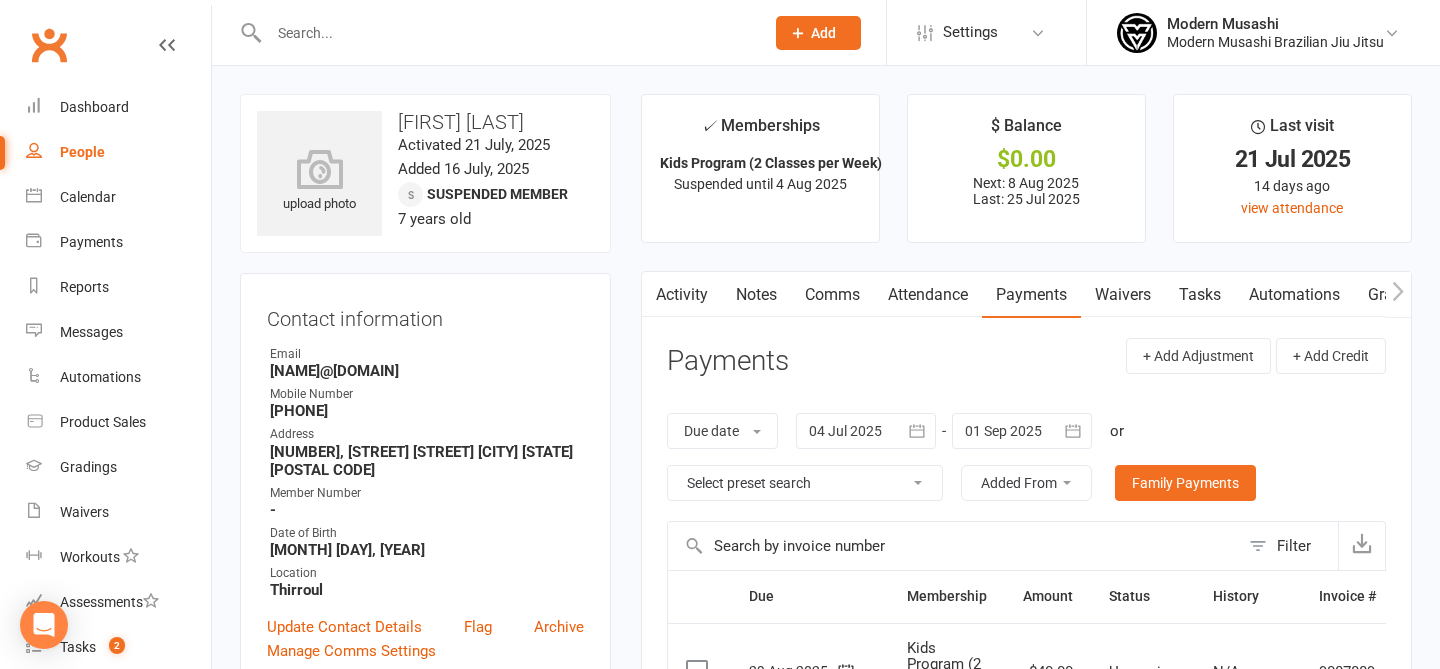 click on "Comms" at bounding box center (832, 295) 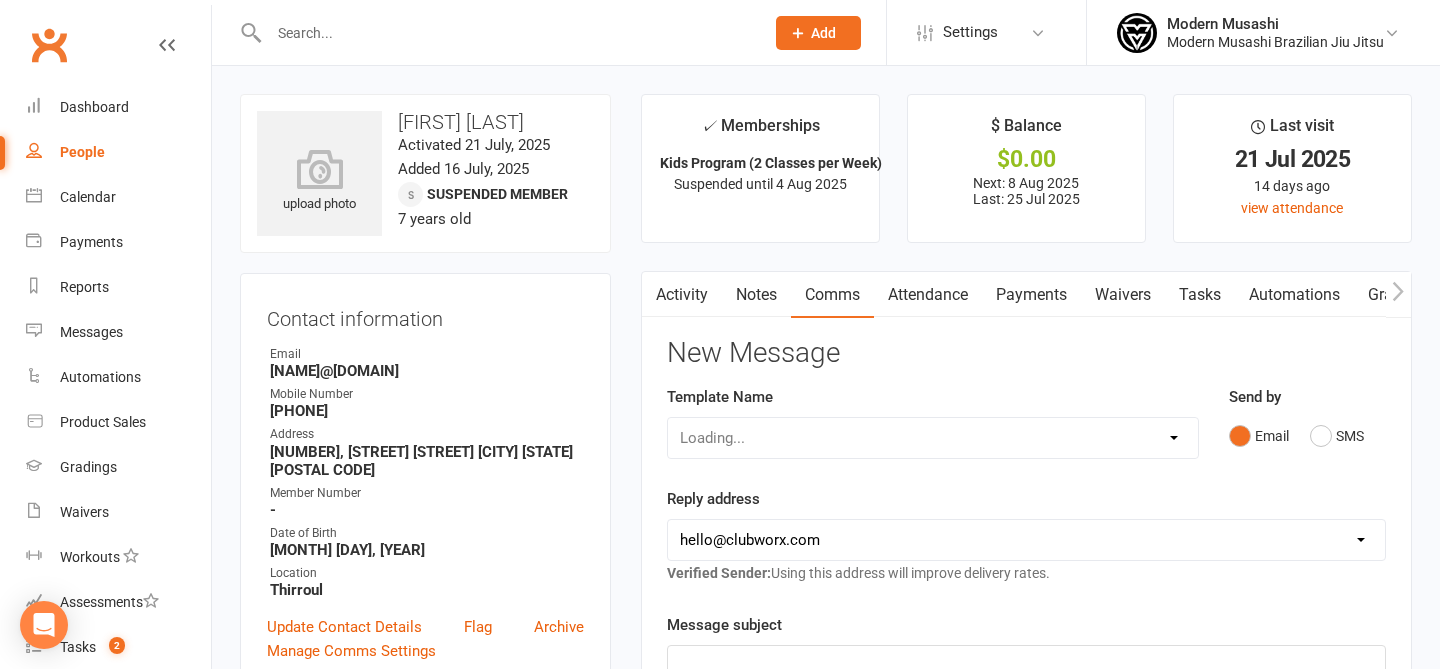 click on "Notes" at bounding box center (756, 295) 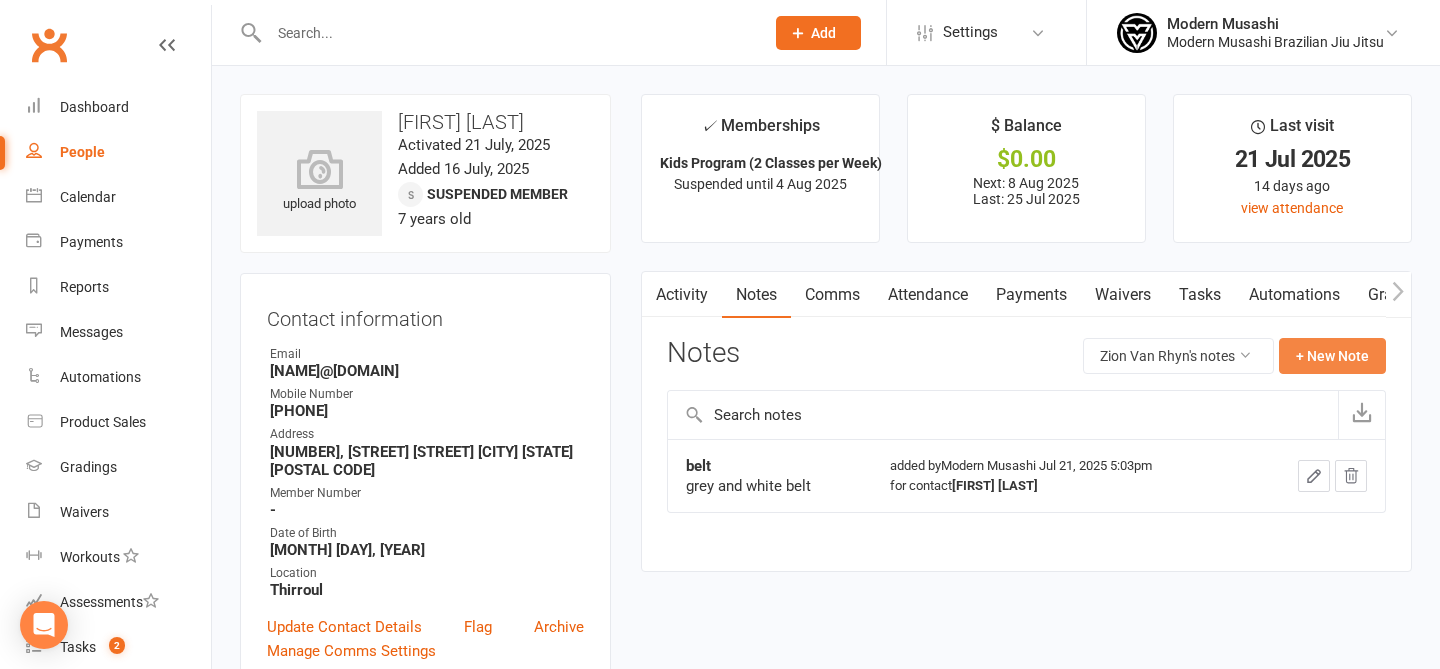 click on "+ New Note" at bounding box center (1332, 356) 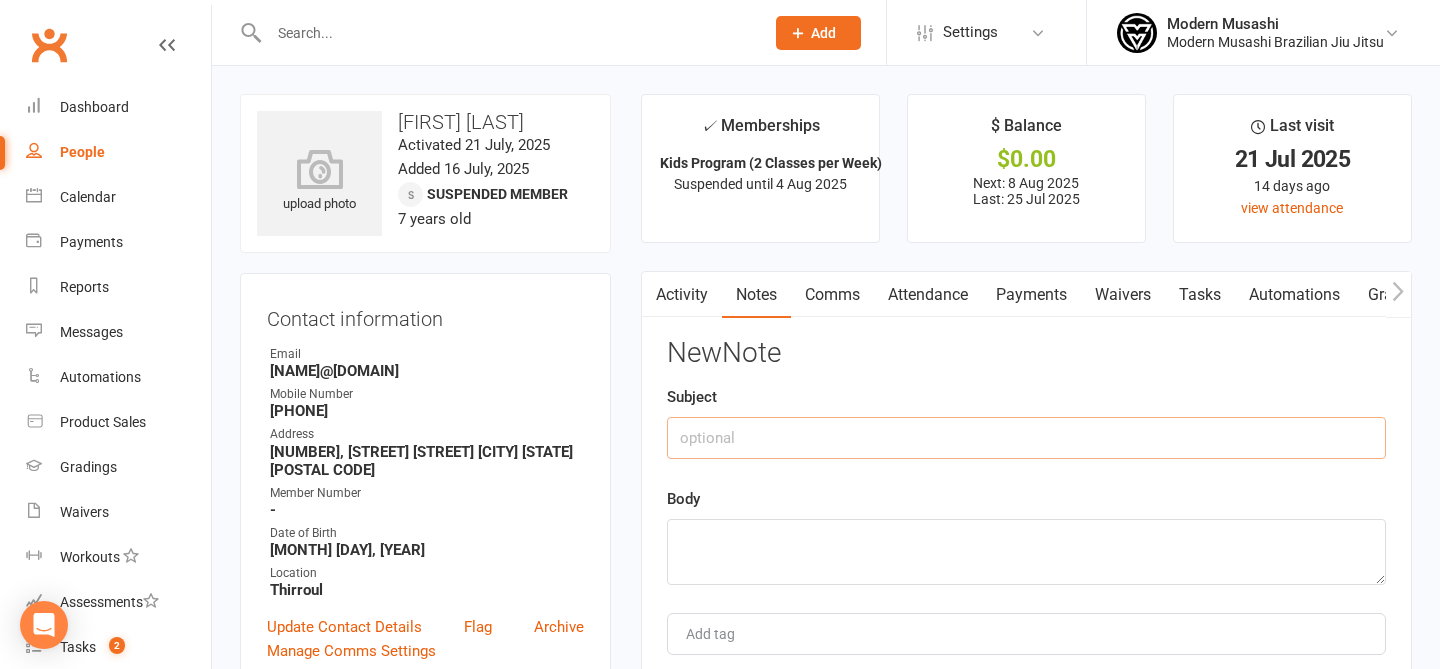click at bounding box center (1026, 438) 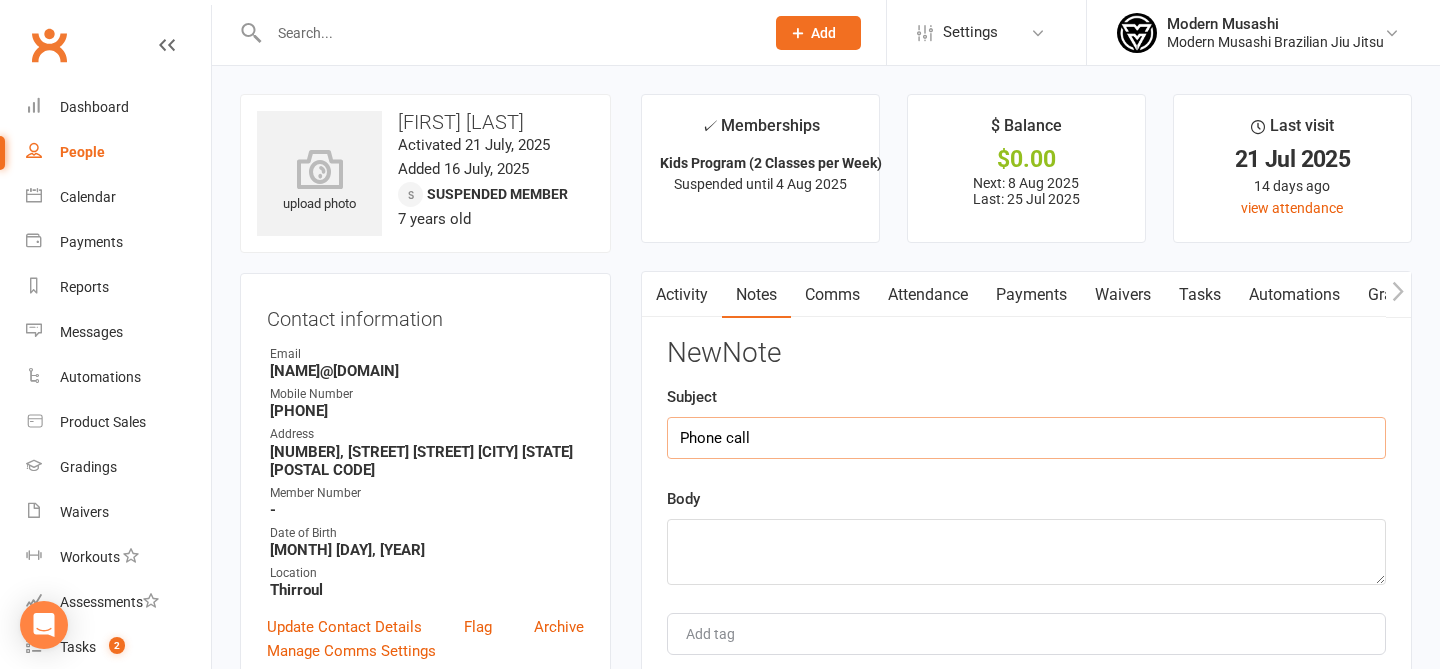 type on "Phone call" 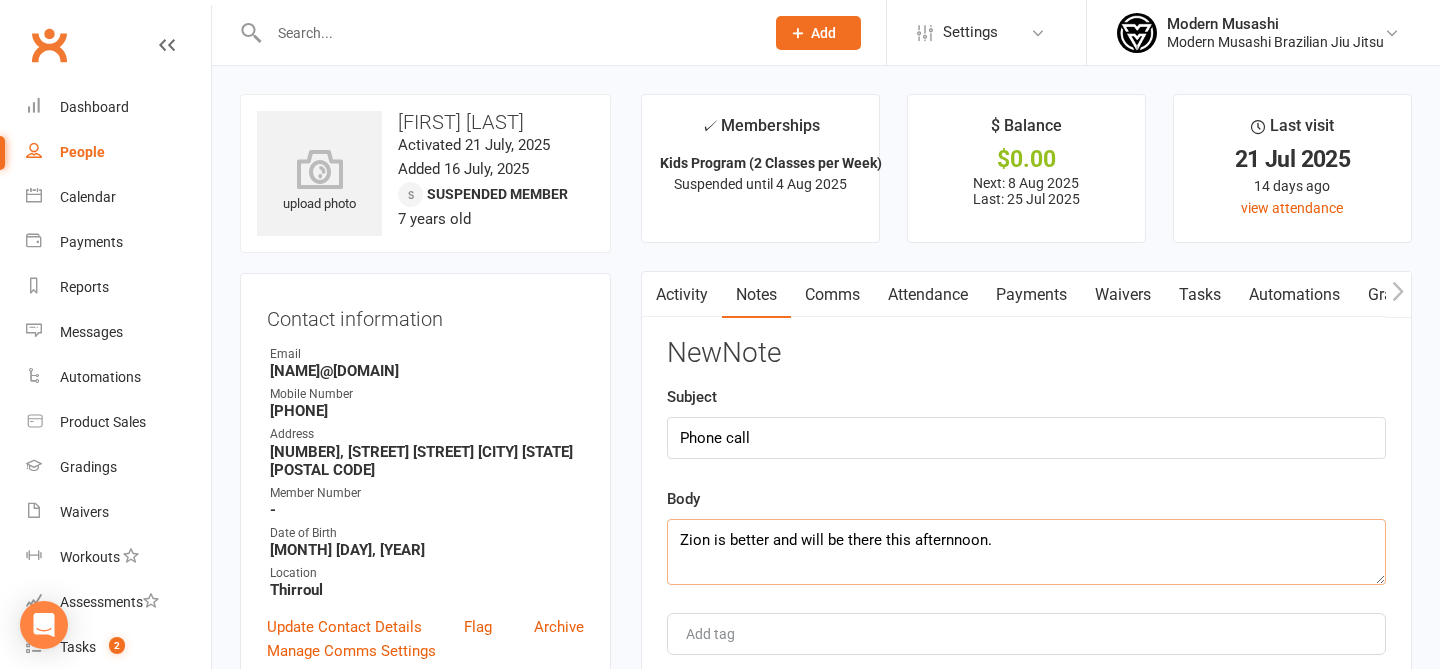 scroll, scrollTop: 231, scrollLeft: 0, axis: vertical 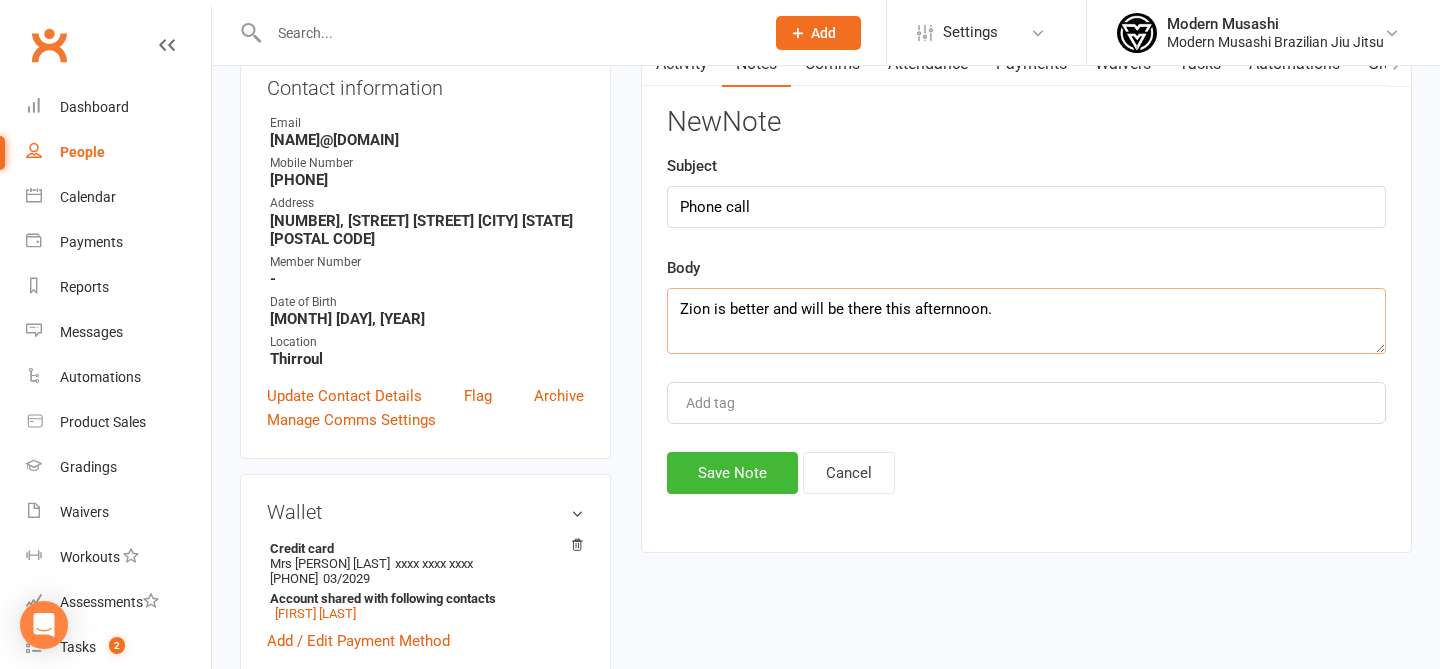 type on "Zion is better and will be there this afternnoon." 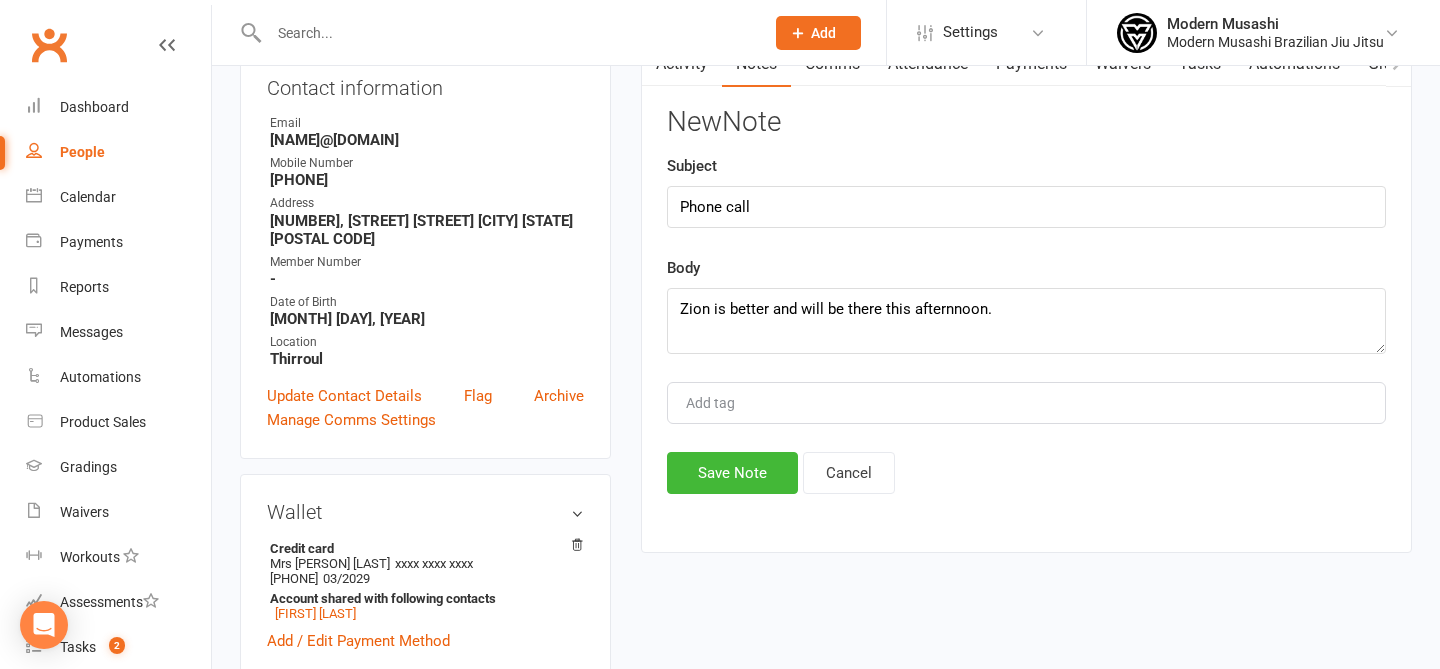 click on "Activity Notes Comms Attendance Payments Waivers Tasks Automations Gradings / Promotions Credit balance
Notes Zion Van Rhyn's notes   + New Note belt grey and white belt added by  Modern Musashi   Jul 21, 2025 5:03pm for contact  Zion Van Rhyn New  Note Subject Phone call Body Zion is better and will be there this afternnoon.  Add tag Save Note Cancel" at bounding box center [1026, 296] 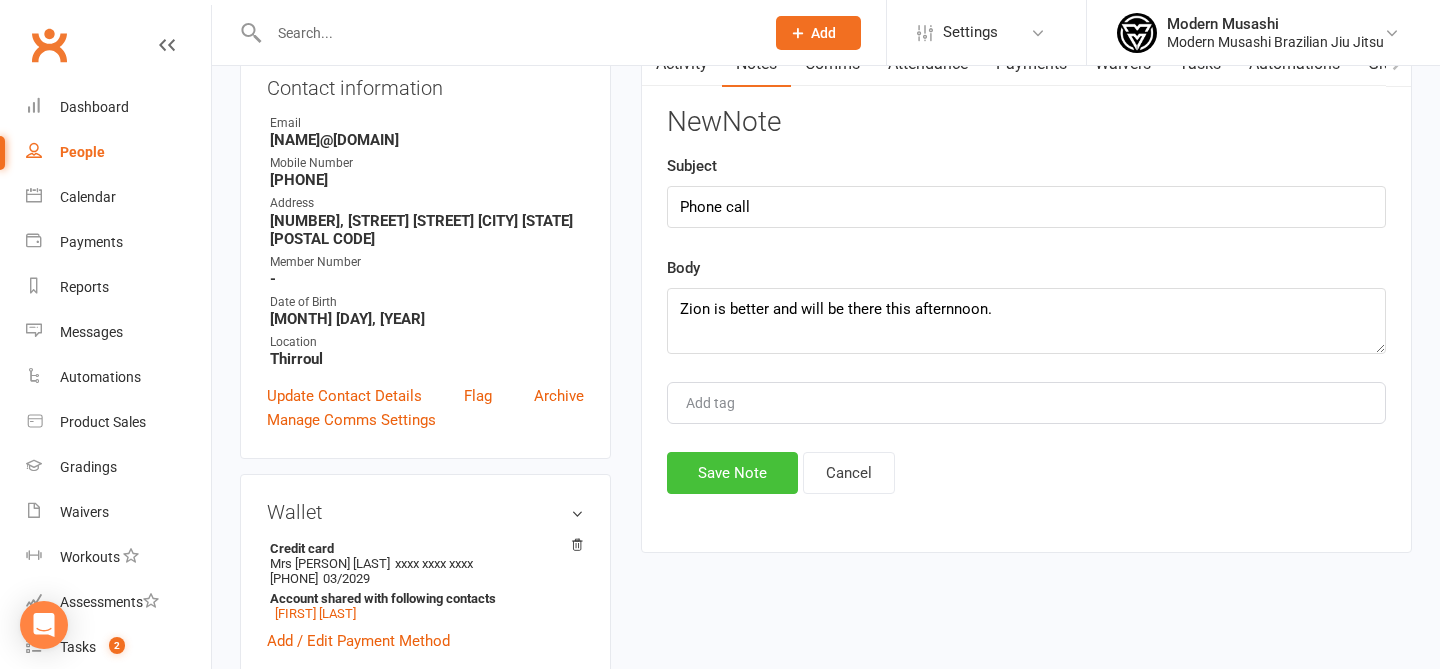 click on "Save Note" at bounding box center [732, 473] 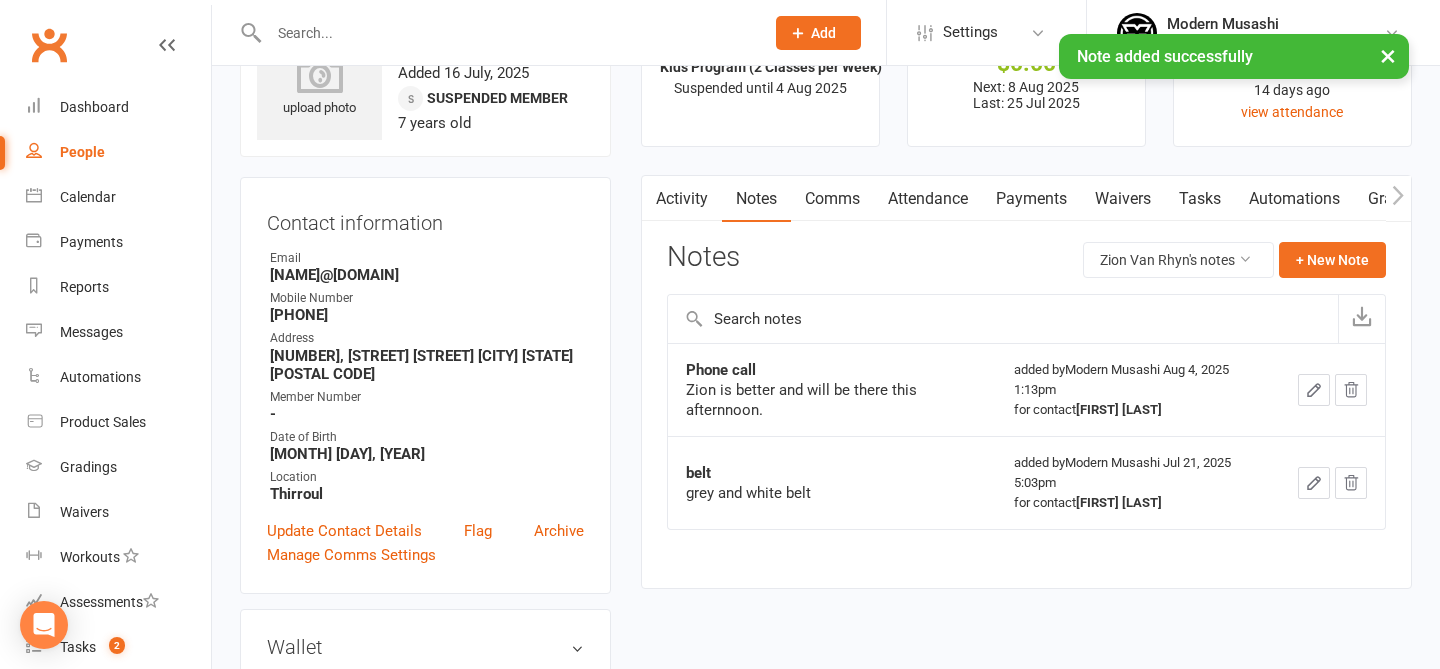 scroll, scrollTop: 0, scrollLeft: 0, axis: both 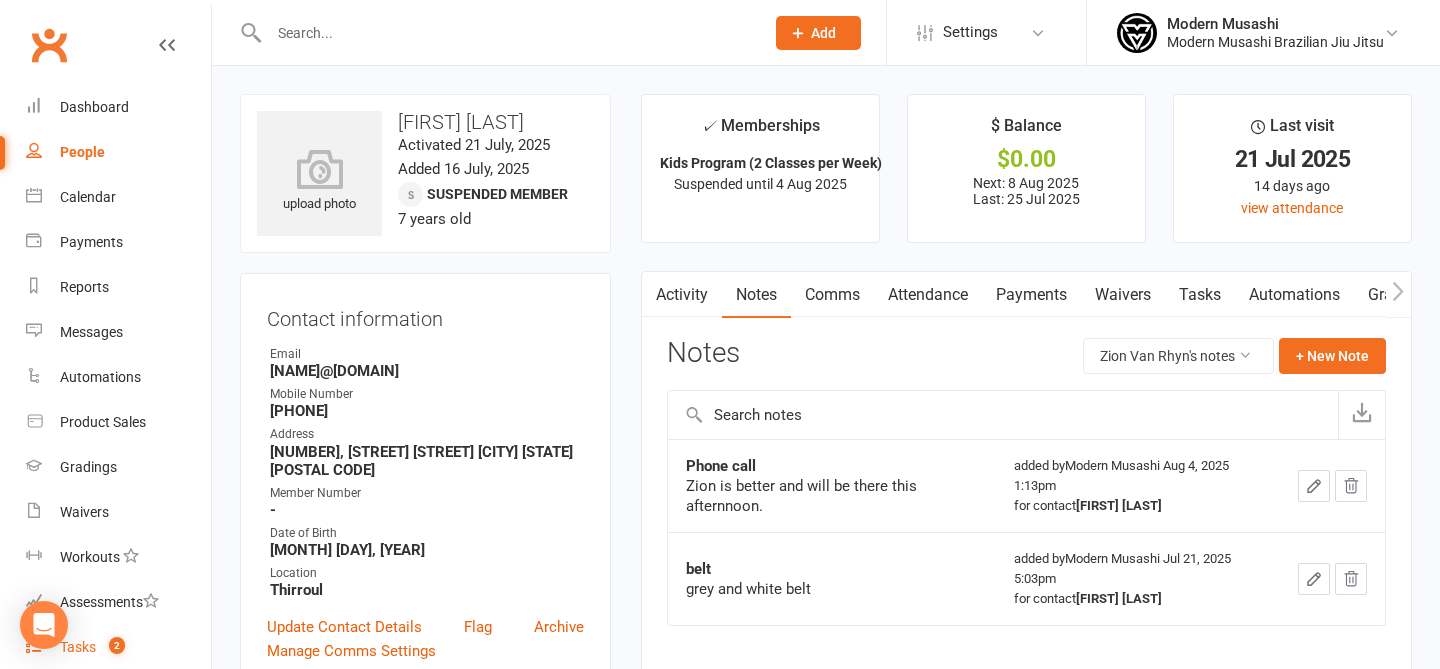 click on "Tasks   2" at bounding box center [118, 647] 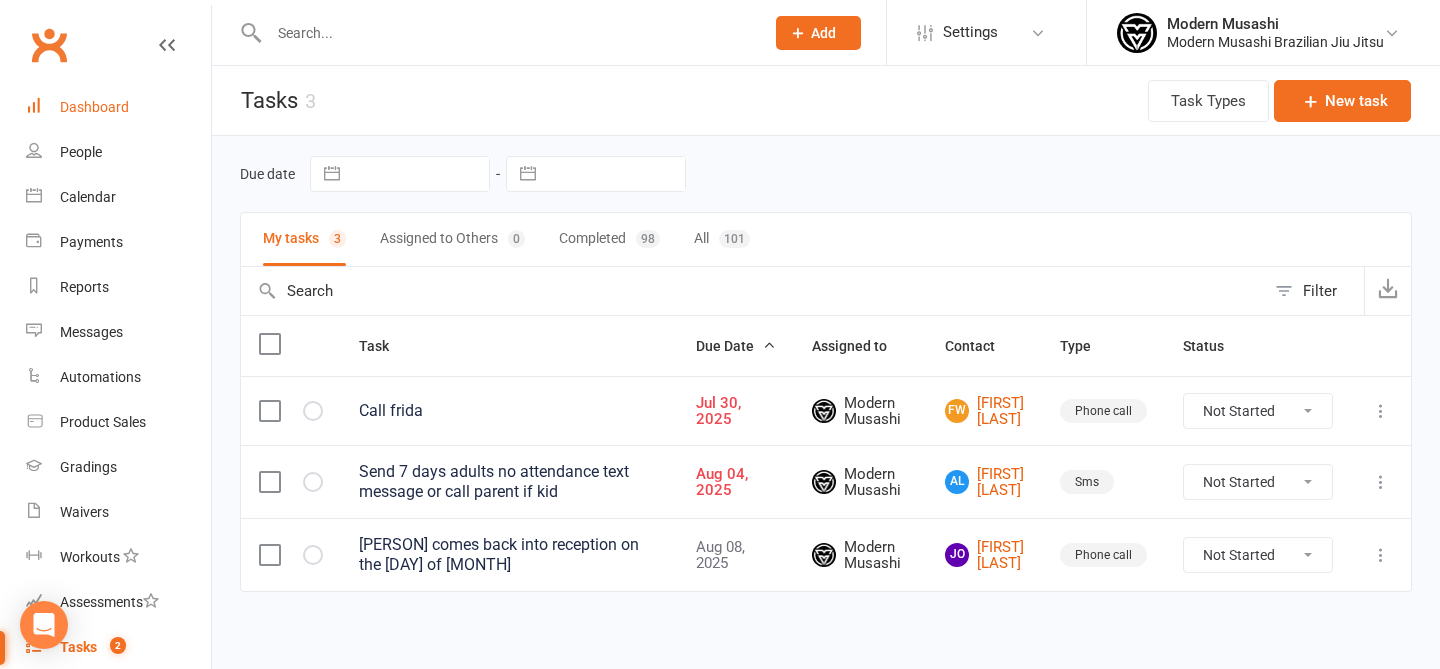 click on "Dashboard" at bounding box center [118, 107] 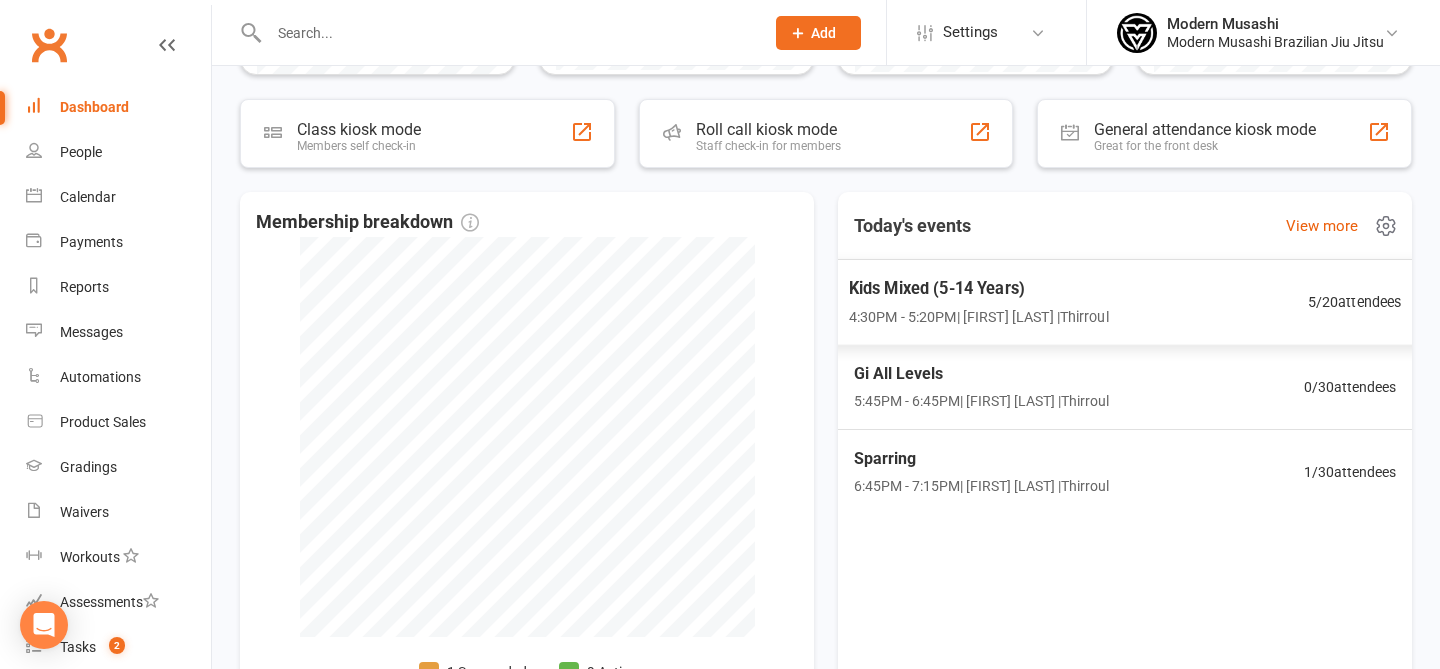 scroll, scrollTop: 0, scrollLeft: 0, axis: both 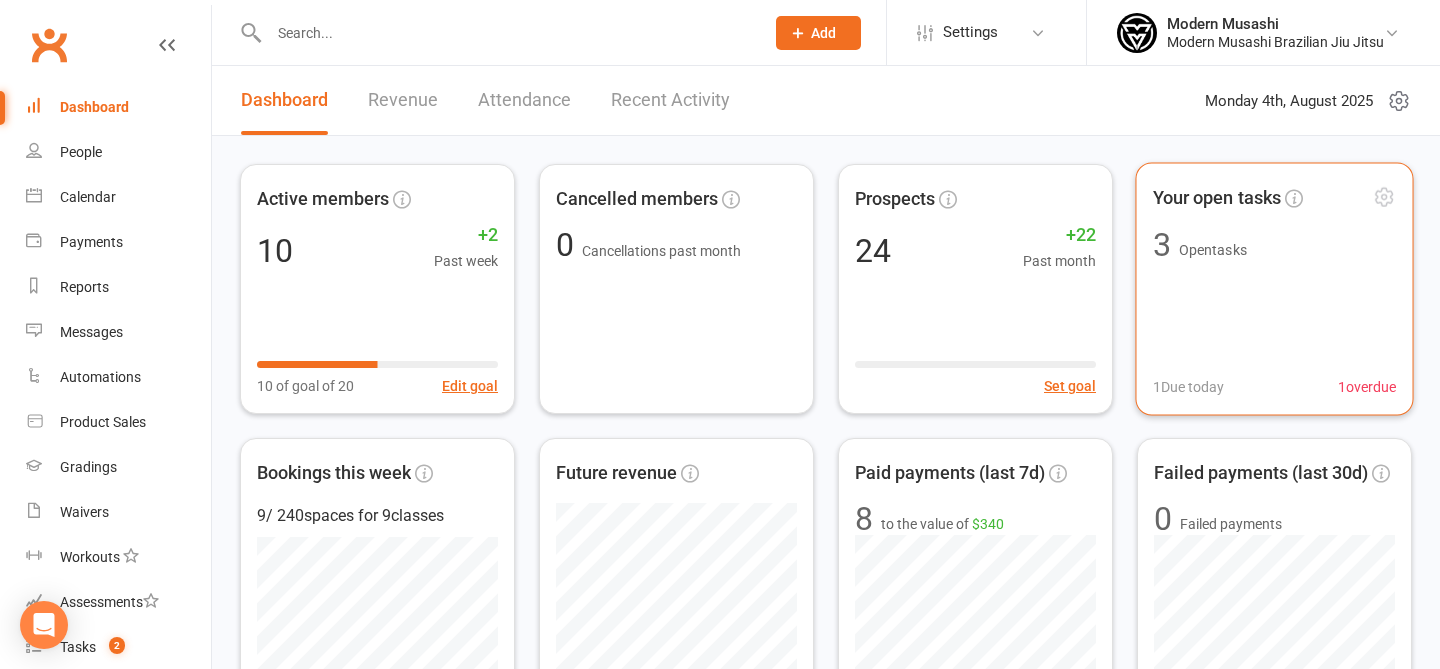 click on "Open  tasks" at bounding box center [1213, 249] 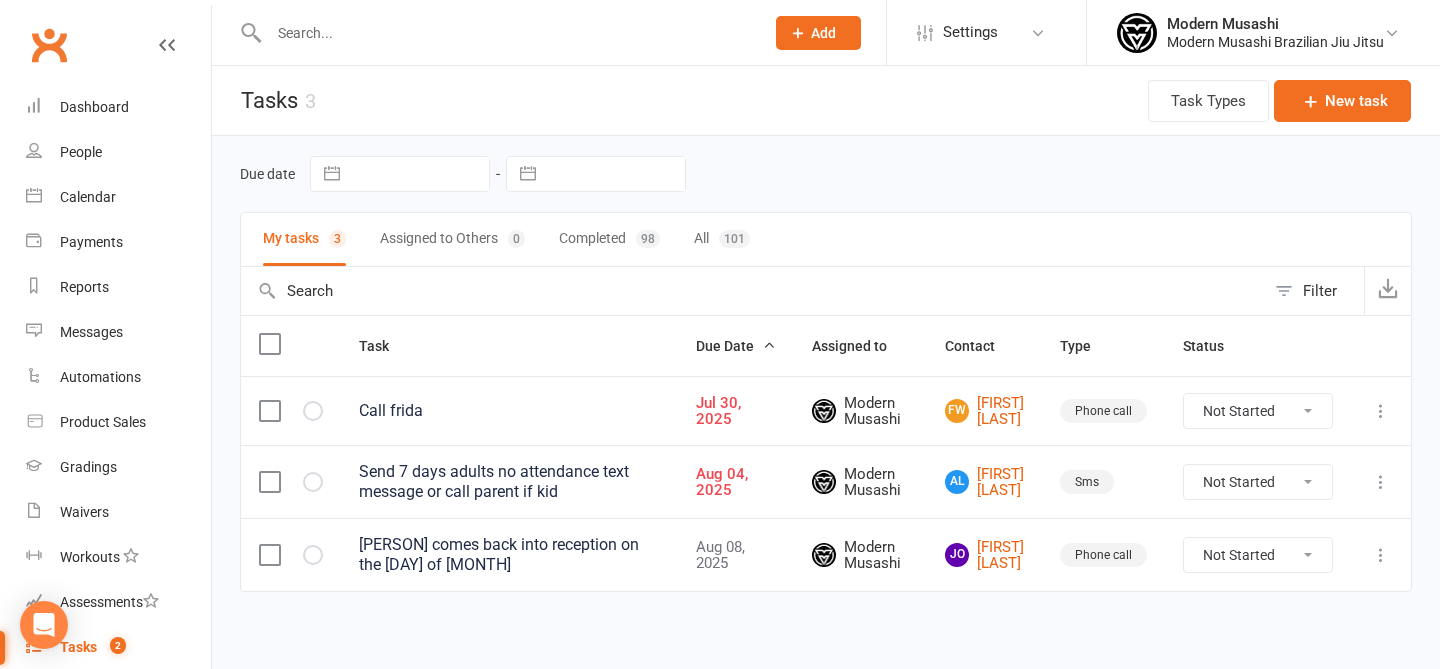 scroll, scrollTop: 8, scrollLeft: 0, axis: vertical 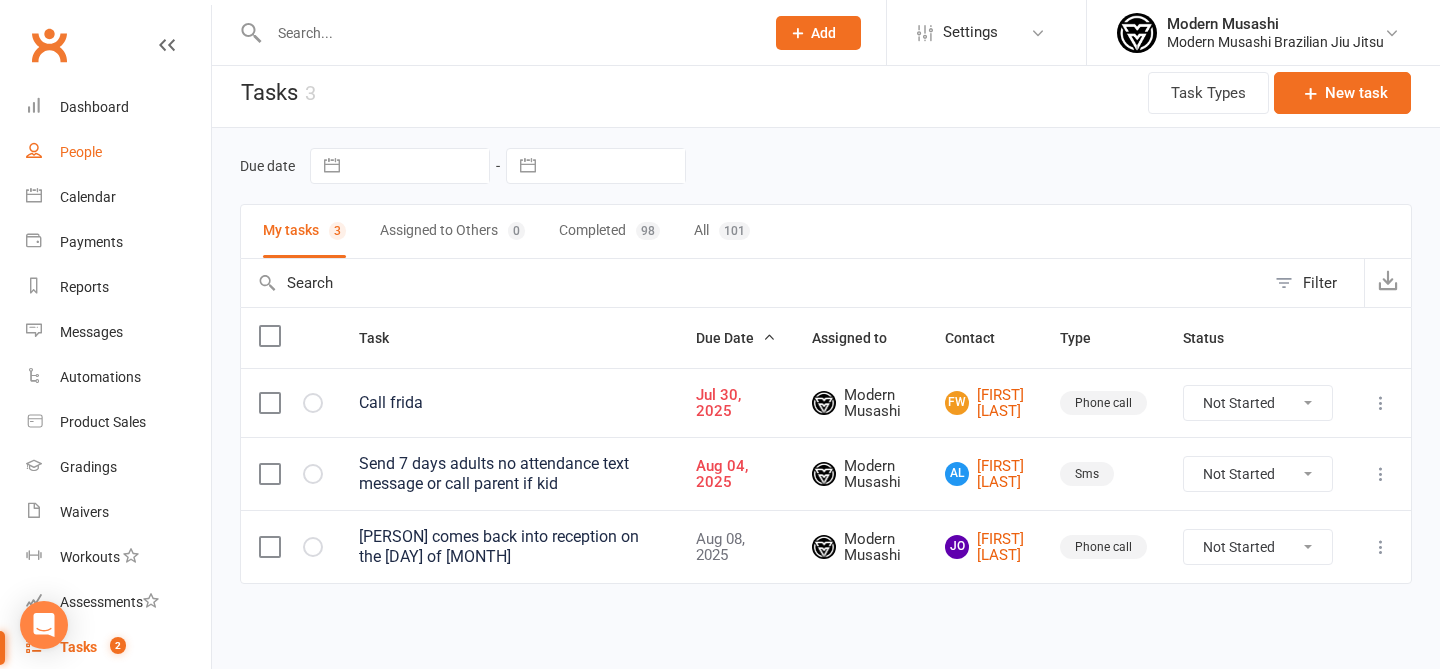click on "People" at bounding box center (118, 152) 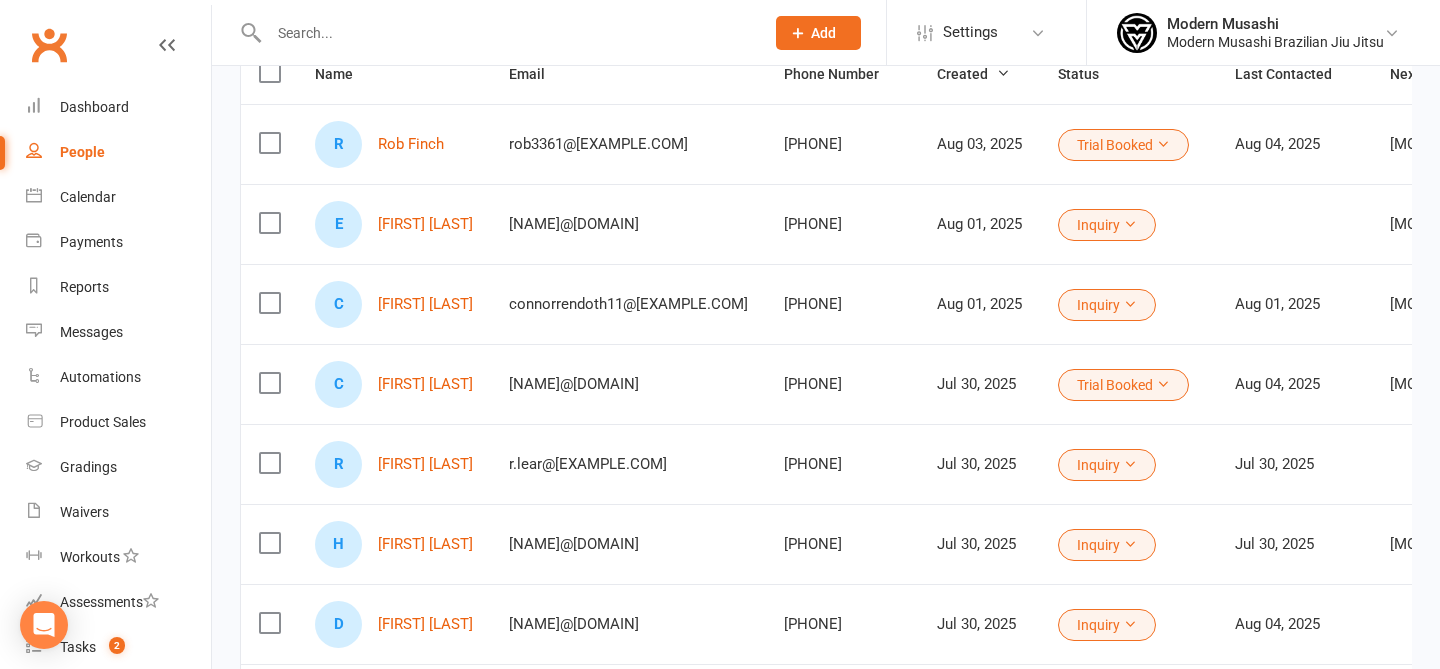 scroll, scrollTop: 0, scrollLeft: 0, axis: both 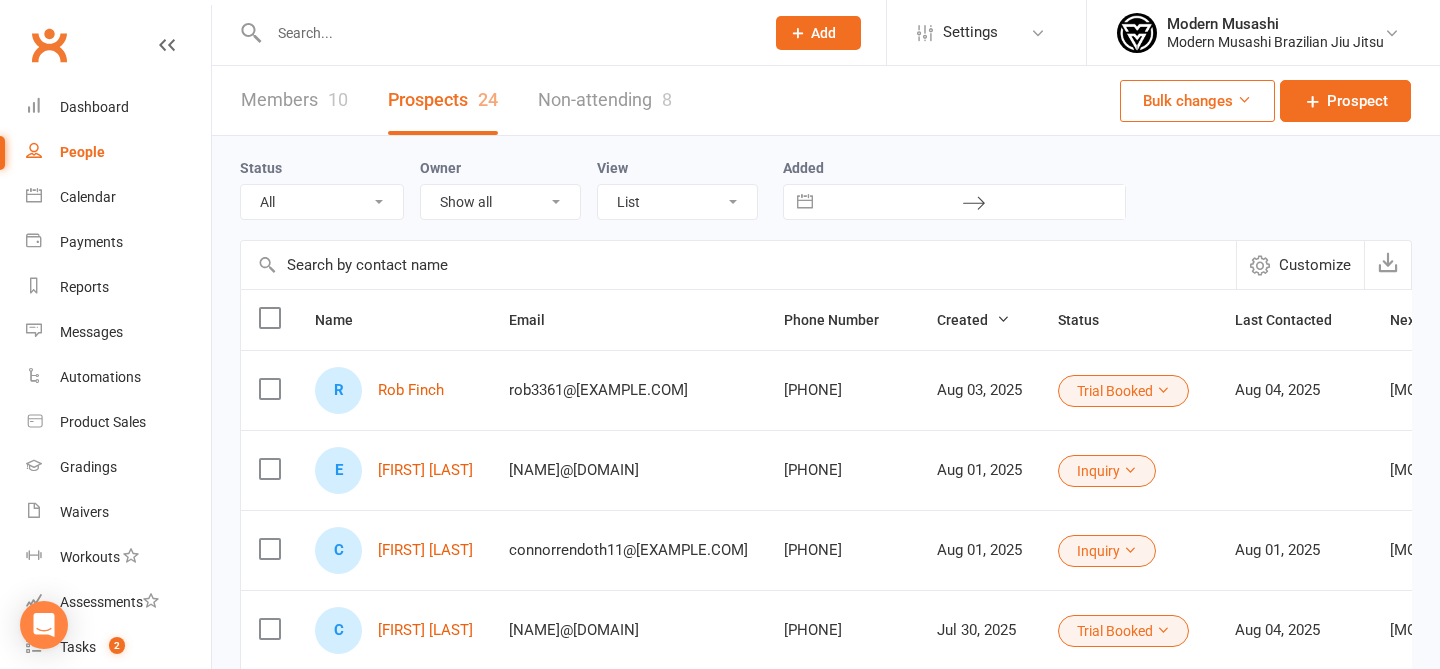 click on "R Rob Finch" at bounding box center (394, 390) 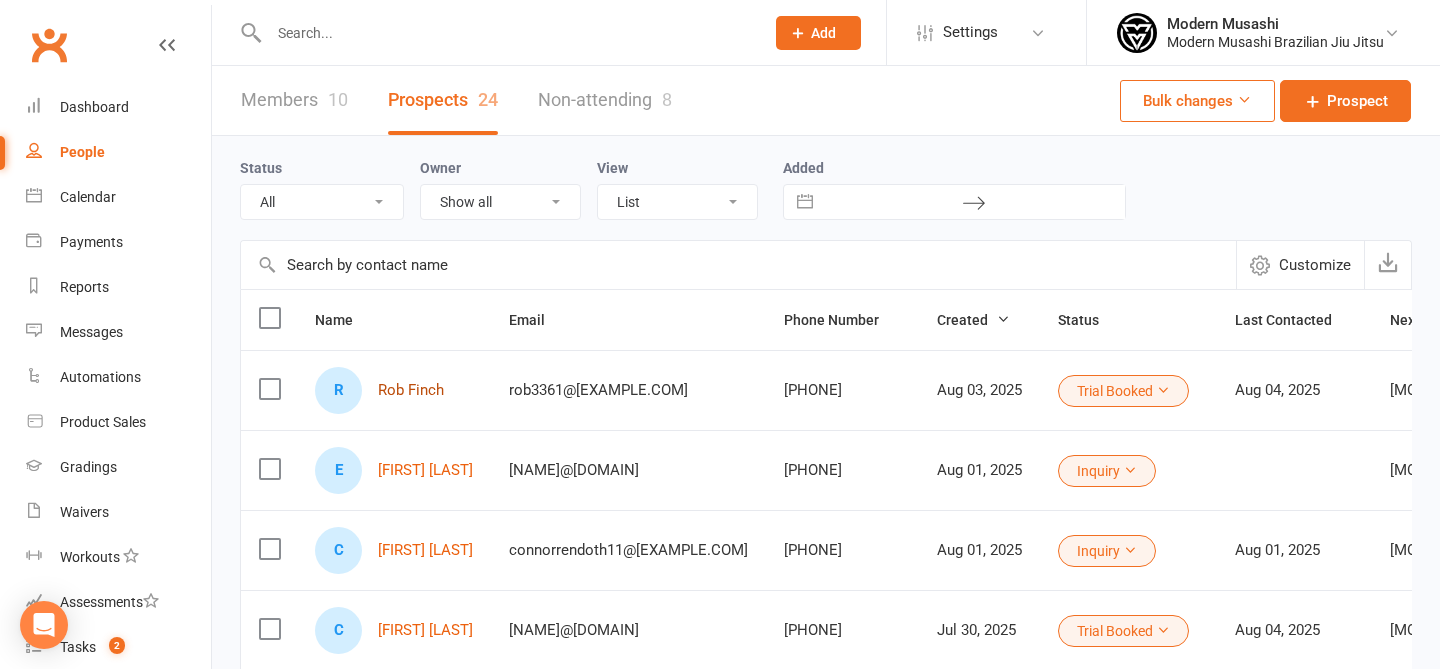 click on "Rob Finch" at bounding box center [411, 390] 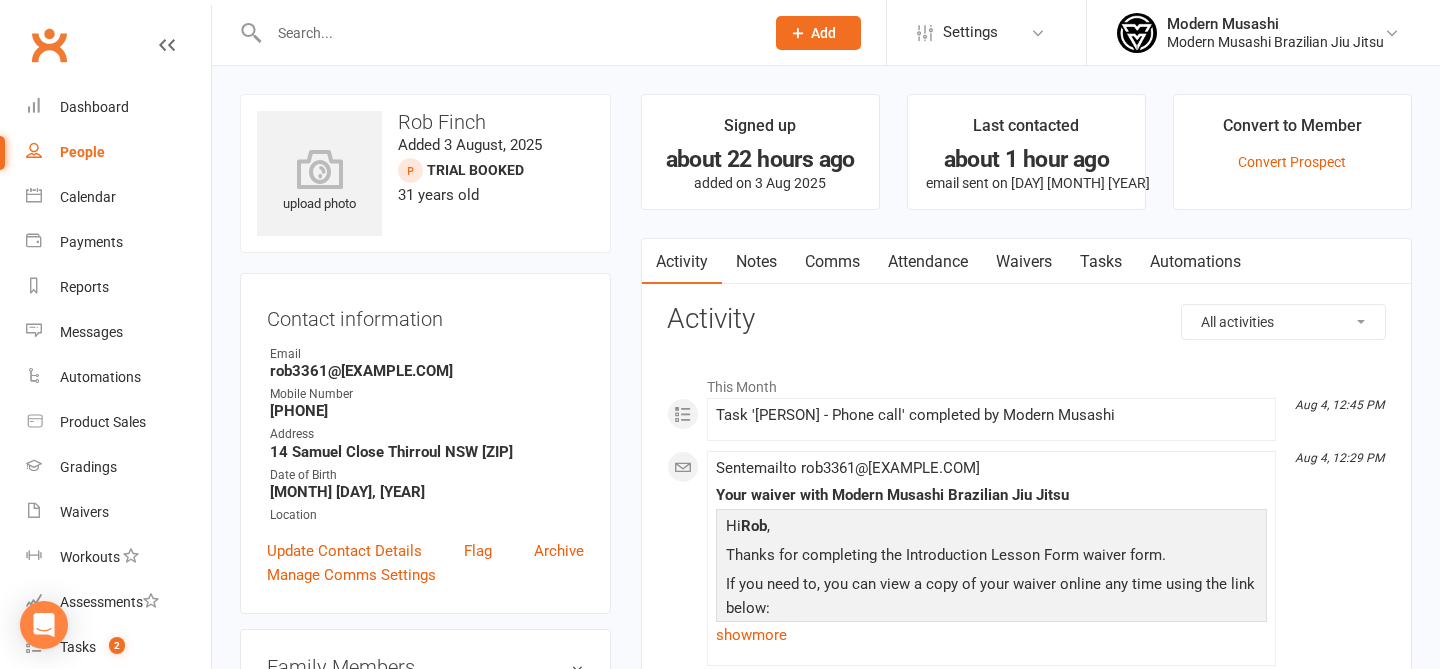 click on "Notes" at bounding box center (756, 262) 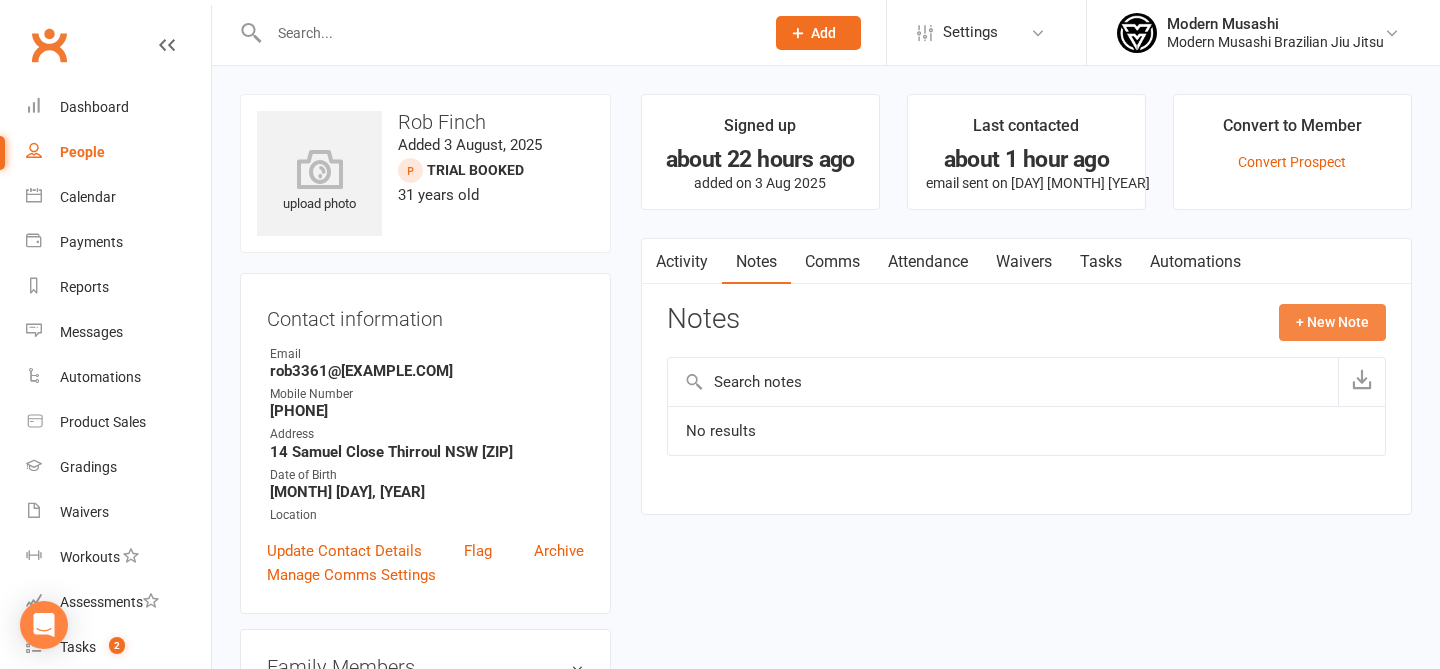click on "+ New Note" at bounding box center [1332, 322] 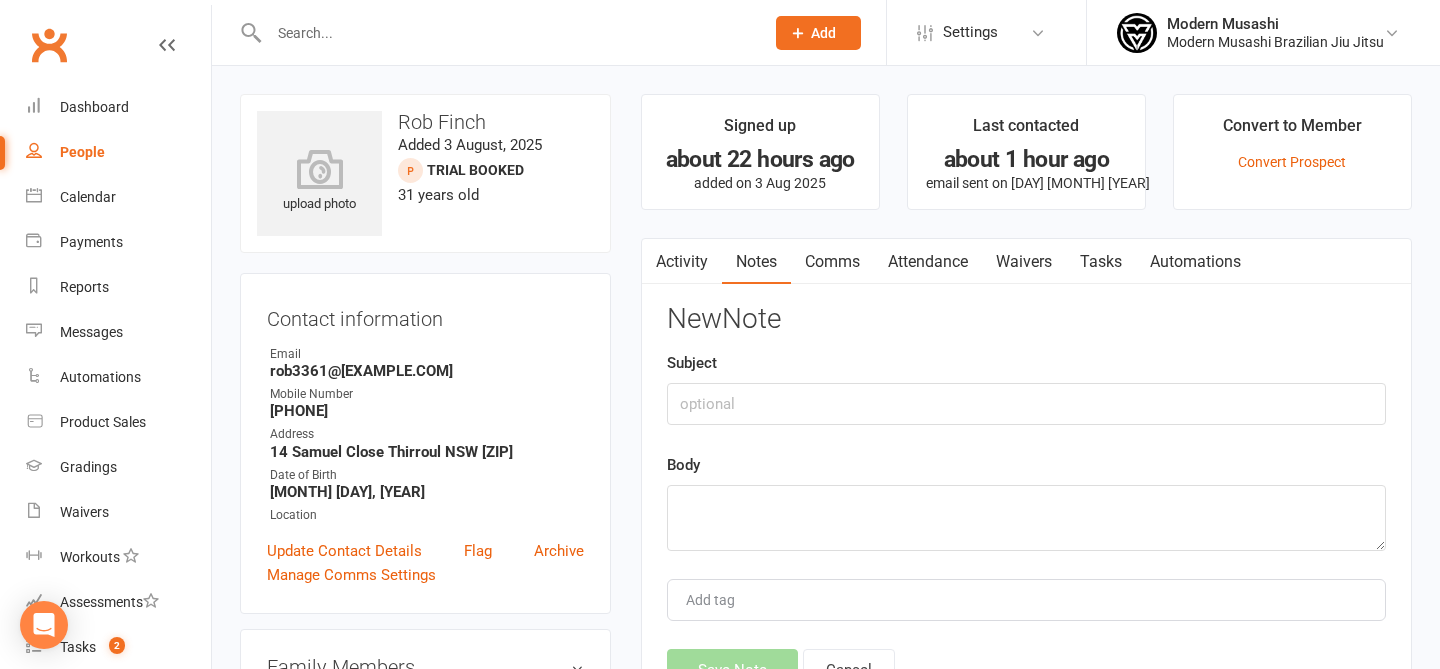 click on "Subject" at bounding box center [1026, 388] 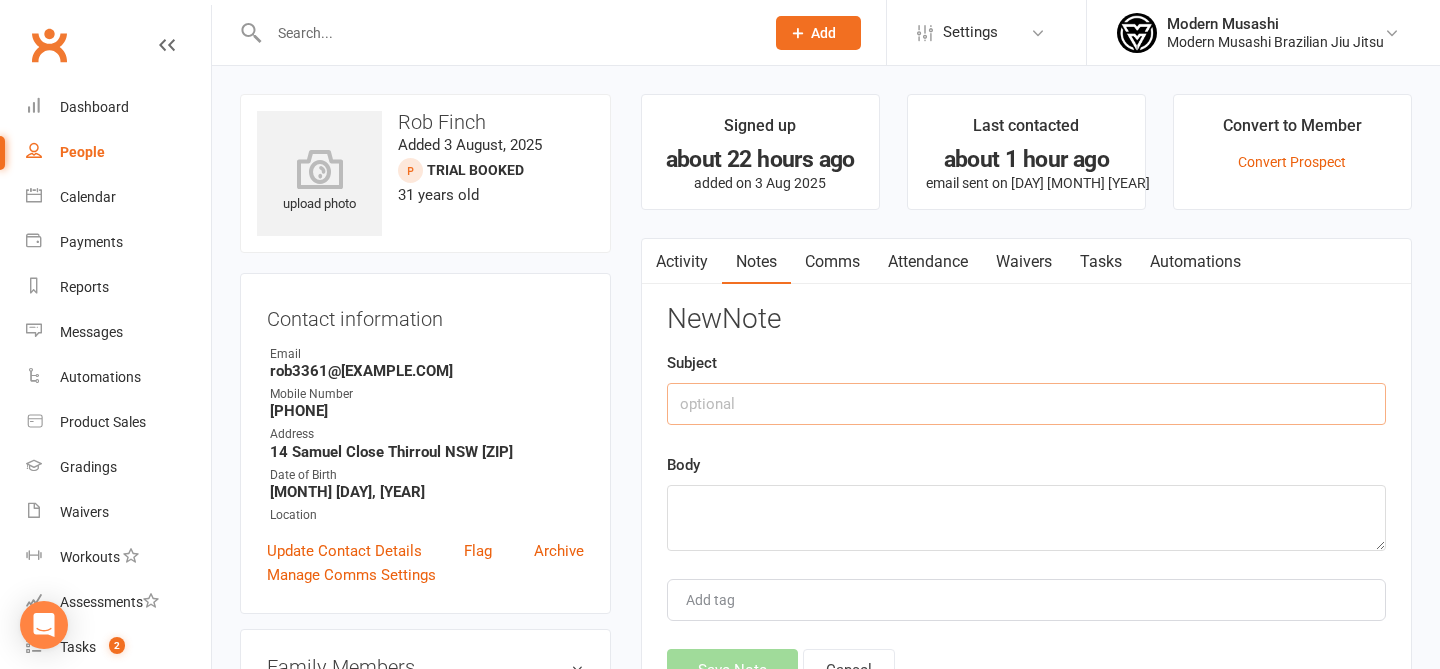 click at bounding box center [1026, 404] 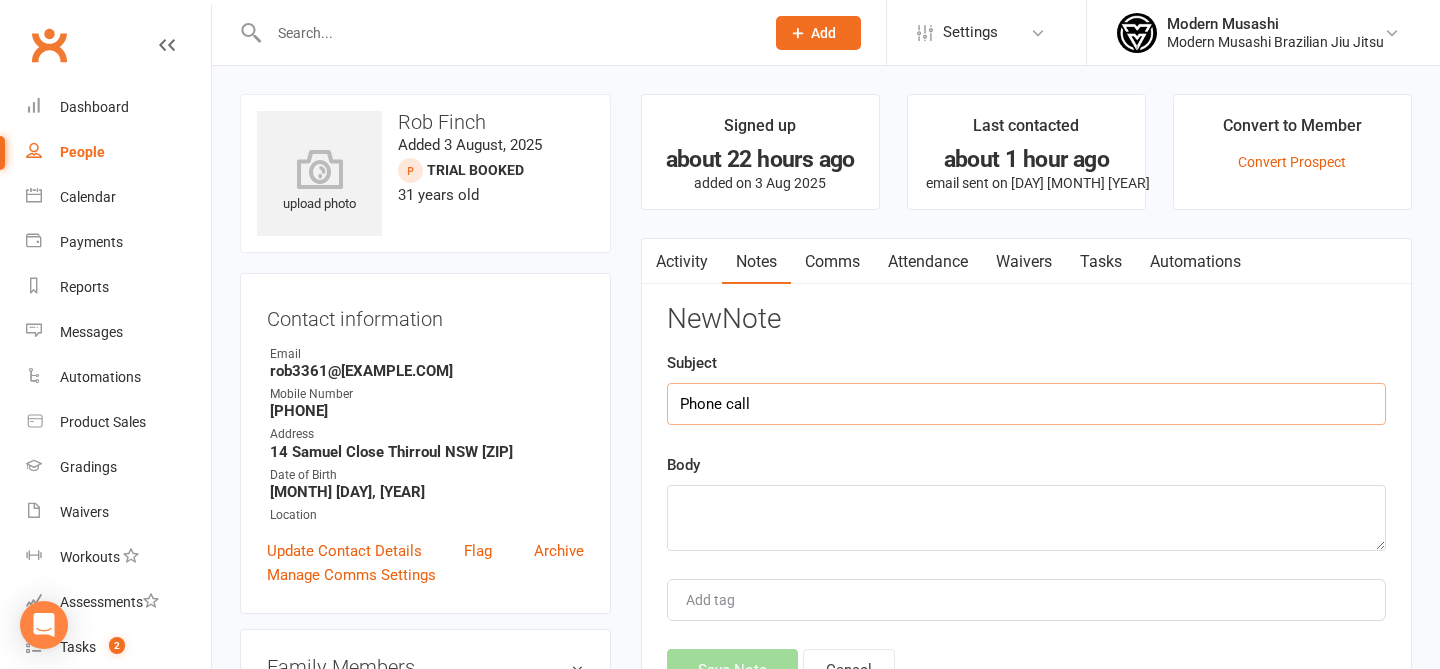 type on "Phone call" 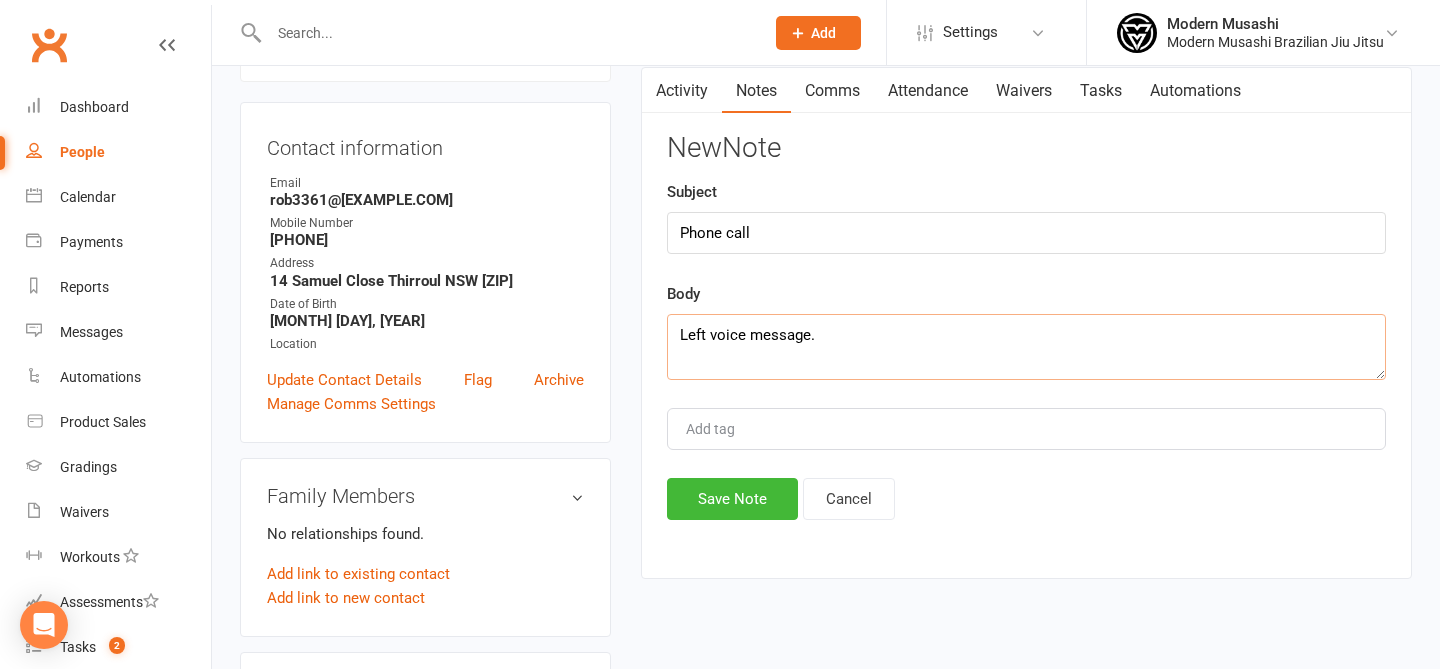 scroll, scrollTop: 210, scrollLeft: 0, axis: vertical 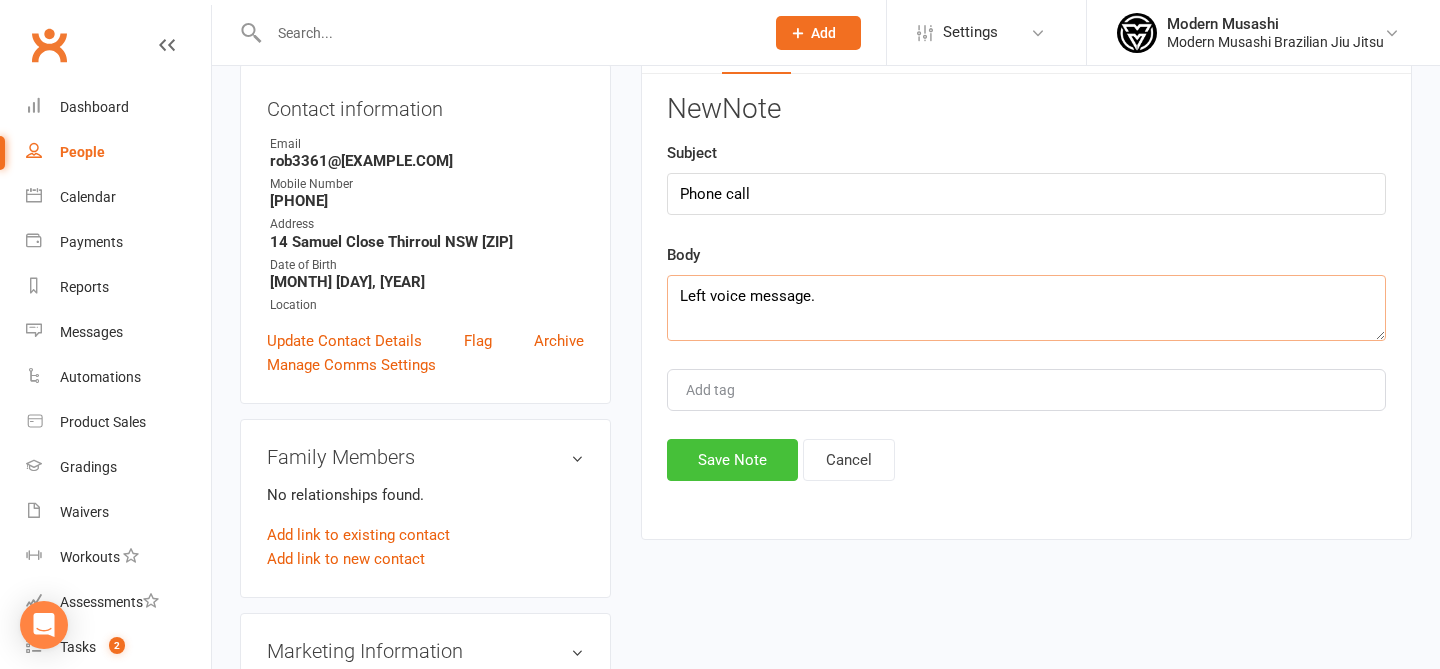 type on "Left voice message." 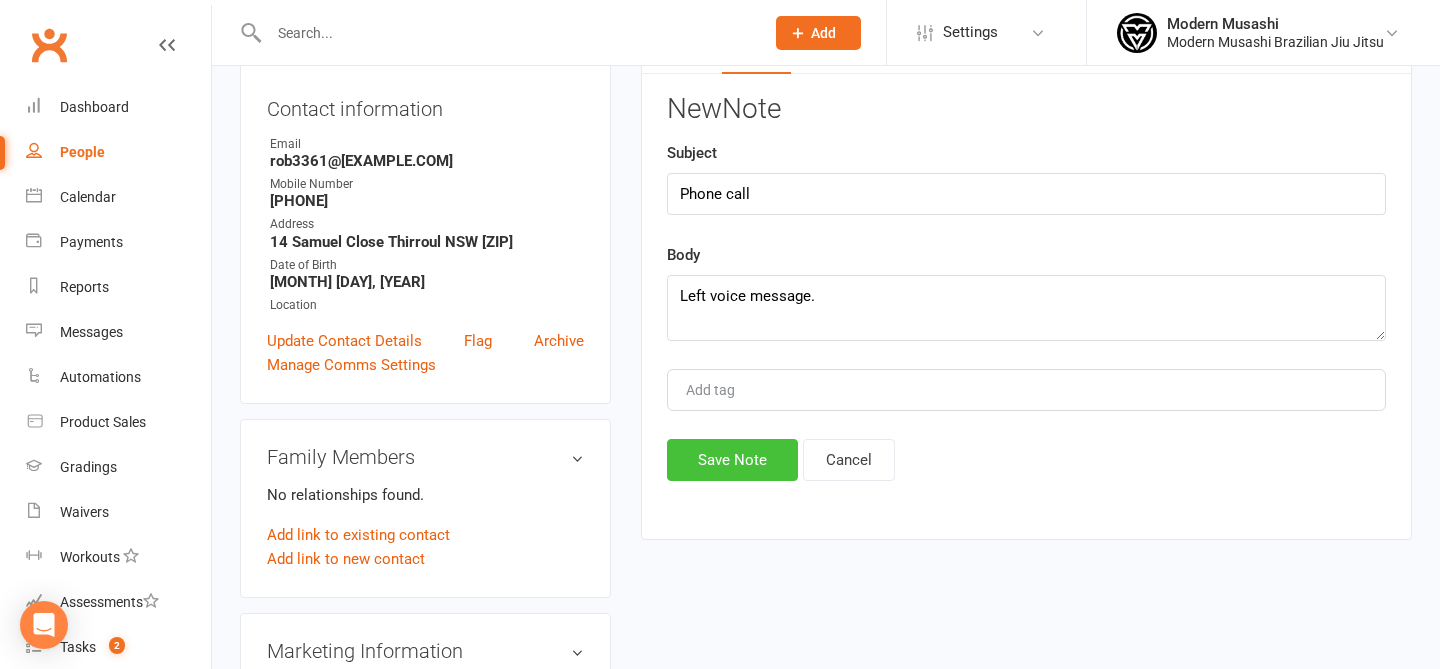 click on "Save Note" at bounding box center [732, 460] 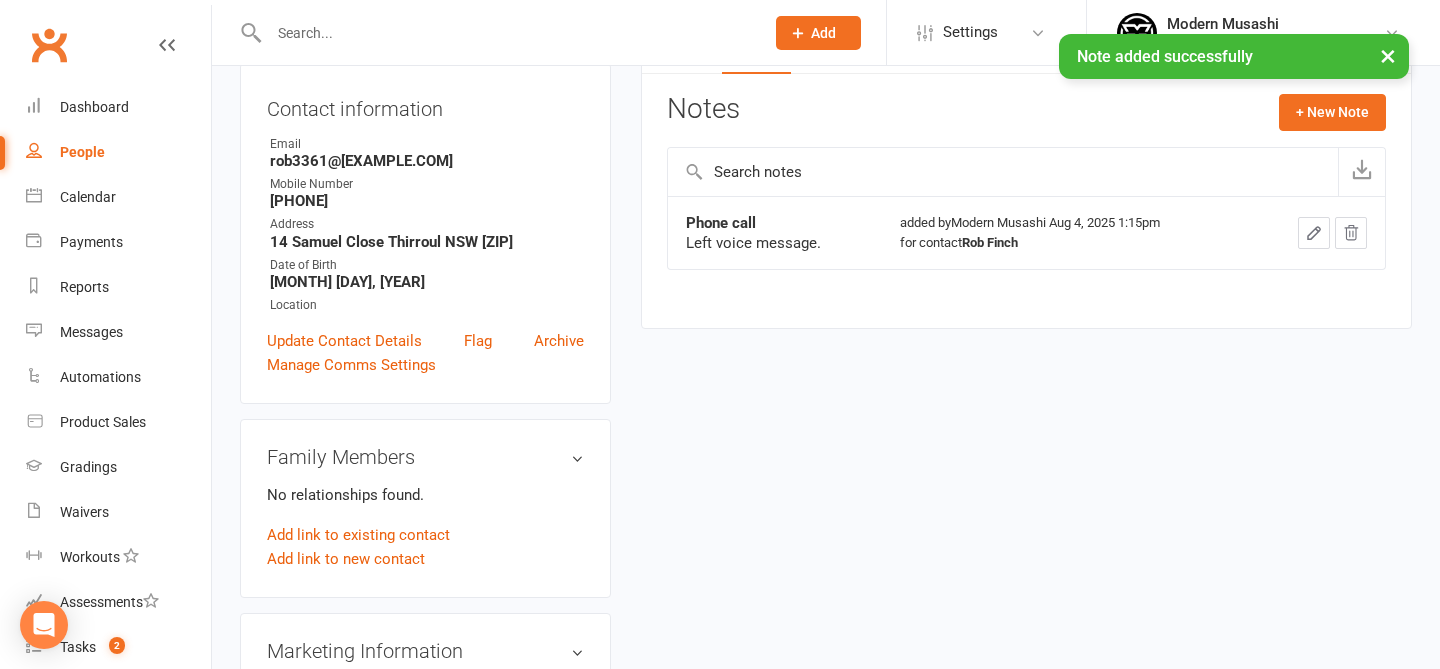 scroll, scrollTop: 0, scrollLeft: 0, axis: both 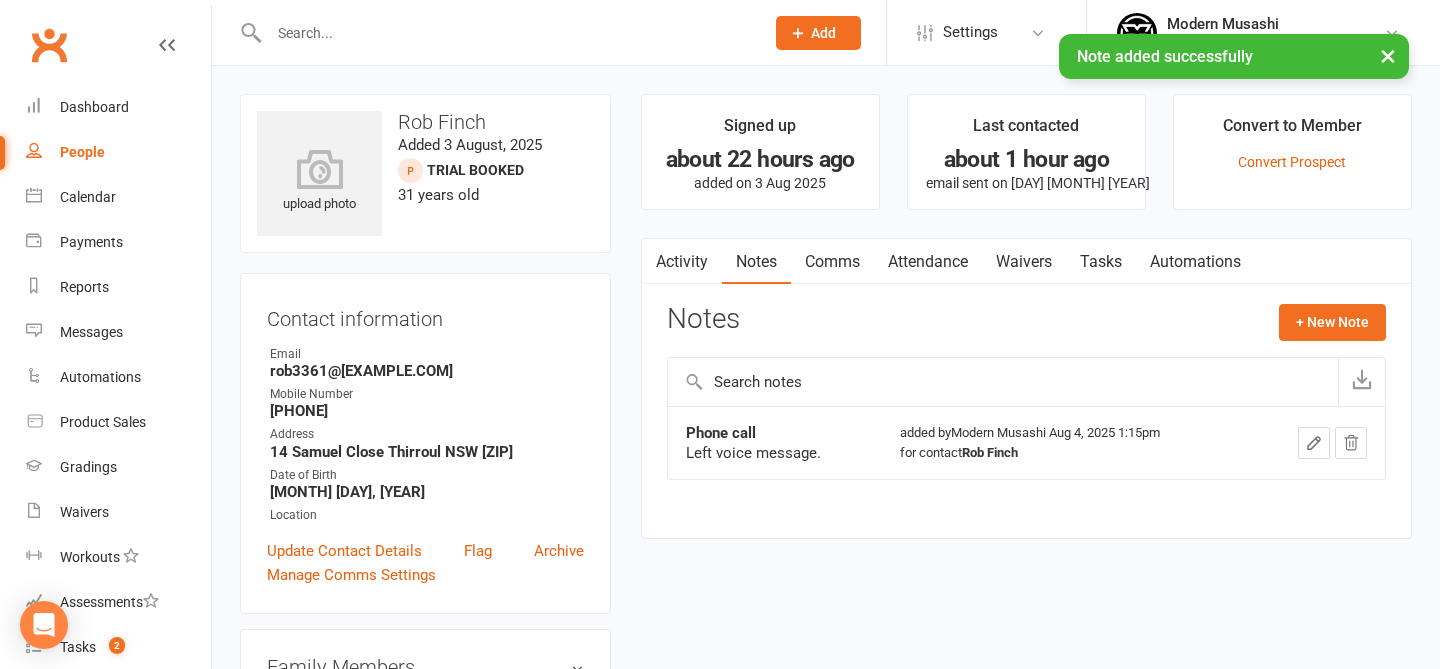 click on "Activity" at bounding box center (682, 262) 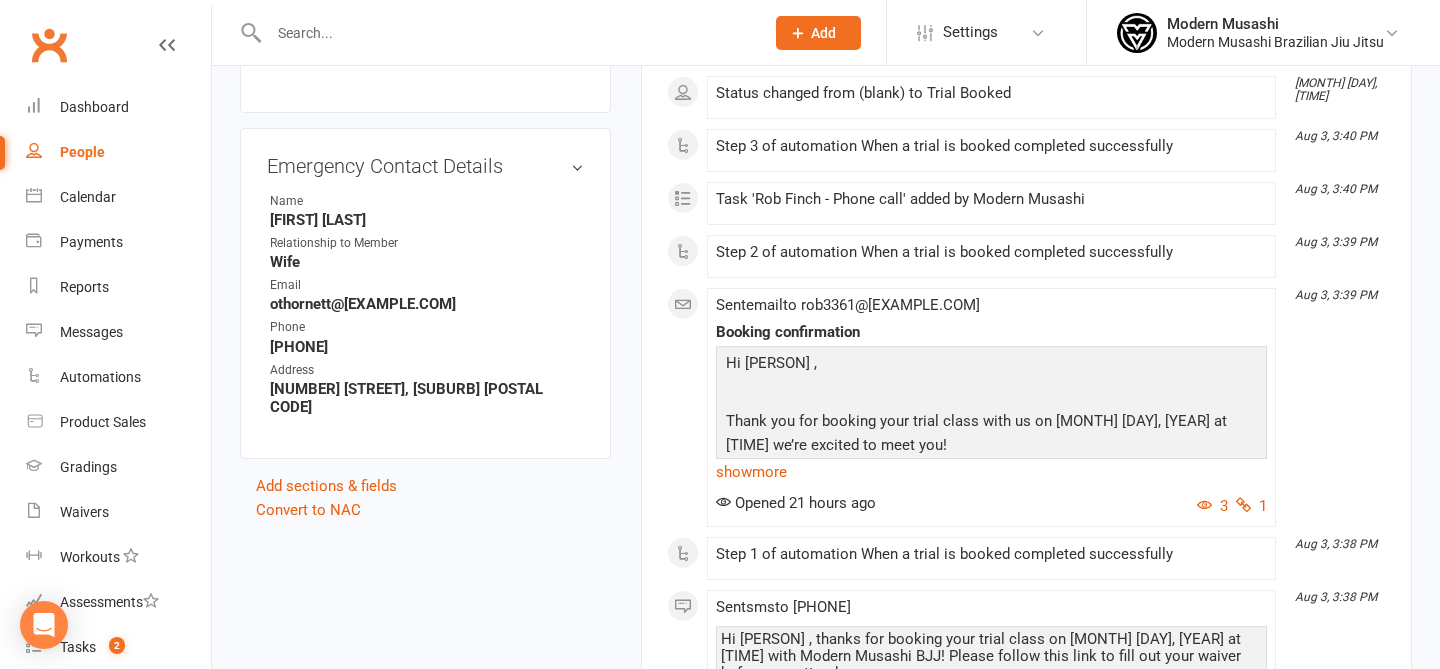 scroll, scrollTop: 1046, scrollLeft: 0, axis: vertical 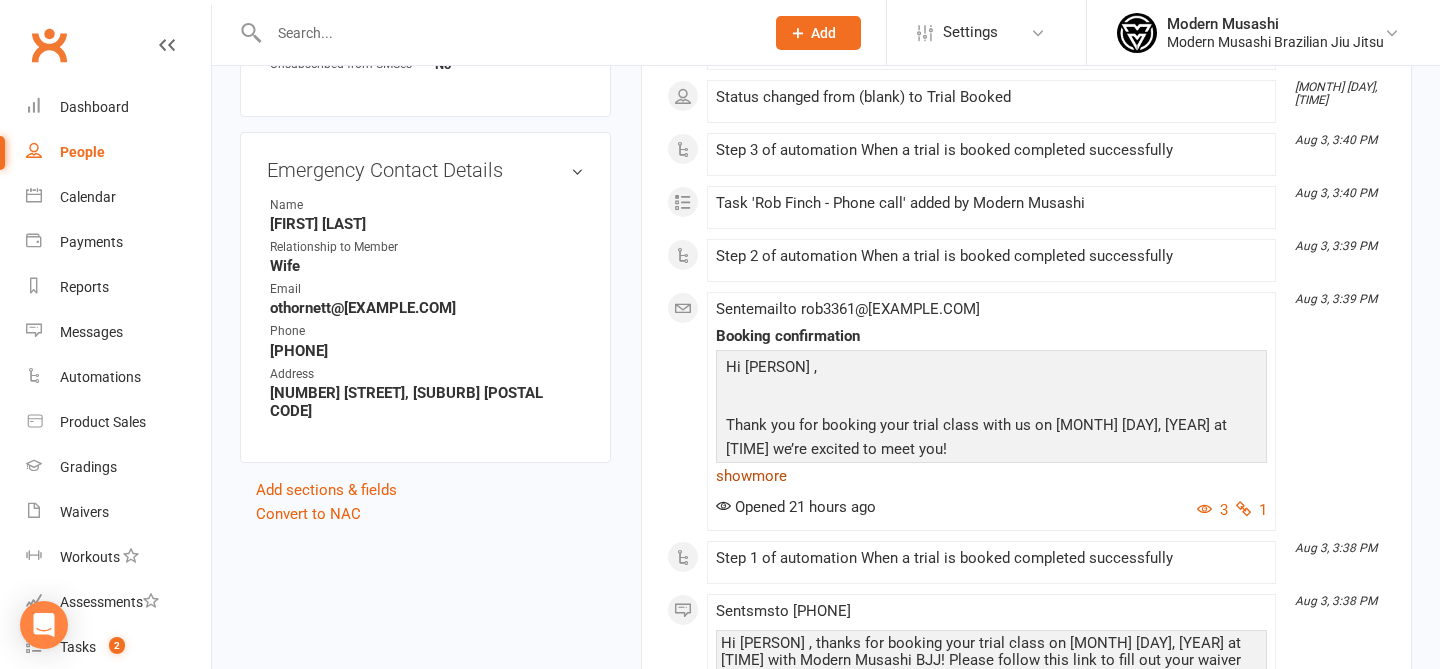 click on "show  more" at bounding box center (991, 476) 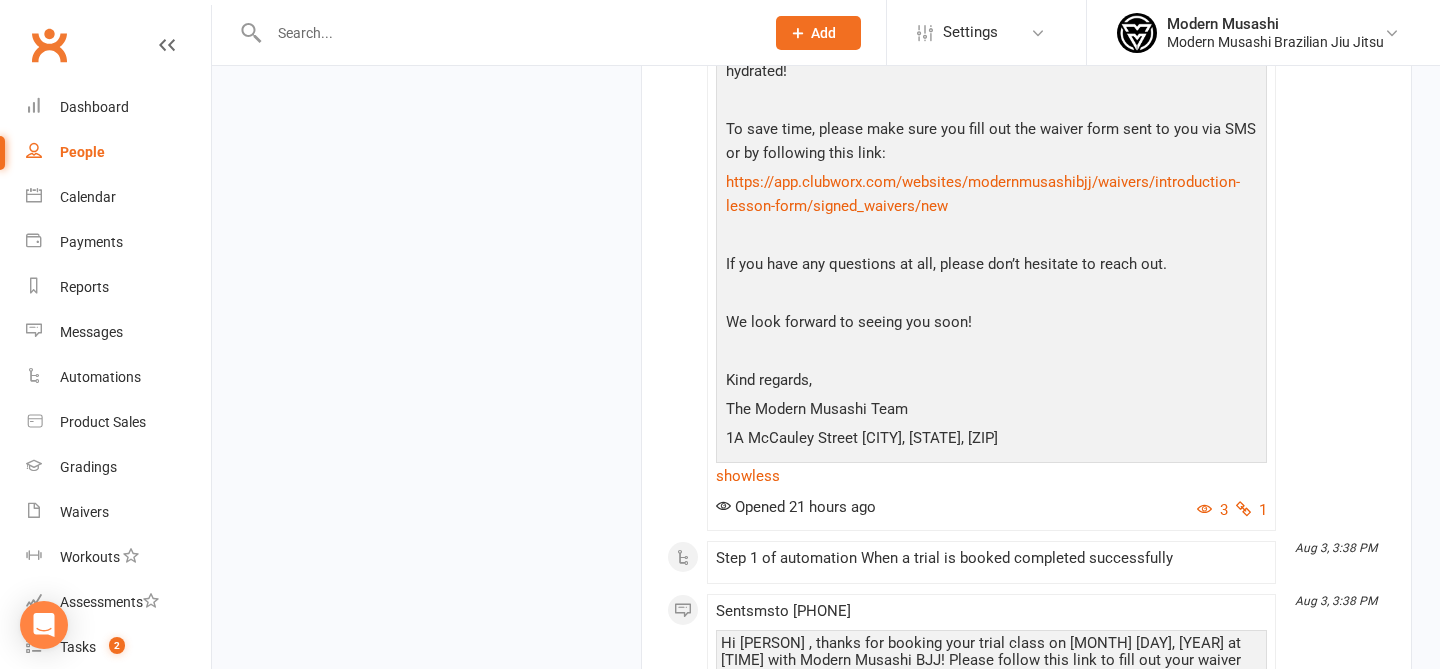 scroll, scrollTop: 1600, scrollLeft: 0, axis: vertical 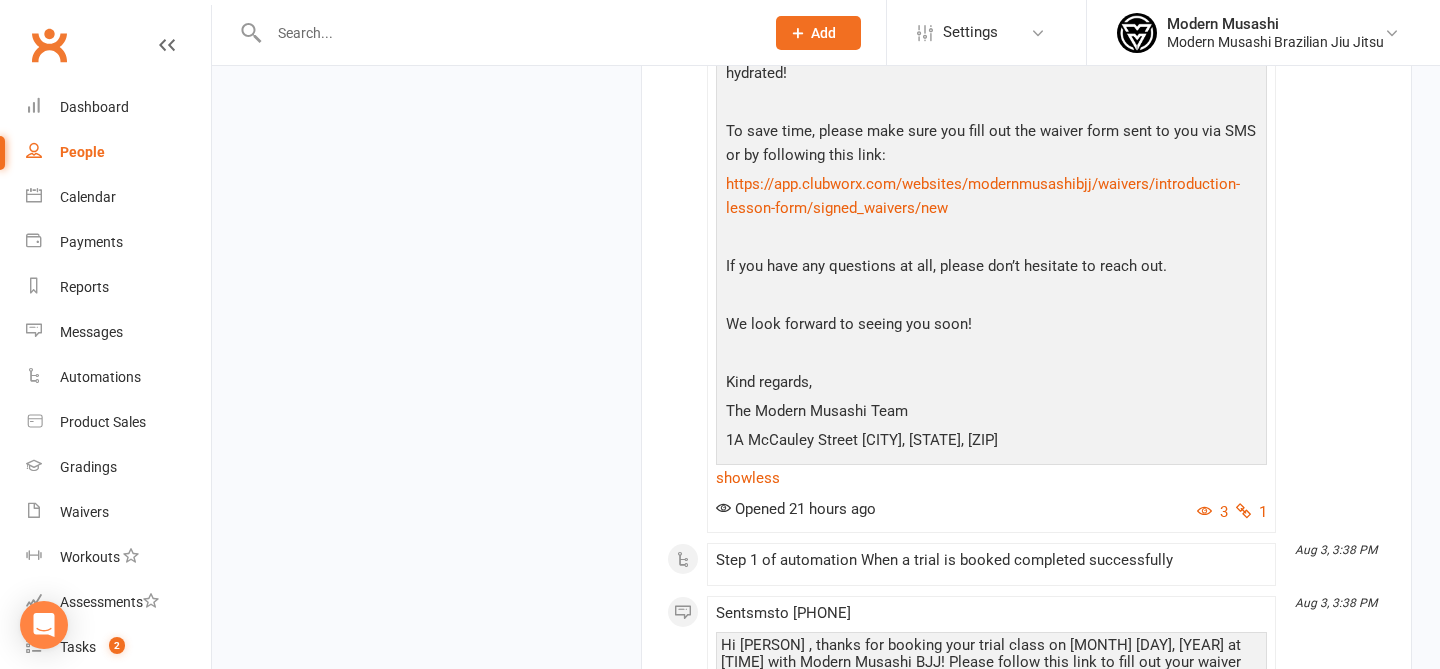 click on "https://app.clubworx.com/websites/modernmusashibjj/waivers/introduction-lesson-form/signed_waivers/new" at bounding box center [991, 198] 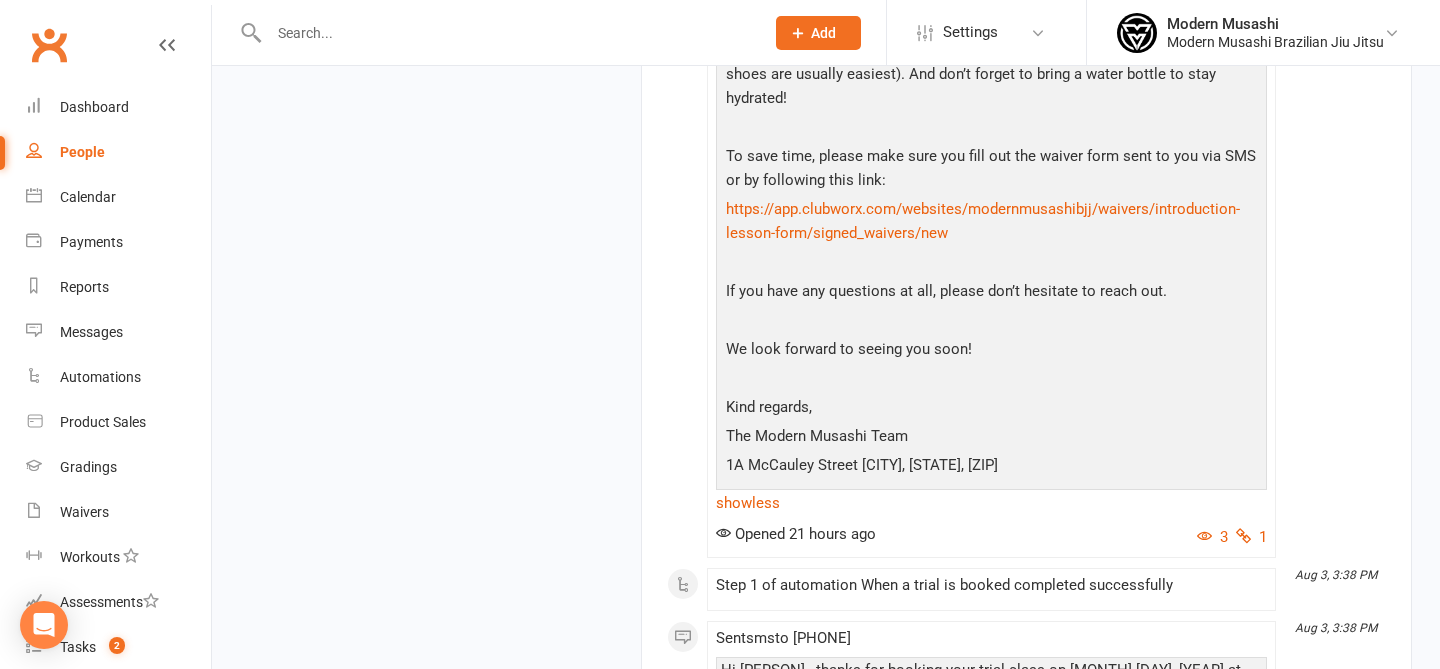 scroll, scrollTop: 1558, scrollLeft: 0, axis: vertical 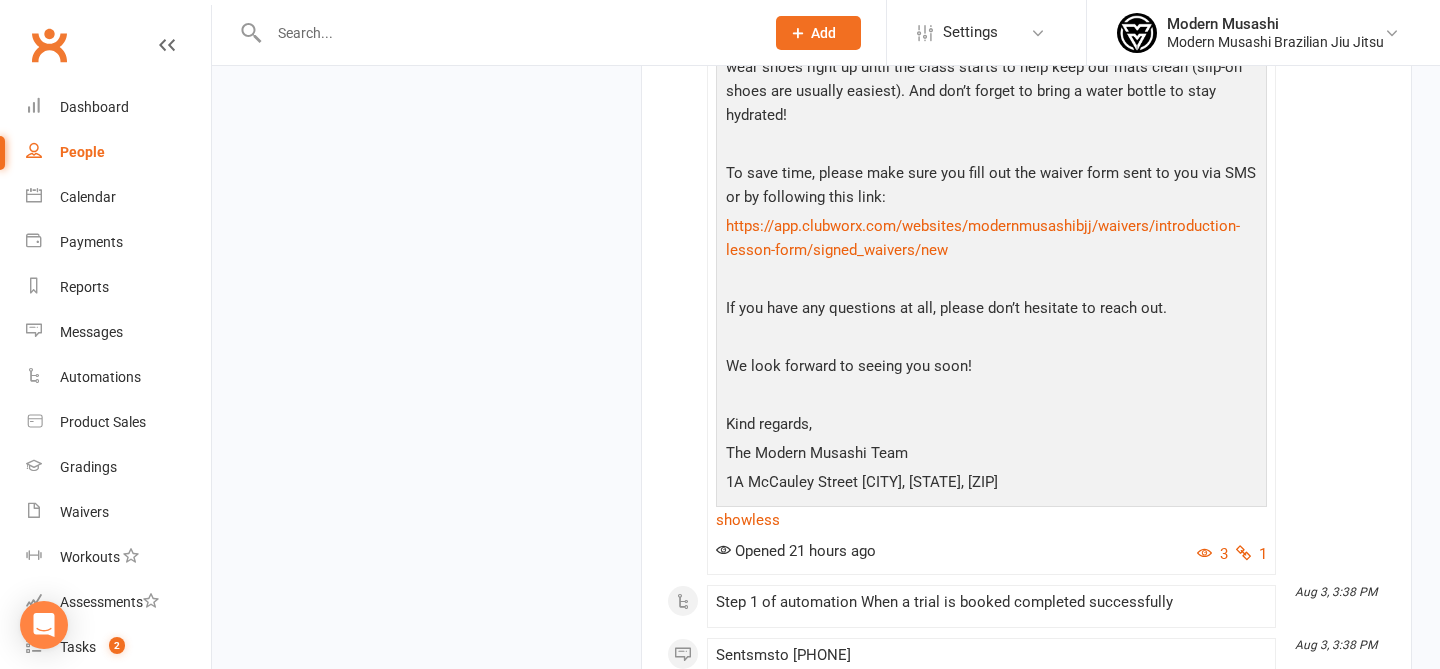 click on "https://app.clubworx.com/websites/modernmusashibjj/waivers/introduction-lesson-form/signed_waivers/new" at bounding box center [991, 240] 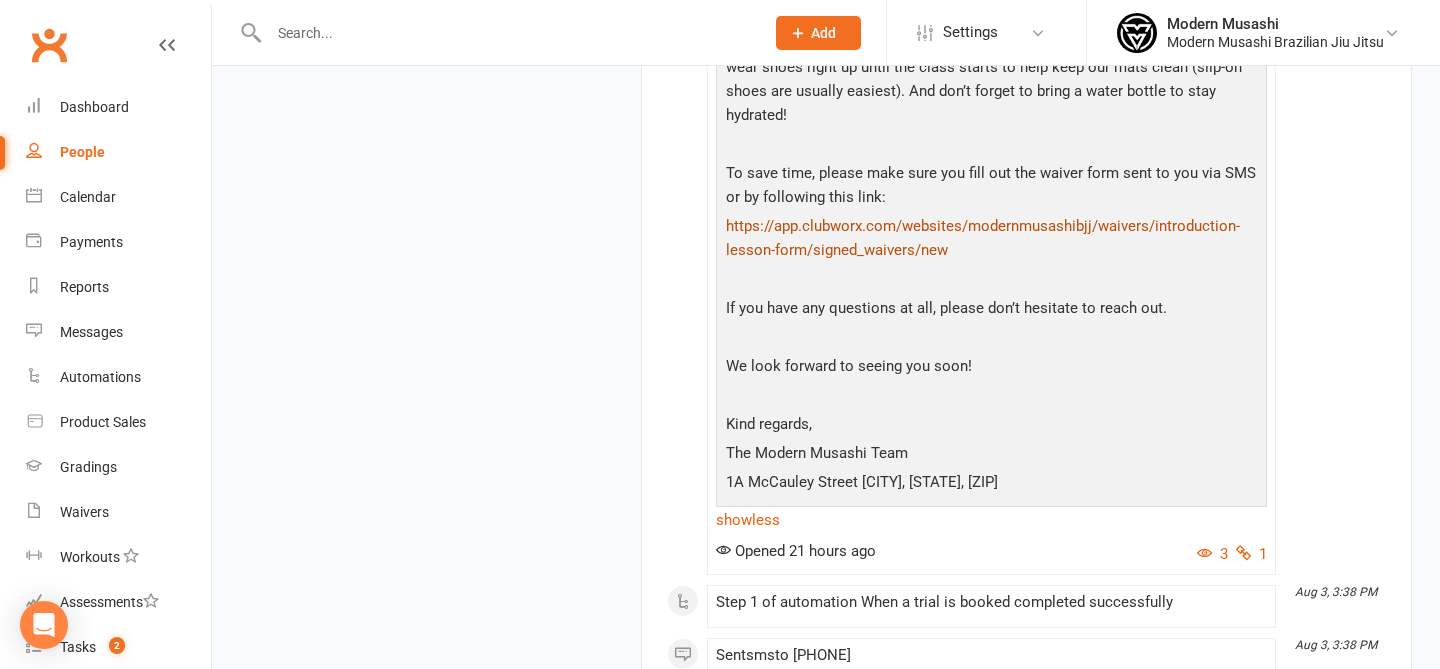 click on "https://app.clubworx.com/websites/modernmusashibjj/waivers/introduction-lesson-form/signed_waivers/new" at bounding box center [983, 238] 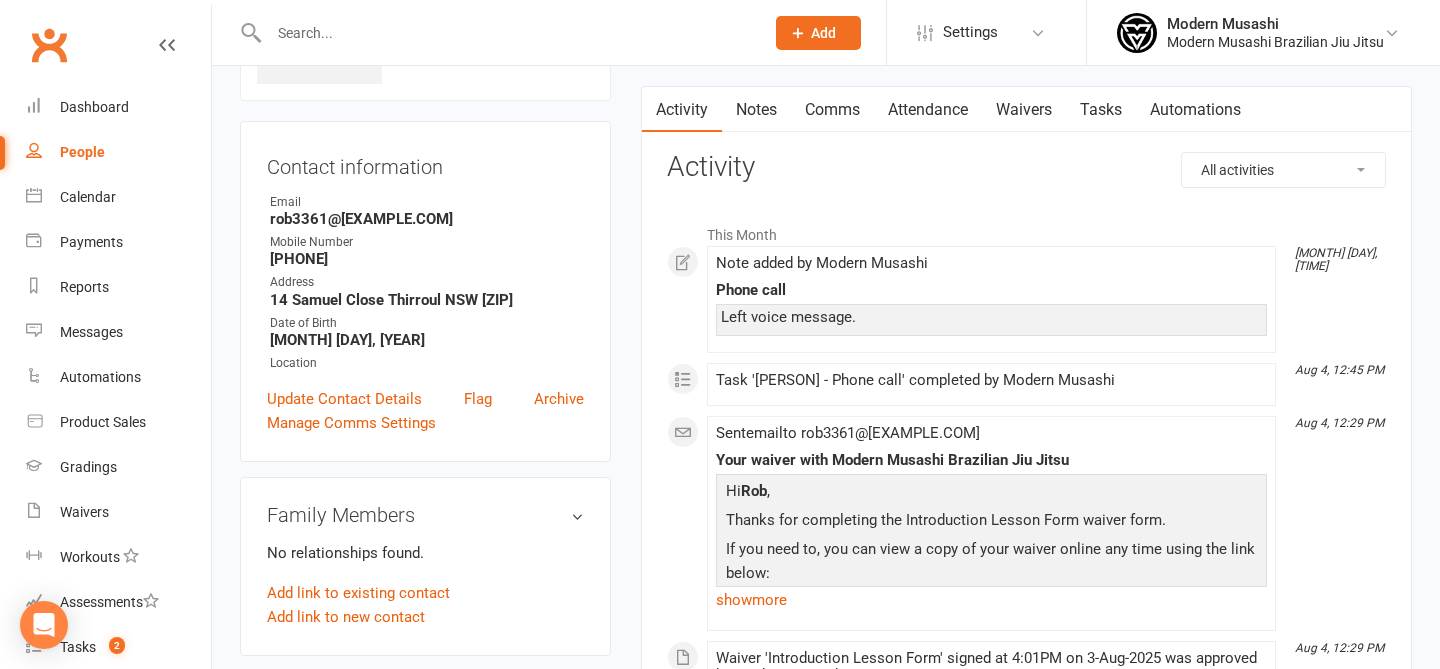 scroll, scrollTop: 210, scrollLeft: 0, axis: vertical 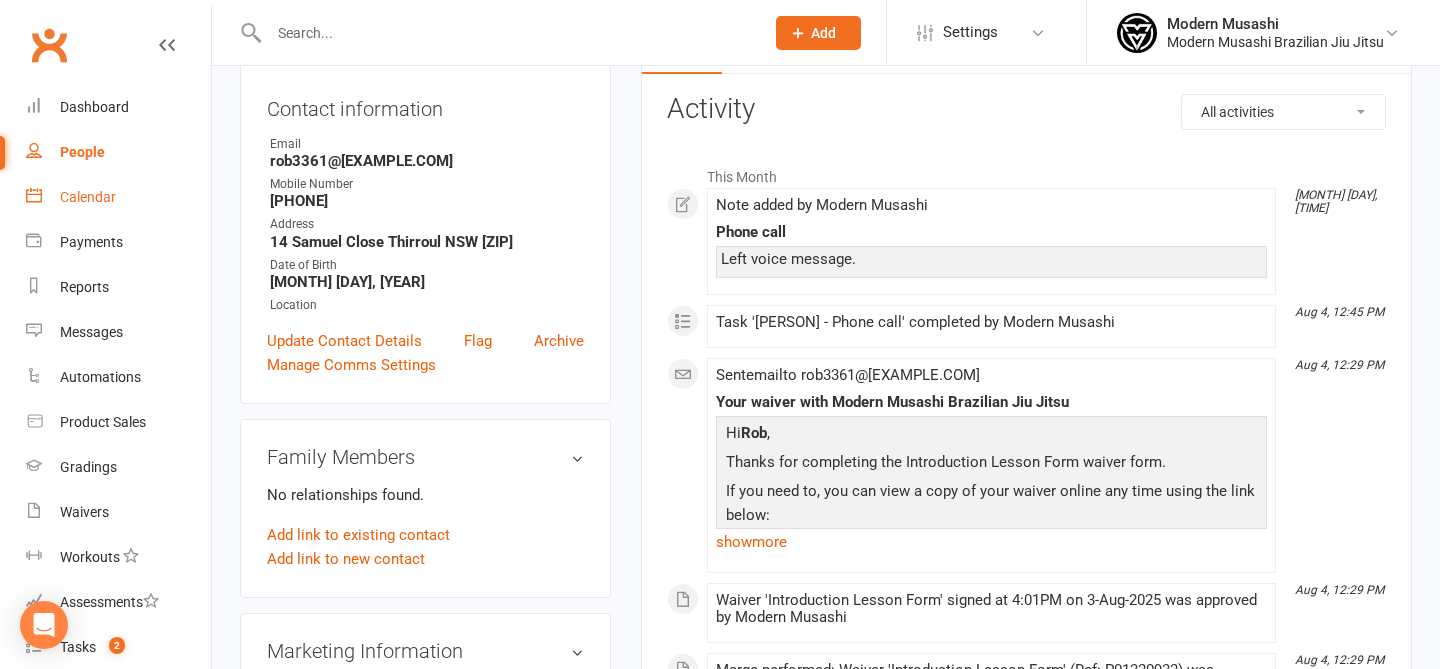 click on "Calendar" at bounding box center (88, 197) 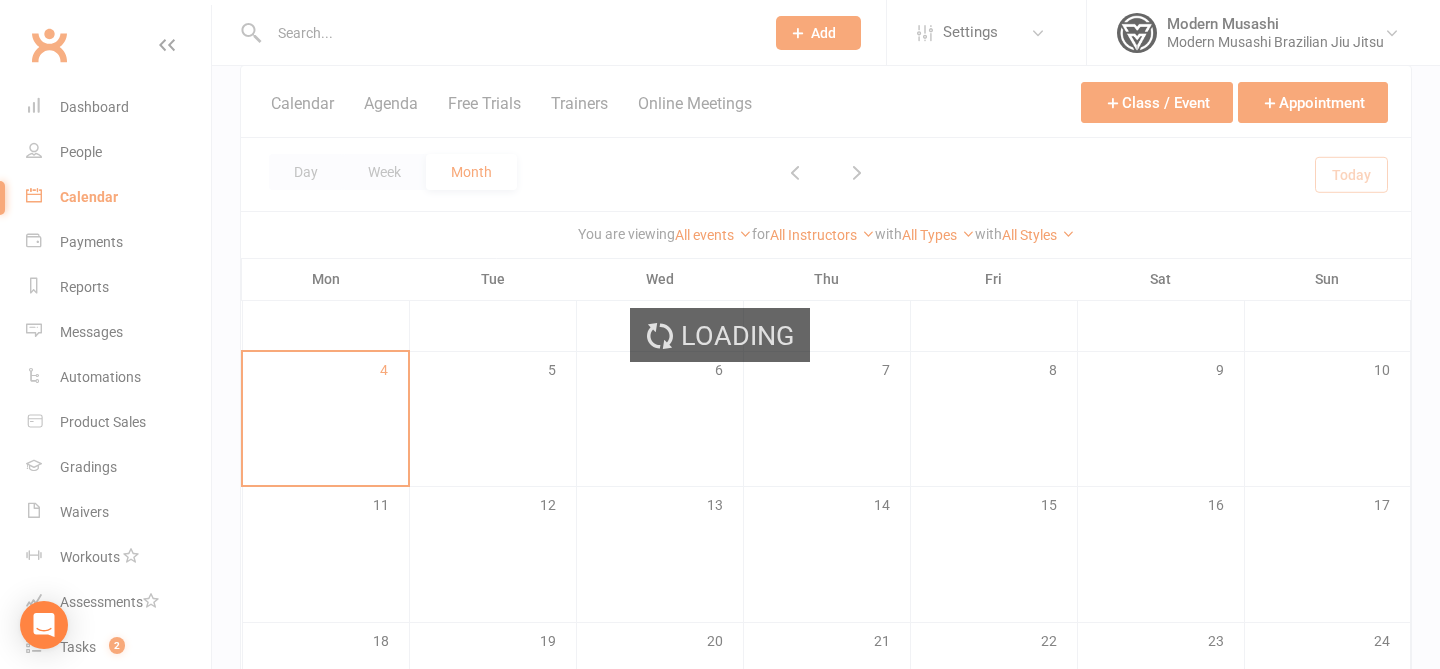 scroll, scrollTop: 0, scrollLeft: 0, axis: both 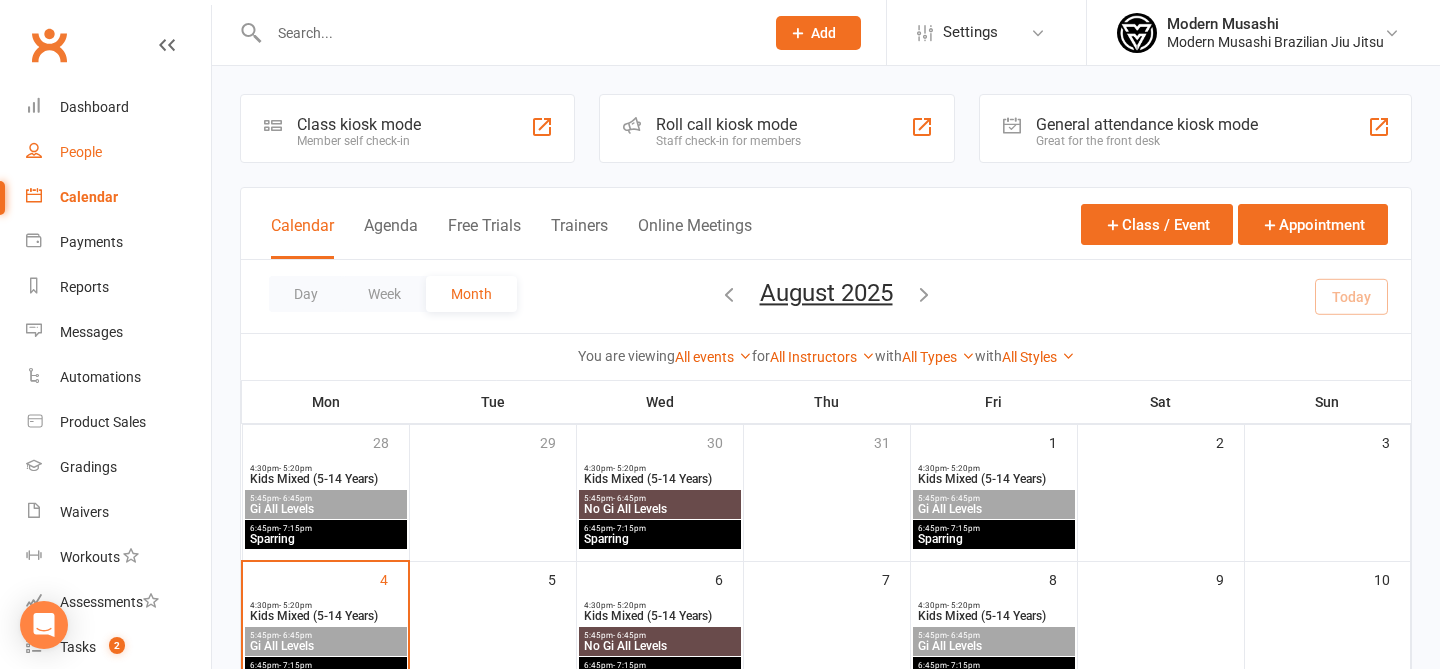 click on "People" at bounding box center (81, 152) 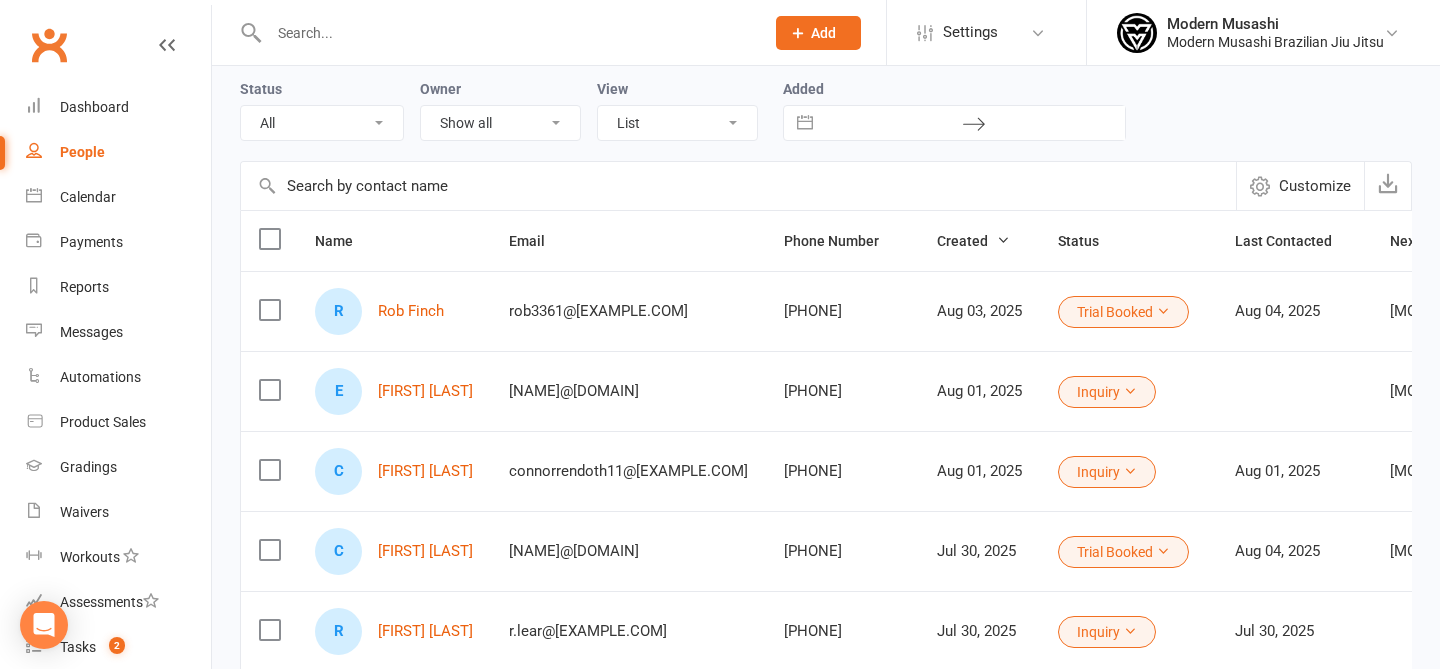 scroll, scrollTop: 86, scrollLeft: 0, axis: vertical 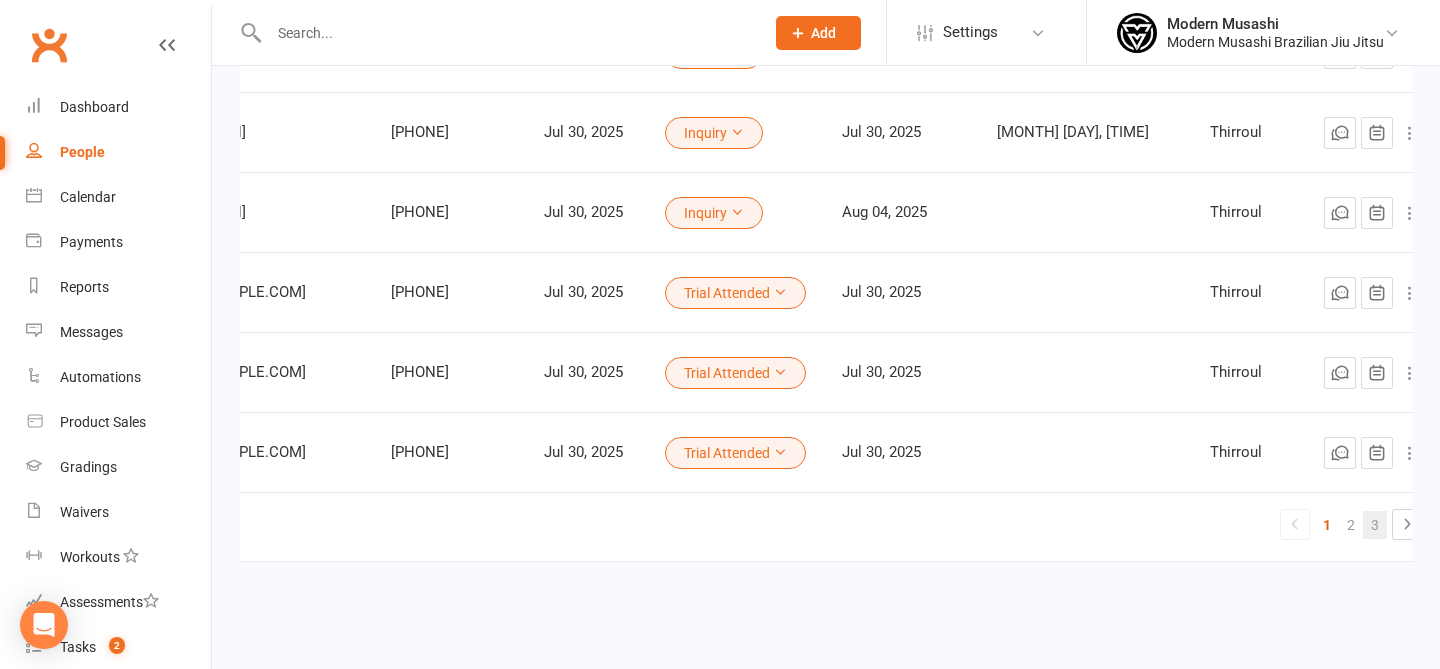 click on "3" at bounding box center (1375, 525) 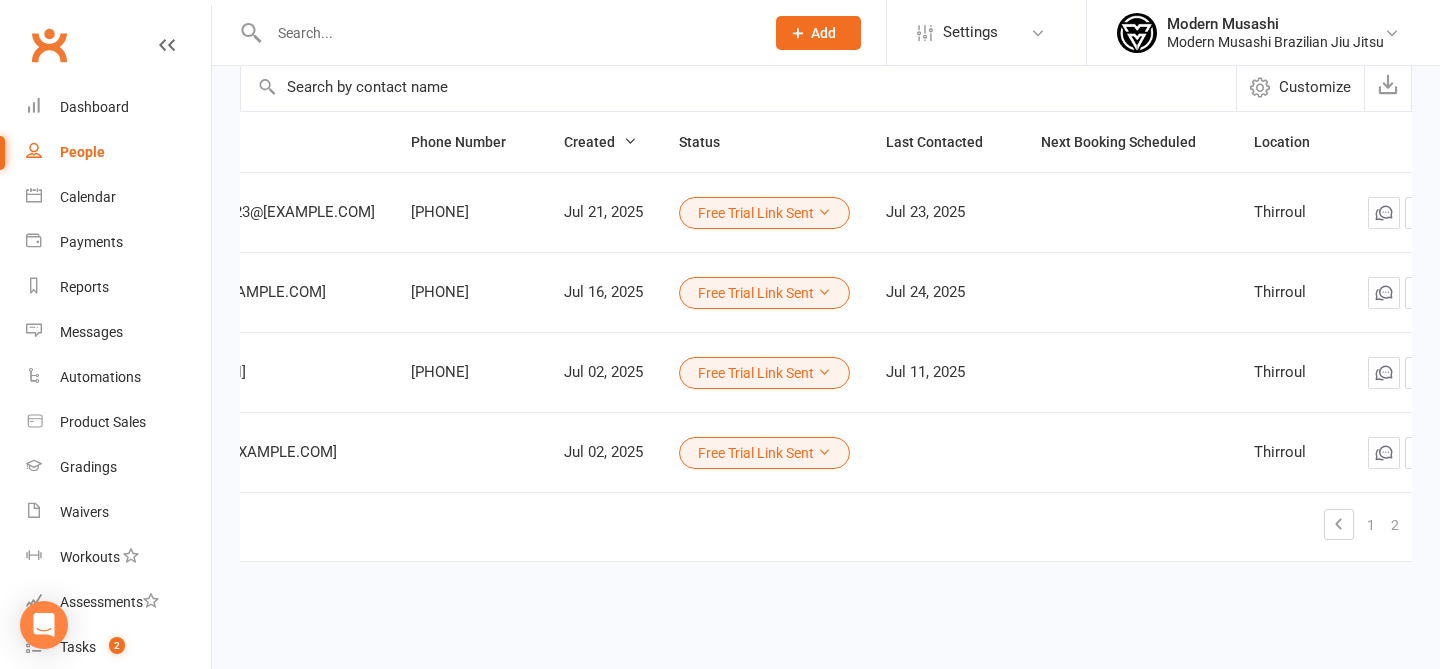 scroll, scrollTop: 178, scrollLeft: 0, axis: vertical 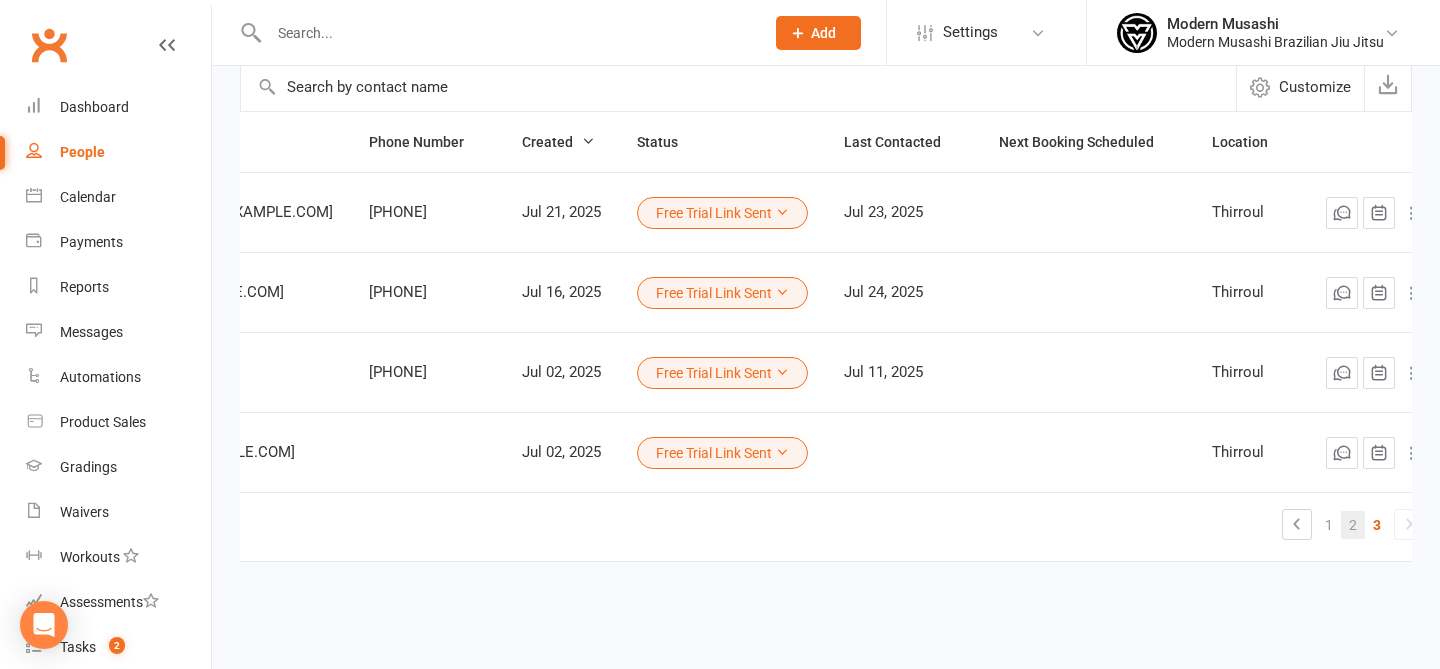 click on "2" at bounding box center (1353, 525) 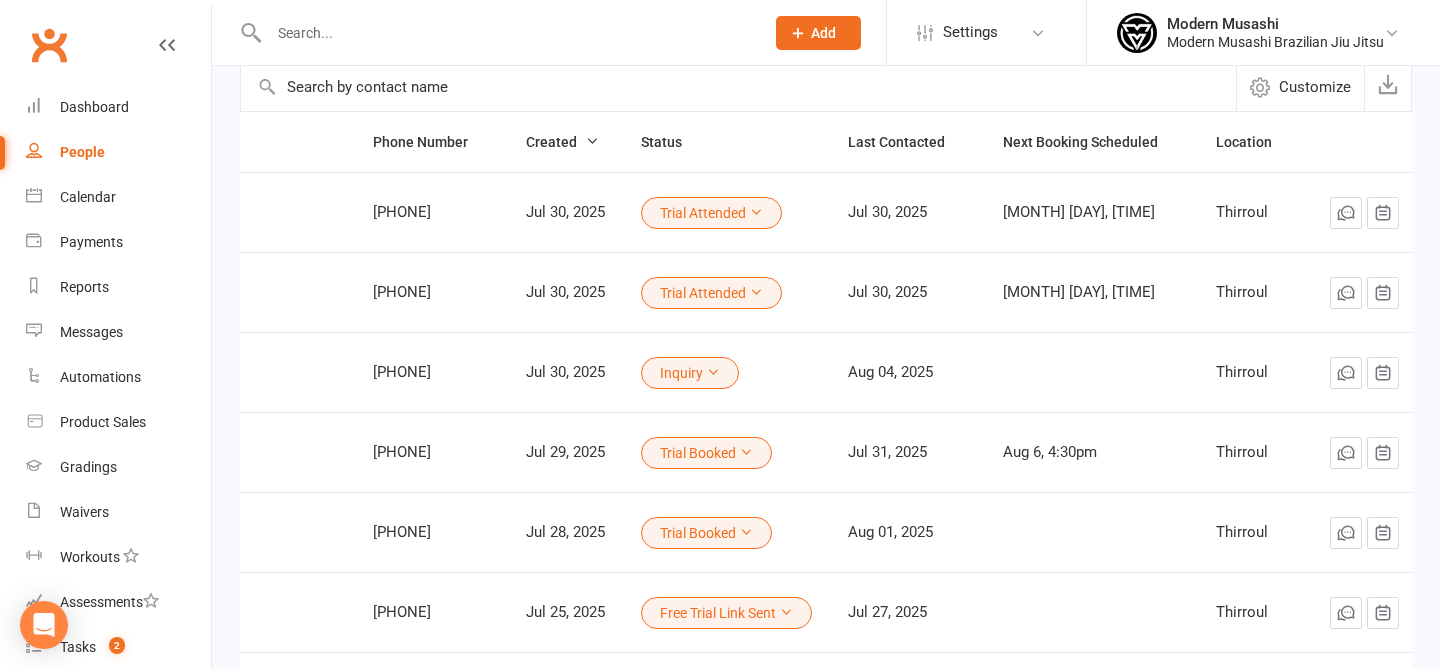 scroll, scrollTop: 181, scrollLeft: 0, axis: vertical 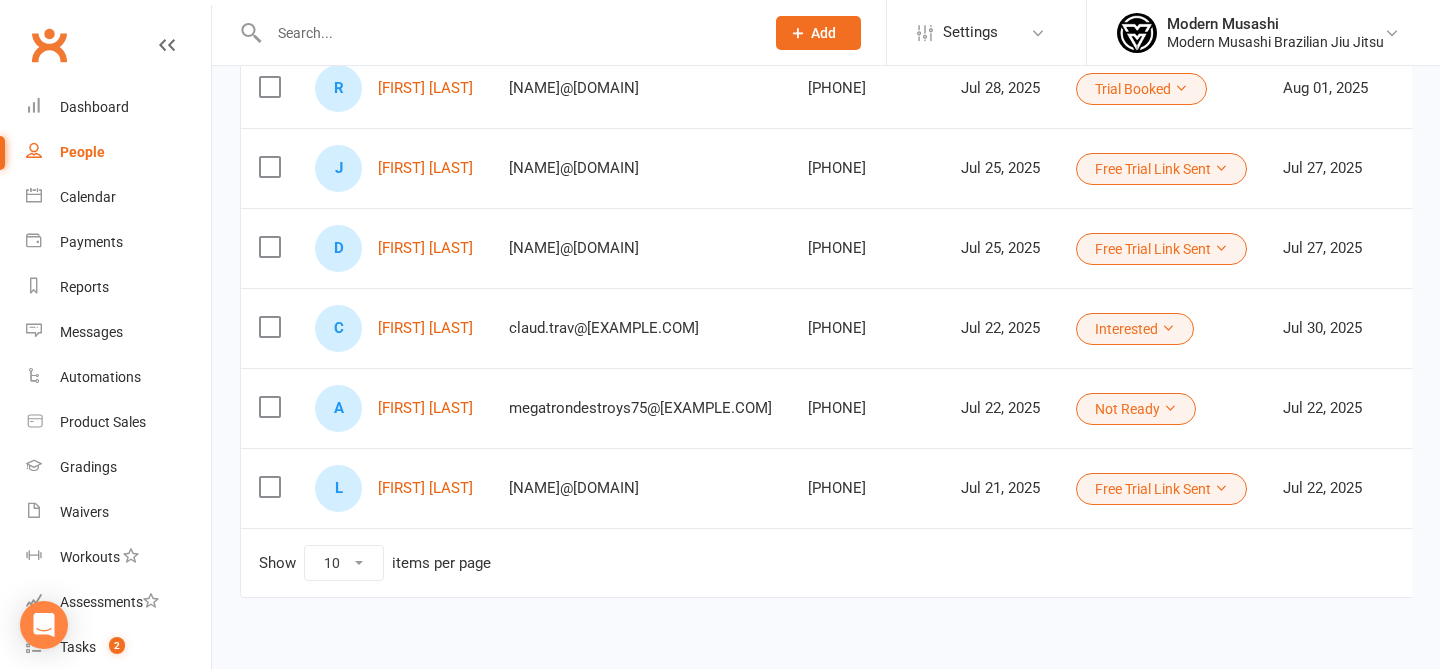 click on "C Claudia Griffin" at bounding box center [394, 328] 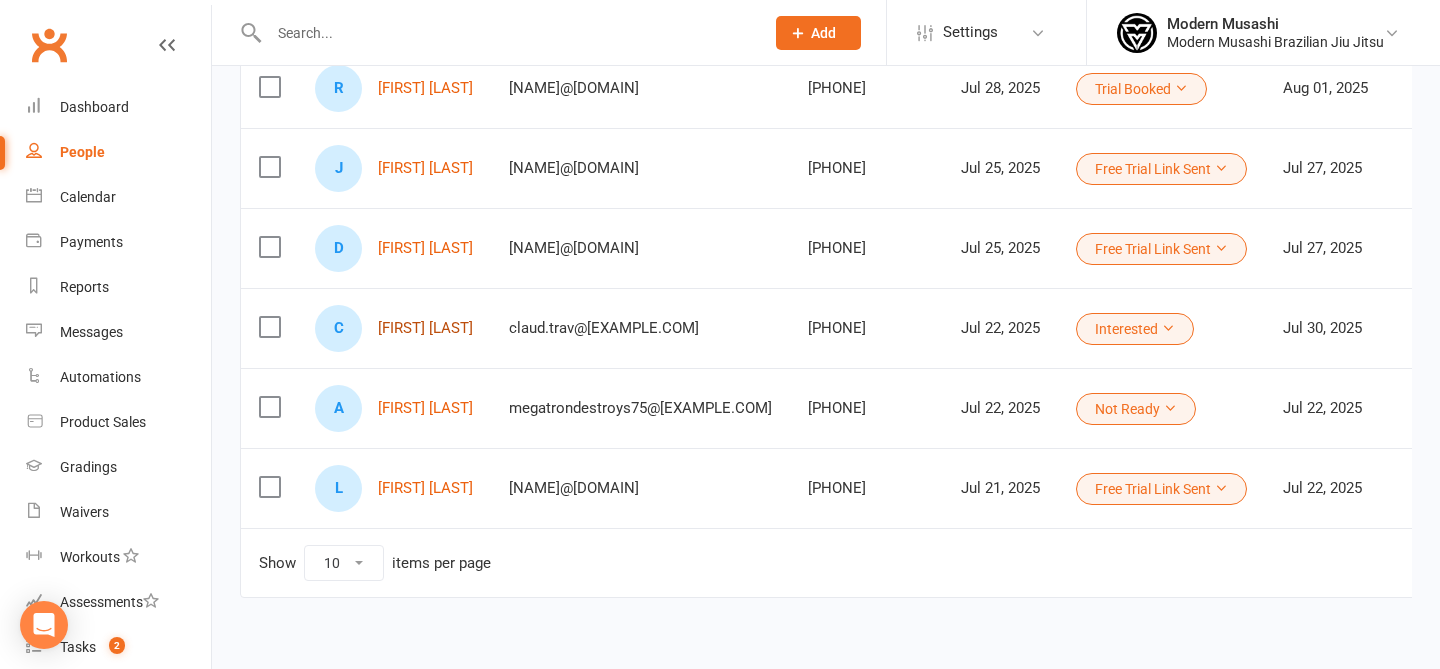 click on "Claudia Griffin" at bounding box center [425, 328] 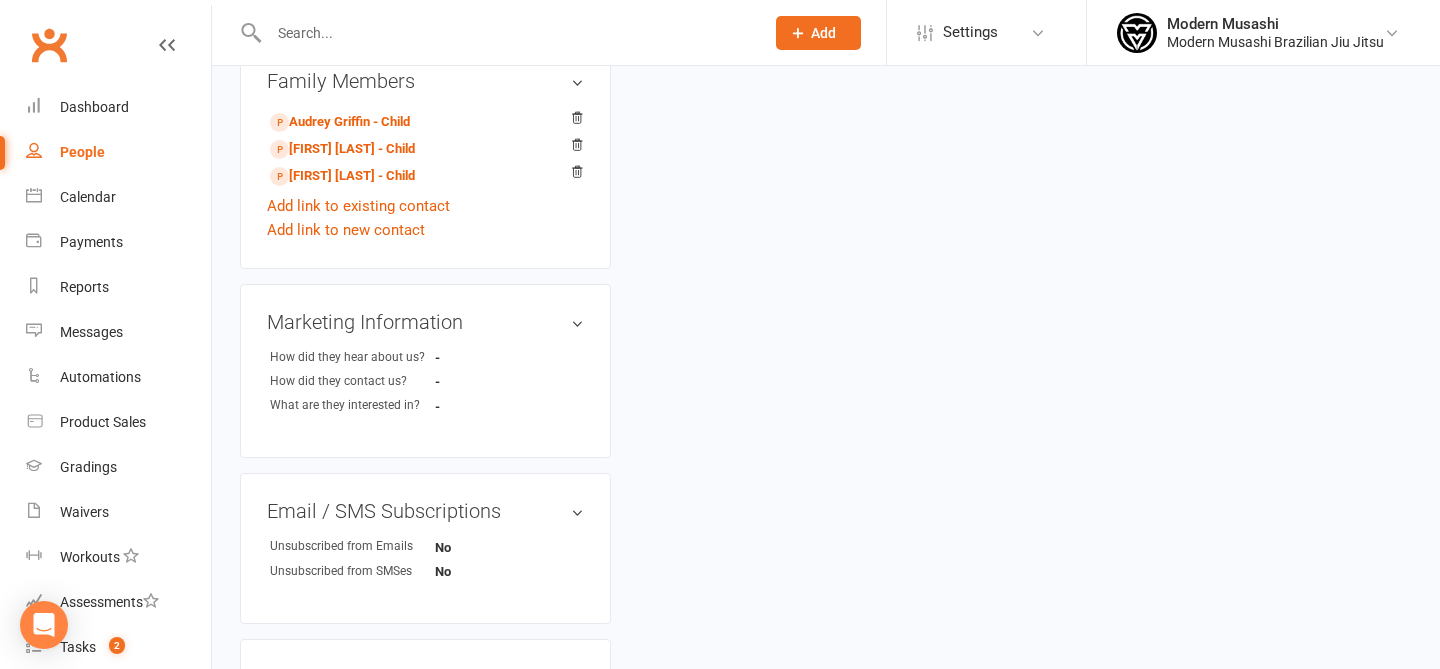 scroll, scrollTop: 0, scrollLeft: 0, axis: both 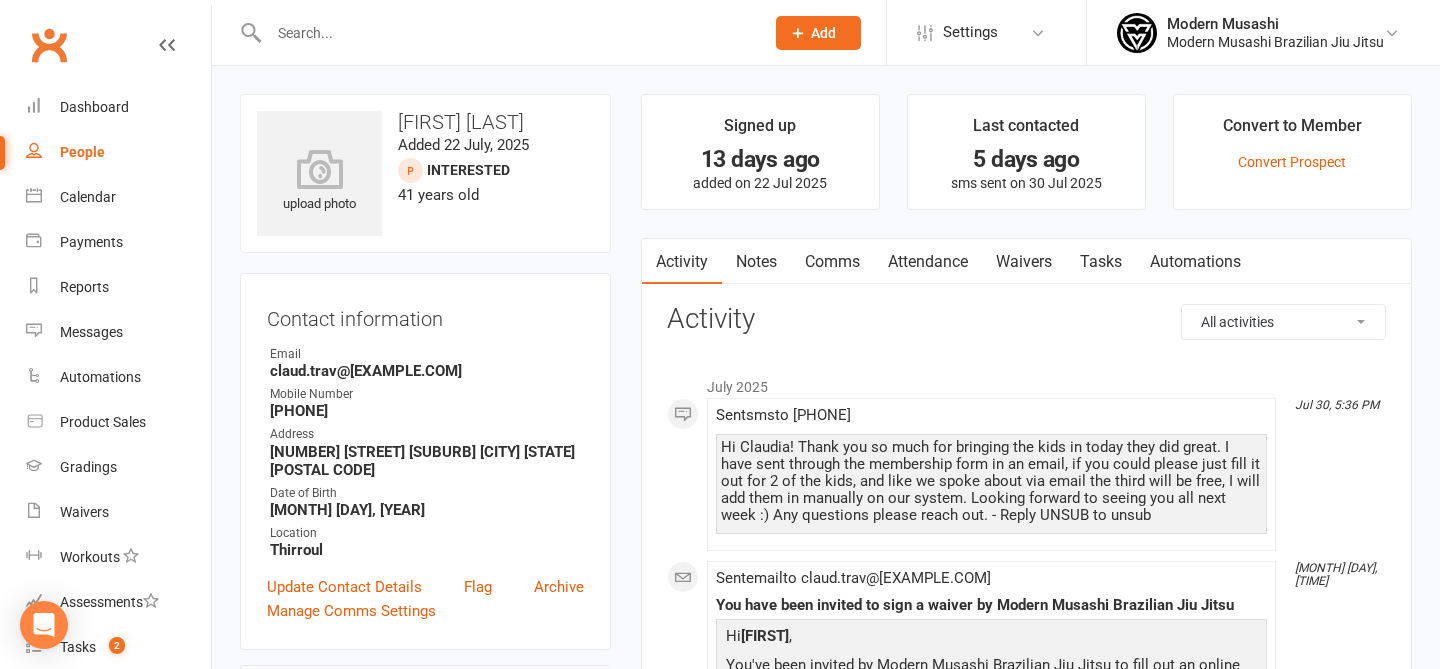 click on "Notes" at bounding box center (756, 262) 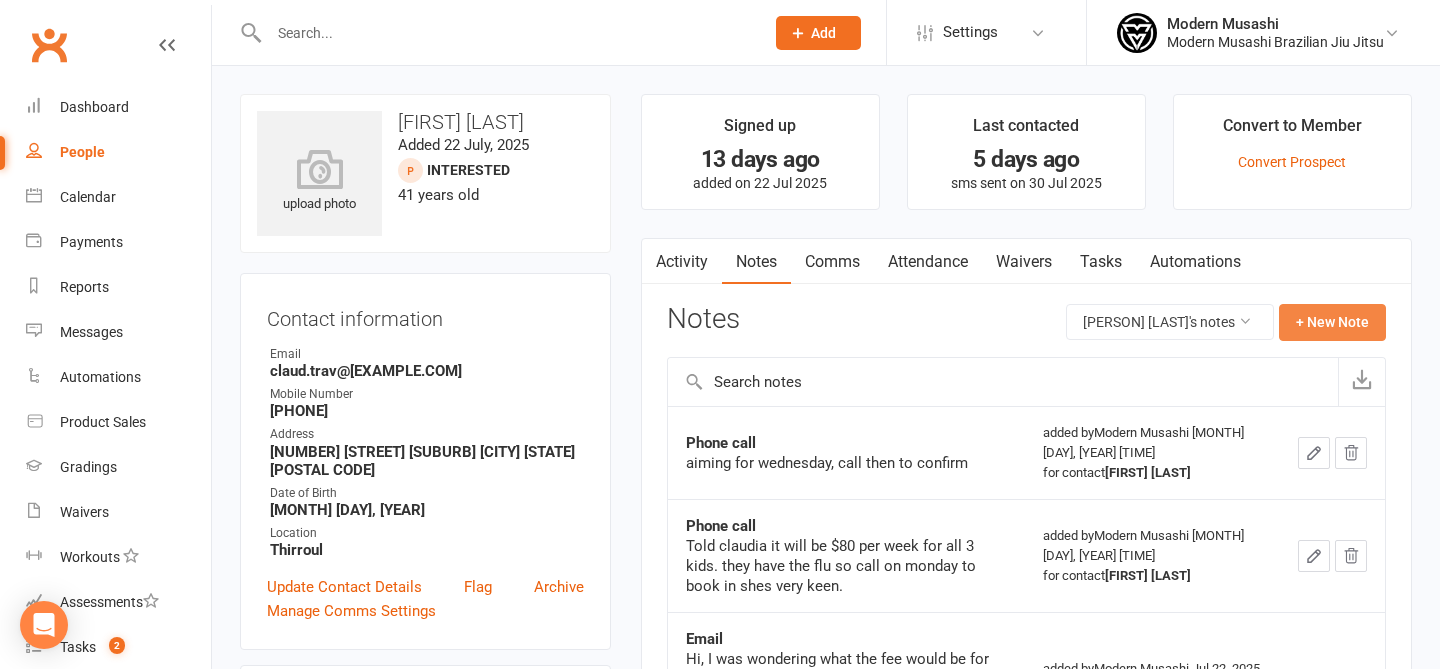 click on "+ New Note" at bounding box center [1332, 322] 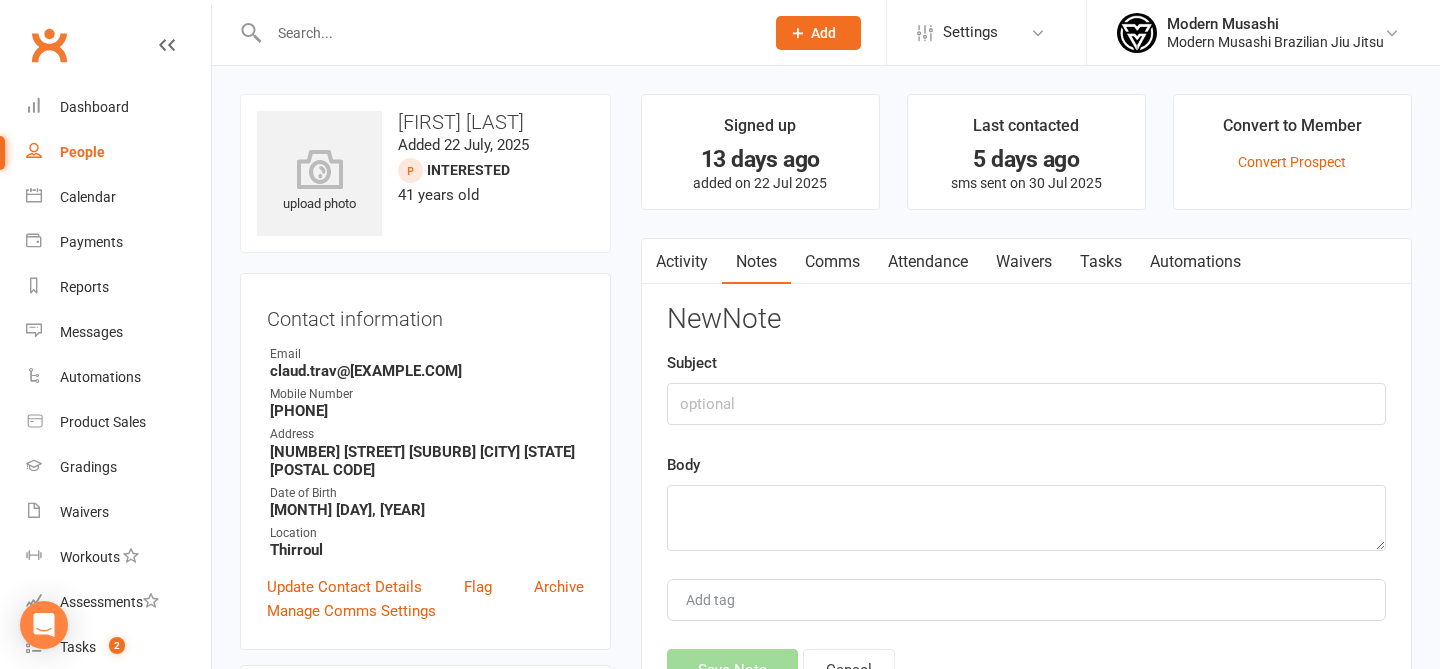 click on "New  Note Subject Body Add tag Save Note Cancel" at bounding box center (1026, 497) 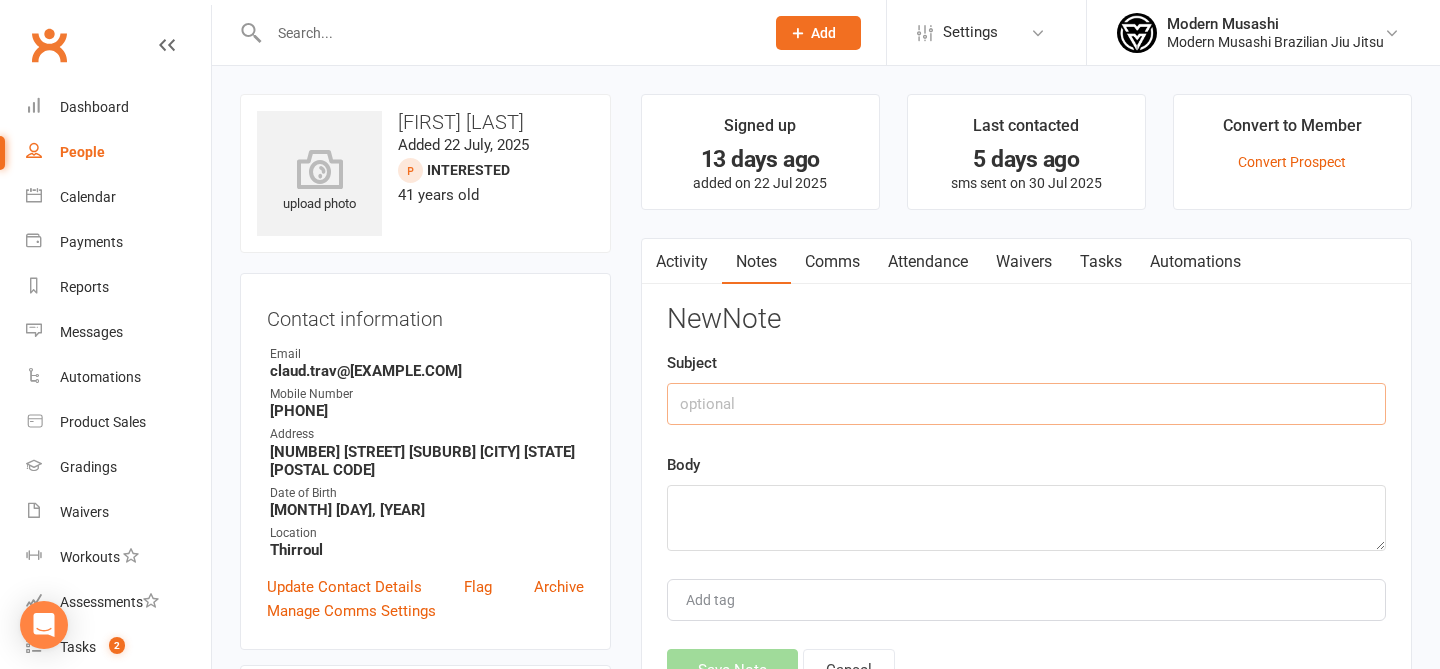 click at bounding box center (1026, 404) 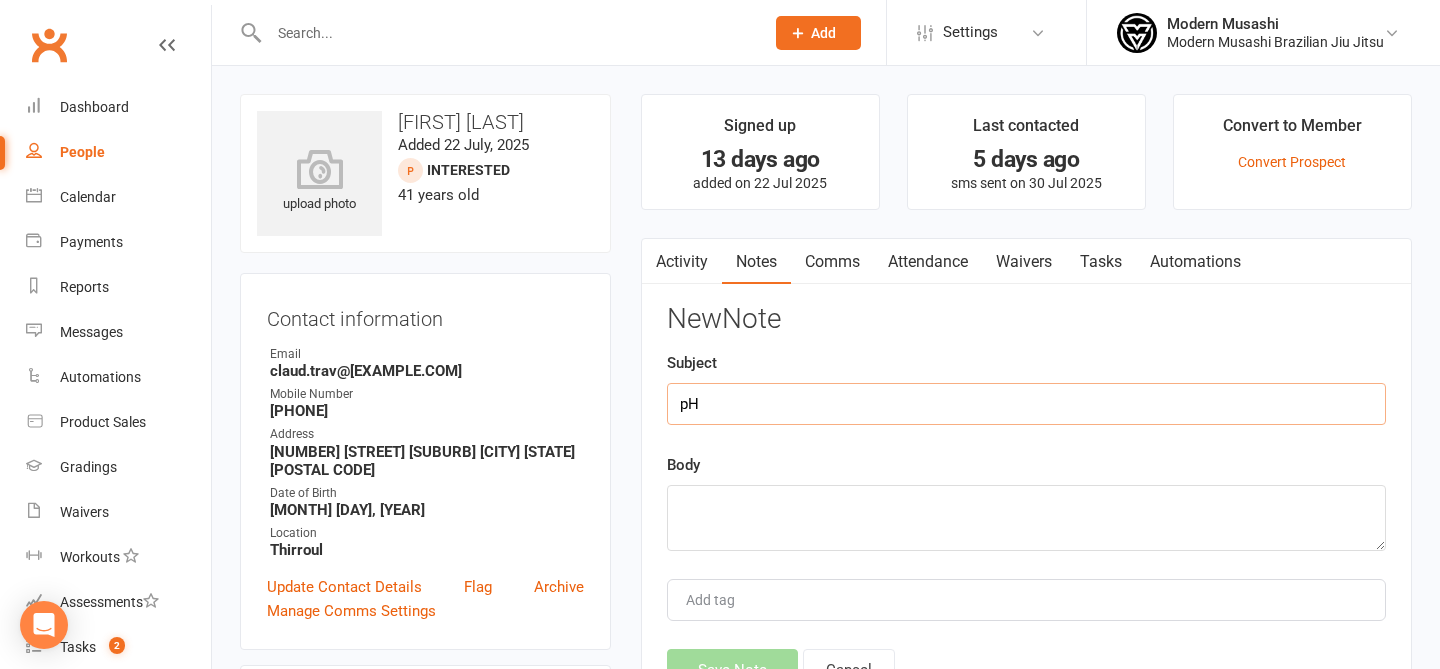type on "p" 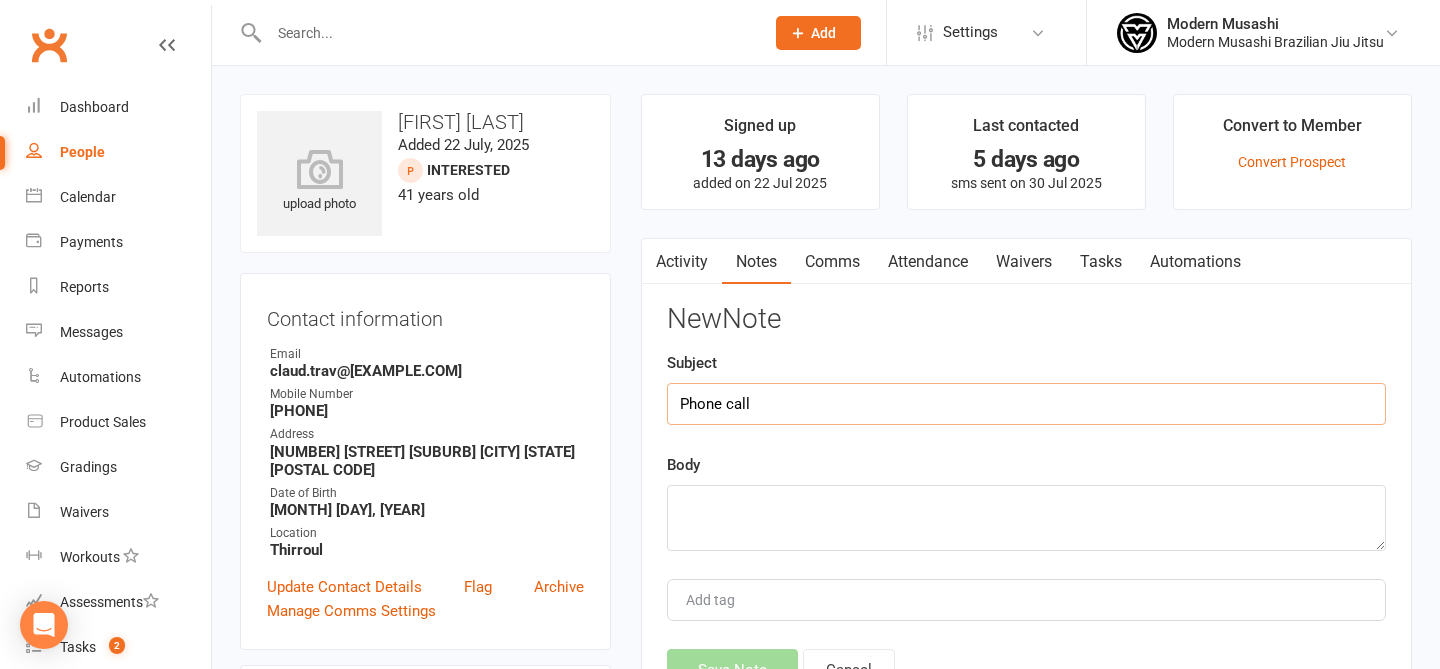 type on "Phone call" 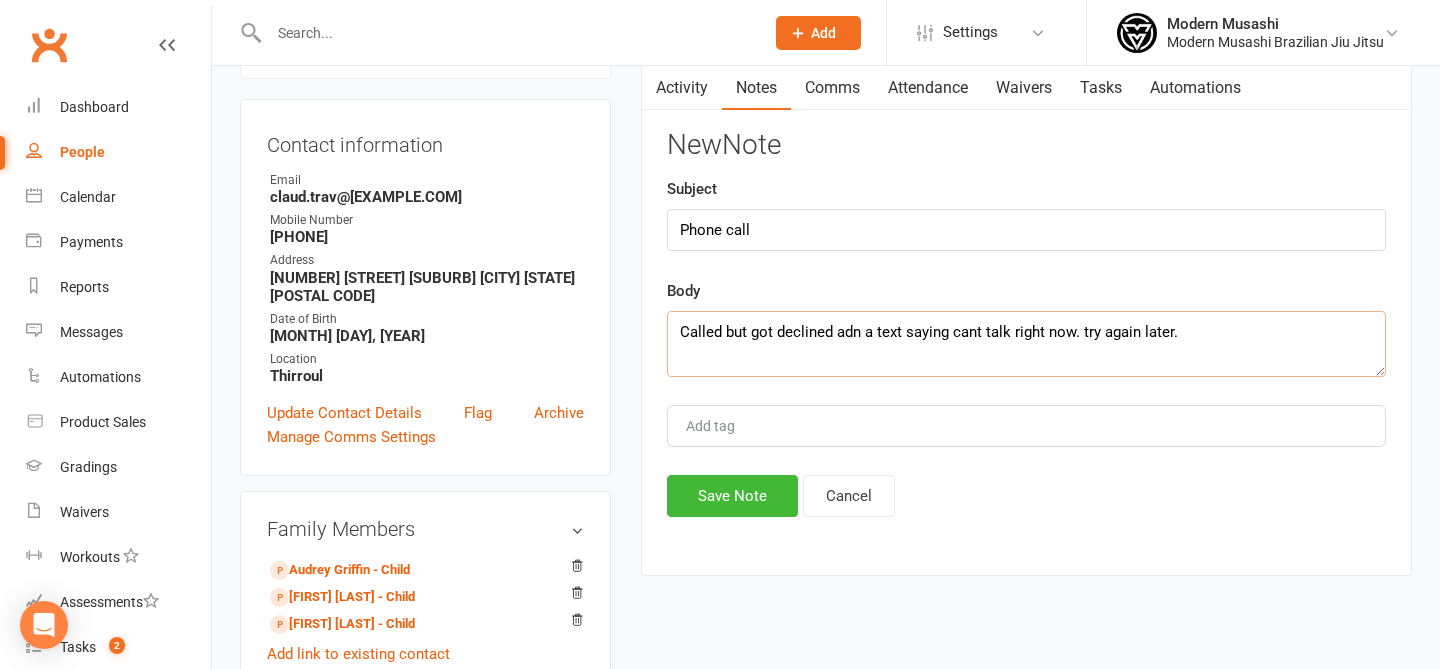 scroll, scrollTop: 191, scrollLeft: 0, axis: vertical 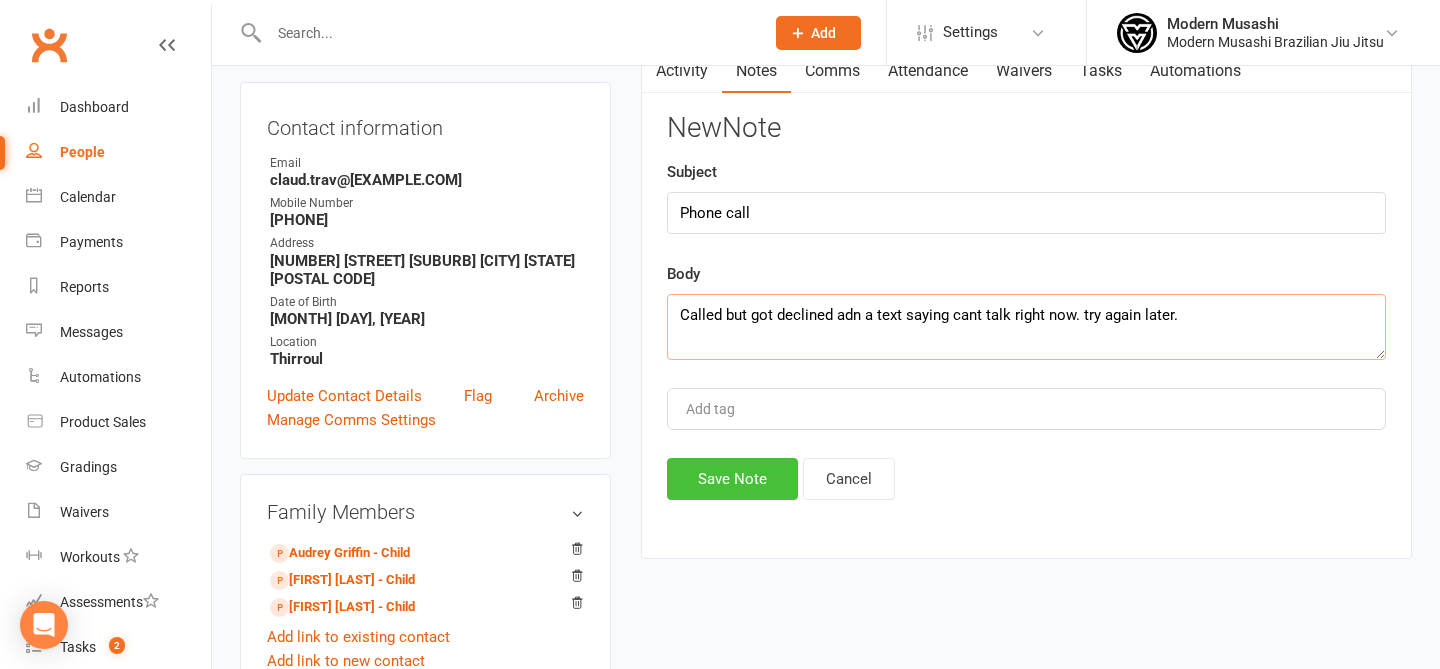type on "Called but got declined adn a text saying cant talk right now. try again later." 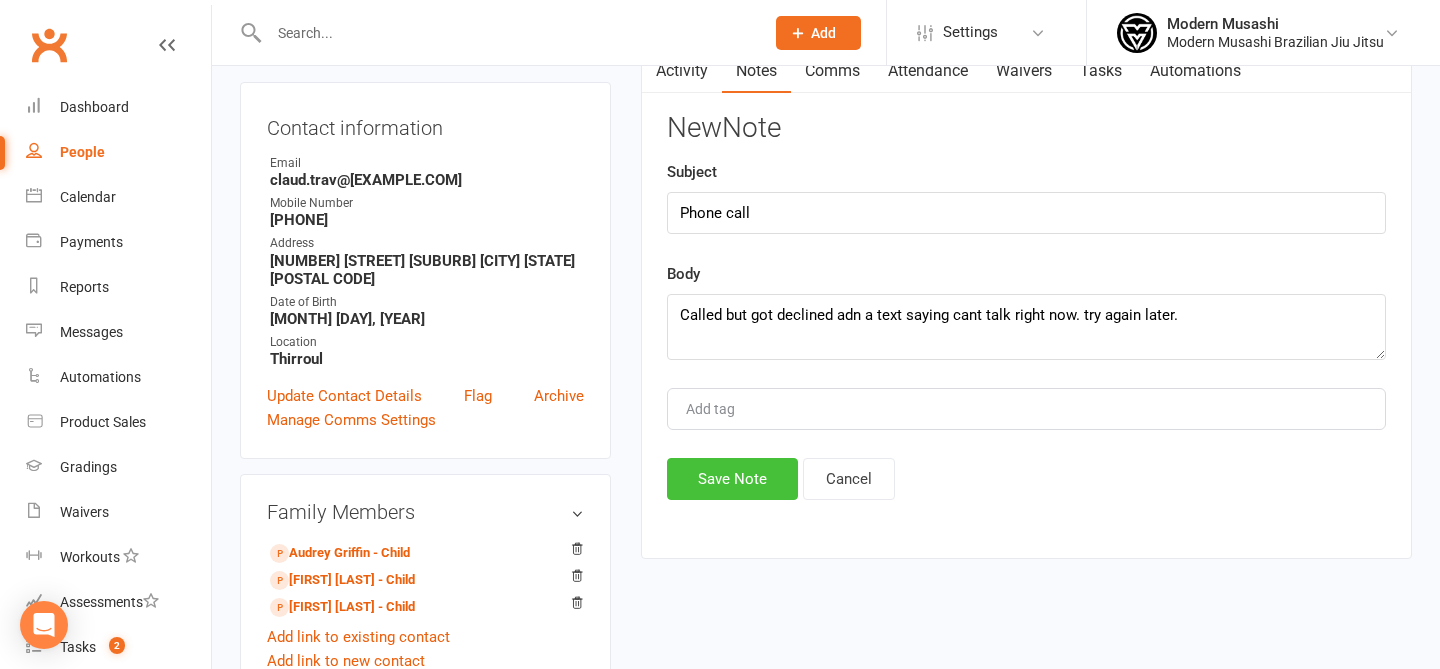 click on "Save Note" at bounding box center [732, 479] 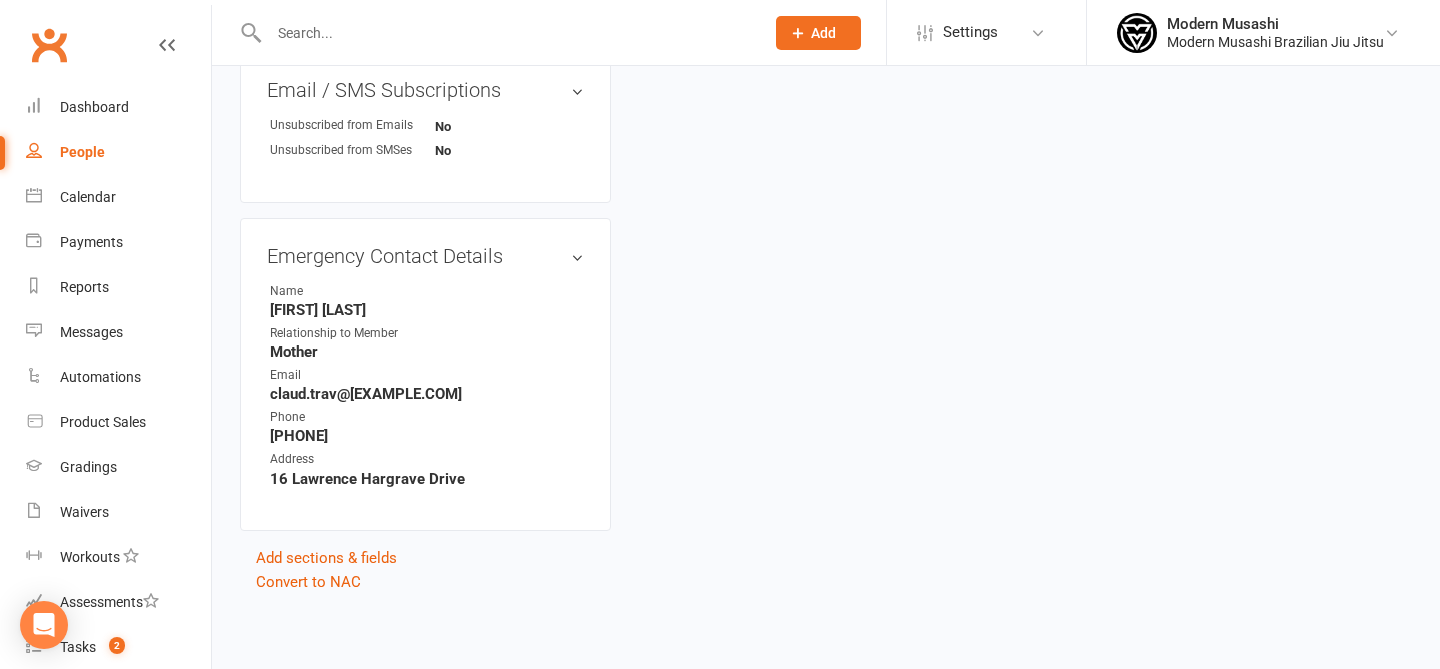 scroll, scrollTop: 0, scrollLeft: 0, axis: both 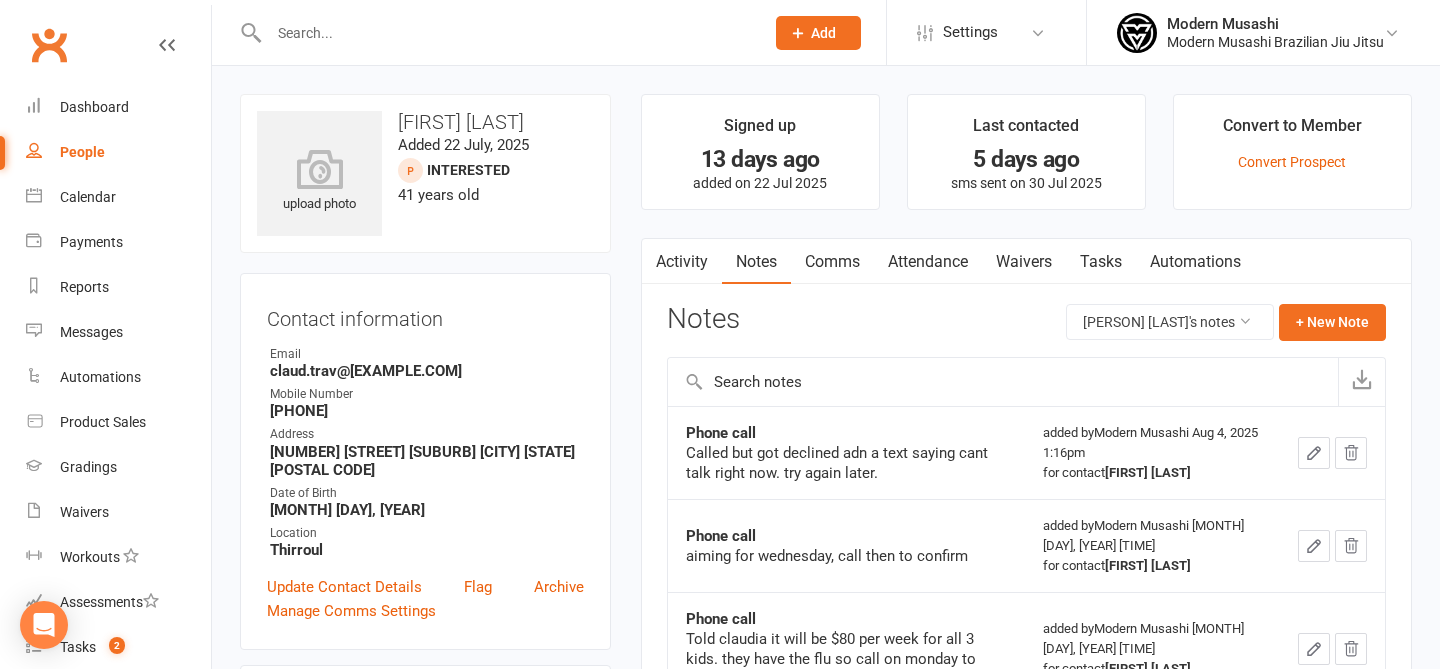 click on "Waivers" at bounding box center [1024, 262] 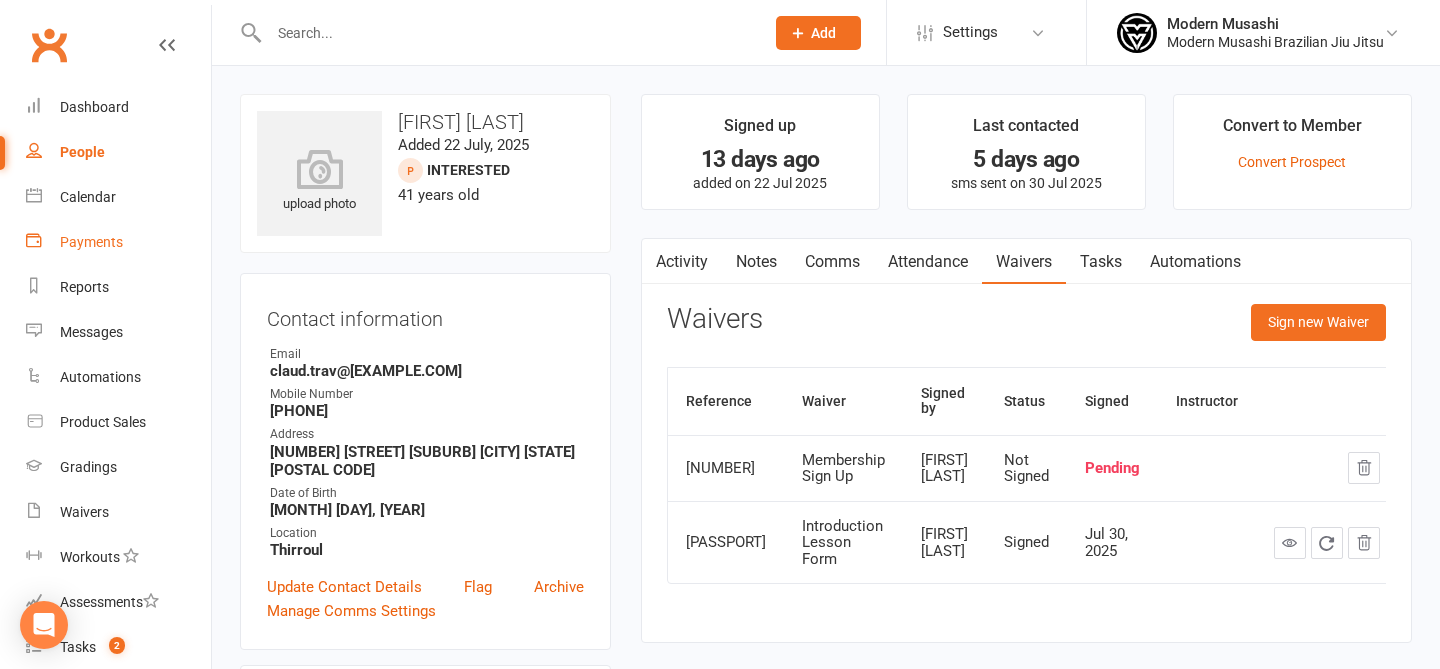 click on "Payments" at bounding box center (91, 242) 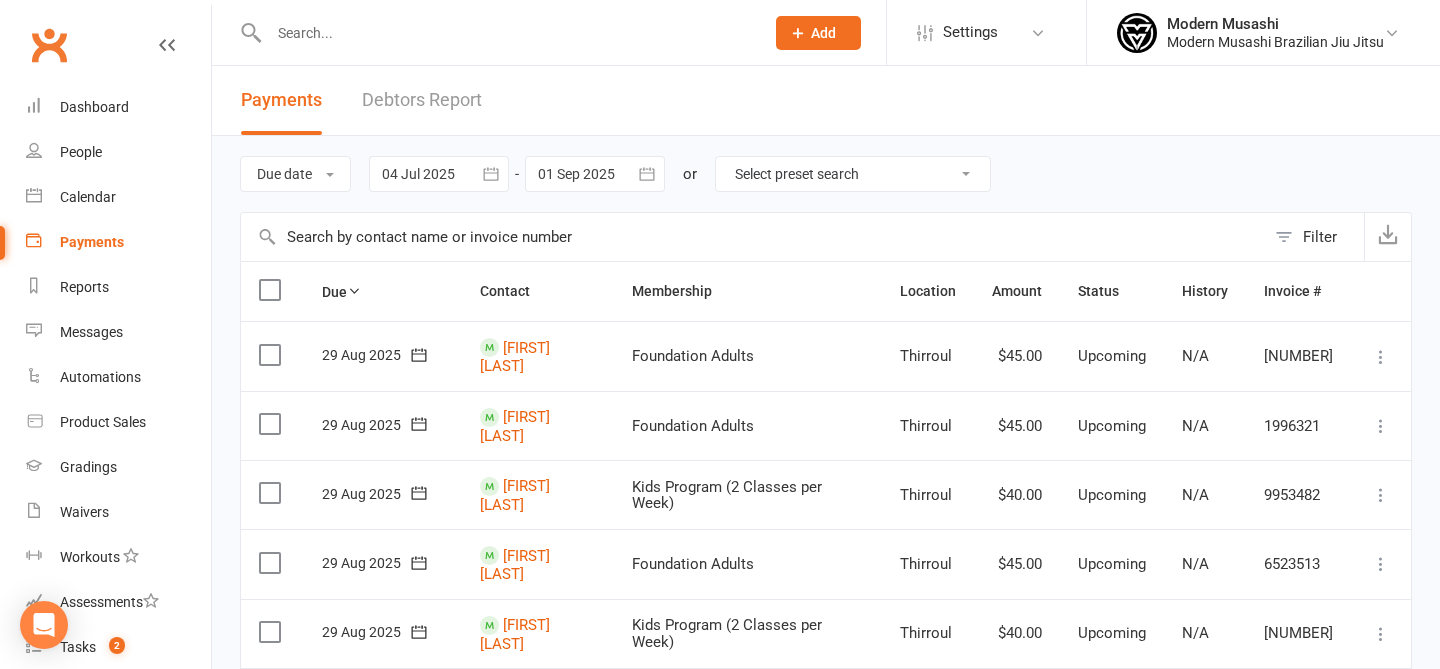scroll, scrollTop: 141, scrollLeft: 0, axis: vertical 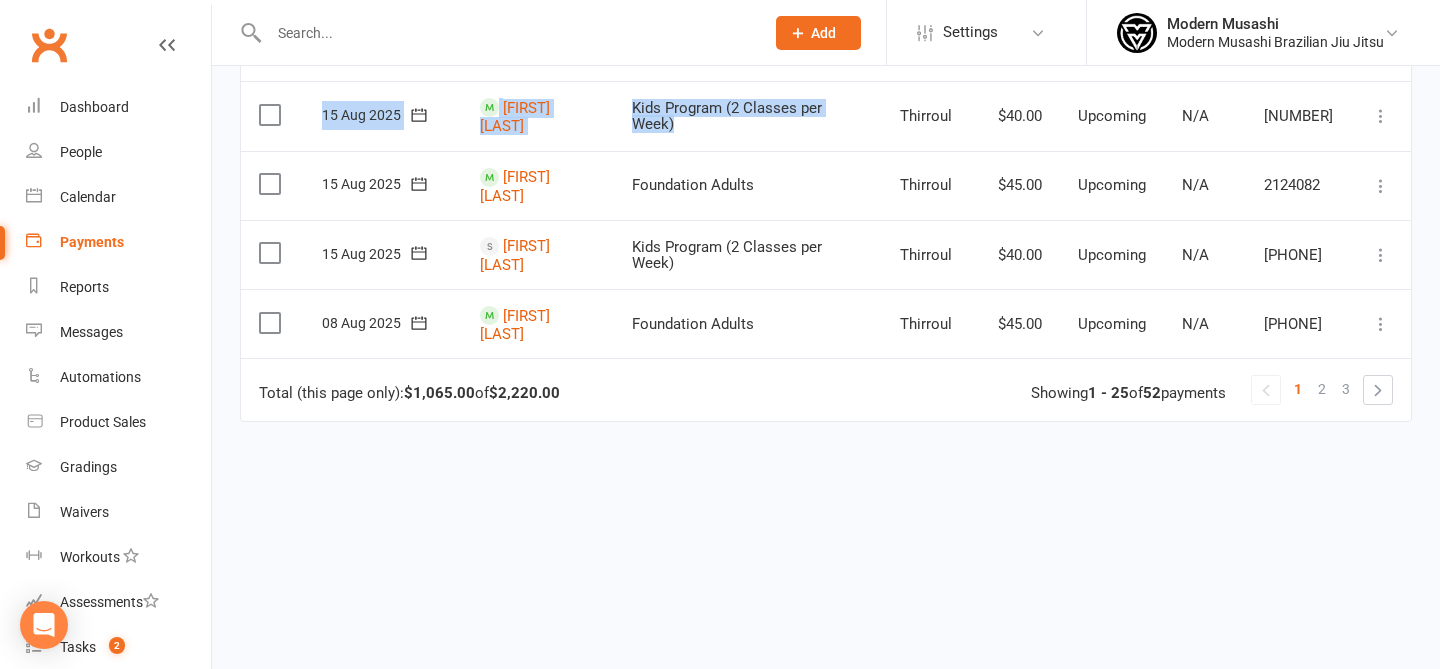 drag, startPoint x: 631, startPoint y: 181, endPoint x: 701, endPoint y: 110, distance: 99.70457 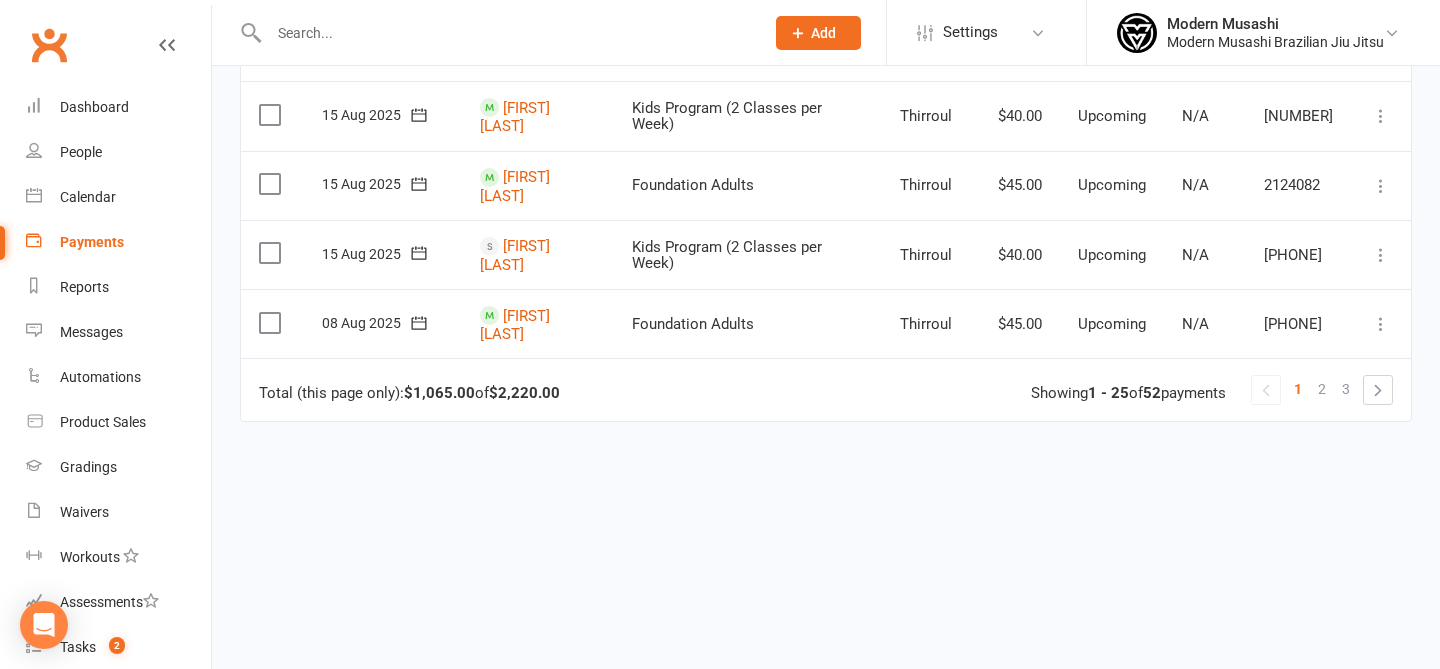 click on "Due  Contact  Membership Location Amount  Status History Invoice # Select this 29 Aug 2025
Mat Browne
Foundation Adults Thirroul $45.00 Upcoming N/A 6081312 Mark as Paid (Cash)  Mark as Paid (POS)  Mark as Paid (Other)  Skip  Change amount  Apply credit  Bulk reschedule from this date  Process now More Info Send message Select this 29 Aug 2025
Hamza Hafza
Foundation Adults Thirroul $45.00 Upcoming N/A 1996321 Mark as Paid (Cash)  Mark as Paid (POS)  Mark as Paid (Other)  Skip  Change amount  Apply credit  Bulk reschedule from this date  Process now More Info Send message Select this 29 Aug 2025
Andre Lena
Kids Program (2 Classes per Week) Thirroul $40.00 Upcoming N/A 9953482 Mark as Paid (Cash)  Mark as Paid (POS)  Mark as Paid (Other)  Skip  Change amount  Apply credit  Bulk reschedule from this date  Process now More Info Send message Select this 29 Aug 2025
Martin Parmenter
Foundation Adults Thirroul $45.00 Upcoming N/A 6523513 Mark as Paid (Cash)  Skip  Process now" at bounding box center (826, -377) 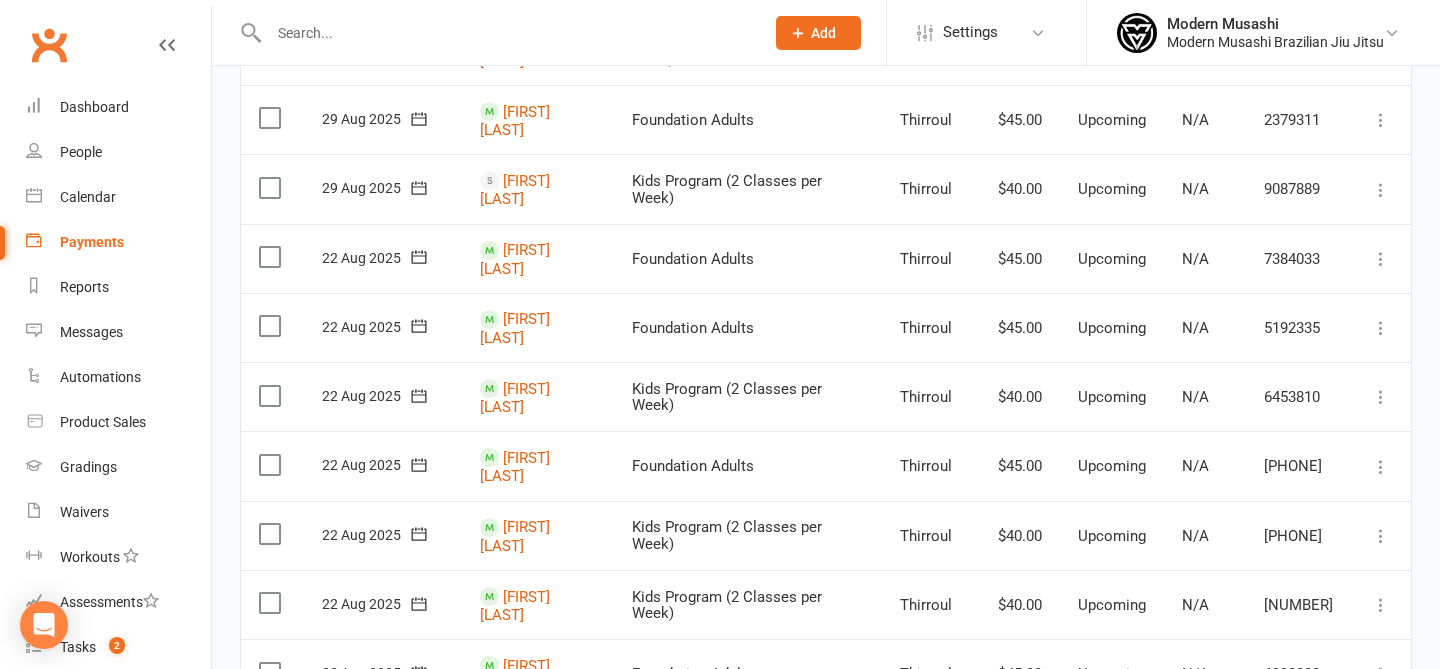 scroll, scrollTop: 0, scrollLeft: 0, axis: both 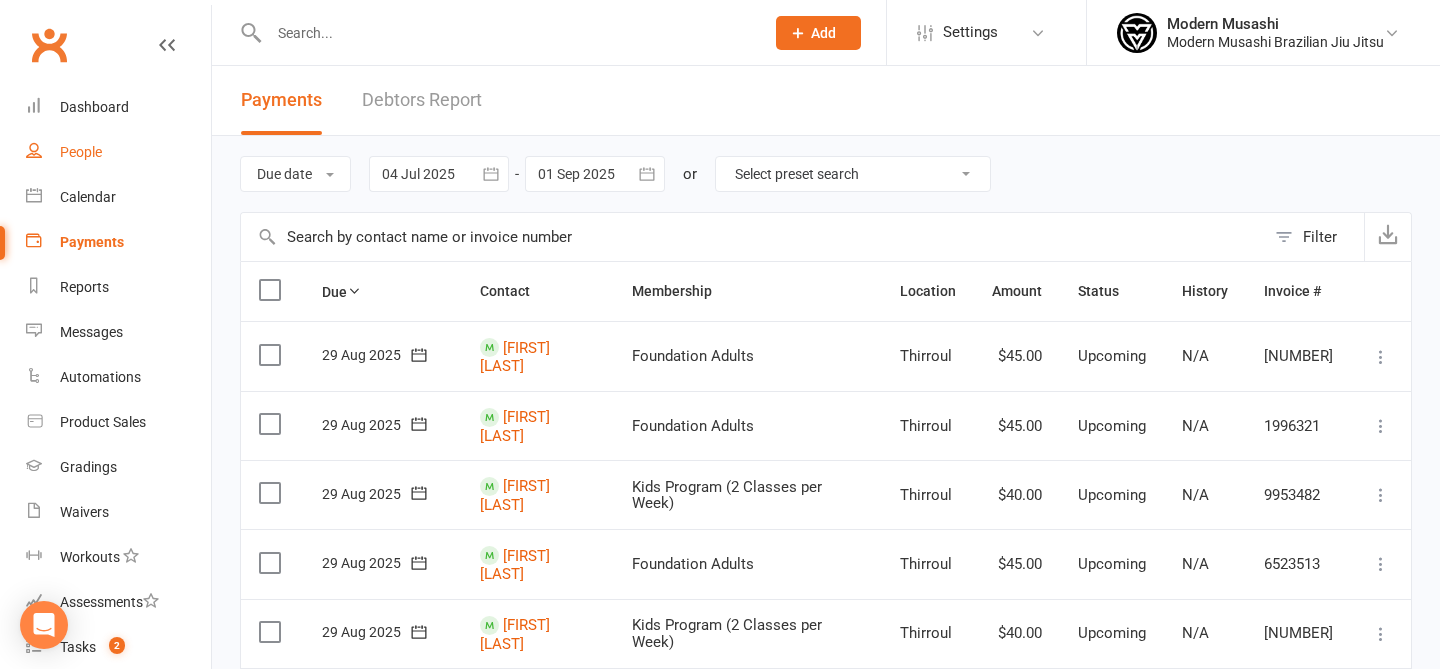 click on "People" at bounding box center [118, 152] 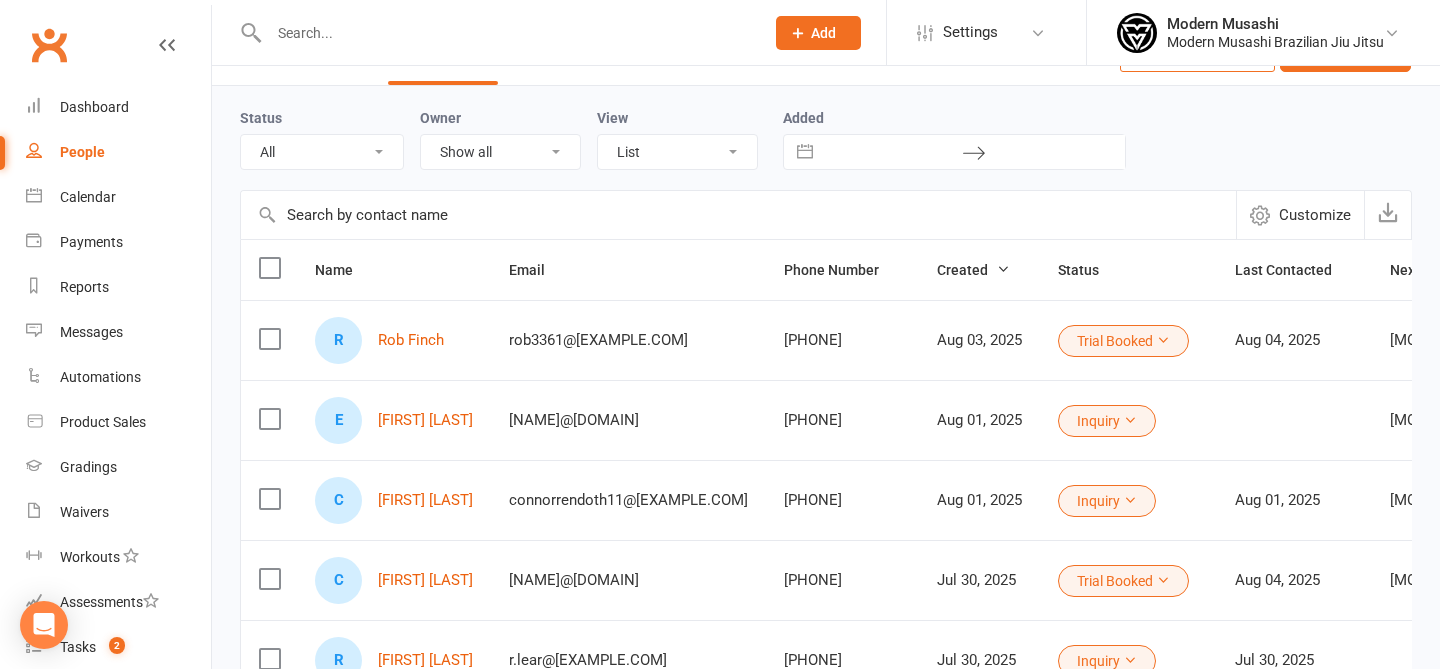 scroll, scrollTop: 57, scrollLeft: 0, axis: vertical 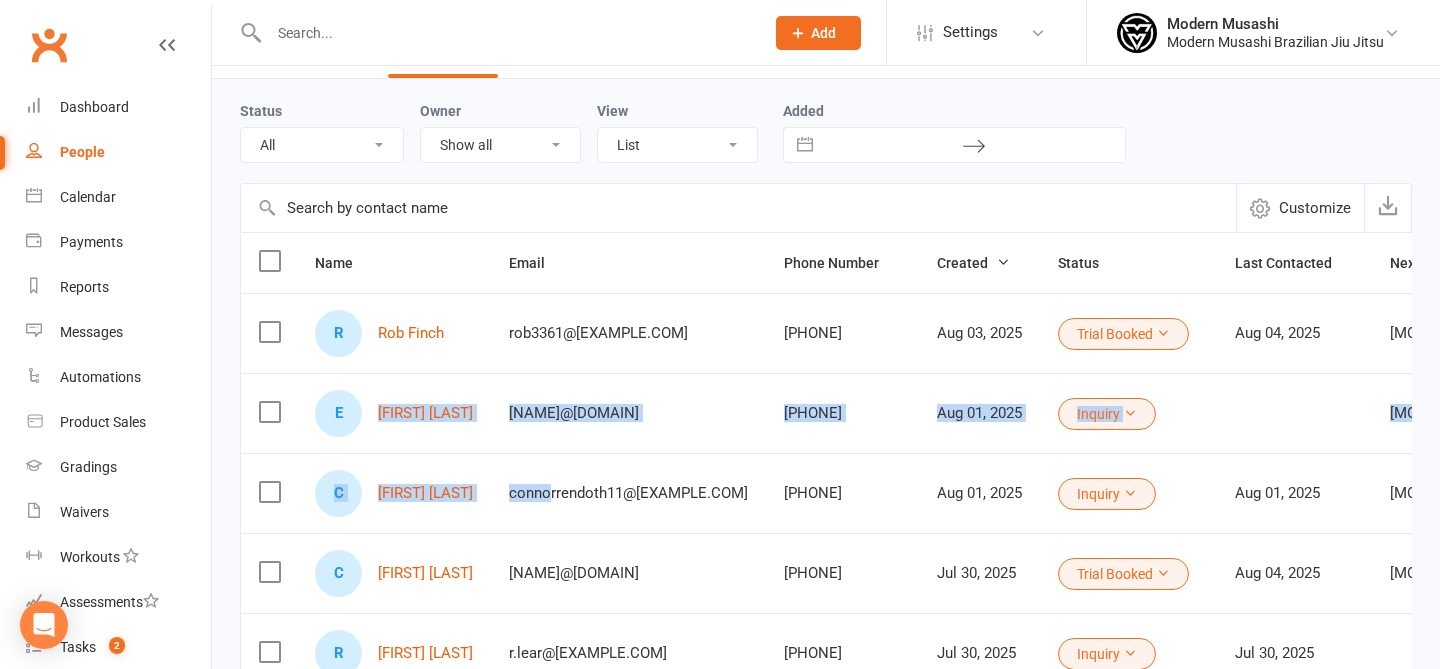 drag, startPoint x: 488, startPoint y: 381, endPoint x: 562, endPoint y: 501, distance: 140.98227 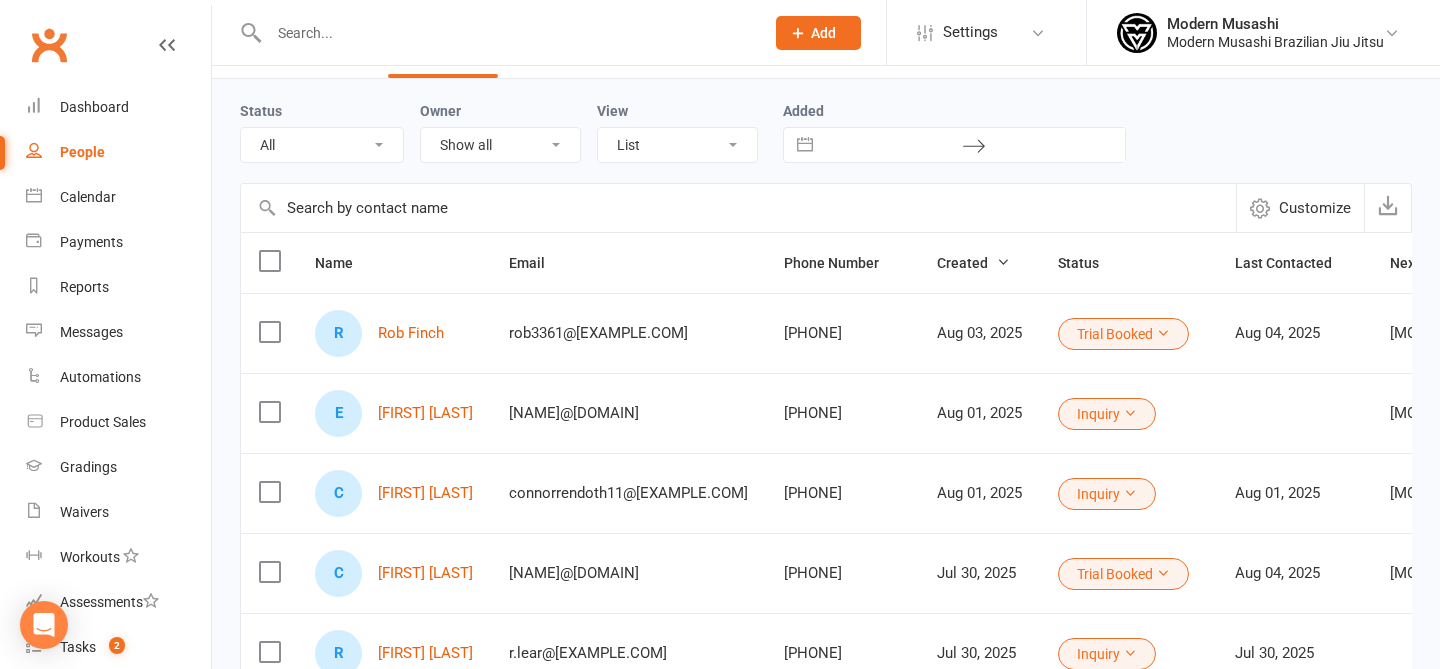 click on "0437837003" at bounding box center [842, 493] 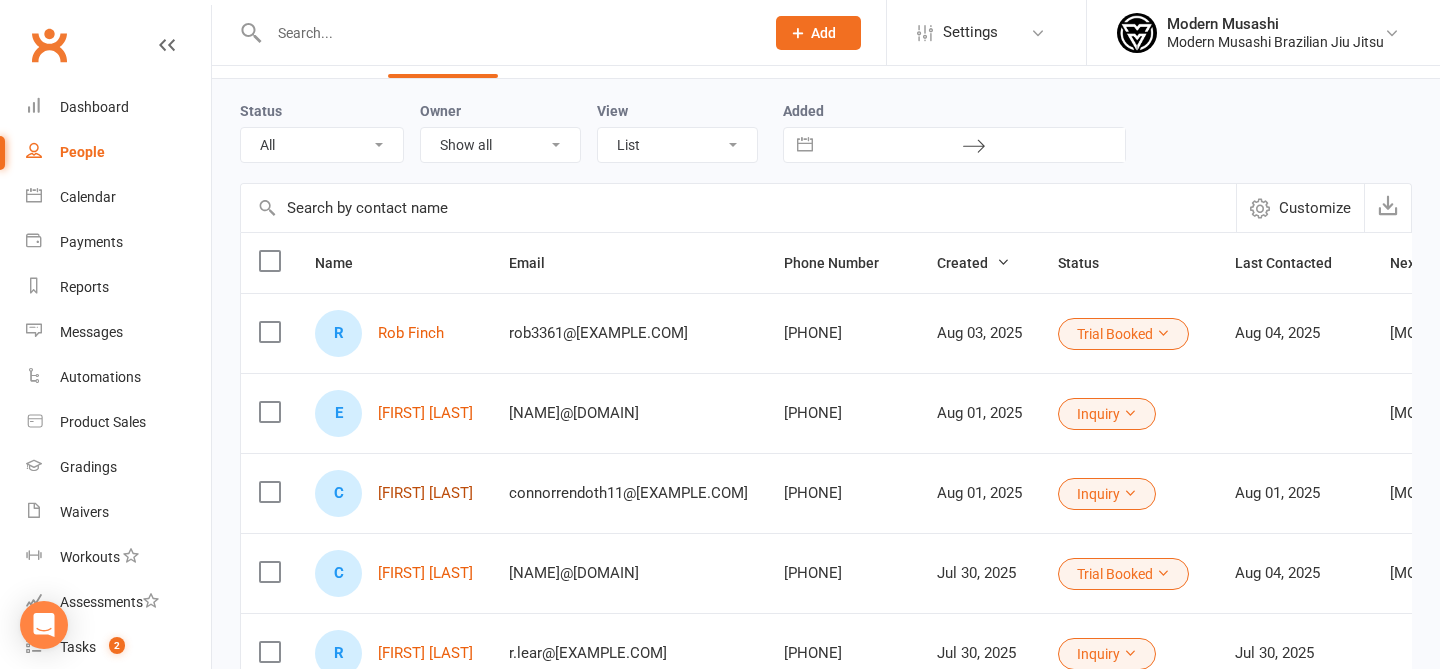 click on "Connor Rendoth" at bounding box center (425, 493) 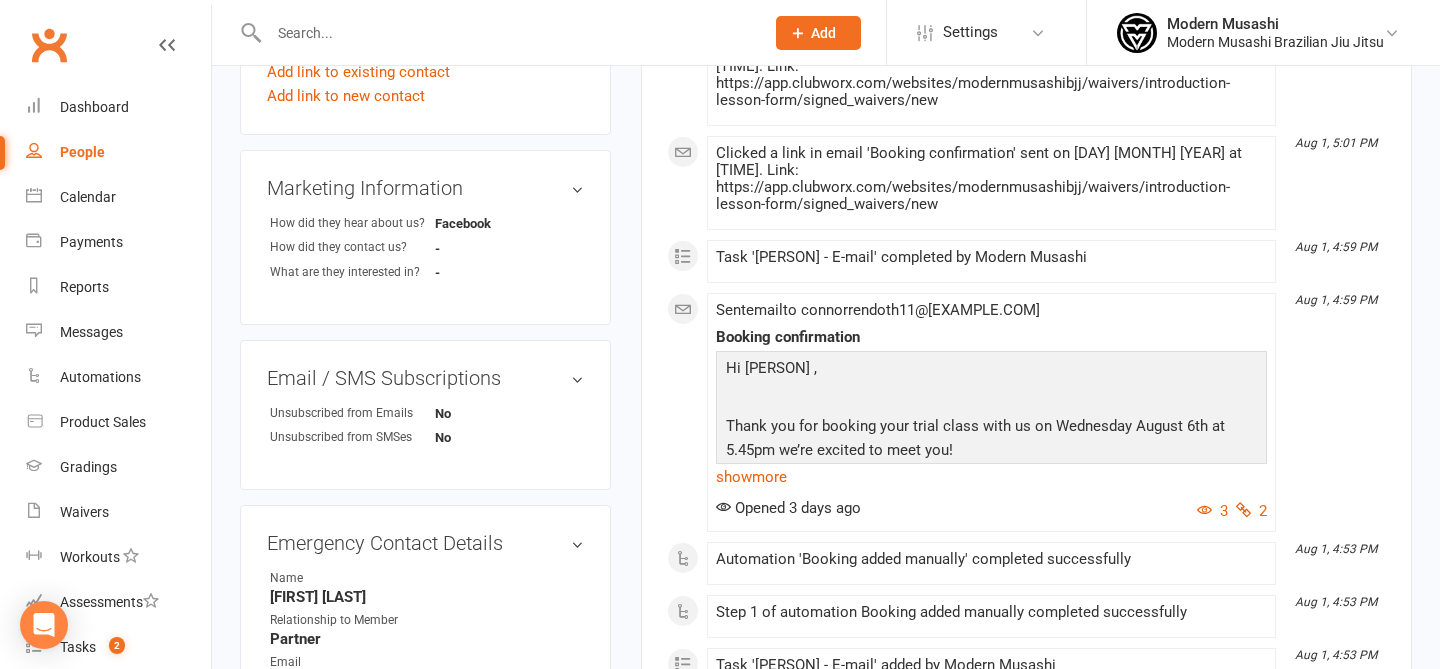 scroll, scrollTop: 0, scrollLeft: 0, axis: both 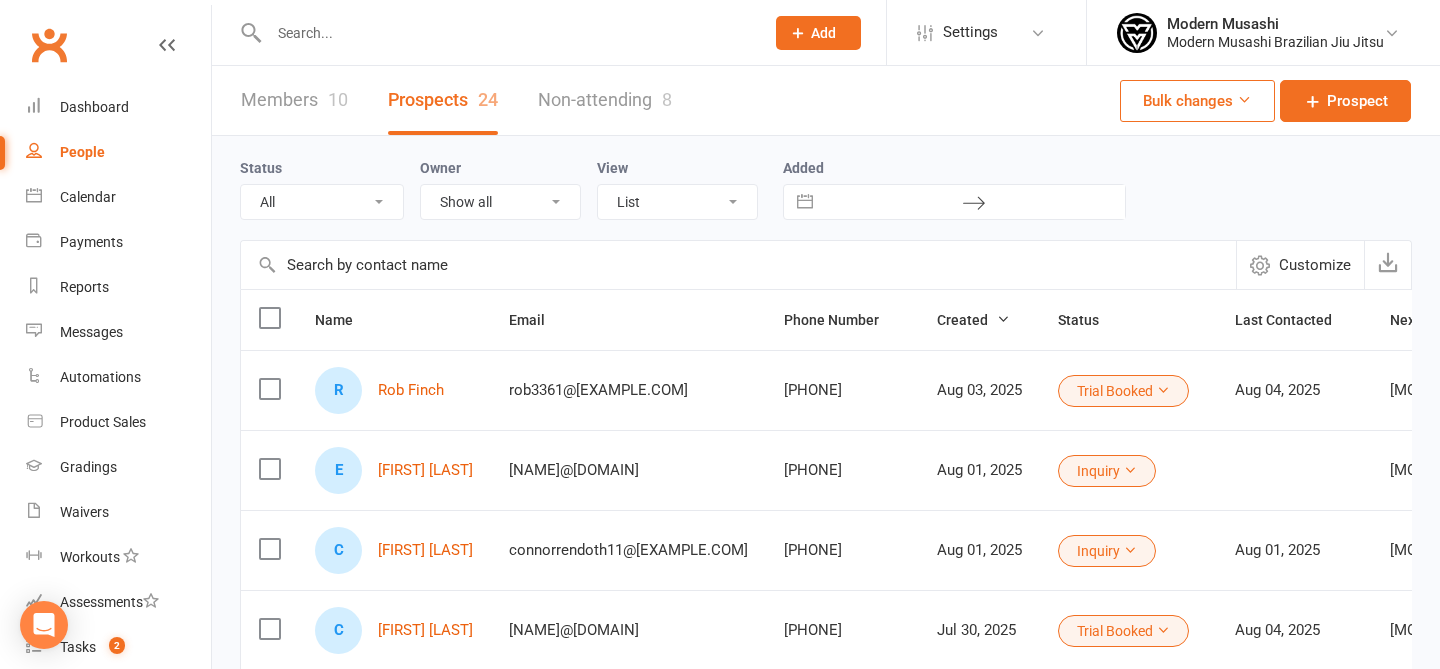 click at bounding box center [1130, 550] 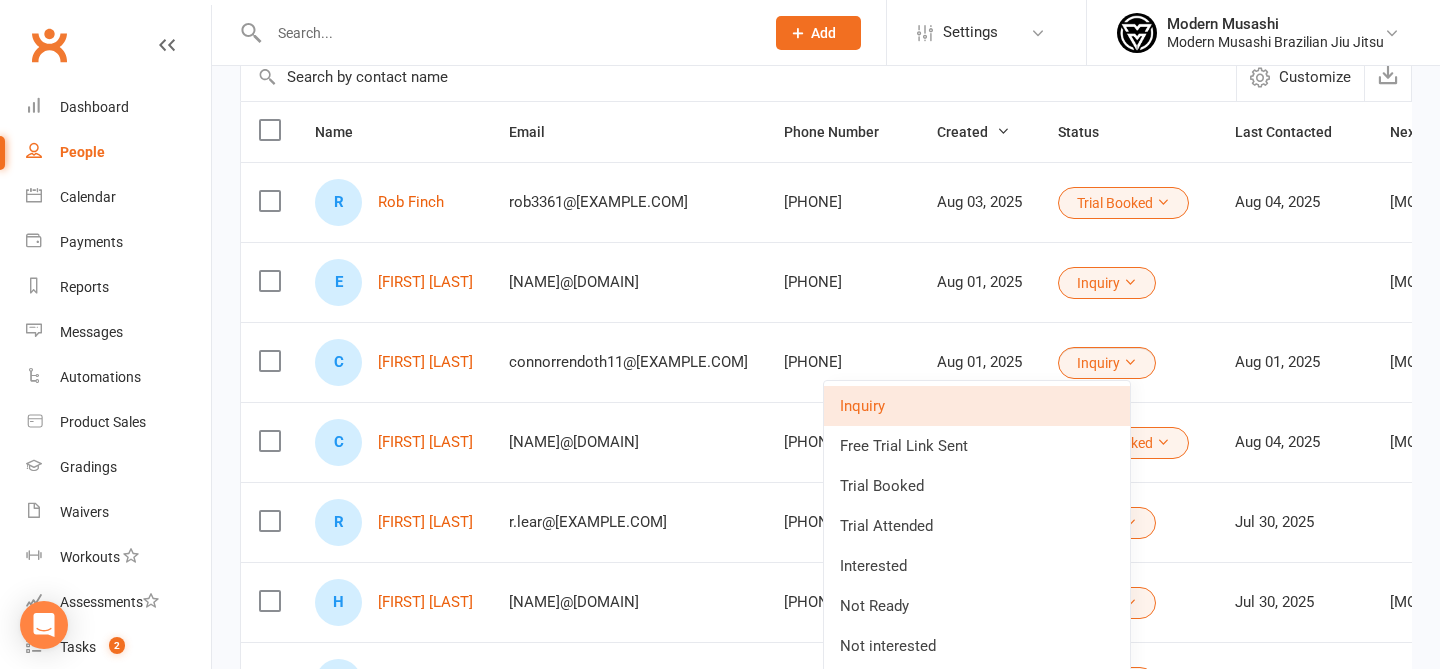 scroll, scrollTop: 195, scrollLeft: 0, axis: vertical 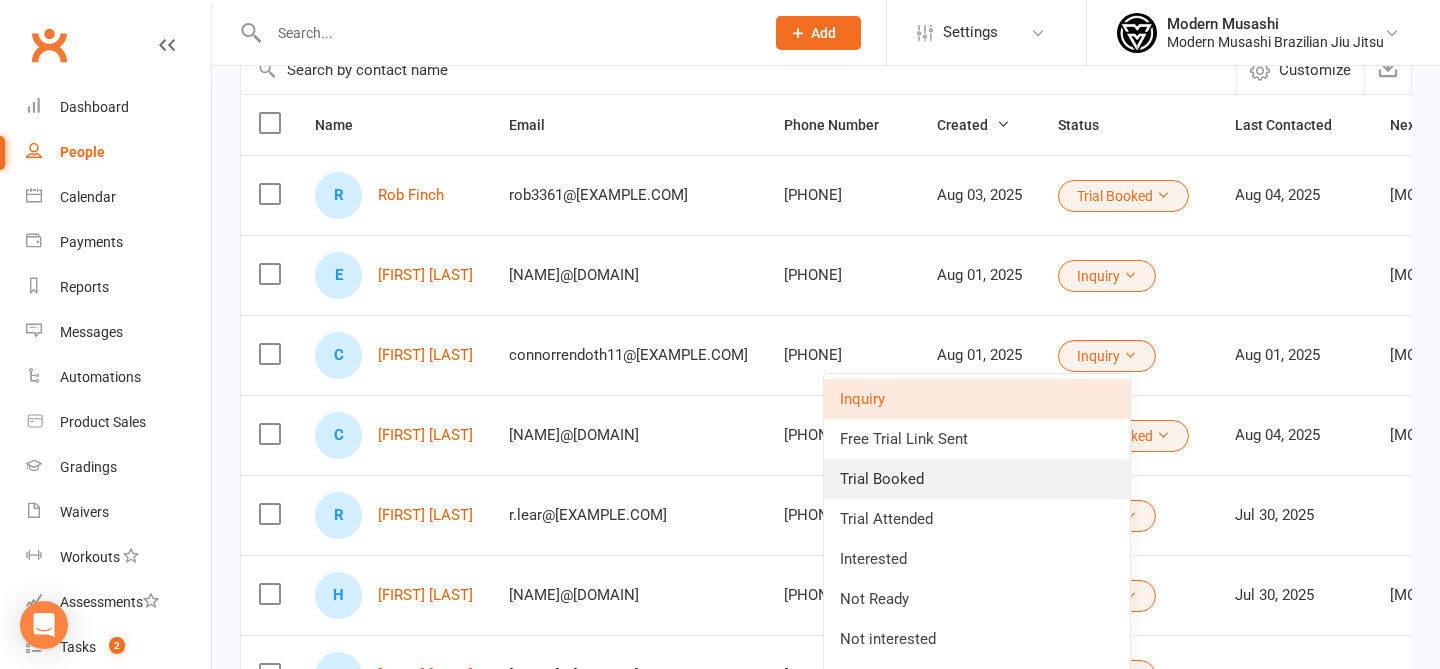 click on "Trial Booked" at bounding box center (977, 479) 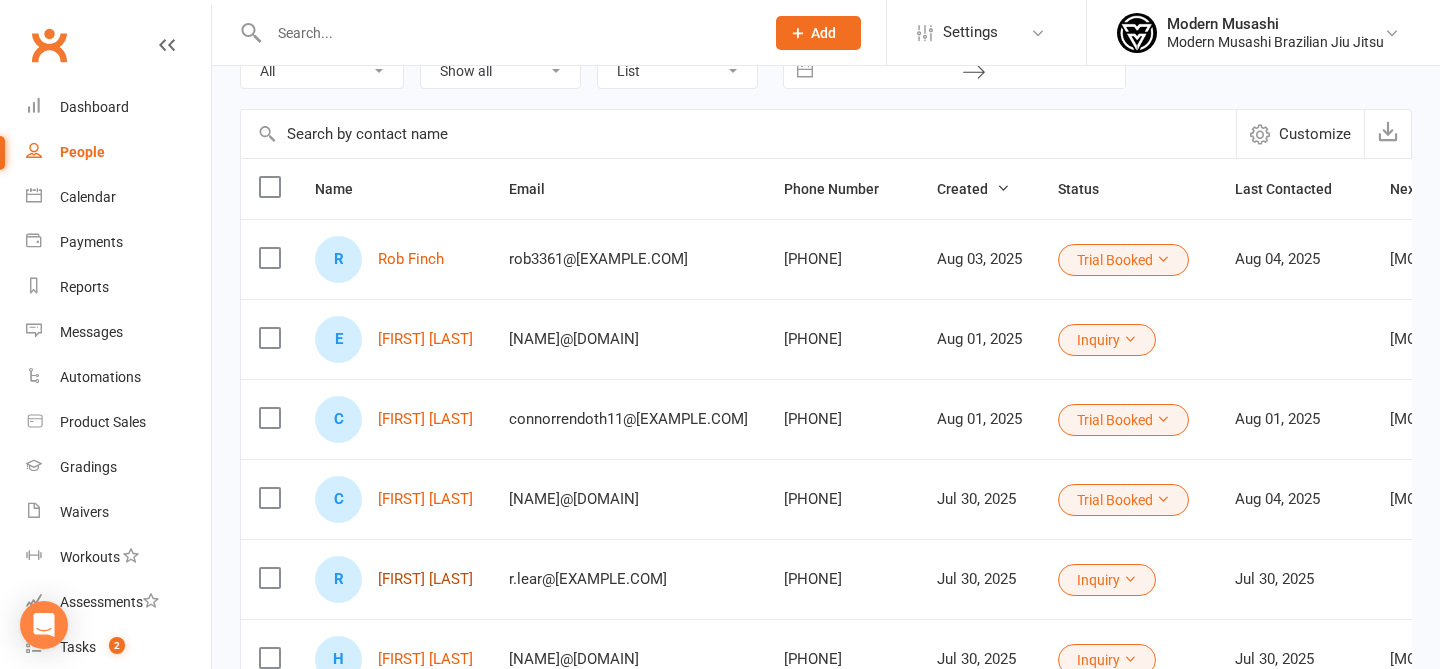 scroll, scrollTop: 190, scrollLeft: 0, axis: vertical 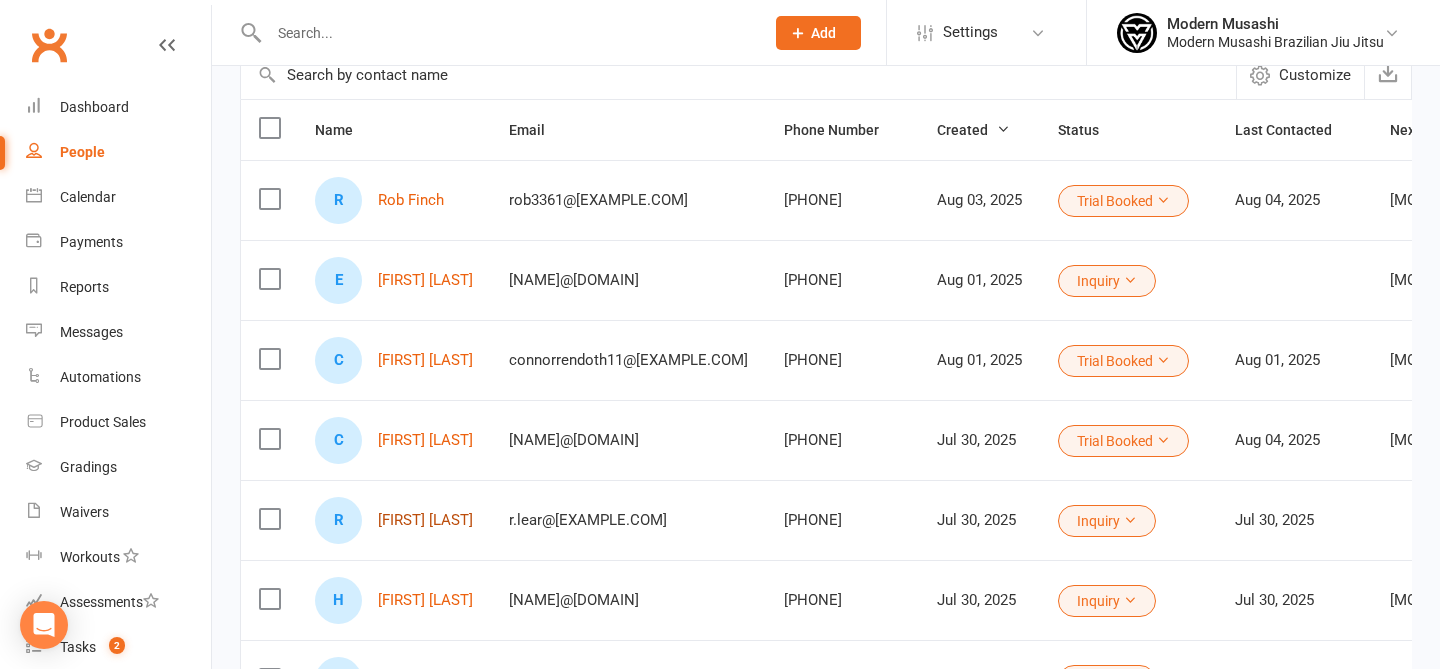 click on "Ryan Lear" at bounding box center [425, 520] 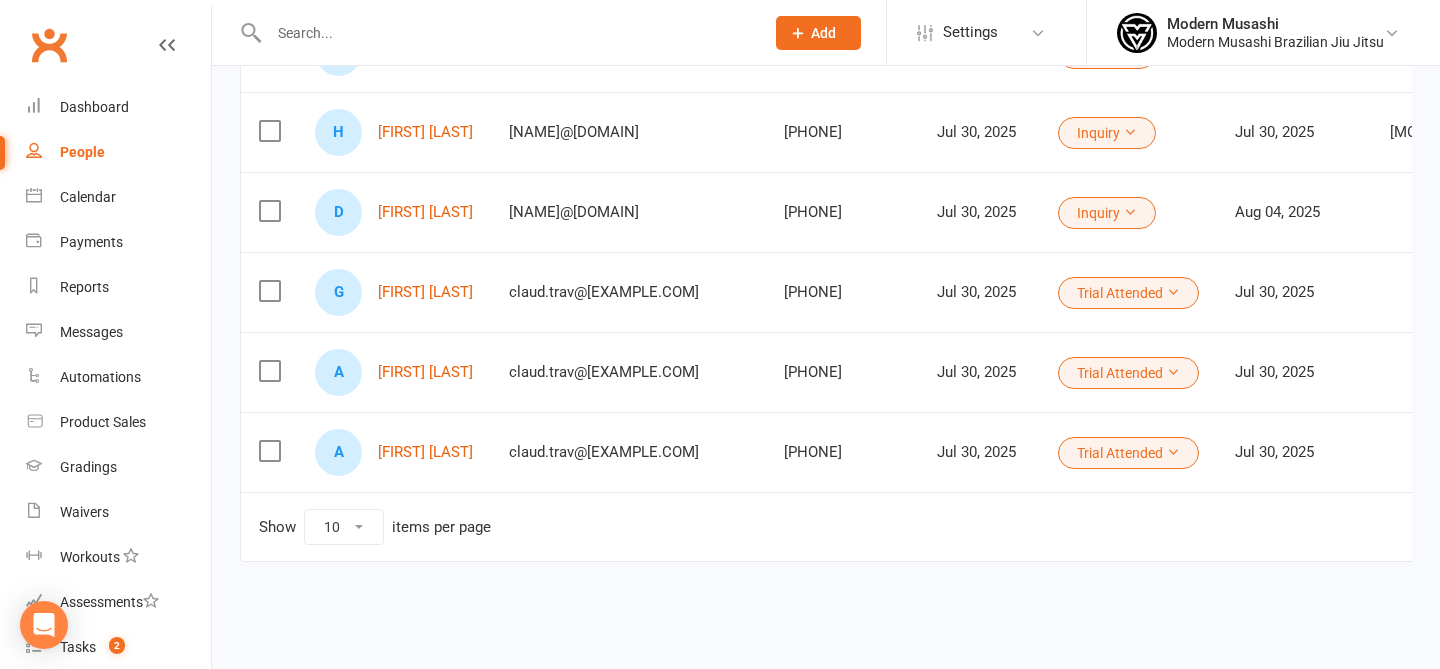 scroll, scrollTop: 657, scrollLeft: 0, axis: vertical 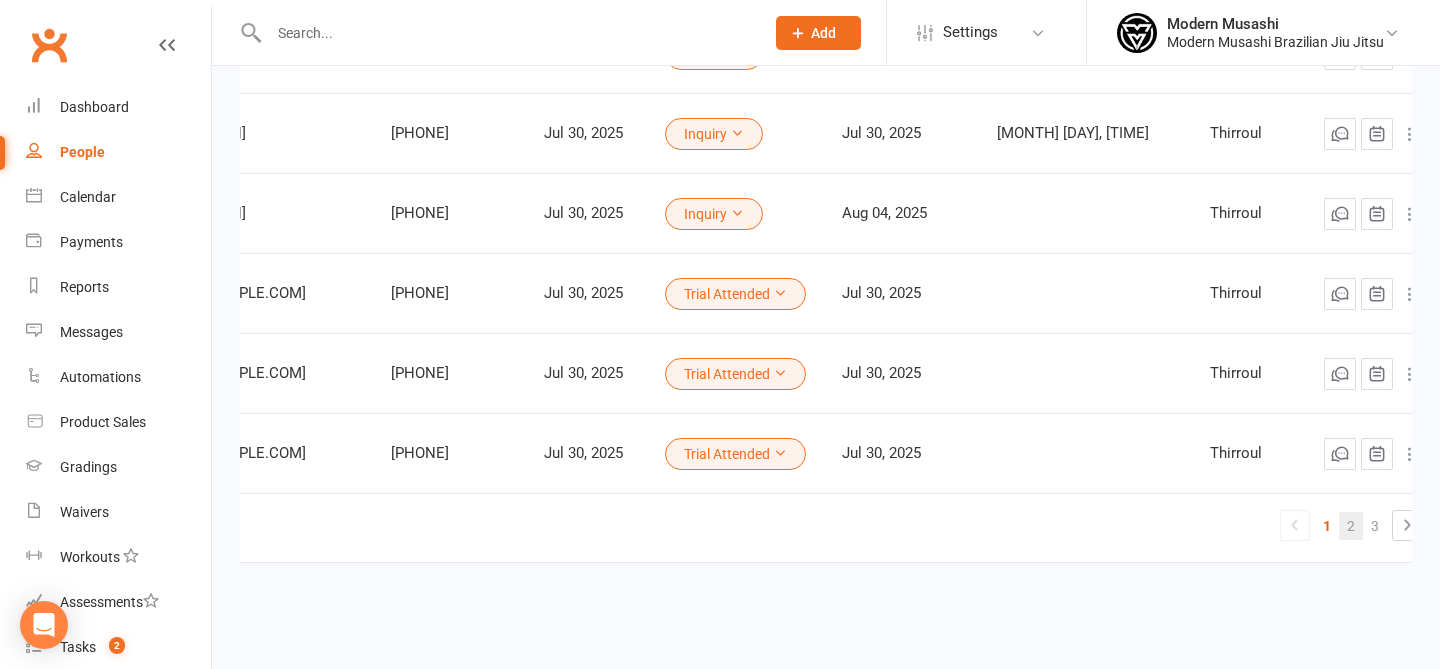 click on "2" at bounding box center (1351, 526) 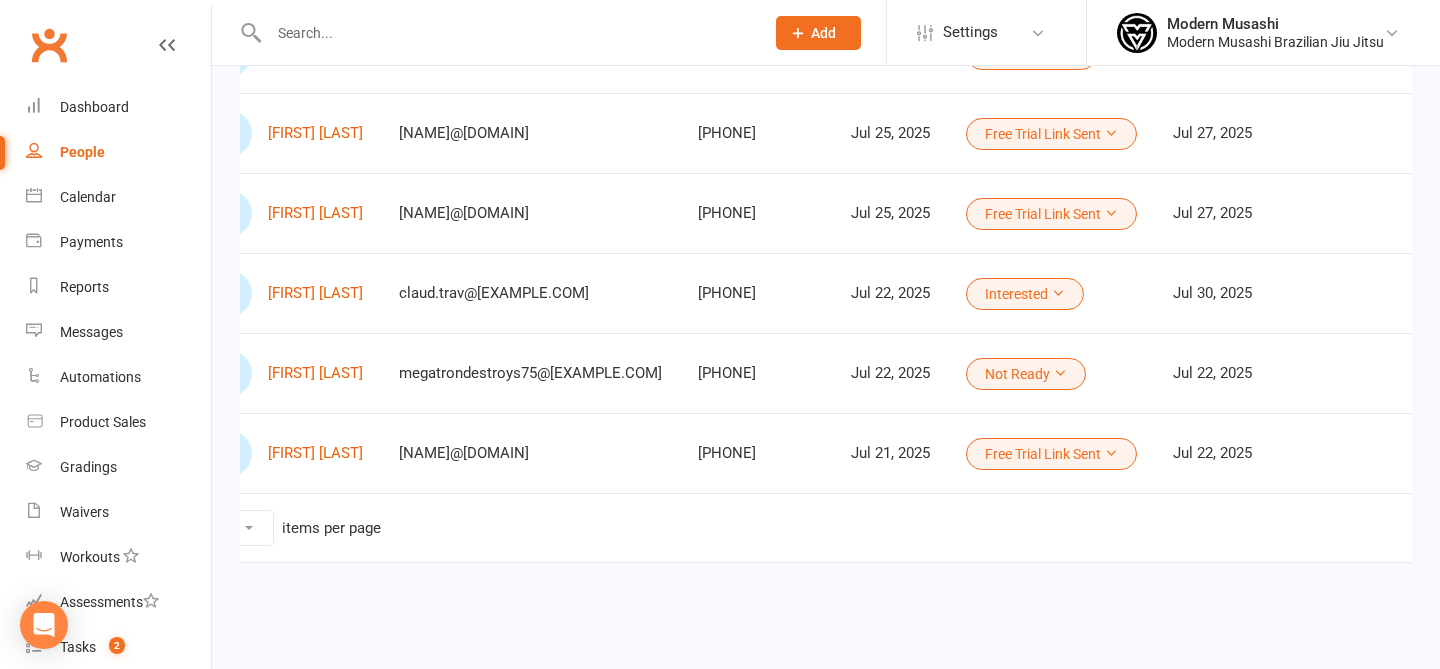 scroll, scrollTop: 0, scrollLeft: 0, axis: both 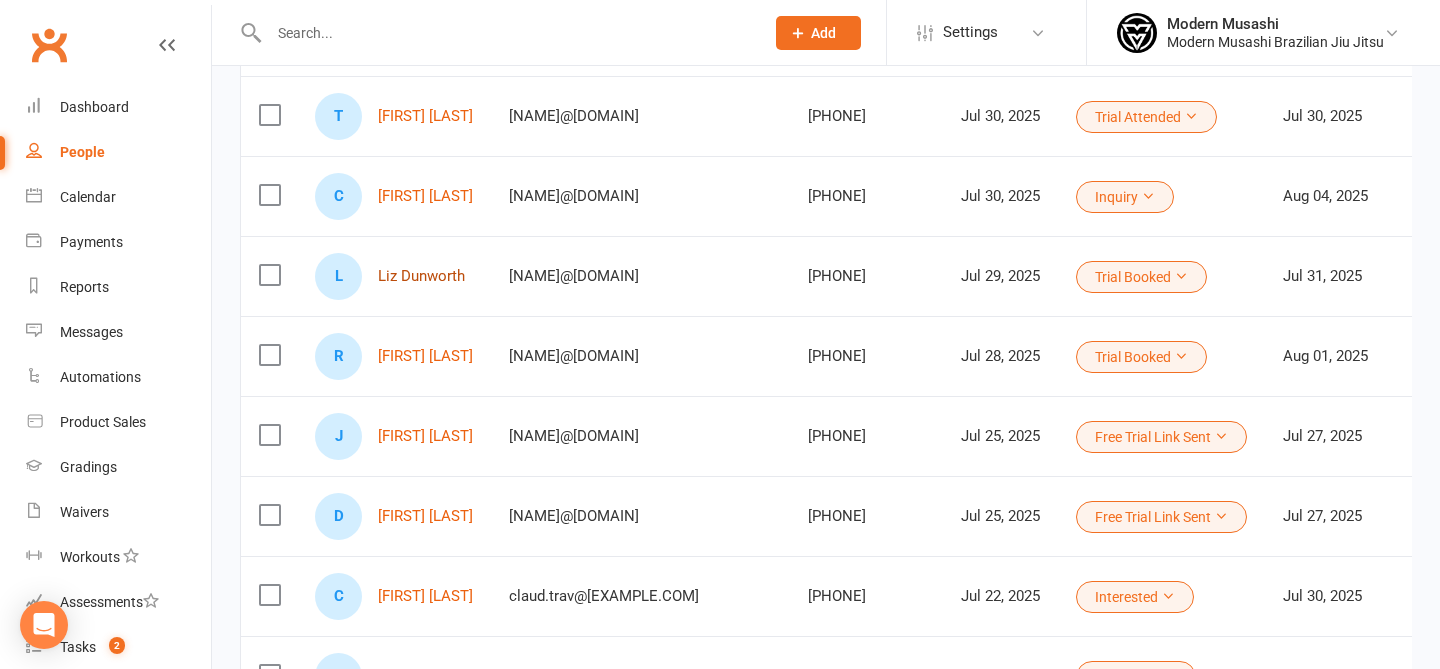 click on "Liz Dunworth" at bounding box center [421, 276] 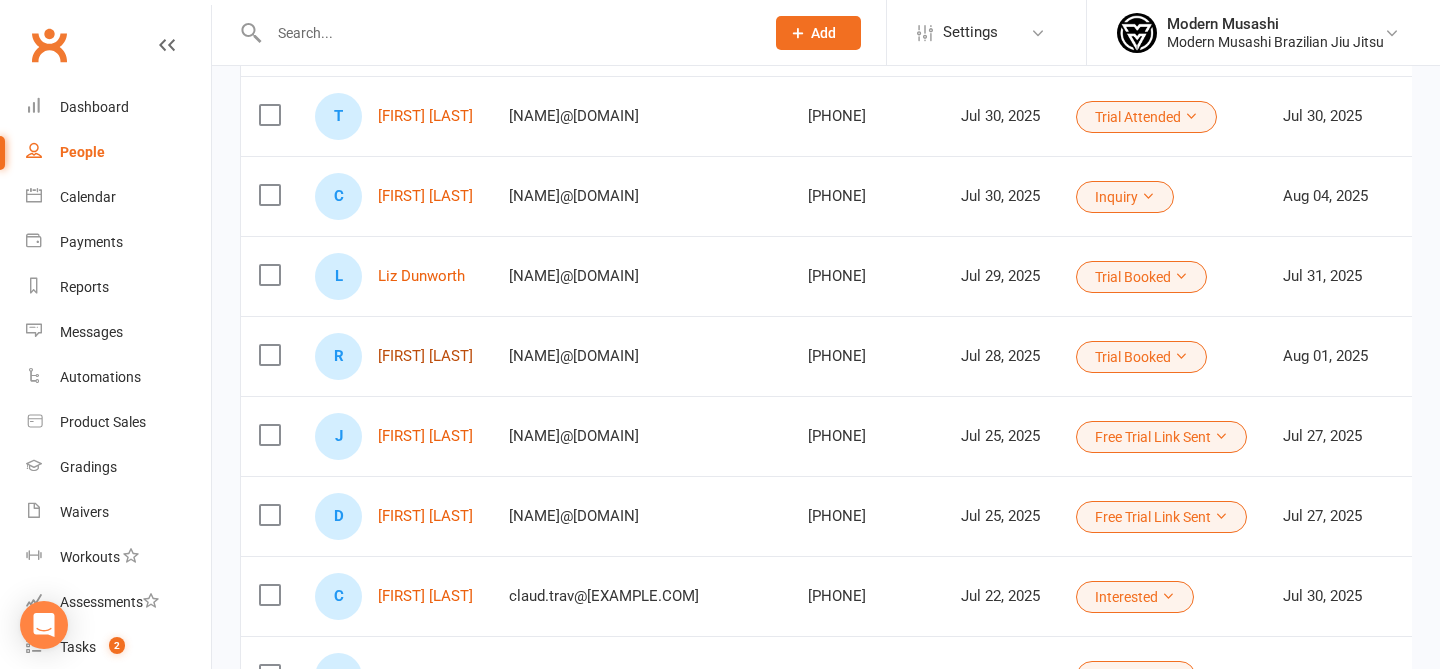 click on "Rebecca Reynolds-Stronge" at bounding box center [425, 356] 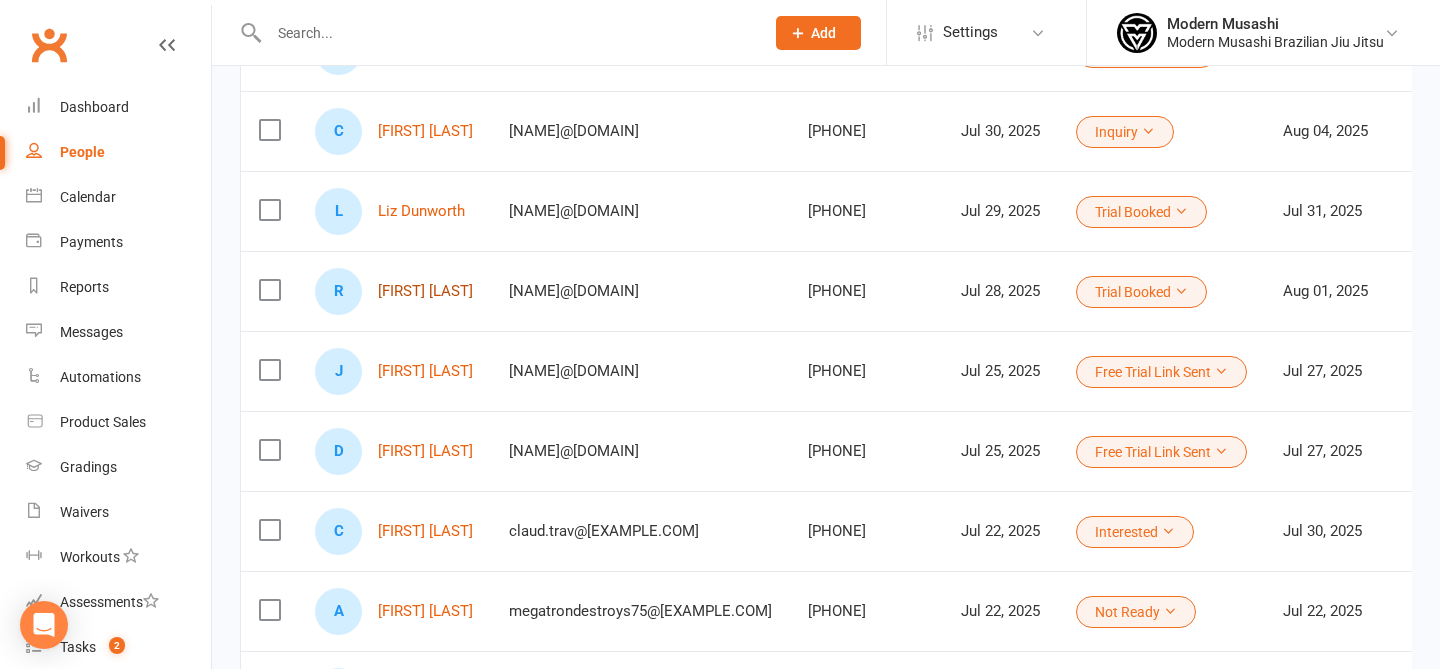 scroll, scrollTop: 422, scrollLeft: 0, axis: vertical 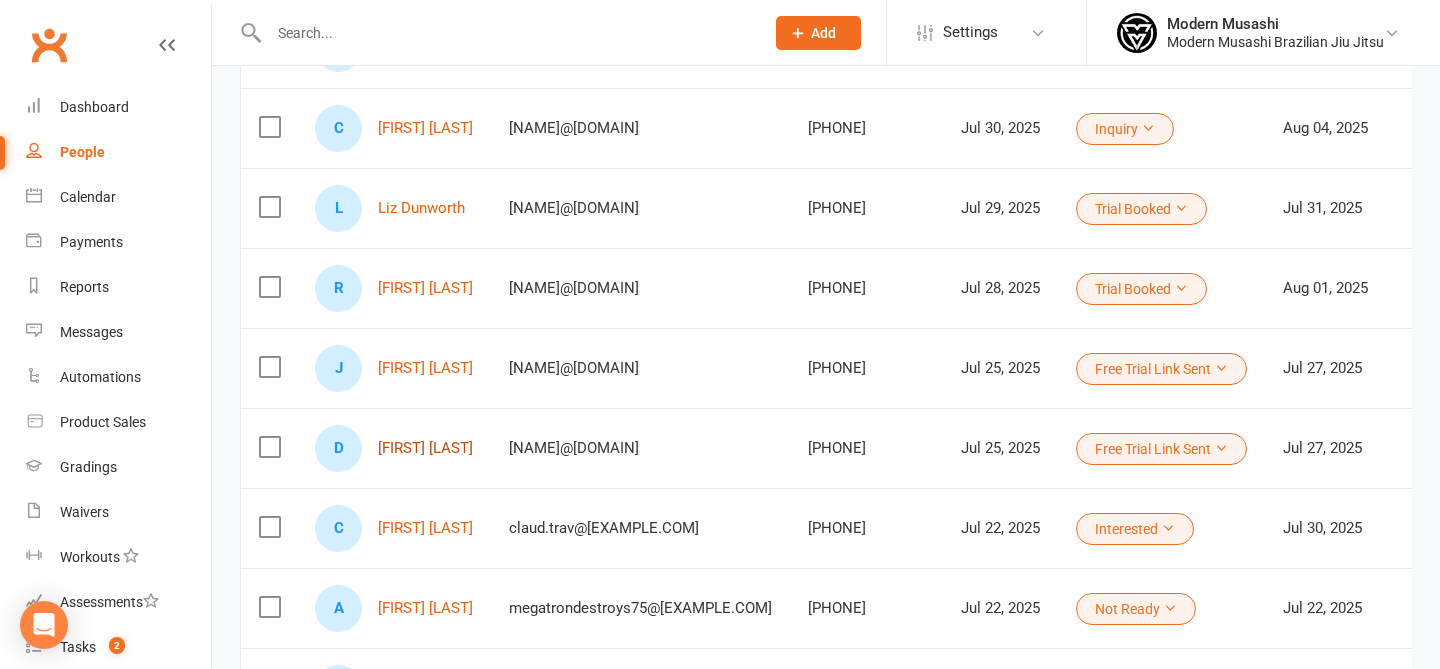 click on "David Cleary" at bounding box center [425, 448] 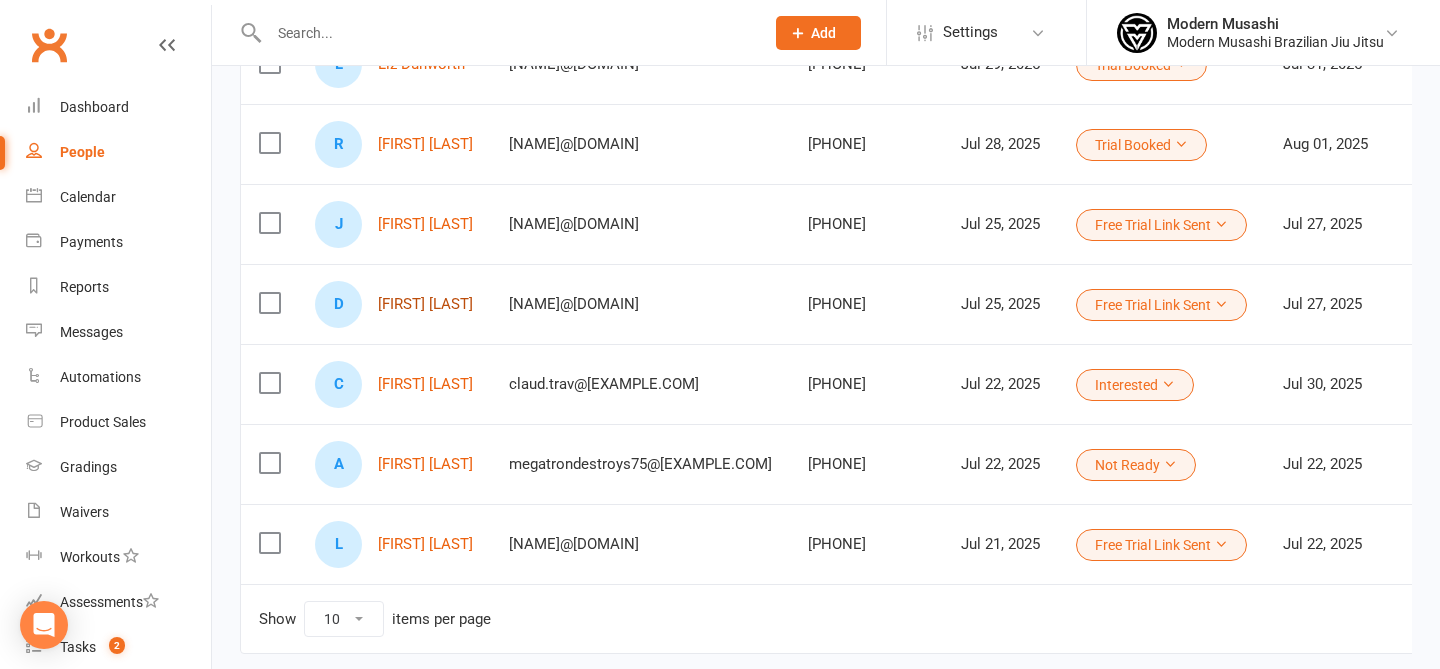 scroll, scrollTop: 574, scrollLeft: 0, axis: vertical 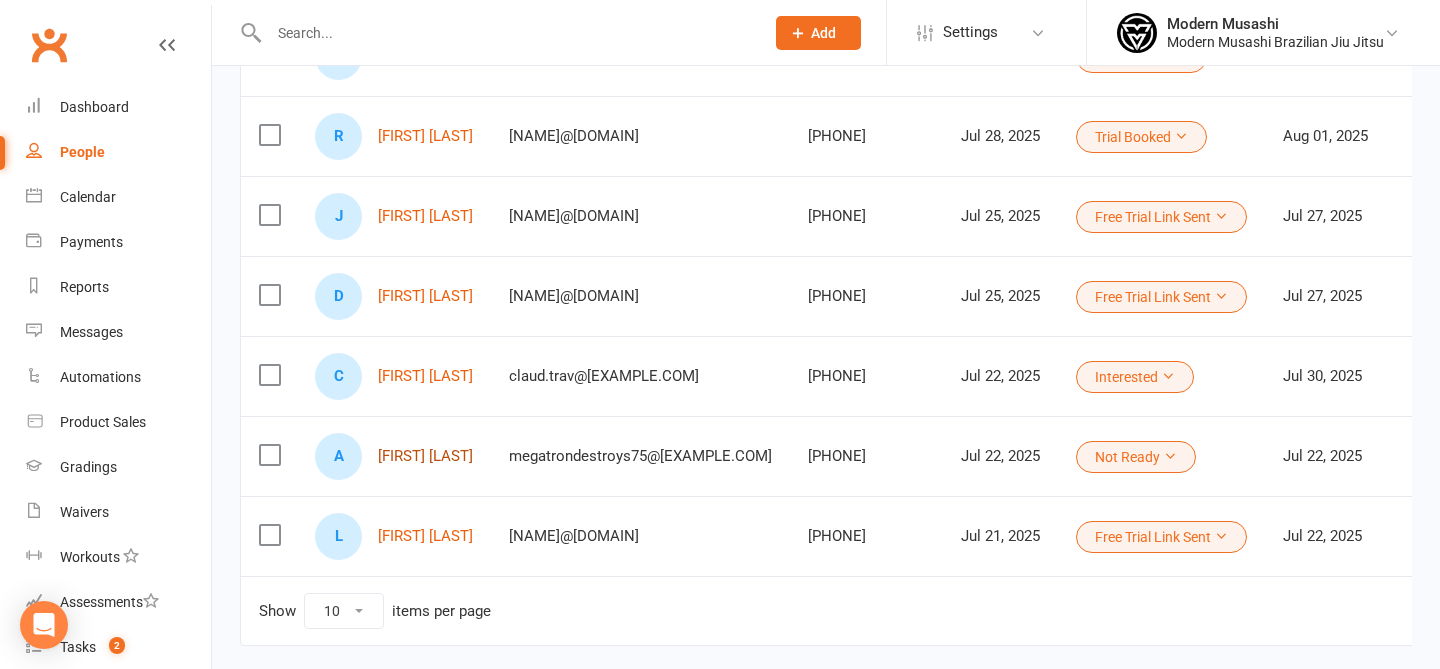 click on "Ash Ramayah" at bounding box center [425, 456] 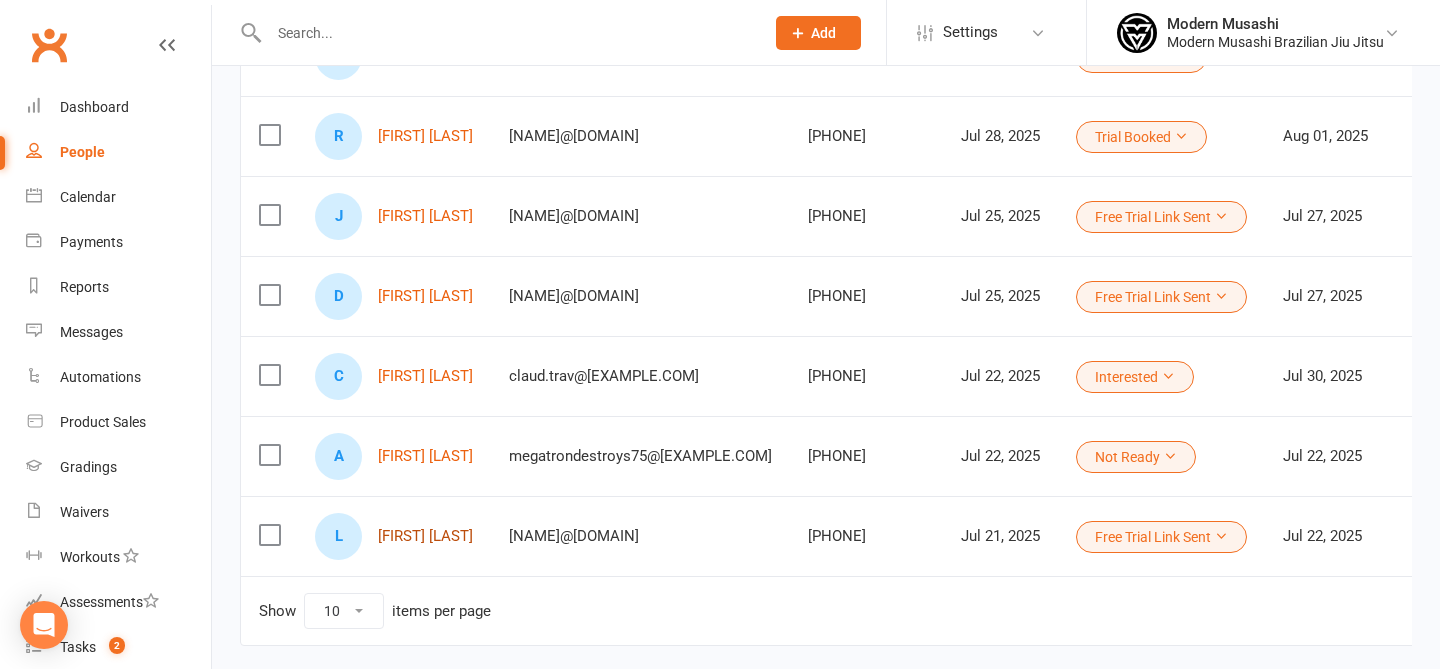 click on "Liam Slatter" at bounding box center (425, 536) 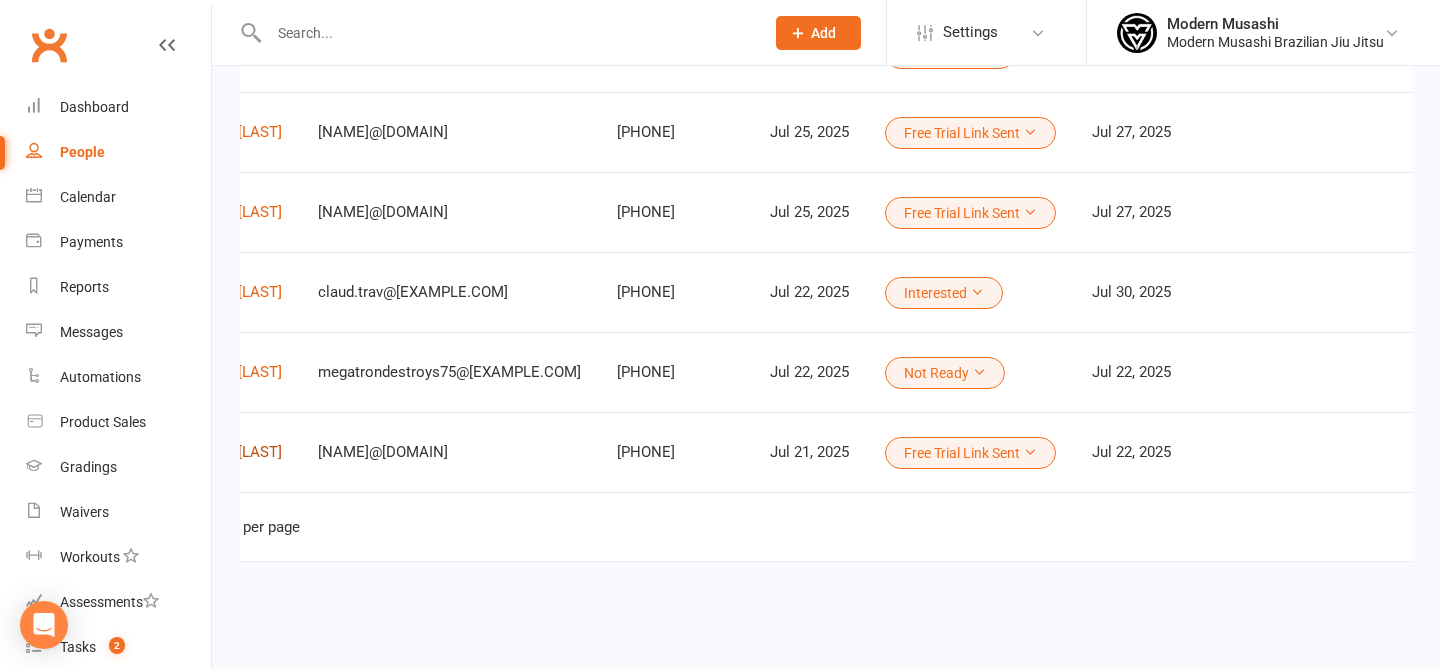 scroll, scrollTop: 0, scrollLeft: 510, axis: horizontal 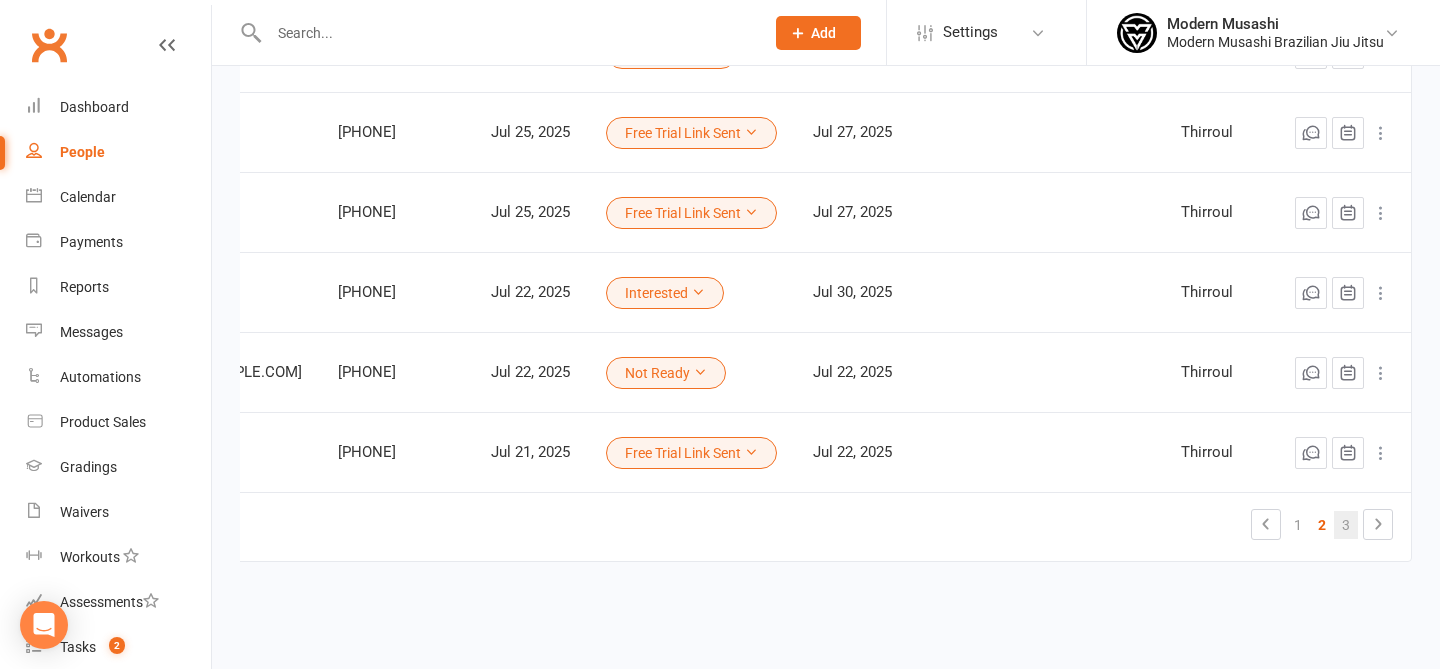 click on "3" at bounding box center [1346, 525] 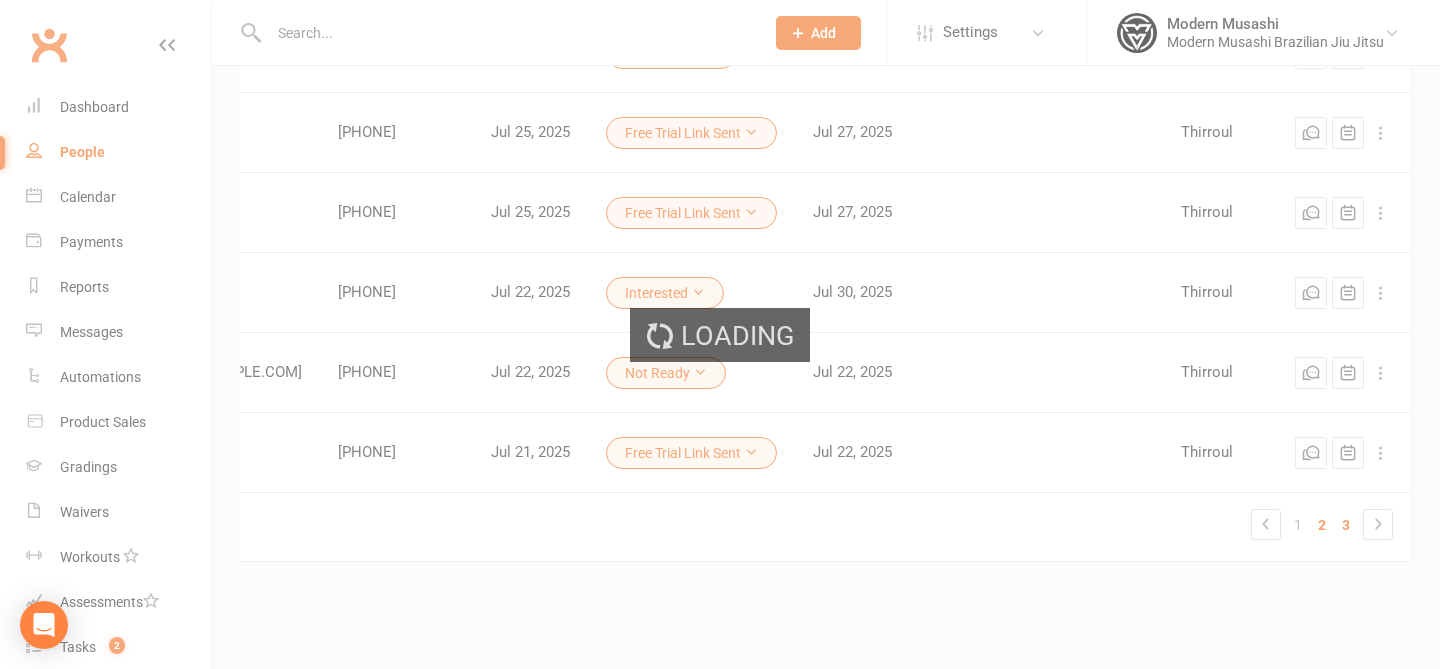 scroll, scrollTop: 0, scrollLeft: 435, axis: horizontal 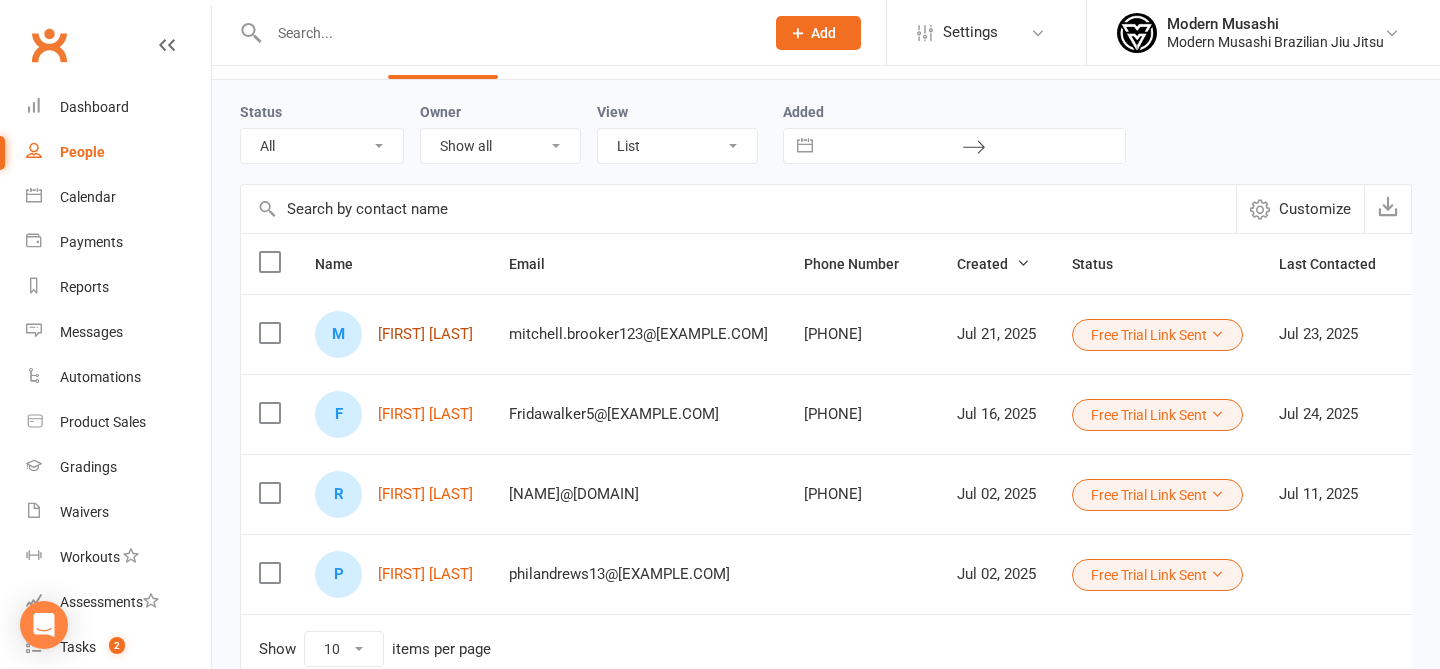 click on "Mitchell Brooker" at bounding box center (425, 334) 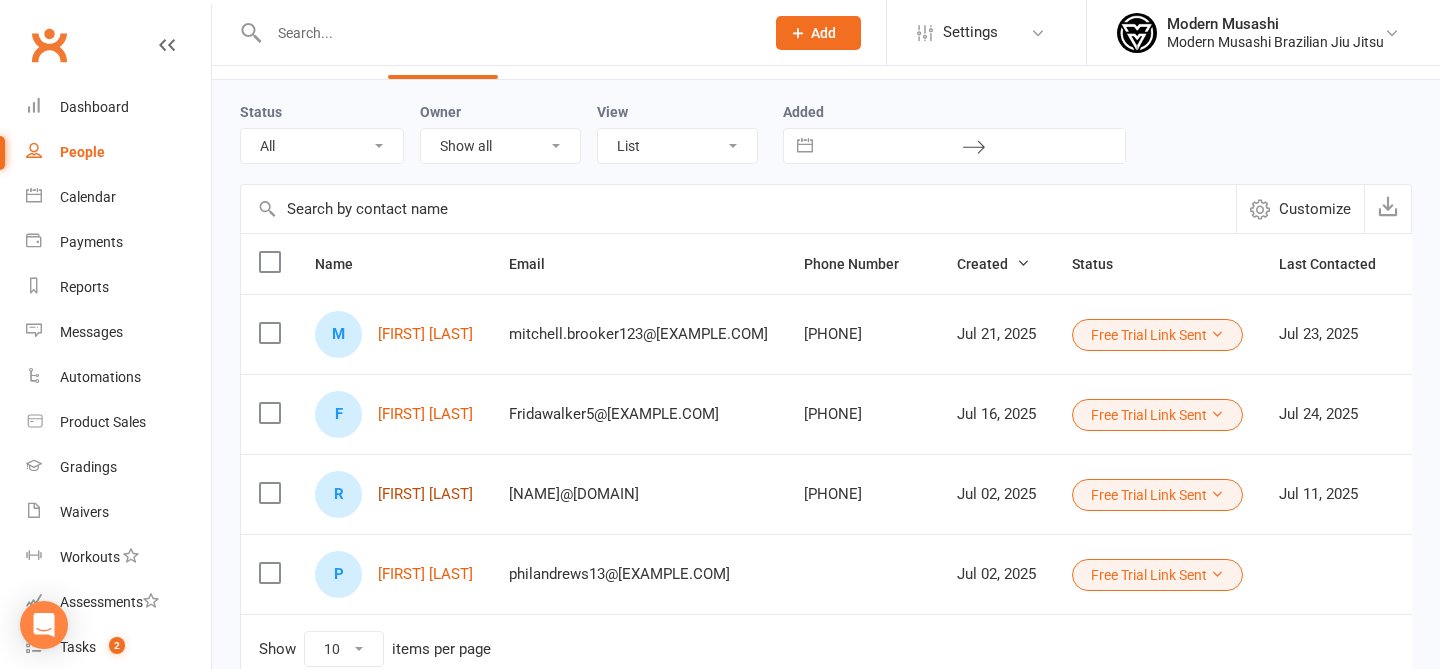 click on "Rory Harrington" at bounding box center (425, 494) 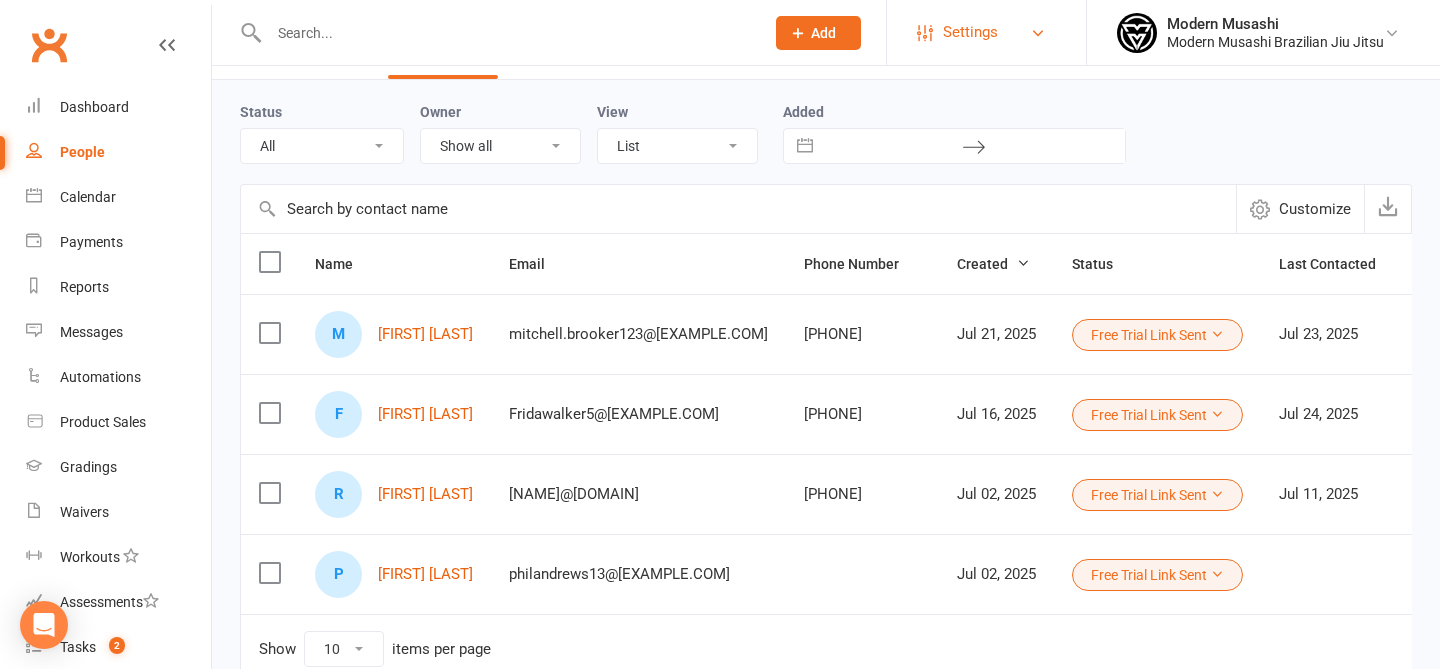 click on "Settings" at bounding box center [970, 32] 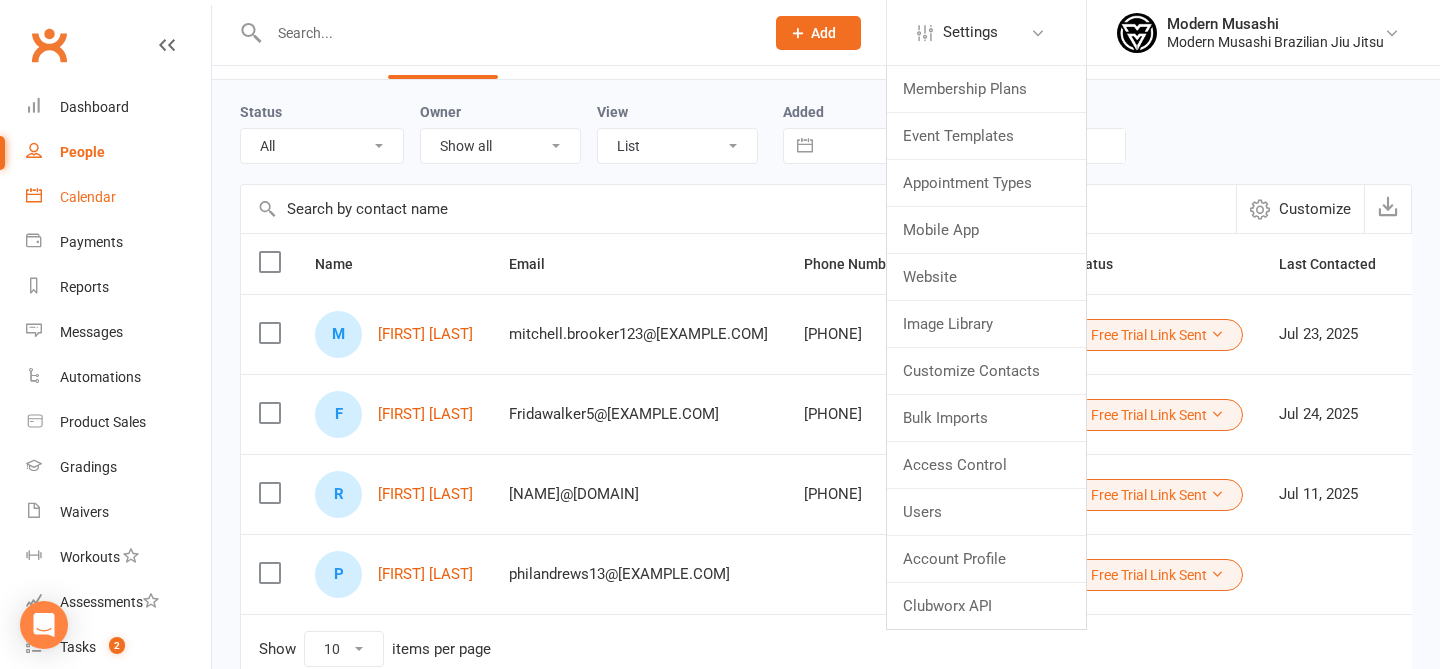 click on "Calendar" at bounding box center (88, 197) 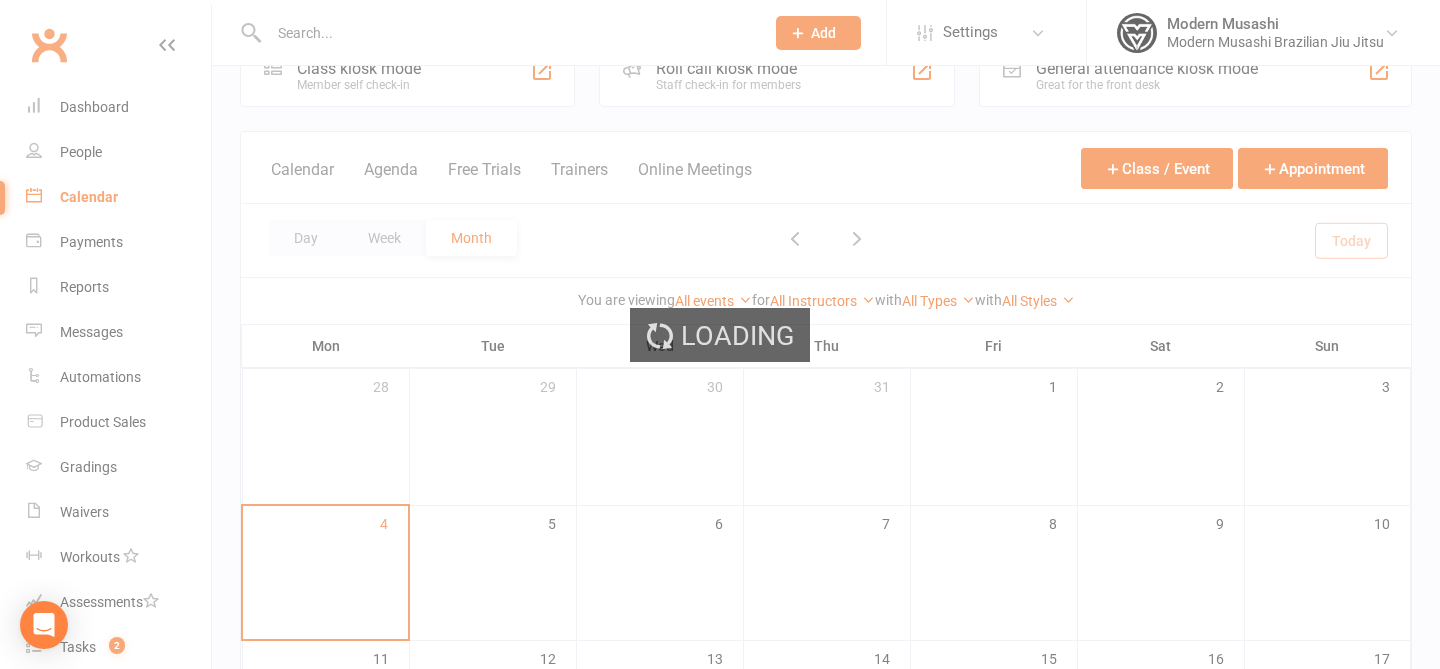 scroll, scrollTop: 0, scrollLeft: 0, axis: both 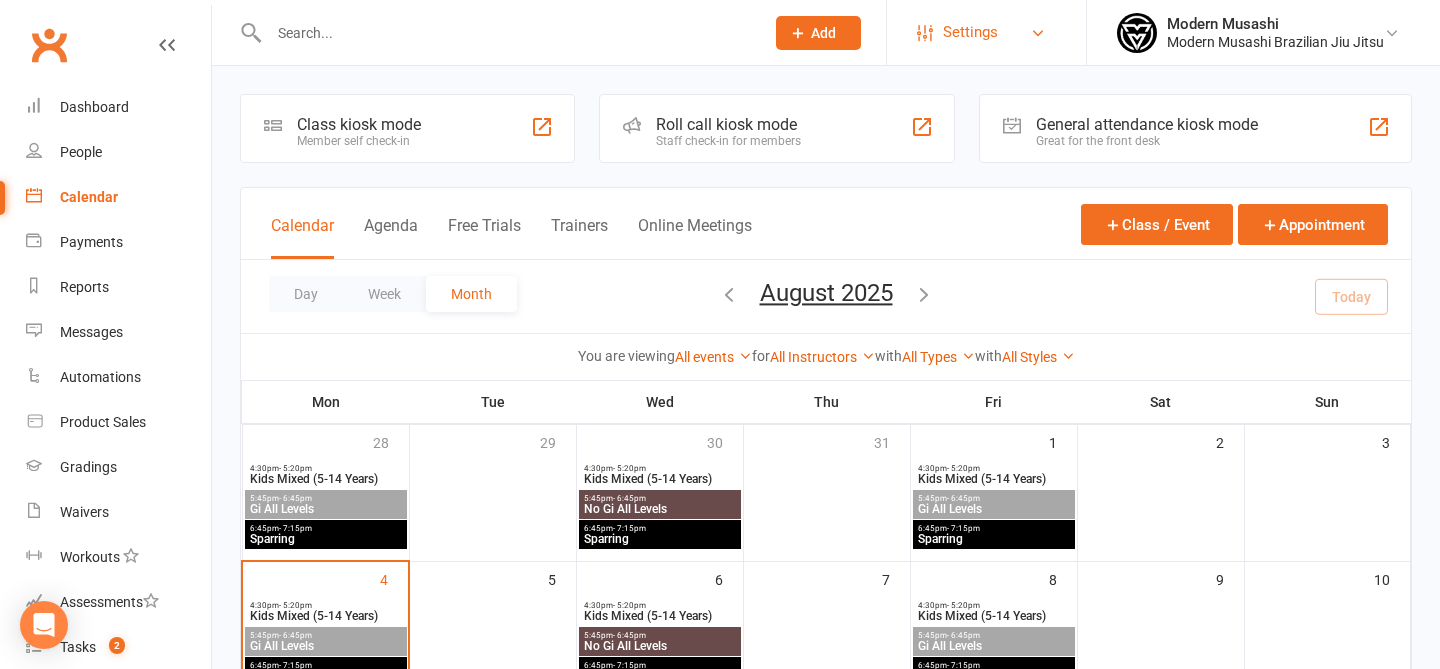 click on "Settings" at bounding box center (986, 32) 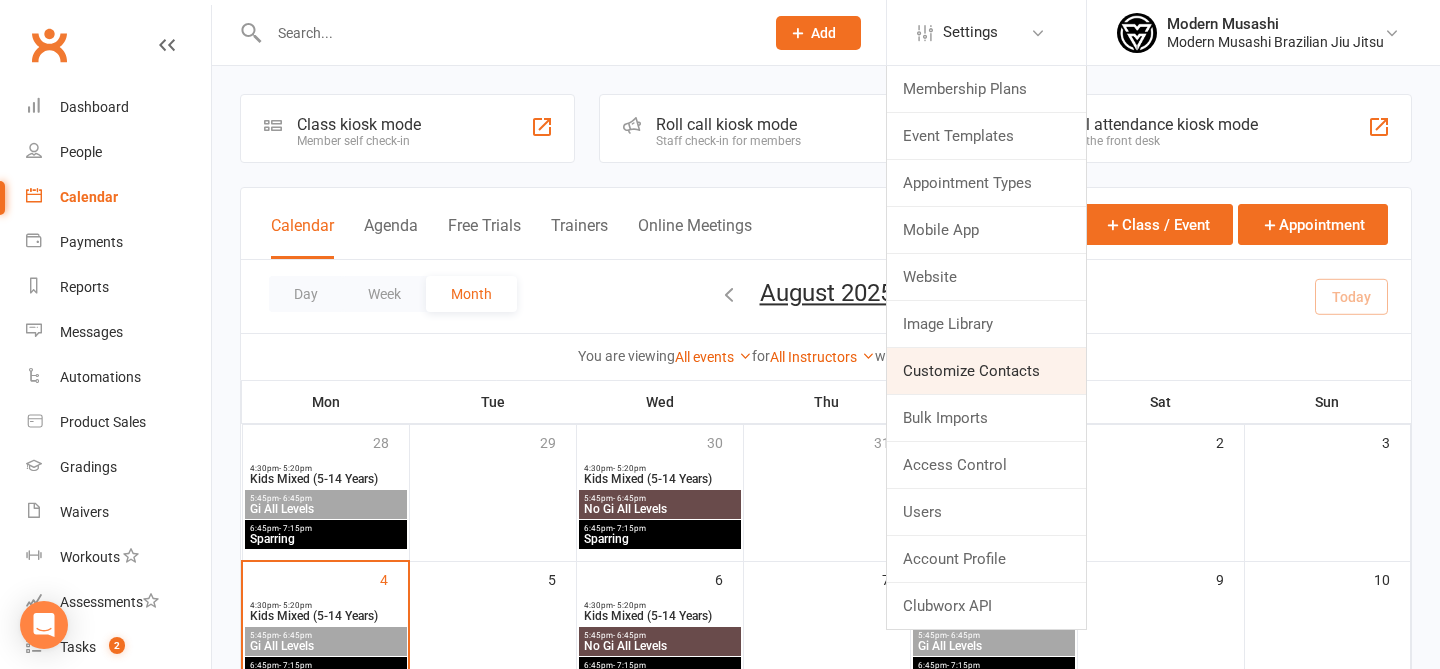 click on "Customize Contacts" at bounding box center [986, 371] 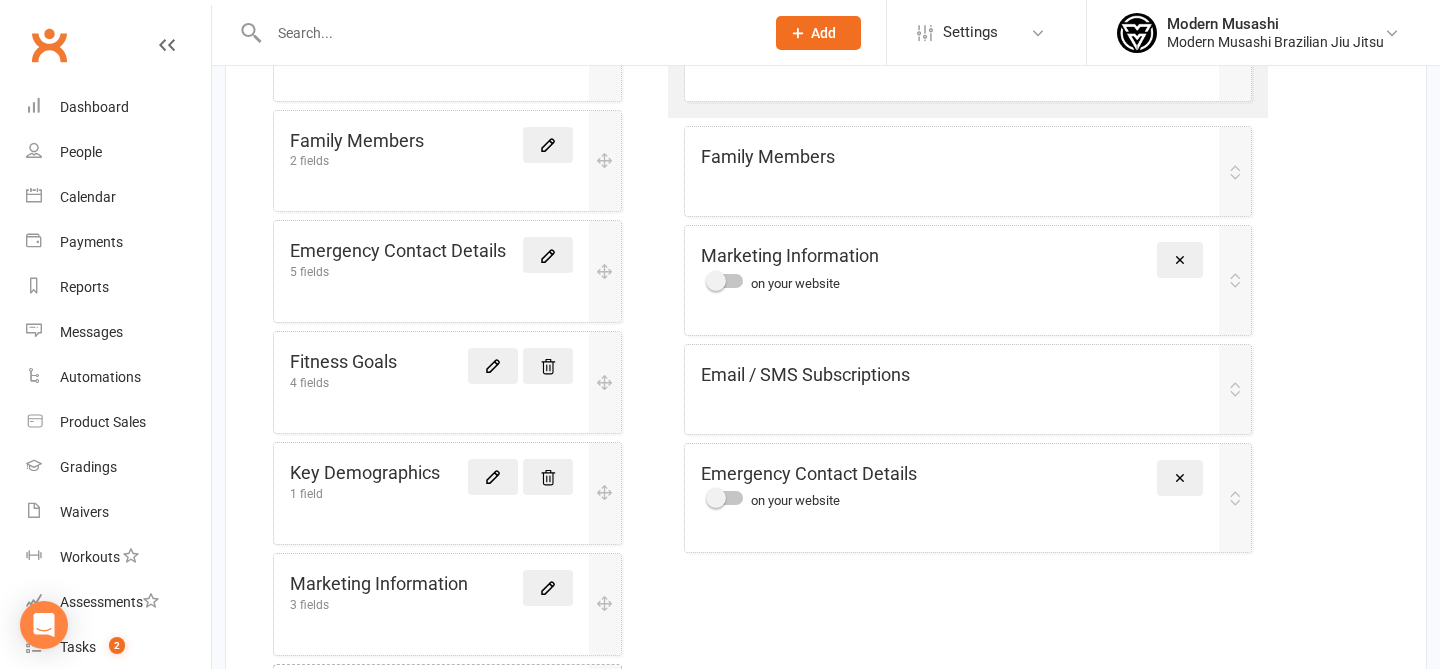 scroll, scrollTop: 356, scrollLeft: 0, axis: vertical 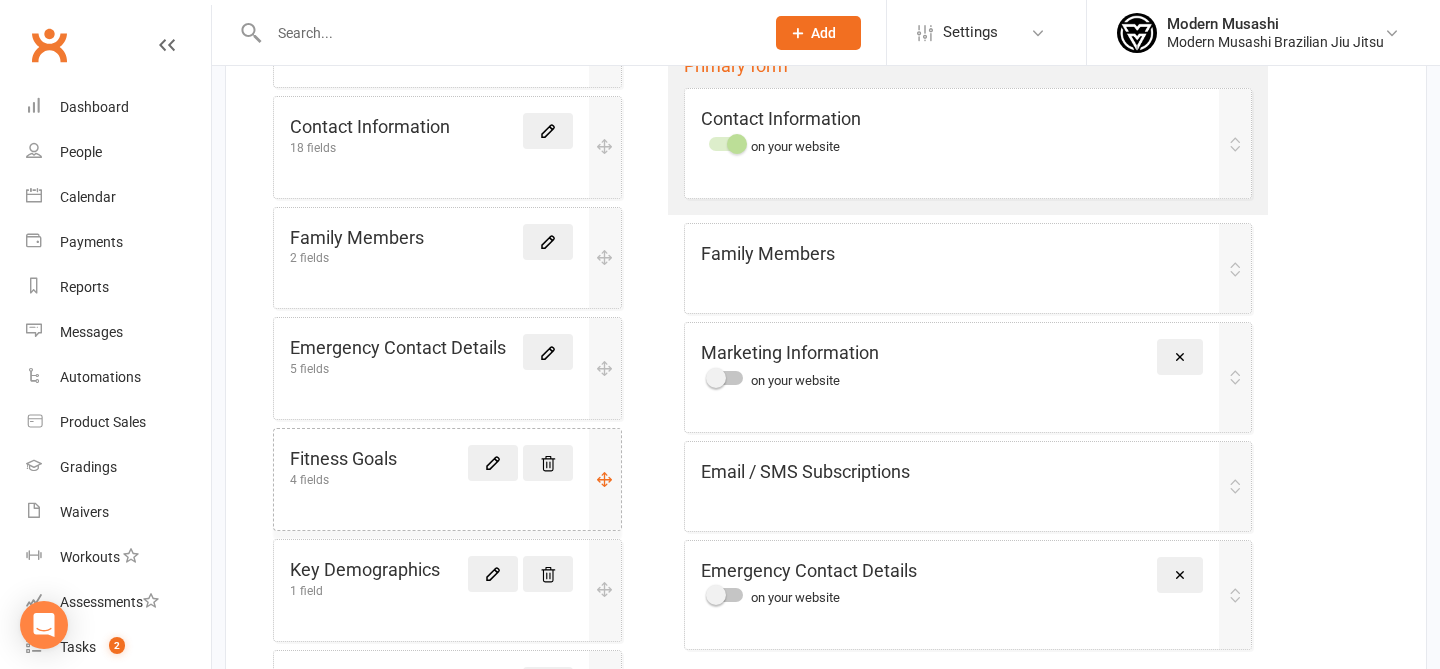 click on "4 fields" at bounding box center (343, 480) 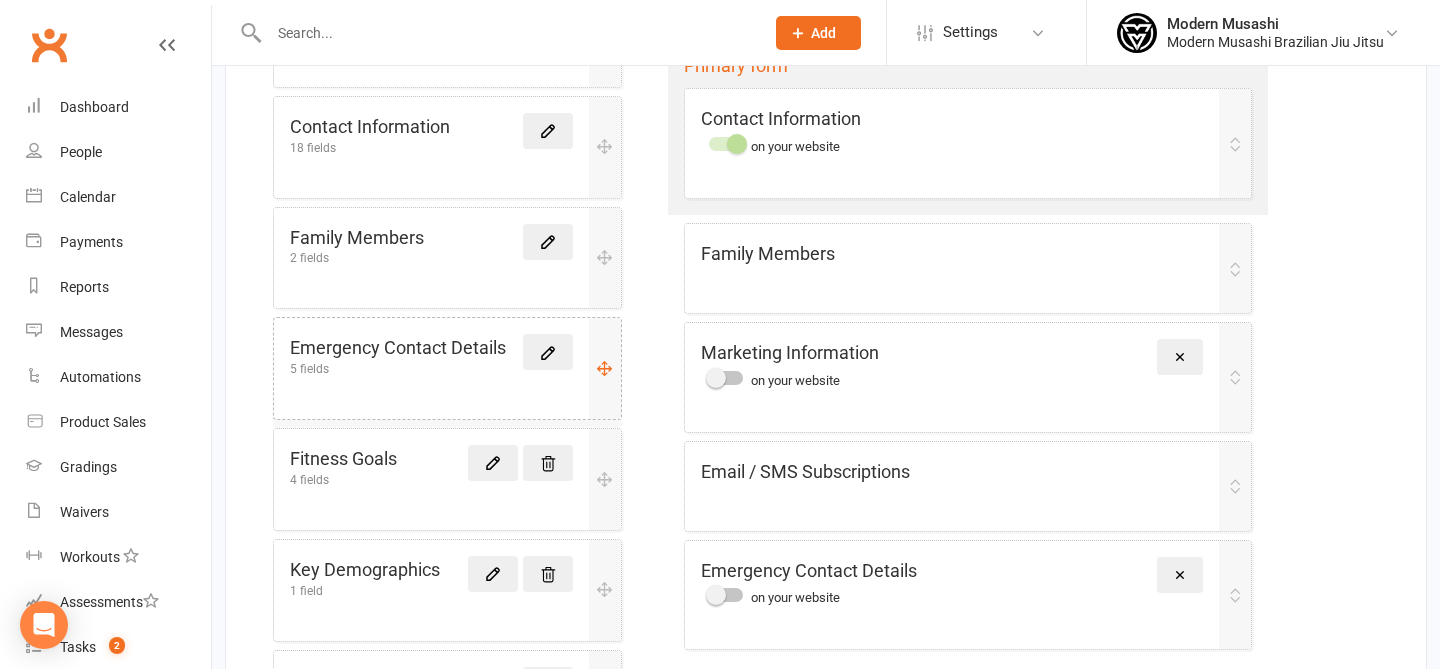 click on "5 fields" at bounding box center (398, 369) 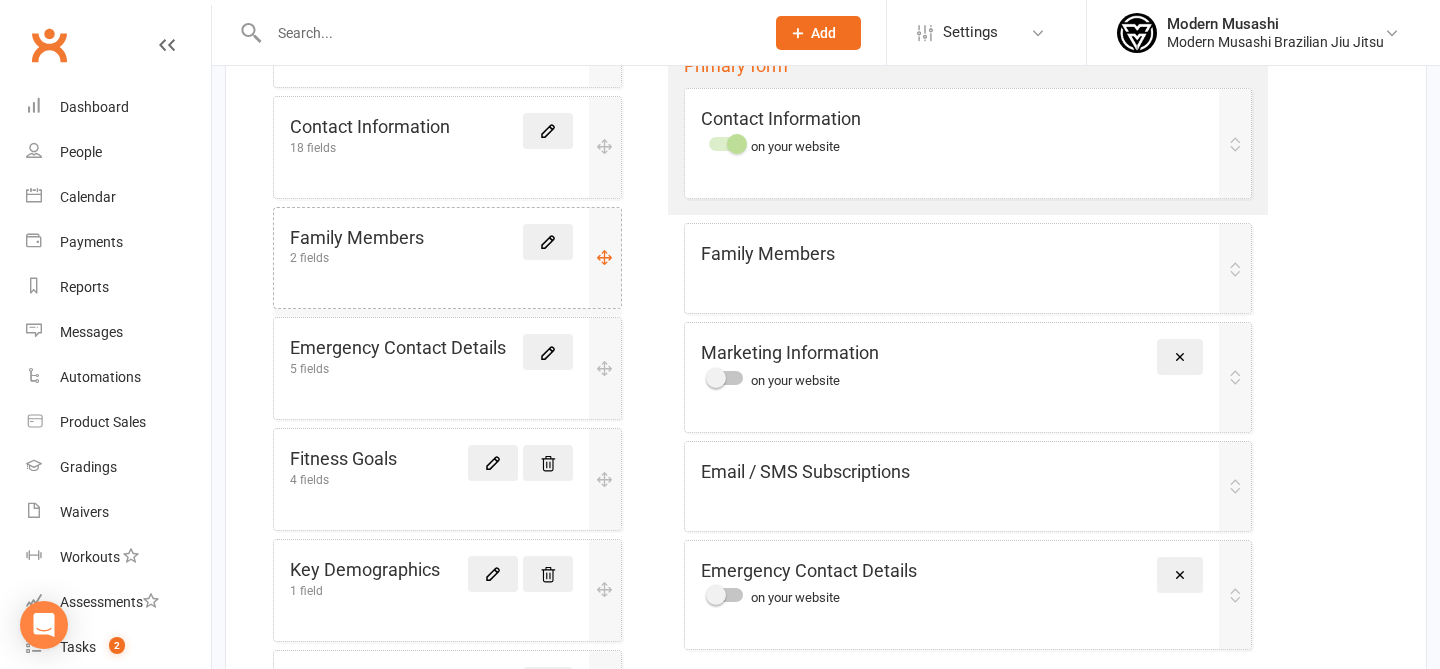 click on "2 fields" at bounding box center [357, 258] 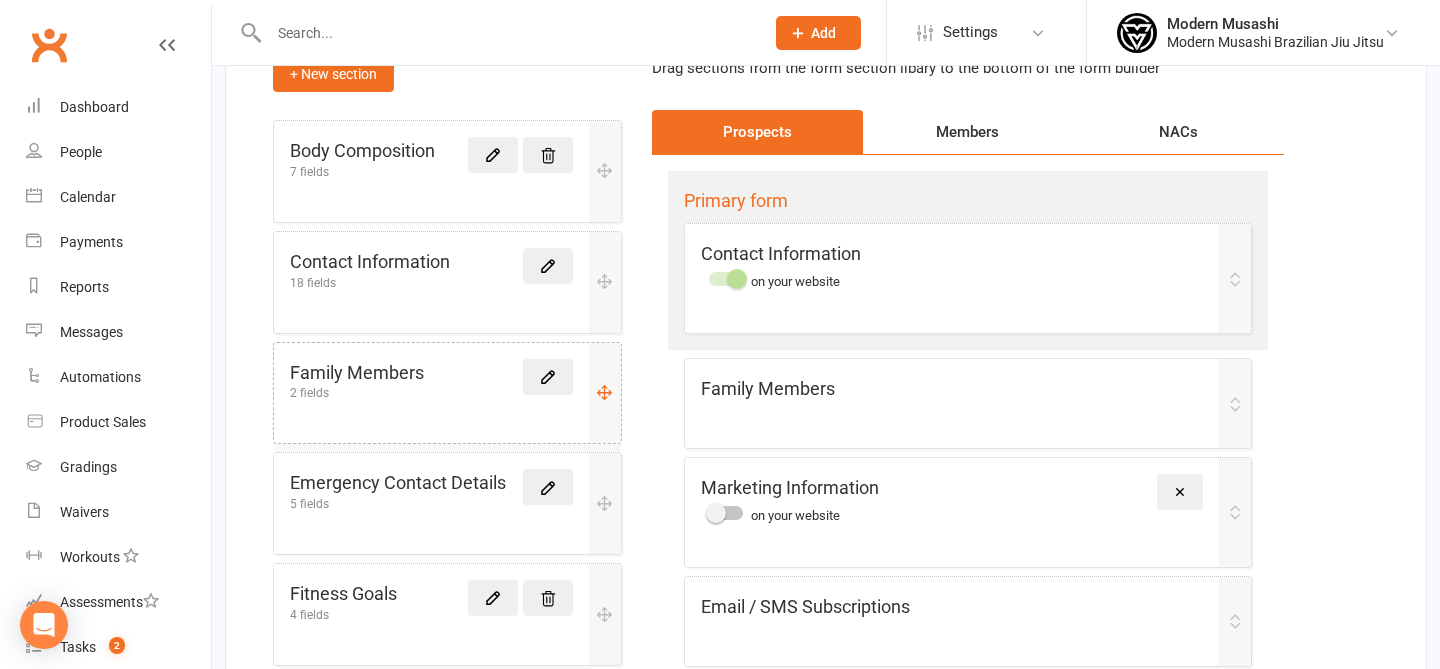 scroll, scrollTop: 180, scrollLeft: 0, axis: vertical 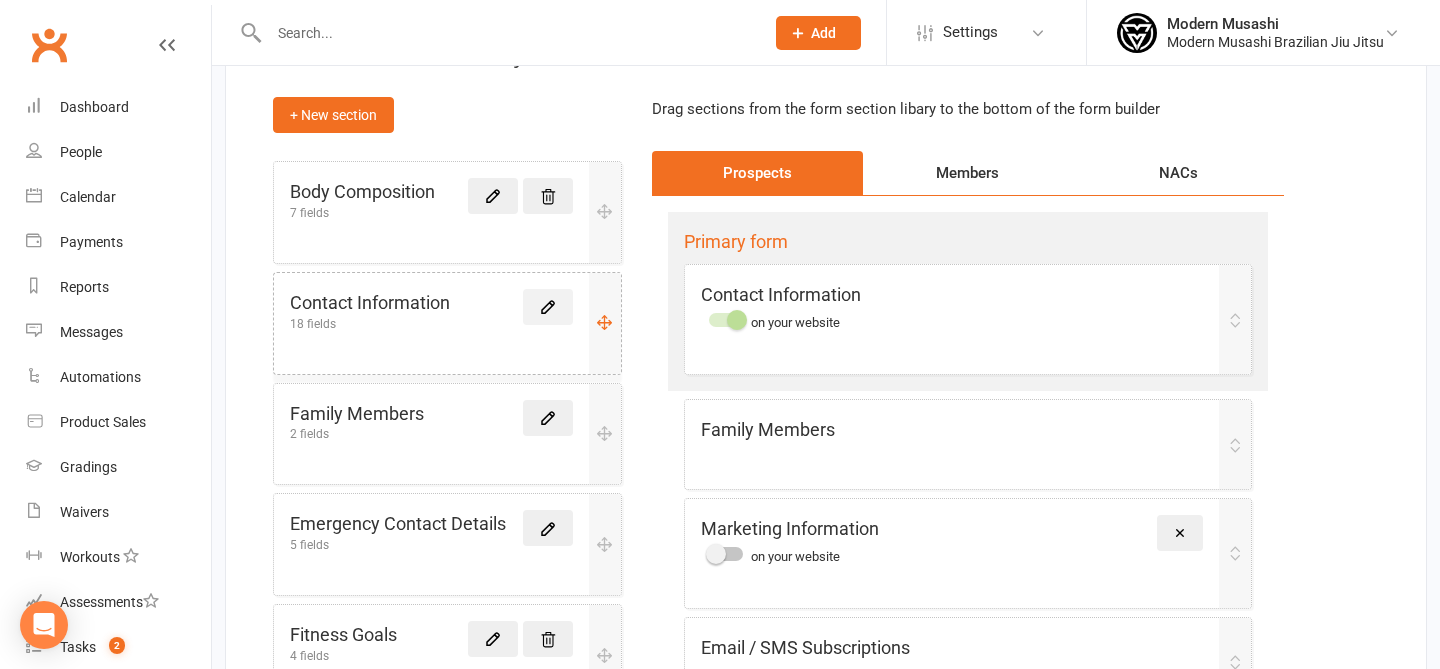 click 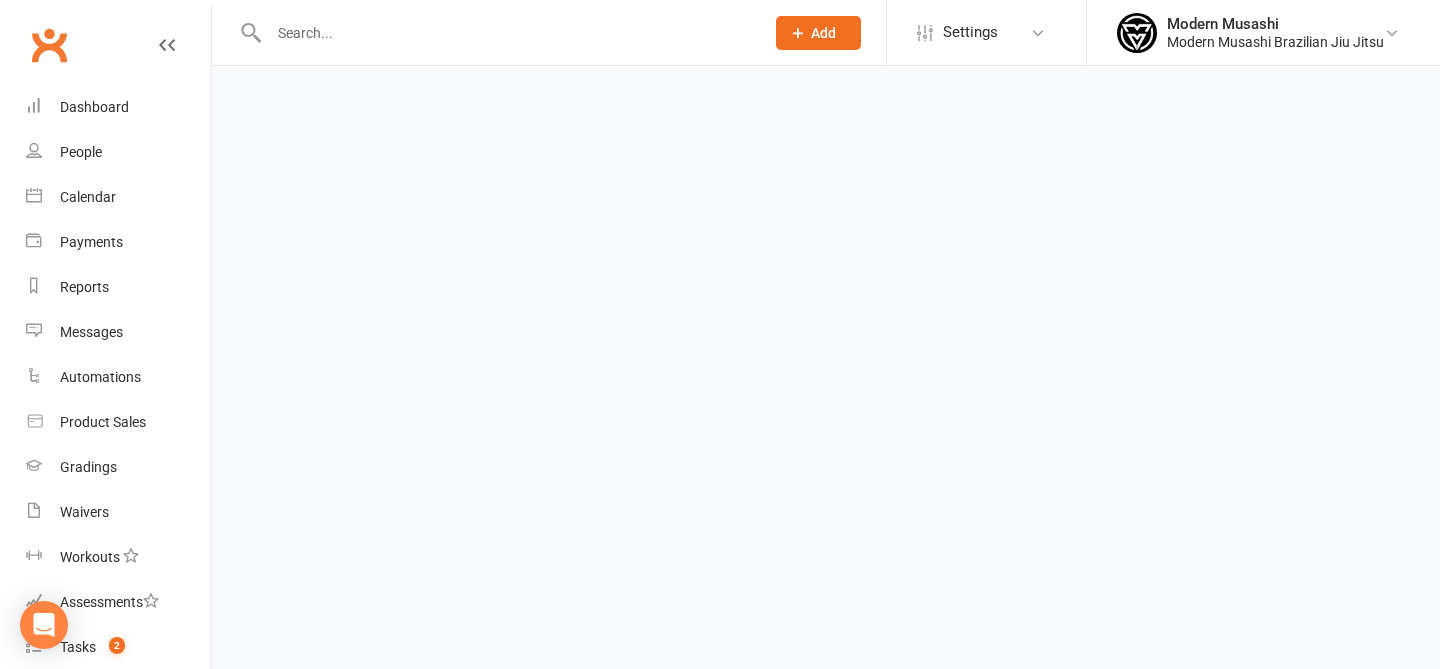 scroll, scrollTop: 0, scrollLeft: 0, axis: both 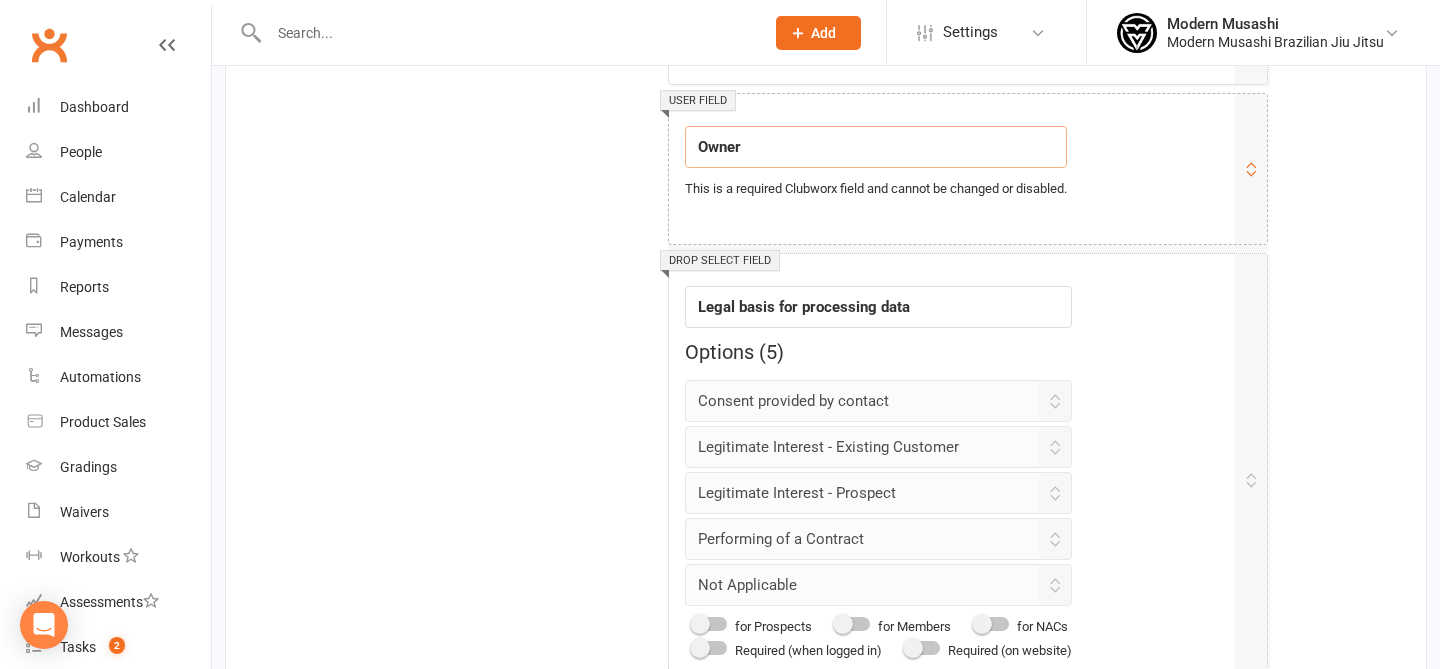 click on "Owner" at bounding box center [876, 147] 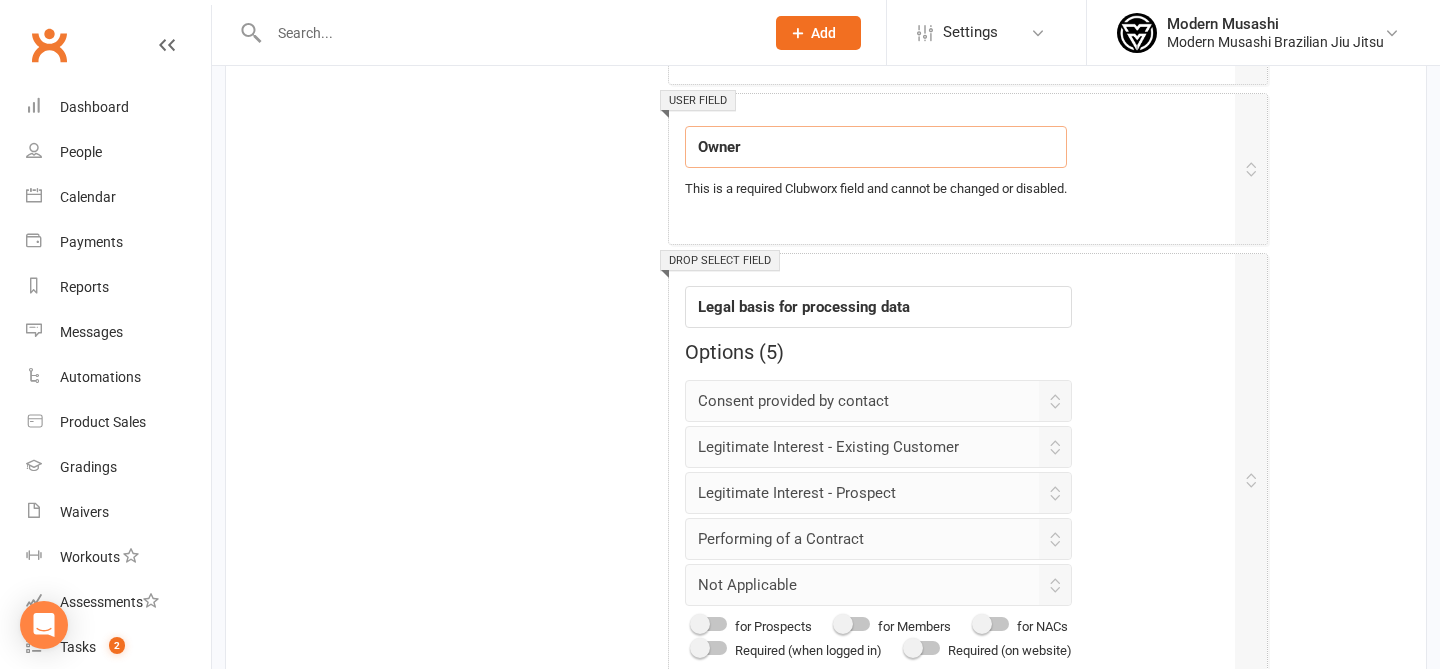 drag, startPoint x: 814, startPoint y: 149, endPoint x: 473, endPoint y: 142, distance: 341.07184 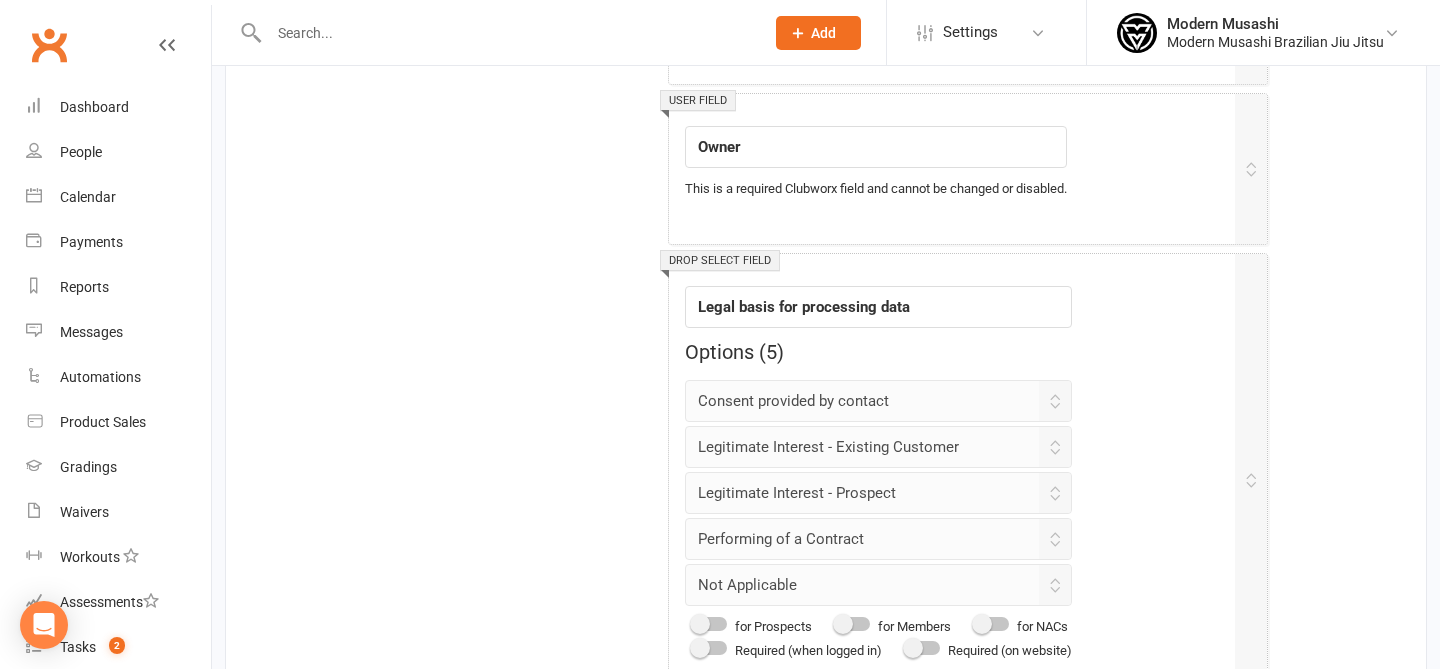 click on "Form Section Library Body Composition 7 fields Contact Information 18 fields Family Members 2 fields Emergency Contact Details 5 fields Fitness Goals 4 fields Key Demographics 1 field Marketing Information 3 fields Membership 3 fields Styles & Ranks 7 fields Suspensions 3 fields Email / SMS Subscriptions 2 fields Edit section: Contact Information Cancel   Save and close Title Contact Information Fields + New field Text field Field label First Name This is a required Clubworx field and cannot be changed or disabled. Text field Field label Last Name This is a required Clubworx field and cannot be changed or disabled. Text field Field label Email This is a required Clubworx field and cannot be changed or disabled. Text field Field label Mobile Number This is a required Clubworx field and cannot be disabled.  Show on website Contact Us page (if enabled for Prospects)  Required (when logged in)  Required (on website) Text field Field label Address (line 1)  for Prospects  for Members  for NACs Text field 5" at bounding box center (826, 138) 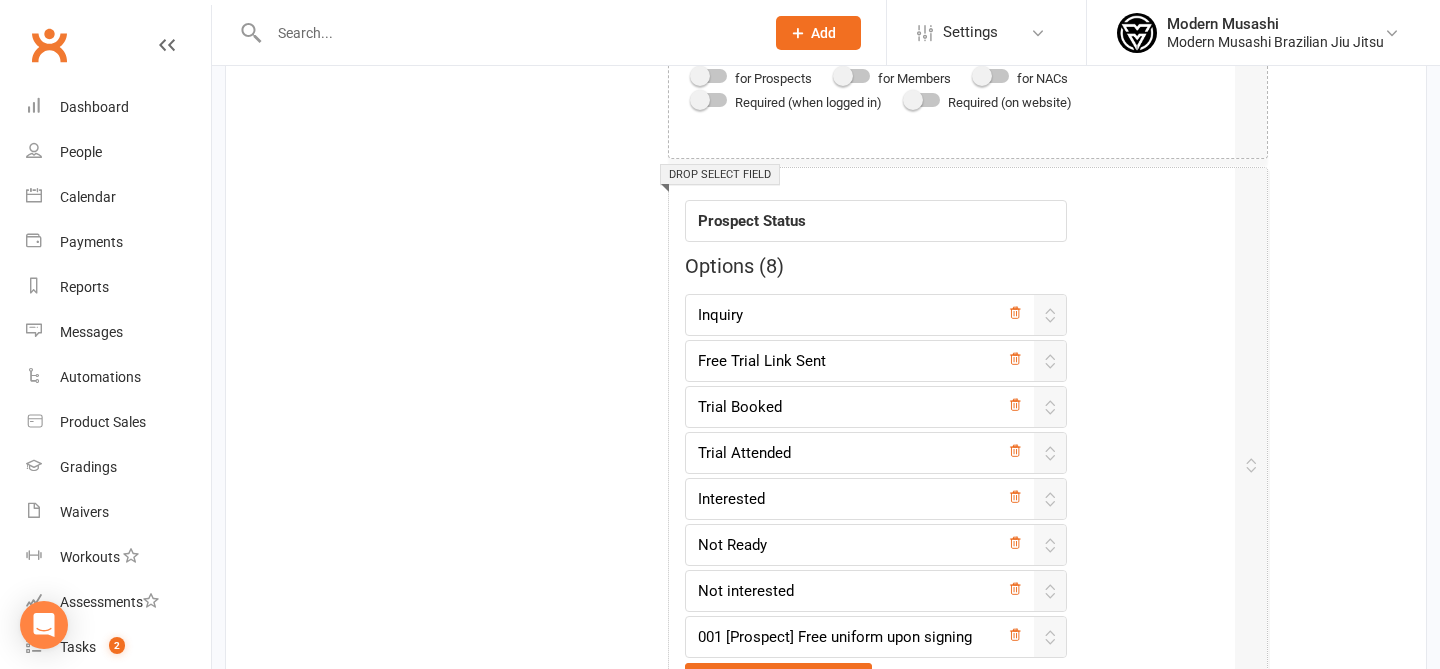 scroll, scrollTop: 3257, scrollLeft: 0, axis: vertical 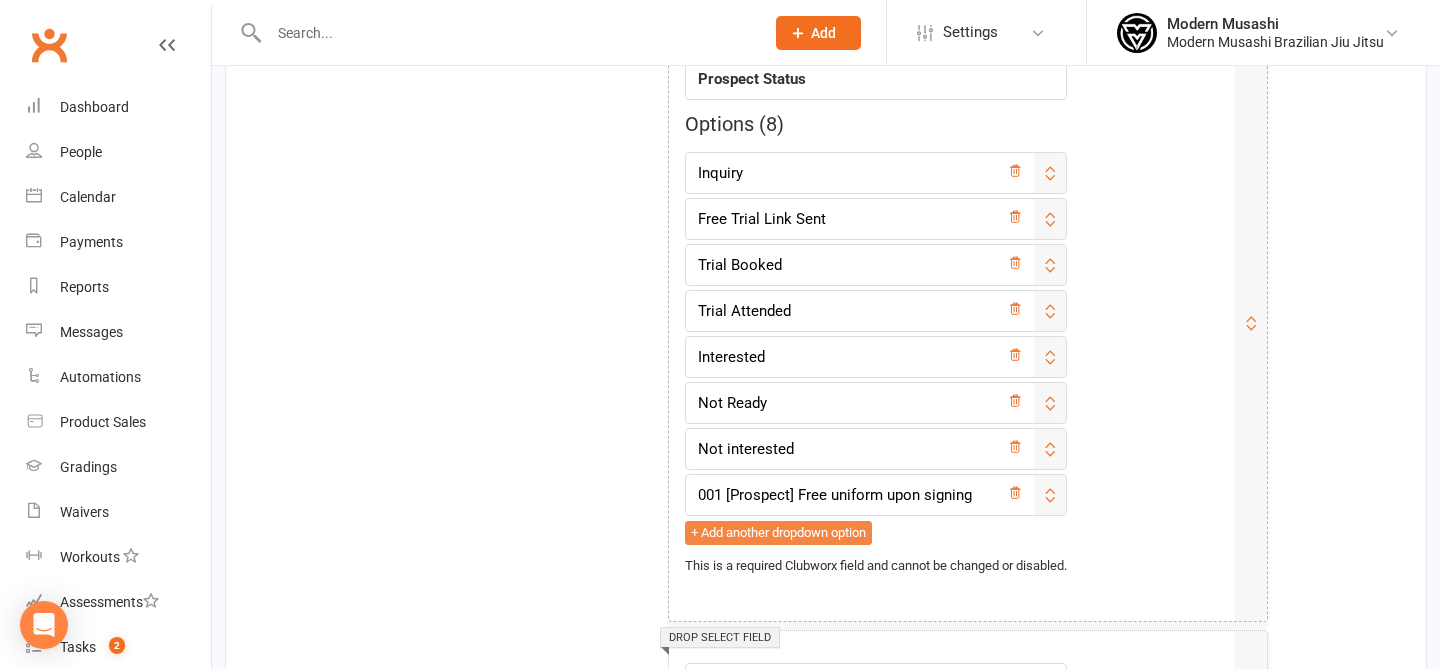 click on "+ Add another dropdown option" at bounding box center (778, 533) 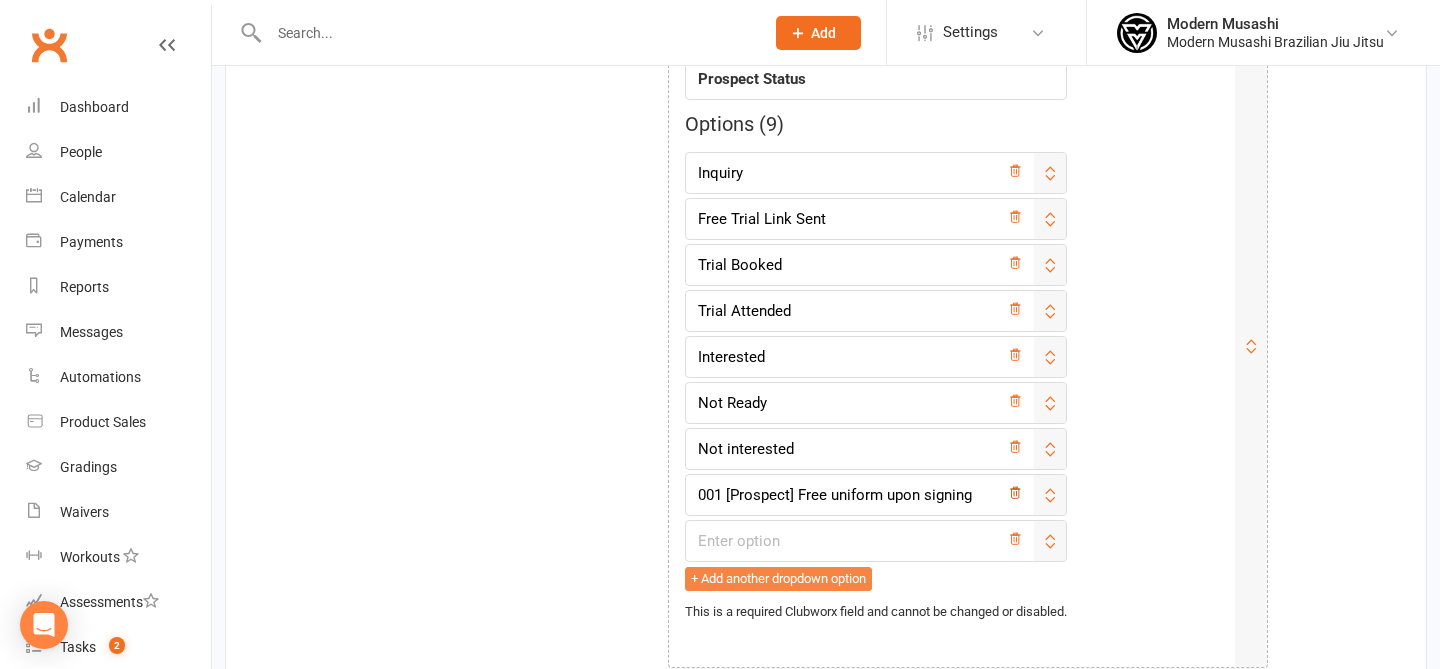 click 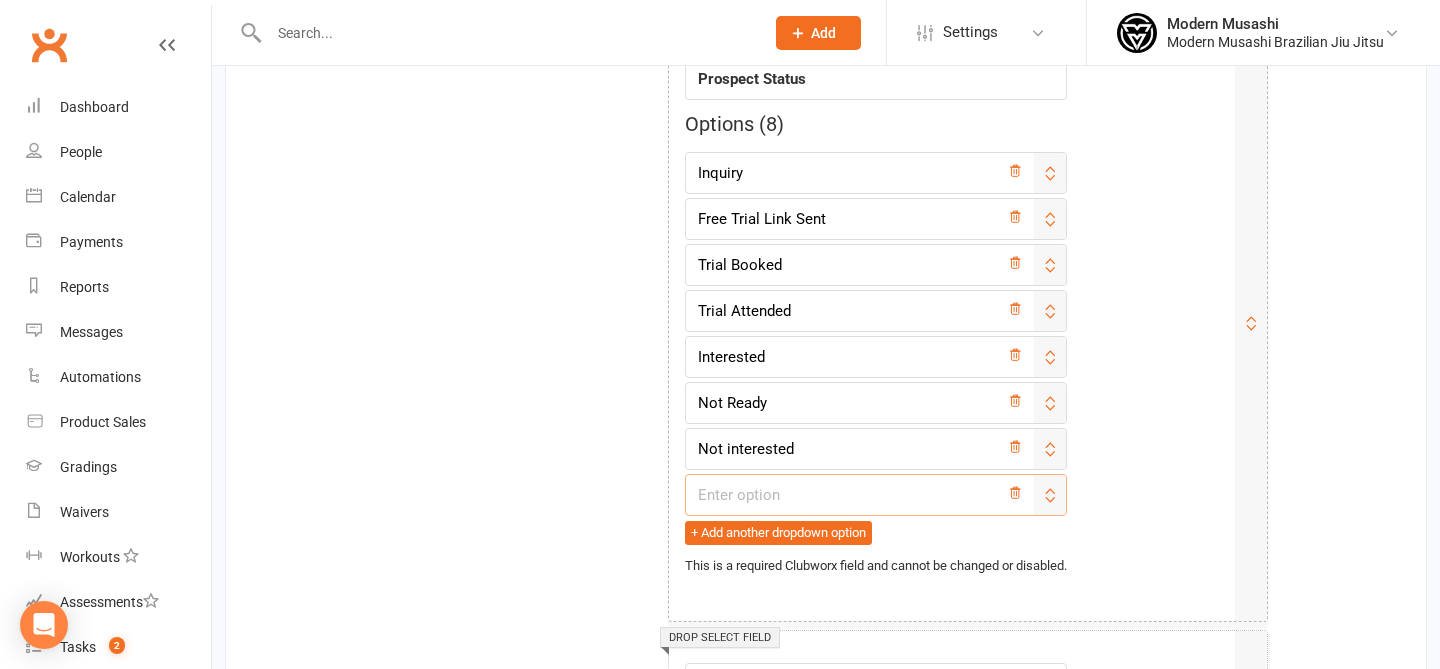 click at bounding box center (876, 495) 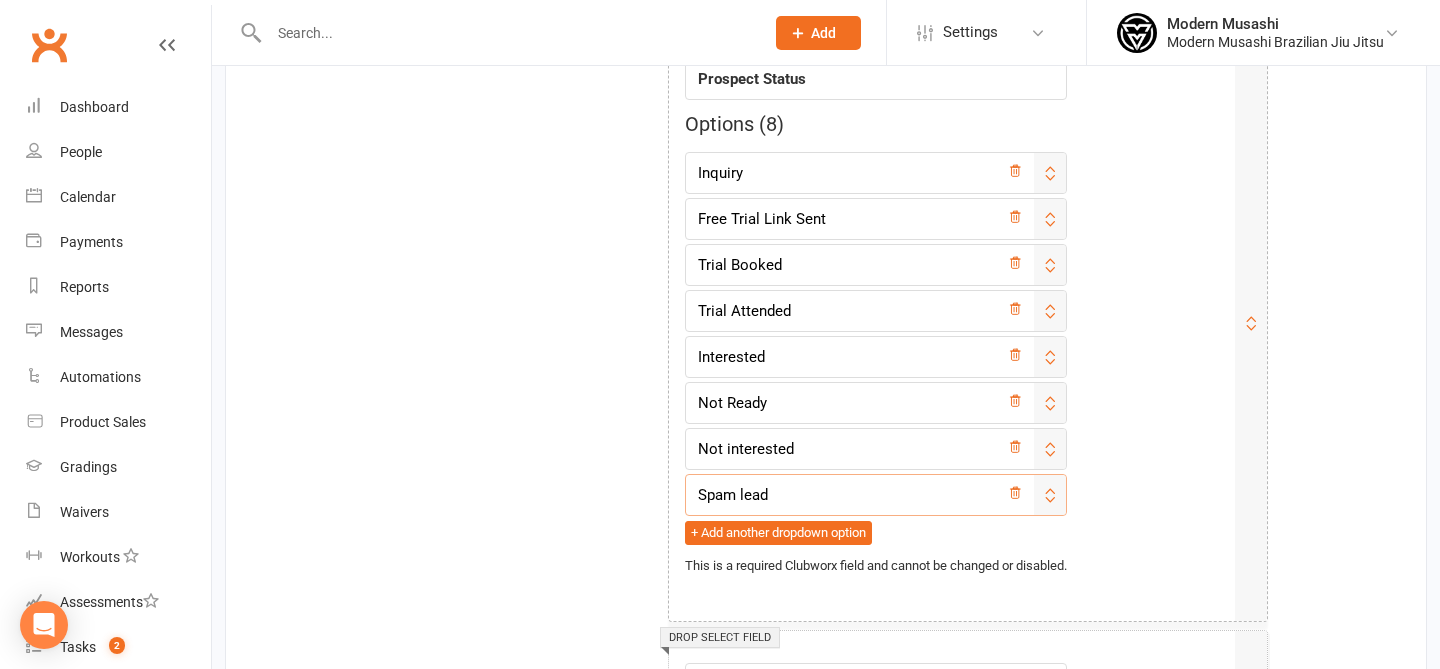 click on "This is a required Clubworx field and cannot be changed or disabled." at bounding box center (876, 565) 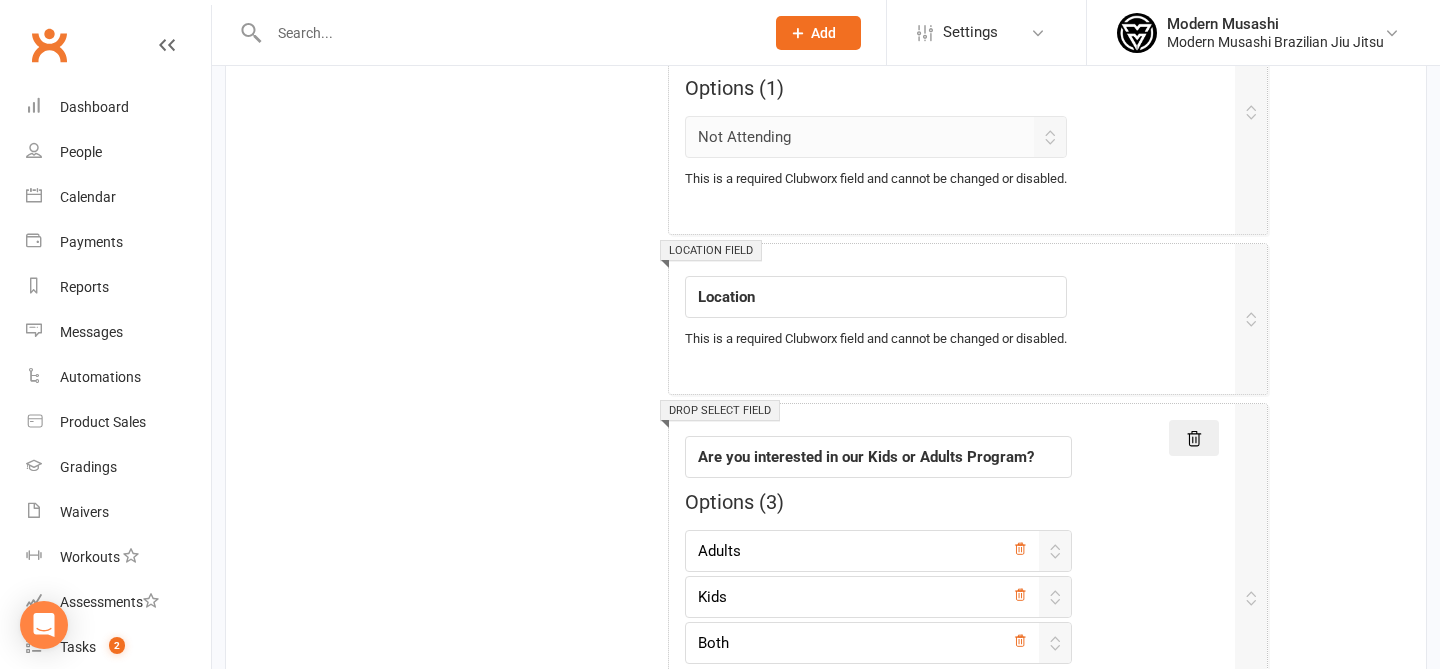 scroll, scrollTop: 4585, scrollLeft: 0, axis: vertical 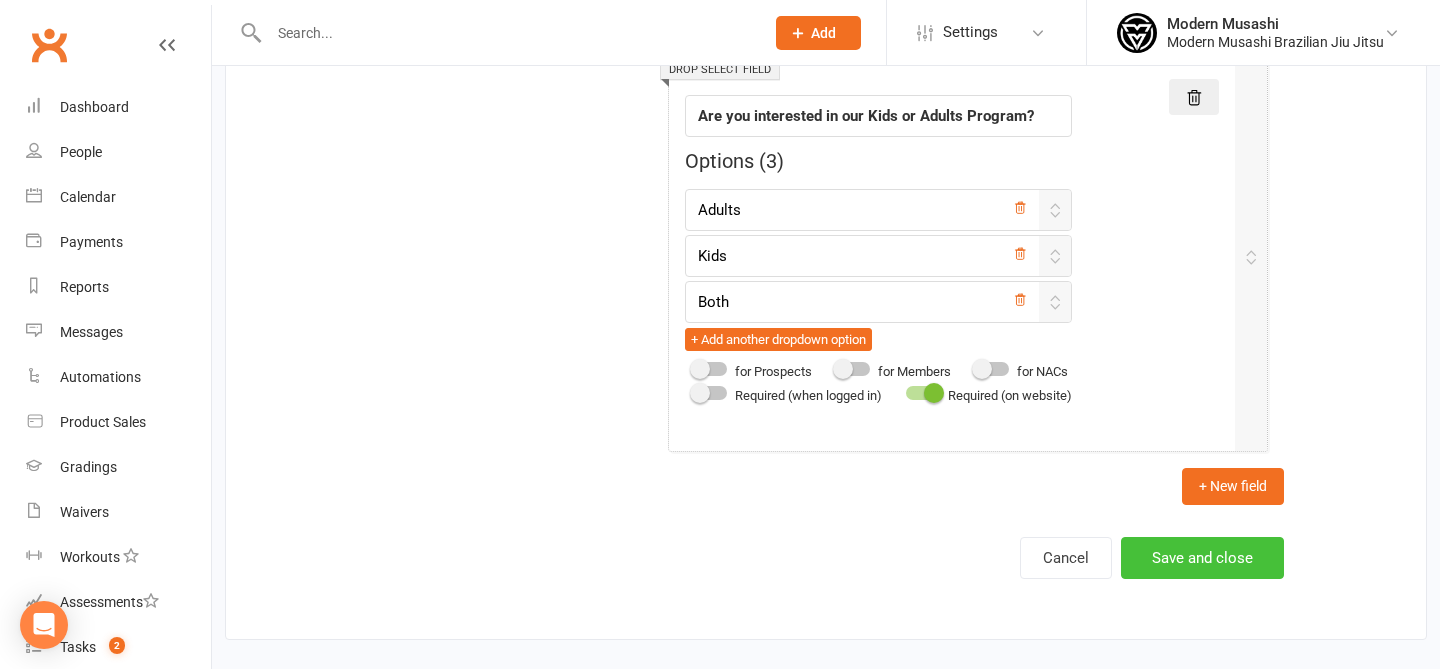 type on "Spam lead" 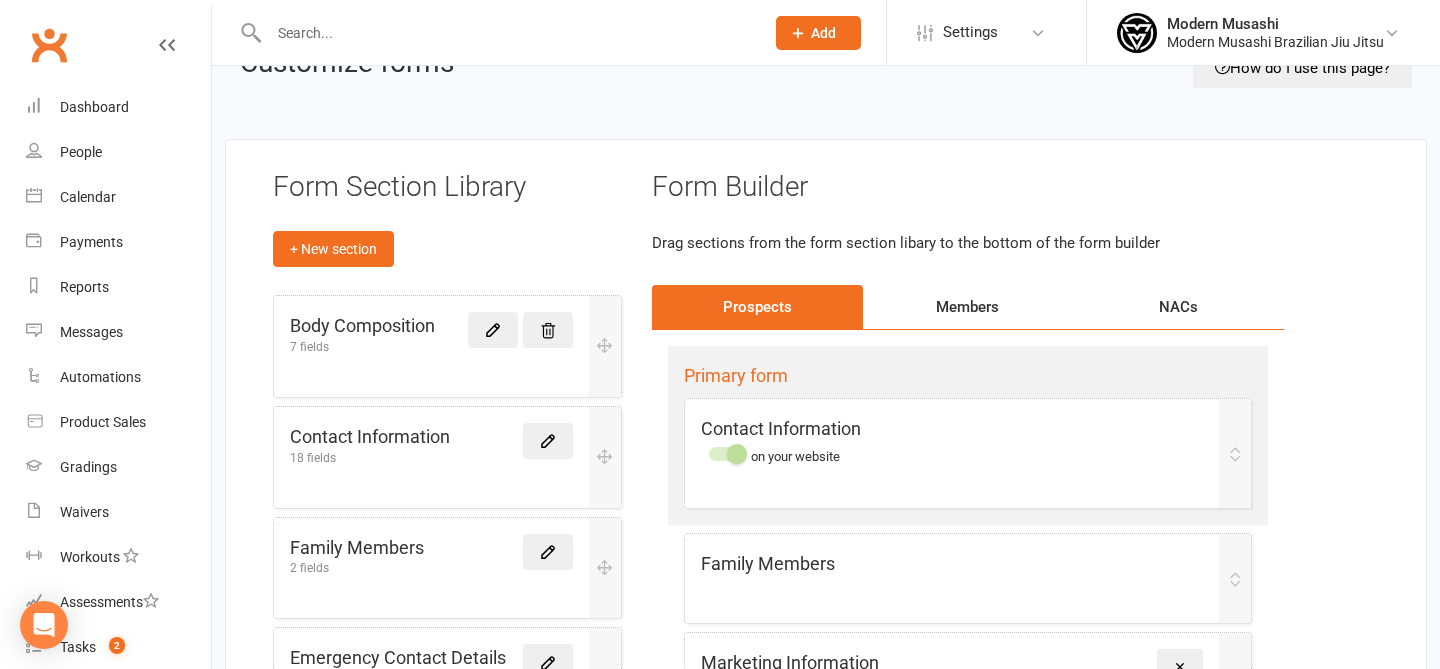 scroll, scrollTop: 0, scrollLeft: 0, axis: both 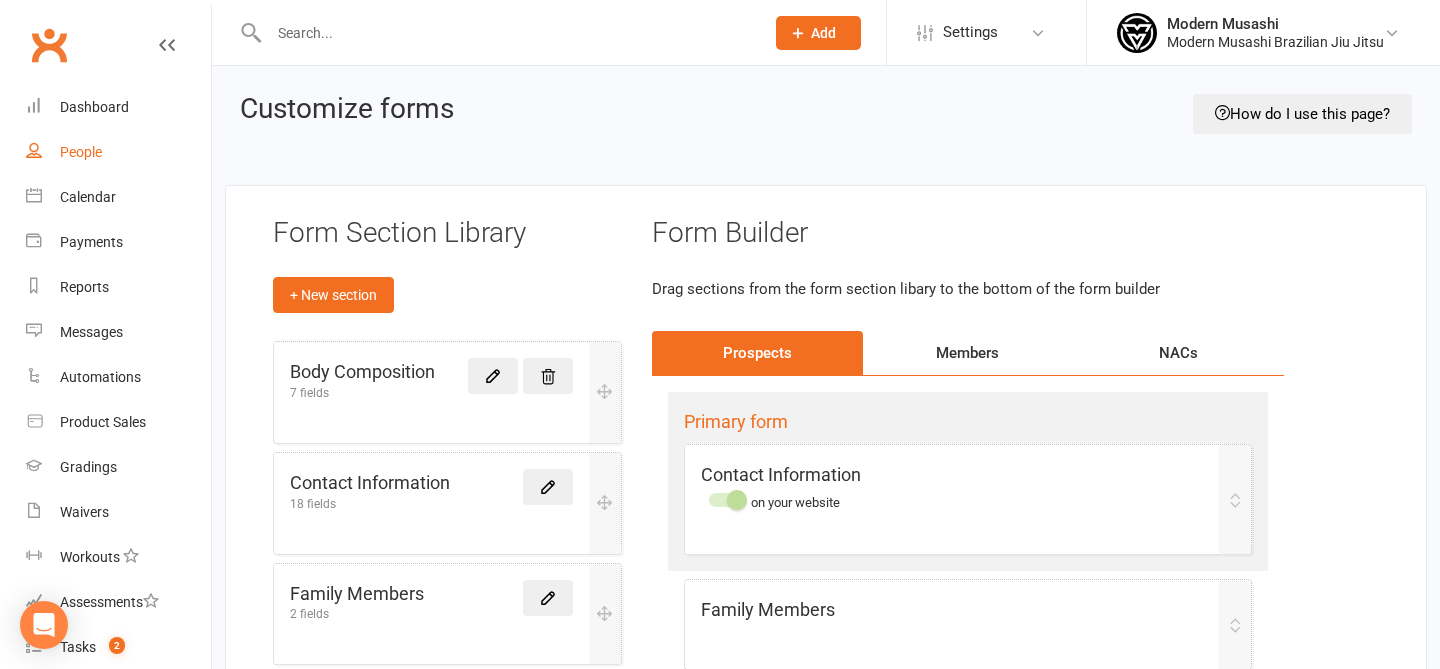 click on "People" at bounding box center (81, 152) 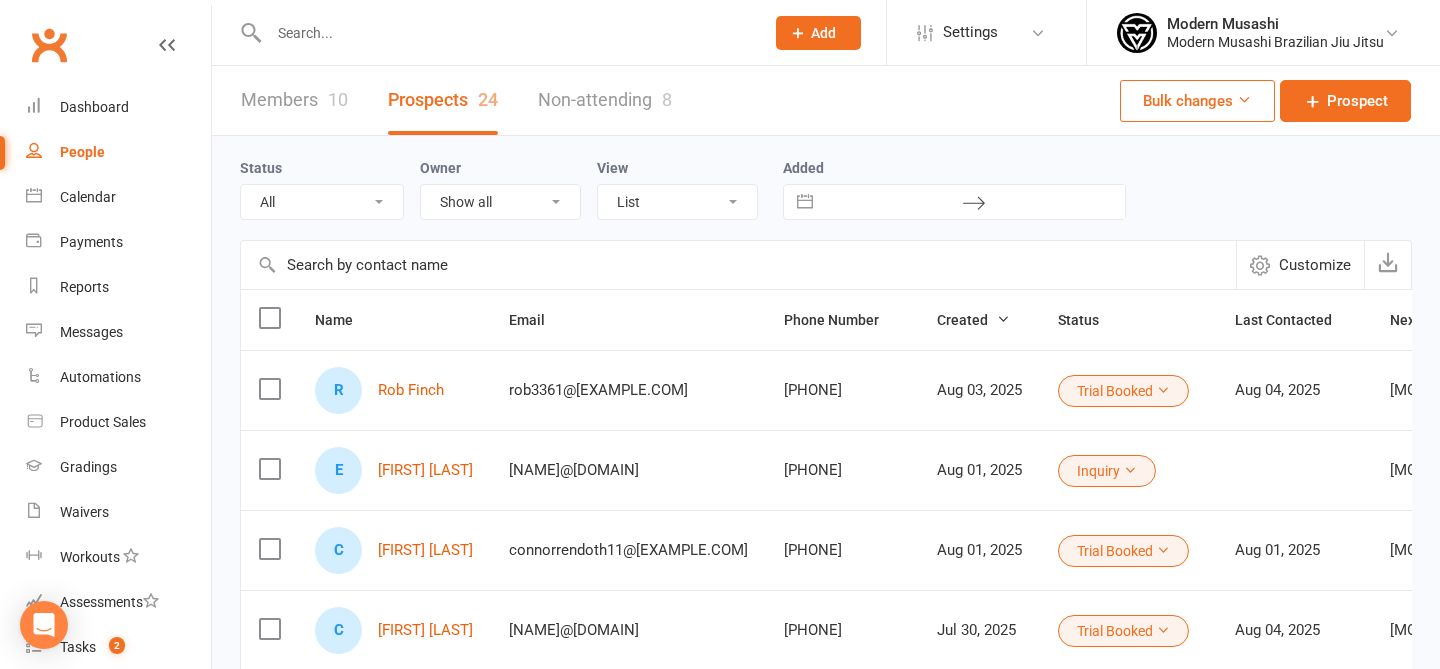 click at bounding box center (738, 265) 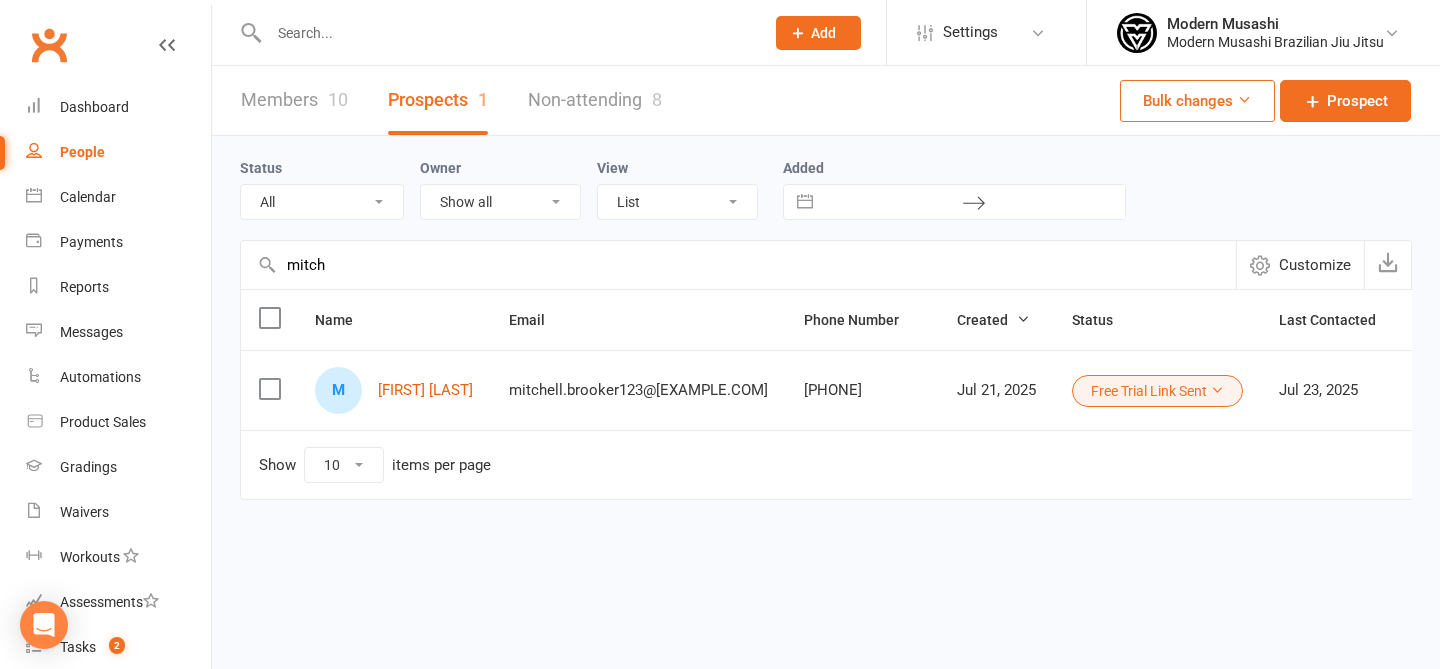 type on "mitch" 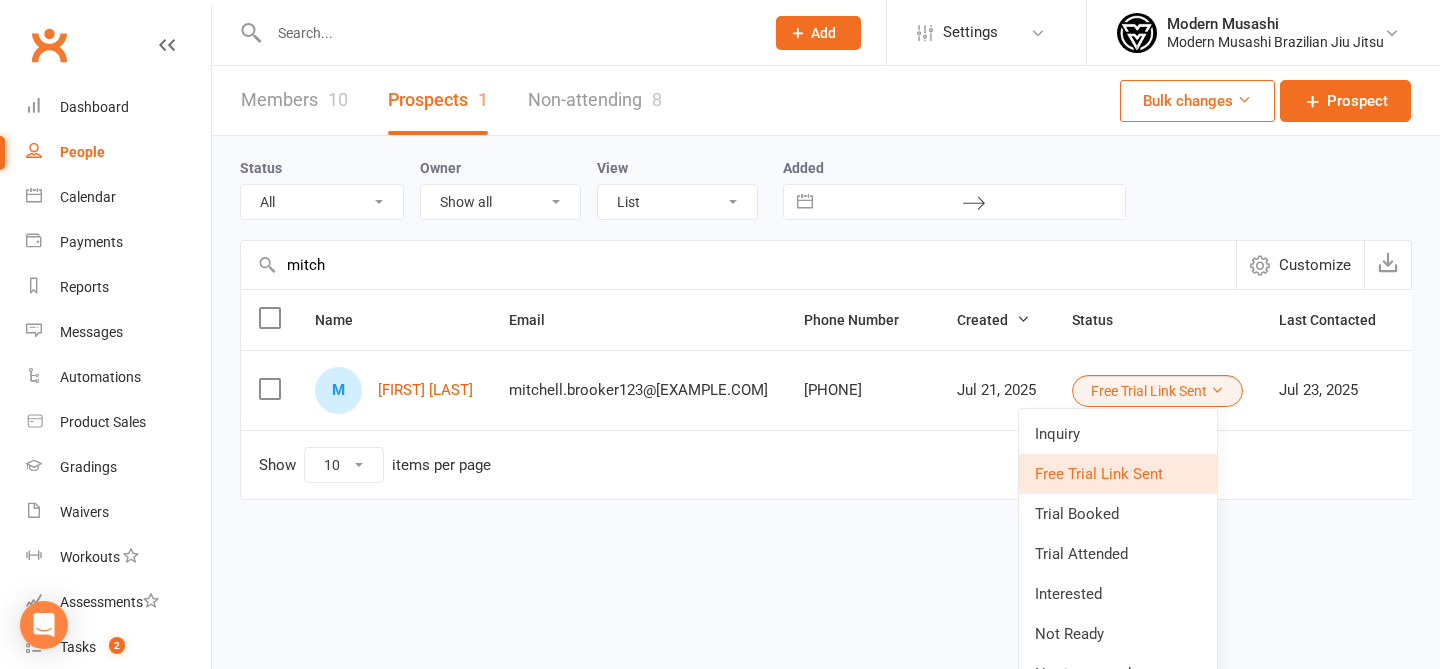 scroll, scrollTop: 71, scrollLeft: 0, axis: vertical 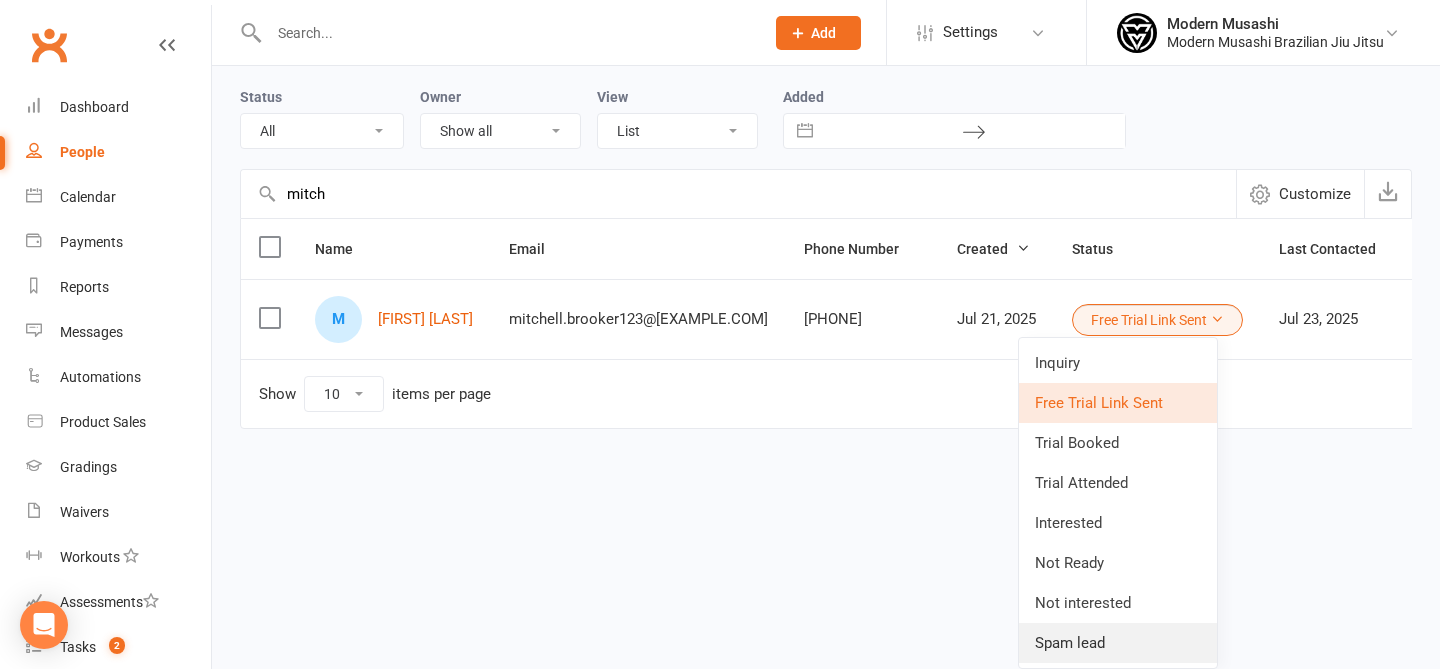 click on "Spam lead" at bounding box center (1118, 643) 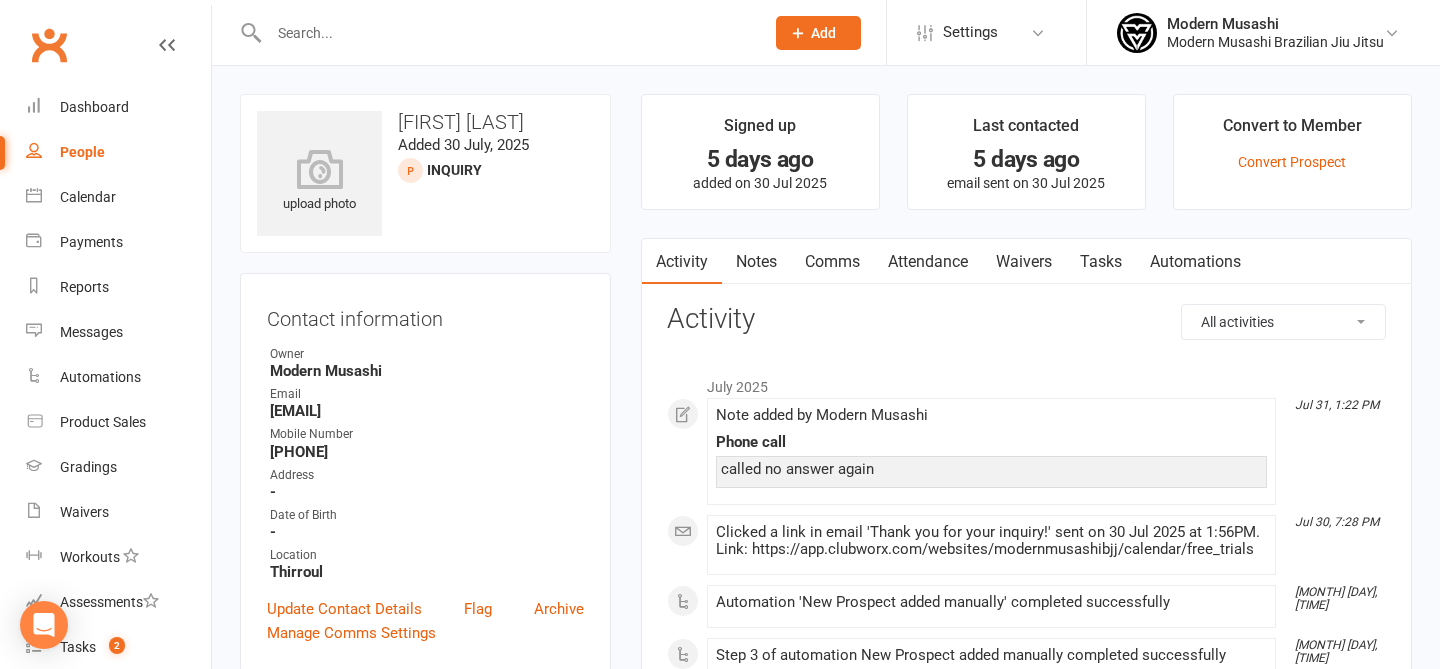 scroll, scrollTop: 0, scrollLeft: 0, axis: both 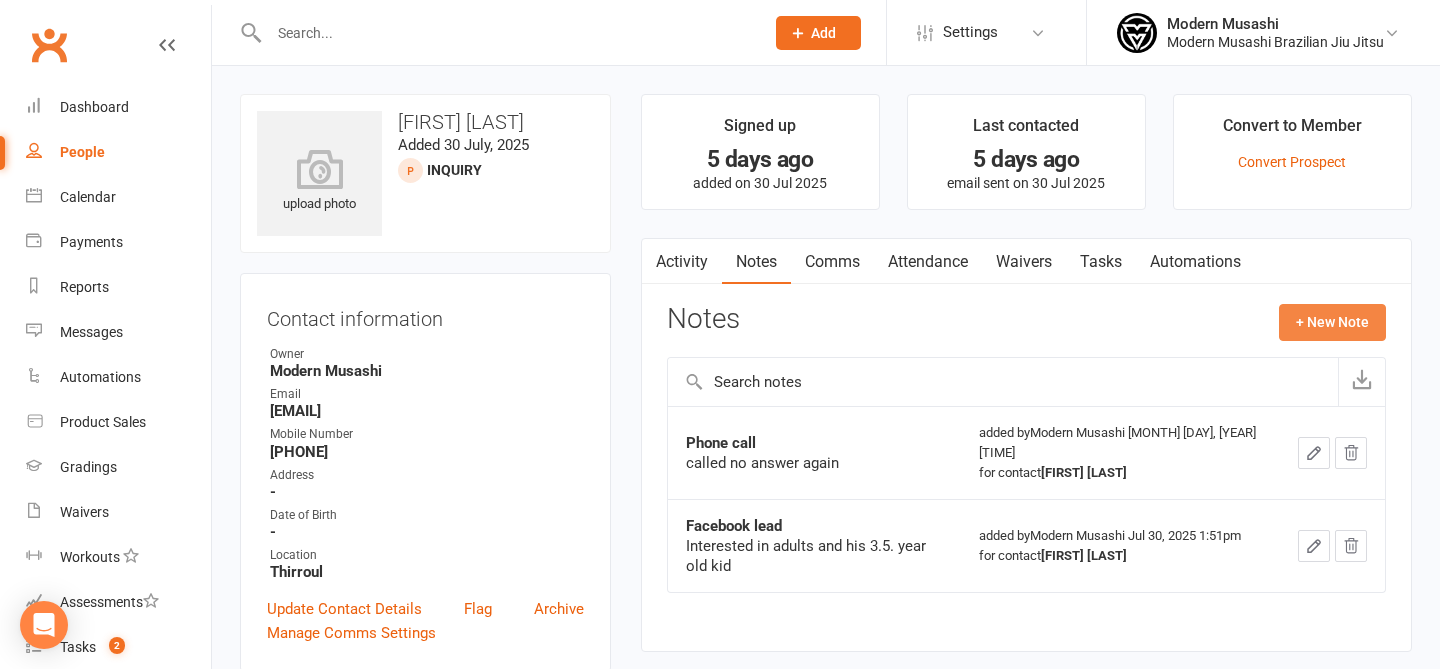 click on "+ New Note" at bounding box center [1332, 322] 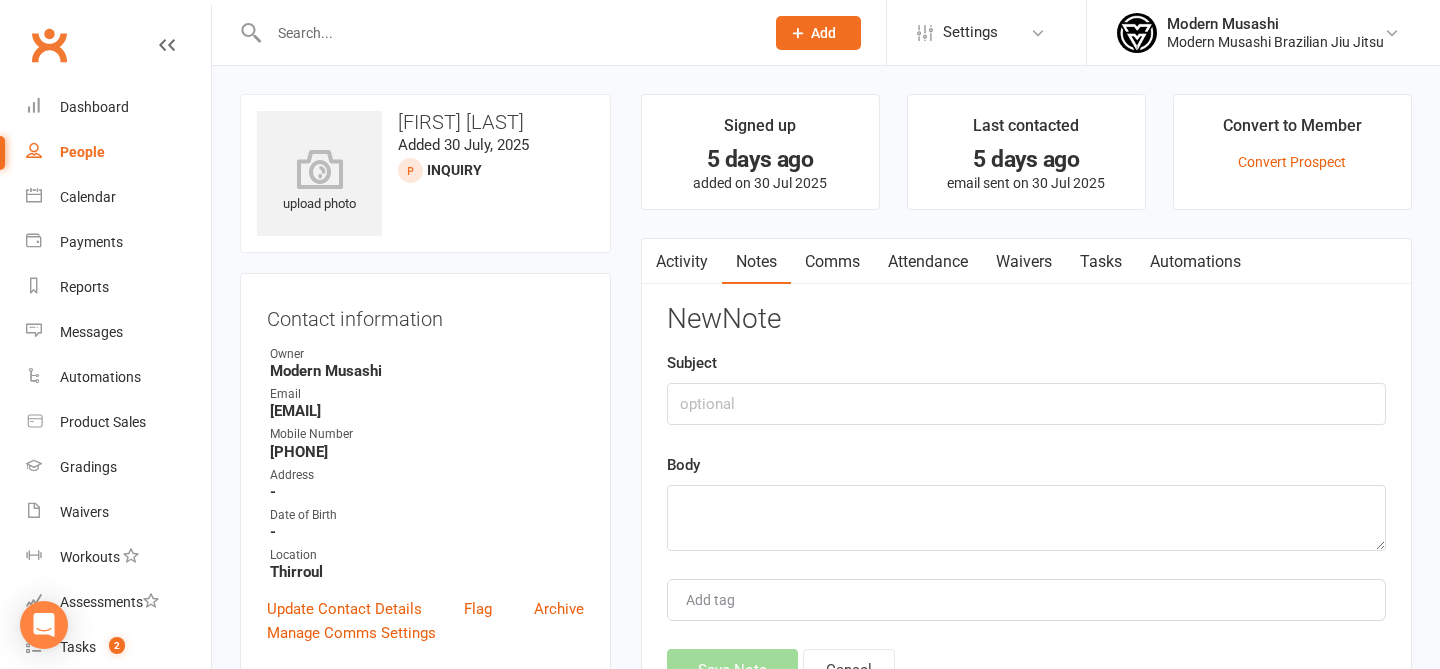 click on "New  Note Subject Body Add tag Save Note Cancel" at bounding box center [1026, 497] 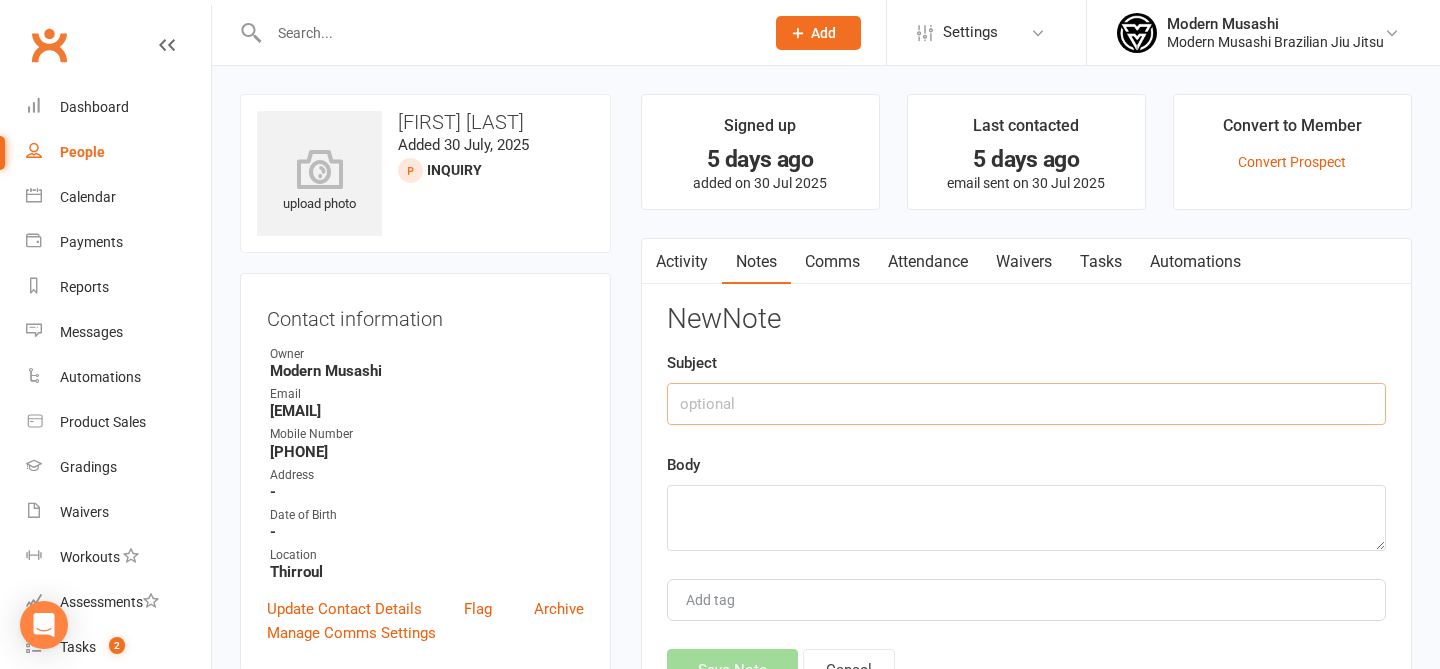 click at bounding box center (1026, 404) 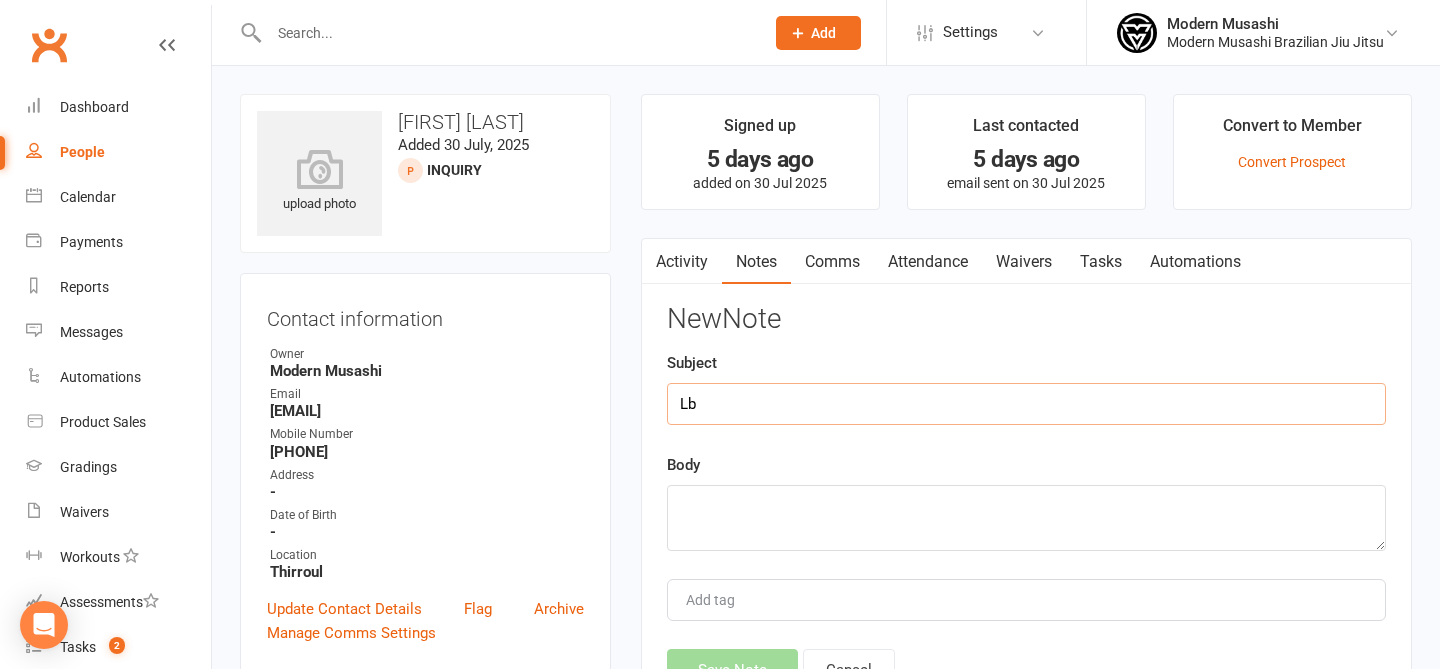 type on "L" 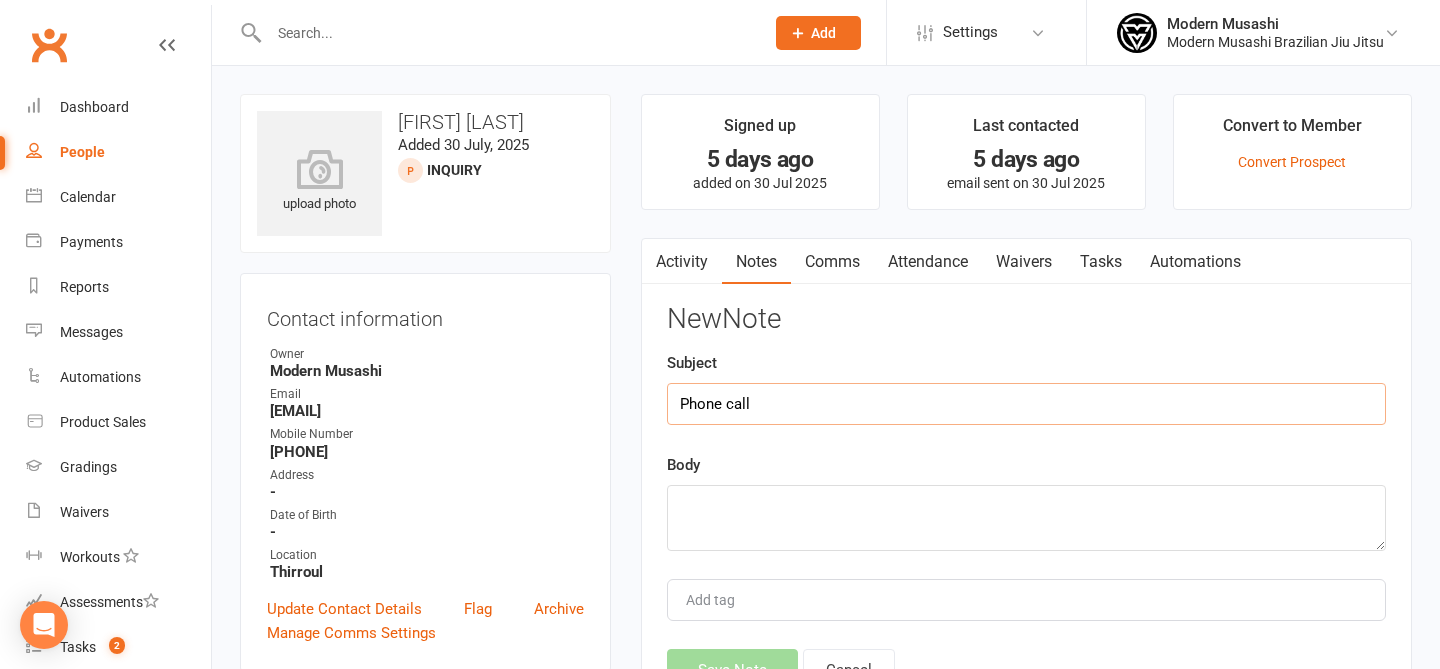 type on "Phone call" 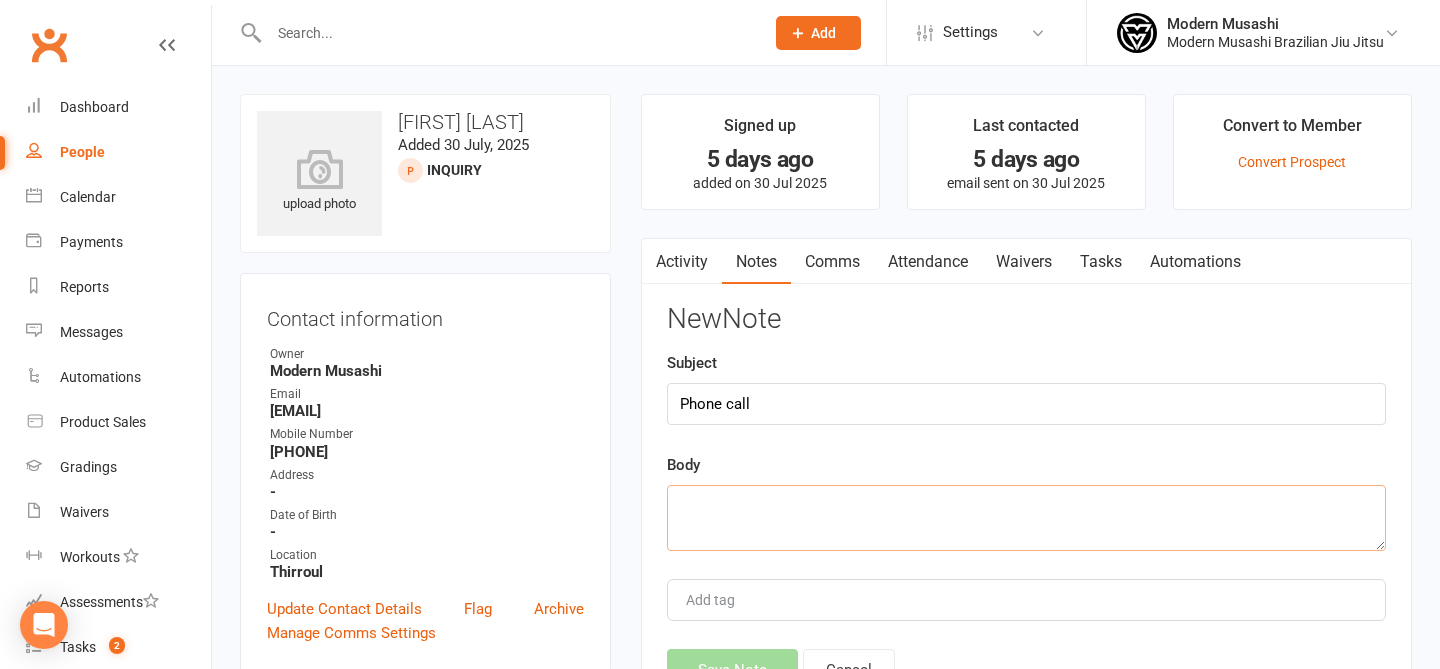 click at bounding box center [1026, 518] 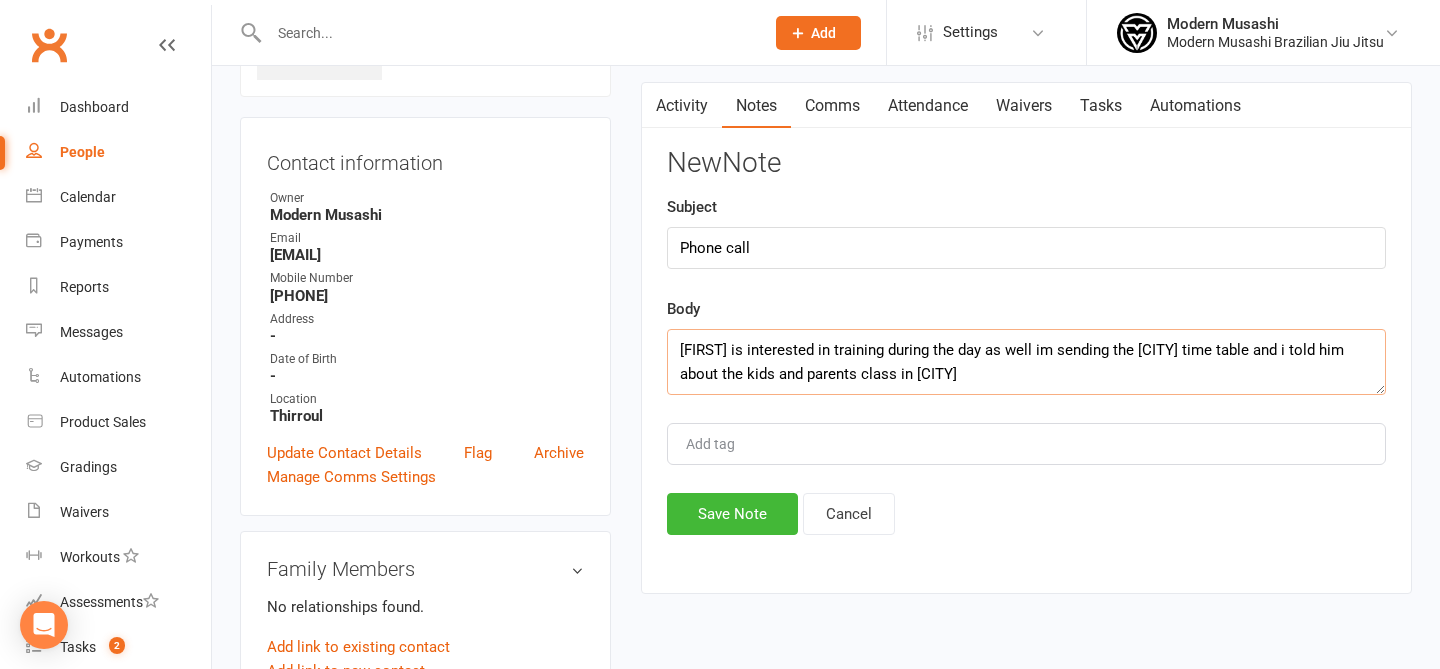 scroll, scrollTop: 185, scrollLeft: 0, axis: vertical 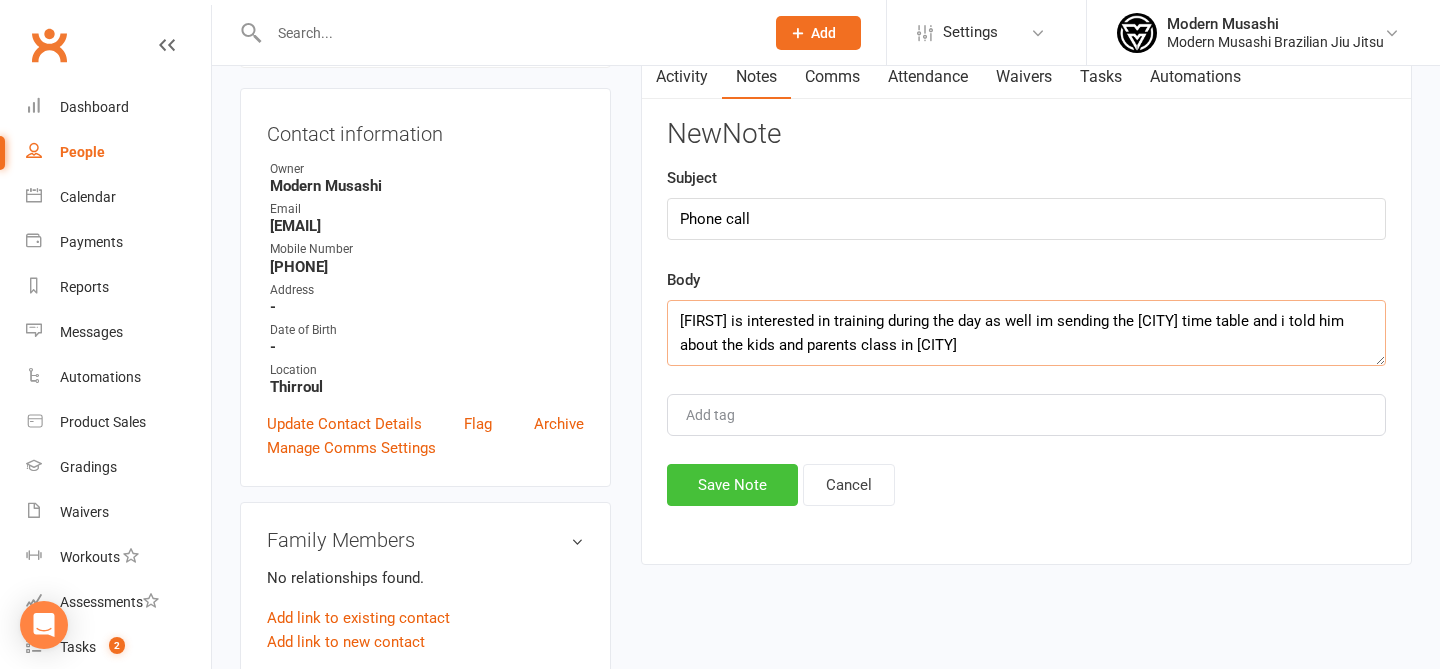 type on "Ryan is interested in training during the day as well im sending the wollongong time table and i told him about the kids and parents class in wollongong" 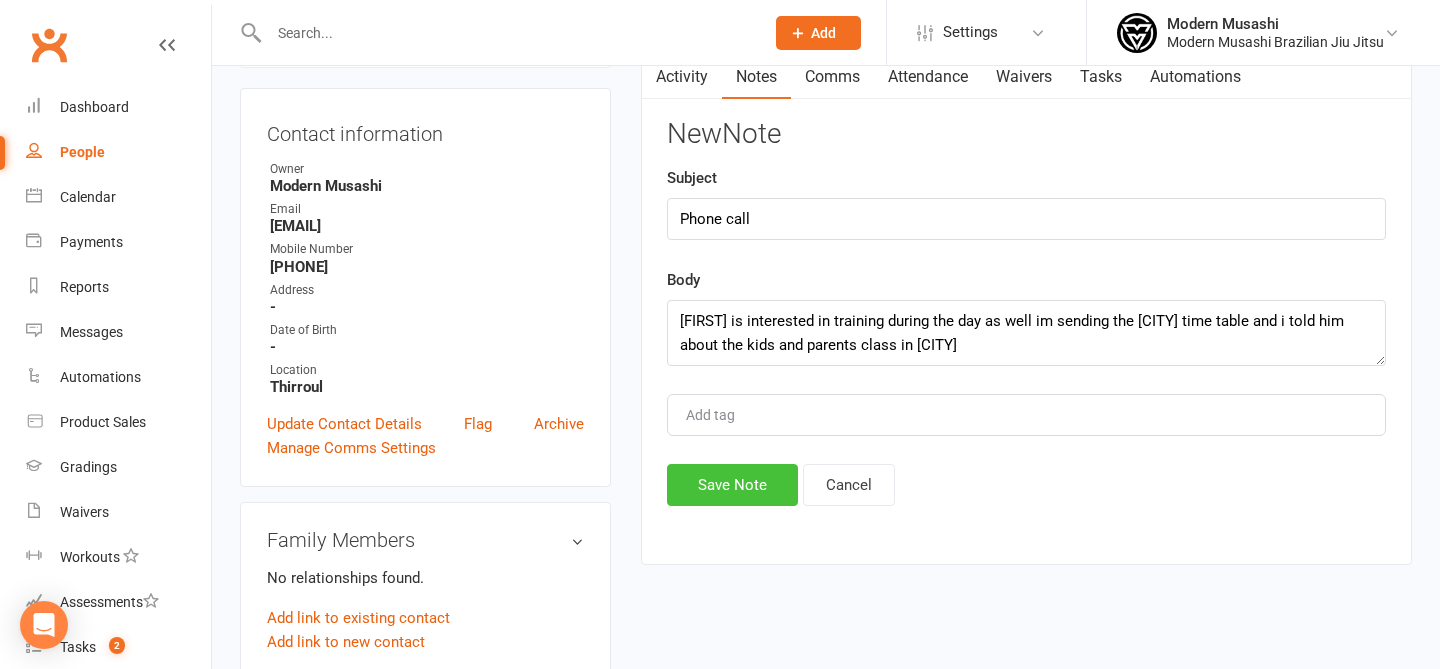 click on "Save Note" at bounding box center [732, 485] 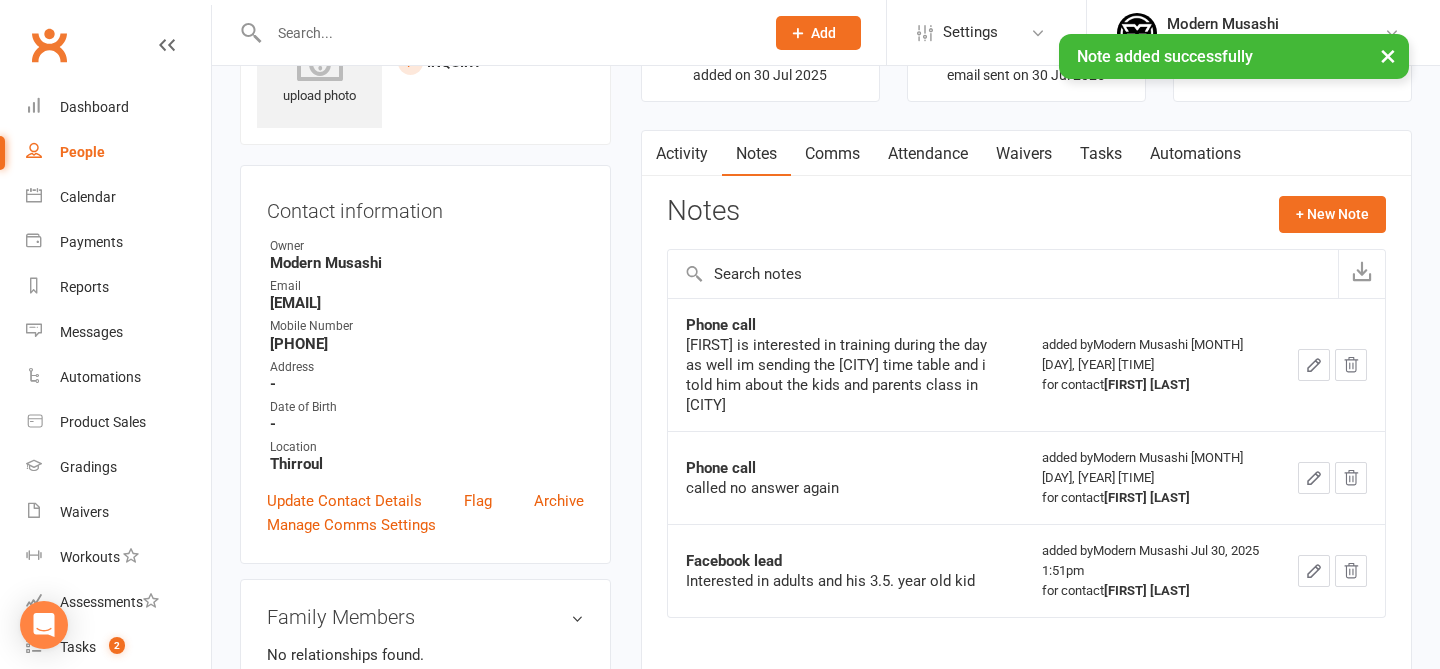 scroll, scrollTop: 103, scrollLeft: 0, axis: vertical 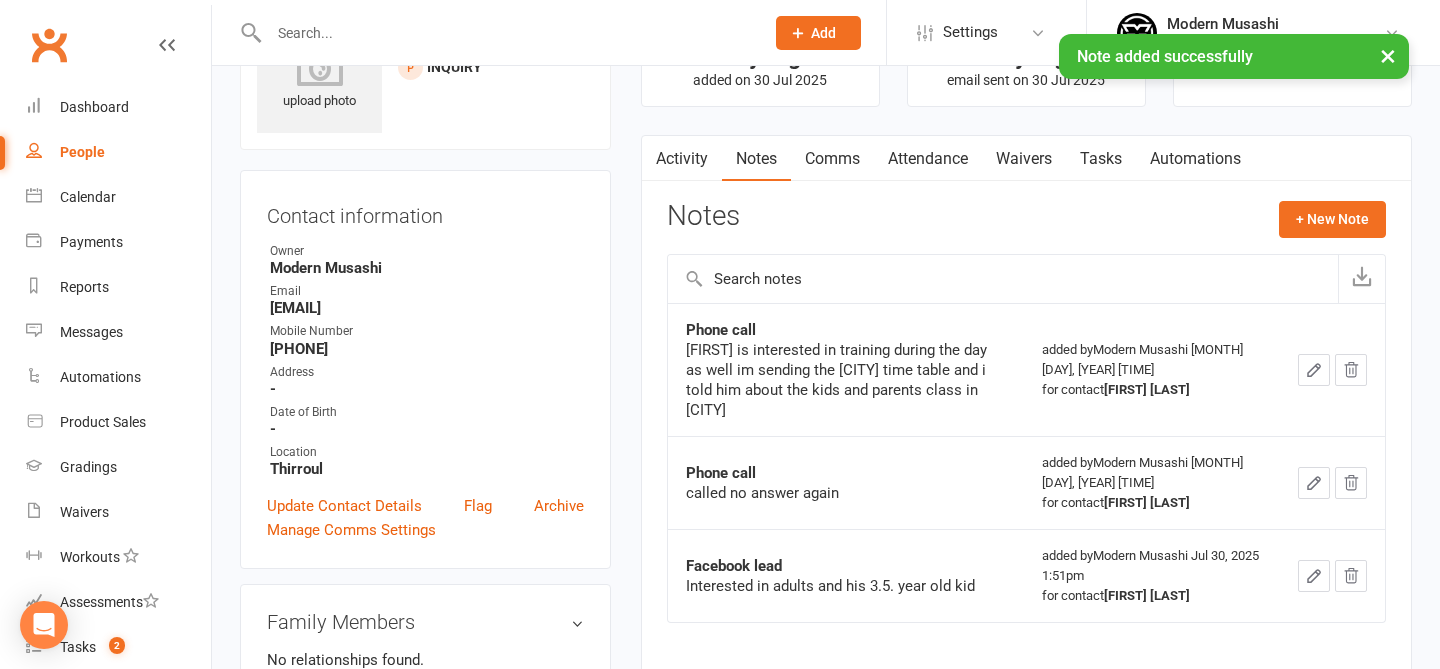 click on "Comms" at bounding box center [832, 159] 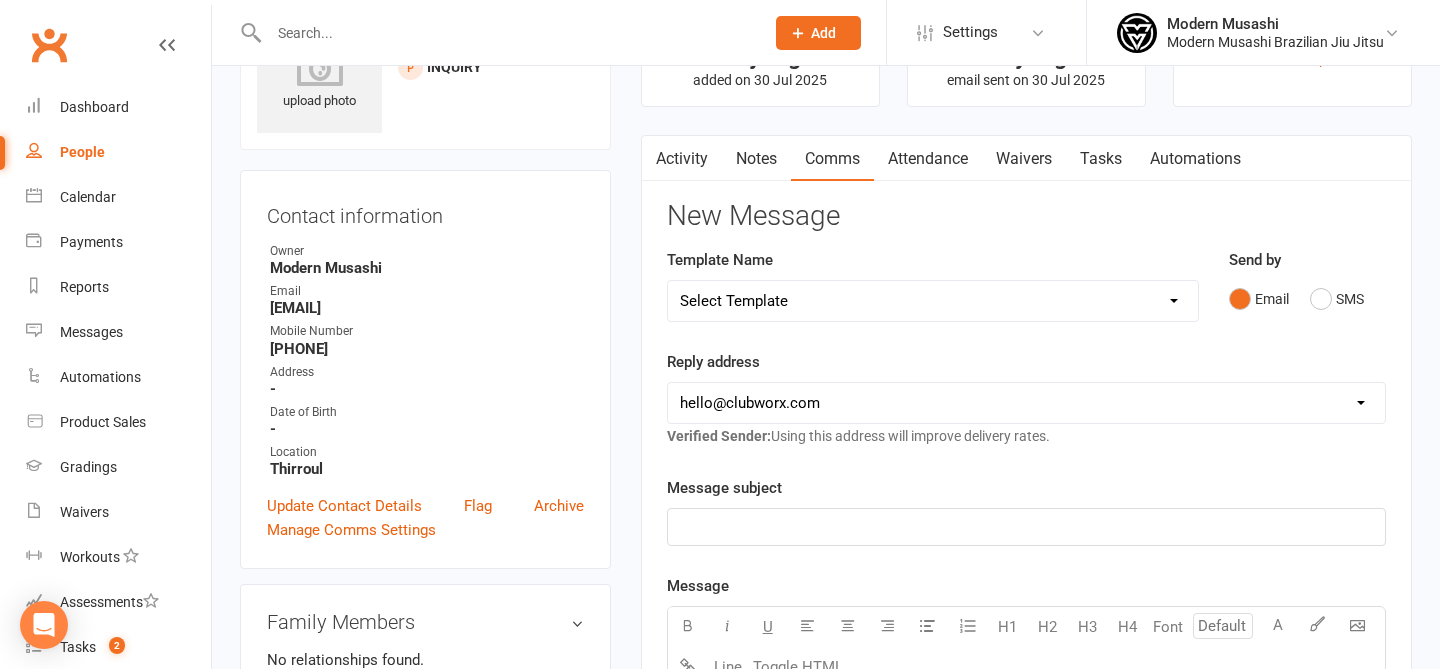 click on "Notes" at bounding box center (756, 159) 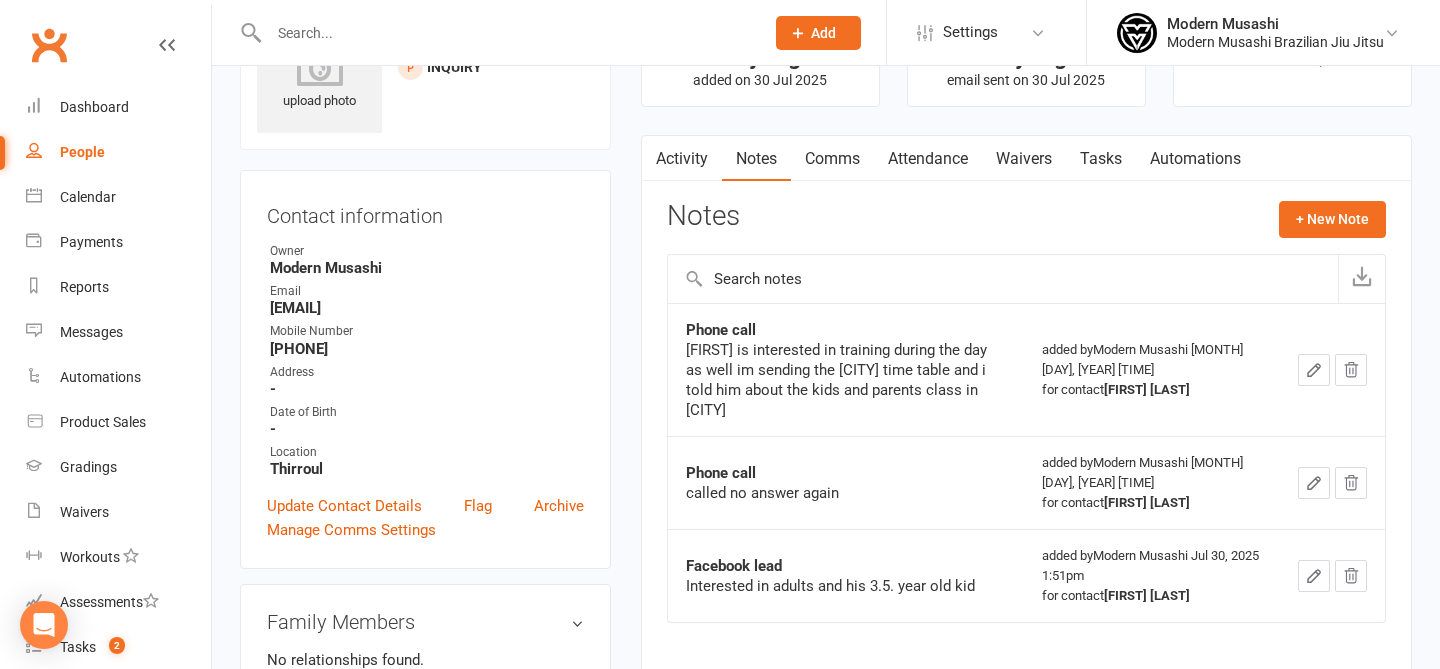 click on "Comms" at bounding box center (832, 159) 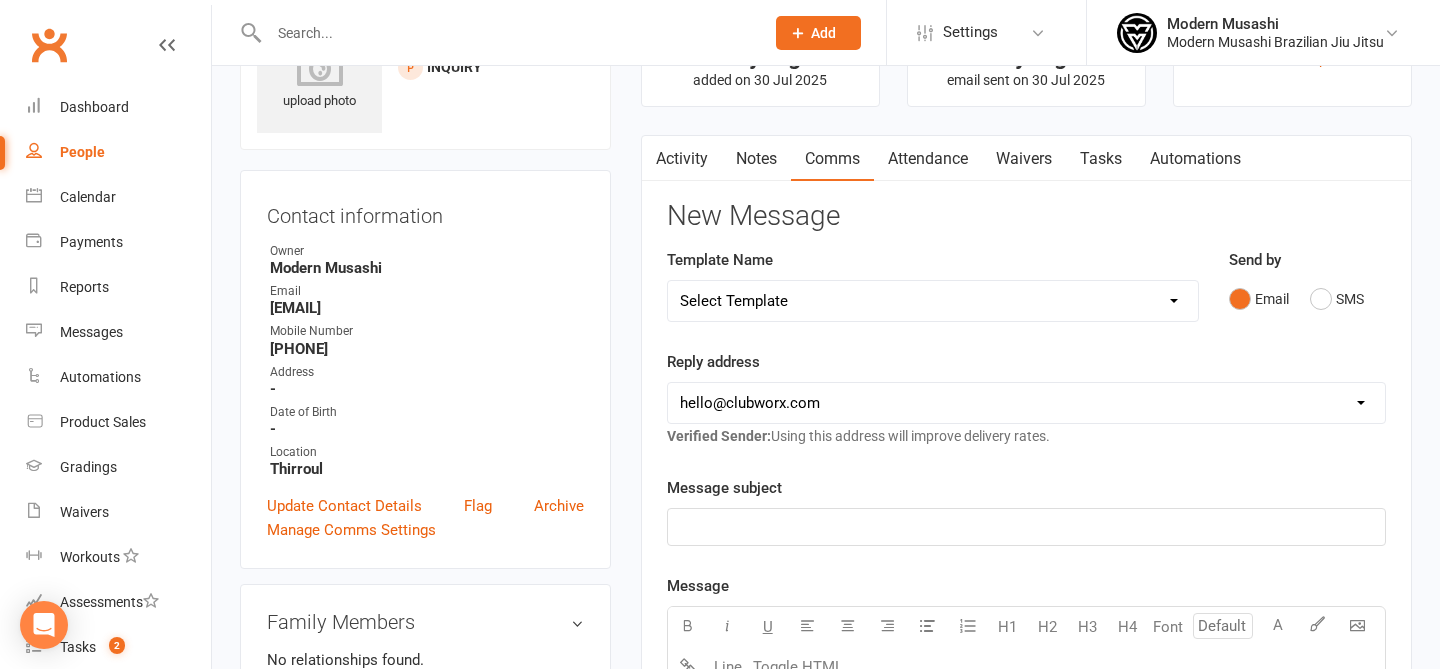 click on "hello@clubworx.com info@modernmusashibjj.com.au" at bounding box center [1026, 403] 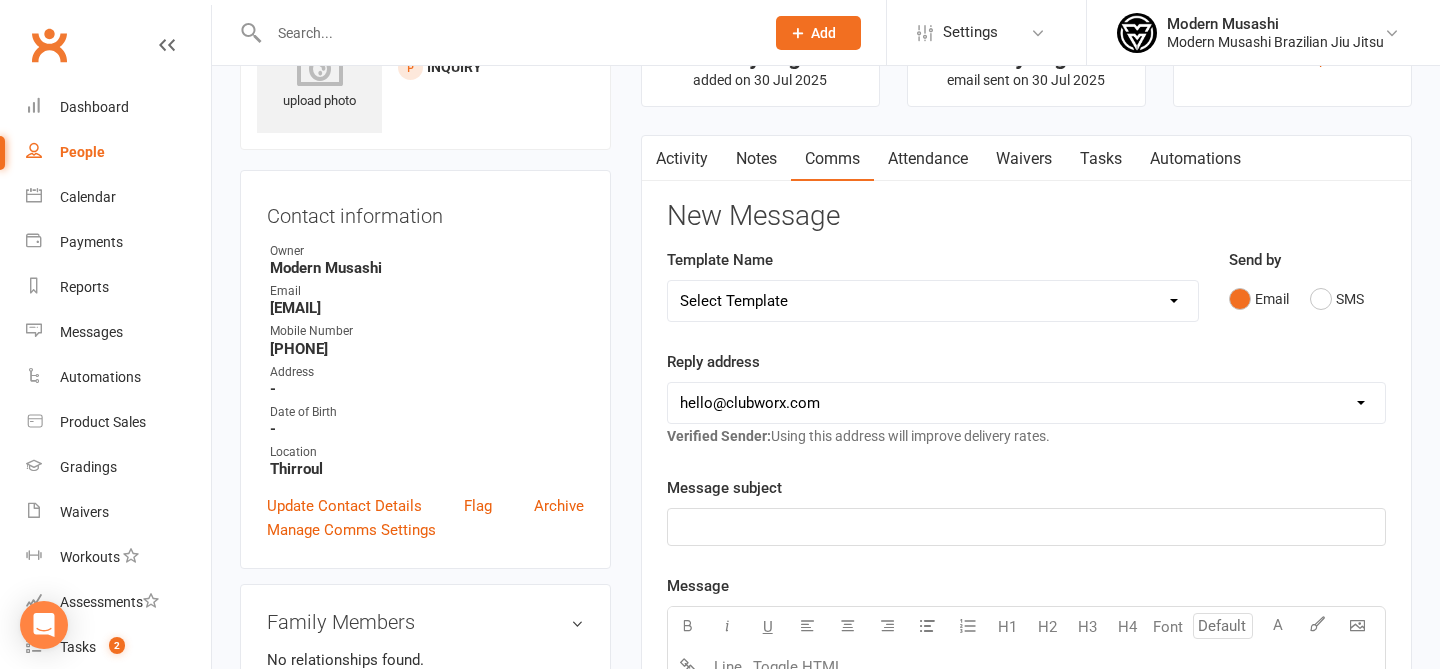 select on "1" 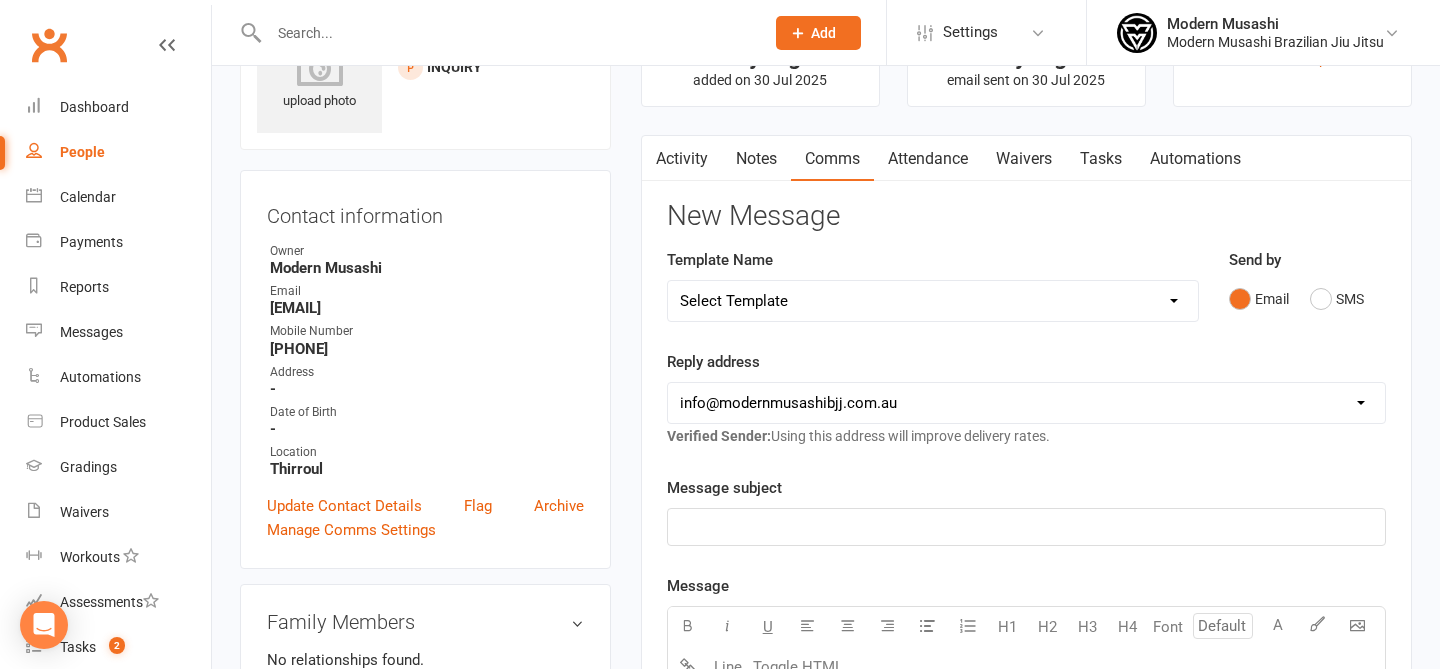 click on "﻿" 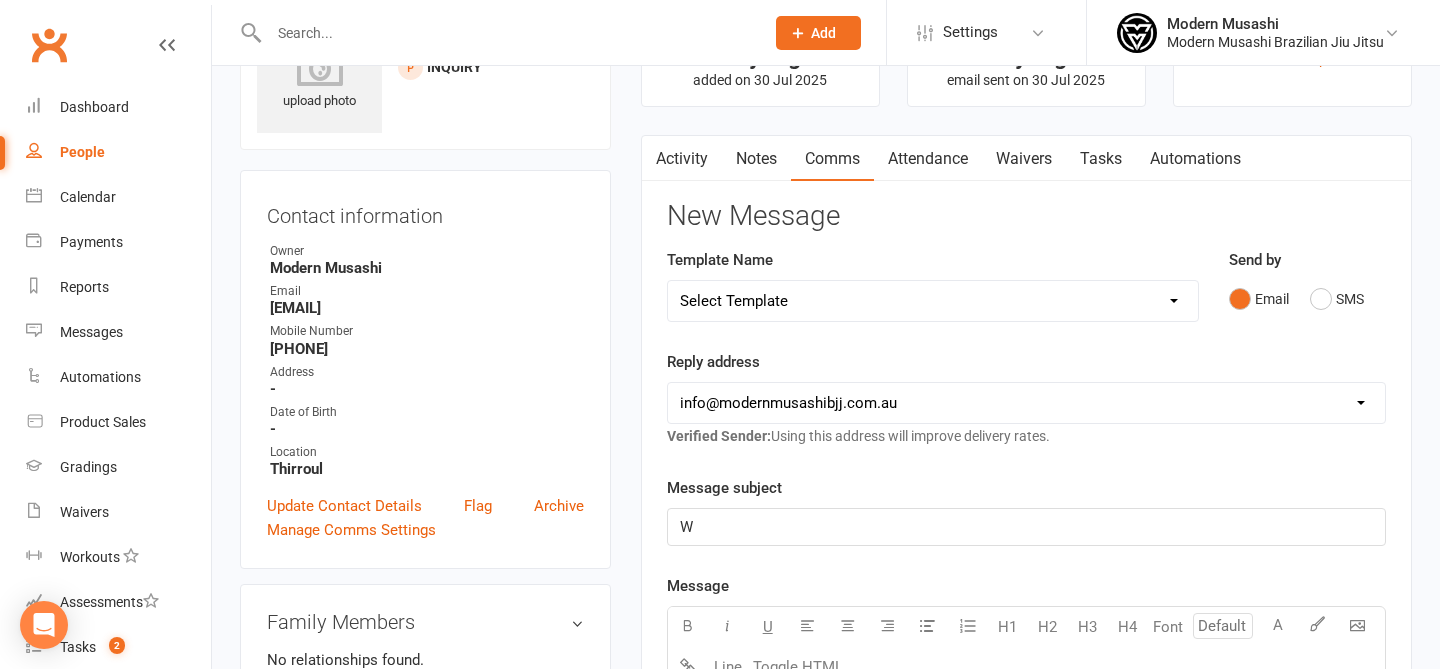 type 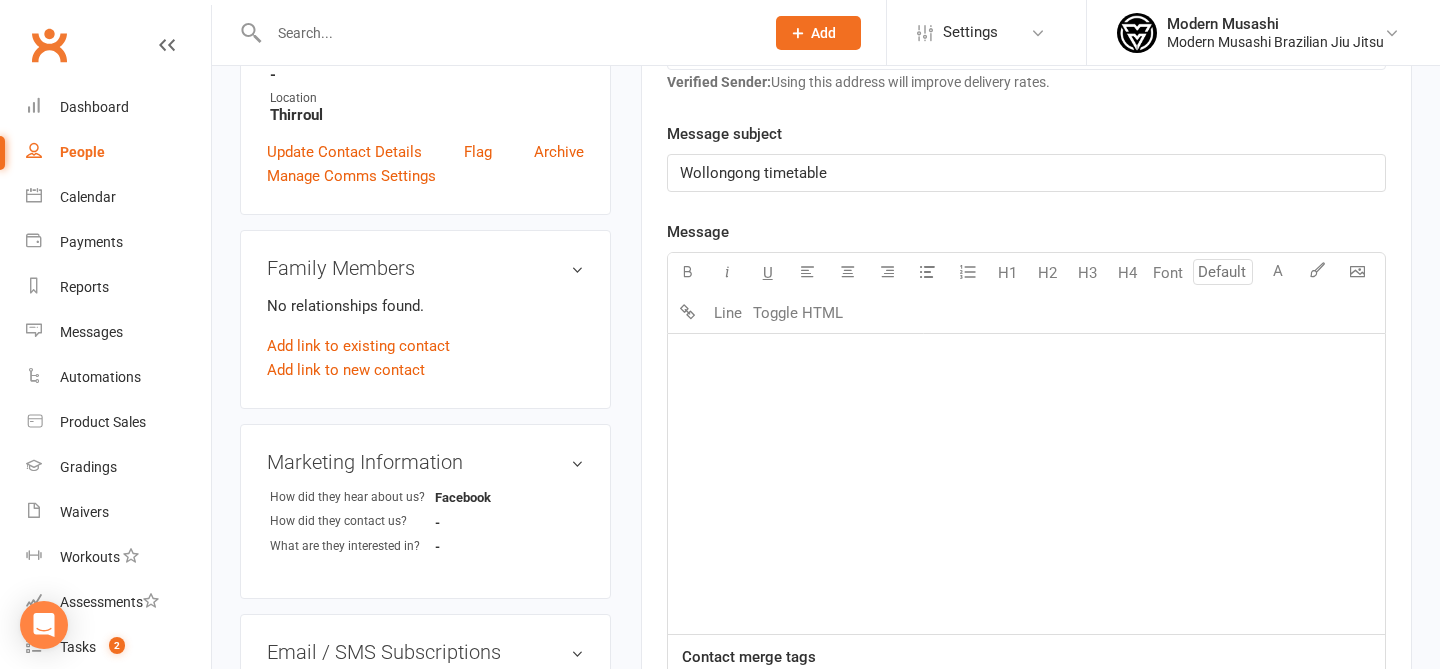 scroll, scrollTop: 509, scrollLeft: 0, axis: vertical 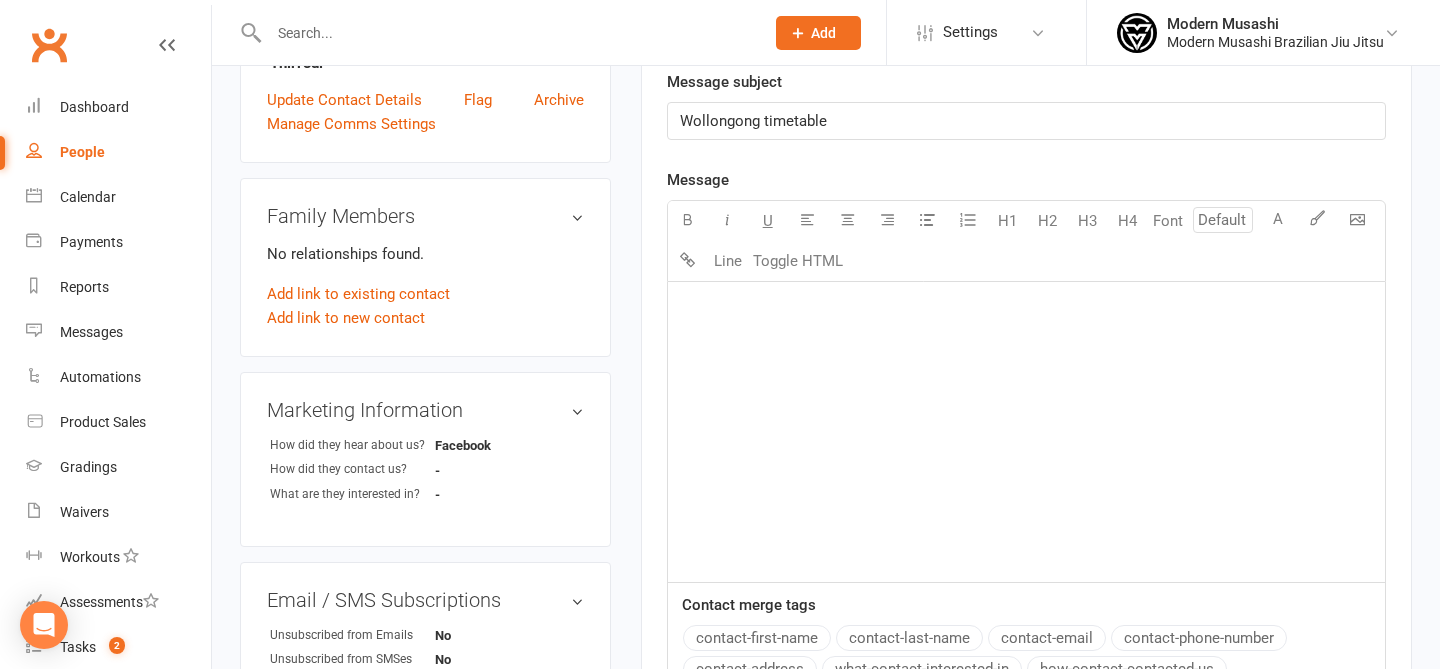 click on "﻿" 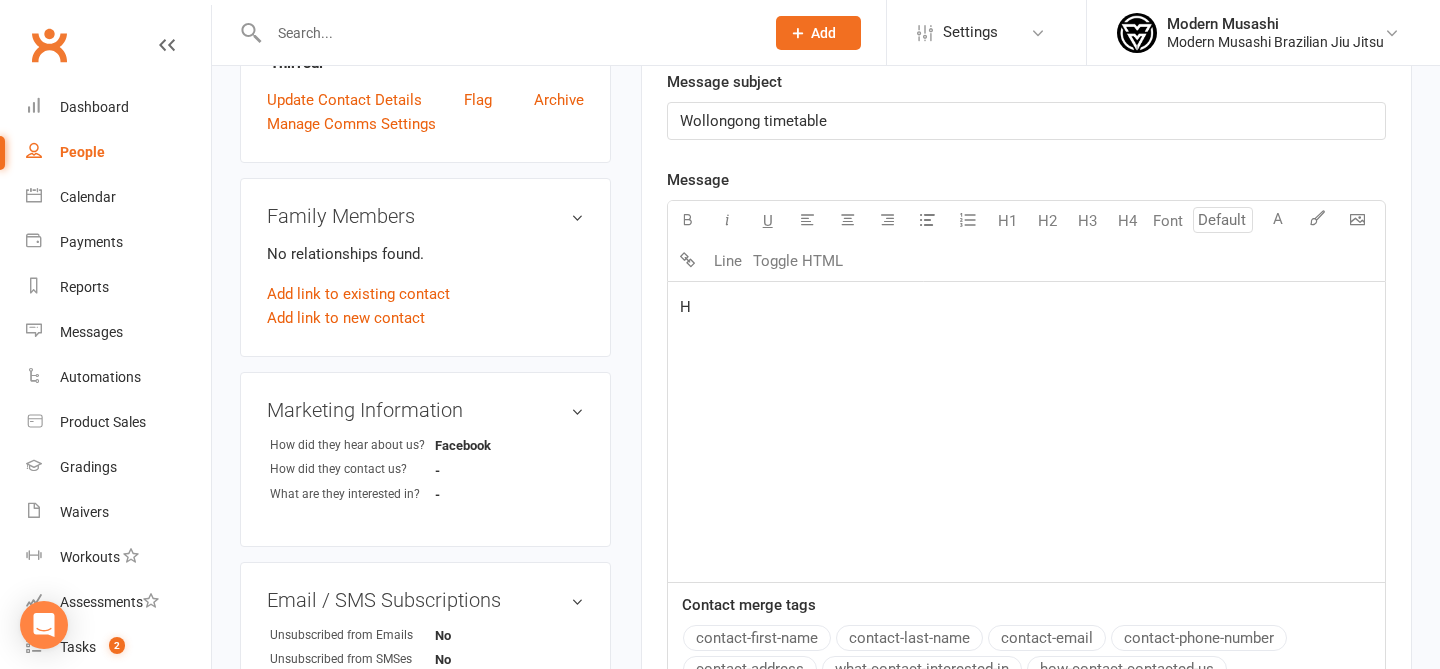 type 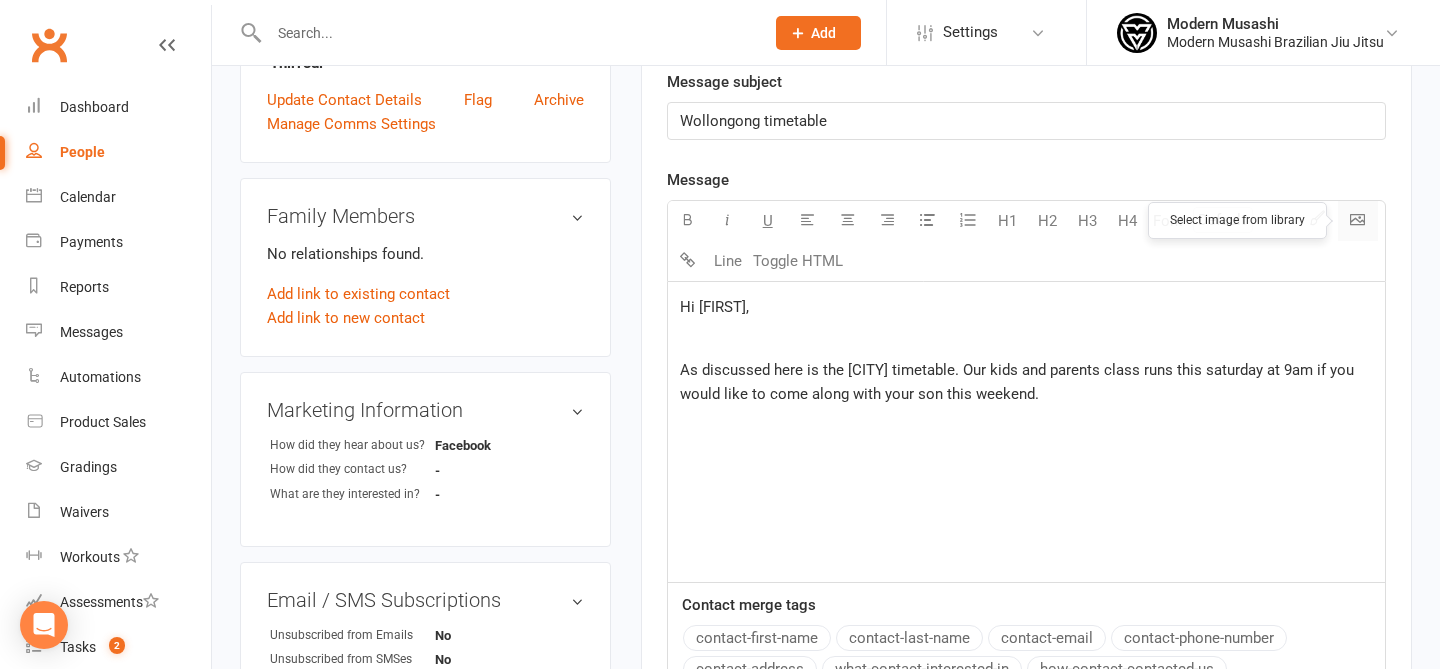 click on "Prospect
Member
Non-attending contact
Class / event
Appointment
Grading event
Task
Membership plan
Bulk message
Add
Settings Membership Plans Event Templates Appointment Types Mobile App  Website Image Library Customize Contacts Bulk Imports Access Control Users Account Profile Clubworx API Modern Musashi Modern Musashi Brazilian Jiu Jitsu My profile My subscription Help Terms & conditions  Privacy policy  Sign out Clubworx Dashboard People Calendar Payments Reports Messages   Automations   Product Sales Gradings   Waivers   Workouts   Assessments  Tasks   2 What's New Check-in Kiosk modes General attendance Roll call Class check-in × Note added successfully × × upload photo Ryan Lear Added 30 July, 2025   Inquiry prospect Owner
-" at bounding box center (720, 324) 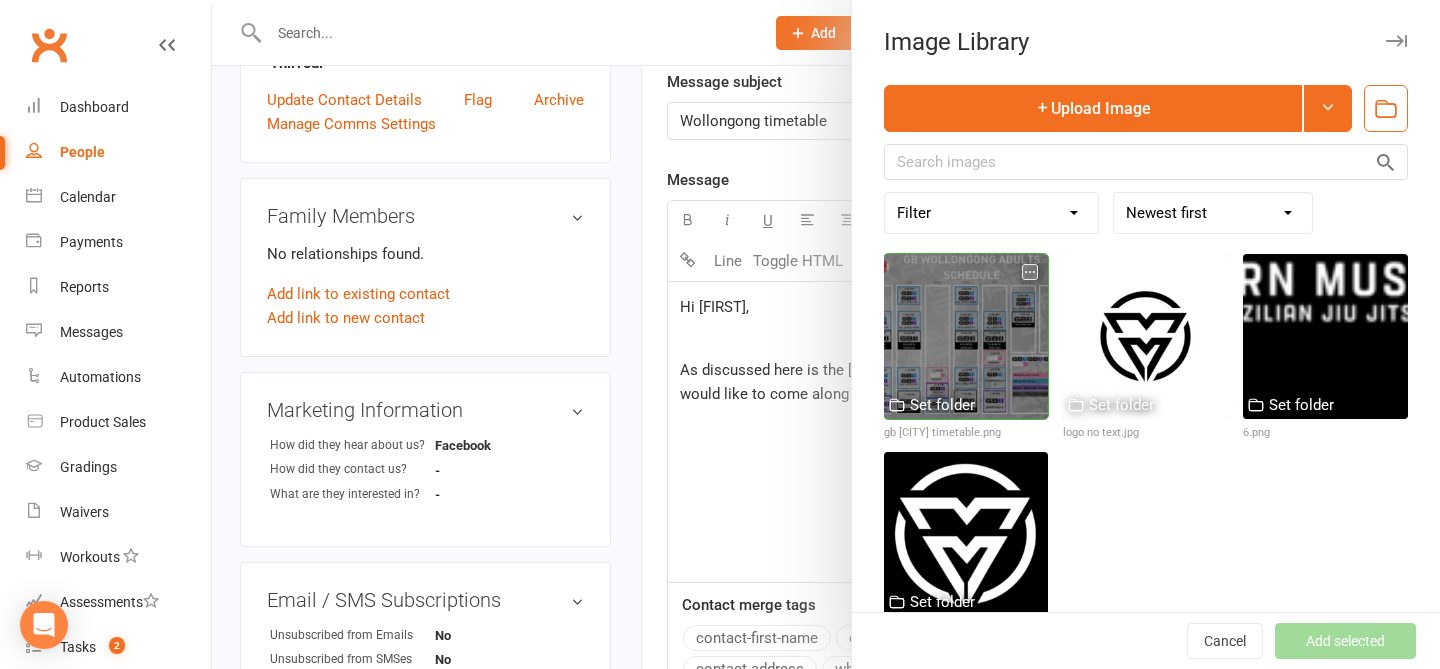 click at bounding box center (966, 336) 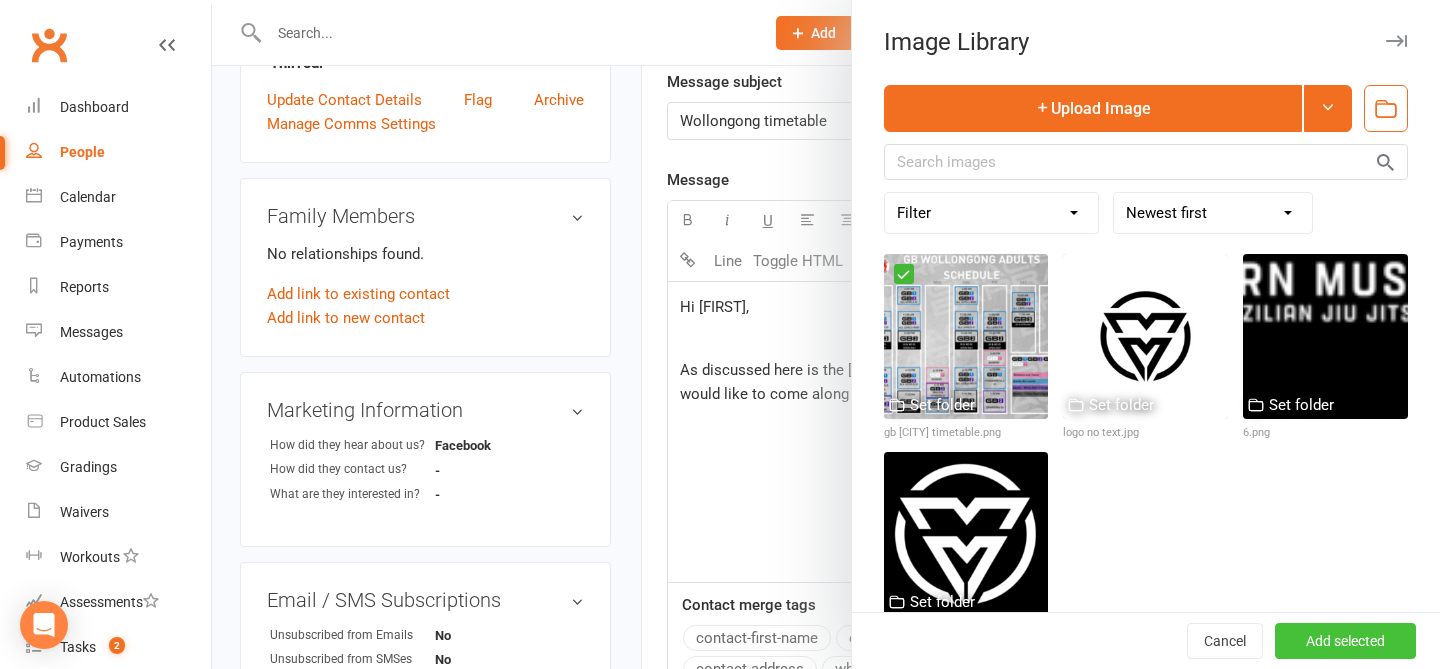 click on "Add selected" at bounding box center (1345, 641) 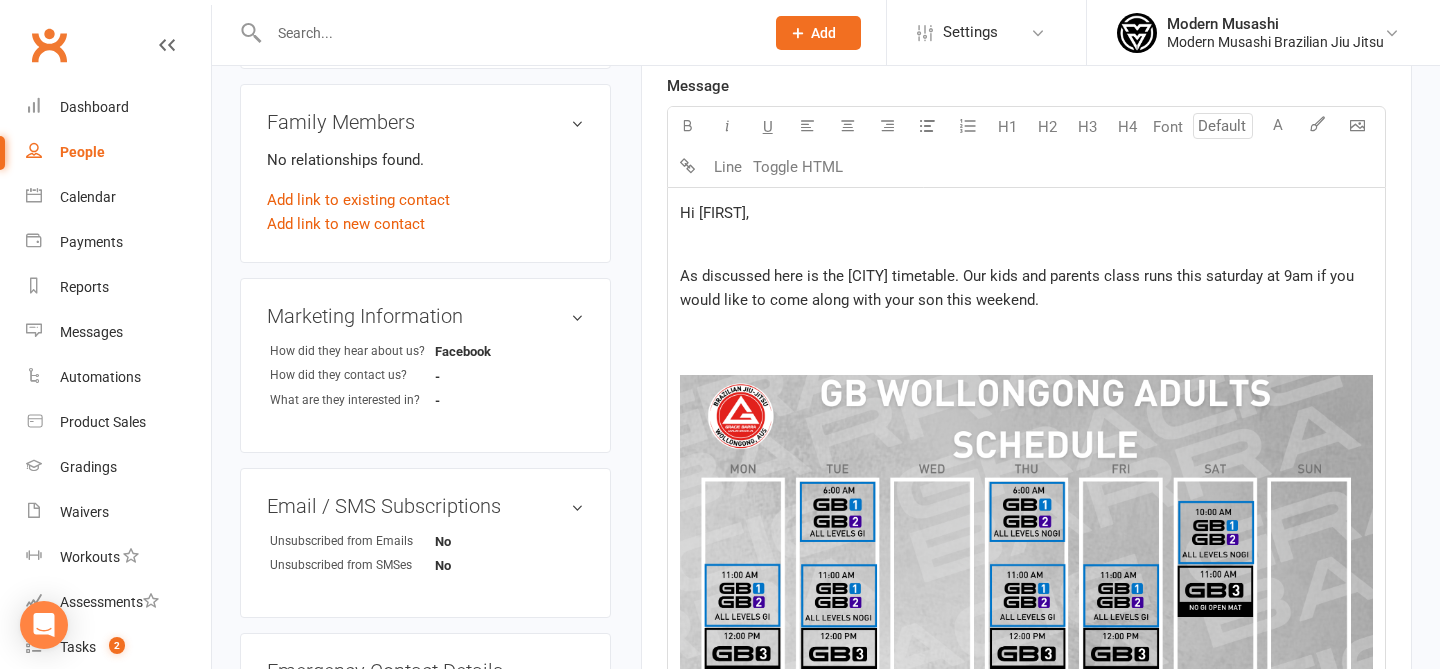 scroll, scrollTop: 572, scrollLeft: 0, axis: vertical 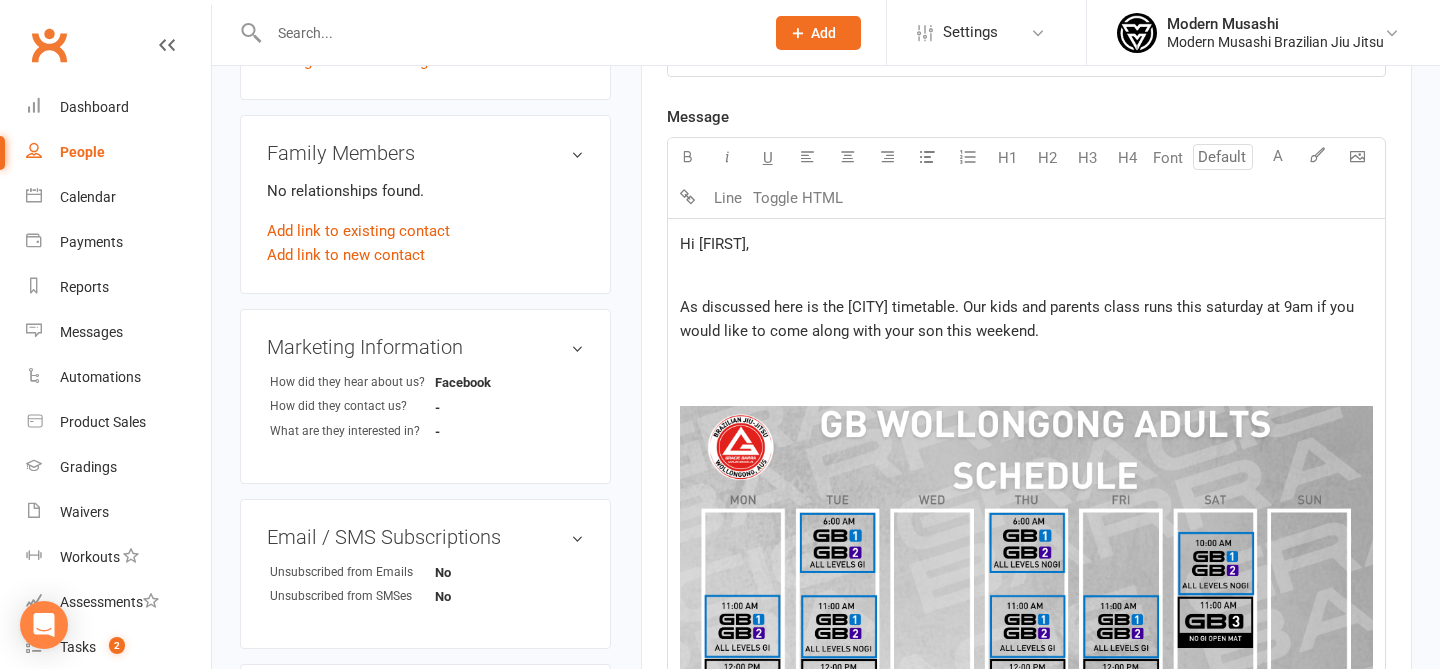 click on "As discussed here is the Wollongong timetable. Our kids and parents class runs this saturday at 9am if you would like to come along with your son this weekend." 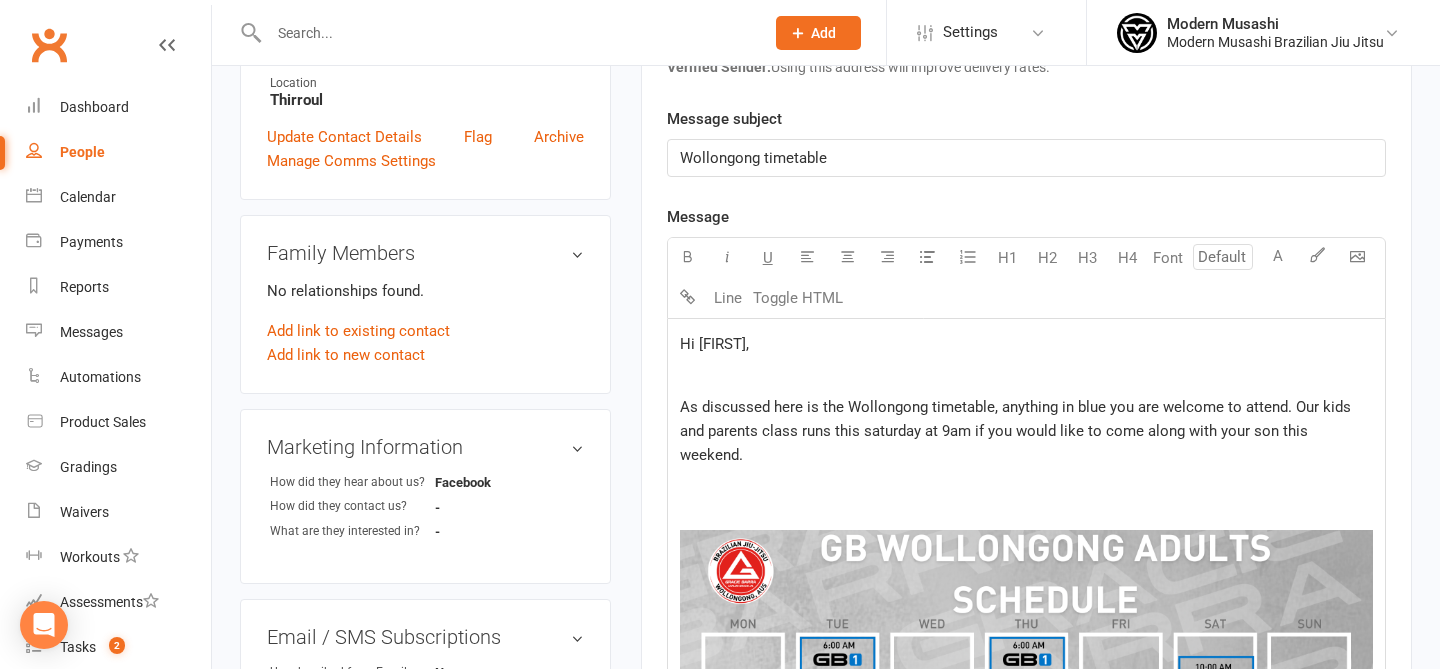 scroll, scrollTop: 450, scrollLeft: 0, axis: vertical 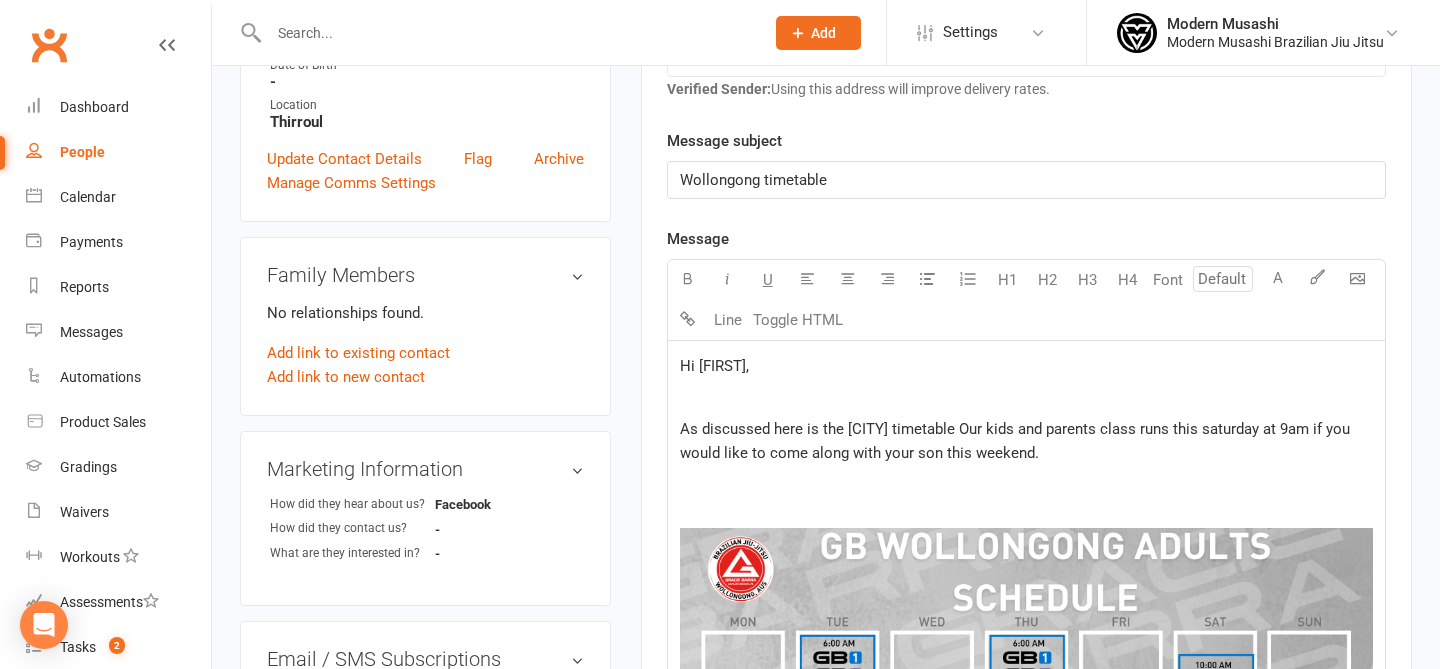 click on "﻿" 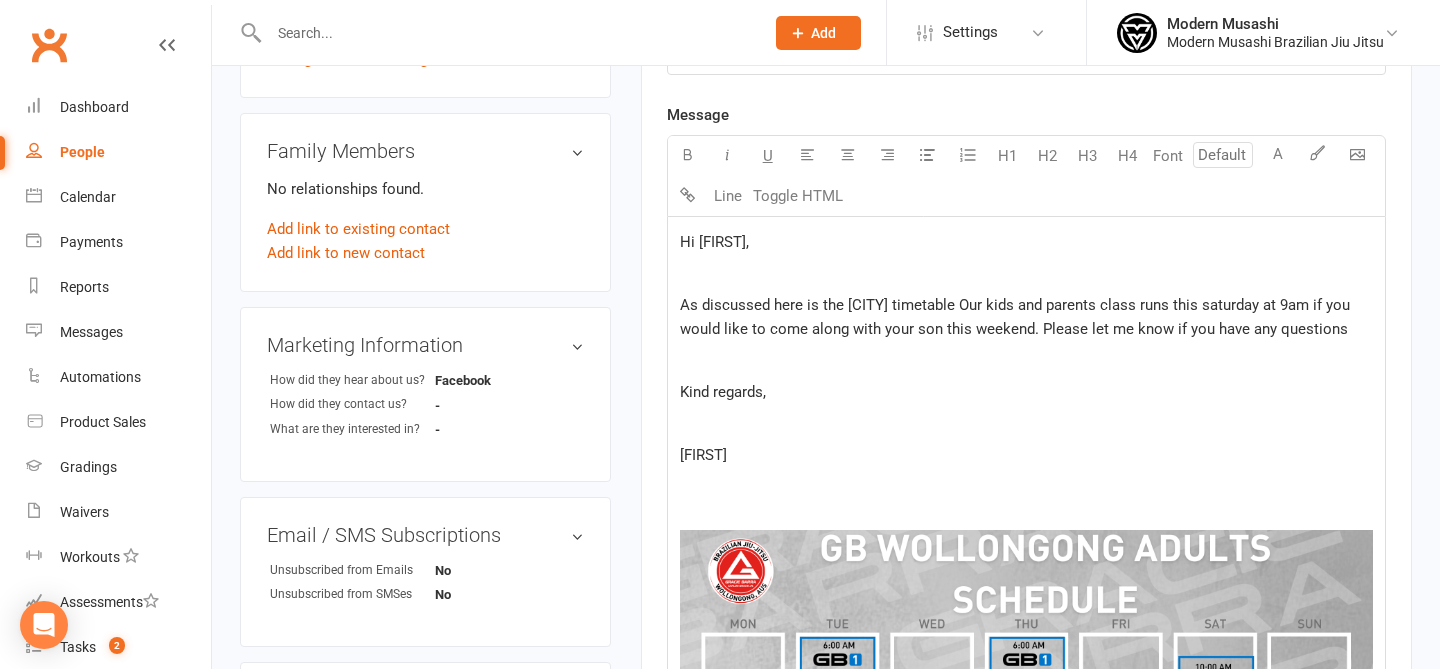 scroll, scrollTop: 588, scrollLeft: 0, axis: vertical 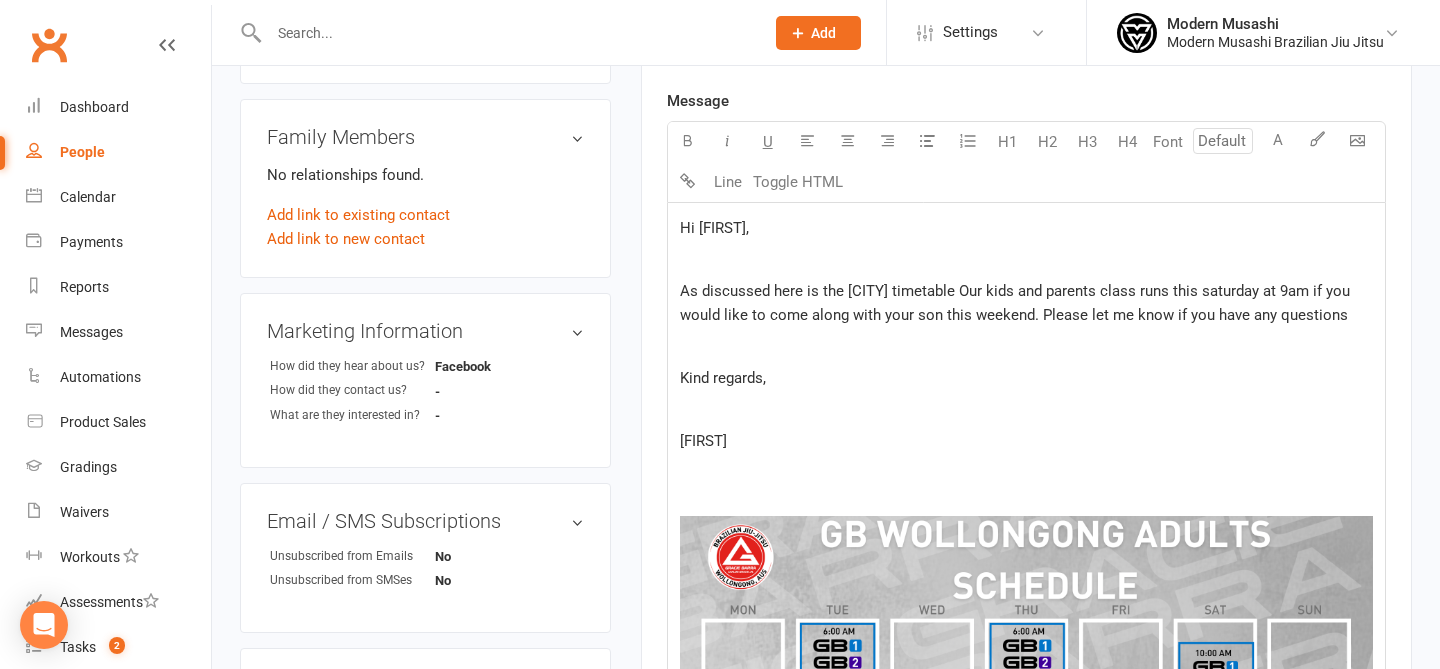 click on "﻿" 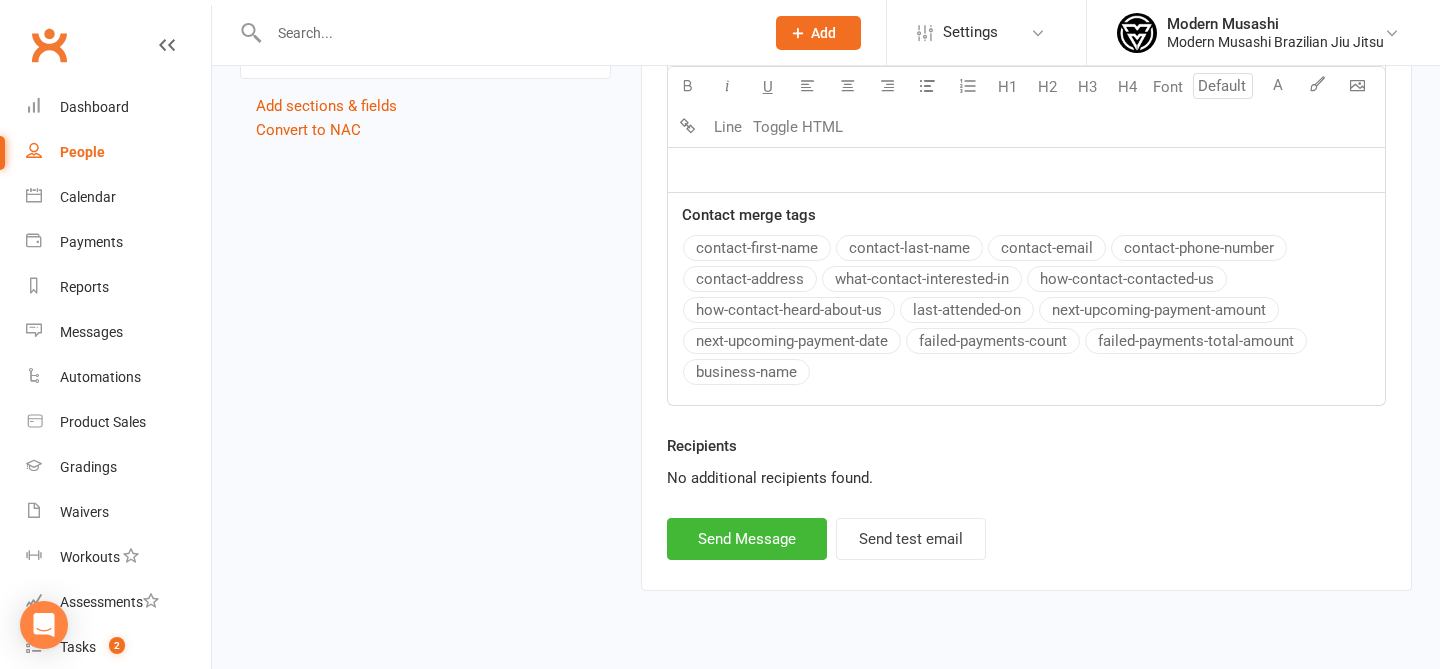 scroll, scrollTop: 1519, scrollLeft: 0, axis: vertical 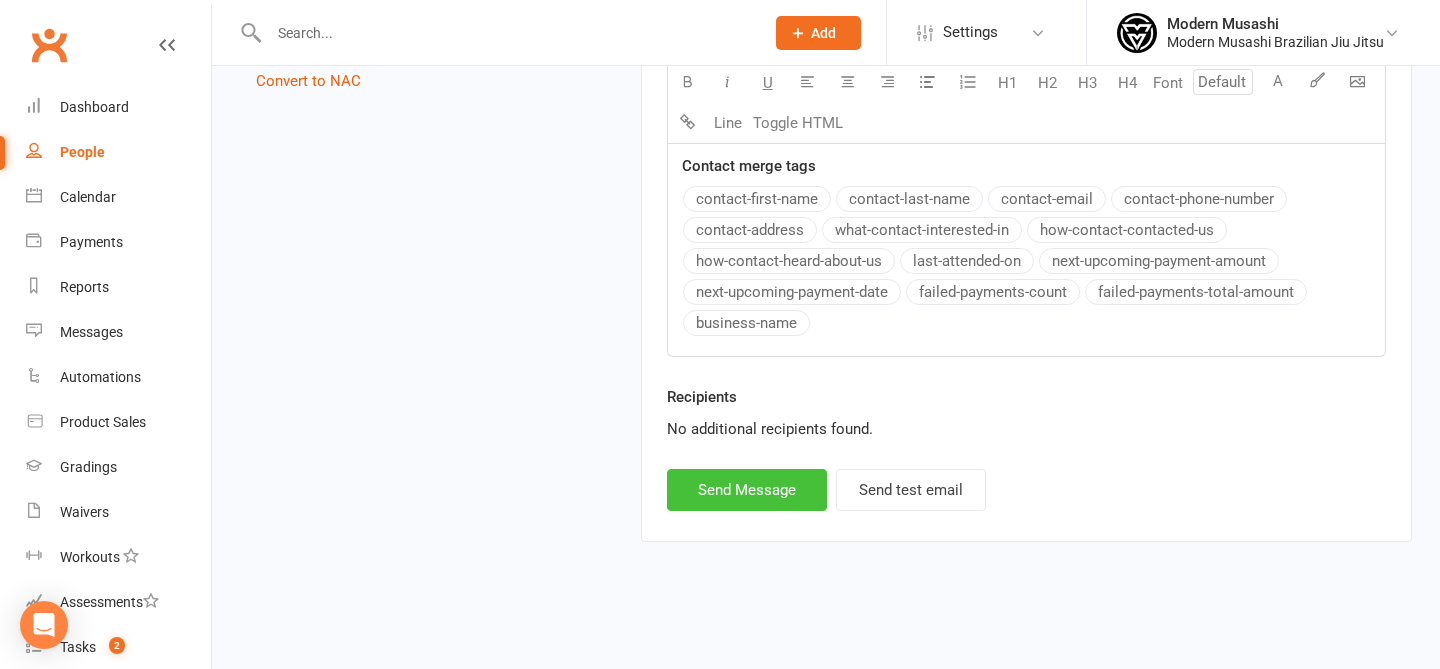 click on "Send Message" at bounding box center [747, 490] 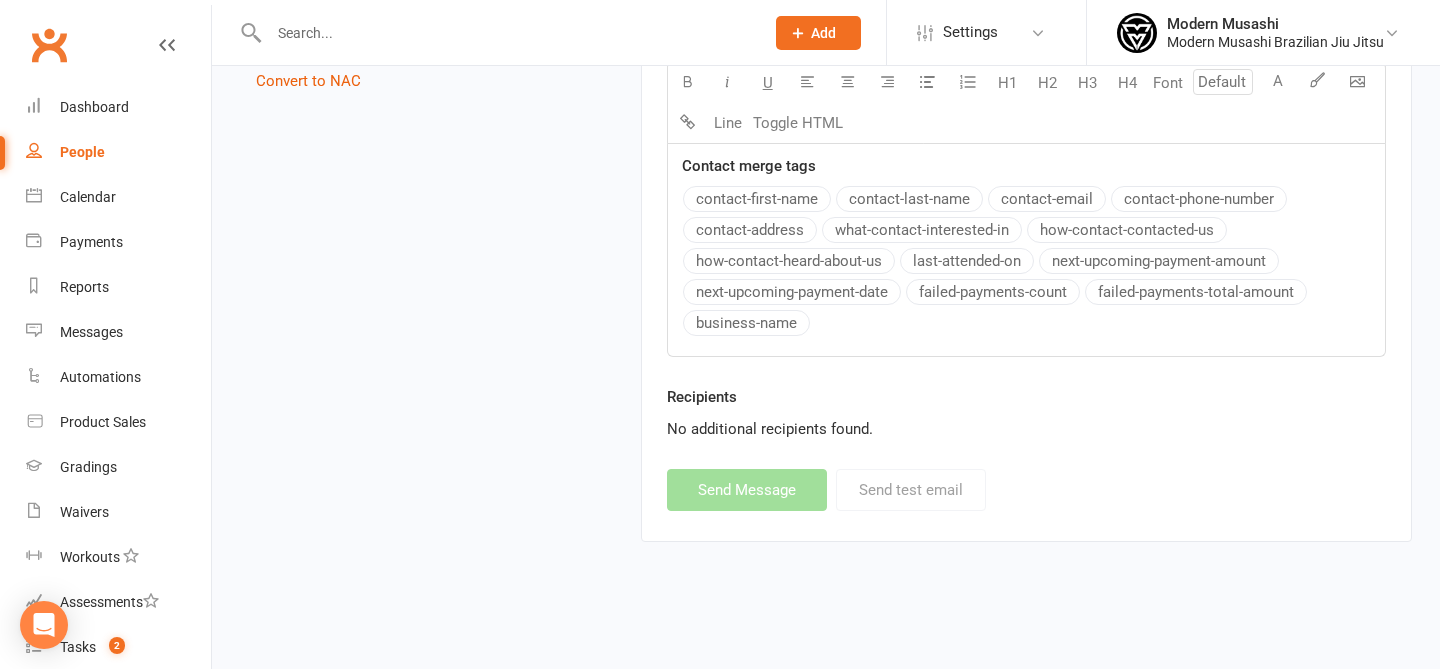 scroll, scrollTop: 225, scrollLeft: 0, axis: vertical 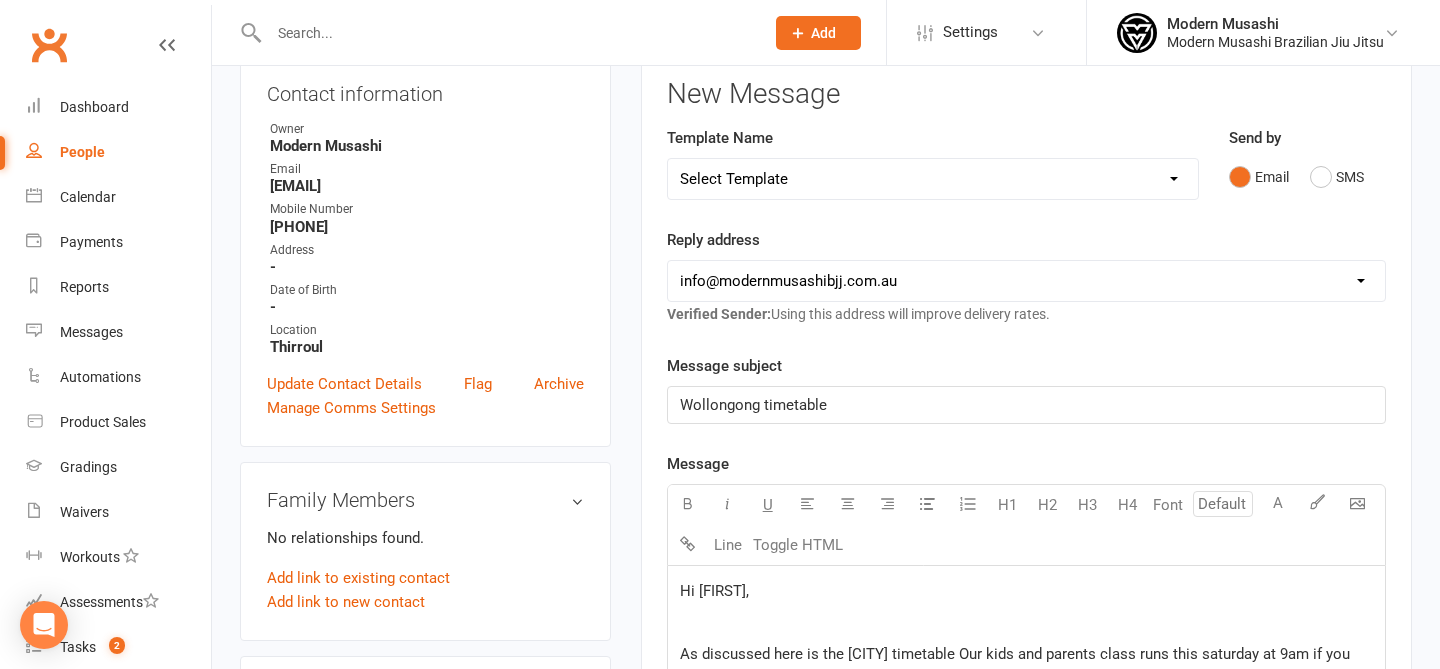 select on "0" 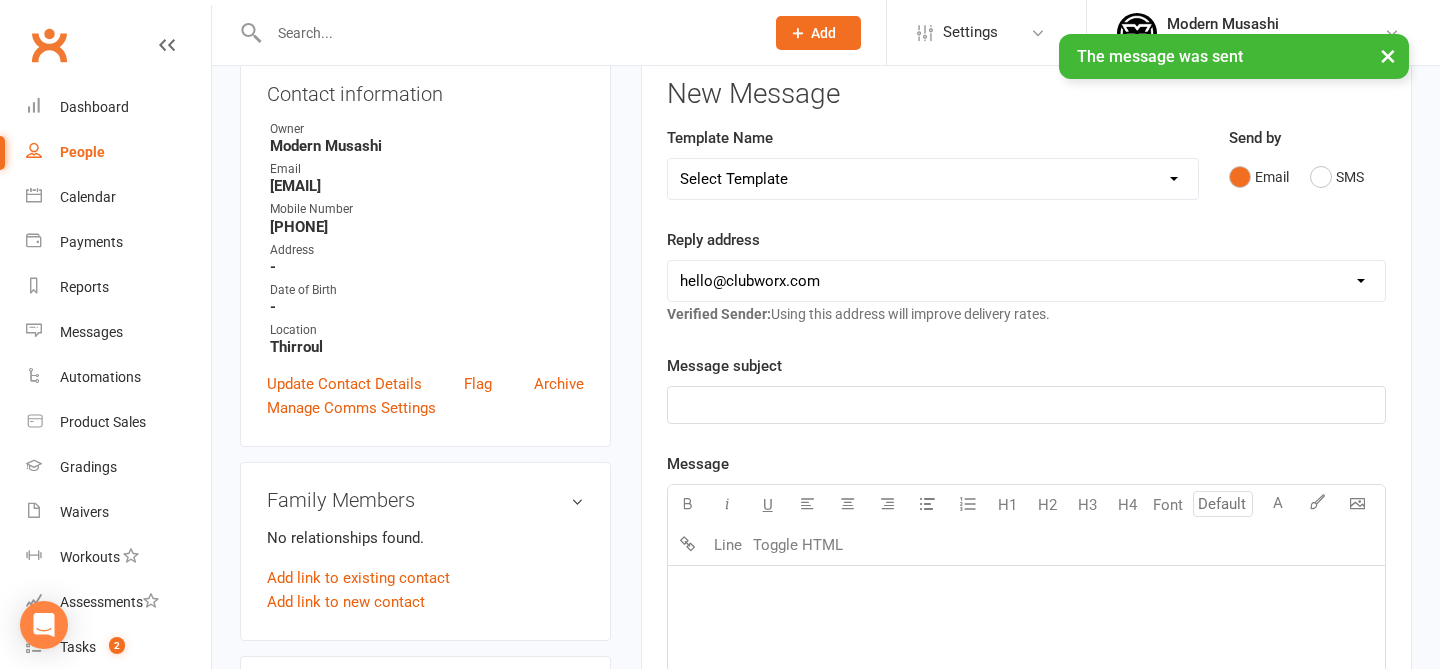 scroll, scrollTop: 0, scrollLeft: 0, axis: both 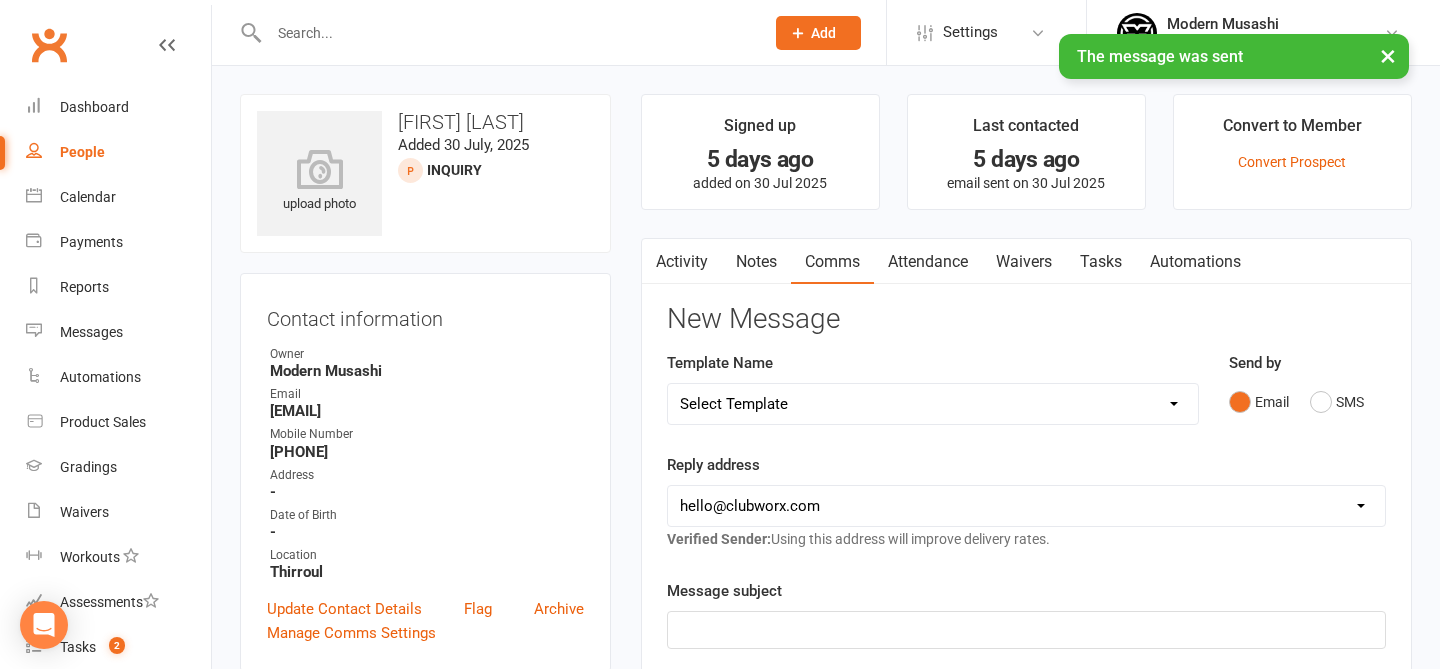 click on "Tasks" at bounding box center (1101, 262) 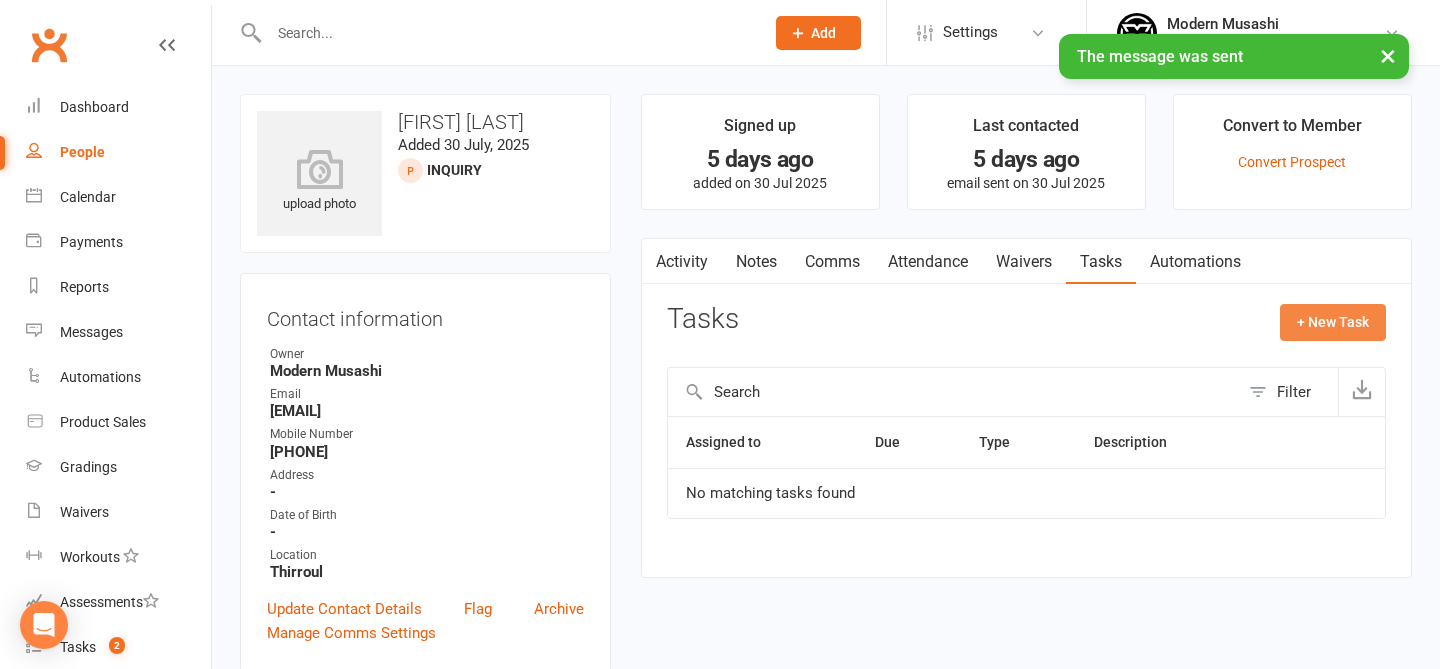 click on "+ New Task" at bounding box center [1333, 322] 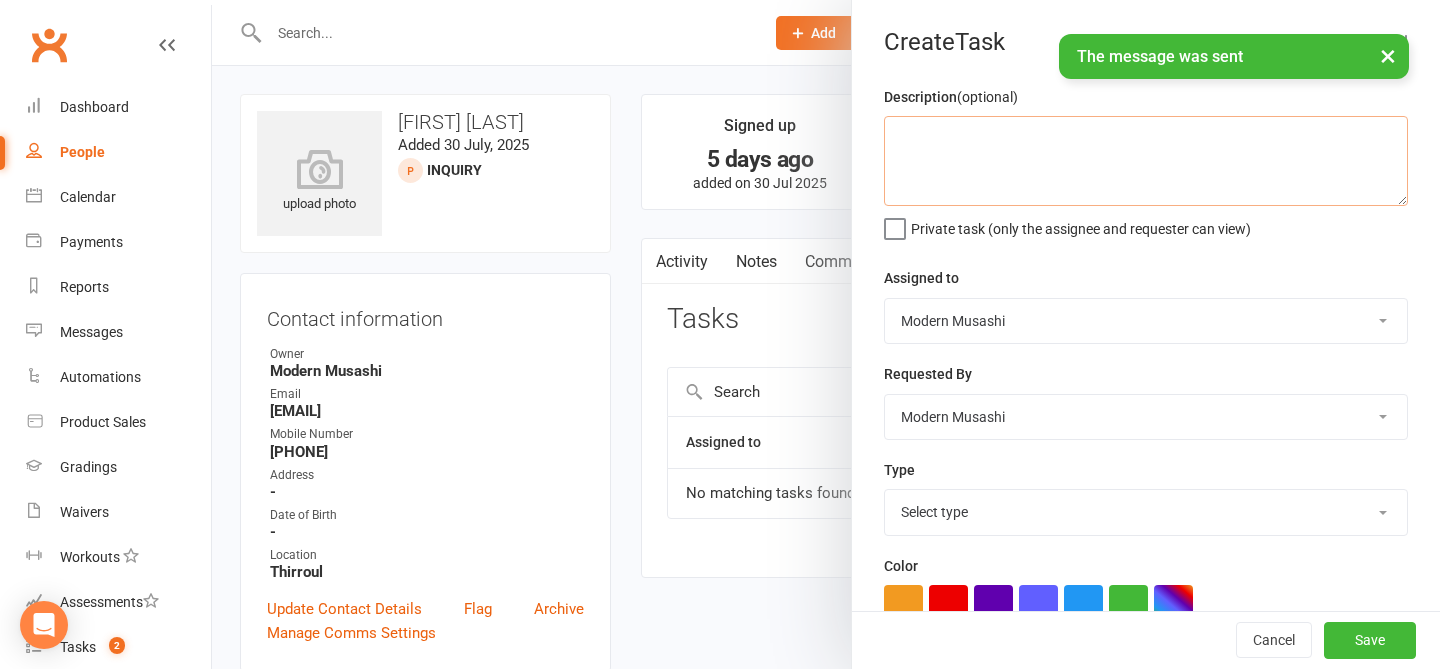 click at bounding box center [1146, 161] 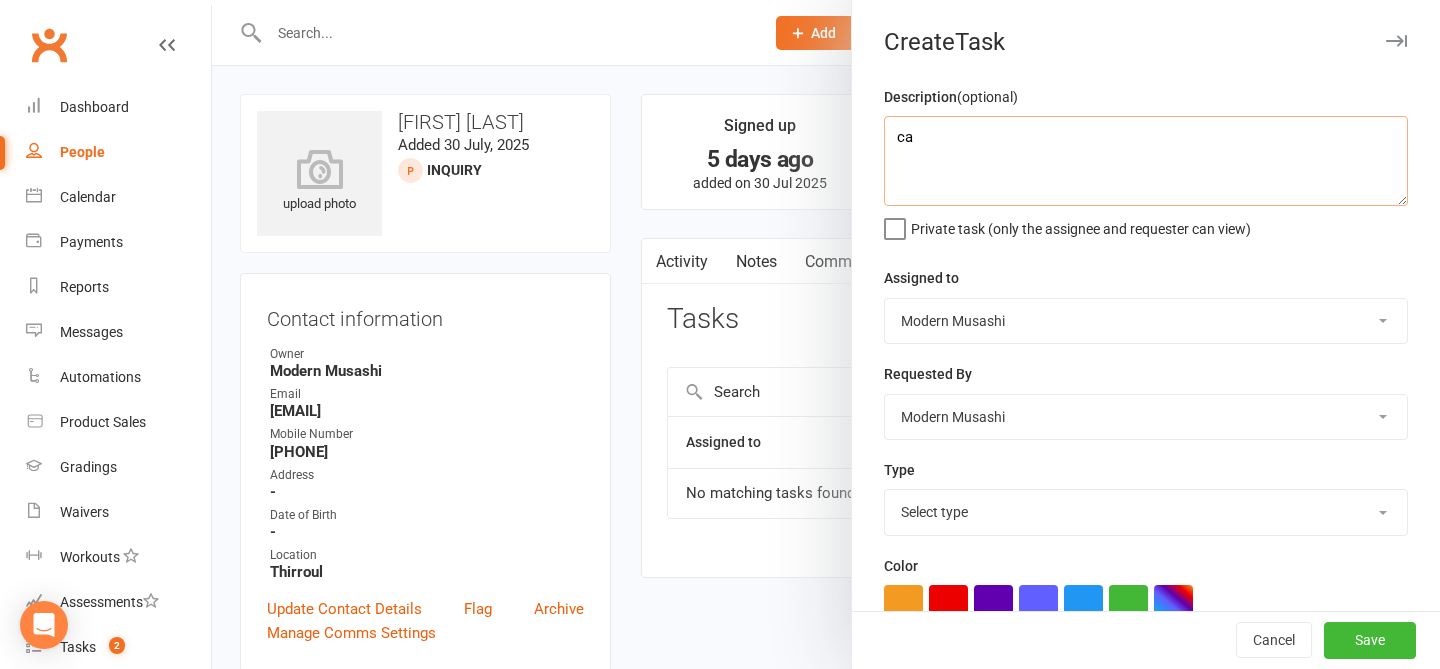 type on "c" 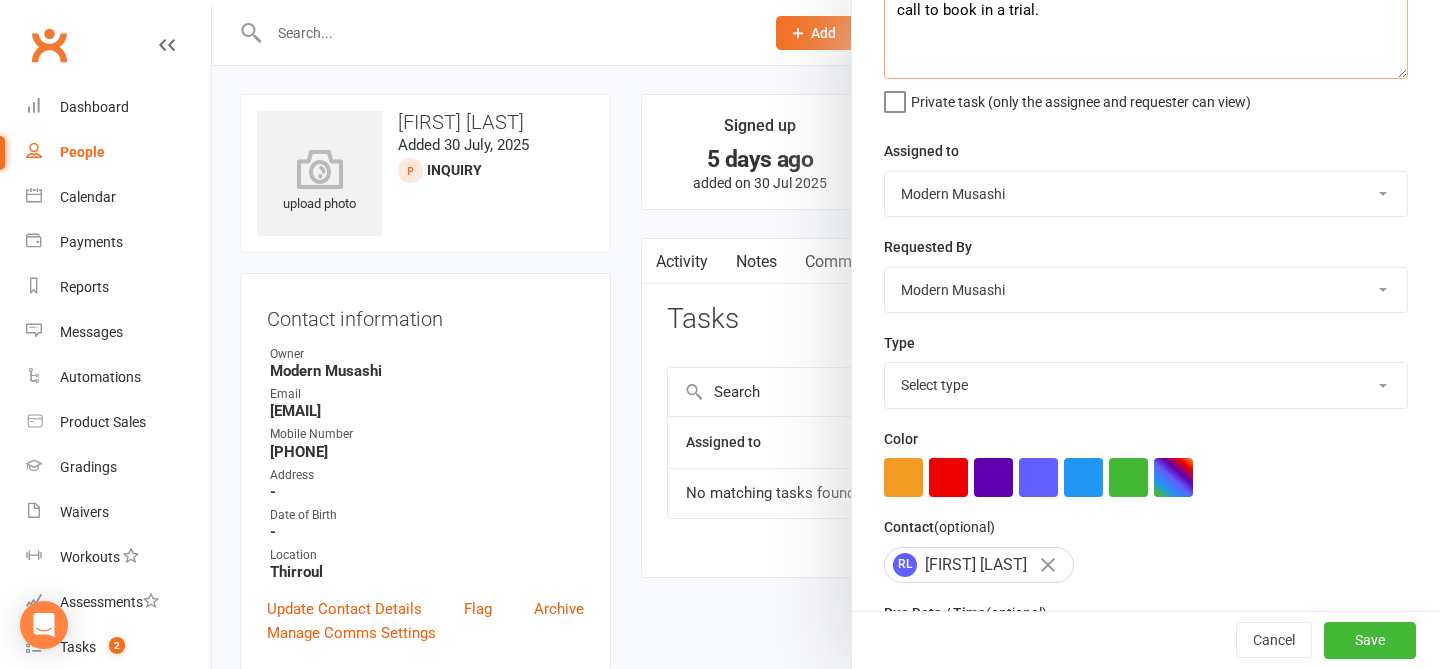 scroll, scrollTop: 285, scrollLeft: 0, axis: vertical 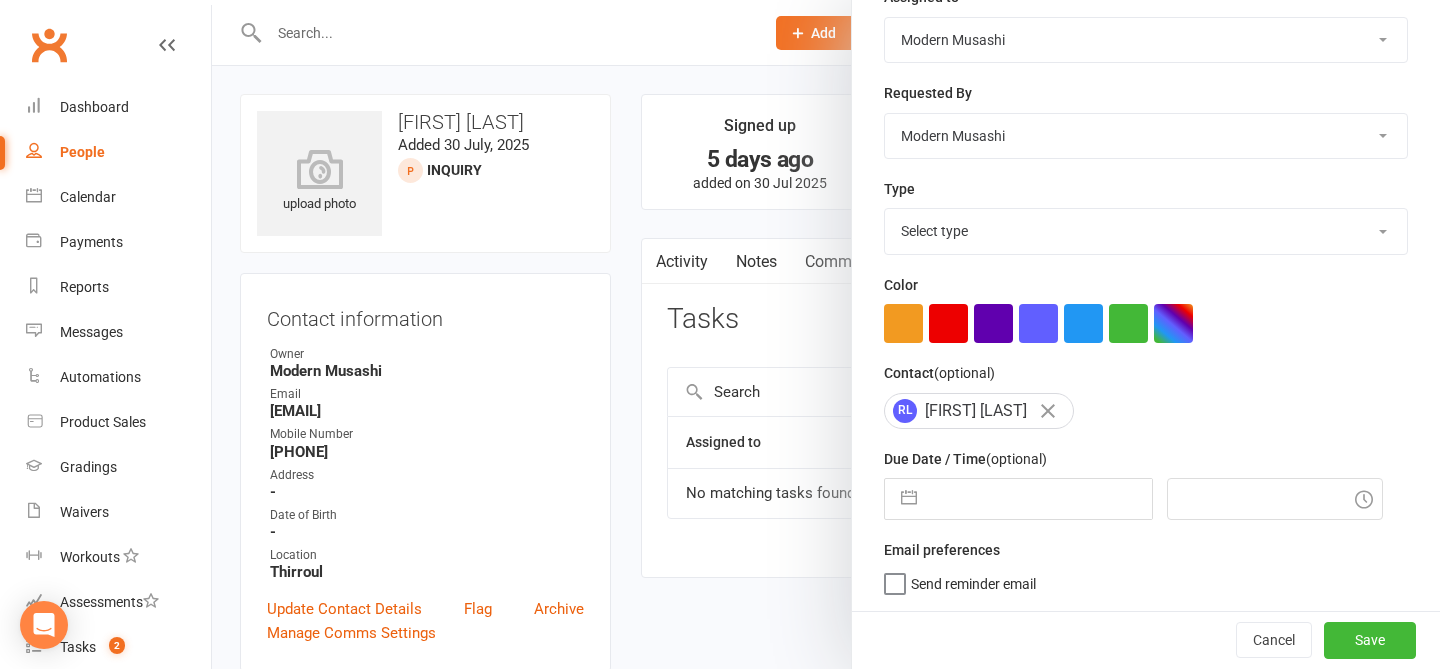 type on "call to book in a trial." 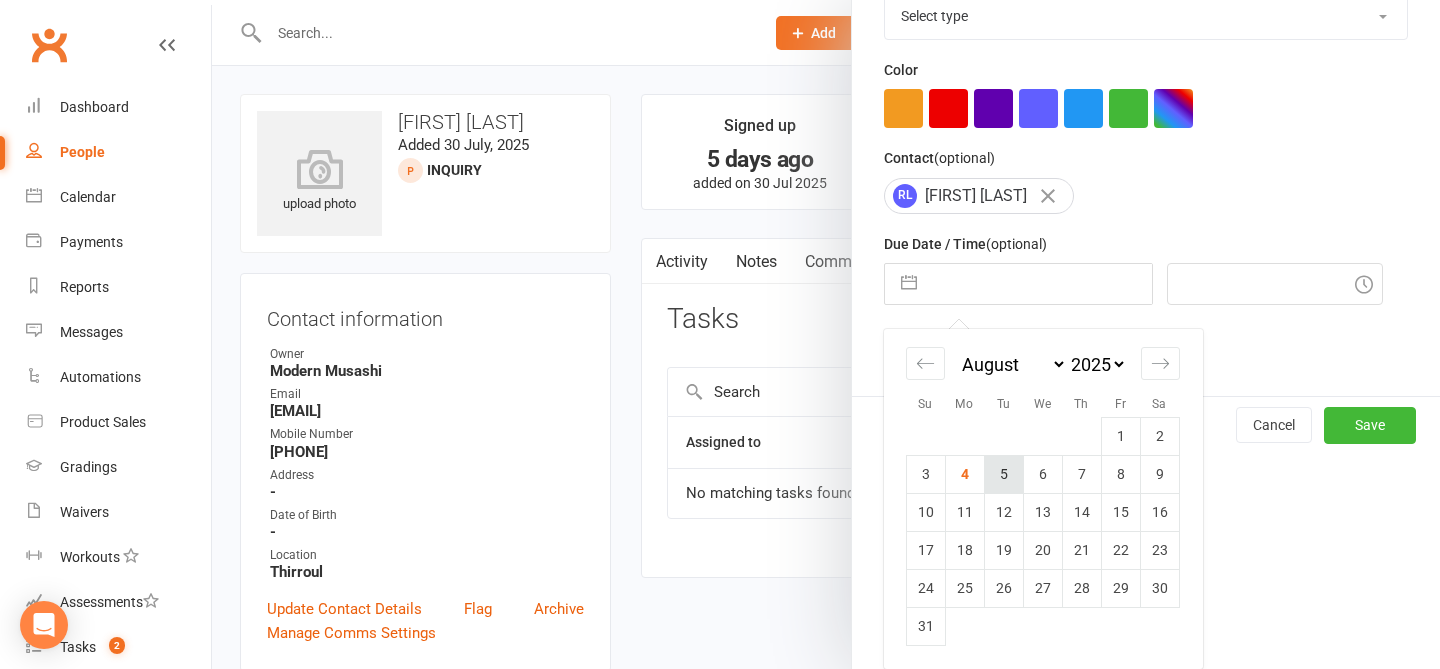 click on "5" at bounding box center [1003, 474] 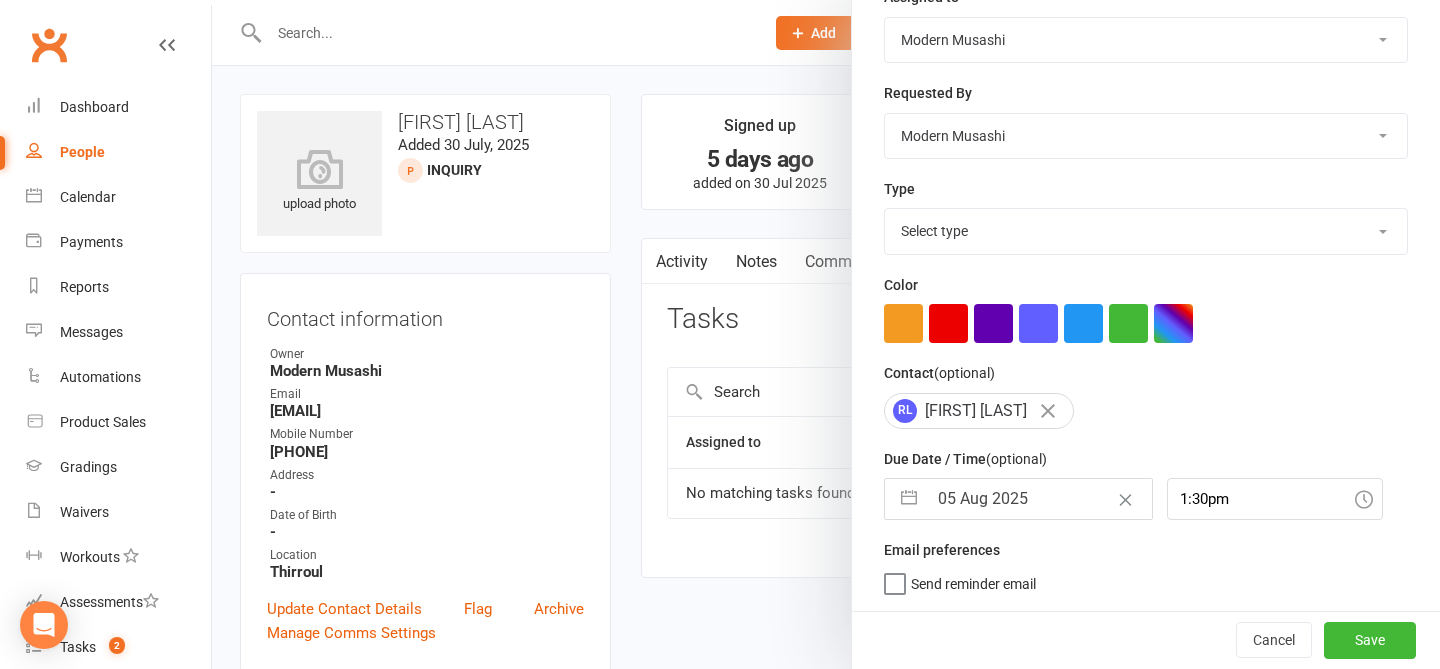 scroll, scrollTop: 285, scrollLeft: 0, axis: vertical 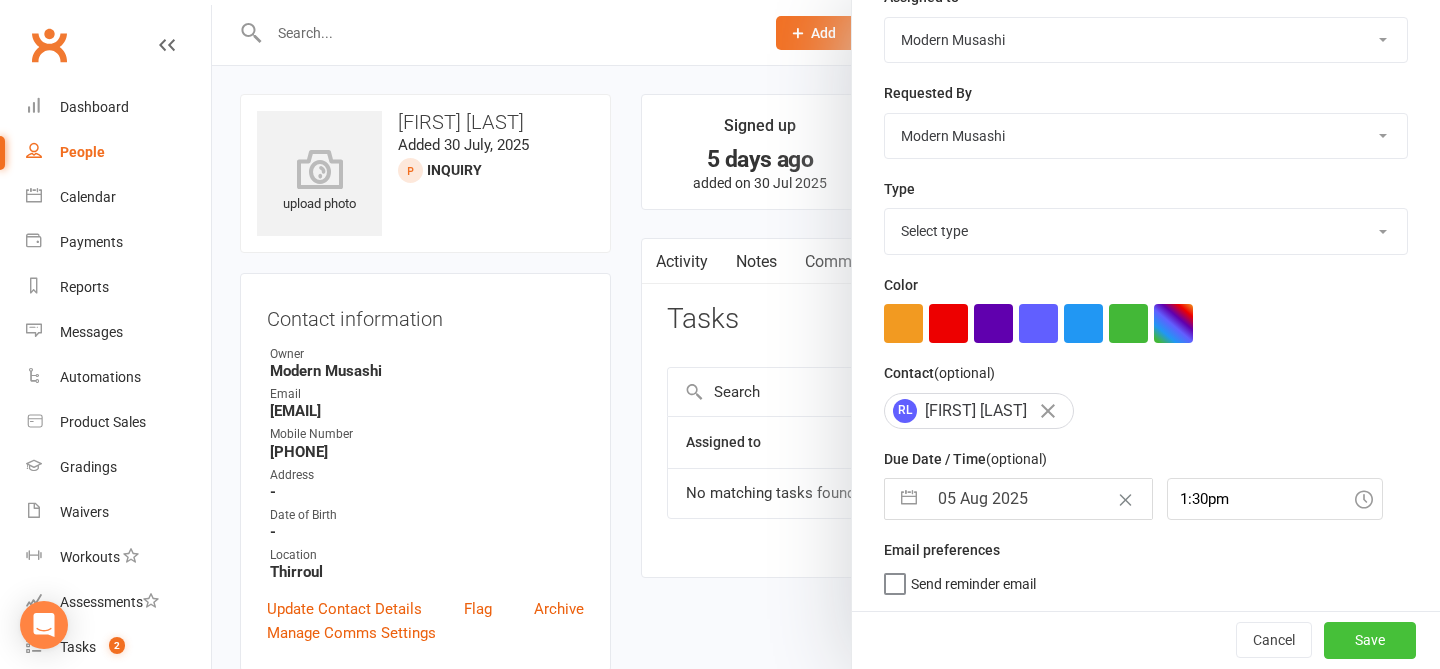 click on "Save" at bounding box center (1370, 640) 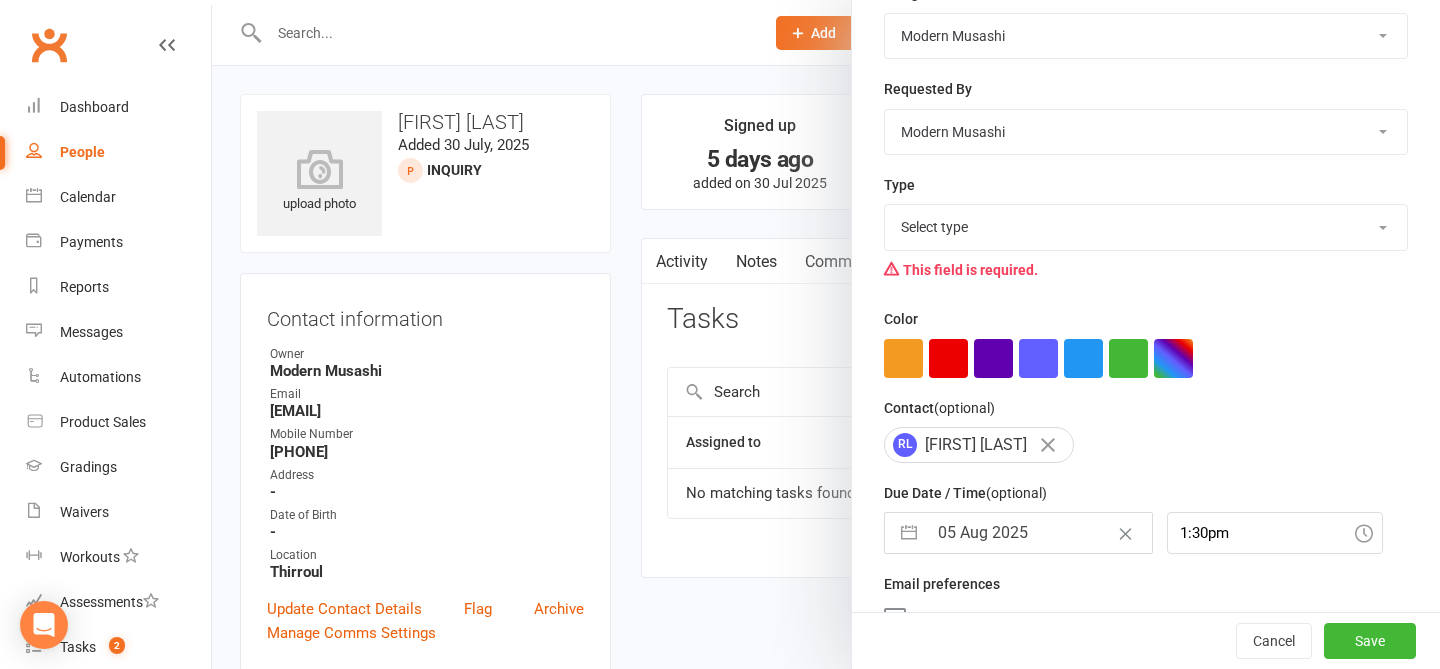 click on "Description  (optional) call to book in a trial.  Private task (only the assignee and requester can view) Assigned to Modern Musashi Alan James Requested By Modern Musashi Alan James Type Select type E-mail Meeting Phone call Sms Add new task type This field is required. Color Contact  (optional) RL Ryan Lear Due Date / Time  (optional) 05 Aug 2025 Navigate forward to interact with the calendar and select a date. Press the question mark key to get the keyboard shortcuts for changing dates. 1:30pm Email preferences  Send reminder email" at bounding box center (1146, 223) 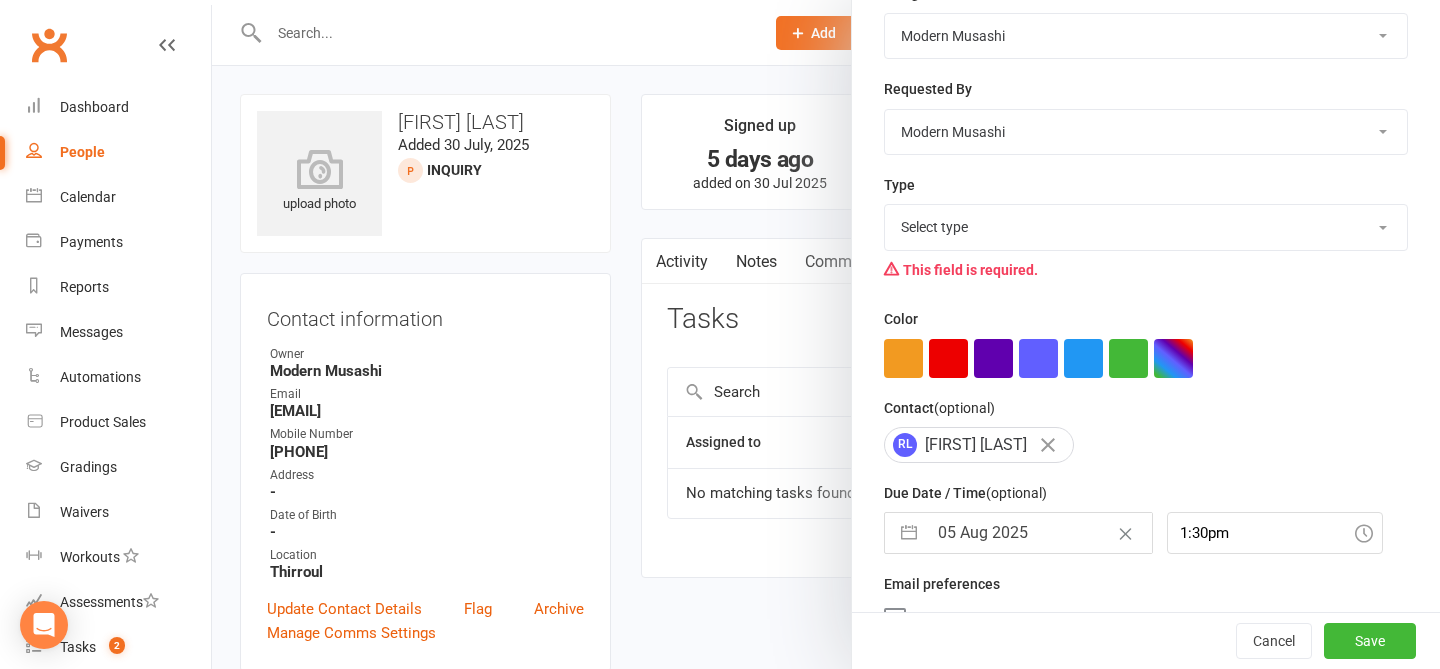 select on "[NUMBER]" 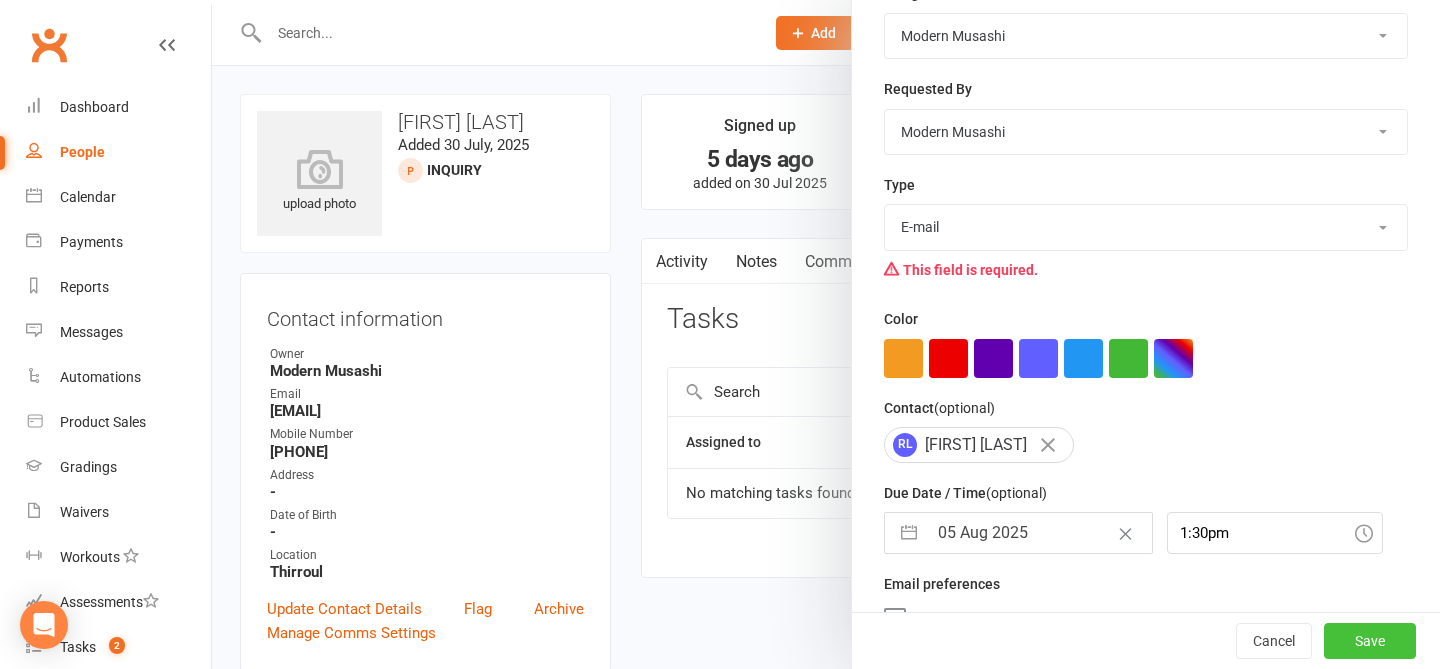click on "Save" at bounding box center (1370, 641) 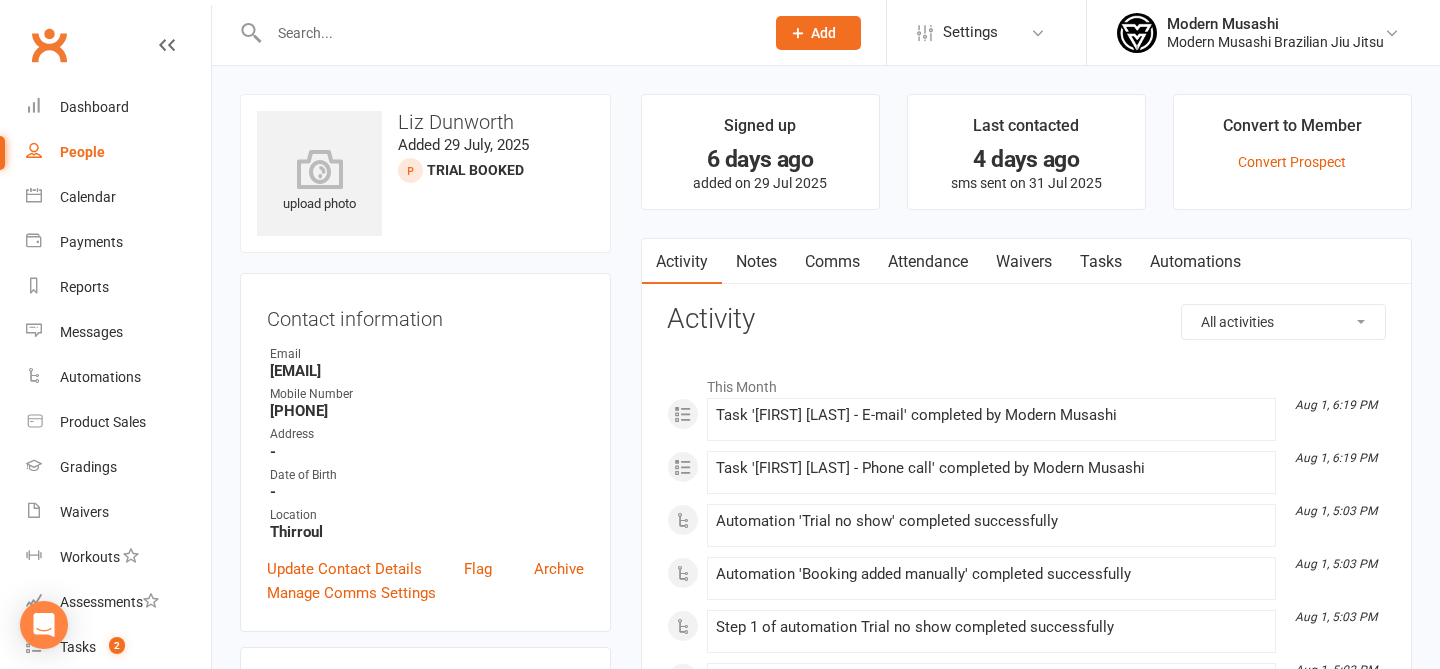 scroll, scrollTop: 0, scrollLeft: 0, axis: both 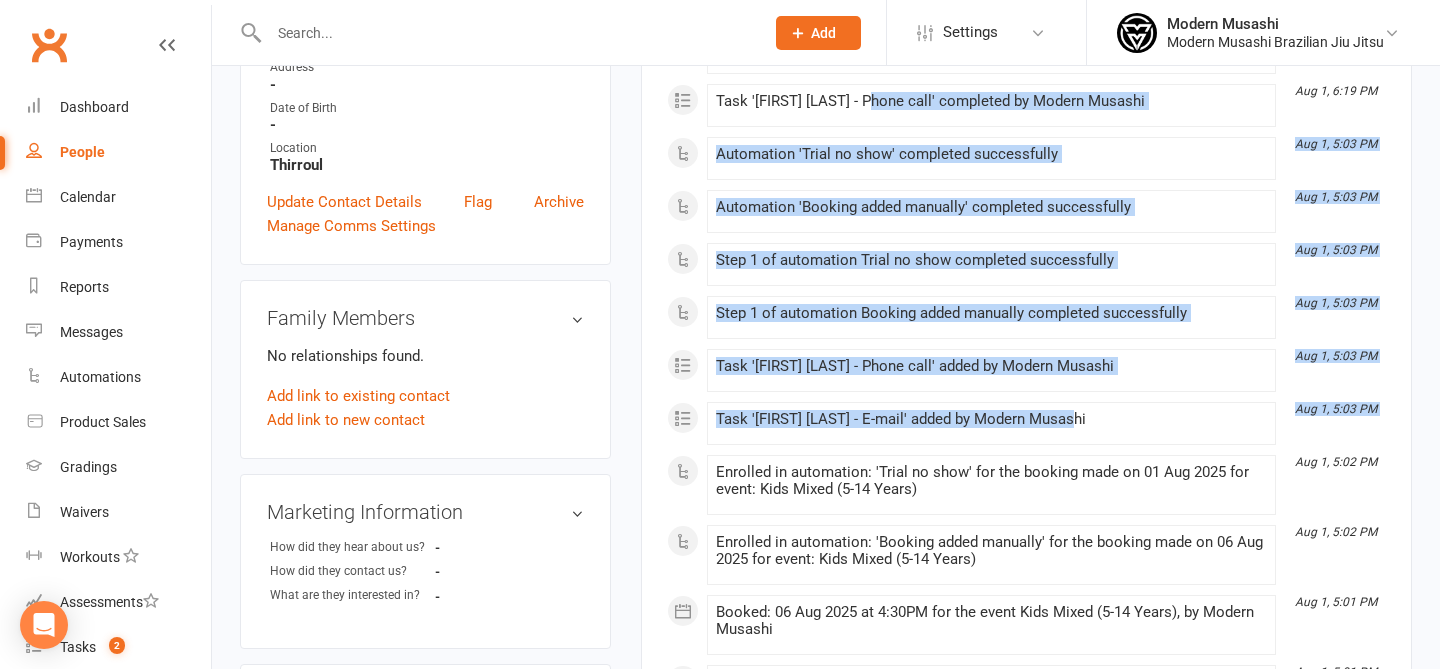 drag, startPoint x: 883, startPoint y: 132, endPoint x: 913, endPoint y: 434, distance: 303.48642 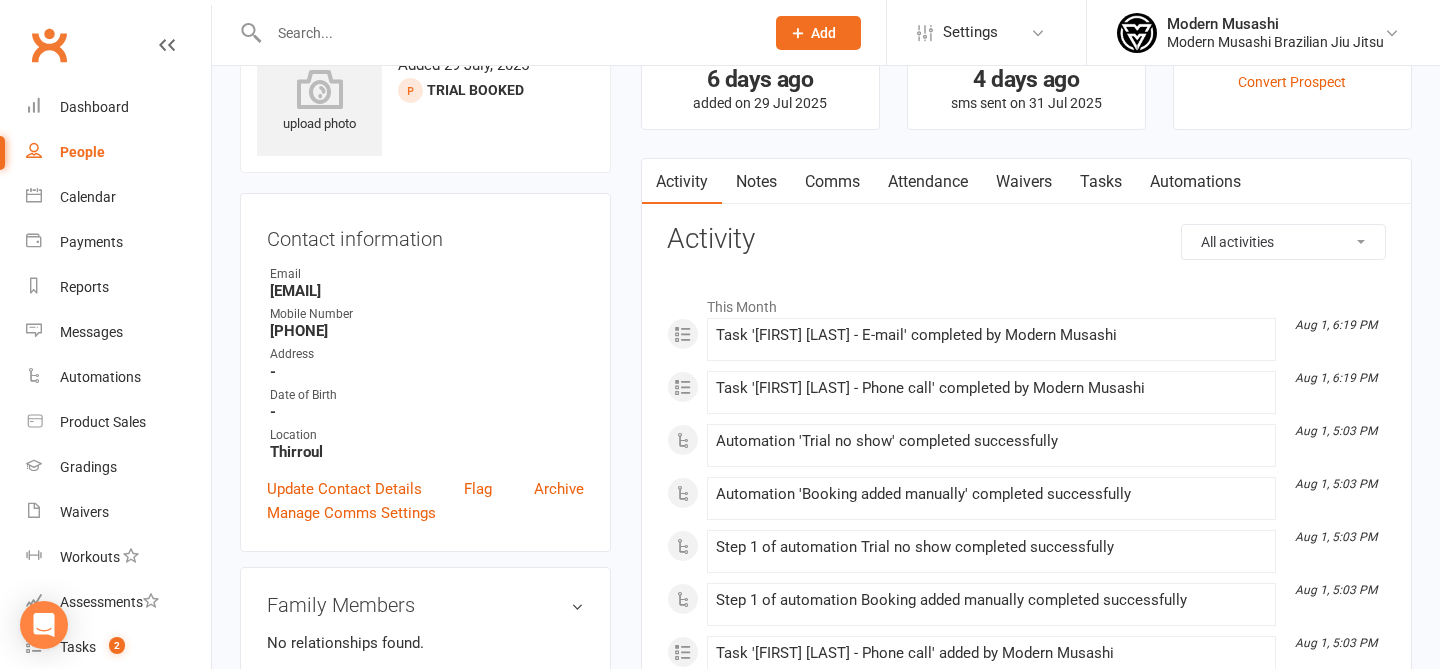 scroll, scrollTop: 0, scrollLeft: 0, axis: both 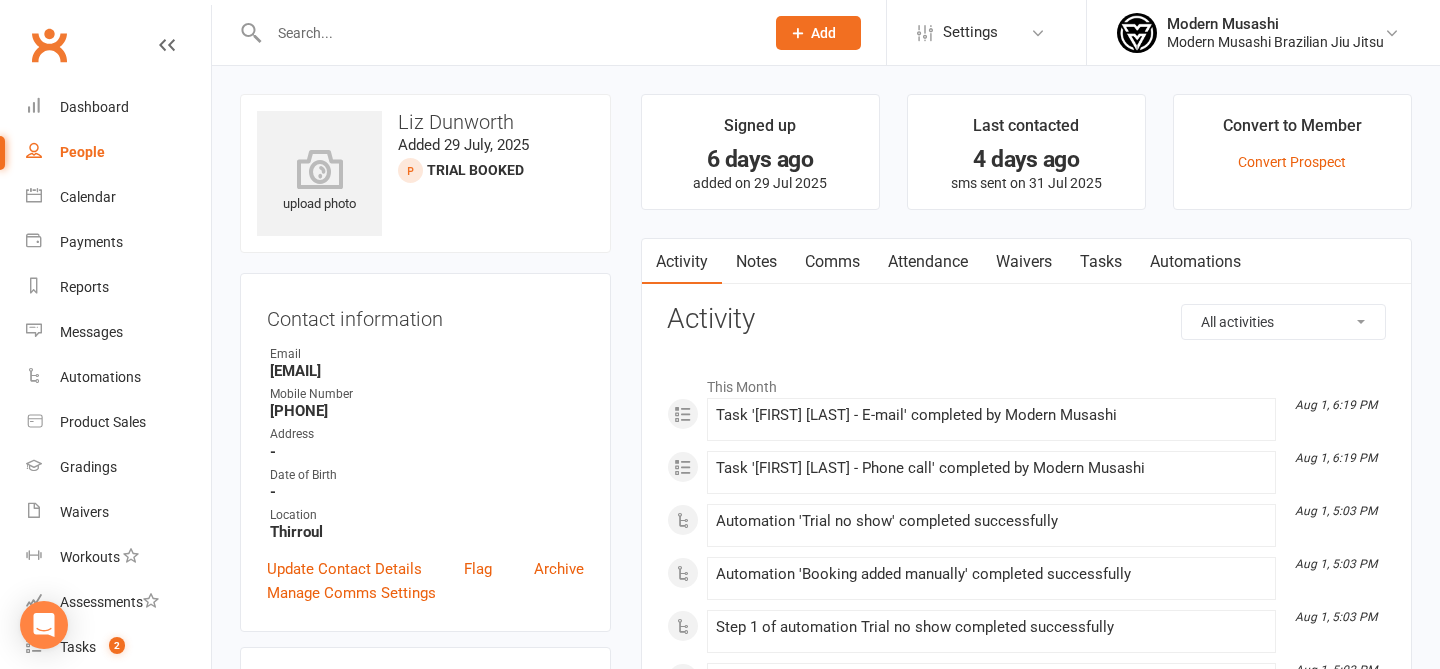 click on "Attendance" at bounding box center (928, 262) 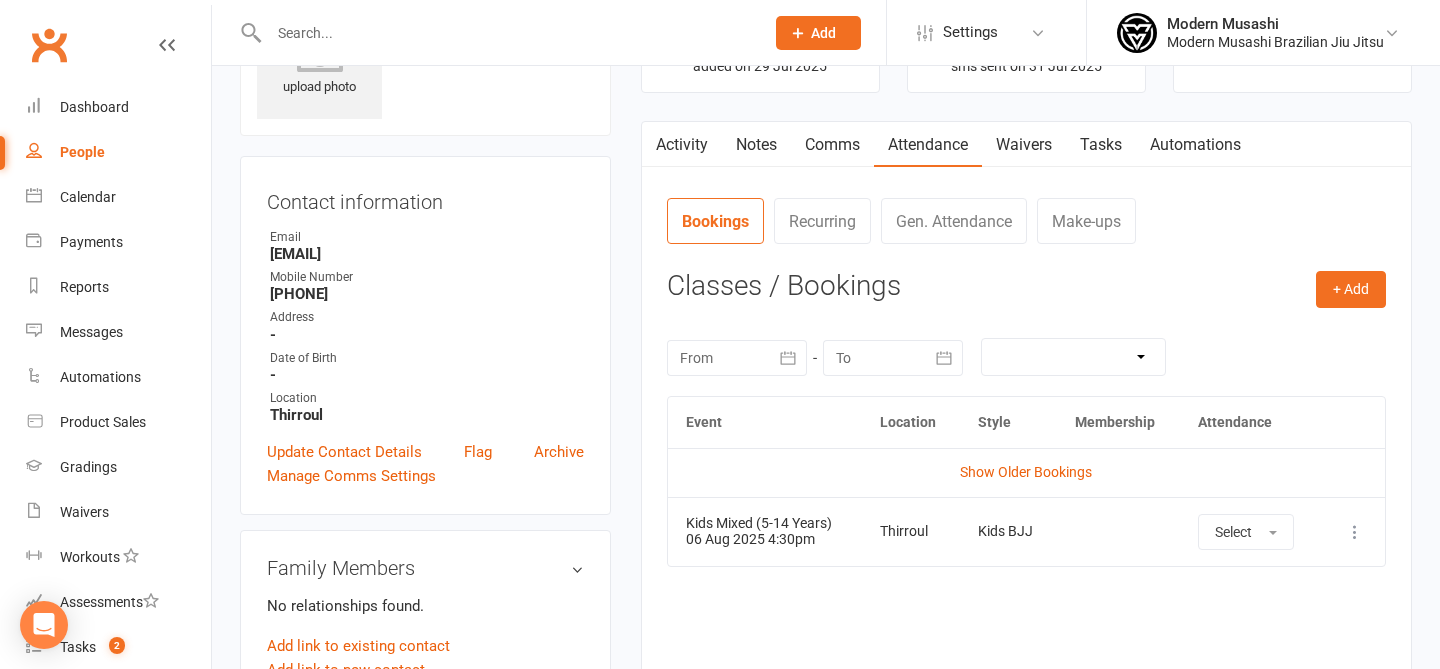 scroll, scrollTop: 125, scrollLeft: 0, axis: vertical 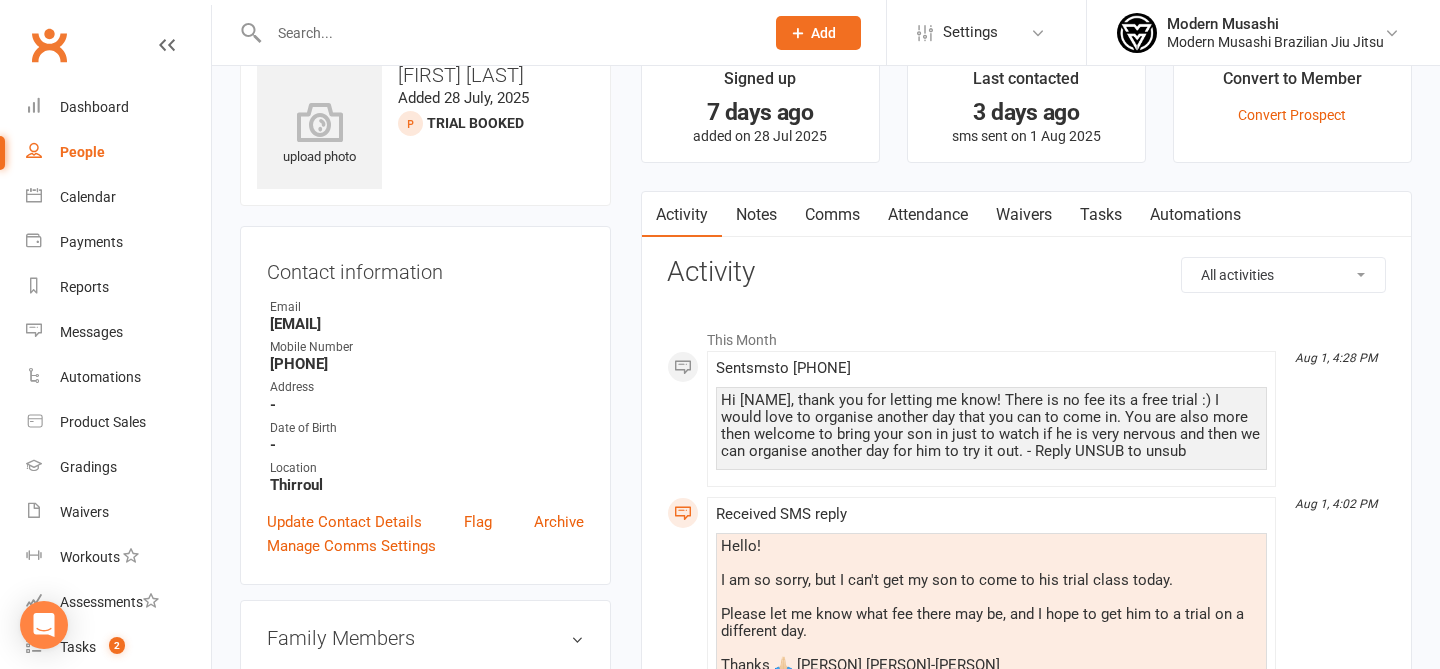 drag, startPoint x: 719, startPoint y: 316, endPoint x: 809, endPoint y: 472, distance: 180.09998 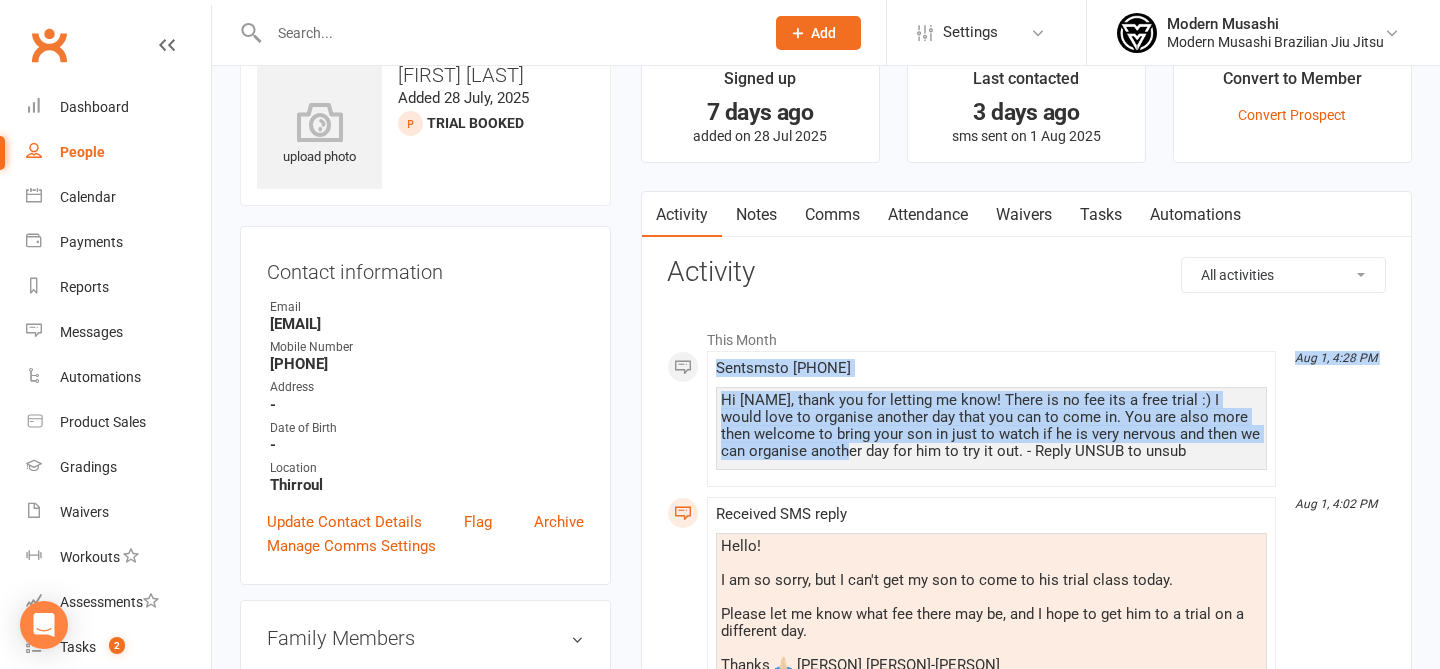 drag, startPoint x: 815, startPoint y: 453, endPoint x: 786, endPoint y: 335, distance: 121.511314 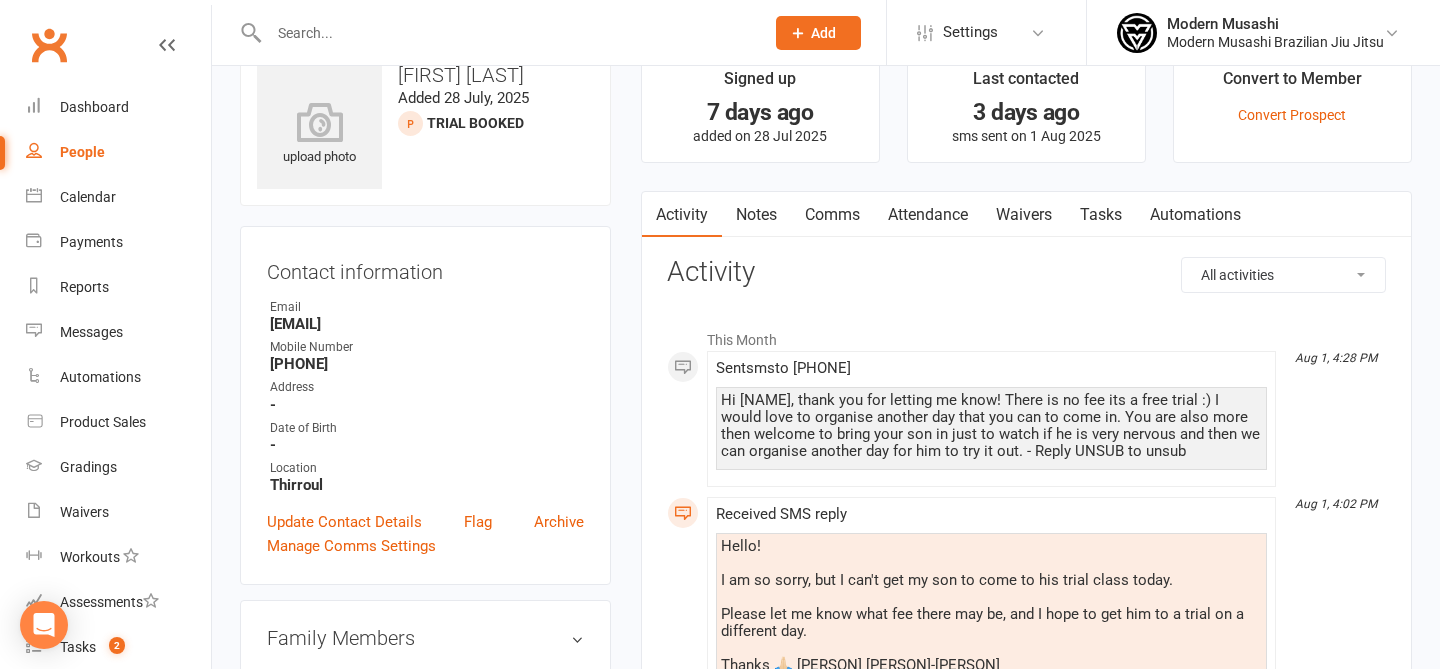 click on "Notes" at bounding box center [756, 215] 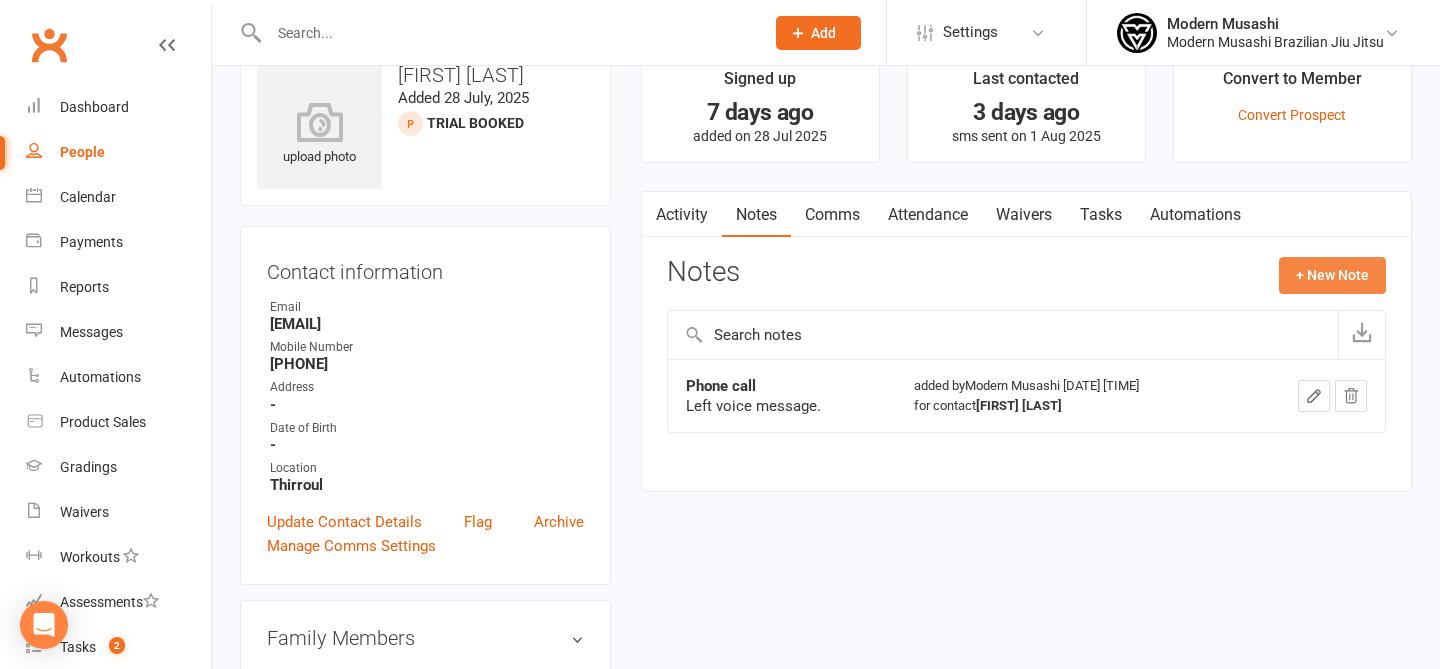 click on "+ New Note" at bounding box center [1332, 275] 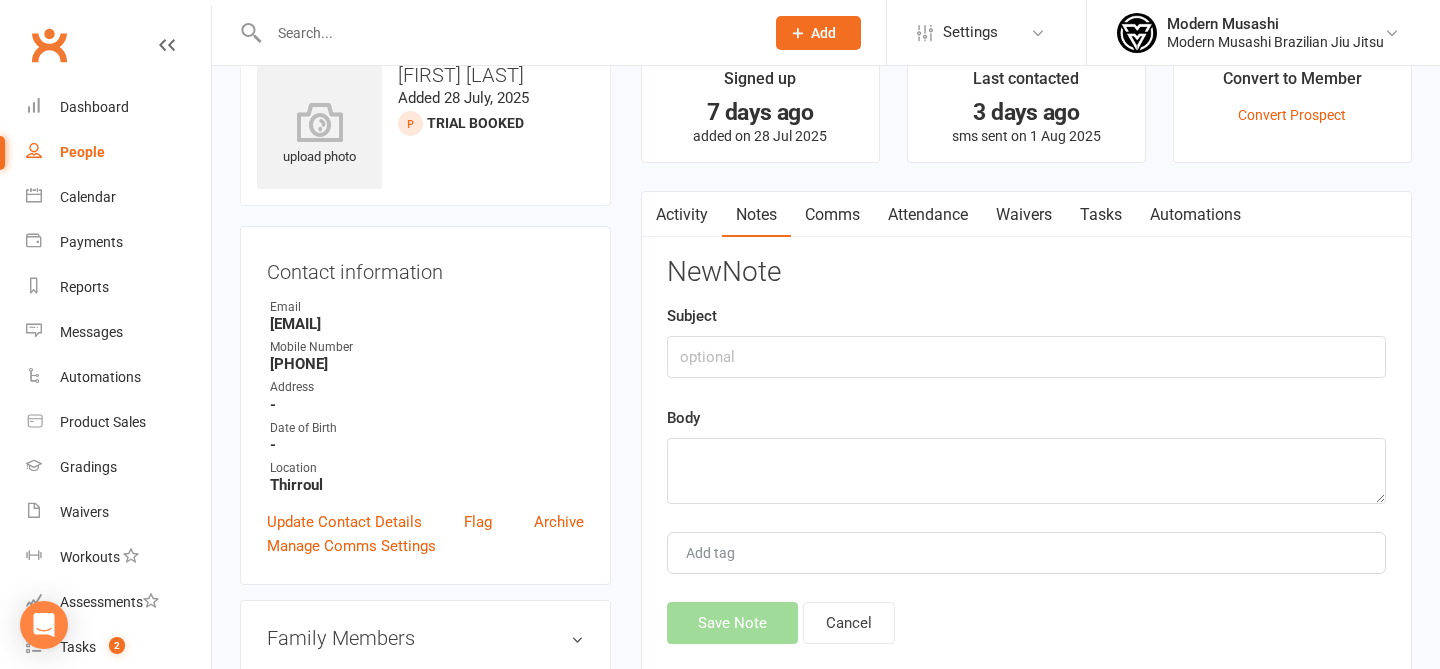 click on "Subject" at bounding box center [1026, 341] 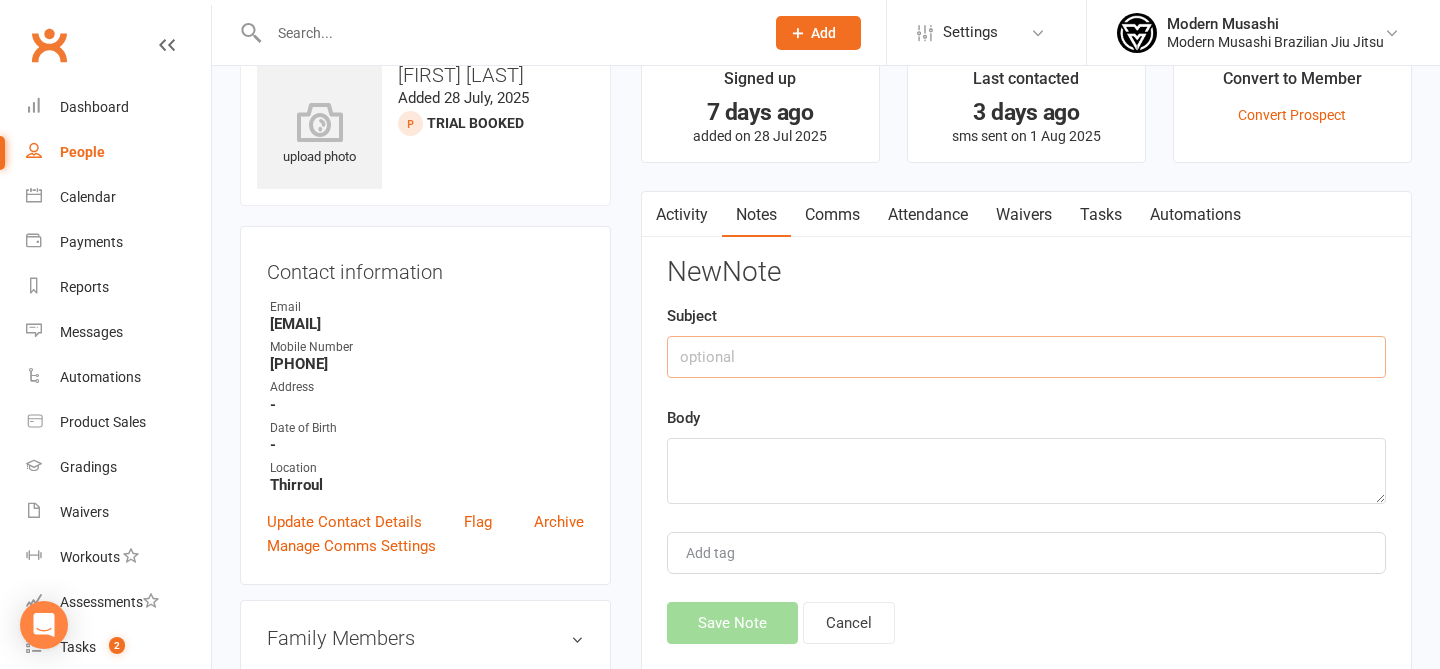 click at bounding box center [1026, 357] 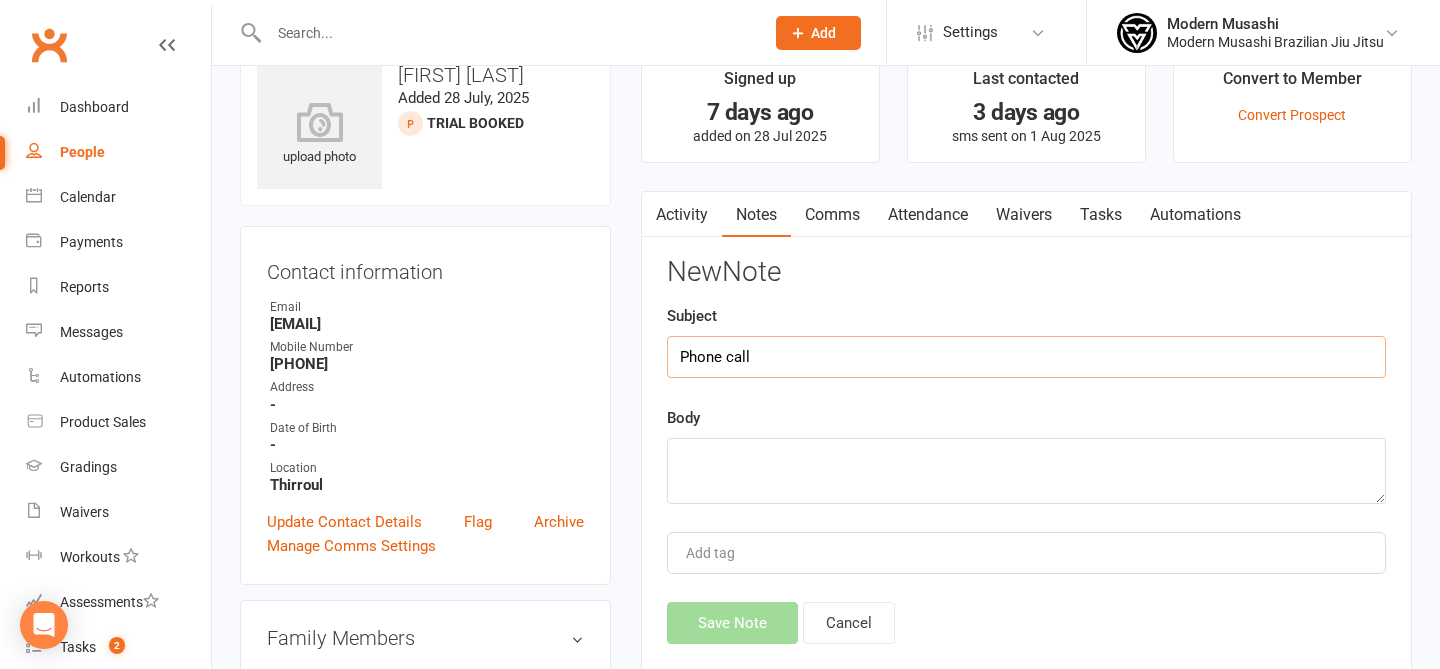 type on "Phone call" 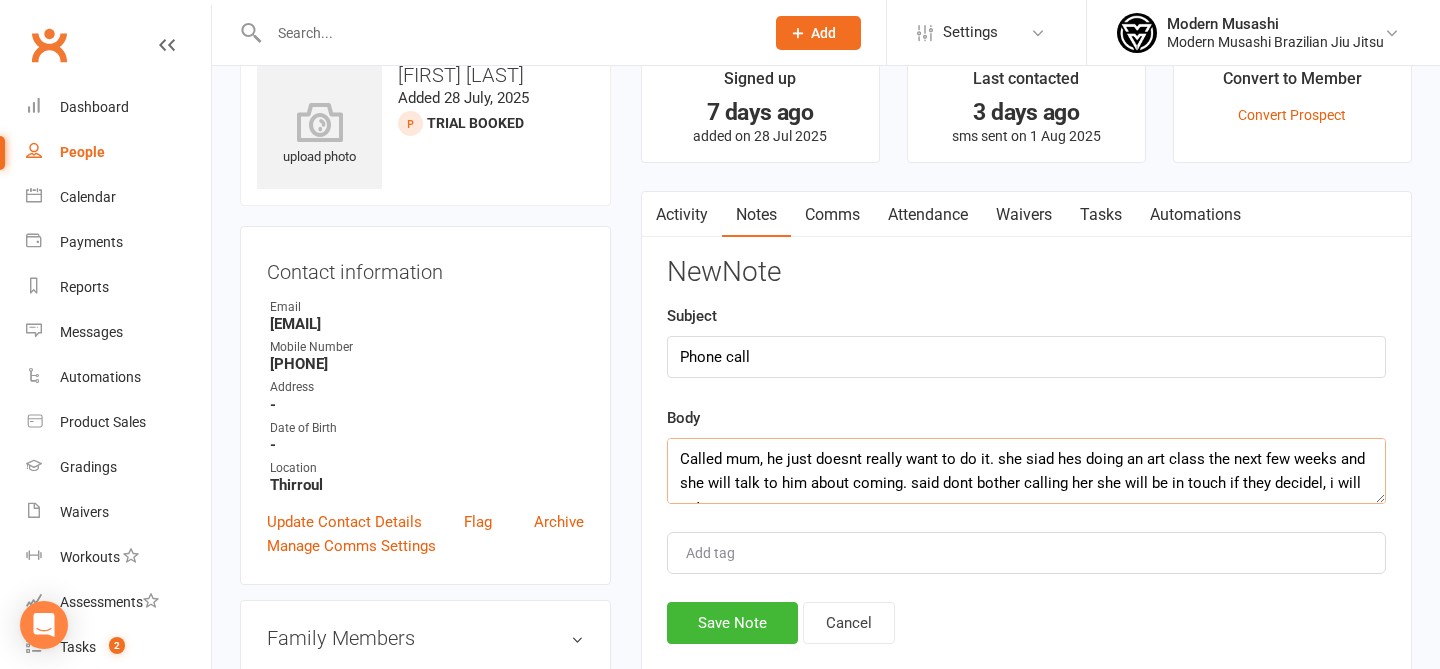 scroll, scrollTop: 12, scrollLeft: 0, axis: vertical 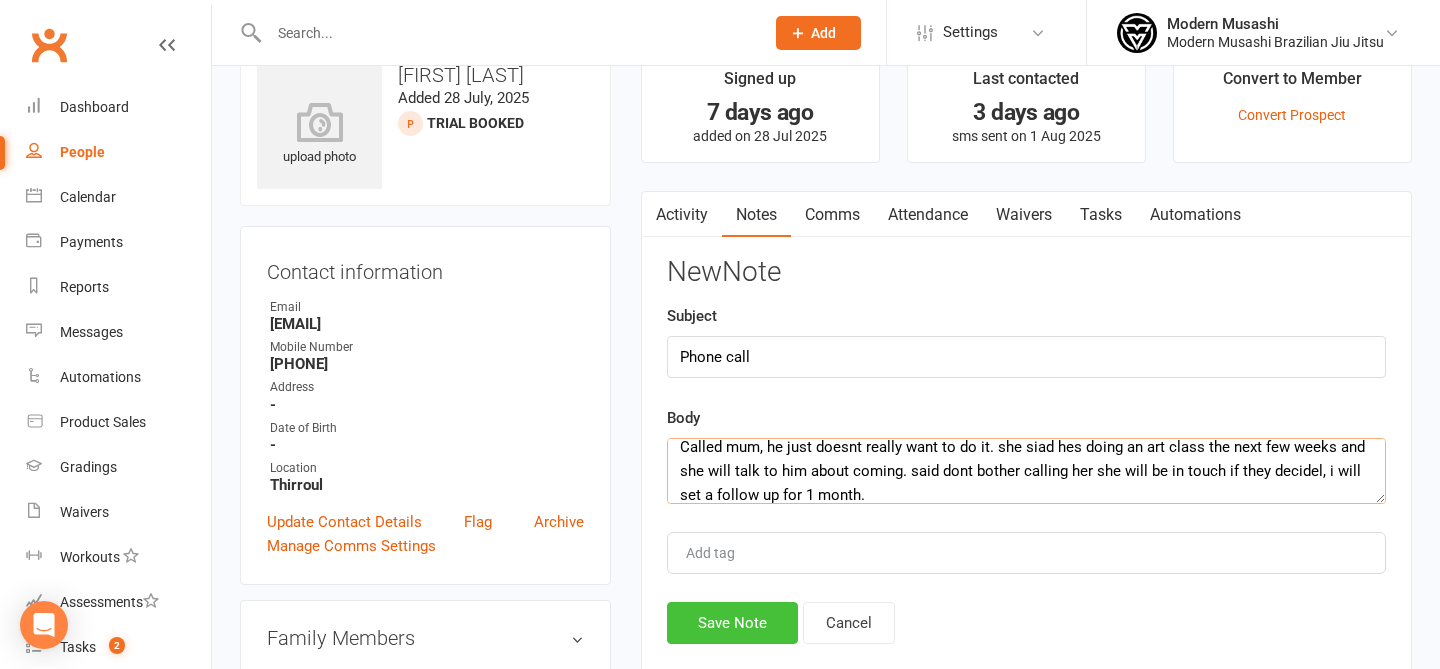 type on "Called mum, he just doesnt really want to do it. she siad hes doing an art class the next few weeks and she will talk to him about coming. said dont bother calling her she will be in touch if they decidel, i will set a follow up for 1 month." 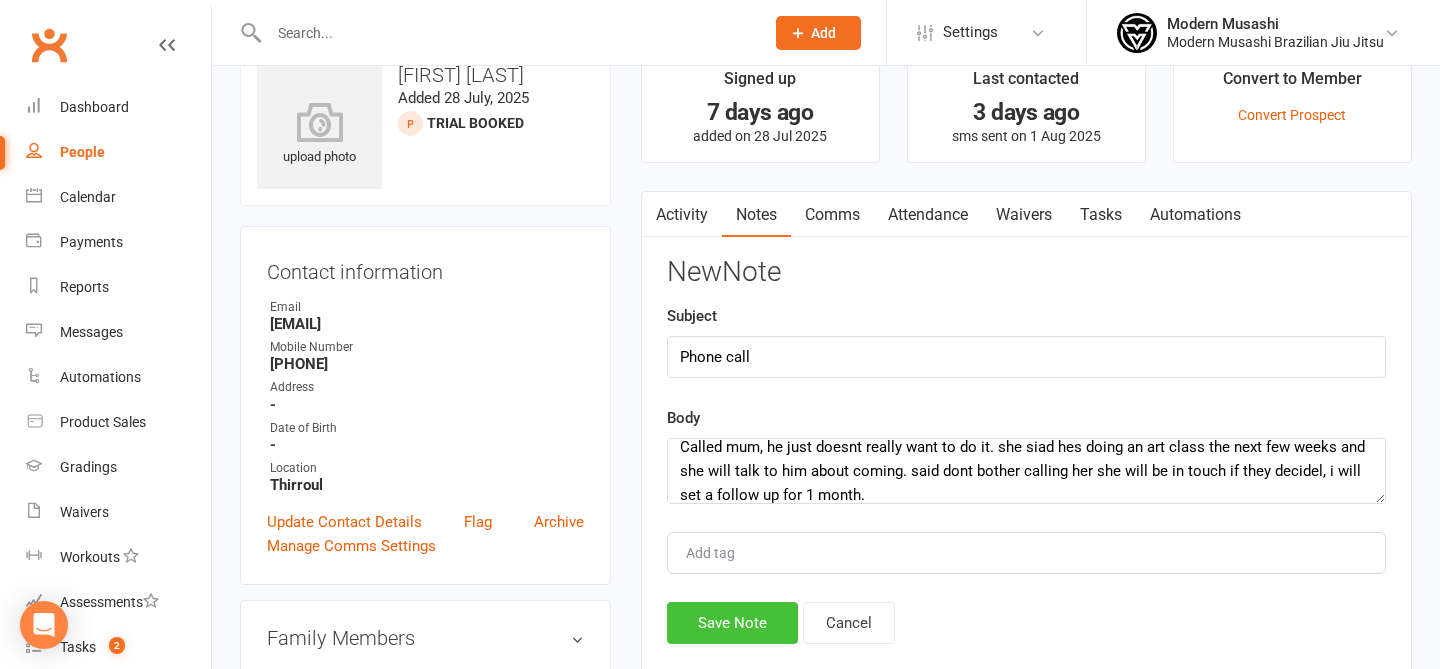 click on "Save Note" at bounding box center (732, 623) 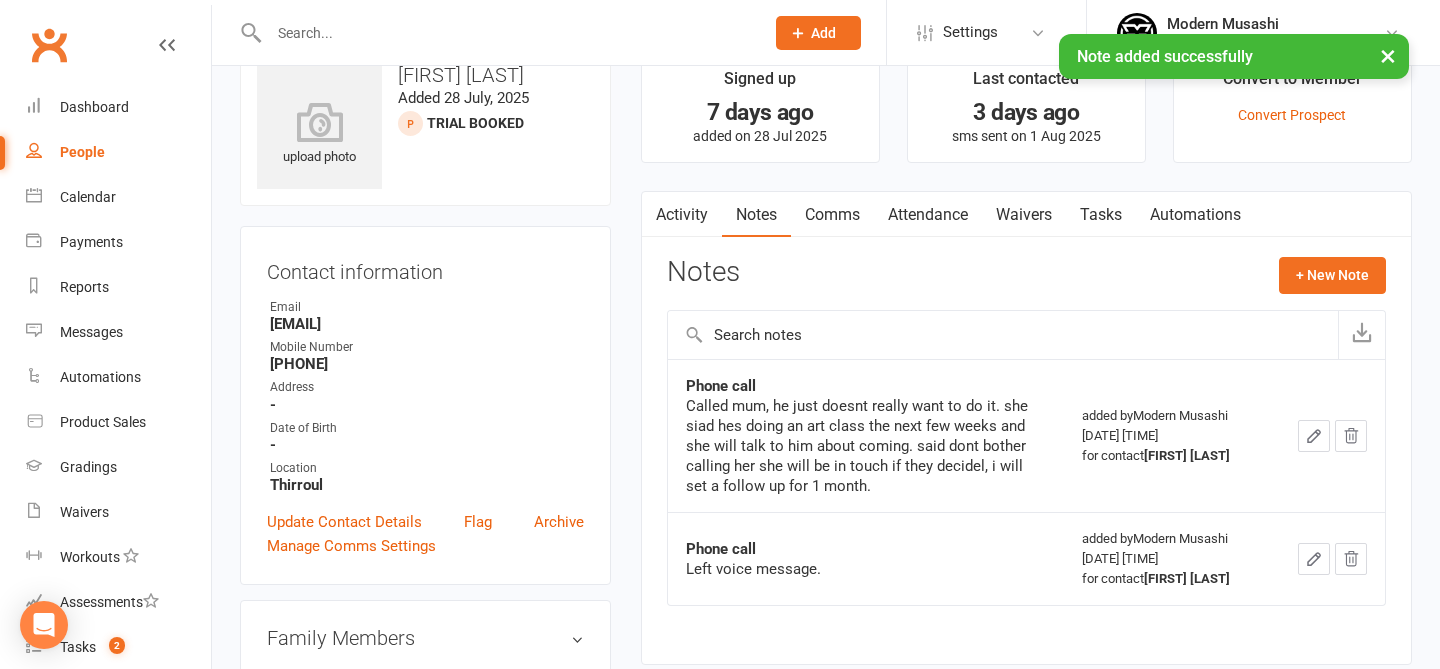 click on "Tasks" at bounding box center [1101, 215] 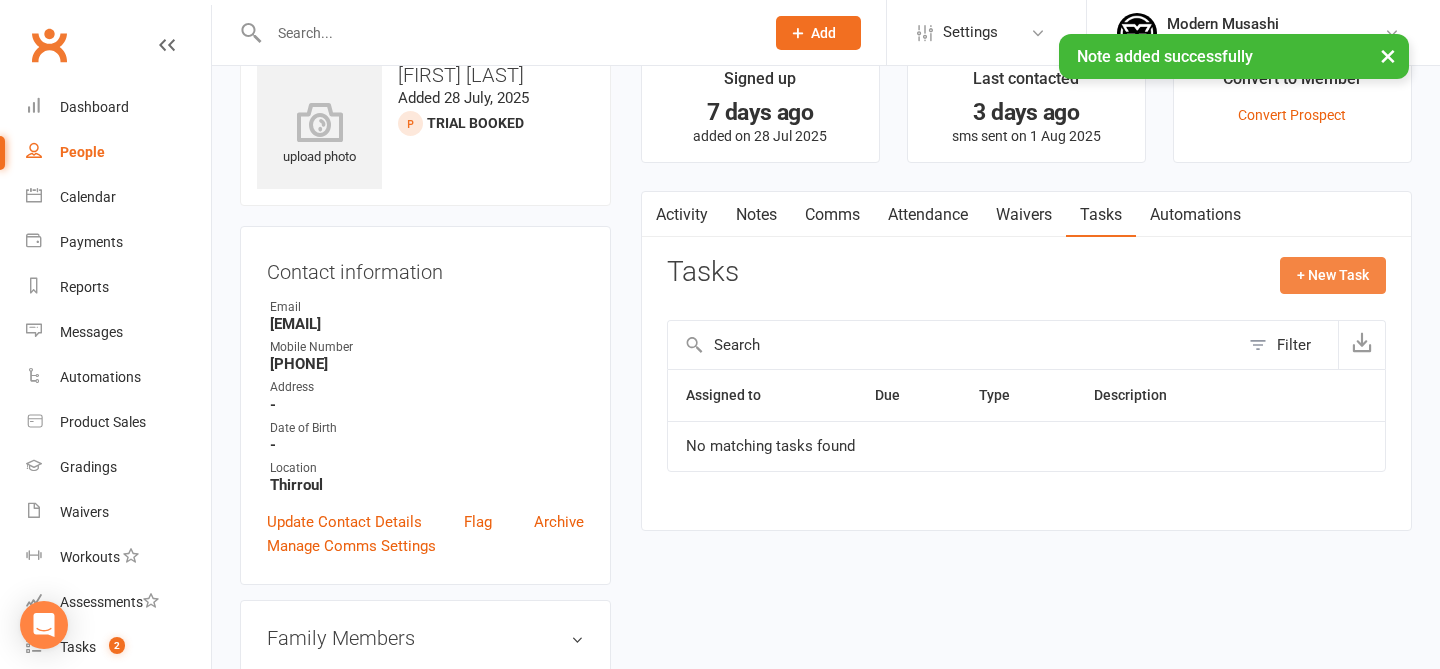 click on "+ New Task" at bounding box center (1333, 275) 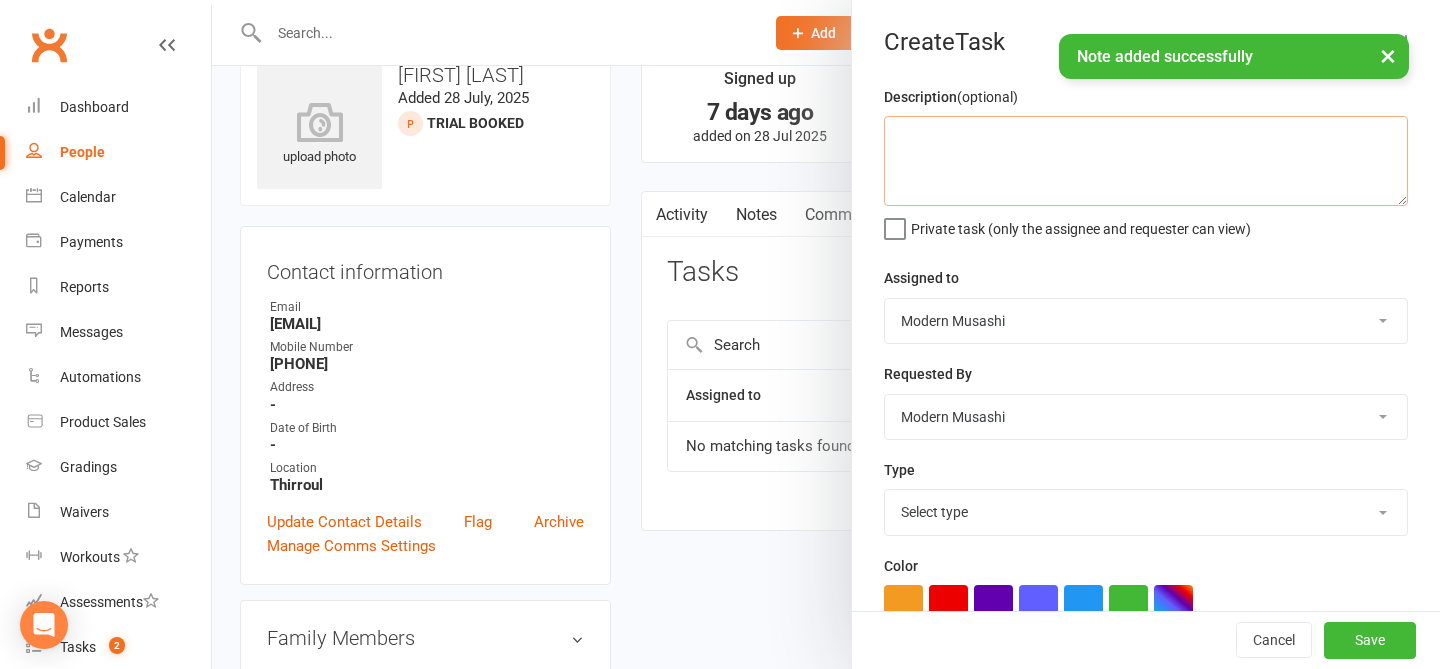 click at bounding box center (1146, 161) 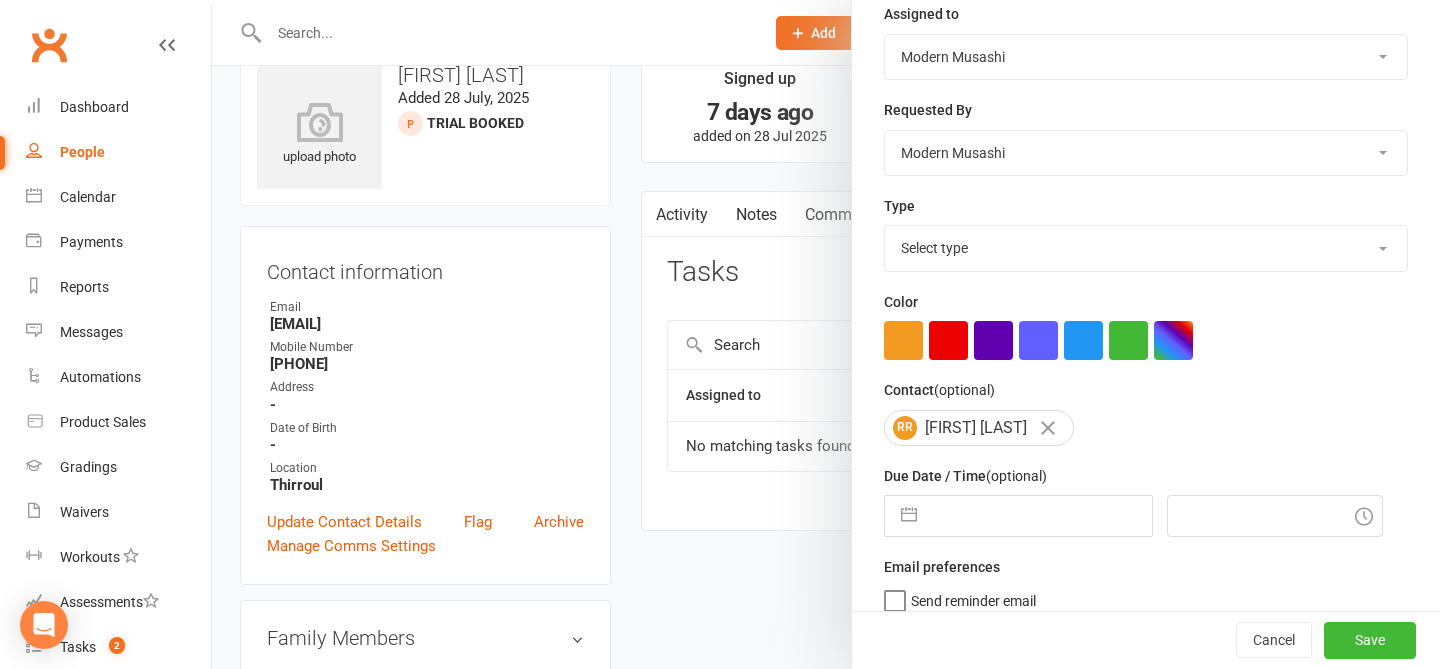 scroll, scrollTop: 285, scrollLeft: 0, axis: vertical 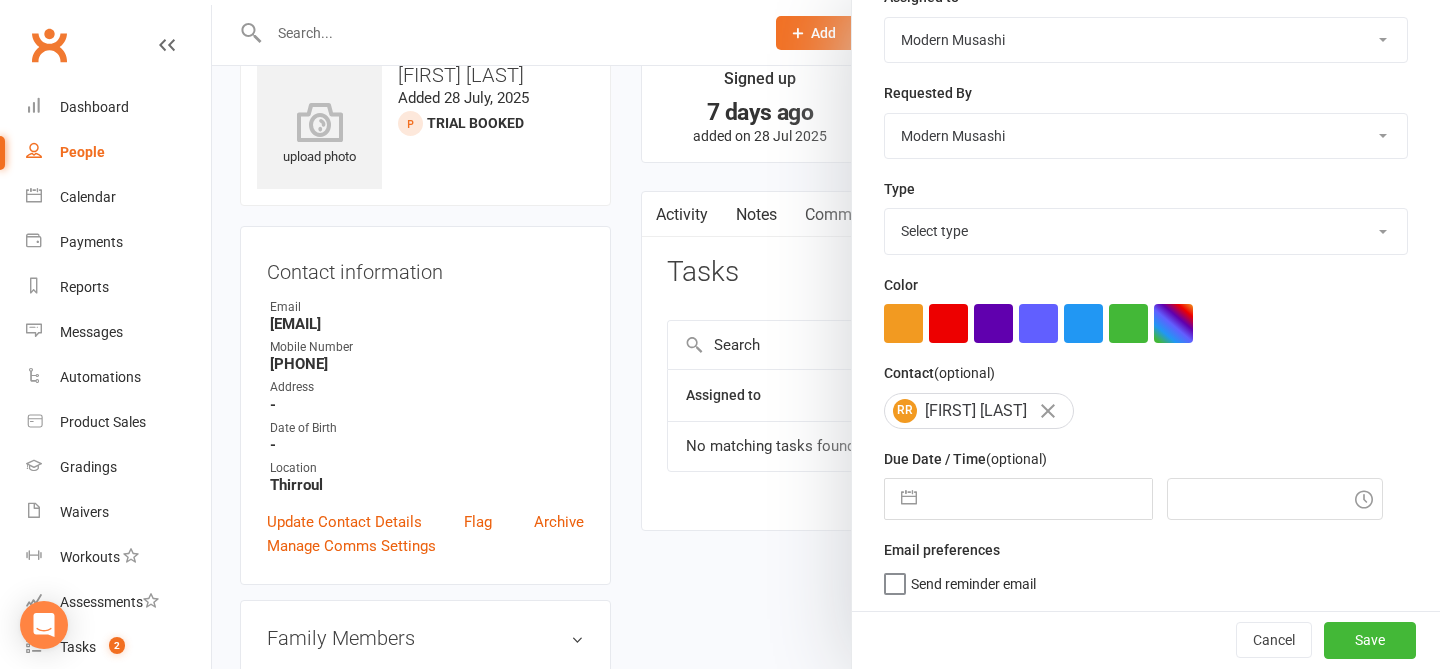 type on "Follow up with rebecca about son coming to BJJ to watch after art classes" 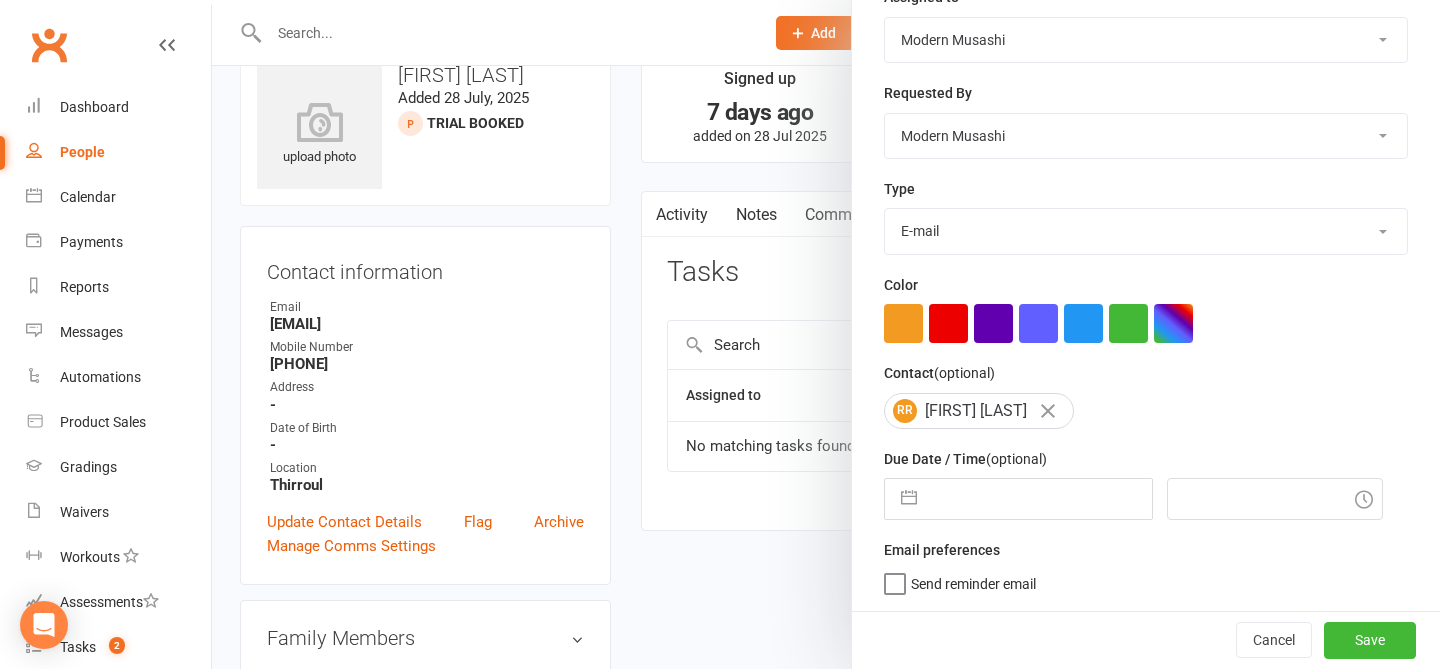 select on "6" 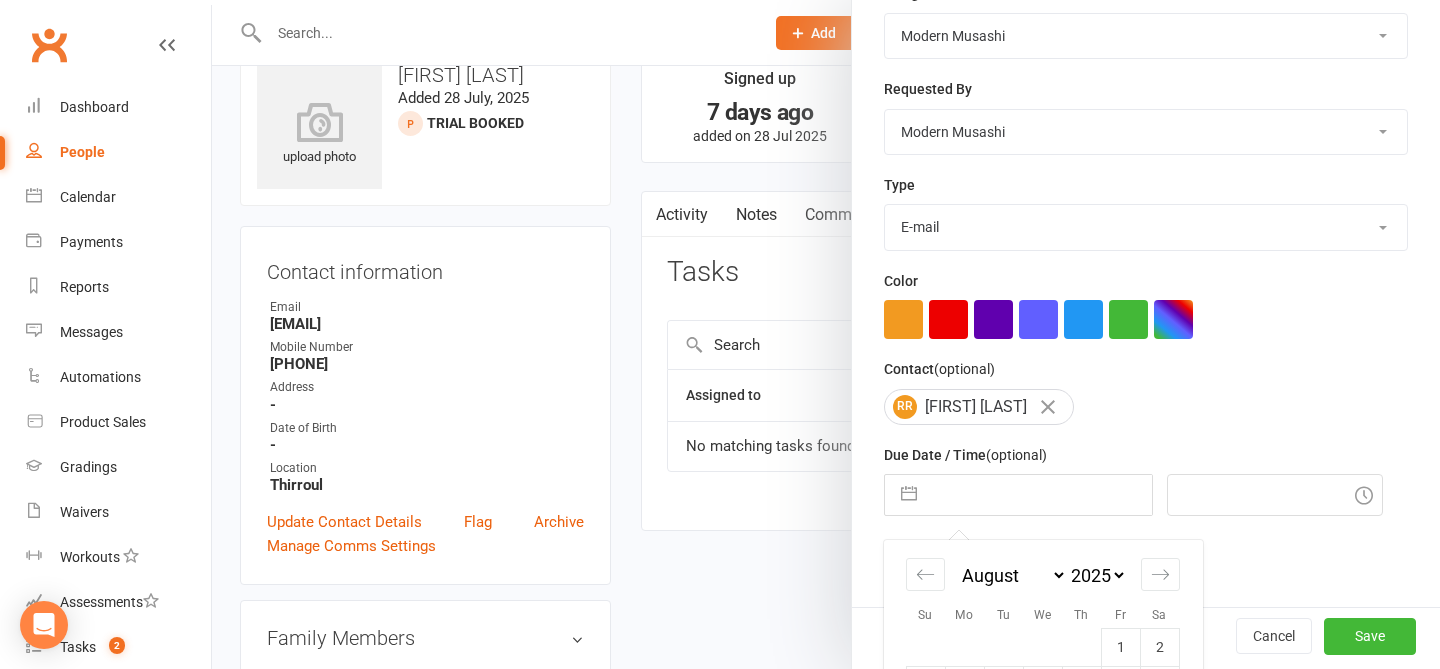 click at bounding box center (1039, 495) 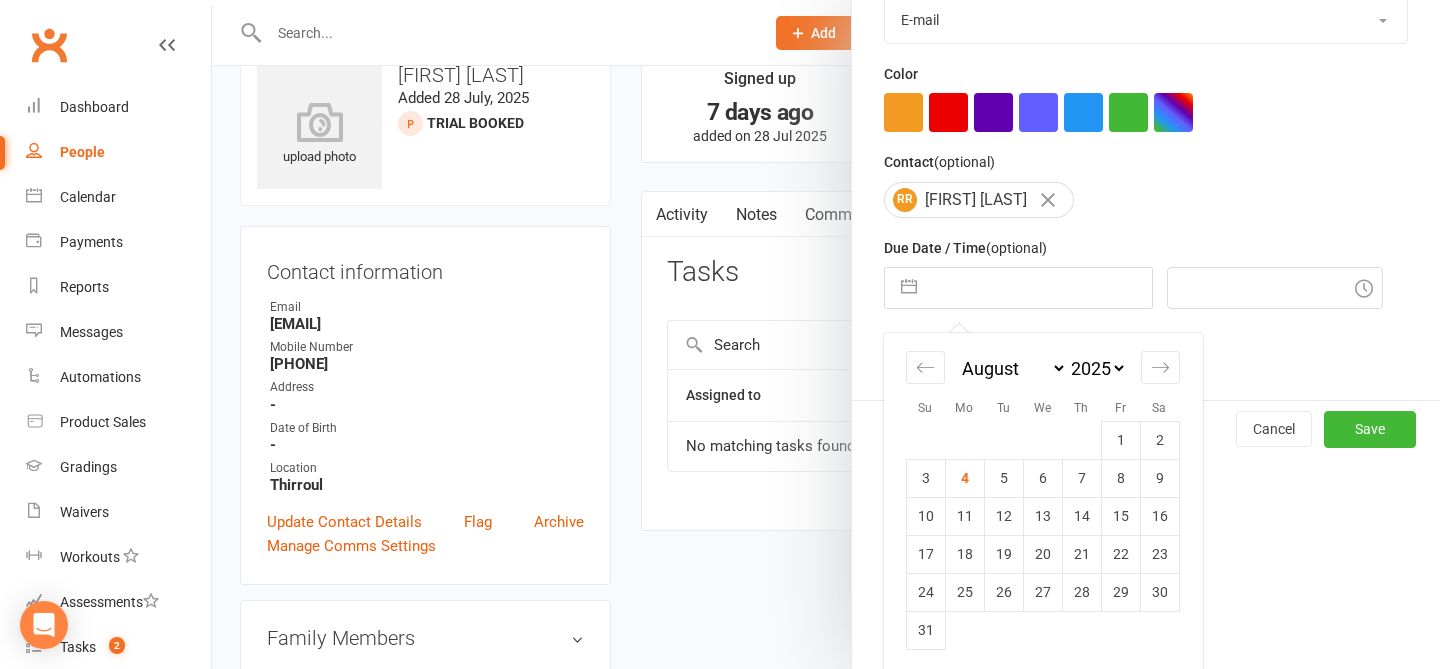 scroll, scrollTop: 494, scrollLeft: 0, axis: vertical 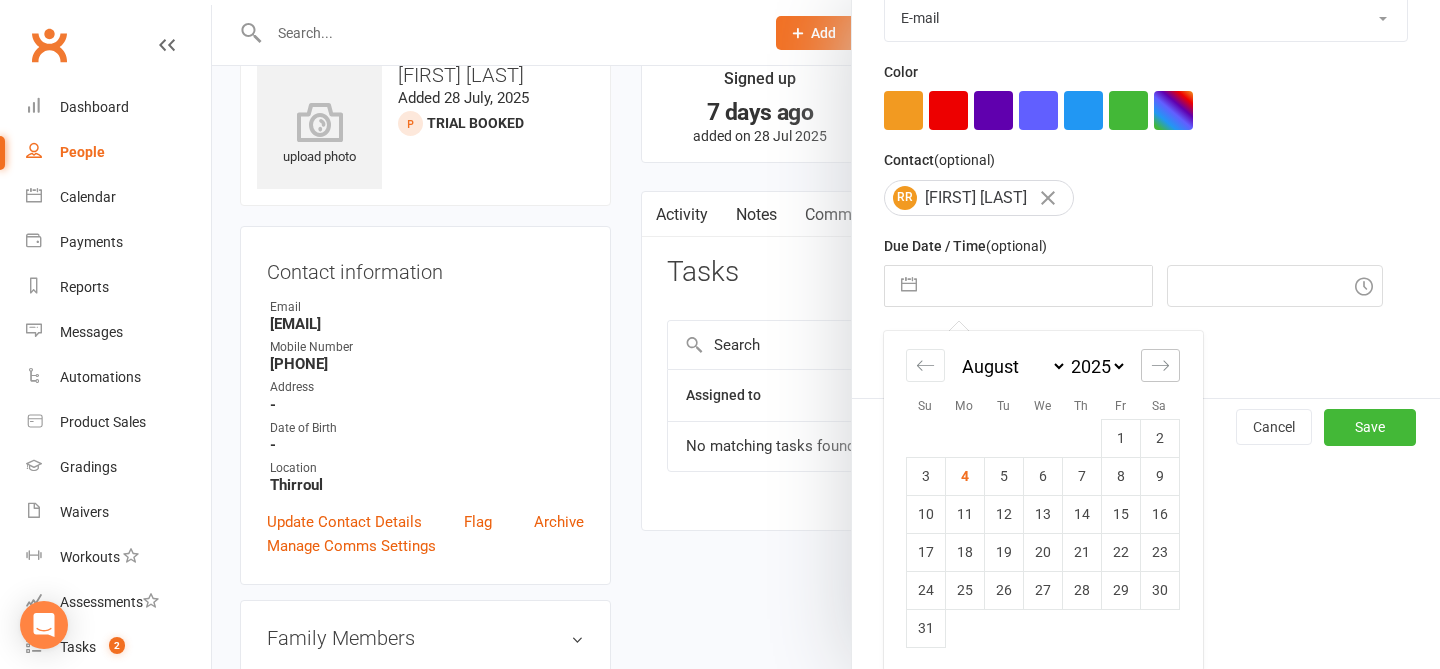 click 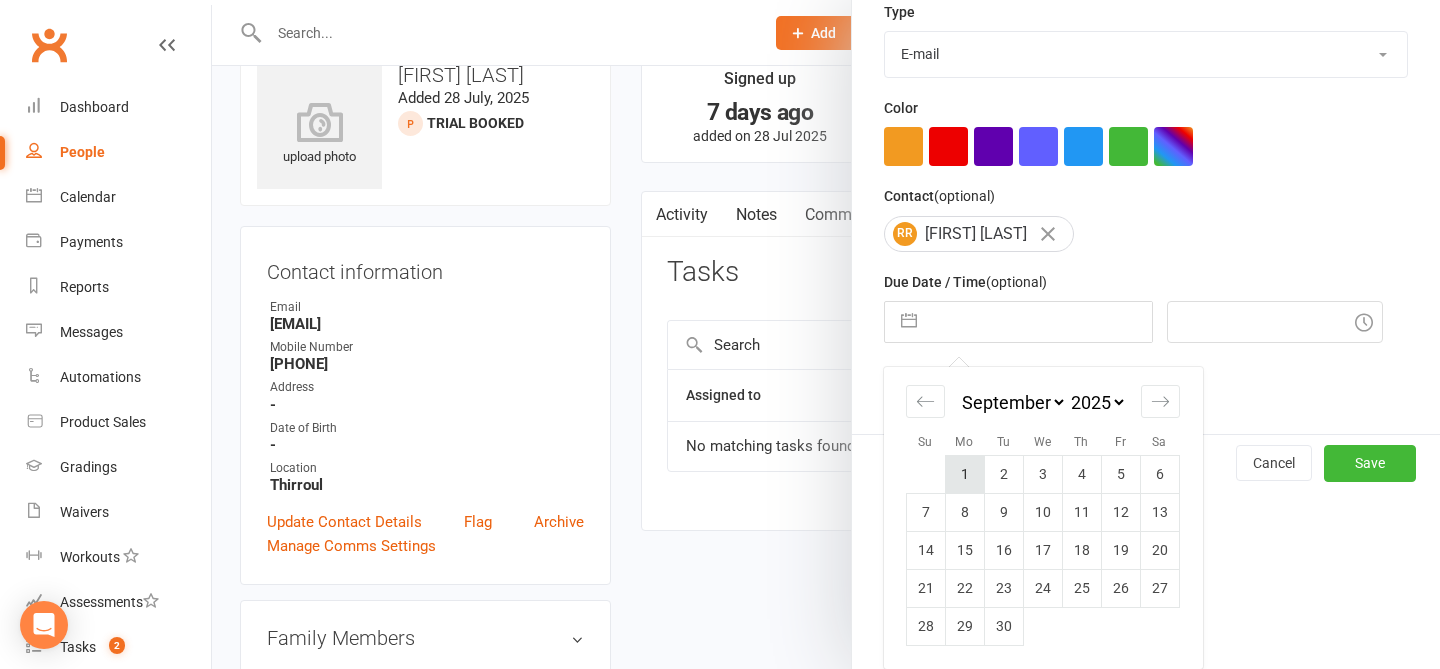 click on "1" at bounding box center (964, 474) 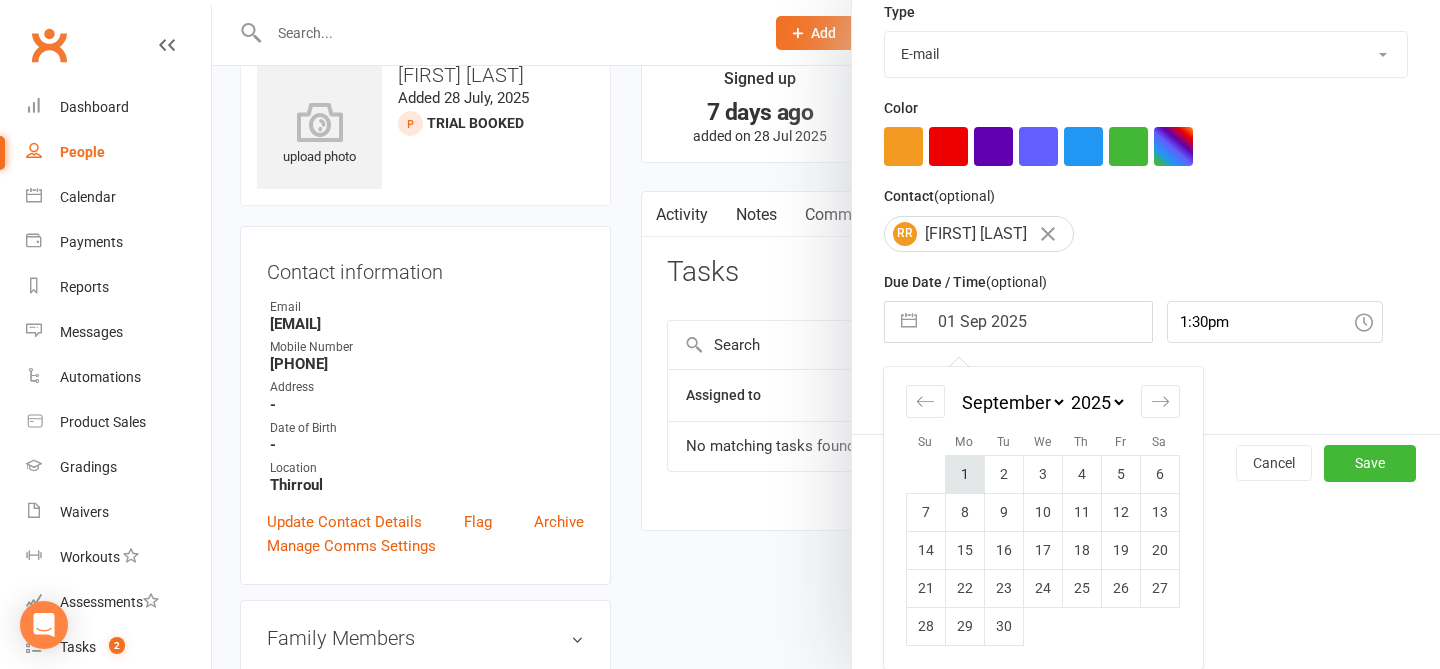 scroll, scrollTop: 285, scrollLeft: 0, axis: vertical 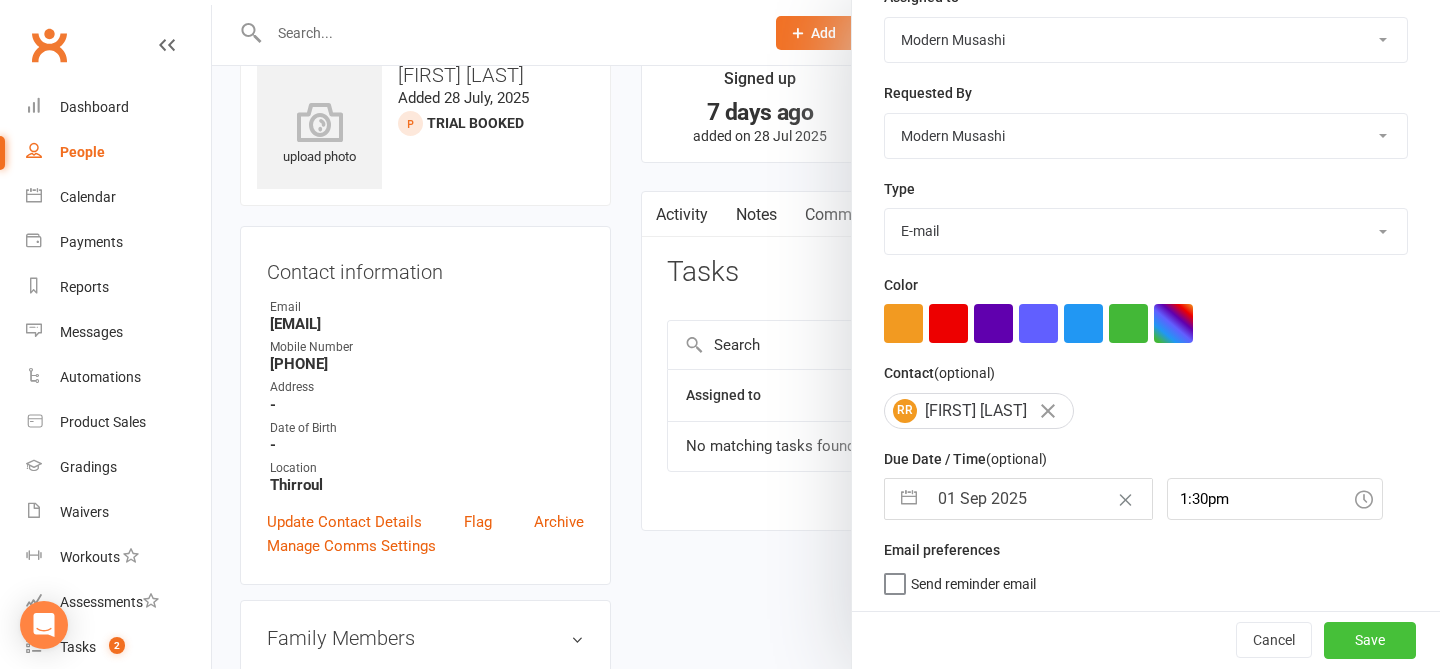 click on "Save" at bounding box center [1370, 640] 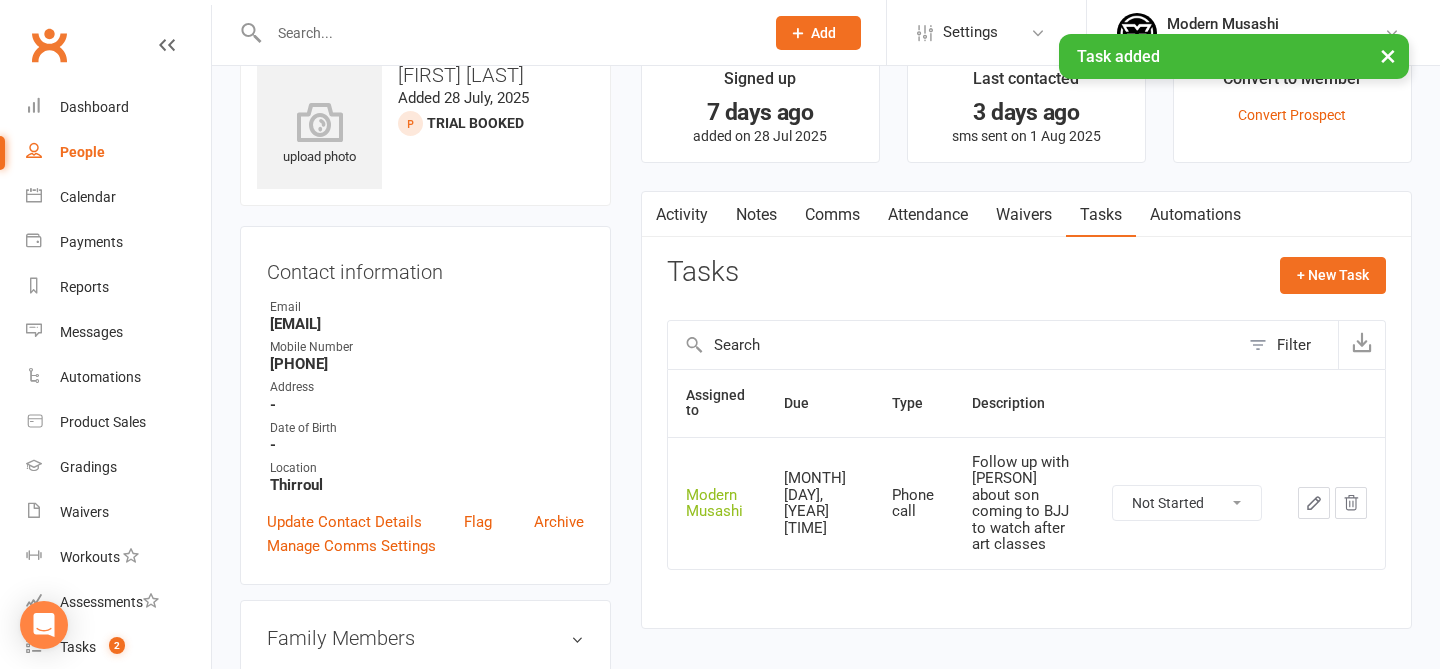 click on "Not Started In Progress Waiting Complete" at bounding box center (1187, 503) 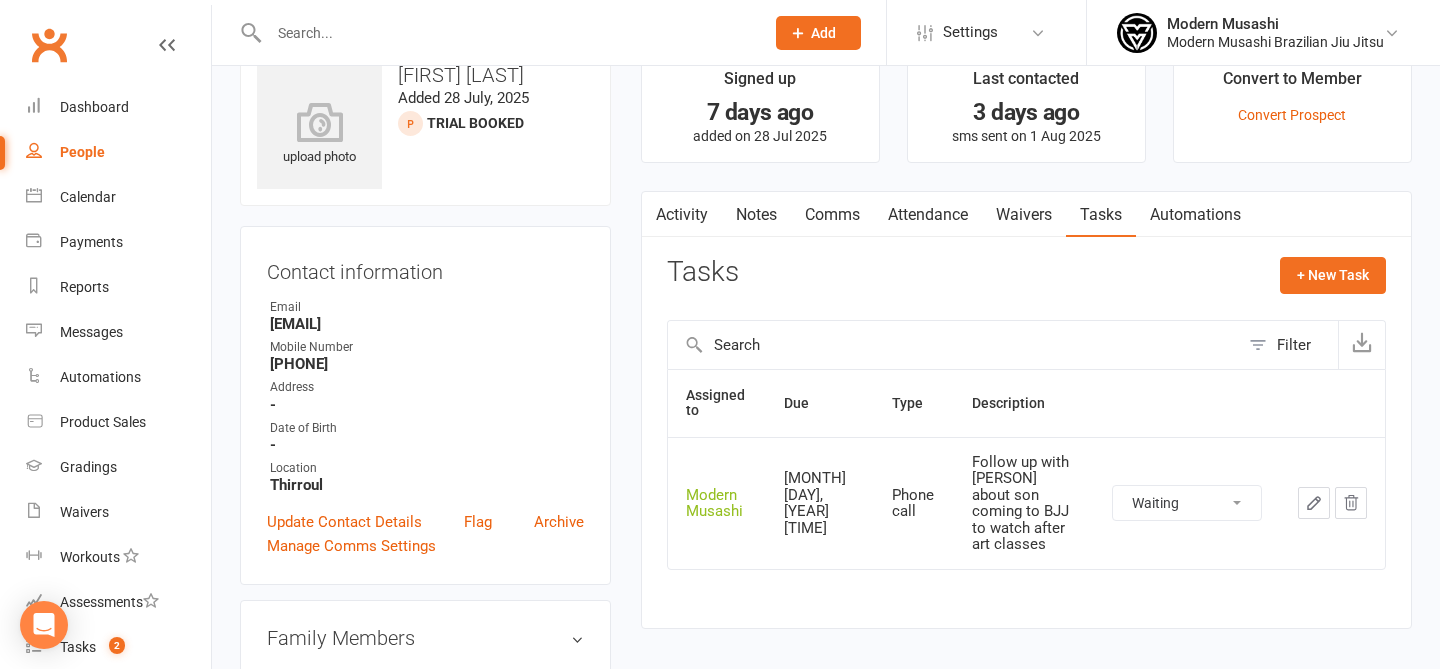 click at bounding box center [1187, 403] 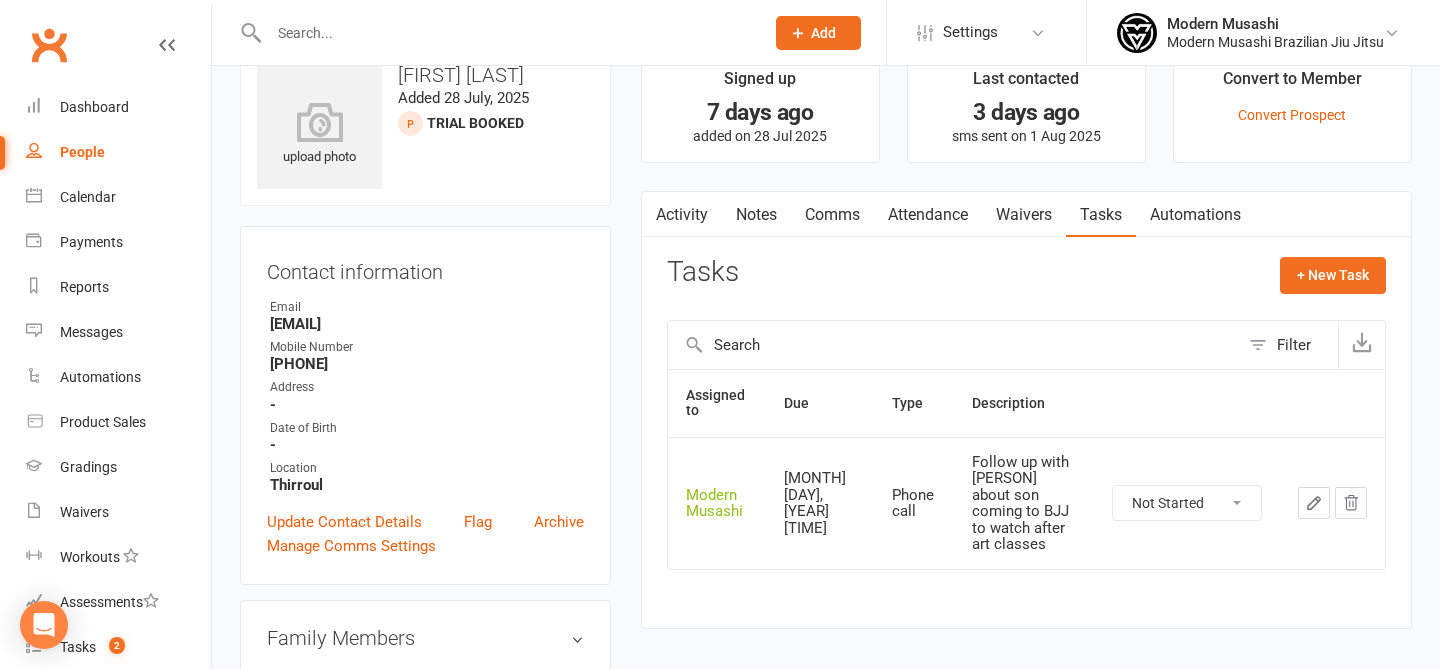 click on "Not Started In Progress Waiting Complete" at bounding box center [1187, 503] 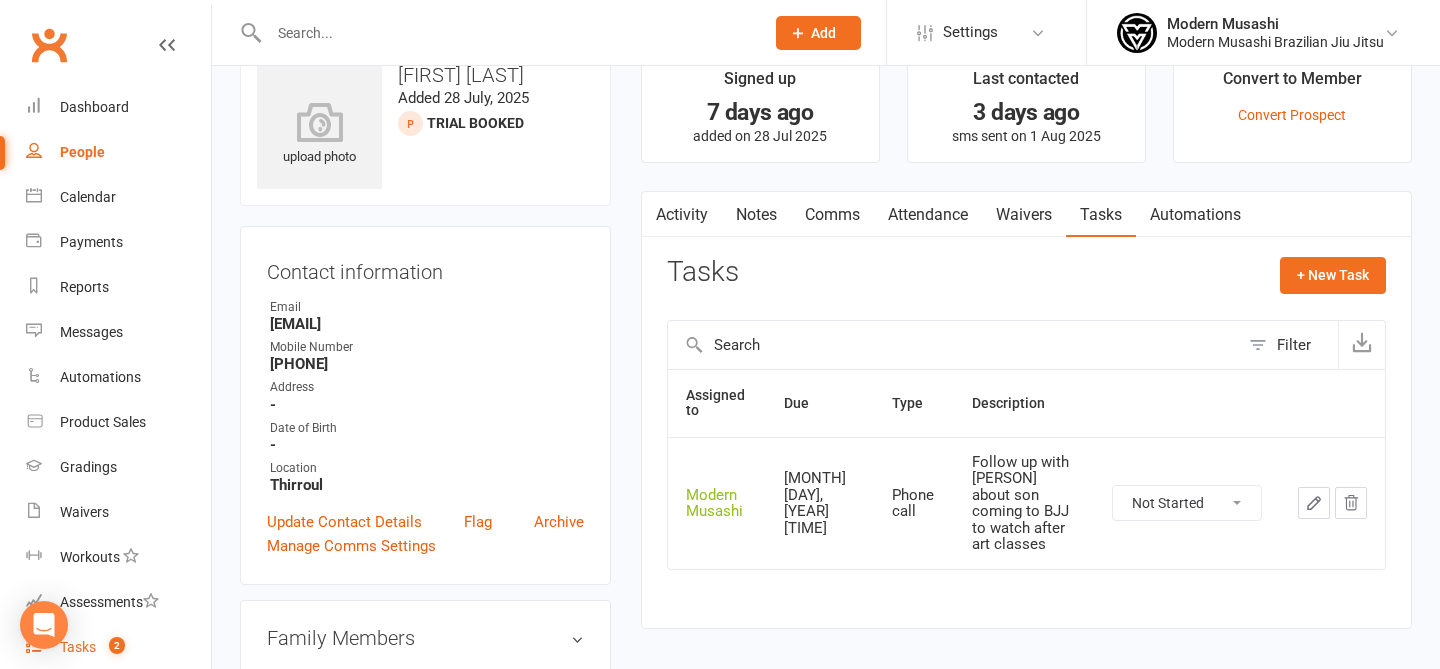 click on "Tasks" at bounding box center (78, 647) 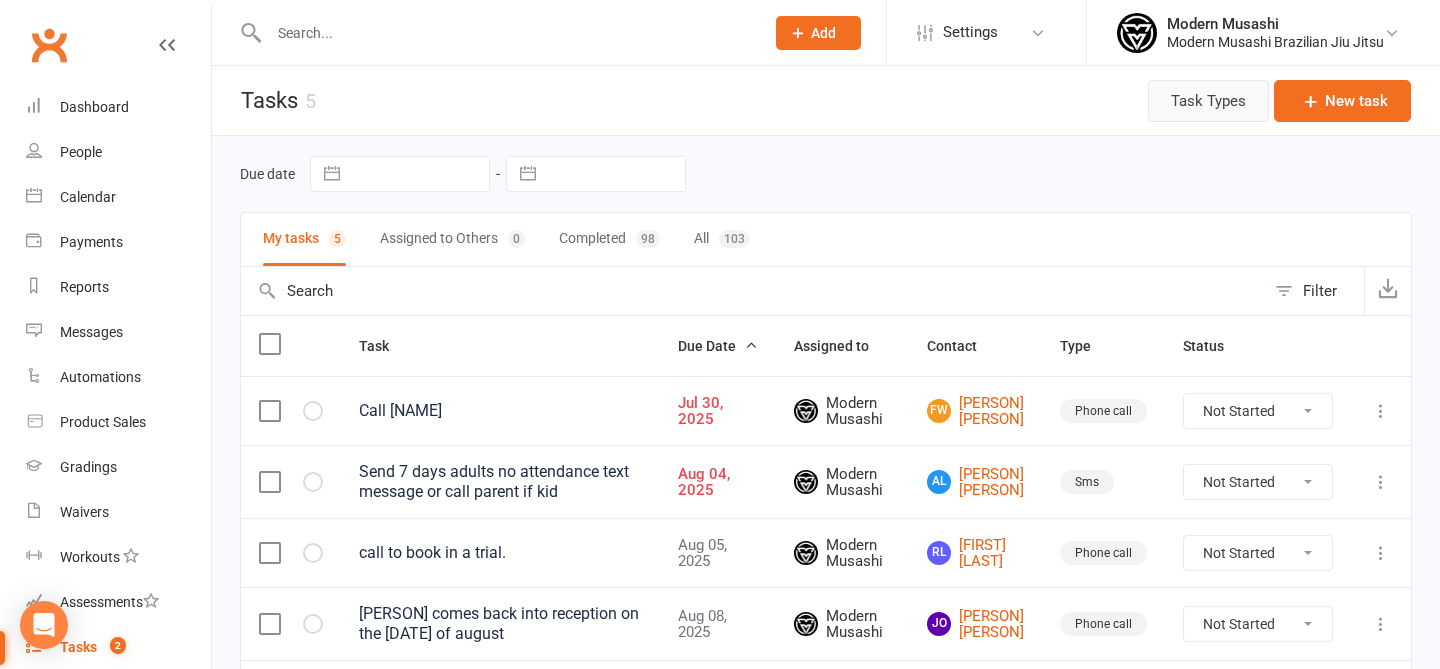click on "Task Types" at bounding box center (1208, 101) 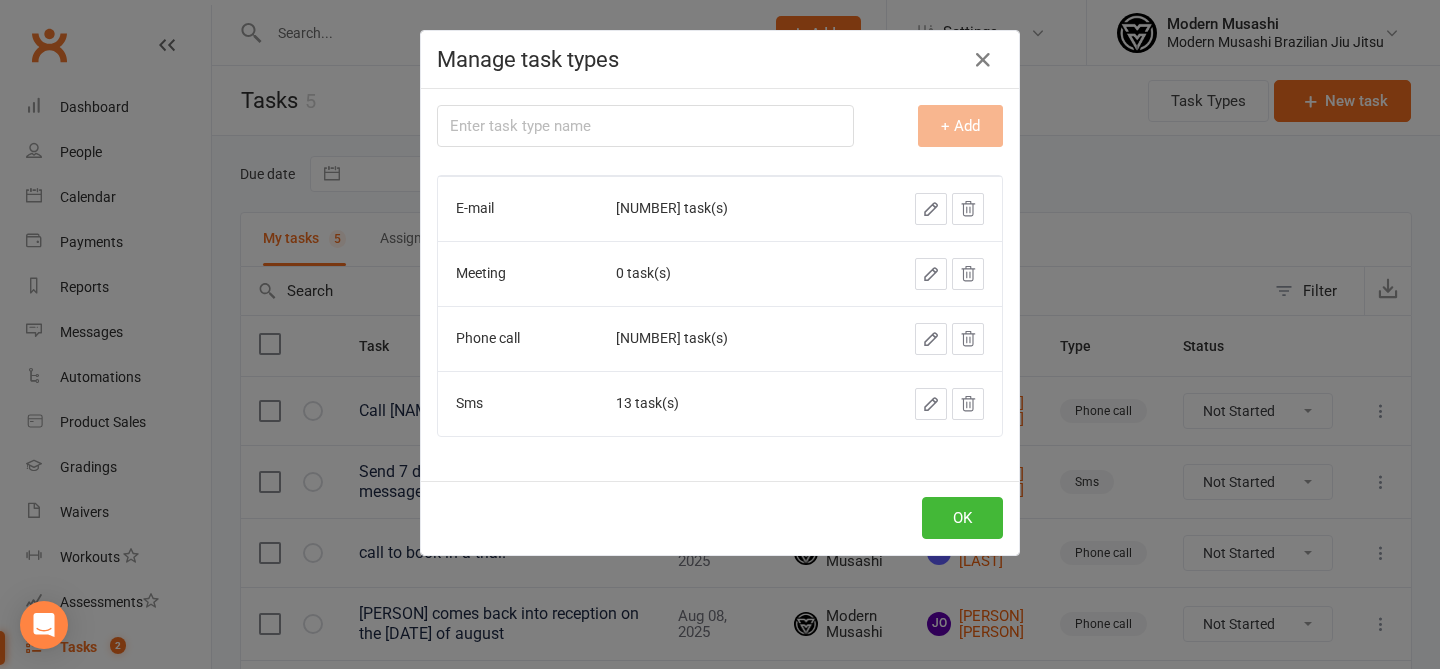 click on "Manage task types Task type name + Add  E-mail 33 task(s) Save  Meeting 0 task(s) Save  Phone call 57 task(s) Save  Sms 13 task(s) Save OK" at bounding box center (720, 334) 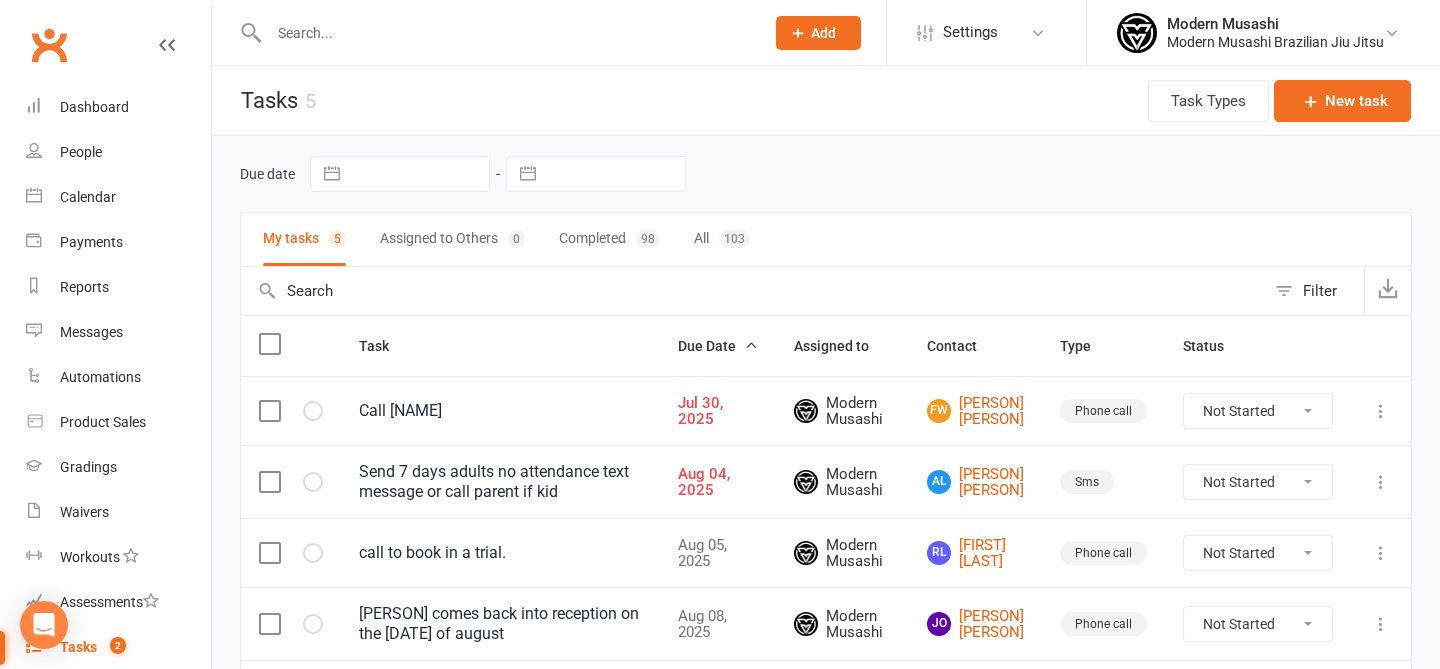 click on "Filter" at bounding box center (1320, 291) 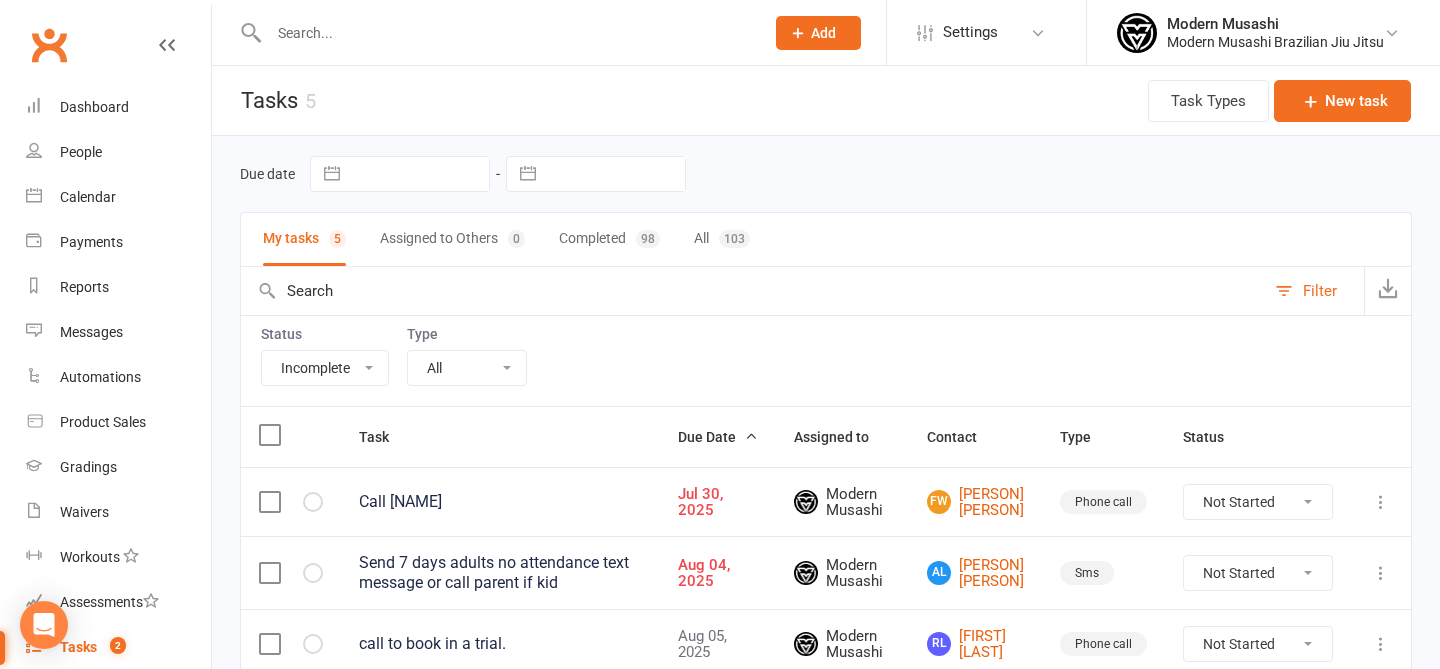 click on "All Incomplete Not Started In Progress Waiting Complete" at bounding box center (325, 368) 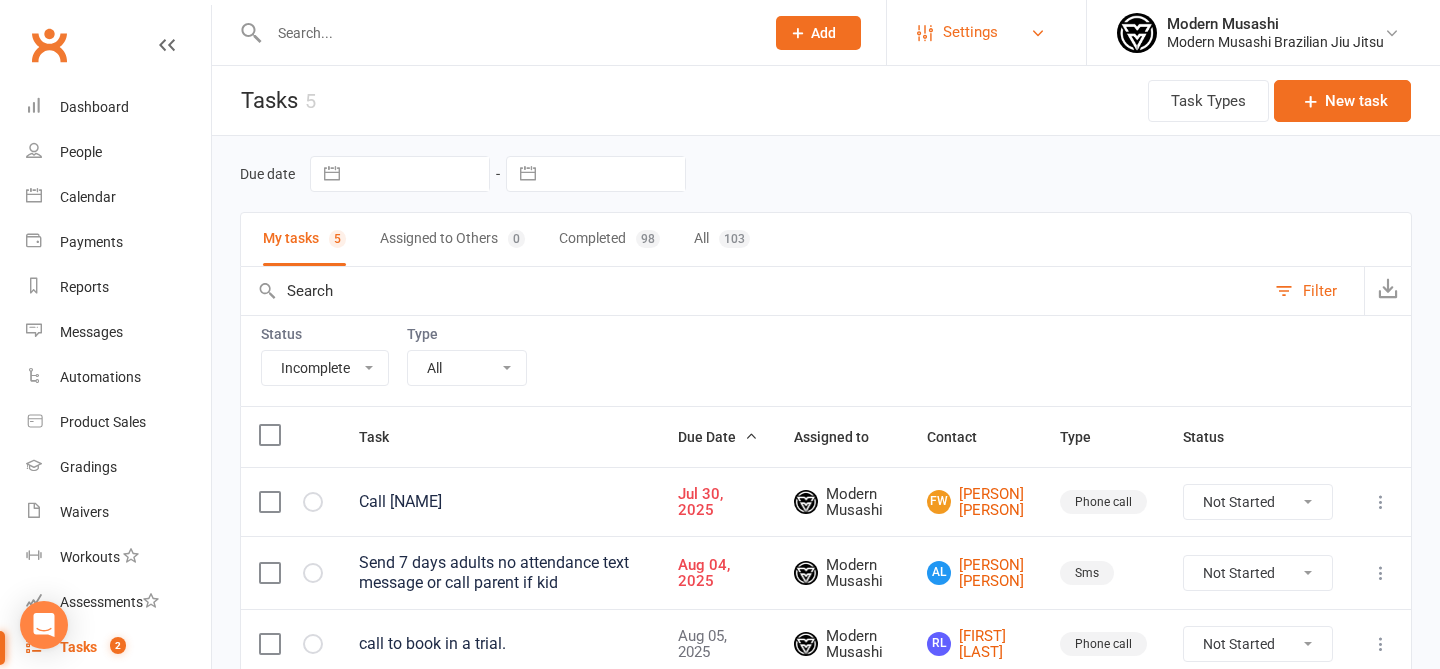 click on "Settings" at bounding box center (986, 32) 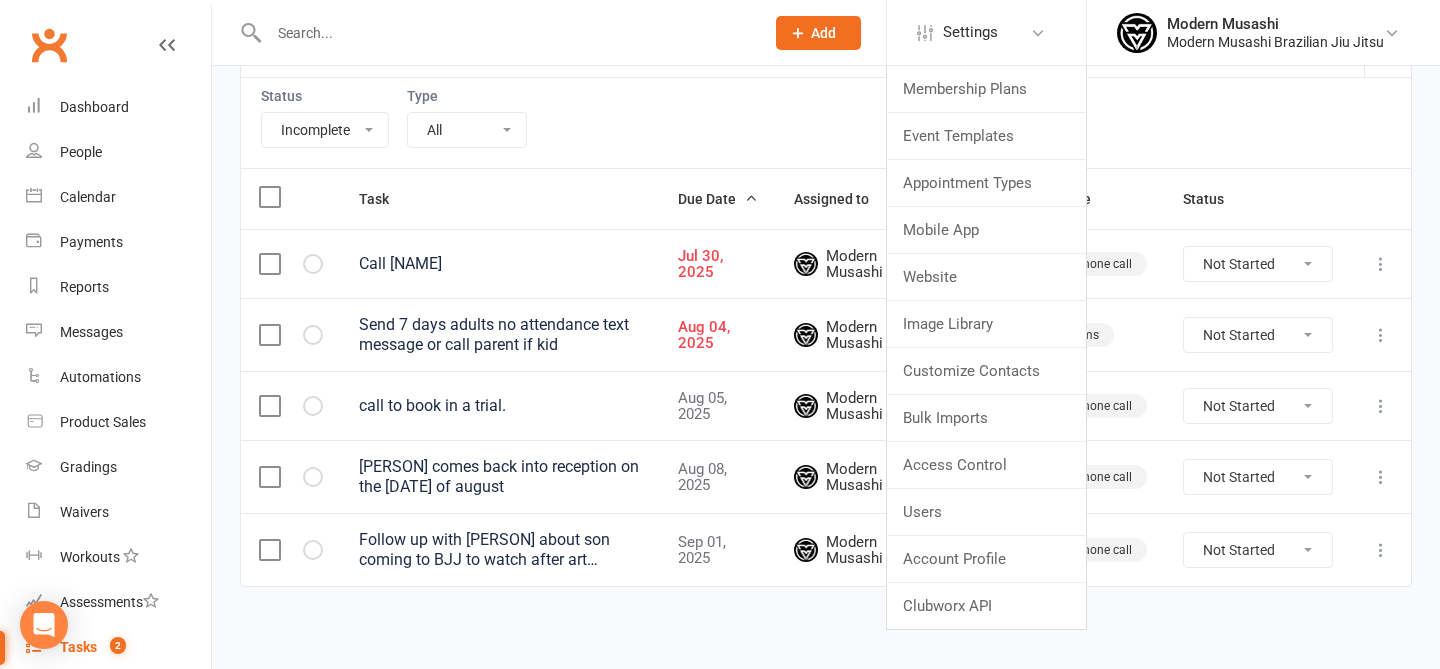 click on "Status All Incomplete Not Started In Progress Waiting Complete Type All E-mail Meeting Phone call Sms" at bounding box center [826, 122] 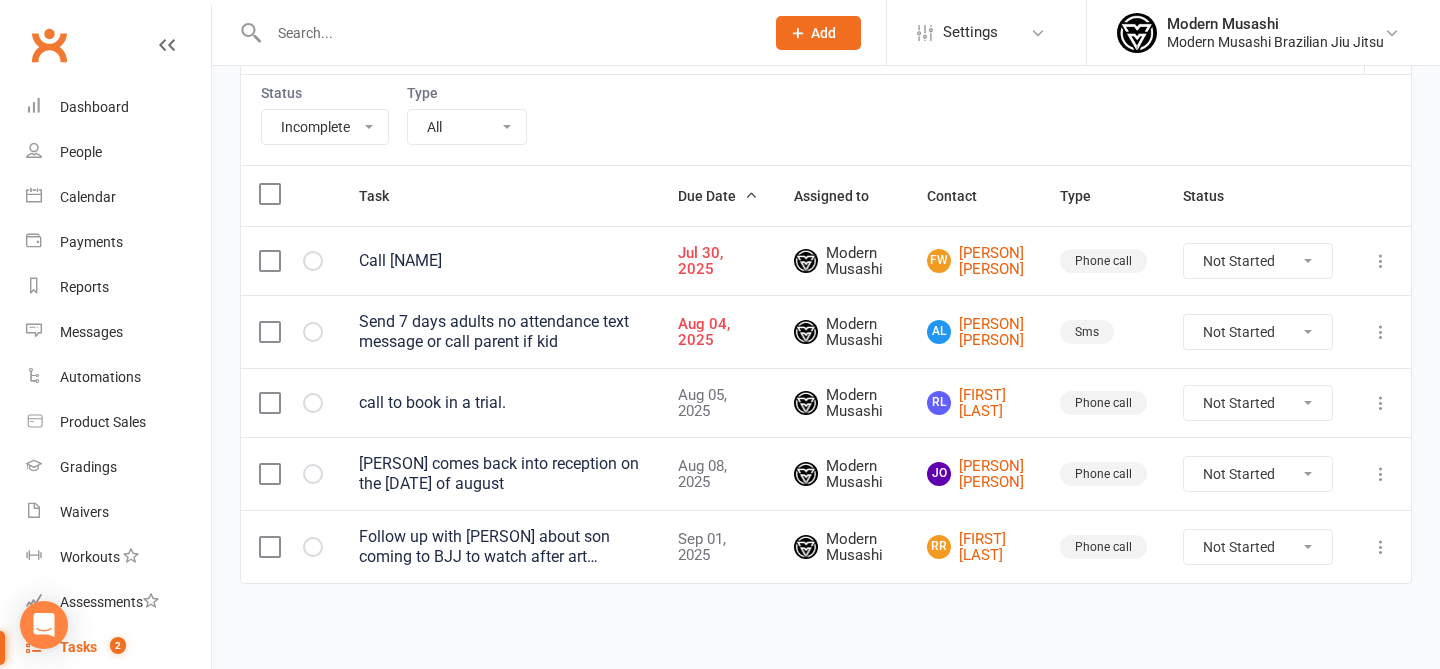 scroll, scrollTop: 0, scrollLeft: 0, axis: both 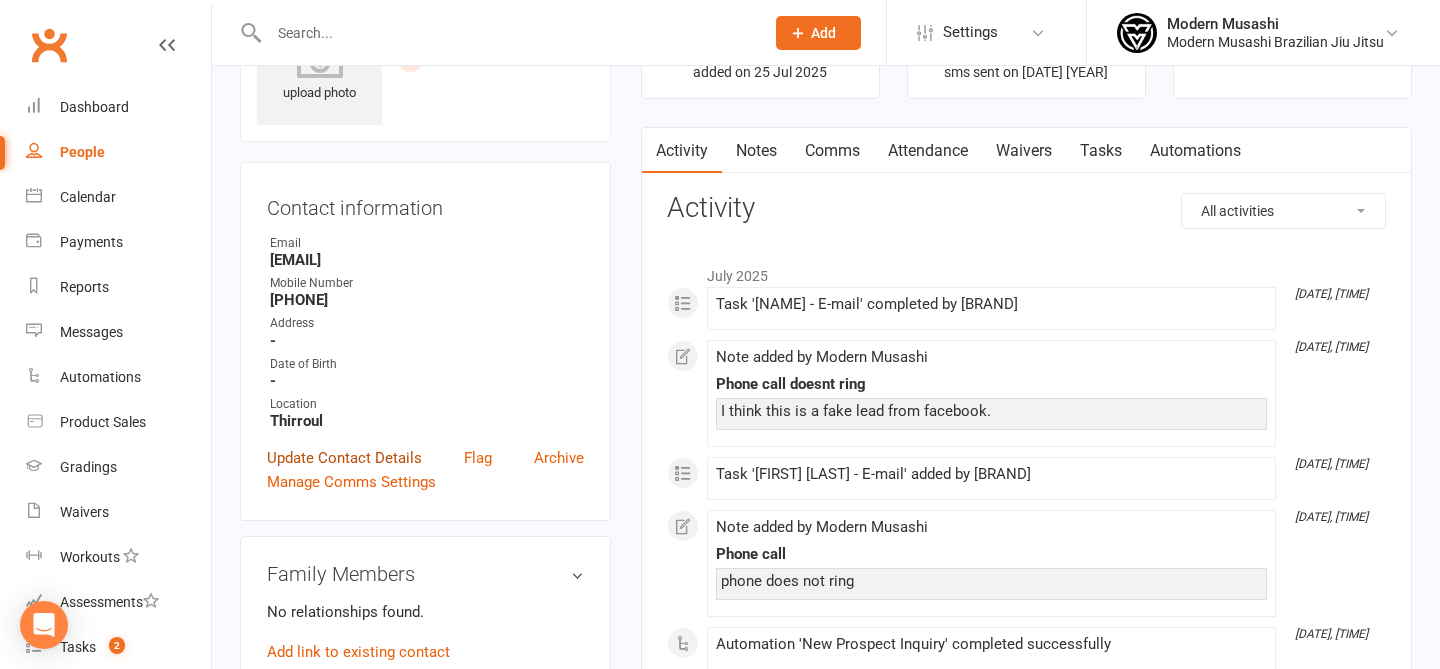 click on "Update Contact Details" at bounding box center [344, 458] 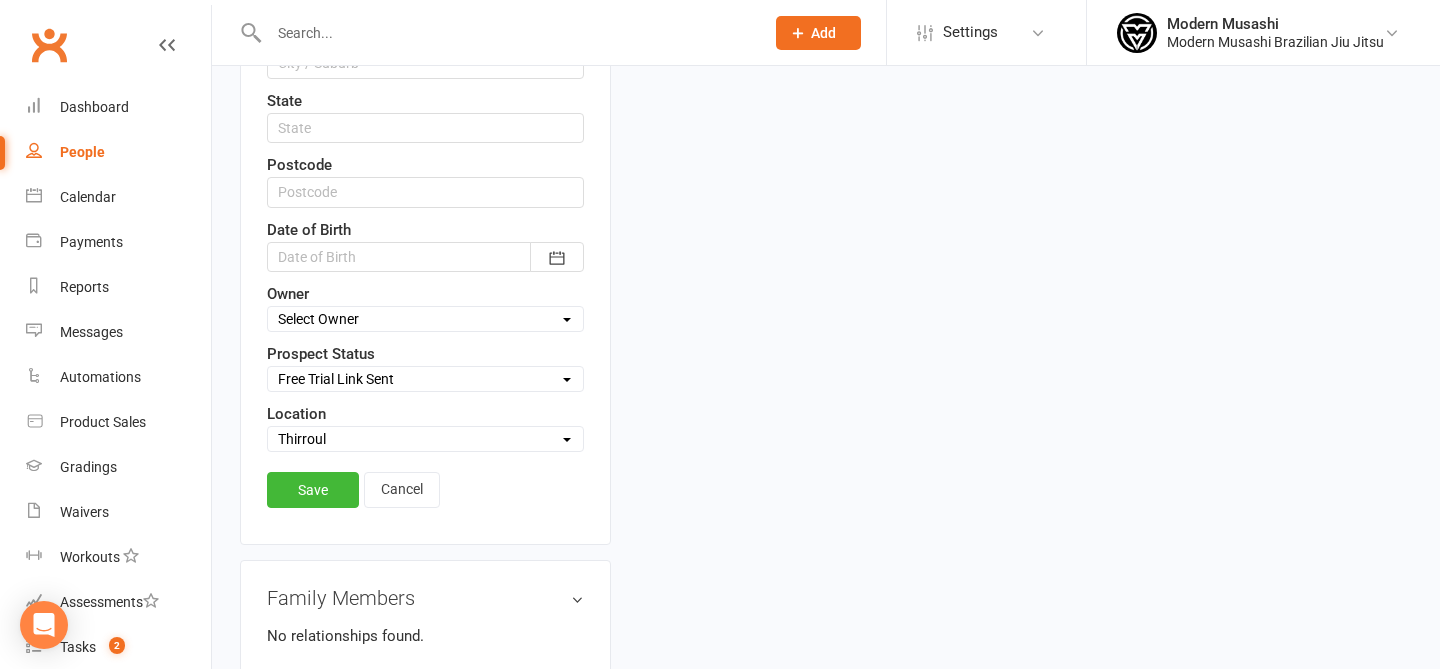 scroll, scrollTop: 732, scrollLeft: 0, axis: vertical 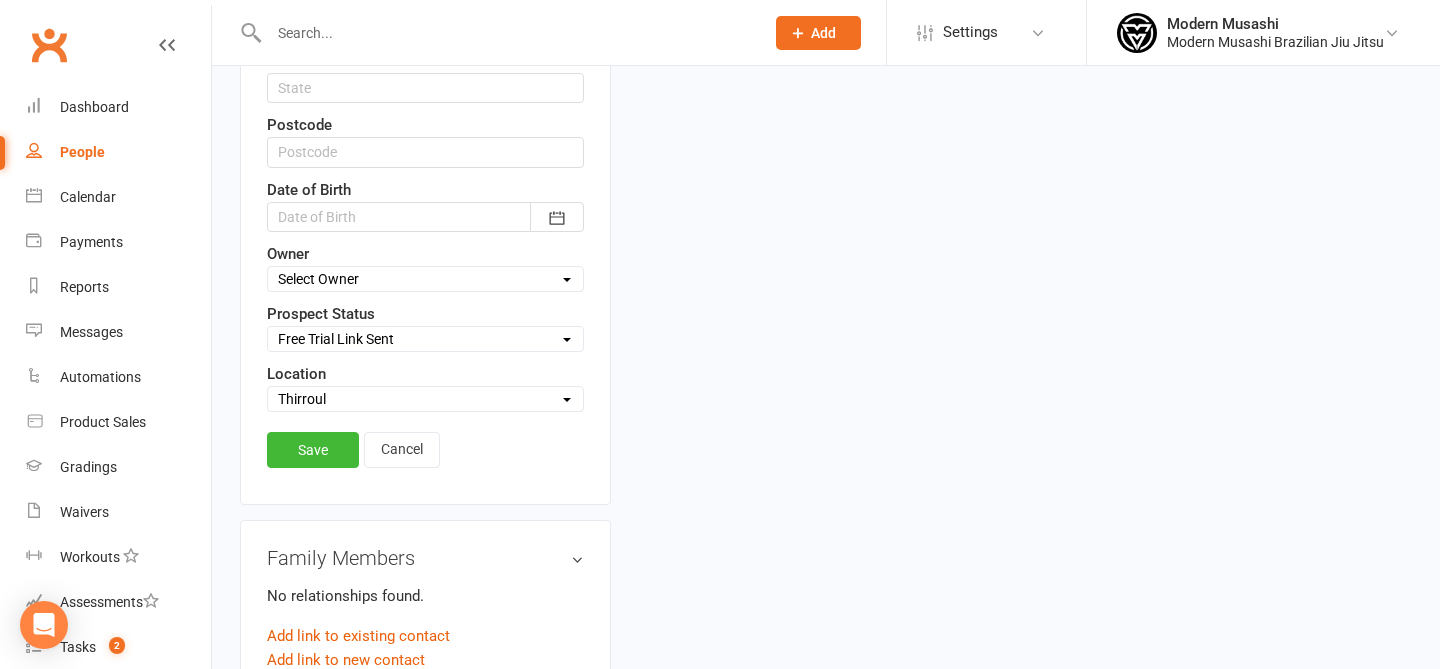 click on "Prospect Status" at bounding box center (321, 314) 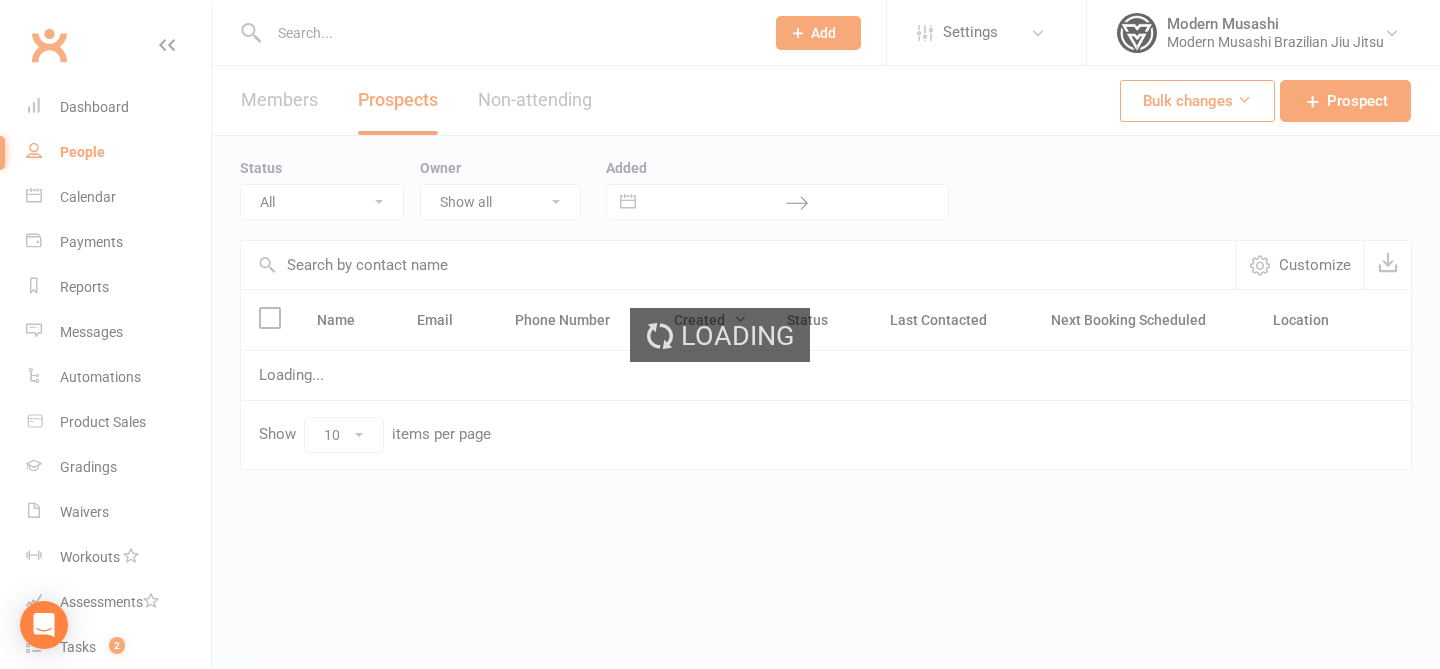 scroll, scrollTop: 0, scrollLeft: 0, axis: both 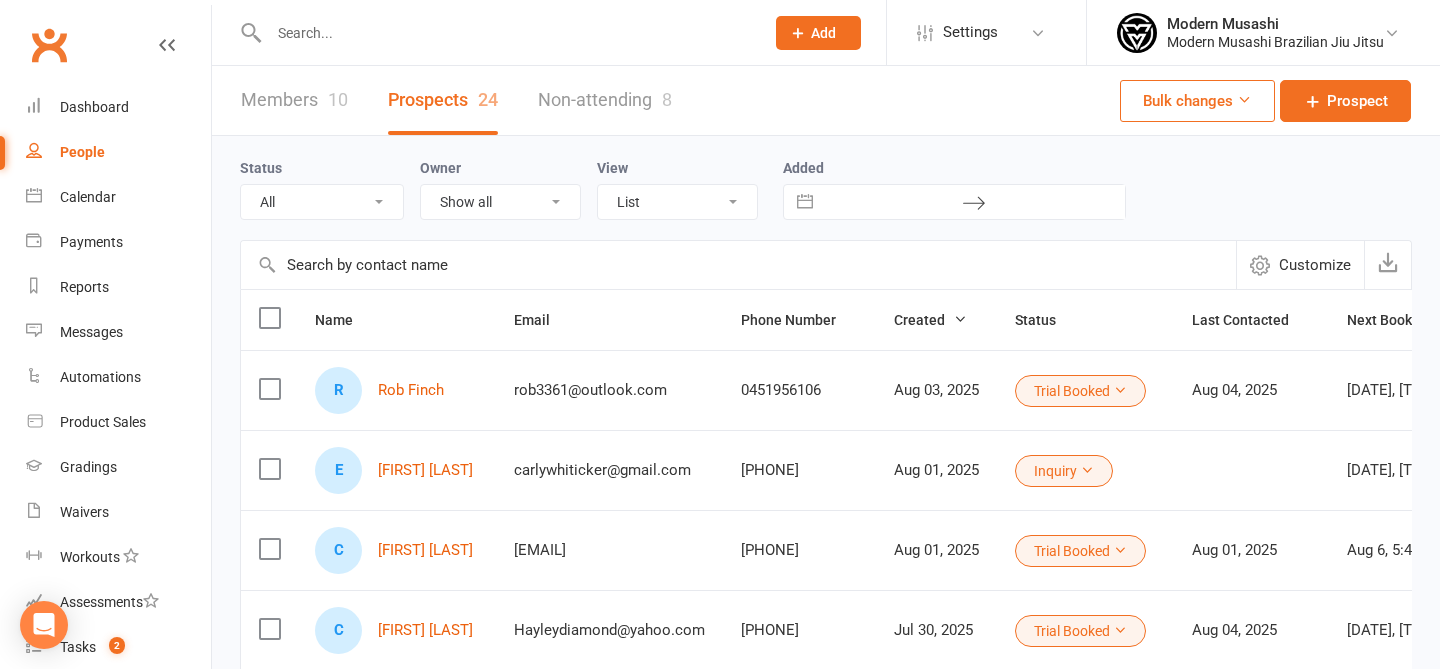 click at bounding box center [738, 265] 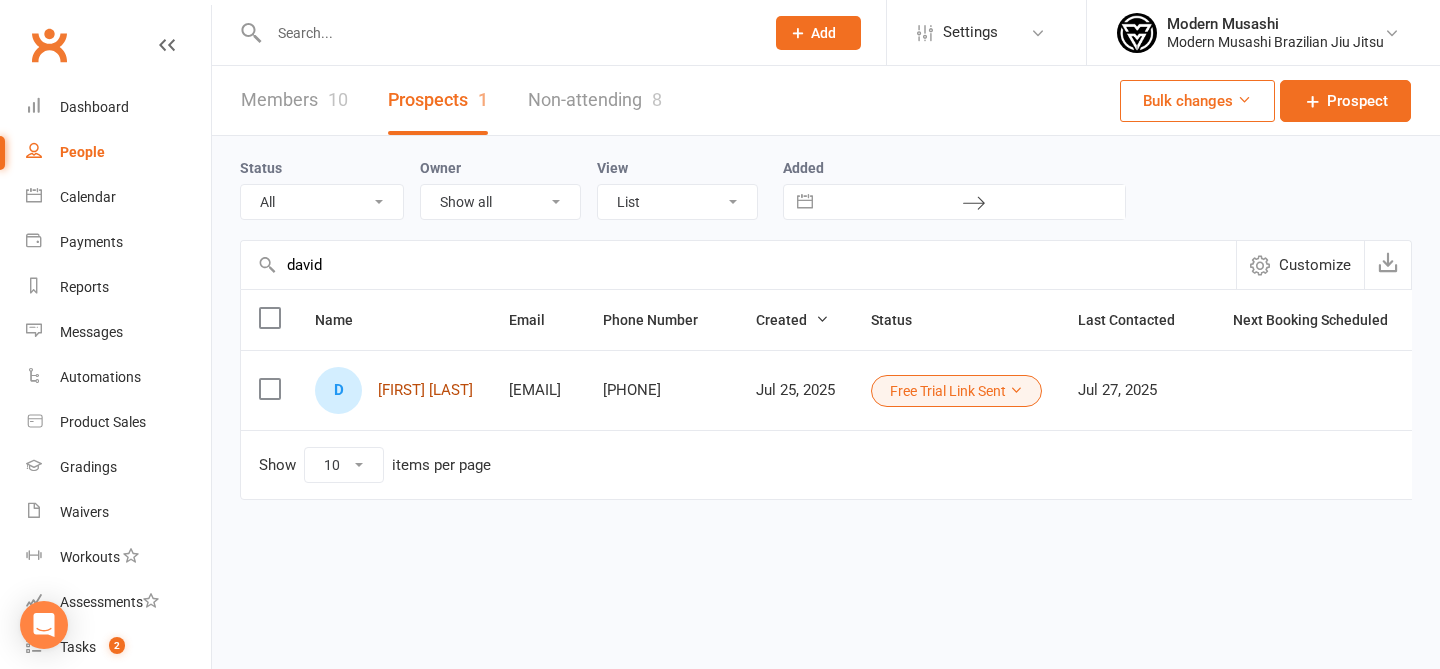 type on "david" 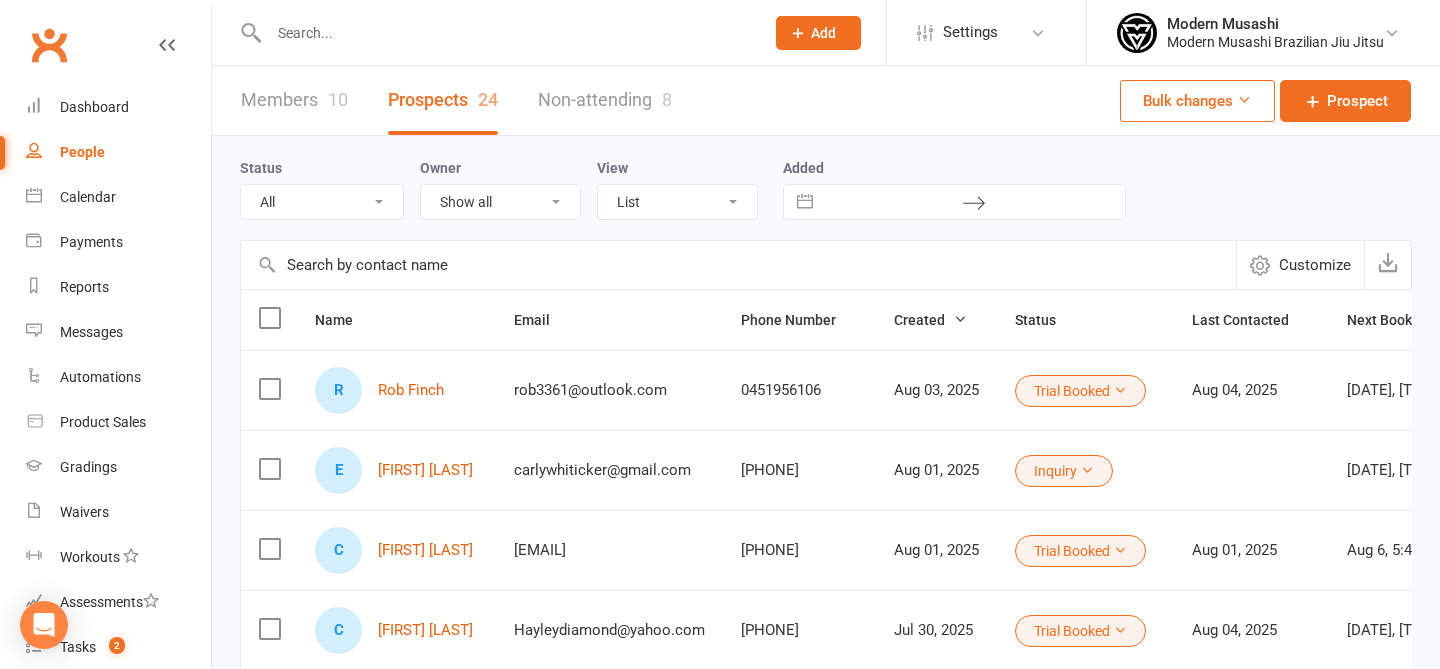 click at bounding box center (738, 265) 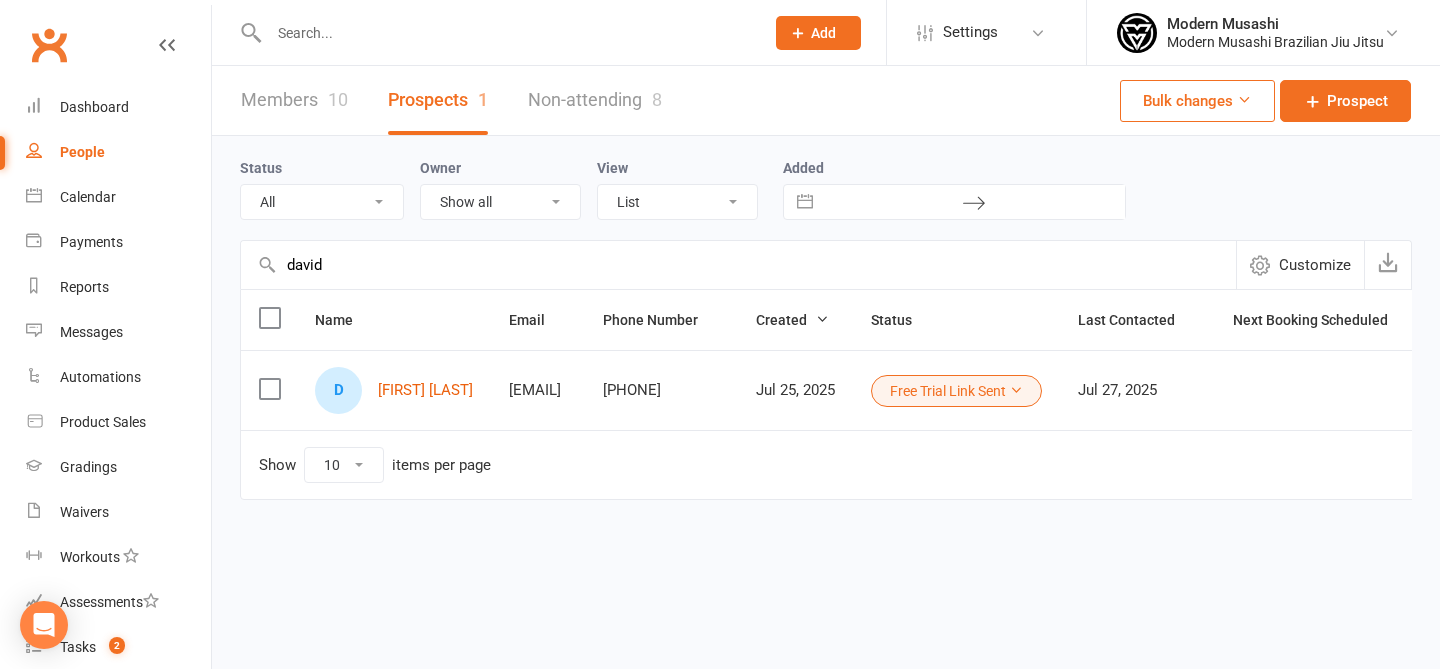 type on "david" 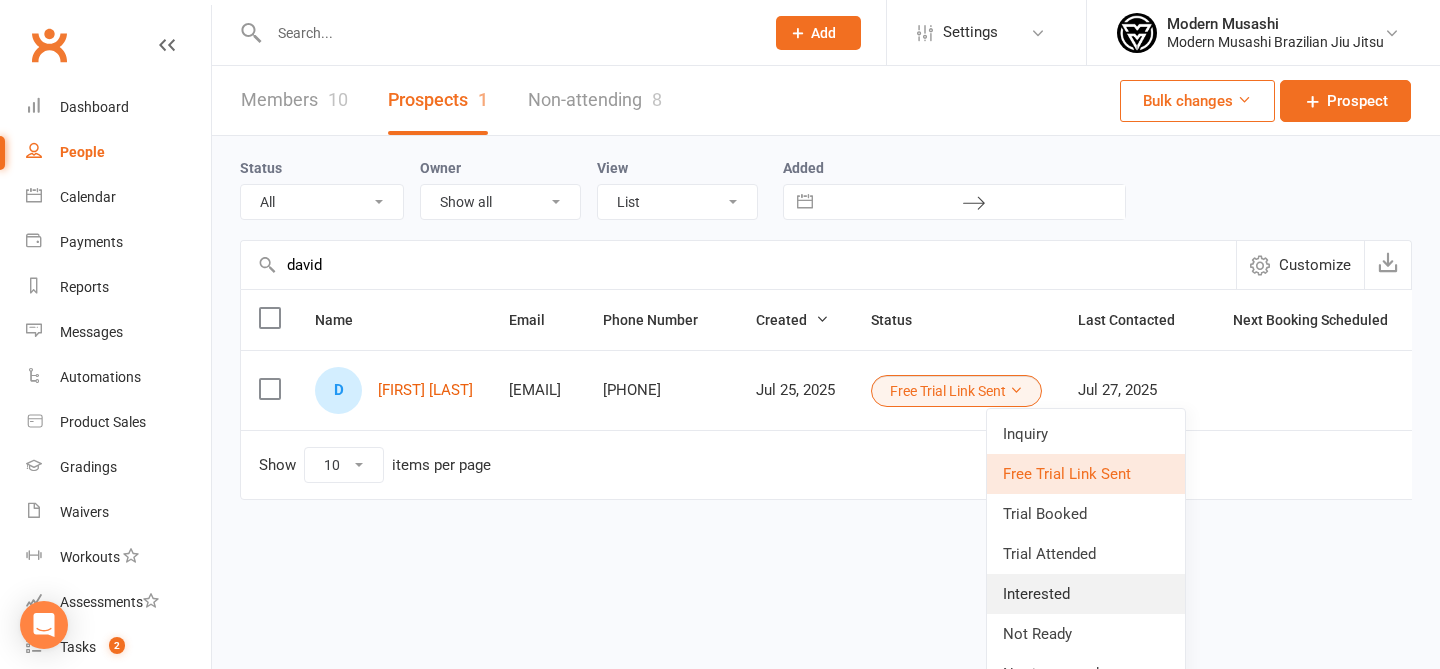 scroll, scrollTop: 71, scrollLeft: 0, axis: vertical 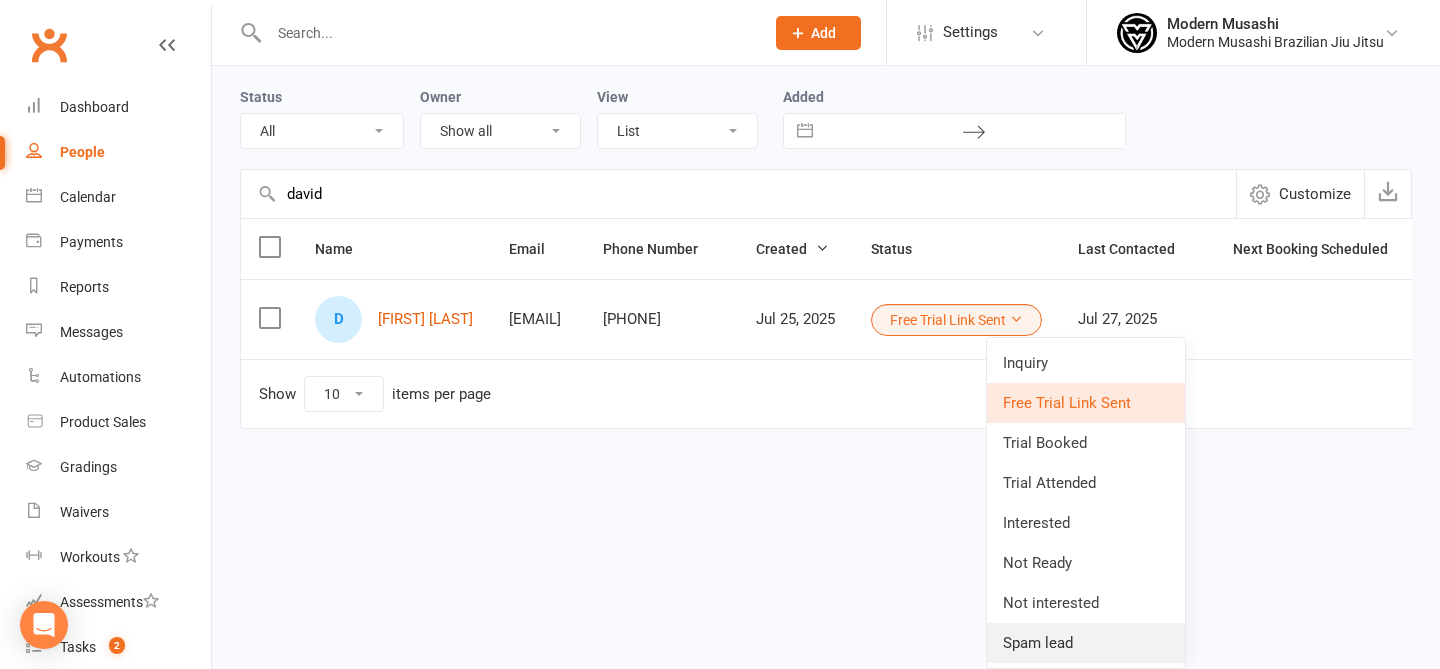 click on "Spam lead" at bounding box center (1086, 643) 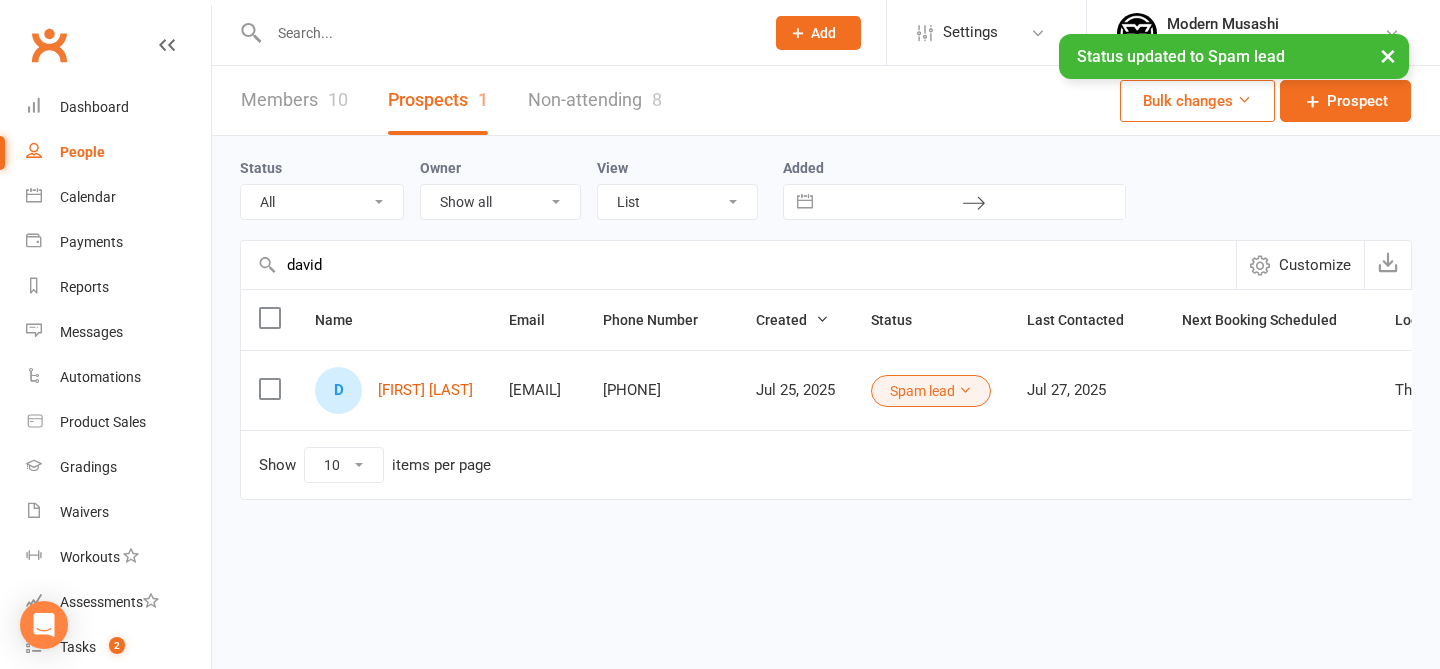 click on "Name   Email Phone Number Created Status Last Contacted Next Booking Scheduled Location D [FIRST] [LAST] [EMAIL] [PHONE] [DATE], [YEAR] Spam lead   [DATE], [YEAR] Thirroul Show 10 25 50 100 items per page" at bounding box center (826, 408) 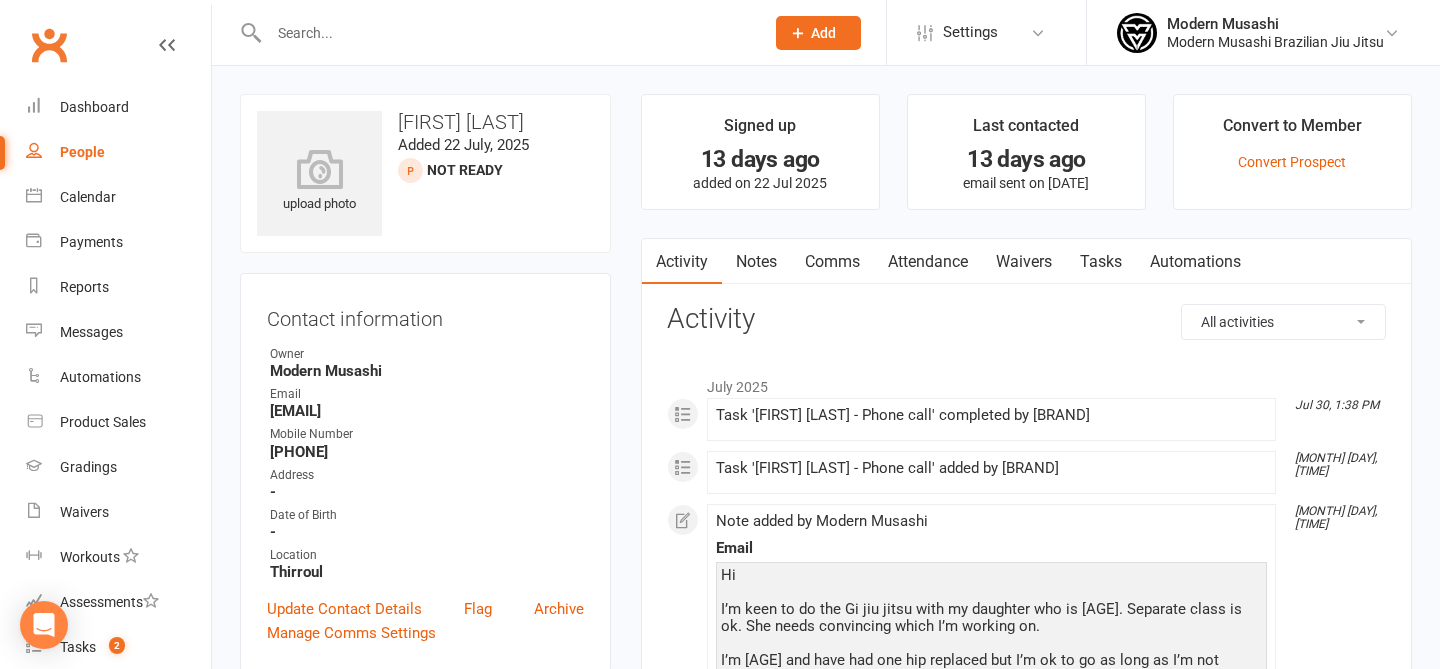 scroll, scrollTop: 0, scrollLeft: 0, axis: both 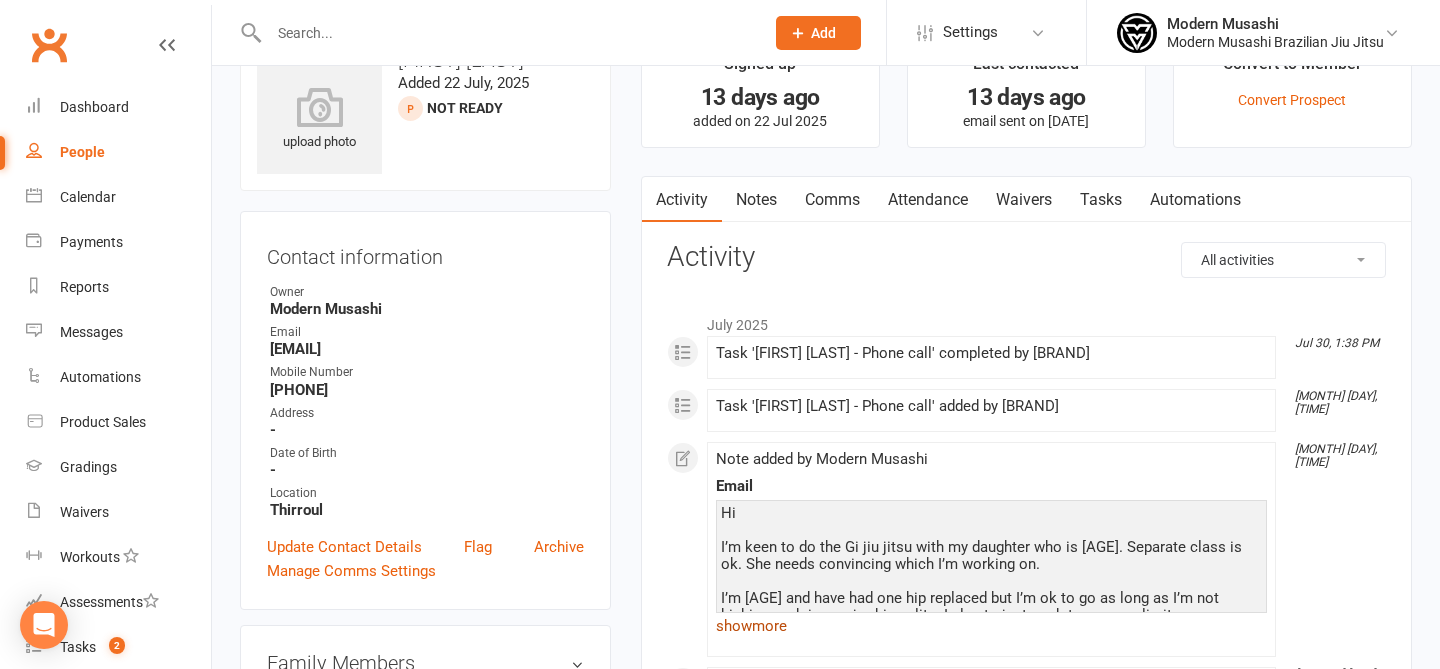 click on "show  more" at bounding box center (991, 626) 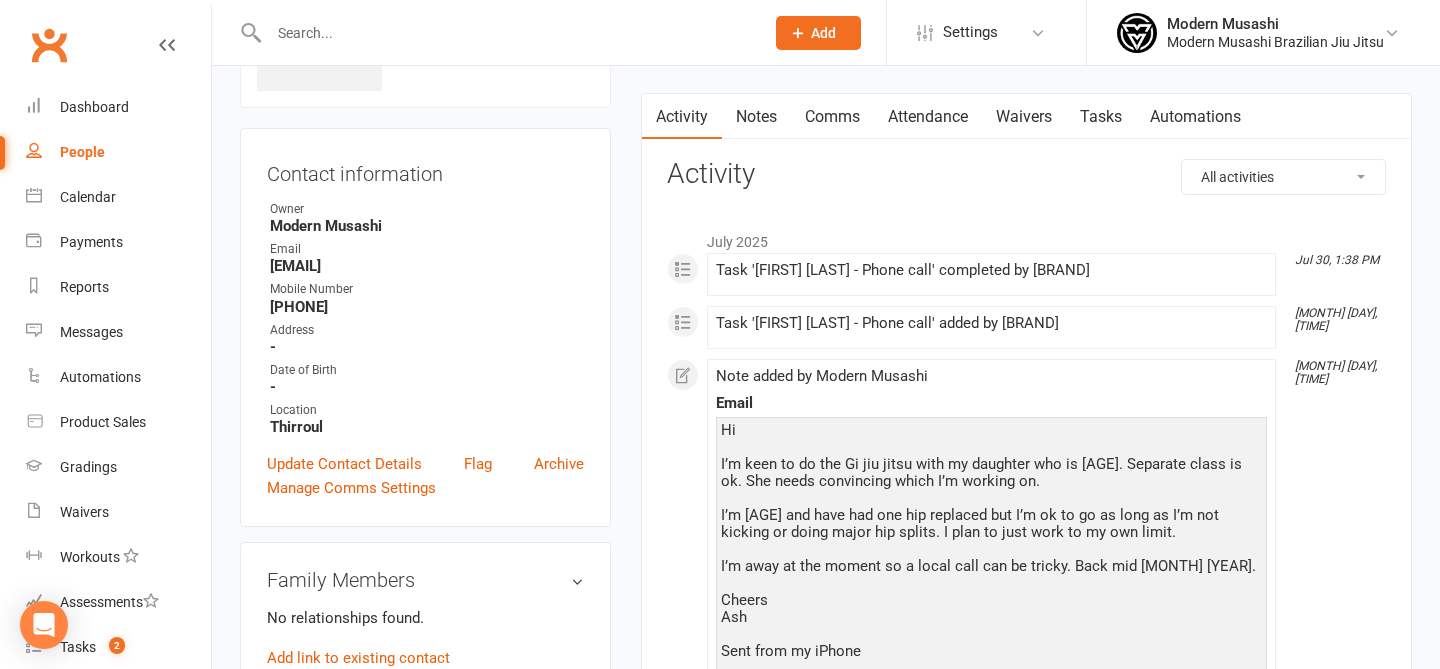 scroll, scrollTop: 0, scrollLeft: 0, axis: both 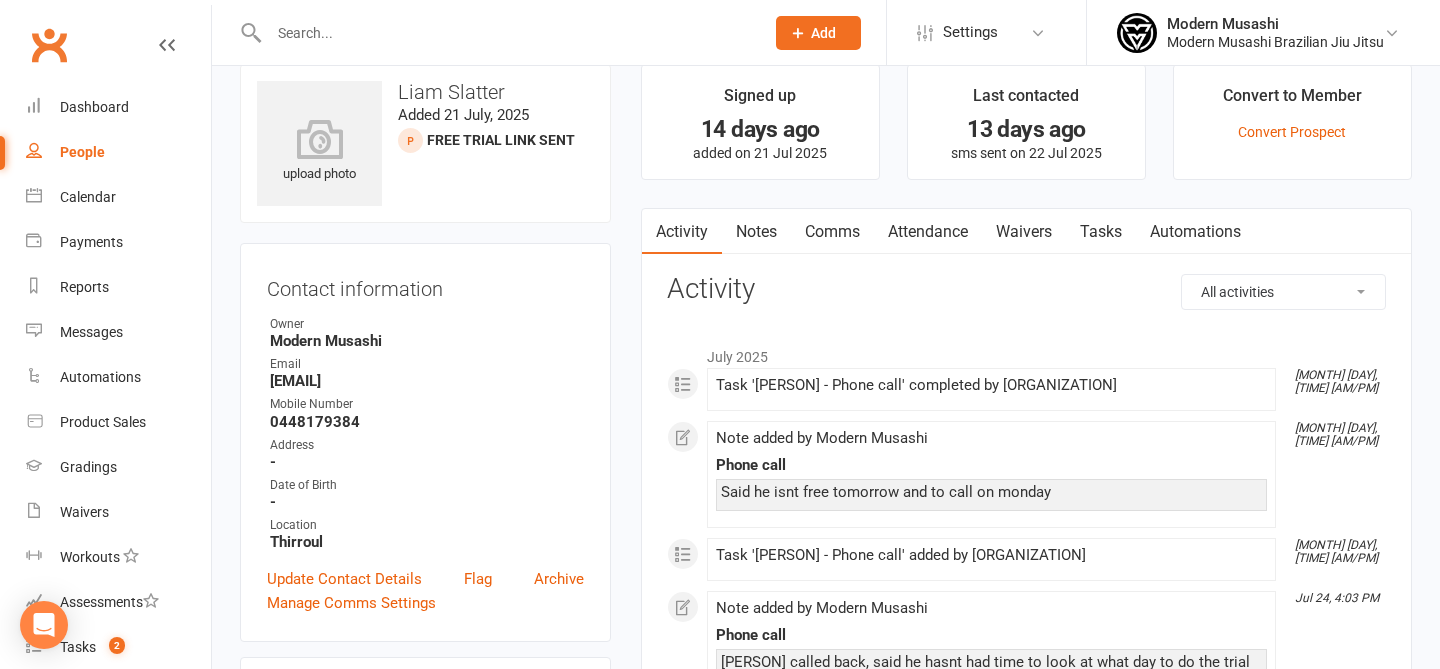 click on "Comms" at bounding box center (832, 232) 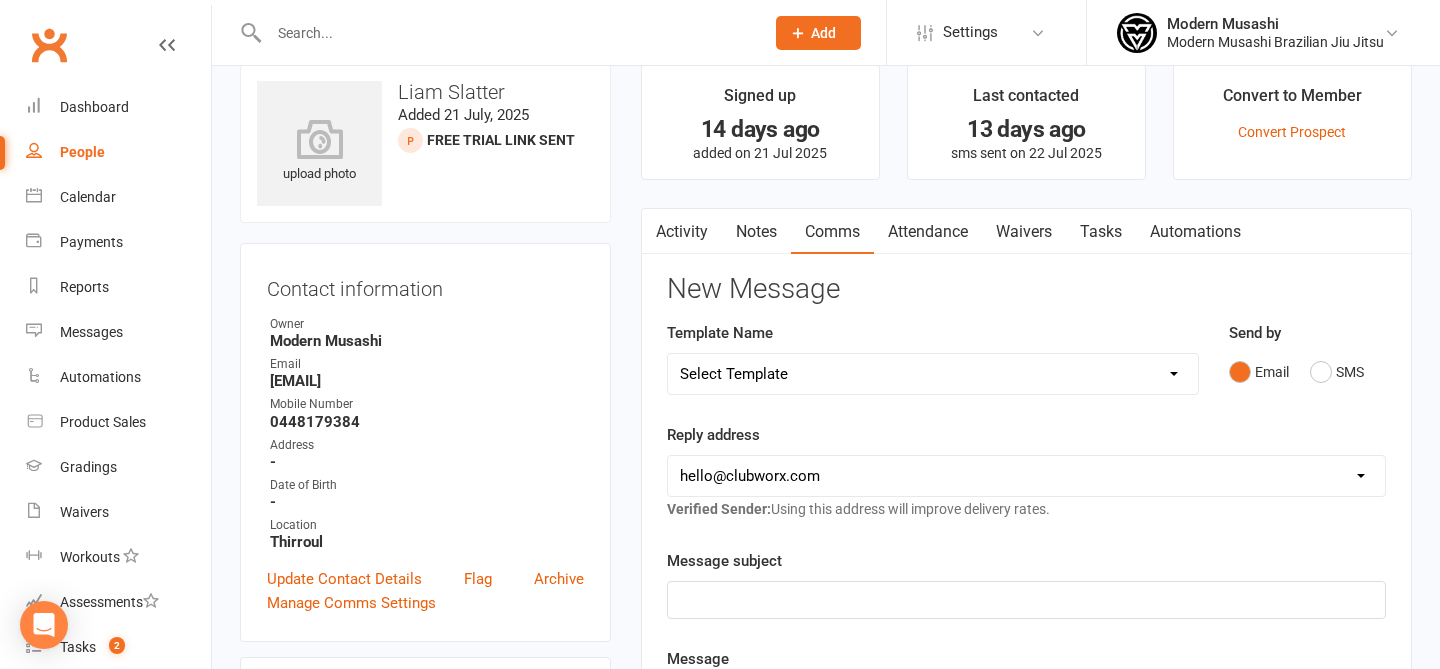 click on "Notes" at bounding box center (756, 232) 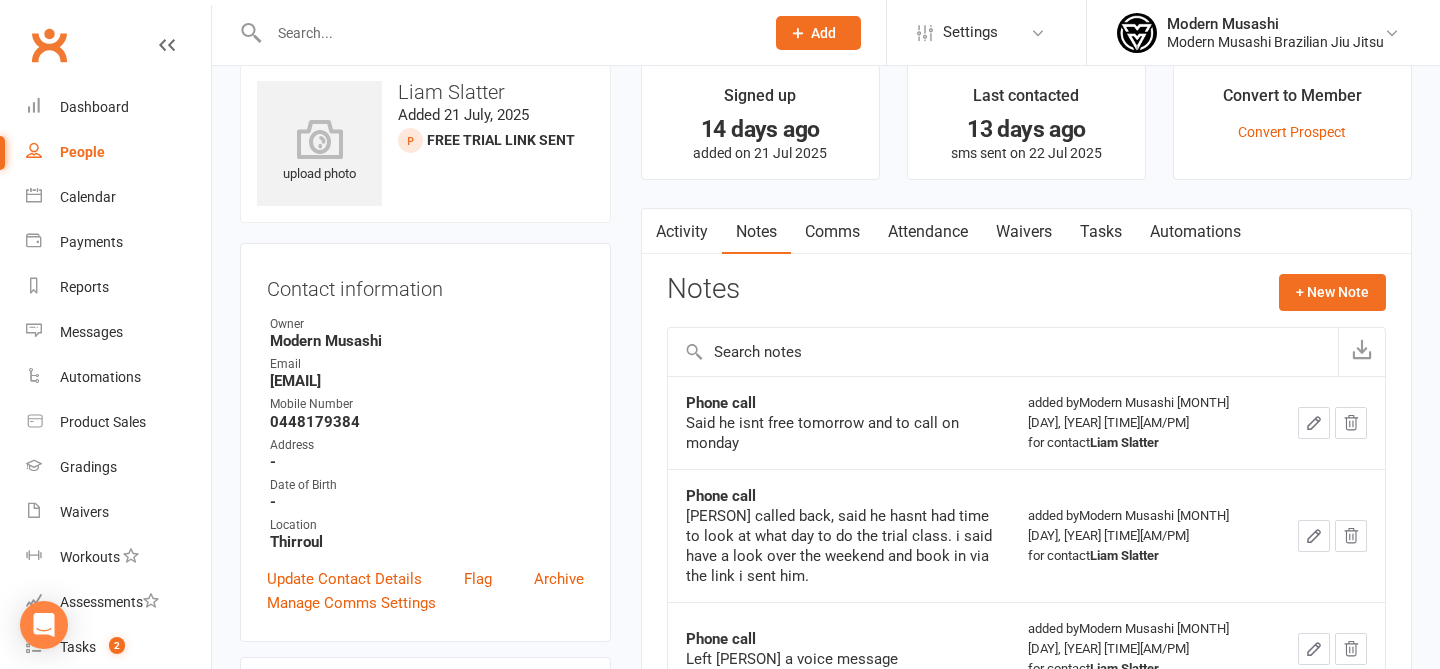 click at bounding box center [1003, 352] 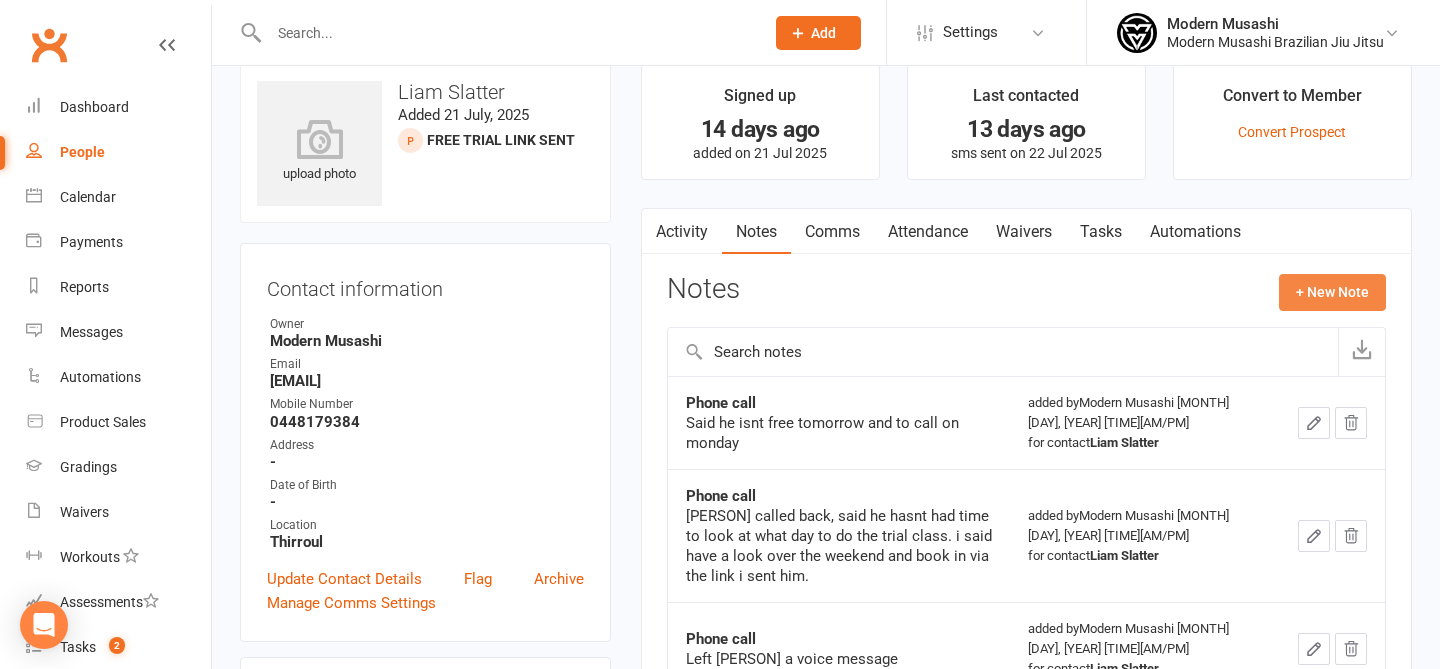 click on "+ New Note" at bounding box center (1332, 292) 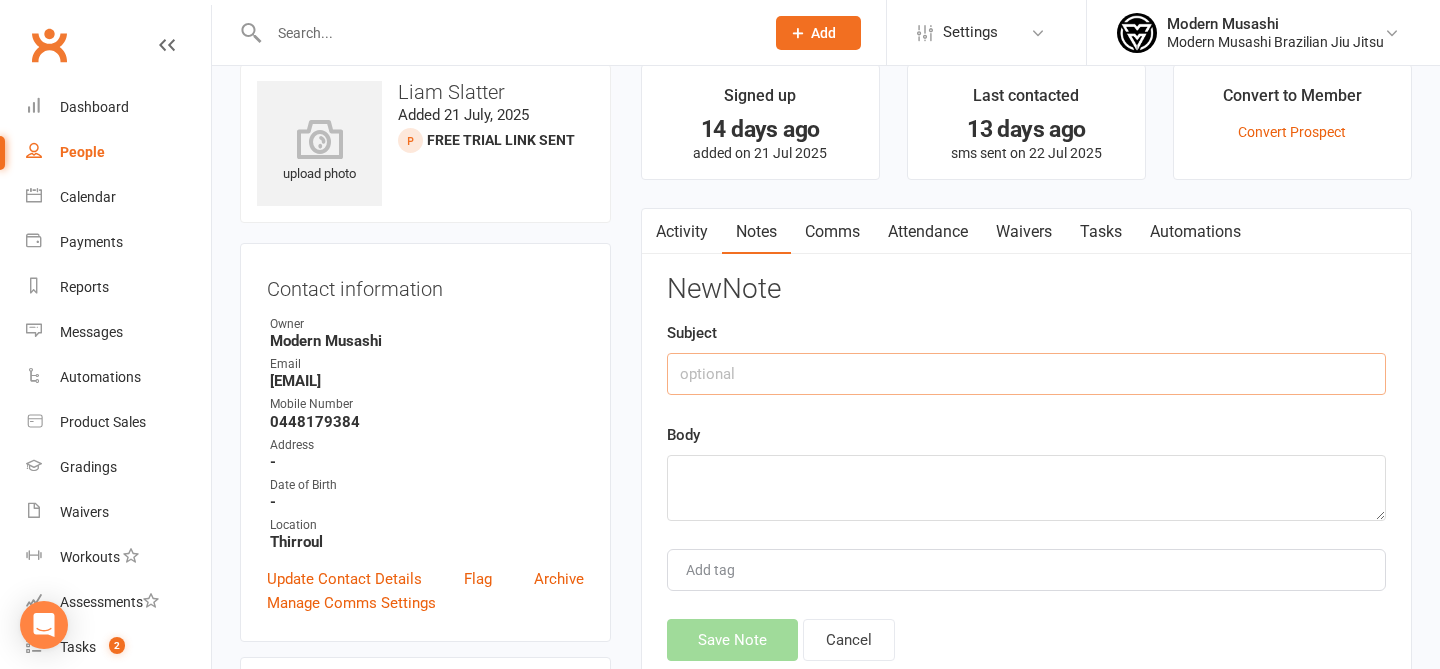 click at bounding box center (1026, 374) 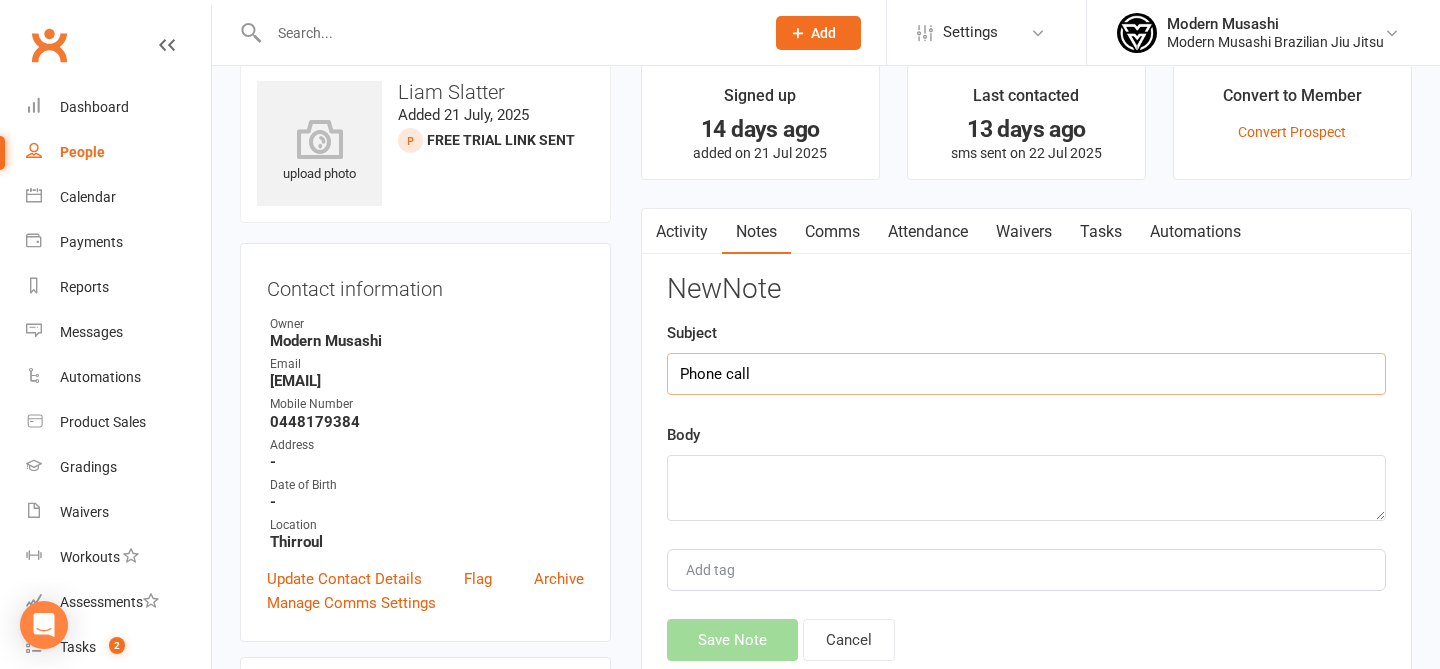 type on "Phone call" 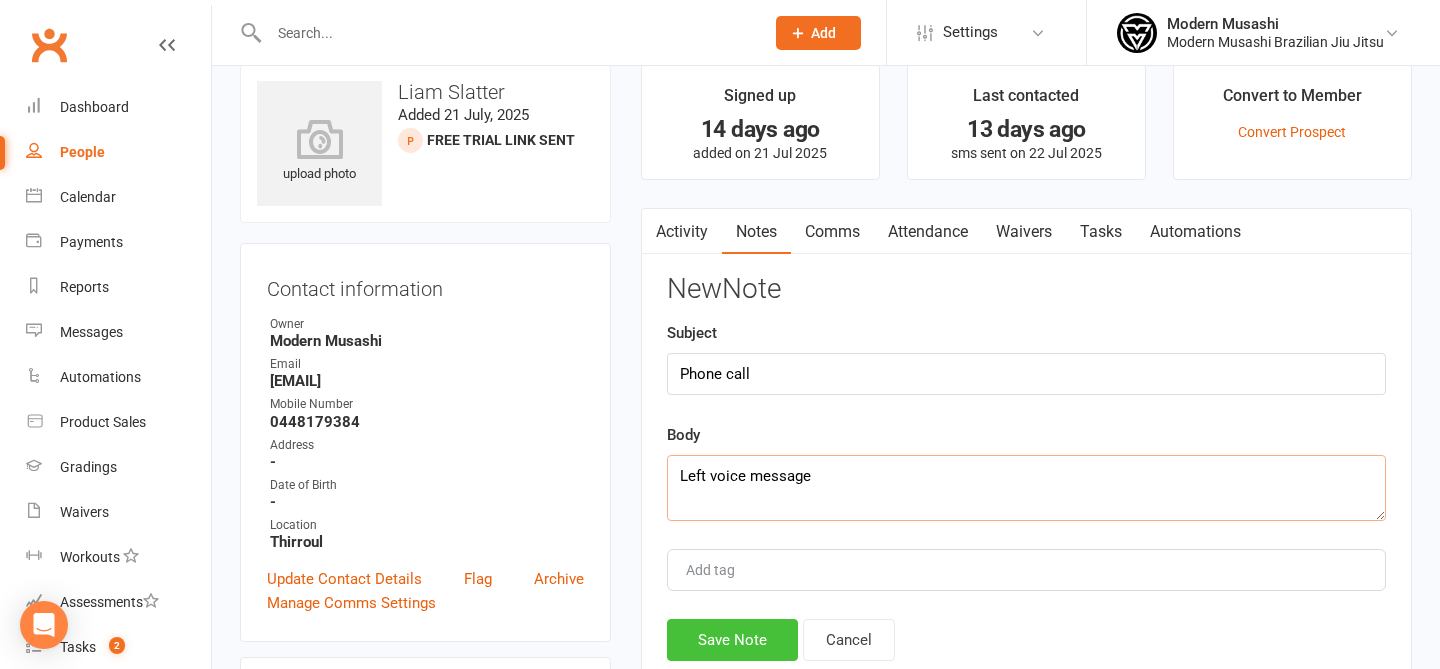 type on "Left voice message" 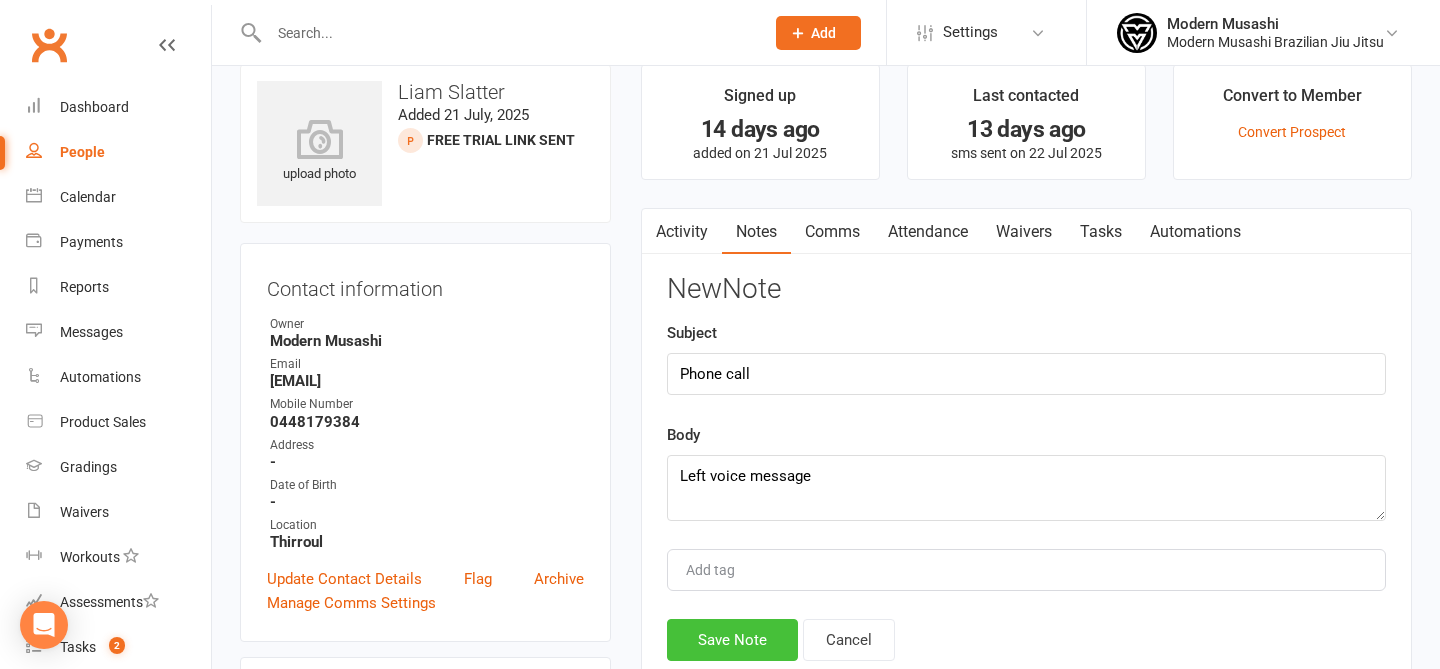 click on "Save Note" at bounding box center (732, 640) 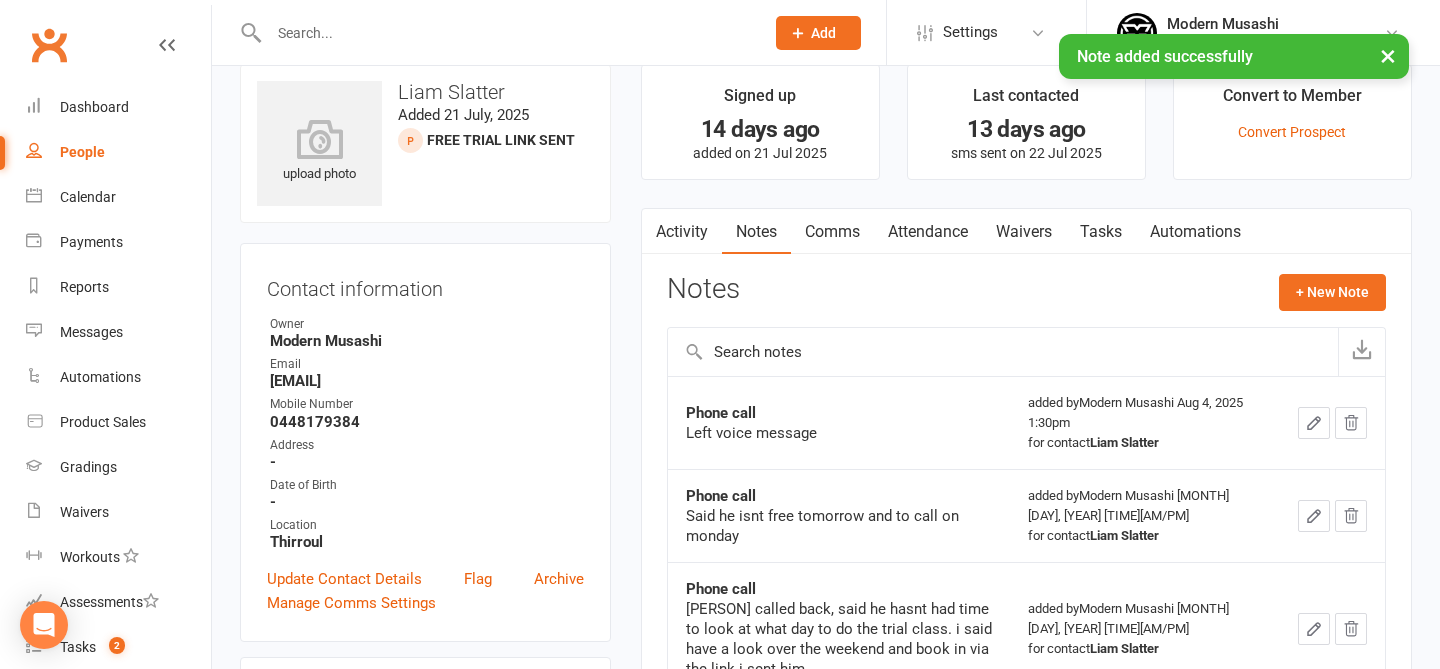 click on "Tasks" at bounding box center (1101, 232) 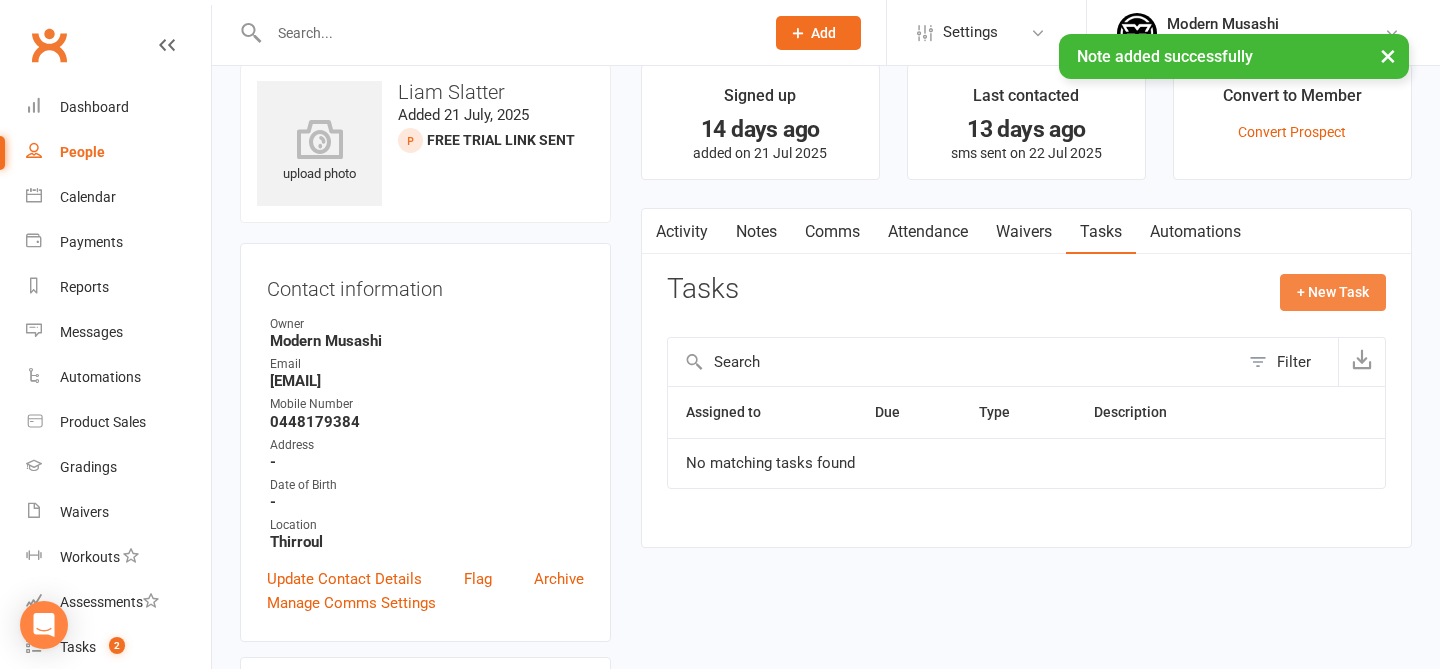 click on "+ New Task" at bounding box center [1333, 292] 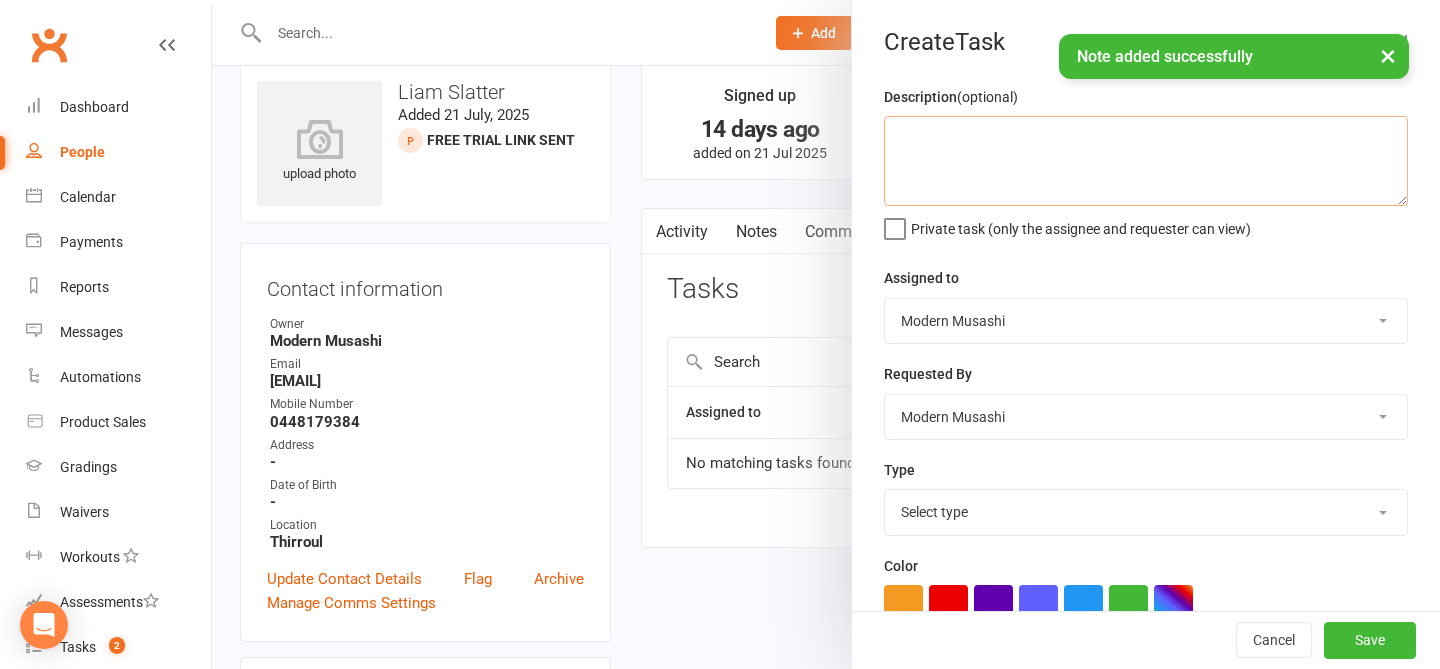 click at bounding box center (1146, 161) 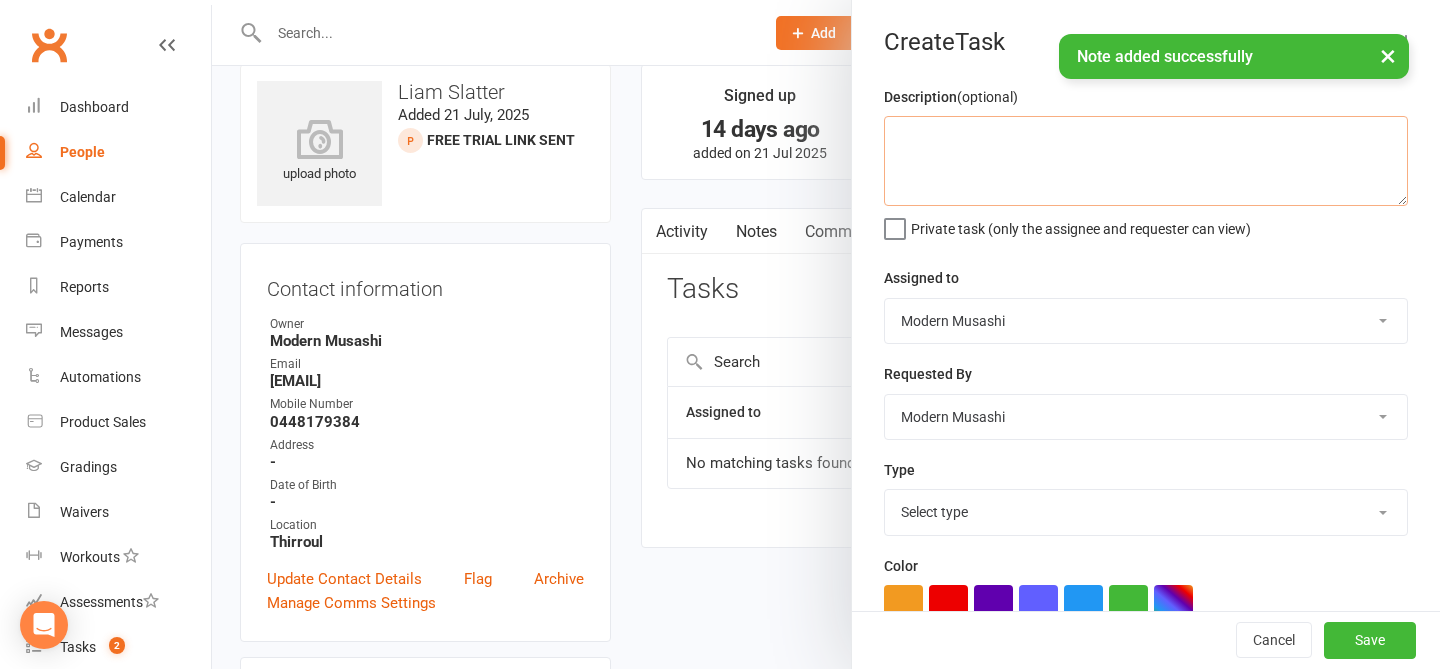 type on "O" 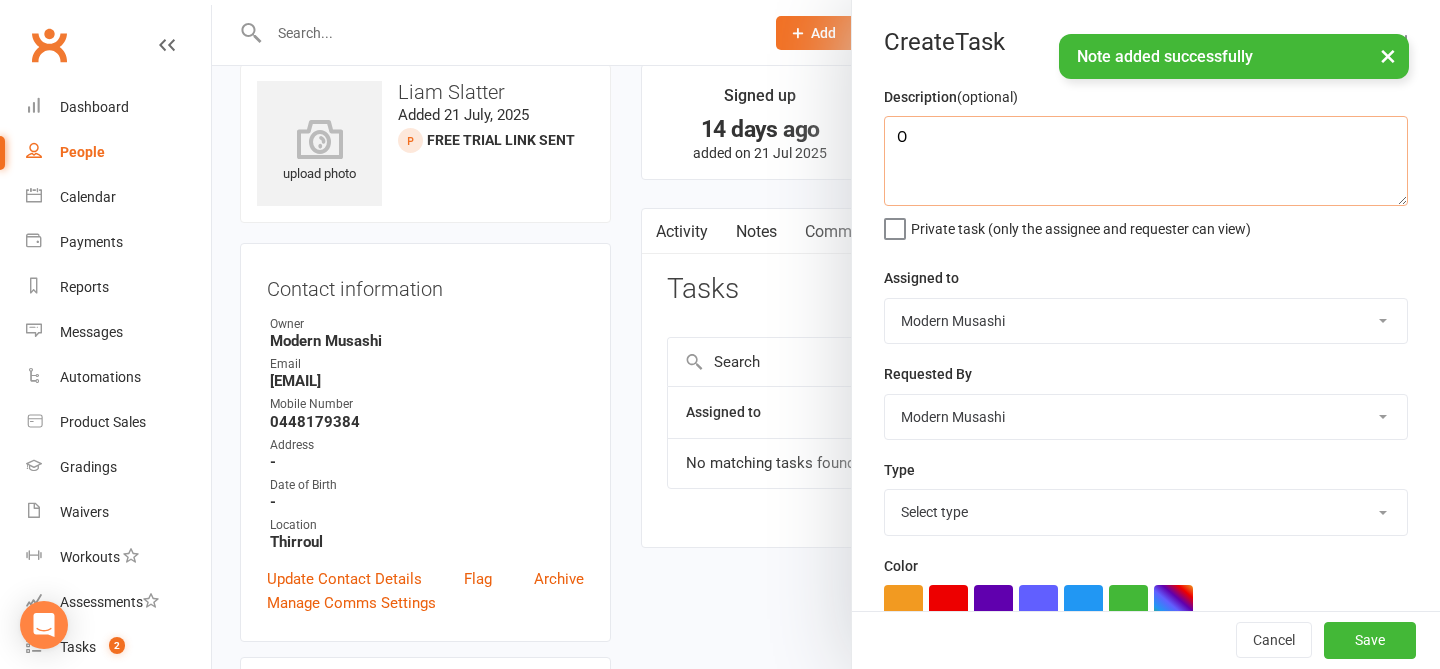type 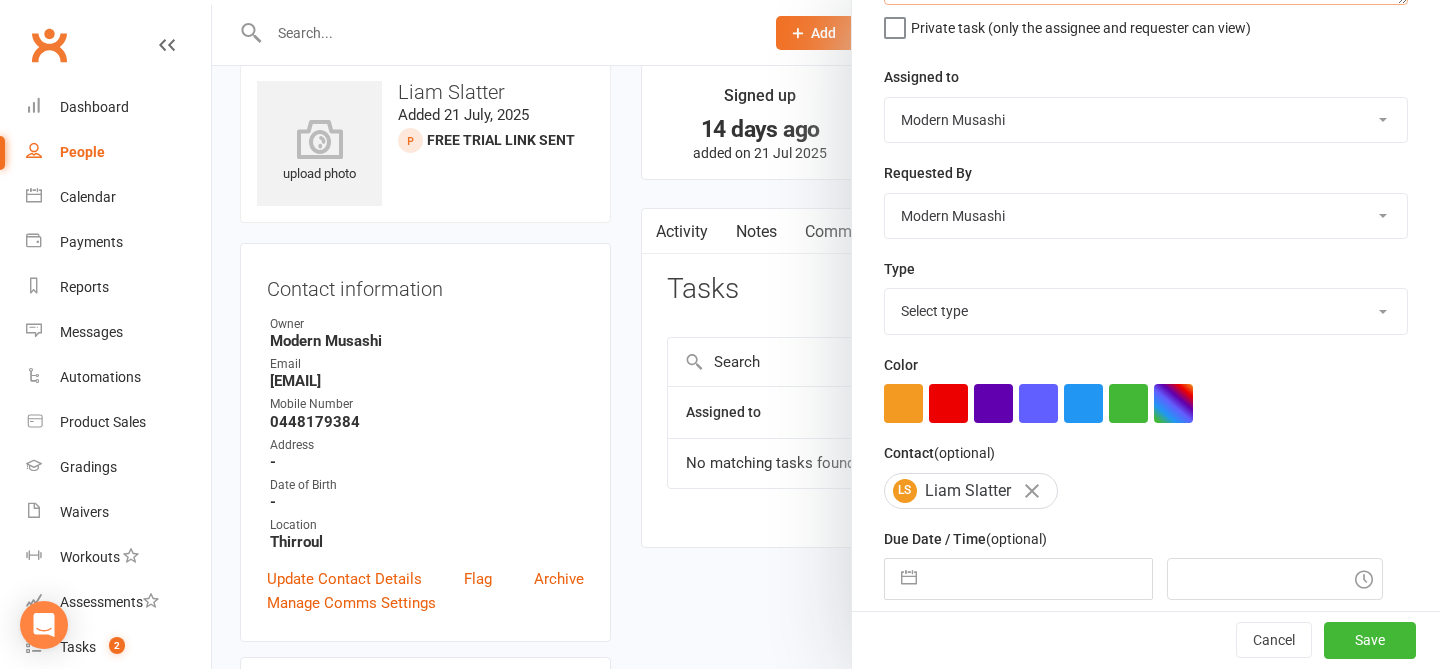 scroll, scrollTop: 285, scrollLeft: 0, axis: vertical 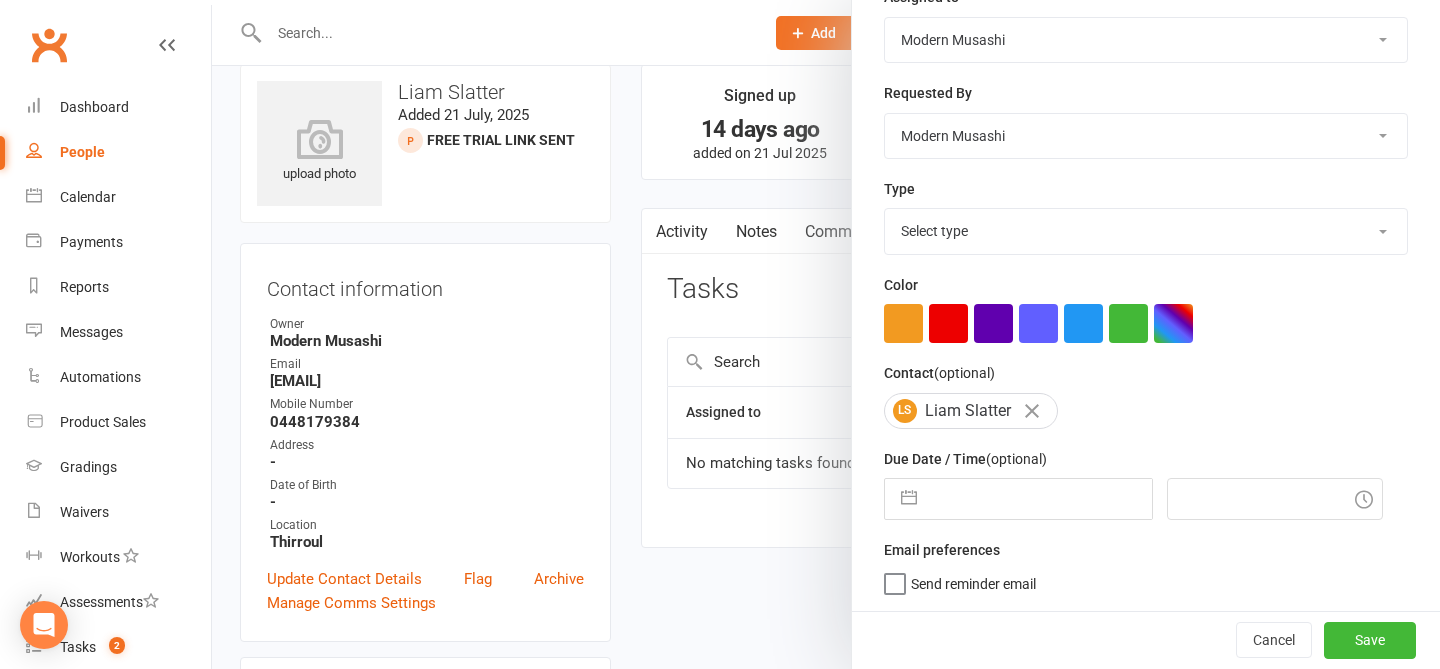 click on "Due Date / Time  (optional)" at bounding box center [965, 459] 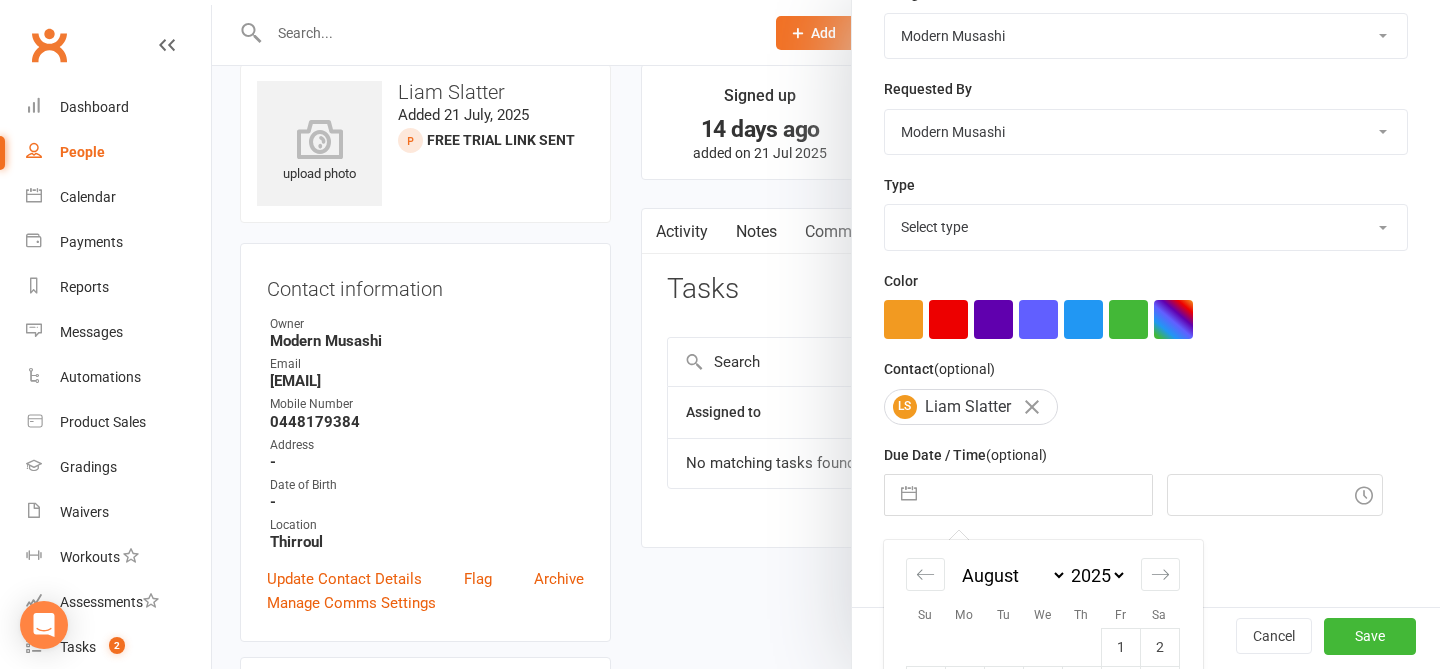 scroll, scrollTop: 432, scrollLeft: 0, axis: vertical 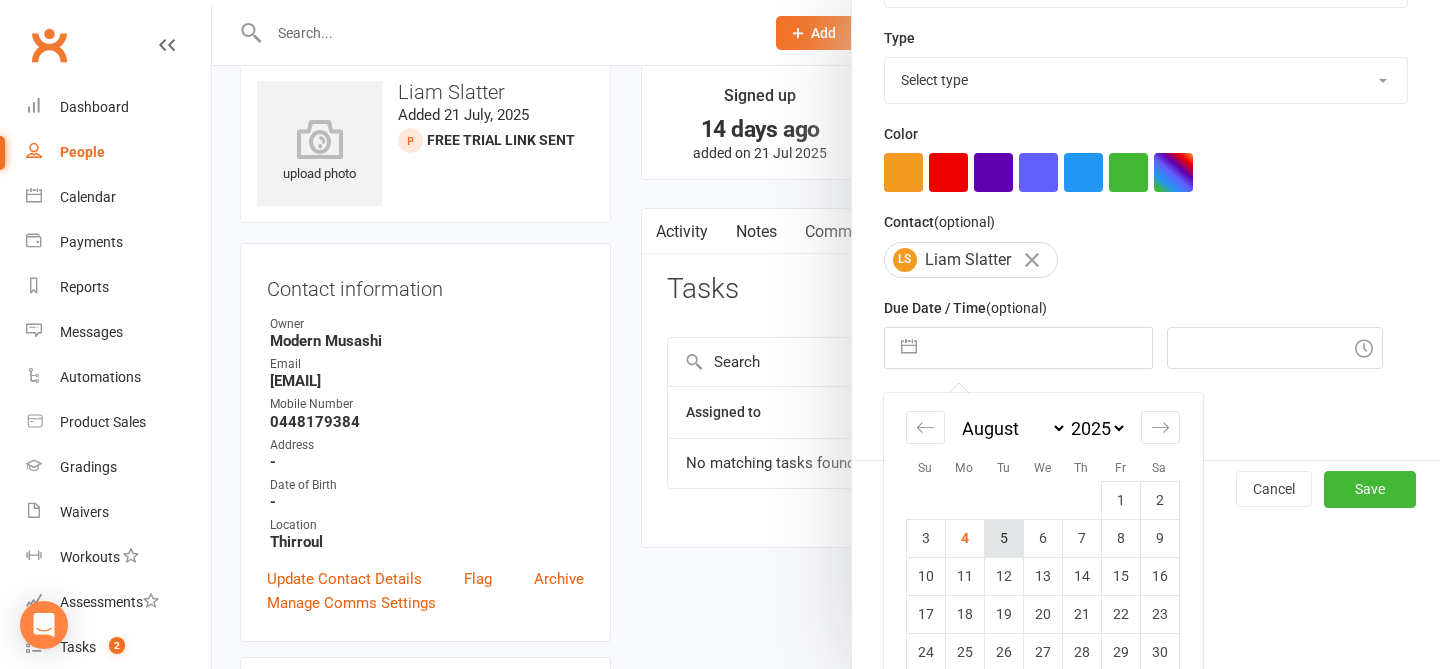 click on "5" at bounding box center [1003, 538] 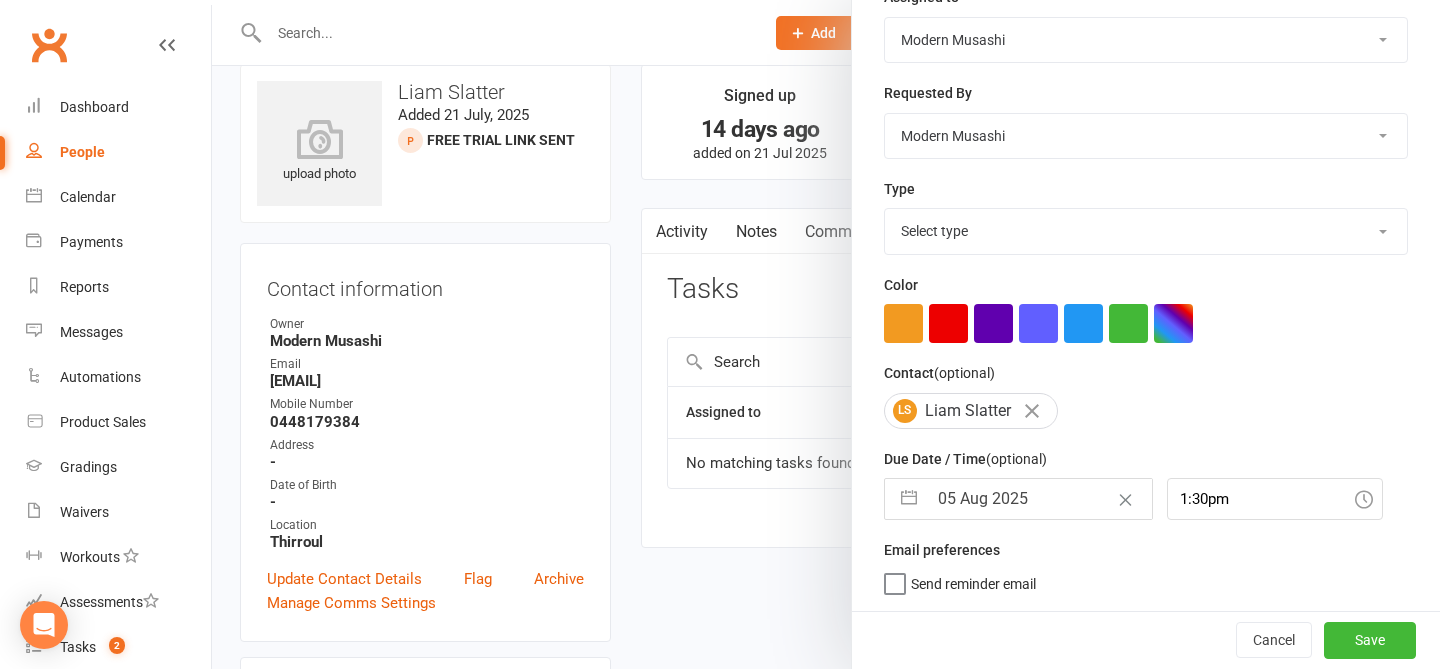scroll, scrollTop: 285, scrollLeft: 0, axis: vertical 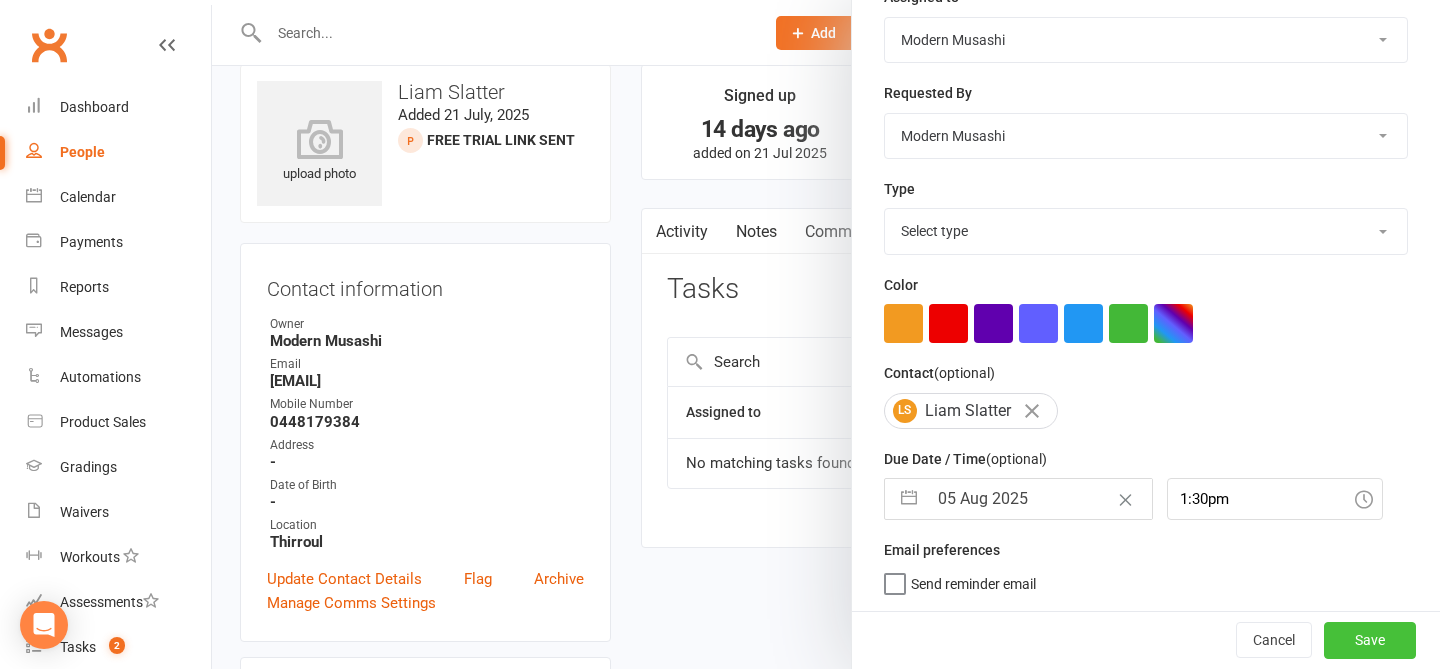 click on "Save" at bounding box center [1370, 640] 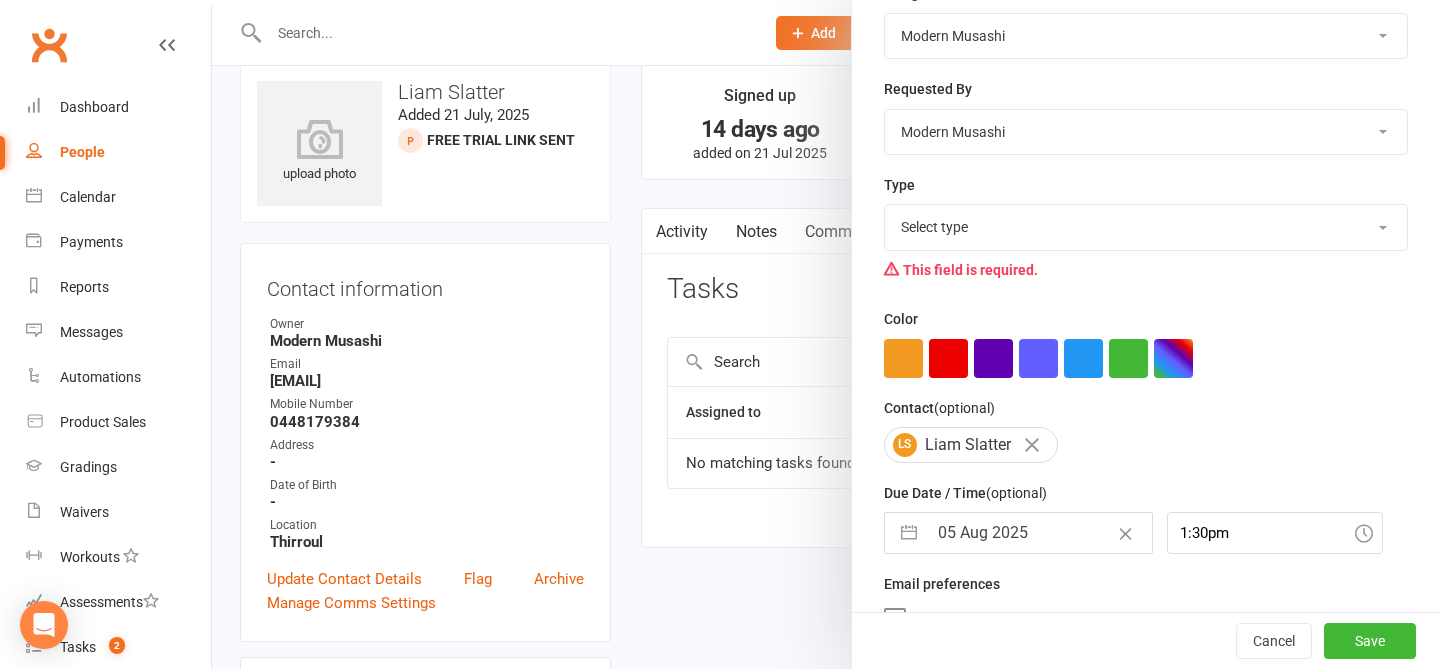 click on "Select type E-mail Meeting Phone call Sms Add new task type" at bounding box center [1146, 227] 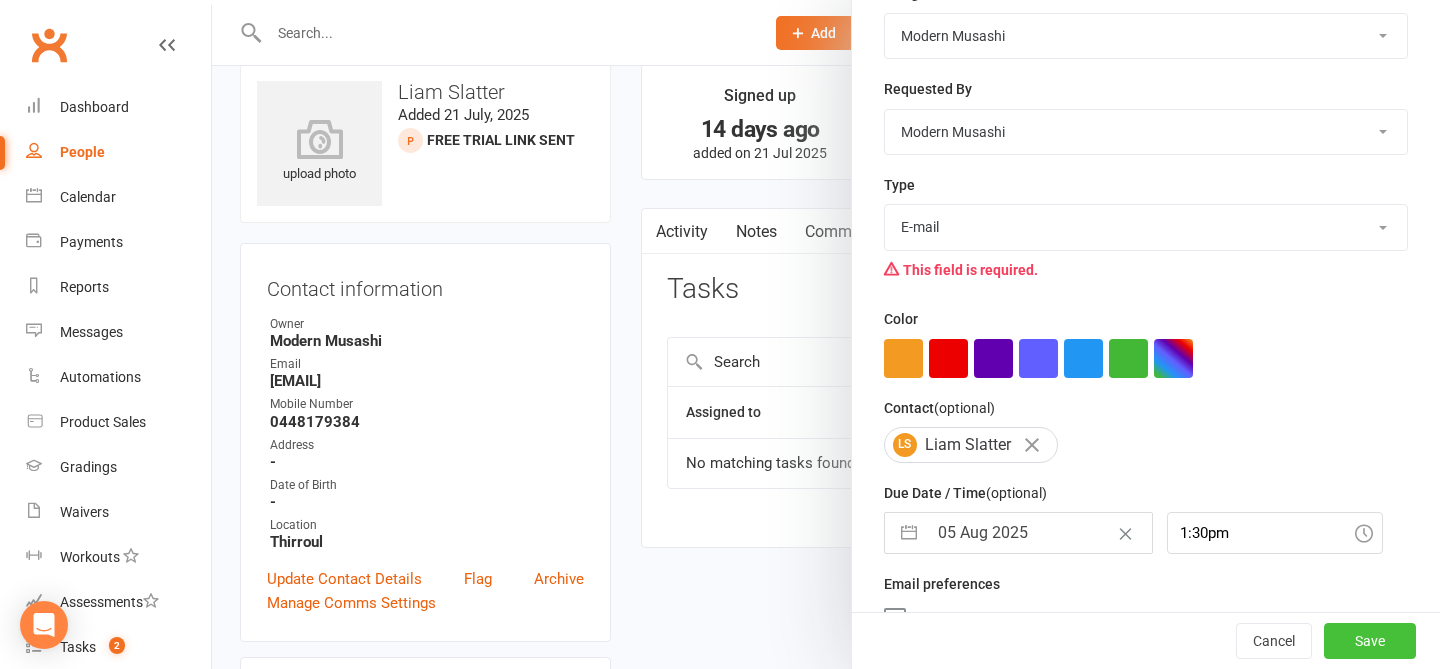 click on "Save" at bounding box center [1370, 641] 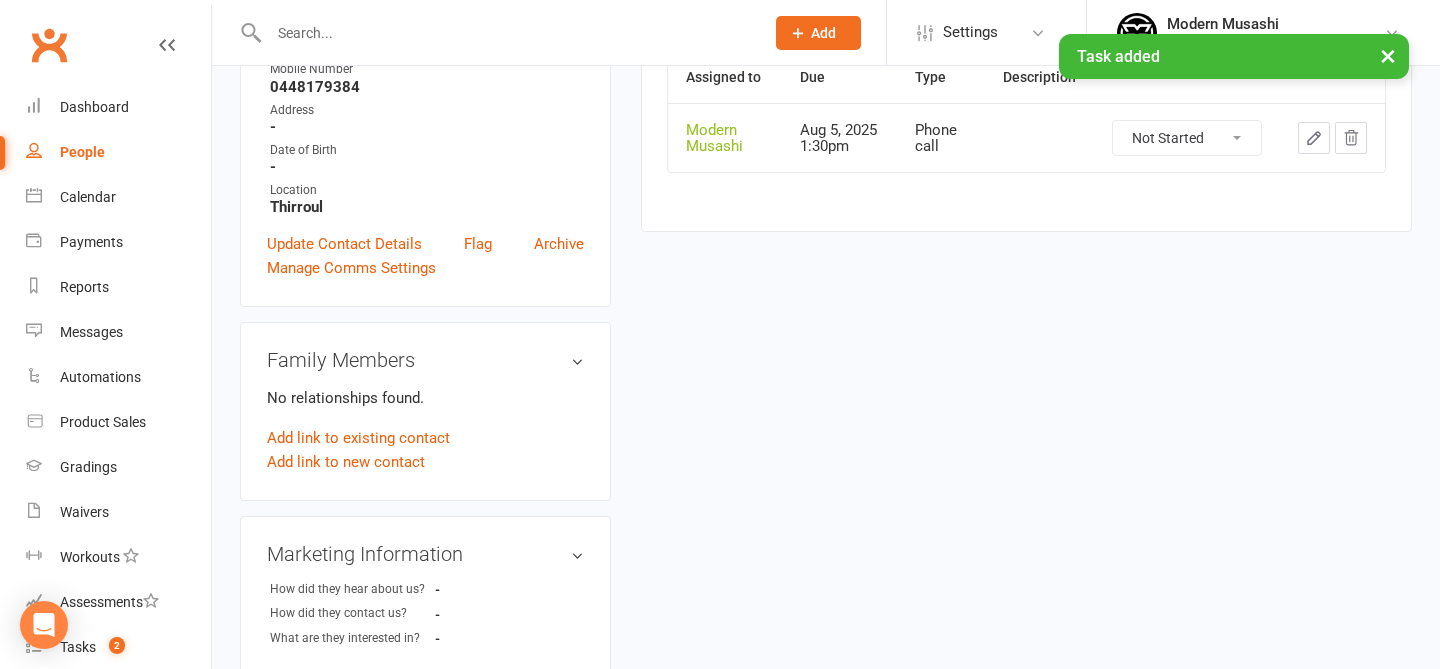 scroll, scrollTop: 364, scrollLeft: 0, axis: vertical 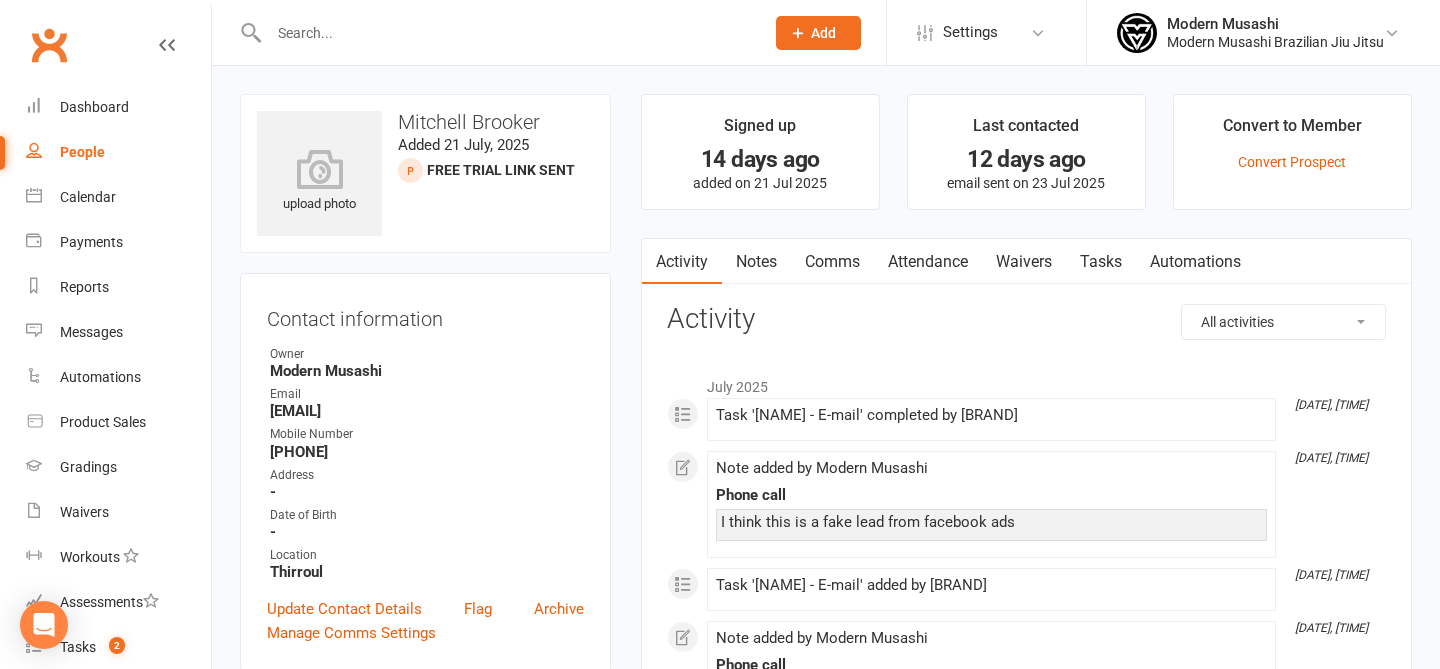 click on "upload photo [NAME] Added [DATE] Free Trial Link Sent prospect" at bounding box center [425, 173] 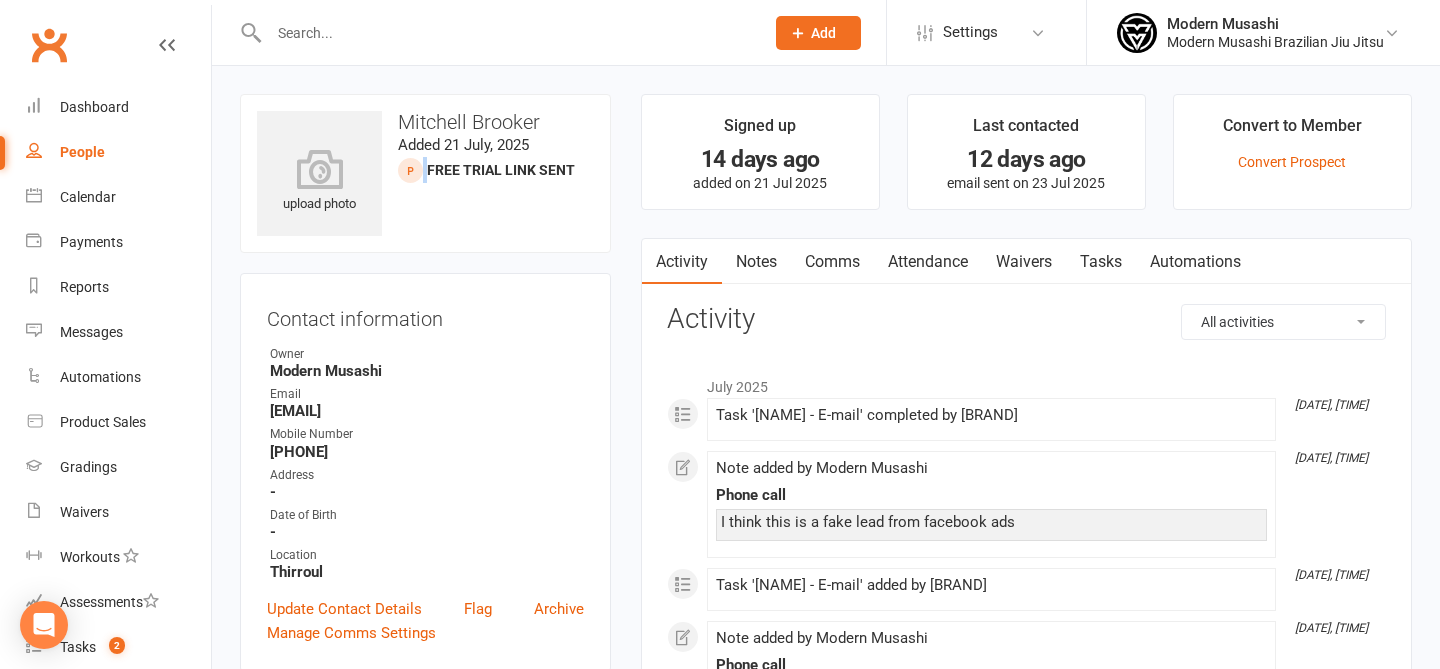 click at bounding box center [410, 170] 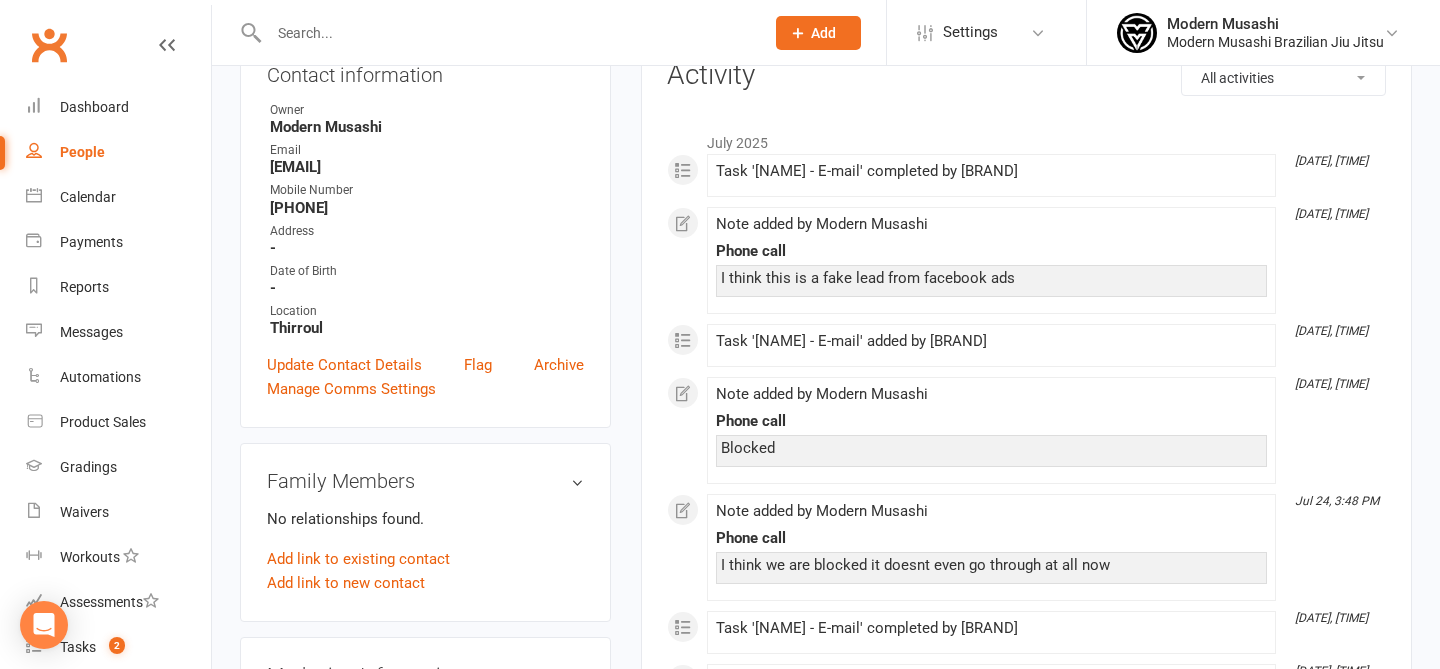 scroll, scrollTop: 354, scrollLeft: 0, axis: vertical 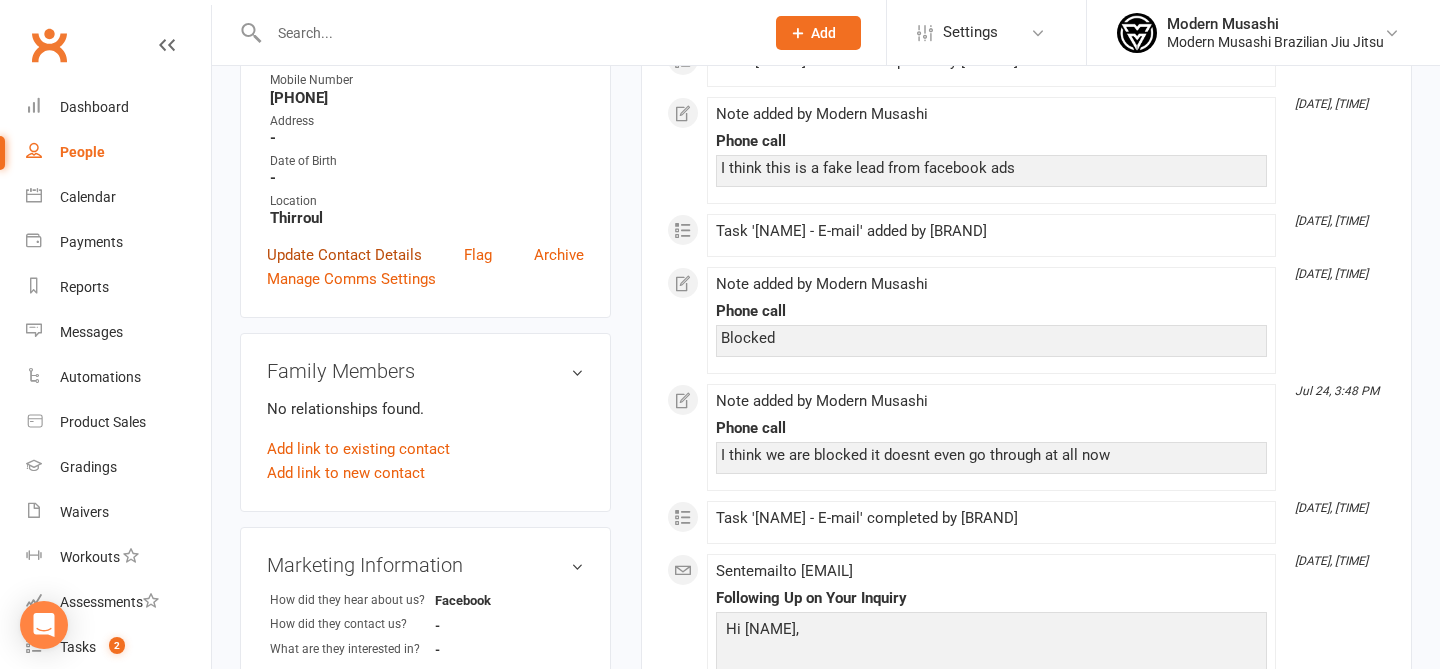 click on "Update Contact Details" at bounding box center [344, 255] 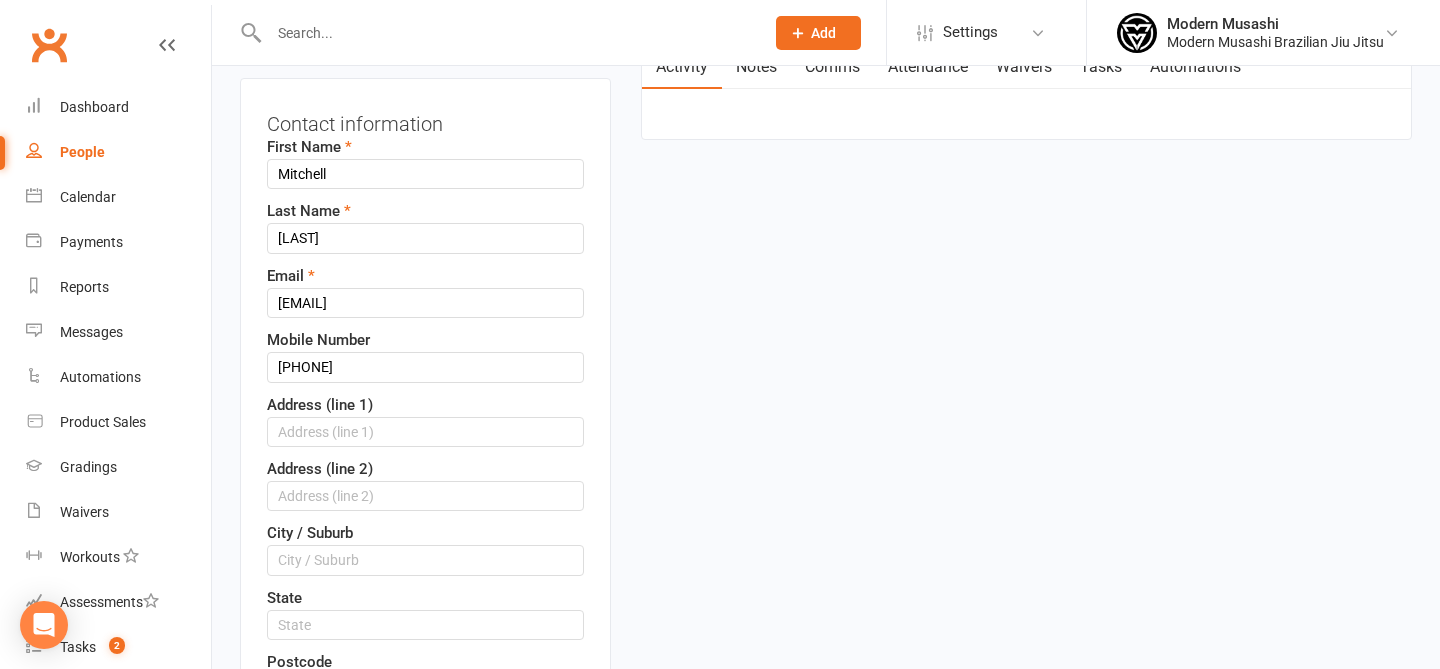 click on "First Name  Mitchell
Last Name  Brooker
Email  mitchell.brooker123@gmail.com
Mobile Number  0415845651
Address (line 1)
Address (line 2)
City / Suburb
State
Postcode
Date of Birth
2021 - 2040
2021
2022
2023
2024
2025
2026
2027
2028
2029
2030
2031
2032
2033
2034
2035
2036
2037
2038
2039
2040
Owner  Select Owner Modern Musashi Alan James
Prospect Status  Select Inquiry Free Trial Link Sent Trial Booked Trial Attended Interested Not Ready Not interested 001 [Prospect] Free uniform upon signing" at bounding box center [425, 542] 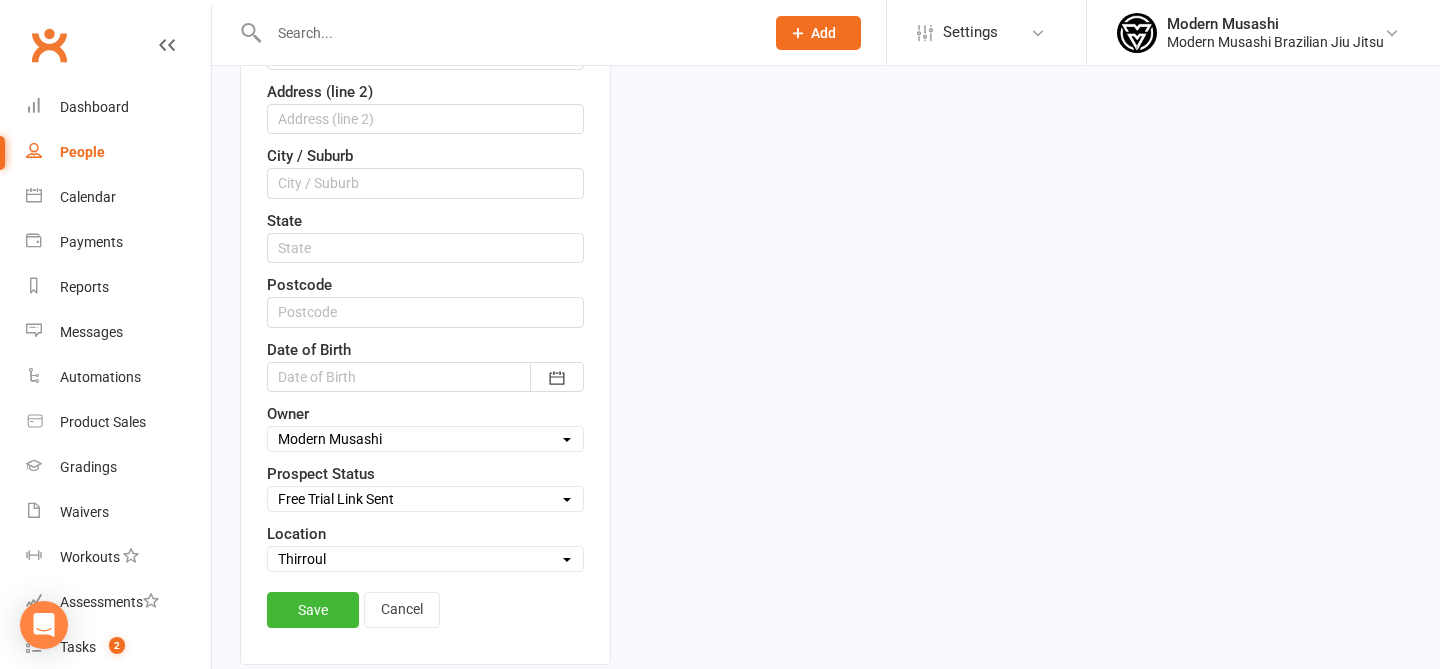 scroll, scrollTop: 579, scrollLeft: 0, axis: vertical 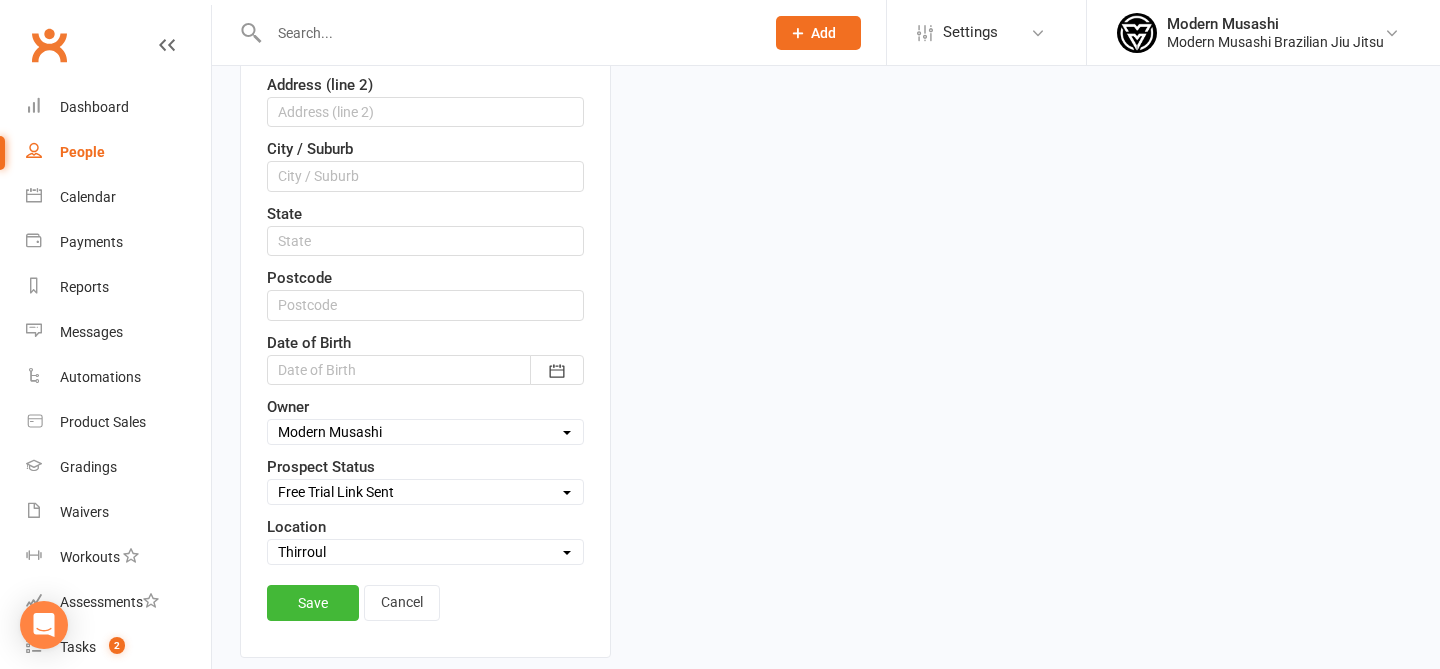 click on "Select Inquiry Free Trial Link Sent Trial Booked Trial Attended Interested Not Ready Not interested 001 [Prospect] Free uniform upon signing" at bounding box center (425, 492) 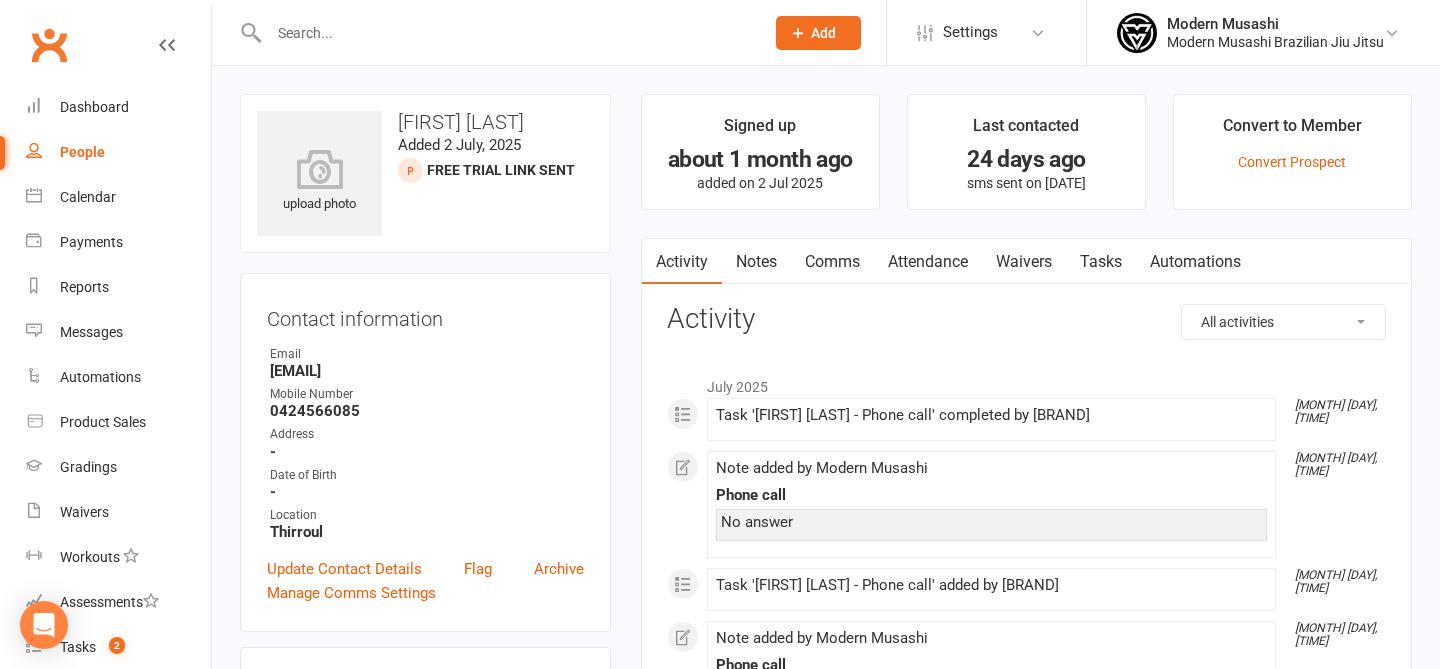 scroll, scrollTop: 0, scrollLeft: 0, axis: both 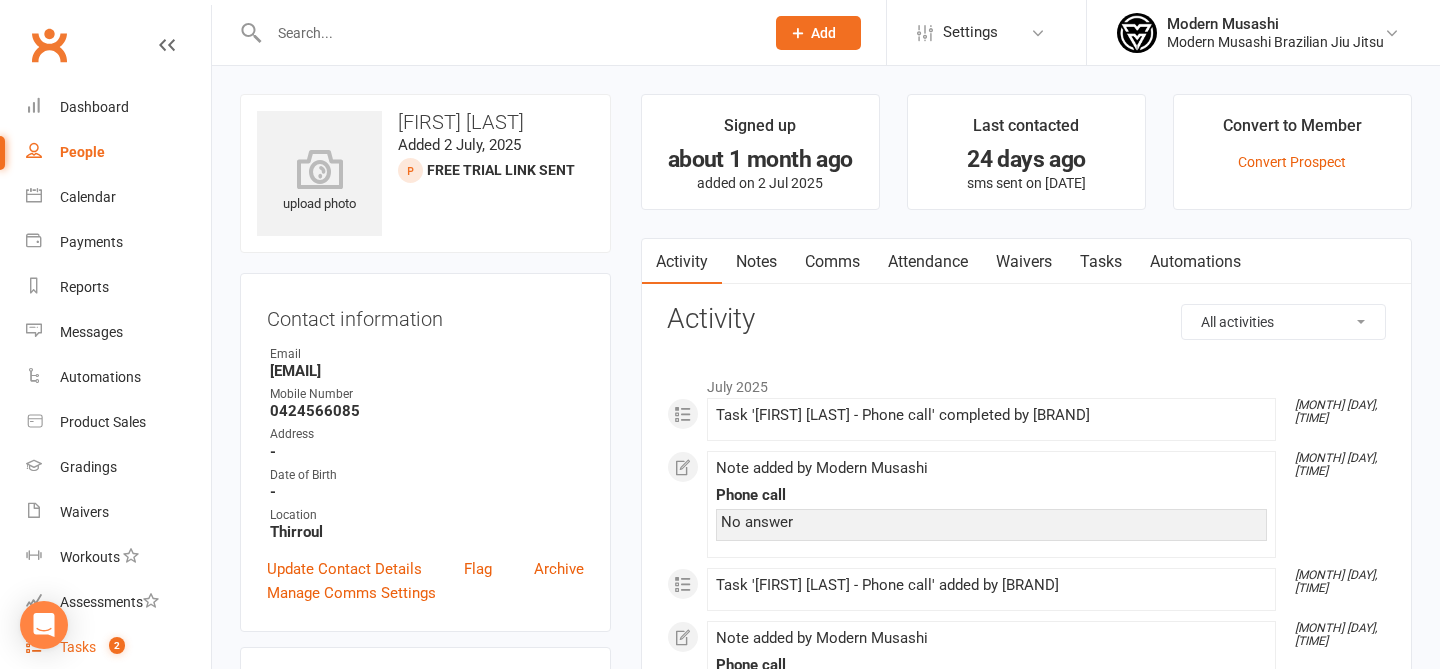 click on "Tasks   2" at bounding box center [118, 647] 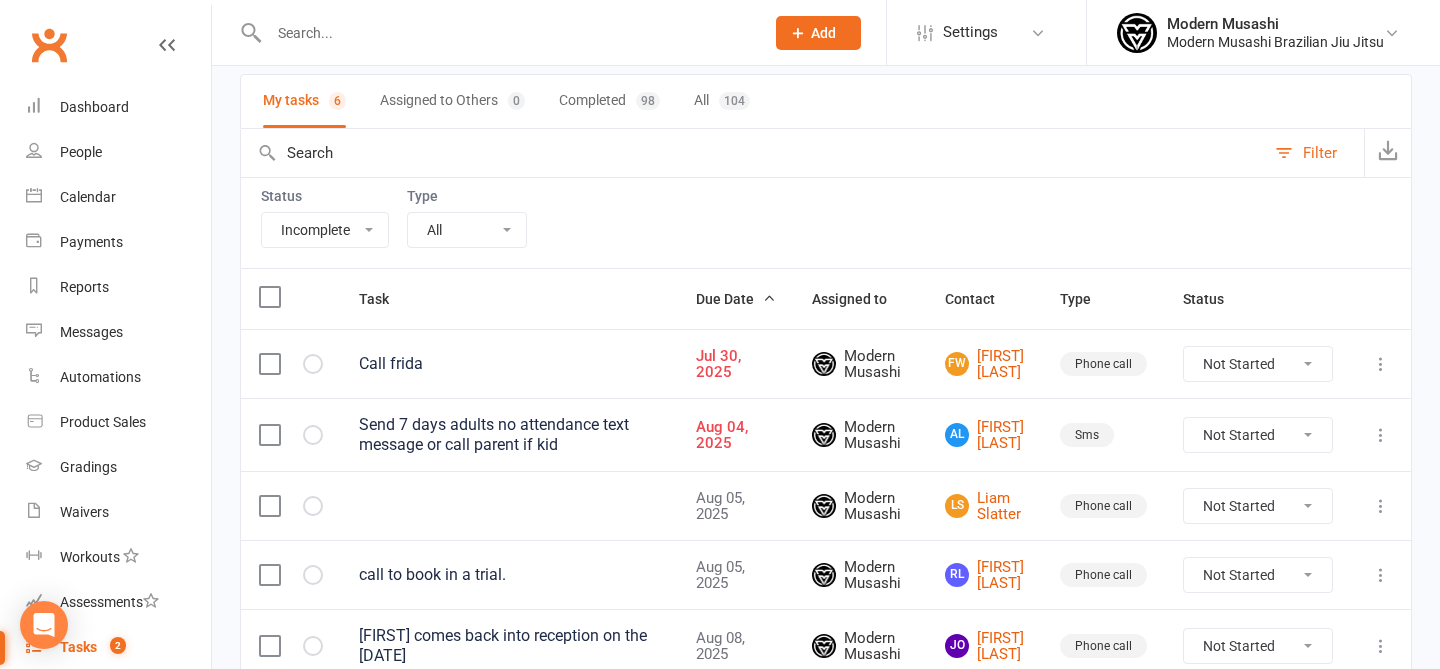 scroll, scrollTop: 165, scrollLeft: 0, axis: vertical 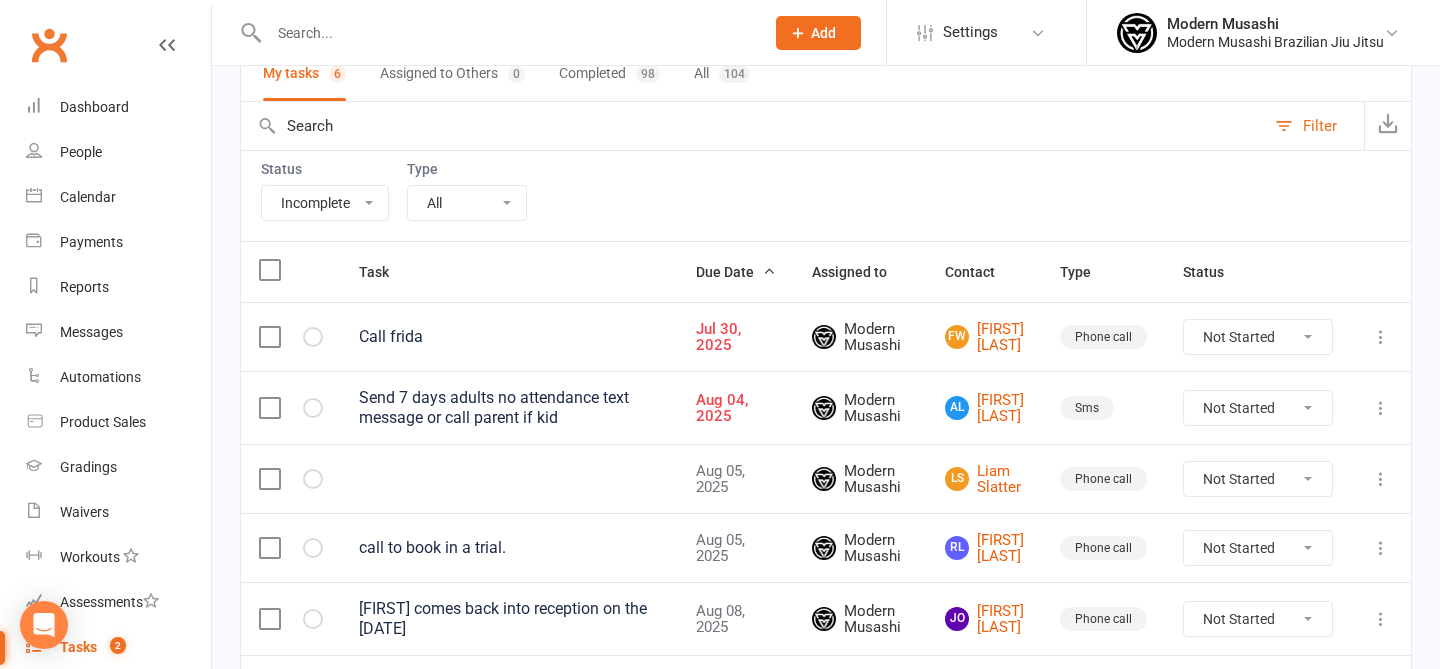 click at bounding box center [269, 408] 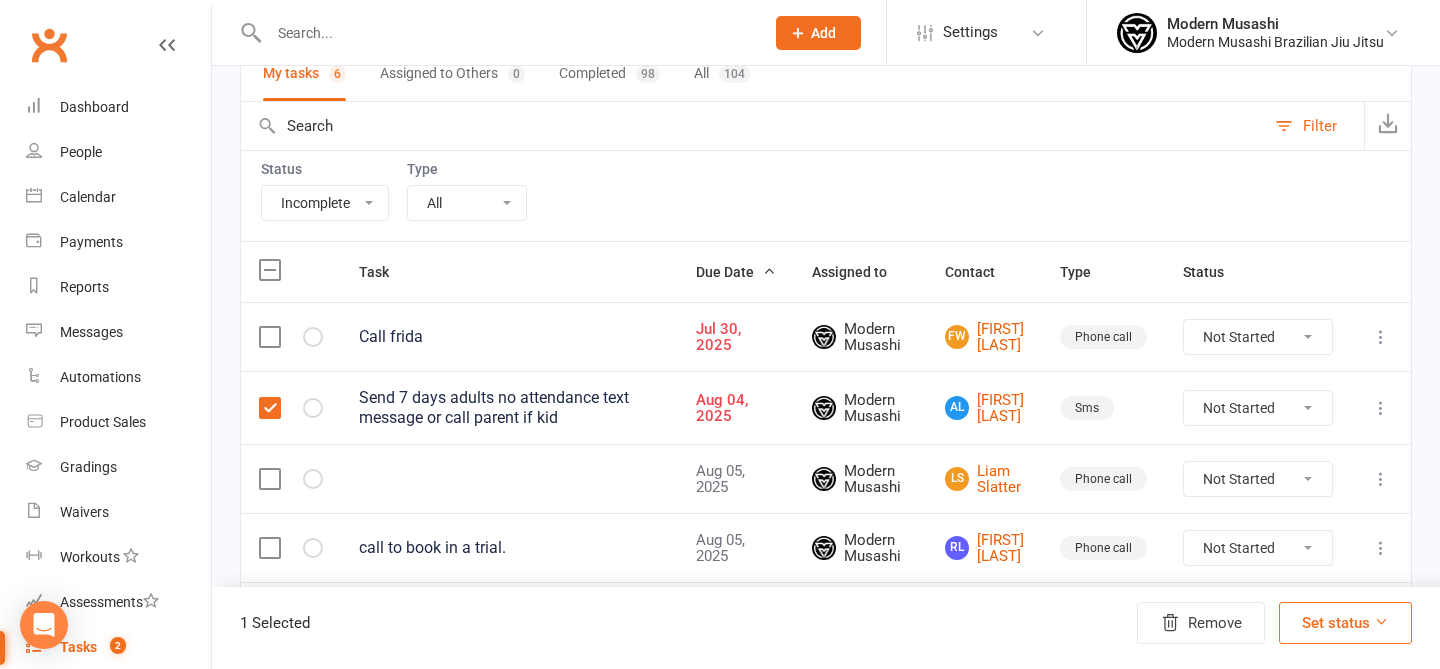 click on "Not Started In Progress Waiting Complete" at bounding box center (1258, 408) 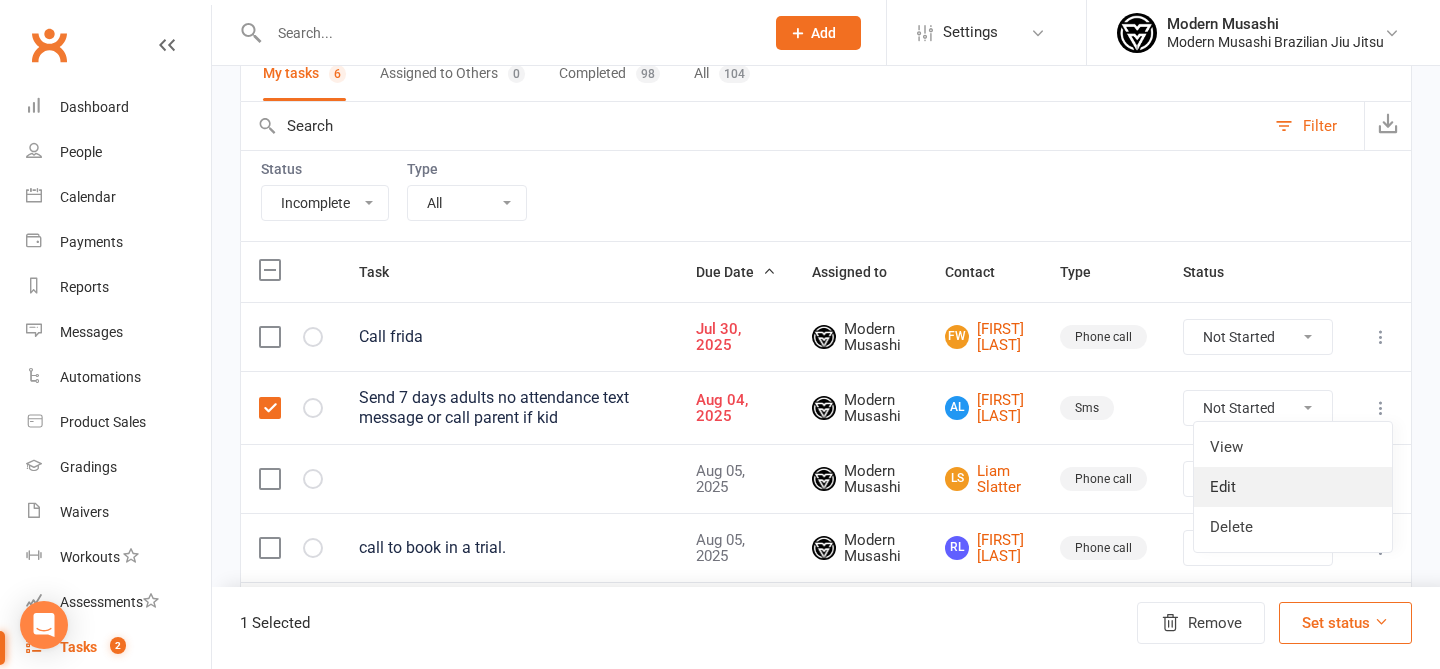 click on "Edit" at bounding box center [1293, 487] 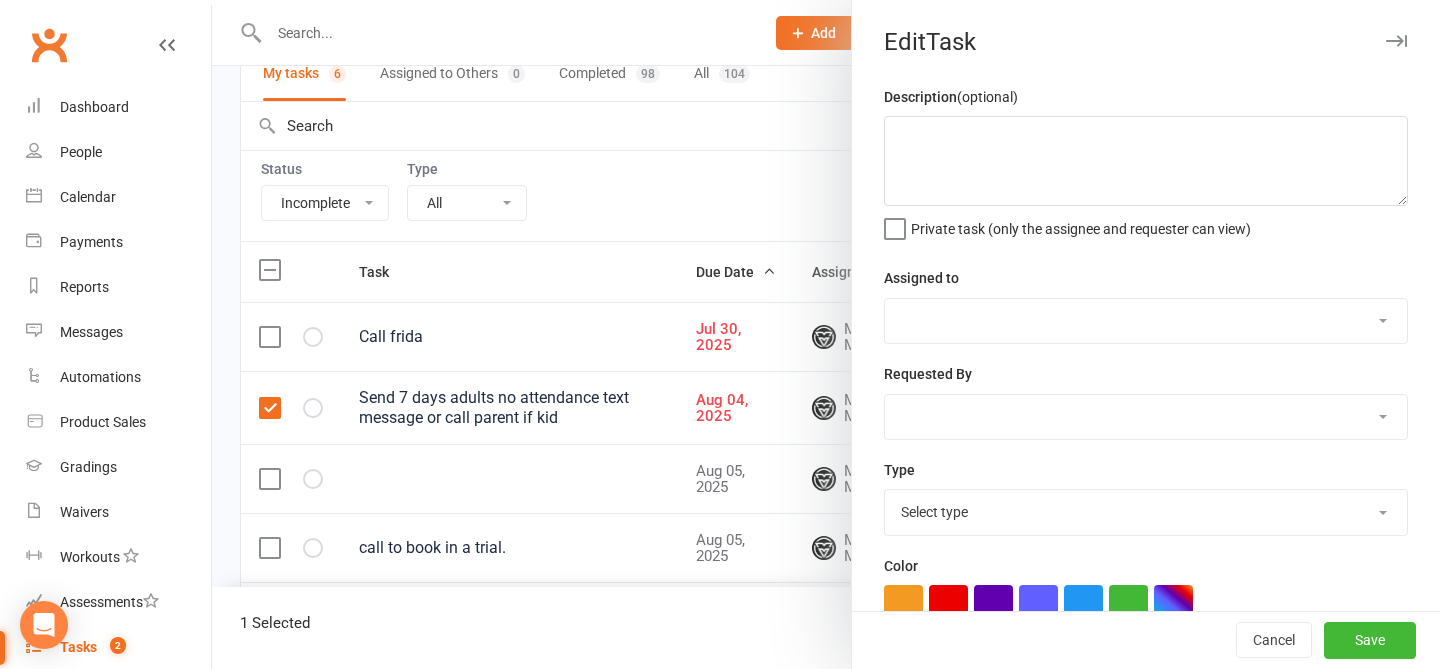 type on "Send 7 days adults no attendance text message or call parent if kid" 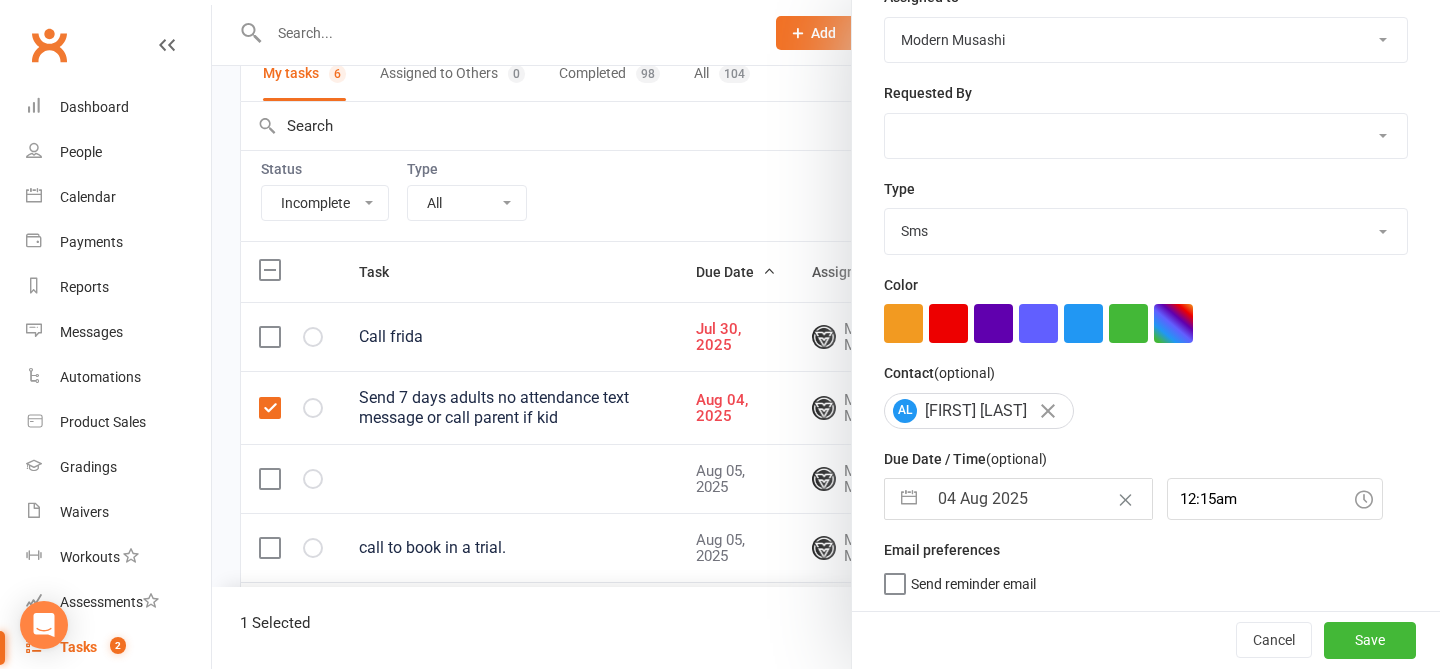 scroll, scrollTop: 285, scrollLeft: 0, axis: vertical 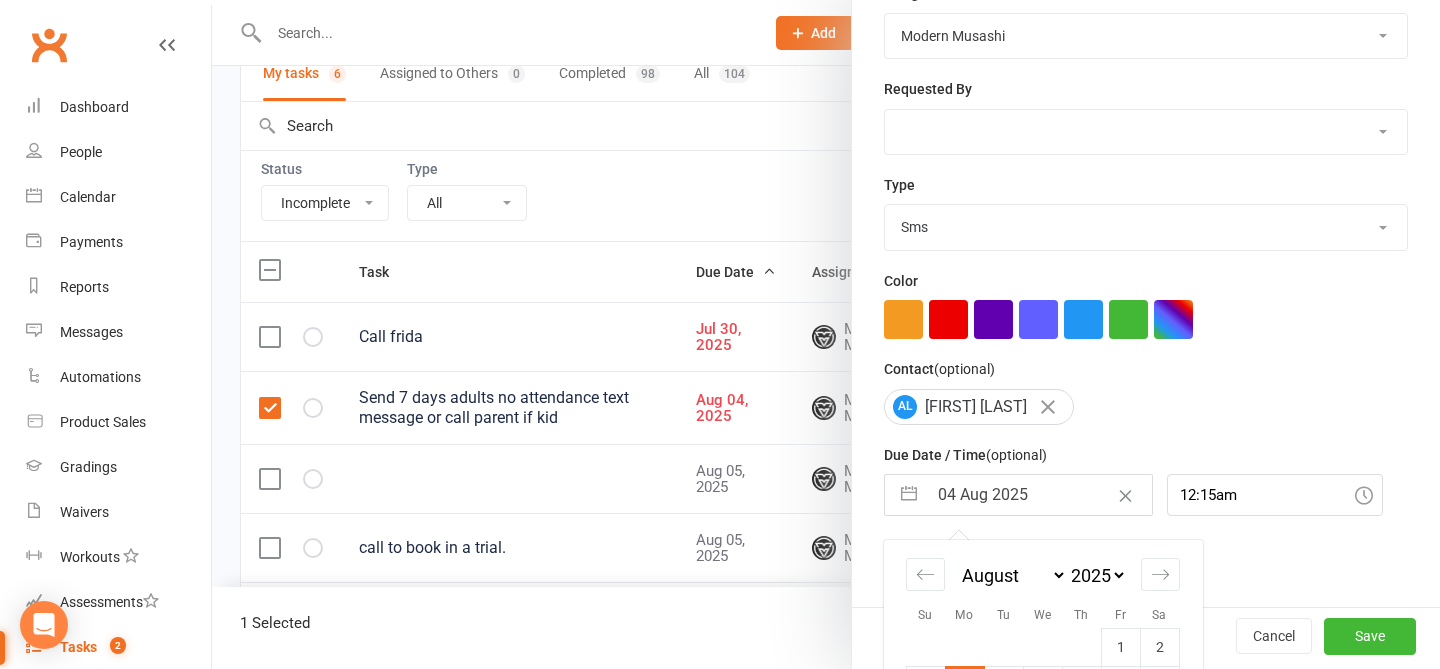 click on "04 Aug 2025" at bounding box center [1039, 495] 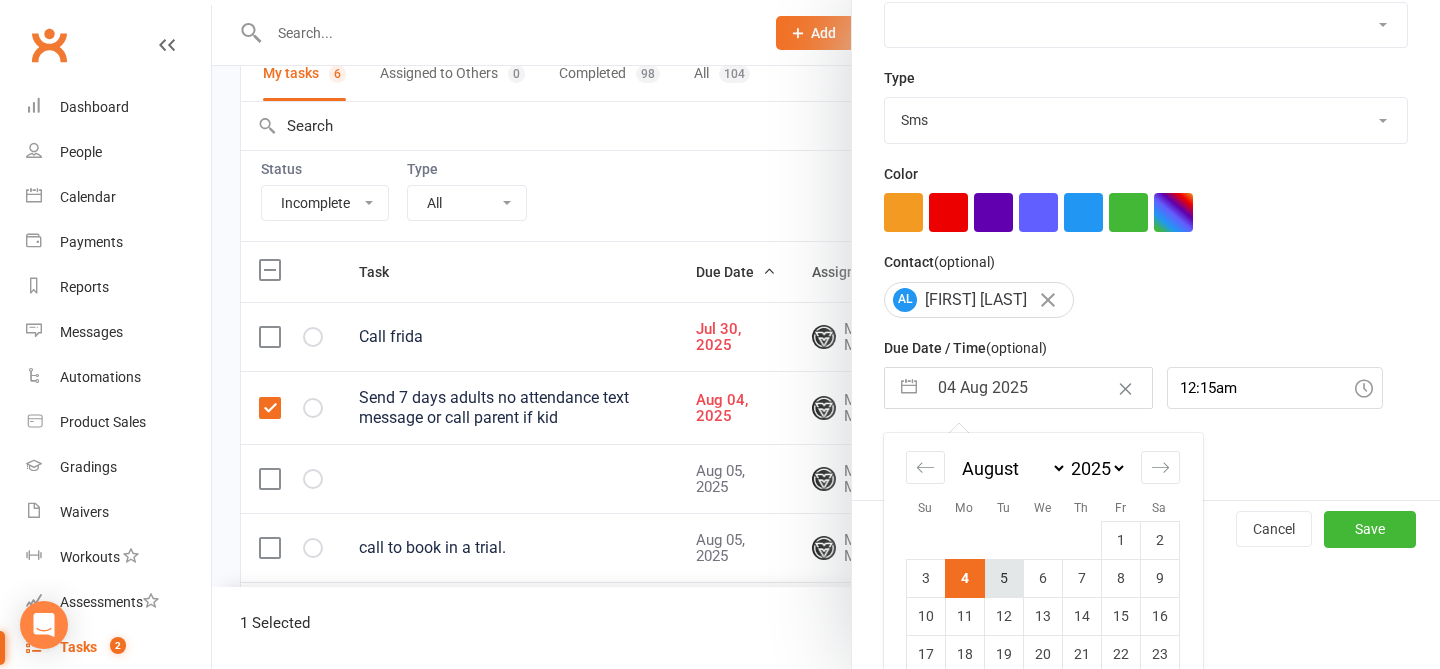click on "5" at bounding box center [1003, 578] 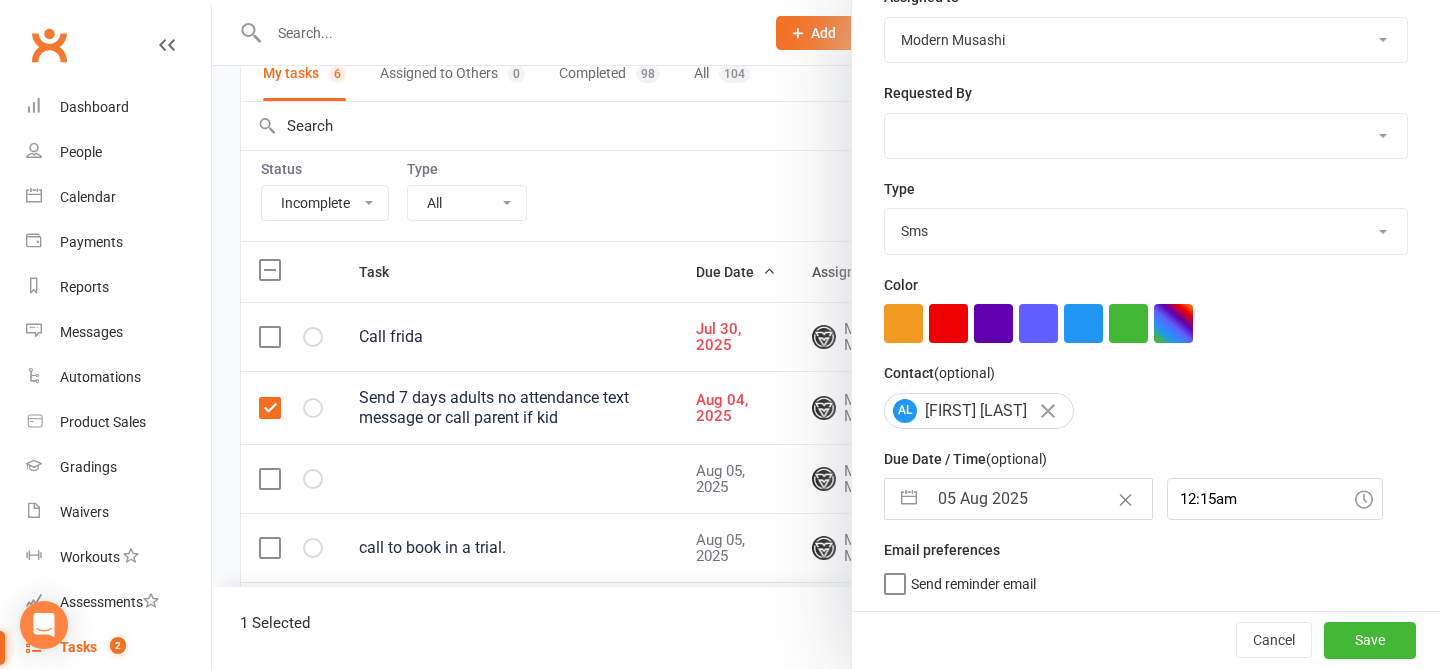 scroll, scrollTop: 285, scrollLeft: 0, axis: vertical 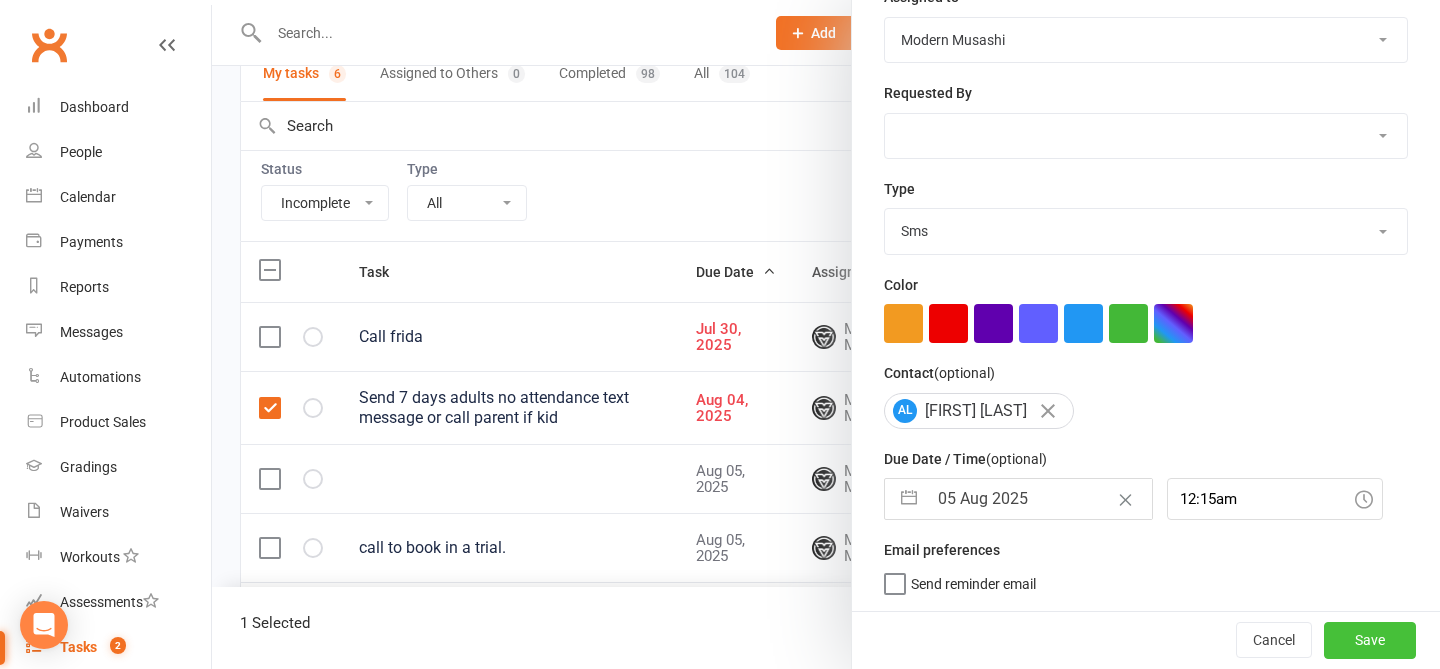 click on "Save" at bounding box center (1370, 640) 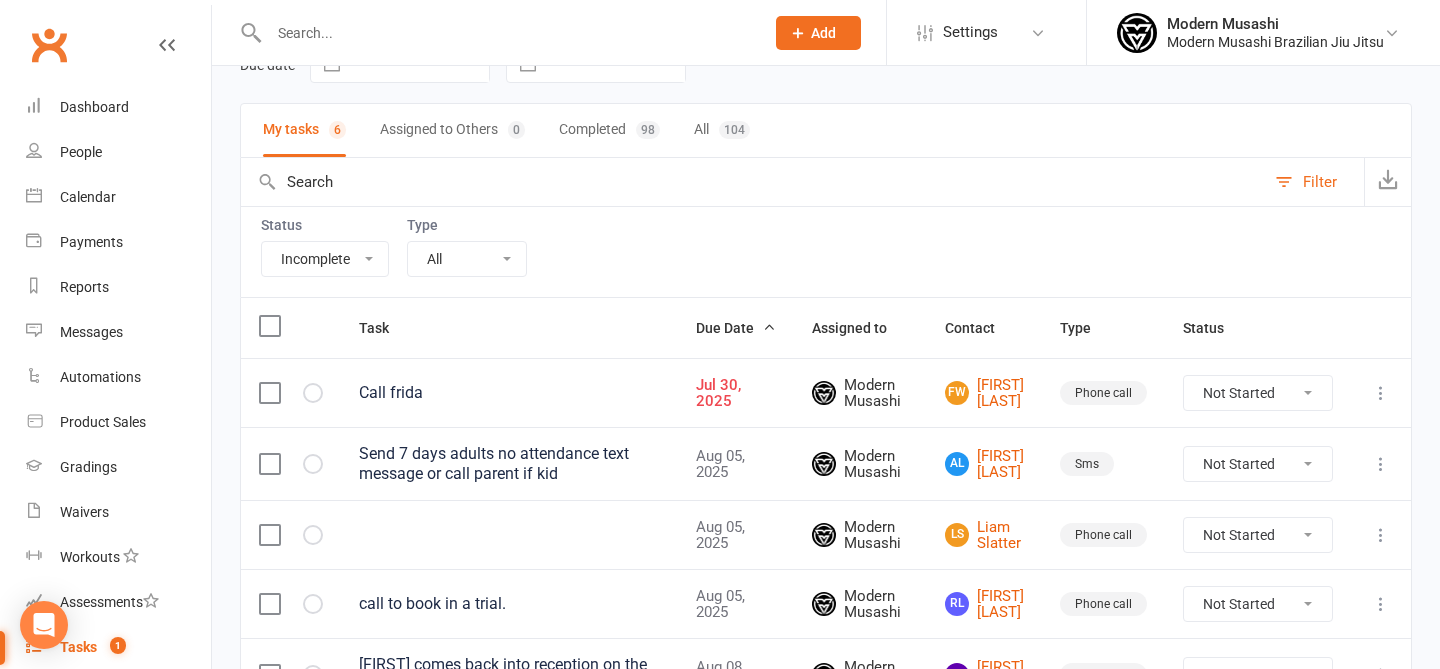 scroll, scrollTop: 106, scrollLeft: 0, axis: vertical 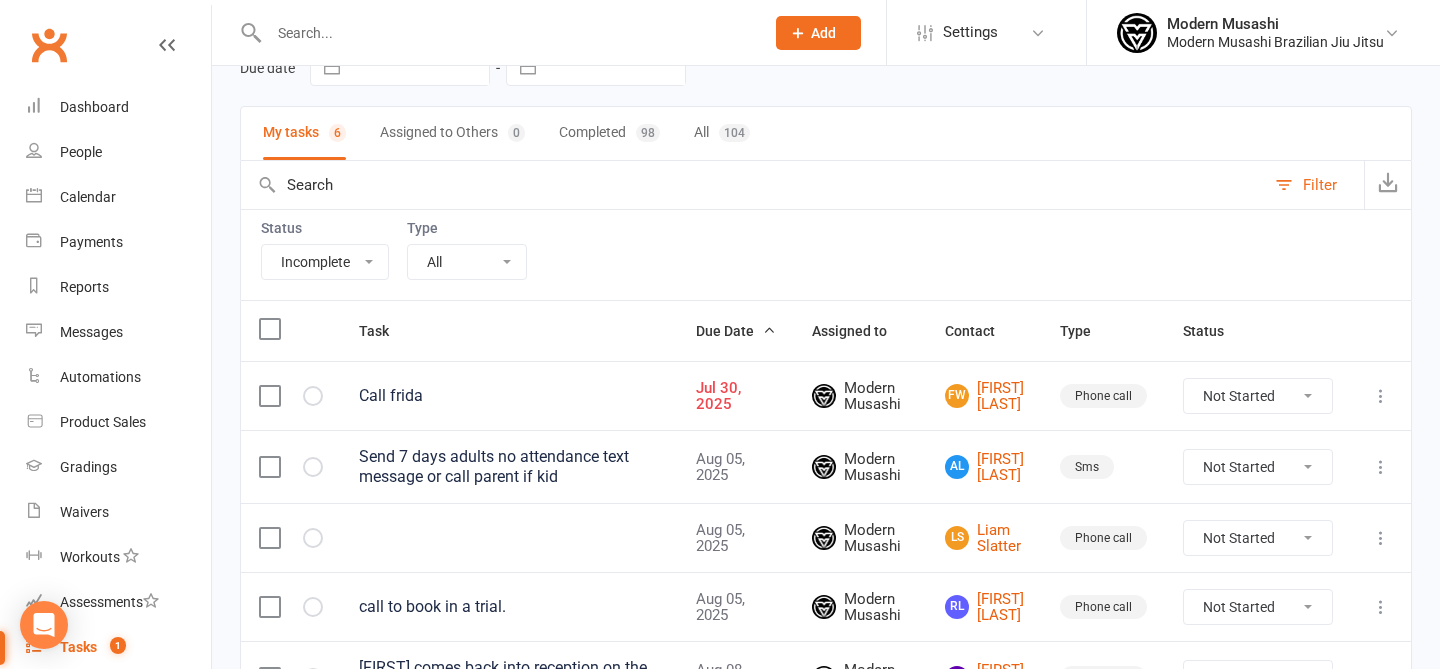 click at bounding box center [769, 330] 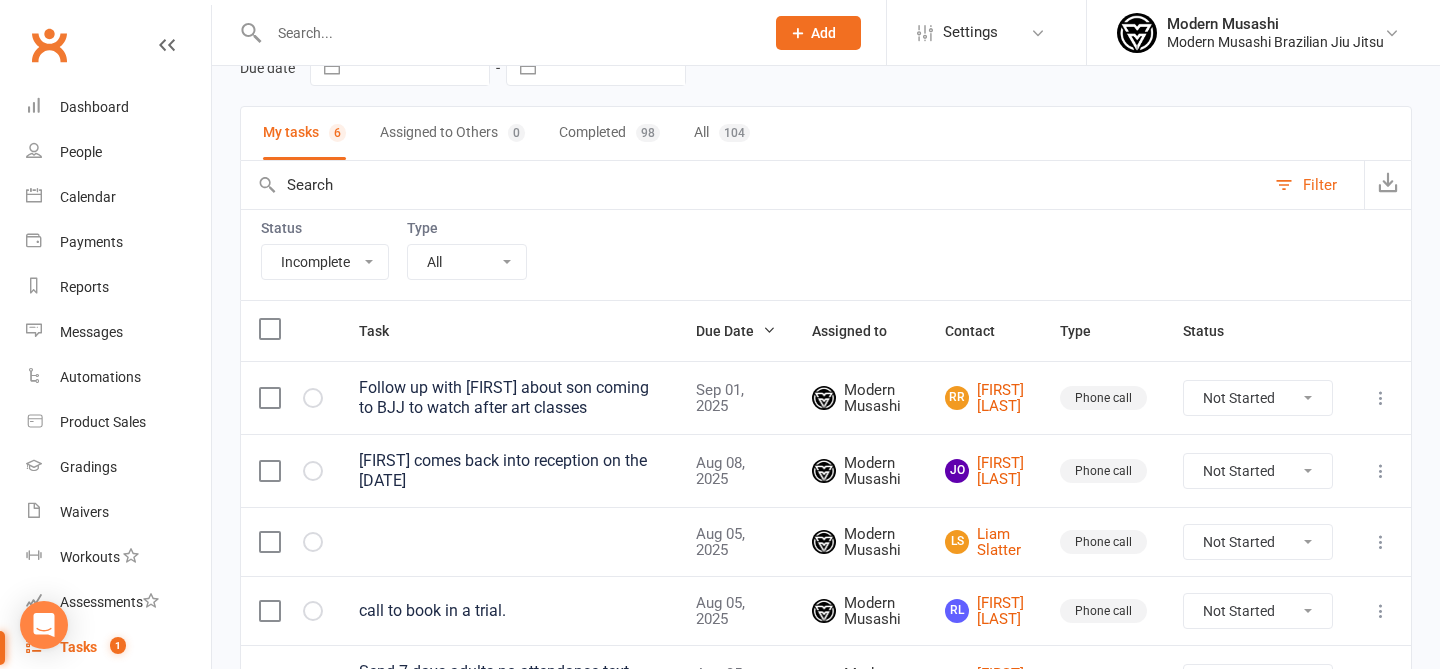 click at bounding box center (769, 330) 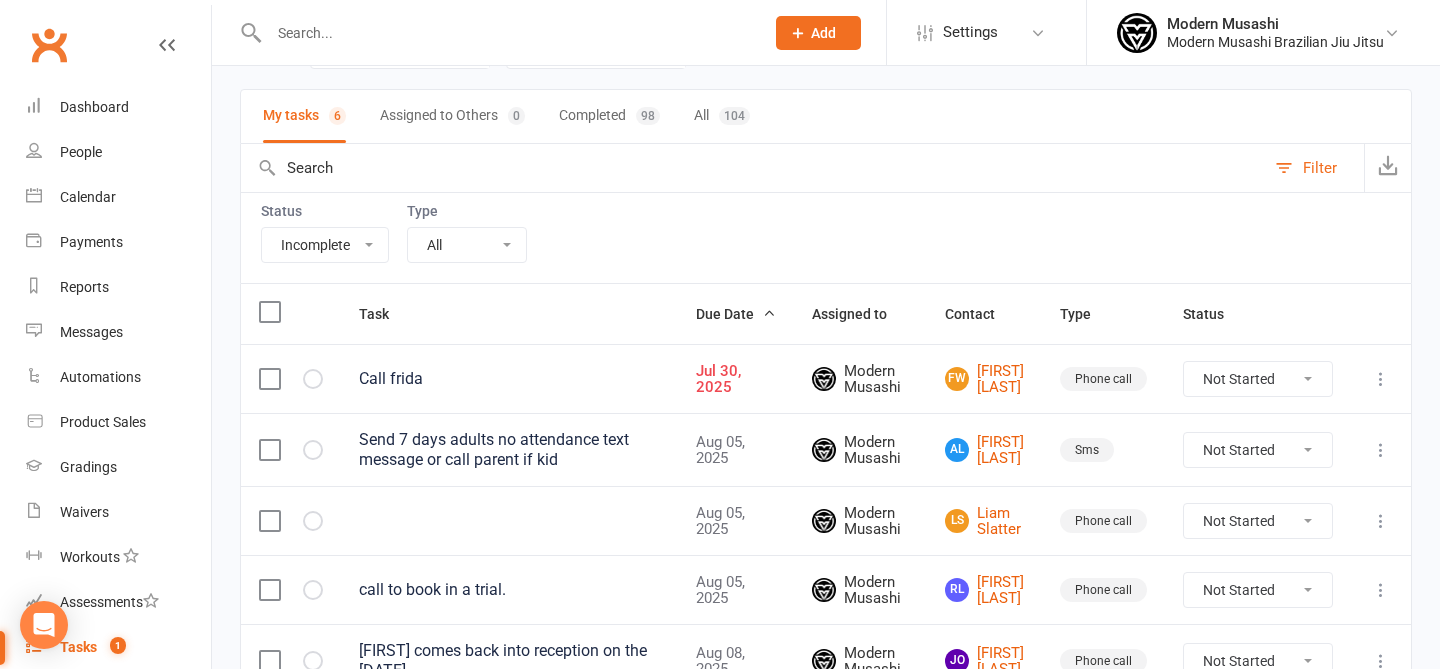 scroll, scrollTop: 0, scrollLeft: 0, axis: both 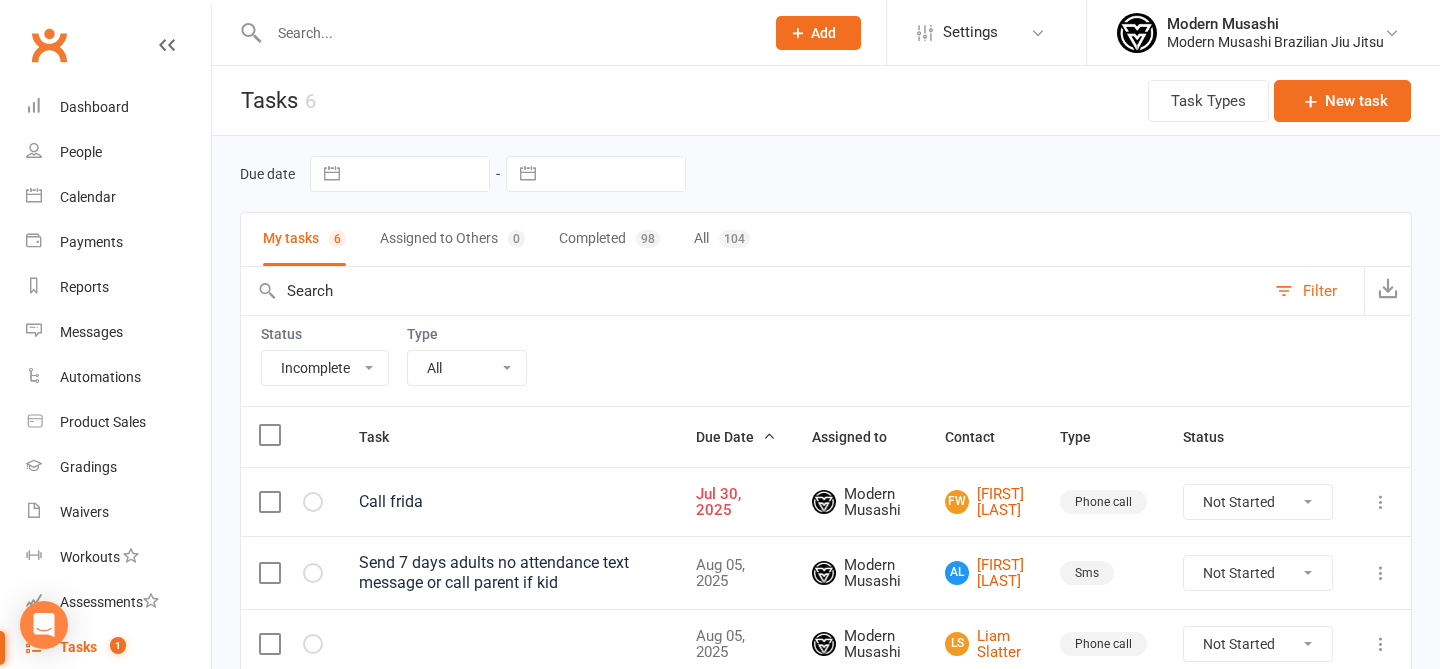 type 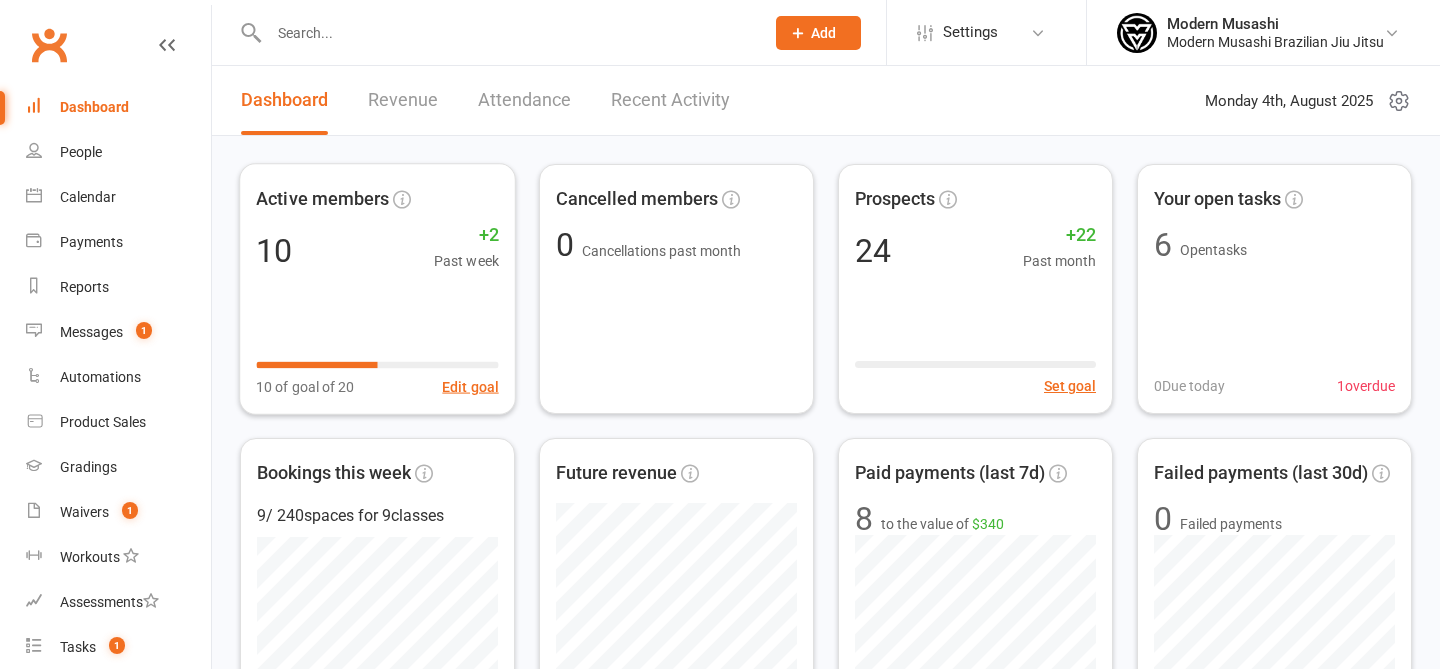 scroll, scrollTop: 0, scrollLeft: 0, axis: both 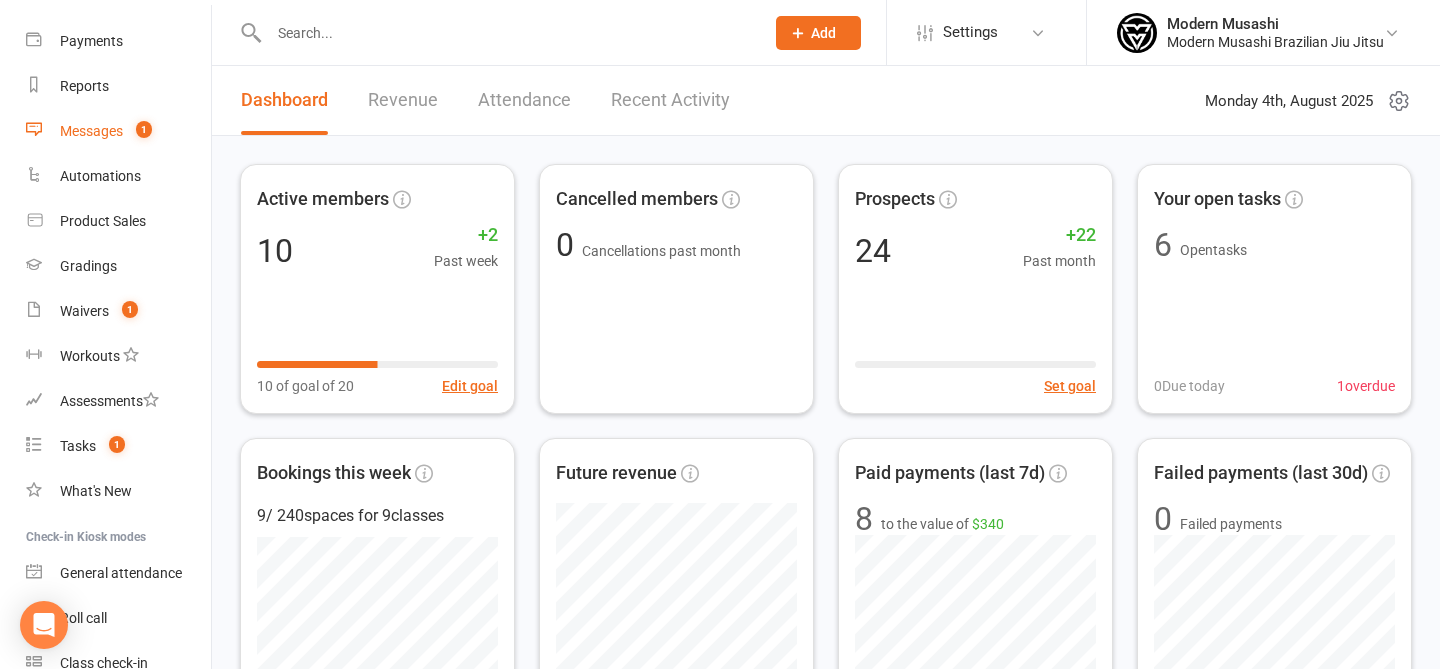 click on "Messages" at bounding box center (91, 131) 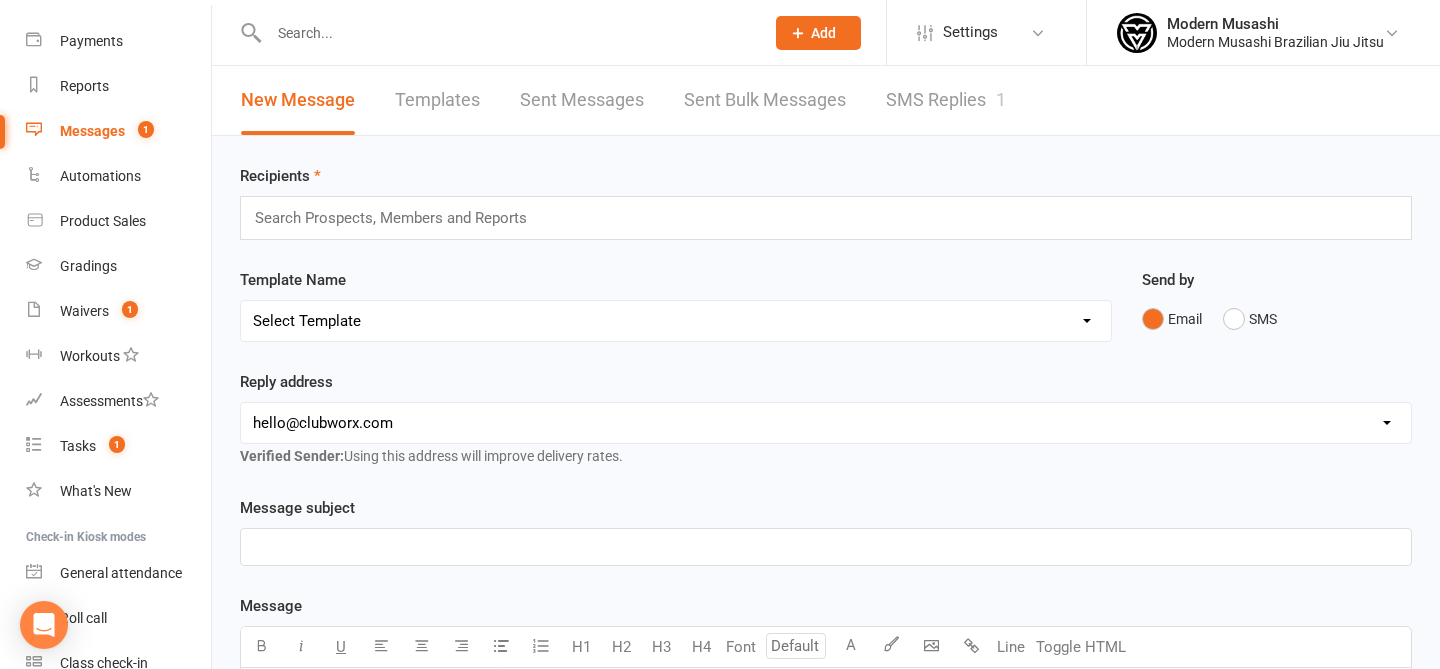 click on "SMS Replies  1" at bounding box center (946, 100) 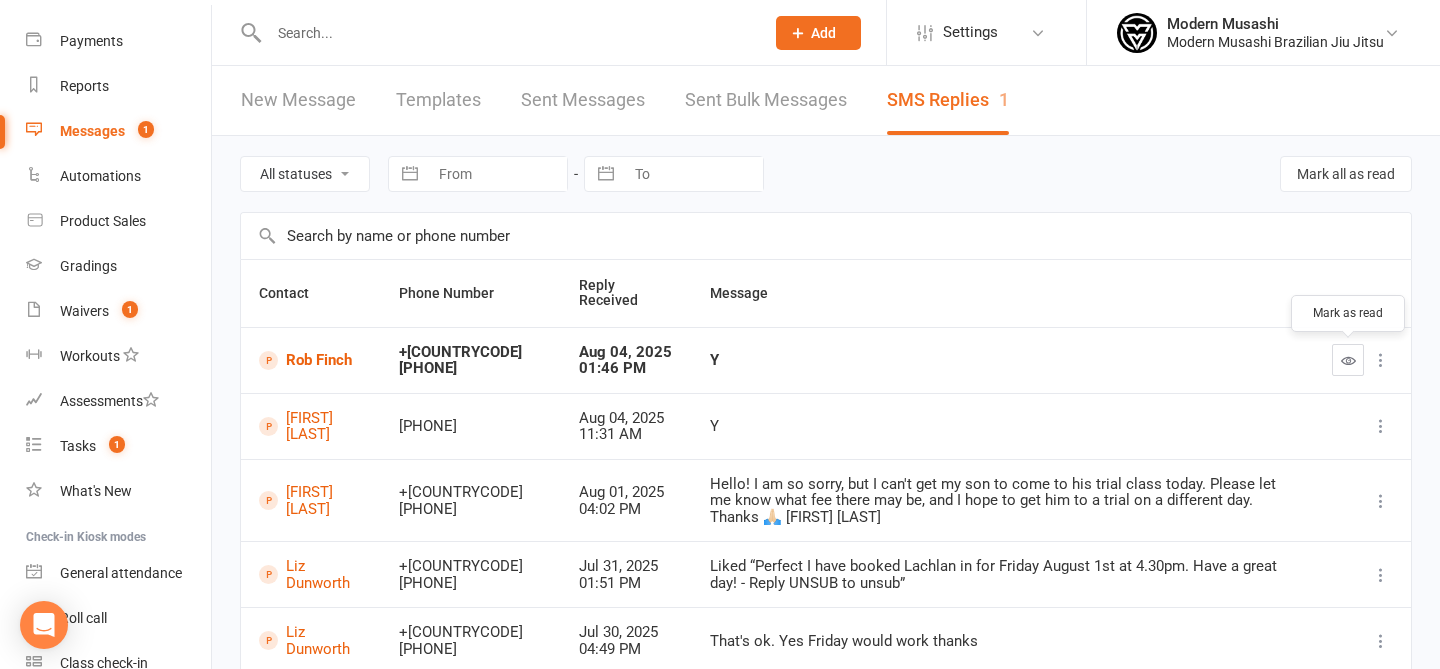 click at bounding box center (1348, 360) 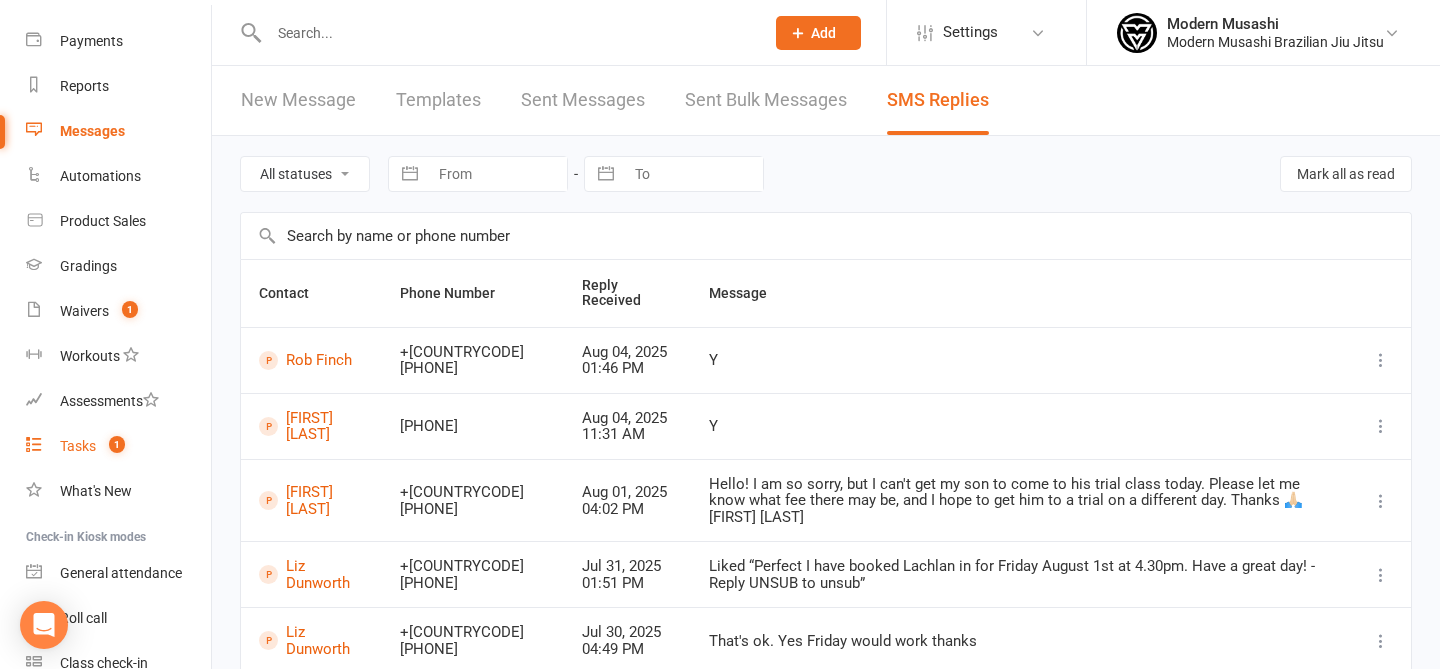 click on "Tasks   1" at bounding box center [118, 446] 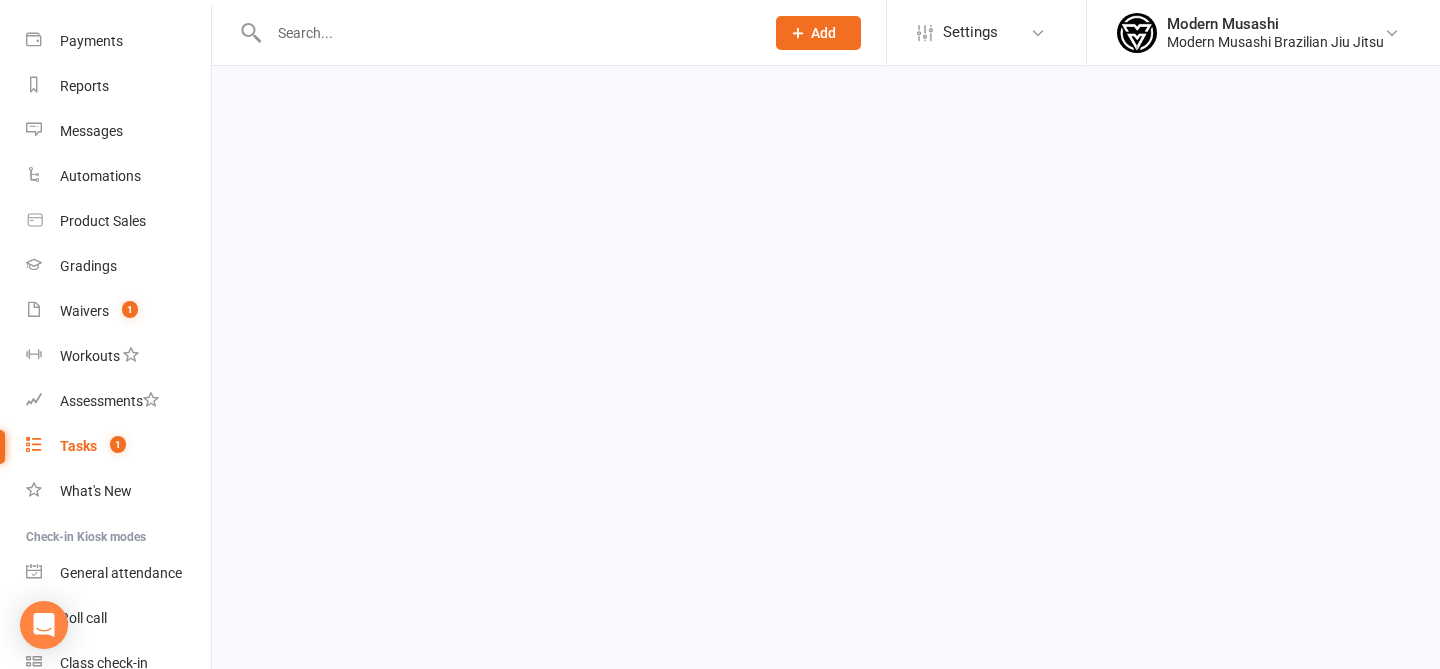 select on "incomplete" 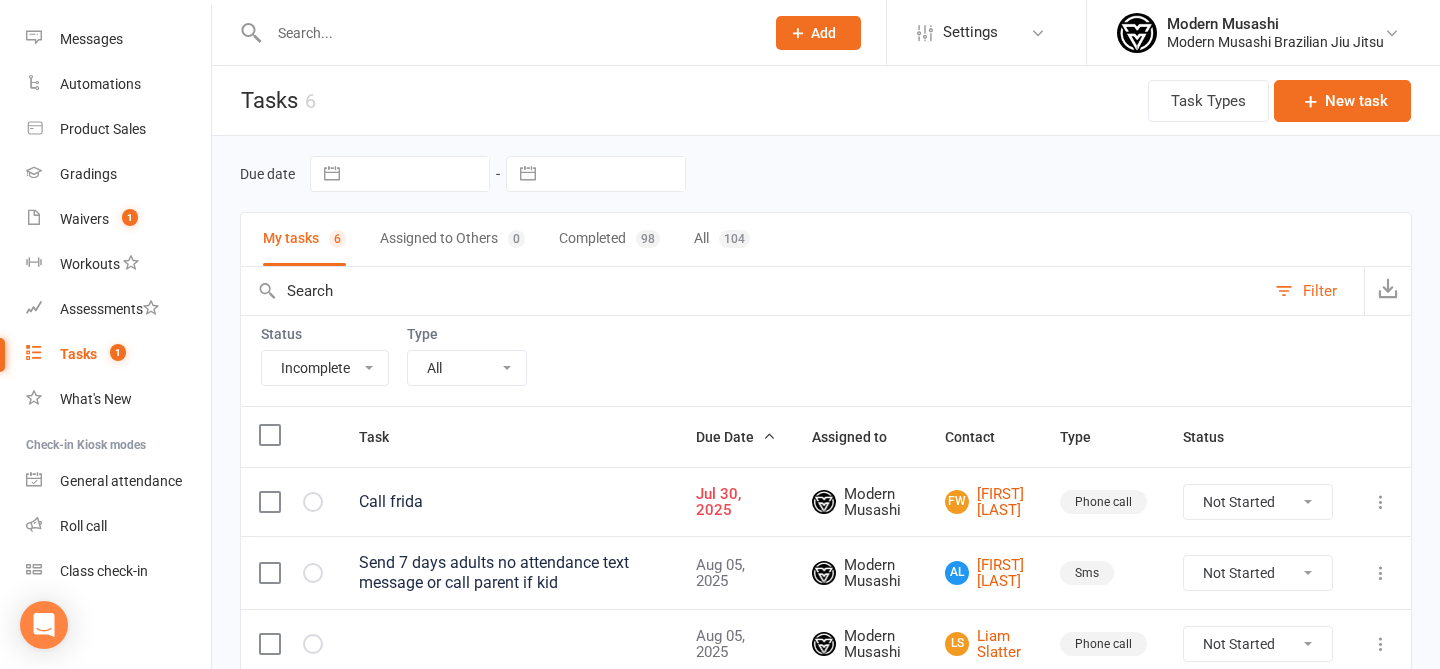 scroll, scrollTop: 291, scrollLeft: 0, axis: vertical 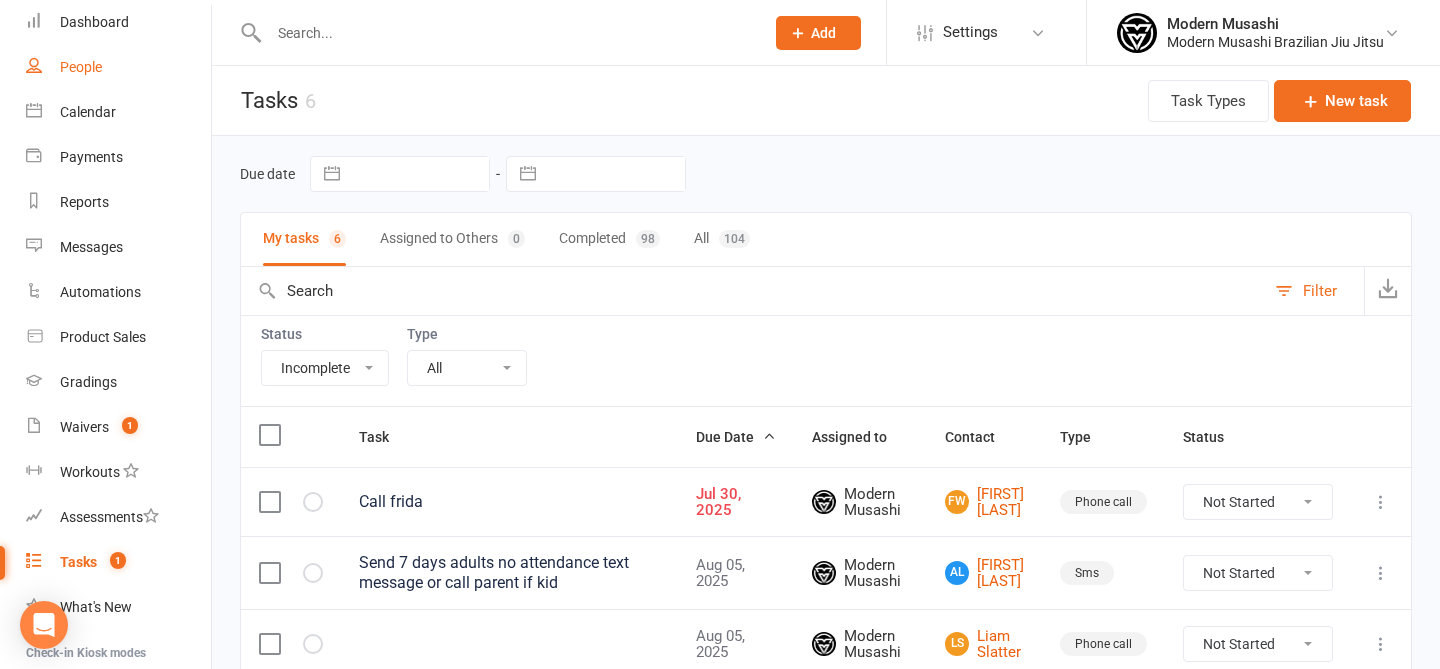 click on "People" at bounding box center (118, 67) 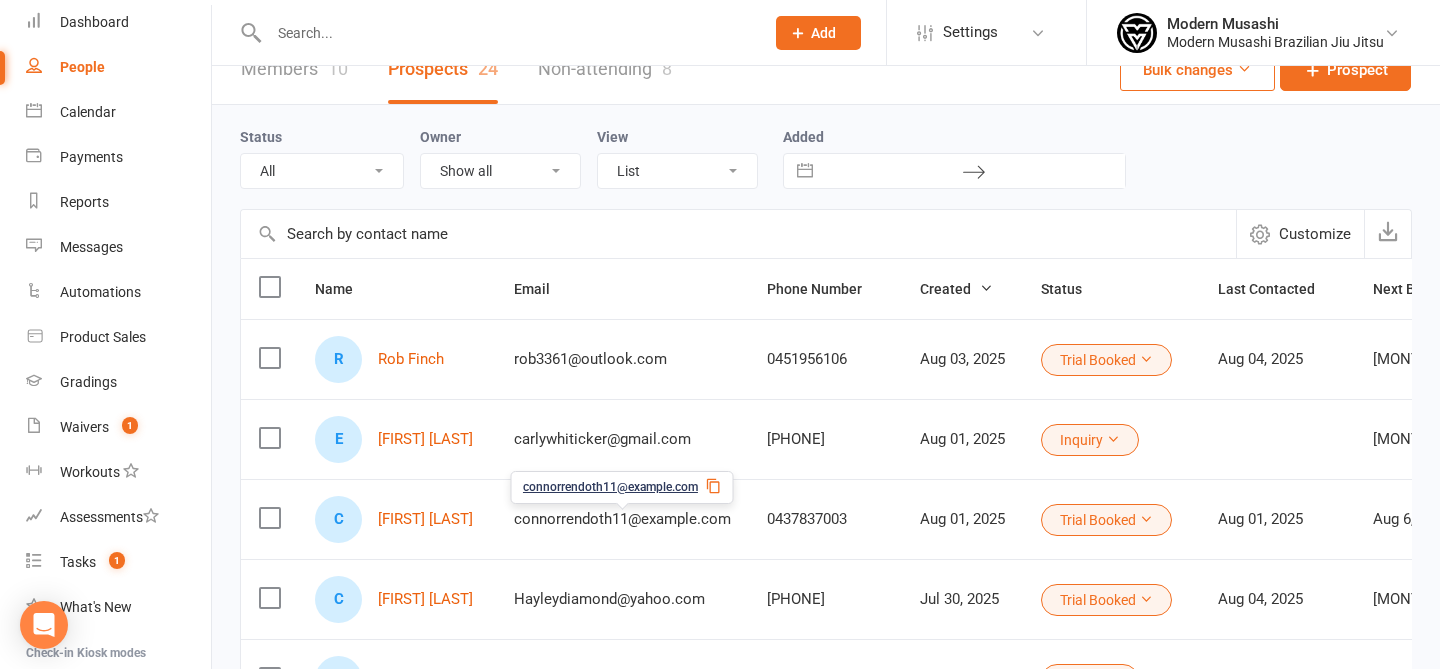 scroll, scrollTop: 33, scrollLeft: 0, axis: vertical 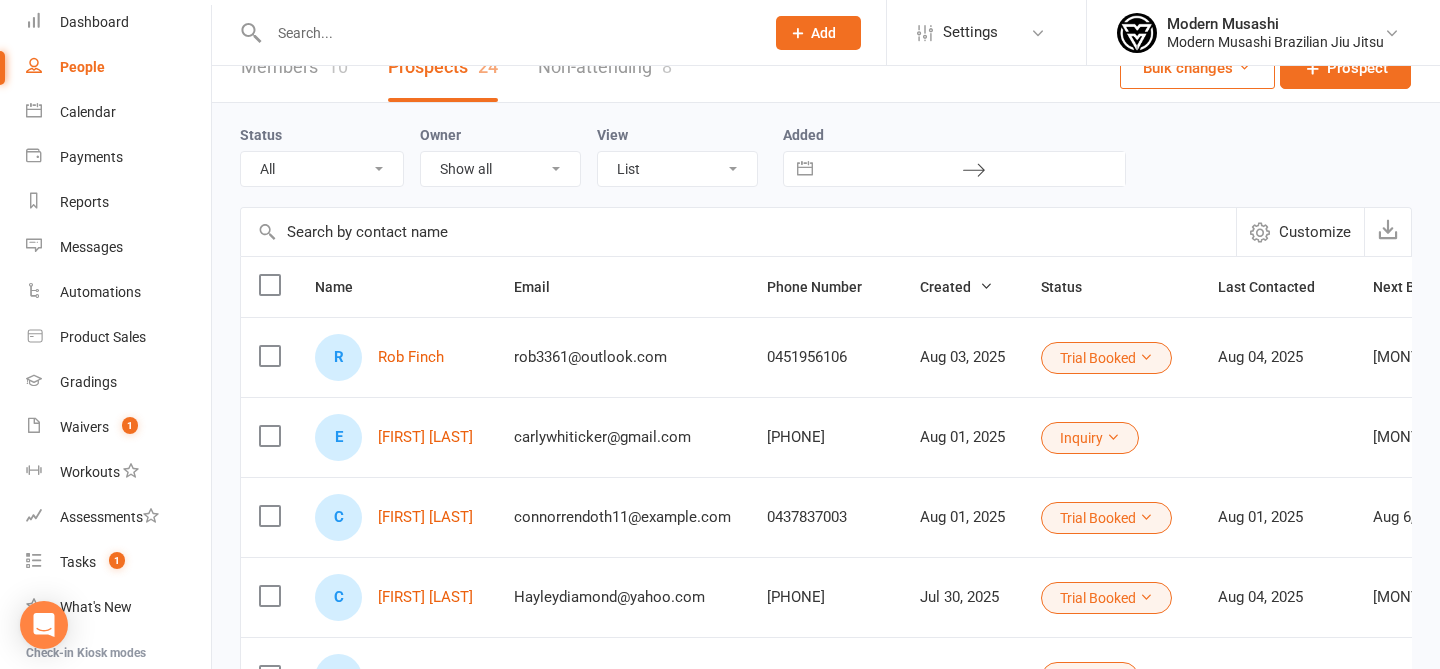 click at bounding box center [738, 232] 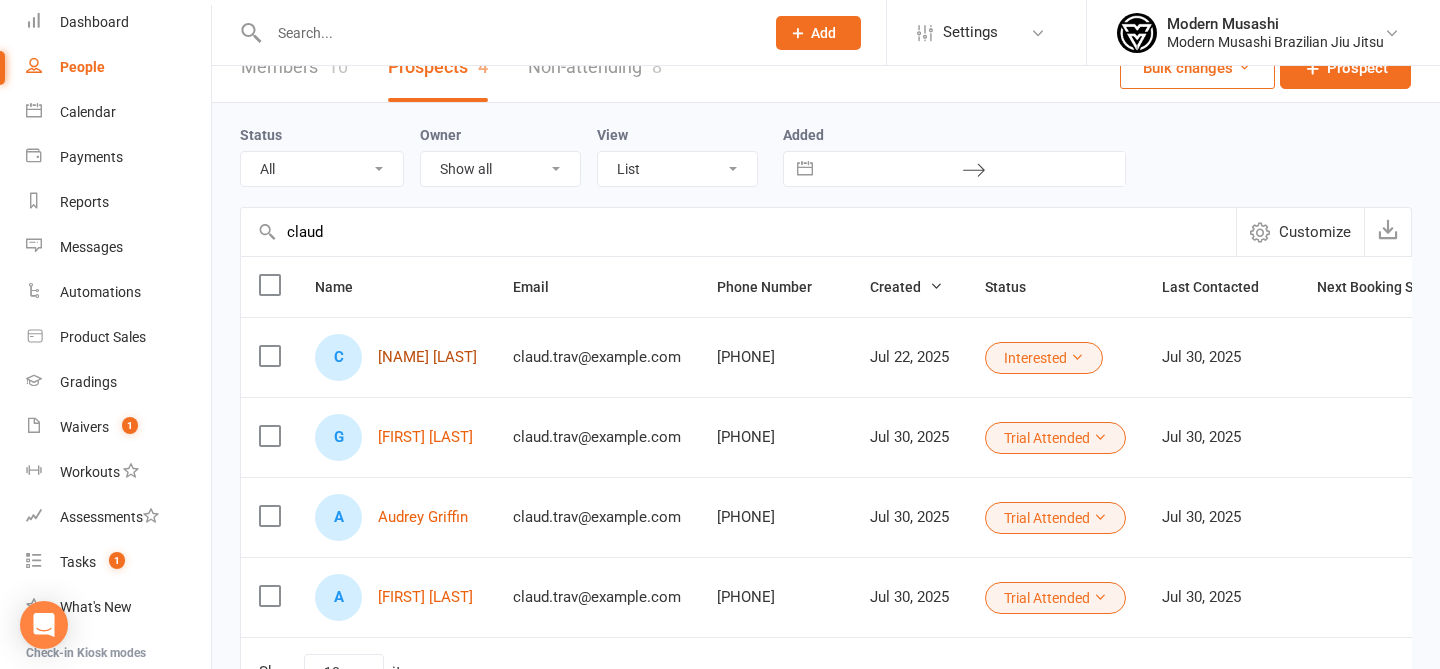type on "claud" 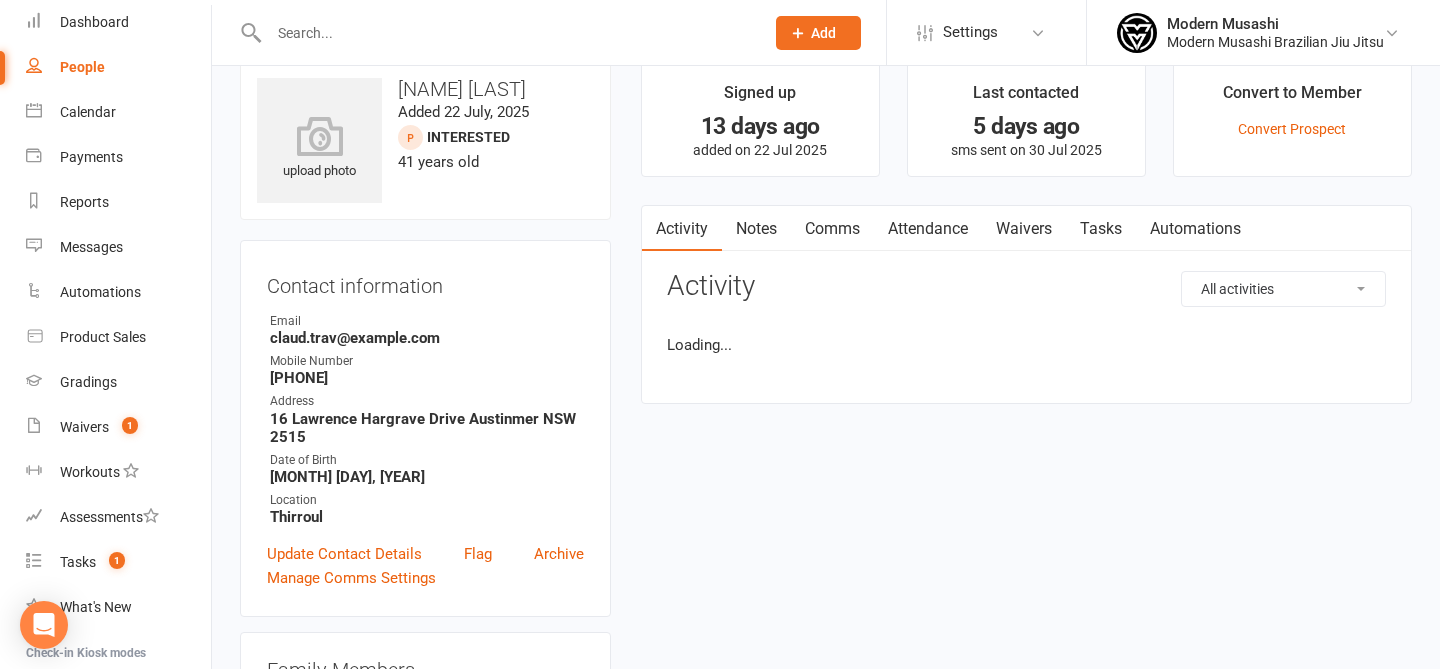 scroll, scrollTop: 0, scrollLeft: 0, axis: both 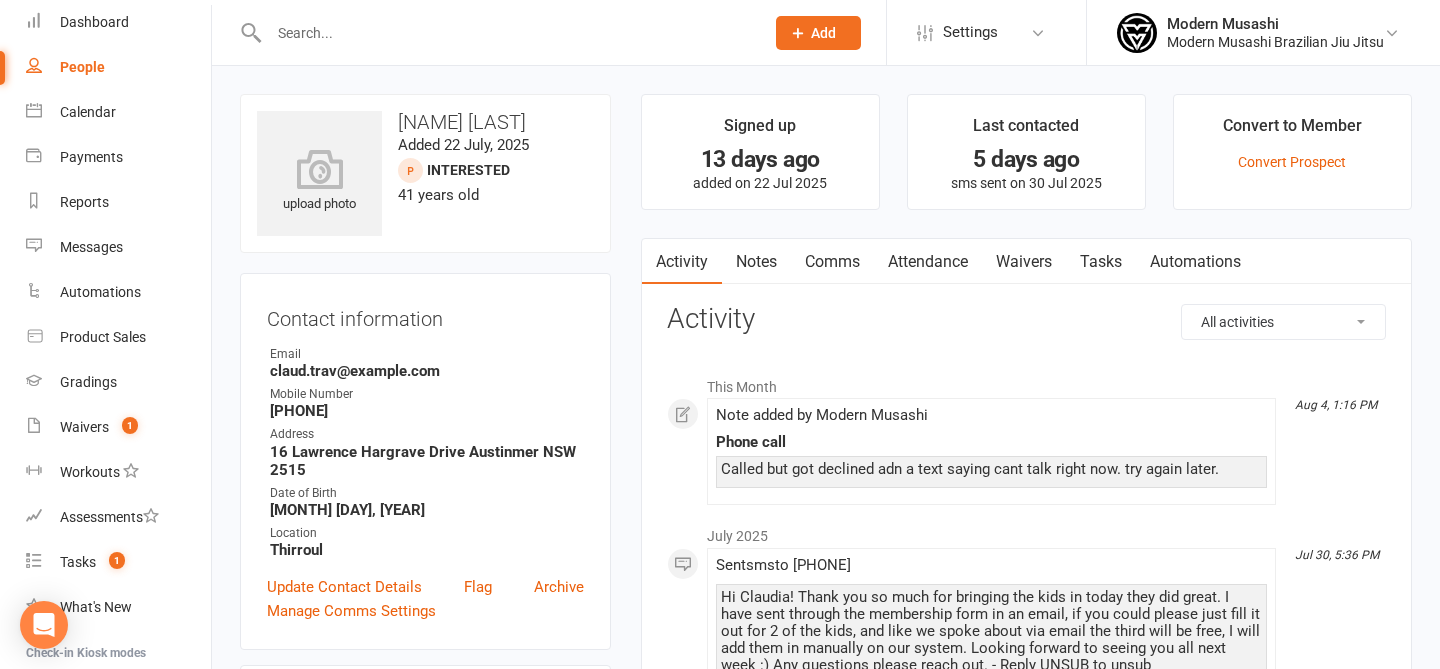 click on "Waivers" at bounding box center [1024, 262] 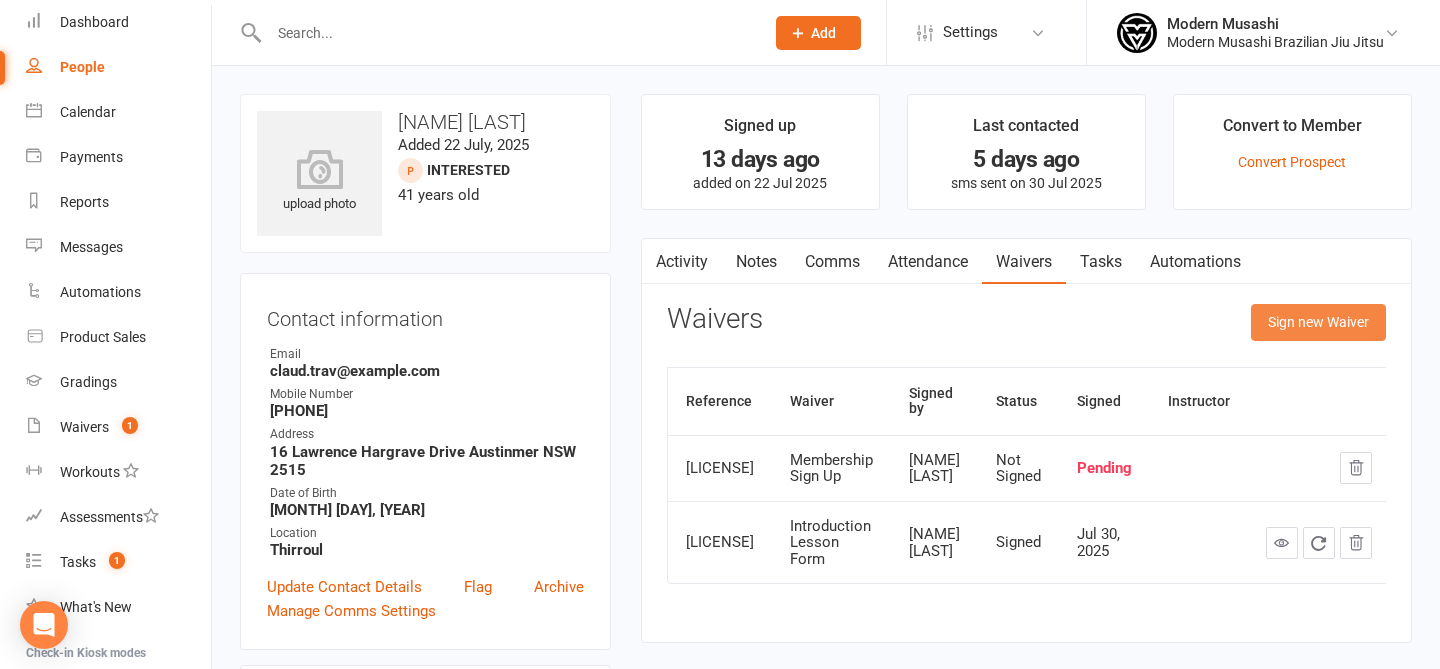 click on "Sign new Waiver" at bounding box center [1318, 322] 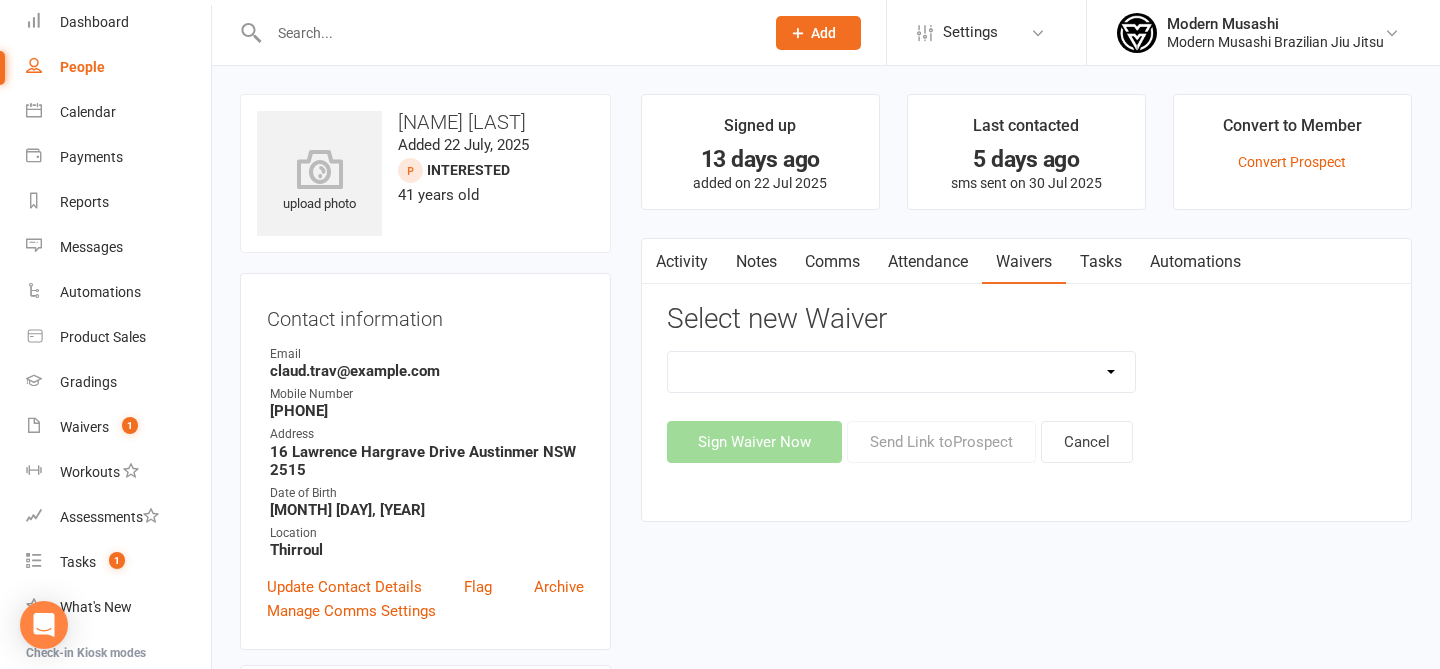 click on "Select new Waiver Introduction Lesson Form Membership Sign Up Non paying member Payment details Sign Waiver Now Send Link to  Prospect Cancel" at bounding box center (1026, 383) 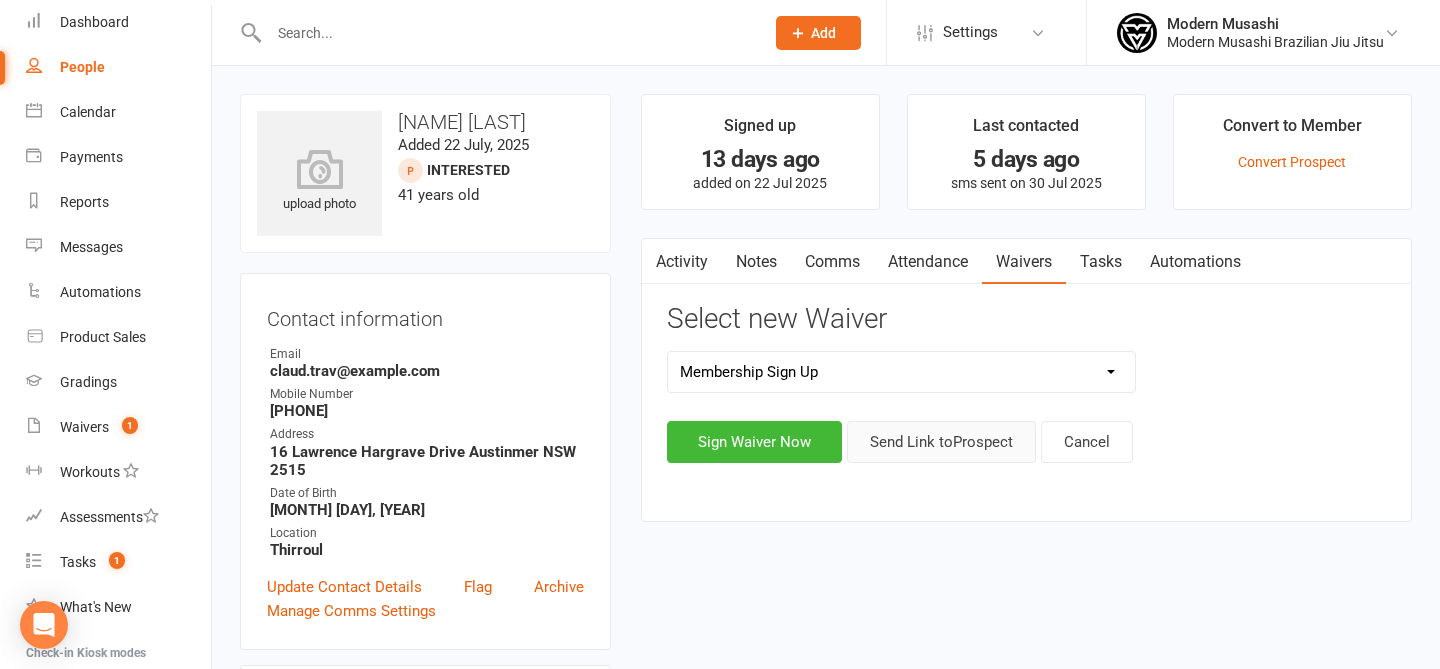 click on "Send Link to  Prospect" at bounding box center (941, 442) 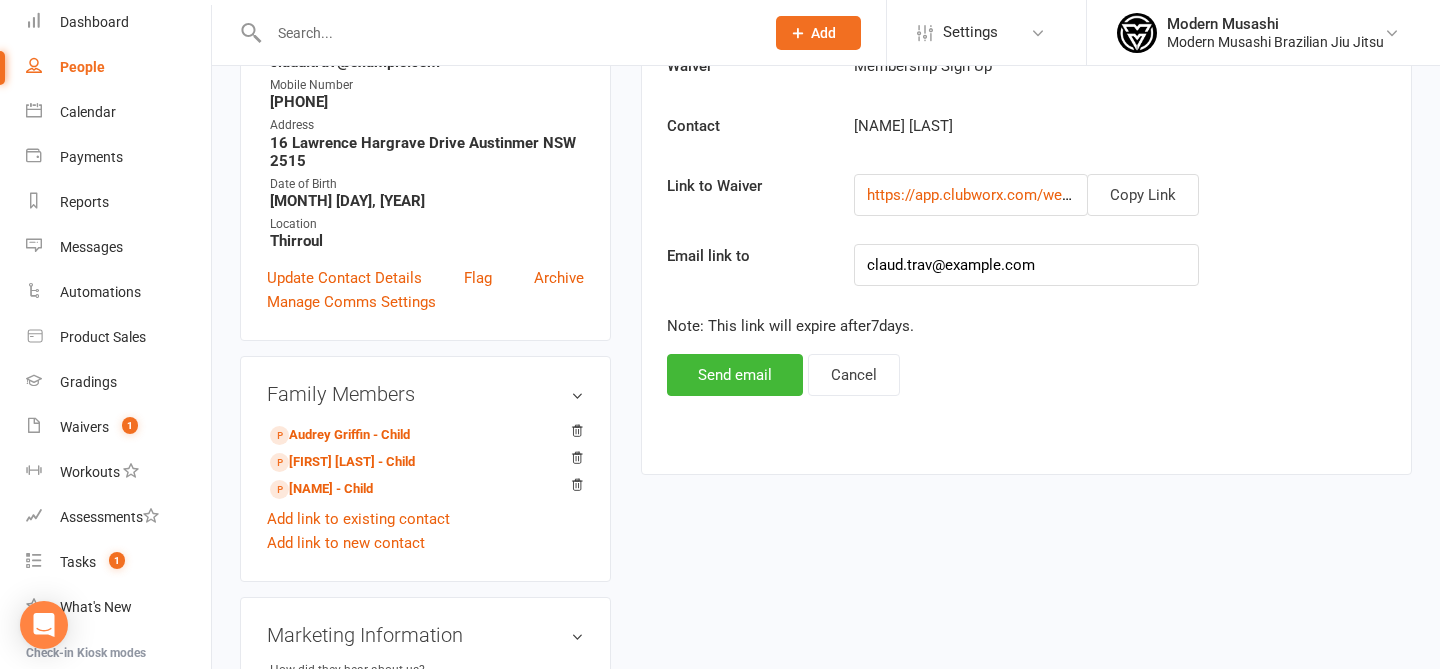 scroll, scrollTop: 315, scrollLeft: 0, axis: vertical 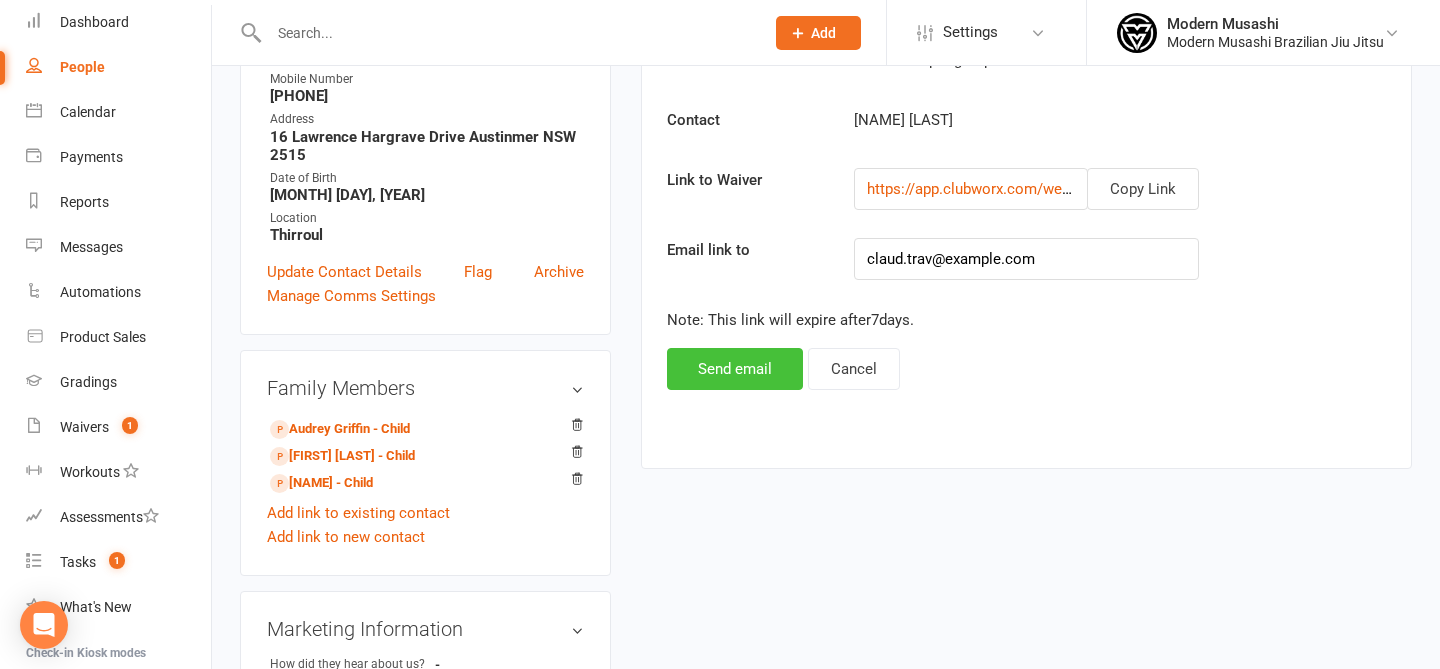 click on "Send email" at bounding box center [735, 369] 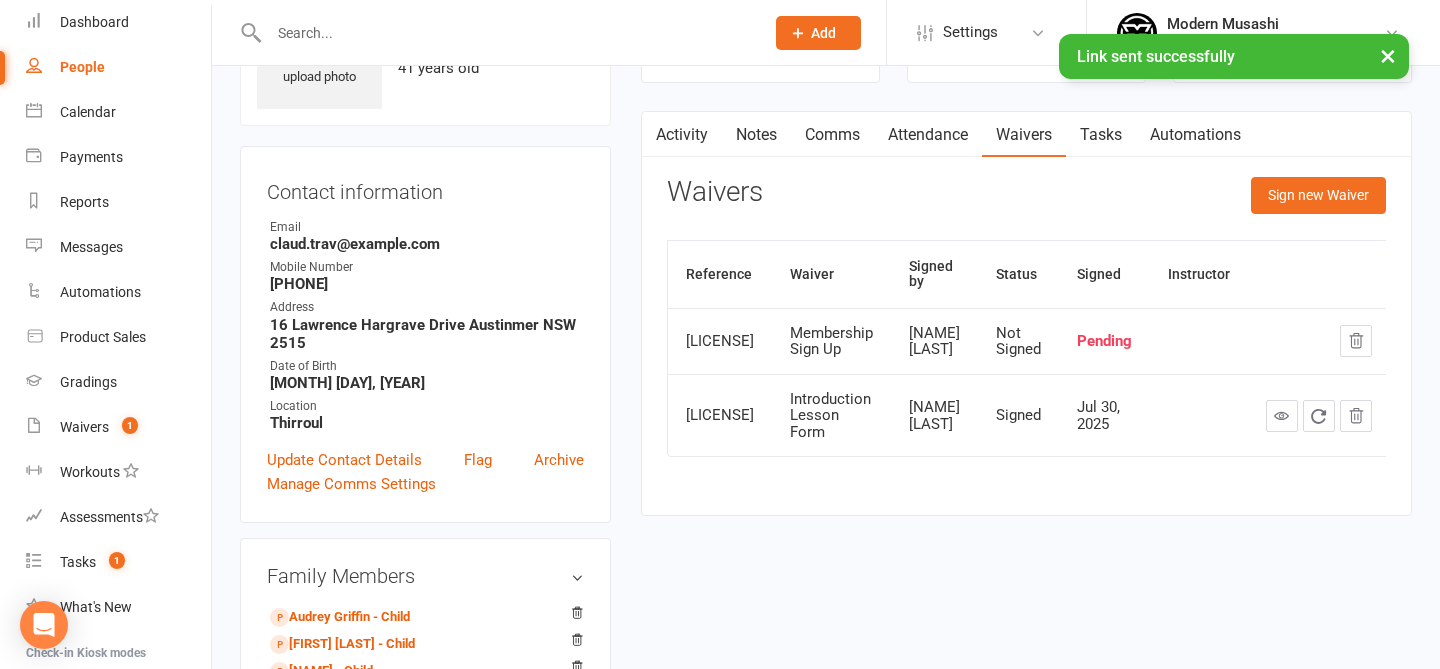 scroll, scrollTop: 113, scrollLeft: 0, axis: vertical 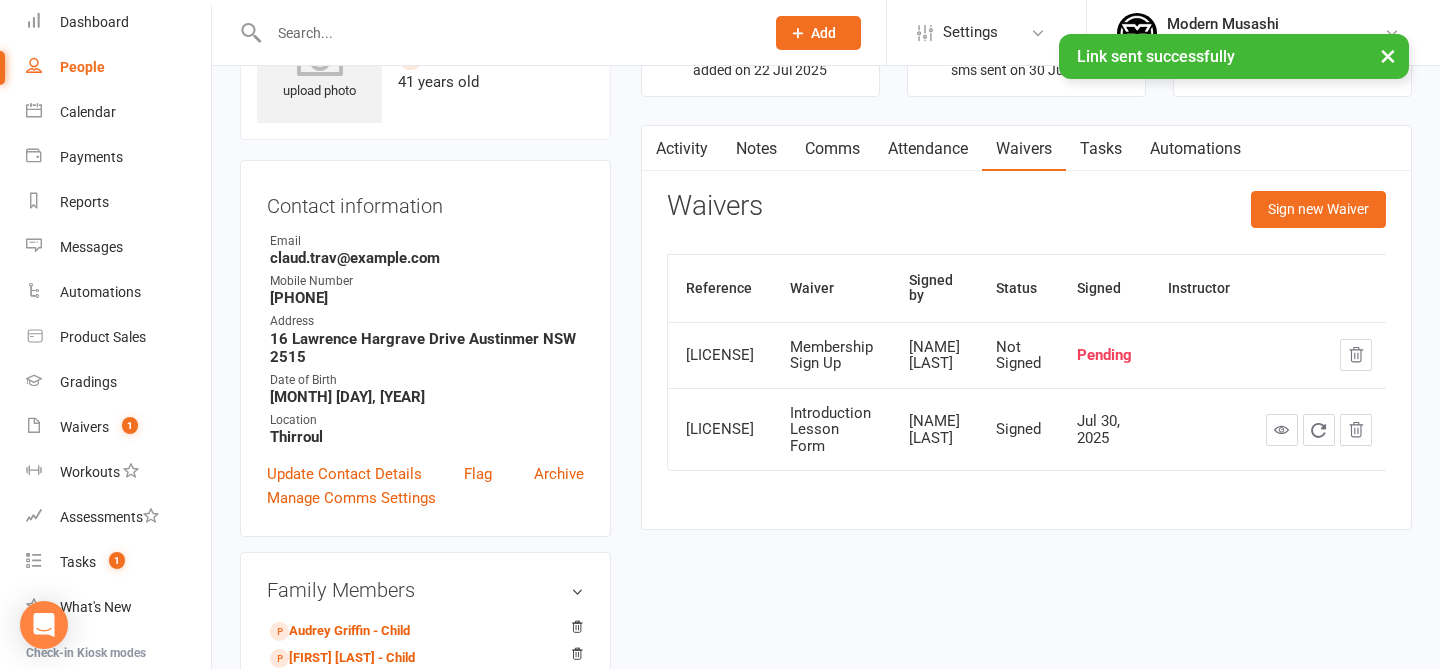 click on "Comms" at bounding box center (832, 149) 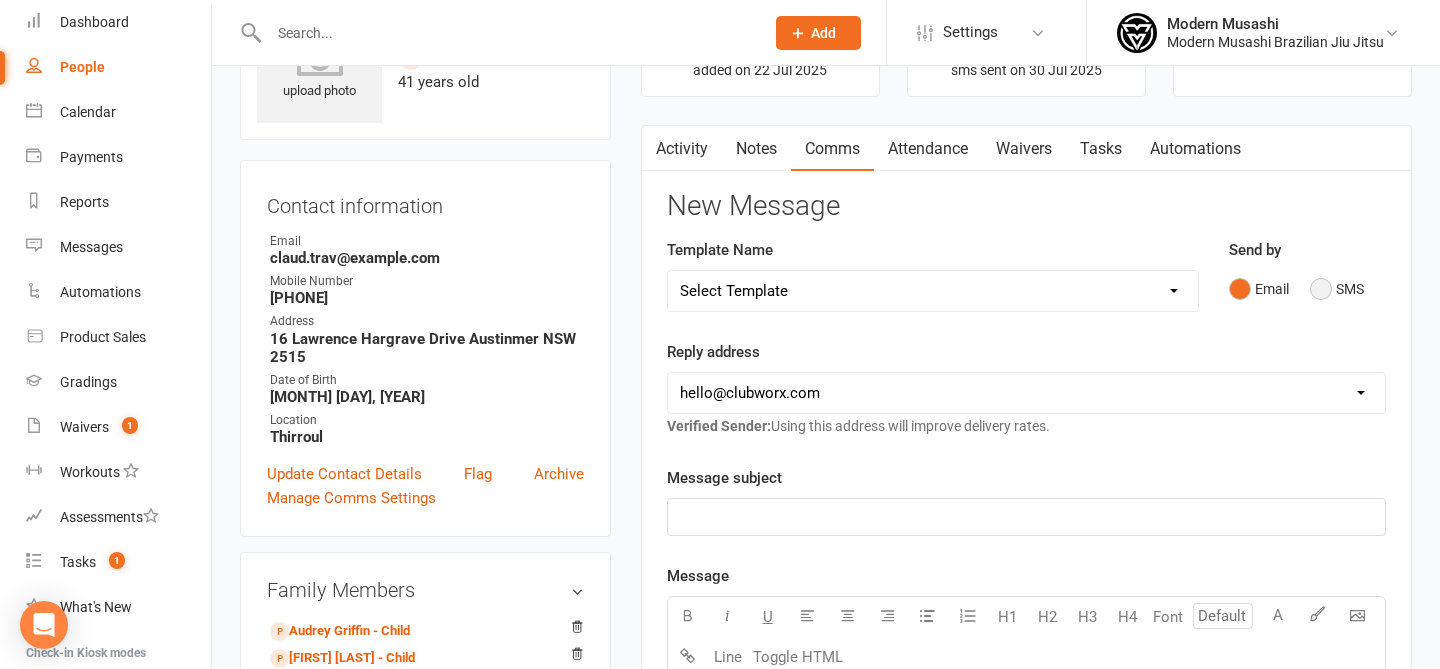 click on "SMS" at bounding box center [1337, 289] 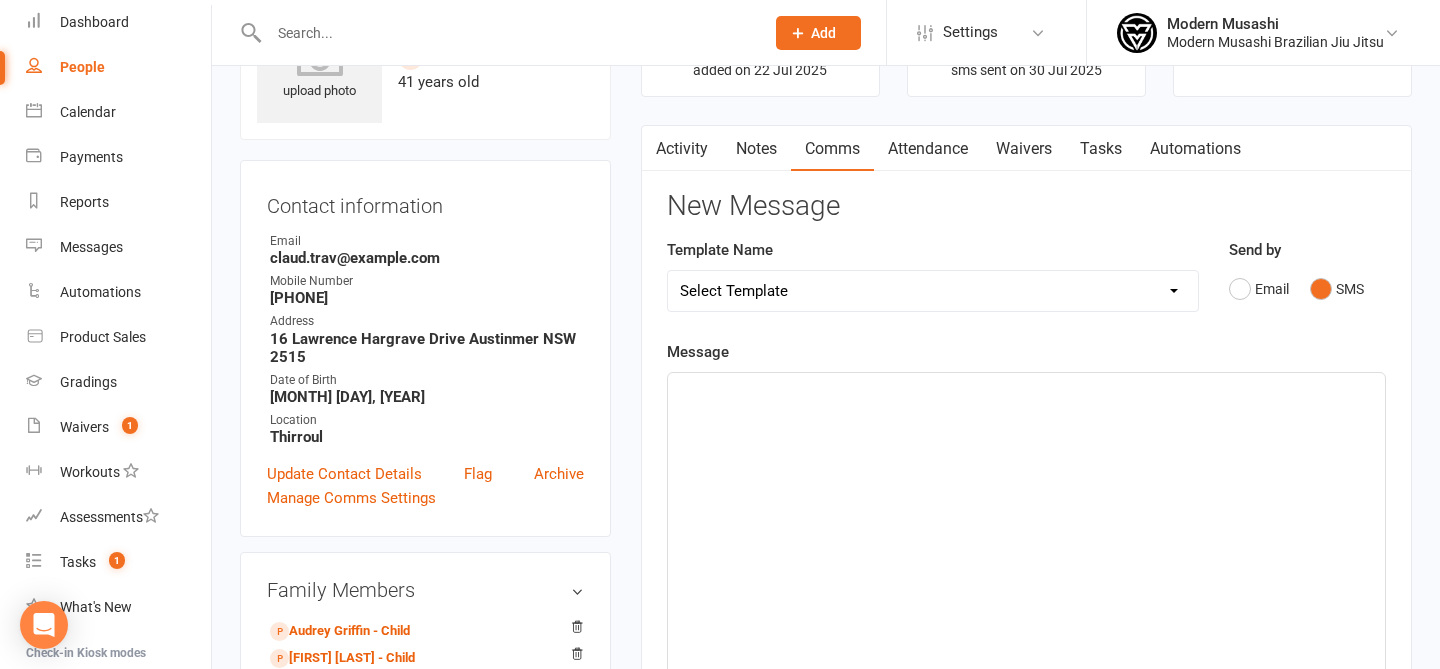 click on "Select Template [SMS] Book your free trial [SMS] [Default template - review before using] Appointment reminder [SMS] [Default template - review before using] Missed class [SMS] [Default template - review before using] Initial response to enquiry [SMS] [Default template - review before using] Flash sale [Email] [Default template - review before using] Newsletter Email Template - Monthly Edition [SMS] [Default template - review before using] Sign up offer [SMS] [Default template - review before using] Inactive member [SMS] [Default template - review before using] Membership upgrade [SMS] [Default template - review before using] Suspension confirmation [SMS] [Default template - review before using] Follow up from free trial class [Email] [Default template - review before using] Message 1 - New Paid Trial: Welcome Email (Sent Immediately After Signup) [SMS] [Default template - review before using] Message 2 - New Paid Trial: SMS Reminder (Sent 1 Day After Signup) [SMS] 1 week No Attendance Adult" at bounding box center (933, 291) 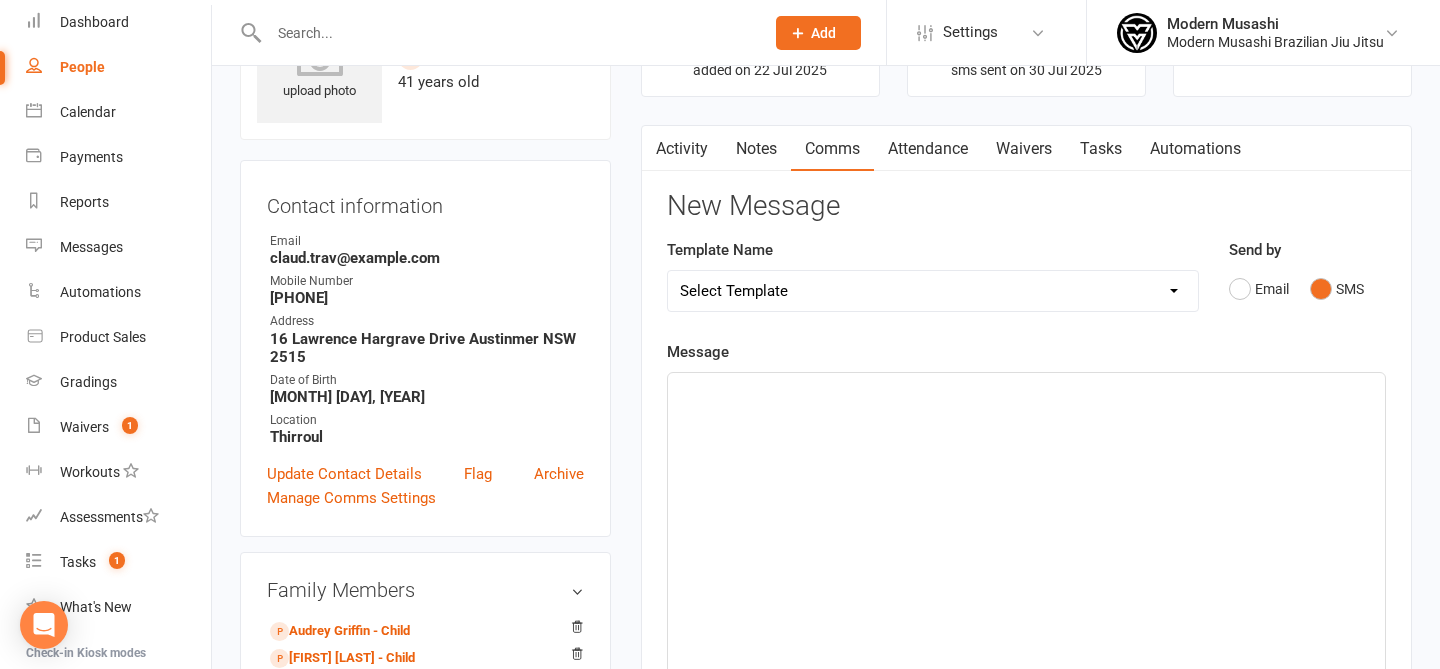 click on "Notes" at bounding box center (756, 149) 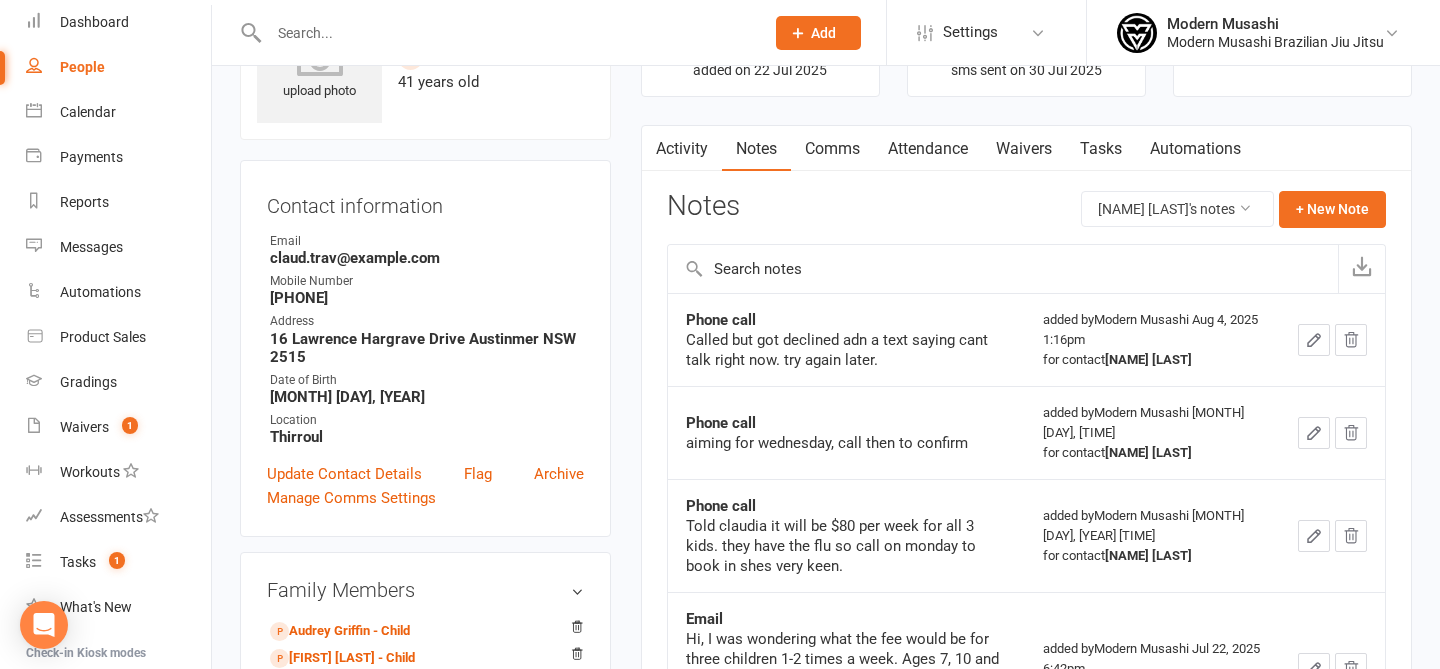click on "Activity" at bounding box center (682, 149) 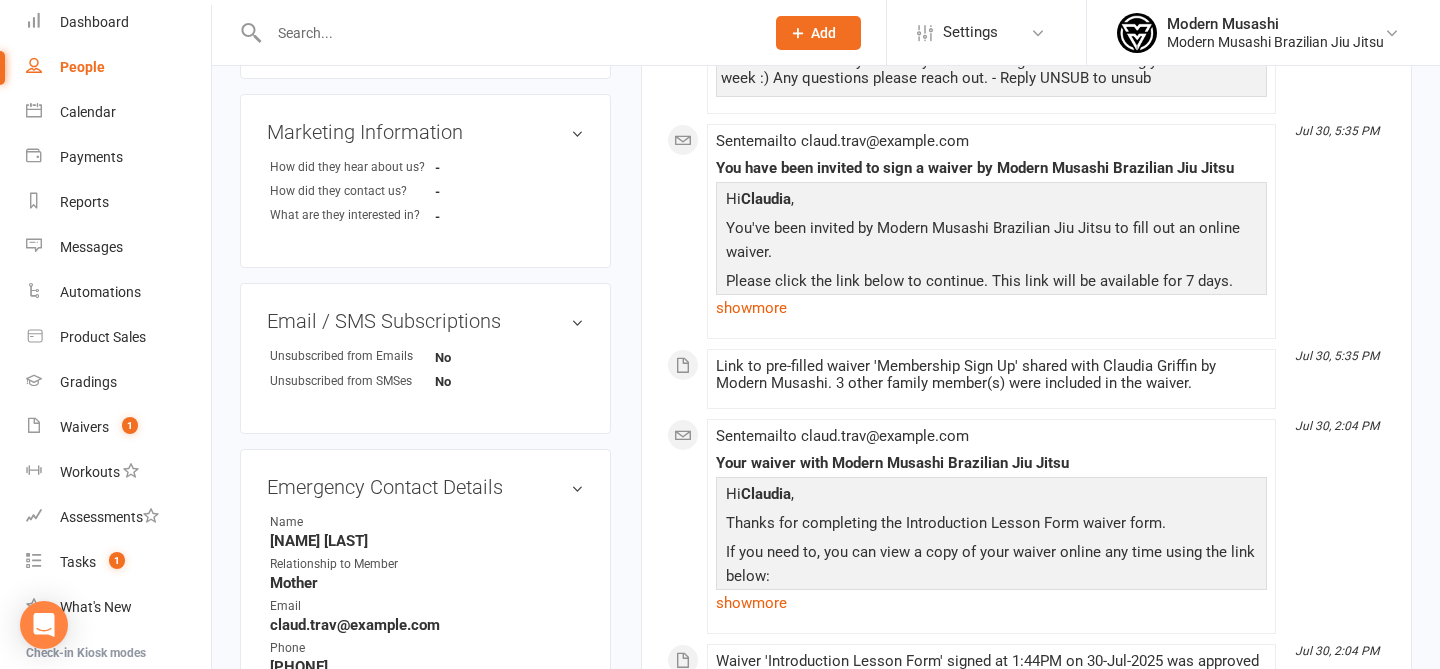 scroll, scrollTop: 665, scrollLeft: 0, axis: vertical 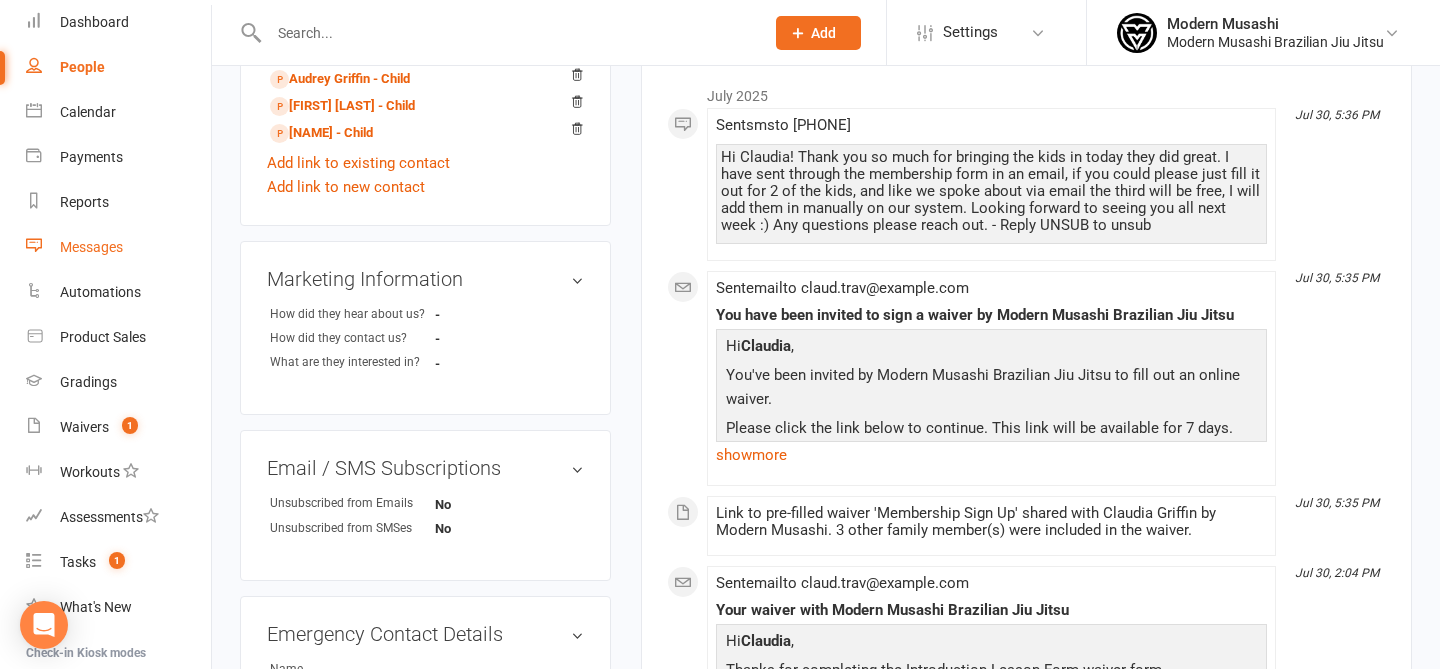 click on "Messages" at bounding box center [118, 247] 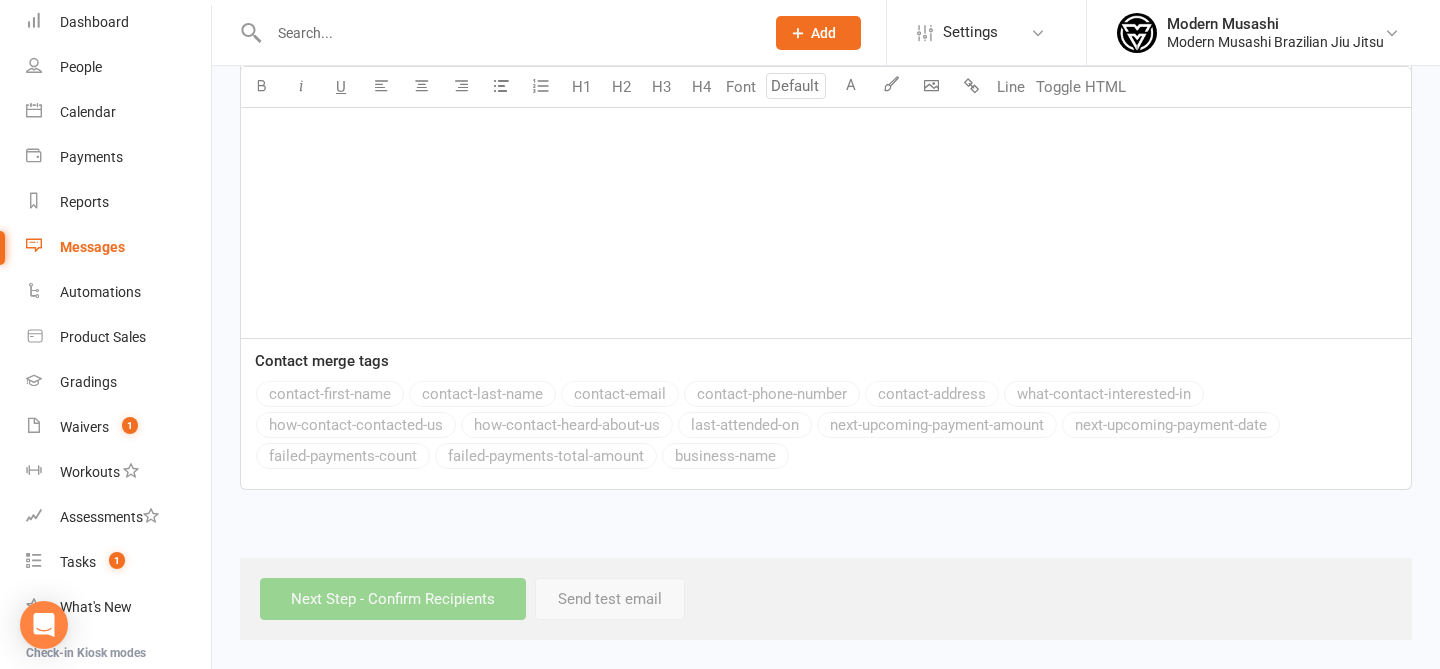 scroll, scrollTop: 0, scrollLeft: 0, axis: both 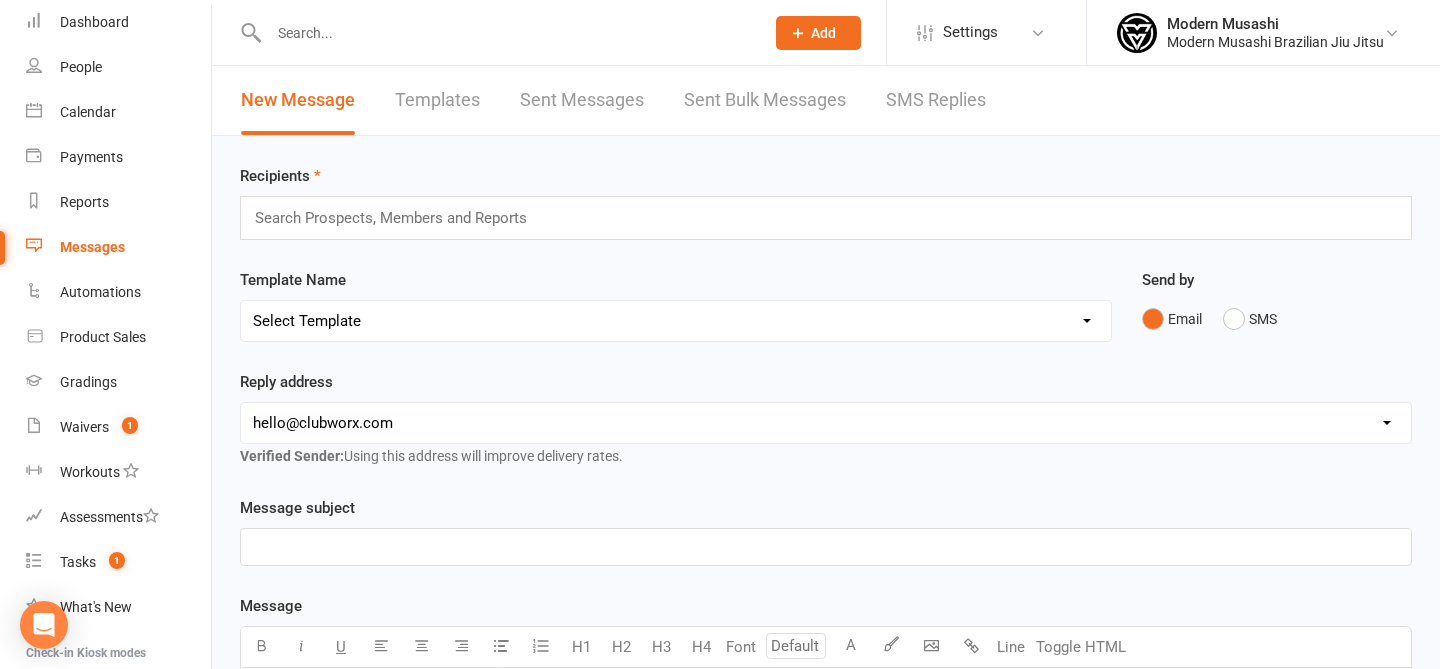 click at bounding box center [399, 218] 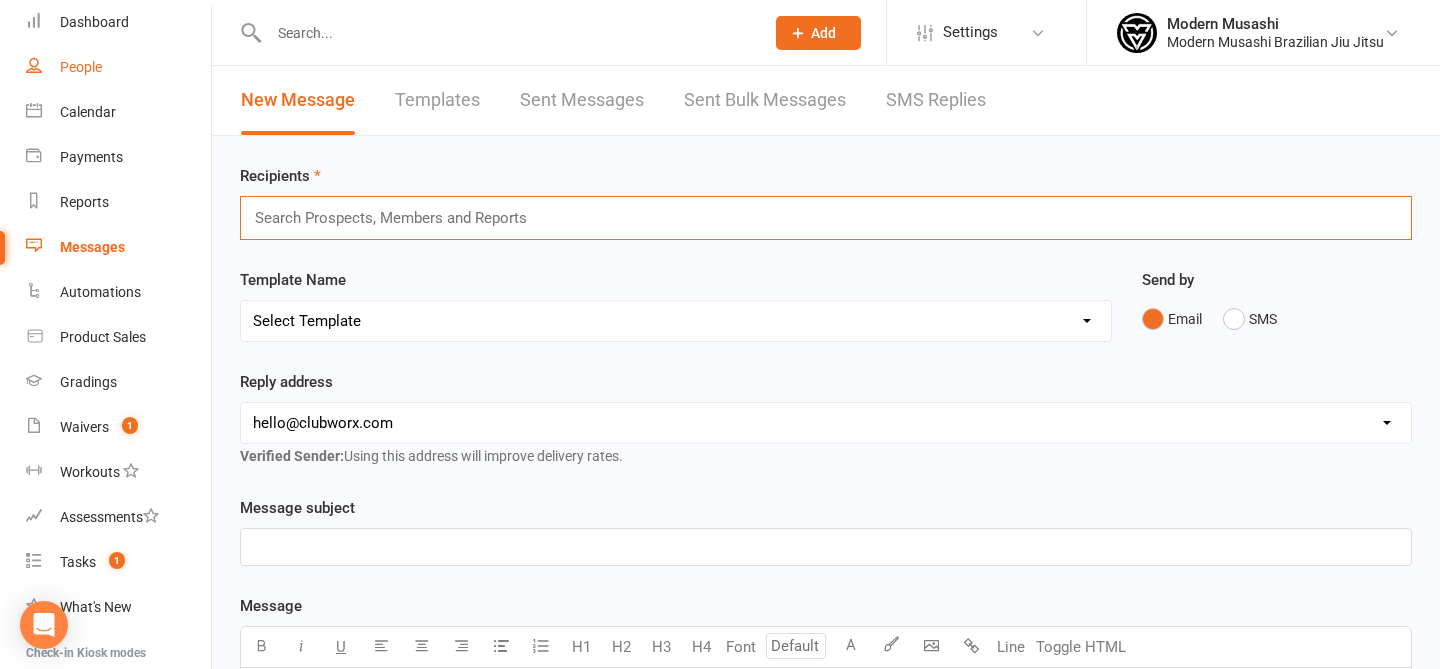 click on "People" at bounding box center [81, 67] 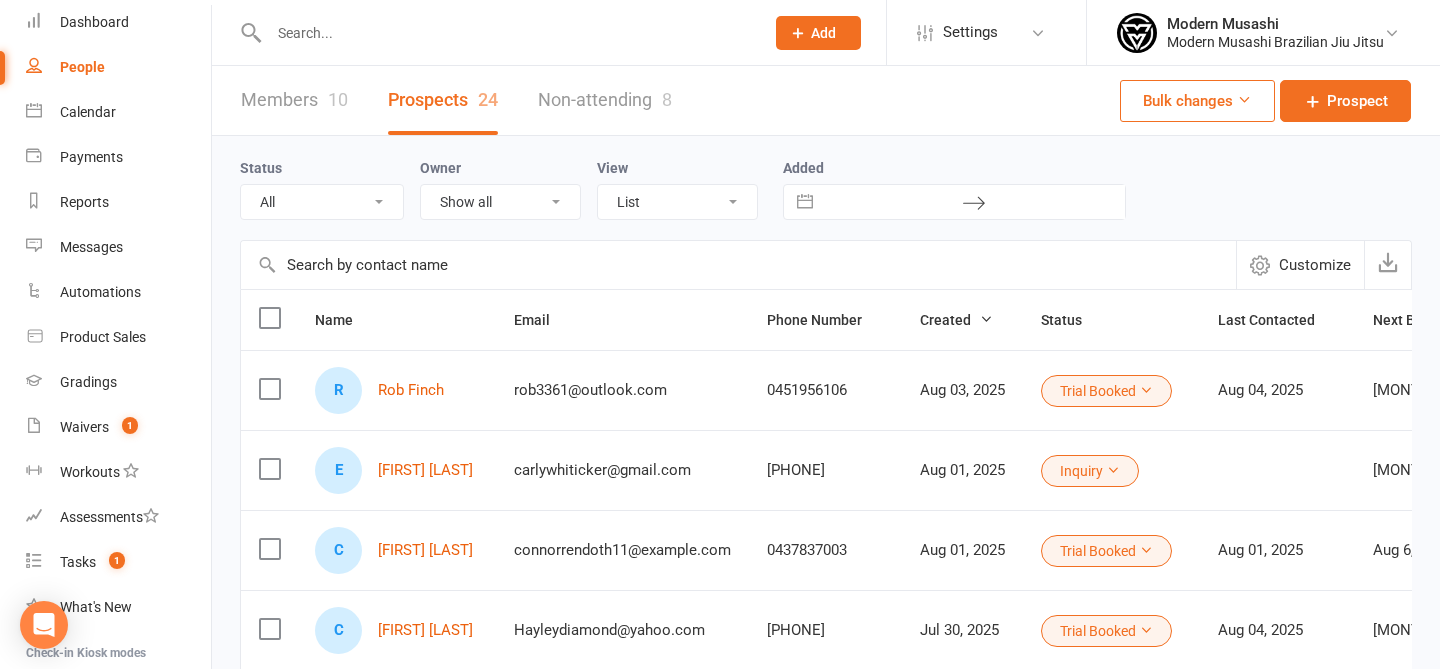 click at bounding box center [738, 265] 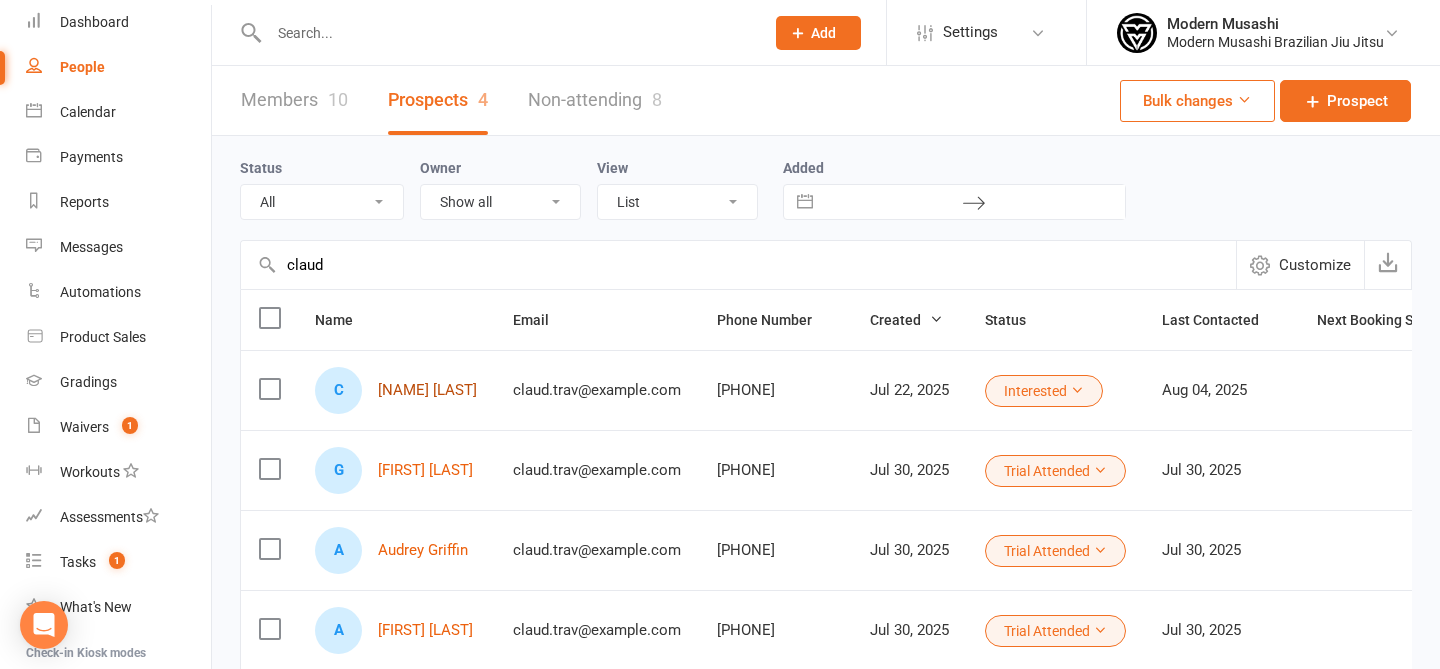 type on "claud" 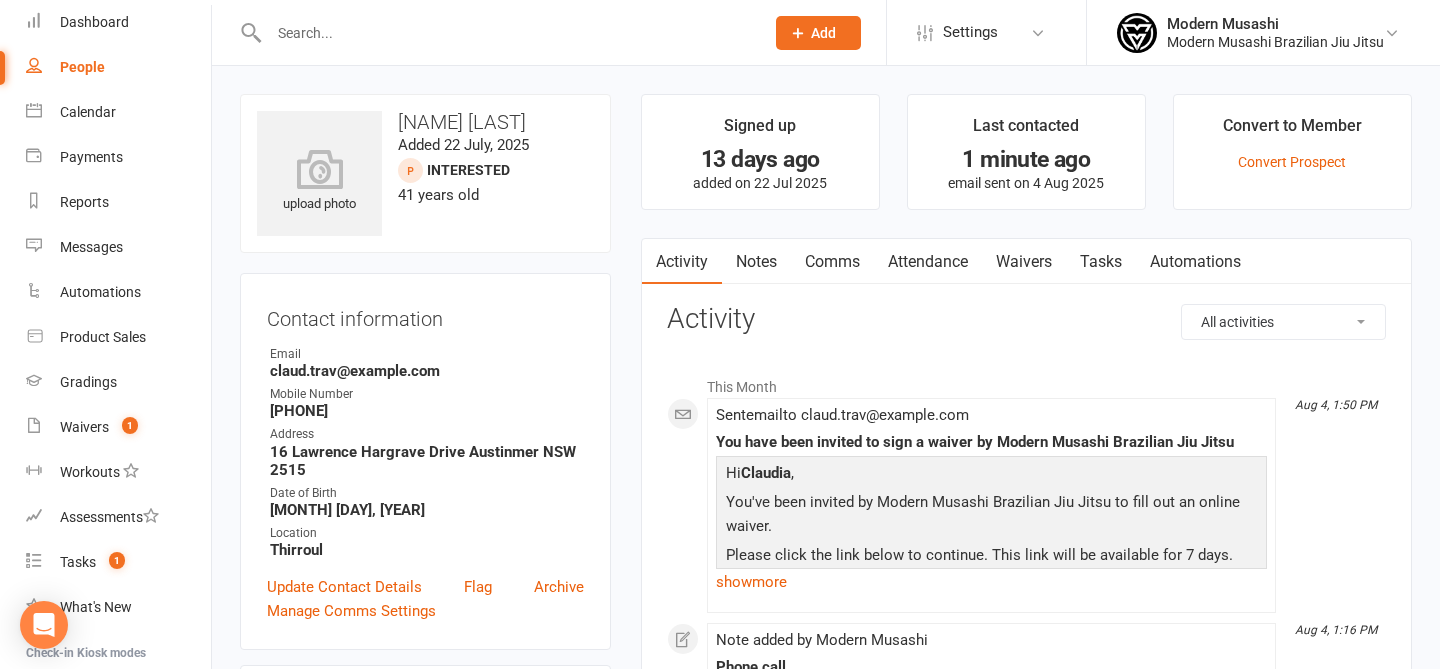 click on "Comms" at bounding box center (832, 262) 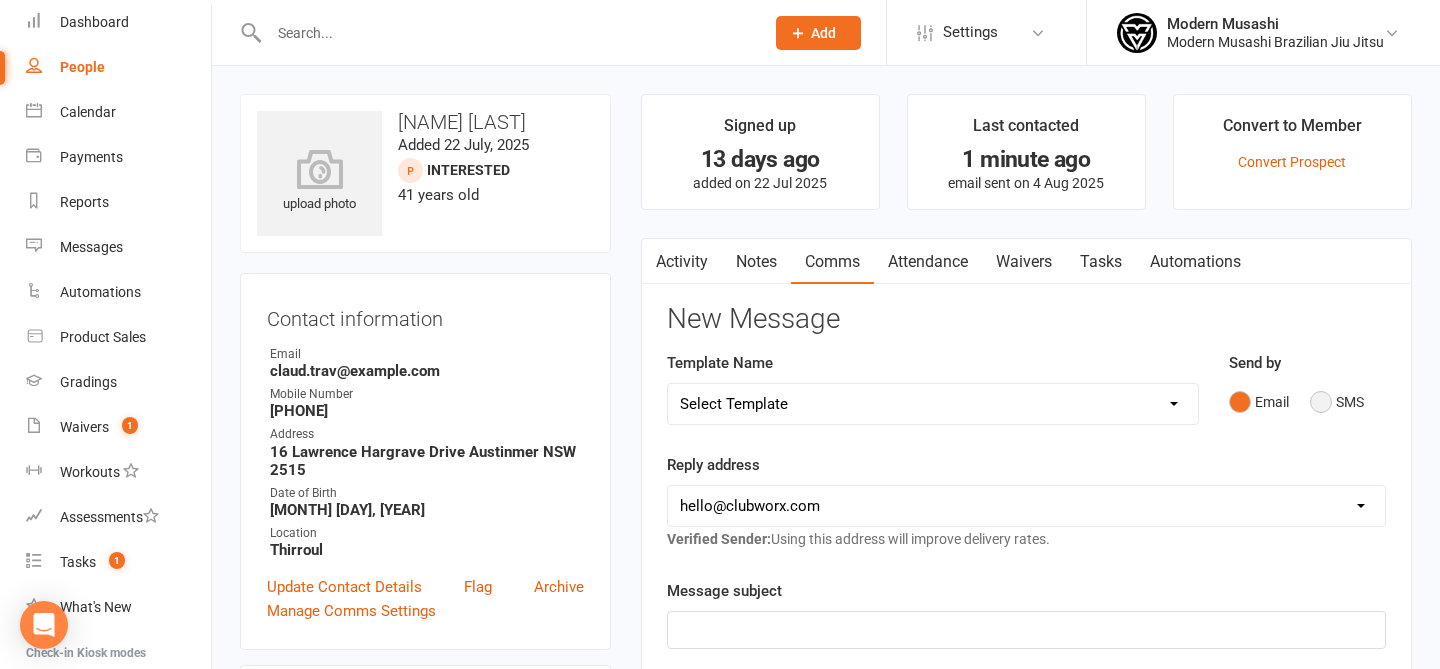 click on "SMS" at bounding box center [1337, 402] 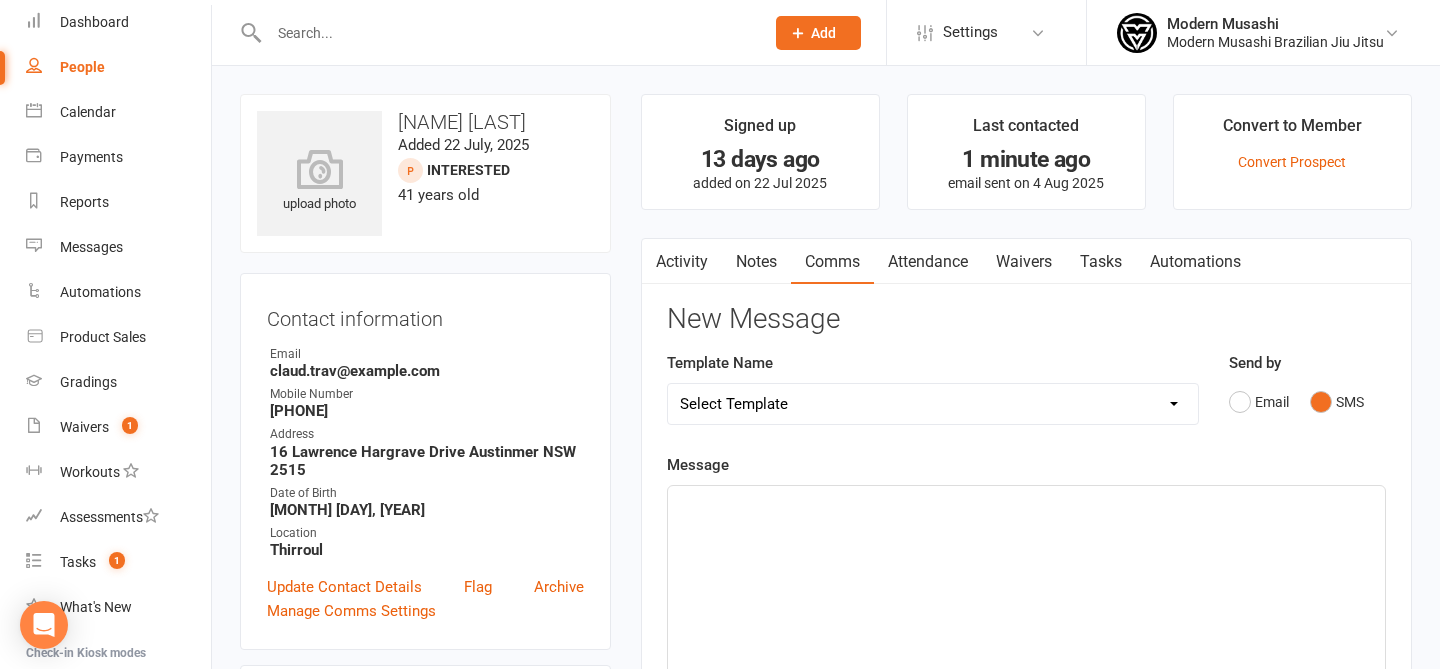 click on "Select Template [SMS] Book your free trial [SMS] [Default template - review before using] Appointment reminder [SMS] [Default template - review before using] Missed class [SMS] [Default template - review before using] Initial response to enquiry [SMS] [Default template - review before using] Flash sale [Email] [Default template - review before using] Newsletter Email Template - Monthly Edition [SMS] [Default template - review before using] Sign up offer [SMS] [Default template - review before using] Inactive member [SMS] [Default template - review before using] Membership upgrade [SMS] [Default template - review before using] Suspension confirmation [SMS] [Default template - review before using] Follow up from free trial class [Email] [Default template - review before using] Message 1 - New Paid Trial: Welcome Email (Sent Immediately After Signup) [SMS] [Default template - review before using] Message 2 - New Paid Trial: SMS Reminder (Sent 1 Day After Signup) [SMS] 1 week No Attendance Adult" at bounding box center (933, 404) 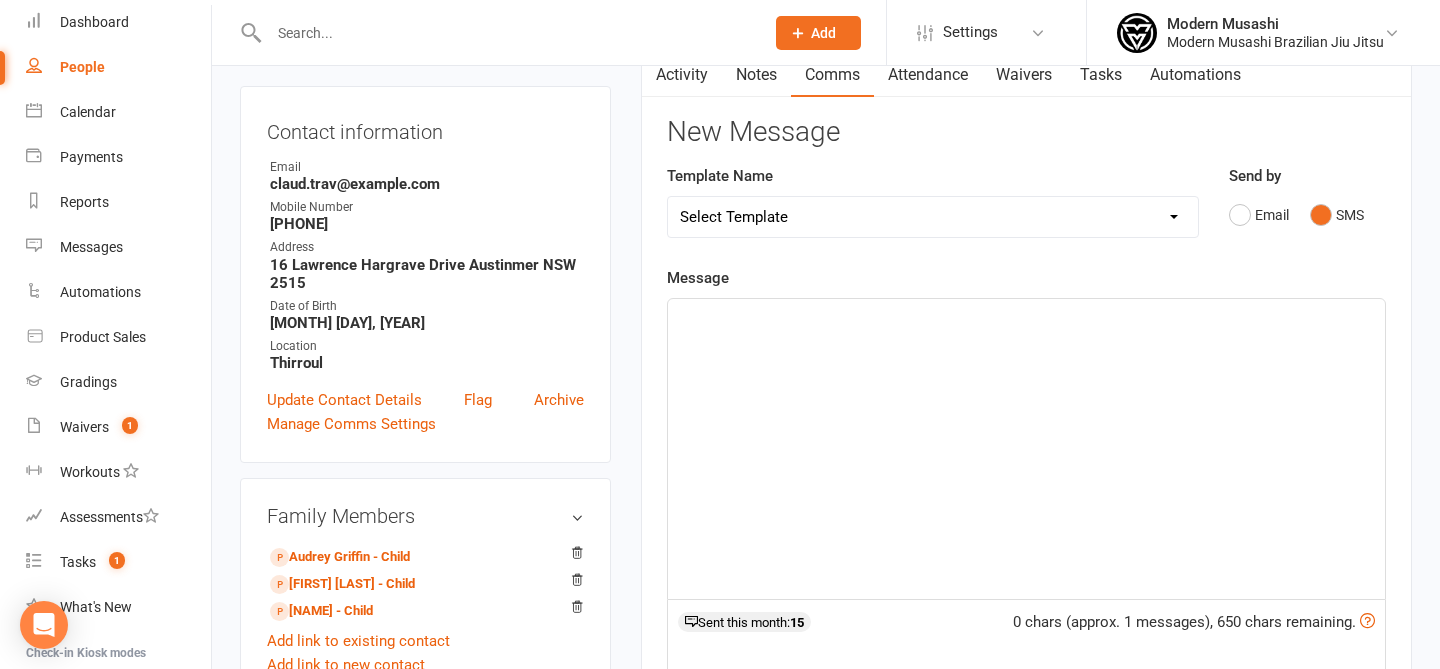 scroll, scrollTop: 210, scrollLeft: 0, axis: vertical 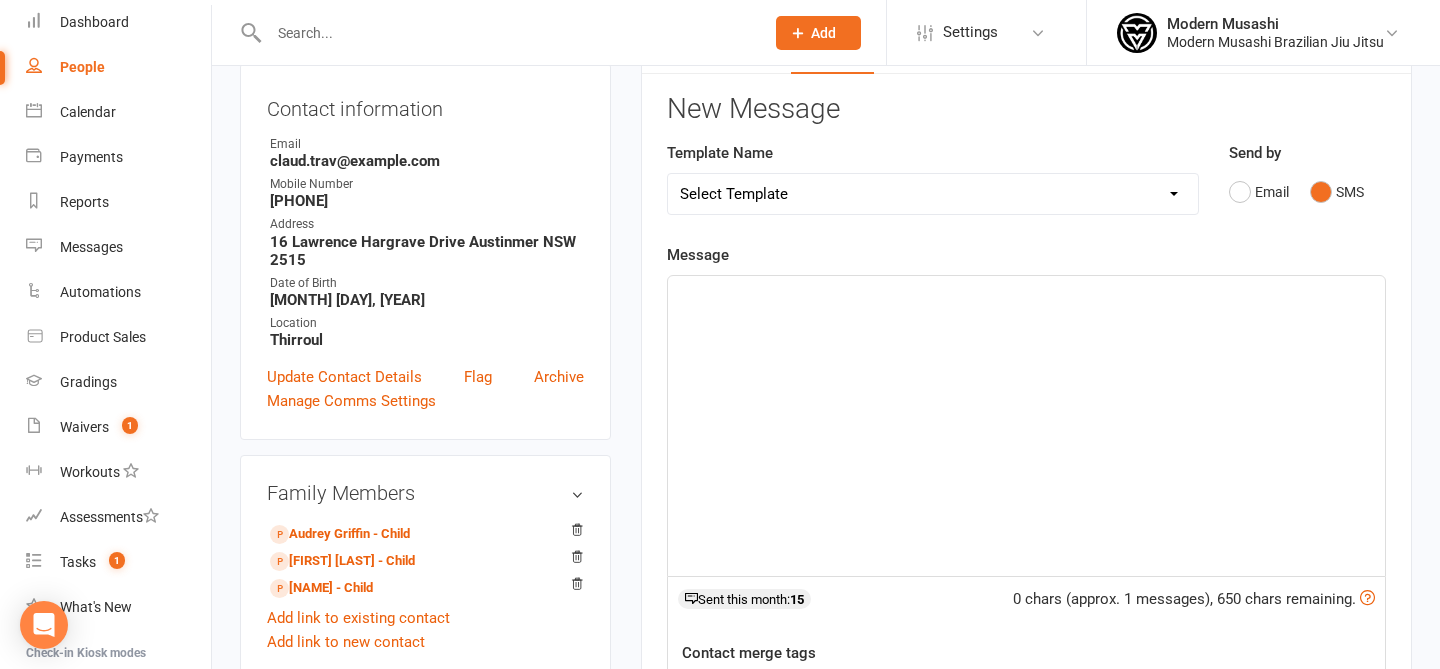 click on "﻿" 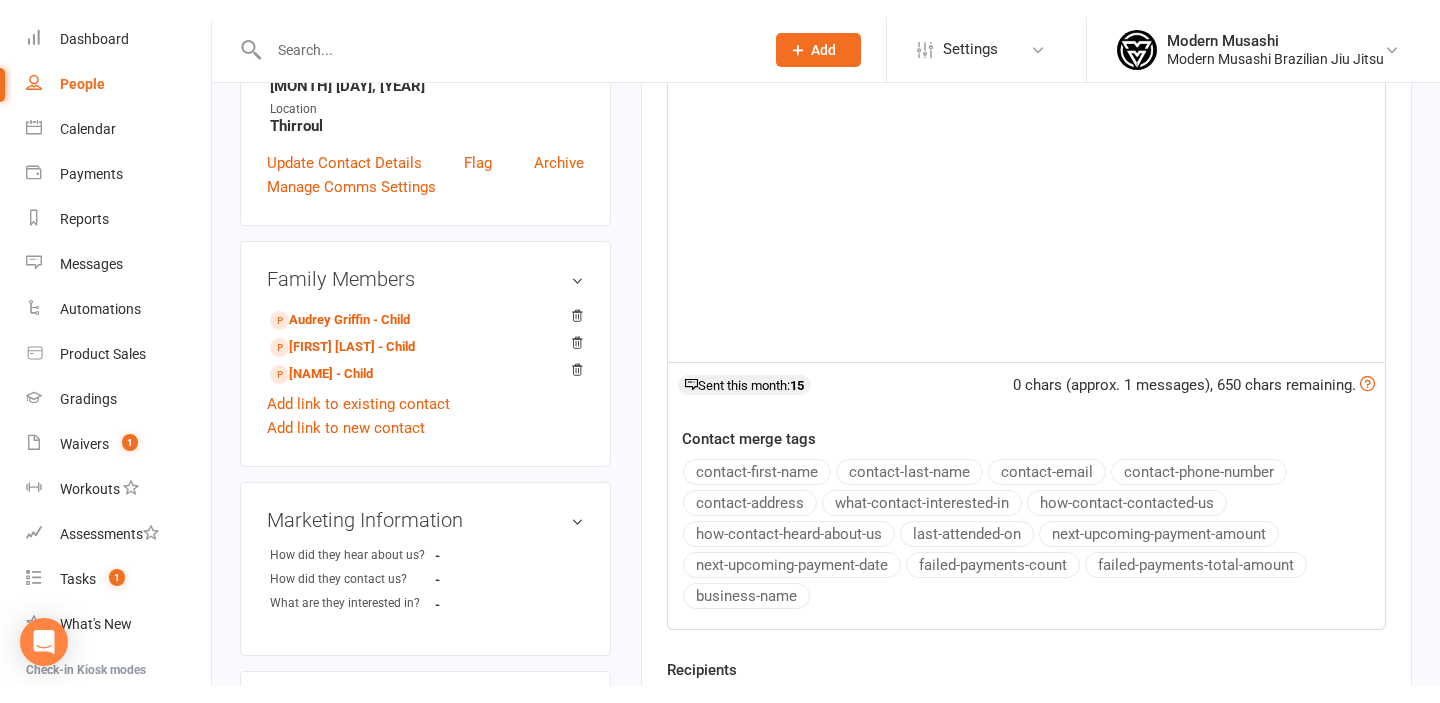 scroll, scrollTop: 411, scrollLeft: 0, axis: vertical 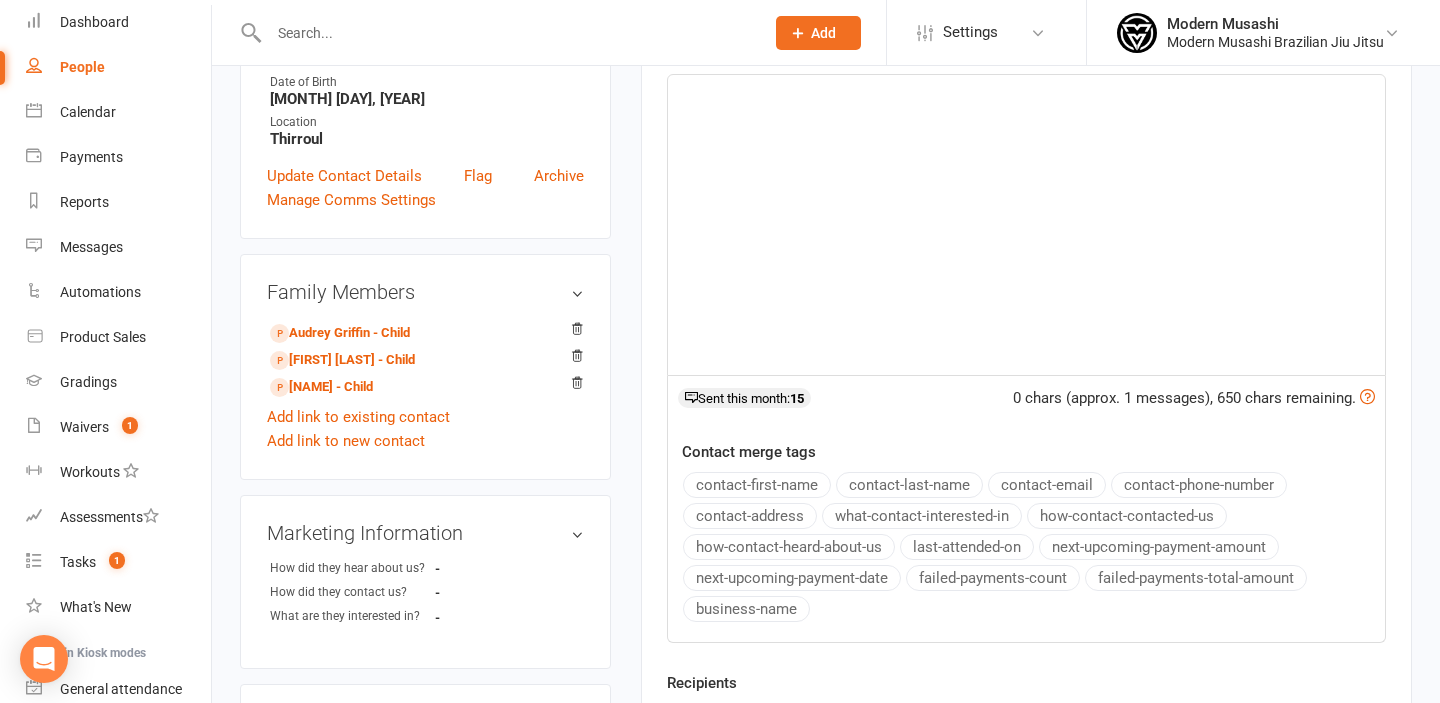 click on "﻿" 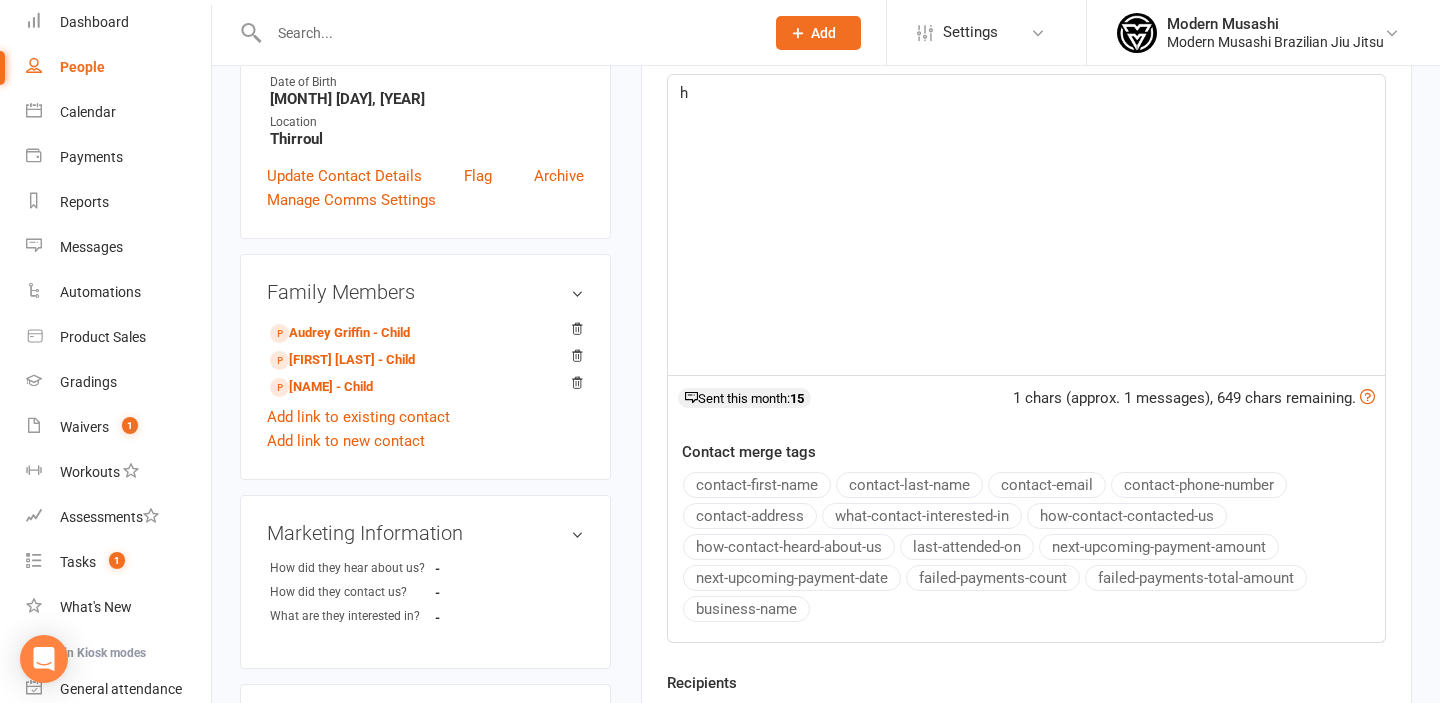 type 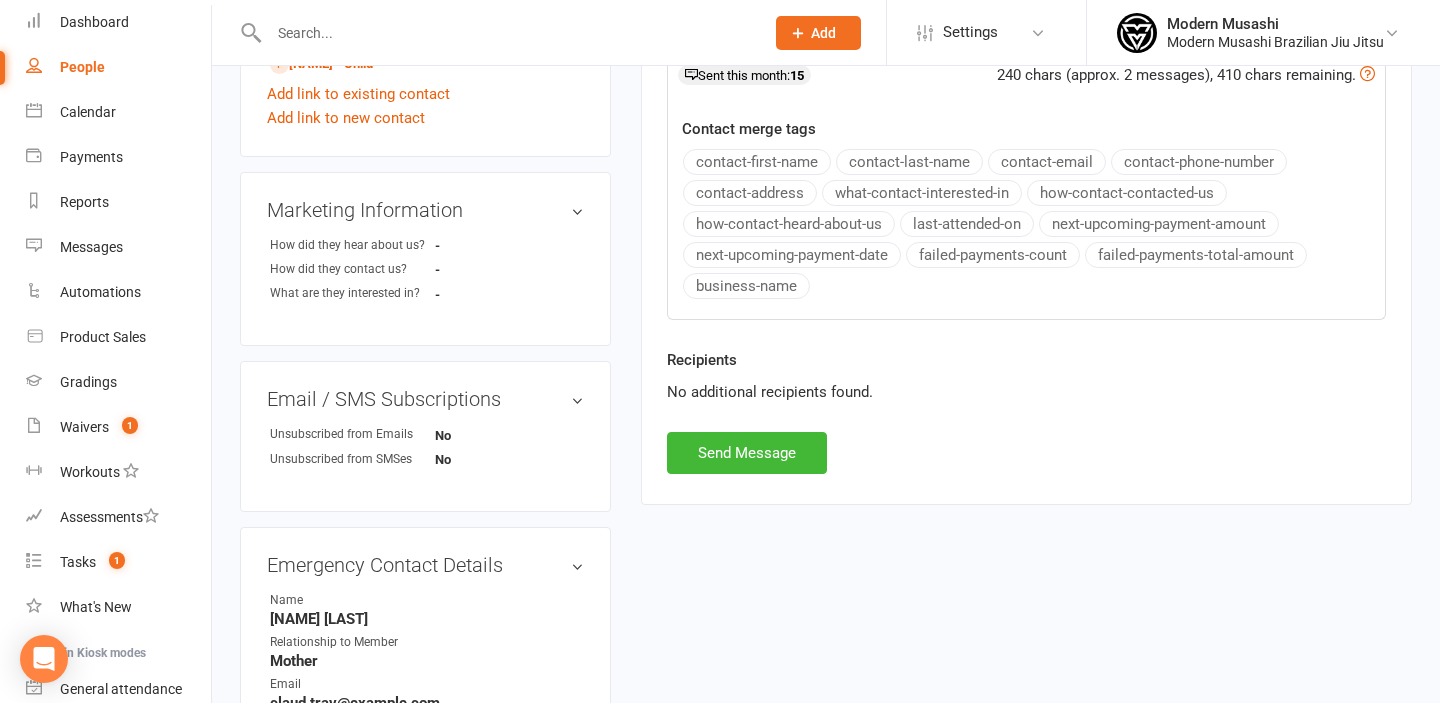 scroll, scrollTop: 748, scrollLeft: 0, axis: vertical 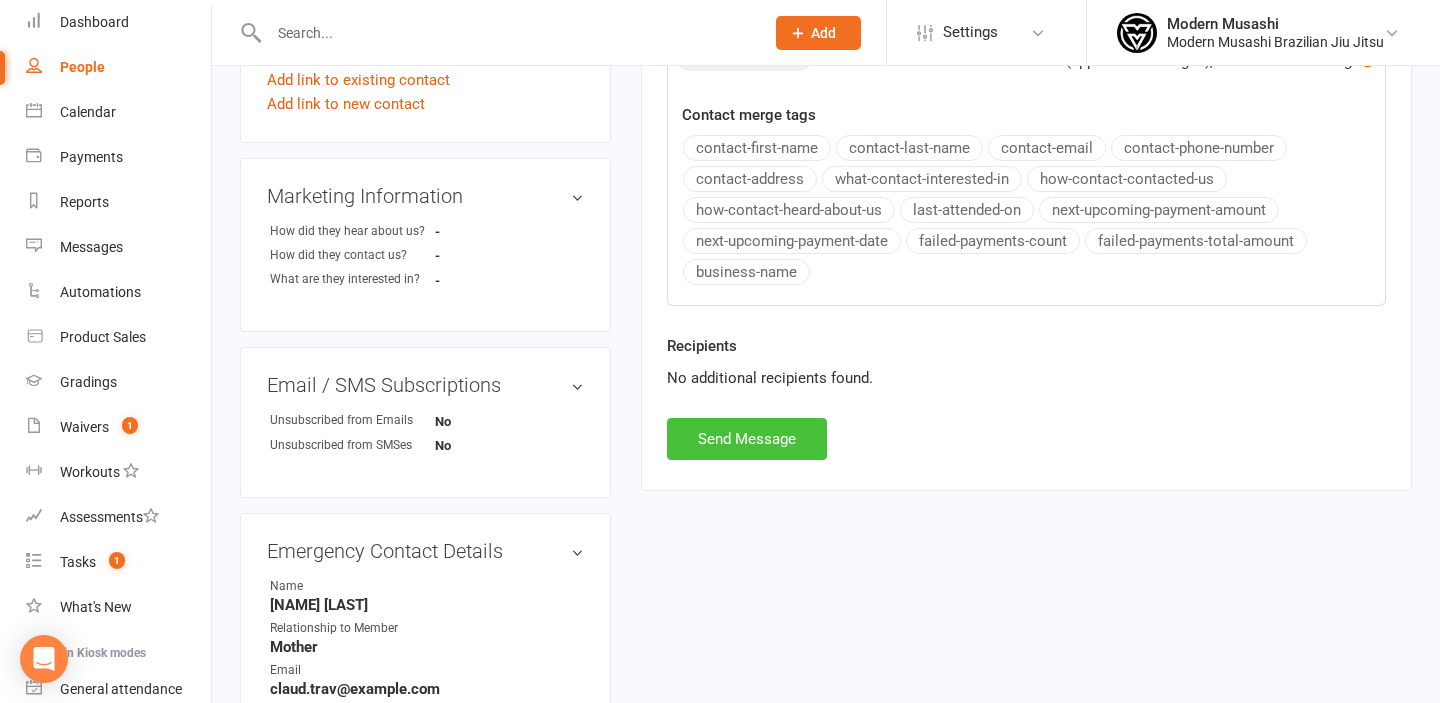 click on "Send Message" at bounding box center (747, 439) 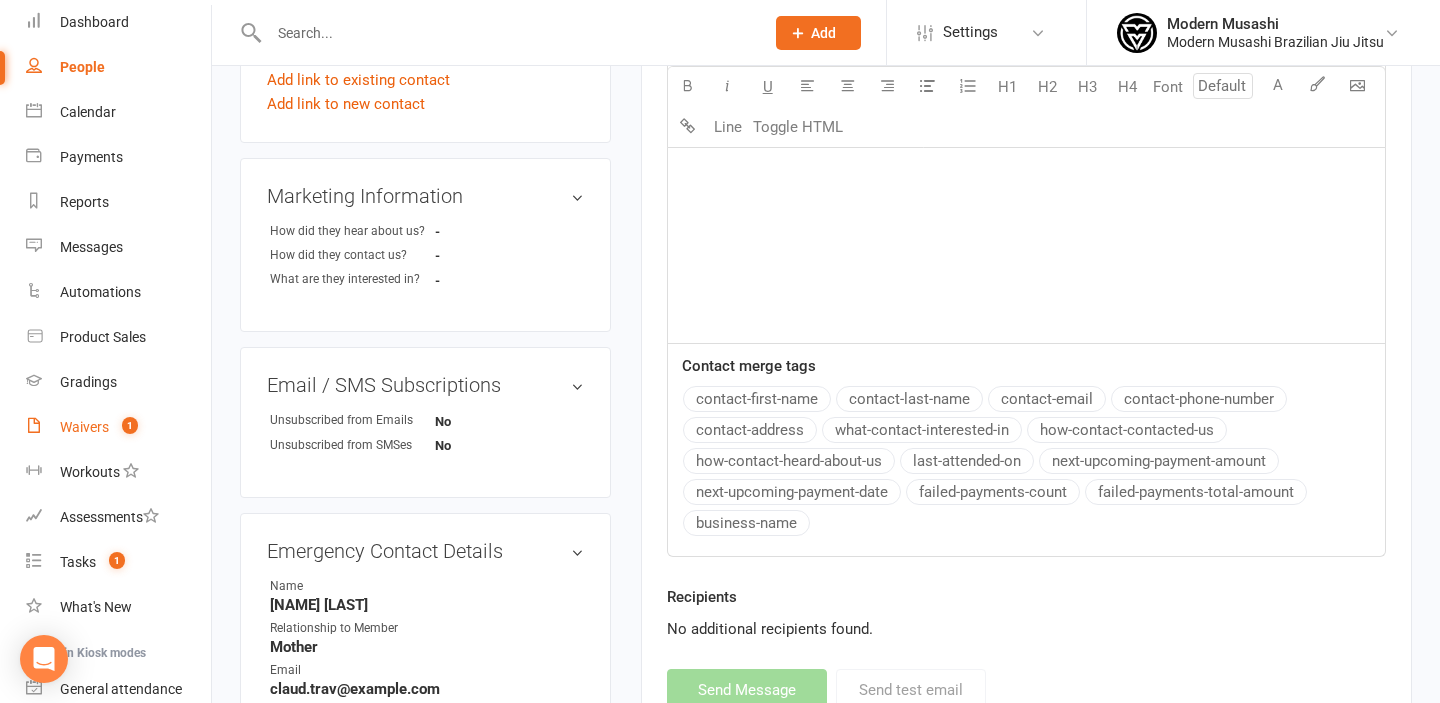 click on "Waivers   1" at bounding box center [118, 427] 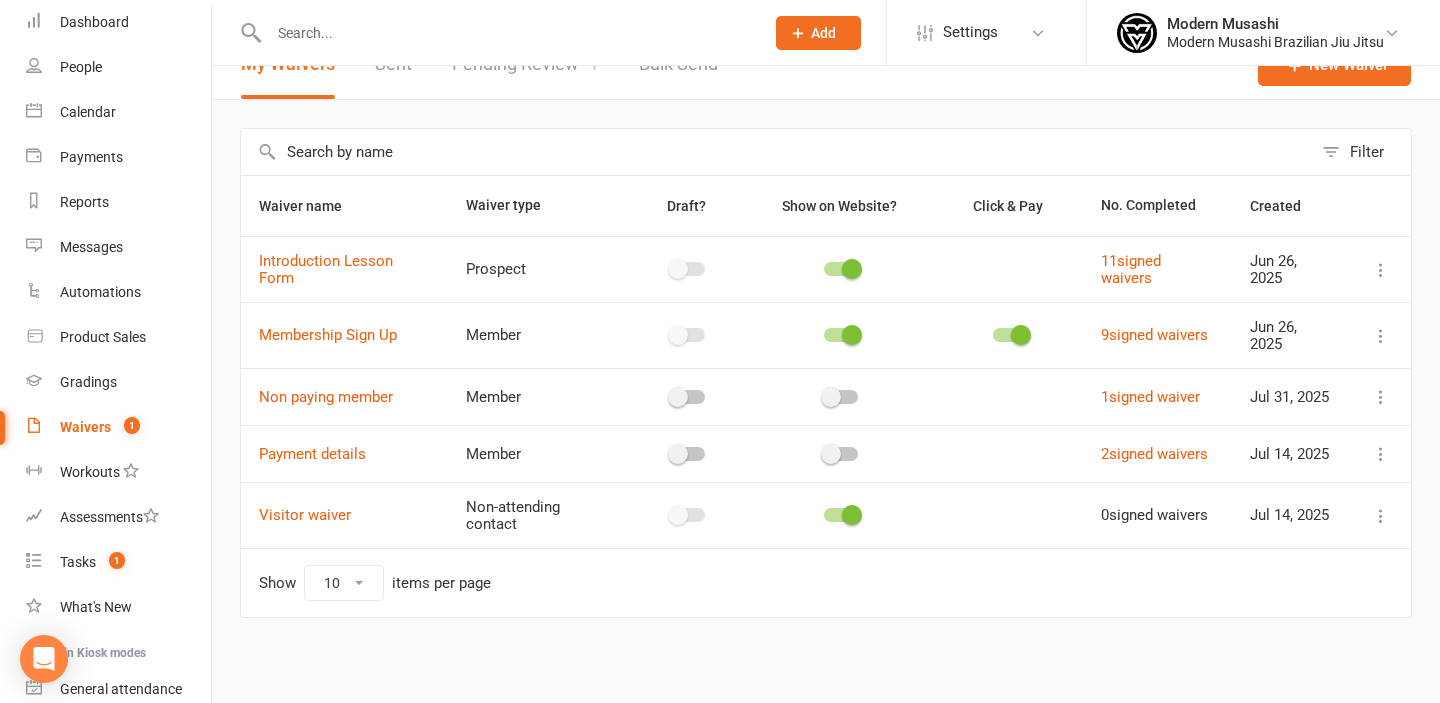 scroll, scrollTop: 0, scrollLeft: 0, axis: both 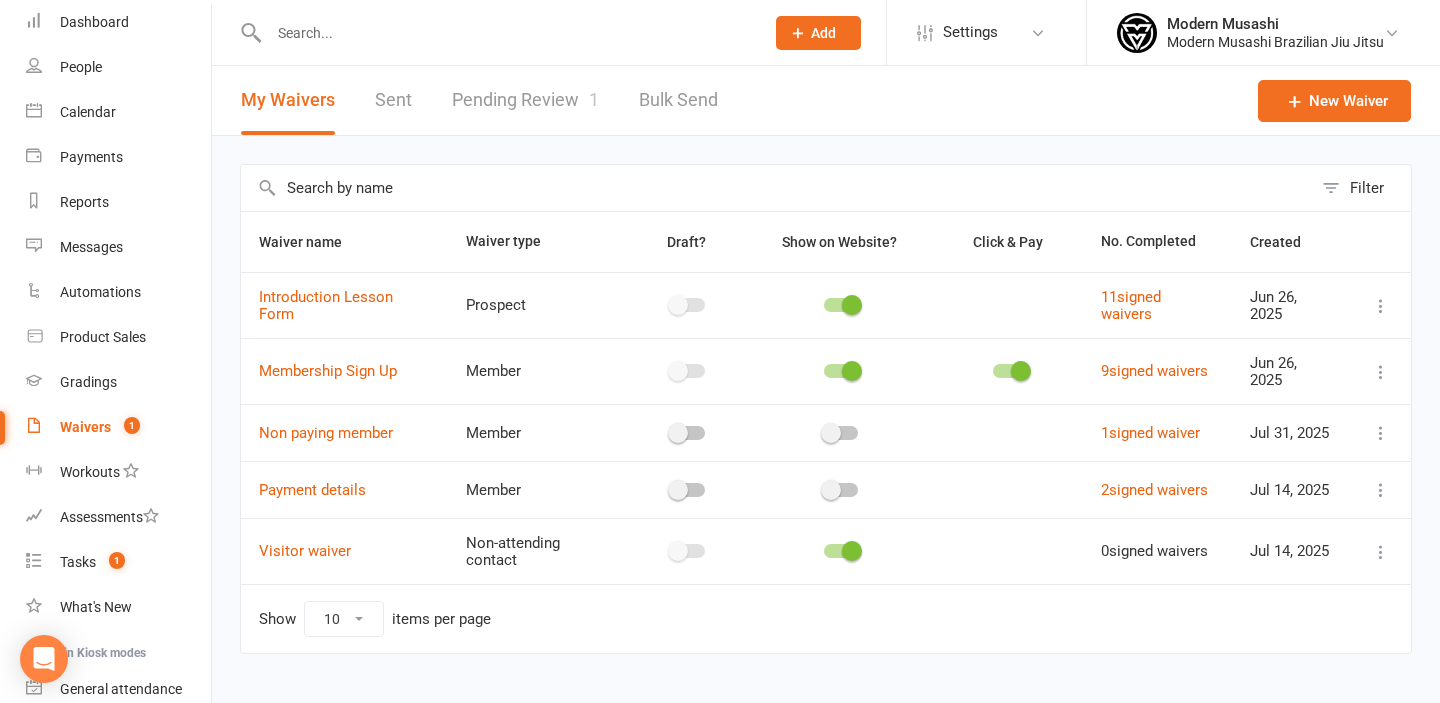 click on "Pending Review 1" at bounding box center [525, 100] 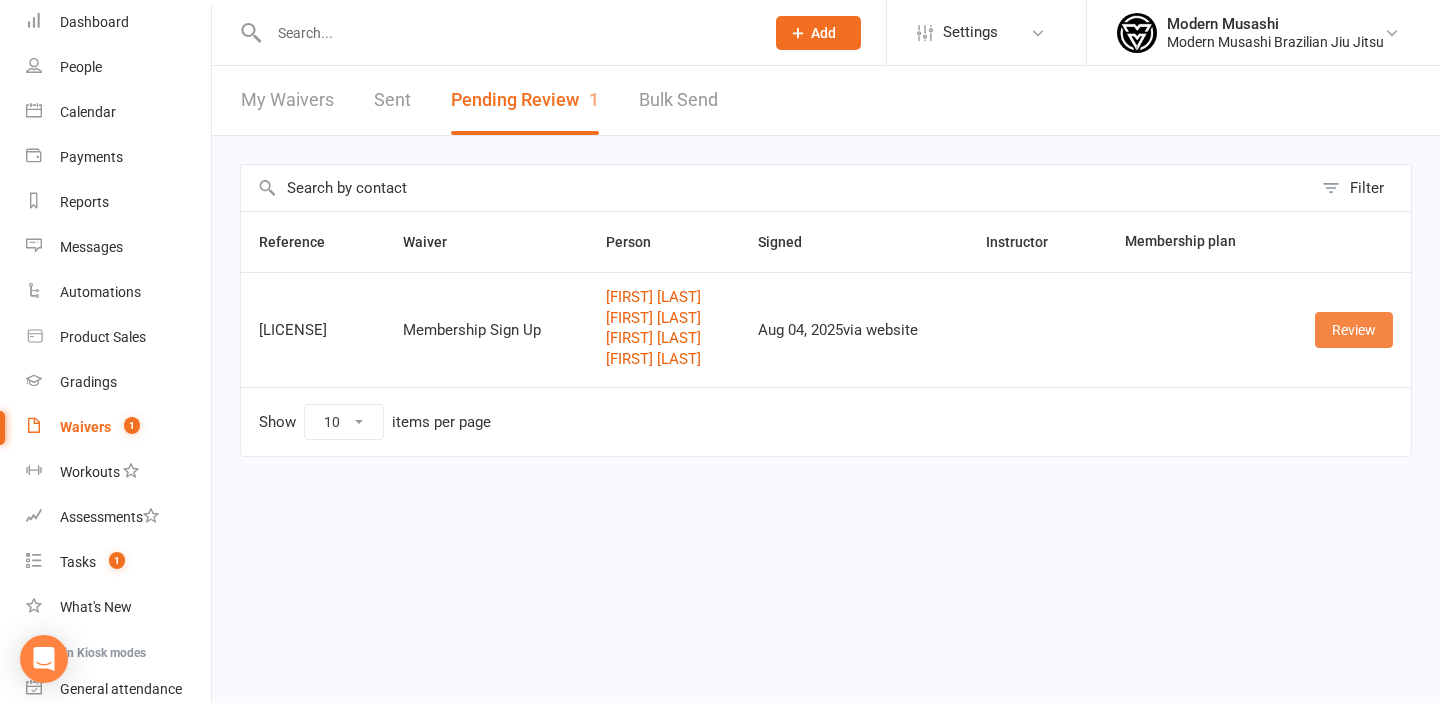 click on "Review" at bounding box center (1354, 330) 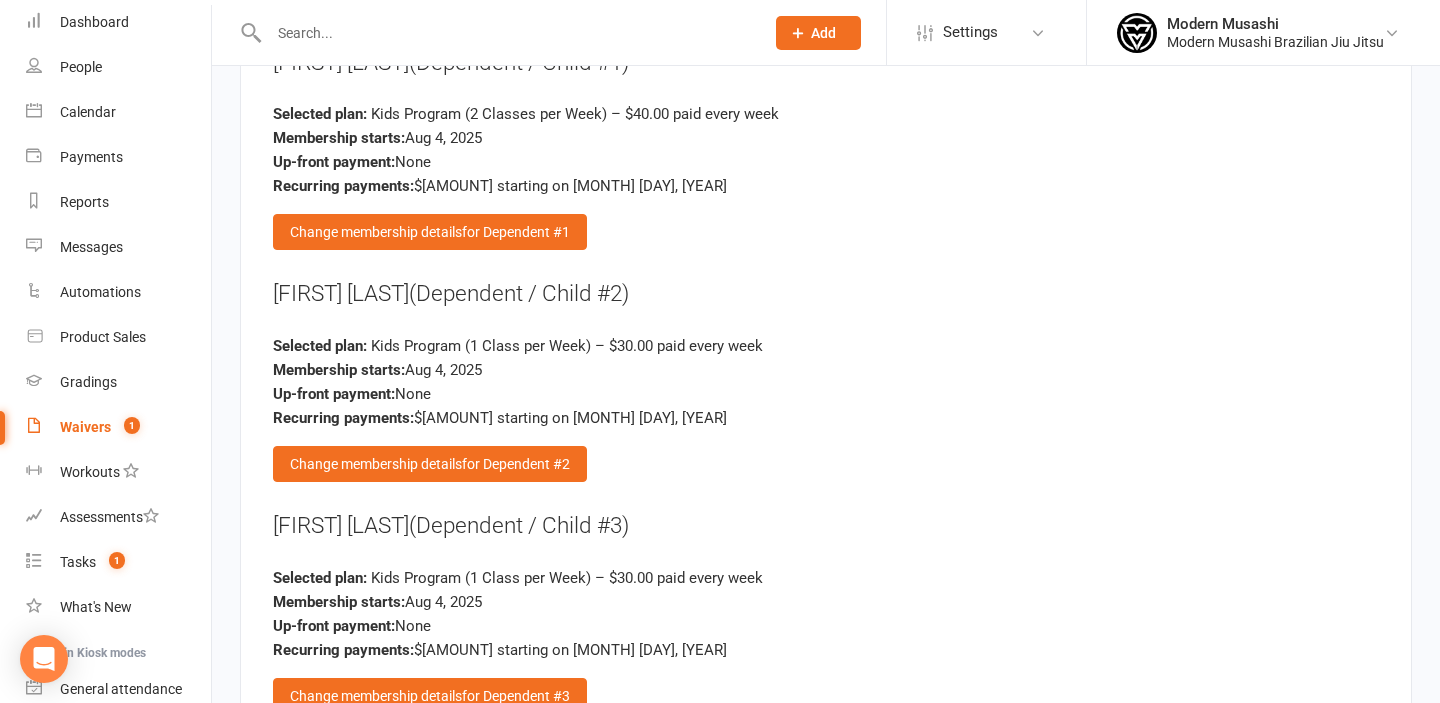 scroll, scrollTop: 3668, scrollLeft: 0, axis: vertical 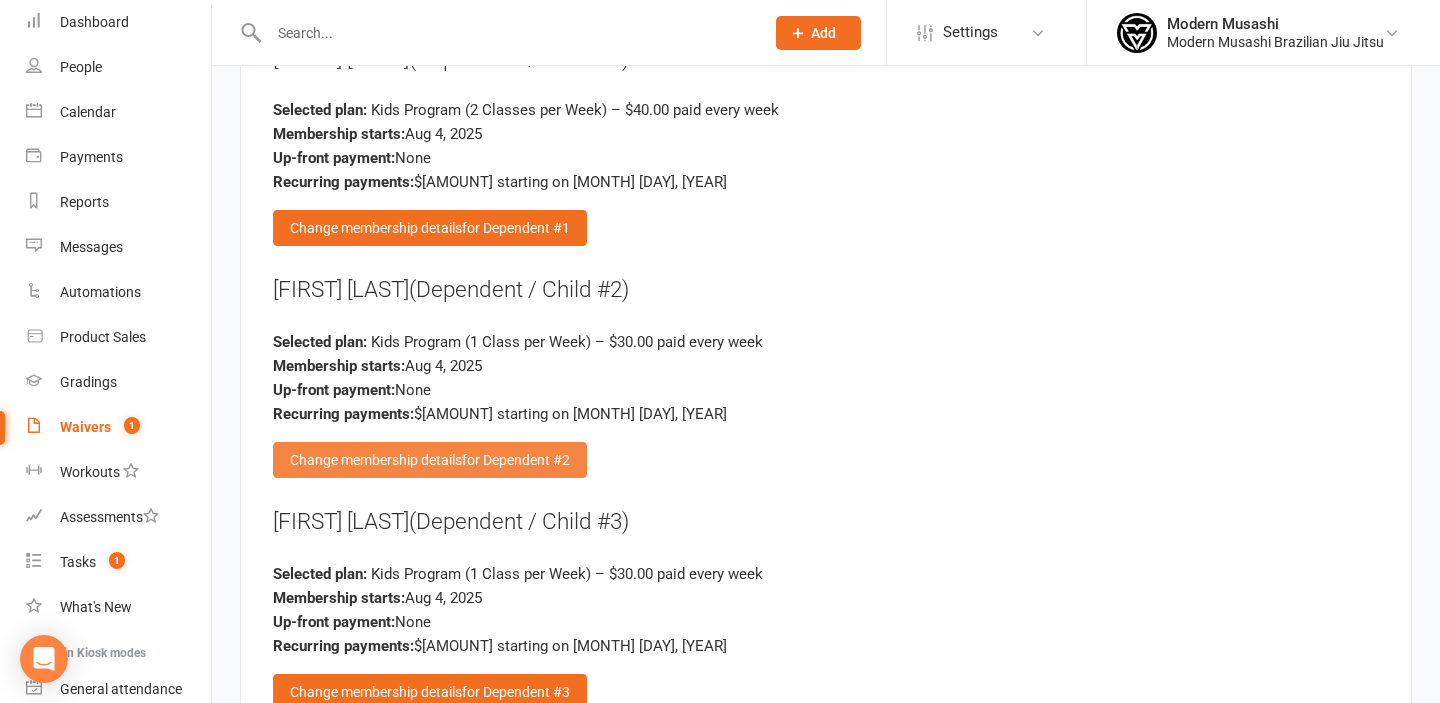 click on "Change membership details  for Dependent #2" at bounding box center (430, 460) 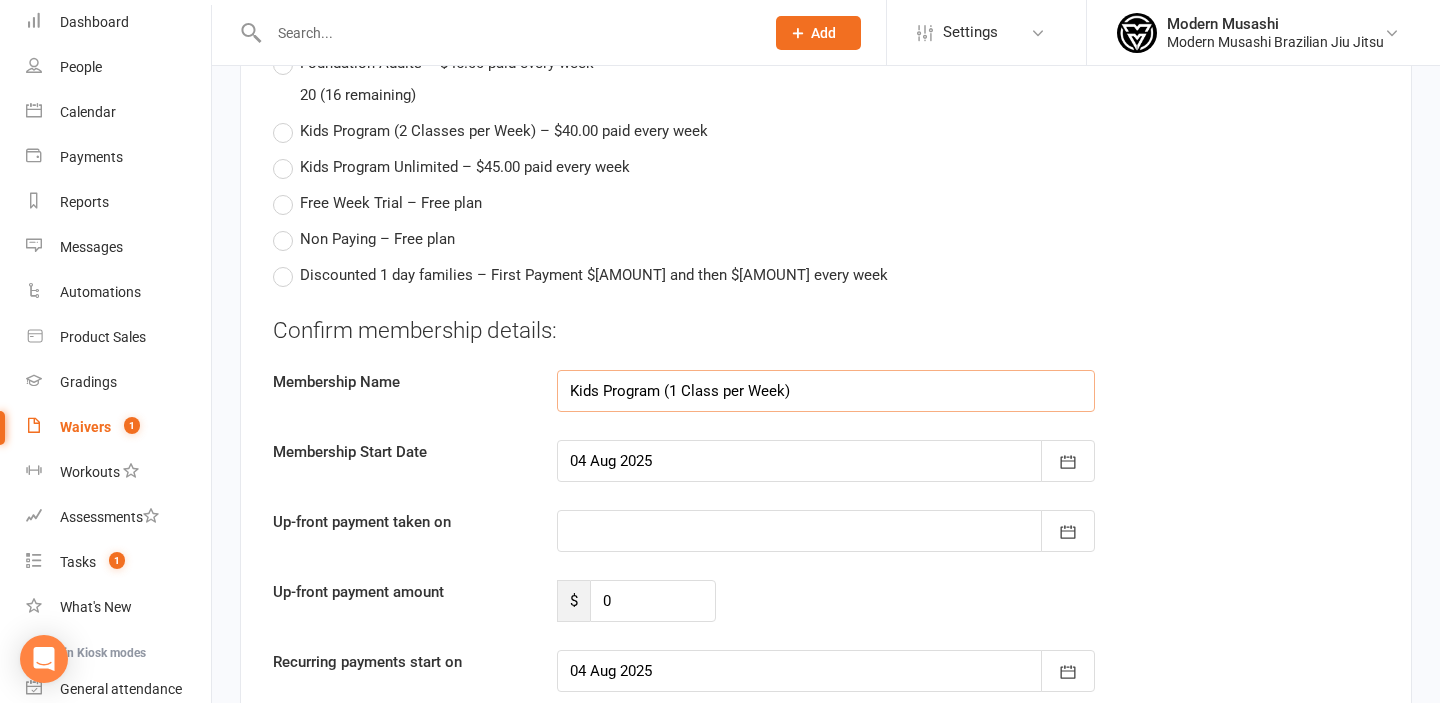 click on "Kids Program (1 Class per Week)" at bounding box center [826, 391] 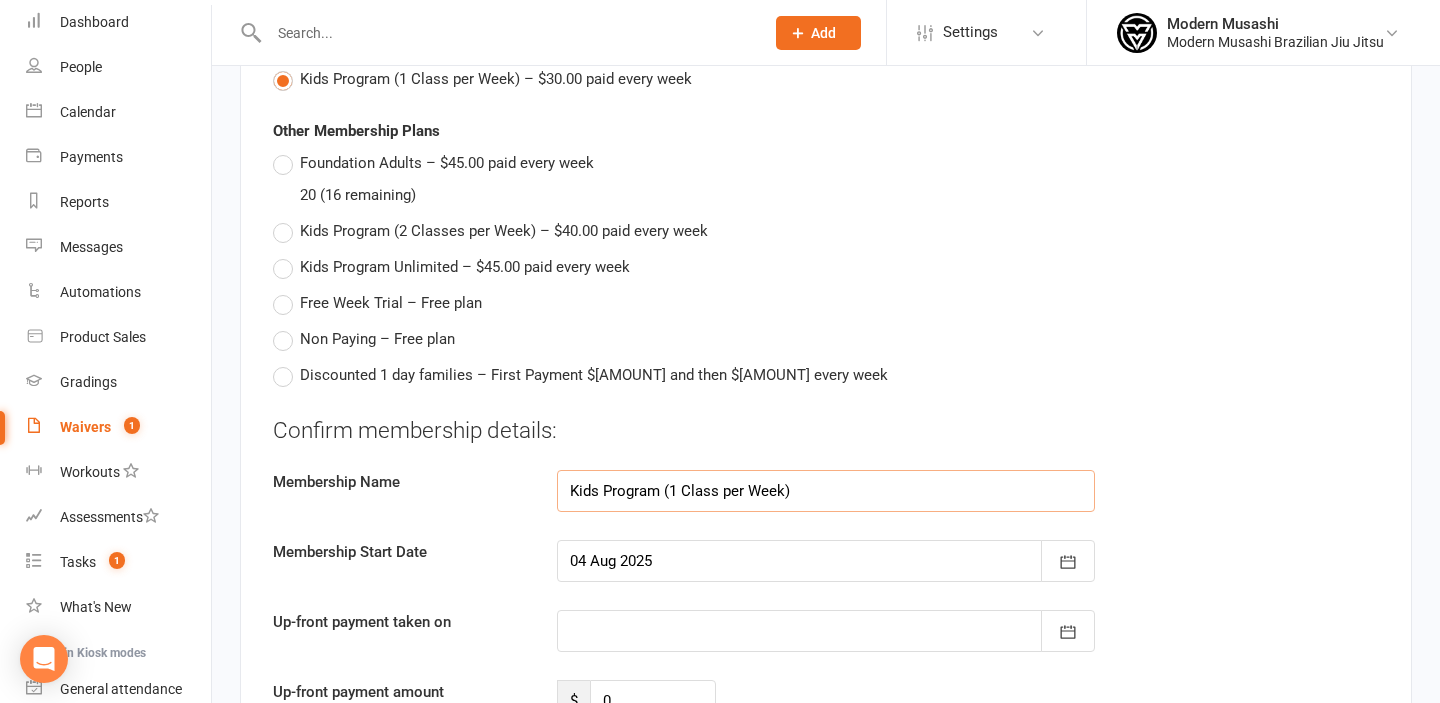 scroll, scrollTop: 3560, scrollLeft: 0, axis: vertical 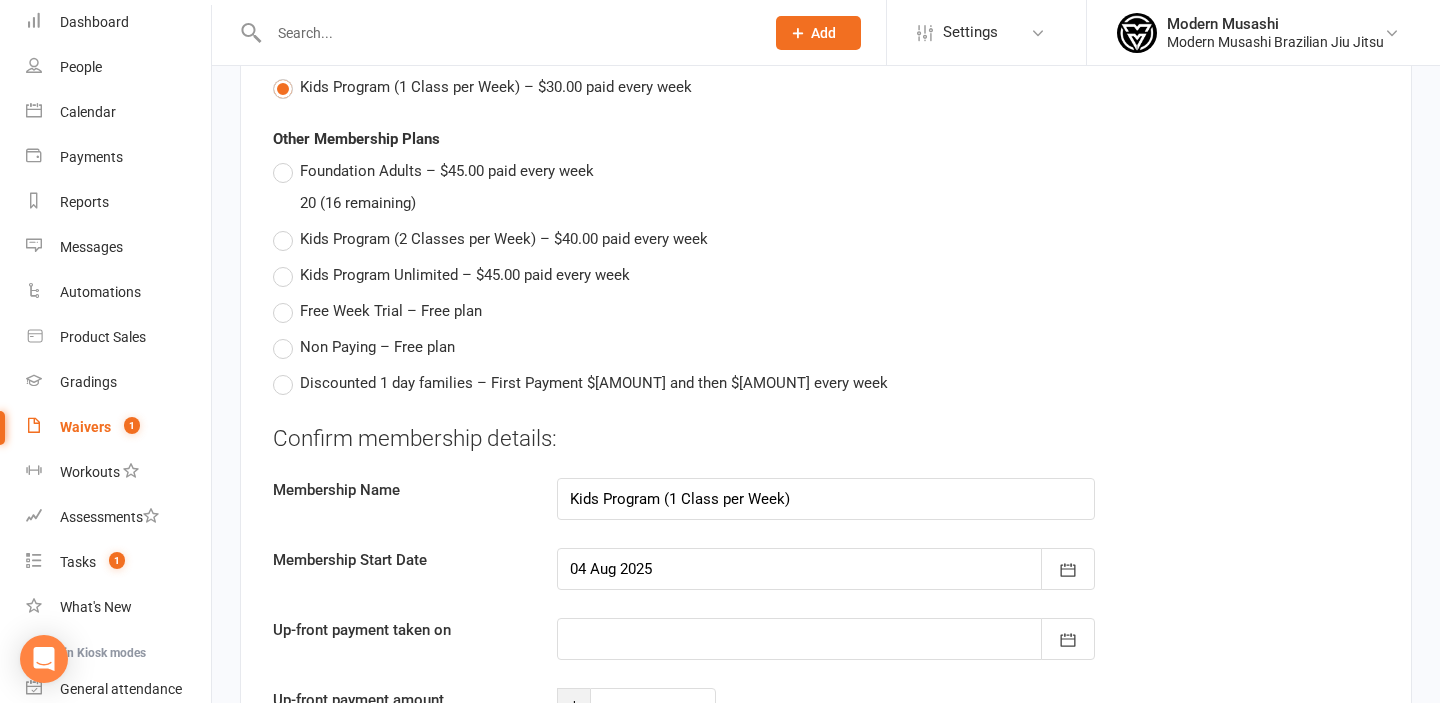 click on "Kids Program (2 Classes per Week) – $40.00 paid every week" at bounding box center [504, 237] 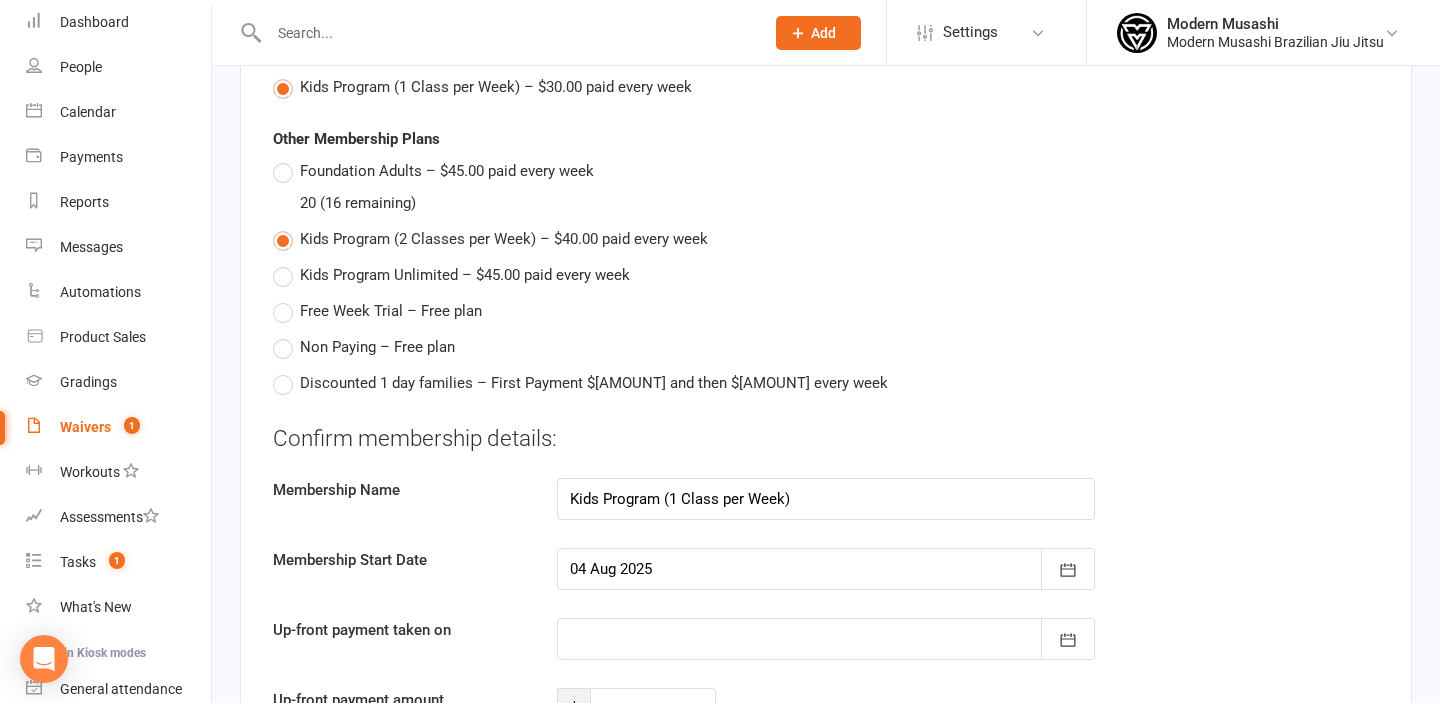 type on "Kids Program (2 Classes per Week)" 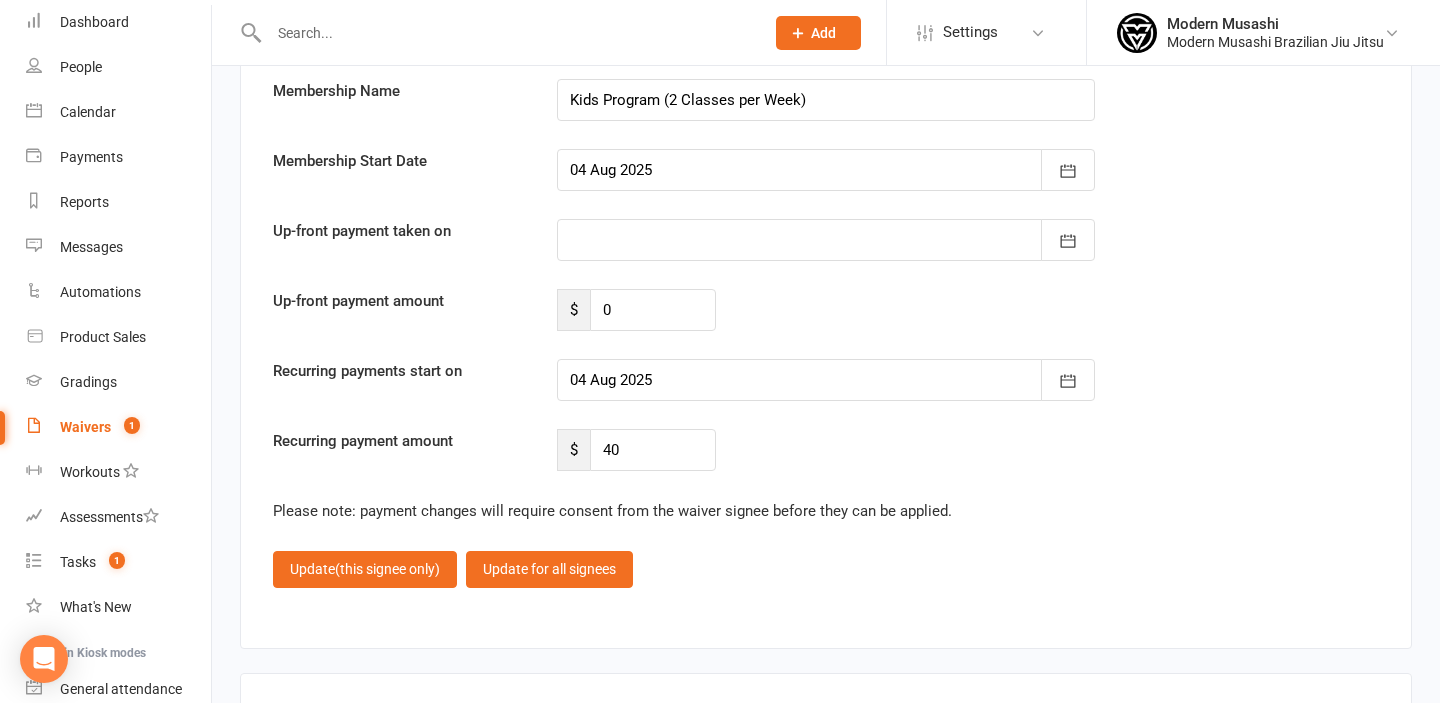 scroll, scrollTop: 3939, scrollLeft: 0, axis: vertical 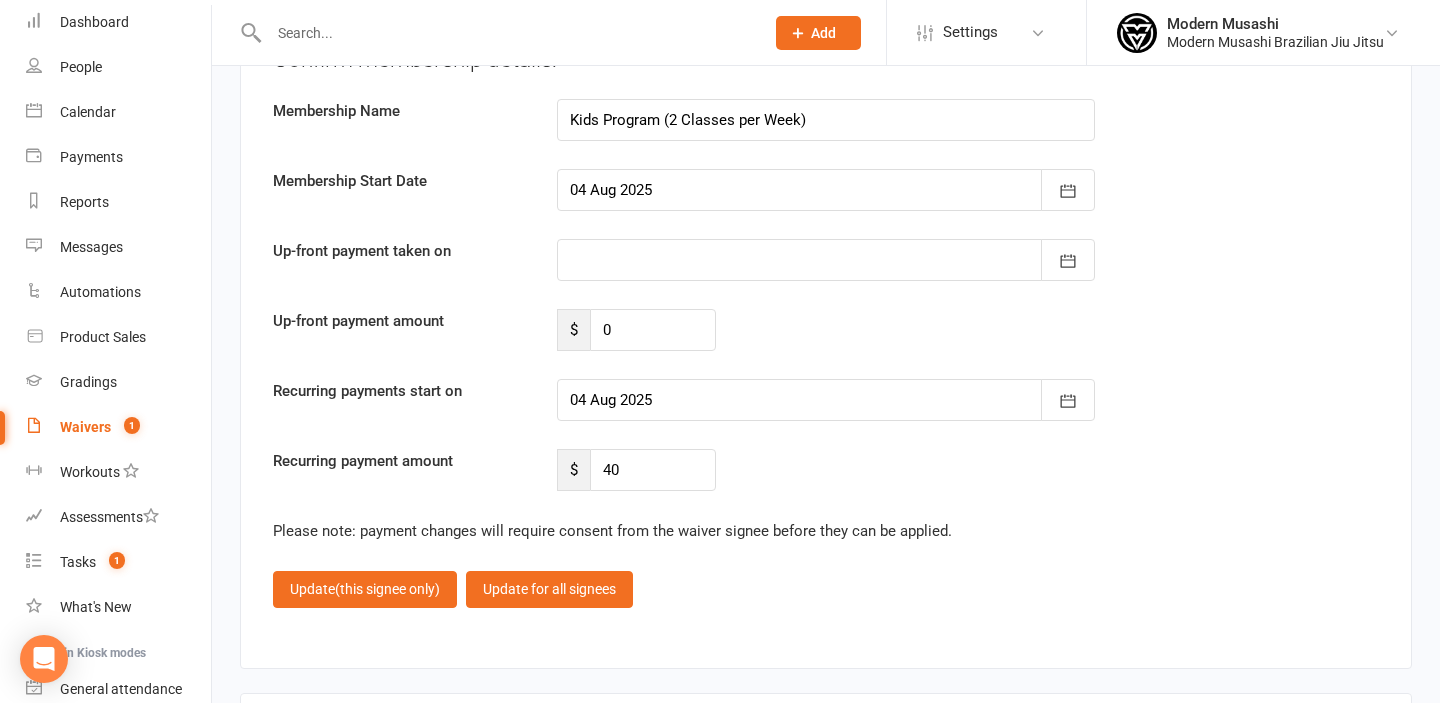 click at bounding box center (826, 400) 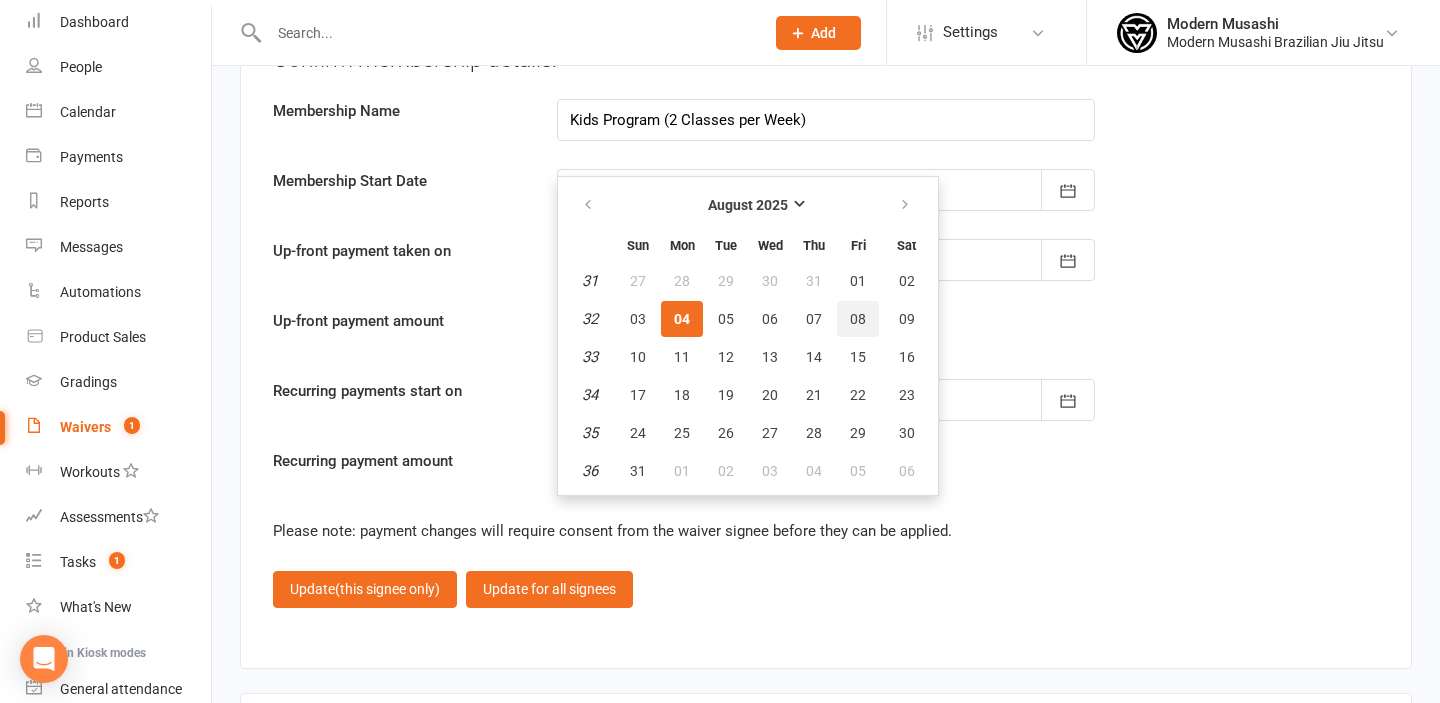 click on "08" at bounding box center (858, 319) 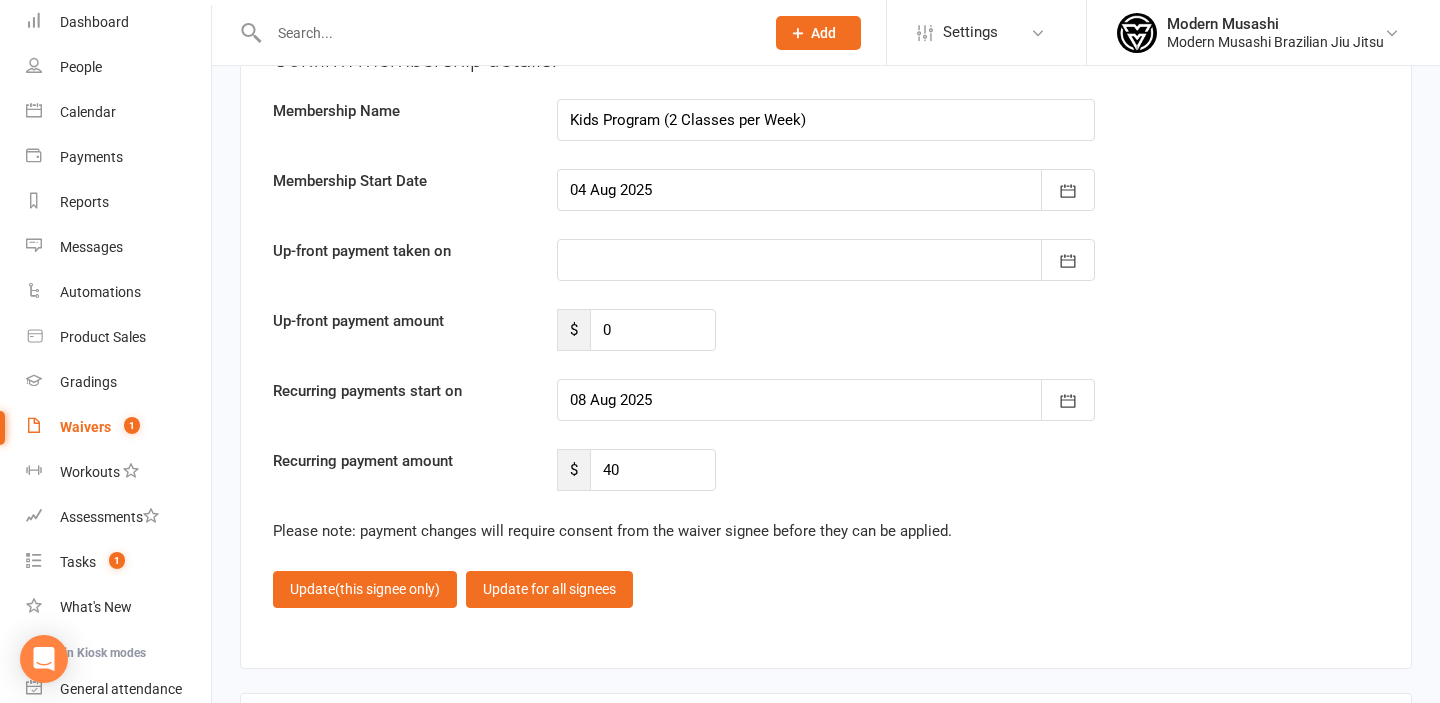 click on "Recurring payments start on 08 Aug 2025
August 2025
Sun Mon Tue Wed Thu Fri Sat
31
27
28
29
30
31
01
02
32
03
04
05
06
07
08
09
33
10
11
12
13
14
15
16
34
17
18
19
20
21
22
23
35
24
25
26
27
28
29
30" at bounding box center [826, 400] 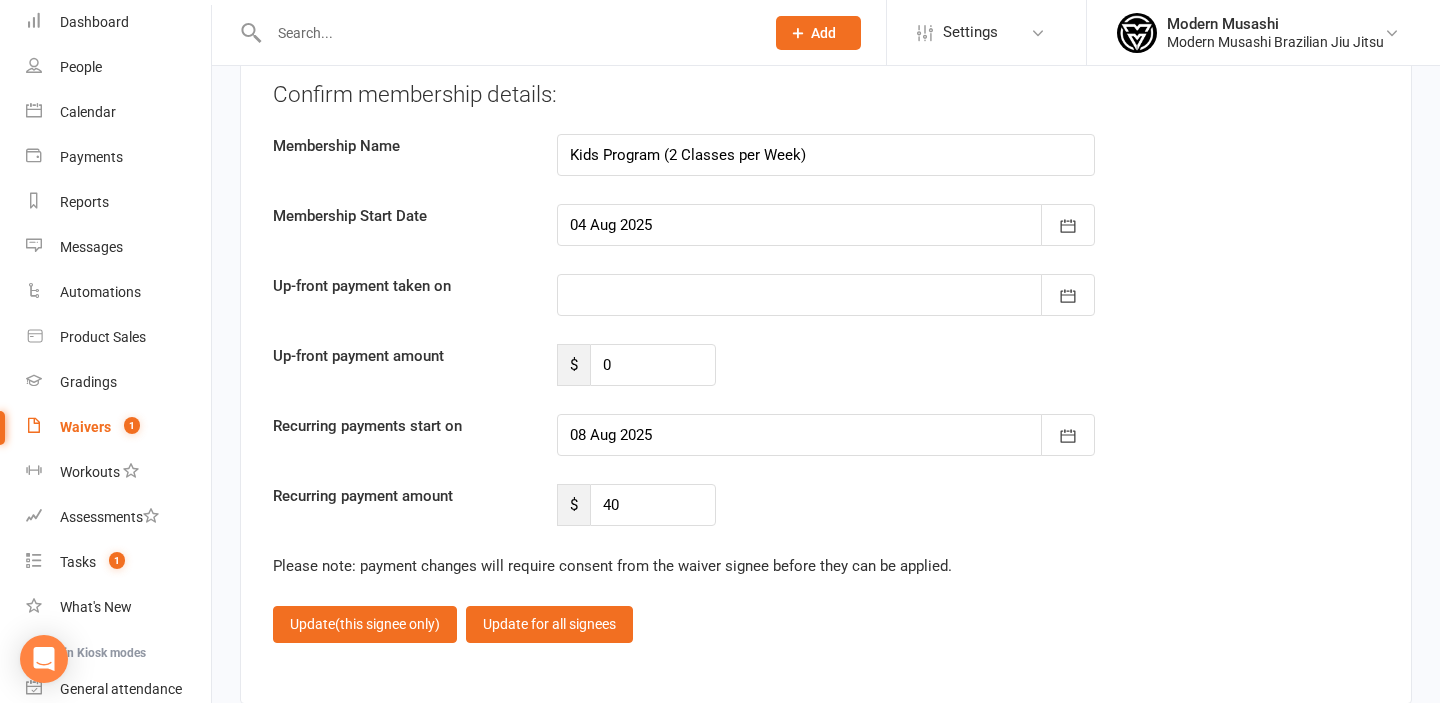scroll, scrollTop: 3907, scrollLeft: 0, axis: vertical 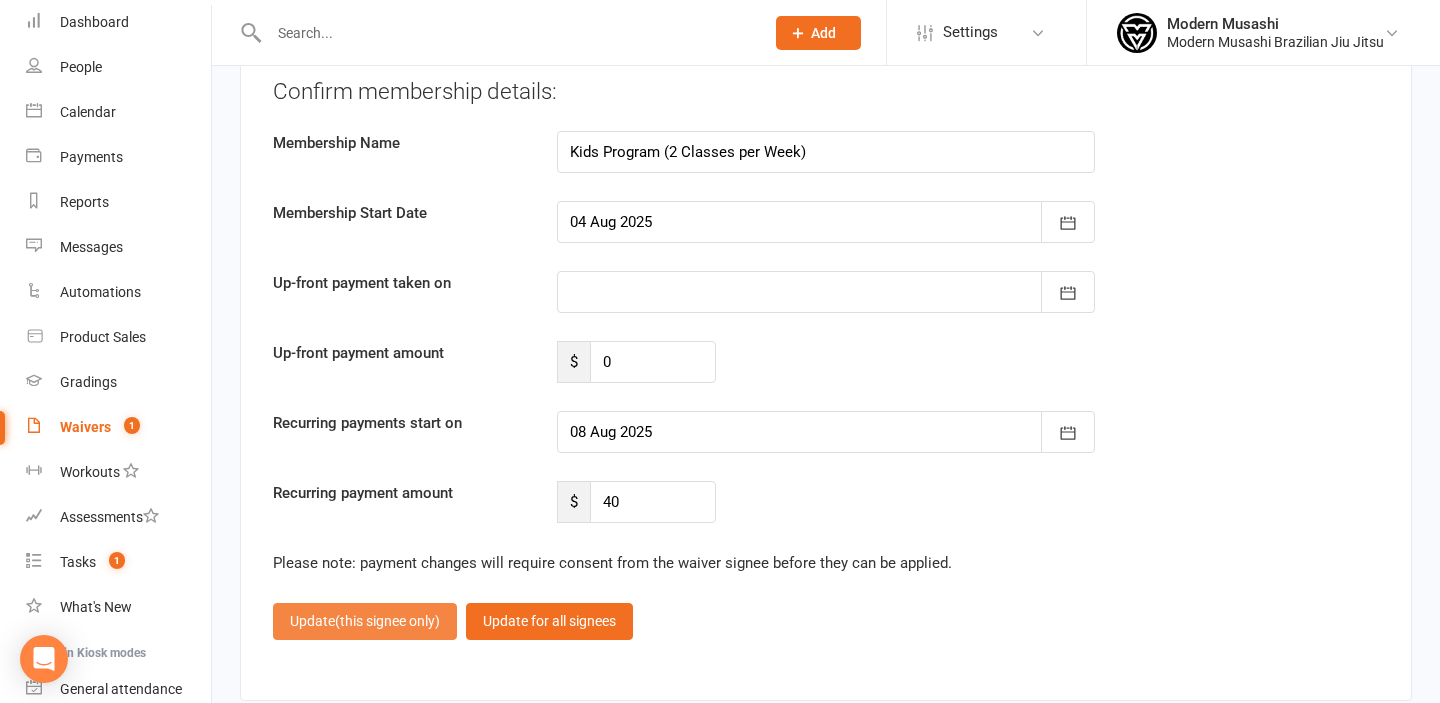 click on "Update  (this signee only)" at bounding box center (365, 621) 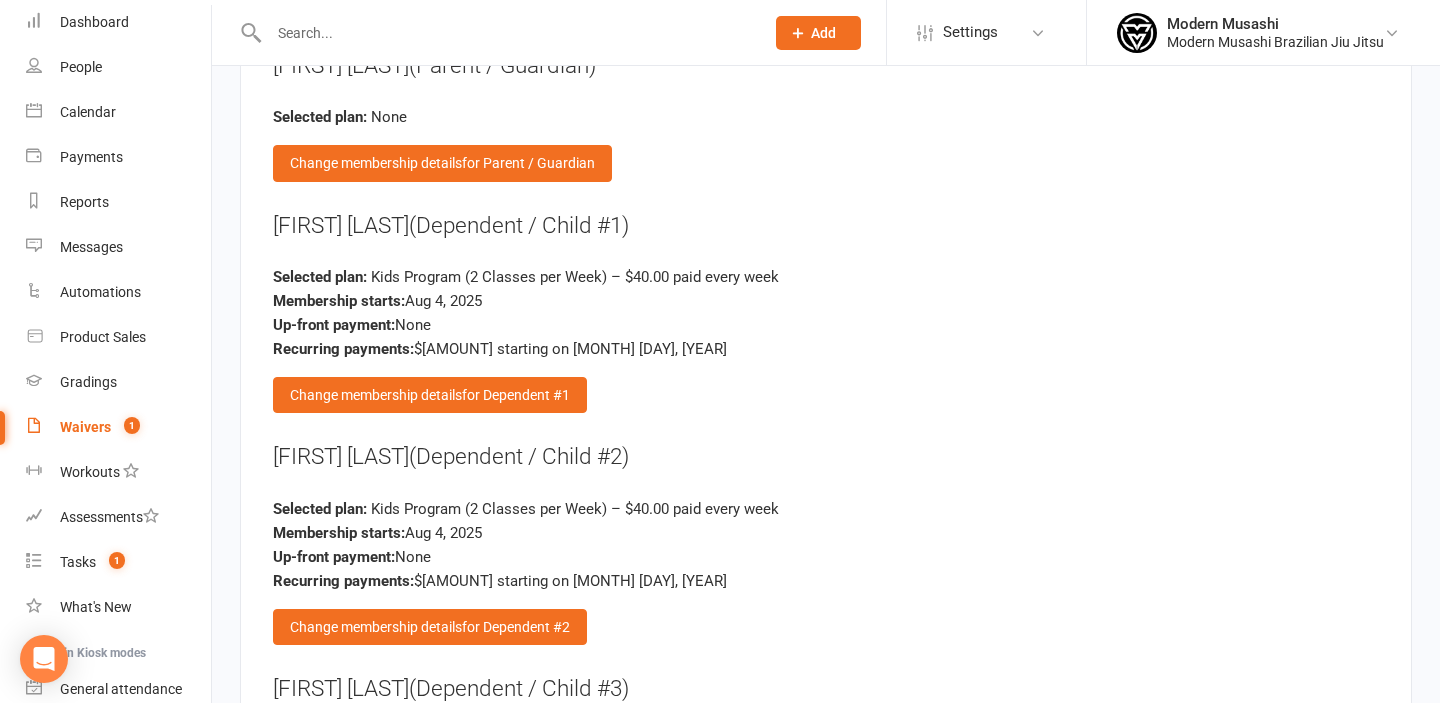 scroll, scrollTop: 3515, scrollLeft: 0, axis: vertical 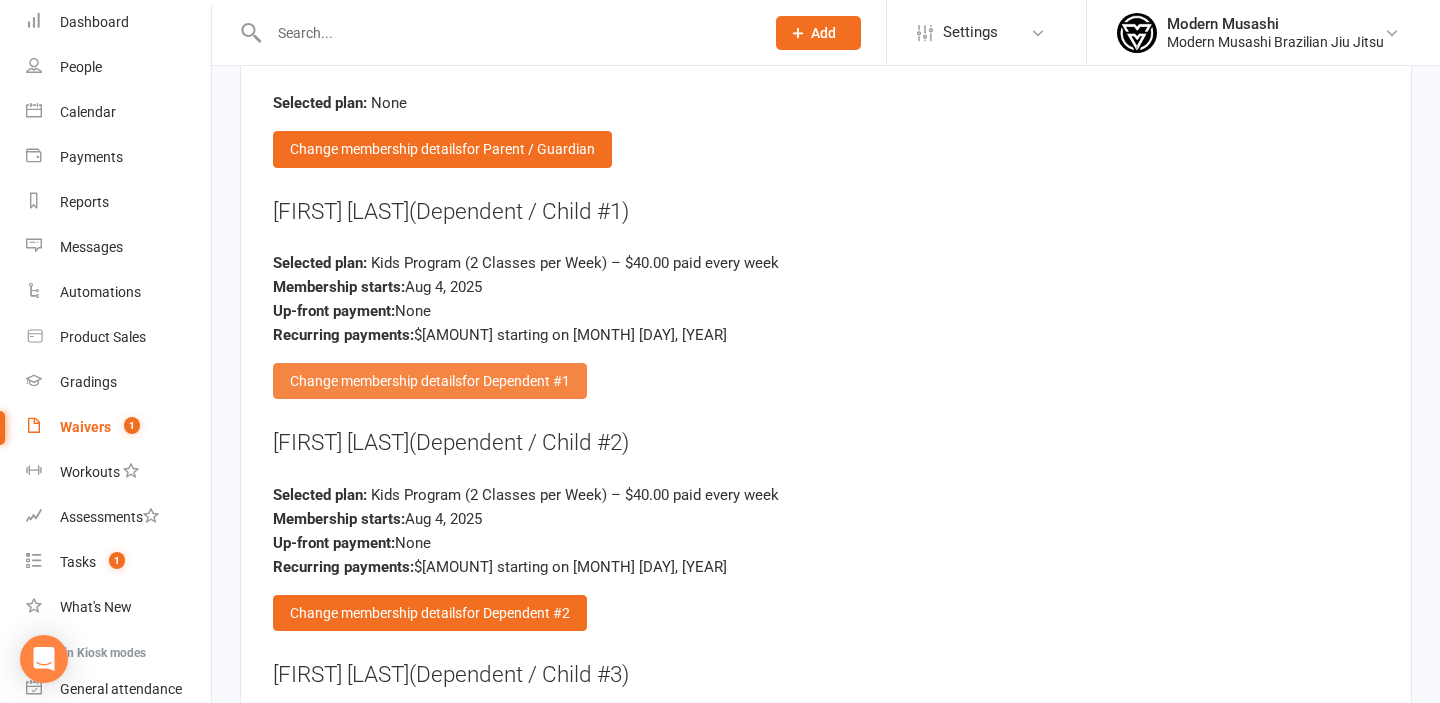 click on "Change membership details  for Dependent #1" at bounding box center (430, 381) 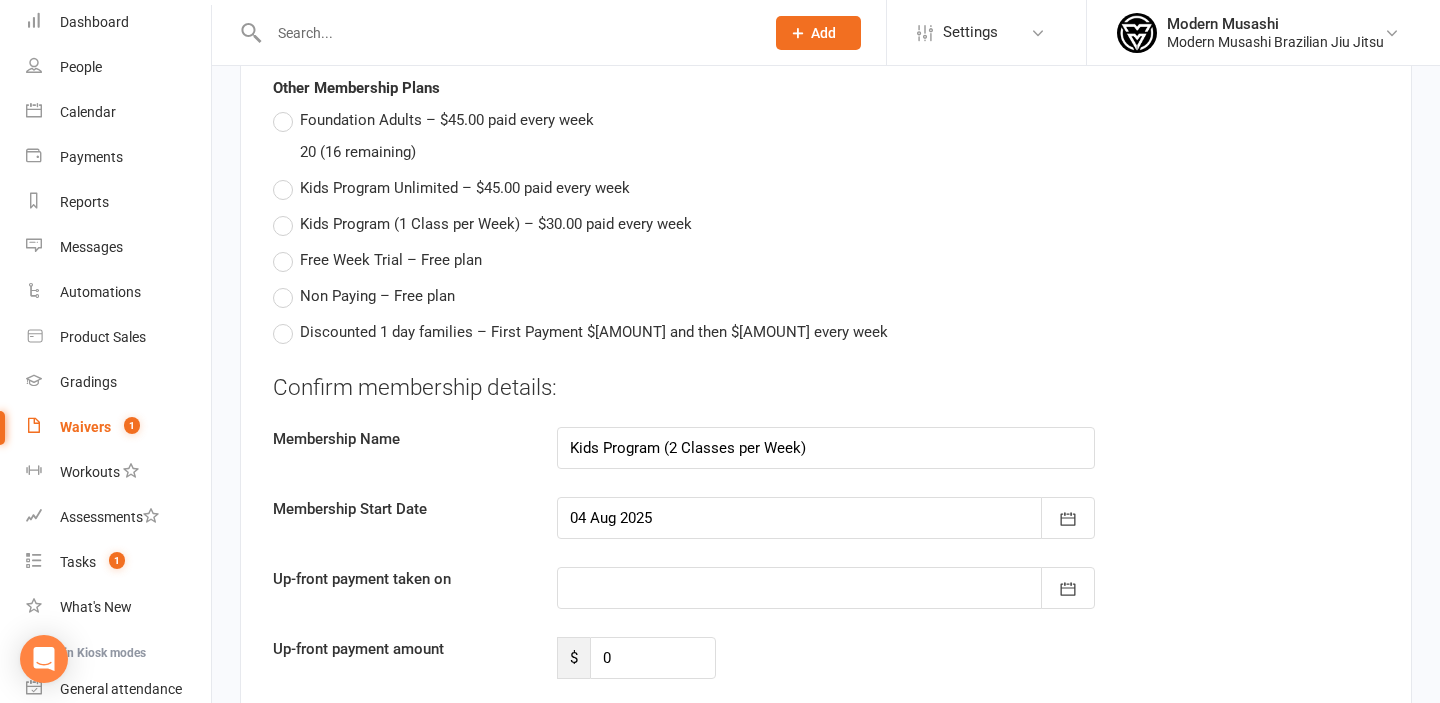 scroll, scrollTop: 3692, scrollLeft: 0, axis: vertical 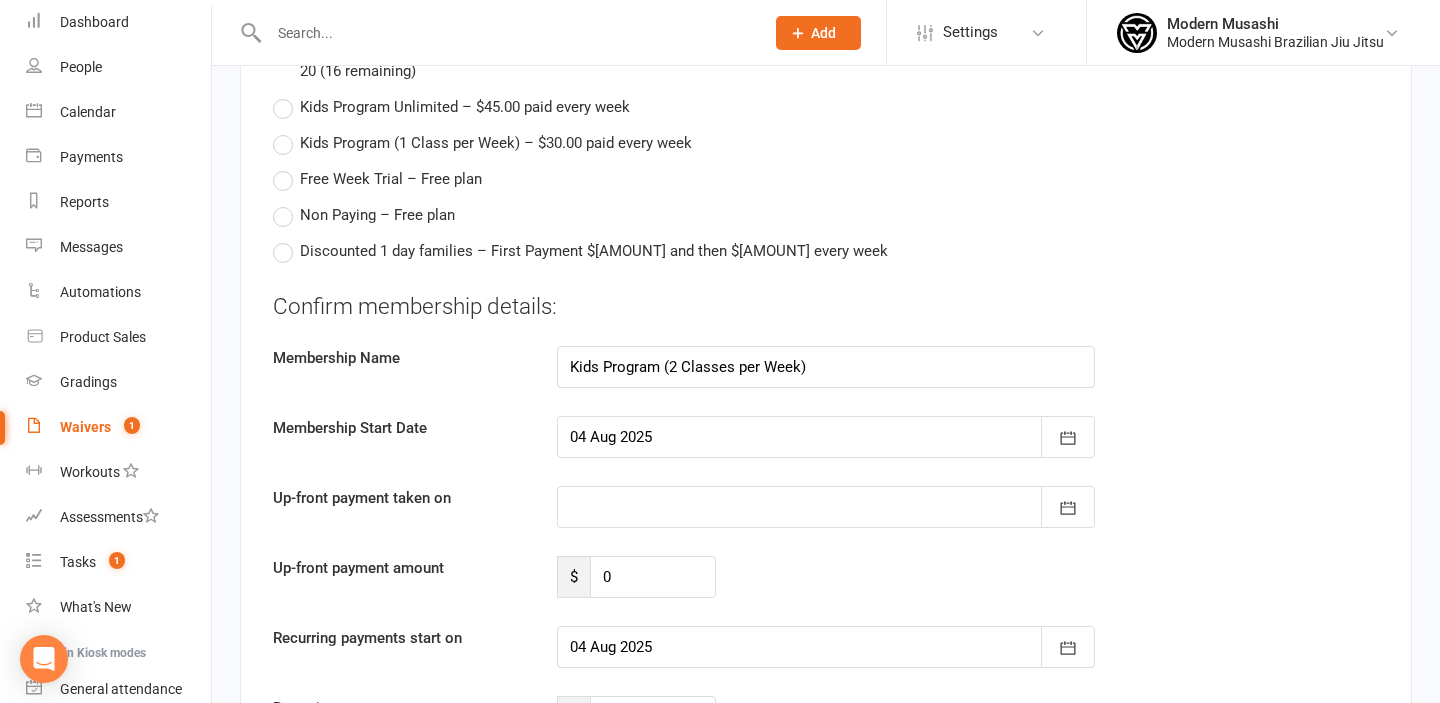 click at bounding box center [826, 437] 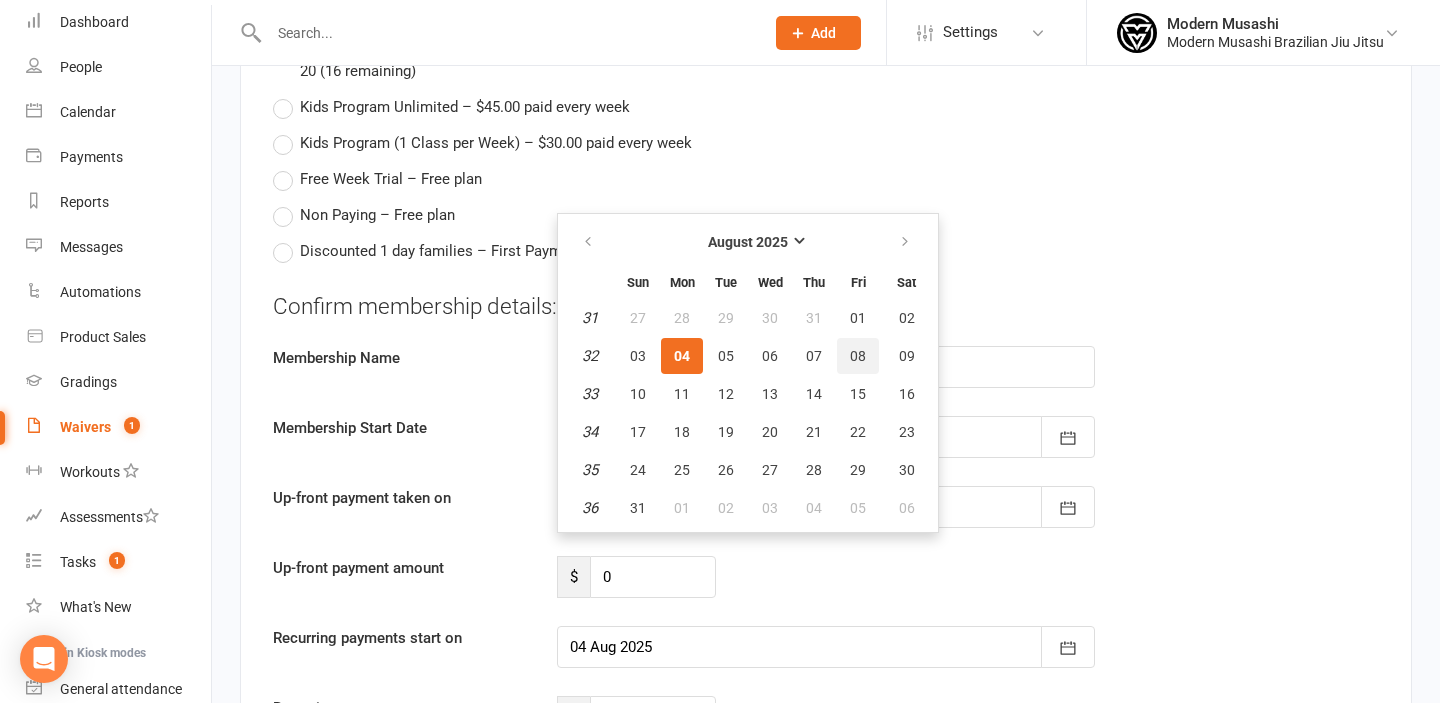 click on "08" at bounding box center [858, 356] 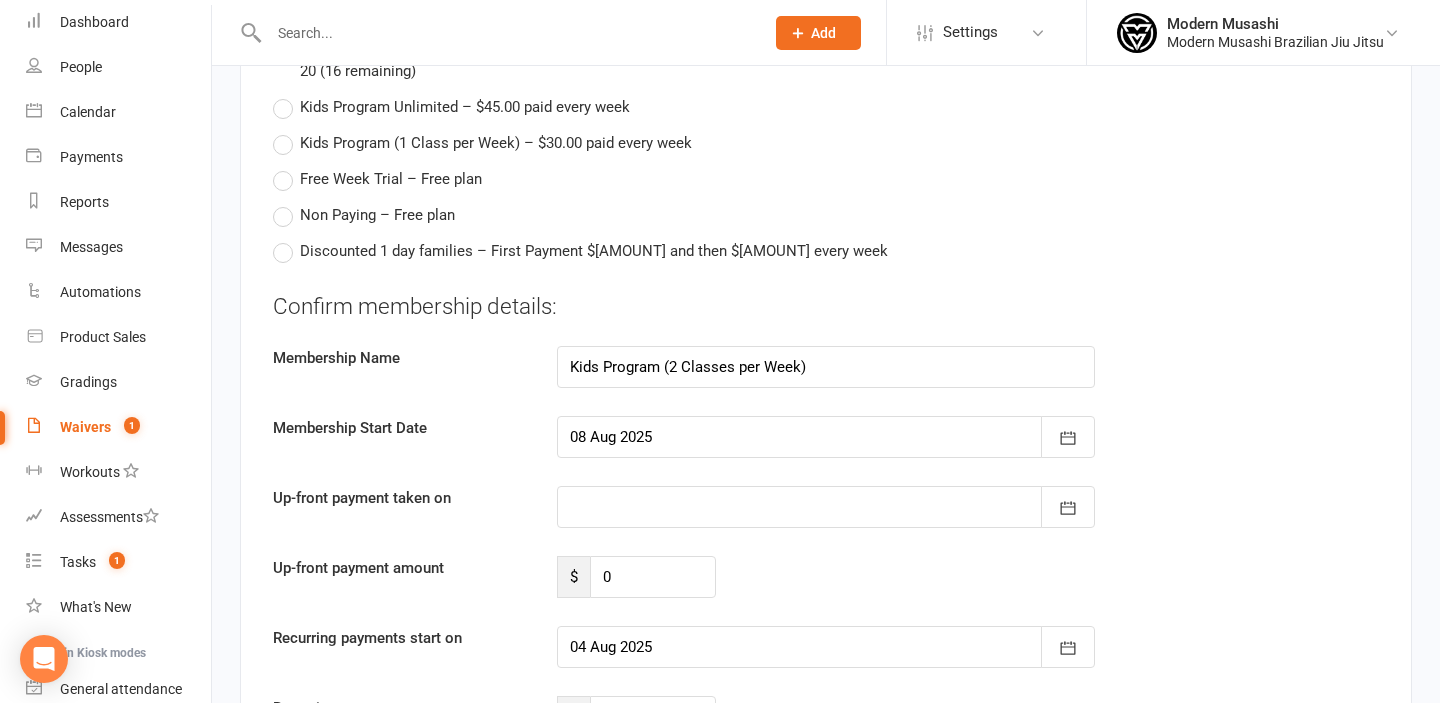 click on "Membership Name Kids Program (2 Classes per Week)" at bounding box center (826, 367) 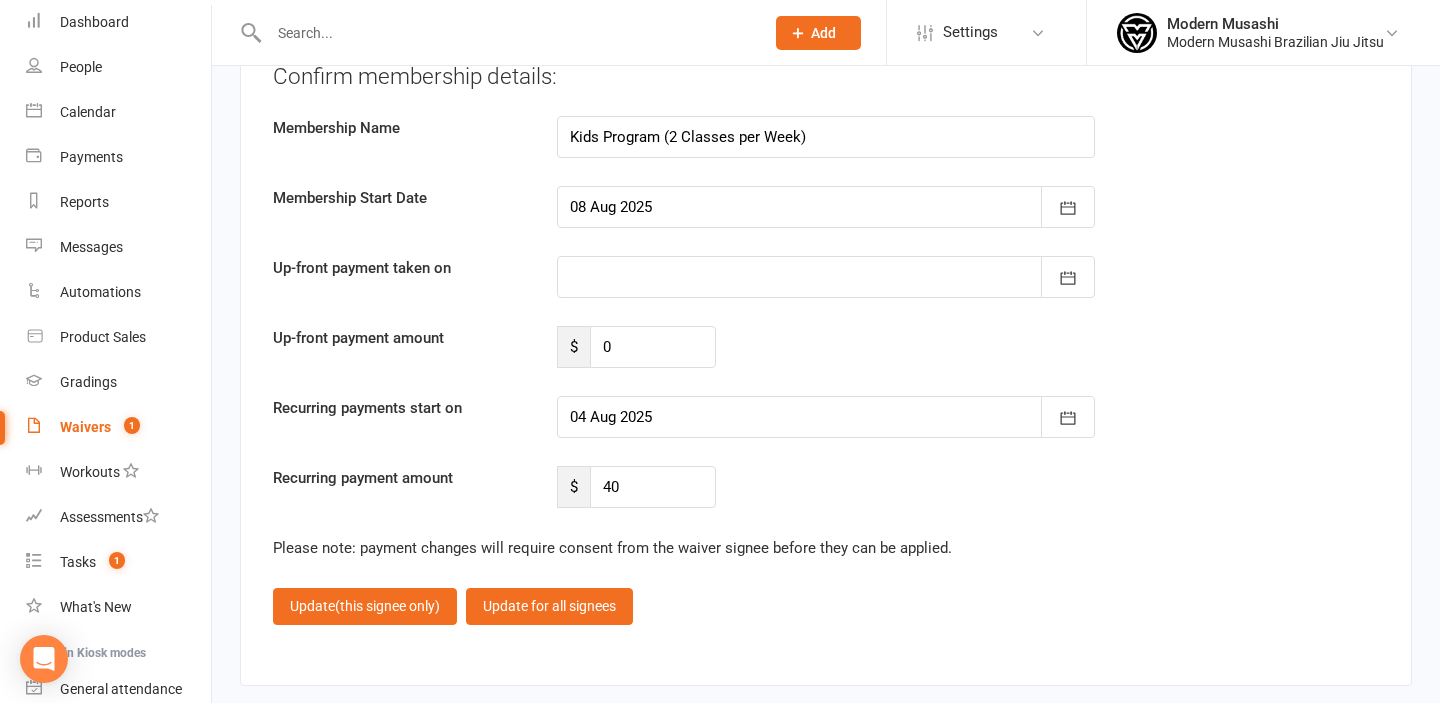 scroll, scrollTop: 3925, scrollLeft: 0, axis: vertical 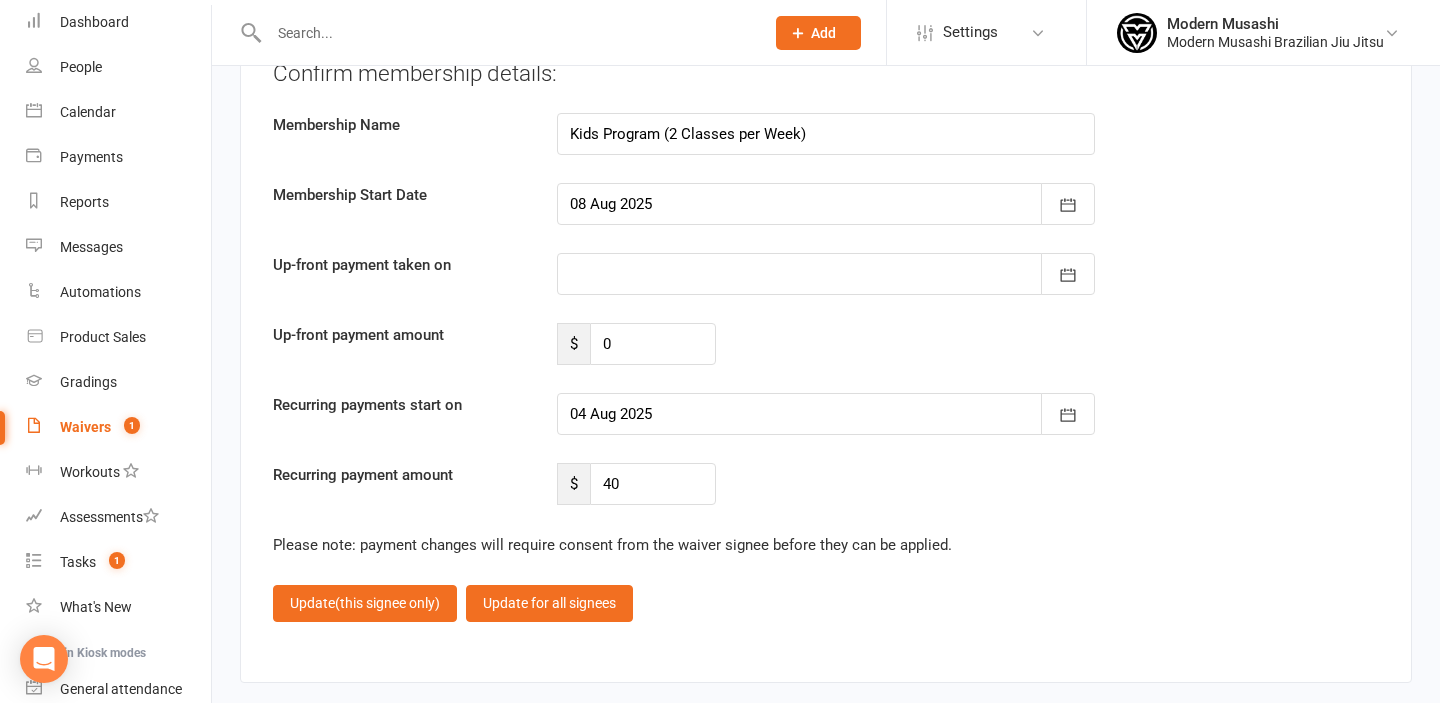 click at bounding box center (826, 204) 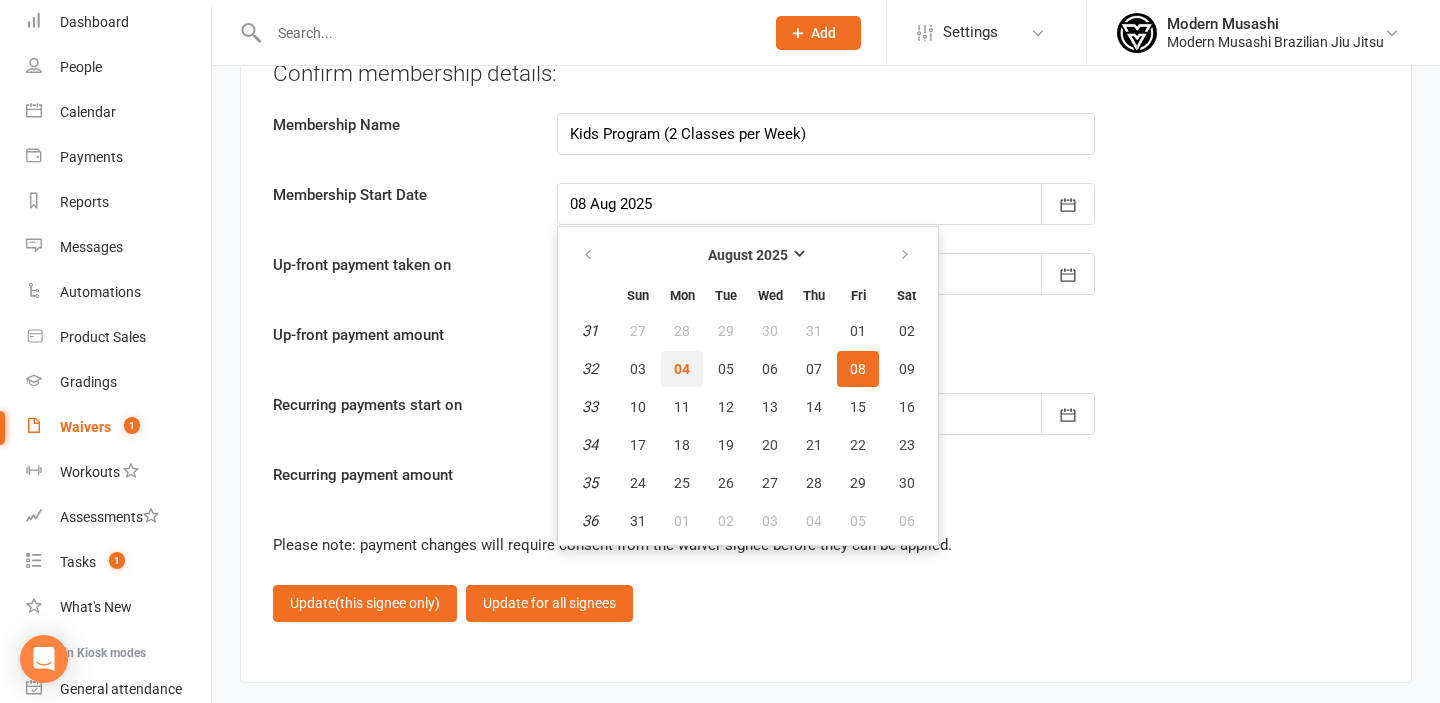 click on "04" at bounding box center (682, 369) 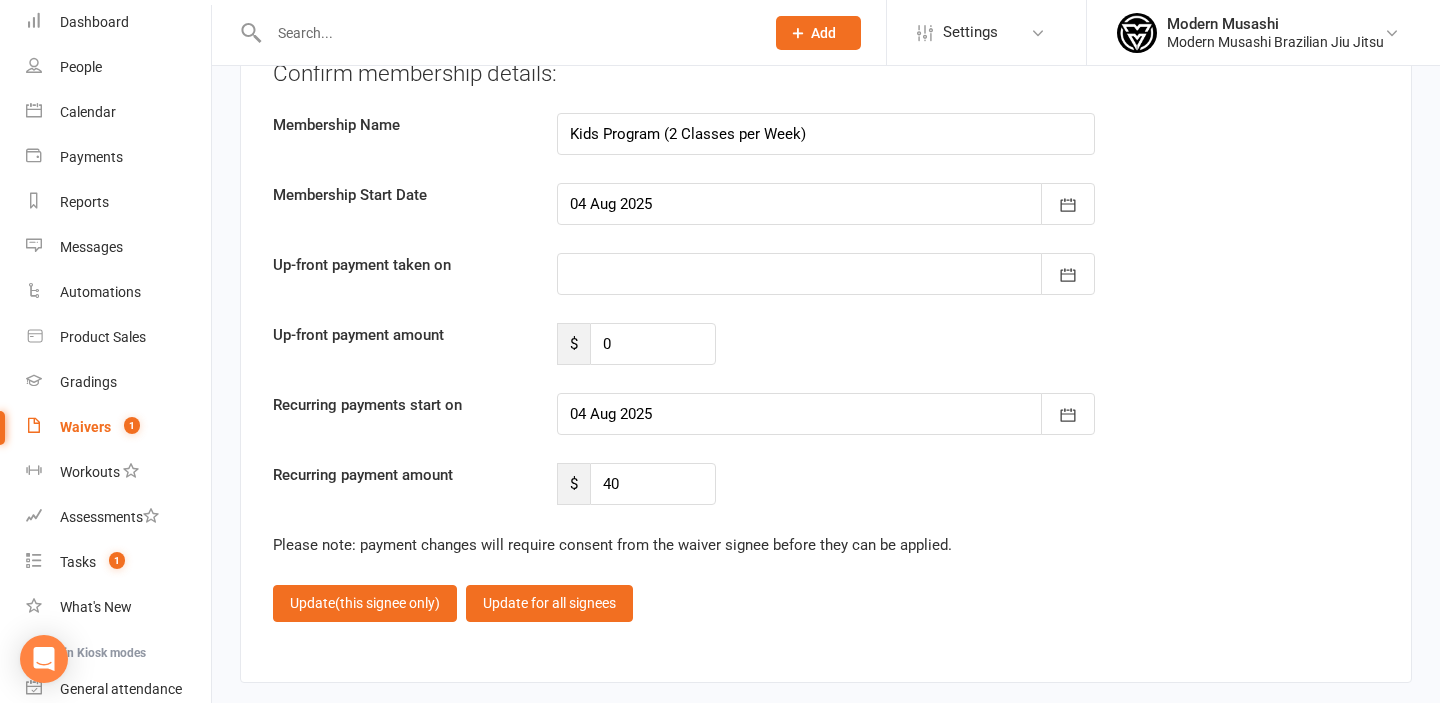 click at bounding box center (826, 414) 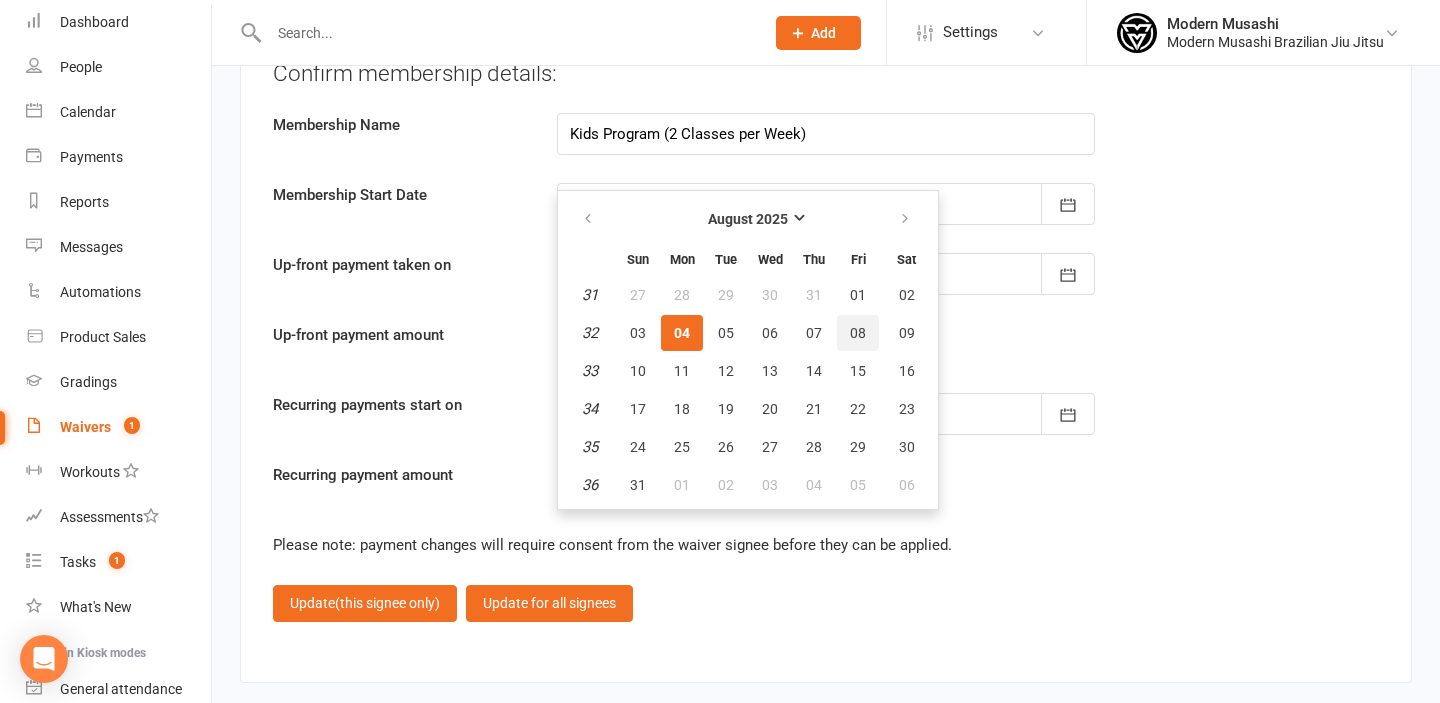 click on "08" at bounding box center (858, 333) 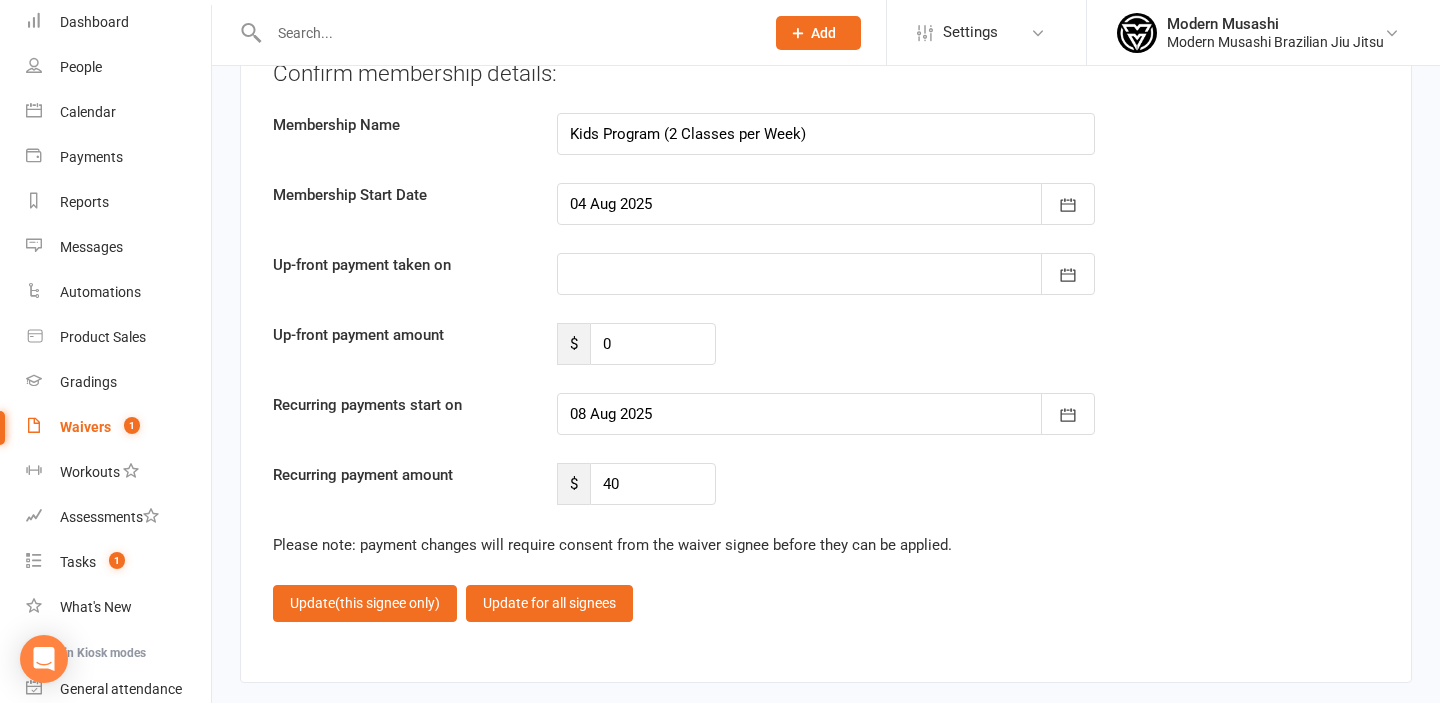 click on "Confirm membership details: Membership Name Kids Program (2 Classes per Week) Membership Start Date 04 Aug 2025
August 2025
Sun Mon Tue Wed Thu Fri Sat
31
27
28
29
30
31
01
02
32
03
04
05
06
07
08
09
33
10
11
12
13
14
15
16
34
17
18
19
20
21
22
23
35
24
25
26
27" at bounding box center (826, 282) 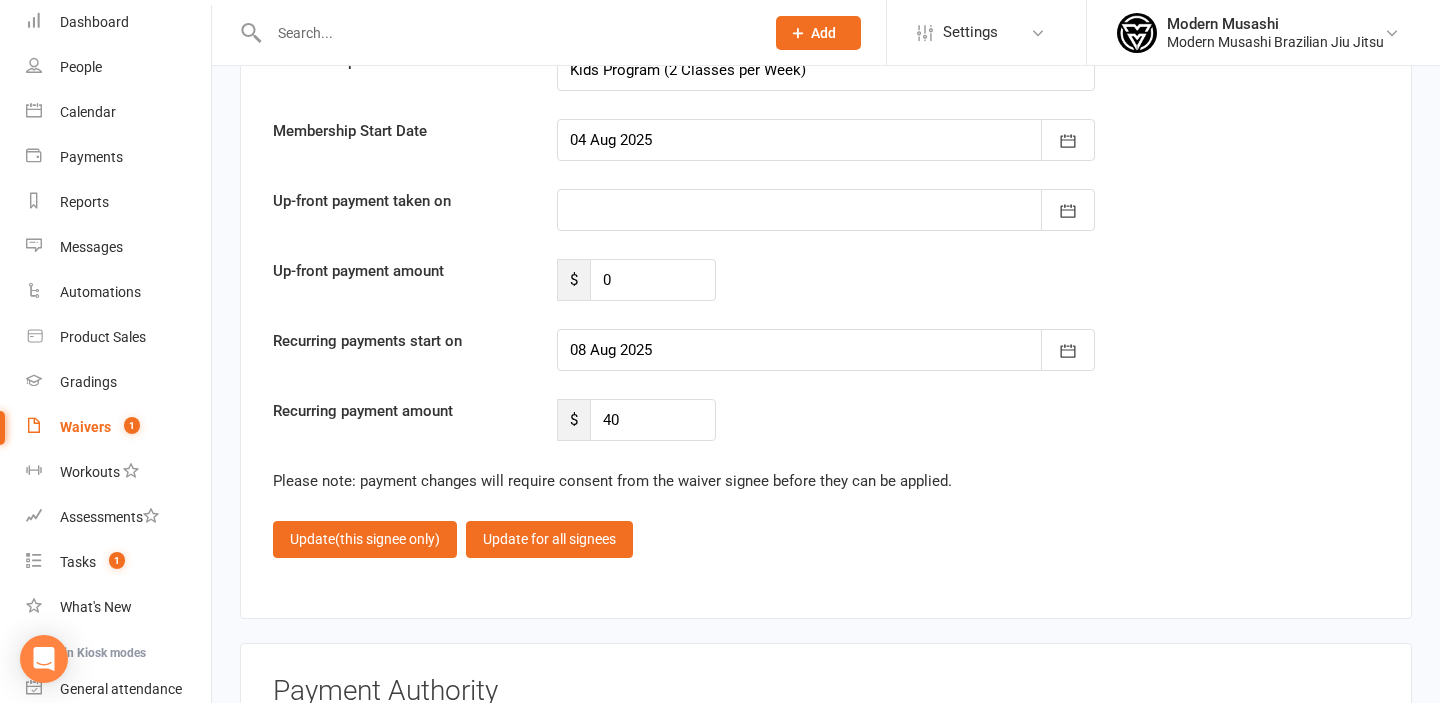 scroll, scrollTop: 4008, scrollLeft: 0, axis: vertical 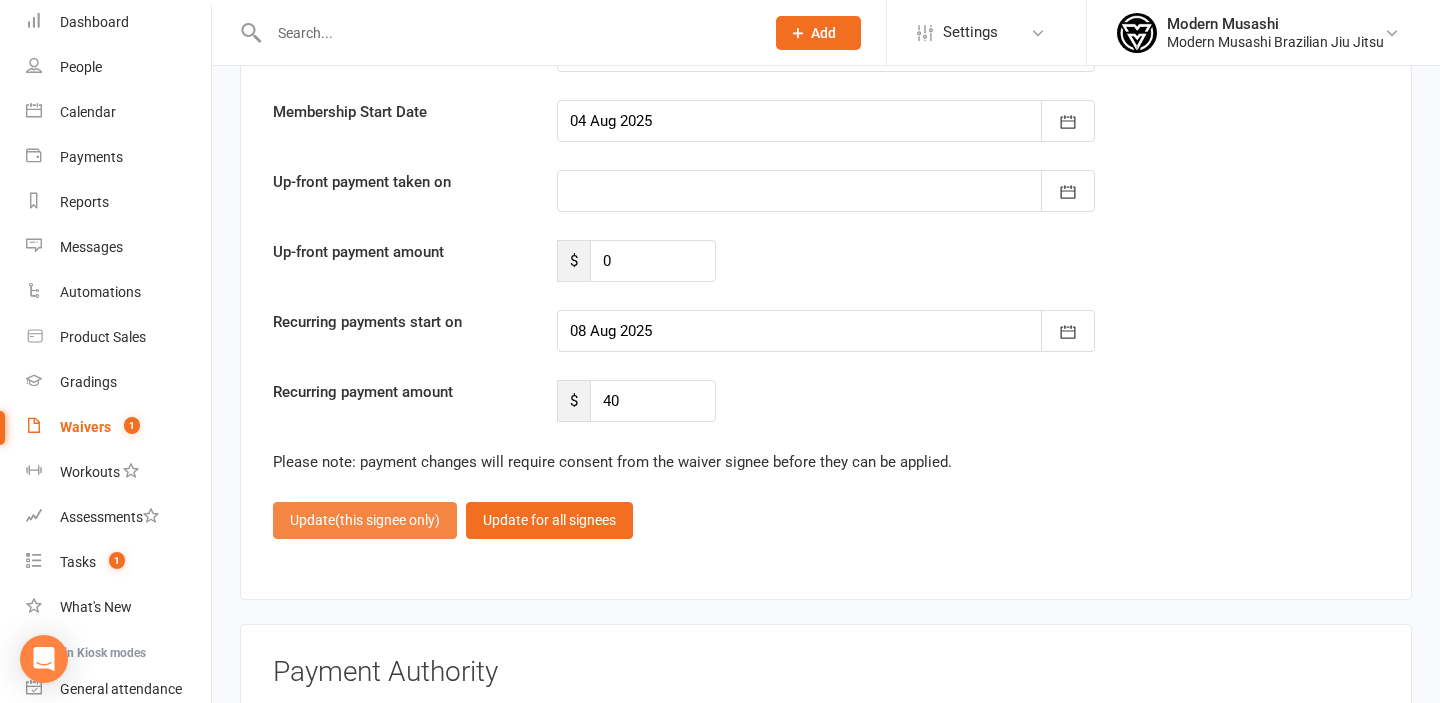 click on "Update  (this signee only)" at bounding box center (365, 520) 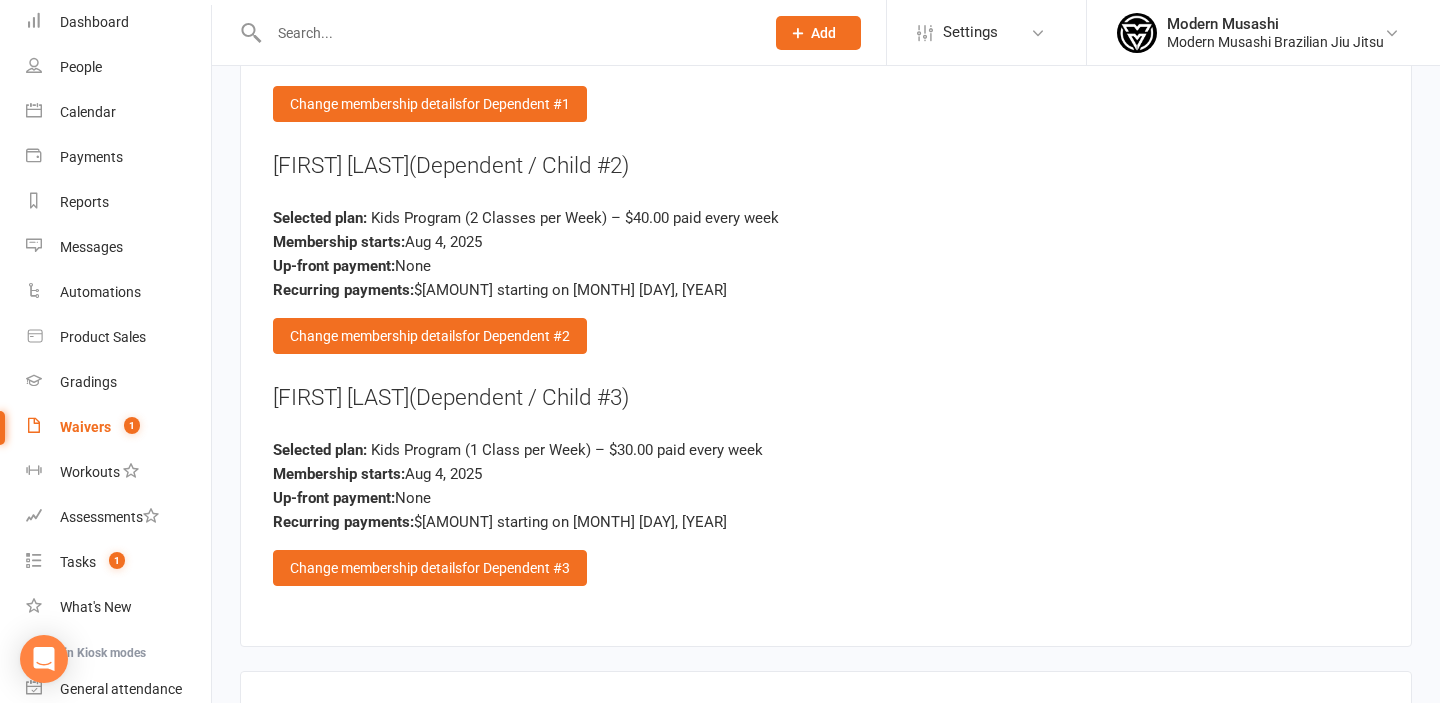 scroll, scrollTop: 3796, scrollLeft: 0, axis: vertical 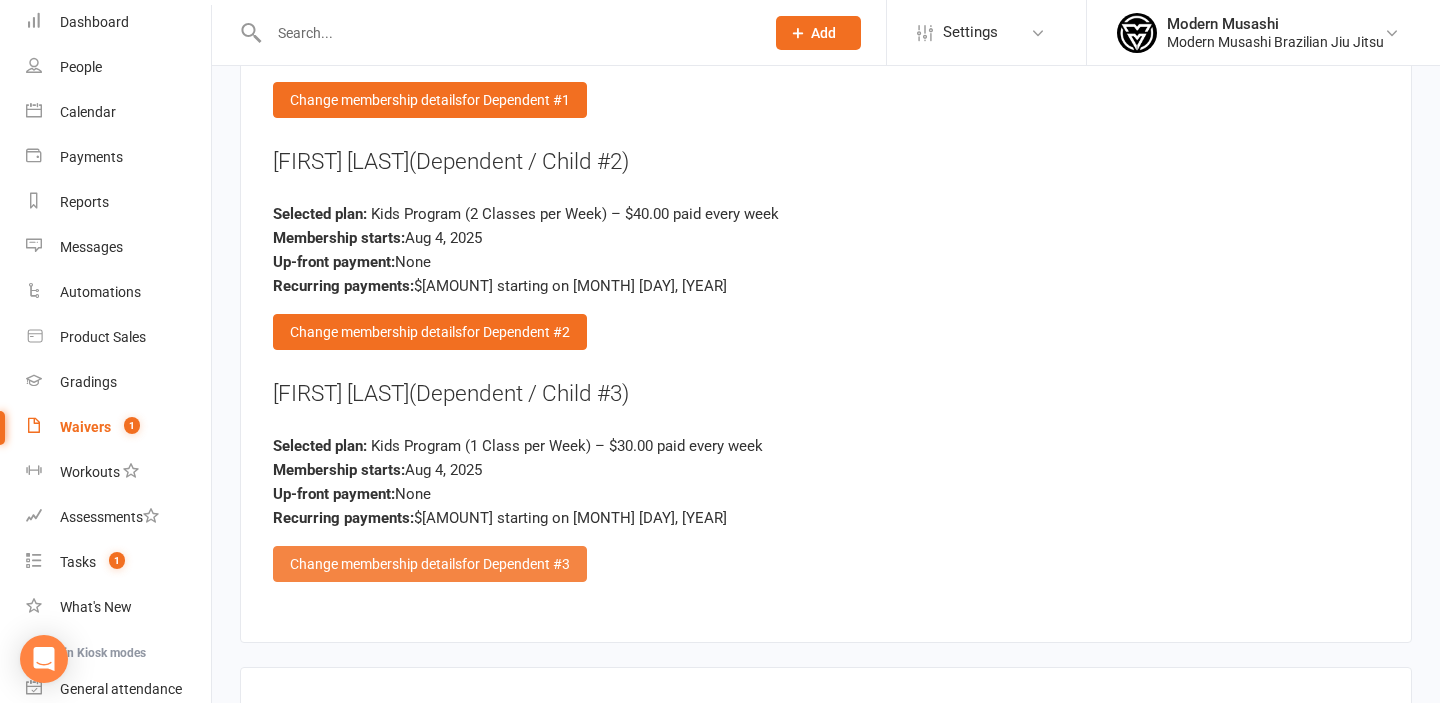 click on "Change membership details  for Dependent #3" at bounding box center [430, 564] 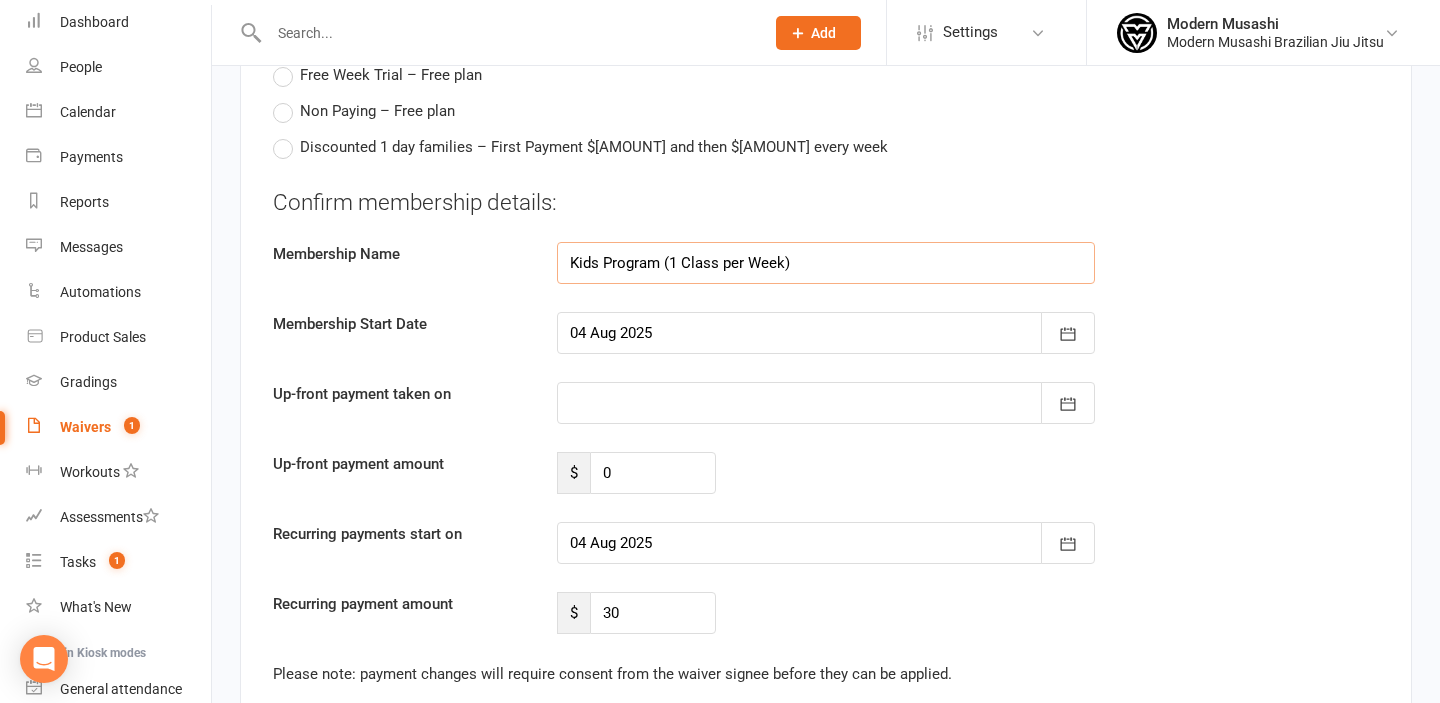 click on "Kids Program (1 Class per Week)" at bounding box center [826, 263] 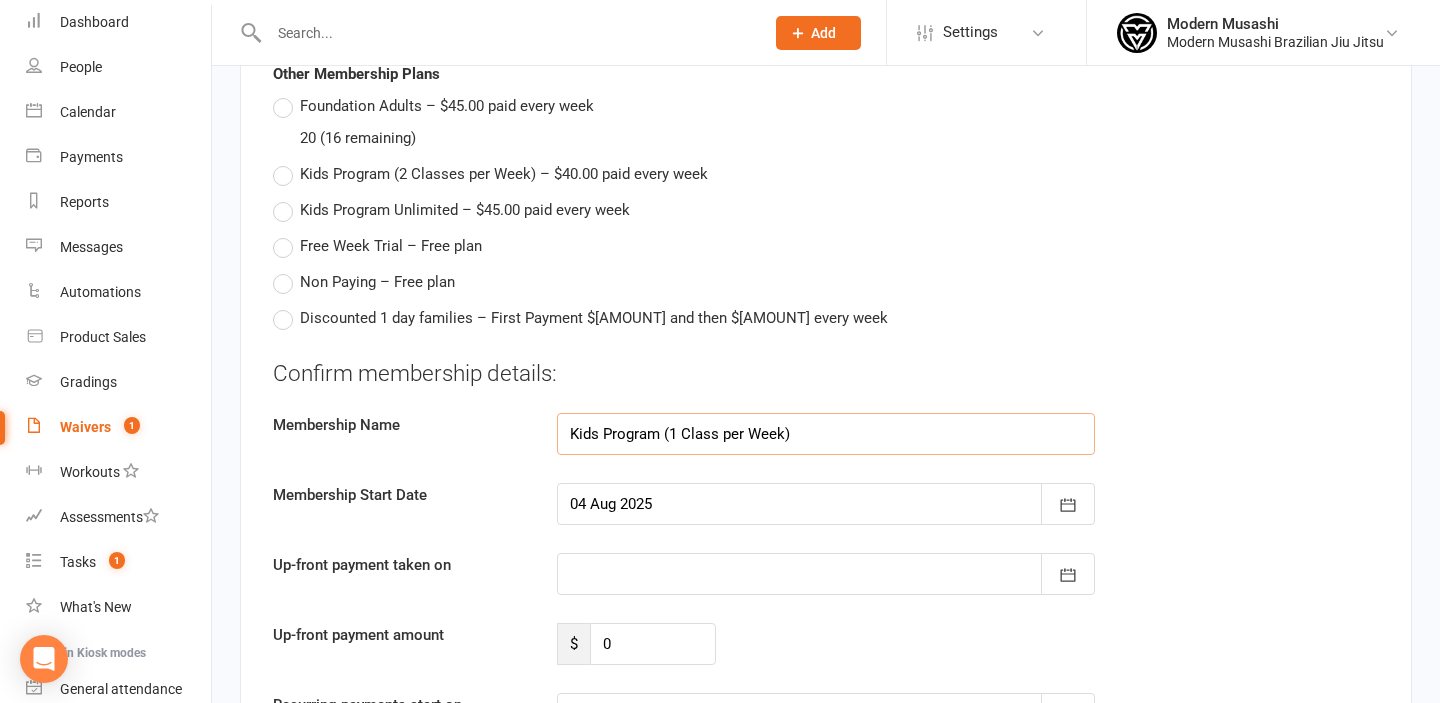 scroll, scrollTop: 3621, scrollLeft: 0, axis: vertical 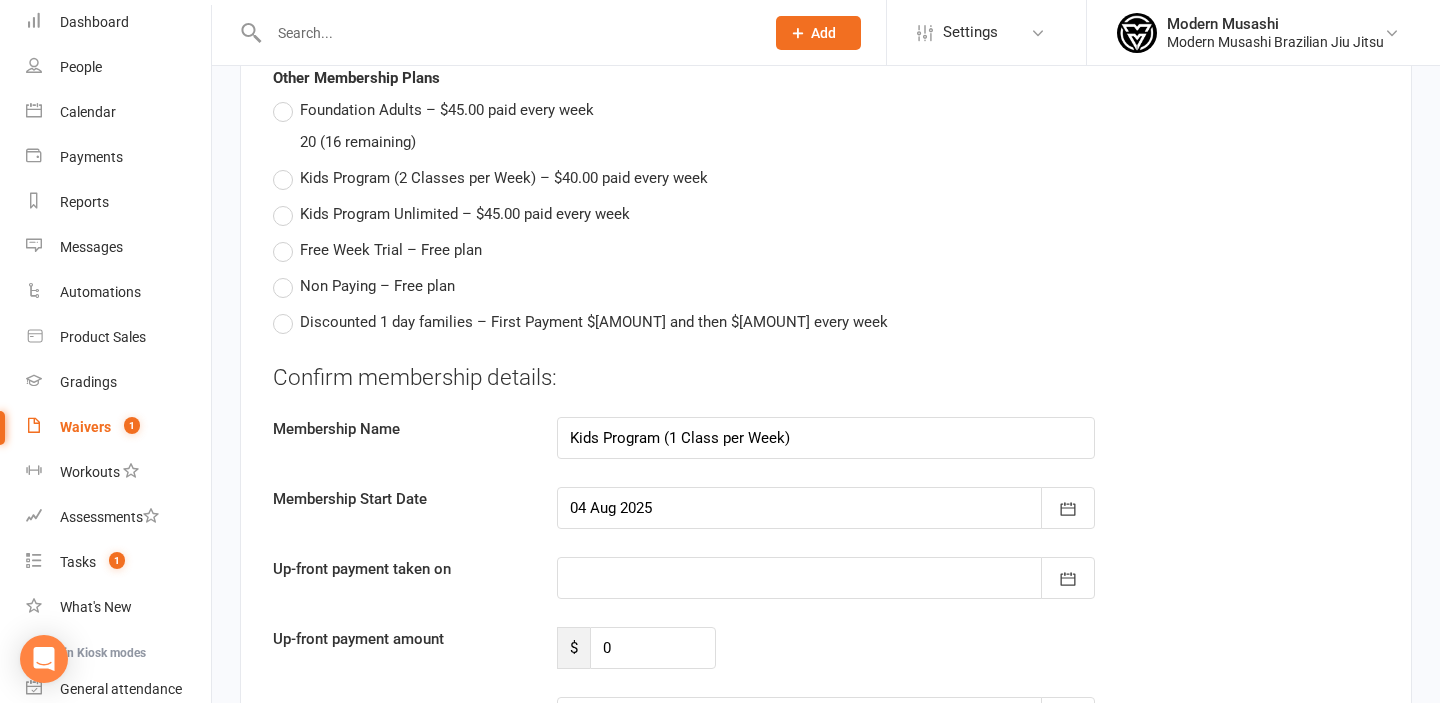 click on "Discounted 1 day families – First Payment $20.00 and then $20.00 every week" at bounding box center (580, 322) 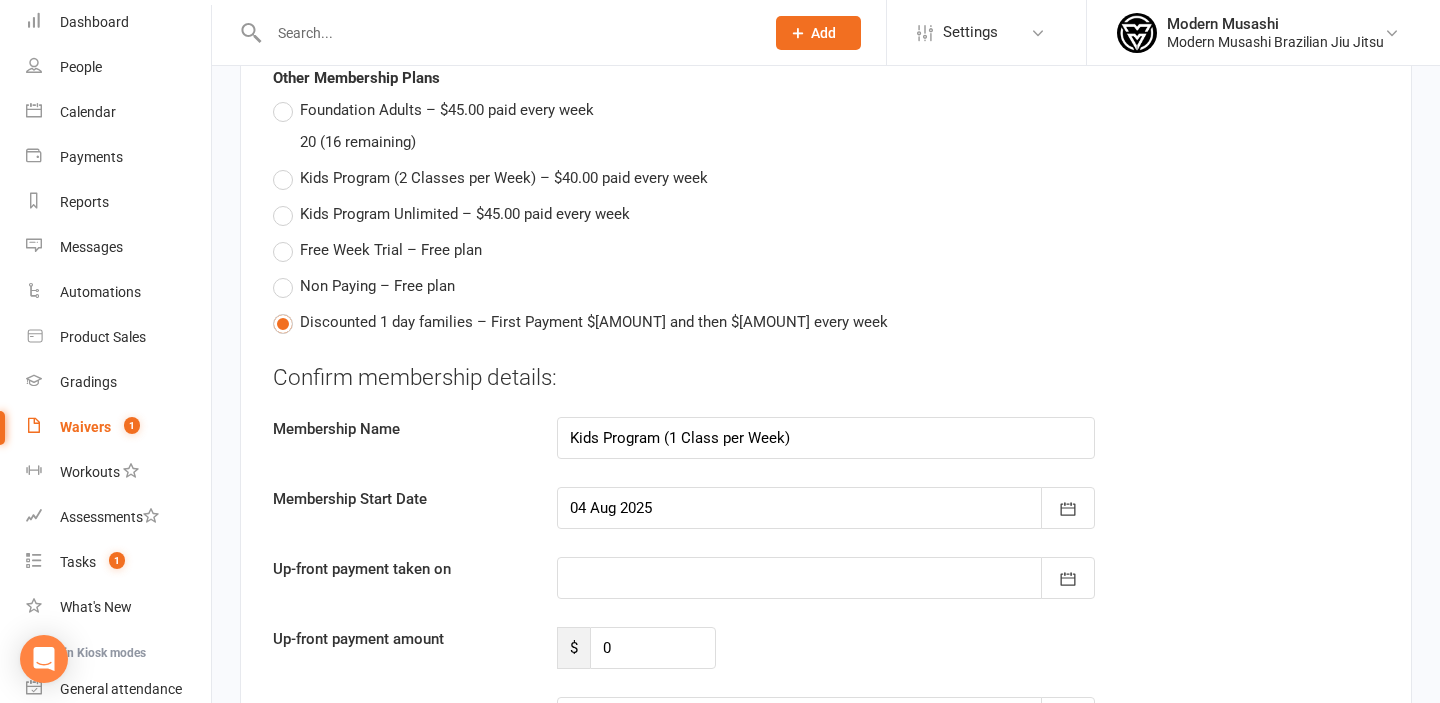 type on "Discounted 1 day families" 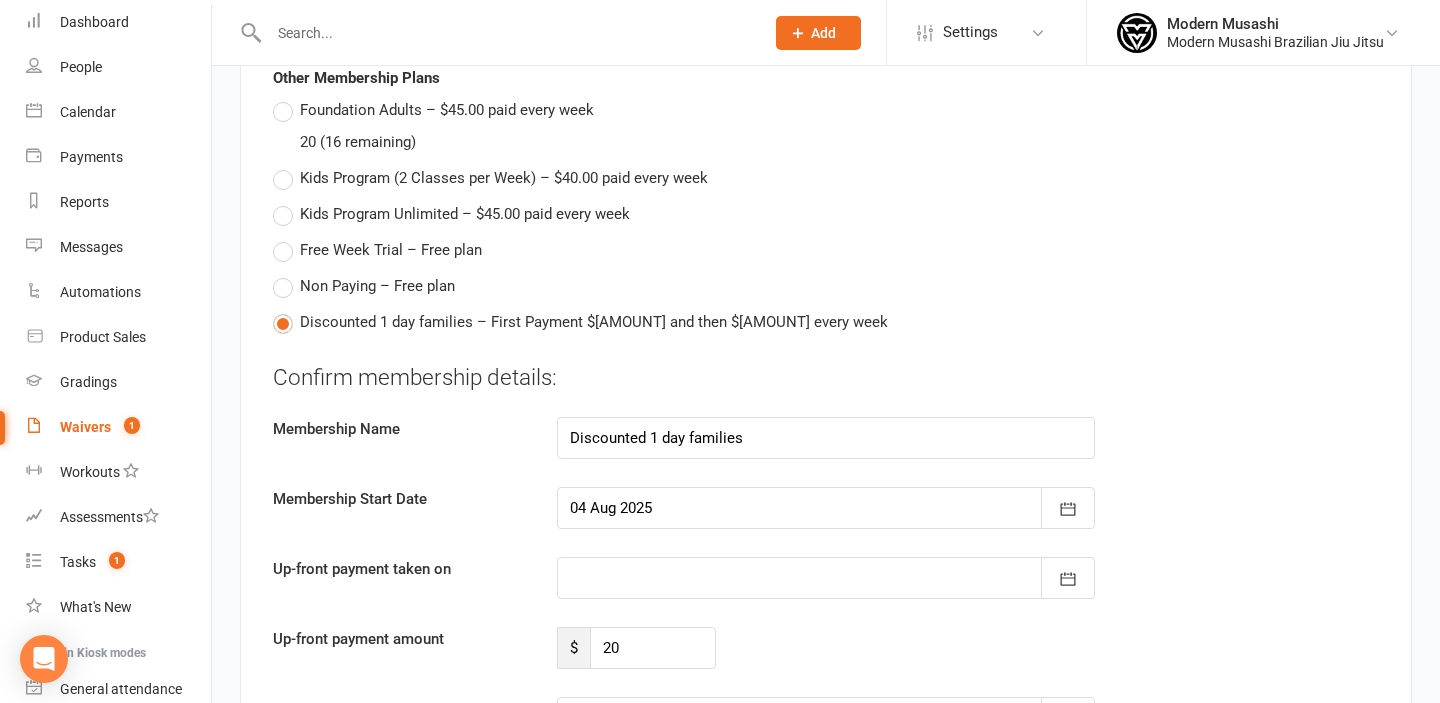 type on "04 Aug 2025" 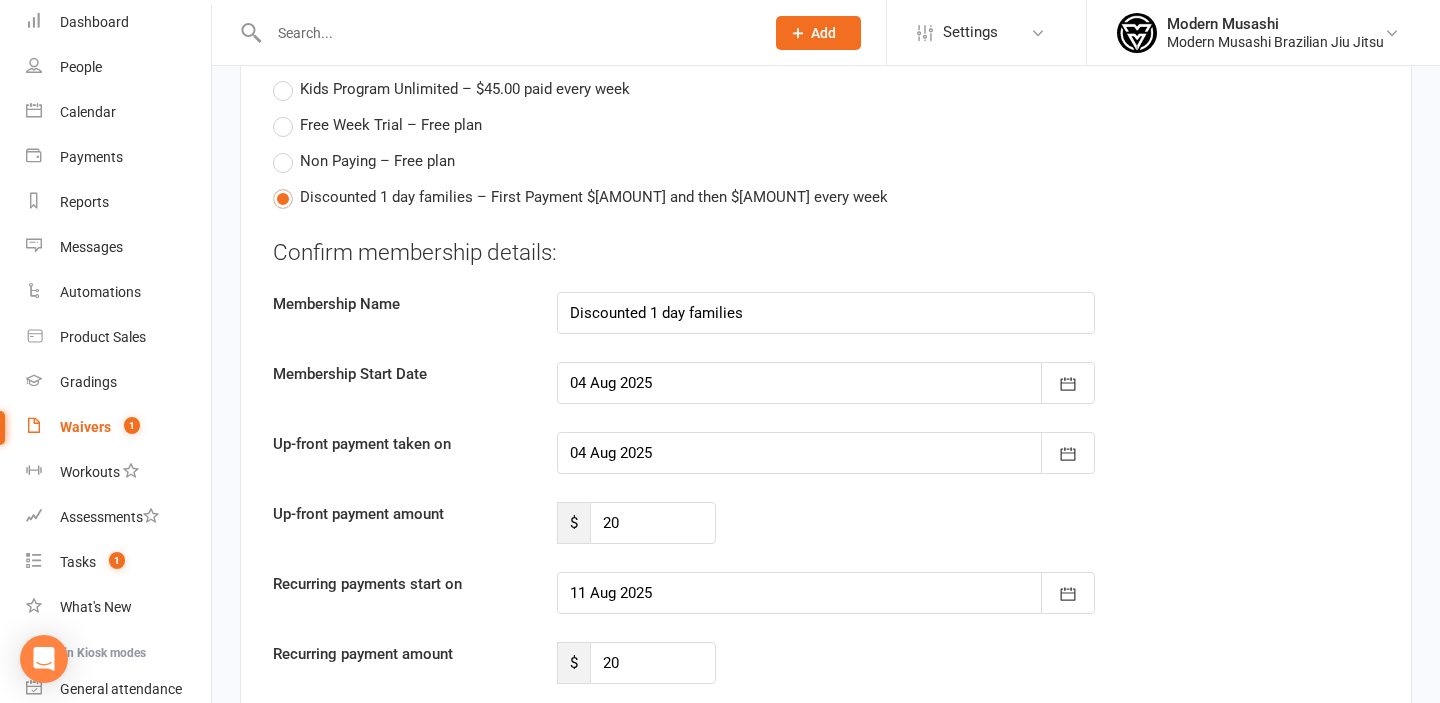 scroll, scrollTop: 3790, scrollLeft: 0, axis: vertical 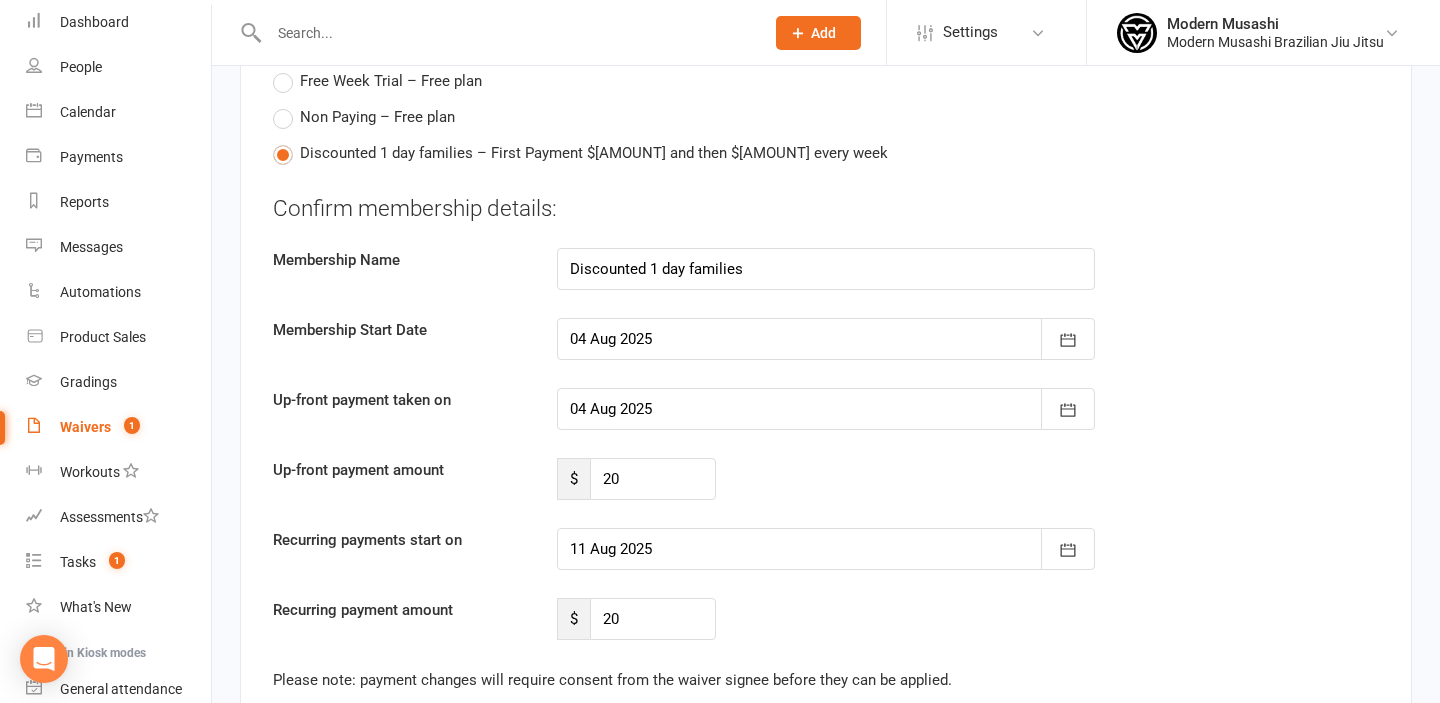 click at bounding box center [826, 549] 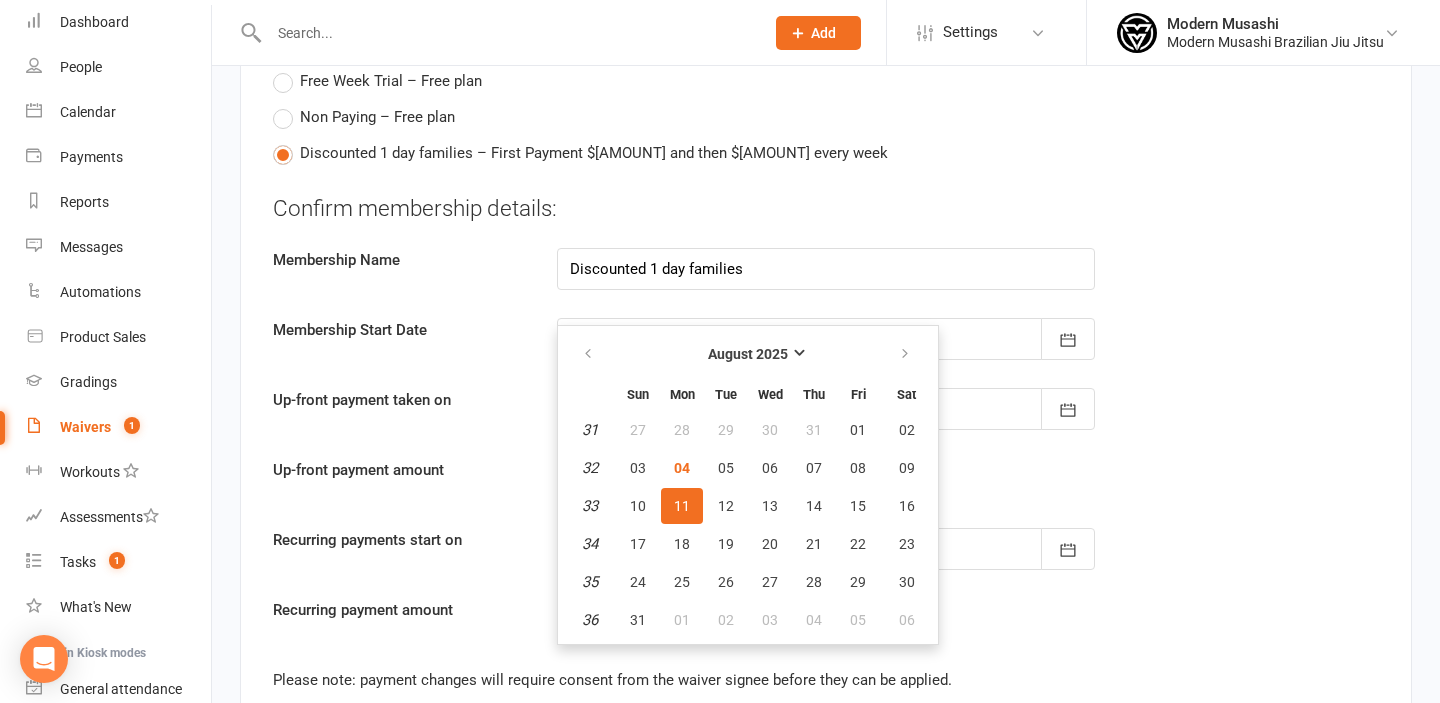 click on "11 Aug 2025
August 2025
Sun Mon Tue Wed Thu Fri Sat
31
27
28
29
30
31
01
02
32
03
04
05
06
07
08
09
33
10
11
12
13
14
15
16
34
17
18
19
20
21
22
23
35
24
25
26
27
28
29
30
36
31" at bounding box center (826, 549) 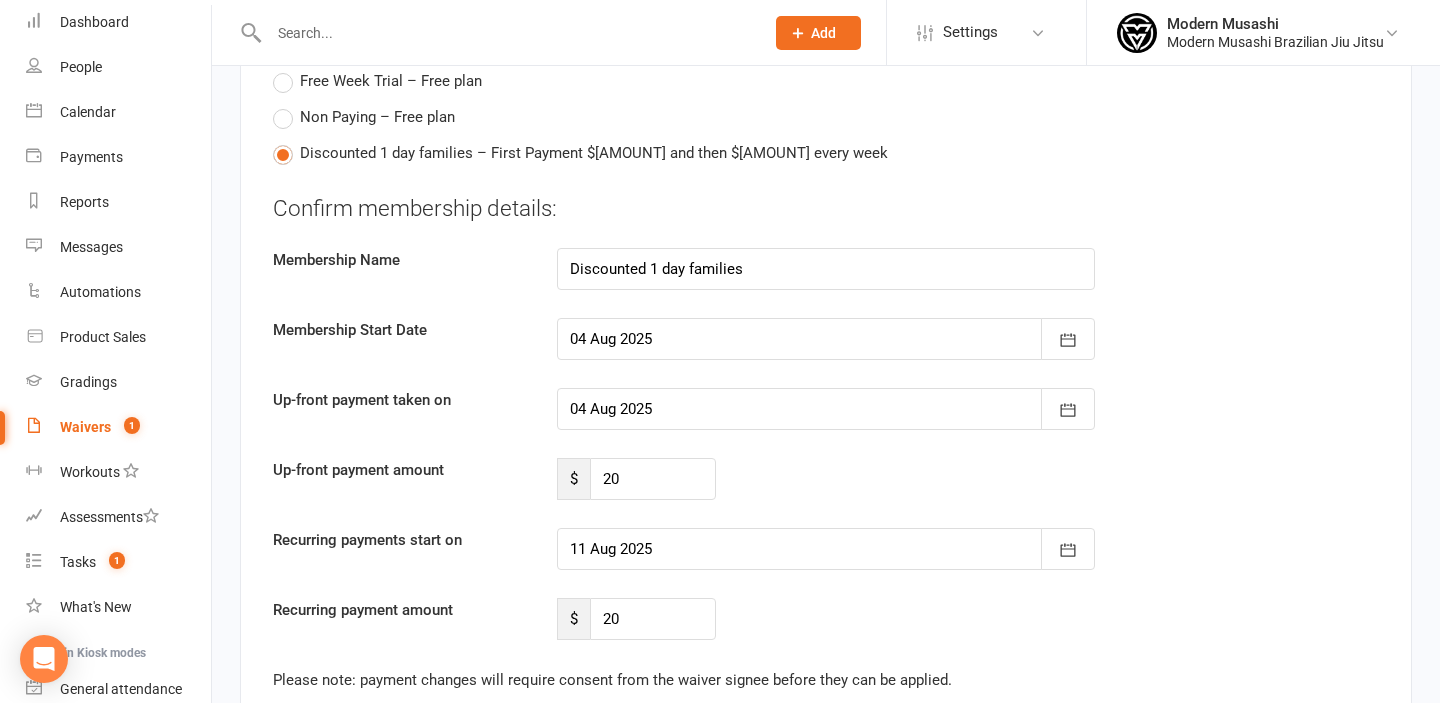click at bounding box center (826, 549) 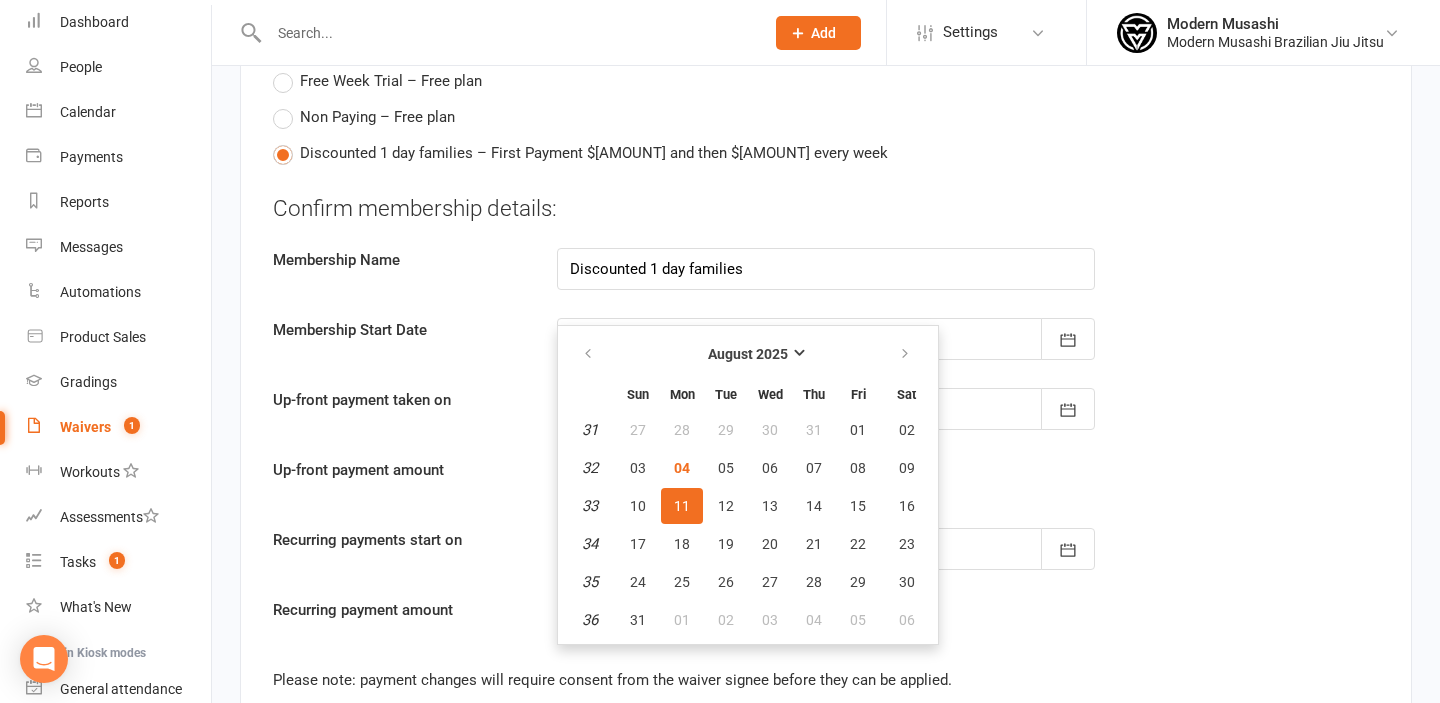 click on "Confirm membership details: Membership Name Discounted 1 day families Membership Start Date 04 Aug 2025
August 2025
Sun Mon Tue Wed Thu Fri Sat
31
27
28
29
30
31
01
02
32
03
04
05
06
07
08
09
33
10
11
12
13
14
15
16
34
17
18
19
20
21
22
23
35
24
25
26
27" at bounding box center [826, 417] 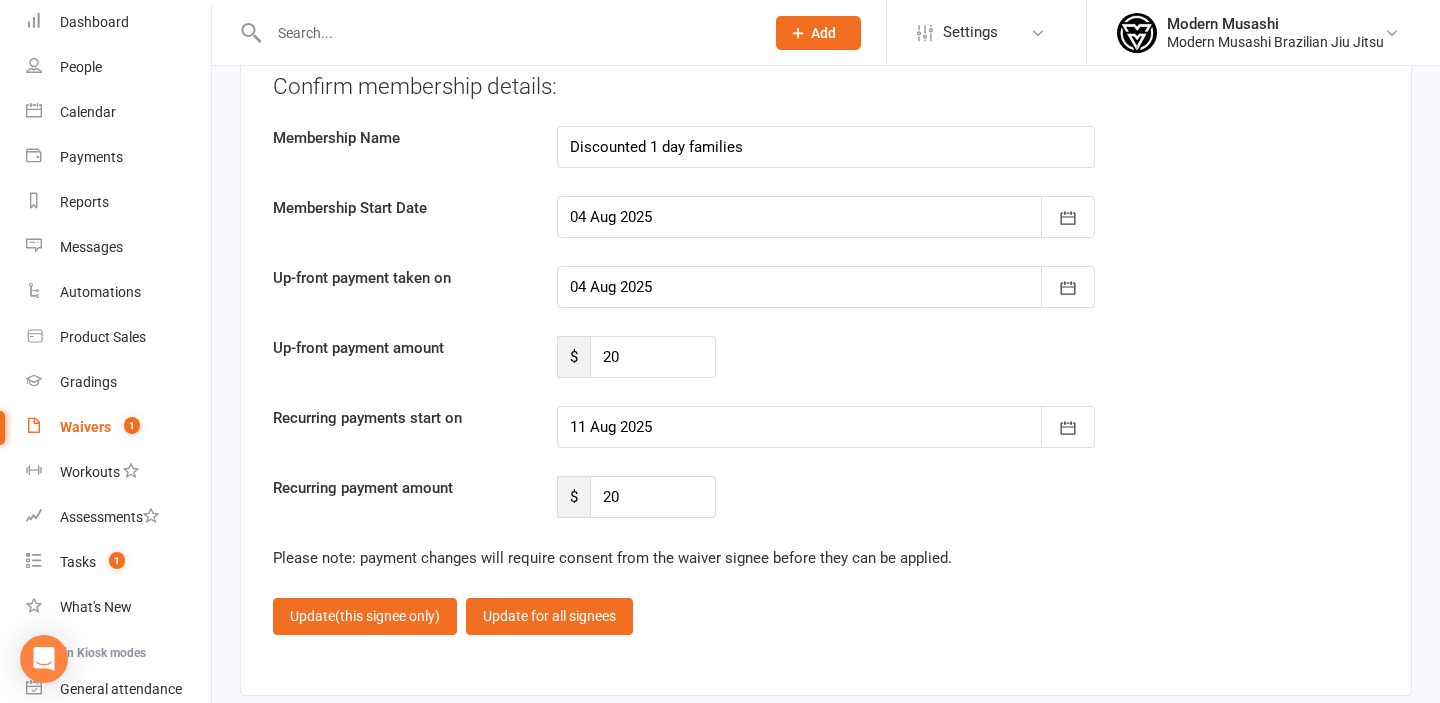 scroll, scrollTop: 3919, scrollLeft: 0, axis: vertical 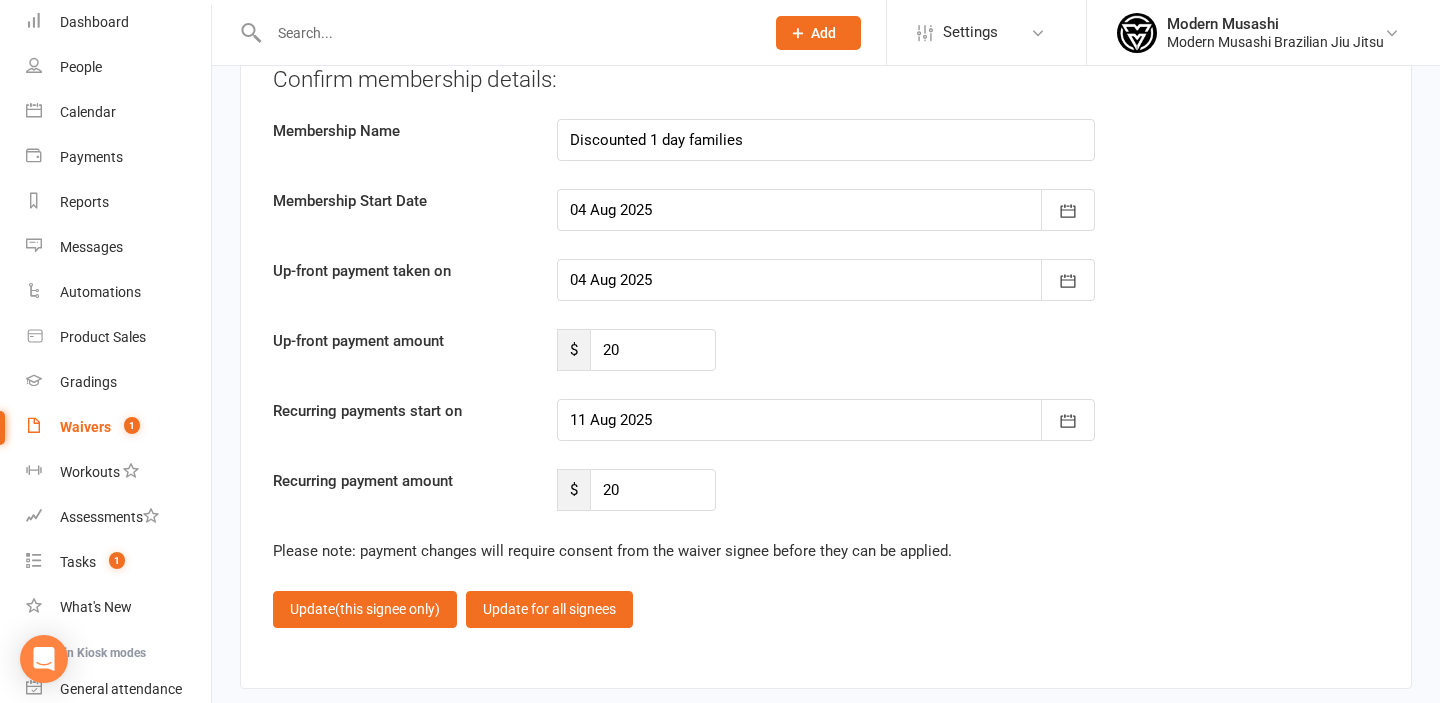 click at bounding box center [826, 420] 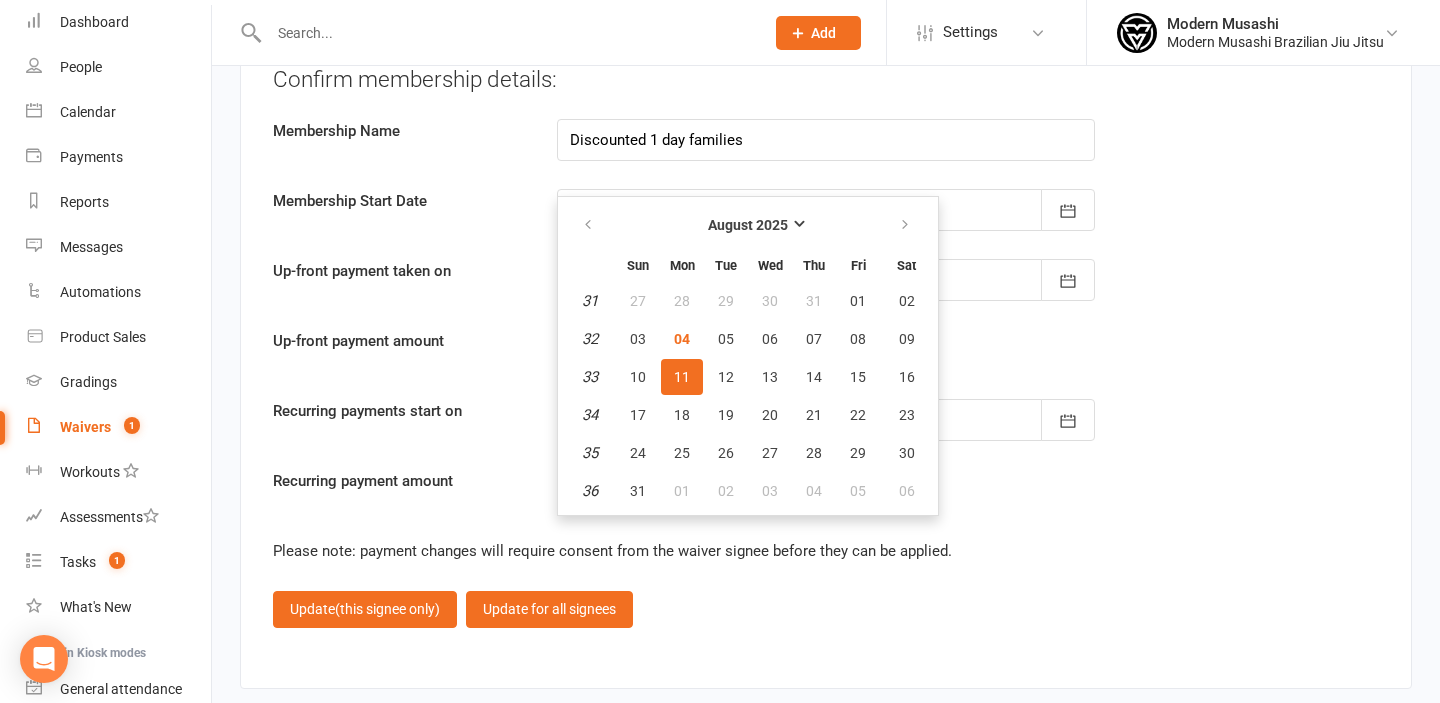 click on "Up-front payment amount $ 20" at bounding box center (826, 350) 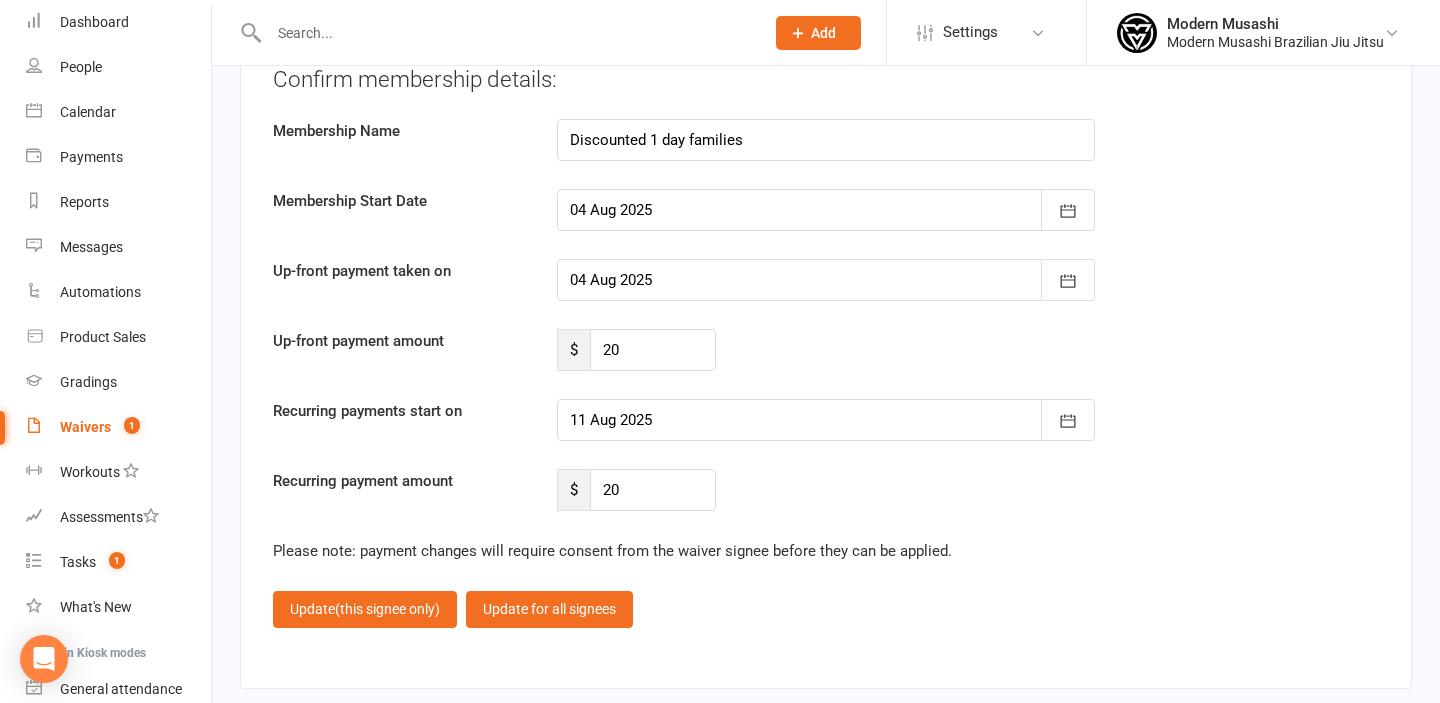 click at bounding box center (826, 280) 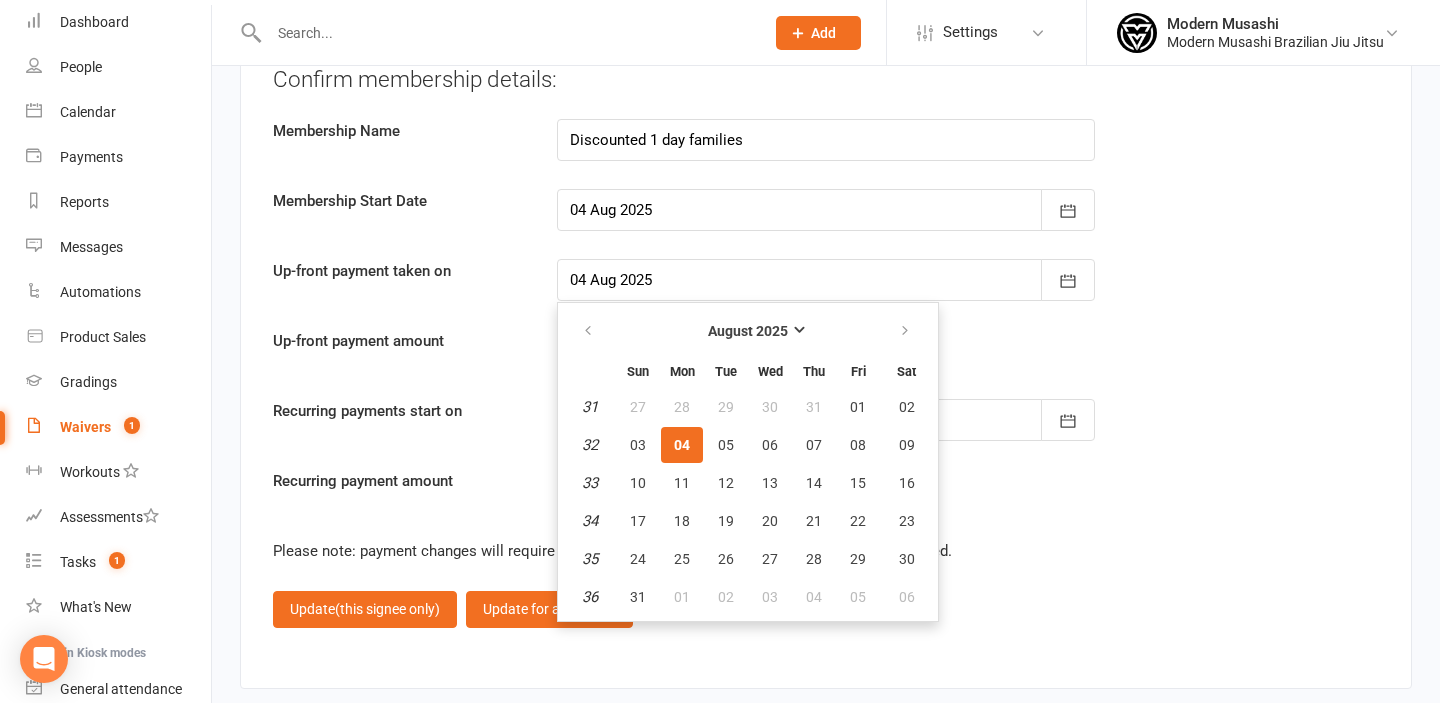 click on "Confirm membership details: Membership Name Discounted 1 day families Membership Start Date 04 Aug 2025
August 2025
Sun Mon Tue Wed Thu Fri Sat
31
27
28
29
30
31
01
02
32
03
04
05
06
07
08
09
33
10
11
12
13
14
15
16
34
17
18
19
20
21
22
23
35
24
25
26
27" at bounding box center [826, 288] 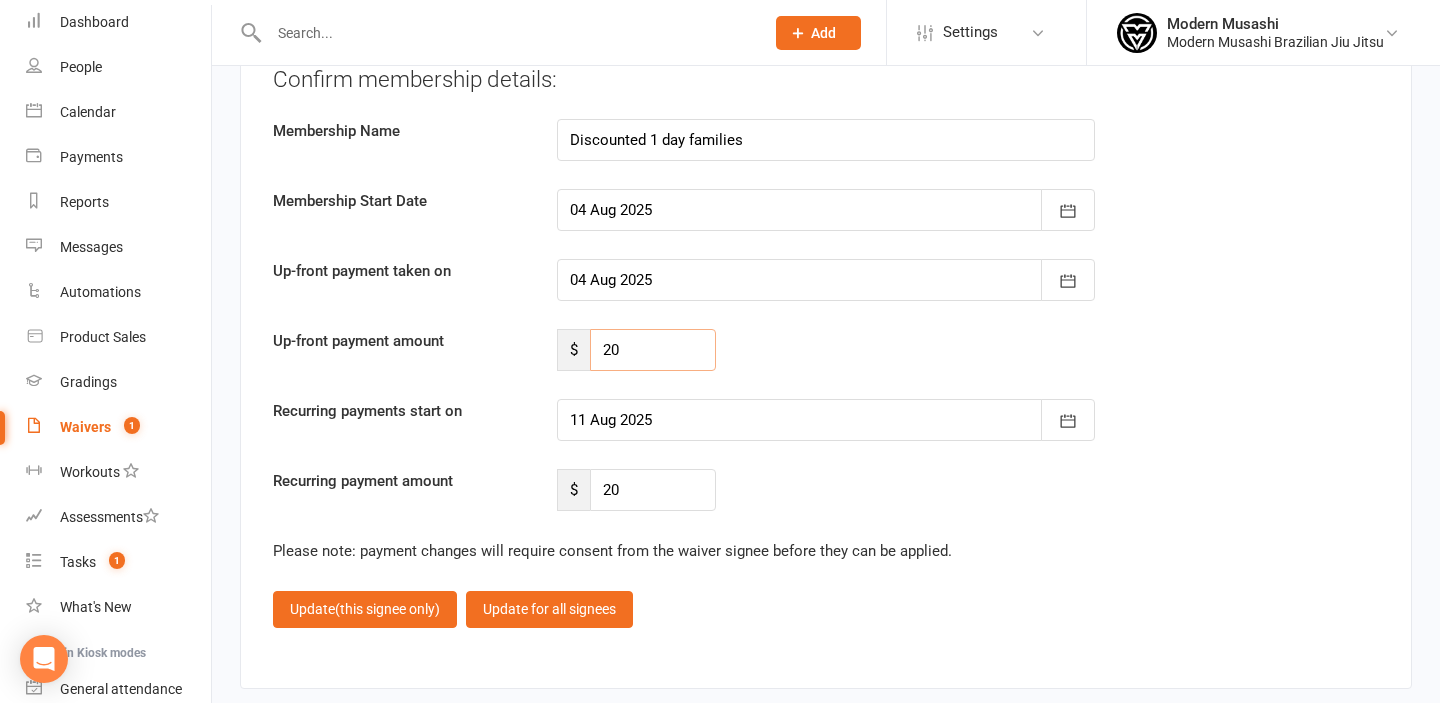 drag, startPoint x: 651, startPoint y: 350, endPoint x: 554, endPoint y: 320, distance: 101.53325 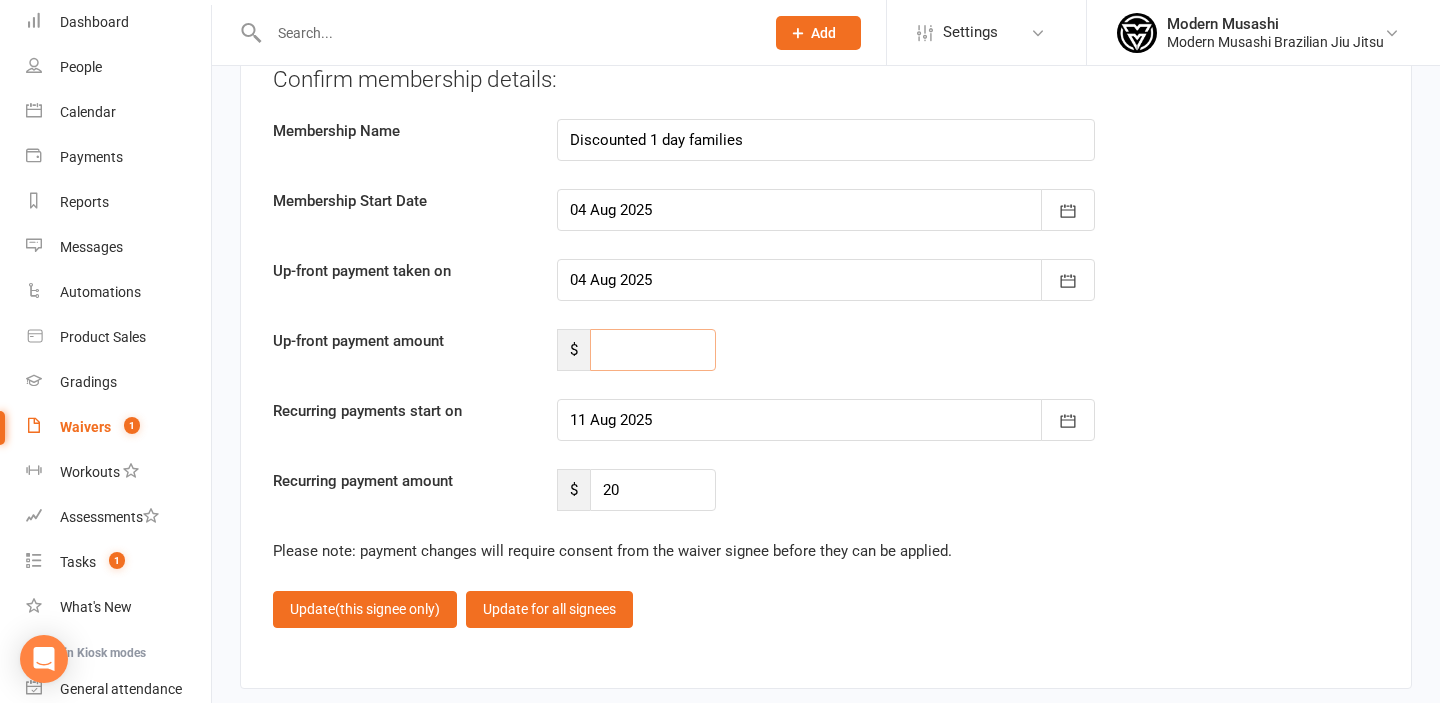 type 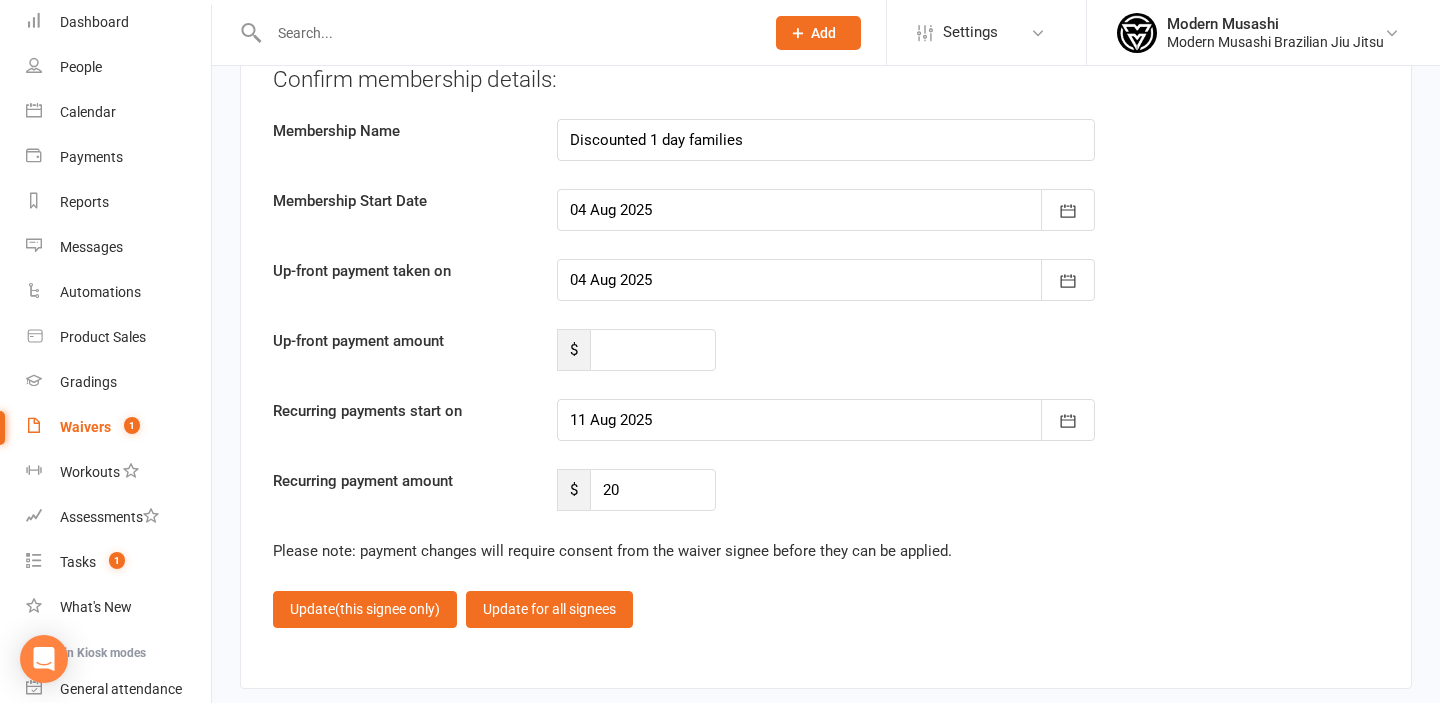 click on "Up-front payment taken on 04 Aug 2025
August 2025
Sun Mon Tue Wed Thu Fri Sat
31
27
28
29
30
31
01
02
32
03
04
05
06
07
08
09
33
10
11
12
13
14
15
16
34
17
18
19
20
21
22
23
35
24
25
26
27
28
29
30
36" at bounding box center (826, 280) 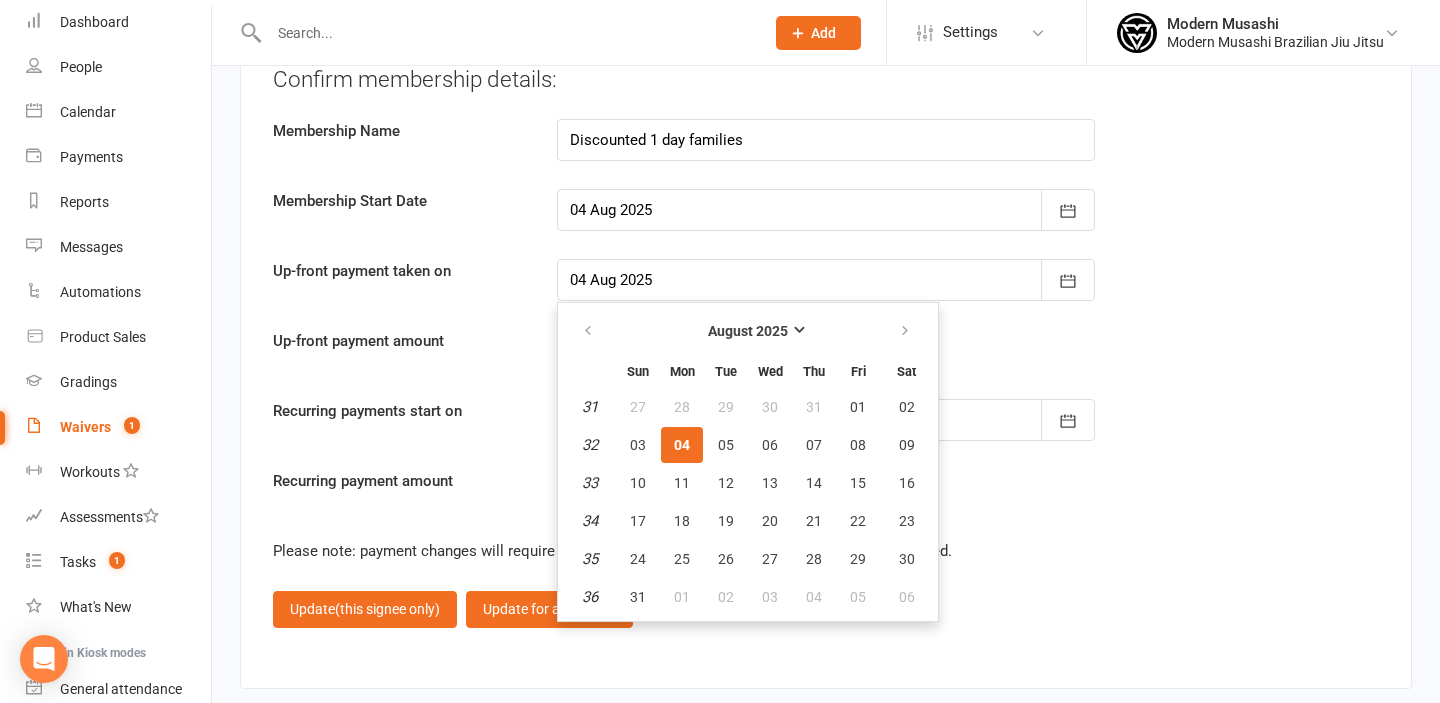 click at bounding box center (826, 280) 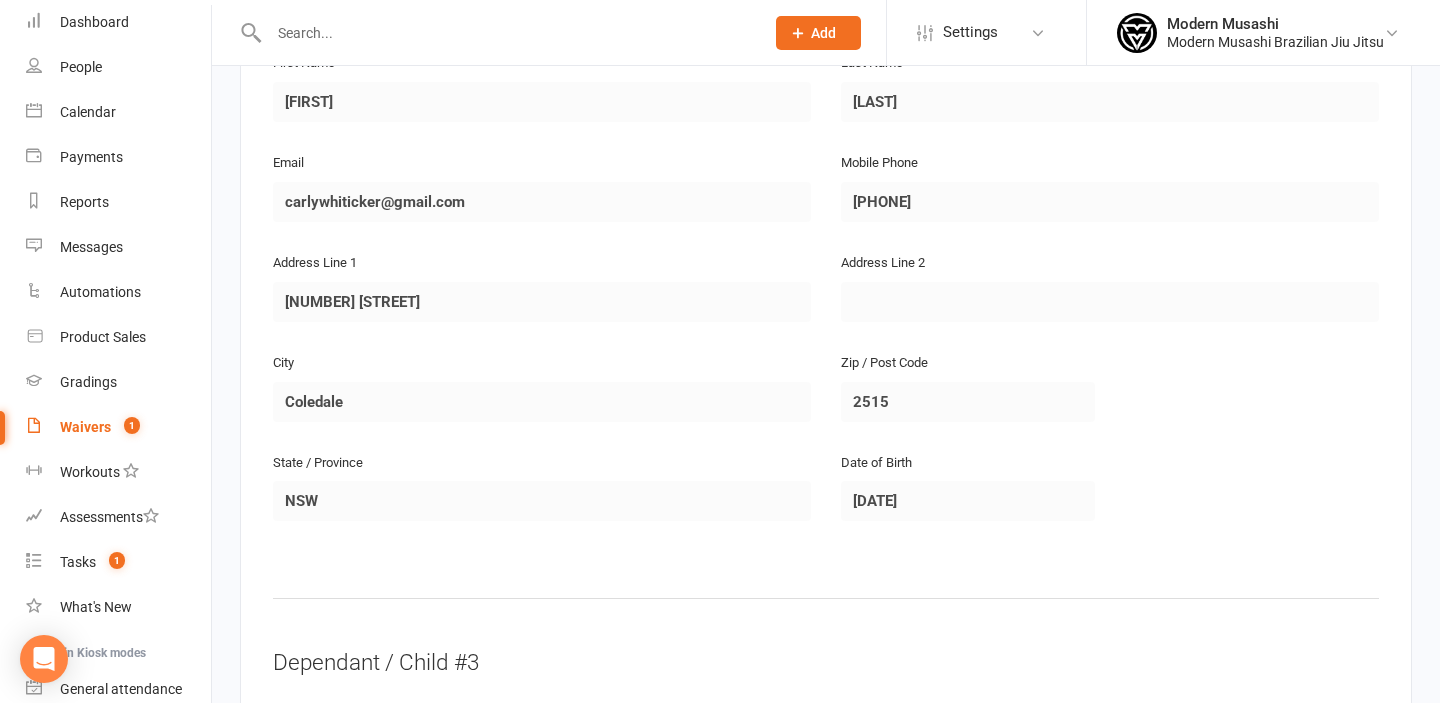 scroll, scrollTop: 801, scrollLeft: 0, axis: vertical 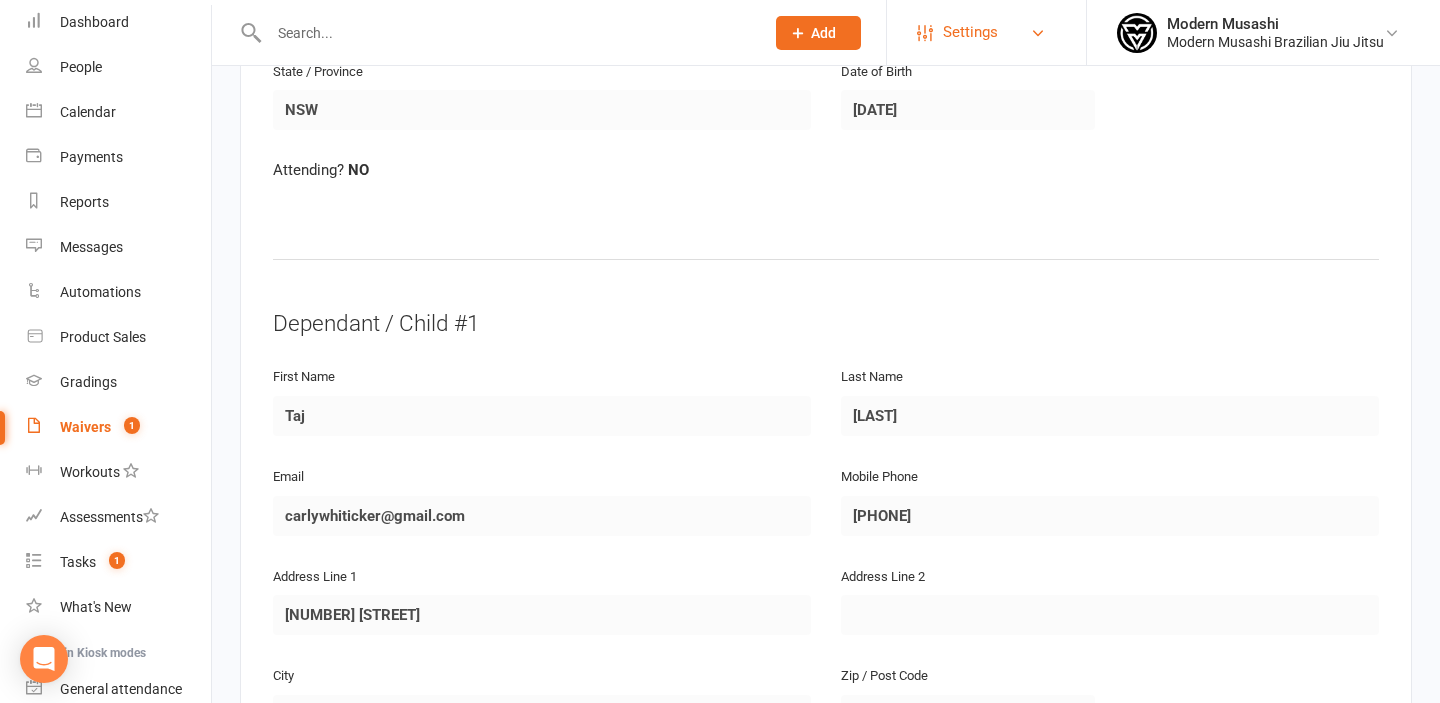 click on "Settings" at bounding box center (970, 32) 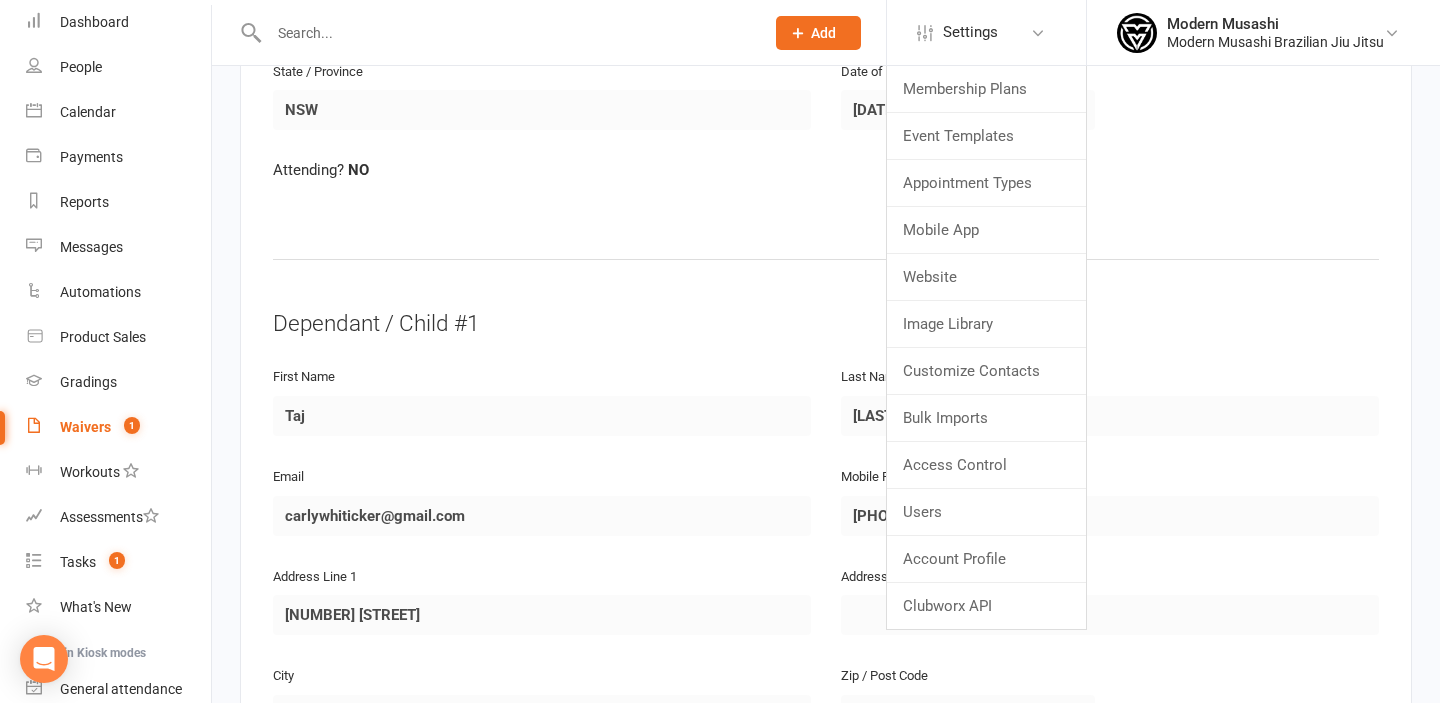 click on "Waivers   1" at bounding box center [118, 427] 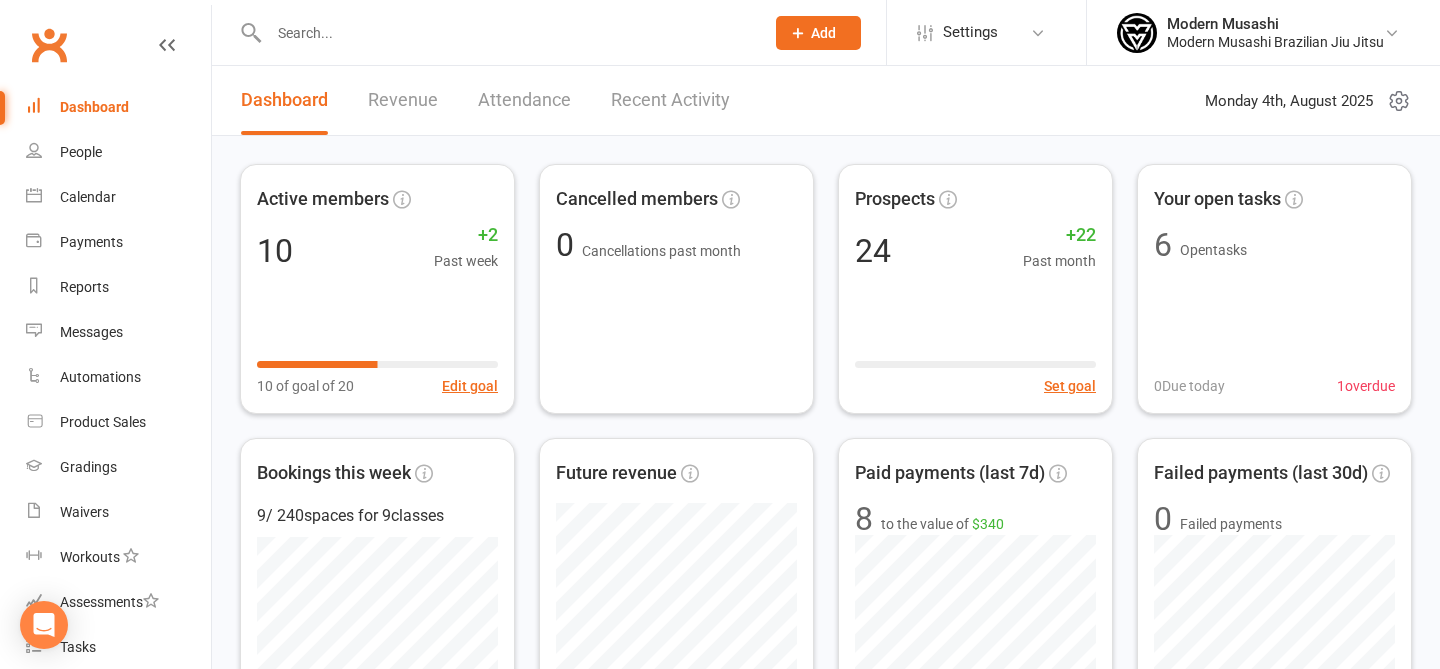 scroll, scrollTop: 0, scrollLeft: 0, axis: both 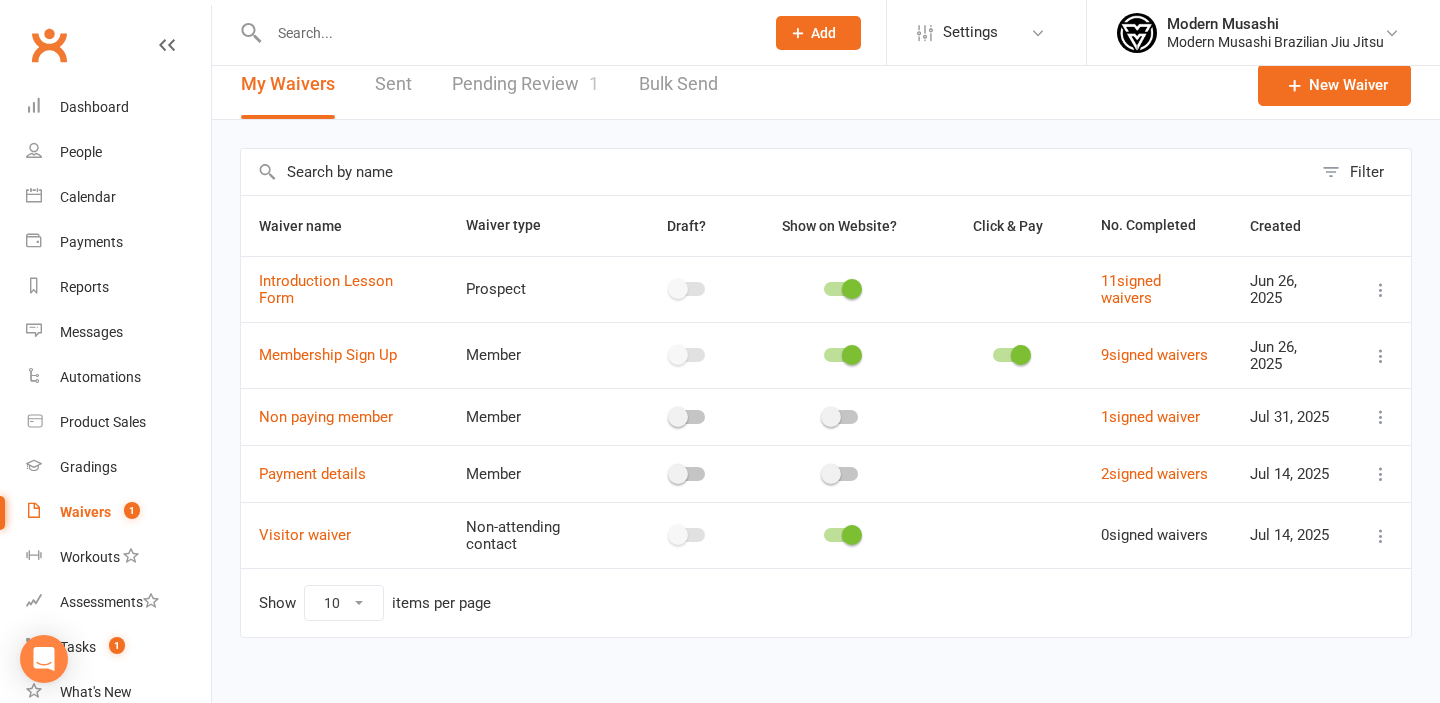 click on "Settings Membership Plans Event Templates Appointment Types Mobile App  Website Image Library Customize Contacts Bulk Imports Access Control Users Account Profile Clubworx API" at bounding box center (986, 32) 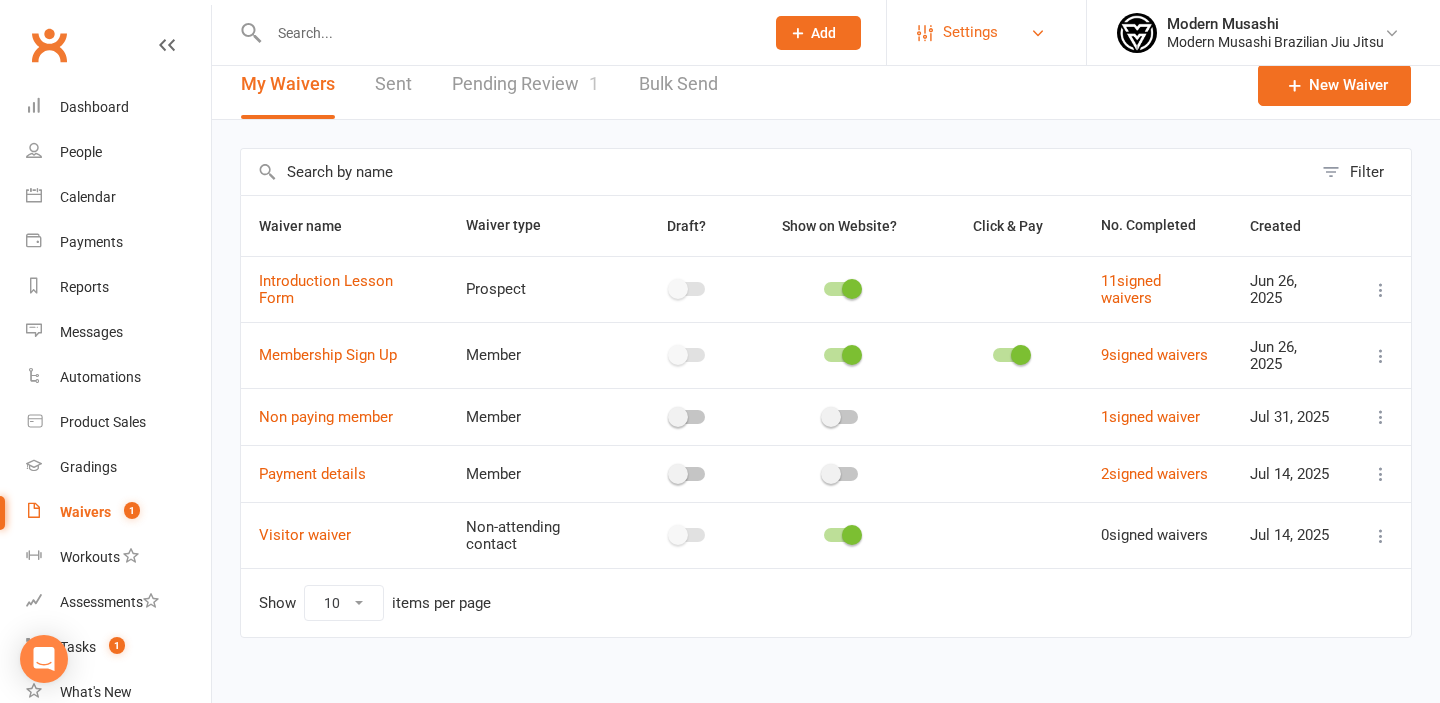 click on "Settings" at bounding box center (970, 32) 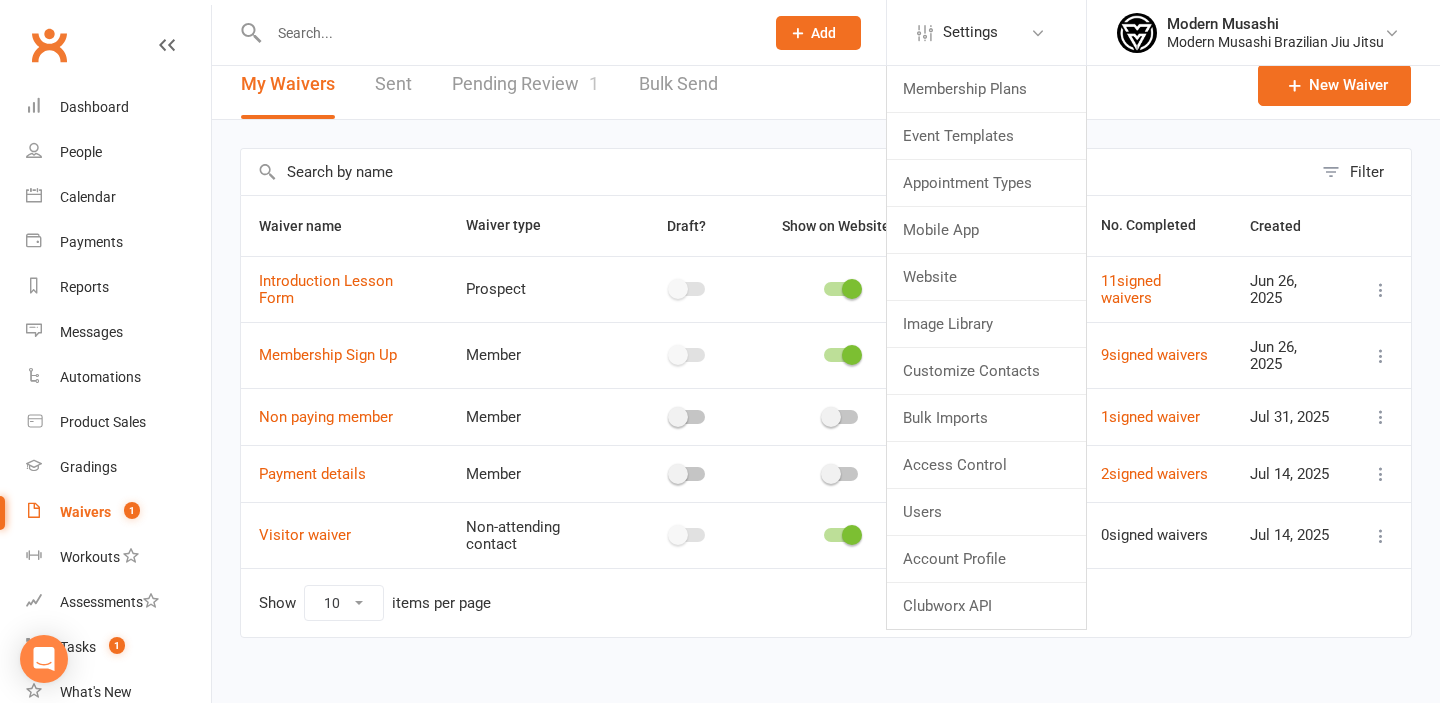 click on "Settings Membership Plans Event Templates Appointment Types Mobile App  Website Image Library Customize Contacts Bulk Imports Access Control Users Account Profile Clubworx API" at bounding box center [986, 32] 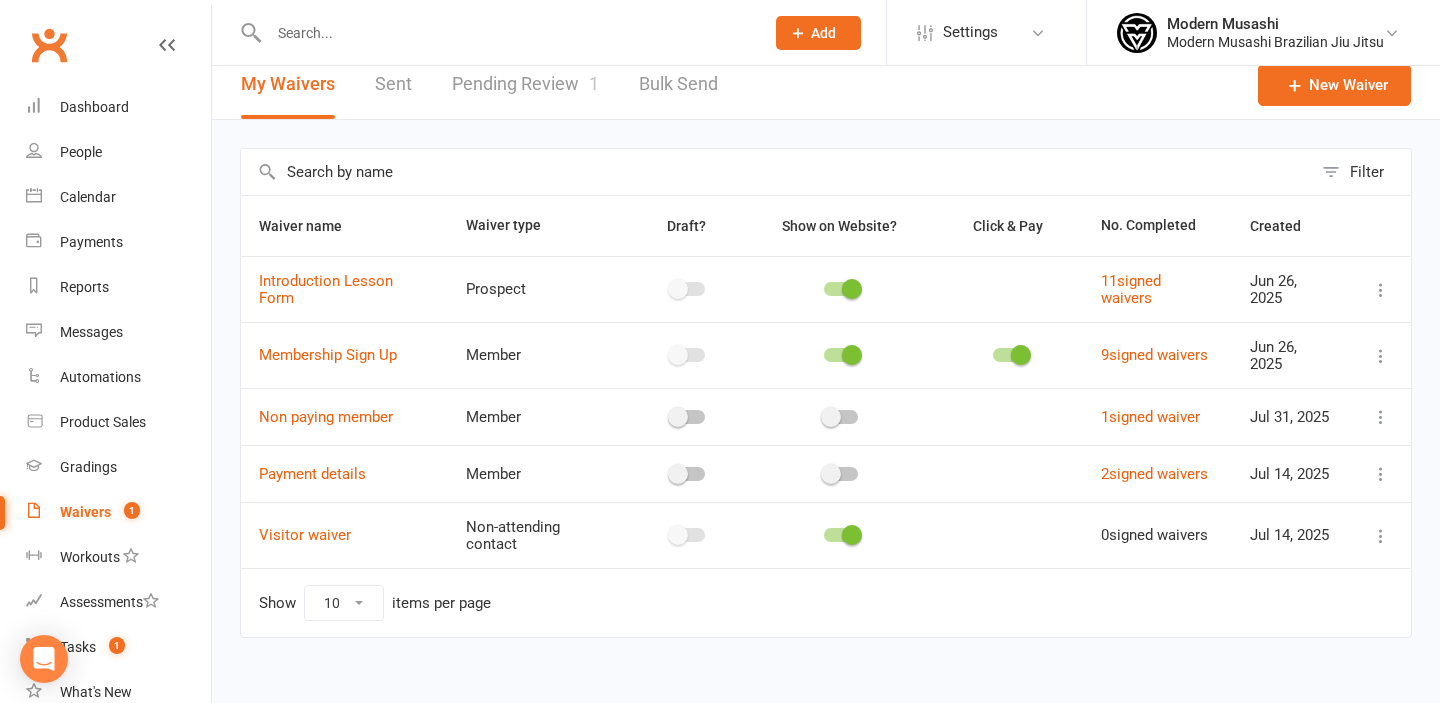 click on "My Waivers Sent Pending Review 1 Bulk Send New Waiver" at bounding box center [826, 85] 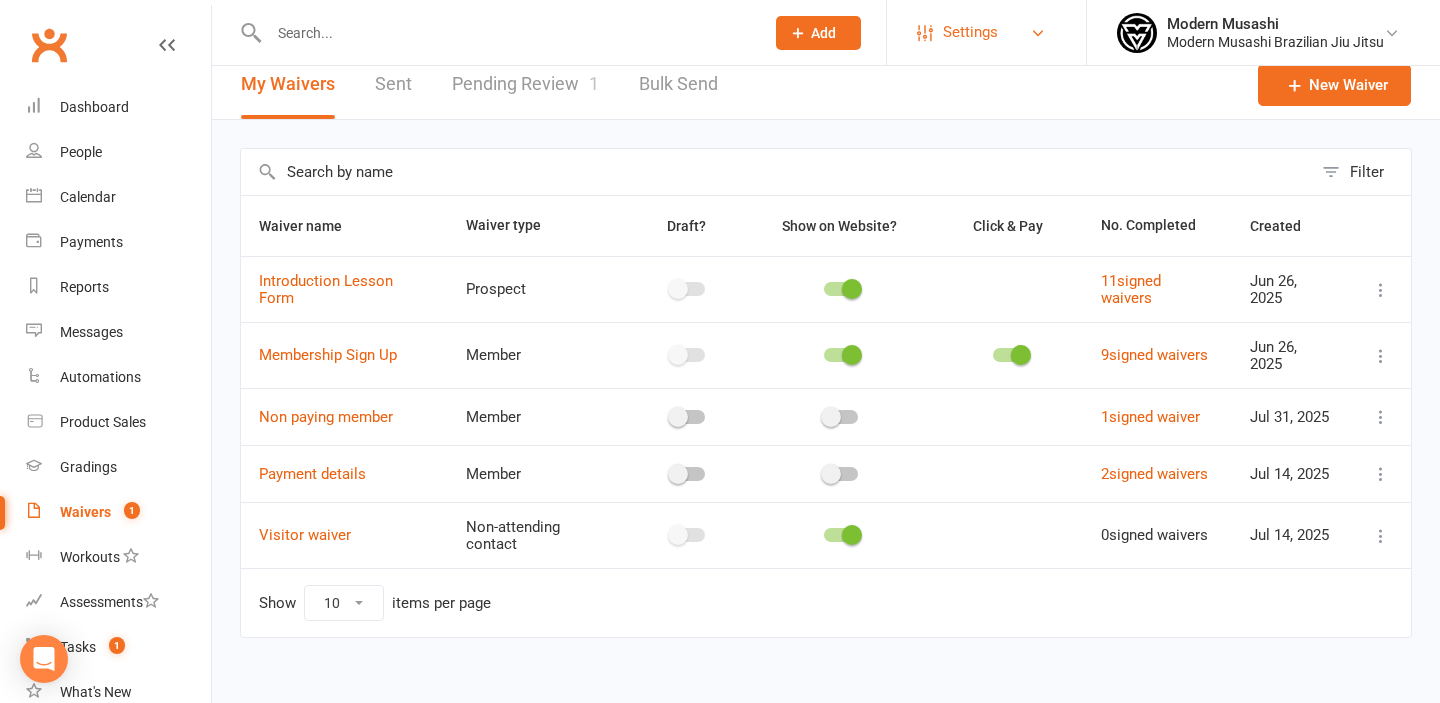 click on "Settings" at bounding box center (970, 32) 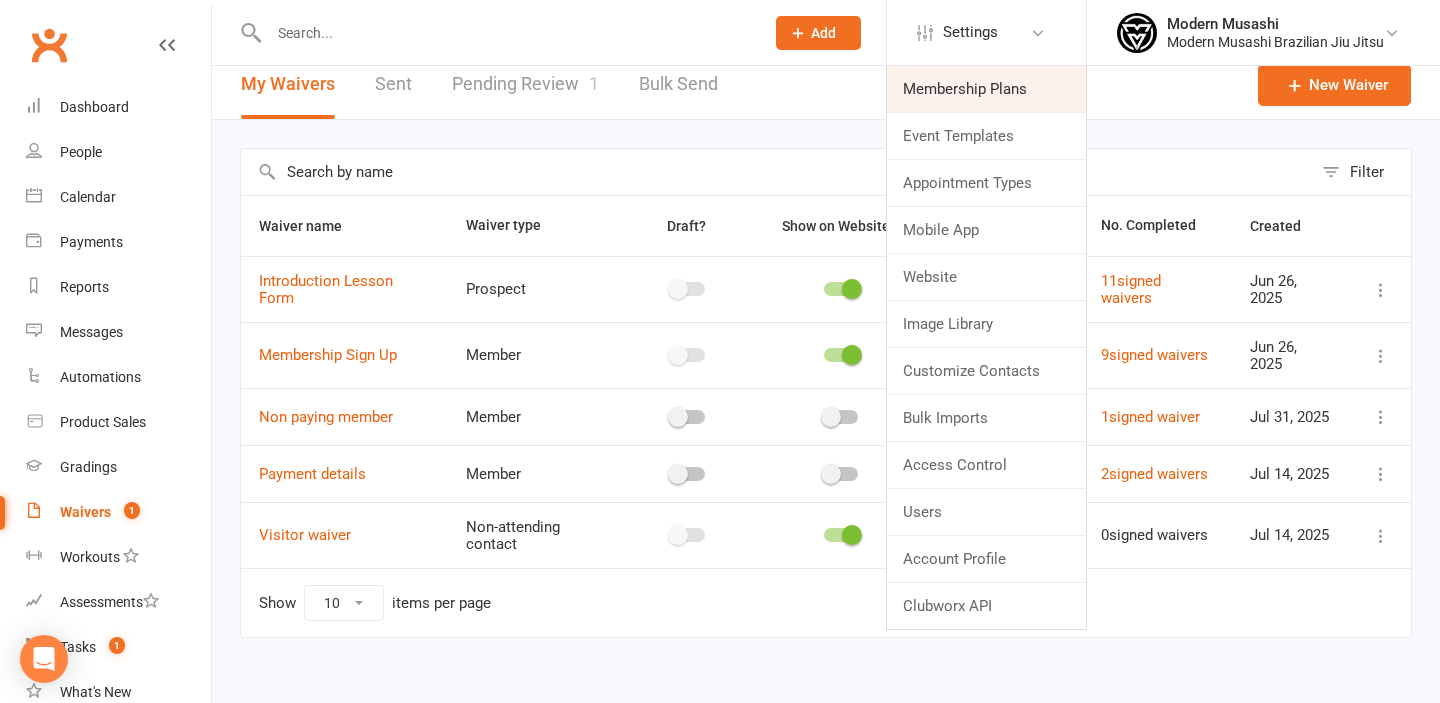 click on "Membership Plans" at bounding box center [986, 89] 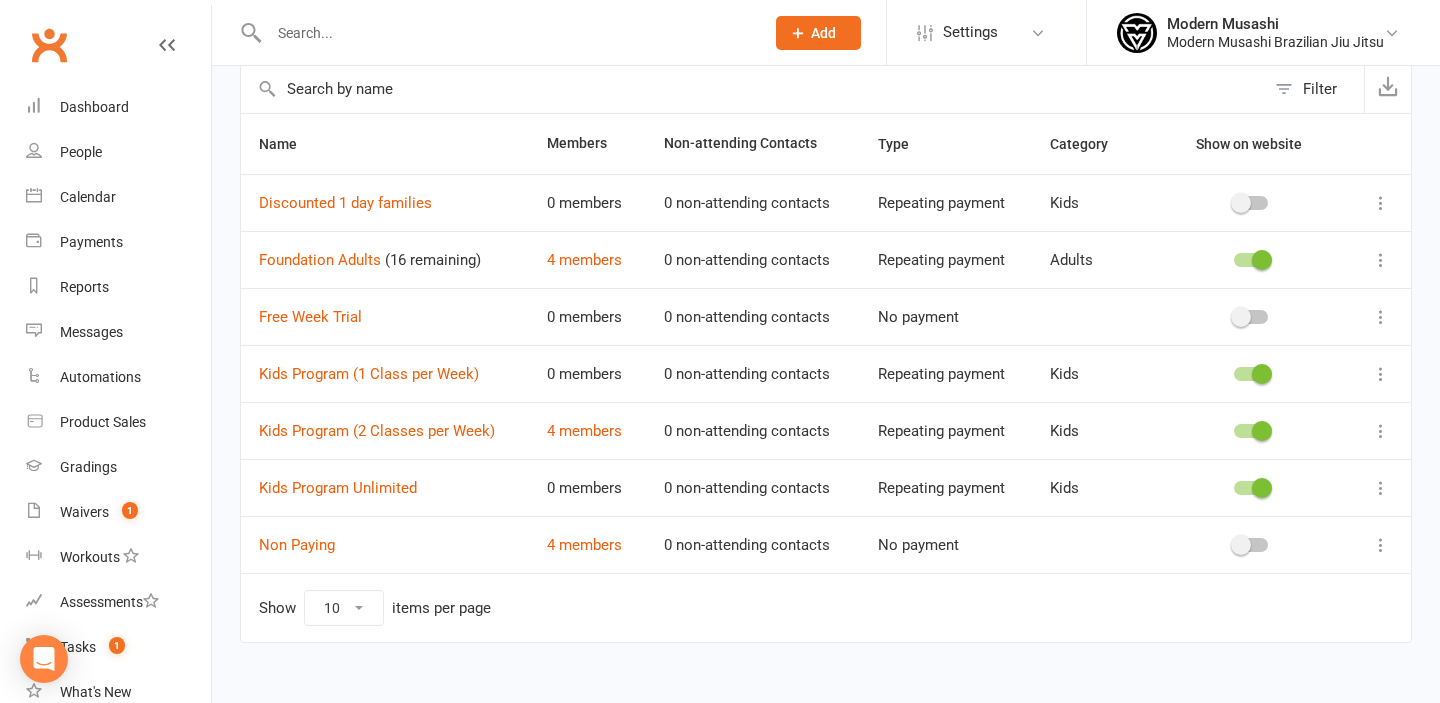 scroll, scrollTop: 105, scrollLeft: 0, axis: vertical 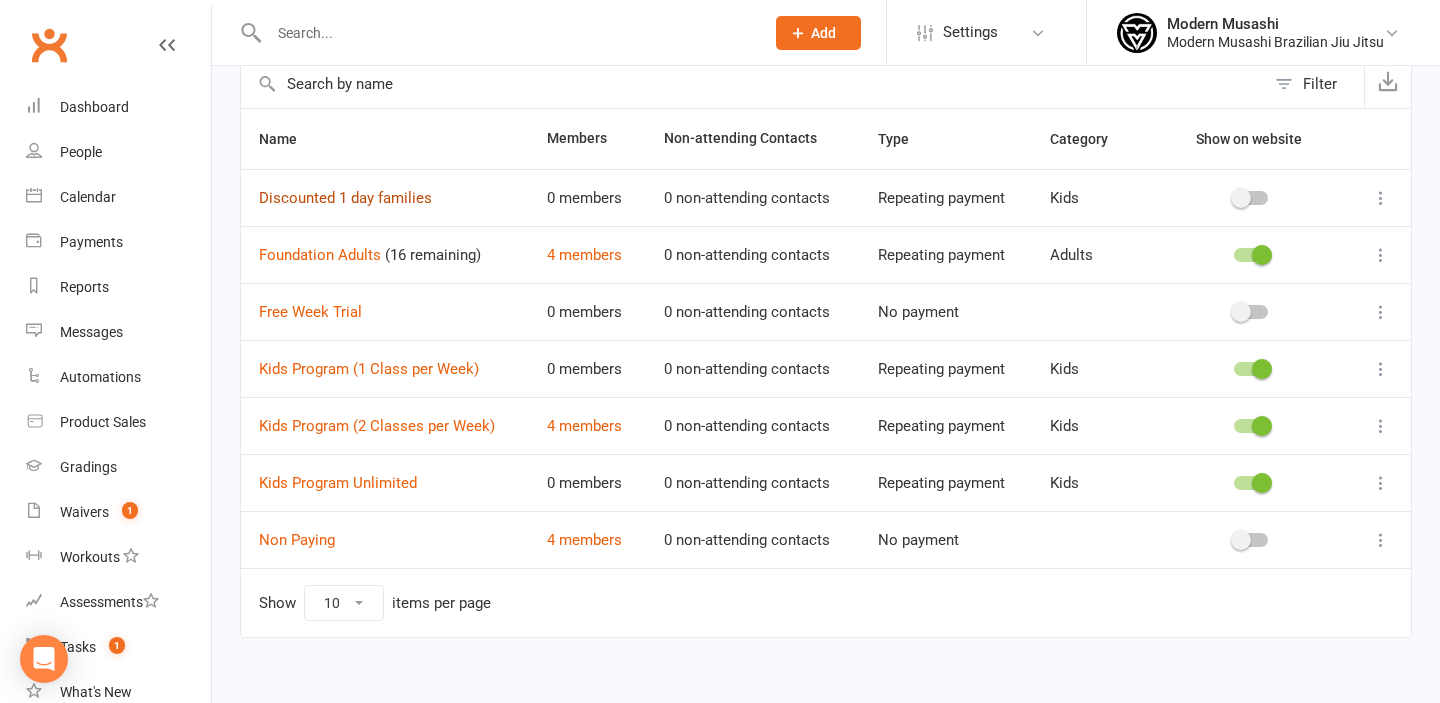 click on "Discounted 1 day families" at bounding box center [345, 198] 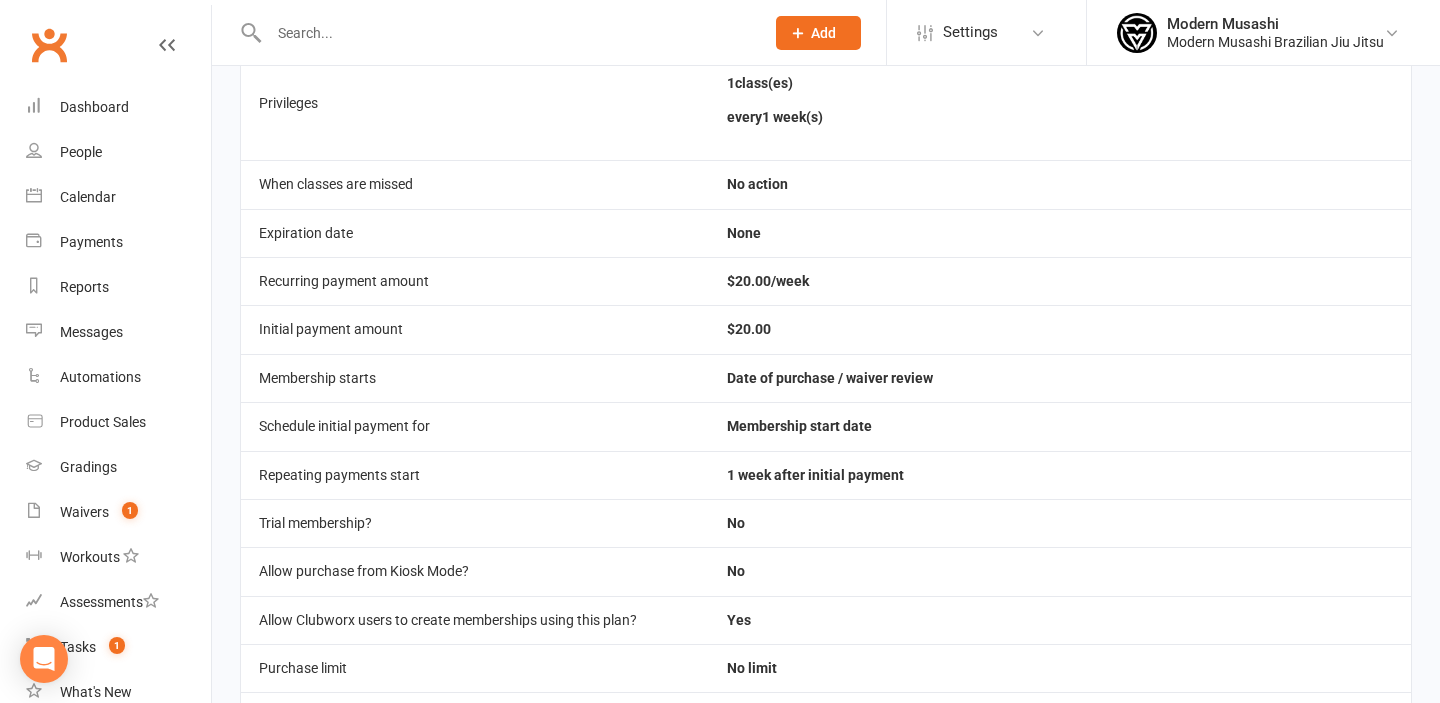 scroll, scrollTop: 0, scrollLeft: 0, axis: both 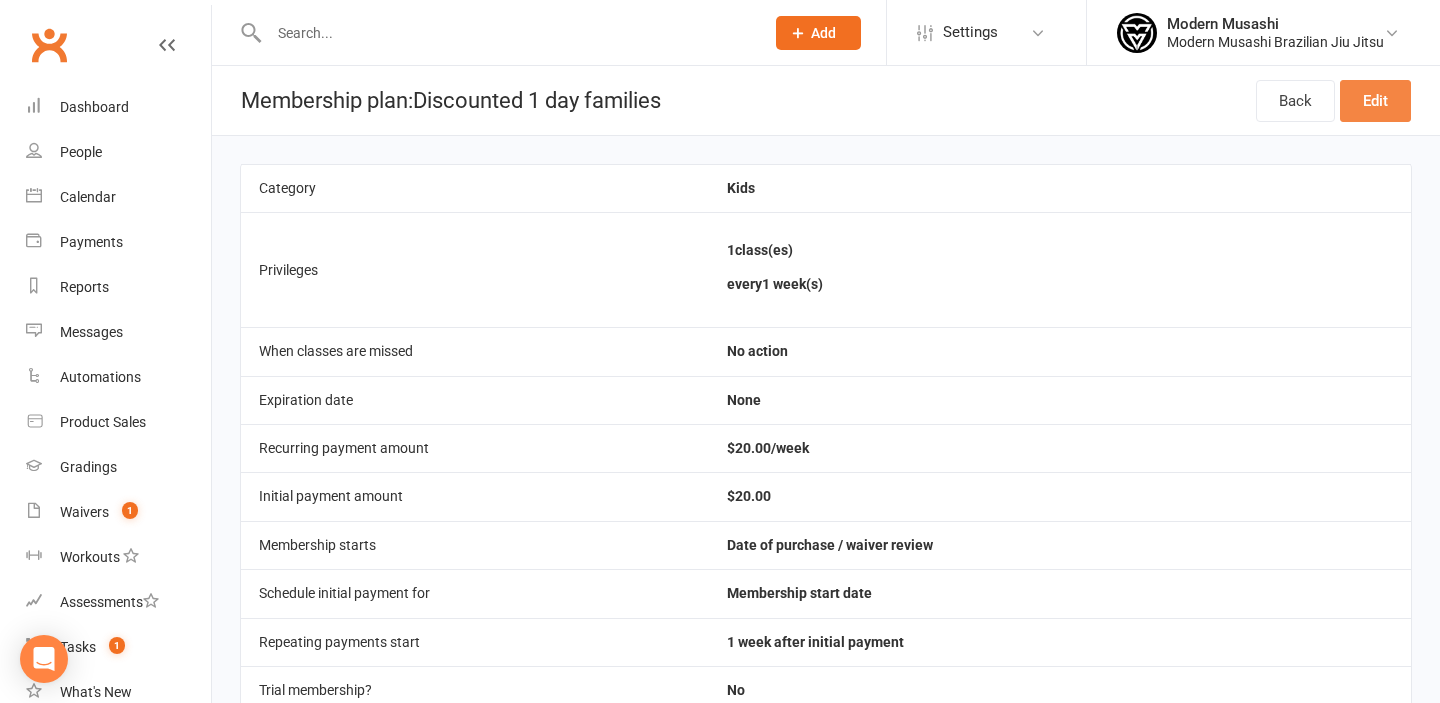 click on "Edit" at bounding box center [1375, 101] 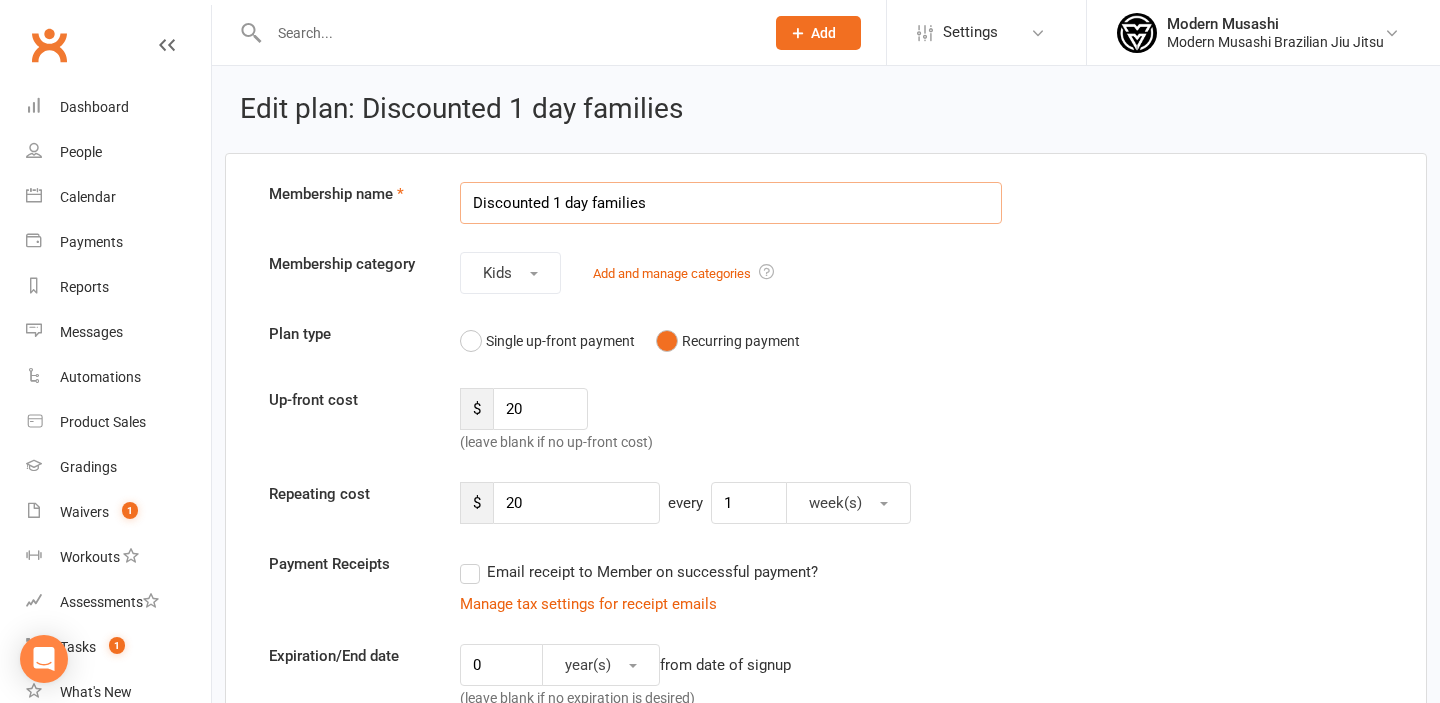 scroll, scrollTop: 28, scrollLeft: 0, axis: vertical 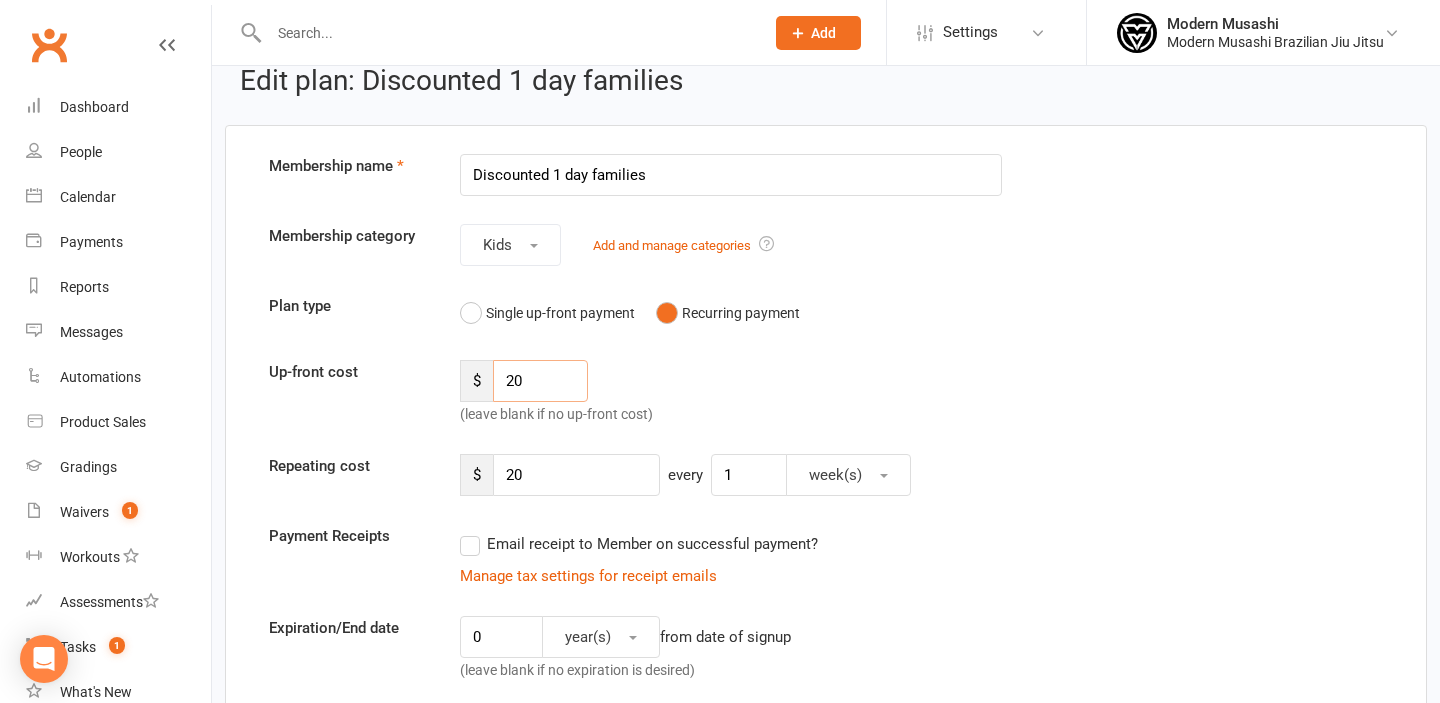 drag, startPoint x: 559, startPoint y: 374, endPoint x: 455, endPoint y: 368, distance: 104.172935 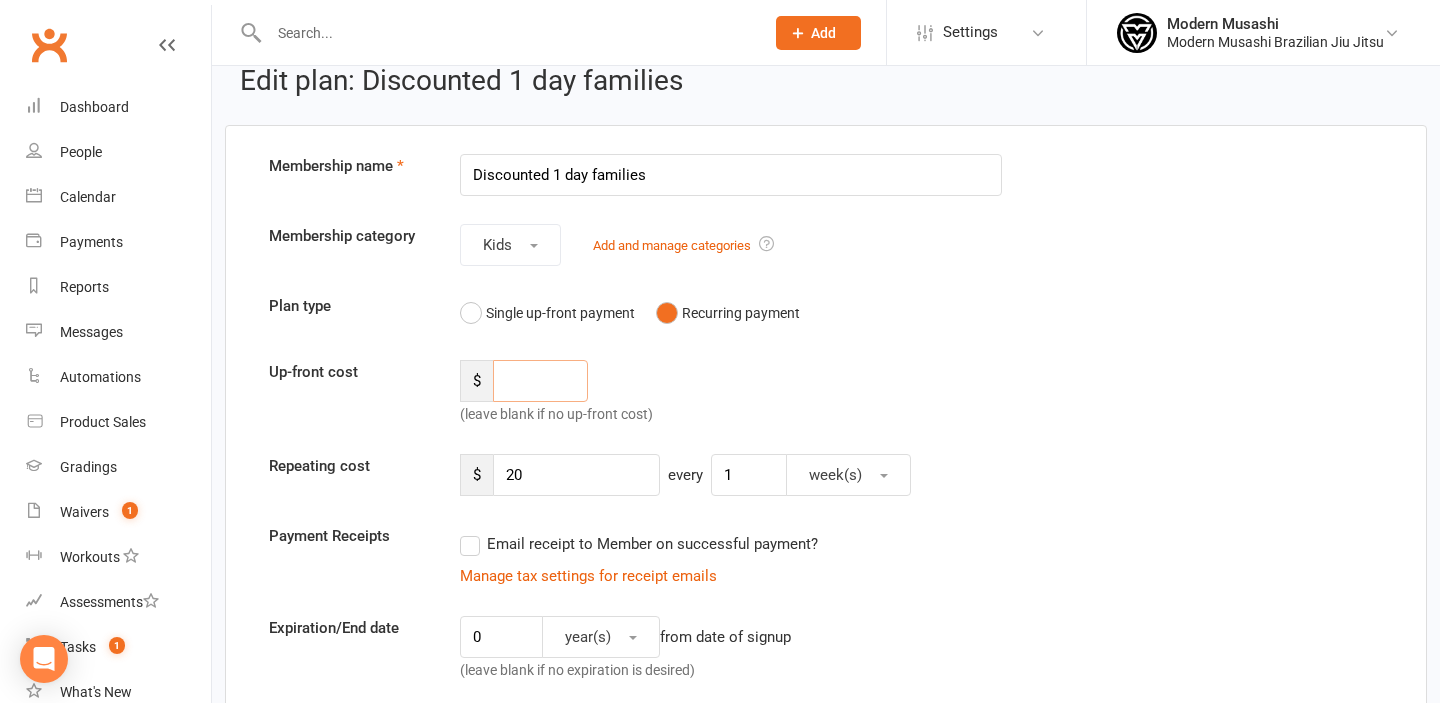 type 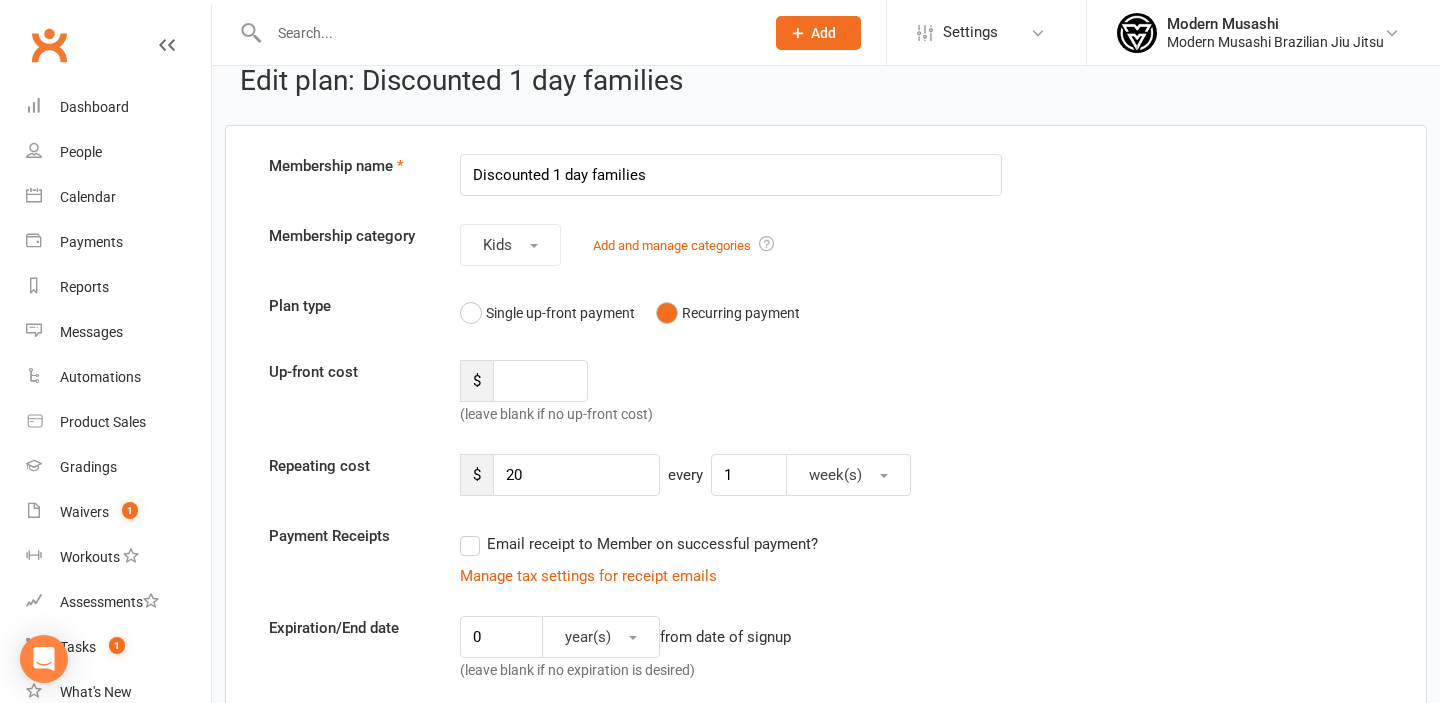 click on "Membership name Discounted 1 day families Membership category
Kids
Add and manage categories   Plan type Single up-front payment Recurring payment Up-front cost $ (leave blank if no up-front cost) Repeating cost $ 20 every 1
week(s)
Payment Receipts Email receipt to Member on successful payment? Manage tax settings for receipt emails Expiration/End date 0
year(s)
from date of signup (leave blank if no expiration is desired) Class Access Unlimited classes  OR  1  class(es) to use anytime  OR to use every   1
week(s)
Limit the Type/s of Classes/Appointments Members can attend Select Types Class Training Session Classes with no Type set Create/Manage Types Limit the Style/s of Classes/Appointments Members can attend Select Styles Adults BJJ Kids BJJ
Trial Membership 1" at bounding box center [826, 1216] 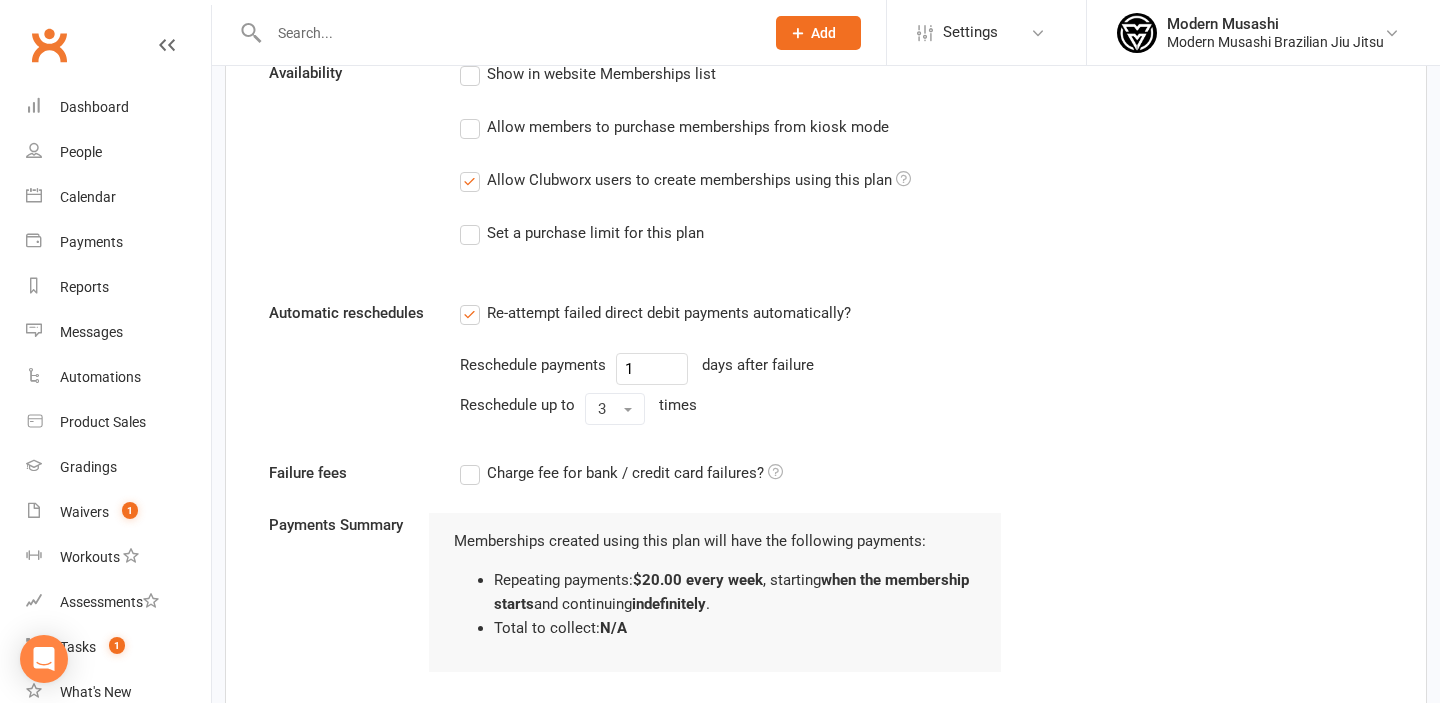 scroll, scrollTop: 1806, scrollLeft: 0, axis: vertical 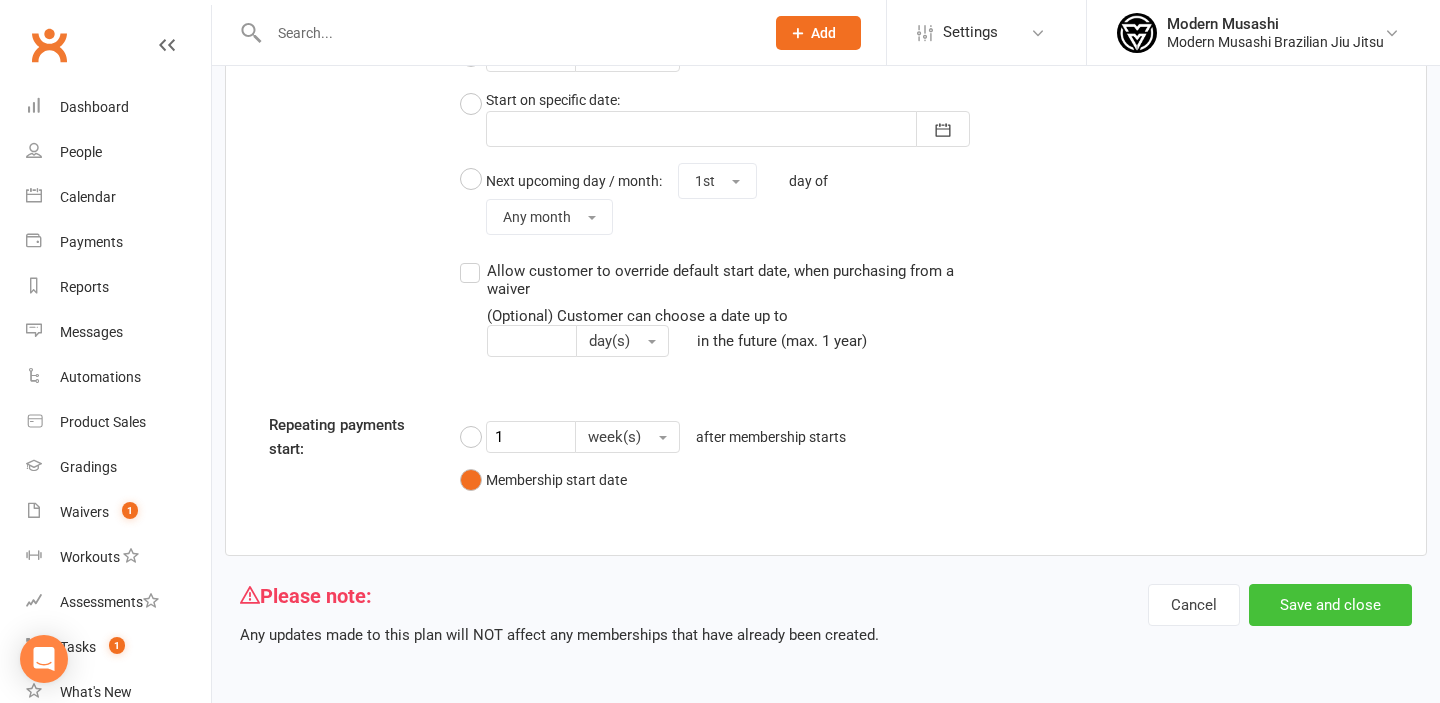 click on "Save and close" at bounding box center (1330, 605) 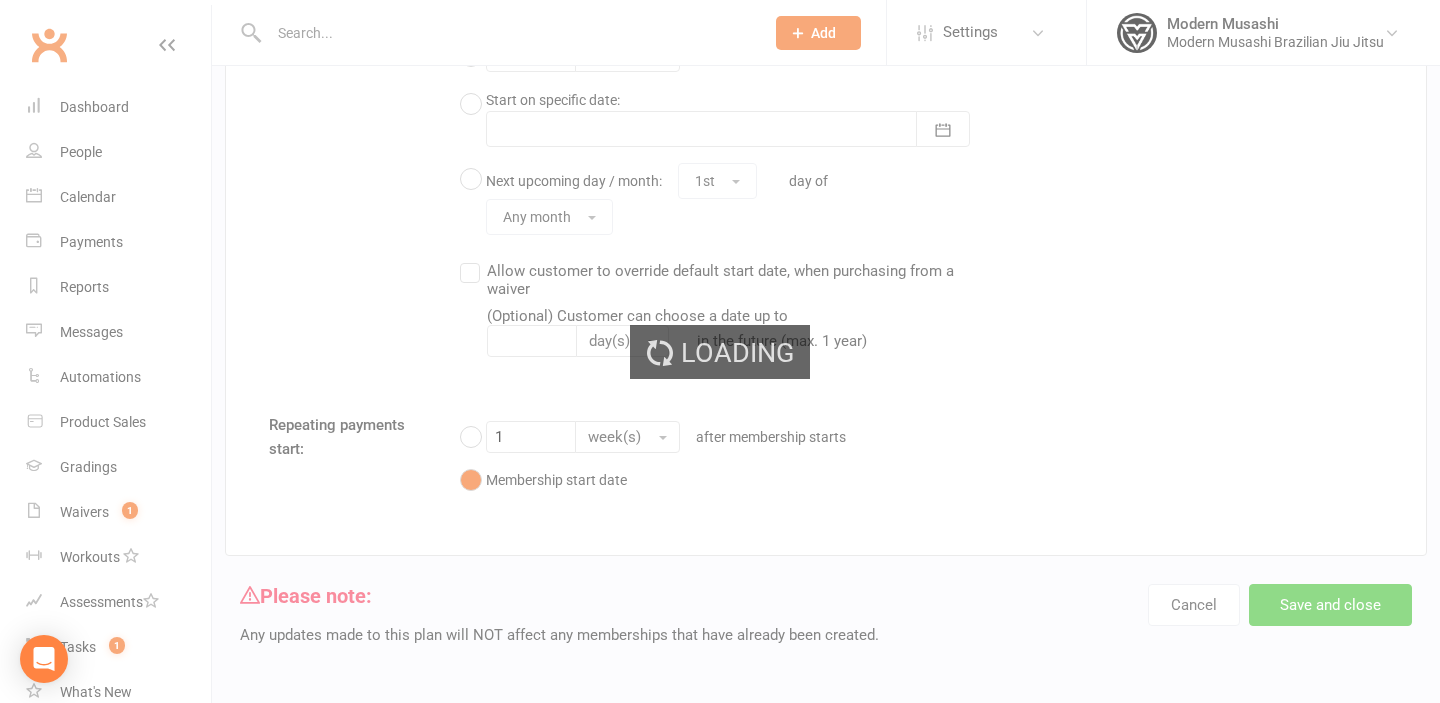 scroll, scrollTop: 0, scrollLeft: 0, axis: both 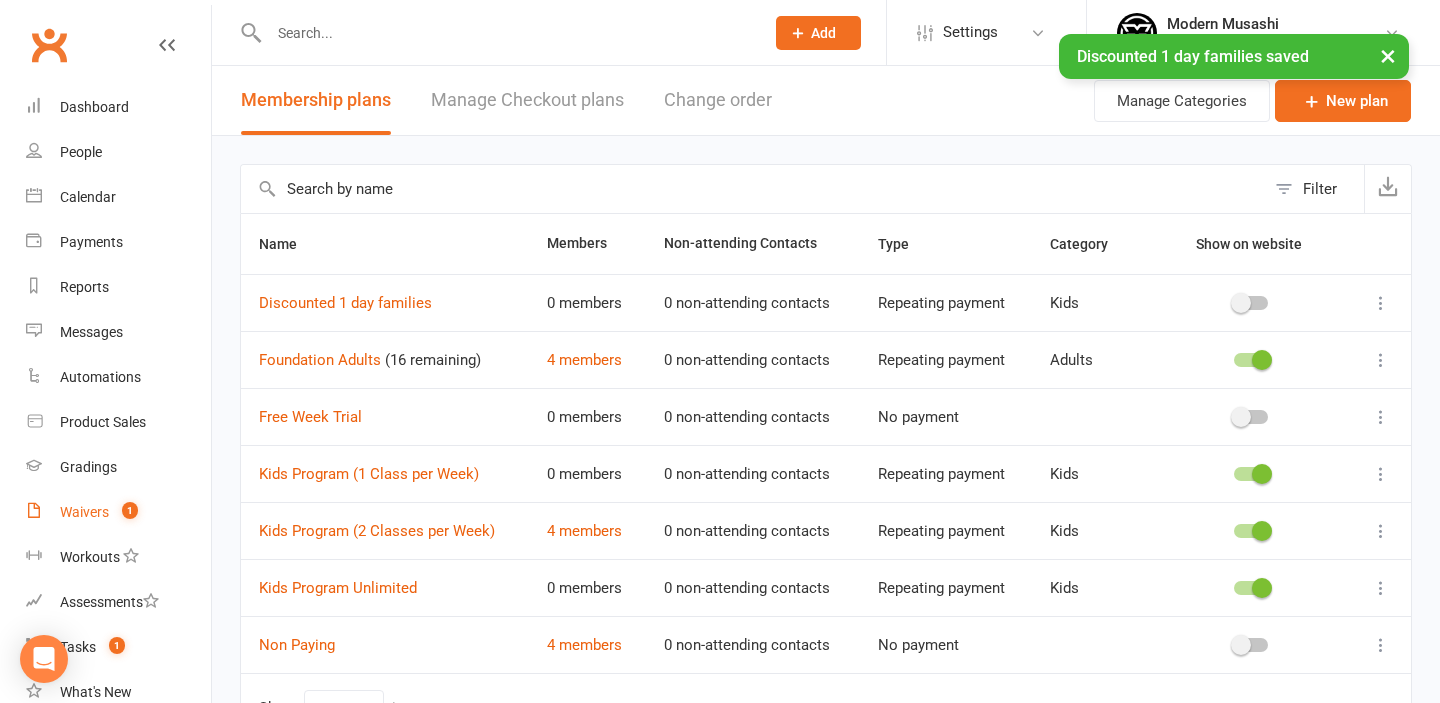 click on "Waivers" at bounding box center [84, 512] 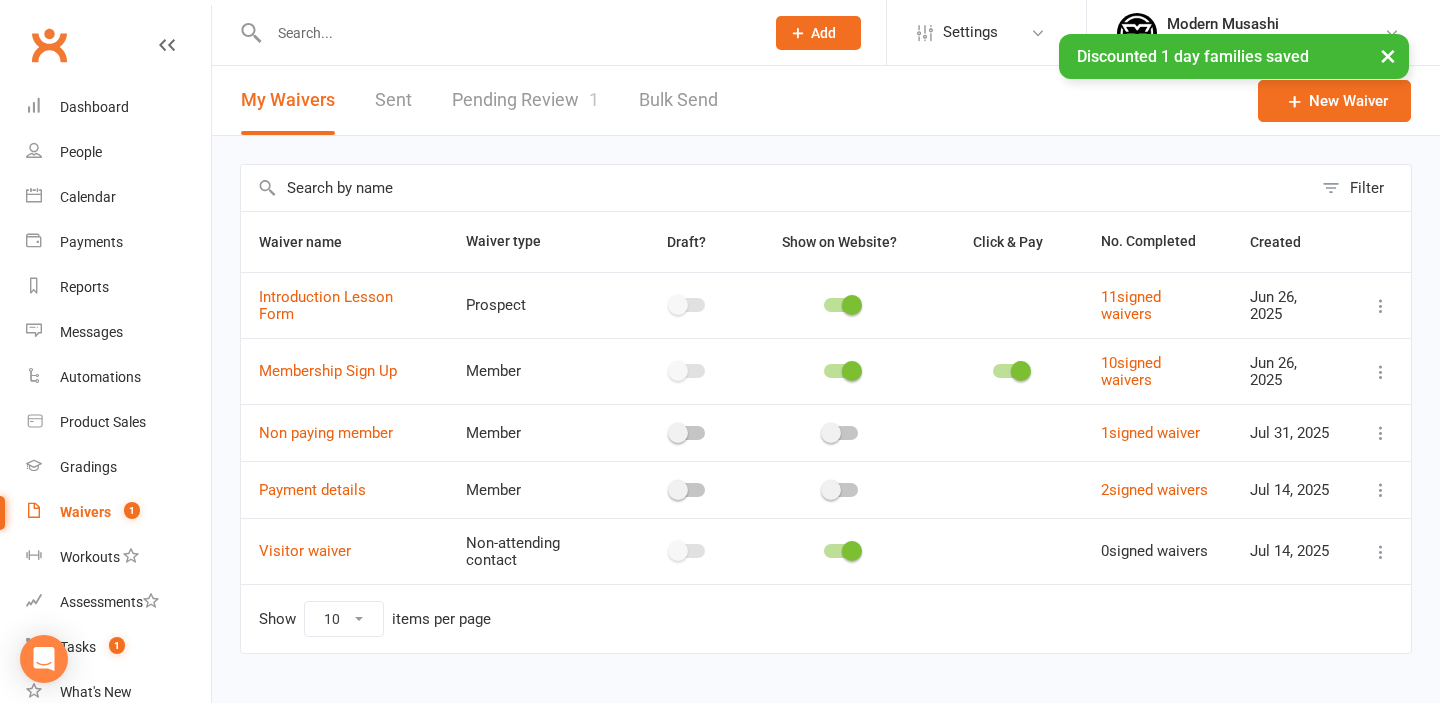 click on "Pending Review 1" at bounding box center [525, 100] 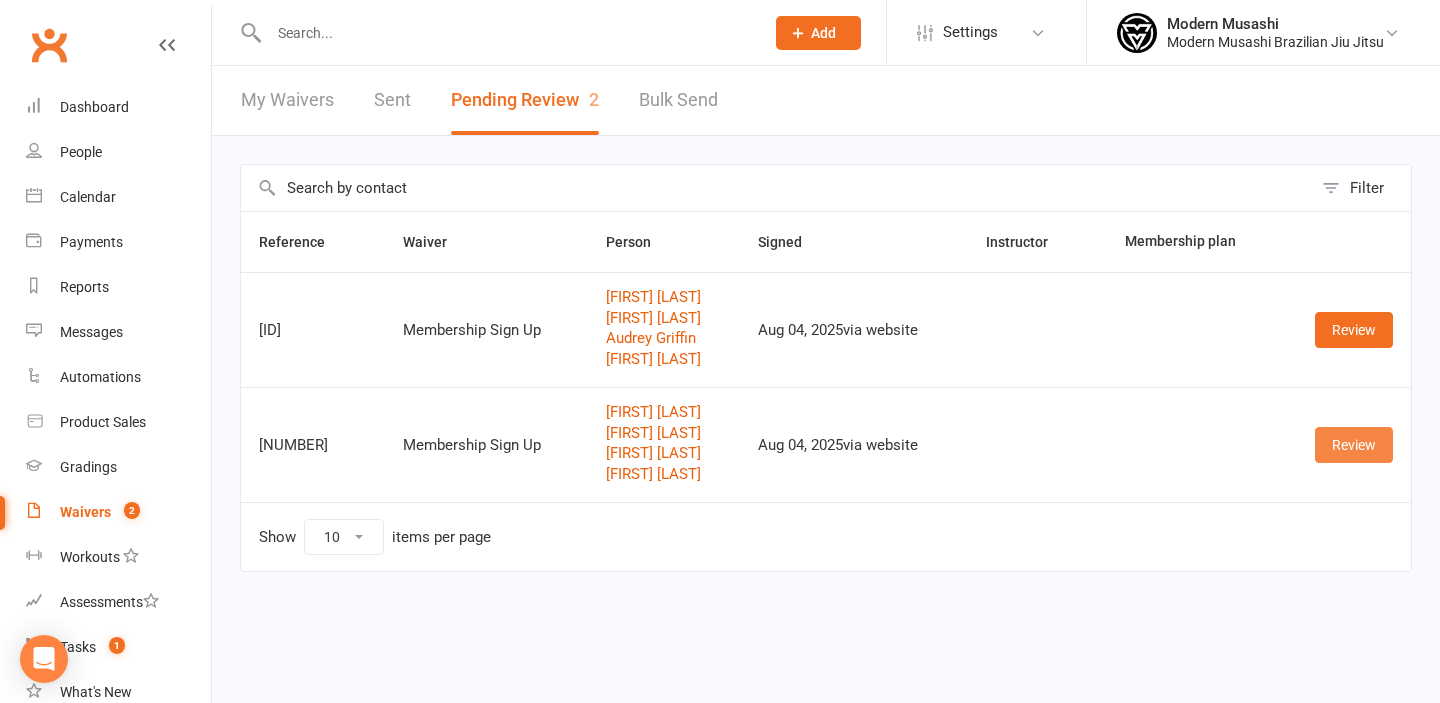 click on "Review" at bounding box center [1354, 445] 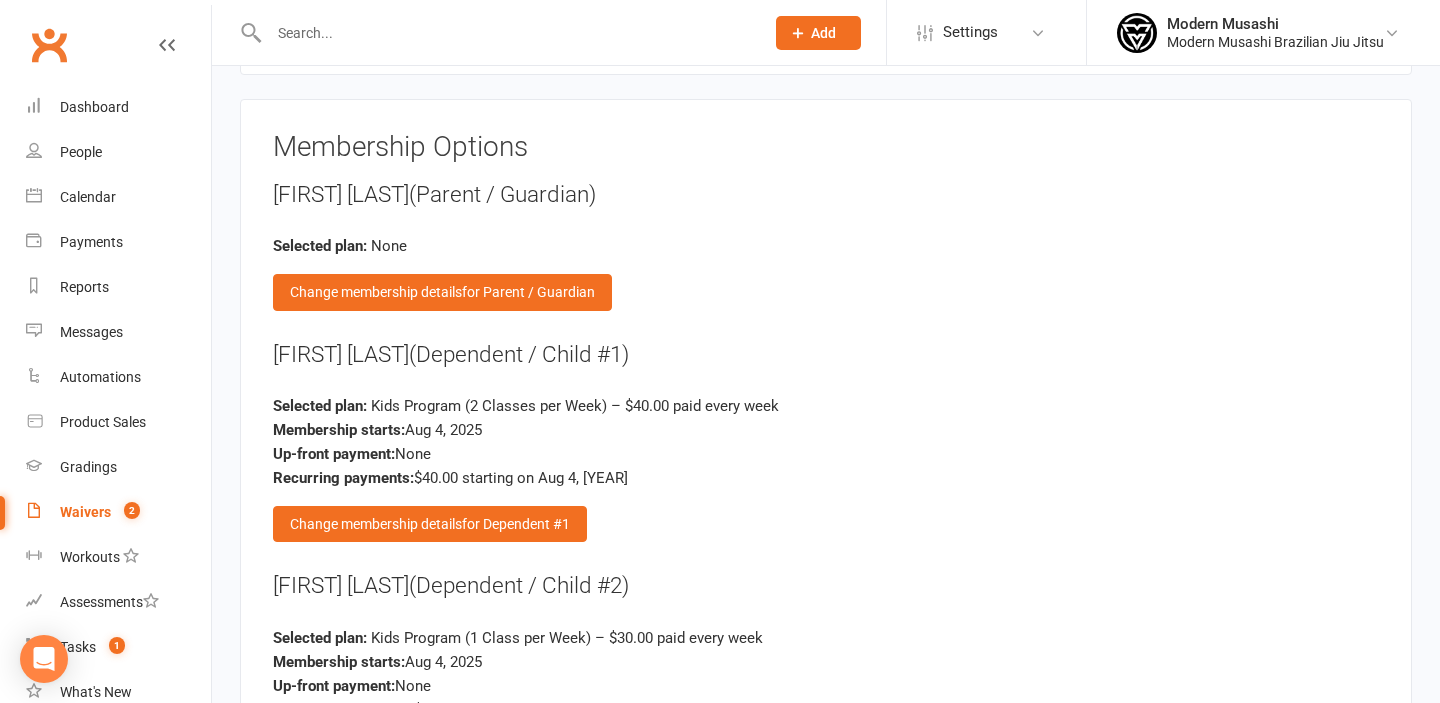 scroll, scrollTop: 3370, scrollLeft: 0, axis: vertical 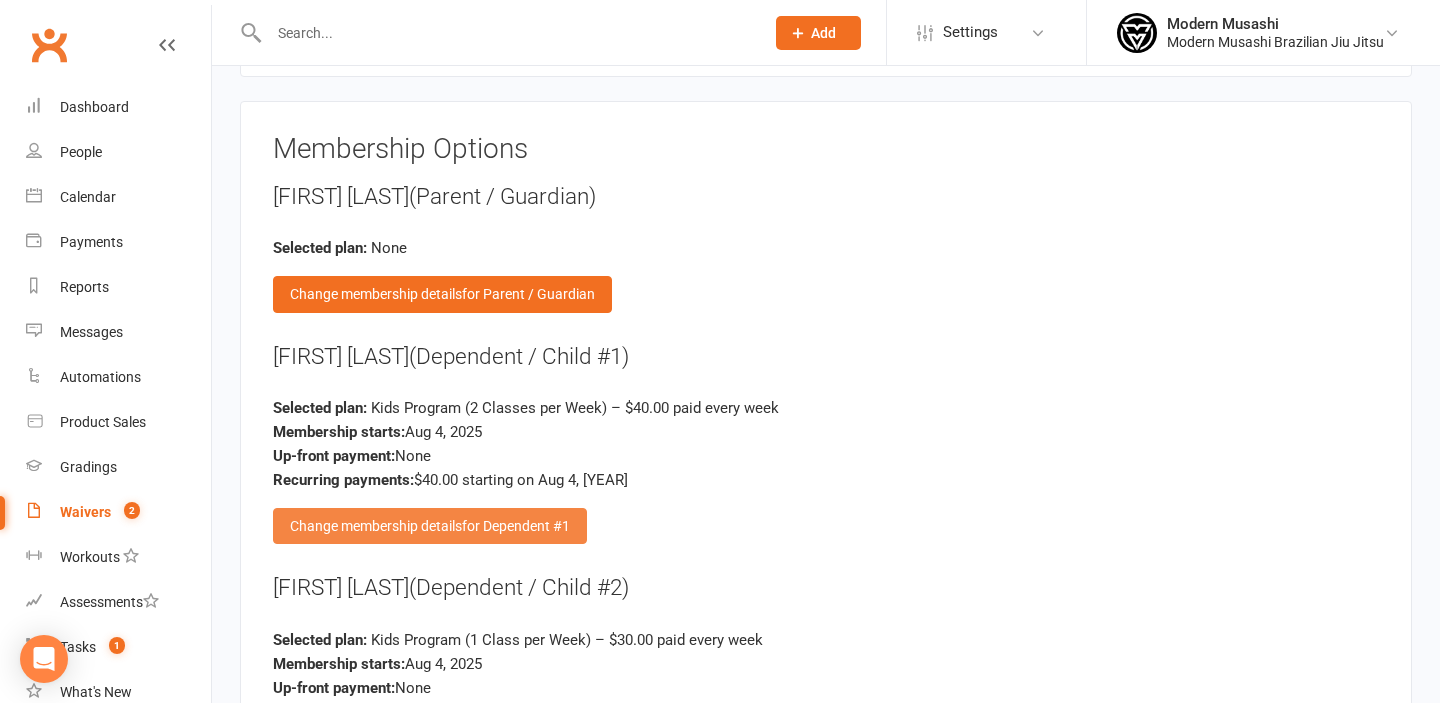 click on "Change membership details  for Dependent #1" at bounding box center [430, 526] 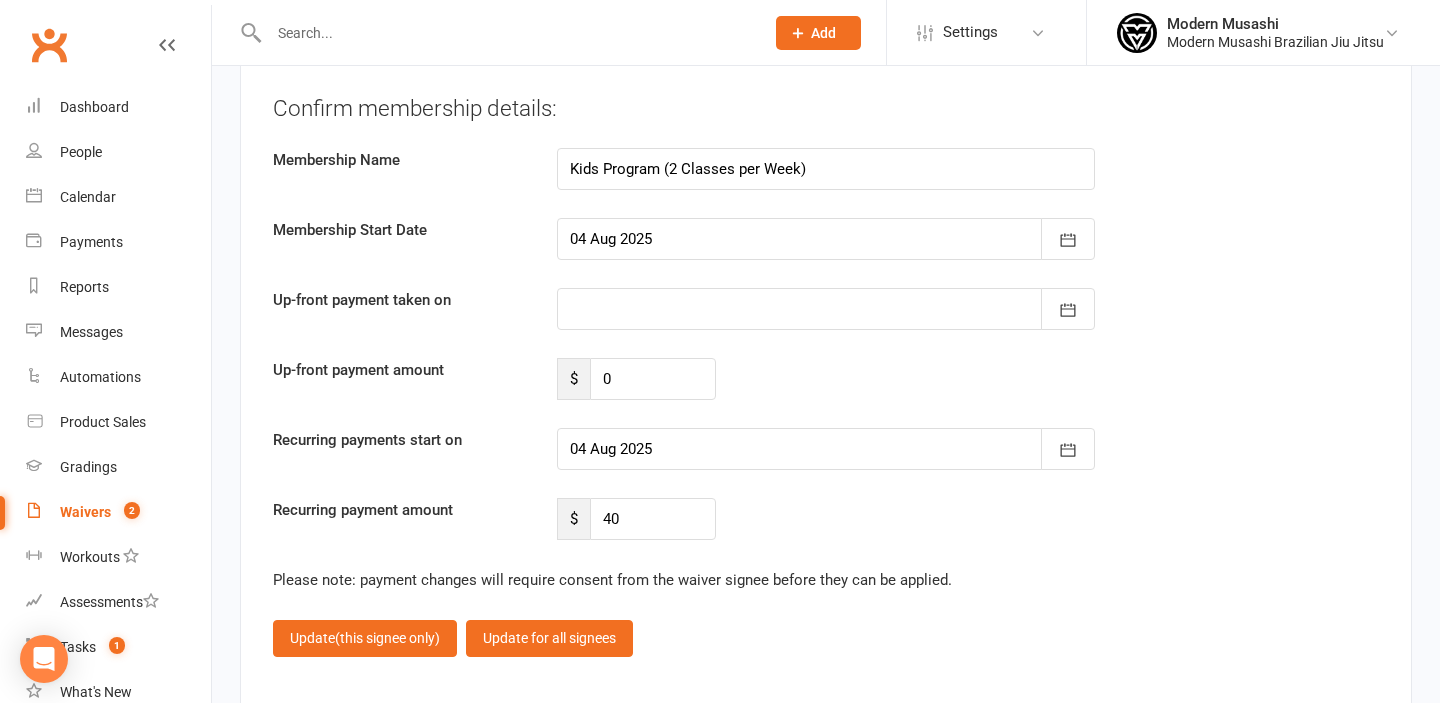 scroll, scrollTop: 3895, scrollLeft: 0, axis: vertical 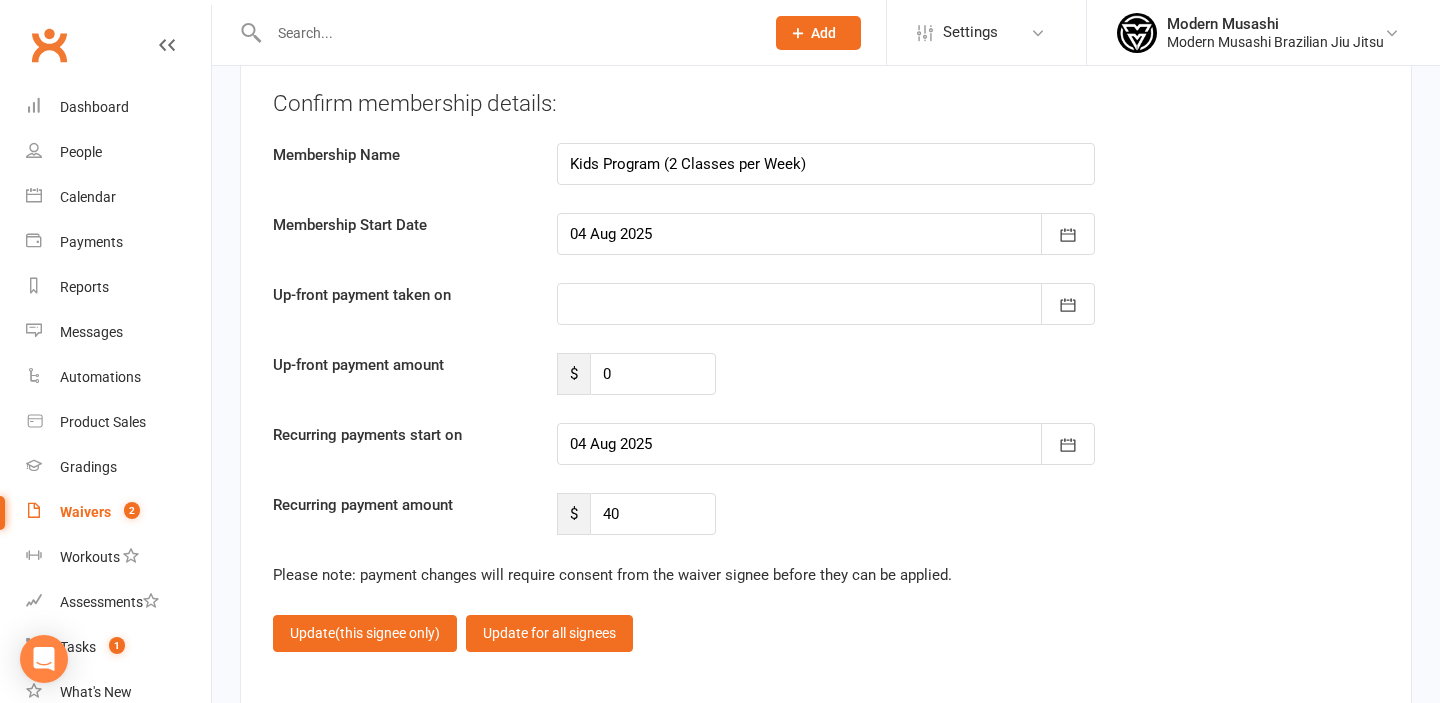 click at bounding box center (826, 444) 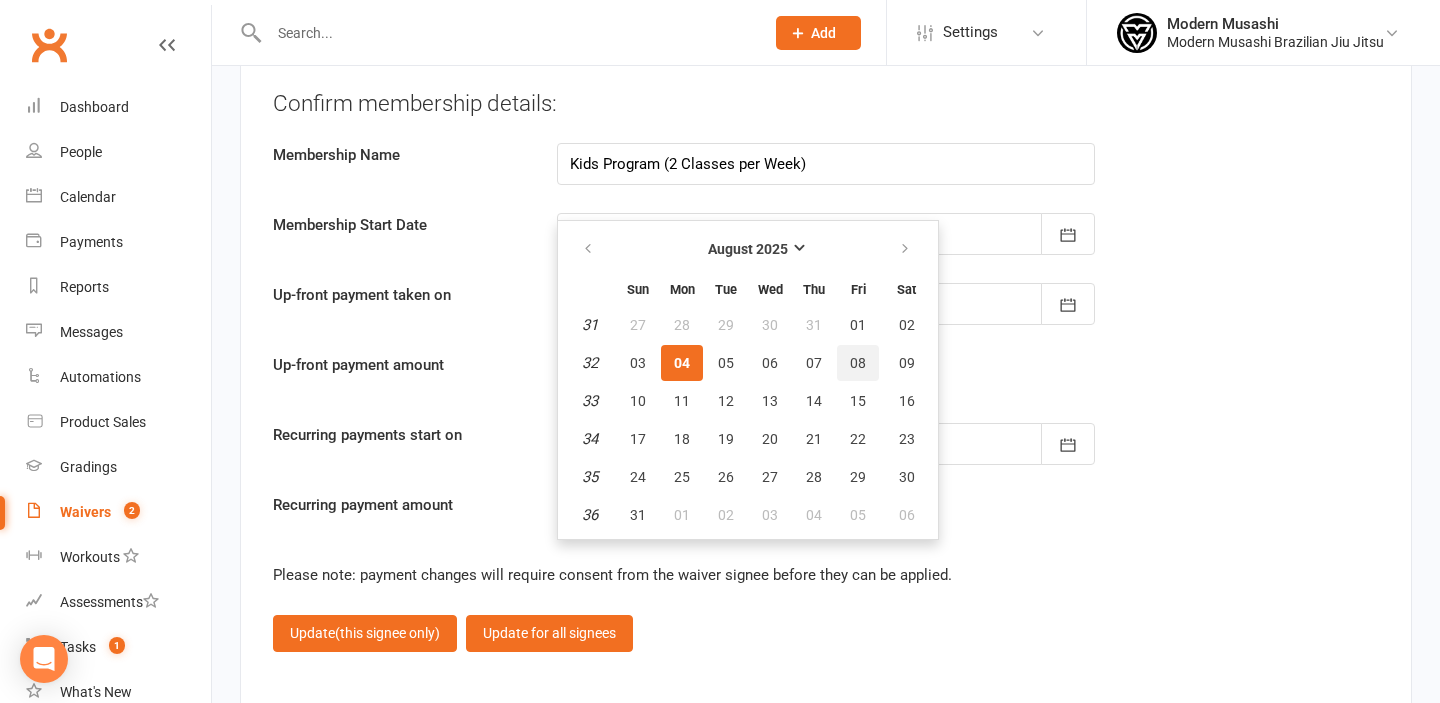 click on "08" at bounding box center (858, 363) 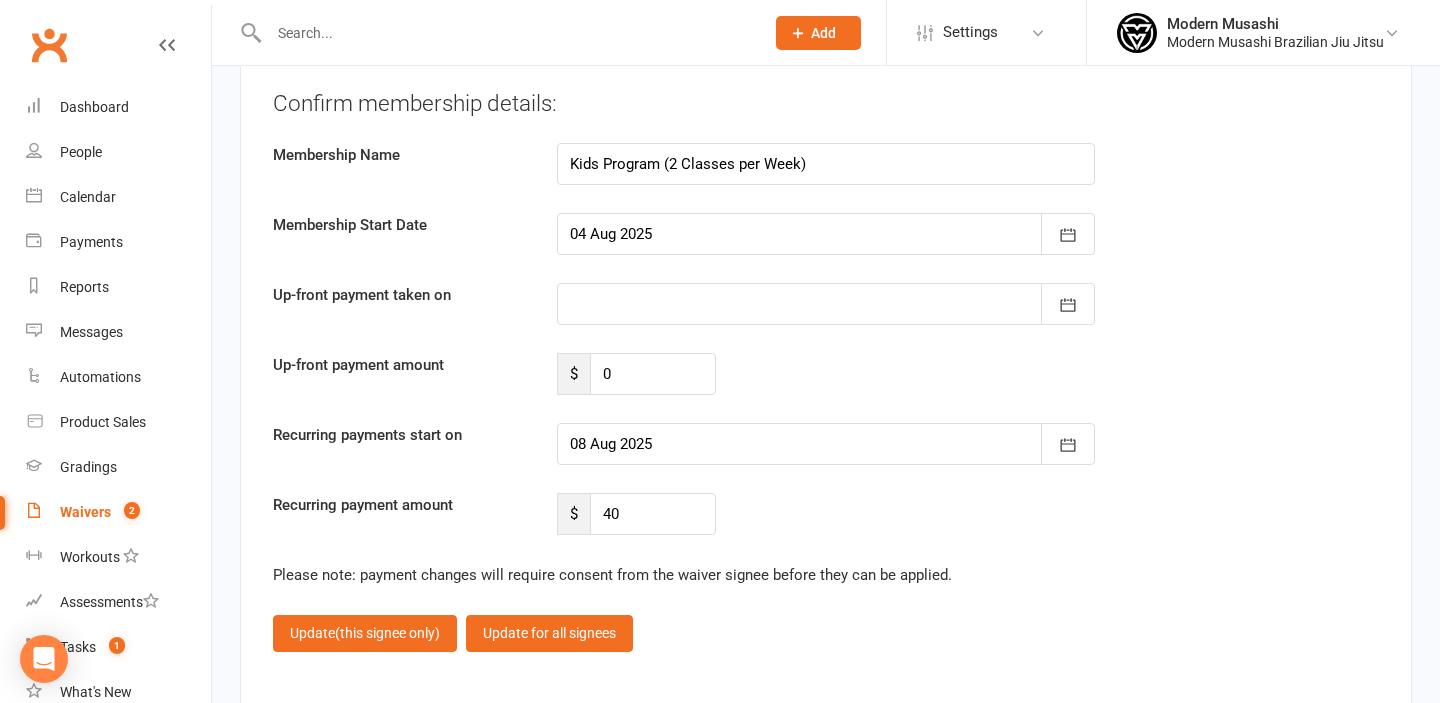 click on "Please note: payment changes will require consent from the waiver signee before they can be applied." at bounding box center [826, 575] 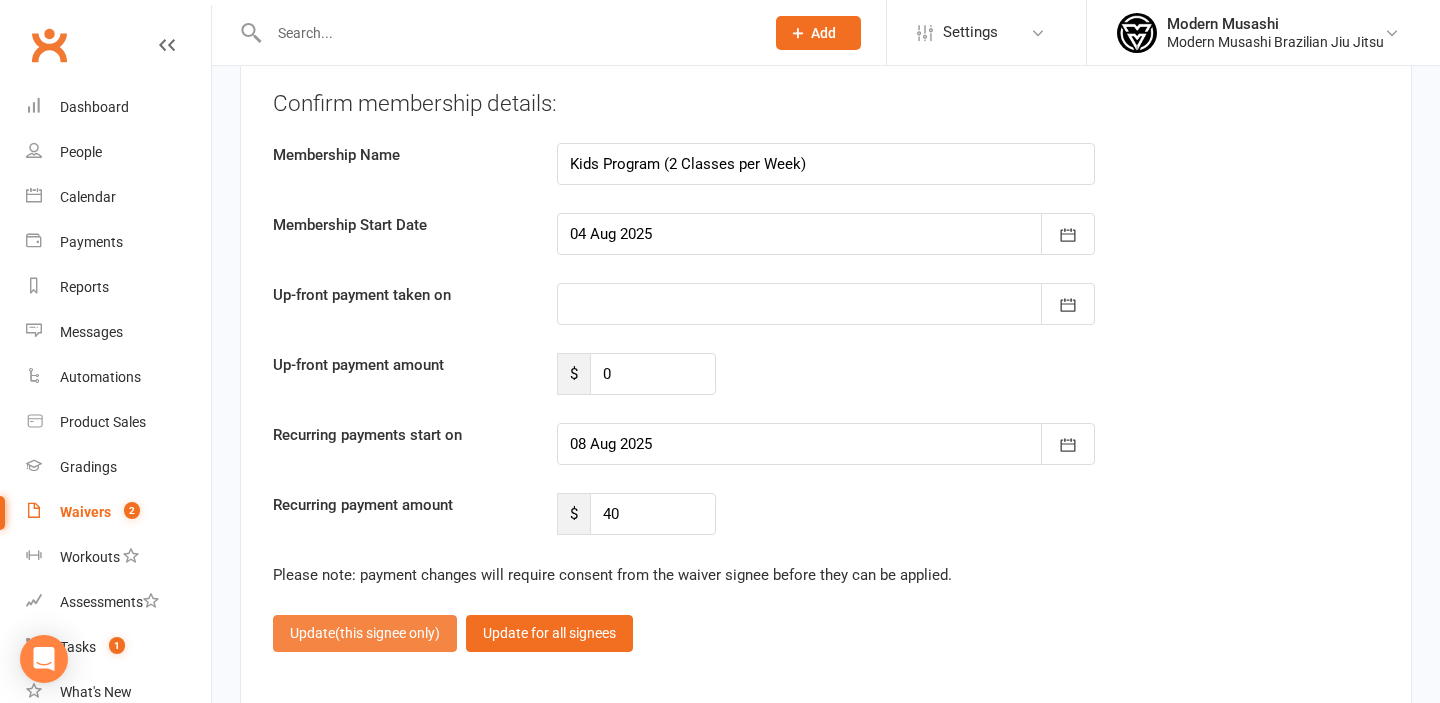 click on "Update  (this signee only)" at bounding box center [365, 633] 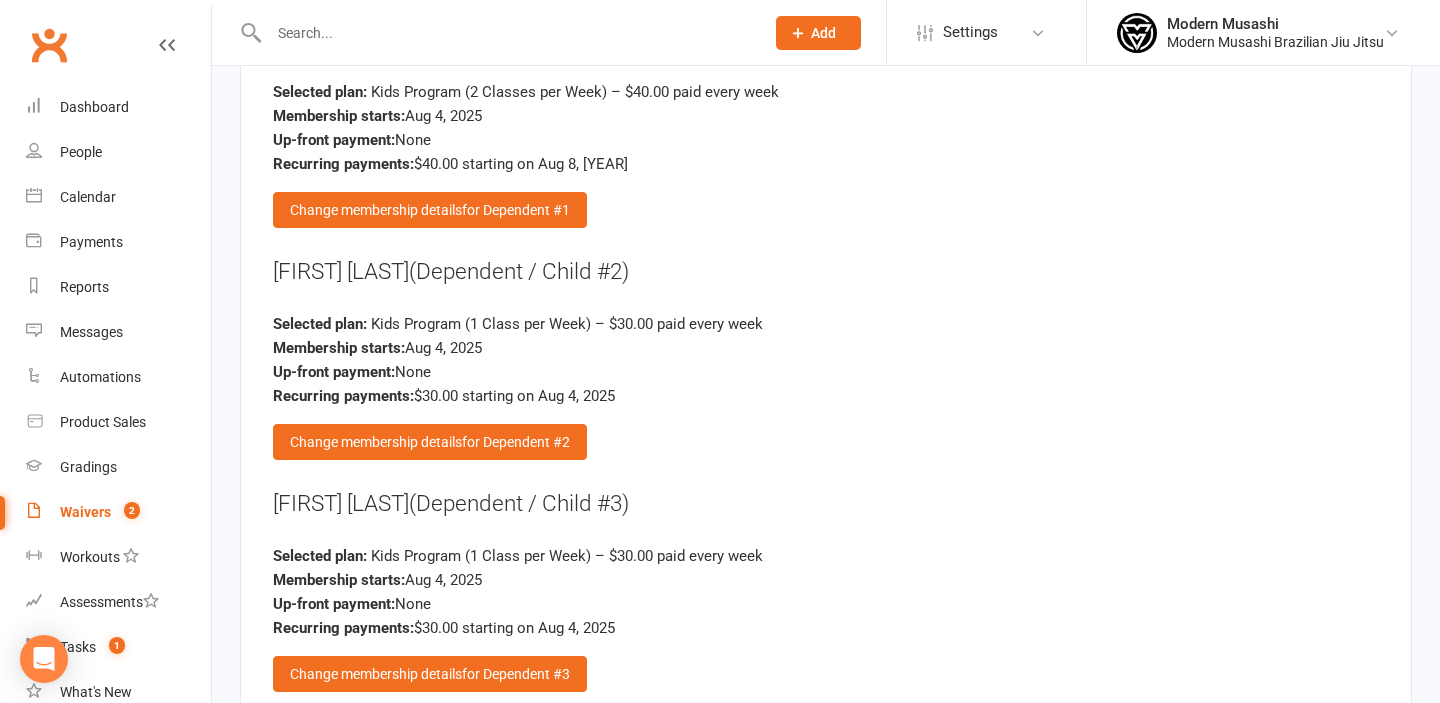 scroll, scrollTop: 3677, scrollLeft: 0, axis: vertical 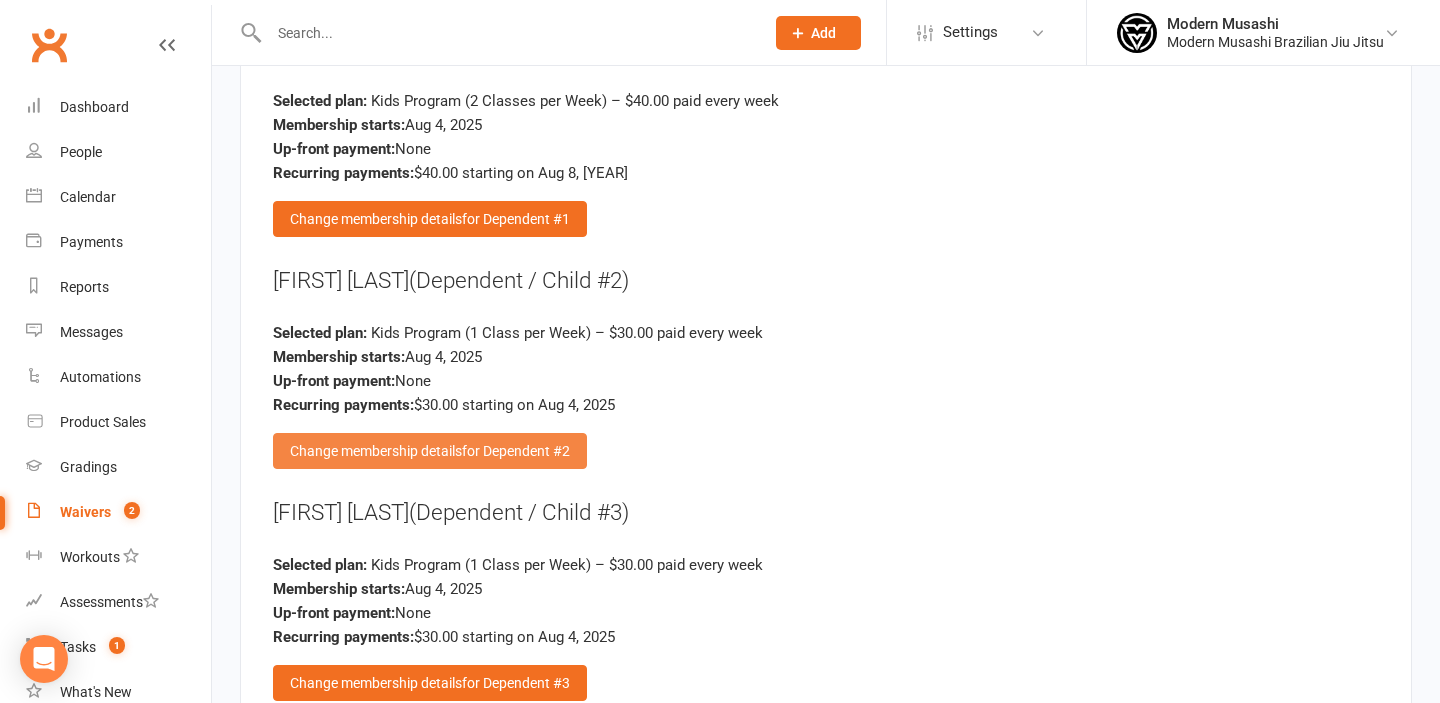 click on "Change membership details  for Dependent #2" at bounding box center [430, 451] 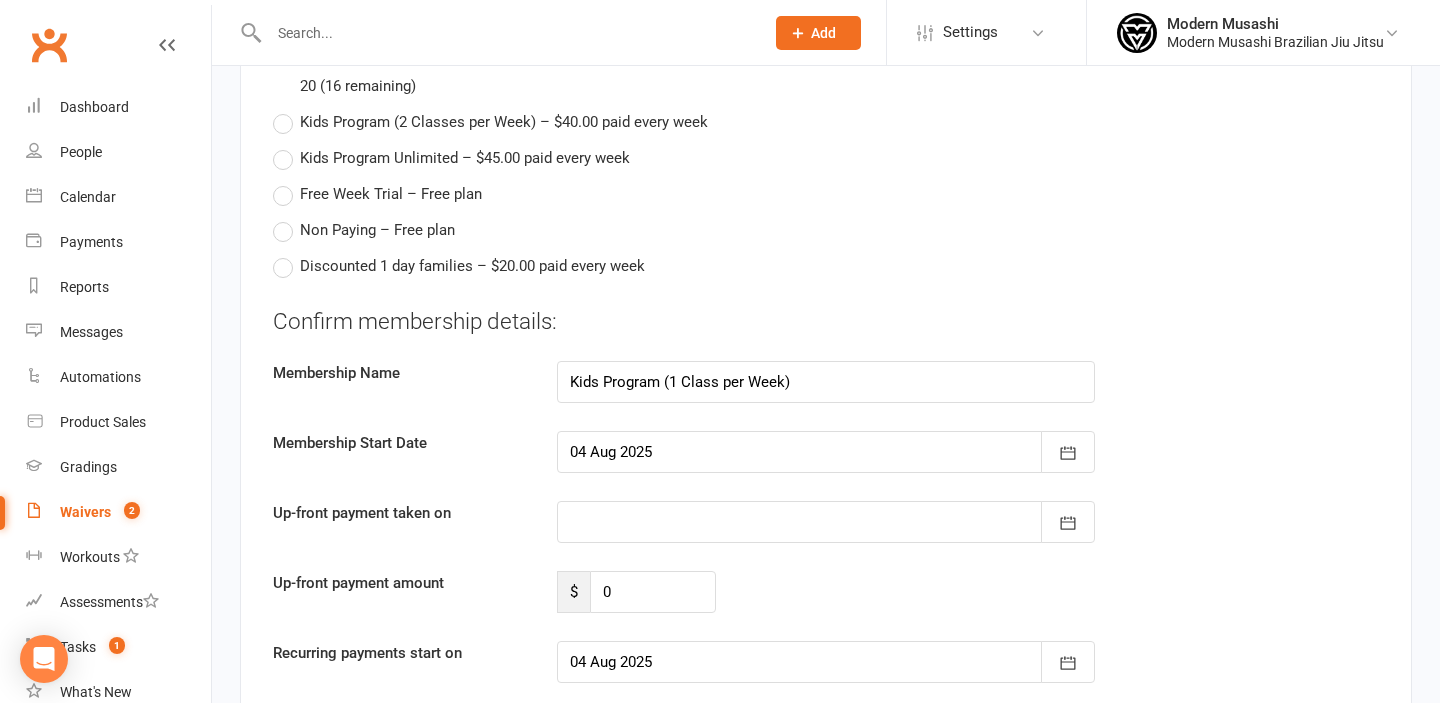 click on "Kids Program (2 Classes per Week) – $40.00 paid every week" at bounding box center [504, 120] 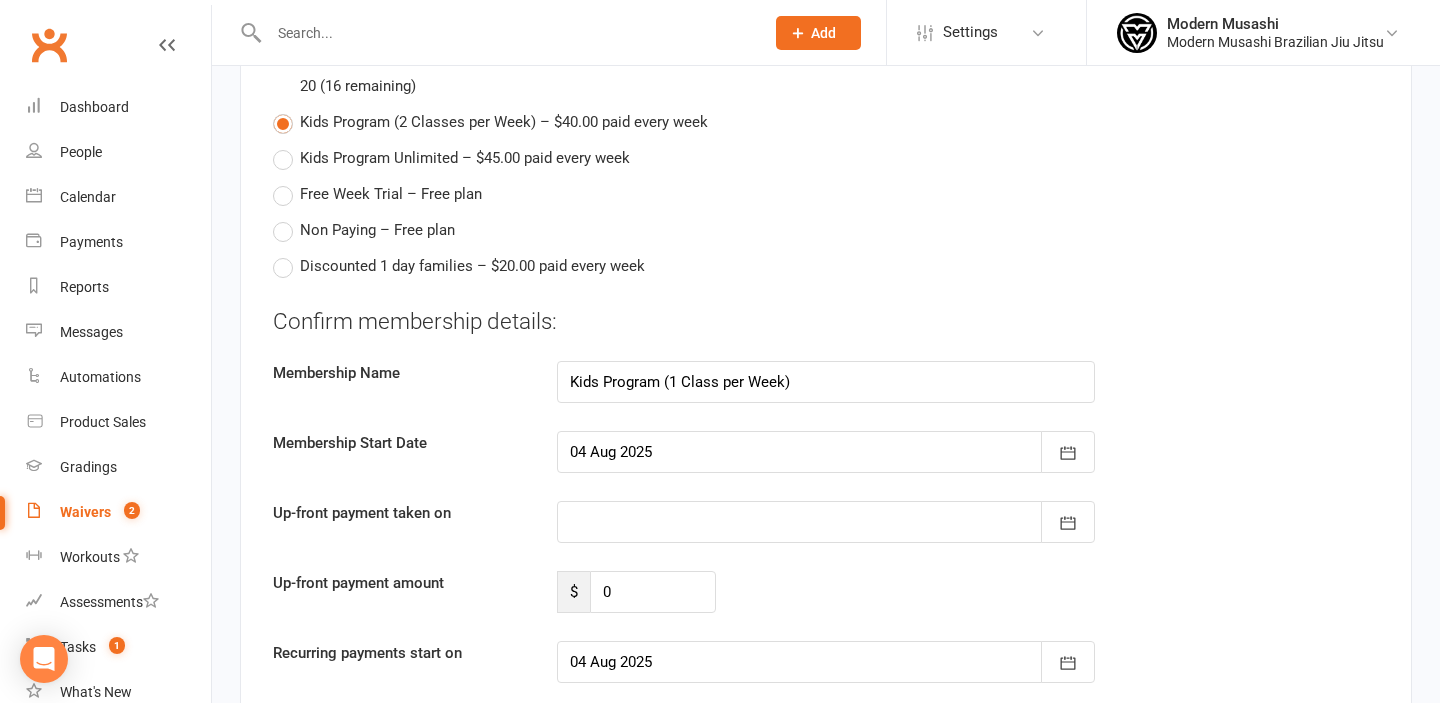 type on "Kids Program (2 Classes per Week)" 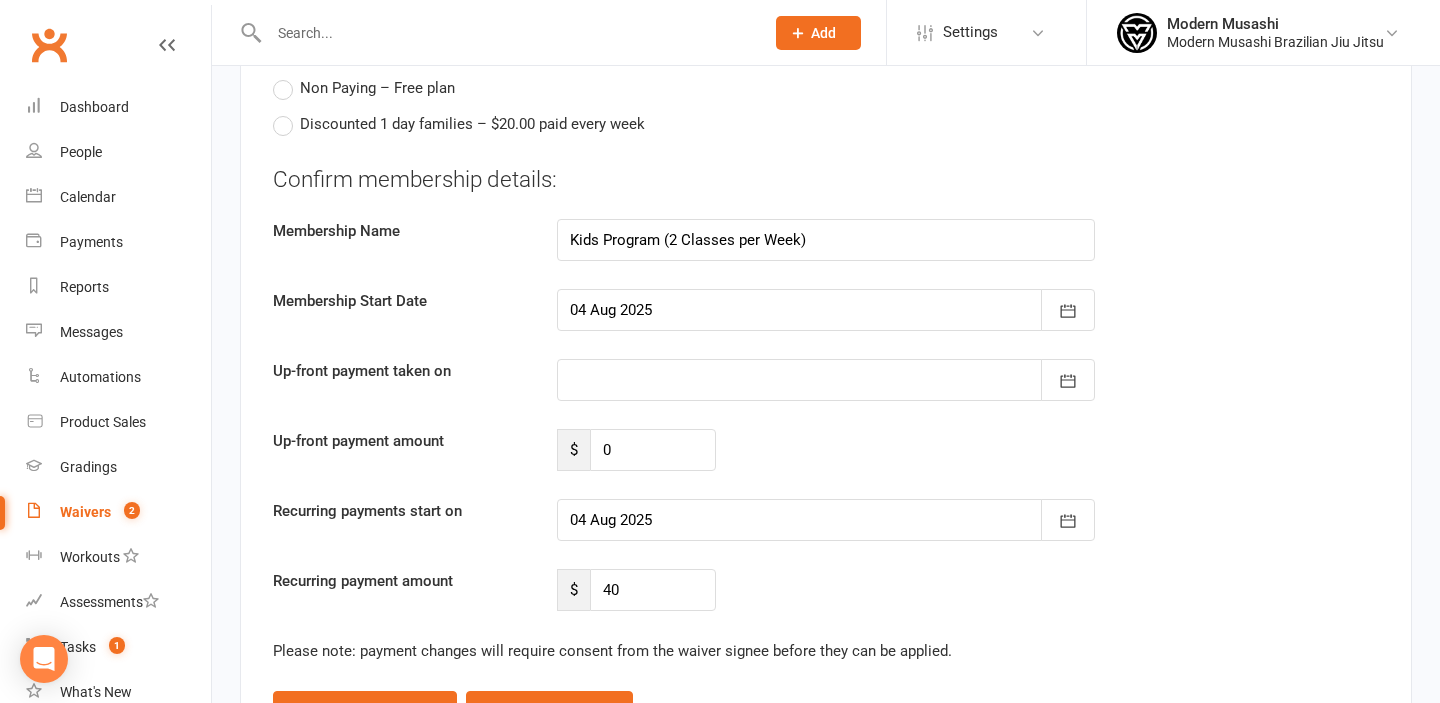 scroll, scrollTop: 3825, scrollLeft: 0, axis: vertical 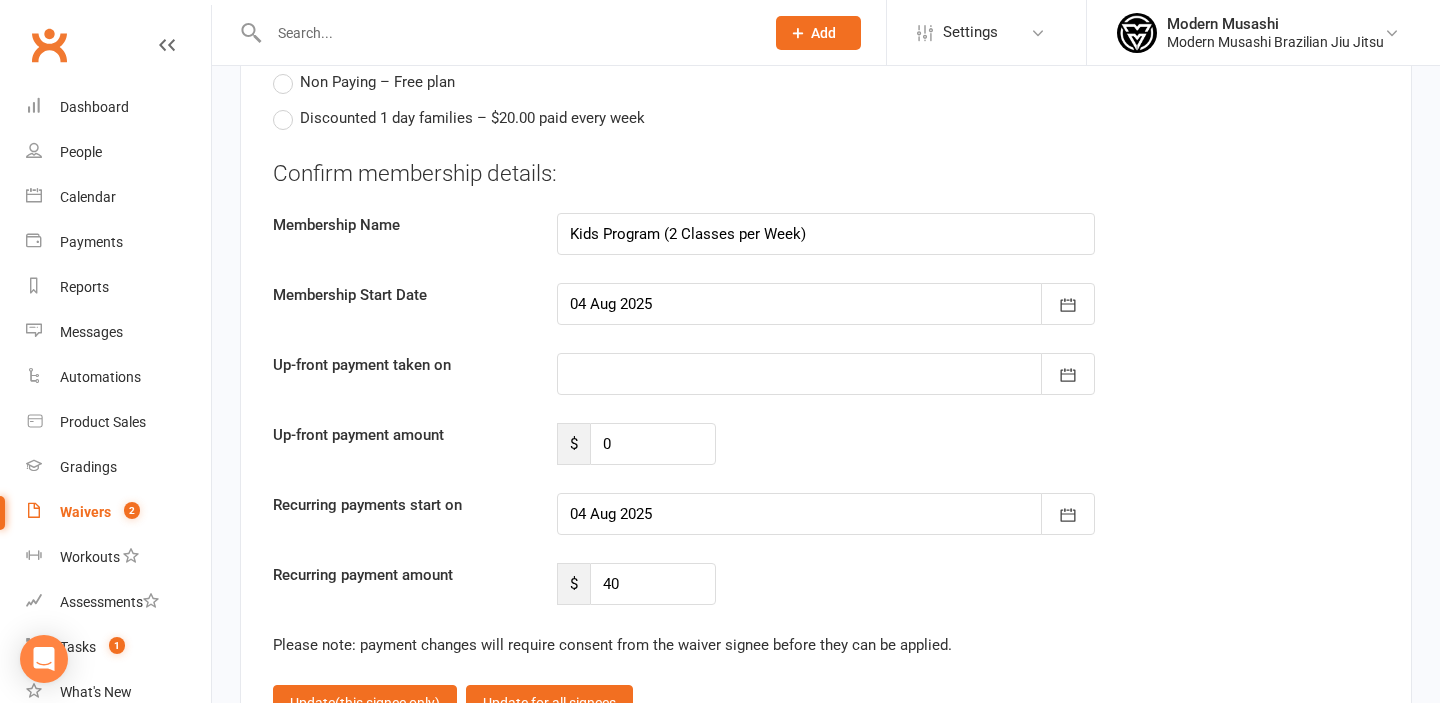 click at bounding box center (826, 514) 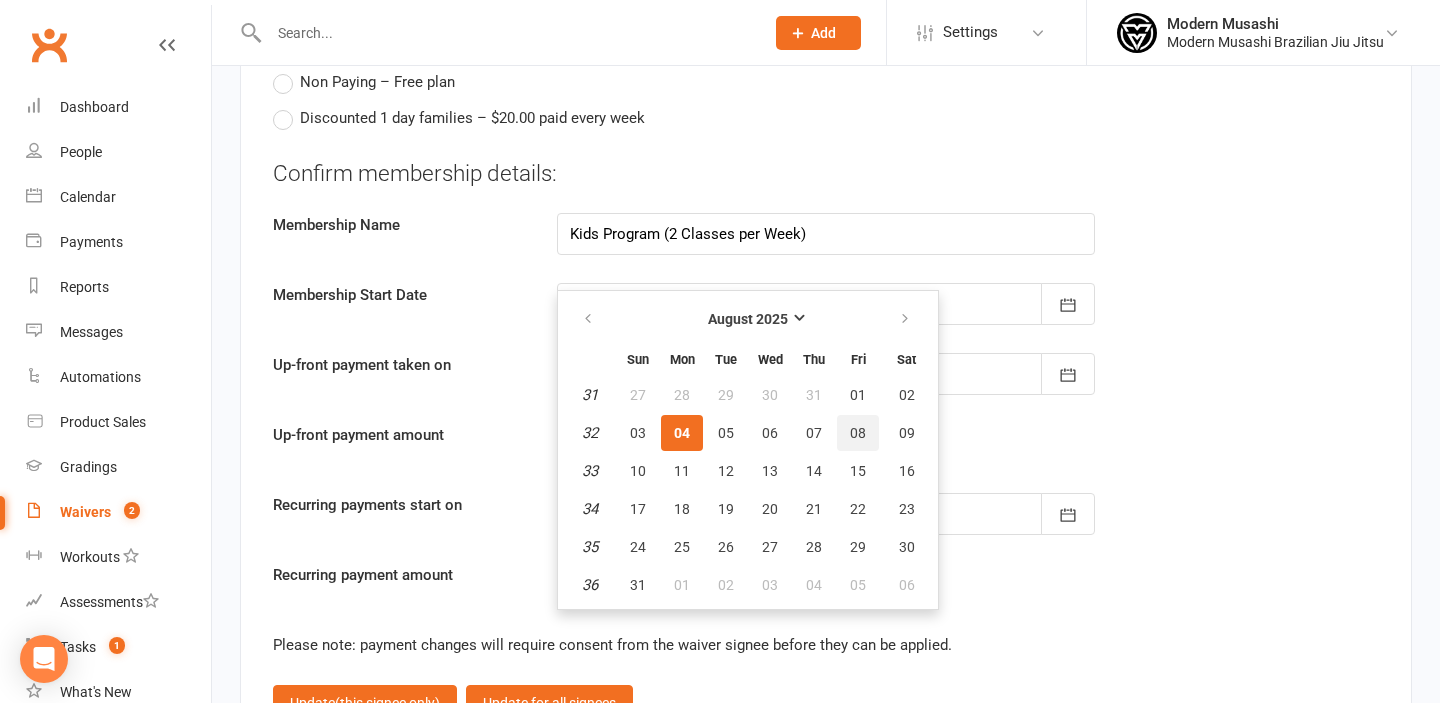 click on "08" at bounding box center [858, 433] 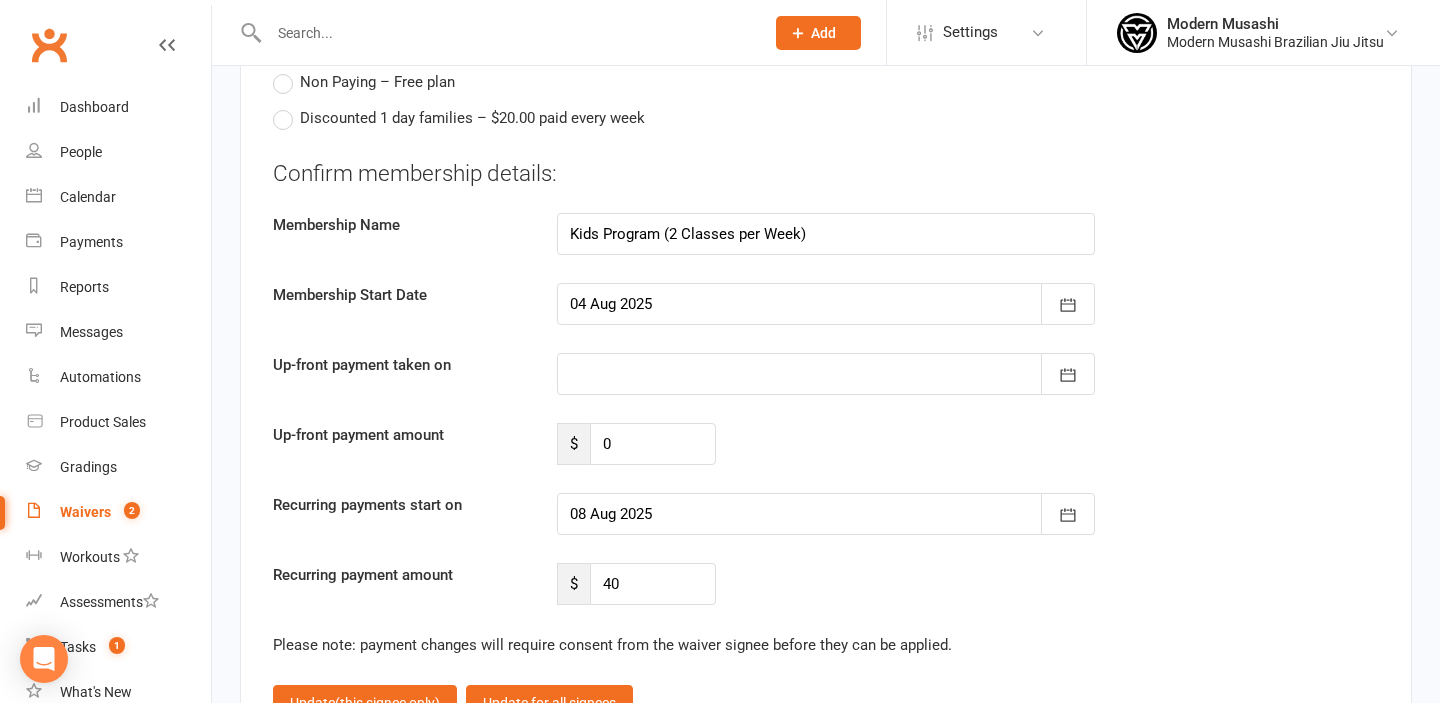 click on "Recurring payment amount $ 40" at bounding box center [826, 584] 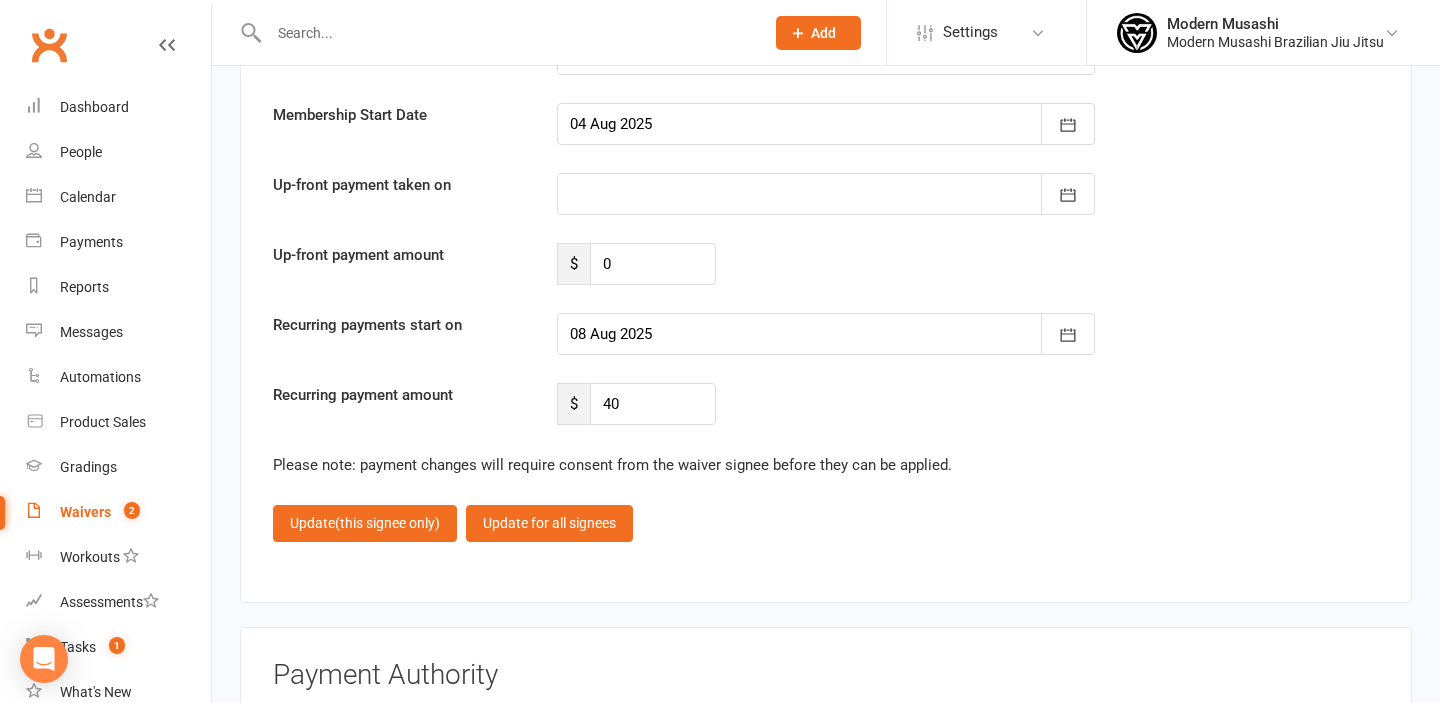 scroll, scrollTop: 4006, scrollLeft: 0, axis: vertical 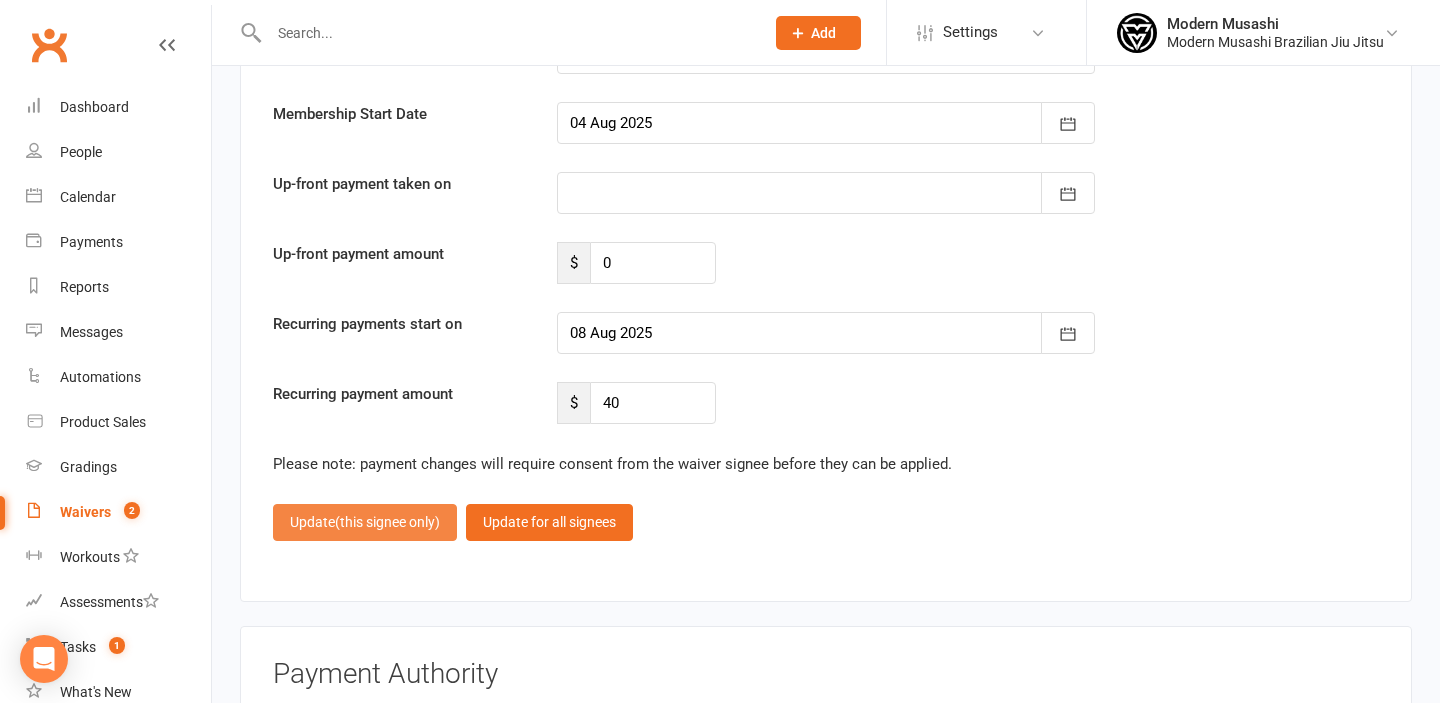 click on "Update  (this signee only)" at bounding box center [365, 522] 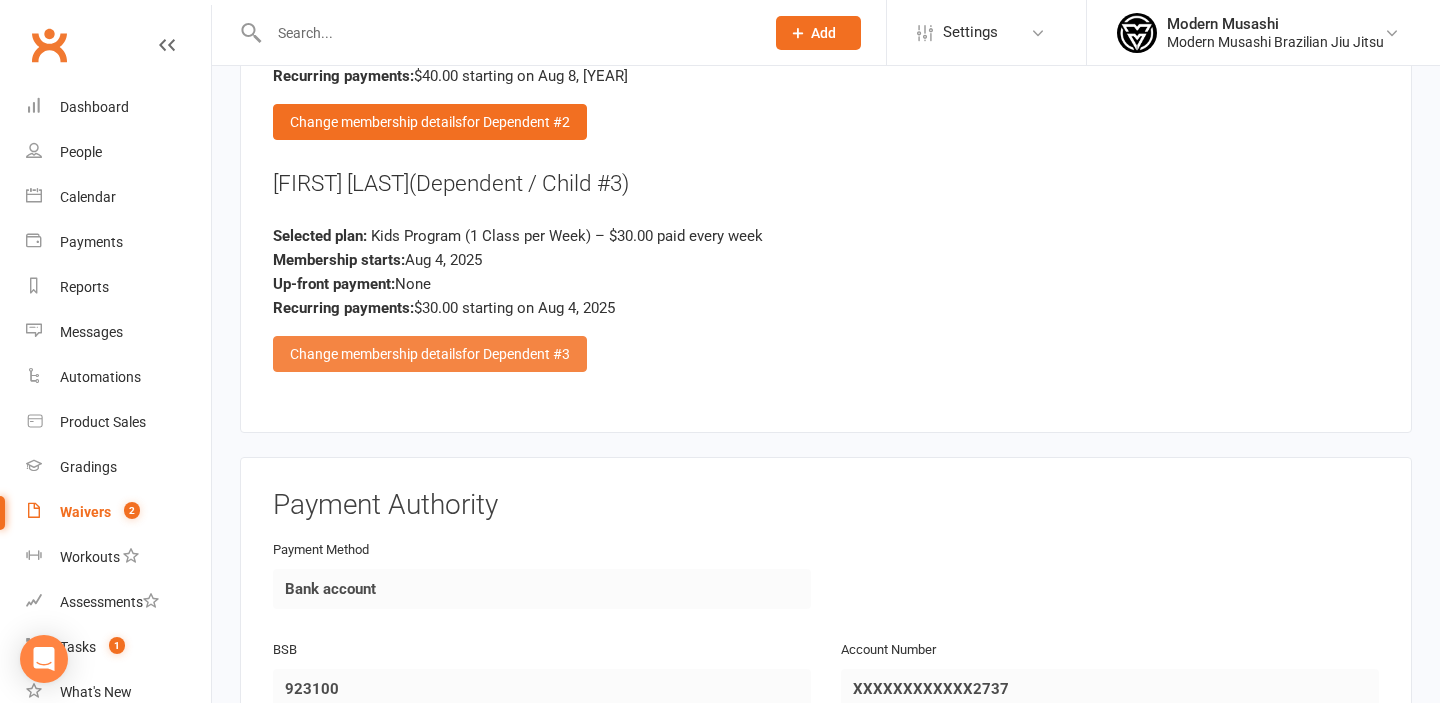 click on "Change membership details  for Dependent #3" at bounding box center (430, 354) 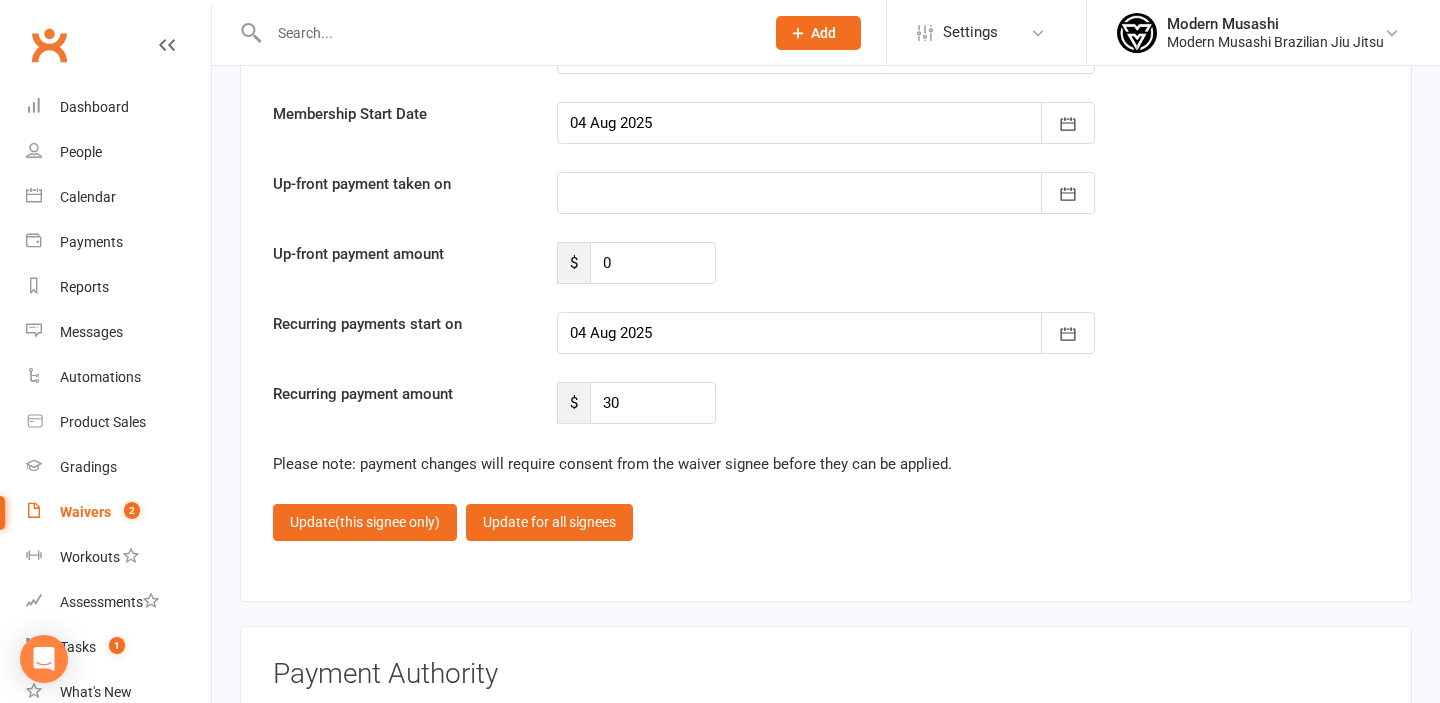 click at bounding box center (826, 123) 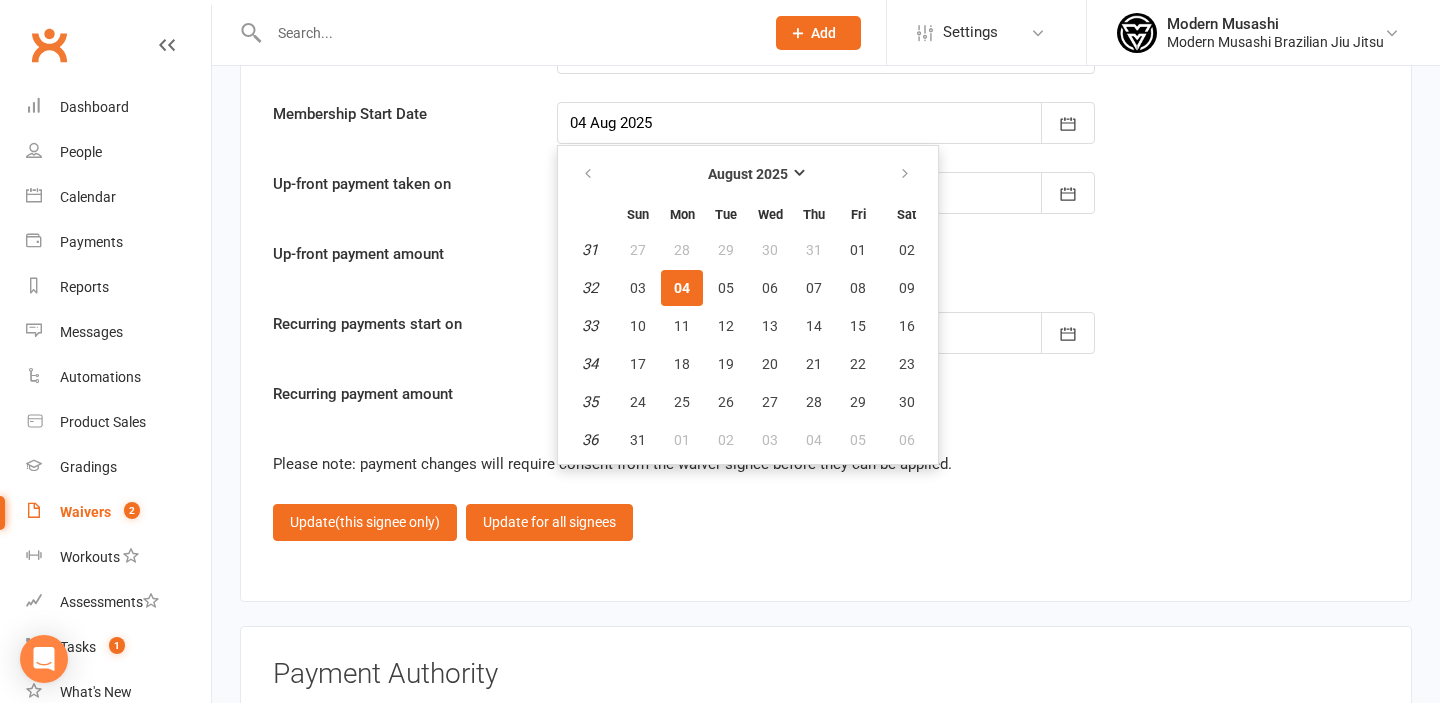 click at bounding box center (826, 123) 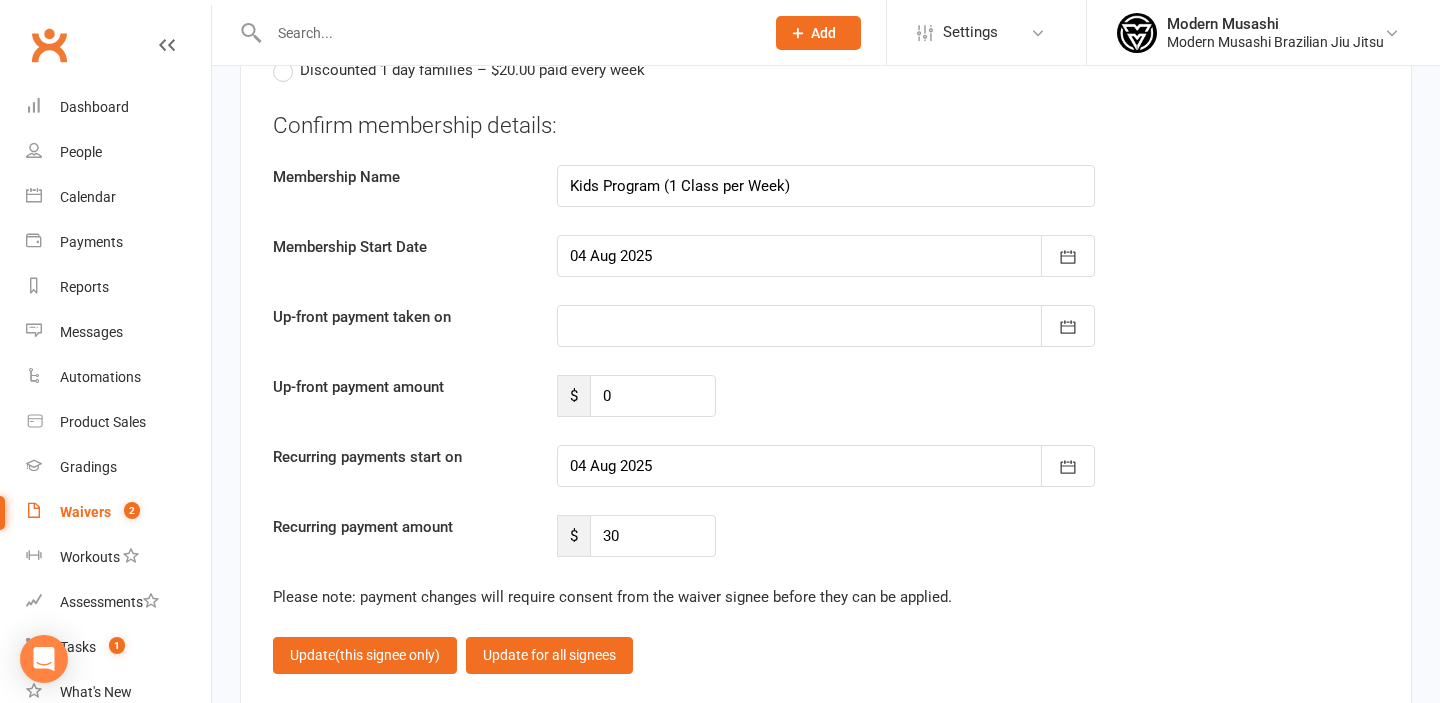 scroll, scrollTop: 3872, scrollLeft: 0, axis: vertical 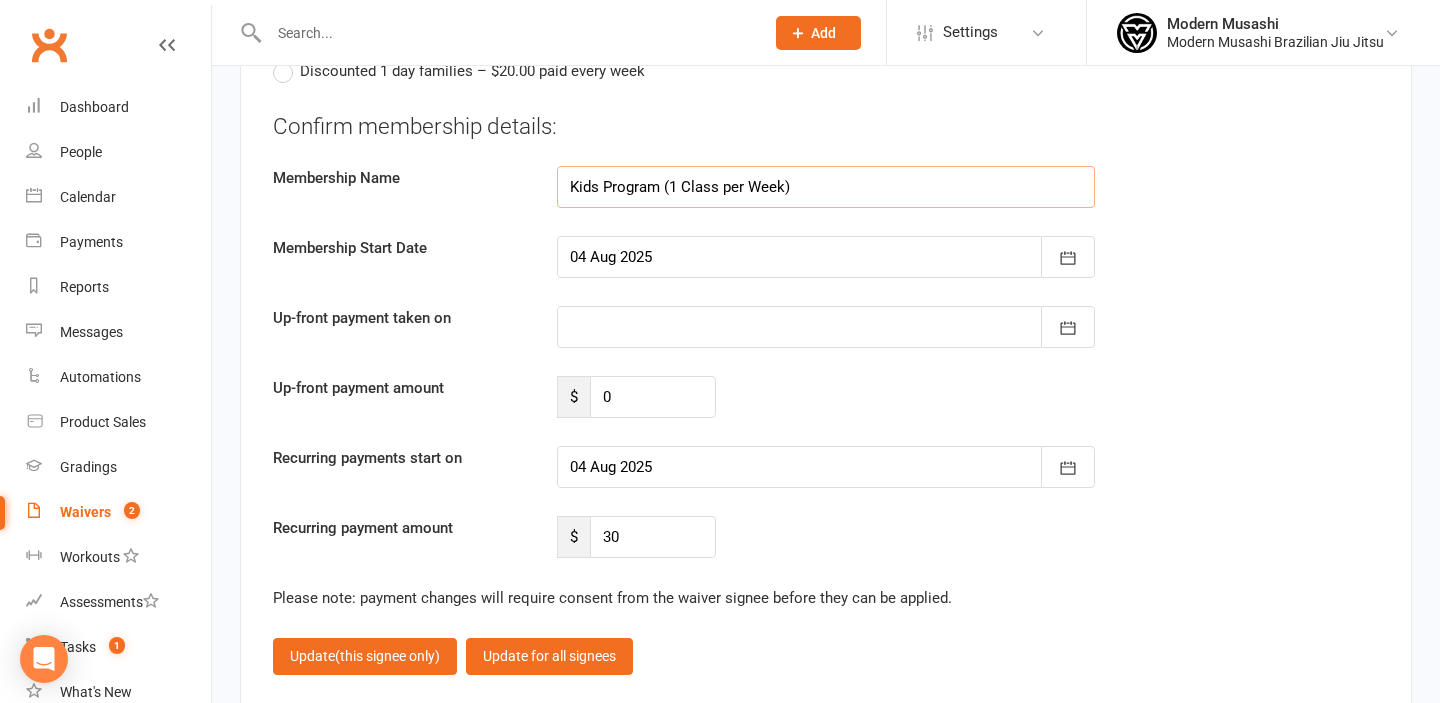 click on "Kids Program (1 Class per Week)" at bounding box center (826, 187) 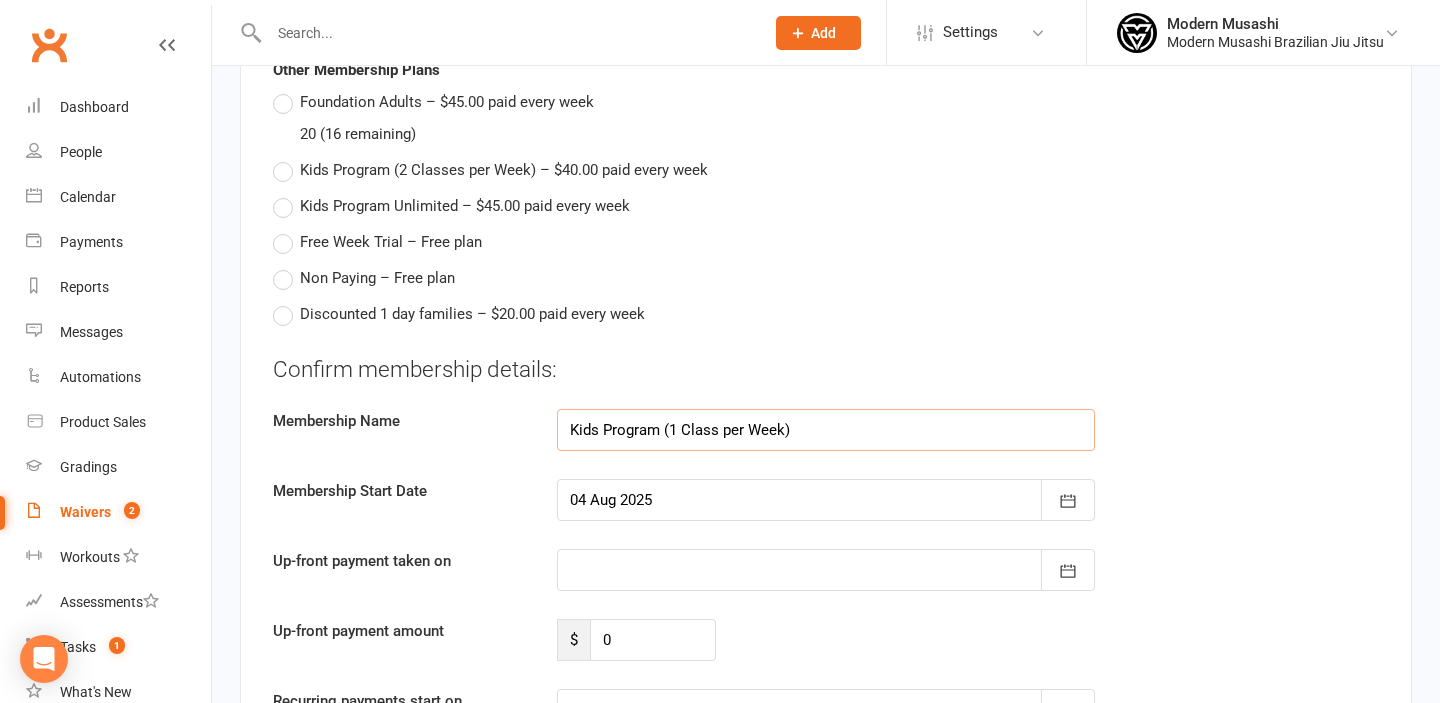 scroll, scrollTop: 3622, scrollLeft: 0, axis: vertical 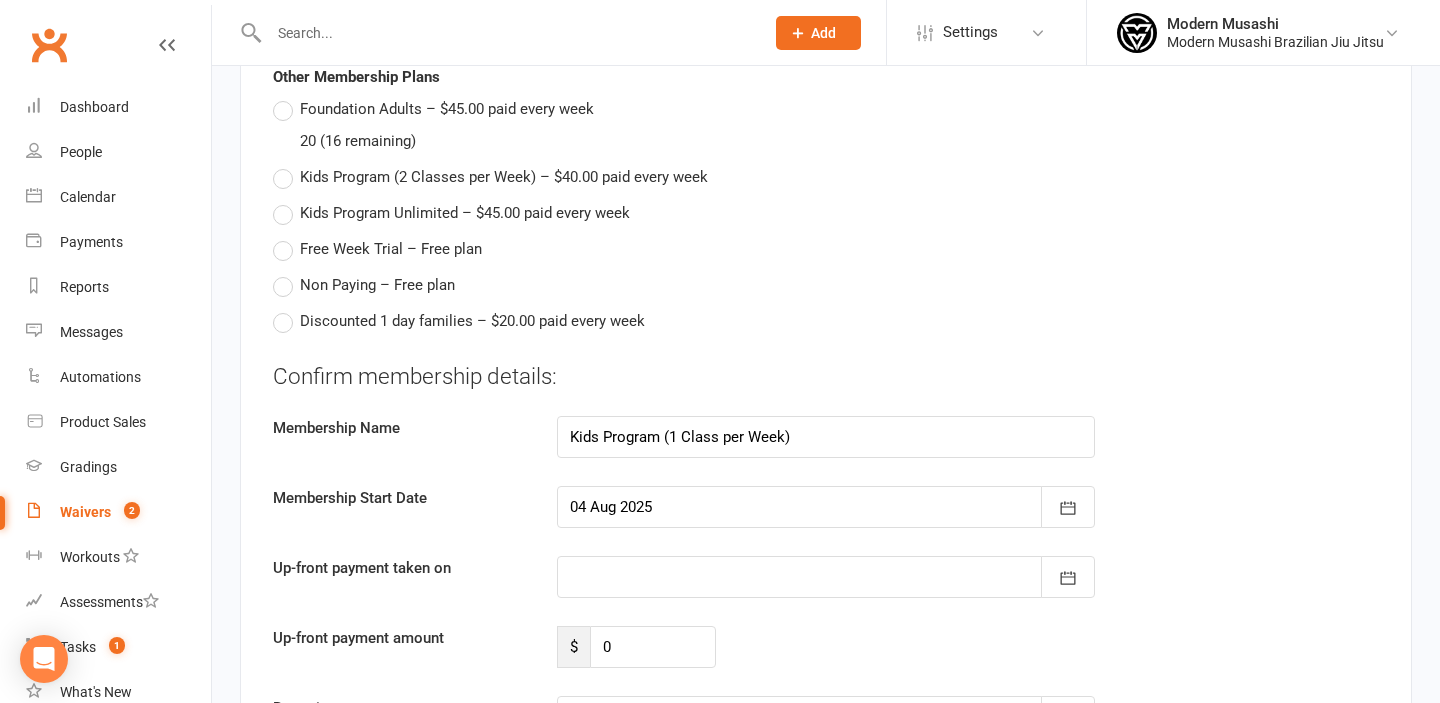 click on "Discounted 1 day families – $20.00 paid every week" at bounding box center [472, 319] 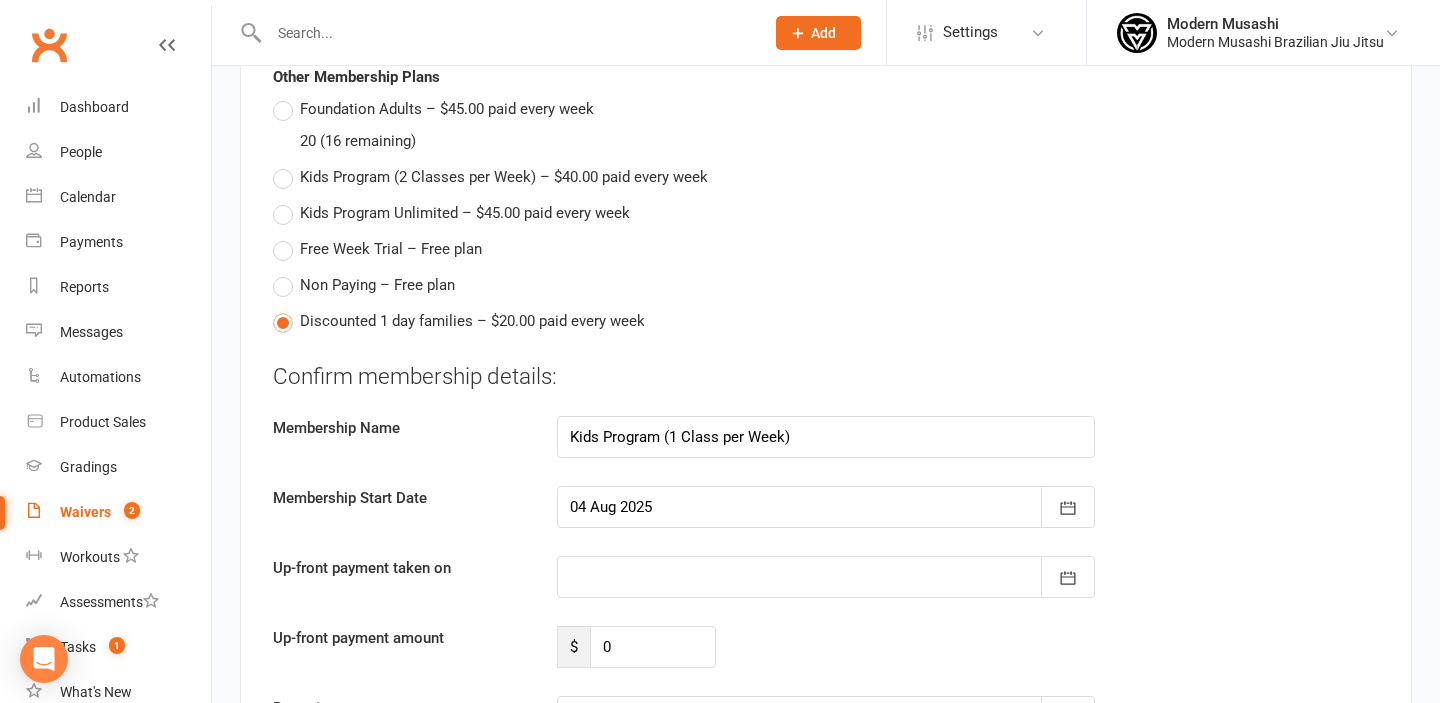 type on "Discounted 1 day families" 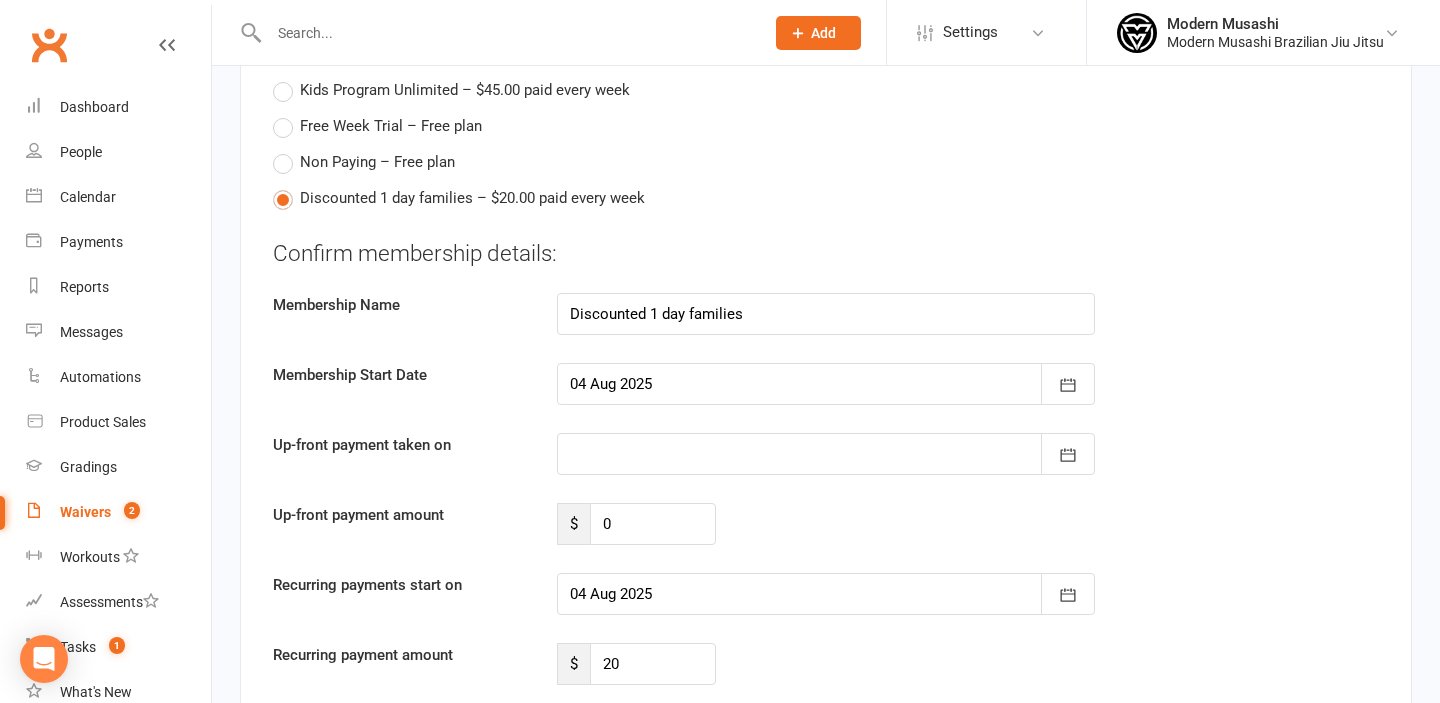 scroll, scrollTop: 3855, scrollLeft: 0, axis: vertical 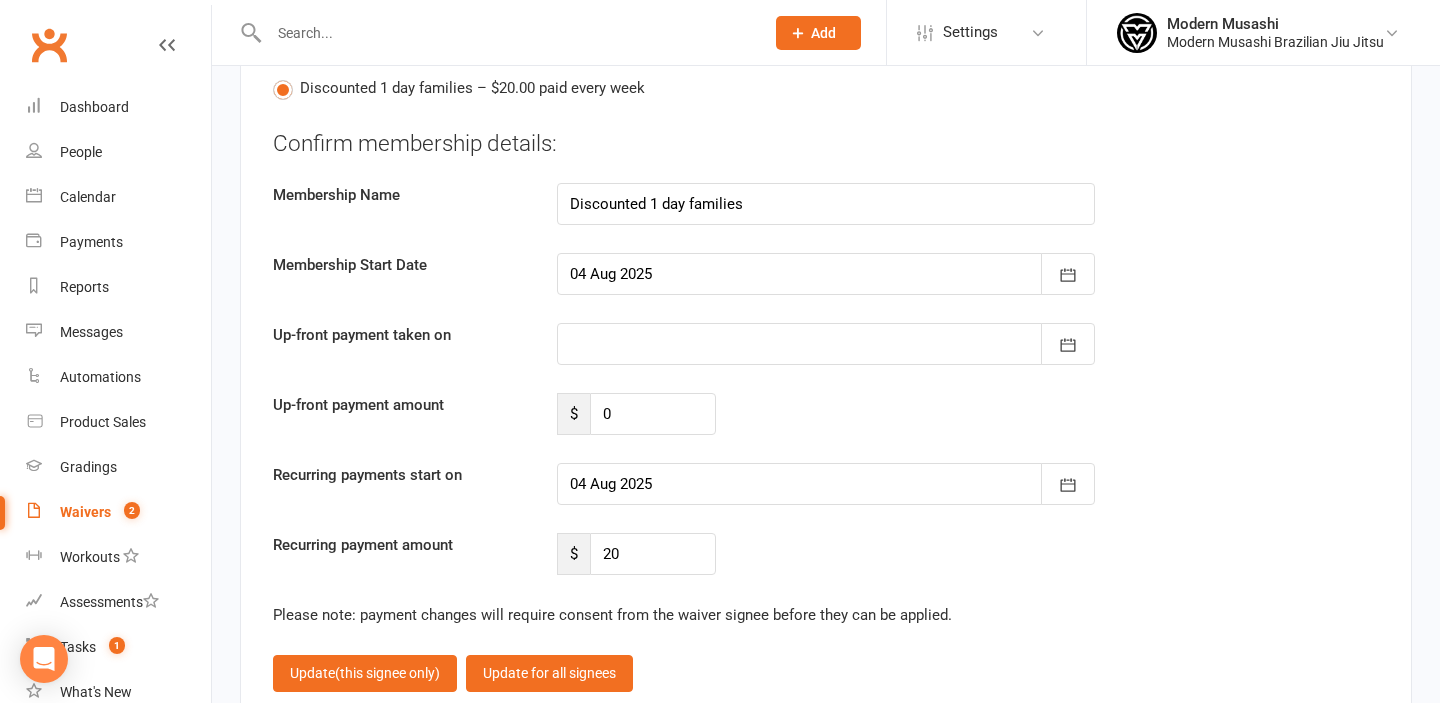 click at bounding box center (826, 484) 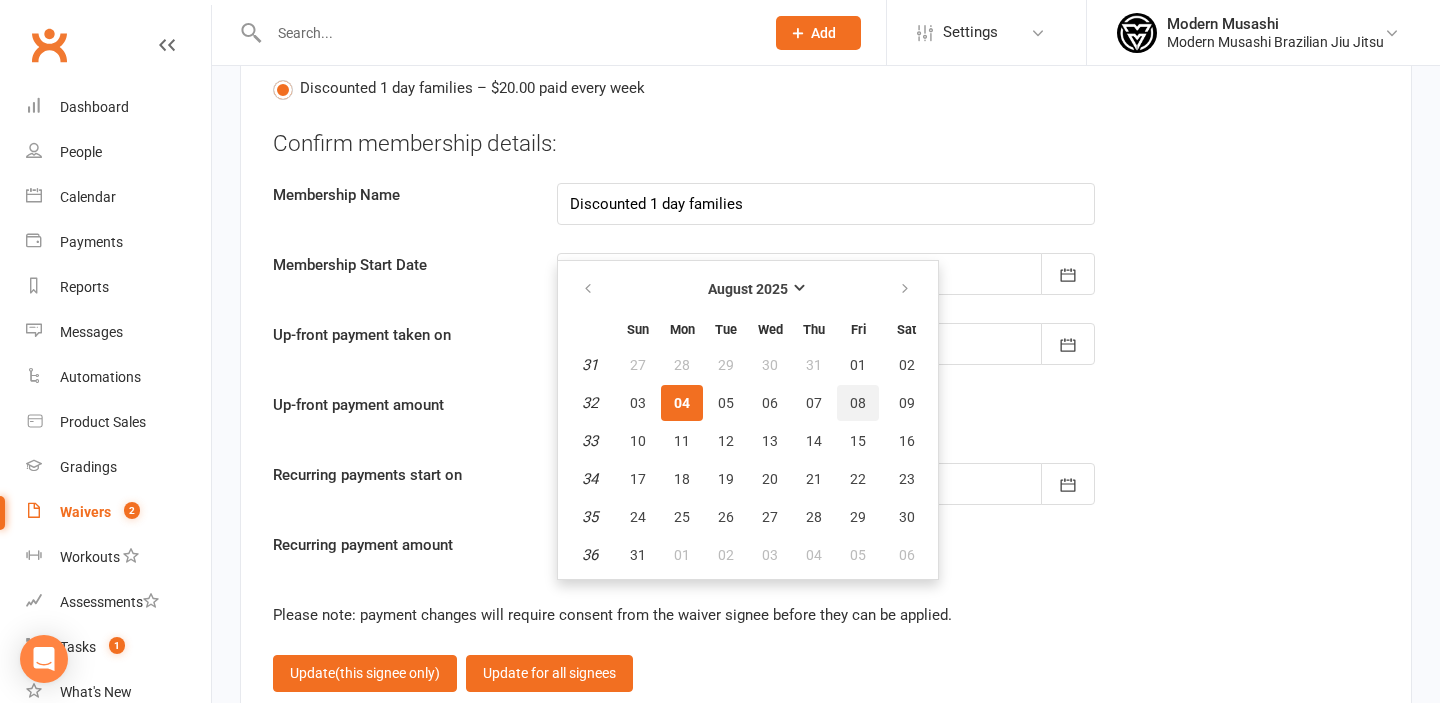 click on "08" at bounding box center (858, 403) 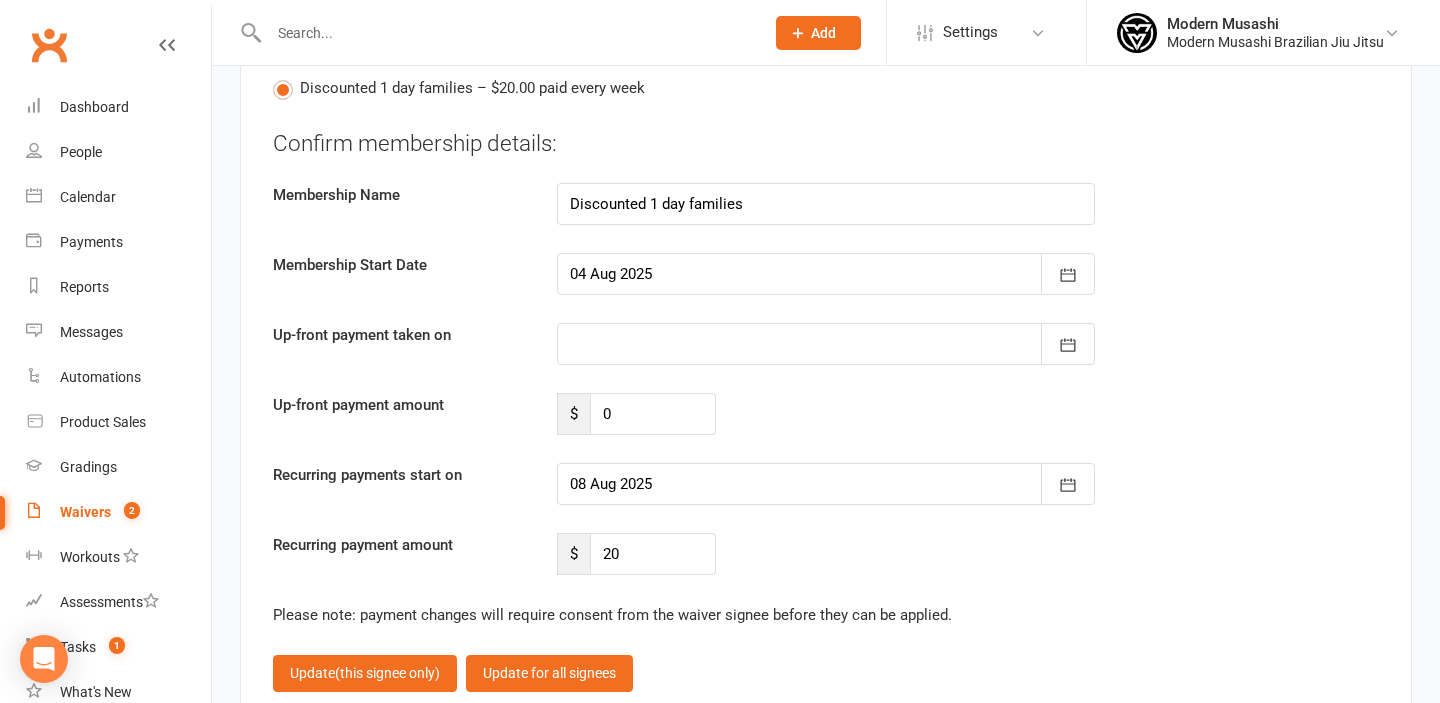 click on "Recurring payment amount $ 20" at bounding box center [826, 554] 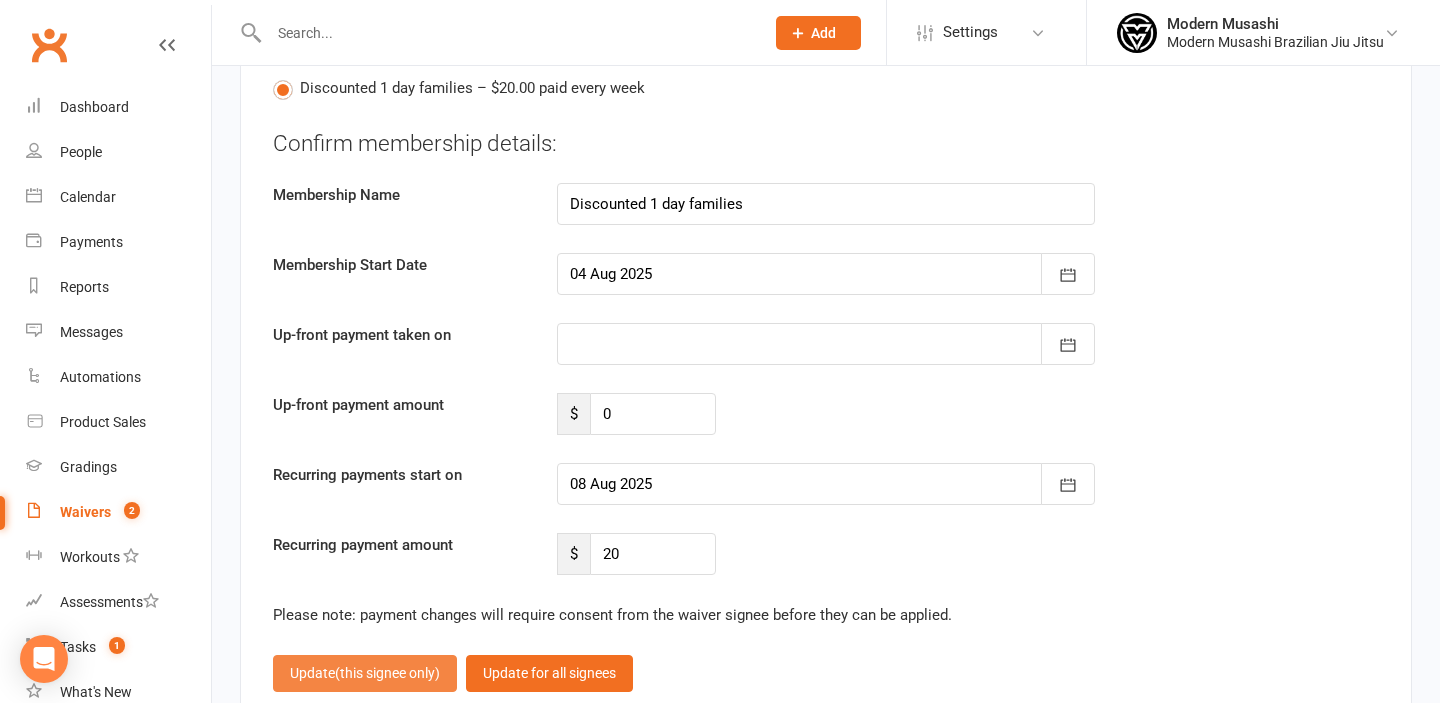 click on "(this signee only)" at bounding box center [387, 673] 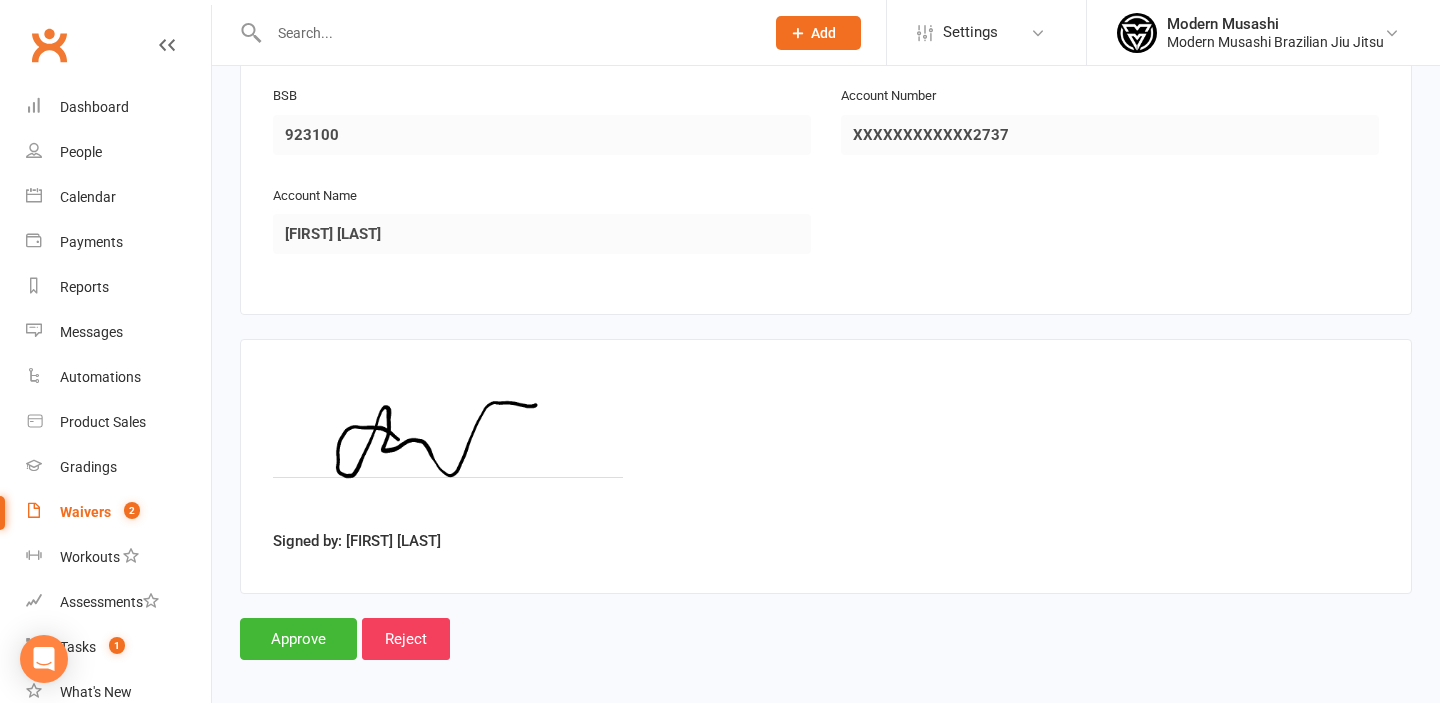 scroll, scrollTop: 4561, scrollLeft: 0, axis: vertical 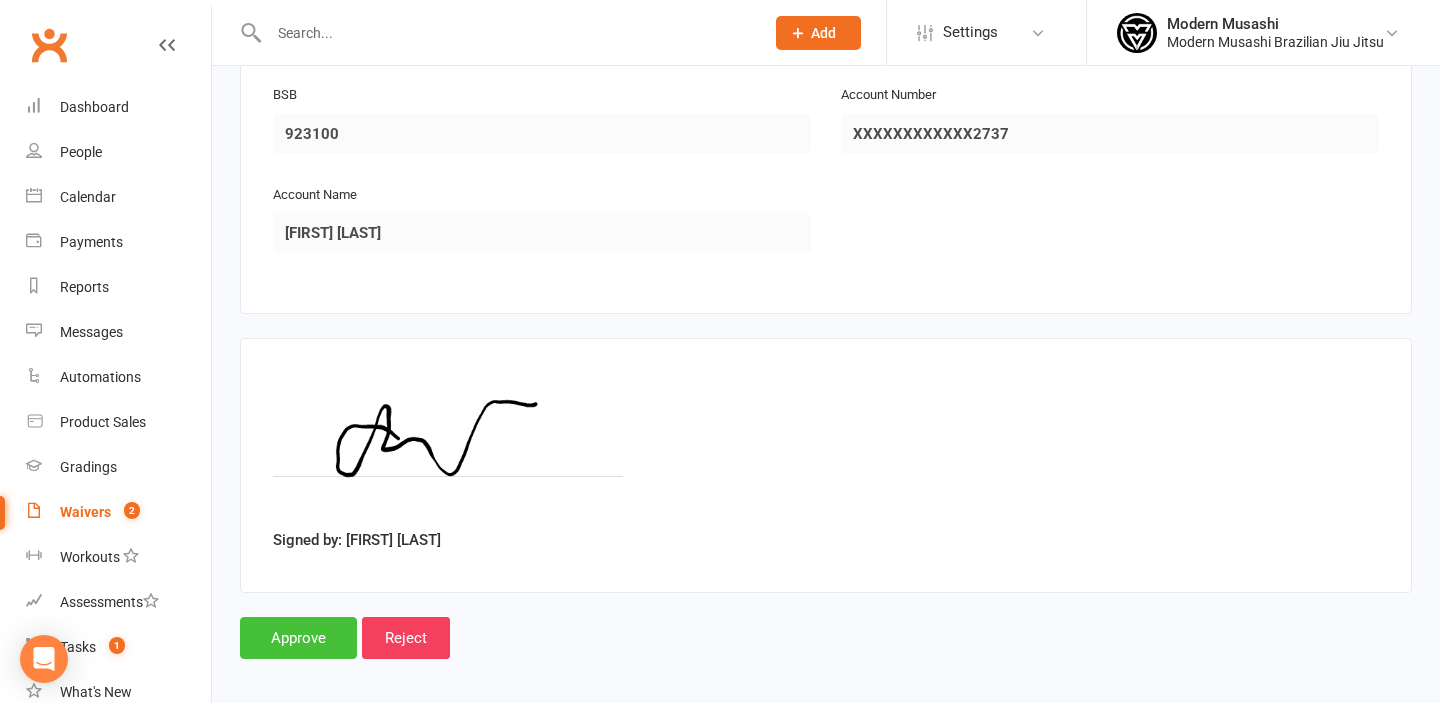click on "Approve" at bounding box center (298, 638) 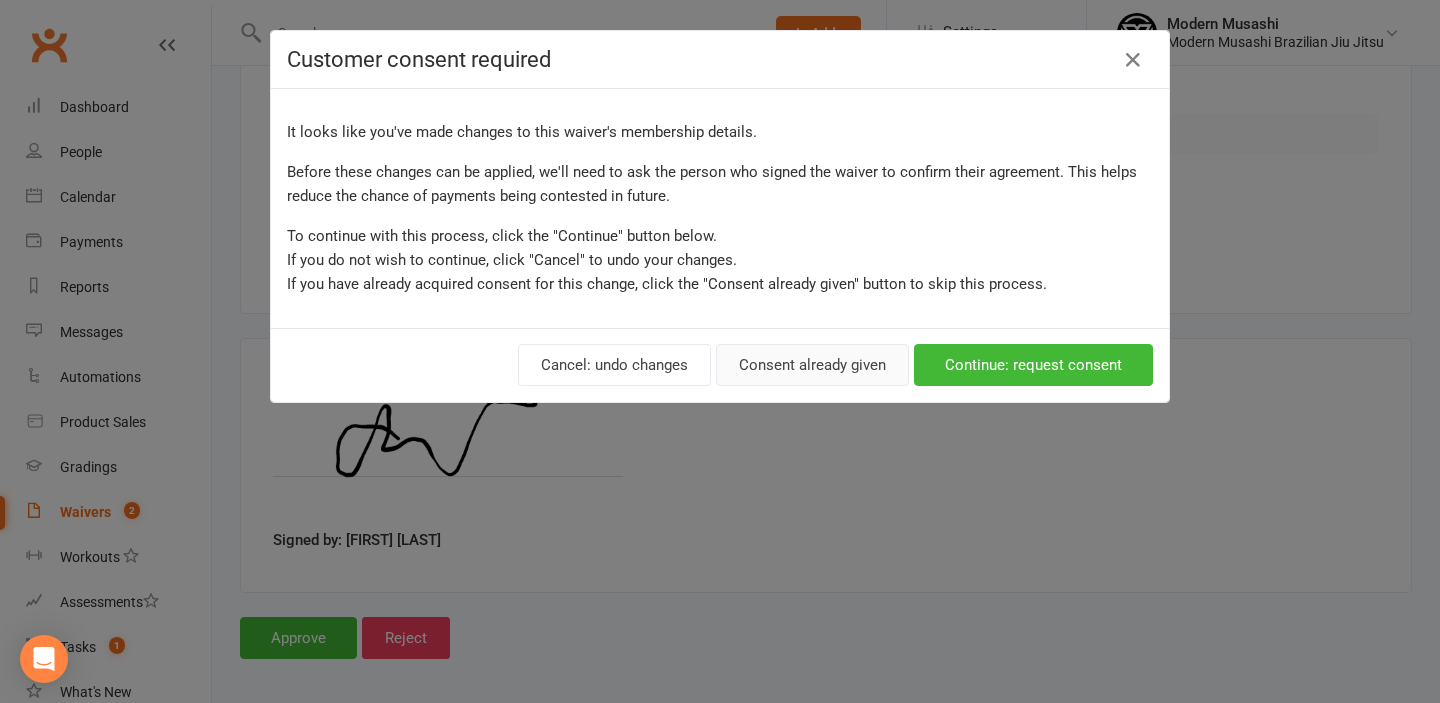click on "Consent already given" at bounding box center [812, 365] 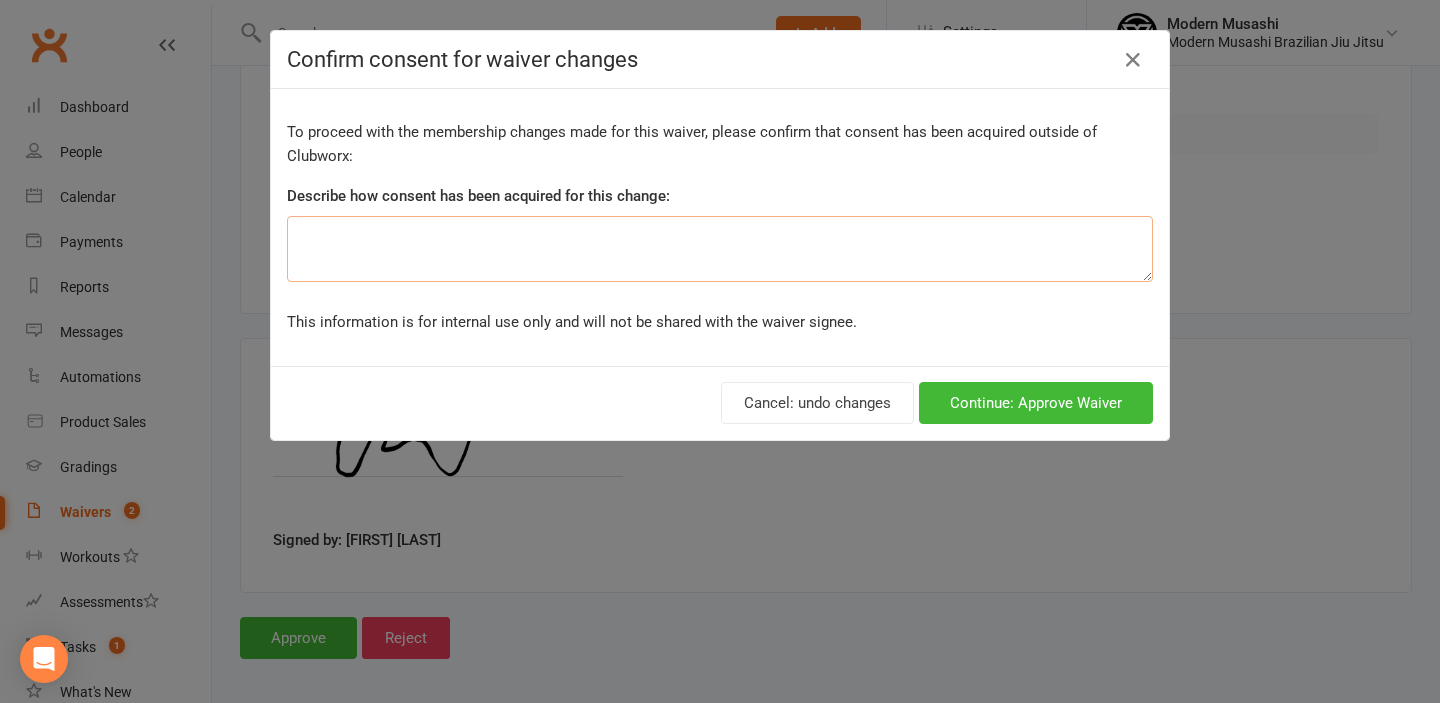 click at bounding box center (720, 249) 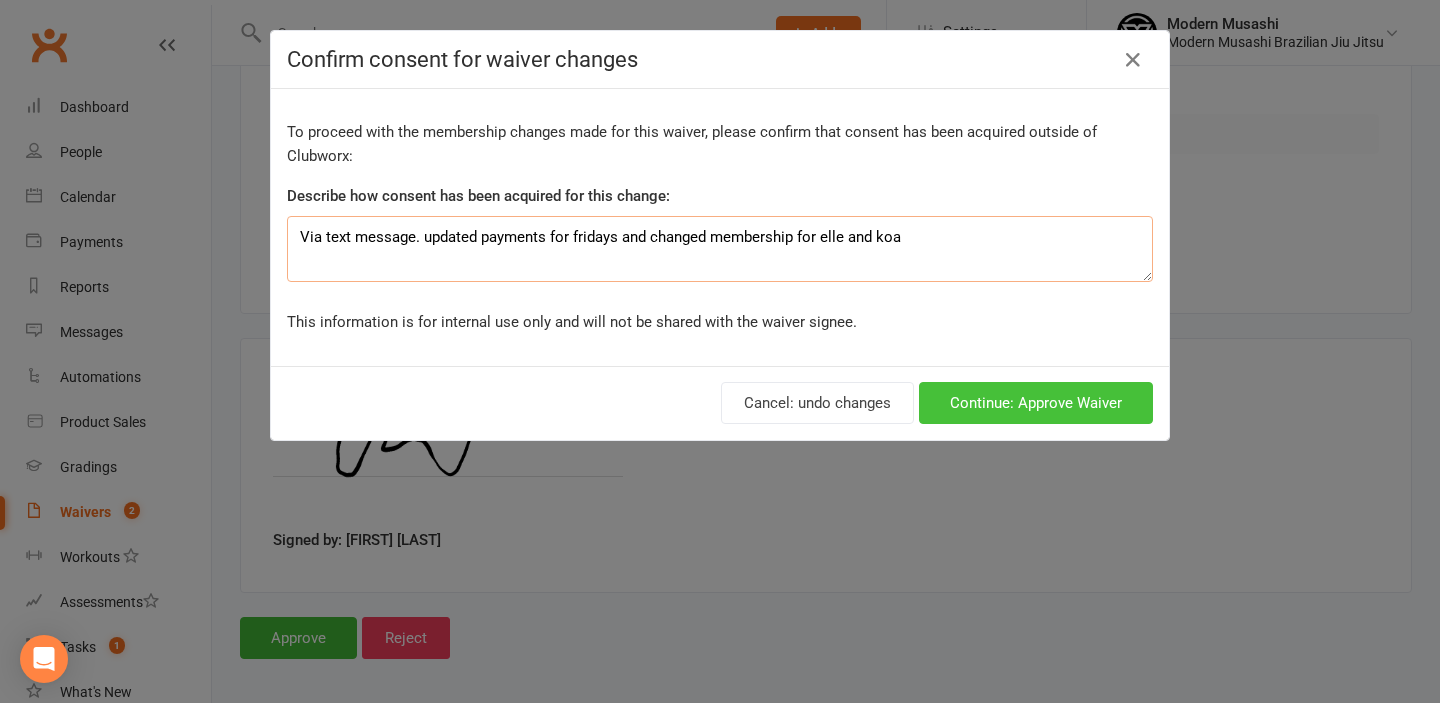 type on "Via text message. updated payments for fridays and changed membership for elle and koa" 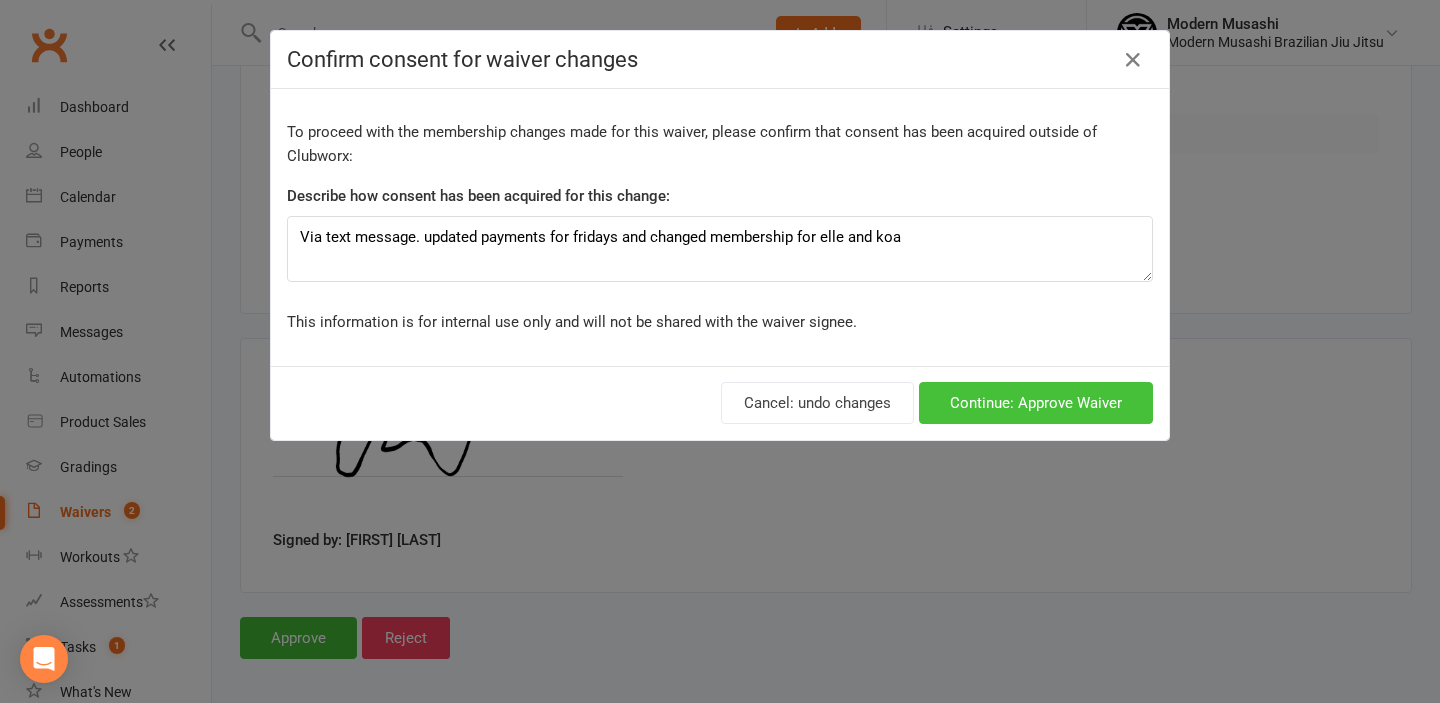 click on "Continue: Approve Waiver" at bounding box center [1036, 403] 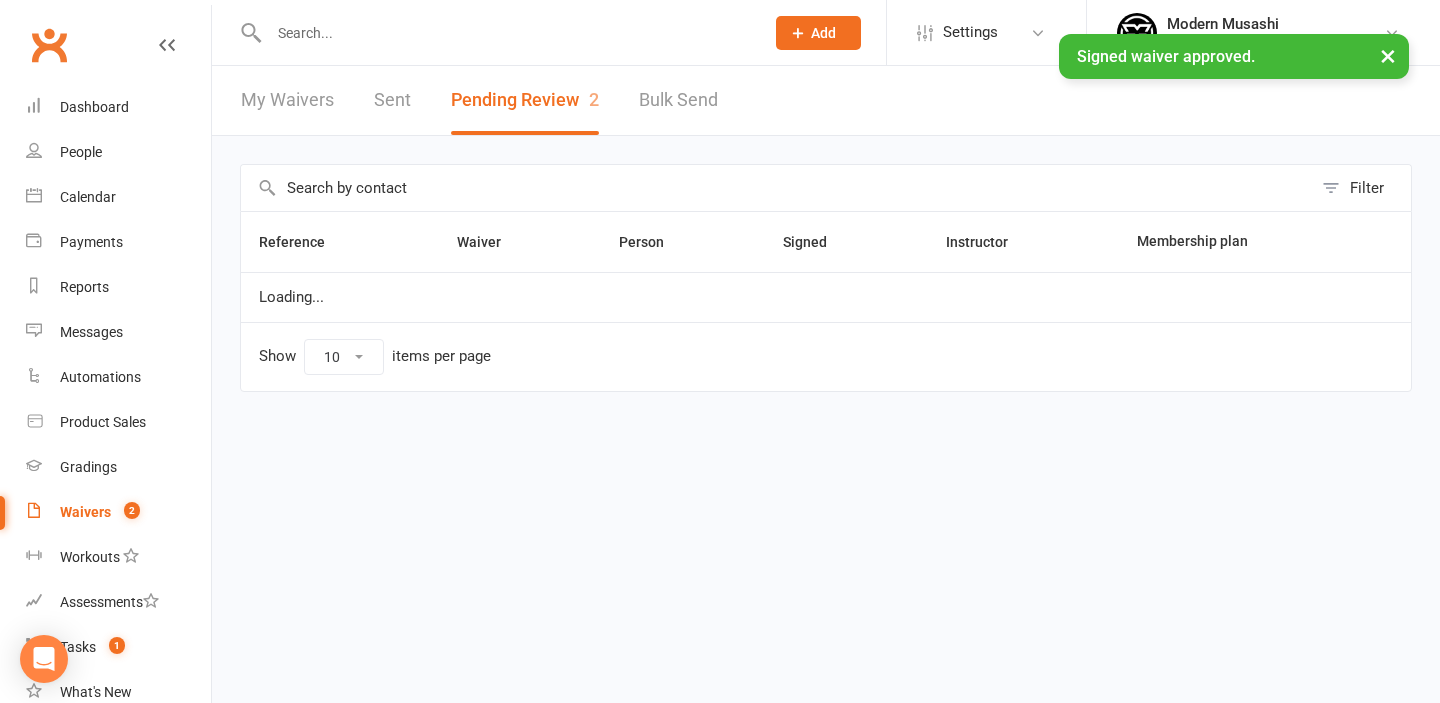 scroll, scrollTop: 0, scrollLeft: 0, axis: both 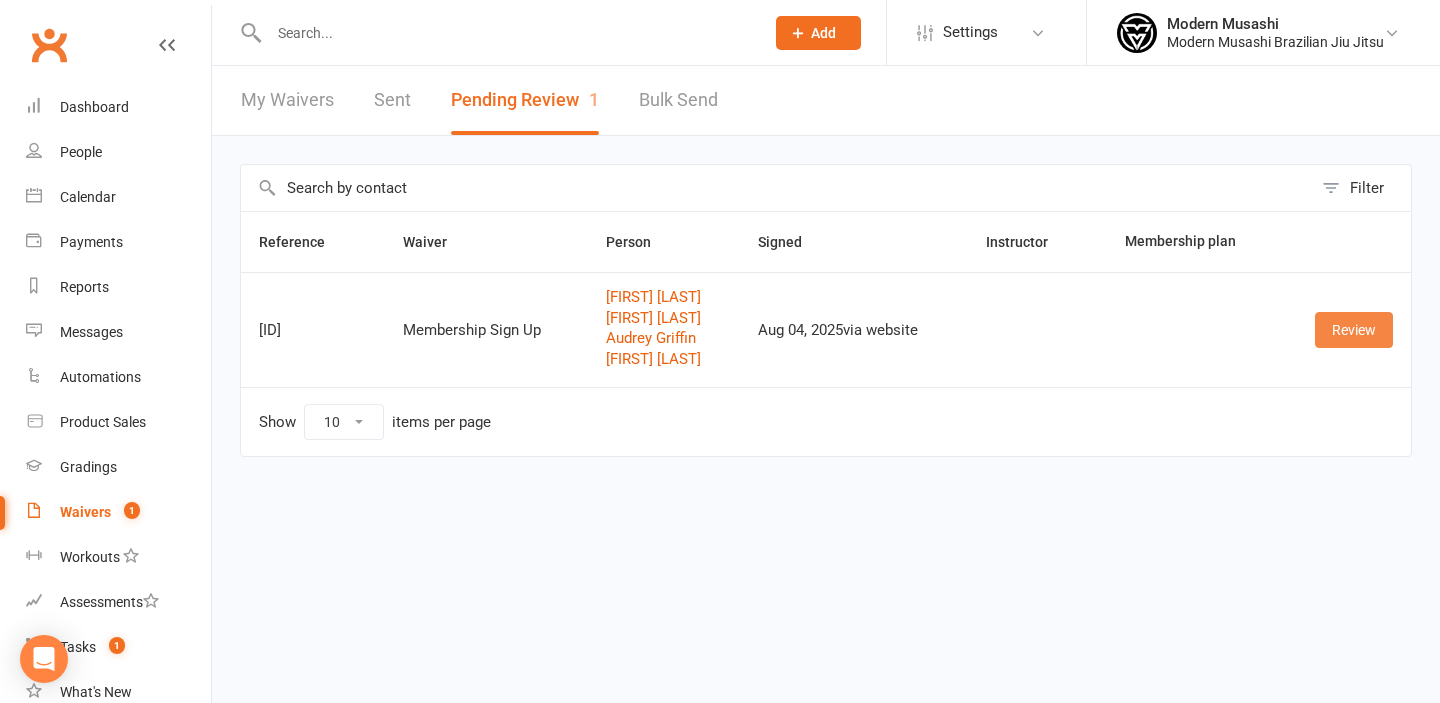 click on "Review" at bounding box center (1354, 330) 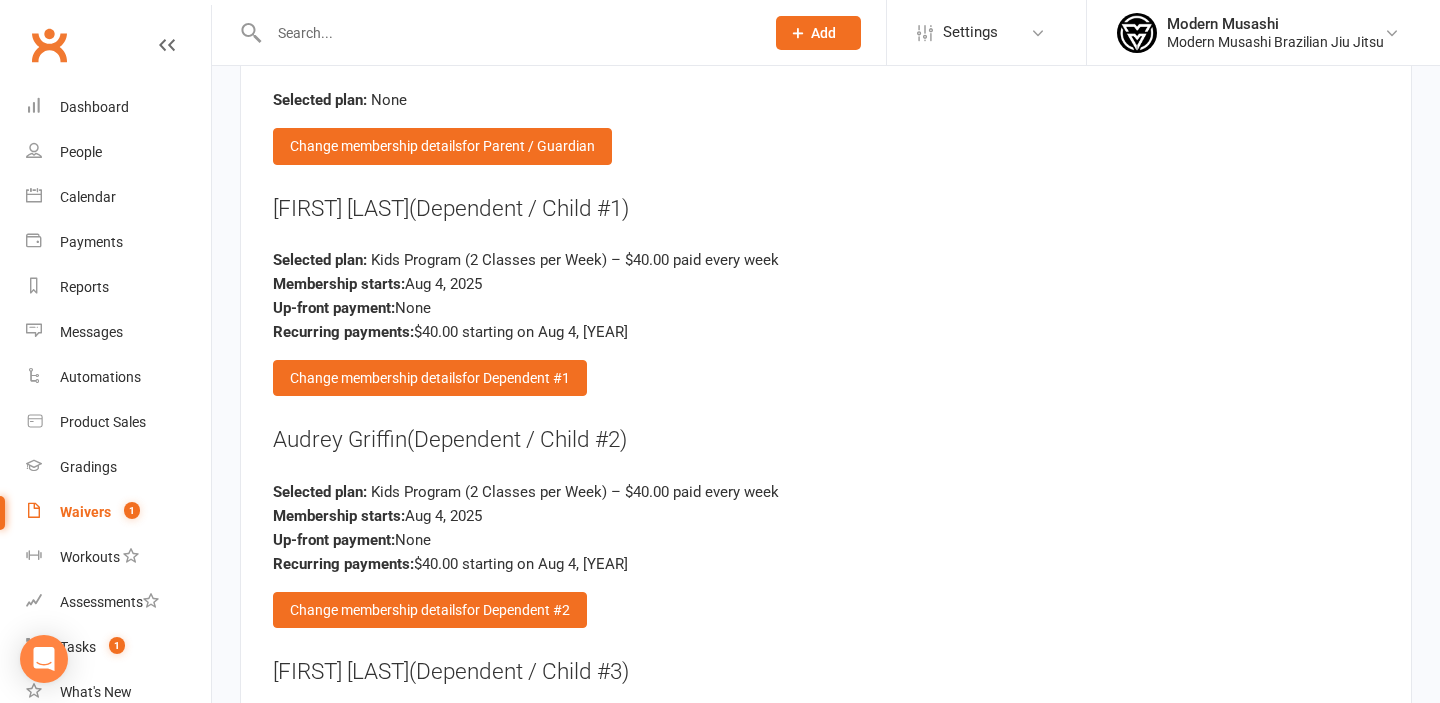 scroll, scrollTop: 3521, scrollLeft: 0, axis: vertical 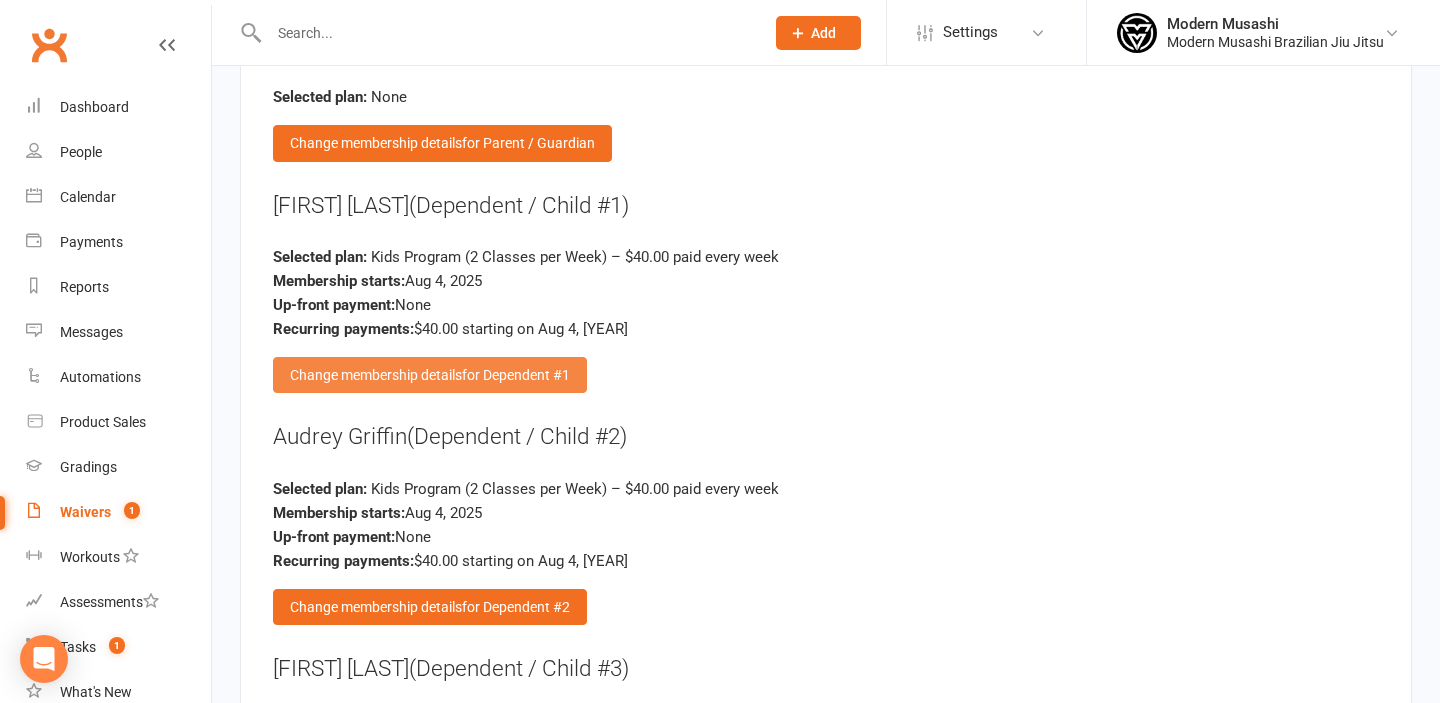 click on "Change membership details  for Dependent #1" at bounding box center [430, 375] 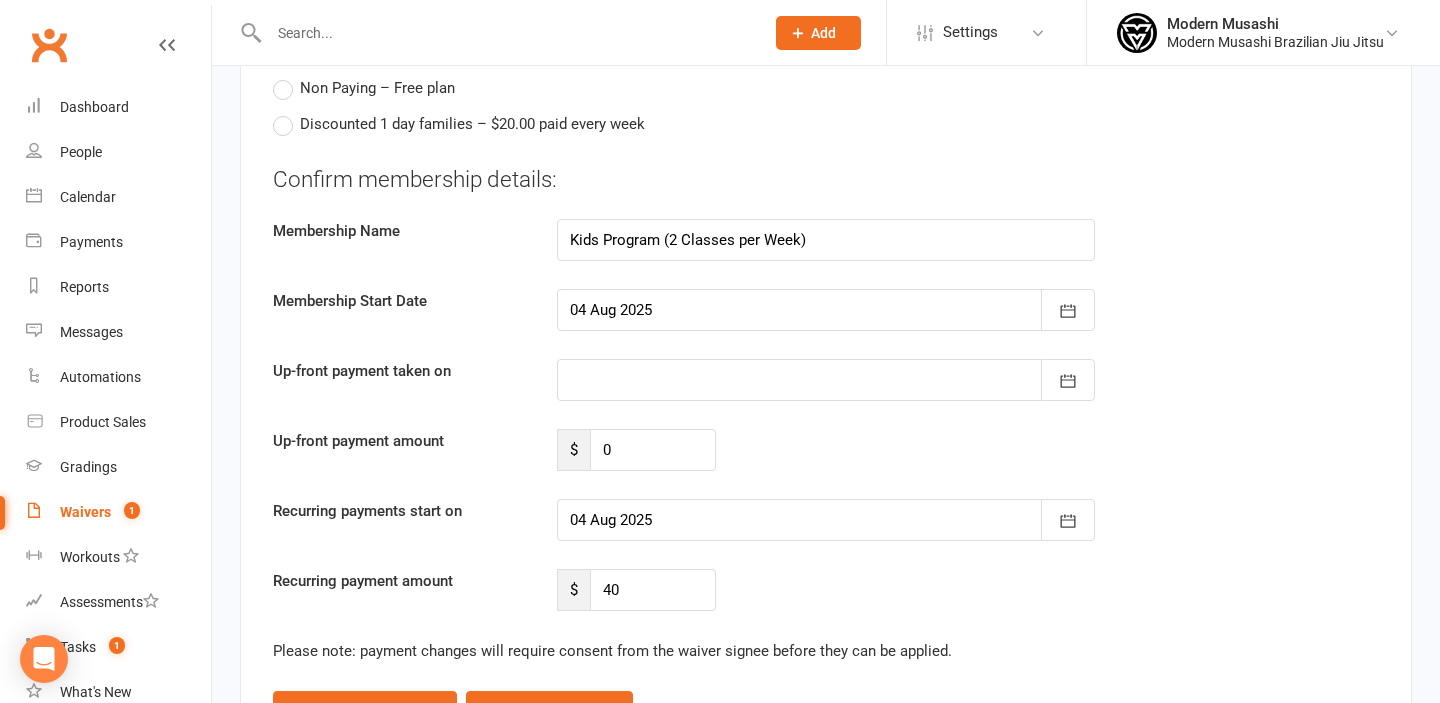 scroll, scrollTop: 3841, scrollLeft: 0, axis: vertical 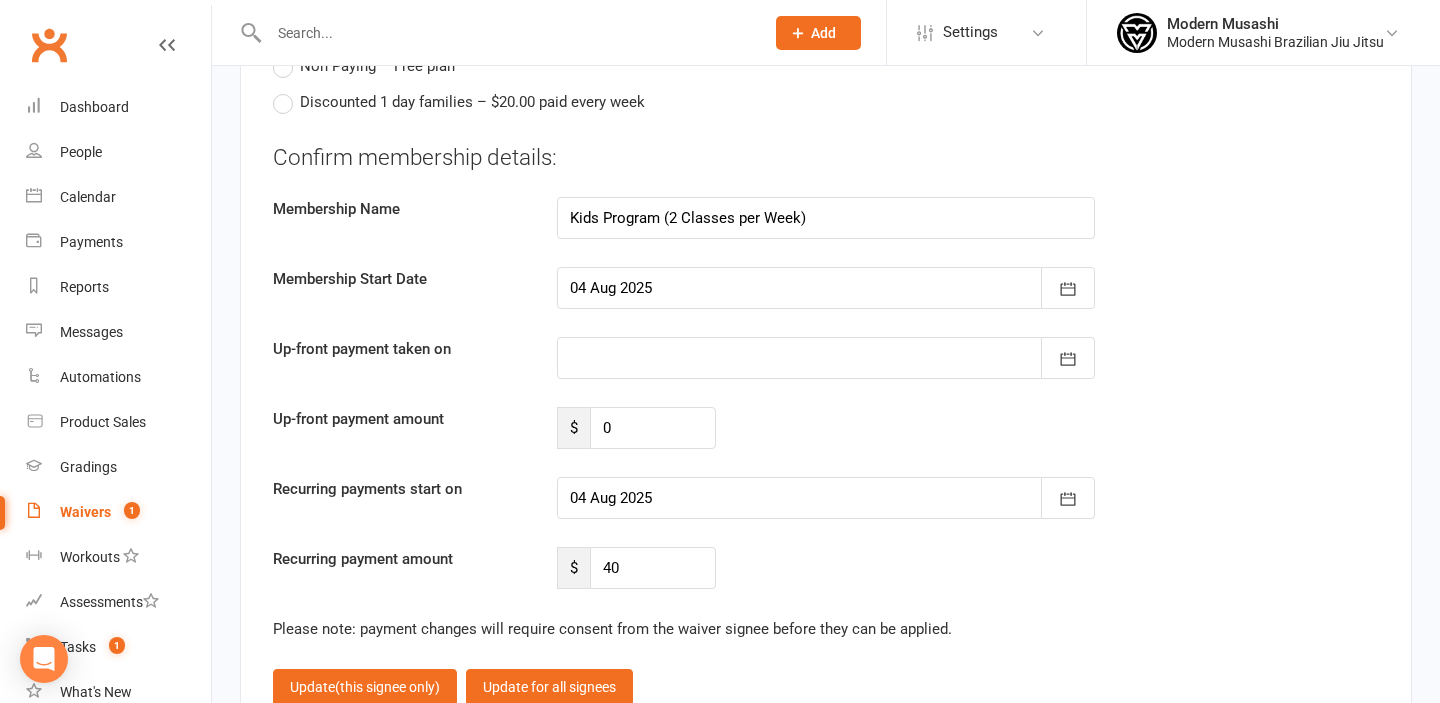 click at bounding box center [826, 498] 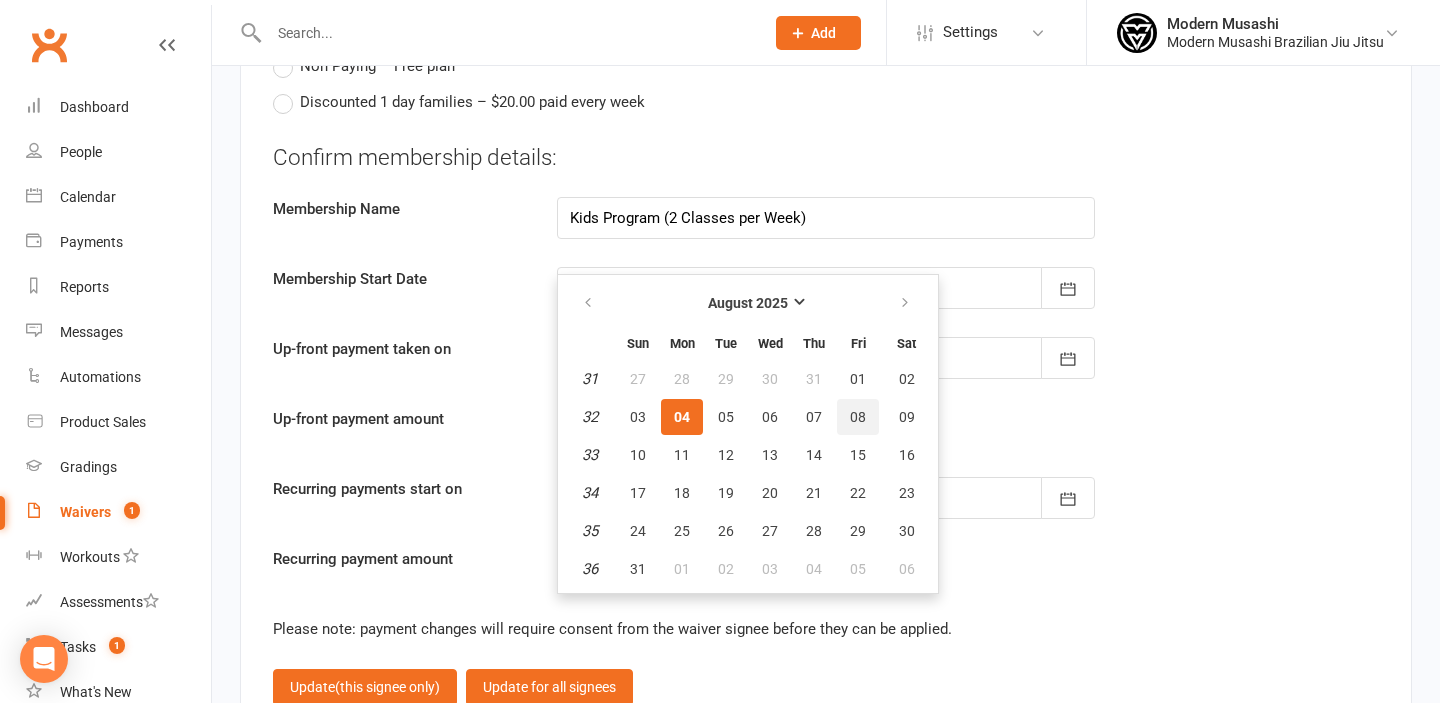 click on "08" at bounding box center (858, 417) 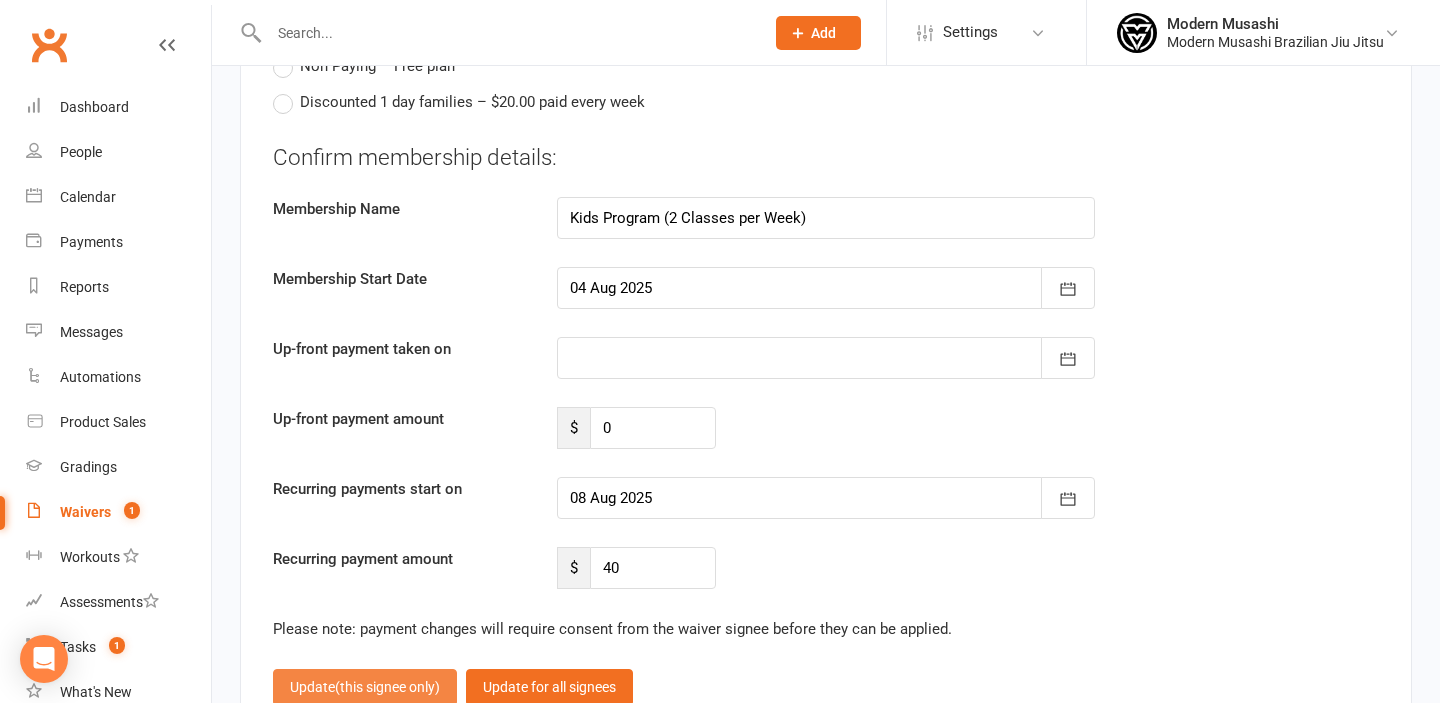 click on "(this signee only)" at bounding box center [387, 687] 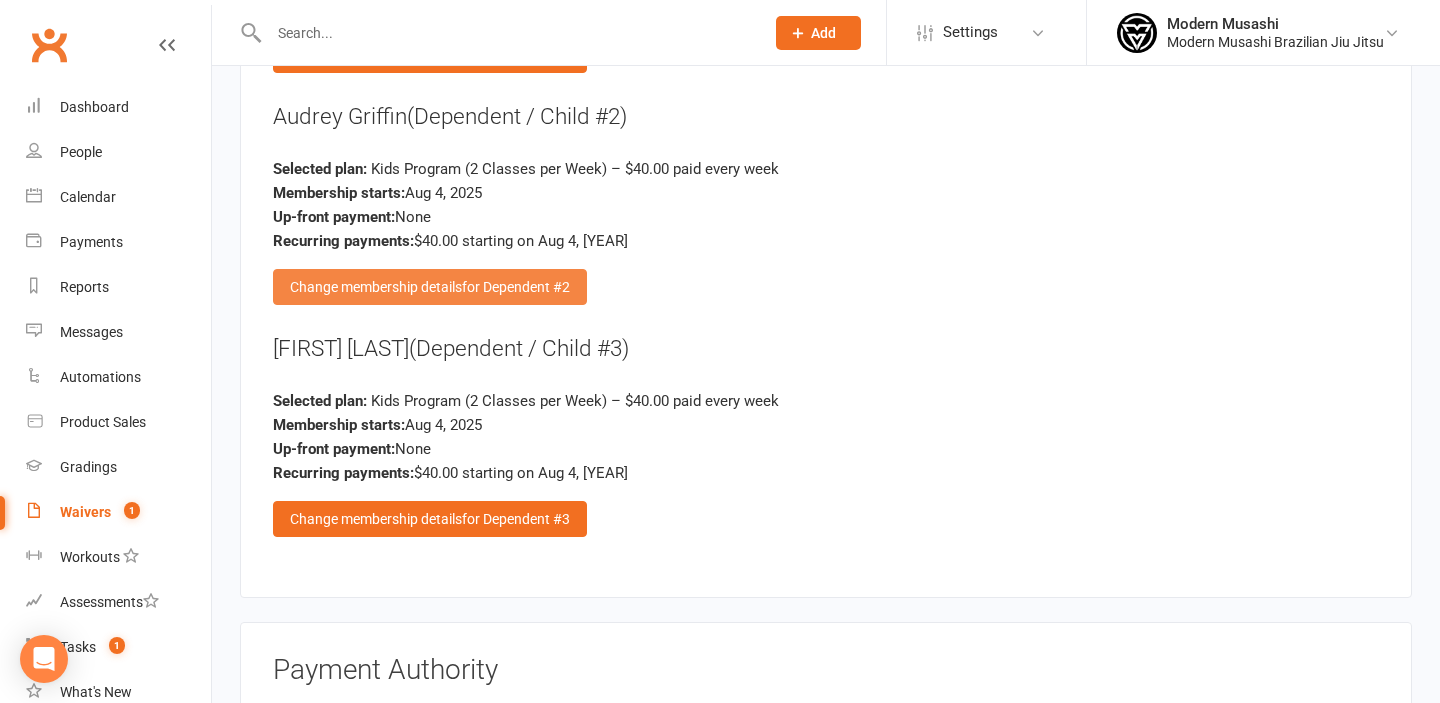 click on "Change membership details  for Dependent #2" at bounding box center (430, 287) 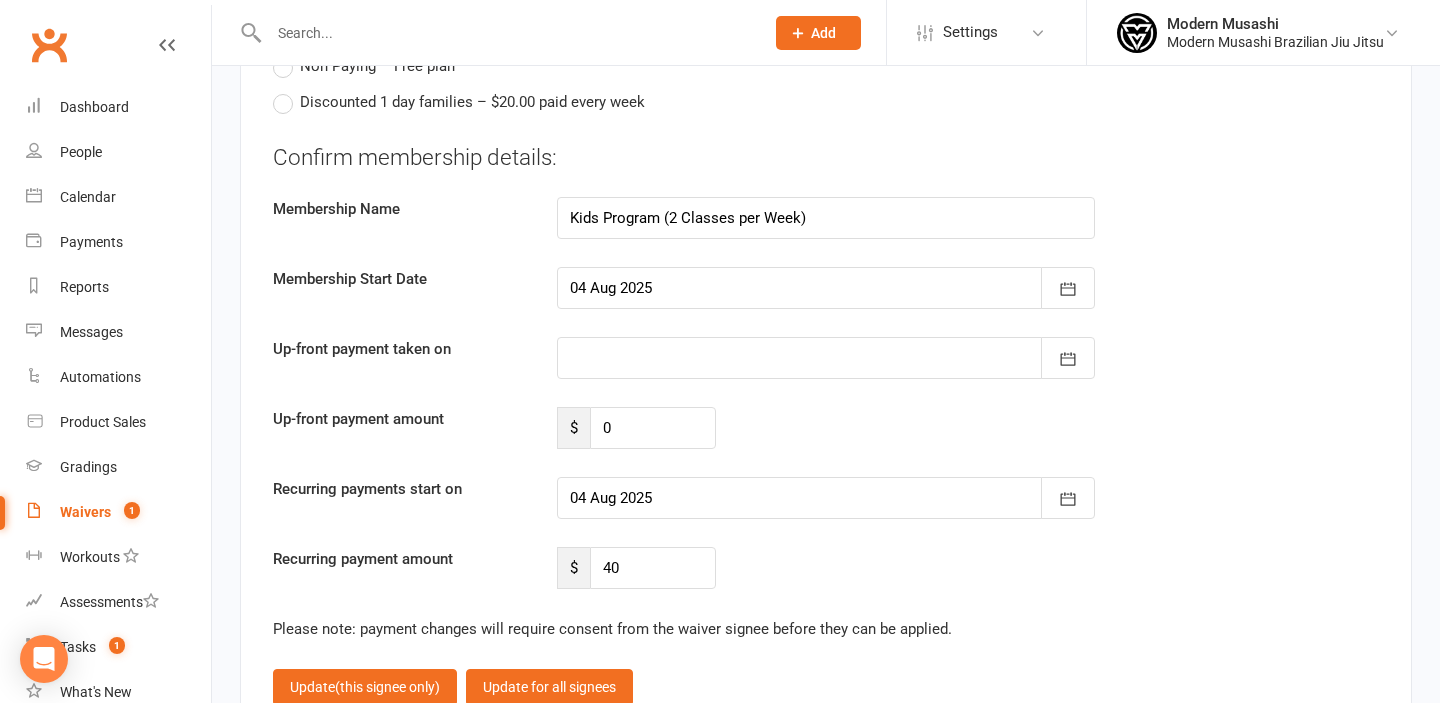 click at bounding box center [826, 498] 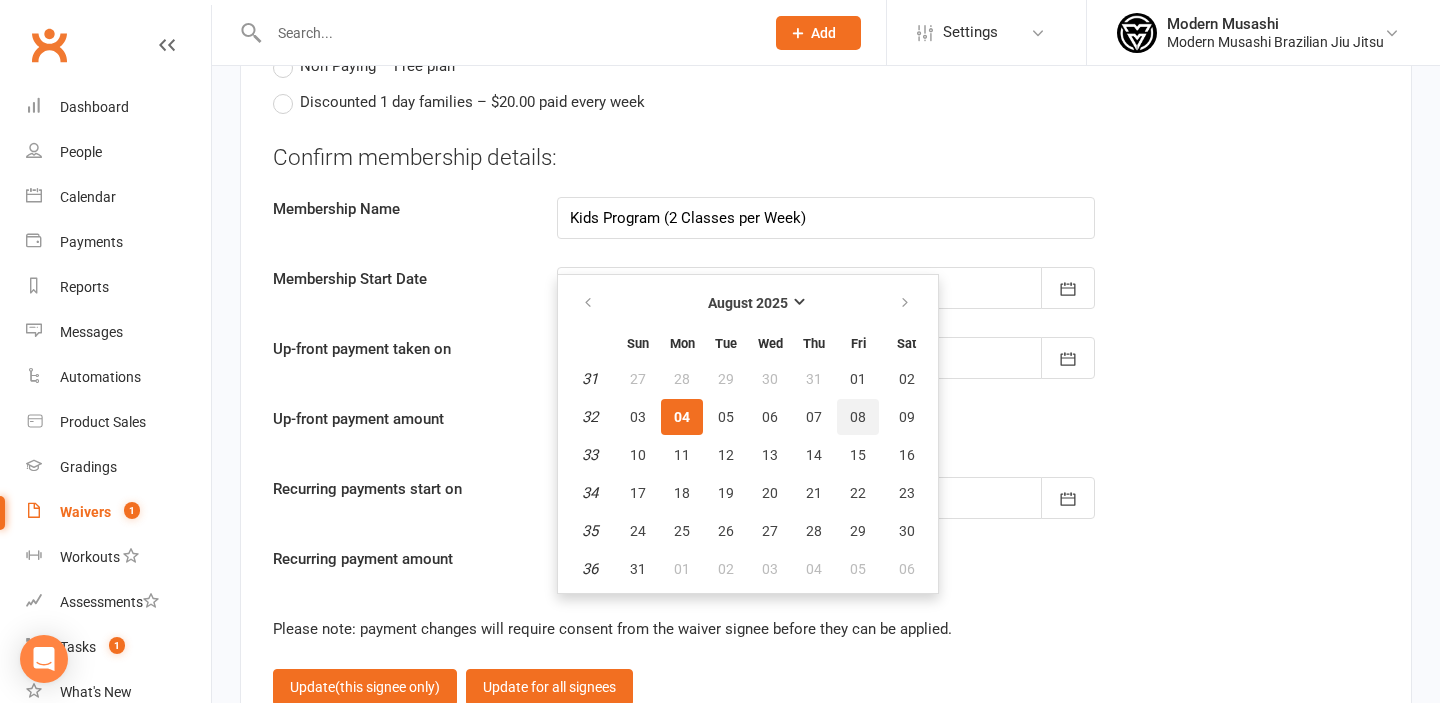 click on "08" at bounding box center (858, 417) 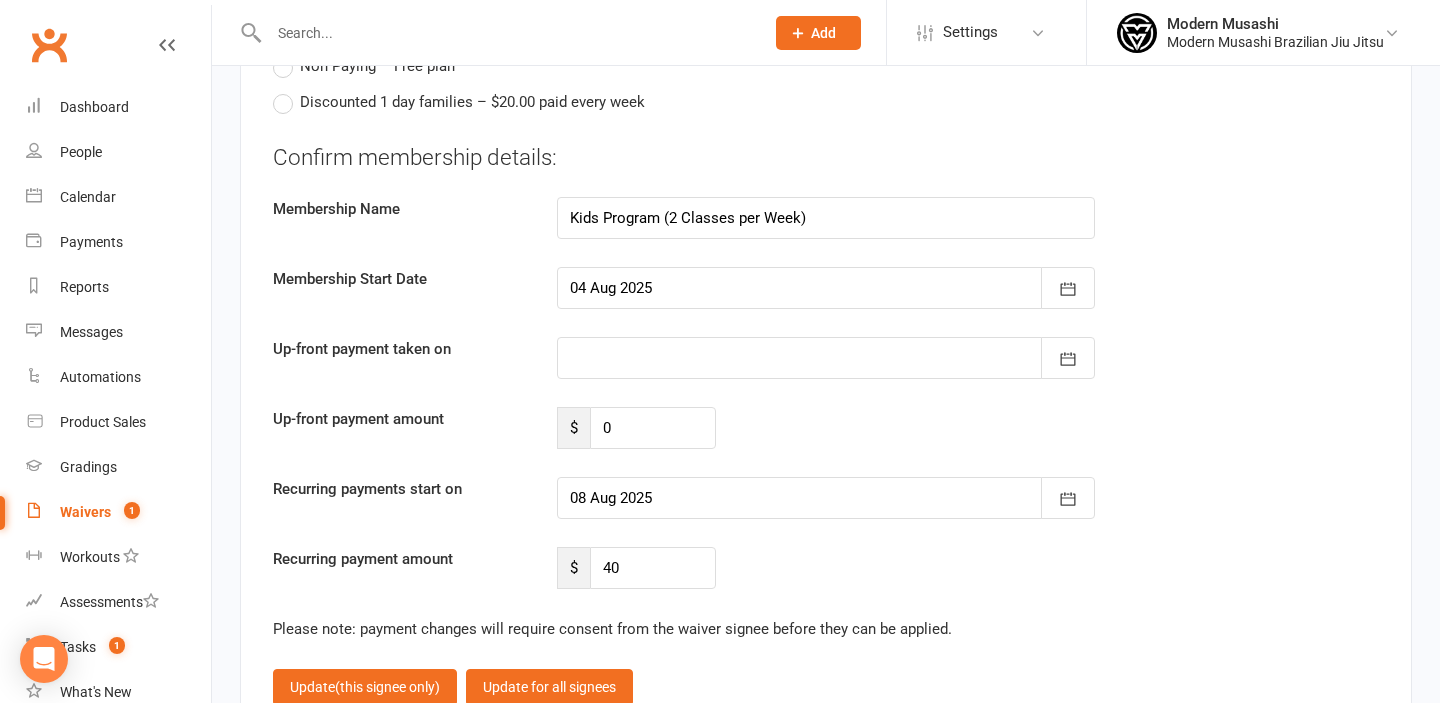 click on "Confirm membership details: Membership Name Kids Program (2 Classes per Week) Membership Start Date 04 Aug 2025
August 2025
Sun Mon Tue Wed Thu Fri Sat
31
27
28
29
30
31
01
02
32
03
04
05
06
07
08
09
33
10
11
12
13
14
15
16
34
17
18
19
20
21
22
23
35
24
25
26
27" at bounding box center (826, 366) 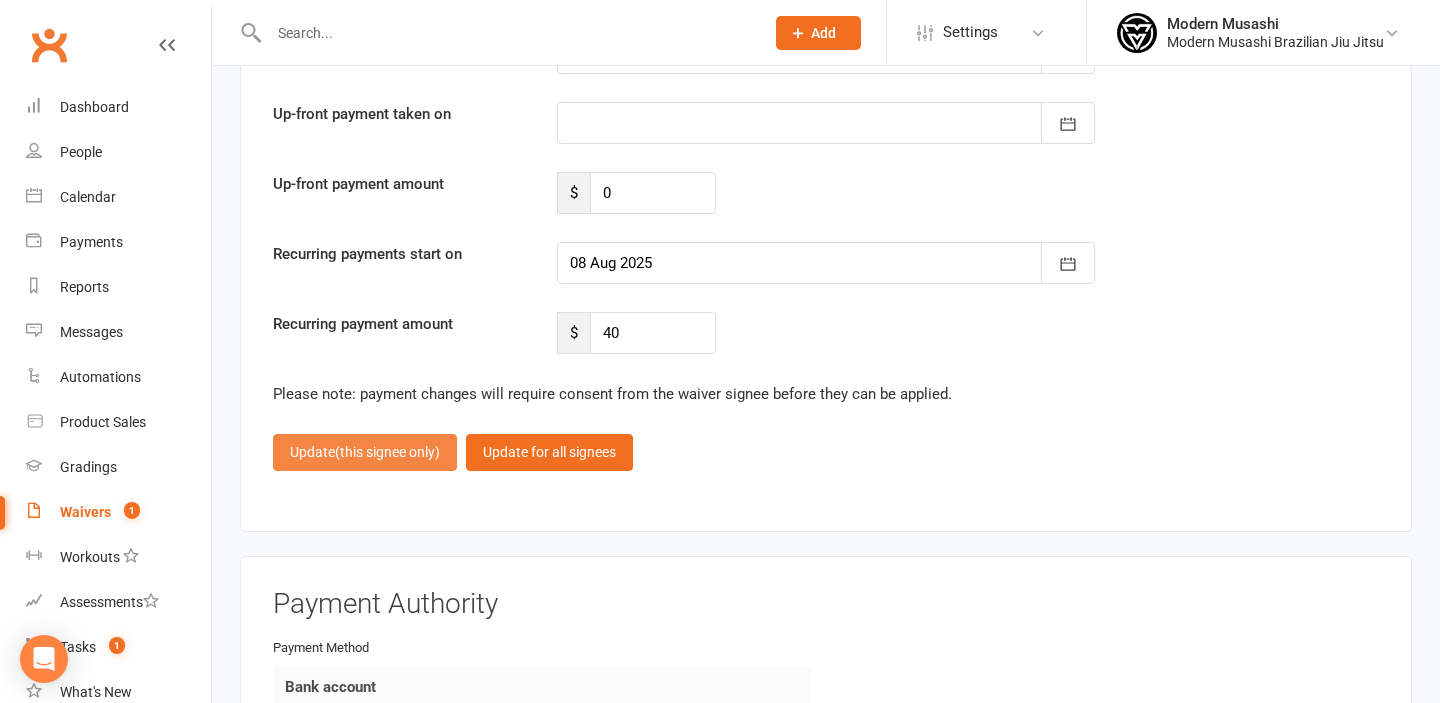 scroll, scrollTop: 4082, scrollLeft: 0, axis: vertical 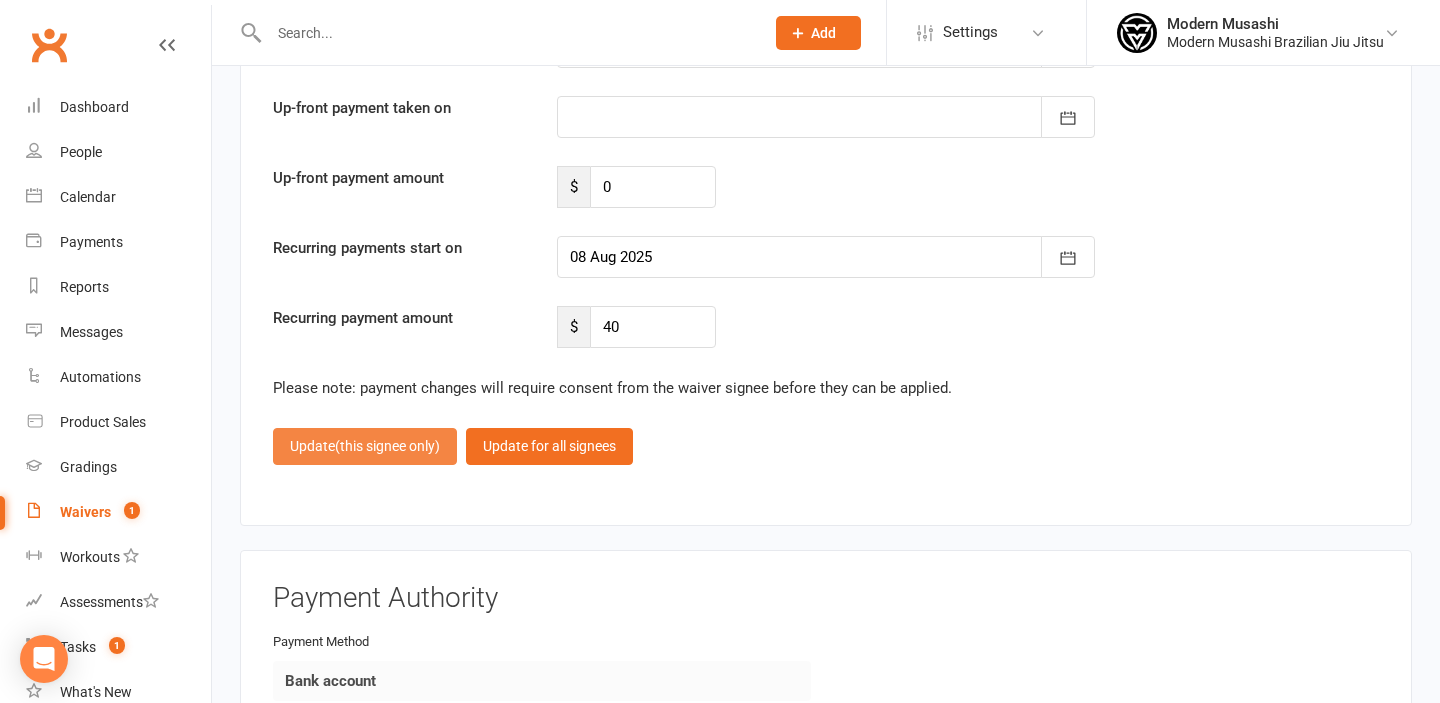 click on "Update  (this signee only)" at bounding box center [365, 446] 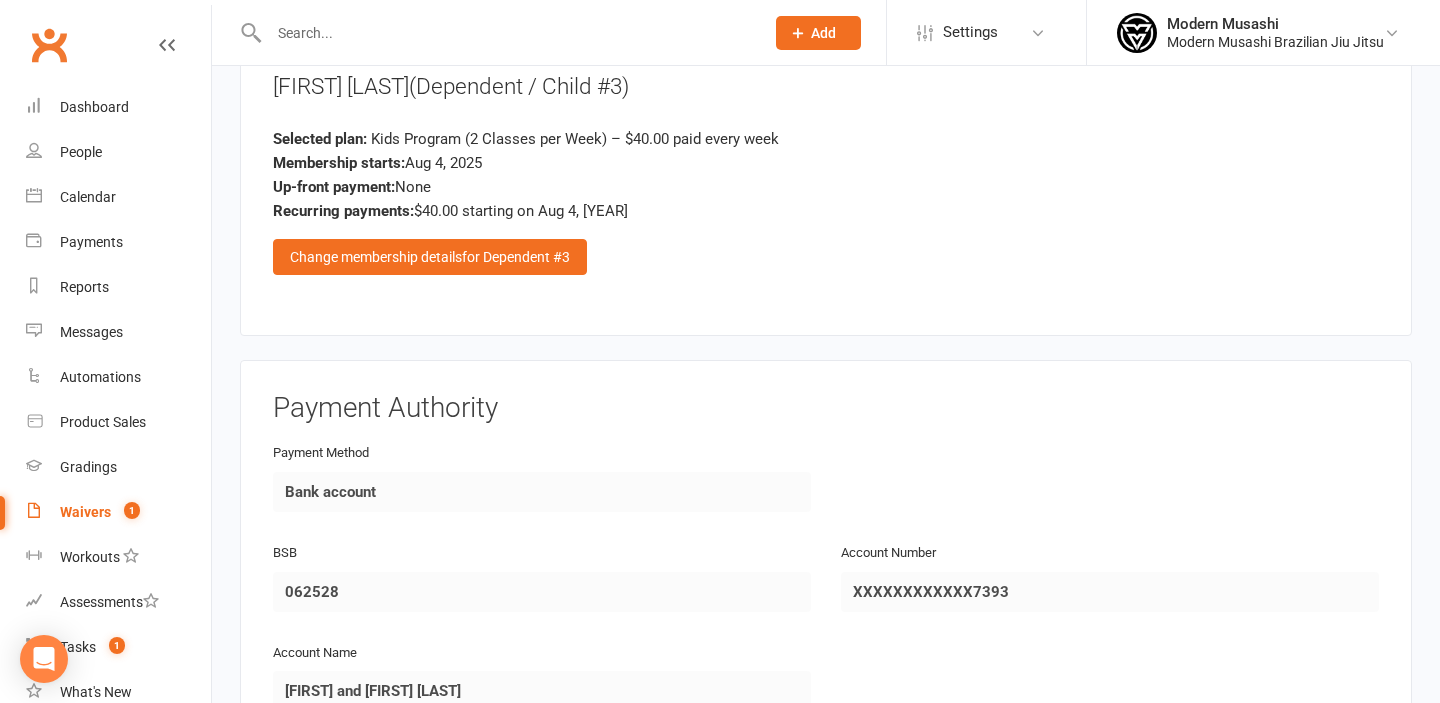 scroll, scrollTop: 4109, scrollLeft: 0, axis: vertical 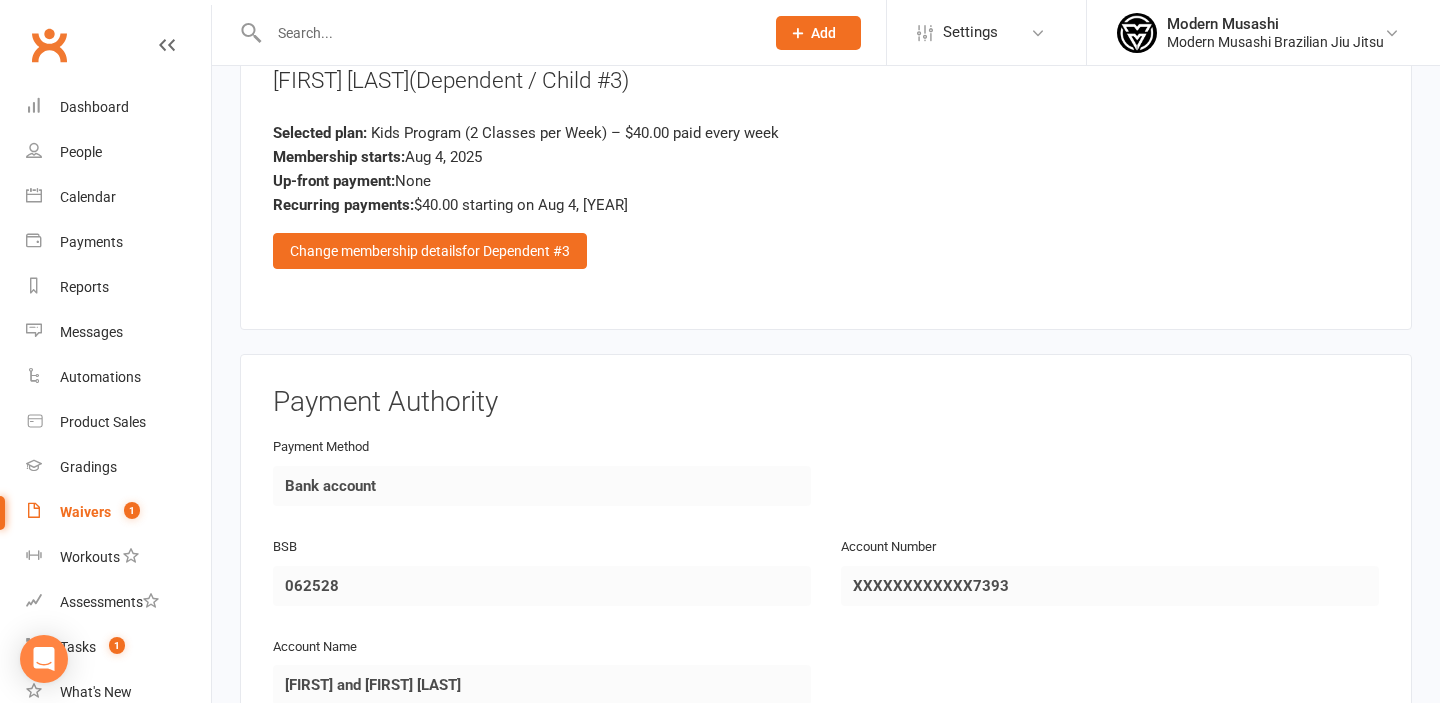 click on "Membership Options  Claudia Griffin  (Parent / Guardian) Selected plan:   None Change membership details  for Parent / Guardian Grace Griffin  (Dependent / Child #1) Selected plan:   Kids Program (2 Classes per Week) – $40.00 paid every week Membership starts:  Aug 4, 2025 Up-front payment:  None Recurring payments:  $40.00 starting on Aug 8, 2025 Change membership details  for Dependent #1 Audrey Griffin  (Dependent / Child #2) Selected plan:   Kids Program (2 Classes per Week) – $40.00 paid every week Membership starts:  Aug 4, 2025 Up-front payment:  None Recurring payments:  $40.00 starting on Aug 8, 2025 Change membership details  for Dependent #2 Andrew Griffin  (Dependent / Child #3) Selected plan:   Kids Program (2 Classes per Week) – $40.00 paid every week Membership starts:  Aug 4, 2025 Up-front payment:  None Recurring payments:  $40.00 starting on Aug 4, 2025 Change membership details  for Dependent #3" at bounding box center (826, -154) 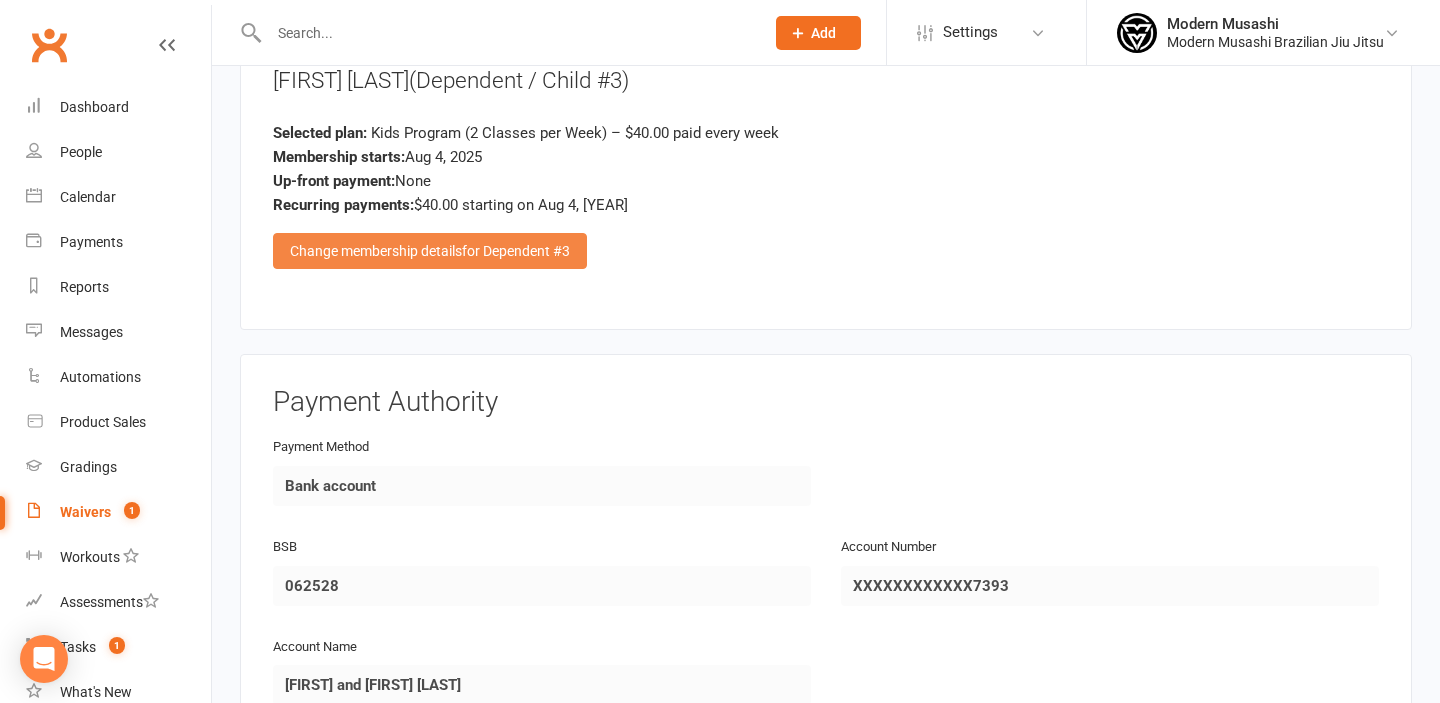 click on "for Dependent #3" at bounding box center (516, 251) 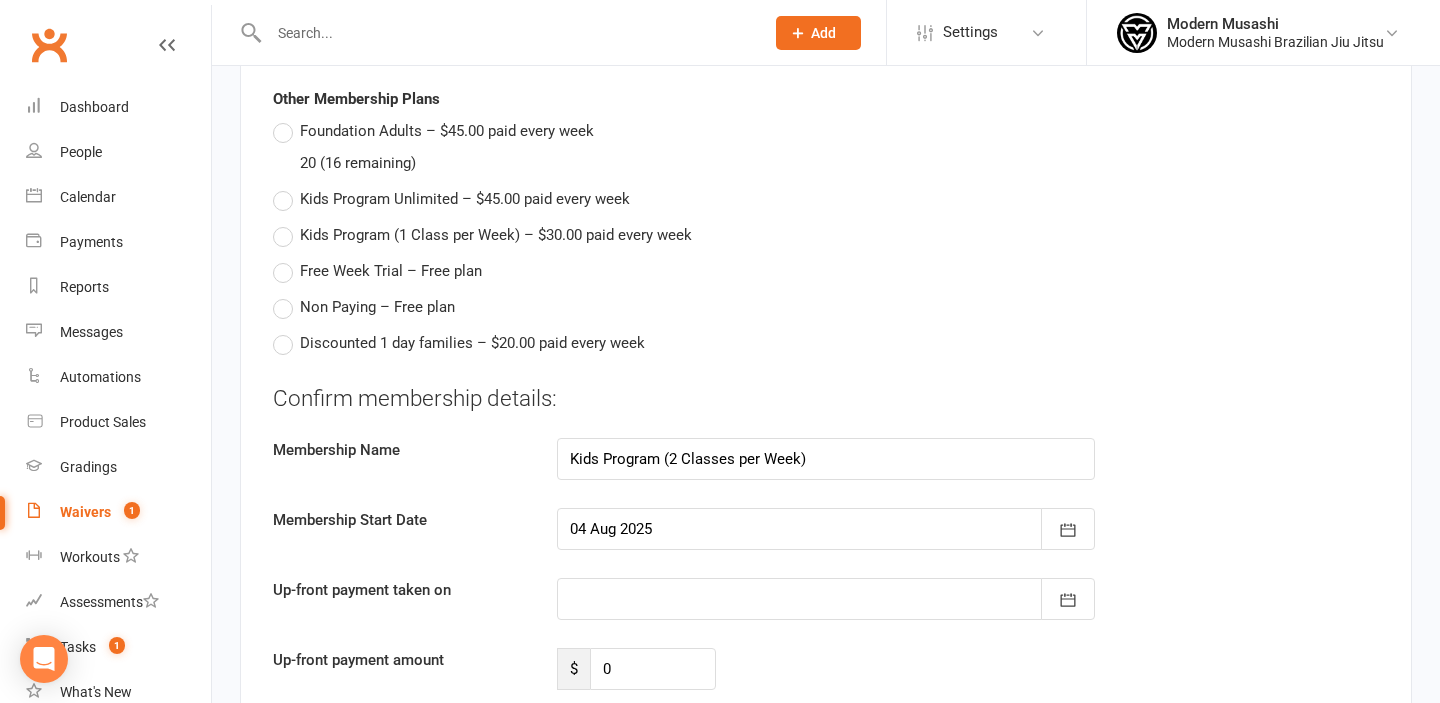 scroll, scrollTop: 3597, scrollLeft: 0, axis: vertical 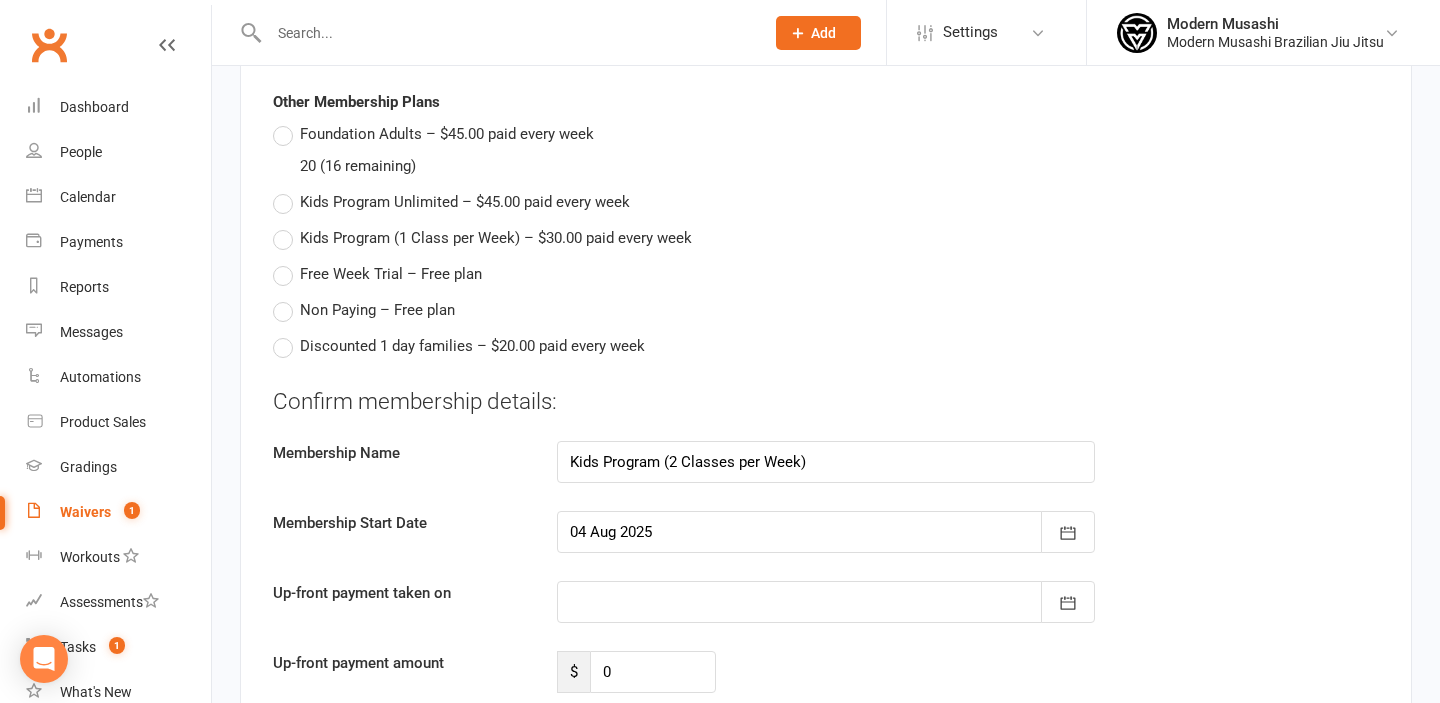 click on "Non Paying – Free plan" at bounding box center [377, 308] 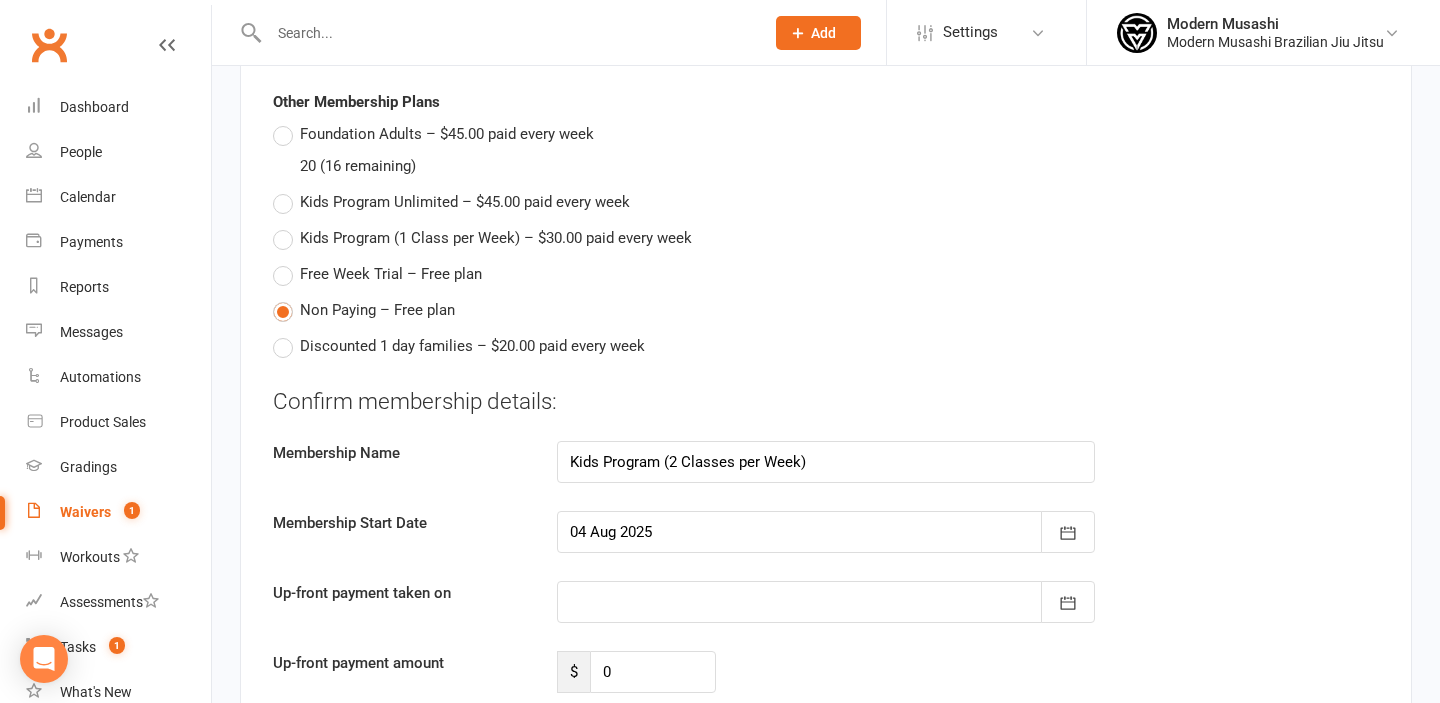 type on "Non Paying" 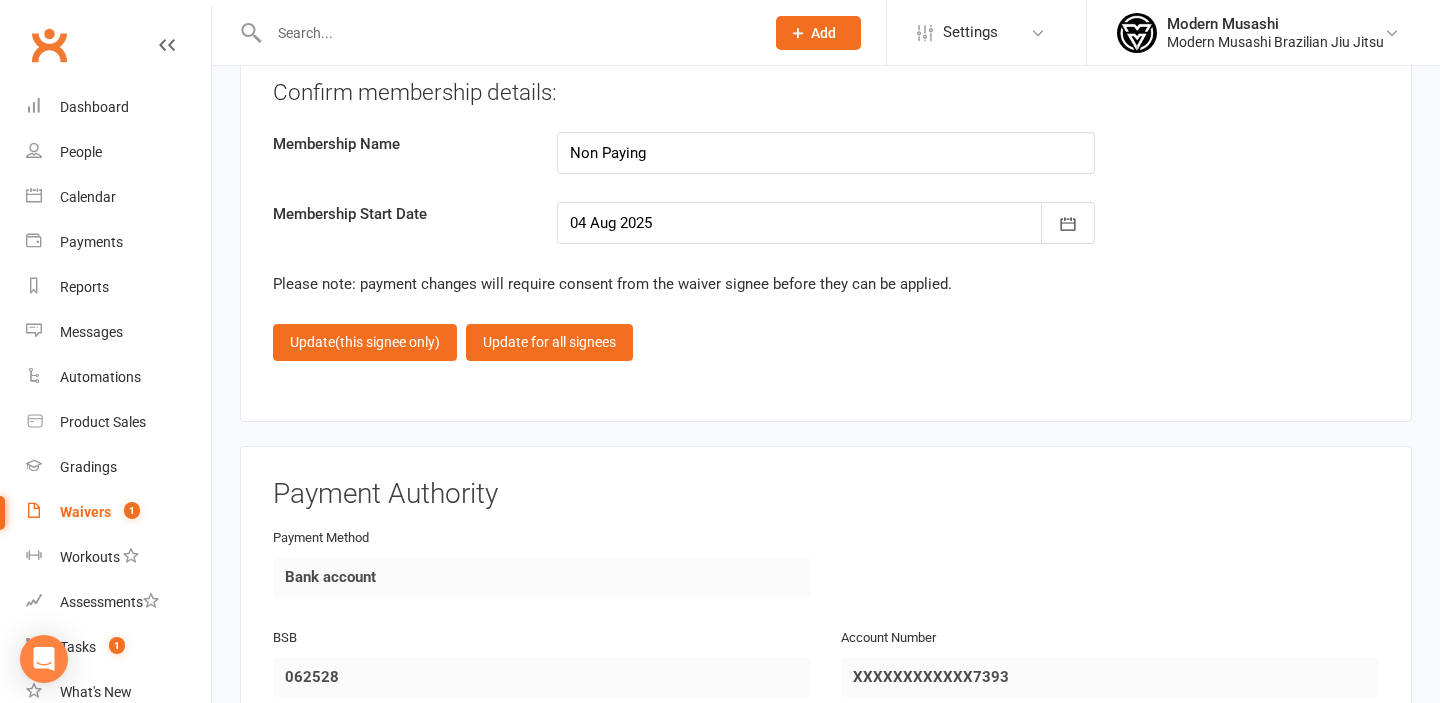 scroll, scrollTop: 3901, scrollLeft: 0, axis: vertical 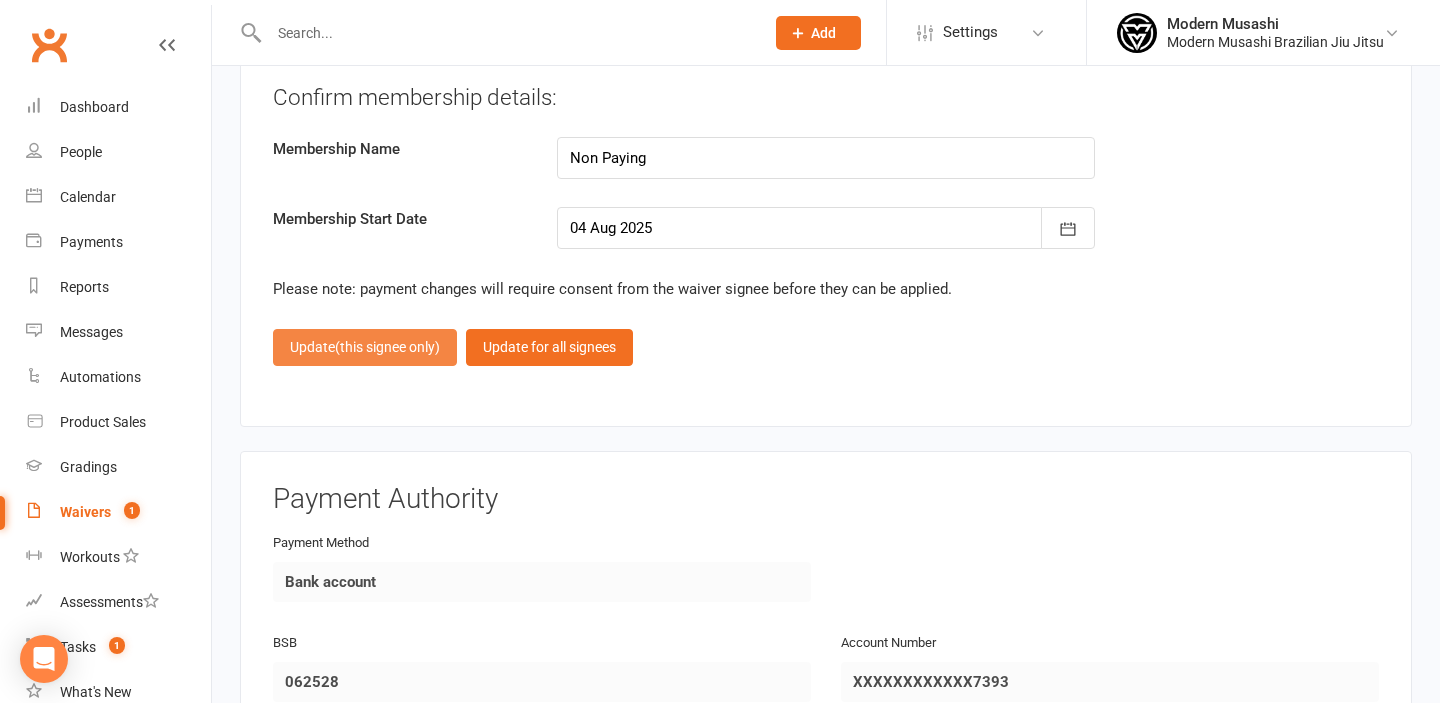 click on "(this signee only)" at bounding box center [387, 347] 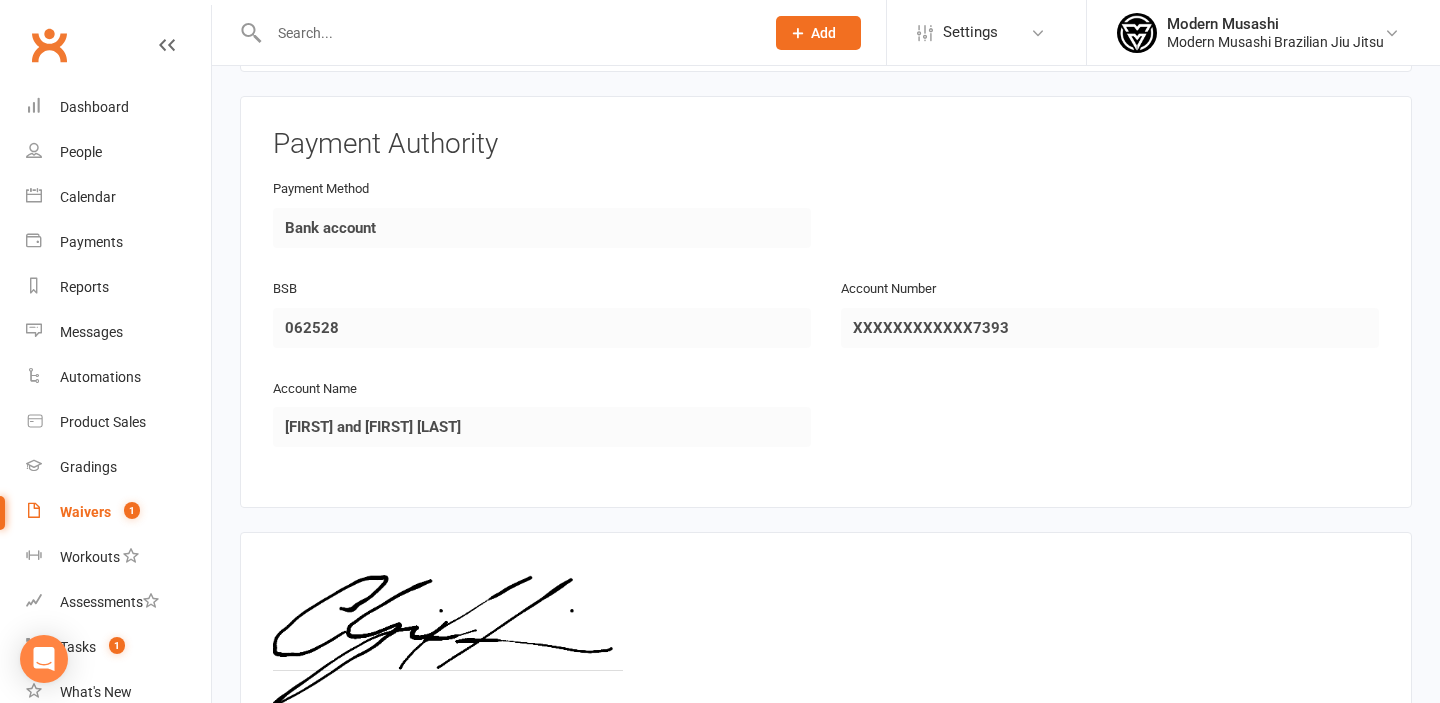 scroll, scrollTop: 4561, scrollLeft: 0, axis: vertical 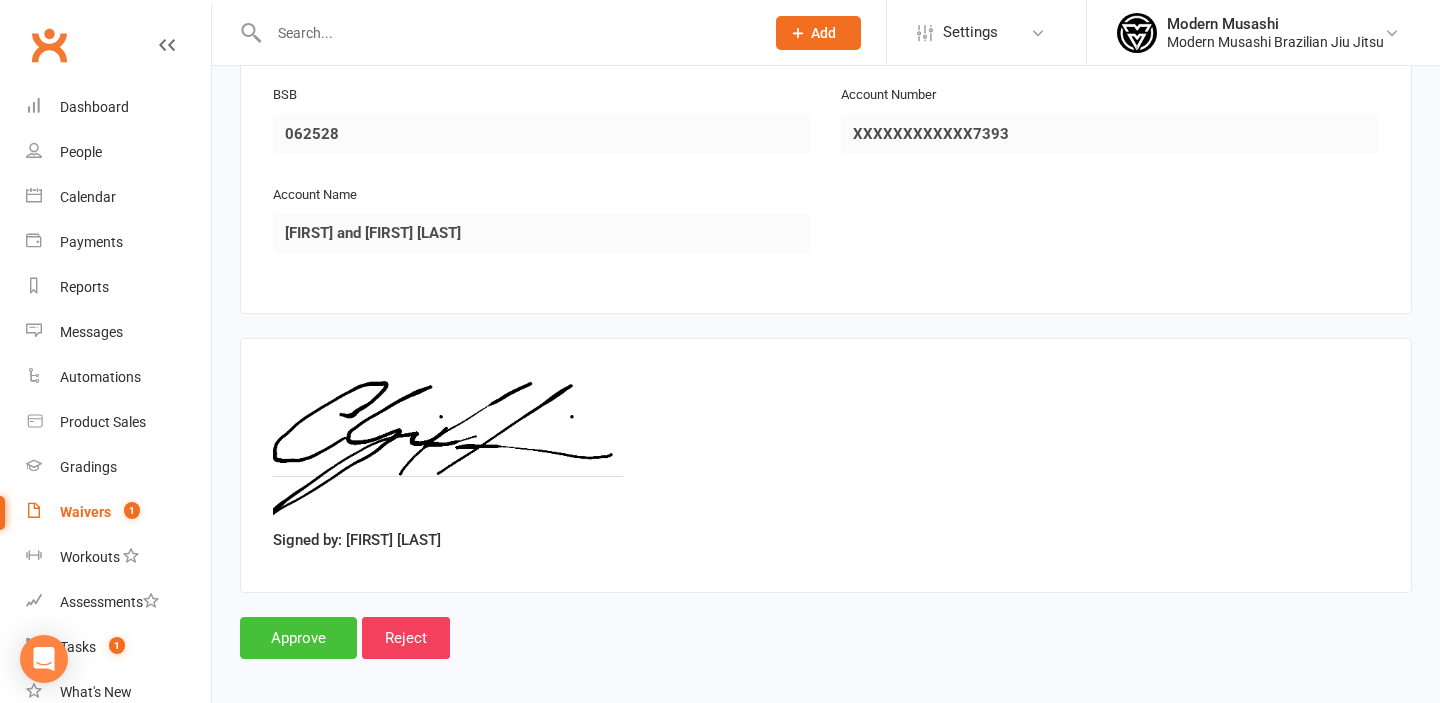 click on "Approve" at bounding box center [298, 638] 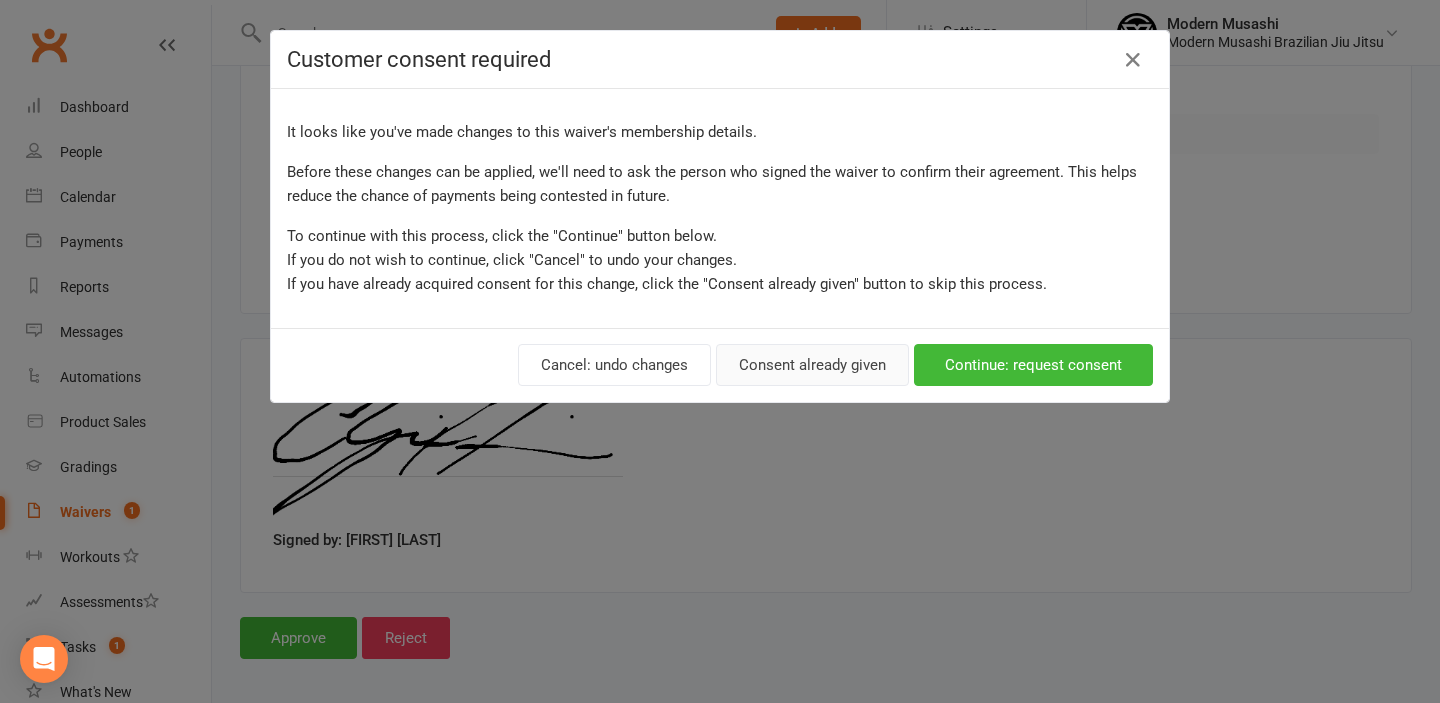 click on "Consent already given" at bounding box center (812, 365) 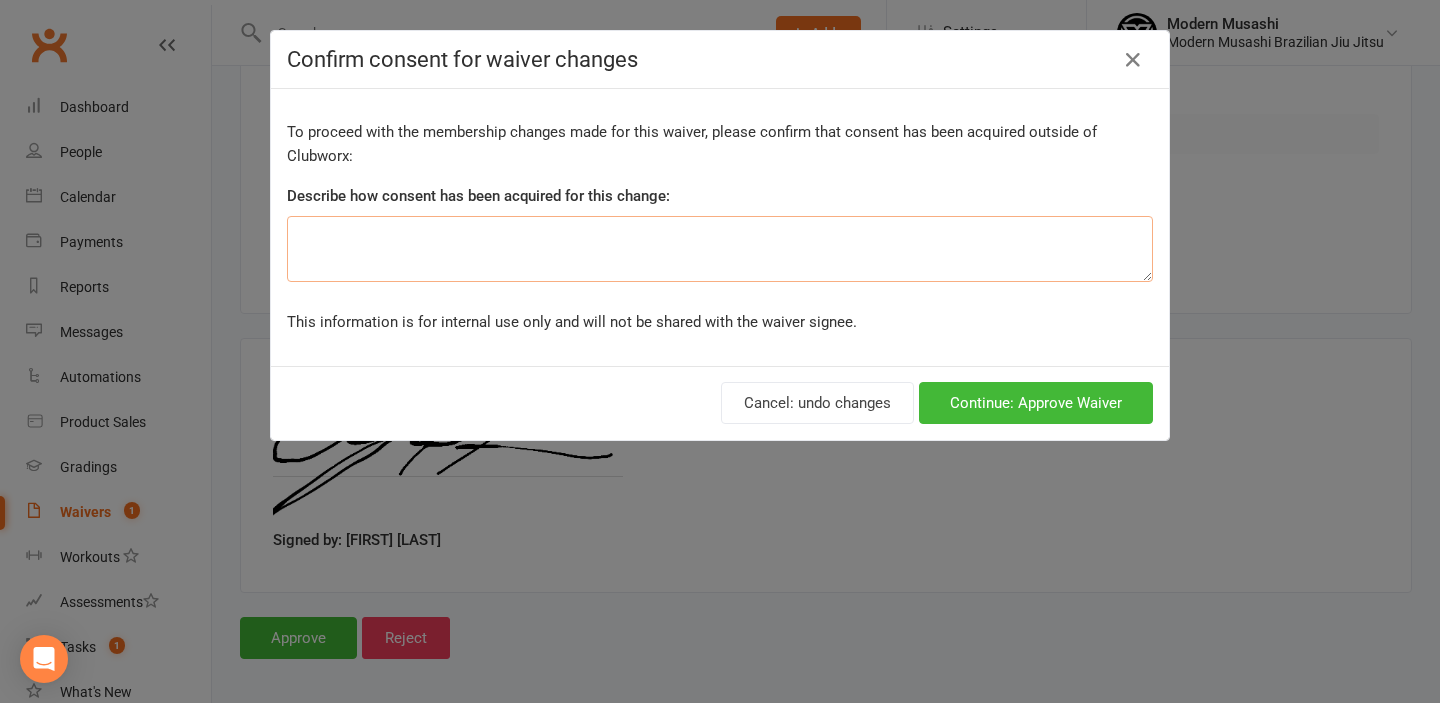 click at bounding box center (720, 249) 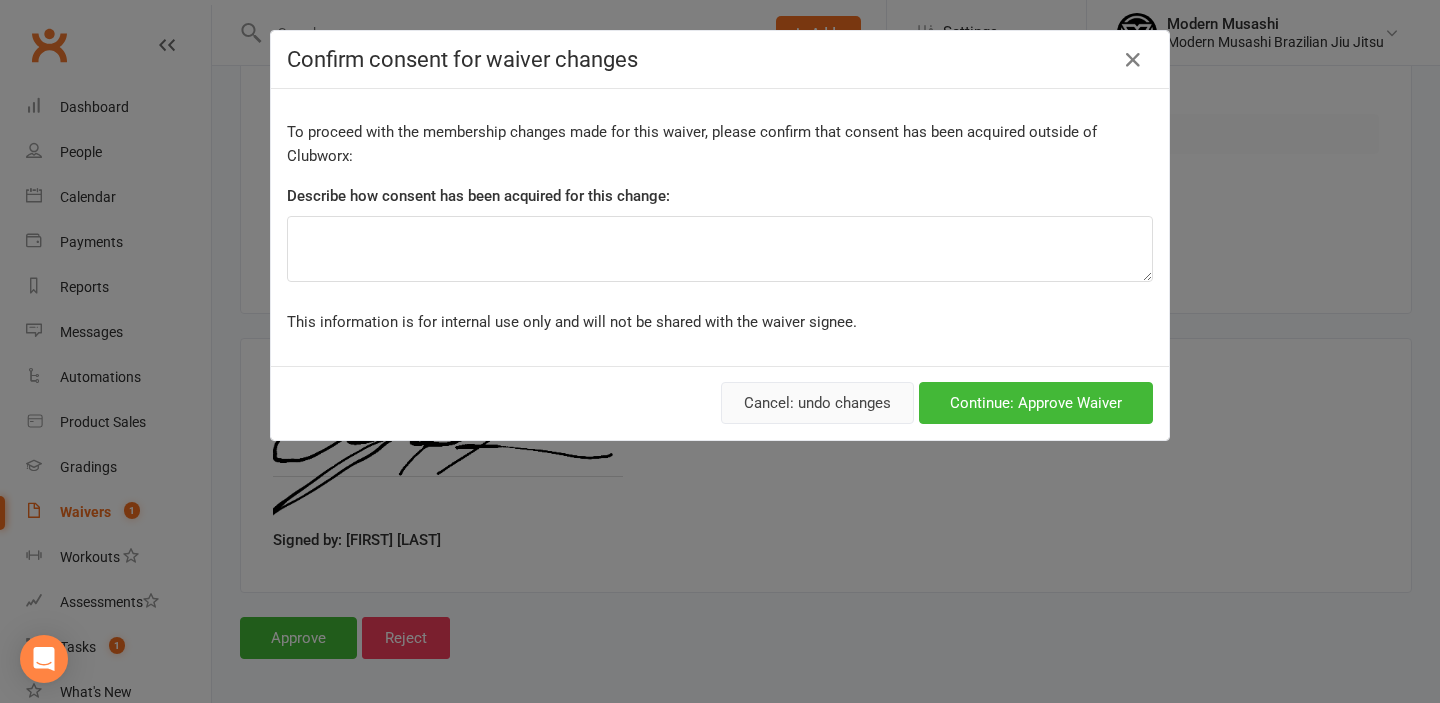 type 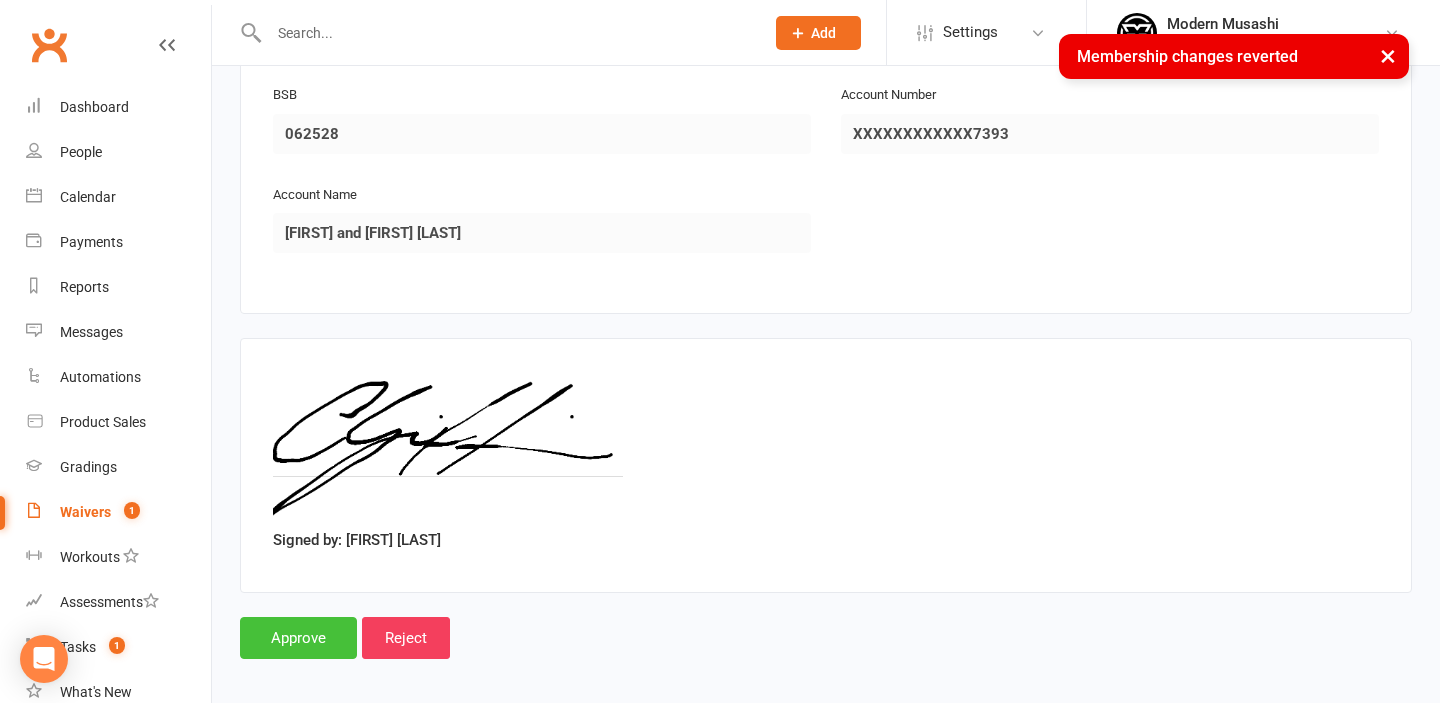 click on "Approve" at bounding box center [298, 638] 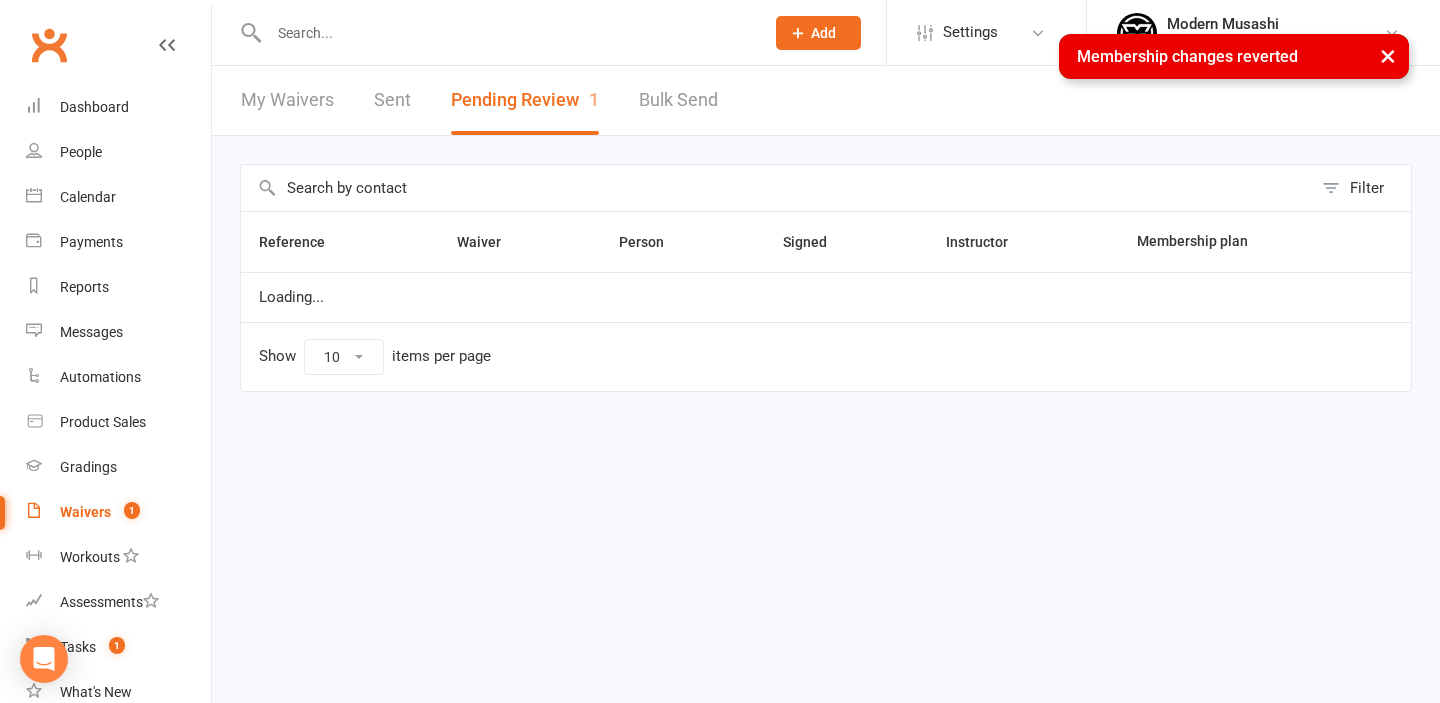 scroll, scrollTop: 0, scrollLeft: 0, axis: both 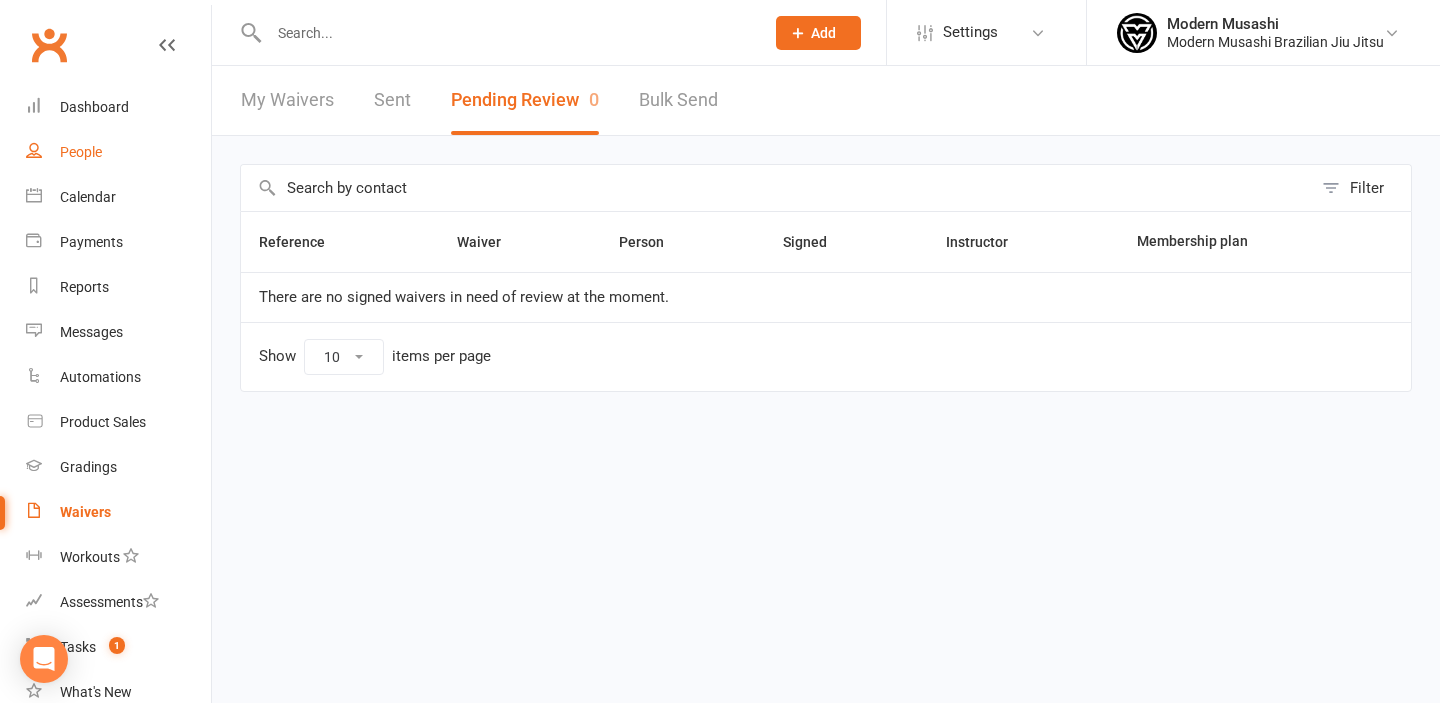 click on "People" at bounding box center (81, 152) 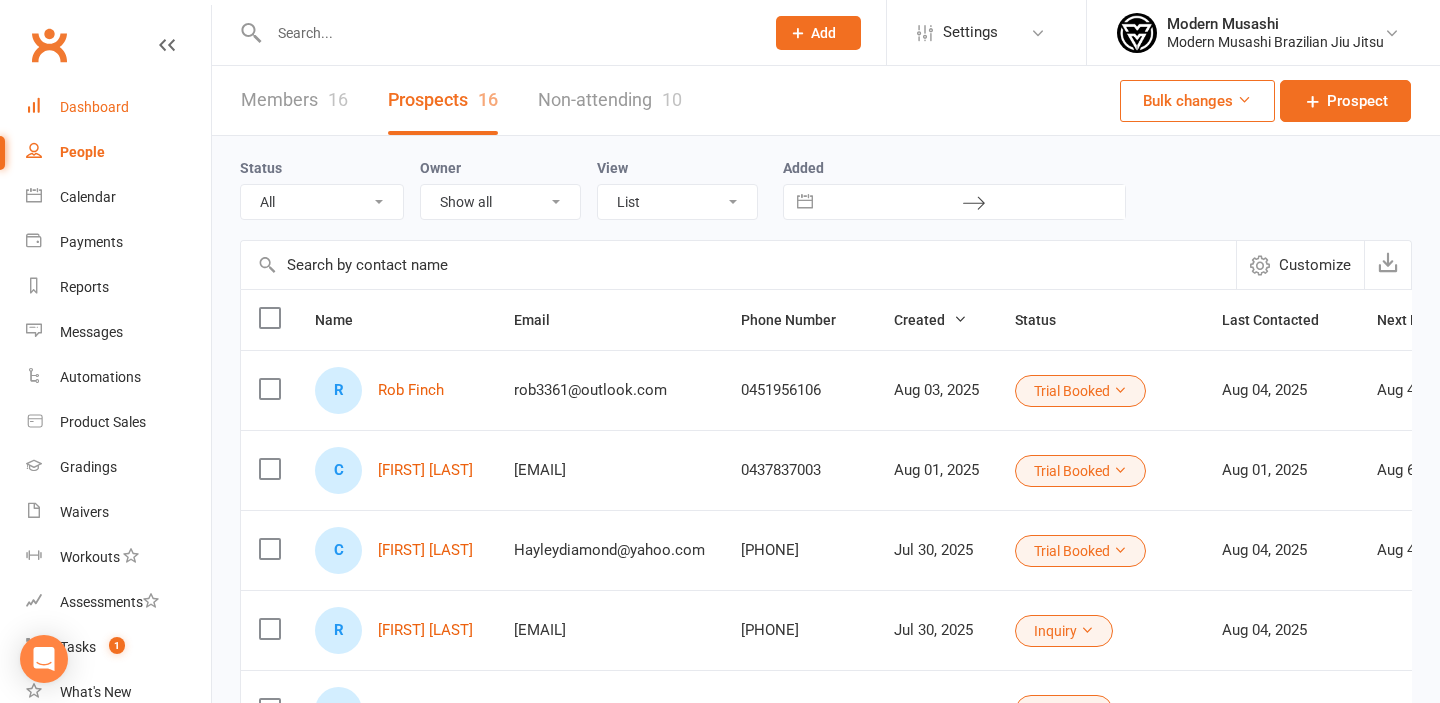 click on "Dashboard" at bounding box center [94, 107] 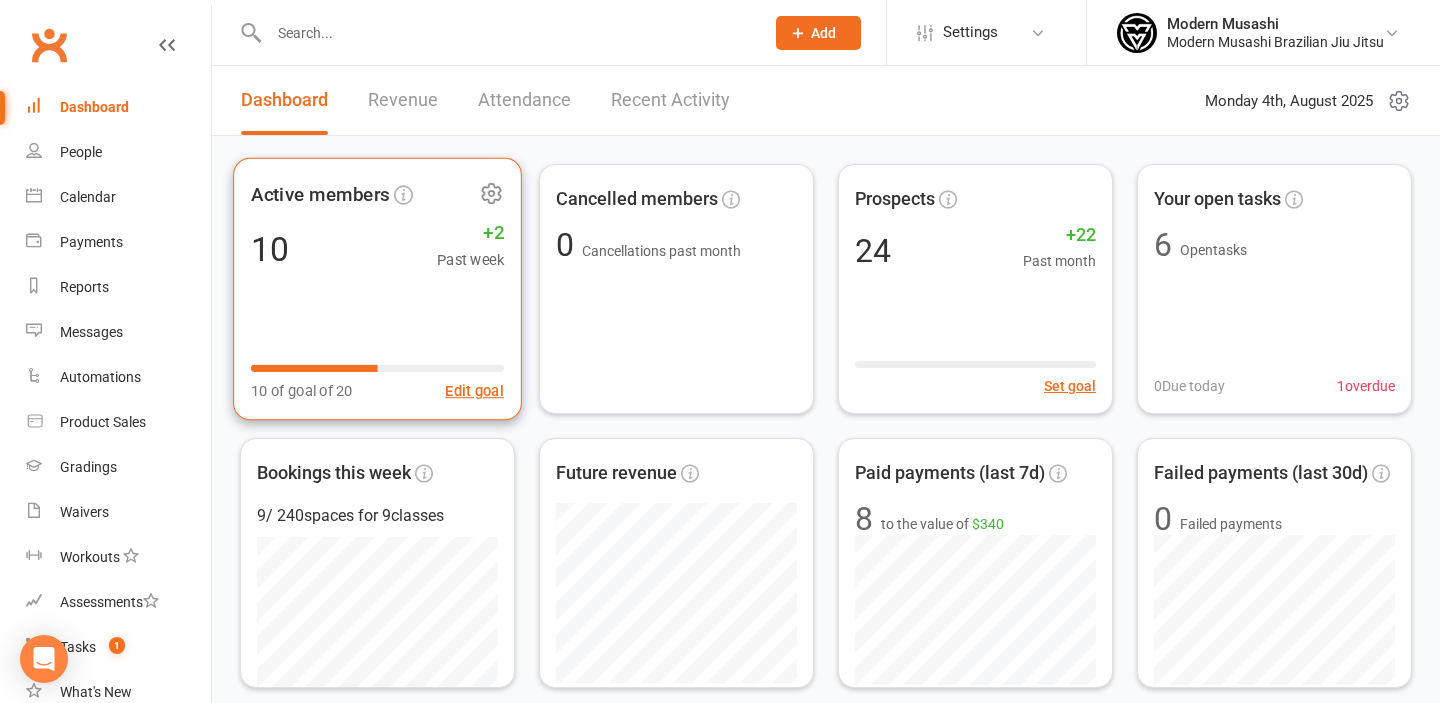 click on "Active members" at bounding box center (320, 194) 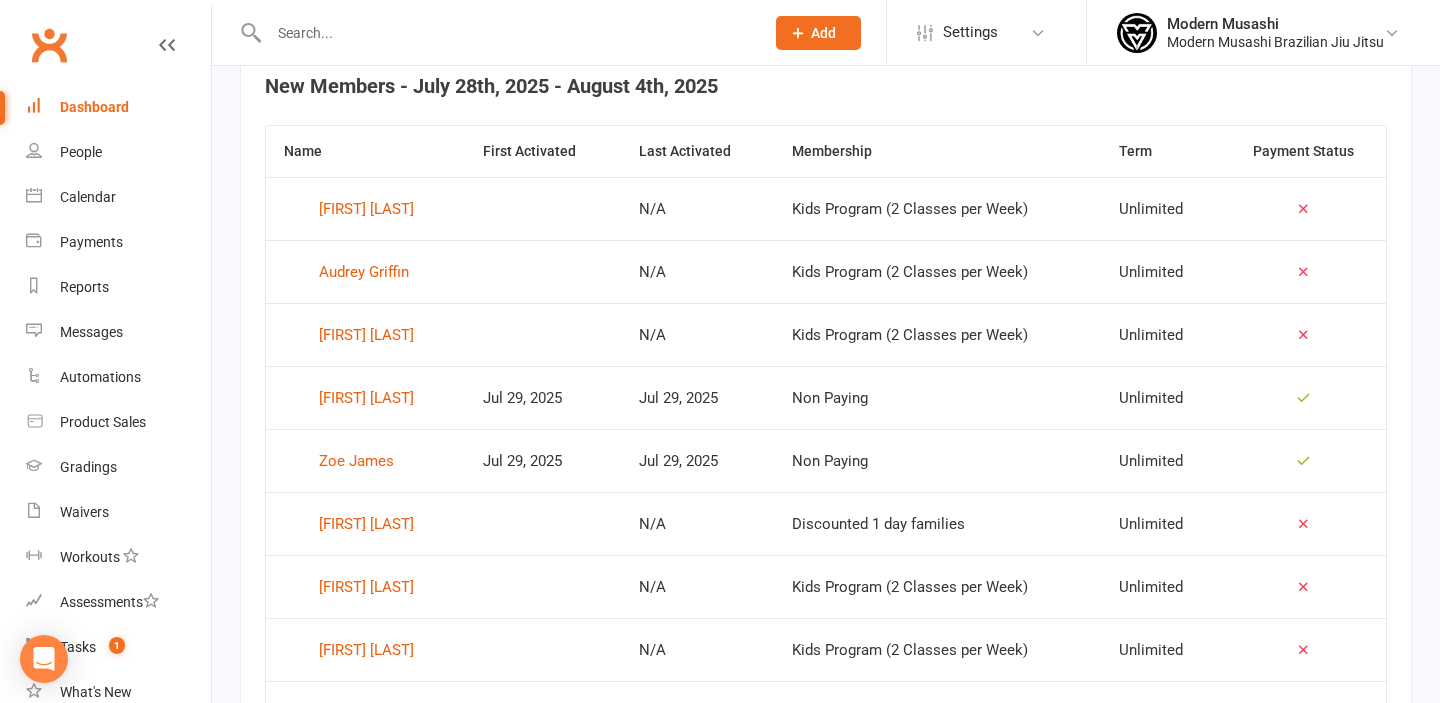 scroll, scrollTop: 789, scrollLeft: 0, axis: vertical 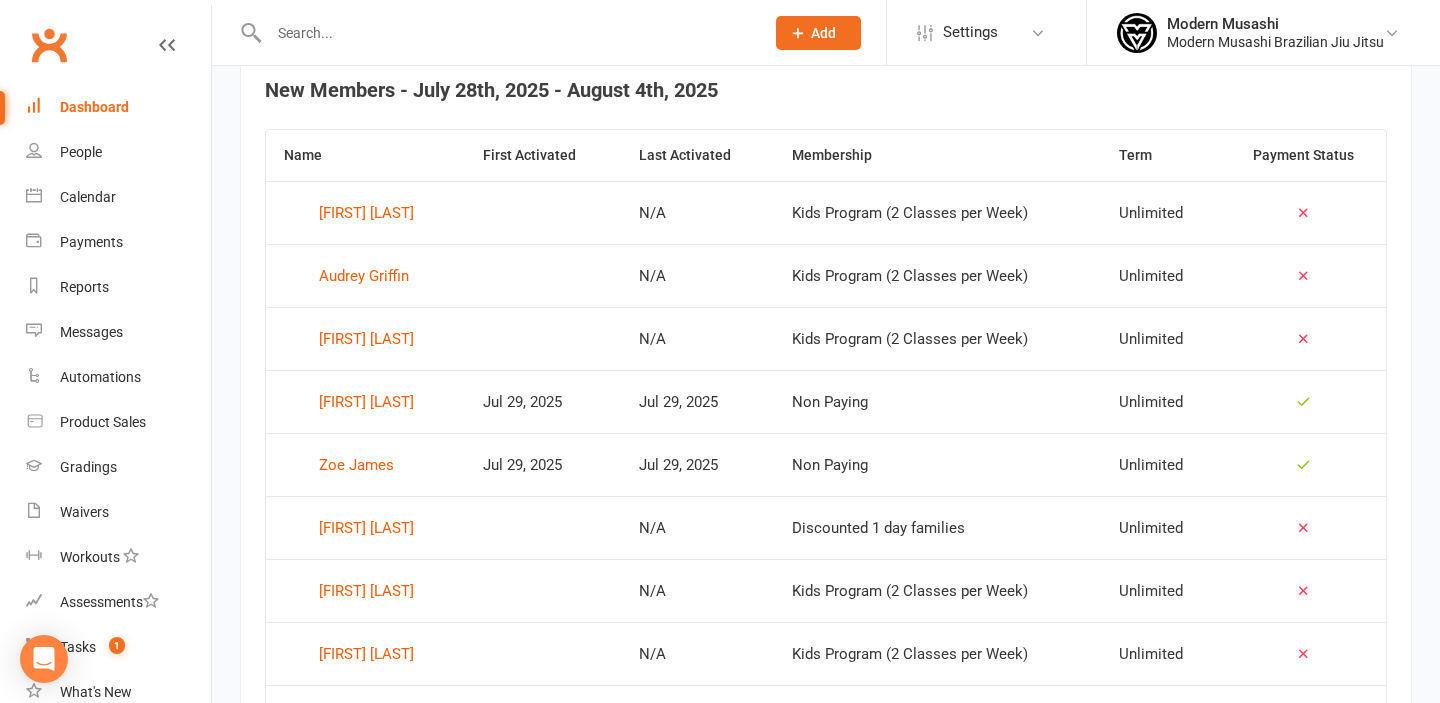 click at bounding box center (1303, 212) 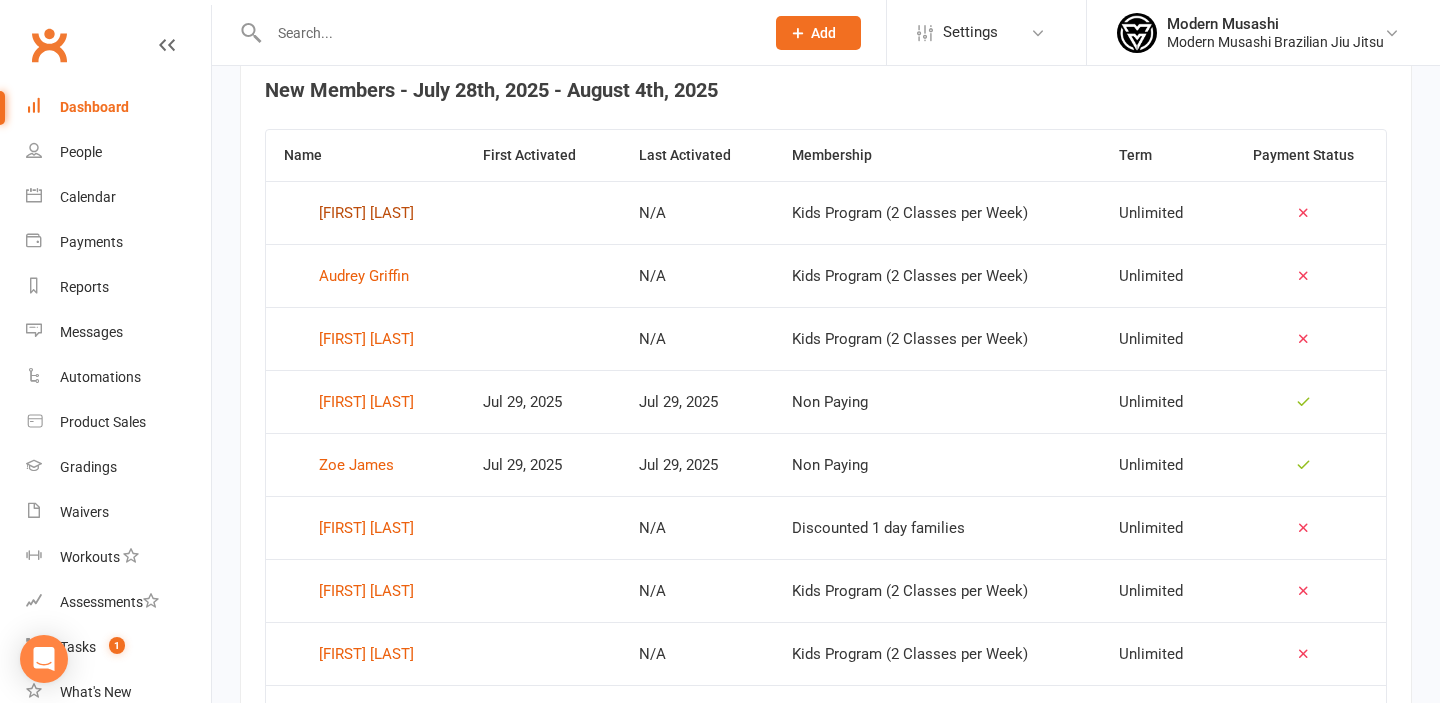 click on "[FIRST] [LAST]" at bounding box center [366, 213] 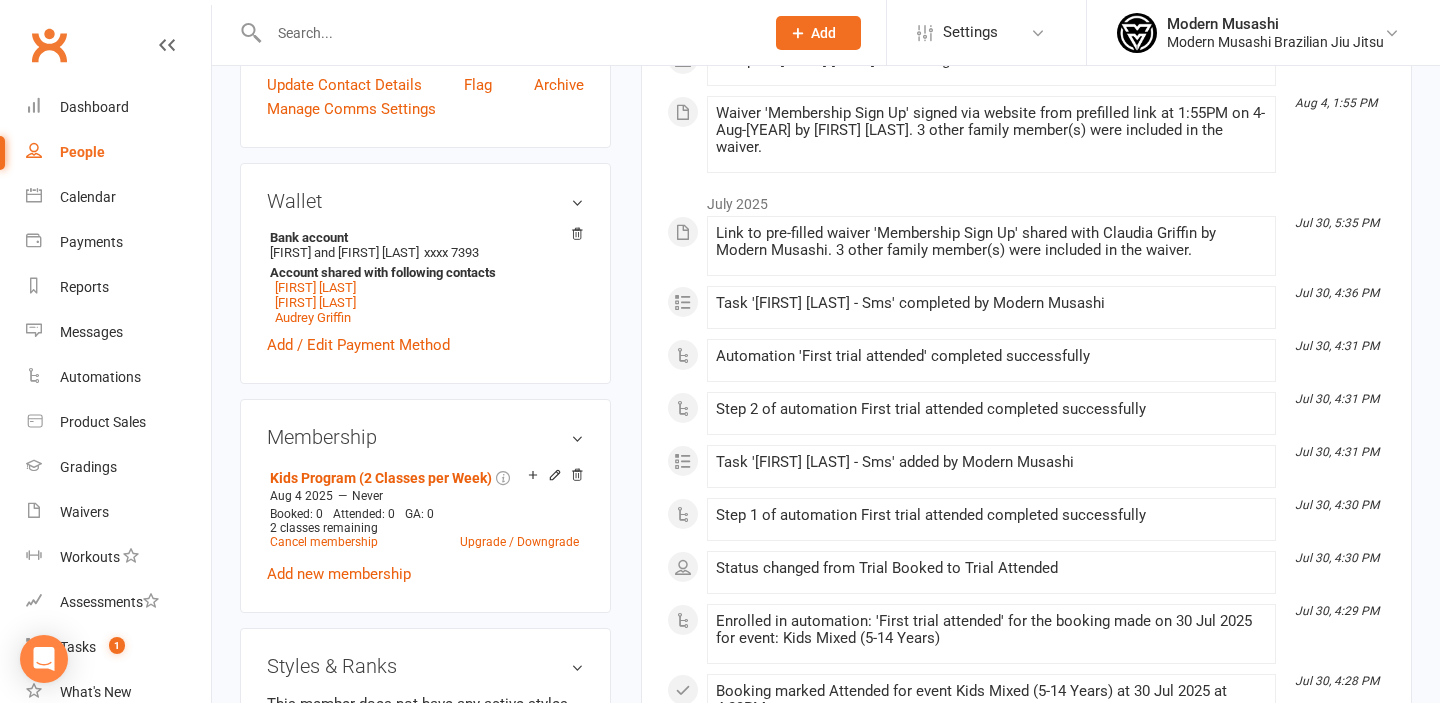 scroll, scrollTop: 610, scrollLeft: 0, axis: vertical 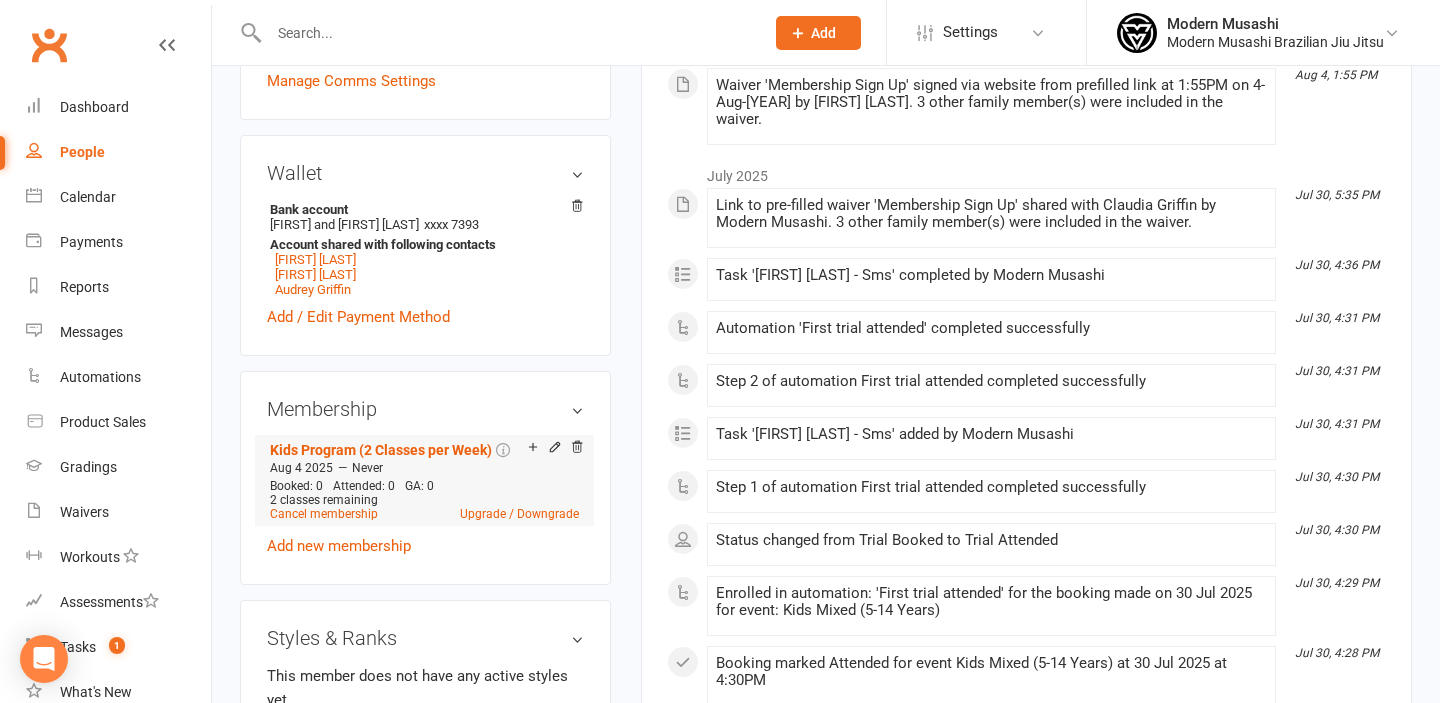 click on "Kids Program (2 Classes per Week) Aug 4 2025 — Never Booked: 0 Attended: 0 GA: 0 2 classes remaining    Cancel membership Upgrade / Downgrade" at bounding box center [424, 480] 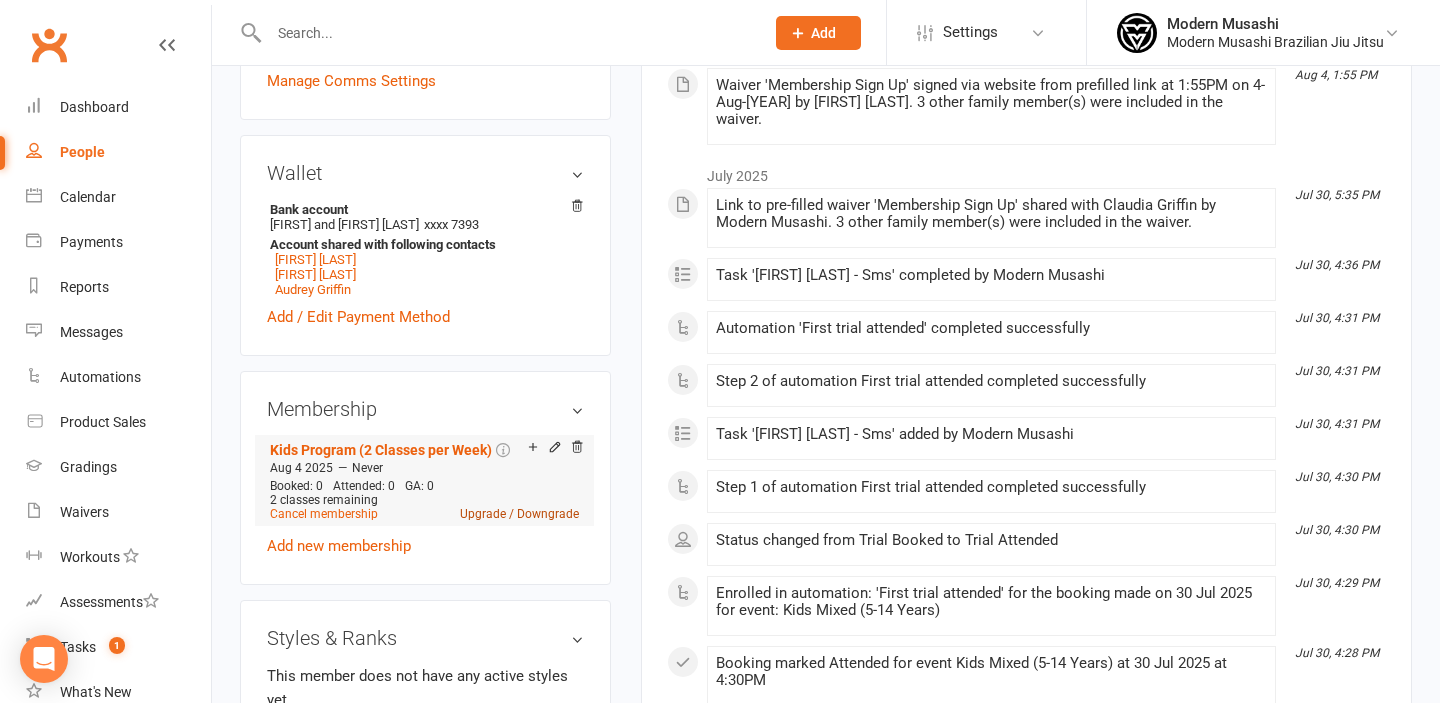 click on "Upgrade / Downgrade" at bounding box center [519, 514] 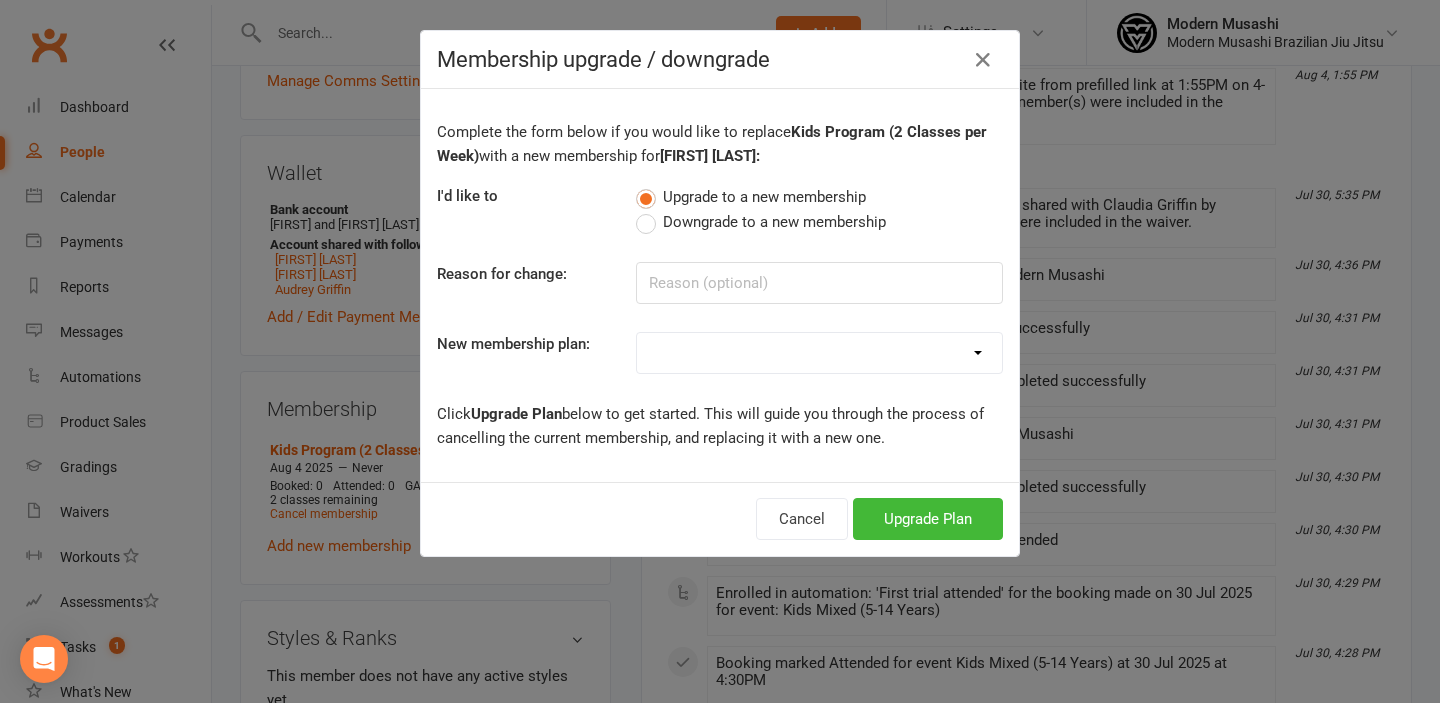 click on "Downgrade to a new membership" at bounding box center (774, 220) 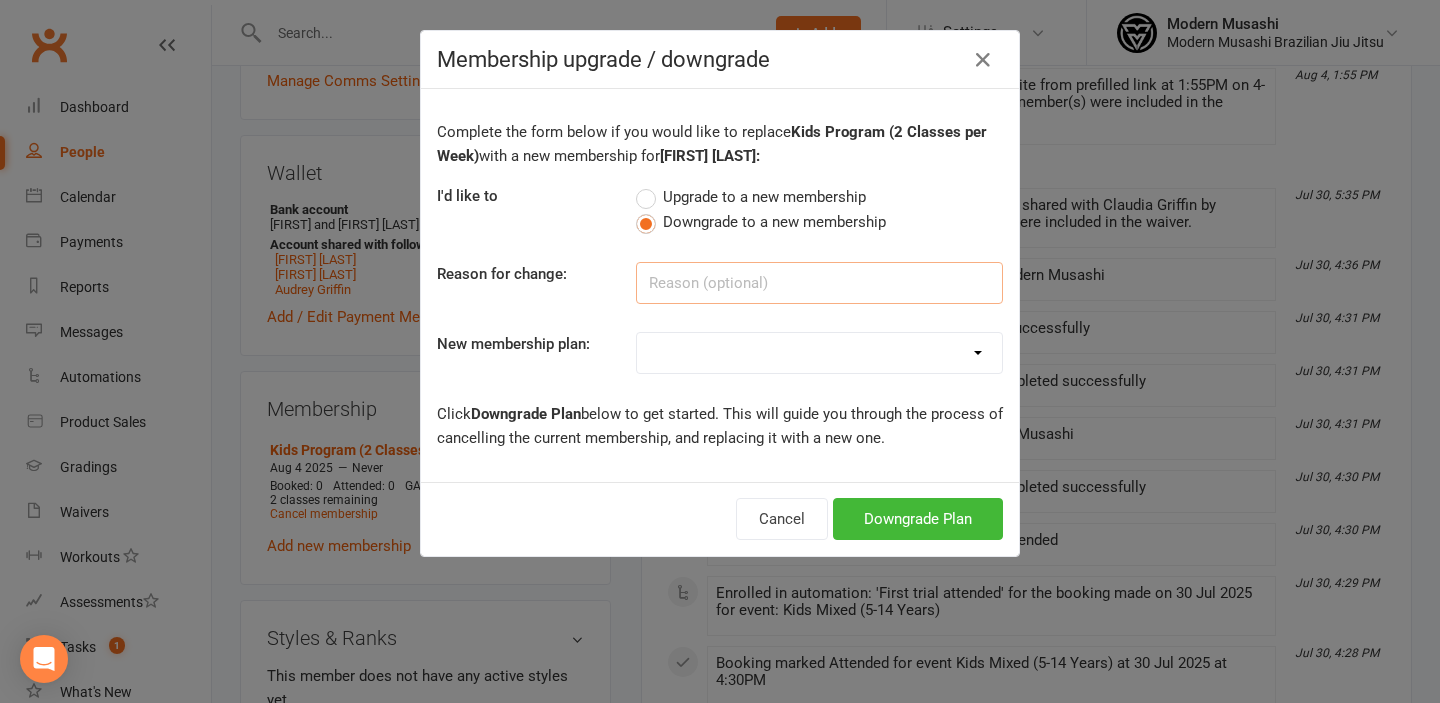 click at bounding box center (819, 283) 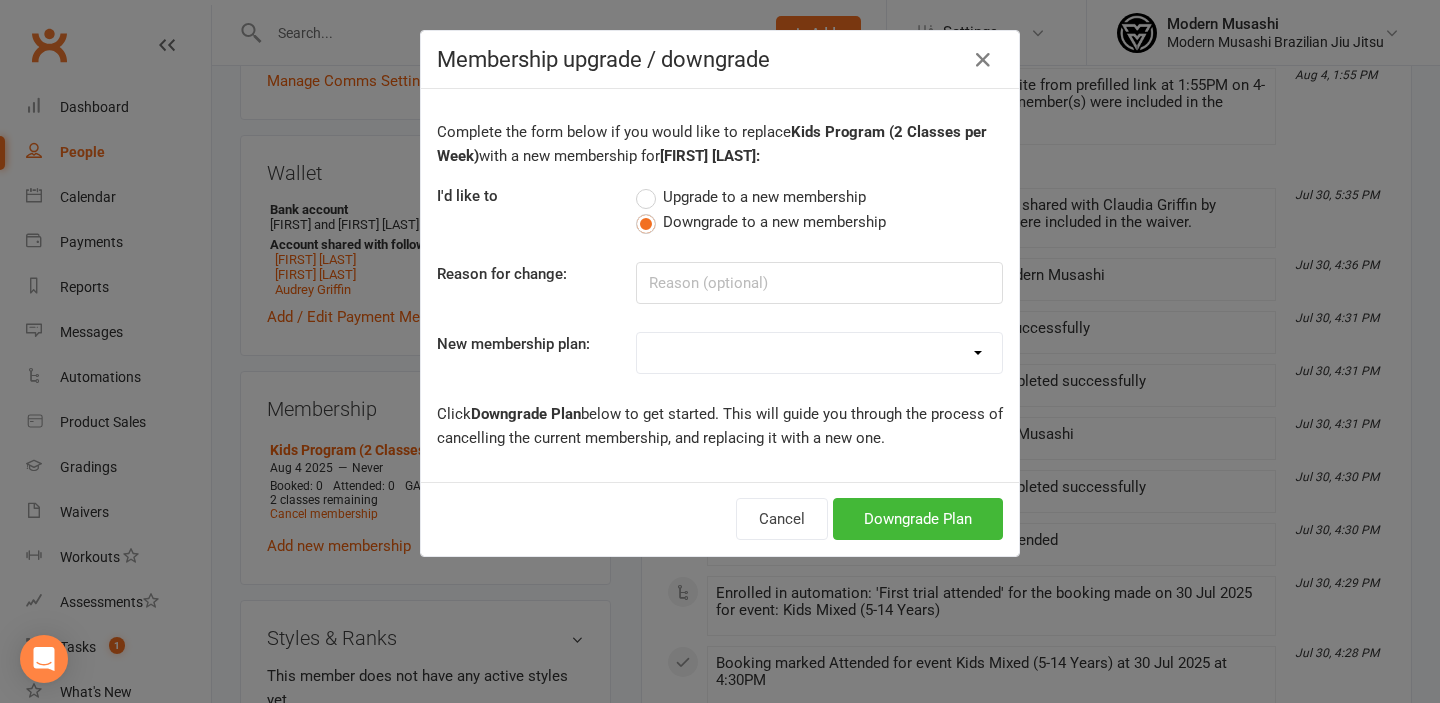 click on "Foundation Adults Kids Program (2 Classes per Week) Kids Program Unlimited Kids Program (1 Class per Week) Free Week Trial Non Paying Discounted 1 day families" at bounding box center [819, 353] 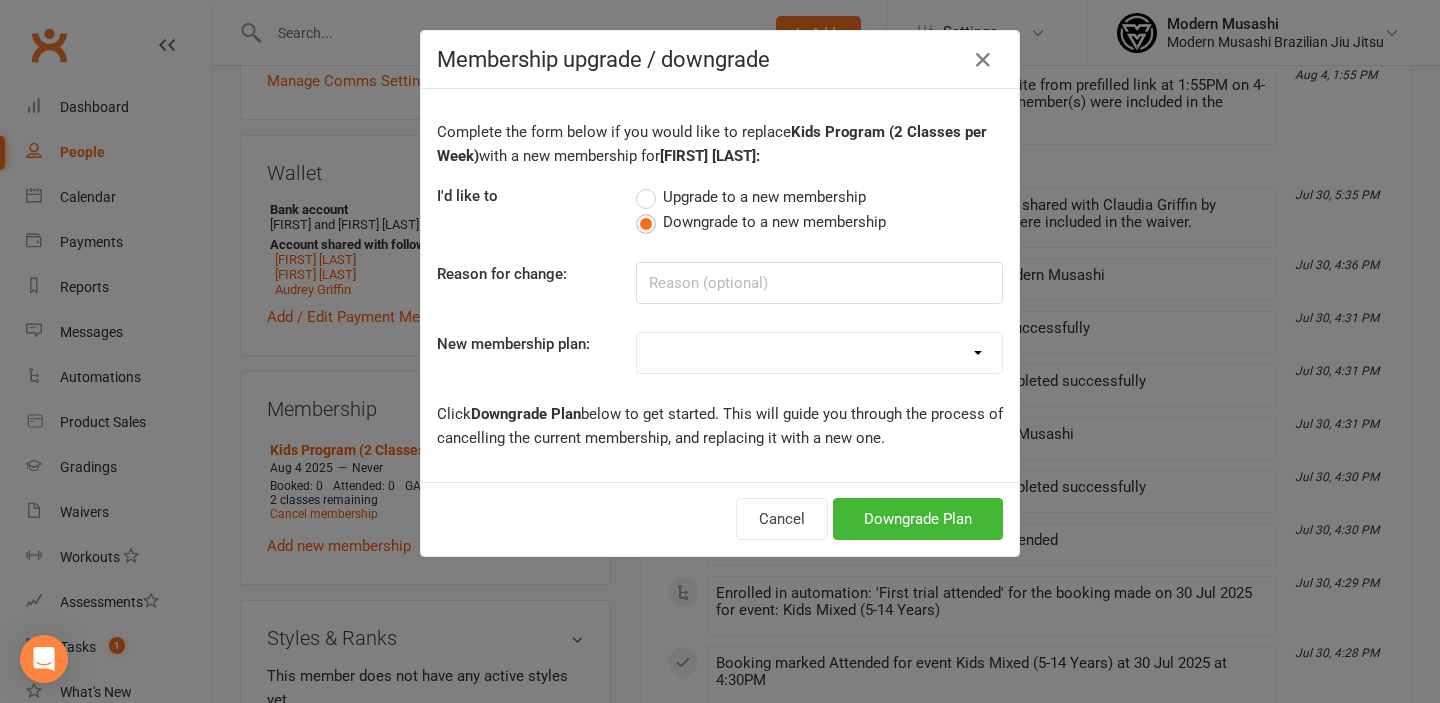 select on "5" 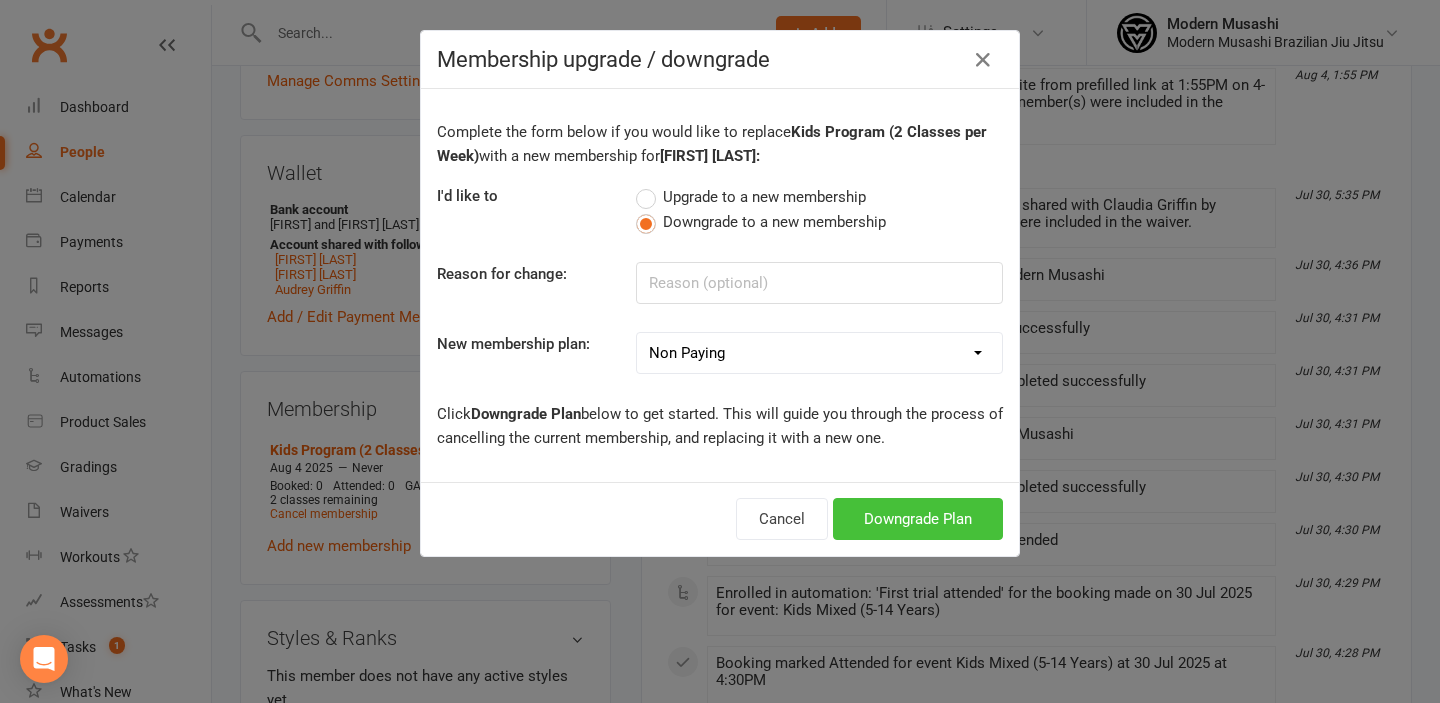 click on "Downgrade Plan" at bounding box center (918, 519) 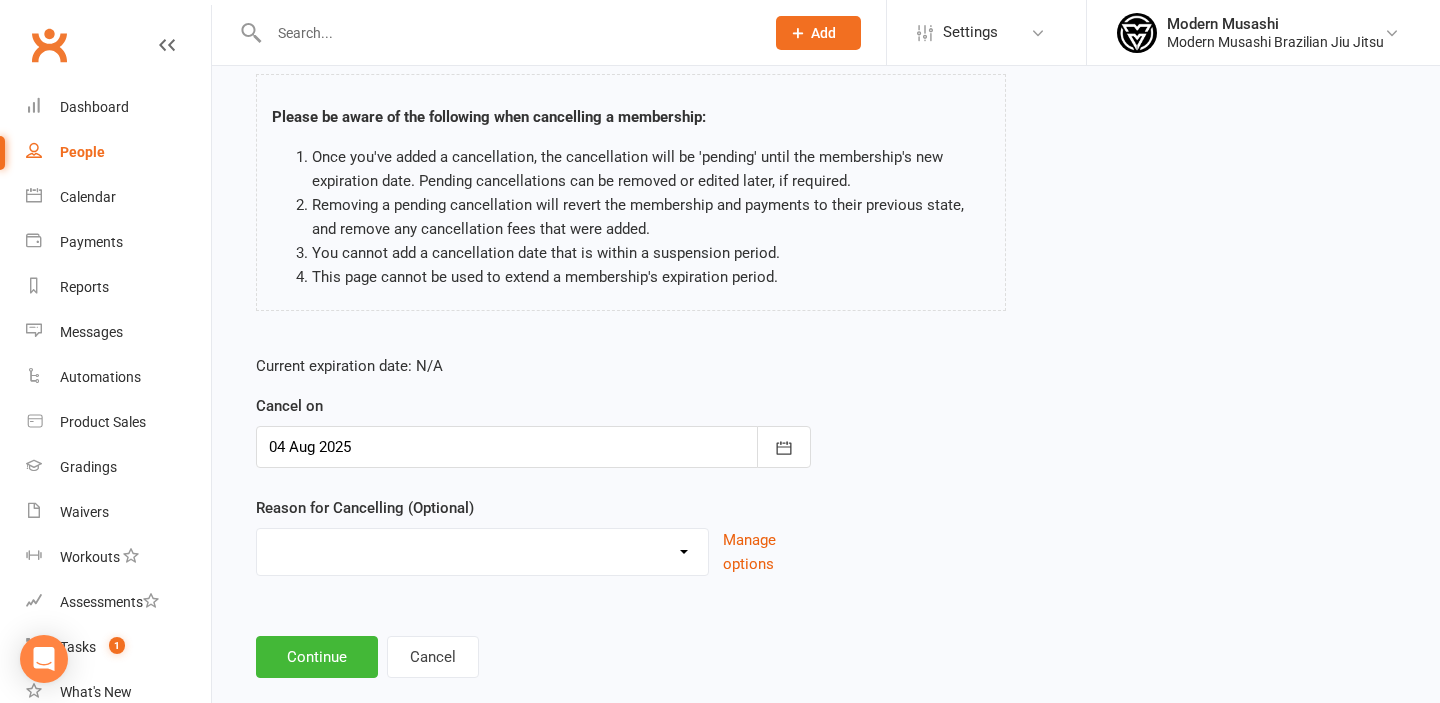 scroll, scrollTop: 161, scrollLeft: 0, axis: vertical 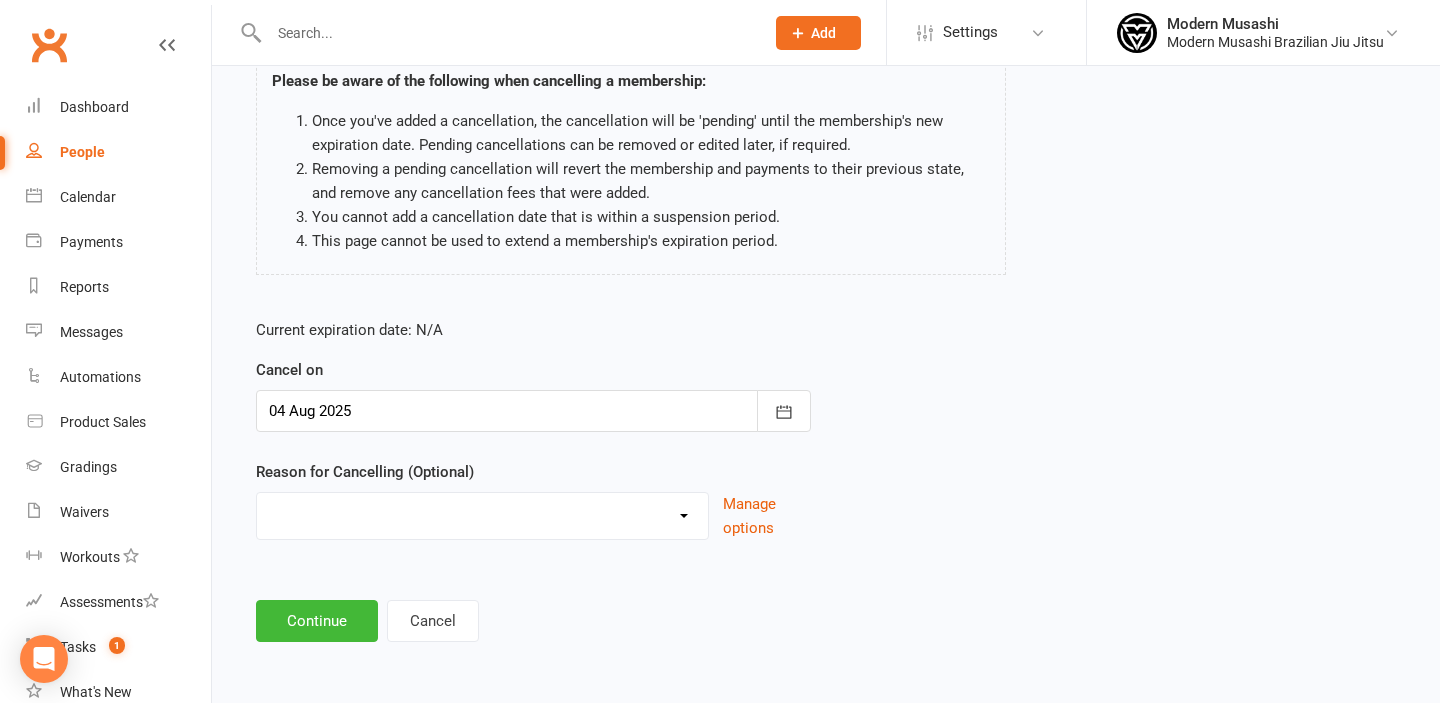 click on "Accidental membership Holiday Injury Other reason" at bounding box center (482, 513) 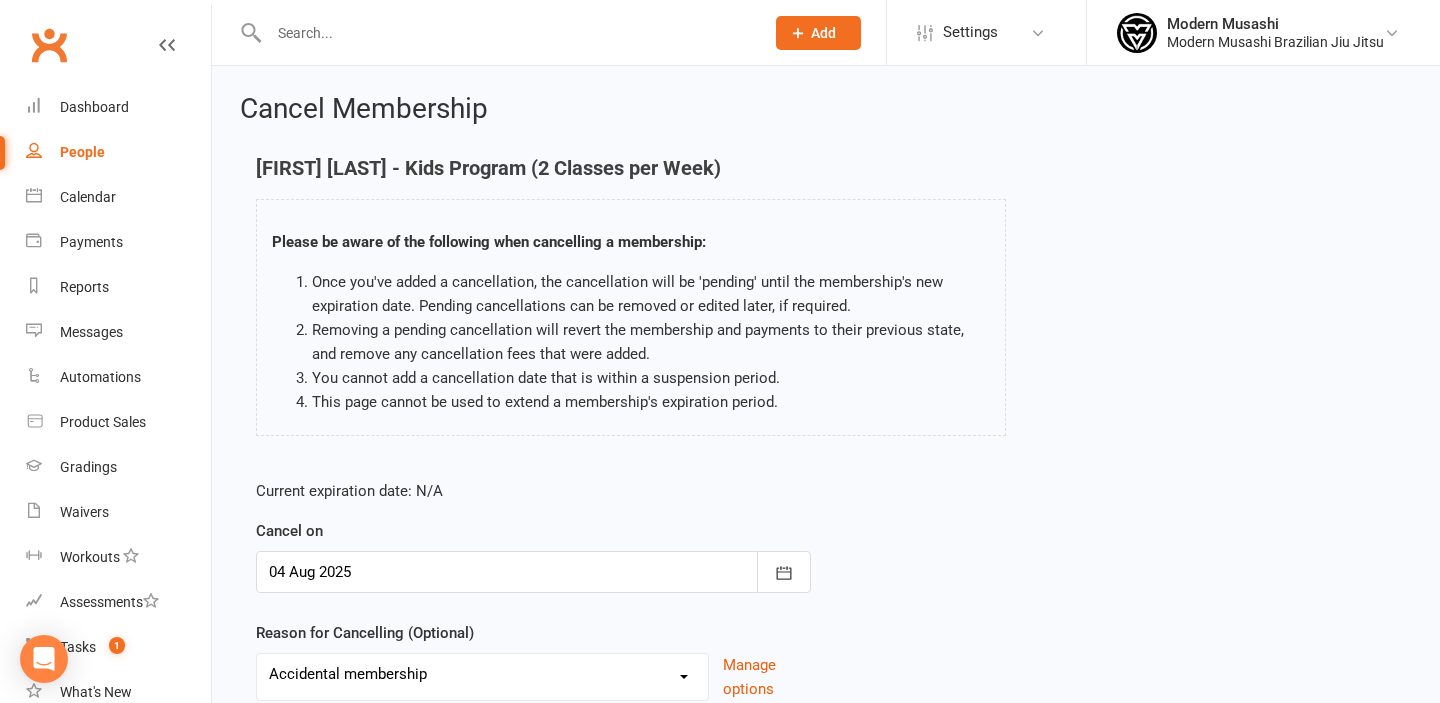 scroll, scrollTop: 161, scrollLeft: 0, axis: vertical 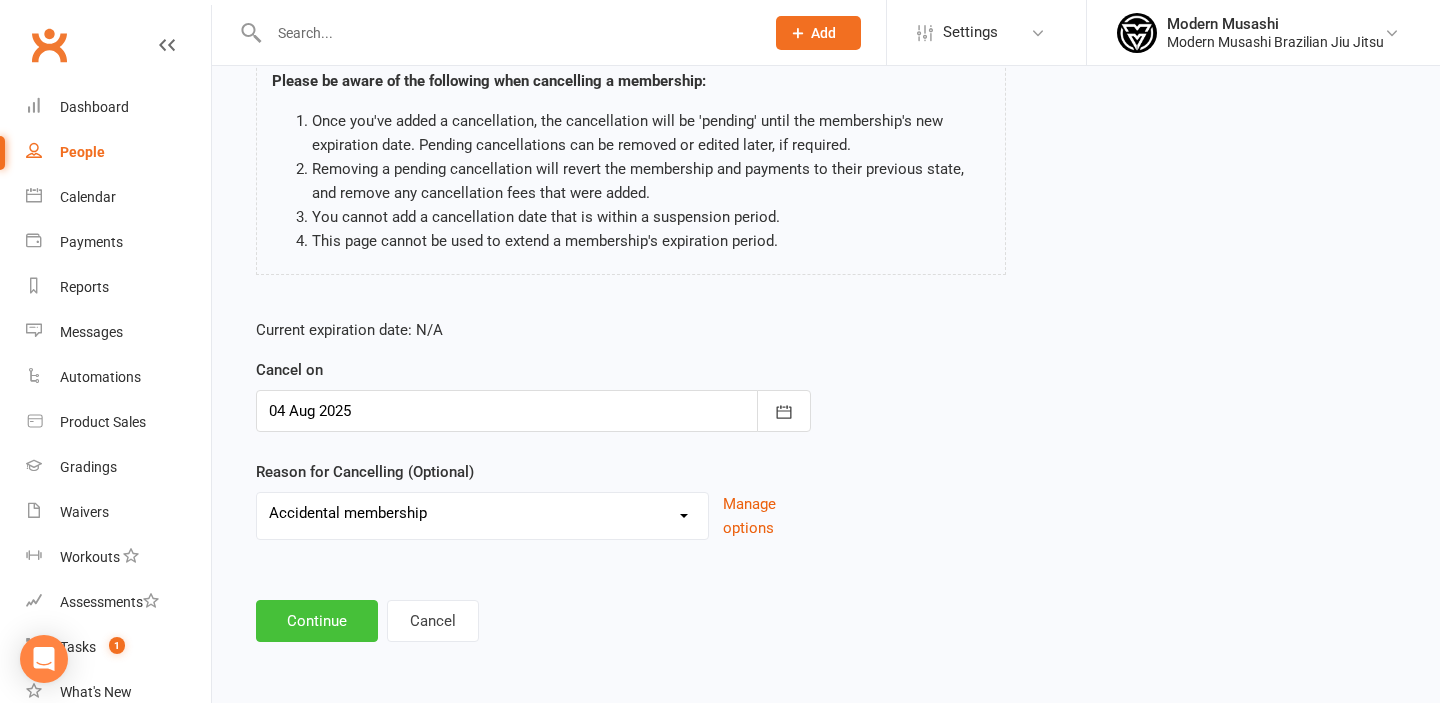 click on "Continue" at bounding box center (317, 621) 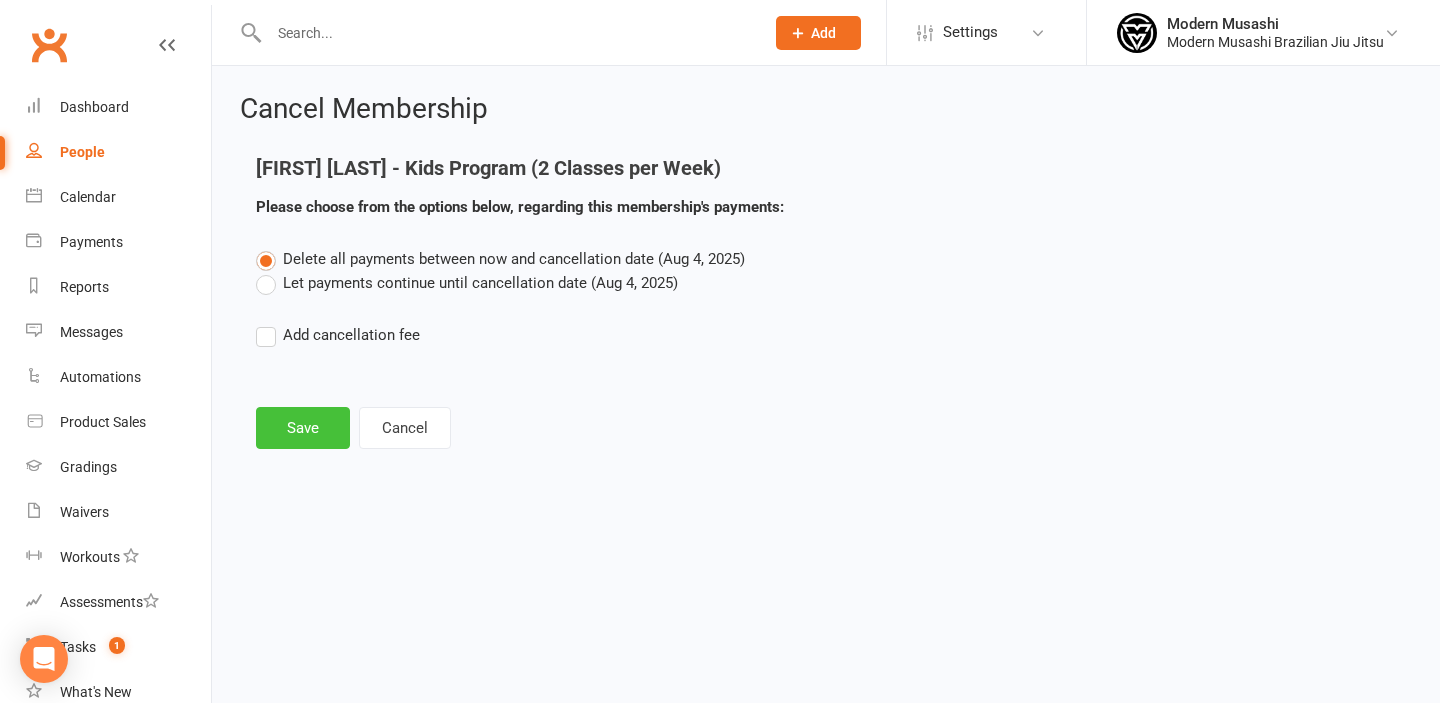 click on "Save" at bounding box center (303, 428) 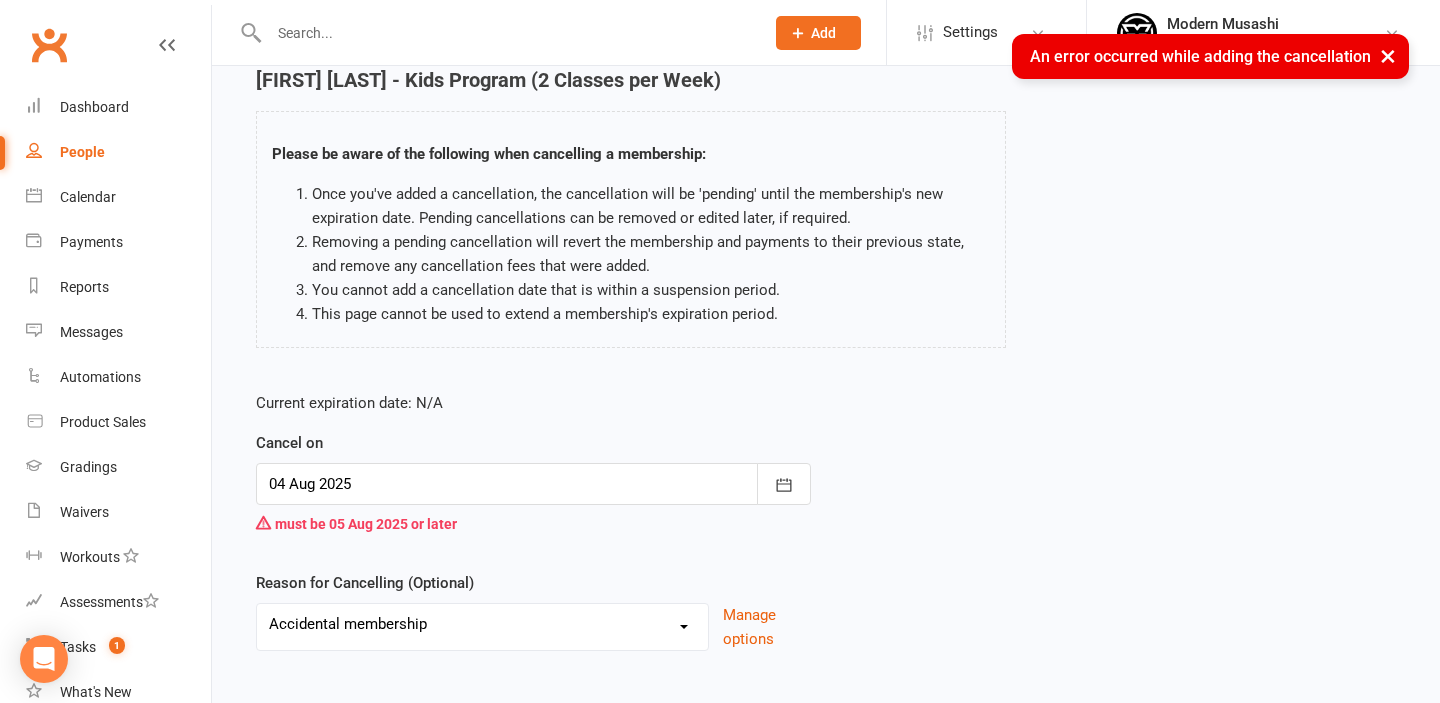 scroll, scrollTop: 107, scrollLeft: 0, axis: vertical 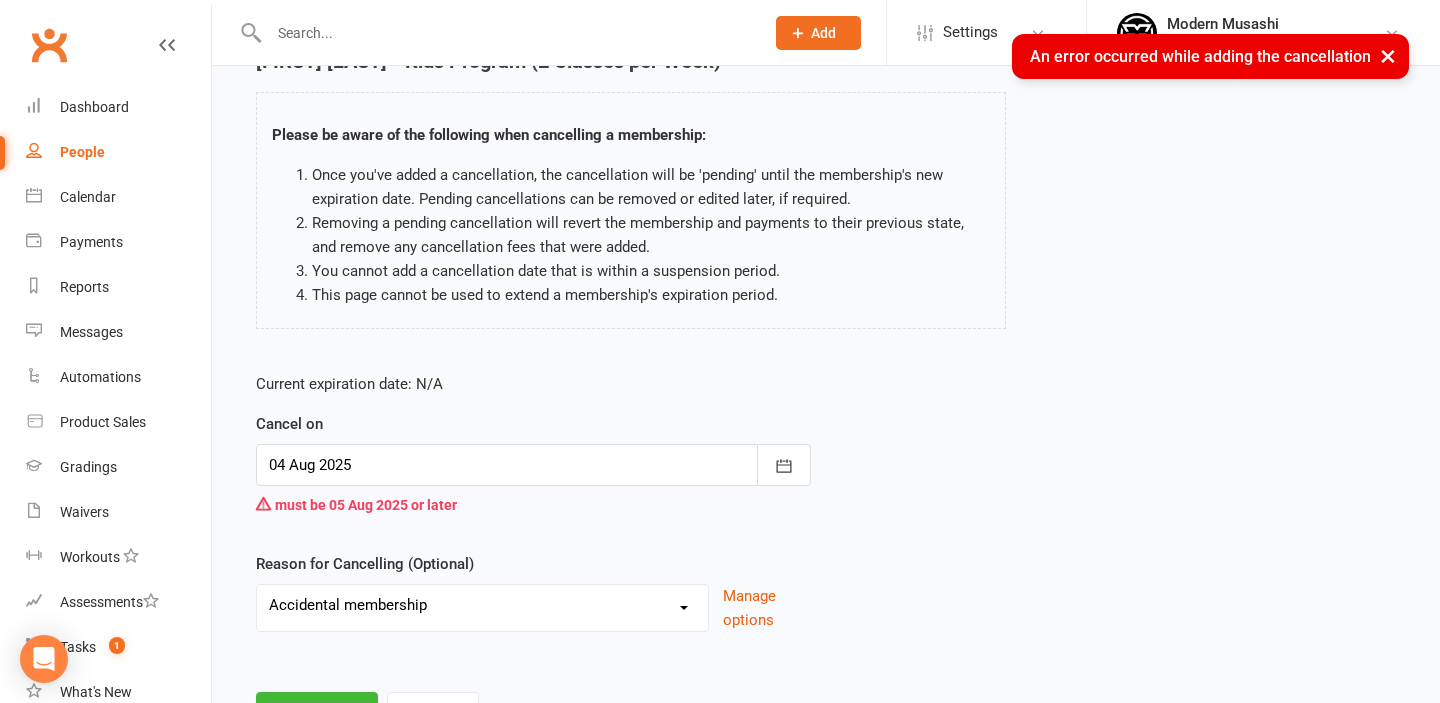 click at bounding box center (533, 465) 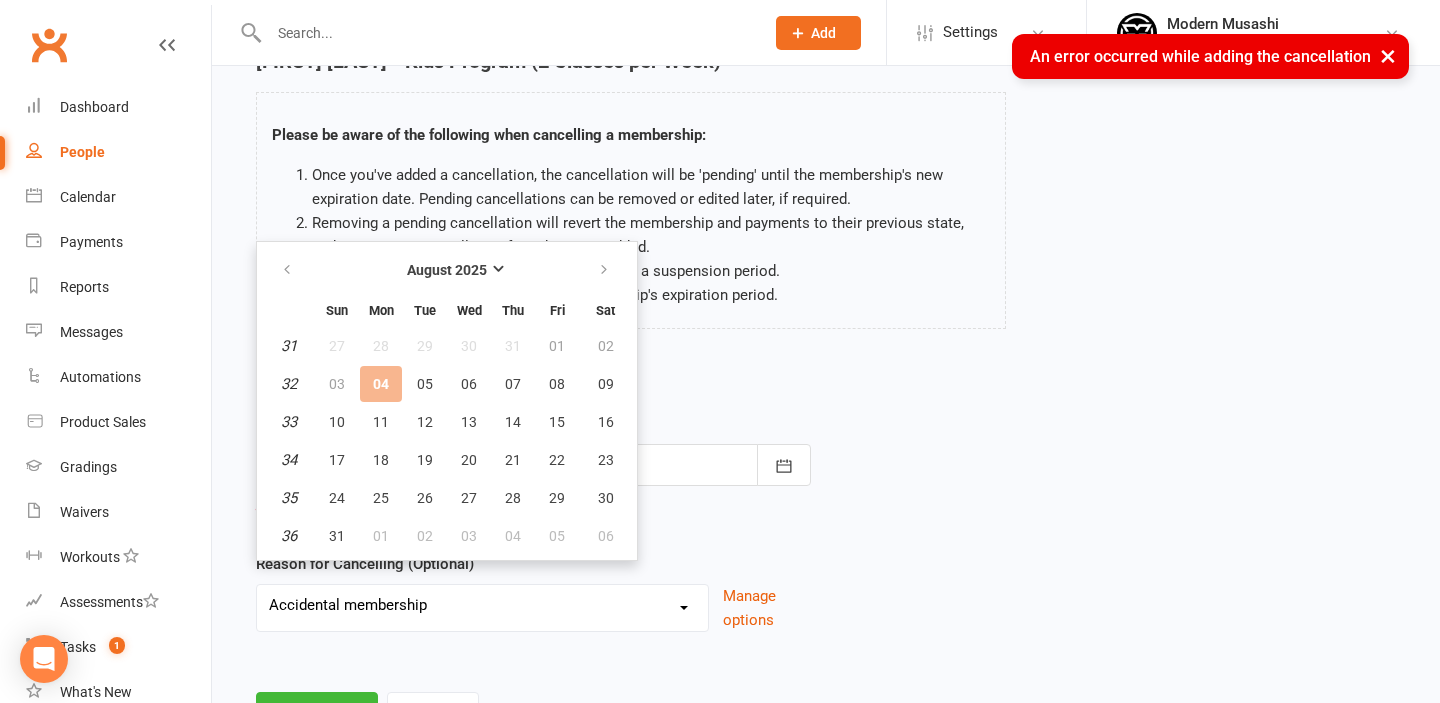 click on "This page cannot be used to extend a membership's expiration period." at bounding box center [651, 295] 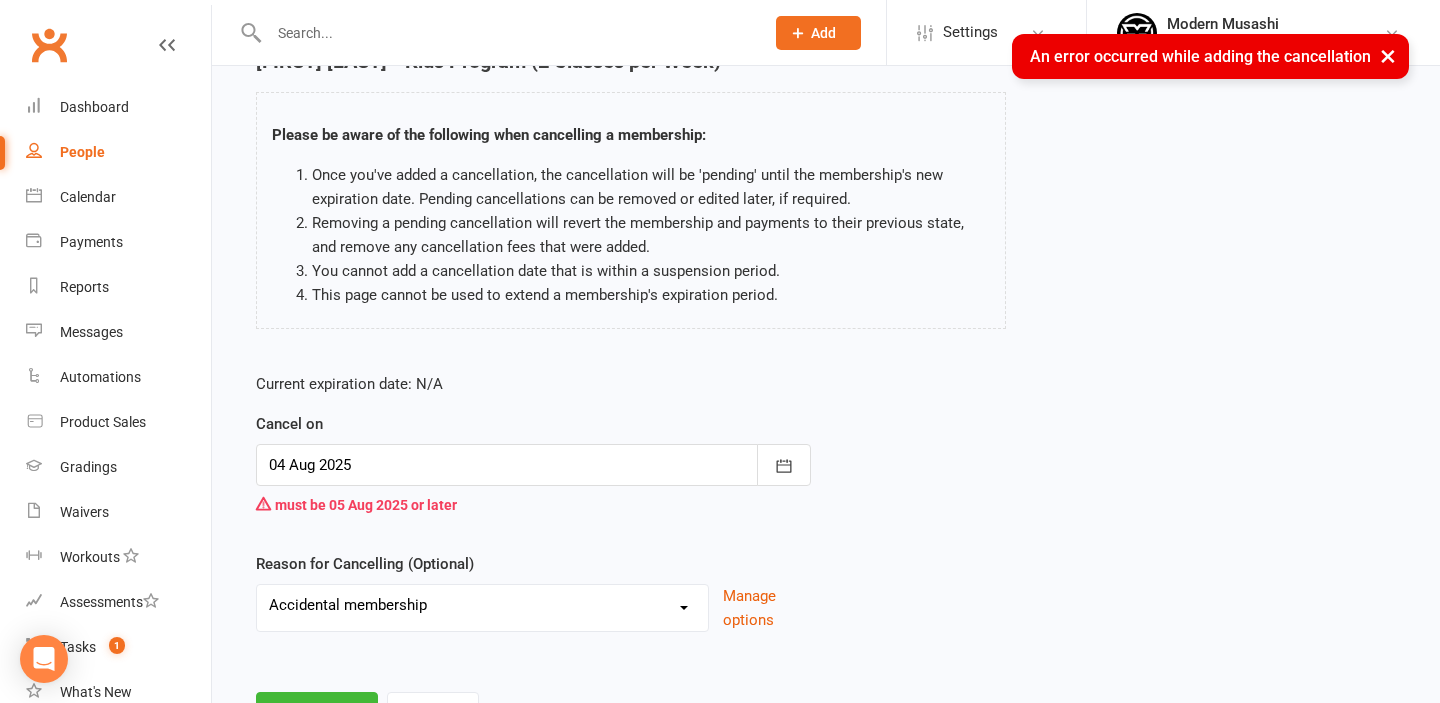 scroll, scrollTop: 0, scrollLeft: 0, axis: both 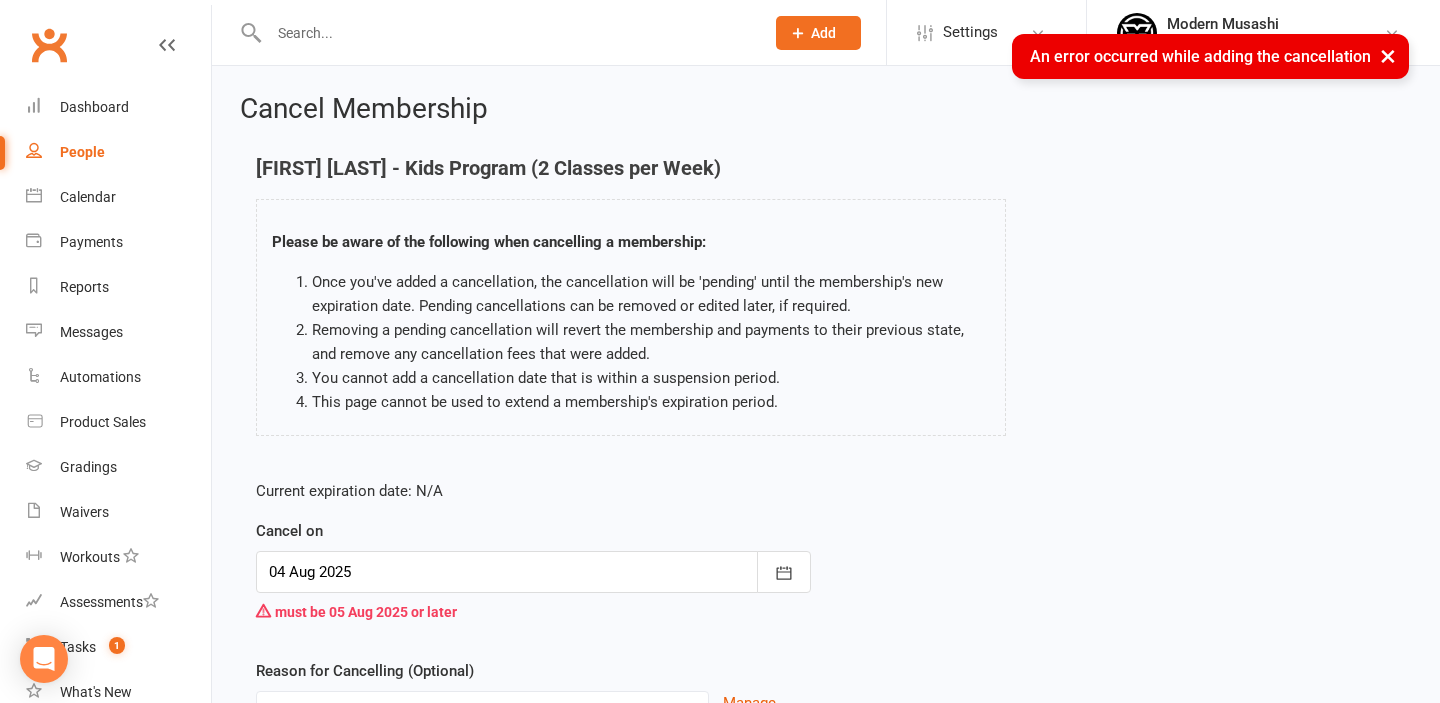 click on "People" at bounding box center (82, 152) 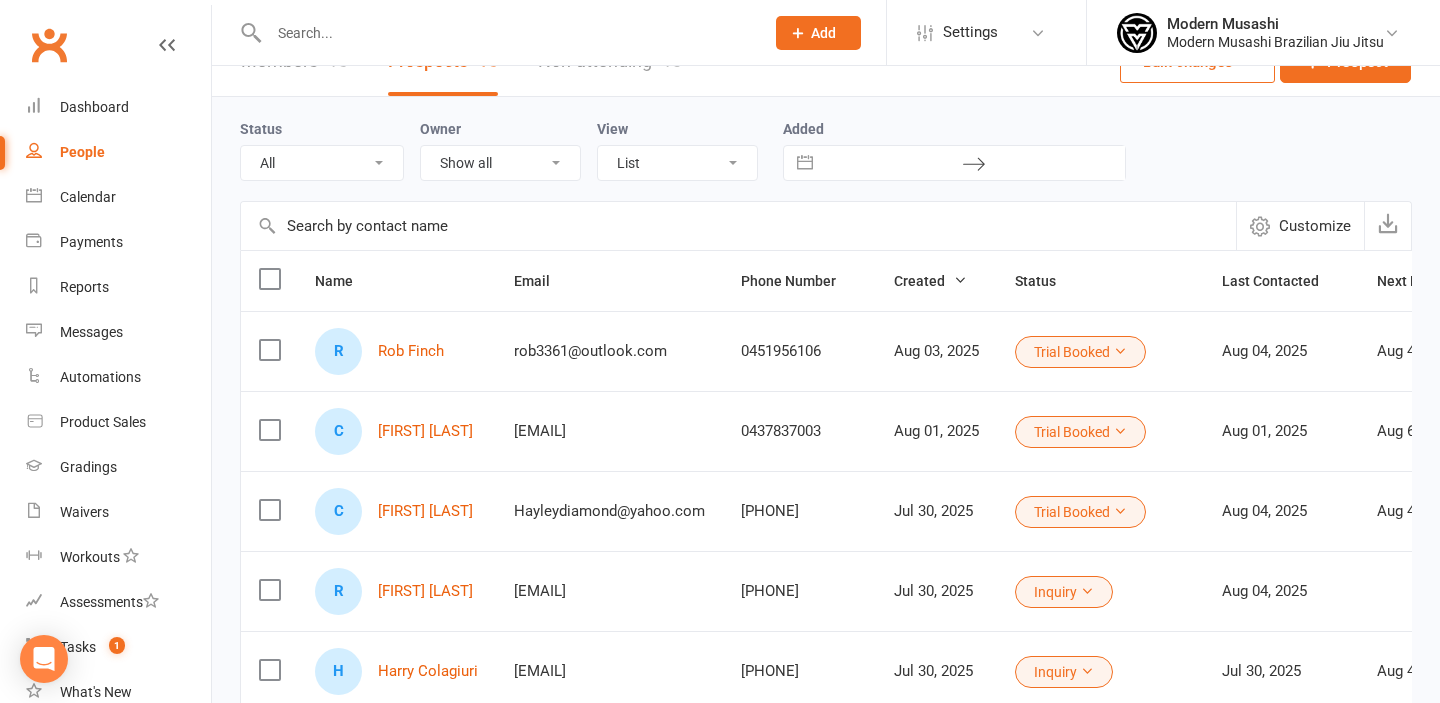 scroll, scrollTop: 0, scrollLeft: 0, axis: both 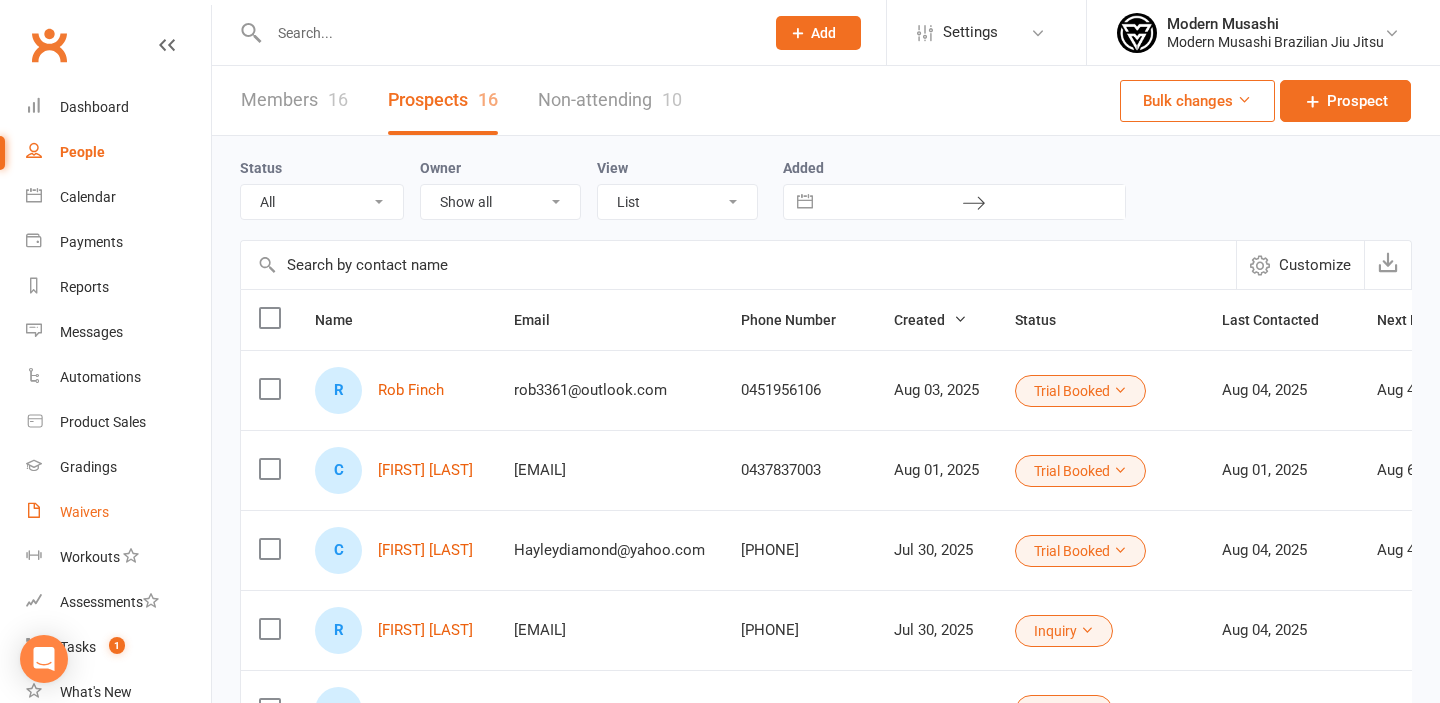 click on "Waivers" at bounding box center (118, 512) 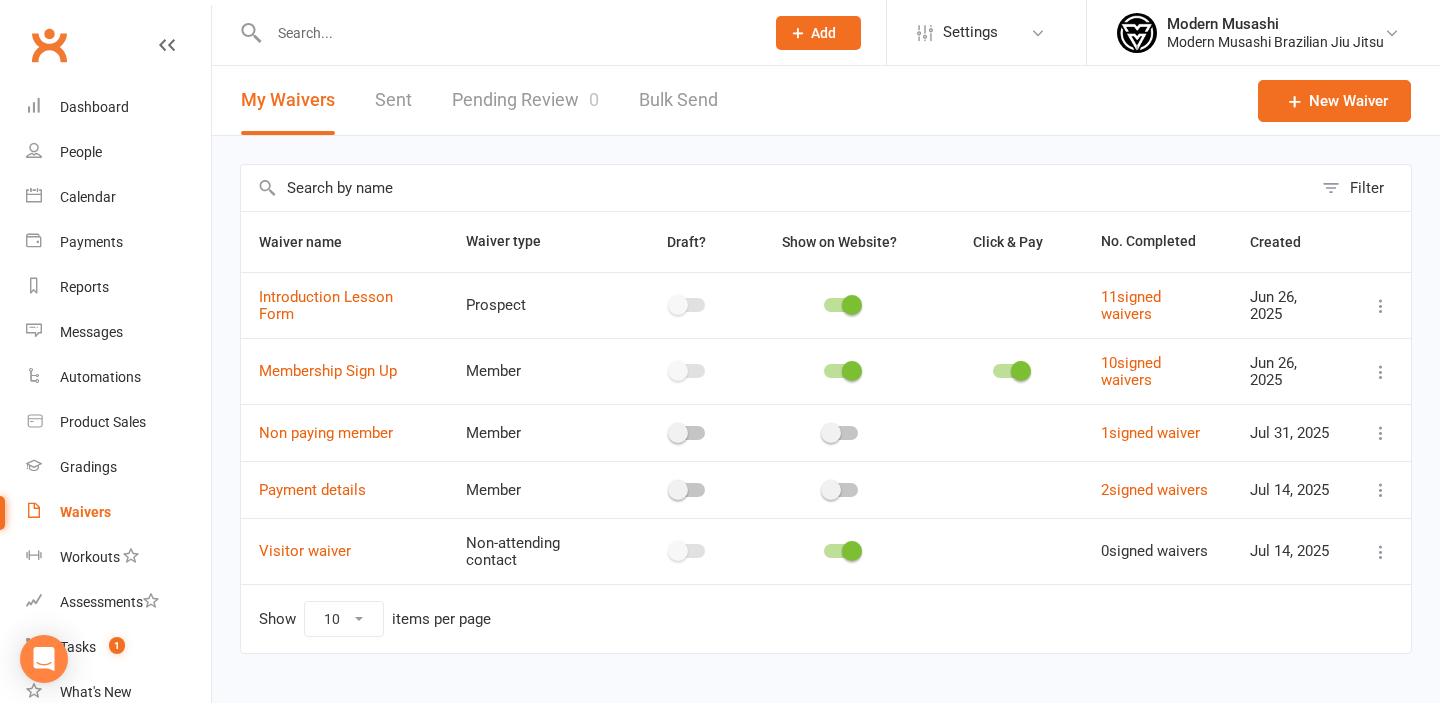 click on "Pending Review 0" at bounding box center (525, 100) 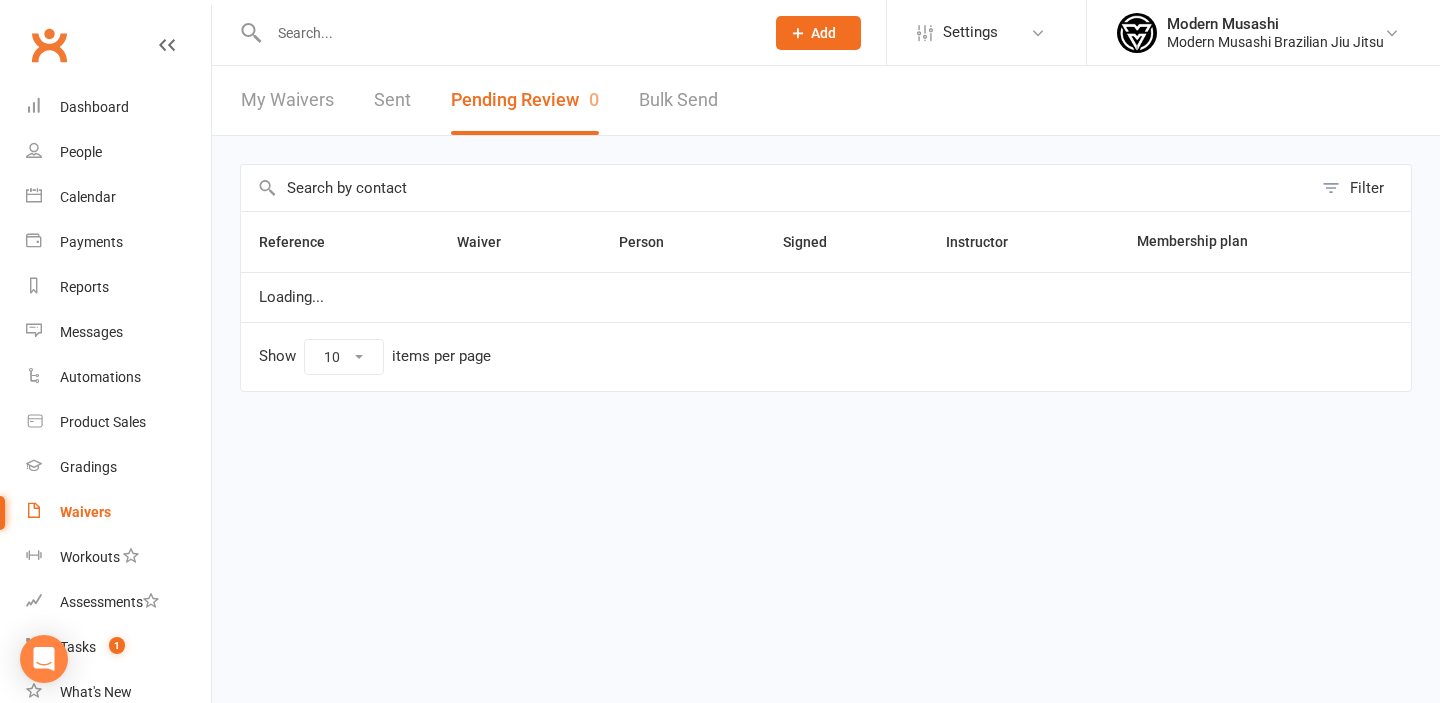 click on "My Waivers" at bounding box center [287, 100] 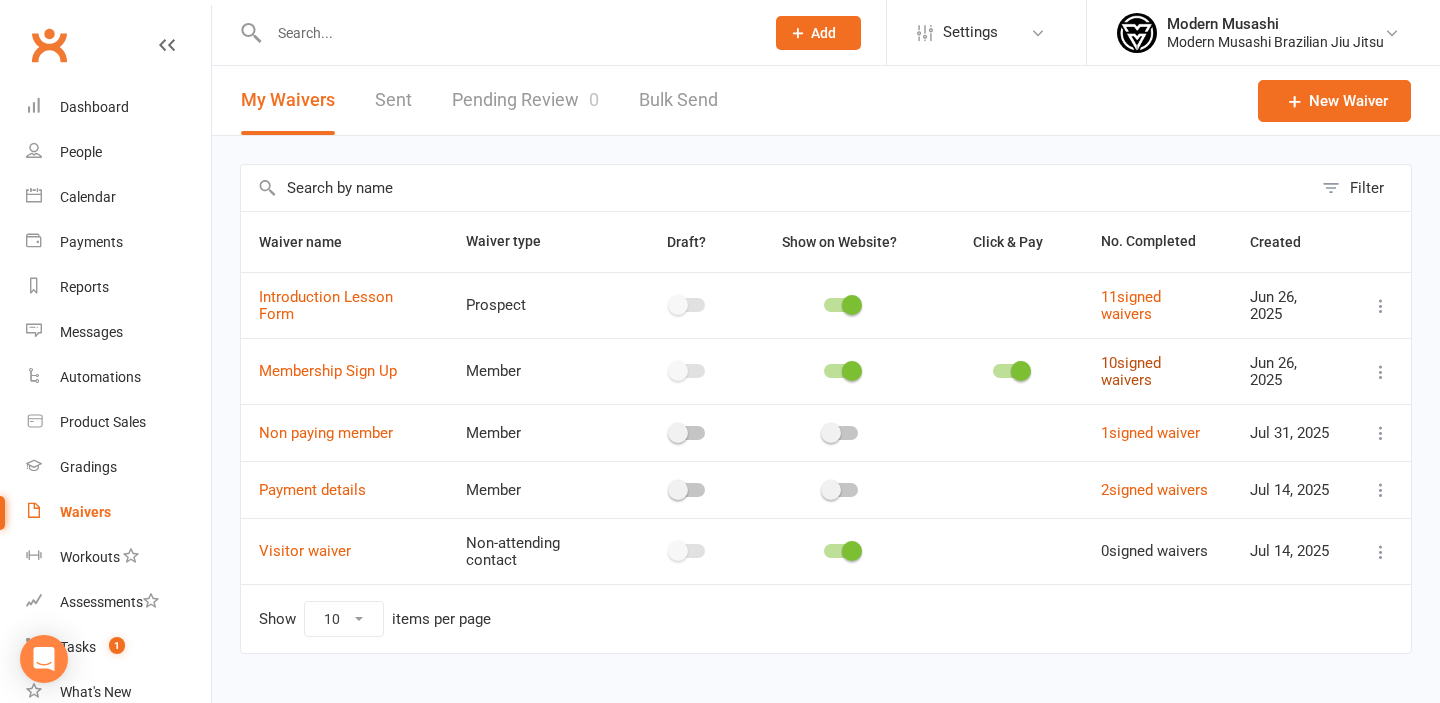 click on "10  signed   waivers" at bounding box center (1131, 371) 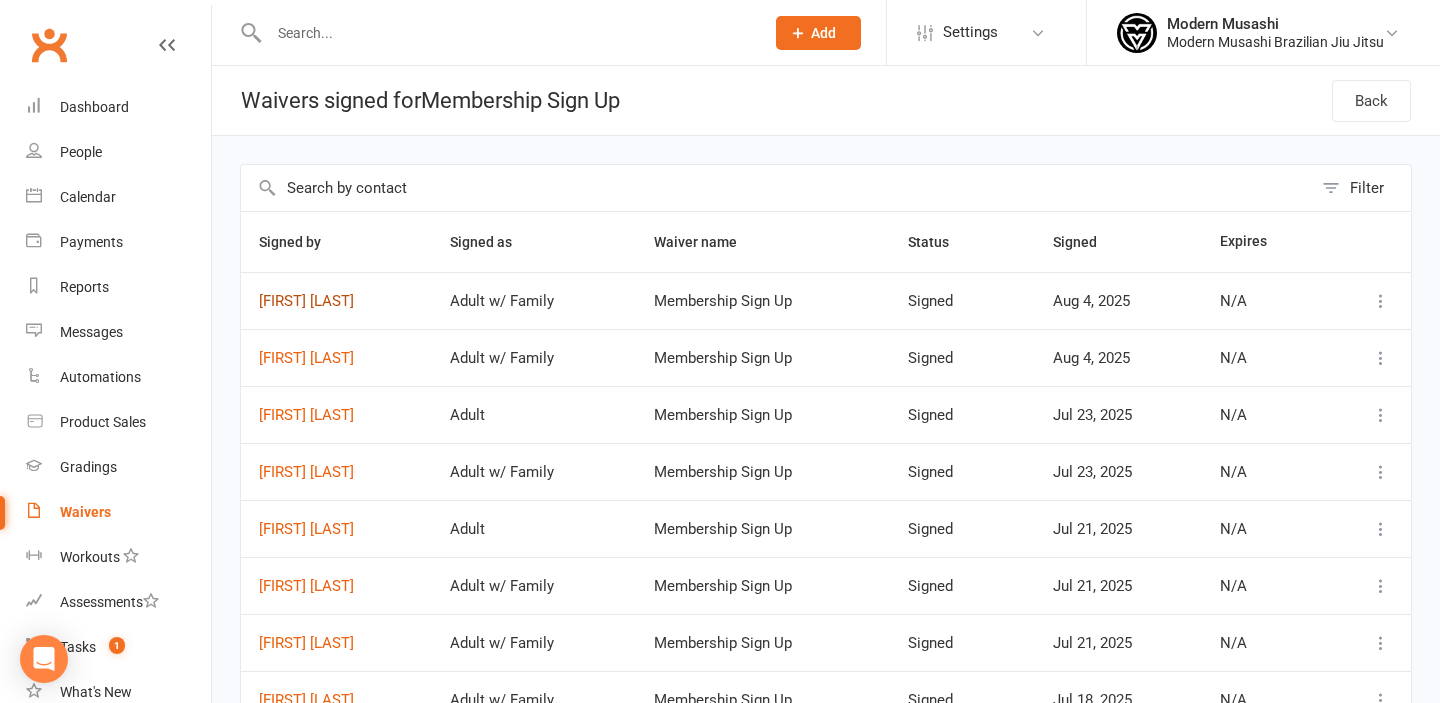 click on "[FIRST] [LAST]" at bounding box center (336, 301) 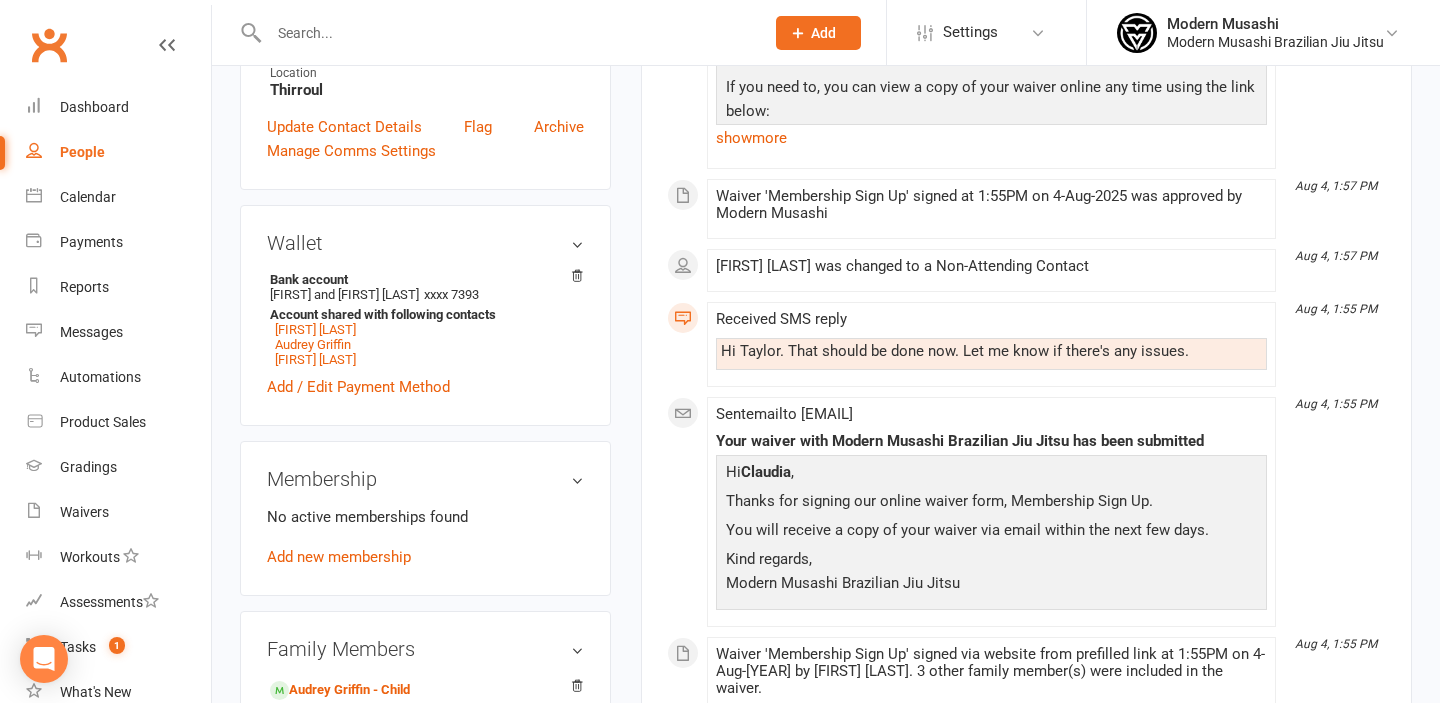scroll, scrollTop: 462, scrollLeft: 0, axis: vertical 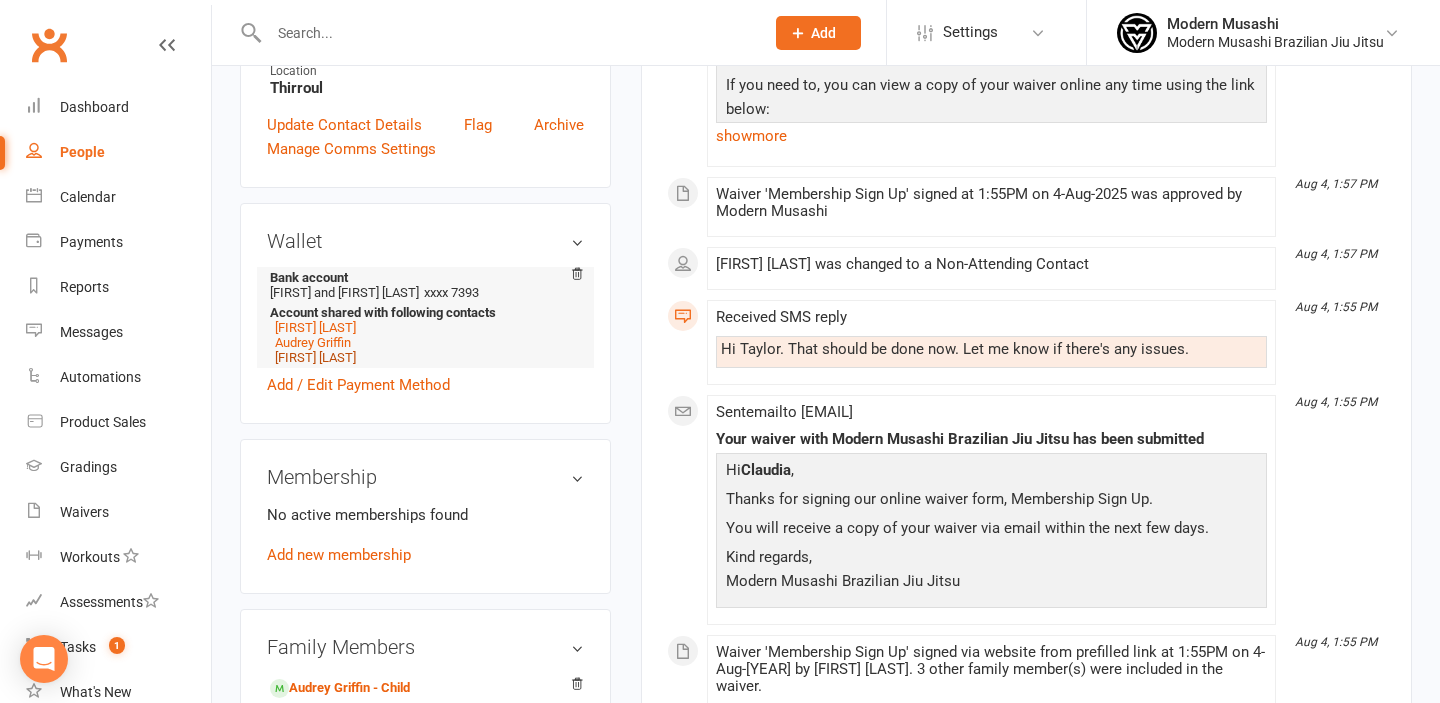 click on "[FIRST] [LAST]" at bounding box center [315, 357] 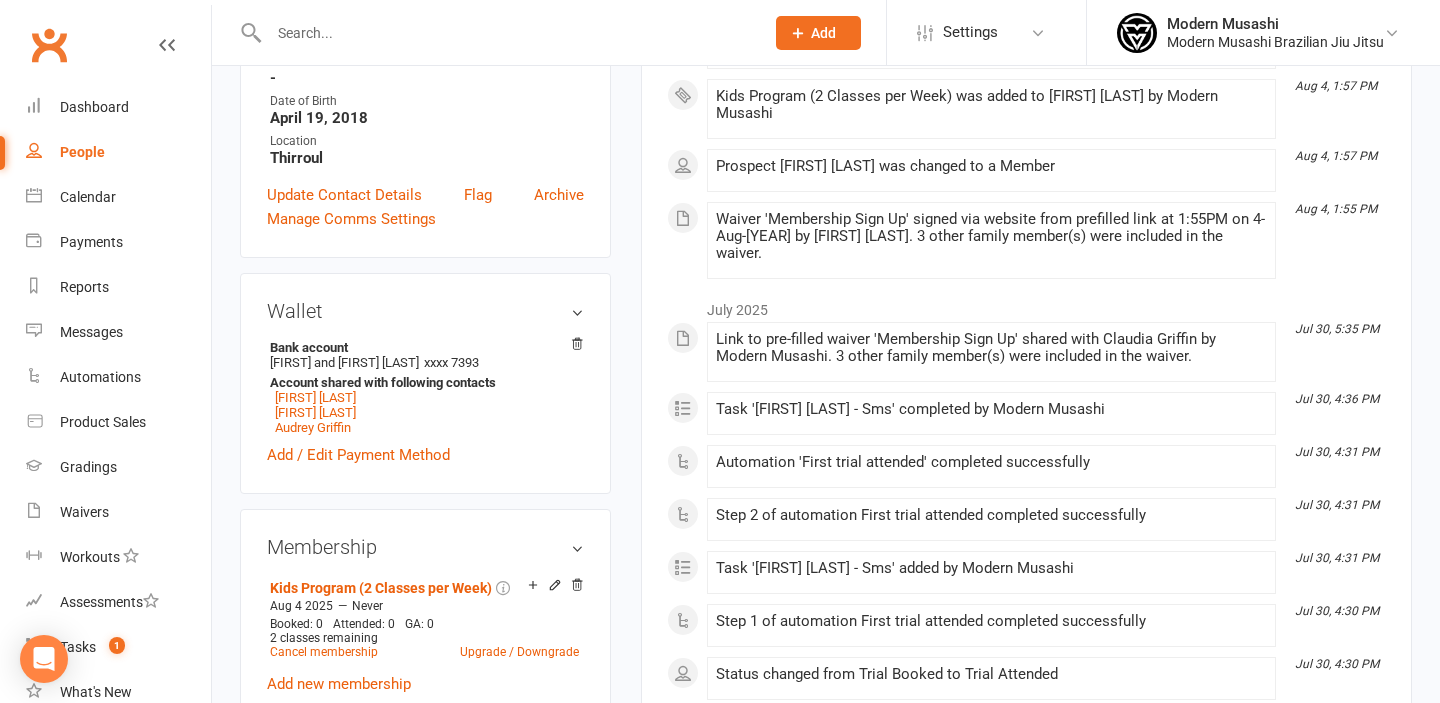 scroll, scrollTop: 532, scrollLeft: 0, axis: vertical 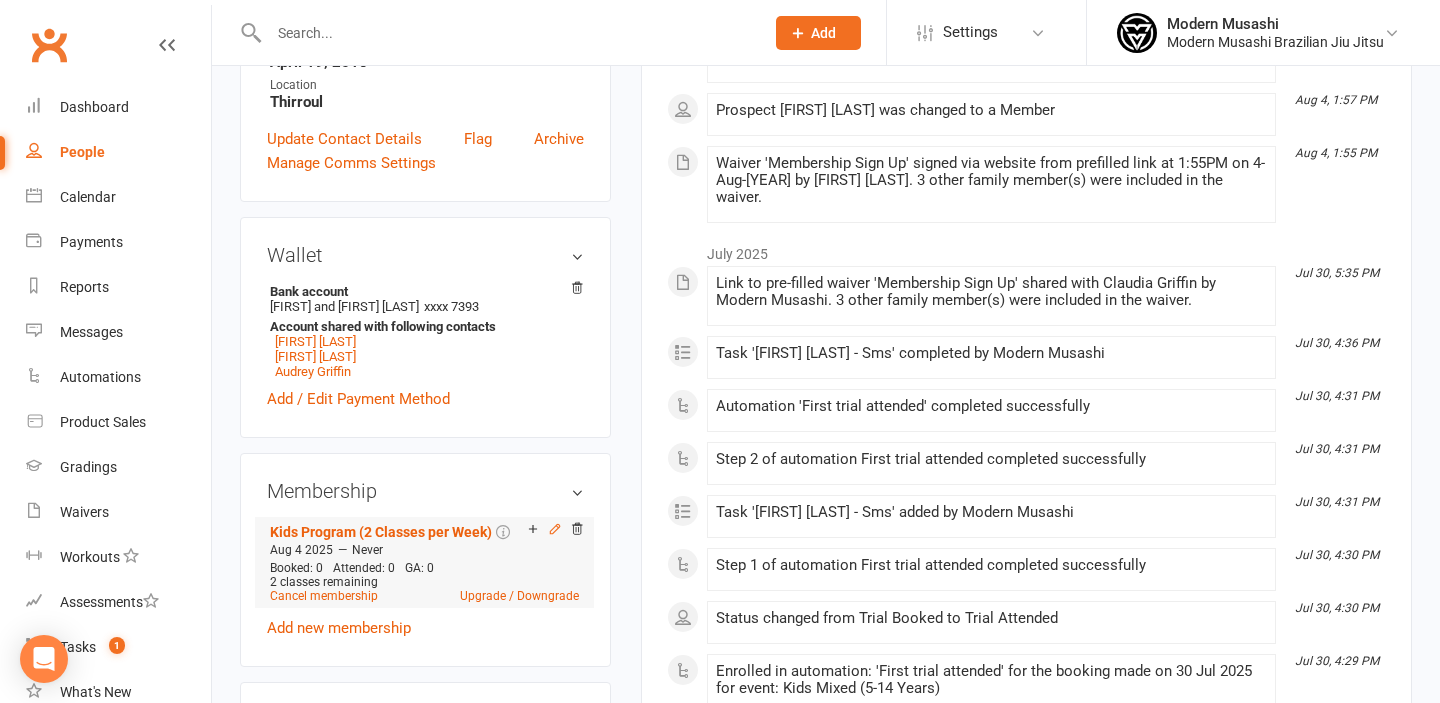 click 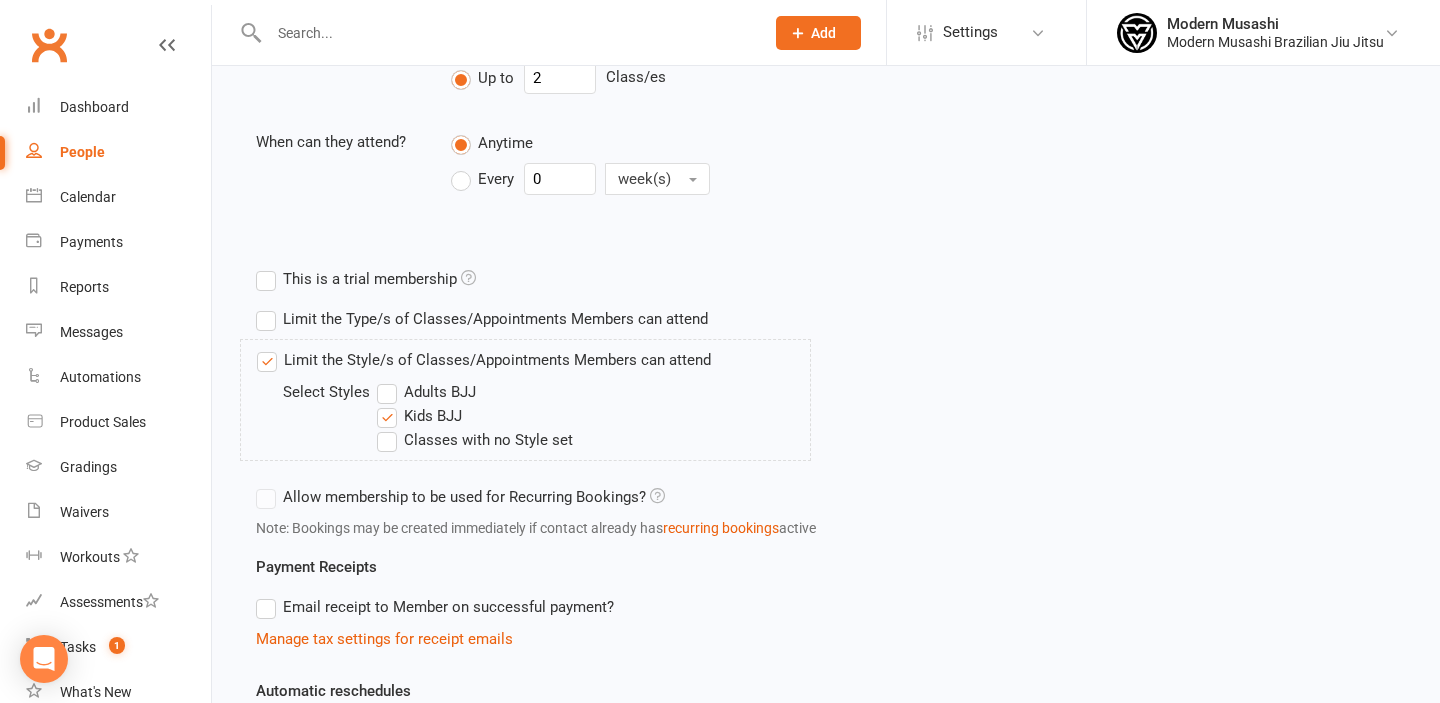 scroll, scrollTop: 0, scrollLeft: 0, axis: both 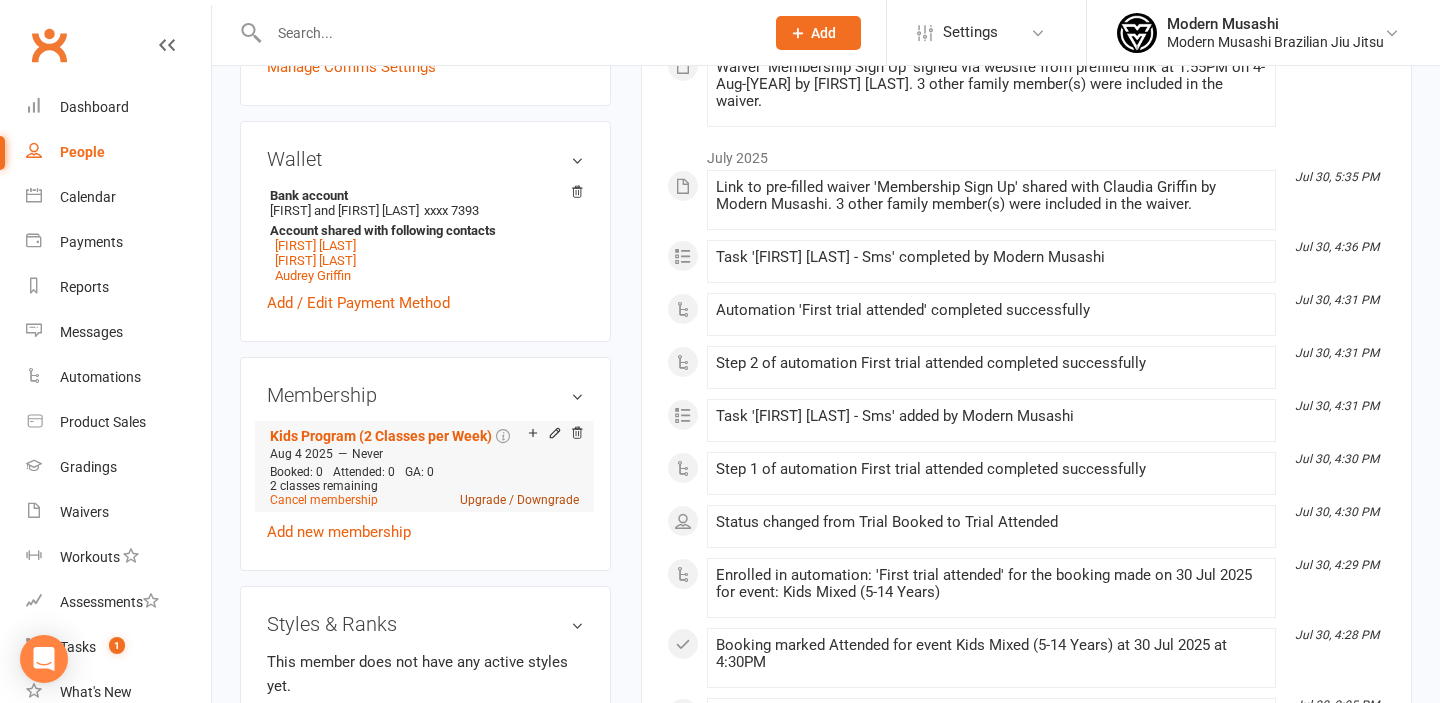 click on "Upgrade / Downgrade" at bounding box center (519, 500) 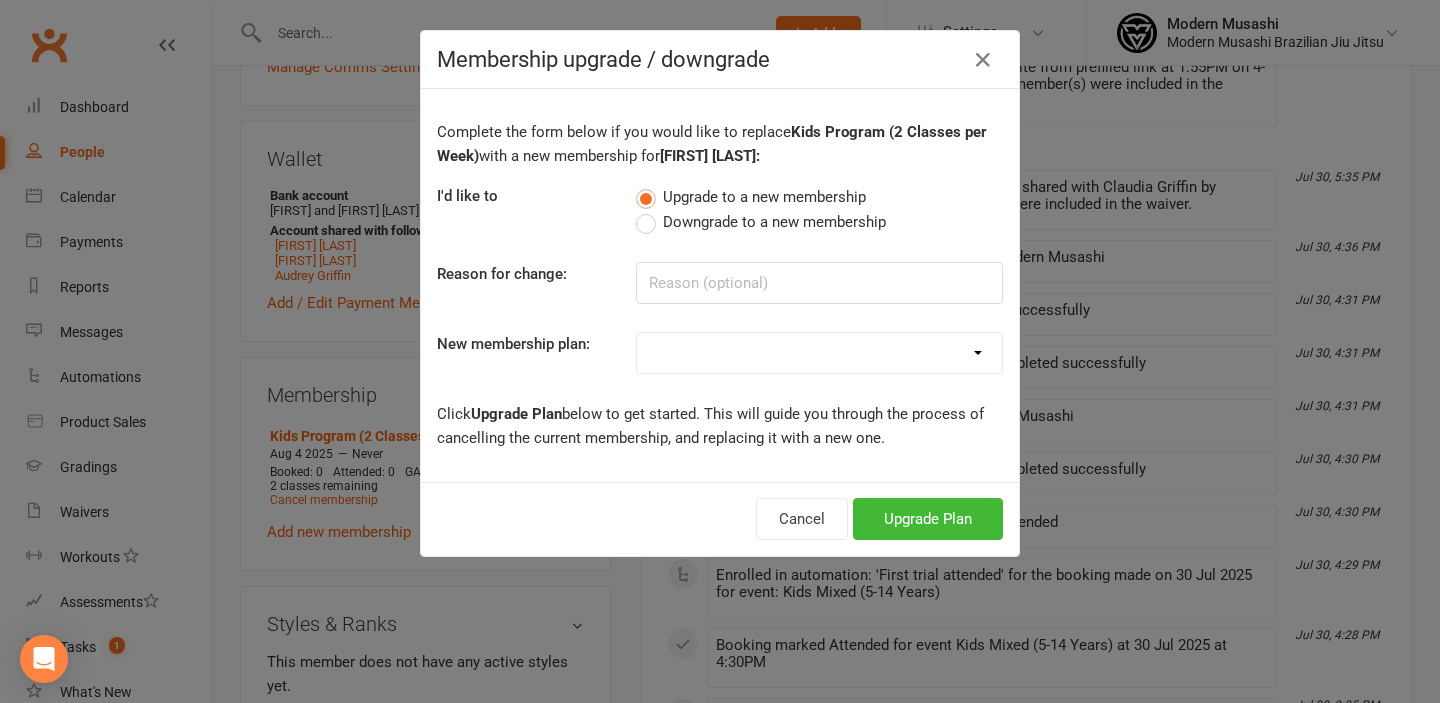 click on "Membership upgrade / downgrade Complete the form below if you would like to replace  Kids Program (2 Classes per Week)  with a new membership for  Andrew Griffin: I'd like to Upgrade to a new membership Downgrade to a new membership Reason for change: New membership plan: Foundation Adults Kids Program (2 Classes per Week) Kids Program Unlimited Kids Program (1 Class per Week) Free Week Trial Non Paying Discounted 1 day families Click  Upgrade Plan  below to get started. This will guide you through the process of cancelling the current membership, and replacing it with a new one. Cancel Upgrade Plan" at bounding box center (720, 351) 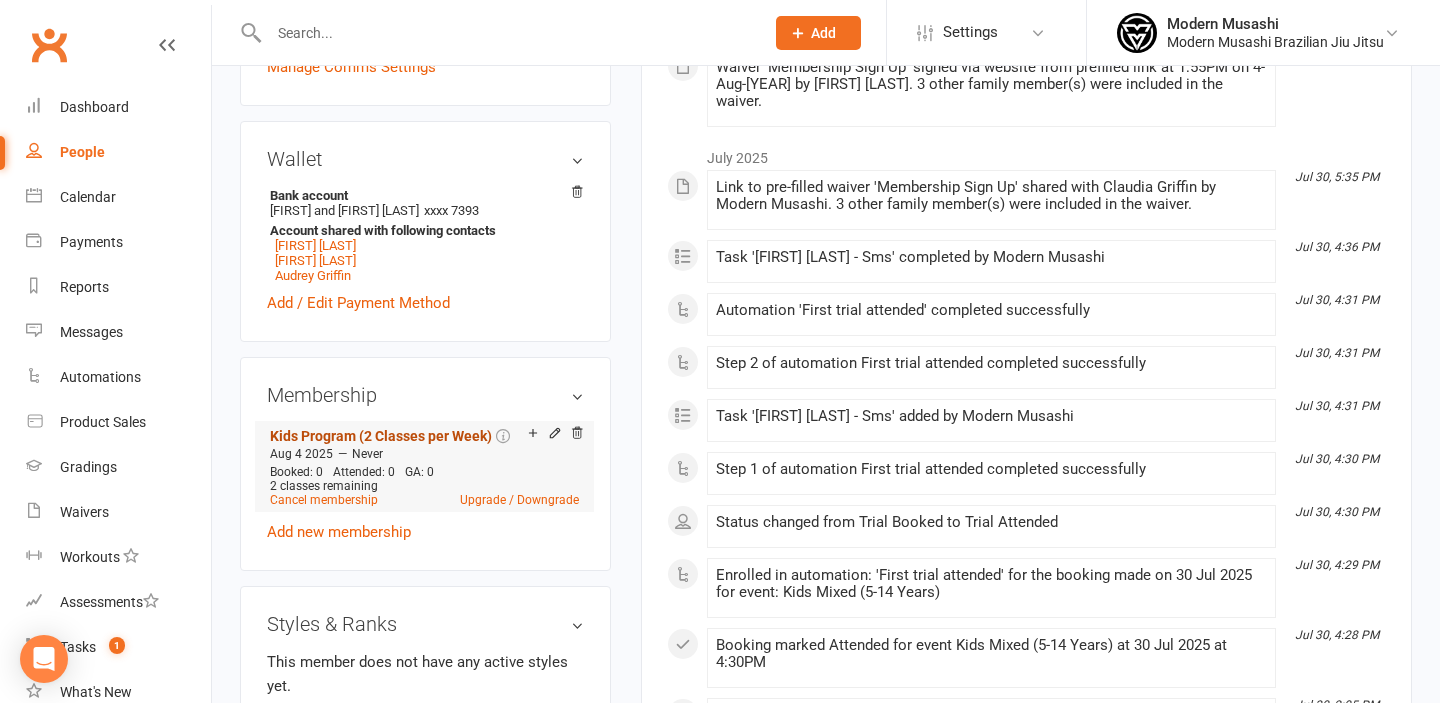 click on "Kids Program (2 Classes per Week)" at bounding box center [381, 436] 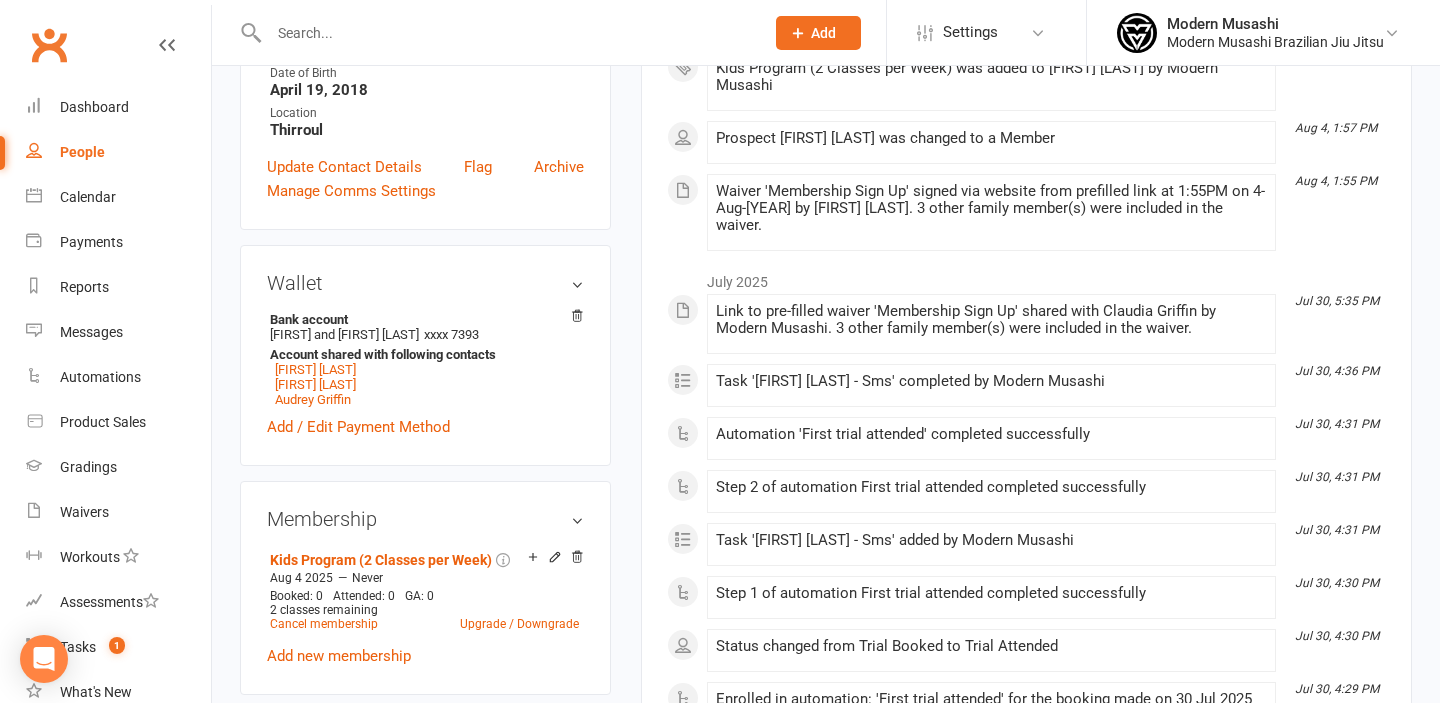 scroll, scrollTop: 528, scrollLeft: 0, axis: vertical 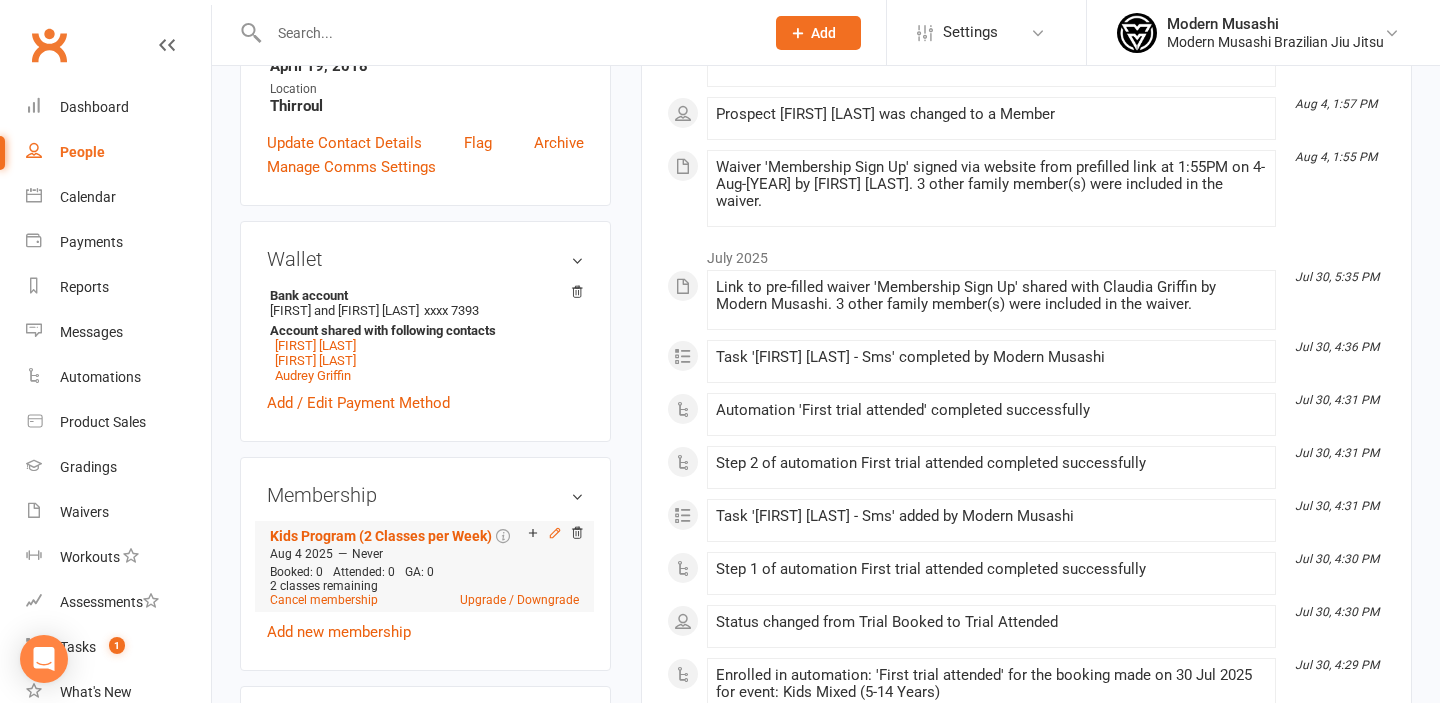 click 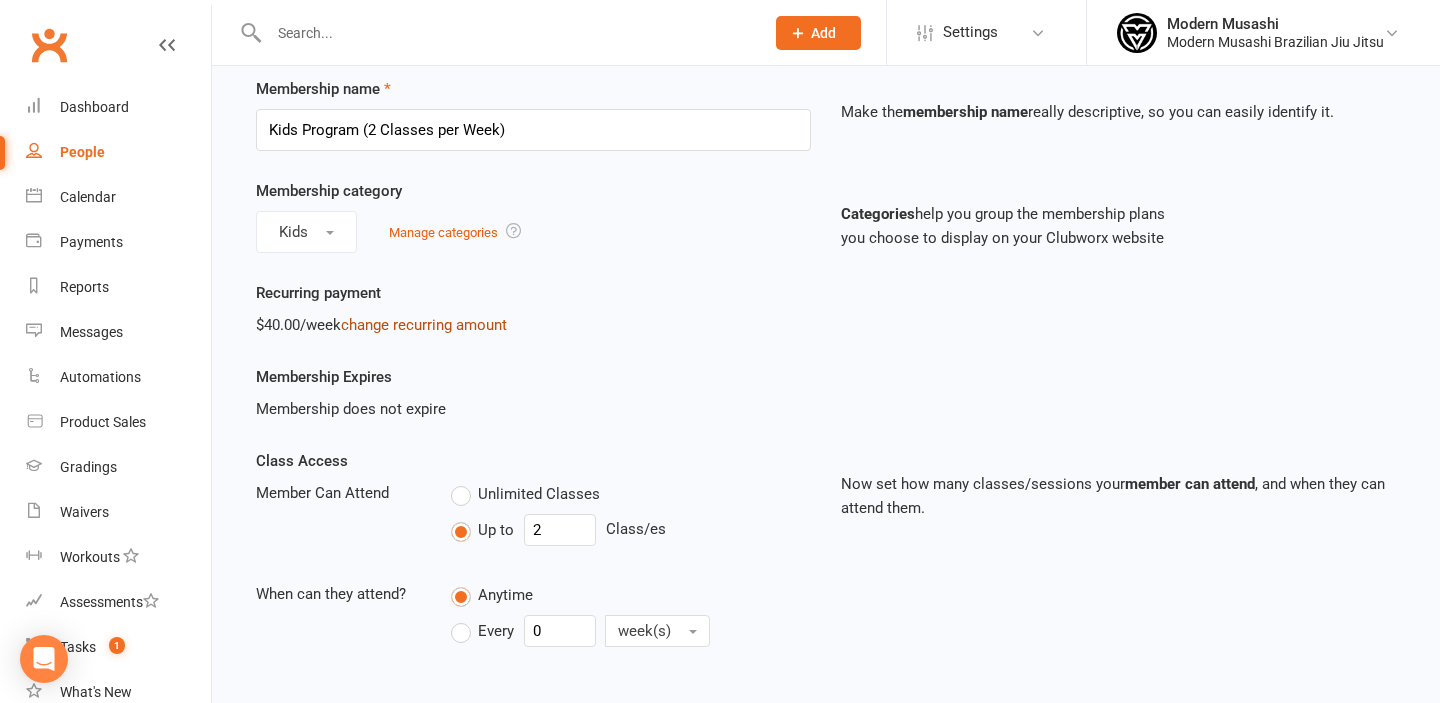 scroll, scrollTop: 0, scrollLeft: 0, axis: both 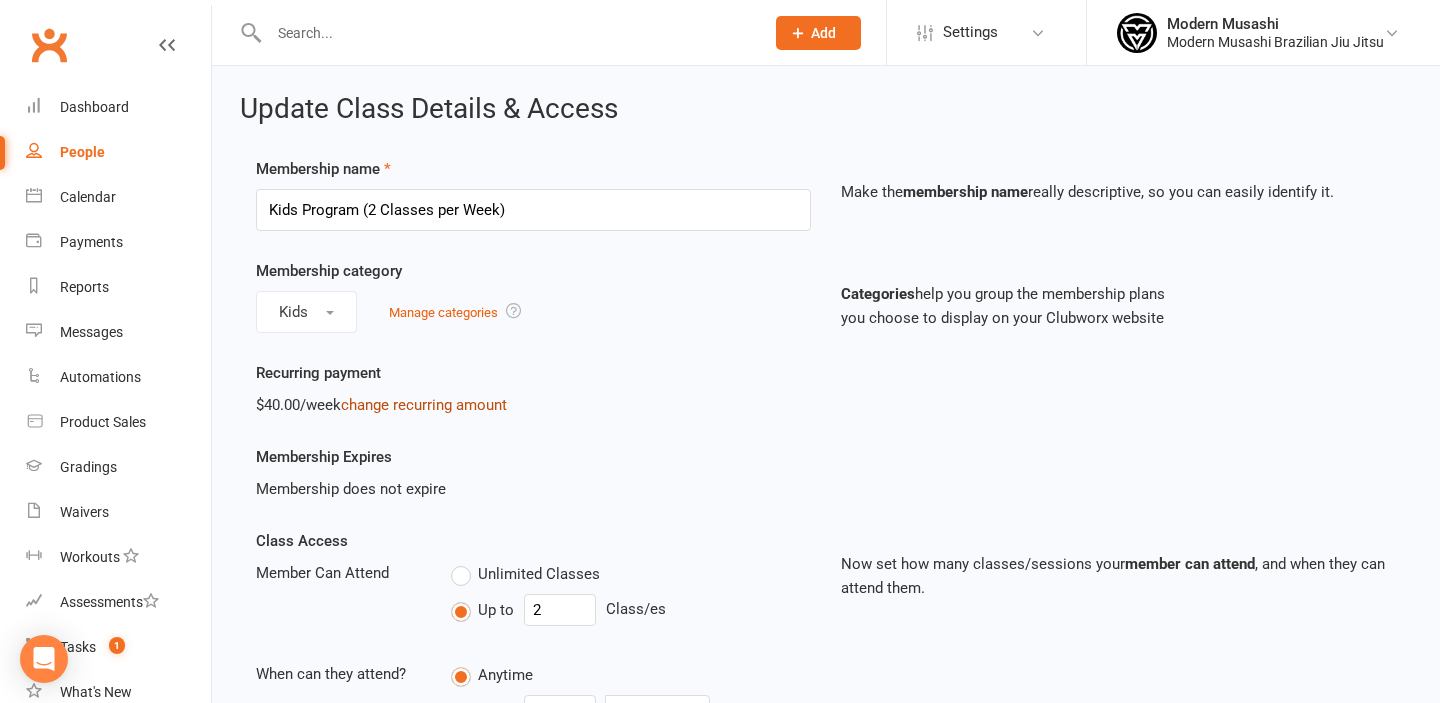 click on "change recurring amount" at bounding box center [424, 405] 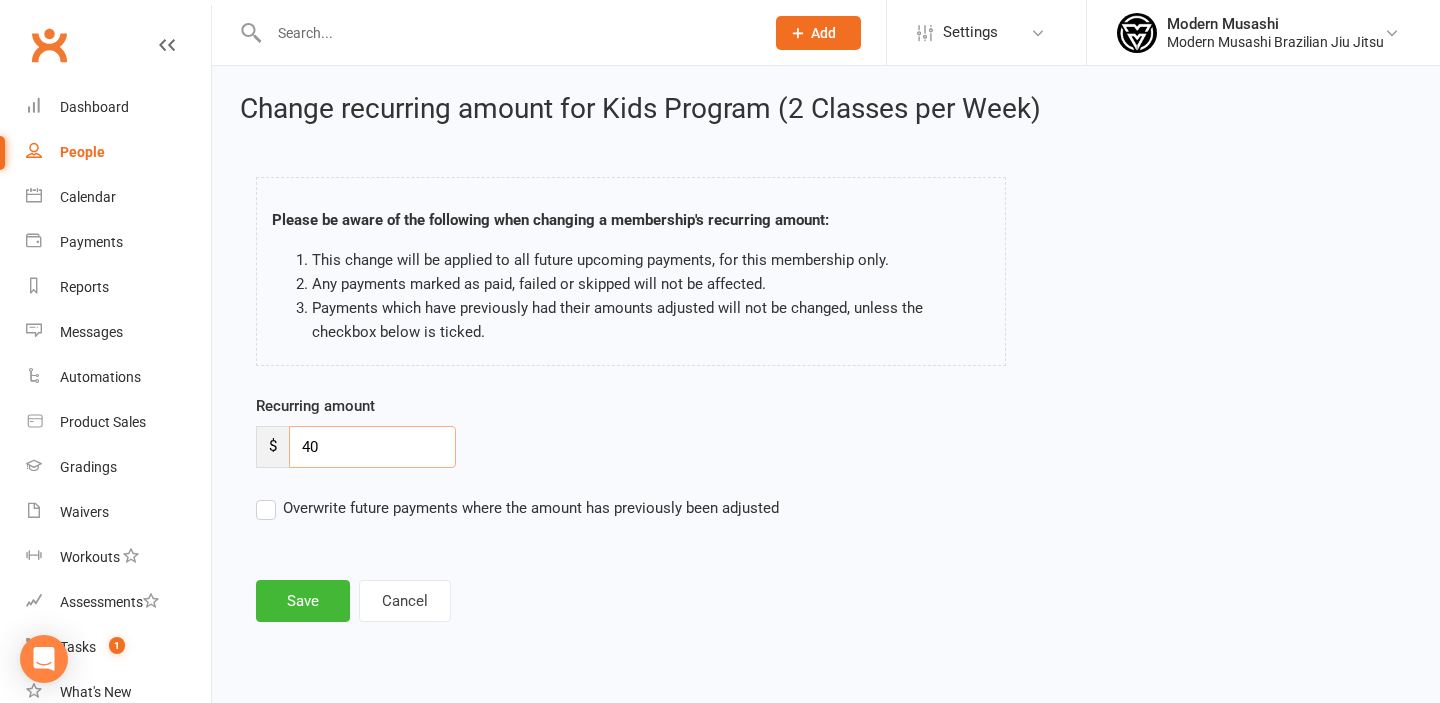 drag, startPoint x: 369, startPoint y: 443, endPoint x: 233, endPoint y: 390, distance: 145.96233 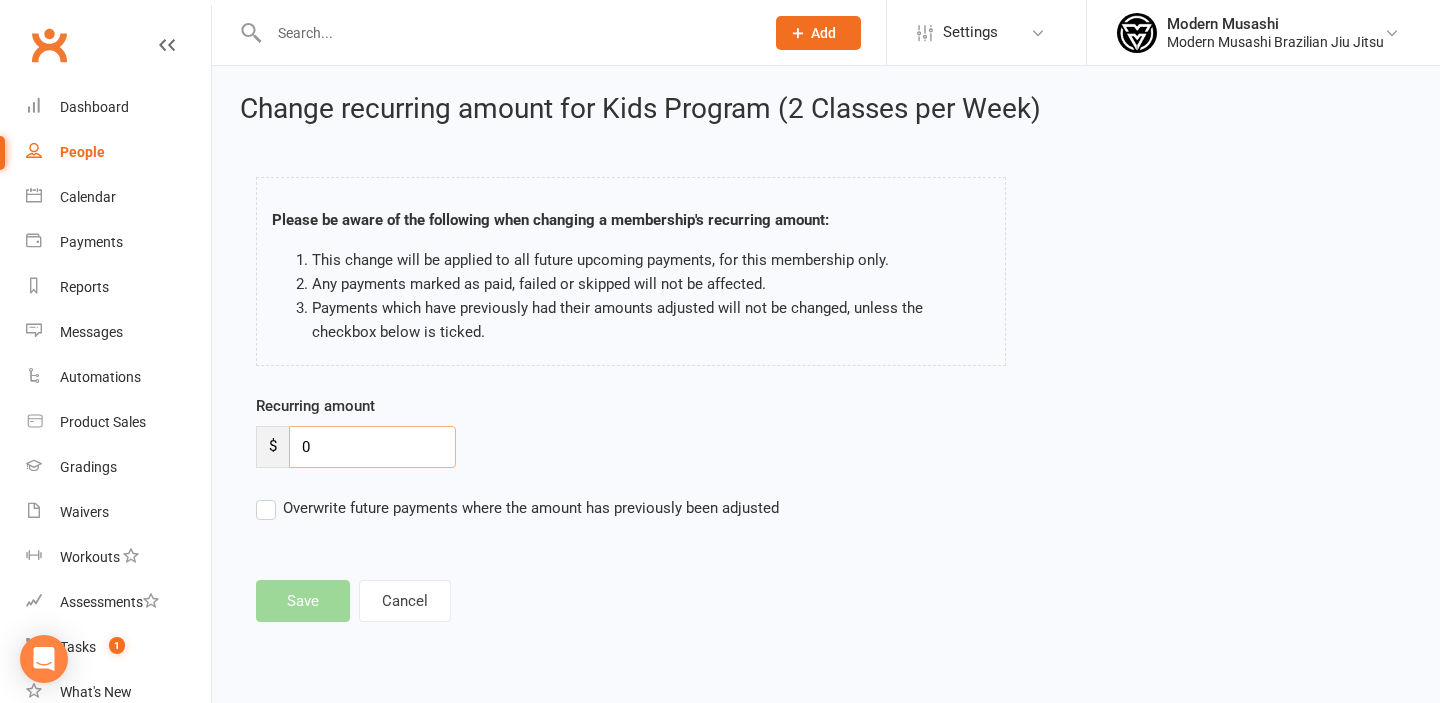 type on "0" 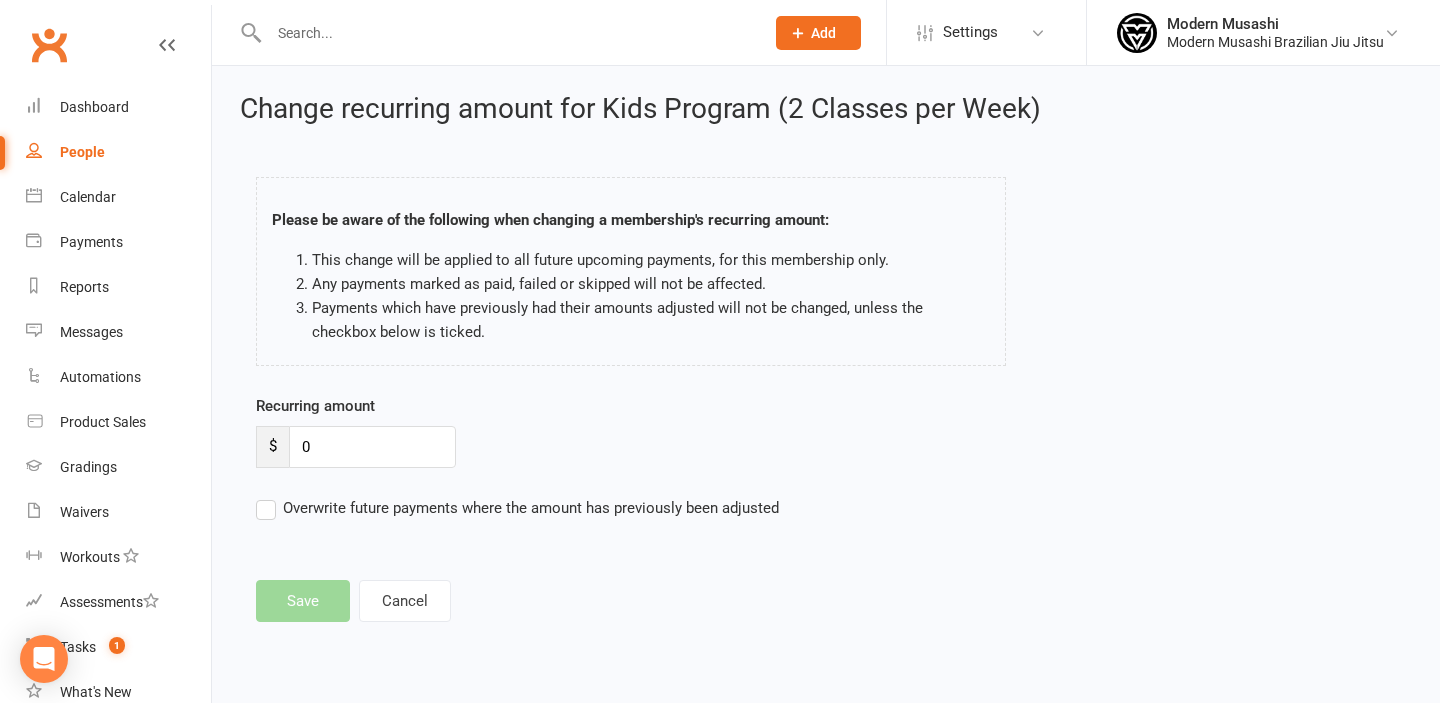 click on "This change will be applied to all future upcoming payments, for this membership only." at bounding box center (651, 260) 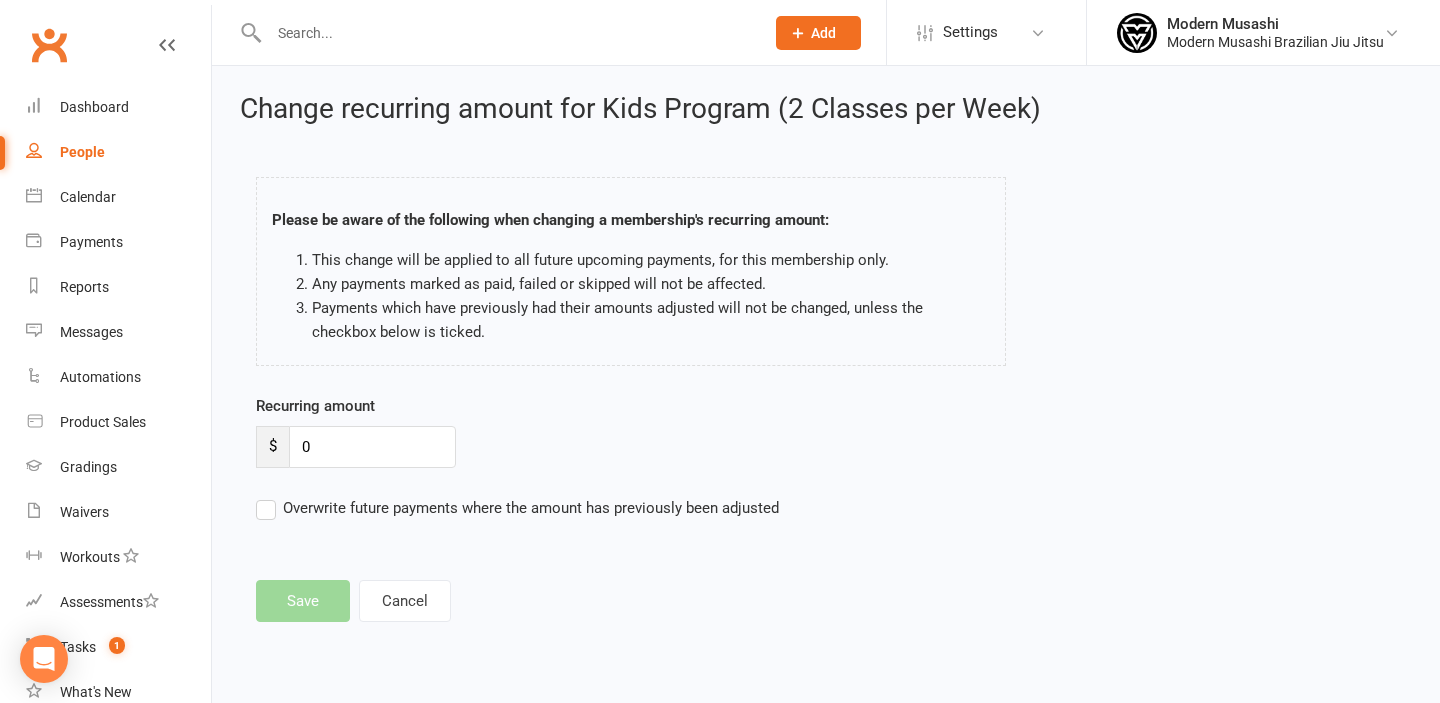 click on "Overwrite future payments where the amount has previously been adjusted" at bounding box center (517, 508) 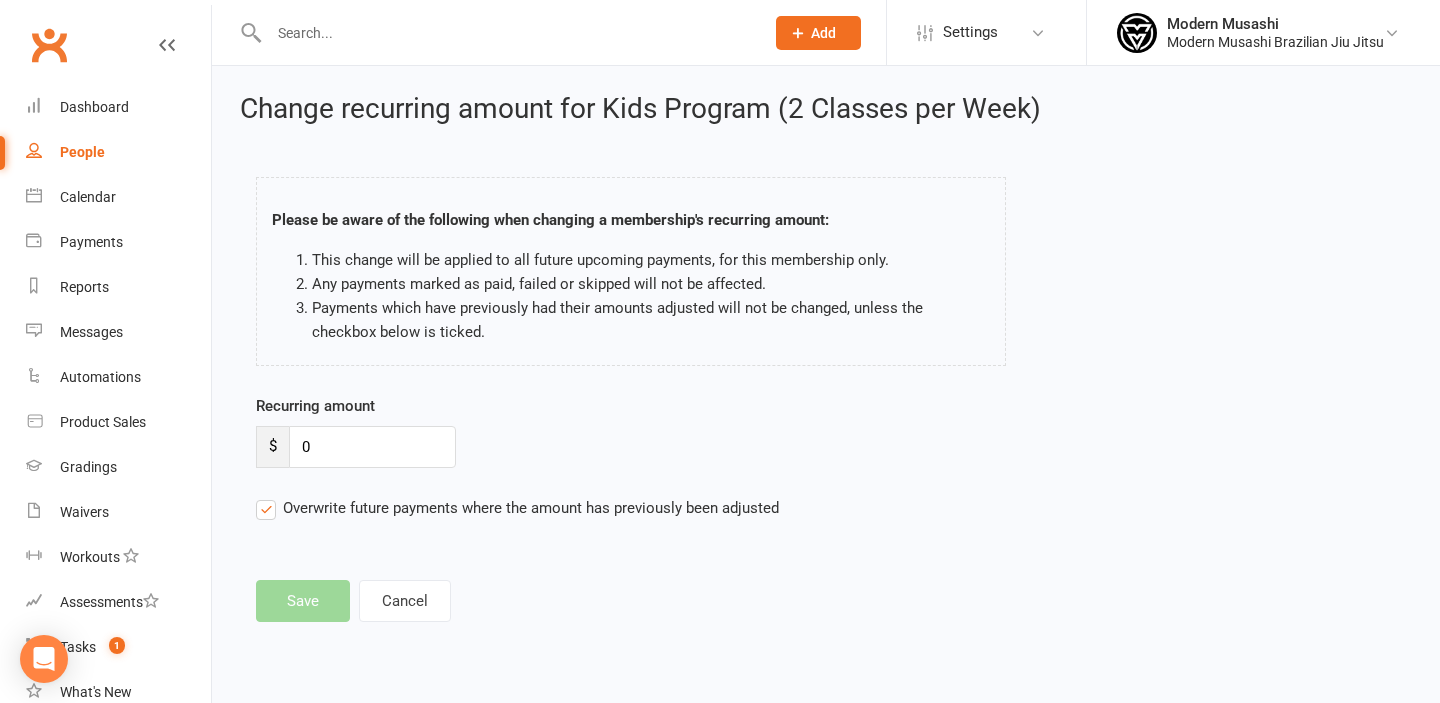 click on "Recurring amount $ 0 Overwrite future payments where the amount has previously been adjusted" at bounding box center [680, 471] 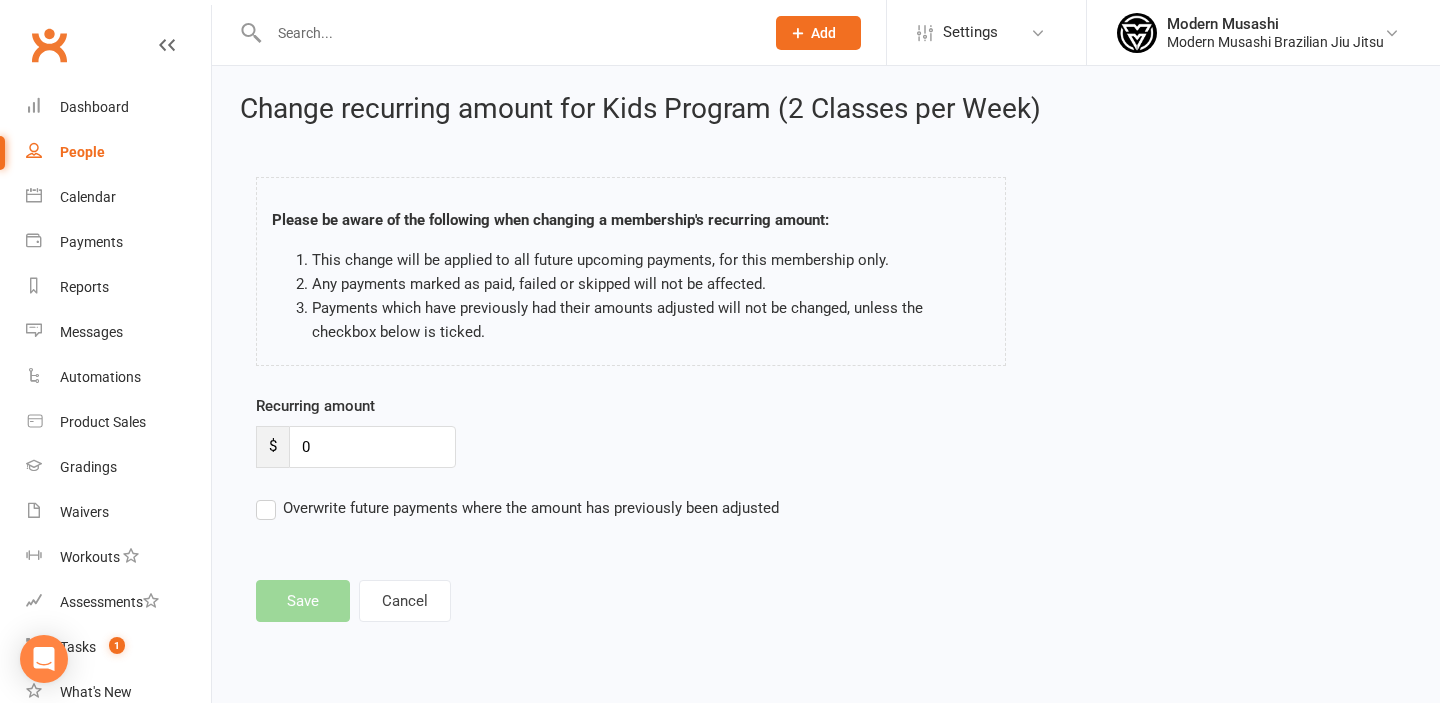 click on "Please be aware of the following when changing a membership's recurring amount: This change will be applied to all future upcoming payments, for this membership only. Any payments marked as paid, failed or skipped will not be affected. Payments which have previously had their amounts adjusted will not be changed, unless the checkbox below is ticked. Recurring amount $ 0 Overwrite future payments where the amount has previously been adjusted Save   Cancel" at bounding box center (826, 389) 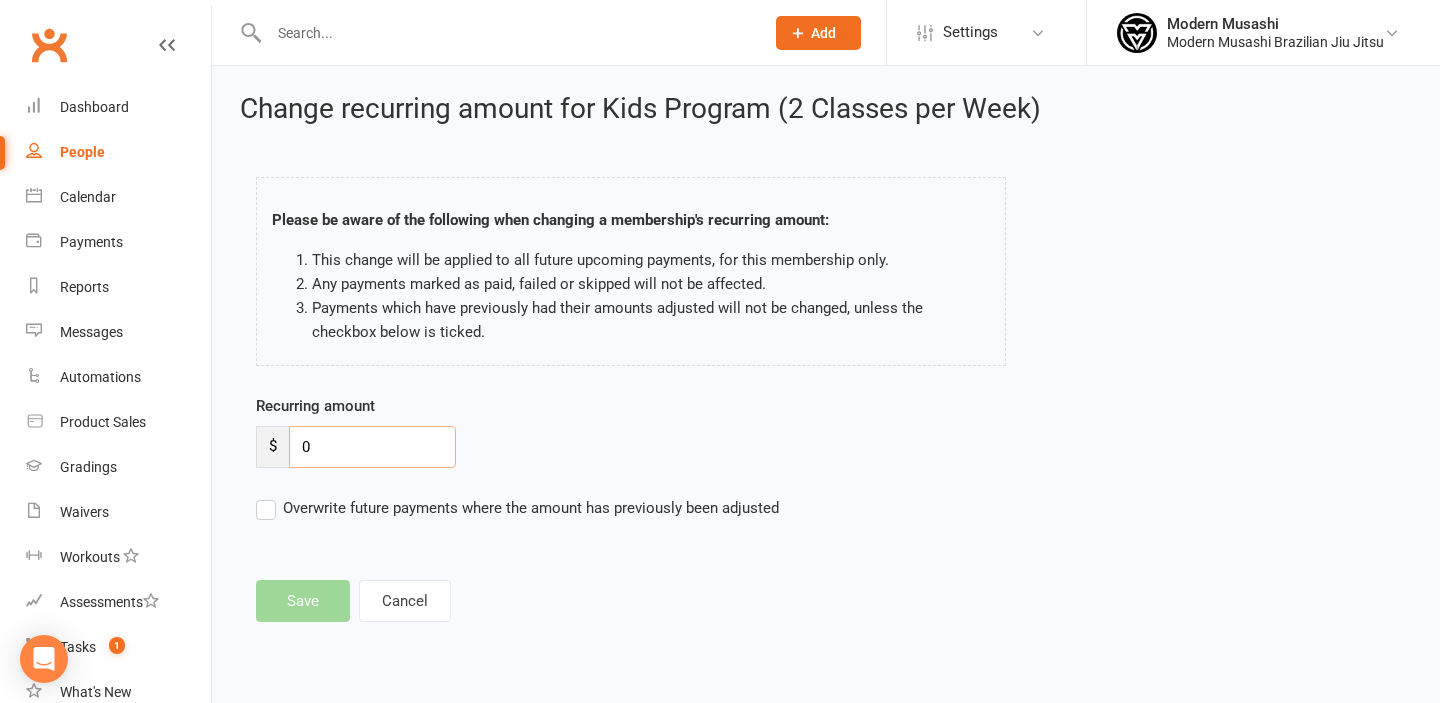 click on "0" at bounding box center (372, 447) 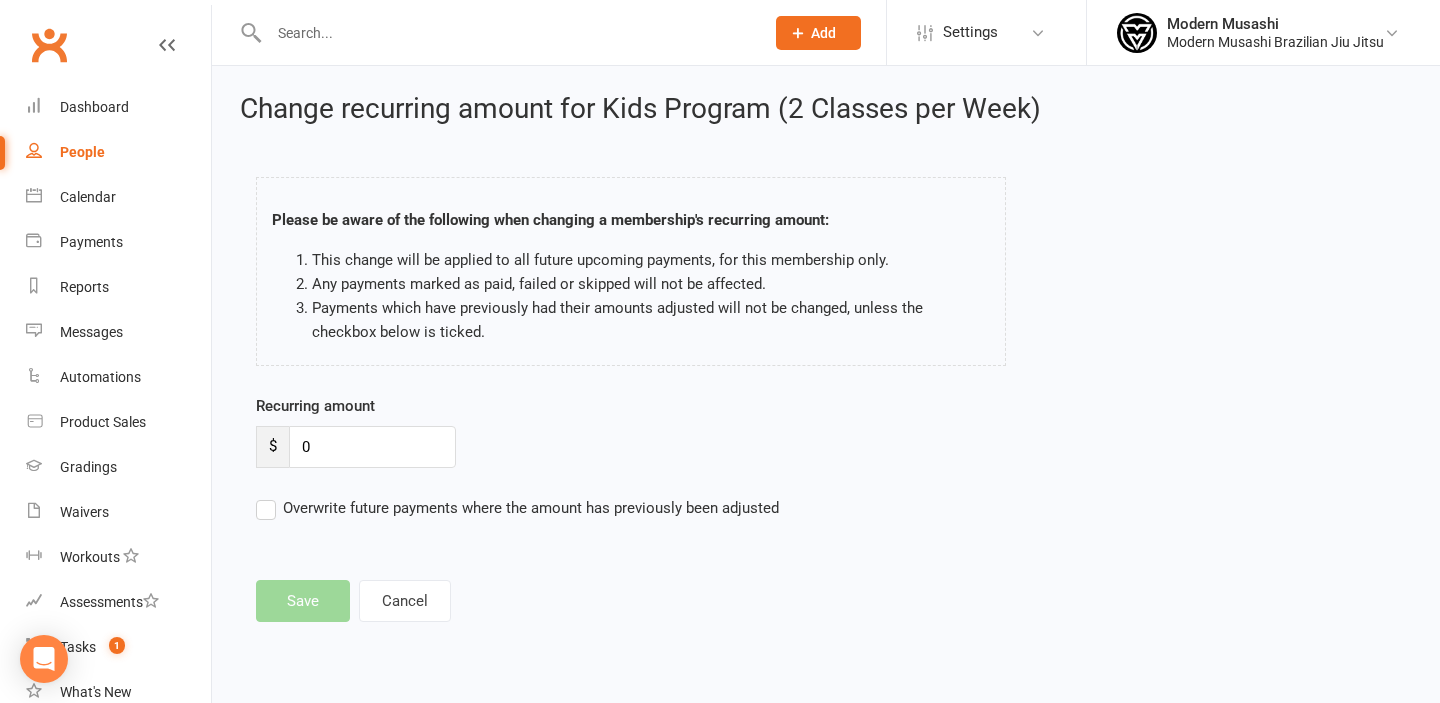 click on "Please be aware of the following when changing a membership's recurring amount: This change will be applied to all future upcoming payments, for this membership only. Any payments marked as paid, failed or skipped will not be affected. Payments which have previously had their amounts adjusted will not be changed, unless the checkbox below is ticked. Recurring amount $ 0 Overwrite future payments where the amount has previously been adjusted Save   Cancel" at bounding box center (826, 389) 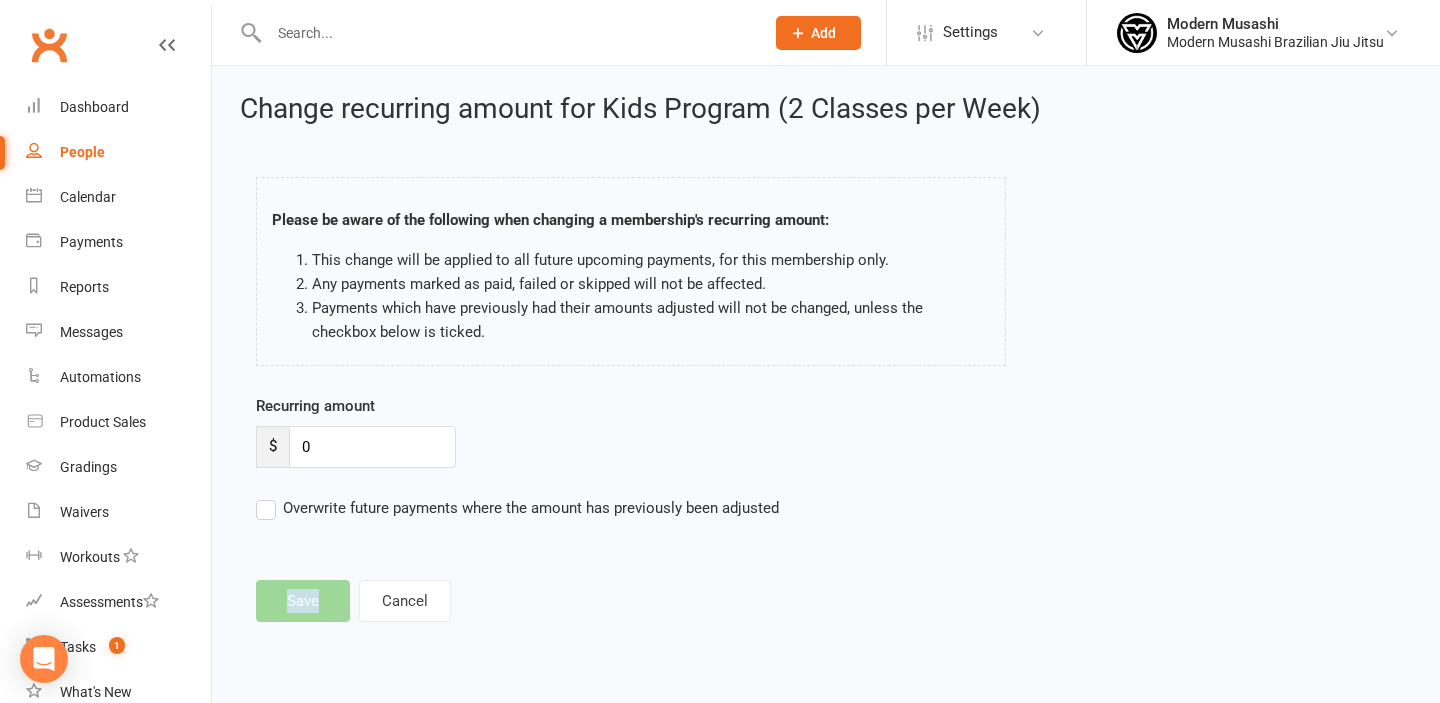 click on "Please be aware of the following when changing a membership's recurring amount: This change will be applied to all future upcoming payments, for this membership only. Any payments marked as paid, failed or skipped will not be affected. Payments which have previously had their amounts adjusted will not be changed, unless the checkbox below is ticked. Recurring amount $ 0 Overwrite future payments where the amount has previously been adjusted Save   Cancel" at bounding box center [826, 389] 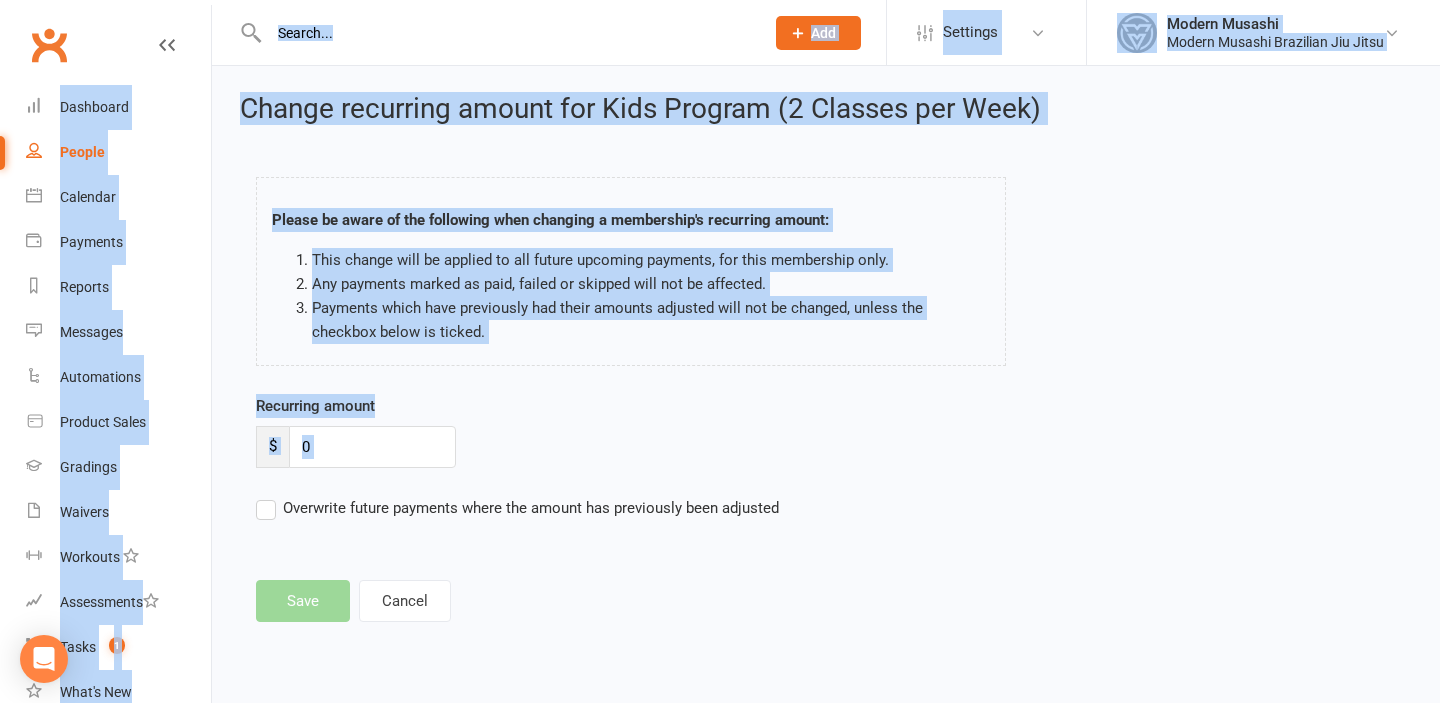 click on "Please be aware of the following when changing a membership's recurring amount: This change will be applied to all future upcoming payments, for this membership only. Any payments marked as paid, failed or skipped will not be affected. Payments which have previously had their amounts adjusted will not be changed, unless the checkbox below is ticked. Recurring amount $ 0 Overwrite future payments where the amount has previously been adjusted Save   Cancel" at bounding box center (826, 389) 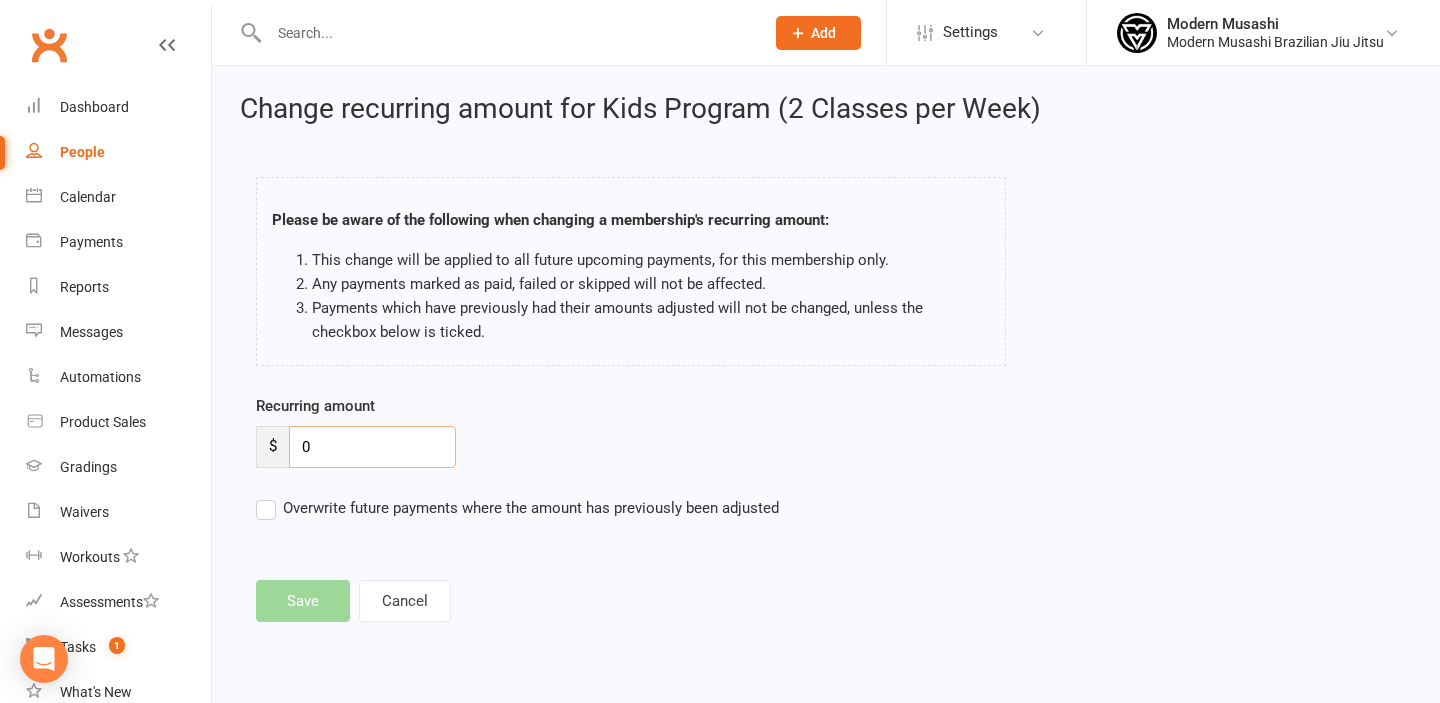 click on "0" at bounding box center [372, 447] 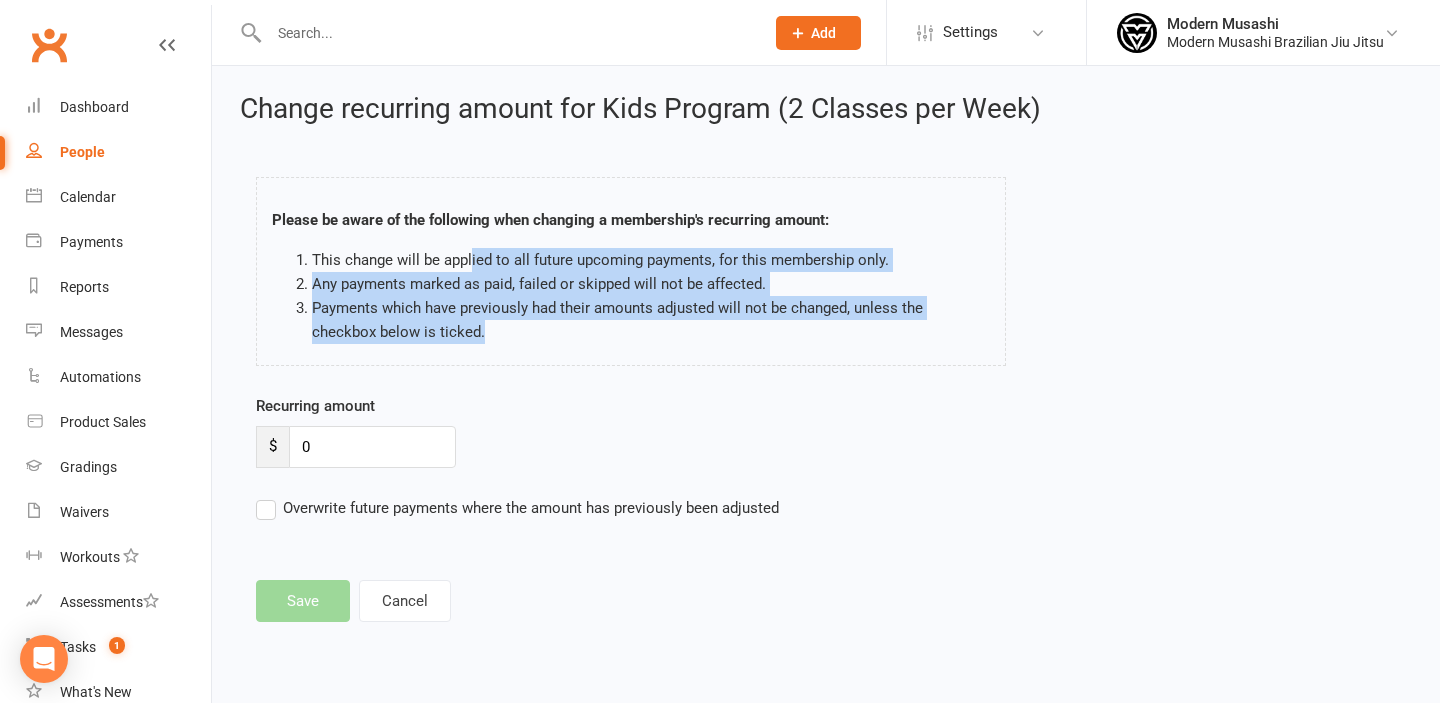 drag, startPoint x: 470, startPoint y: 276, endPoint x: 470, endPoint y: 362, distance: 86 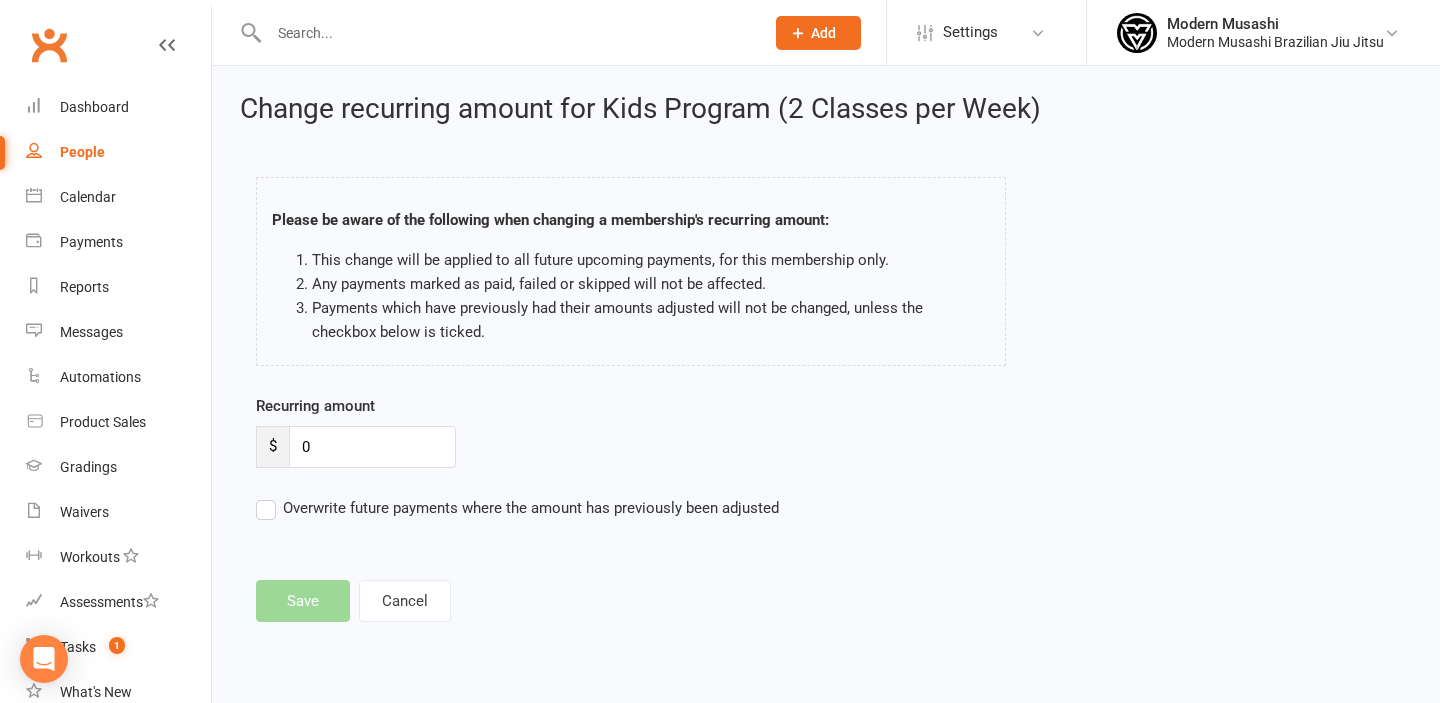 click on "Recurring amount $ 0 Overwrite future payments where the amount has previously been adjusted" at bounding box center [680, 457] 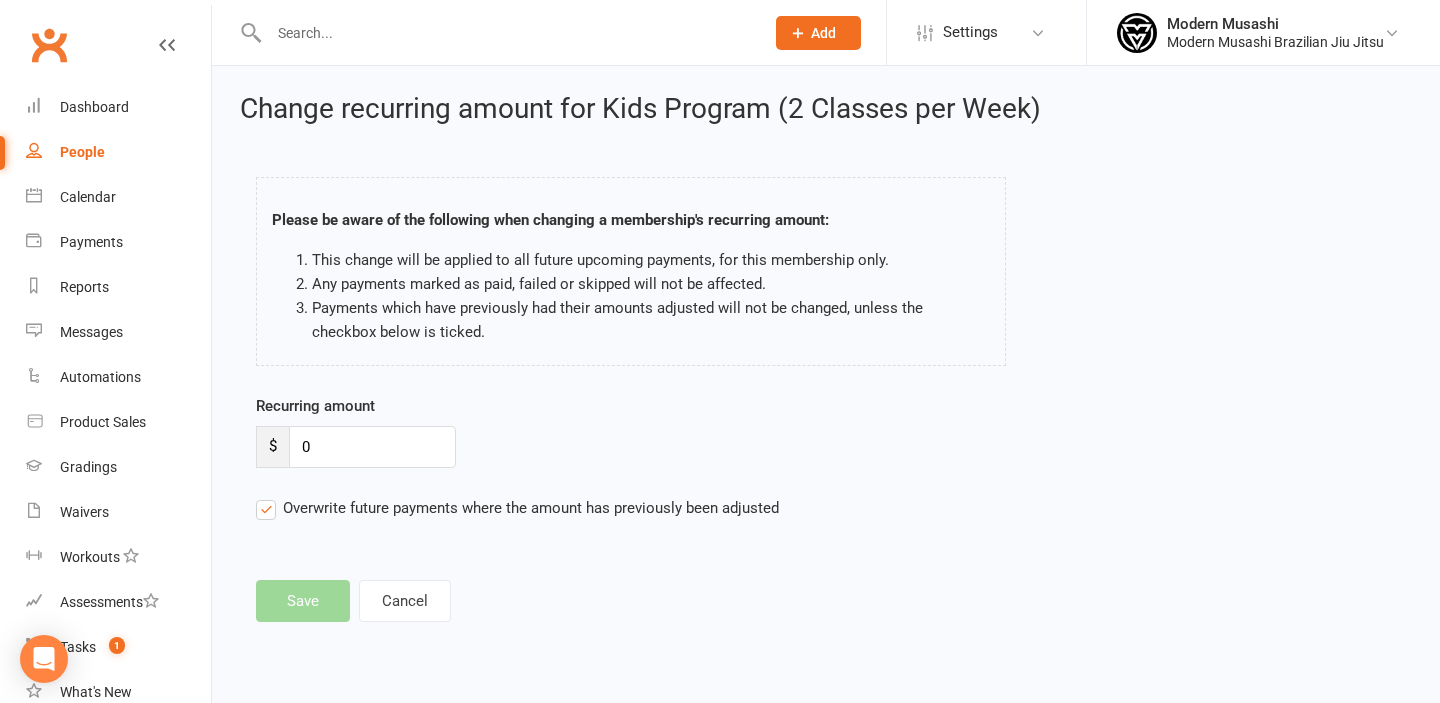 click on "Overwrite future payments where the amount has previously been adjusted" at bounding box center (517, 508) 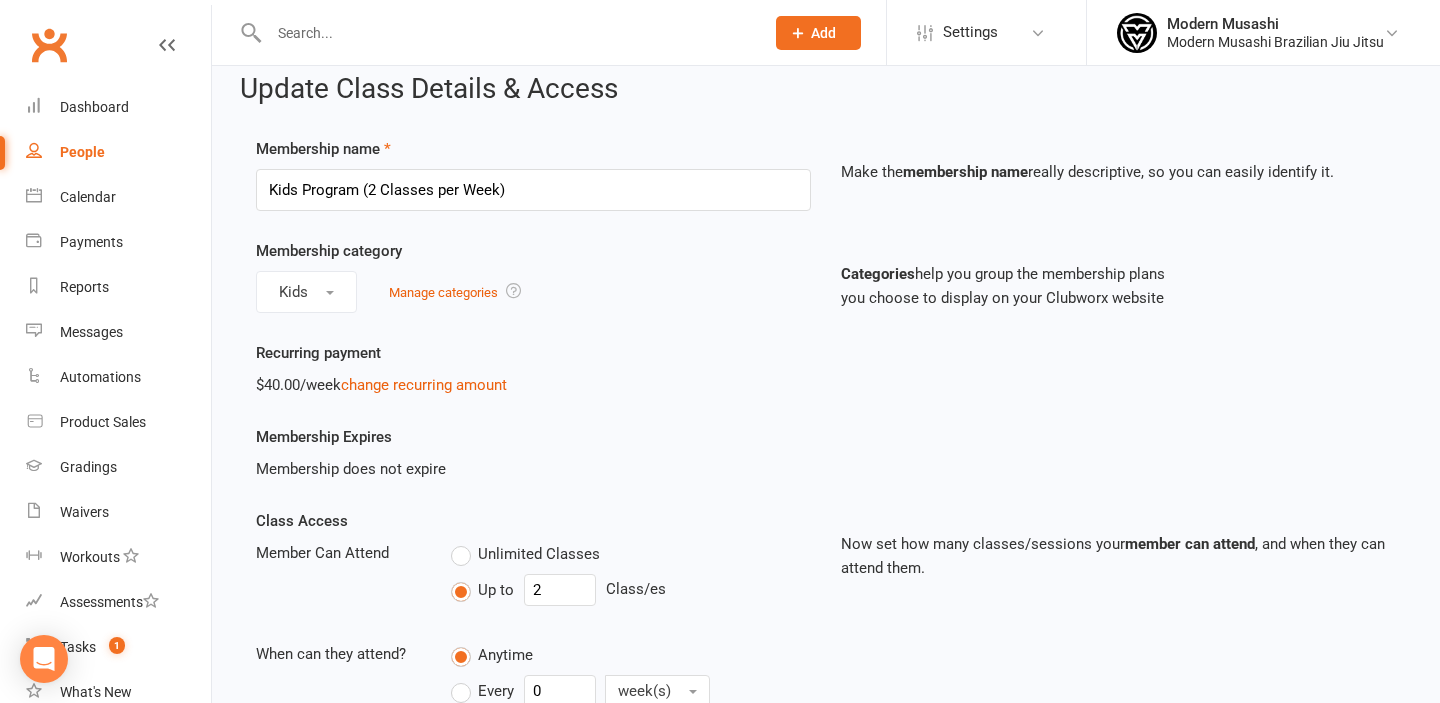 scroll, scrollTop: 22, scrollLeft: 0, axis: vertical 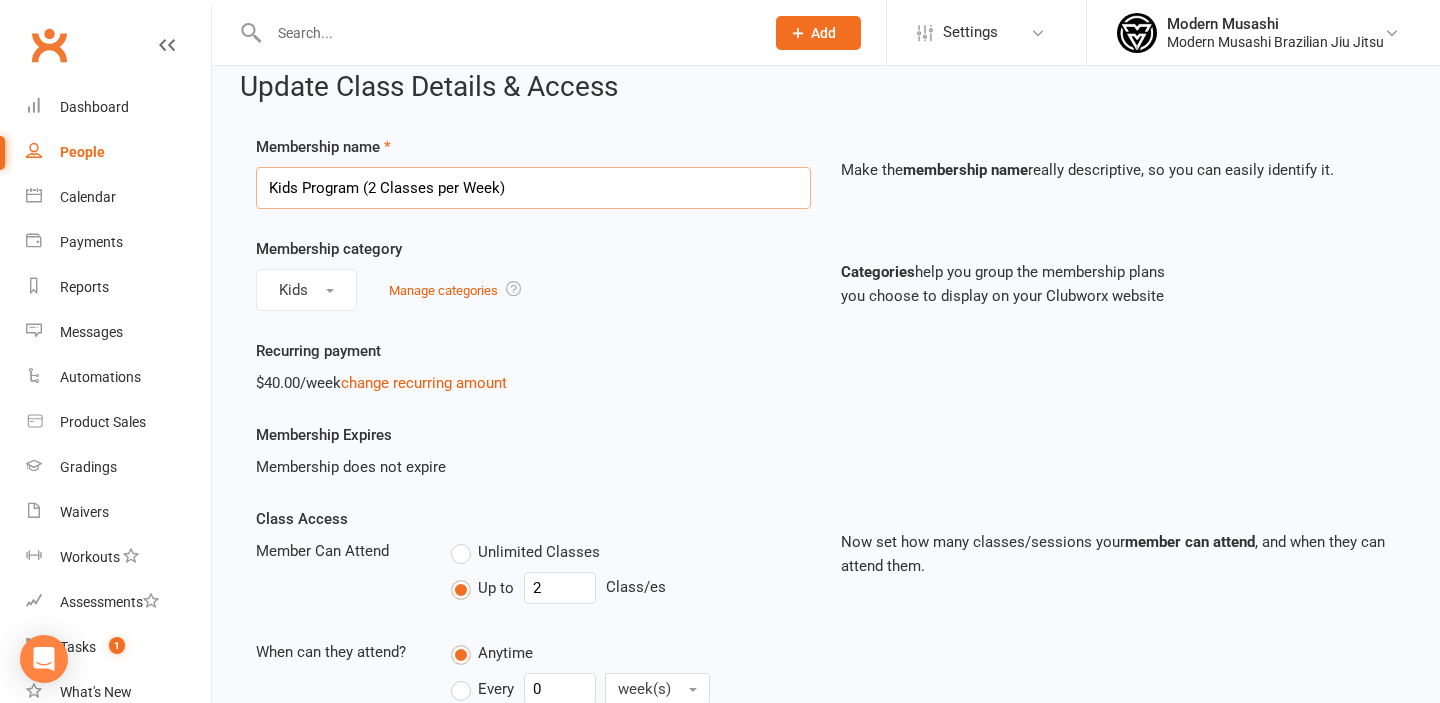 click on "Kids Program (2 Classes per Week)" at bounding box center (533, 188) 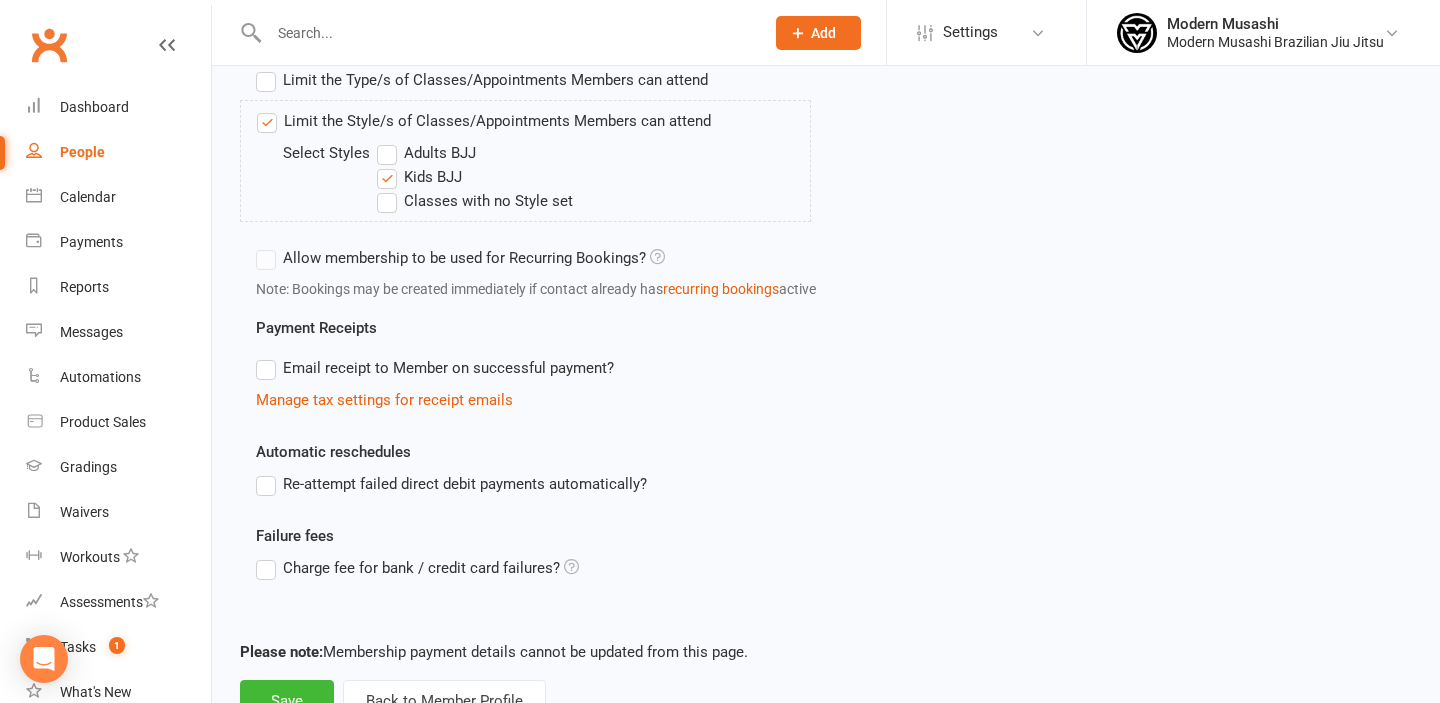 scroll, scrollTop: 847, scrollLeft: 0, axis: vertical 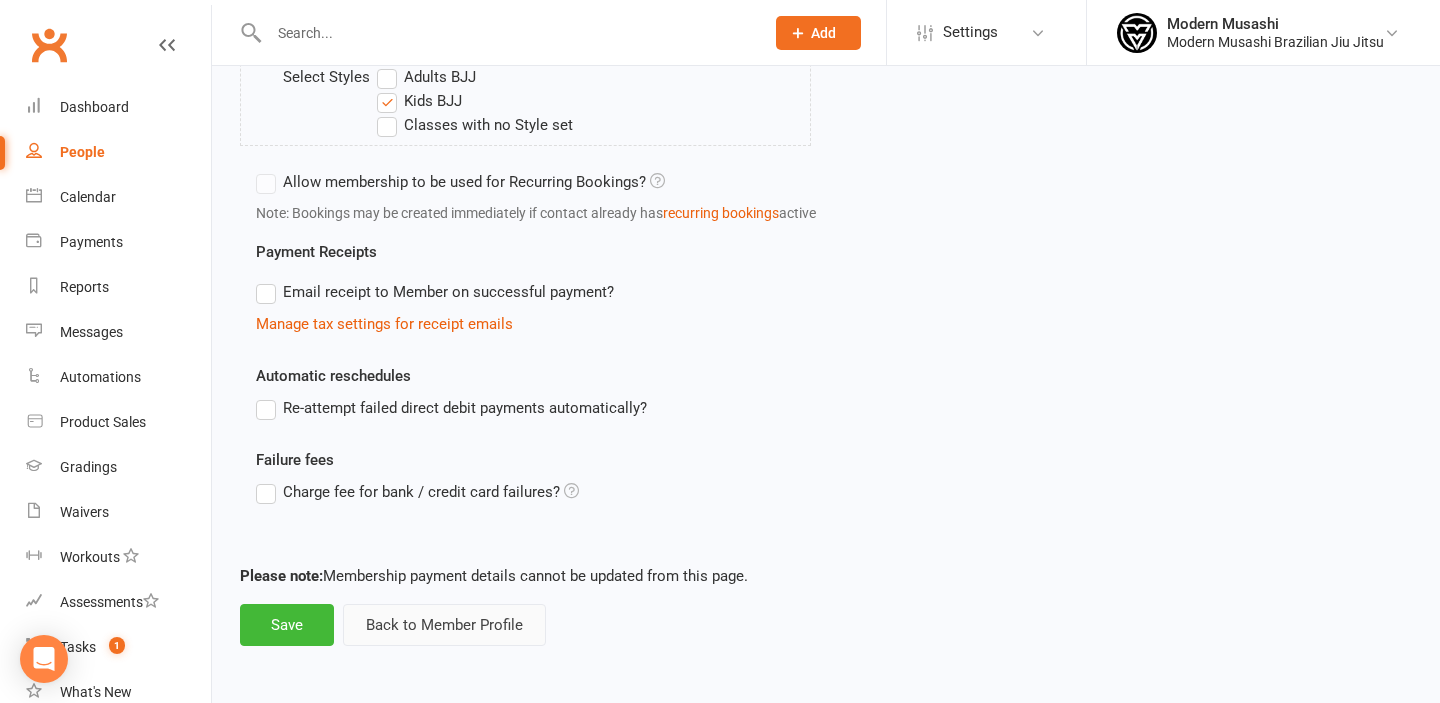click on "Back to Member Profile" at bounding box center (444, 625) 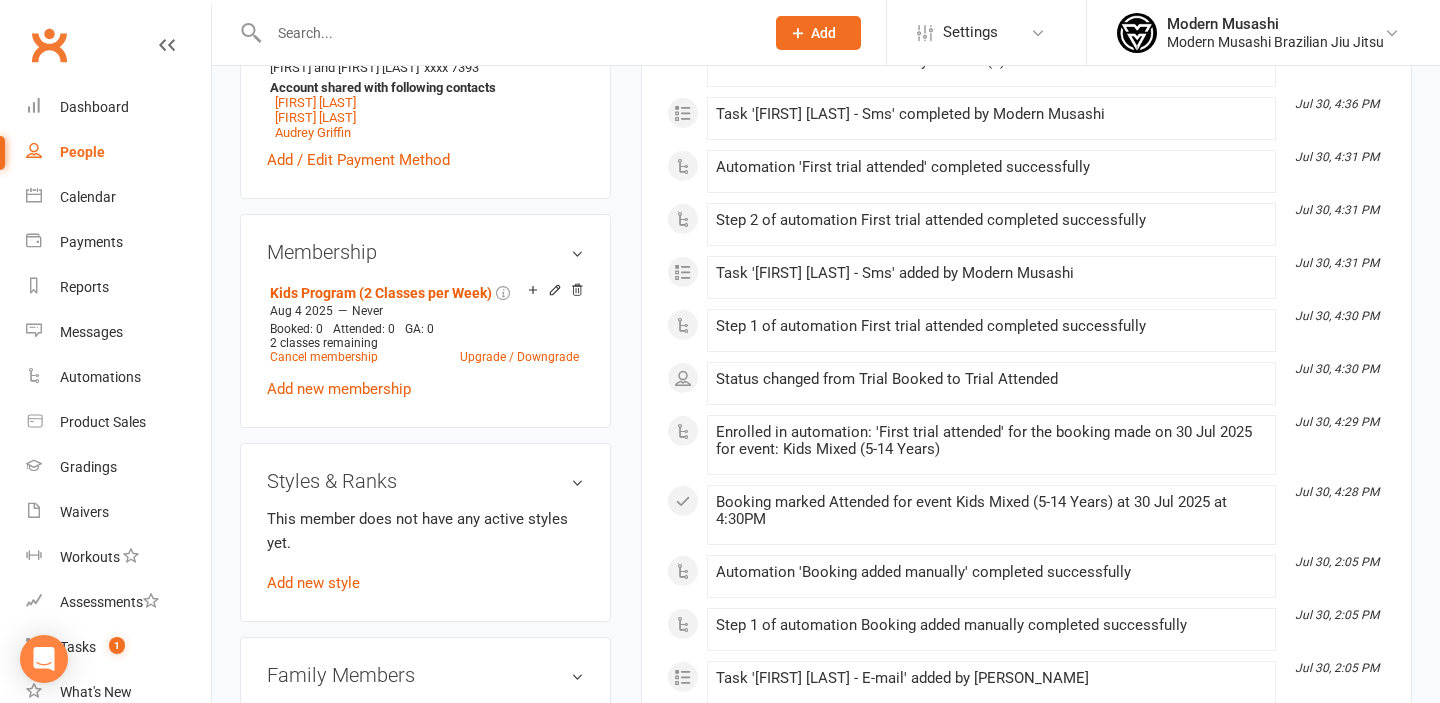 scroll, scrollTop: 768, scrollLeft: 0, axis: vertical 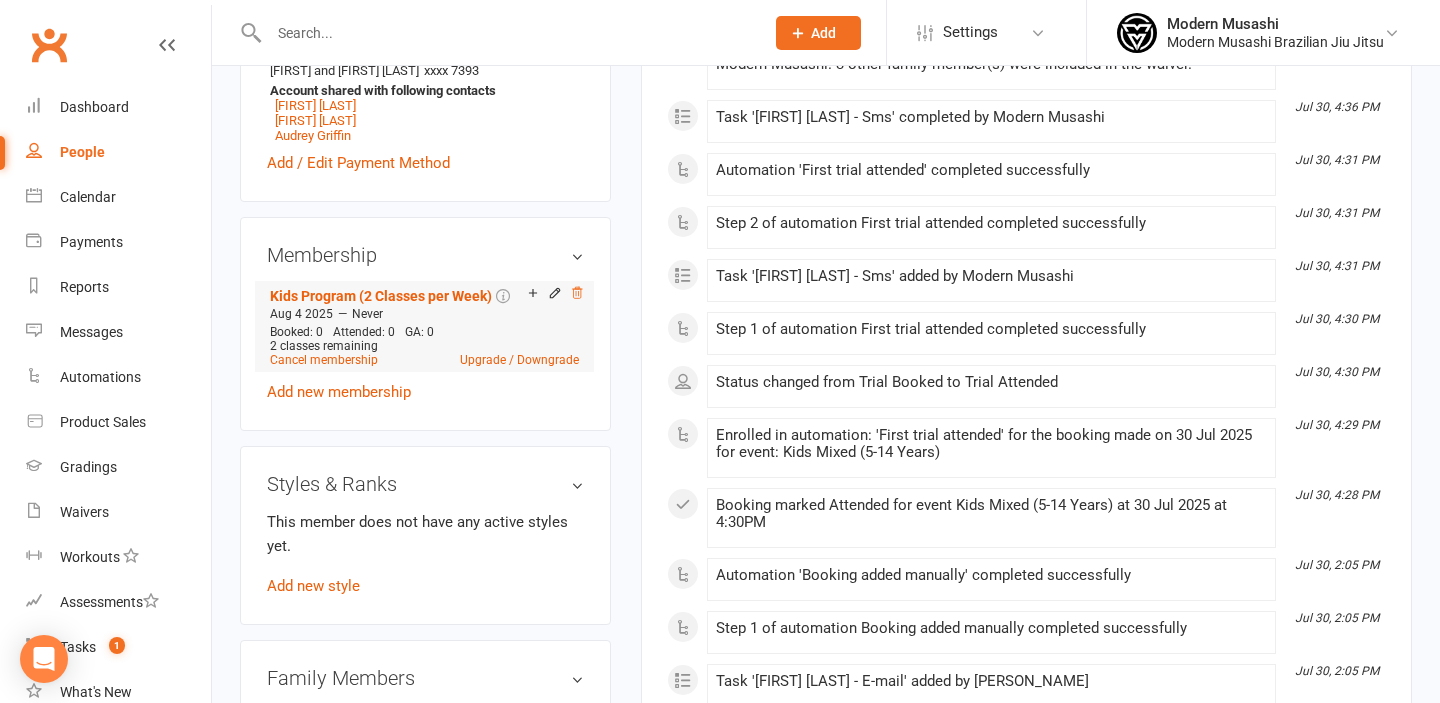 click 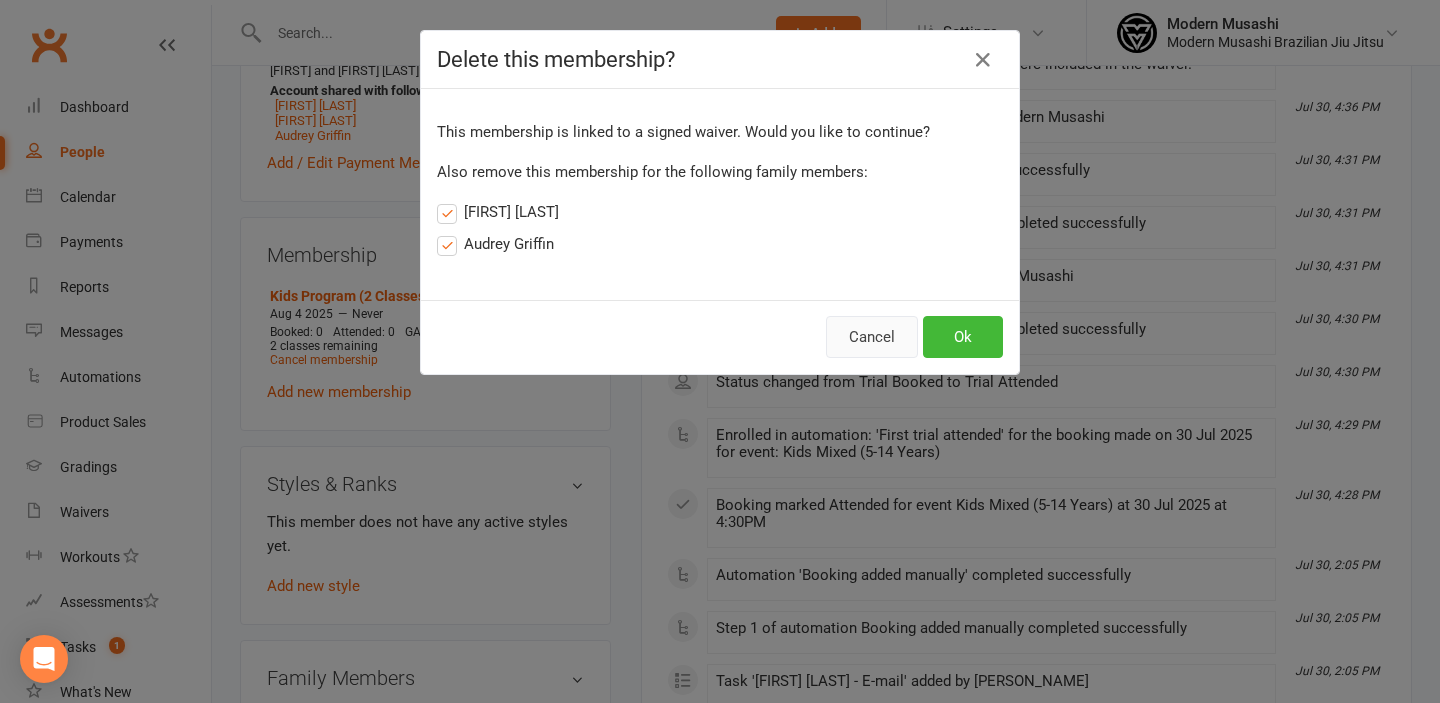 click on "Cancel" at bounding box center [872, 337] 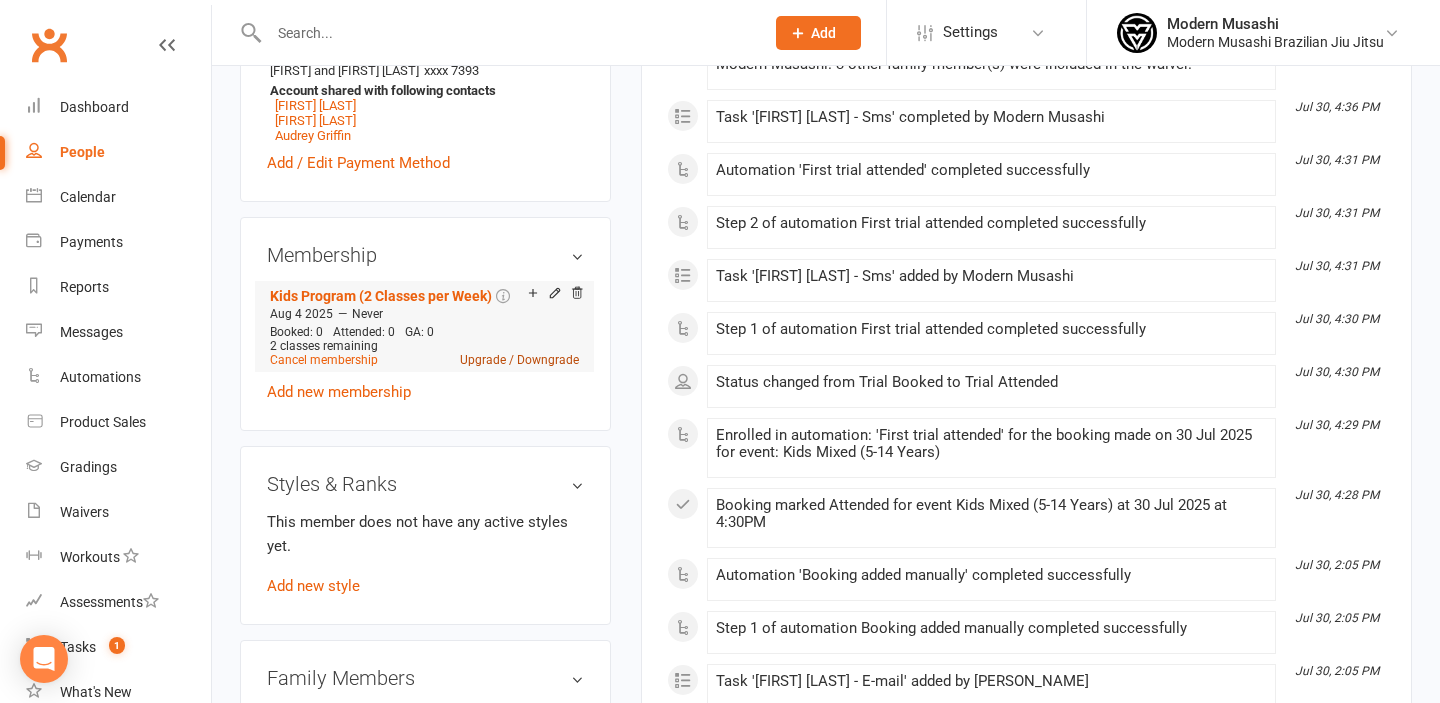 click on "Upgrade / Downgrade" at bounding box center (519, 360) 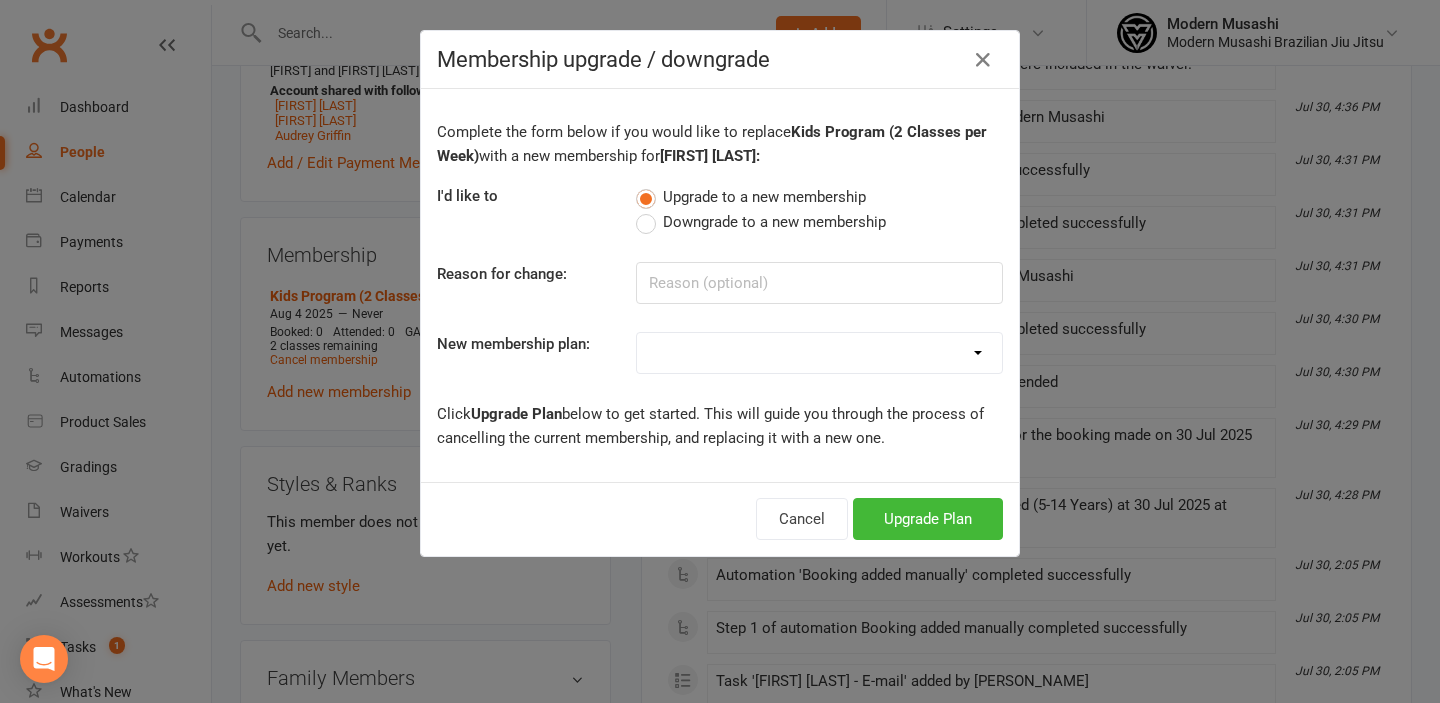 click on "Foundation Adults Kids Program (2 Classes per Week) Kids Program Unlimited Kids Program (1 Class per Week) Free Week Trial Non Paying Discounted 1 day families" at bounding box center [819, 353] 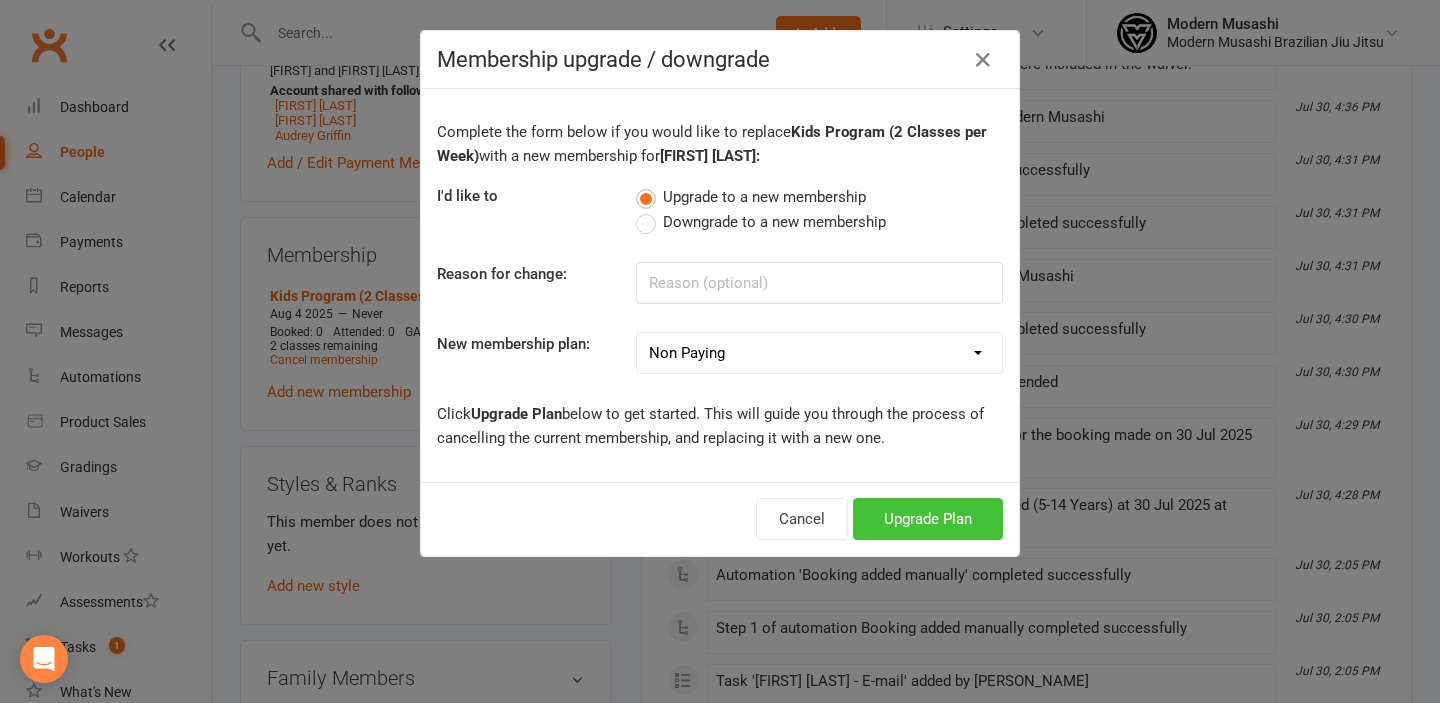 click on "Upgrade Plan" at bounding box center (928, 519) 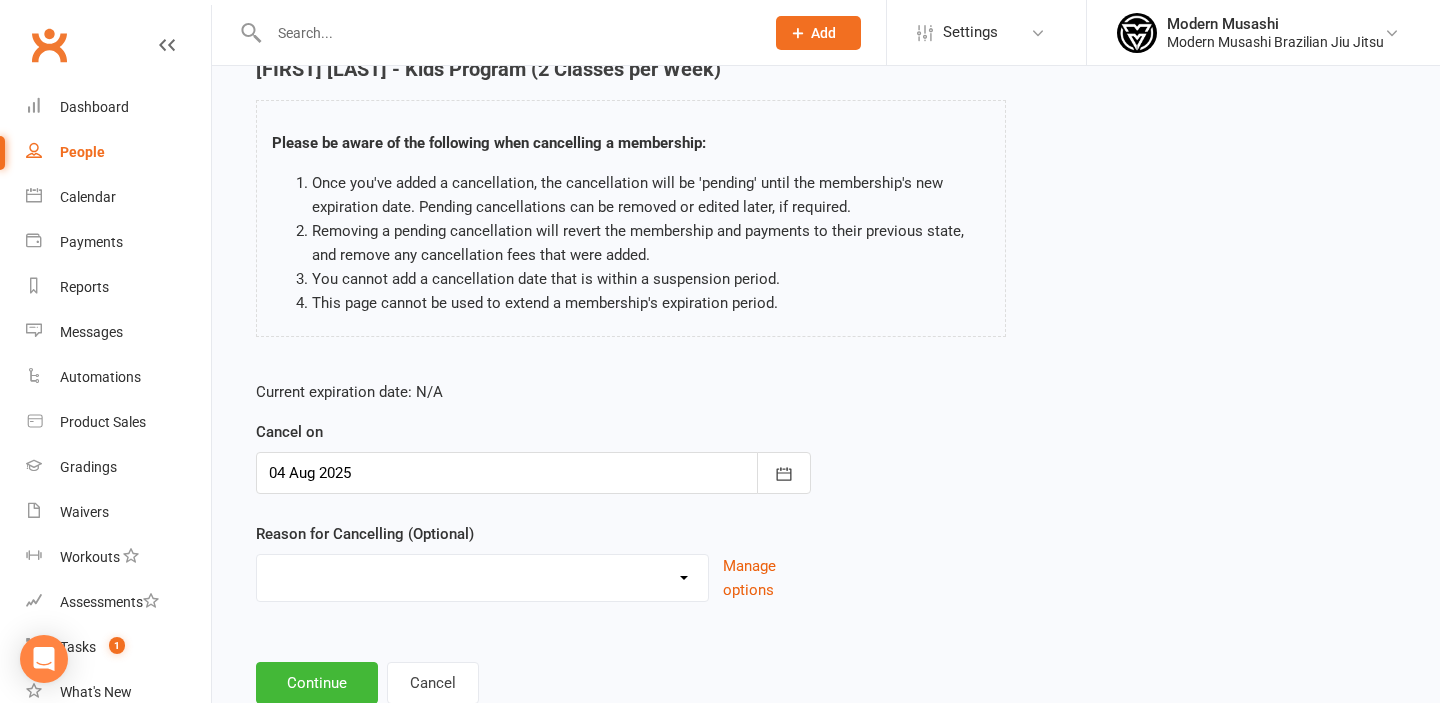 scroll, scrollTop: 161, scrollLeft: 0, axis: vertical 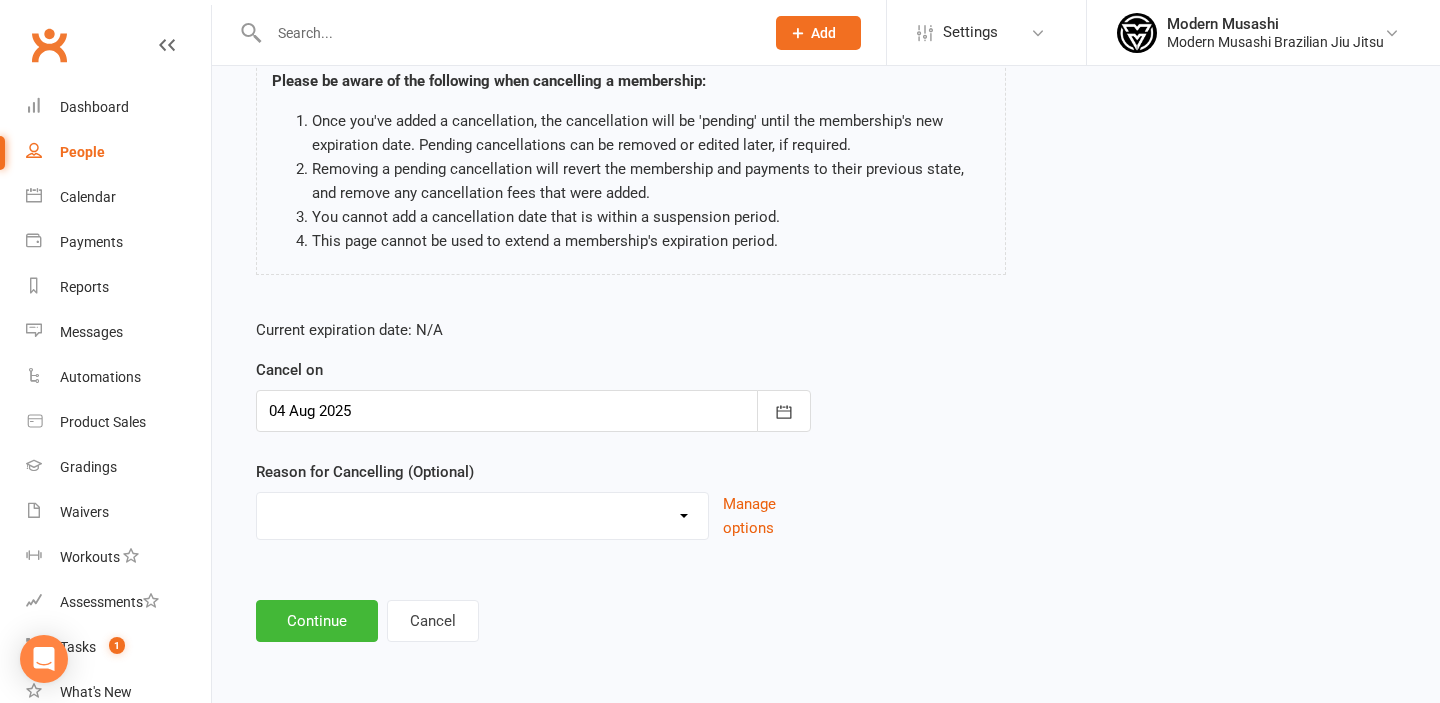 click at bounding box center (533, 411) 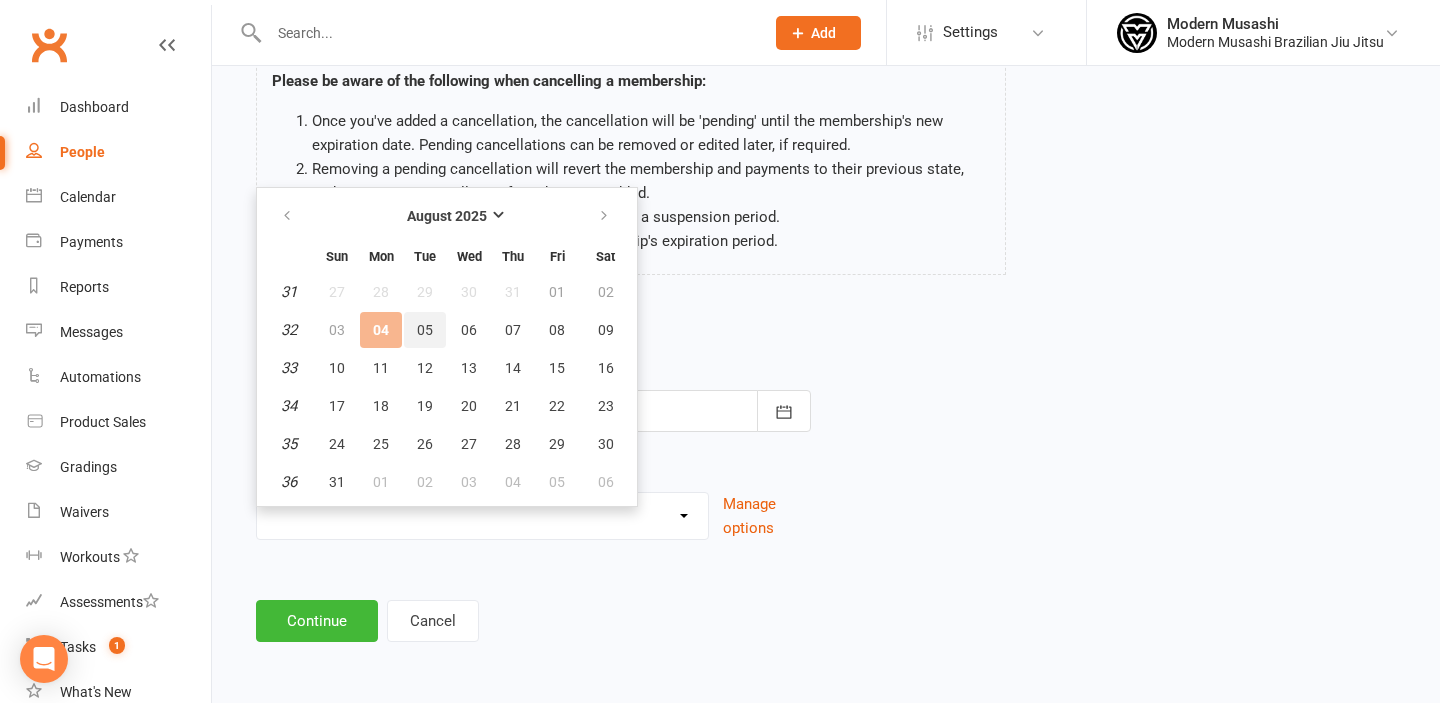 click on "05" at bounding box center [425, 330] 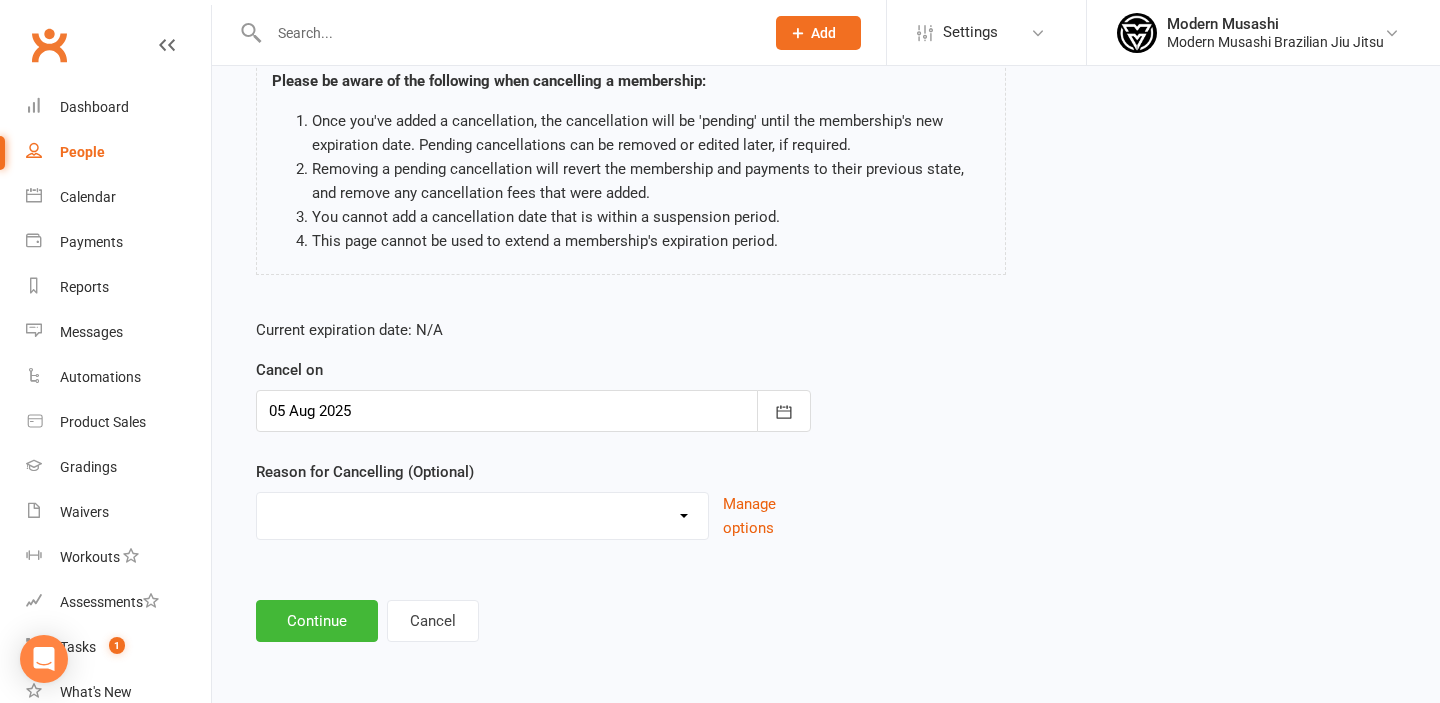 click on "Accidental membership Holiday Injury Other reason" at bounding box center (482, 513) 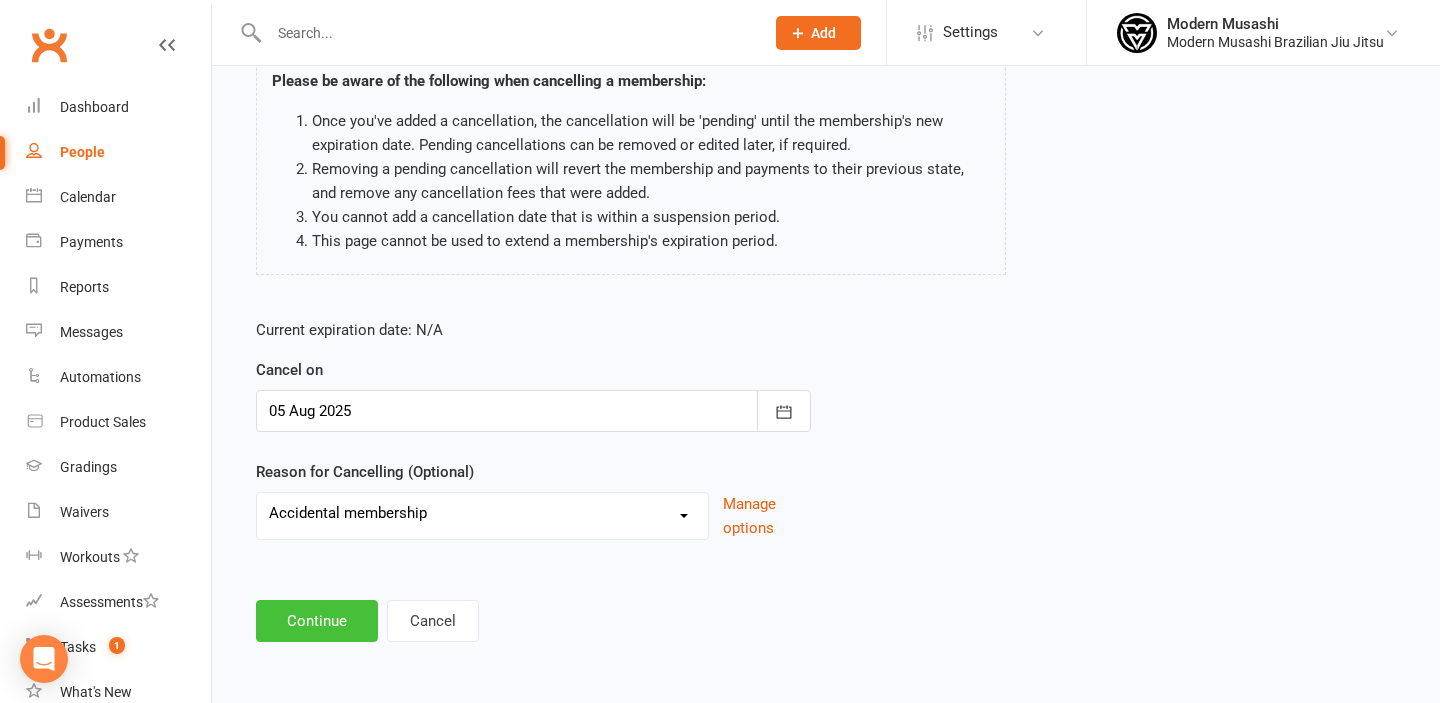 click on "Continue" at bounding box center (317, 621) 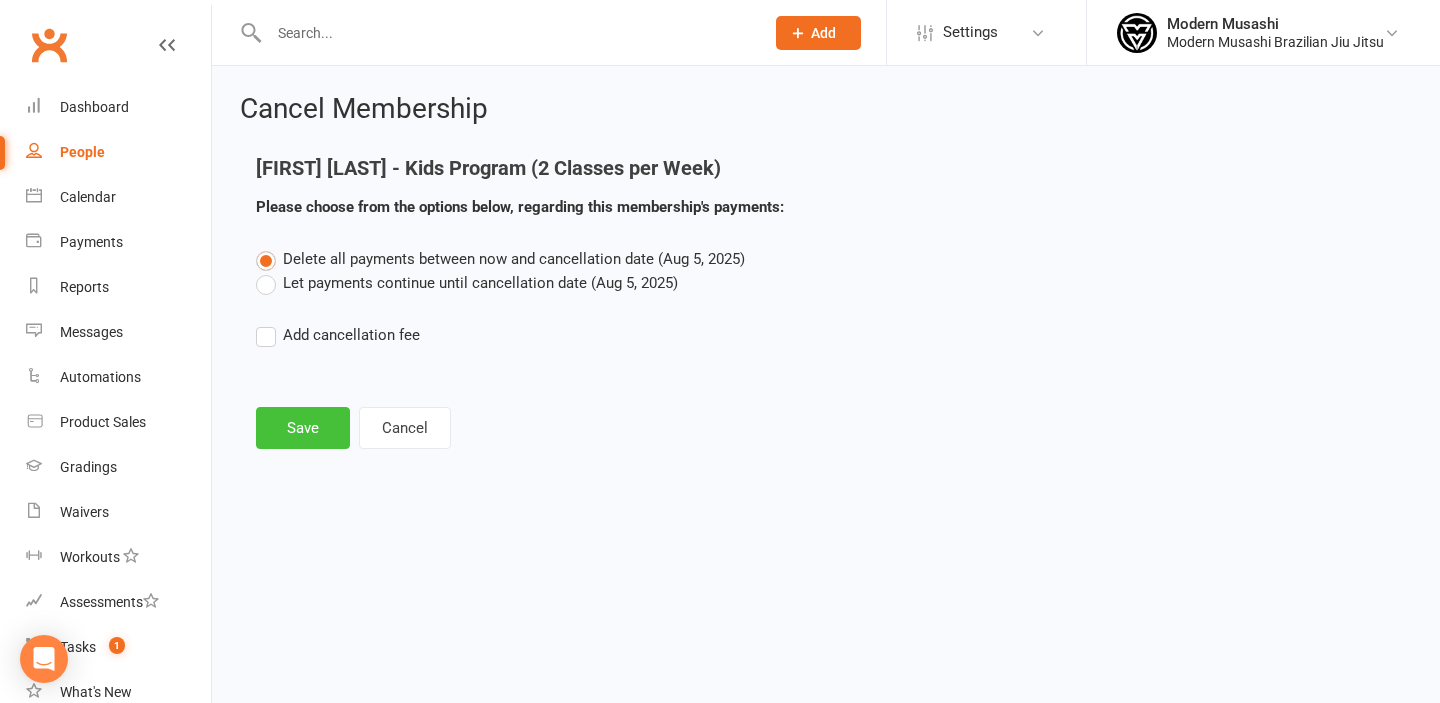 click on "Save" at bounding box center [303, 428] 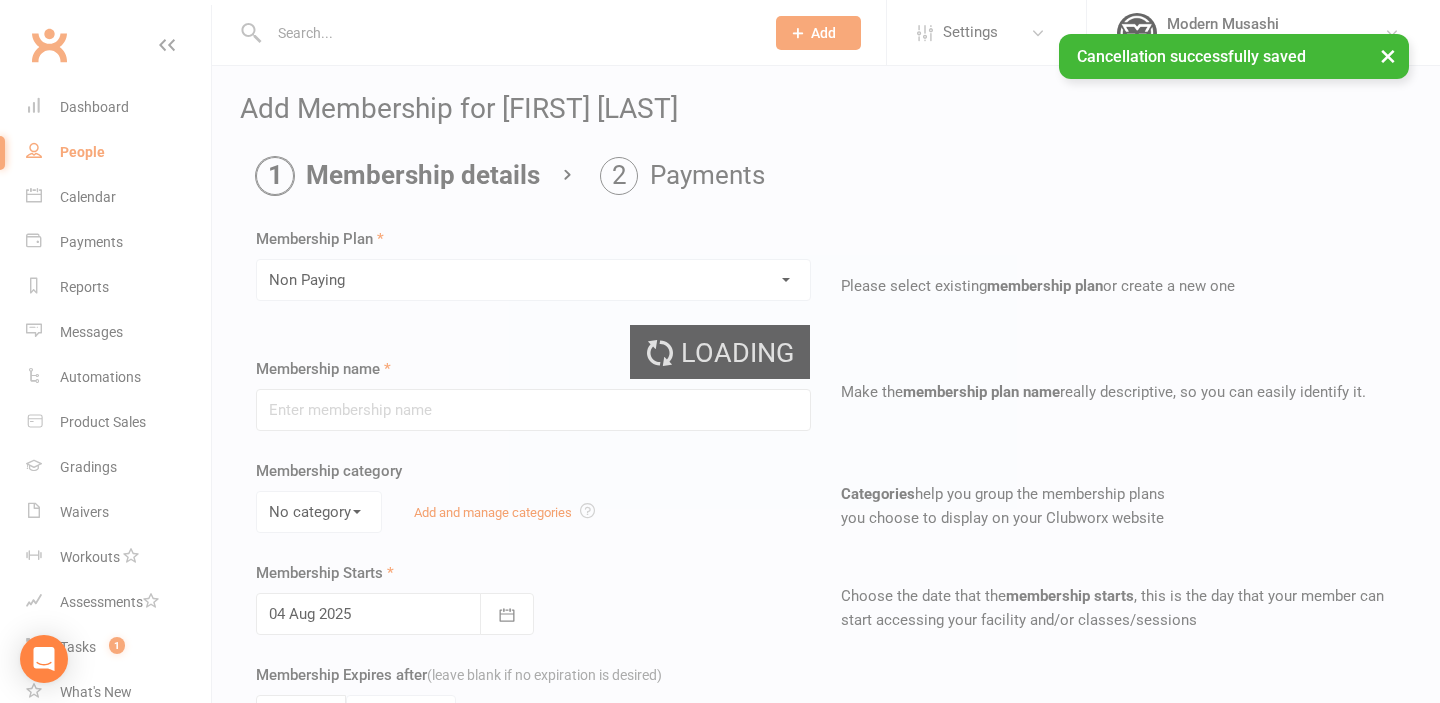 type on "Non Paying" 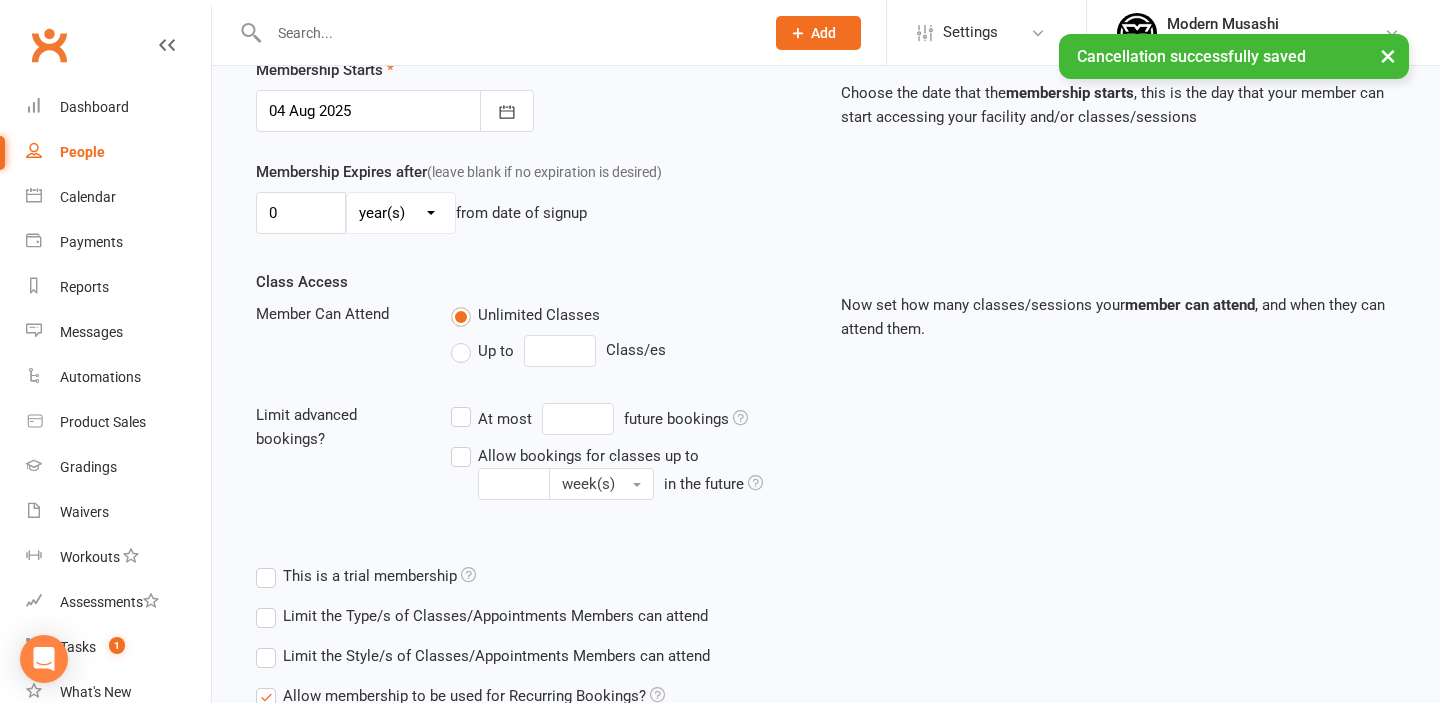 scroll, scrollTop: 685, scrollLeft: 0, axis: vertical 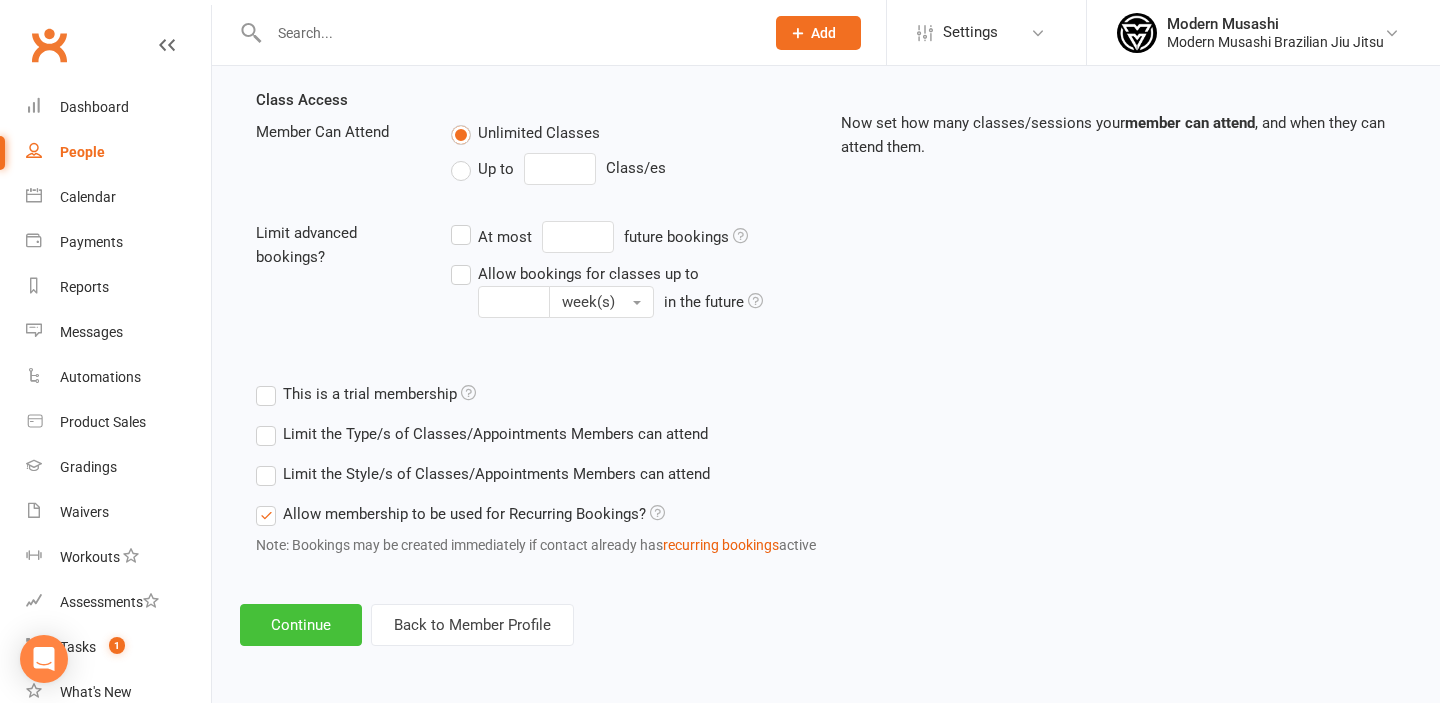 click on "Continue" at bounding box center [301, 625] 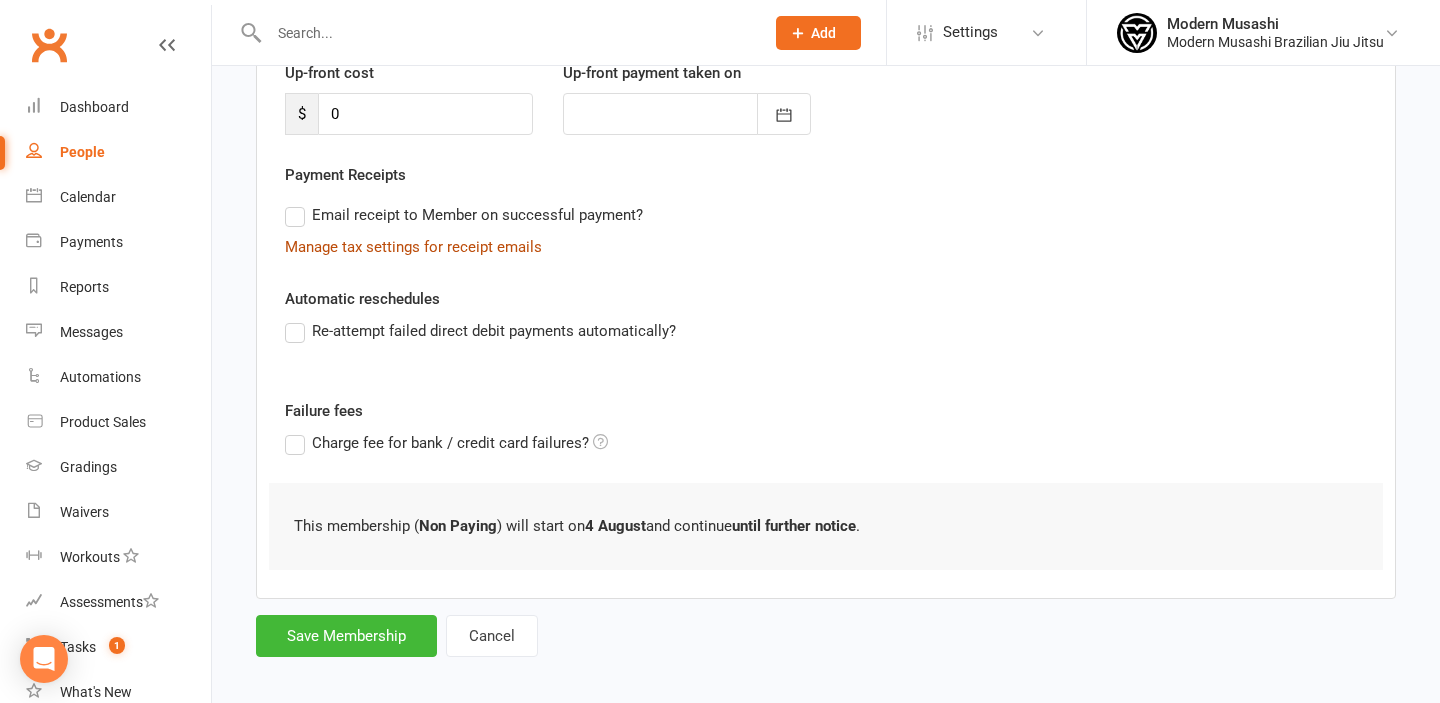 scroll, scrollTop: 306, scrollLeft: 0, axis: vertical 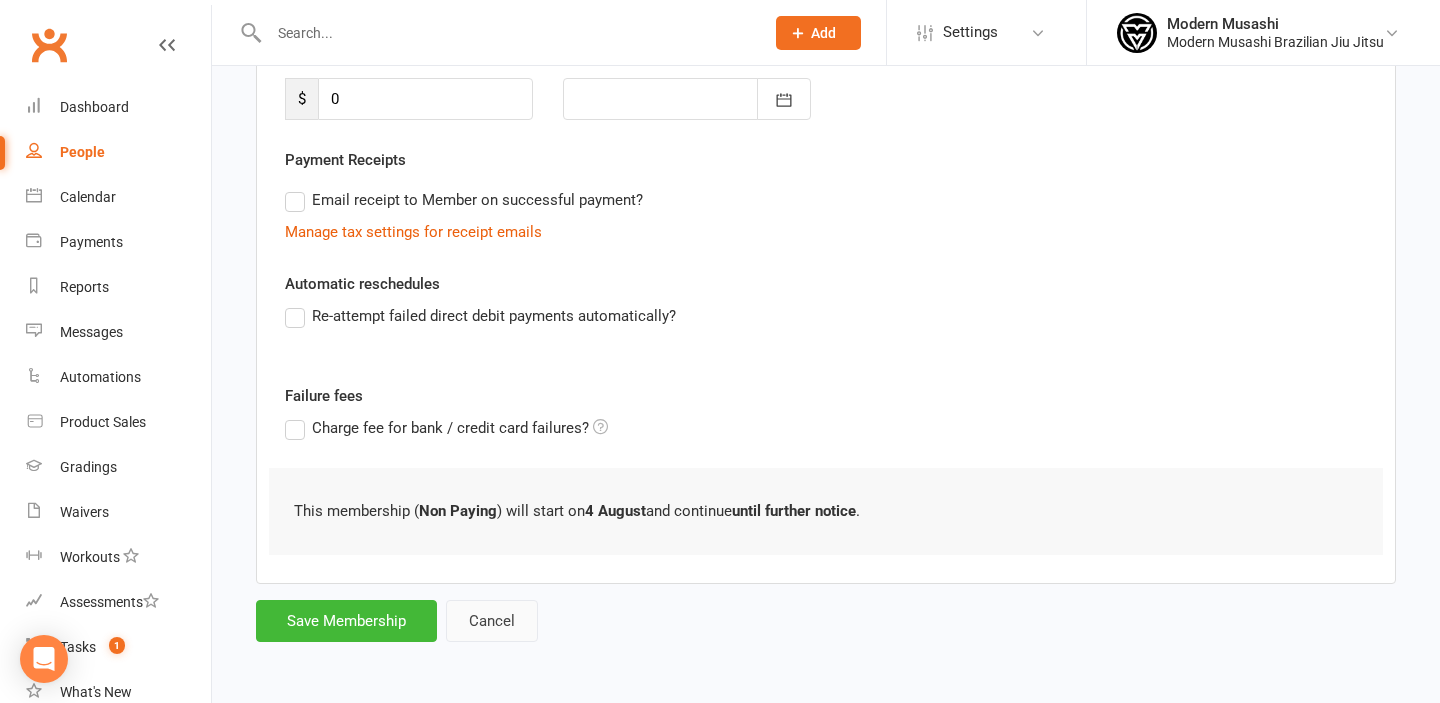 click on "Cancel" at bounding box center [492, 621] 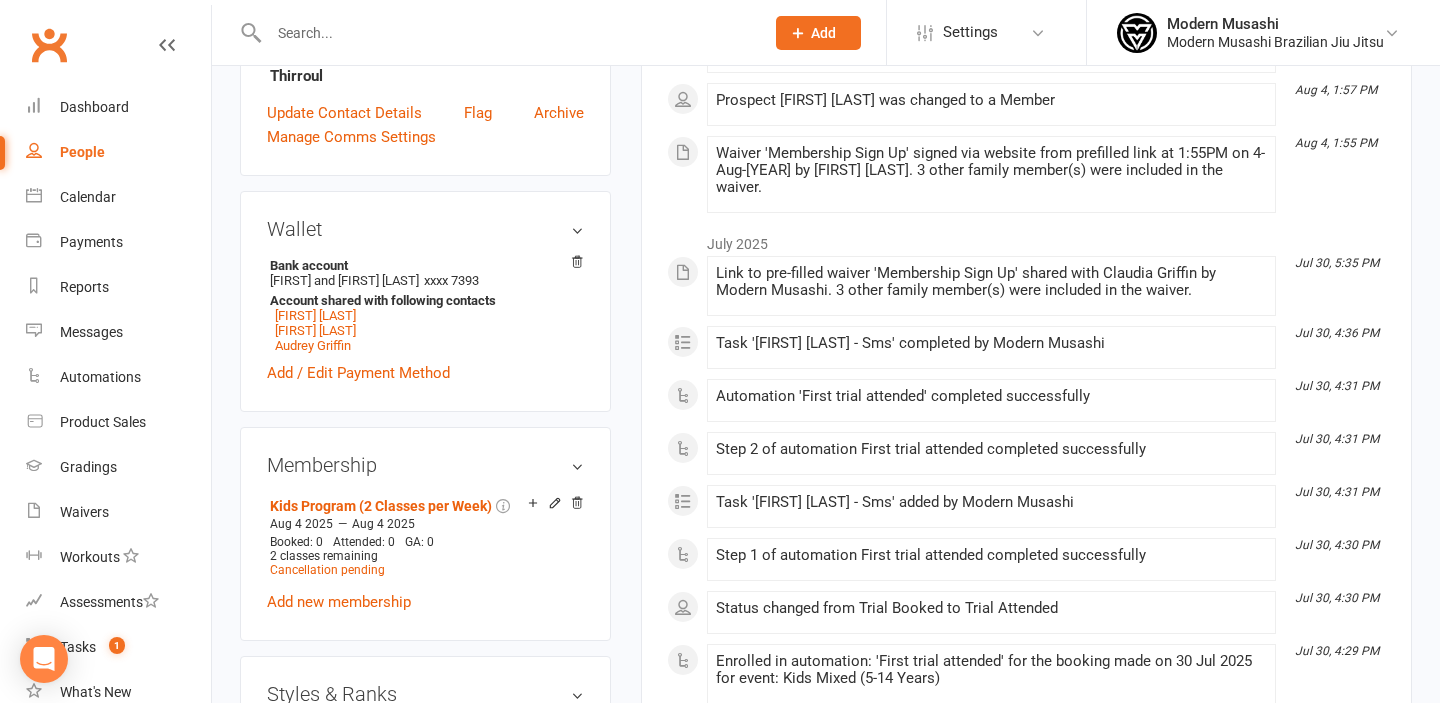 scroll, scrollTop: 658, scrollLeft: 0, axis: vertical 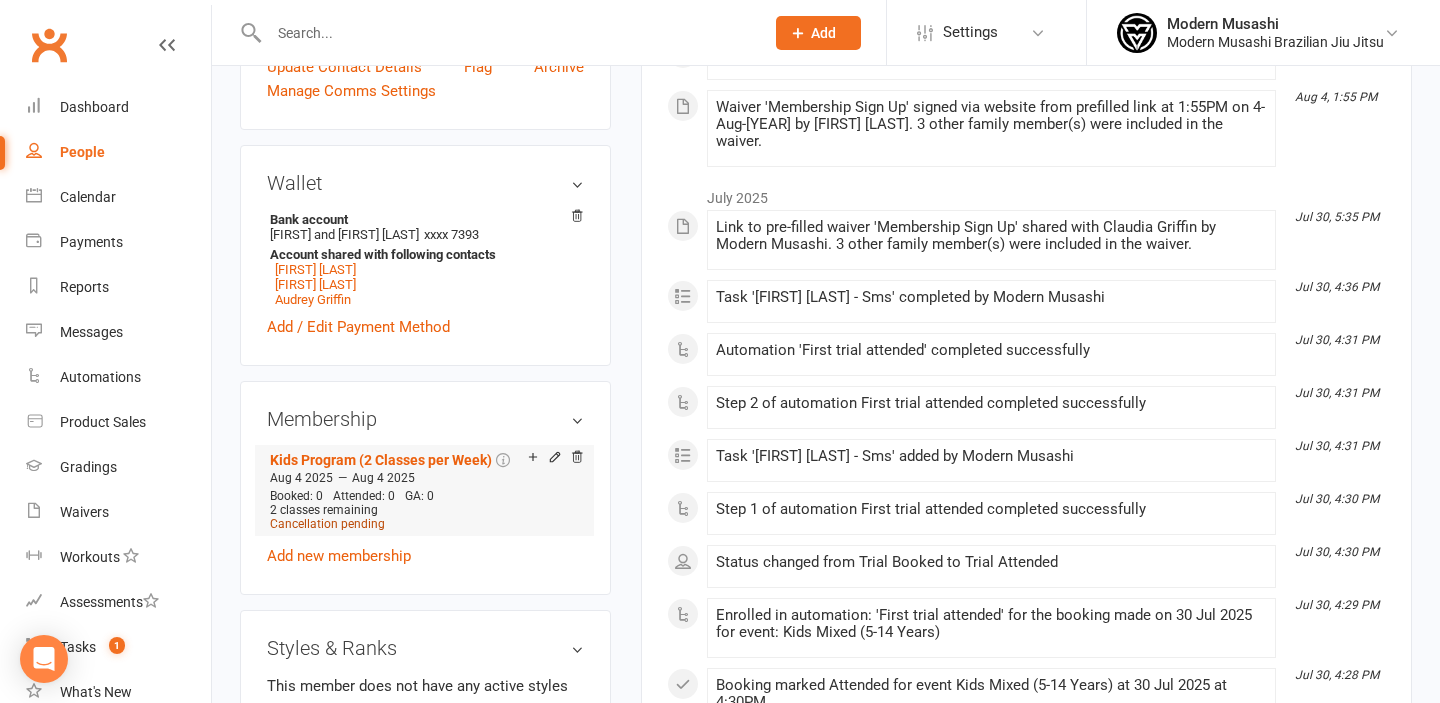 click on "Cancellation pending" at bounding box center (327, 524) 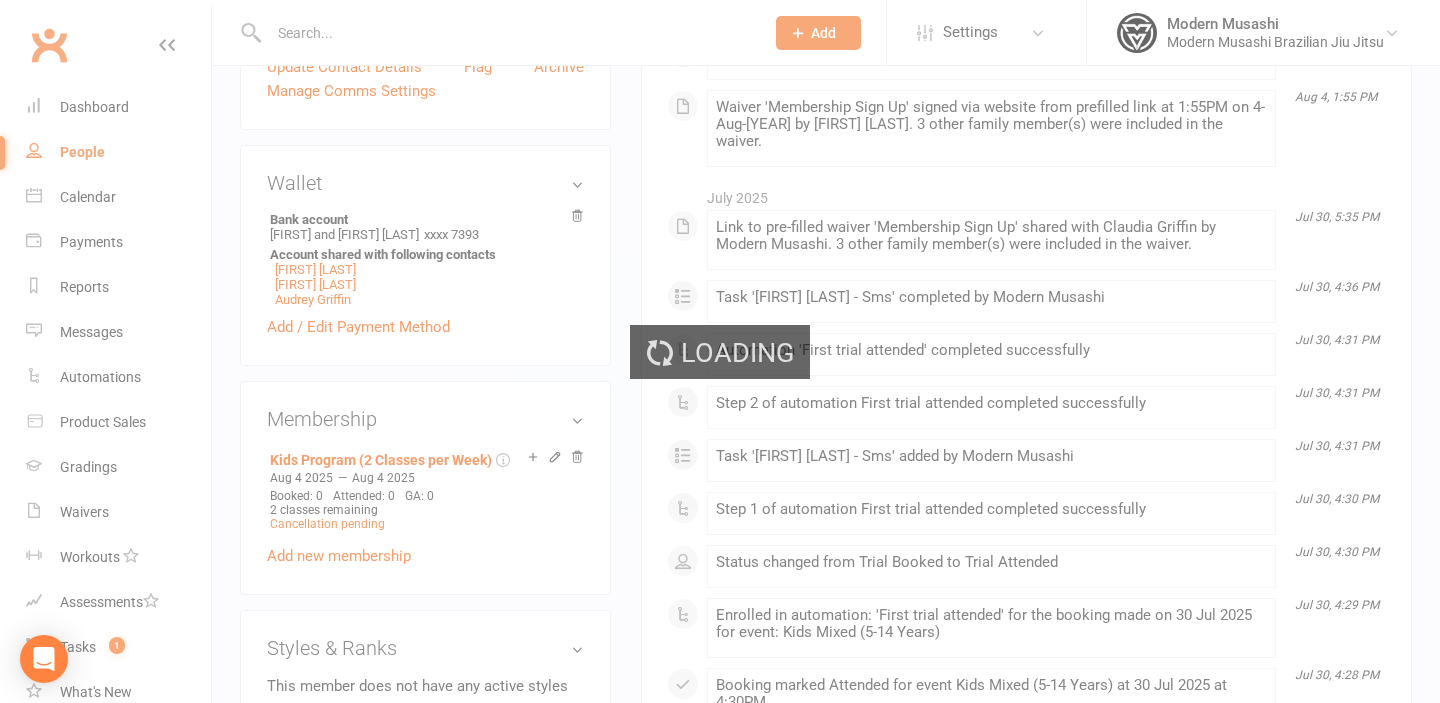 scroll, scrollTop: 0, scrollLeft: 0, axis: both 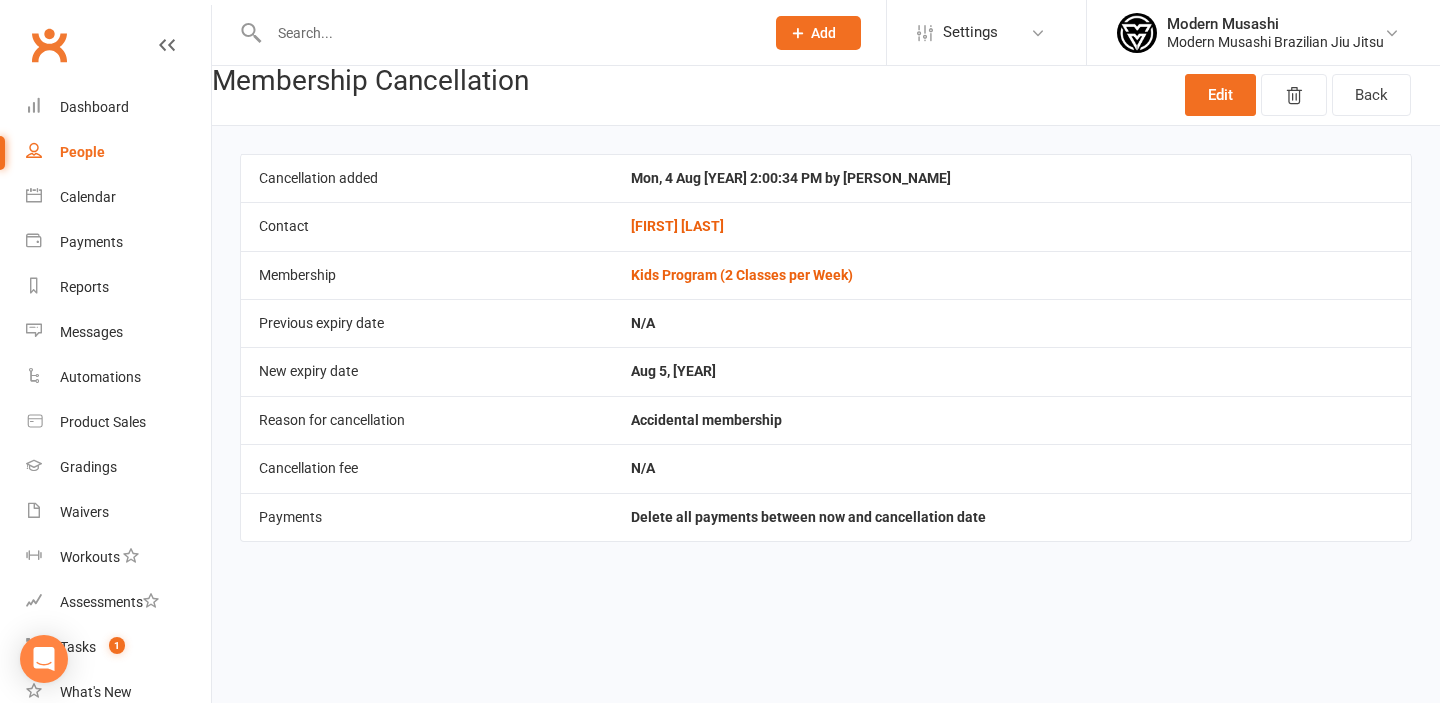 click on "Edit Back" at bounding box center (1298, 95) 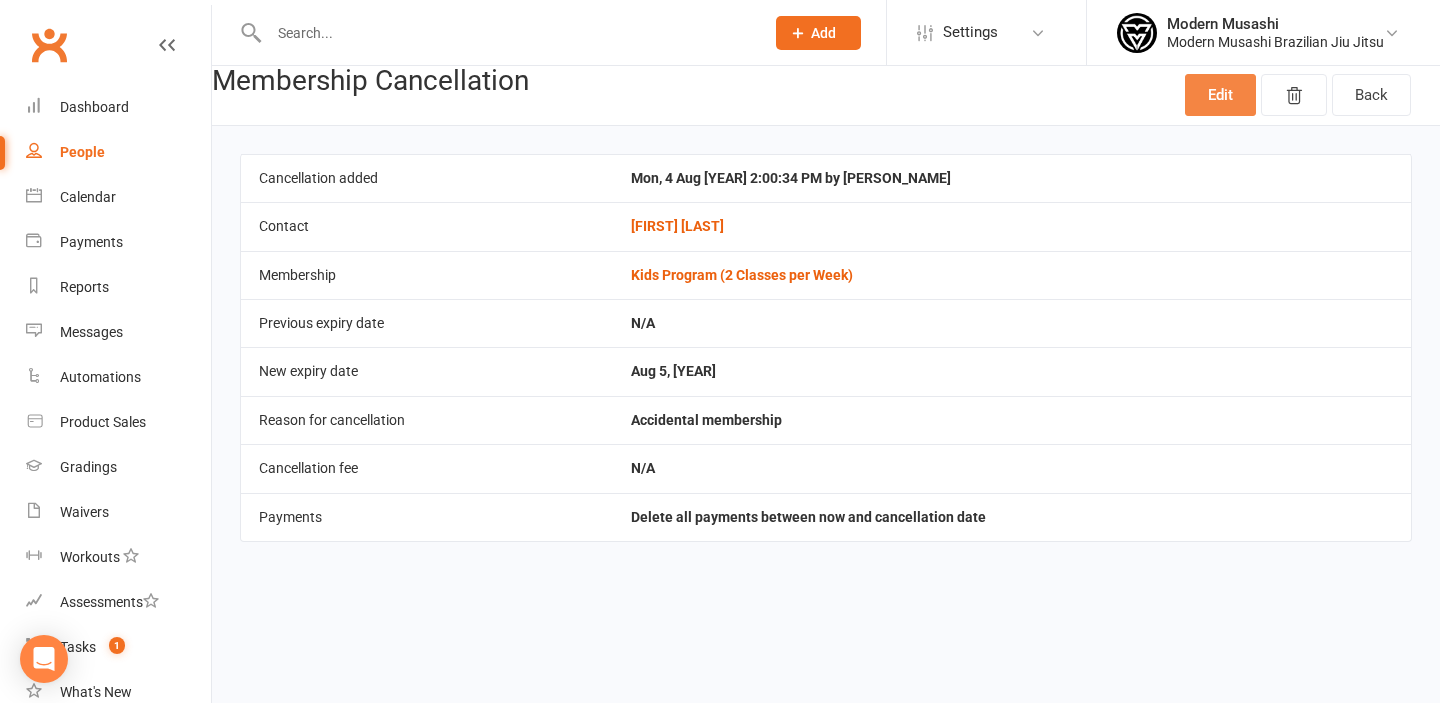 click on "Edit" at bounding box center [1220, 95] 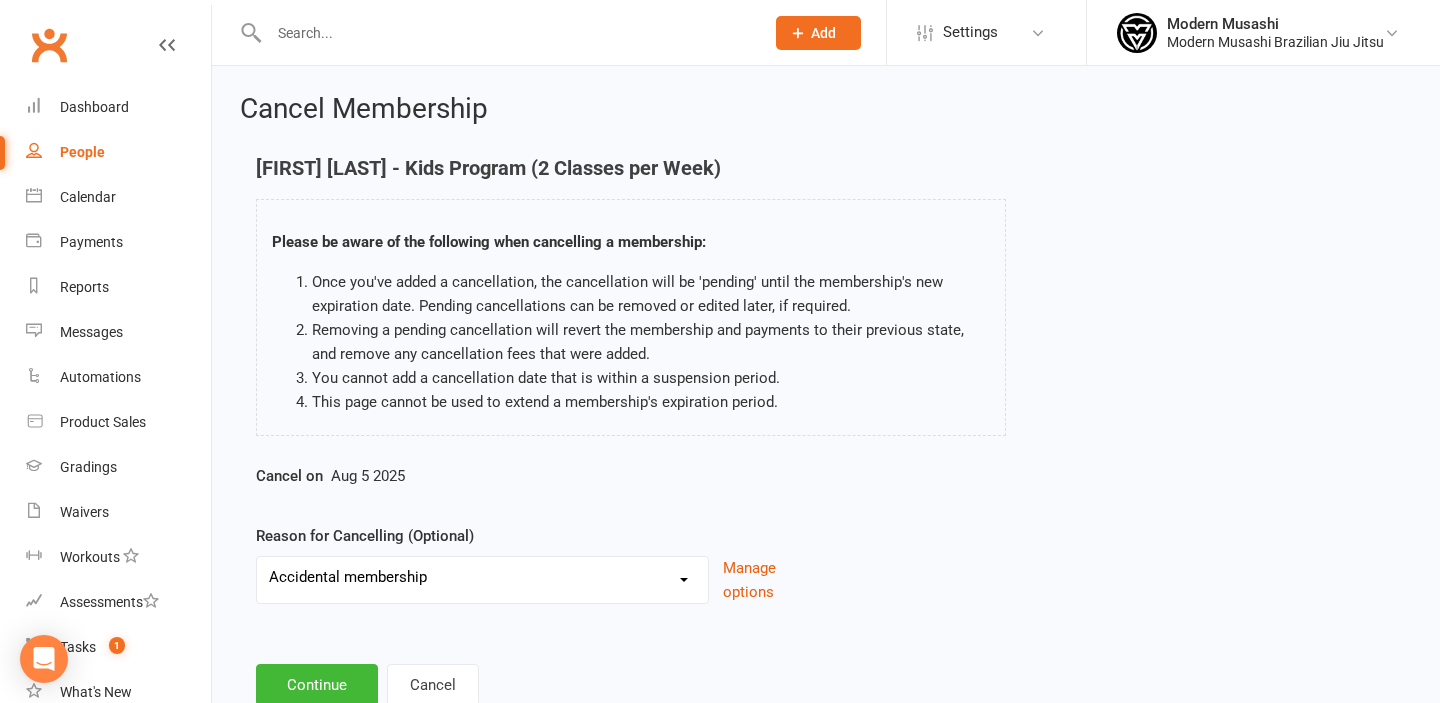 scroll, scrollTop: 64, scrollLeft: 0, axis: vertical 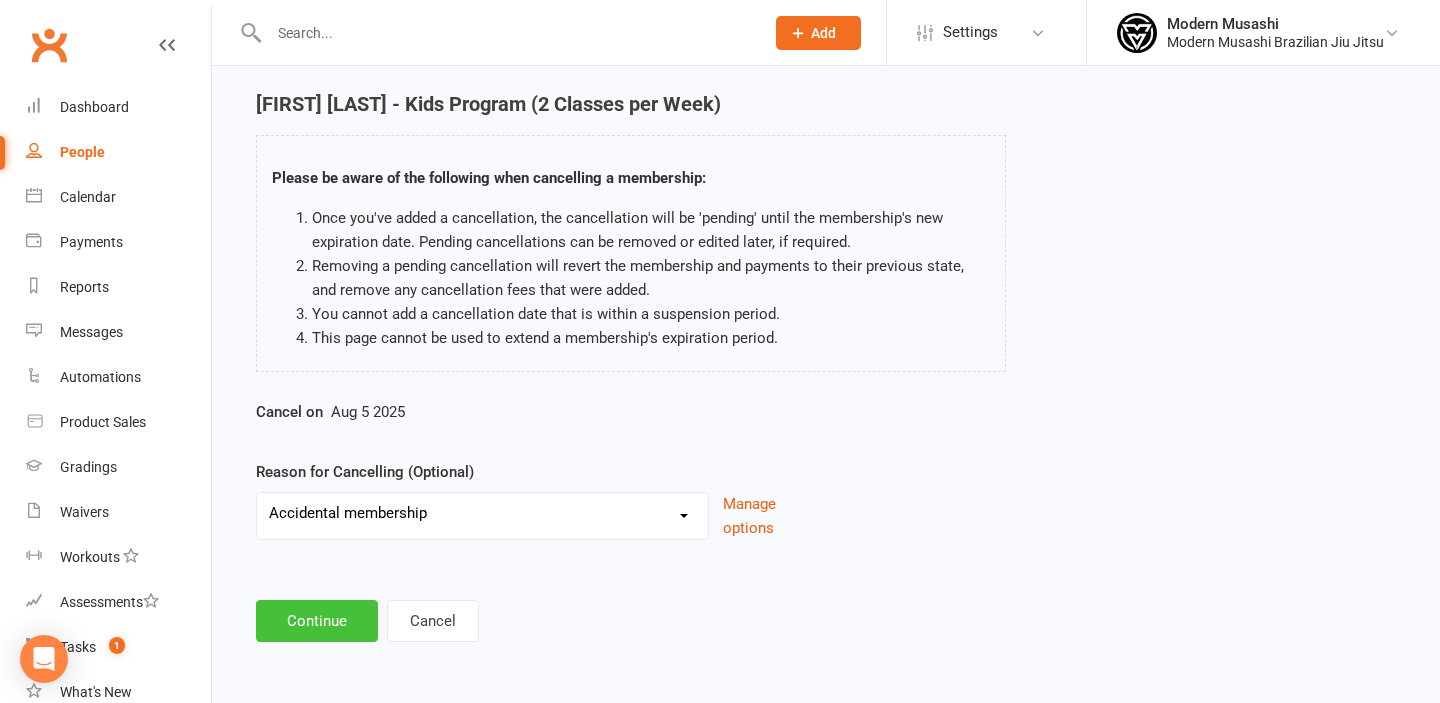 click on "Continue" at bounding box center (317, 621) 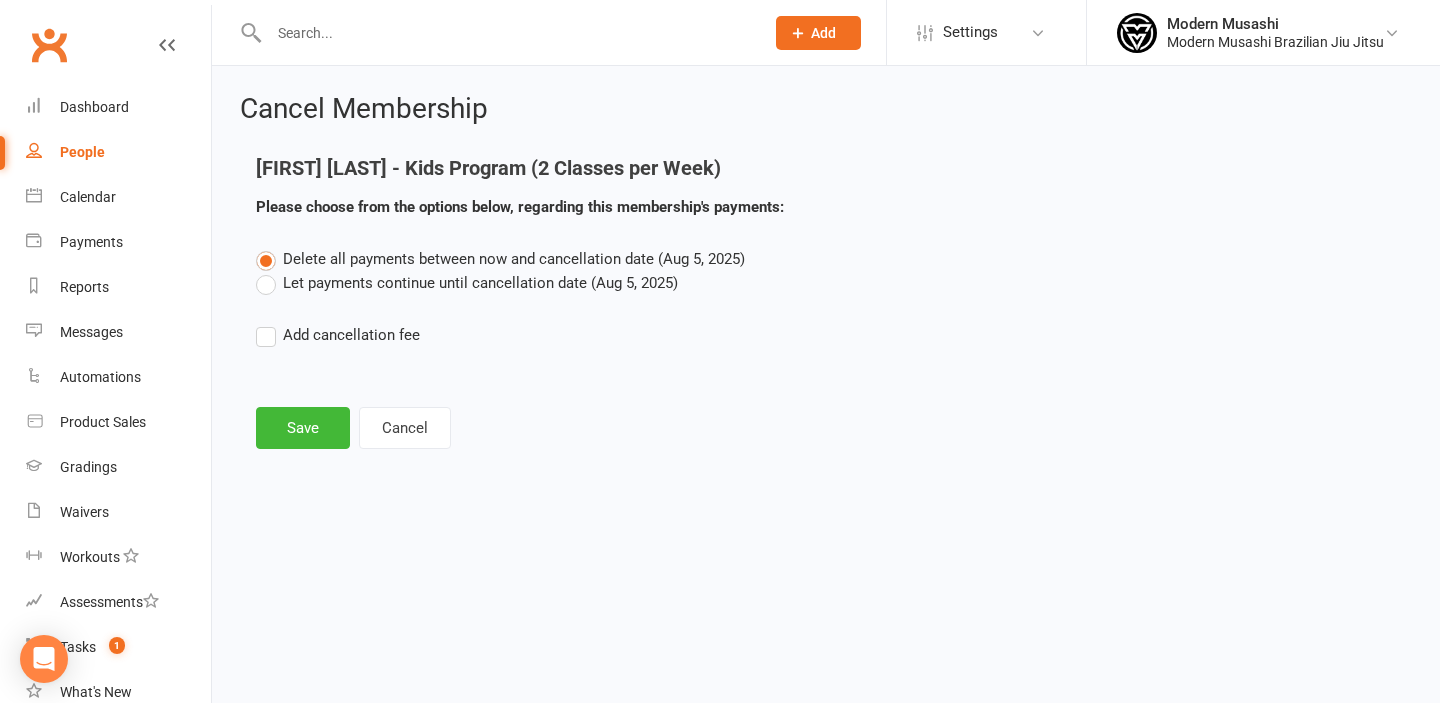 scroll, scrollTop: 0, scrollLeft: 0, axis: both 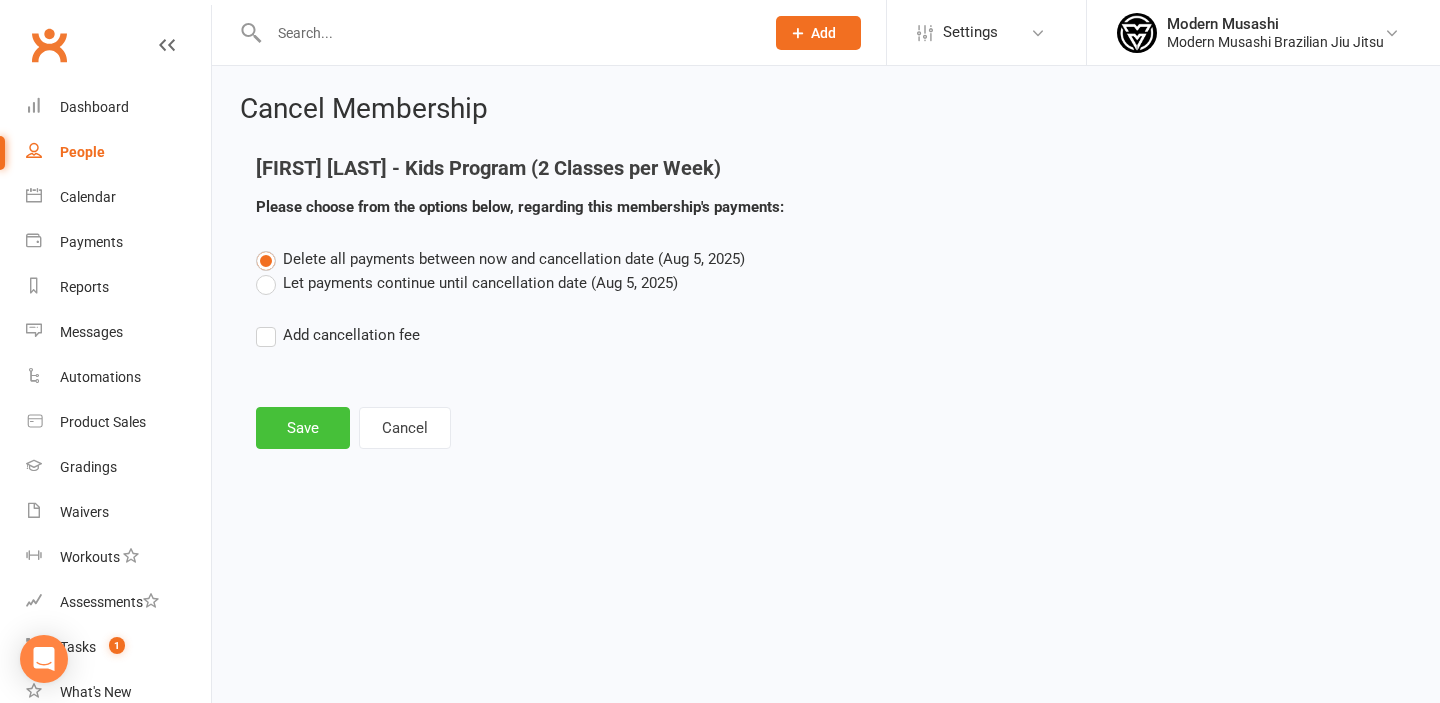 click on "Save" at bounding box center [303, 428] 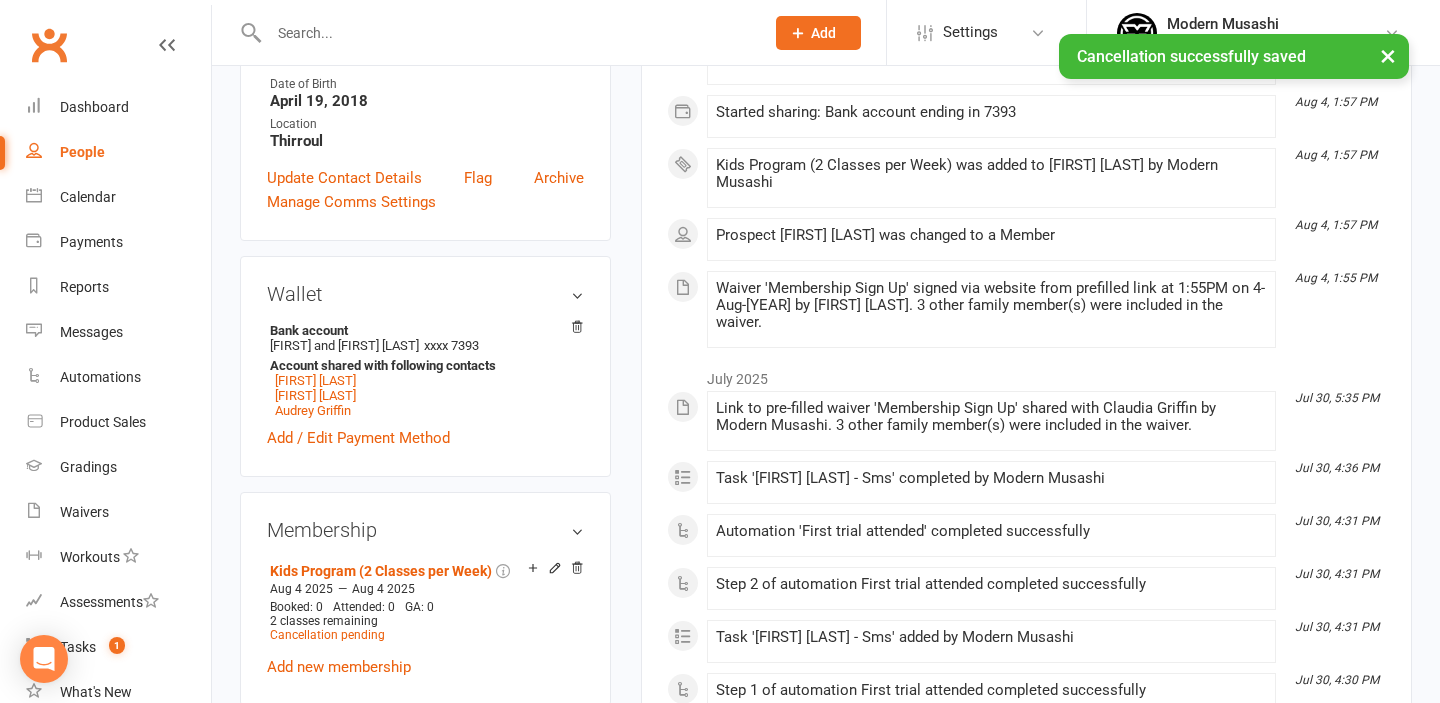 scroll, scrollTop: 566, scrollLeft: 0, axis: vertical 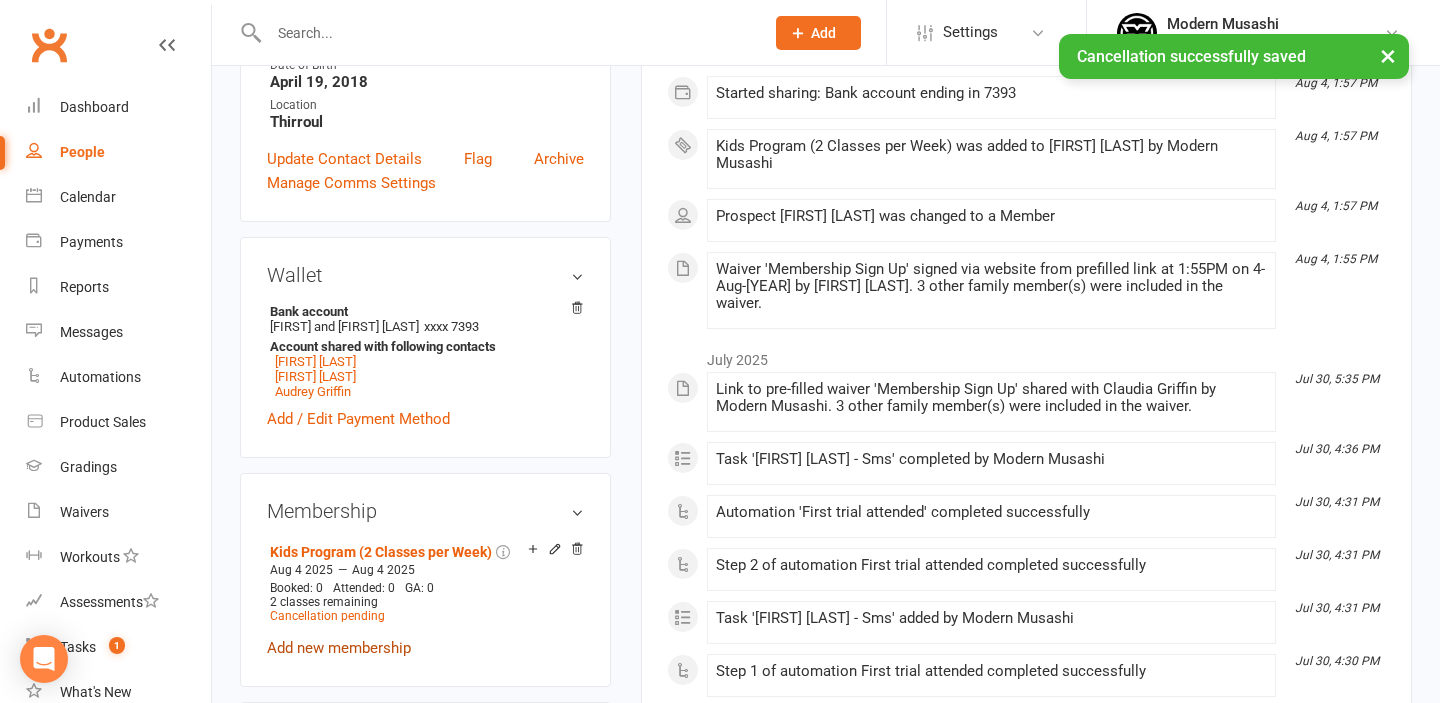 click on "Add new membership" at bounding box center (339, 648) 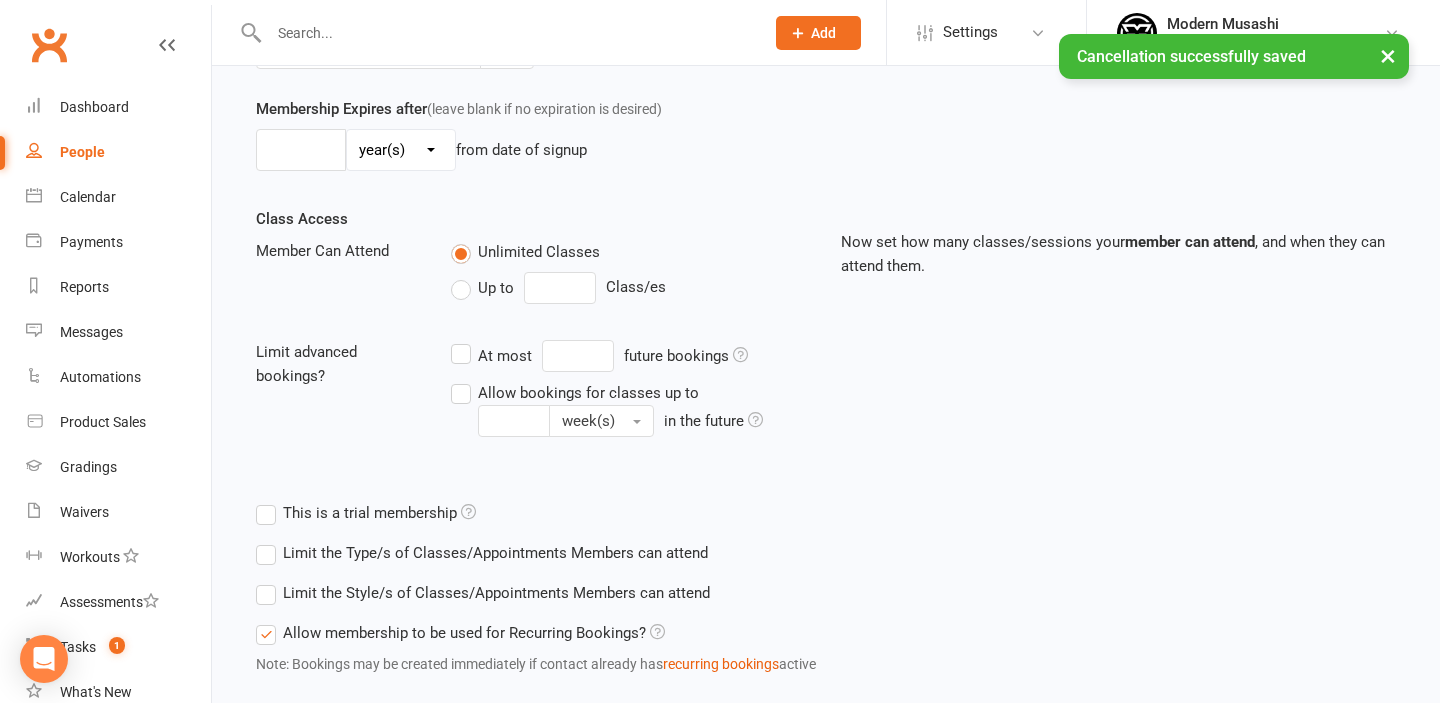 scroll, scrollTop: 0, scrollLeft: 0, axis: both 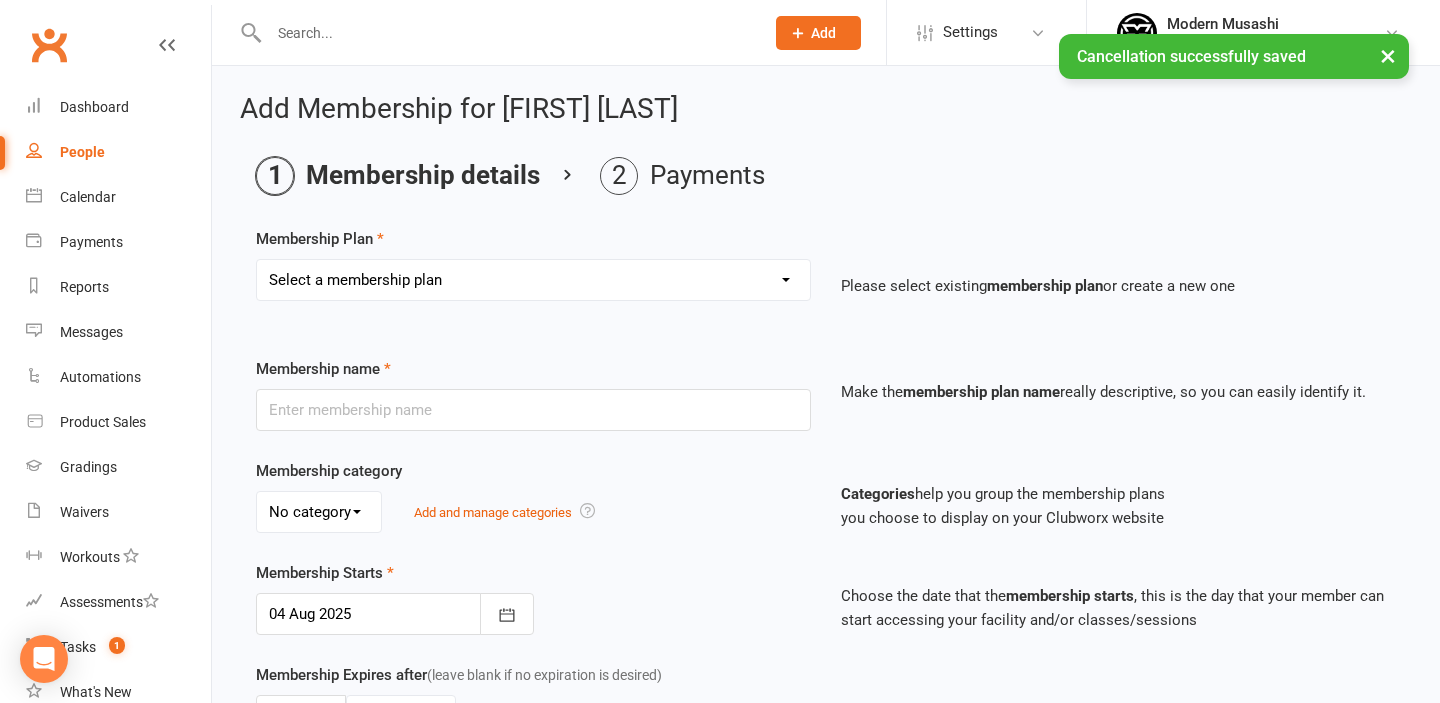 click on "Select a membership plan Create new Membership Plan Foundation Adults (16 remaining) Kids Program (2 Classes per Week) Kids Program Unlimited Kids Program (1 Class per Week) Free Week Trial Non Paying Discounted 1 day families" at bounding box center [533, 280] 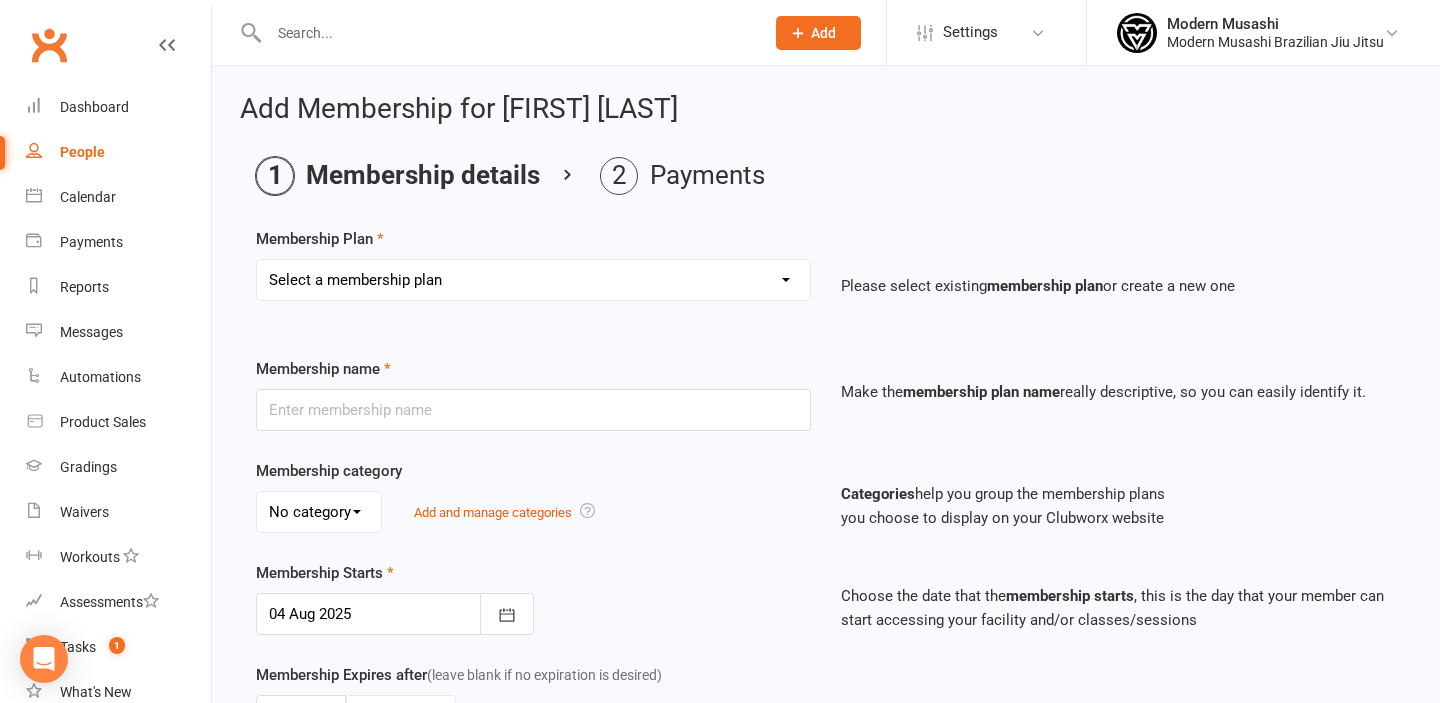 select on "6" 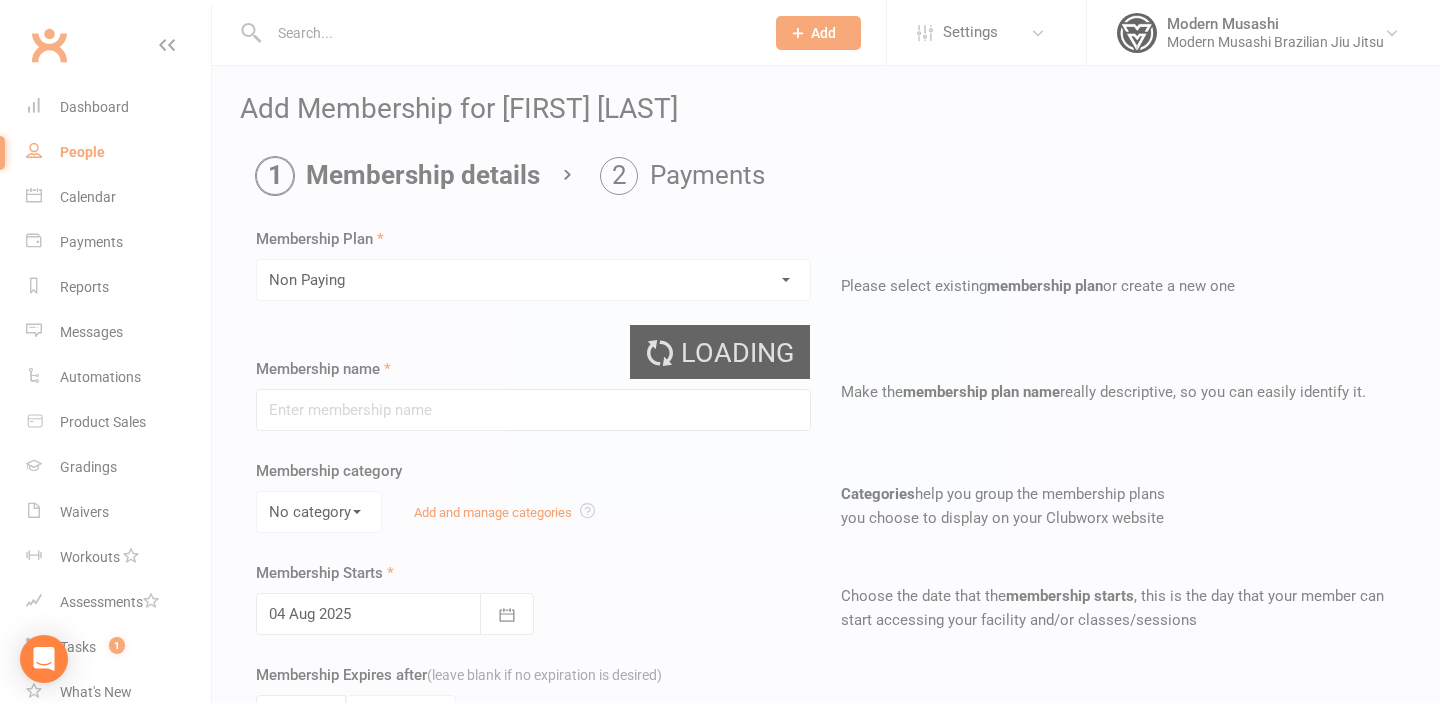 type on "Non Paying" 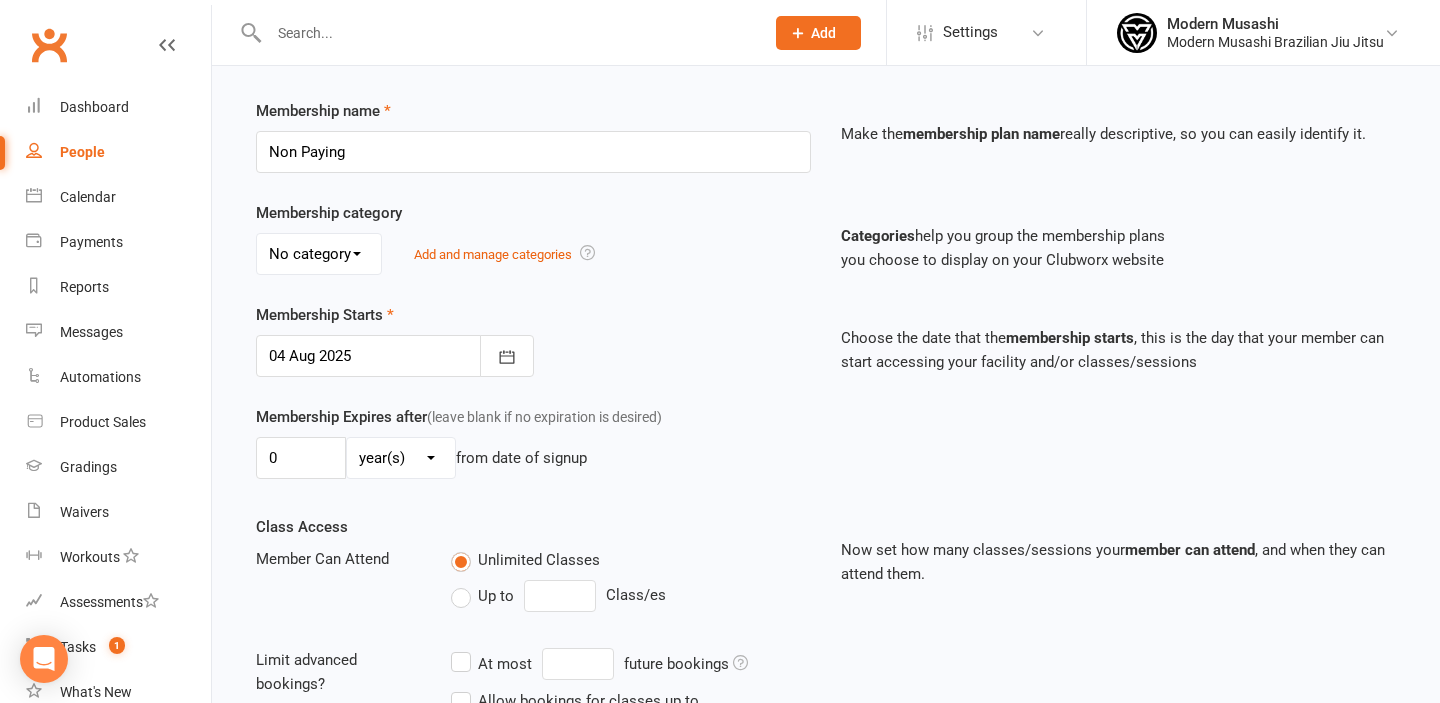 scroll, scrollTop: 268, scrollLeft: 0, axis: vertical 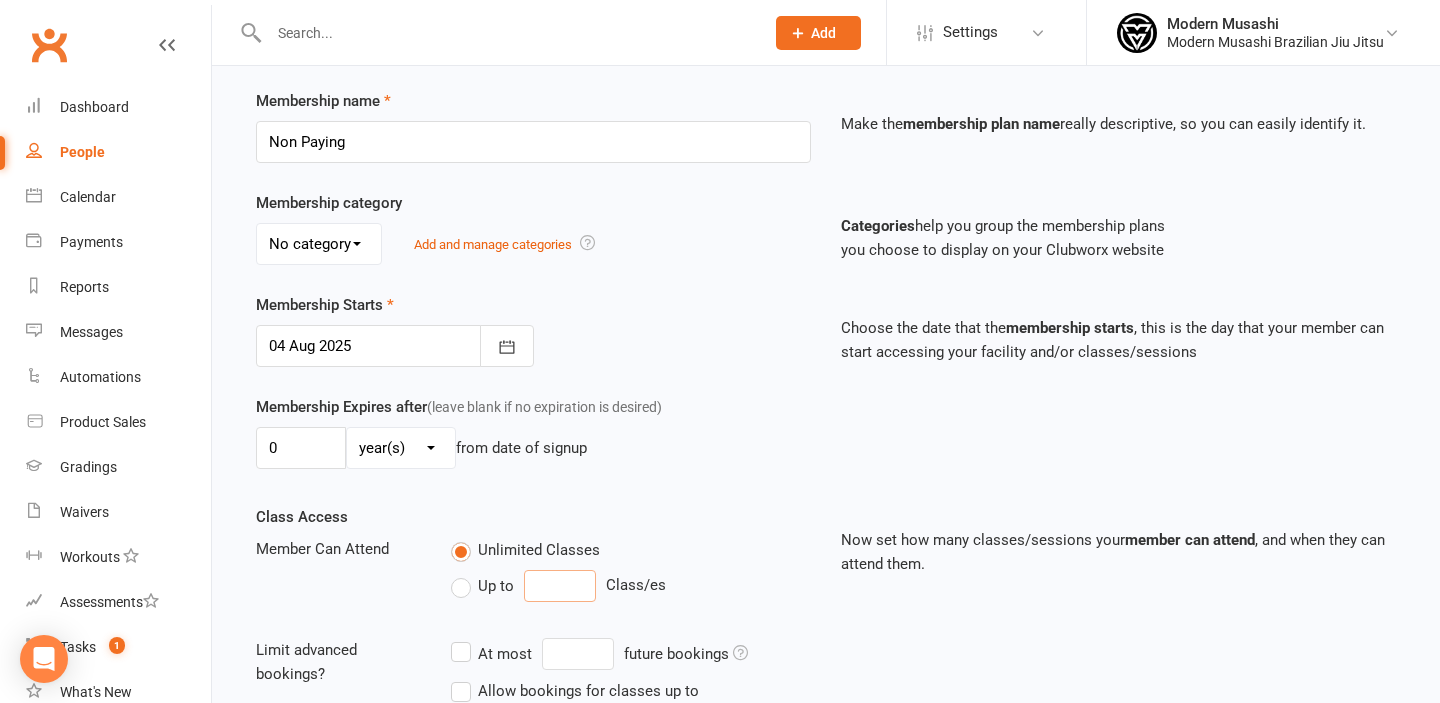 click at bounding box center [560, 586] 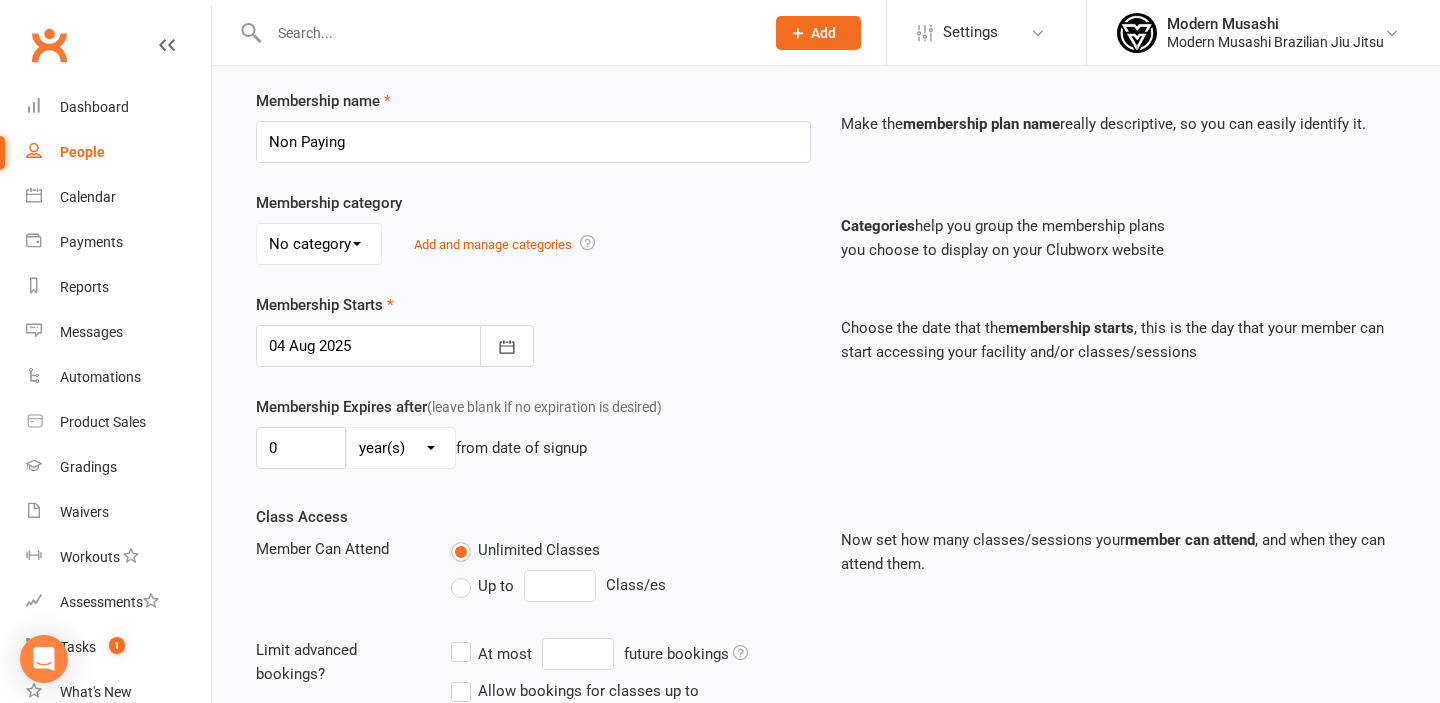 click on "Up to Class/es" at bounding box center (631, 586) 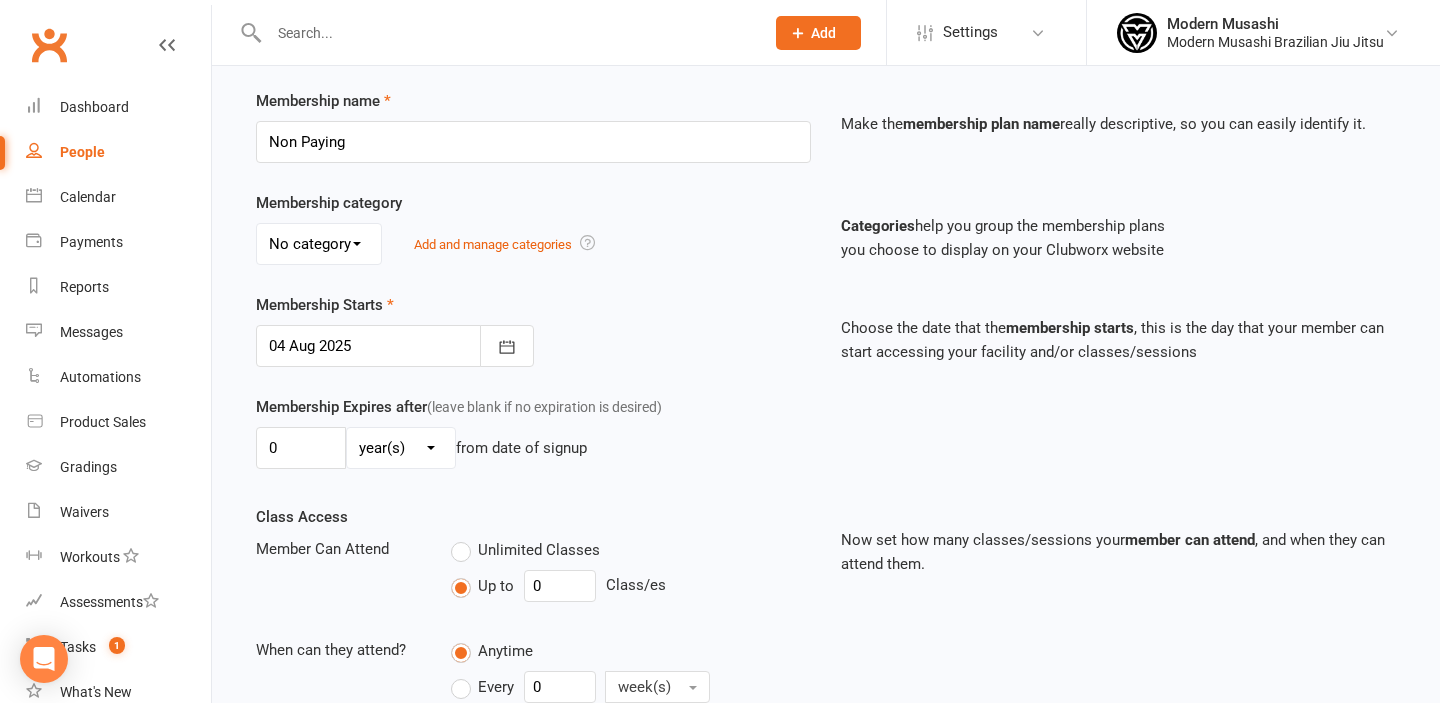 click on "Up to 0 Class/es" at bounding box center (631, 586) 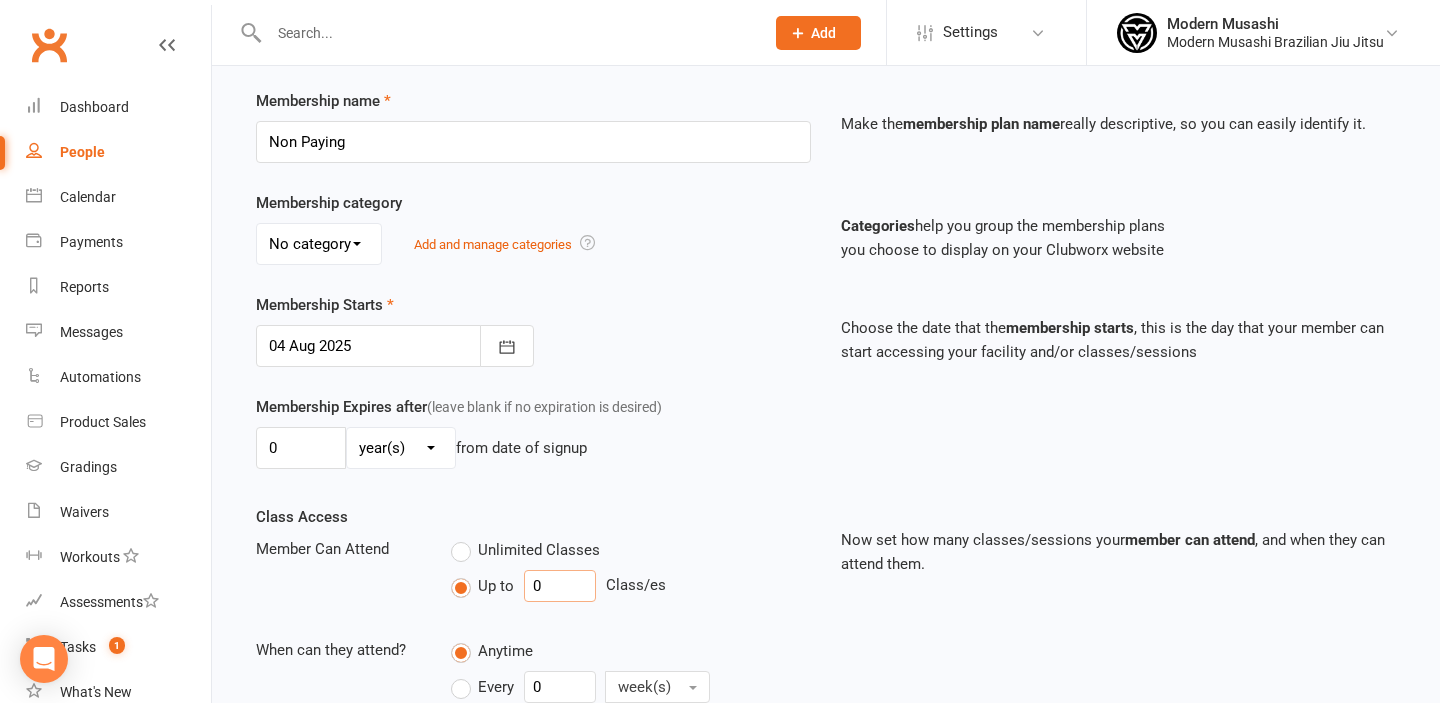 click on "0" at bounding box center [560, 586] 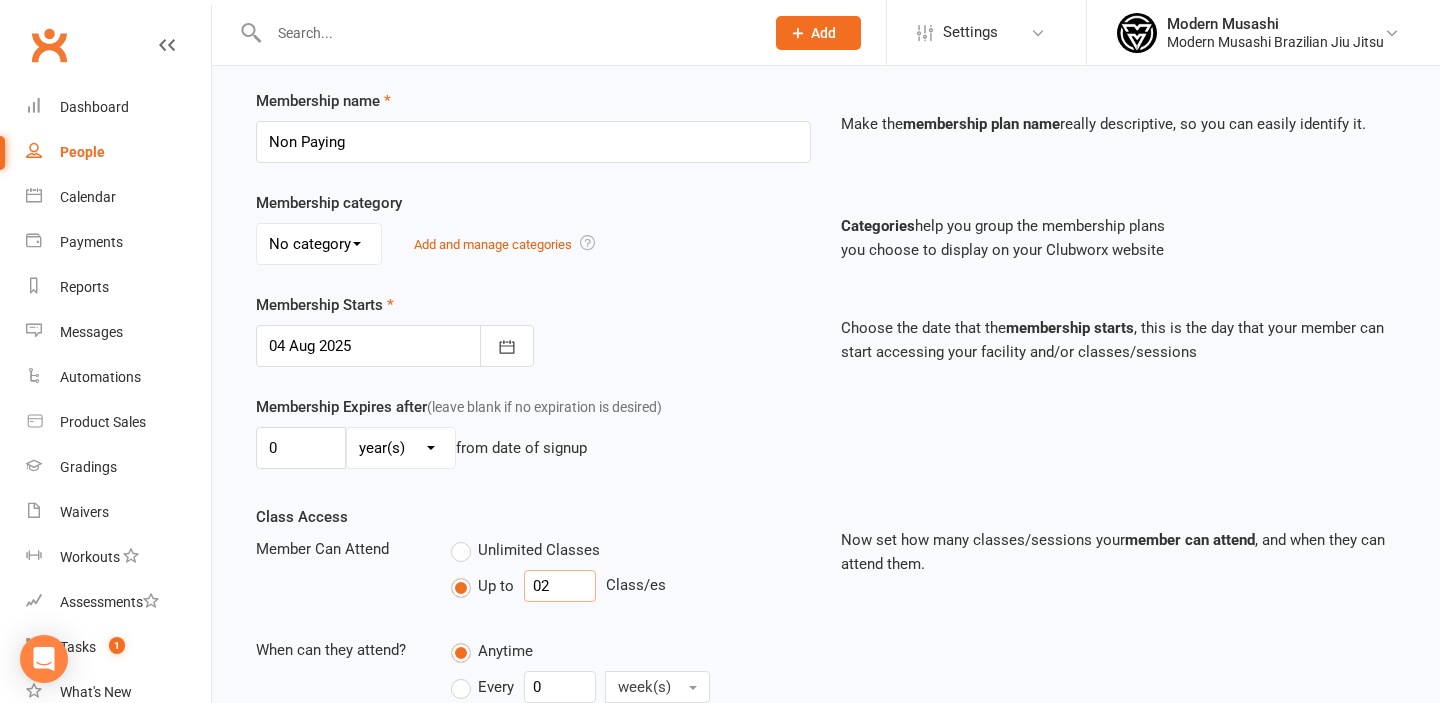 type on "0" 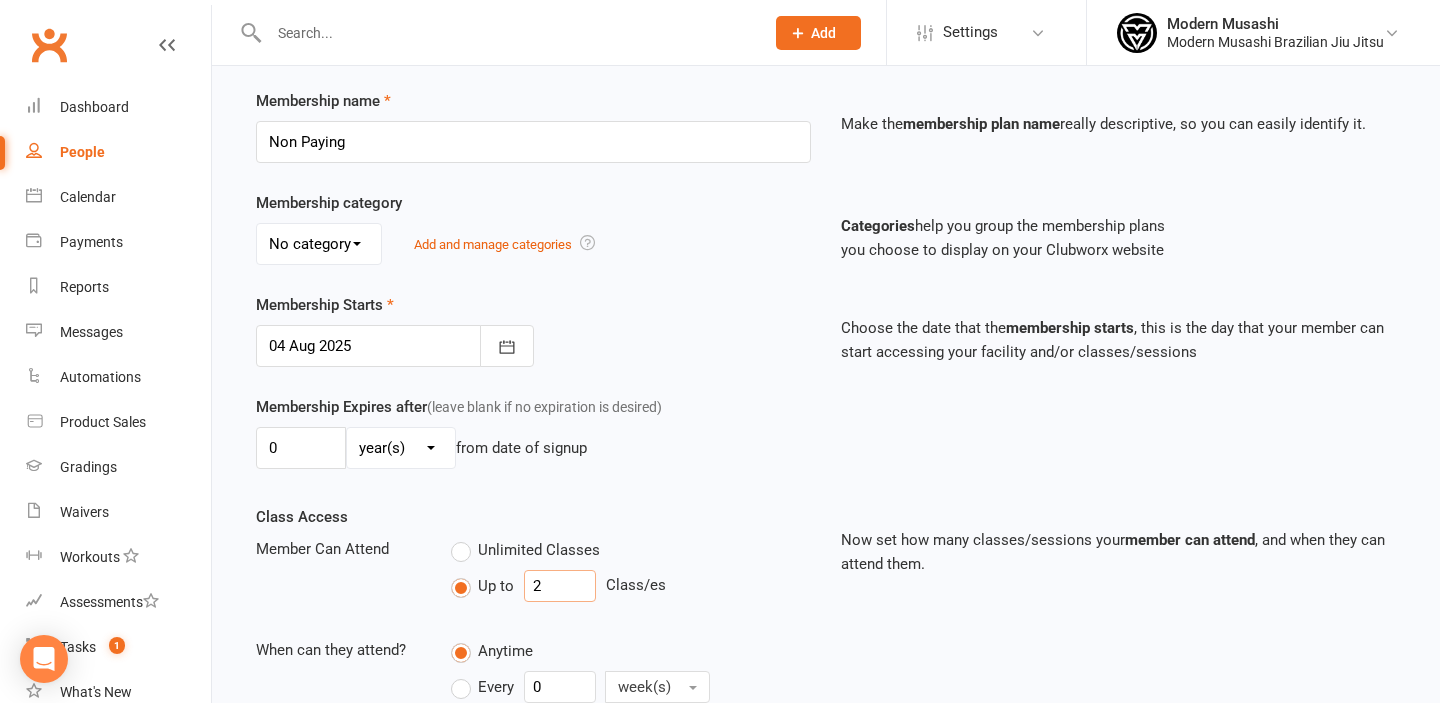 type on "2" 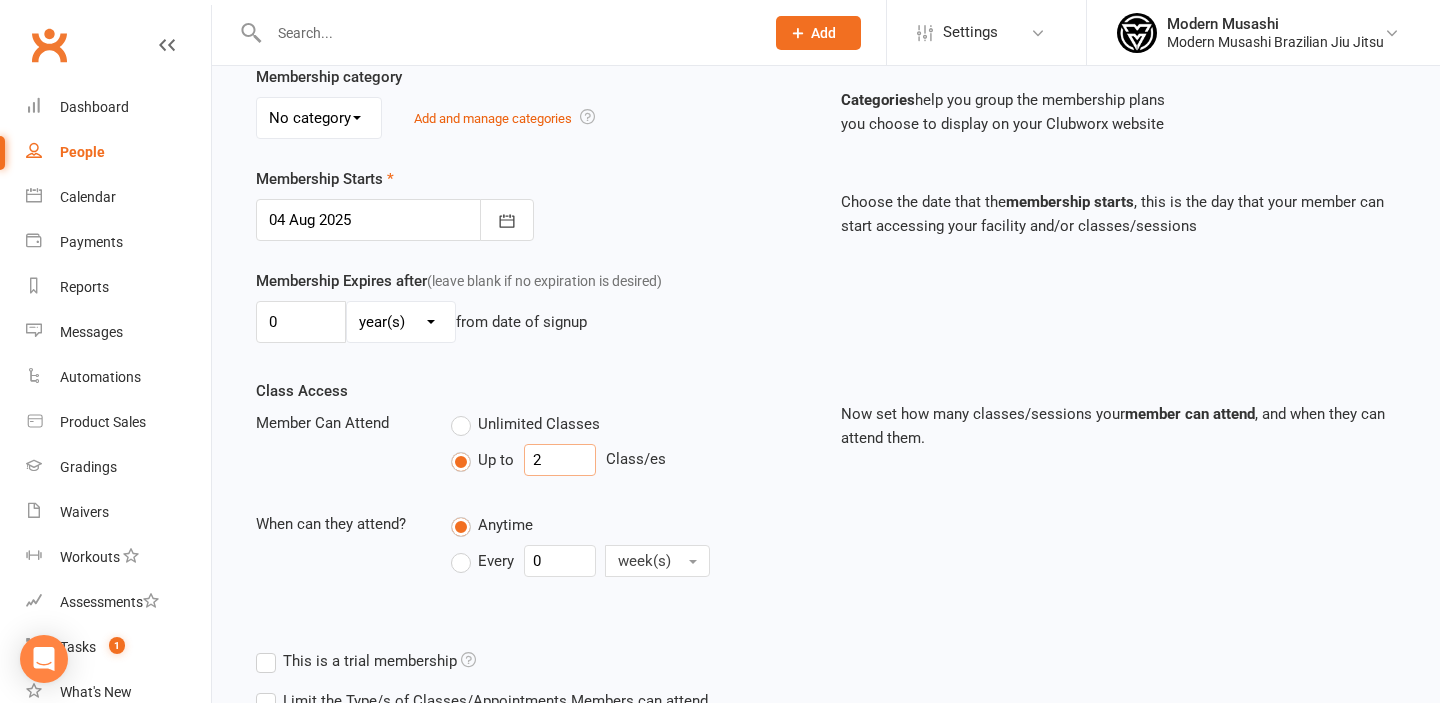 scroll, scrollTop: 397, scrollLeft: 0, axis: vertical 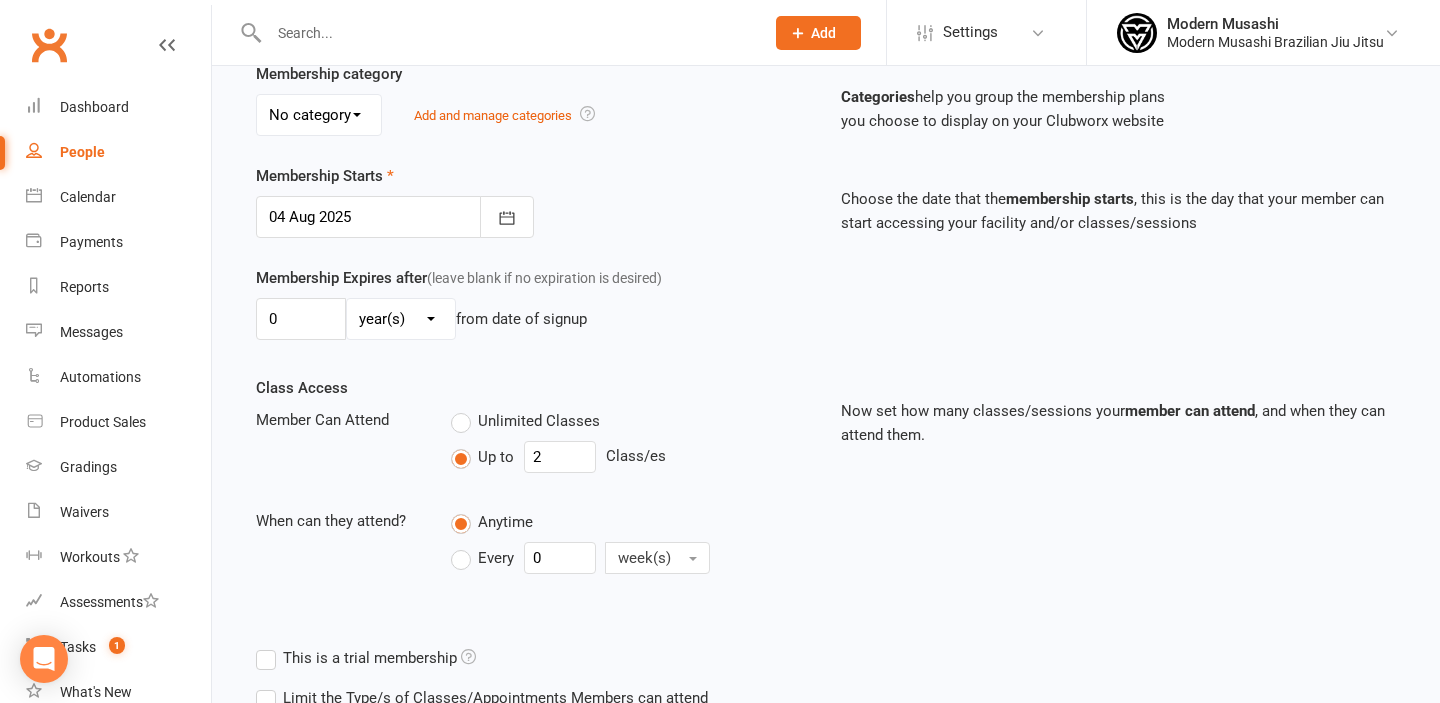 click on "Every" at bounding box center (496, 556) 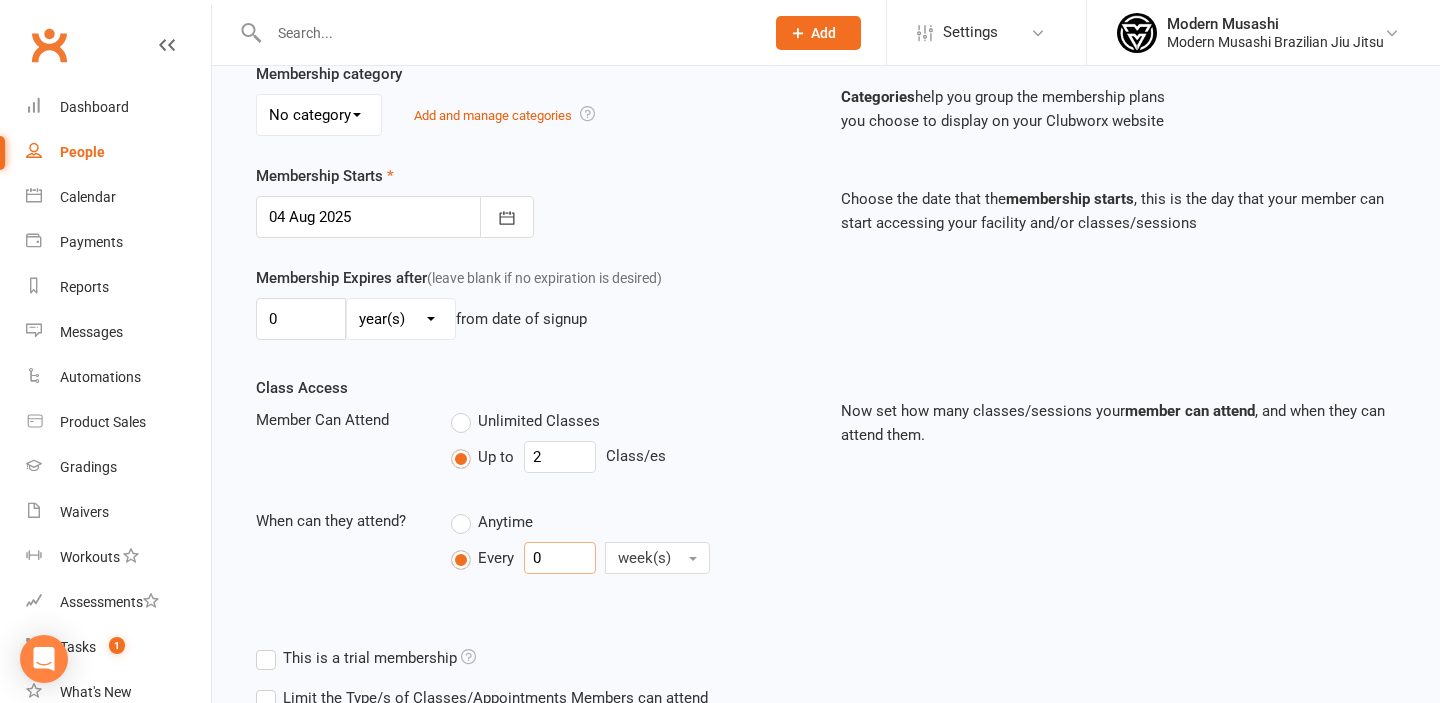 click on "0" at bounding box center [560, 558] 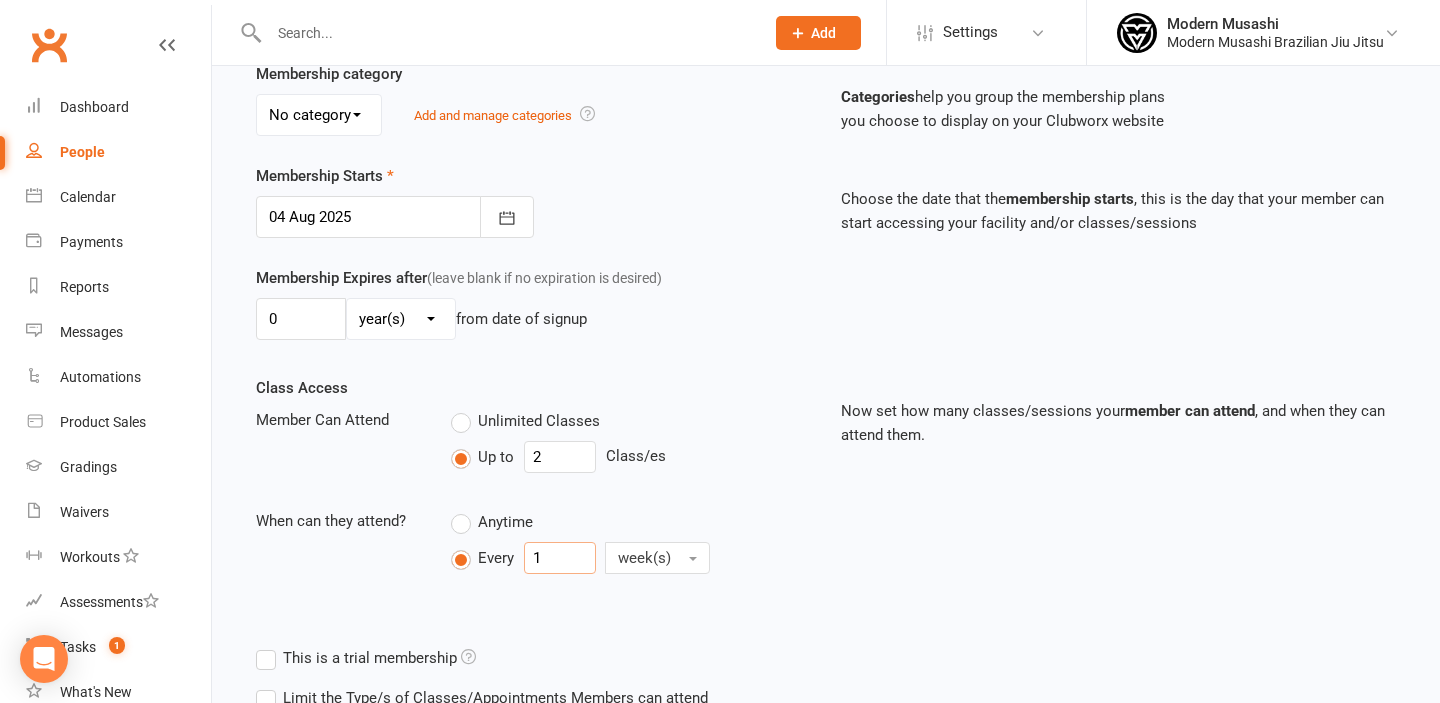 type on "1" 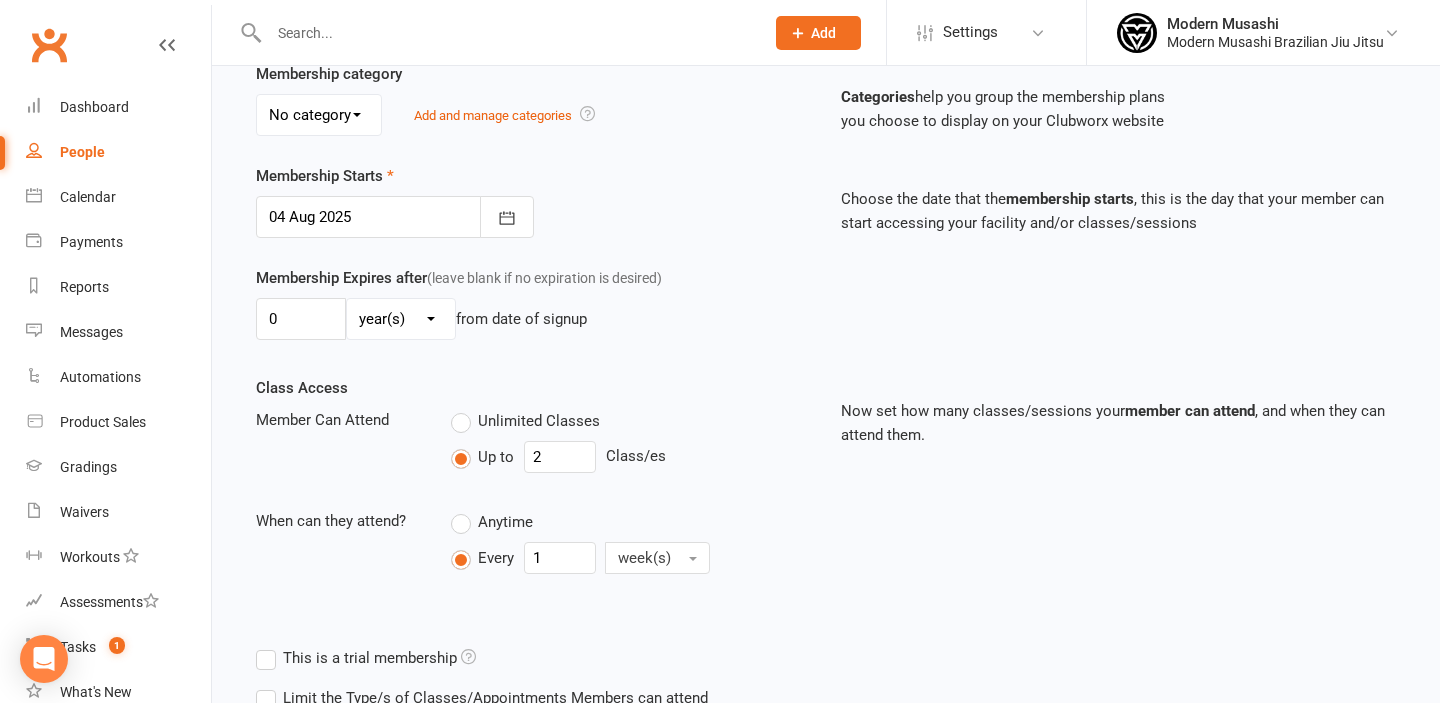 click on "Anytime Every 1
week(s)" at bounding box center (631, 545) 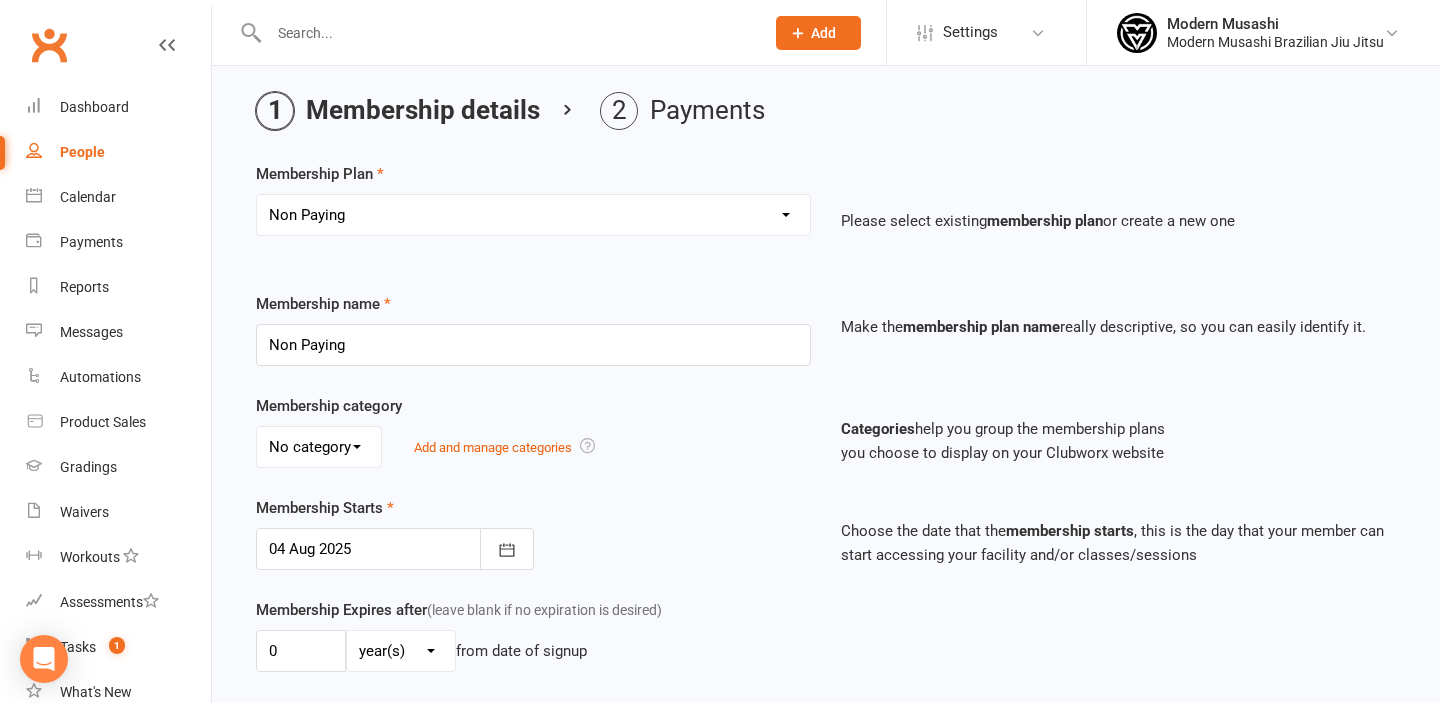 scroll, scrollTop: 64, scrollLeft: 0, axis: vertical 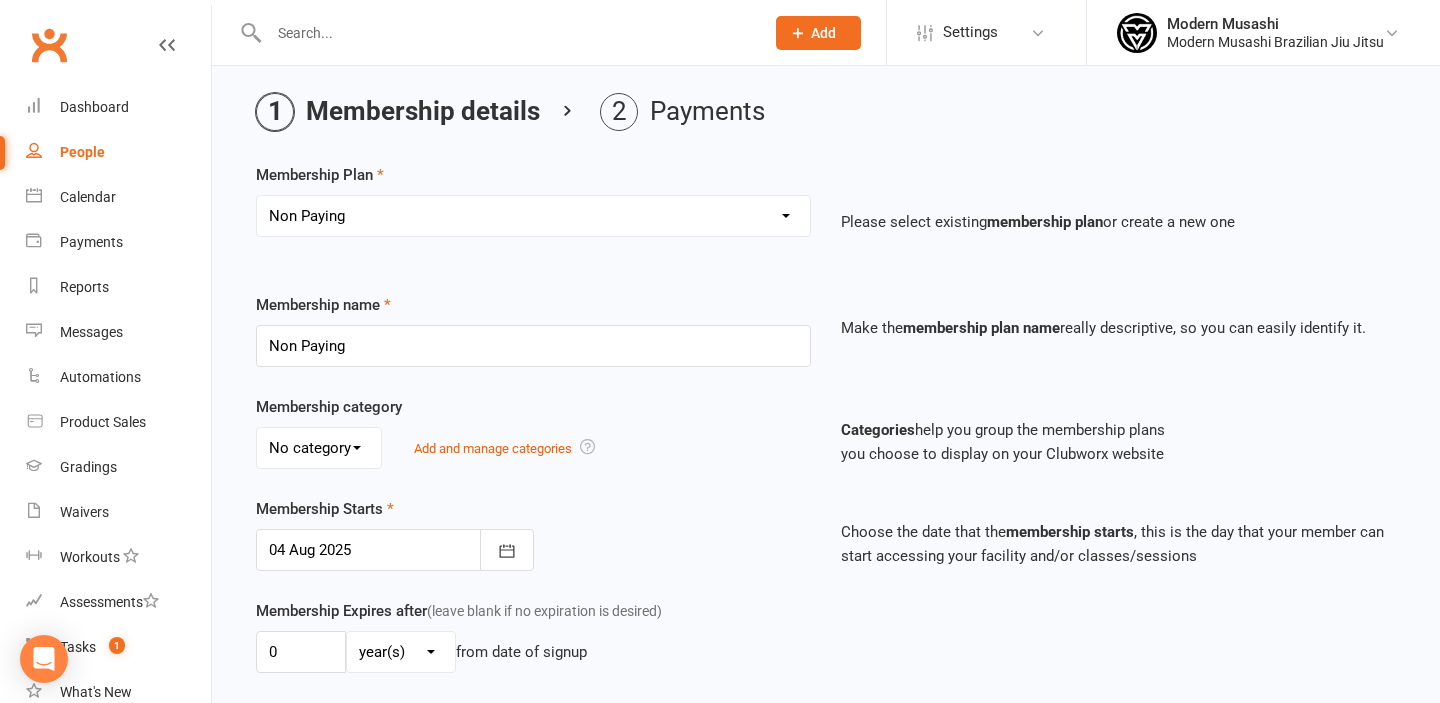 click on "No category Adults Kids" at bounding box center [319, 448] 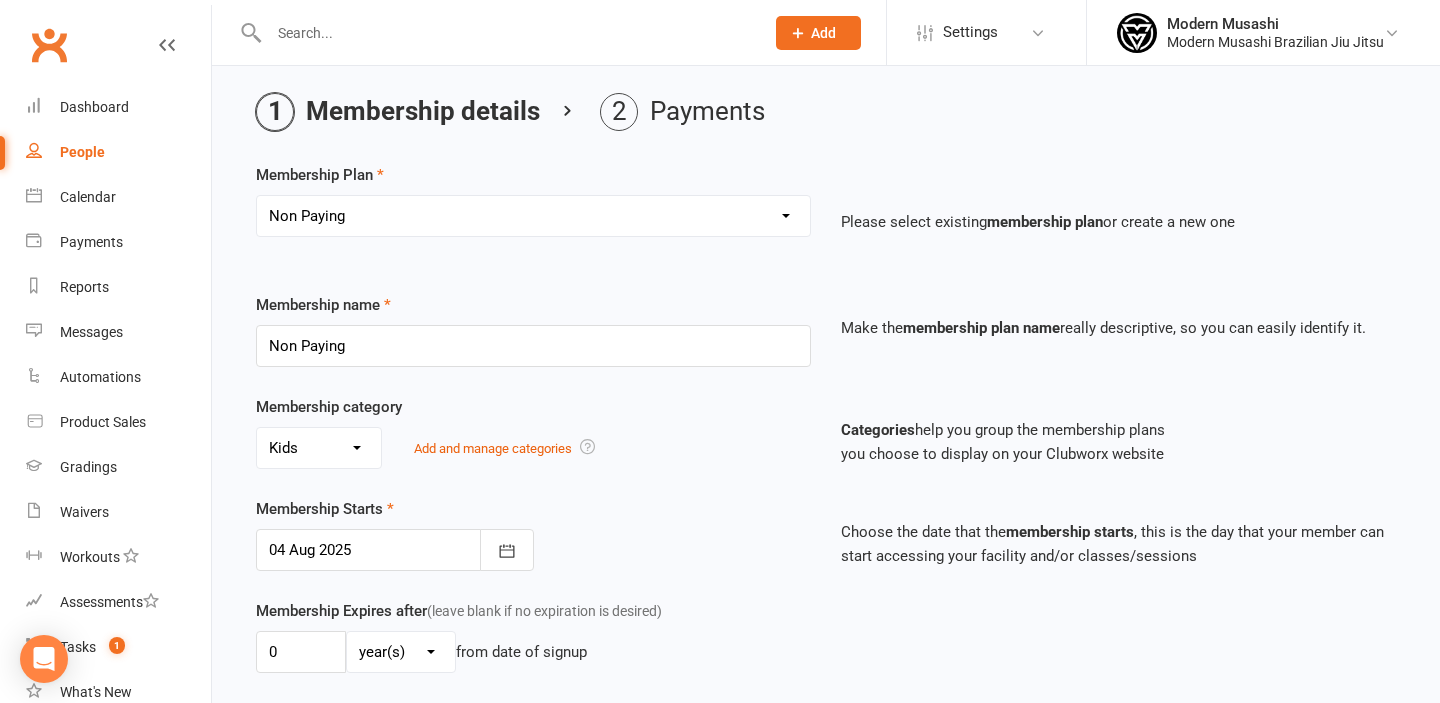 click on "Membership Starts 04 Aug 2025
August 2025
Sun Mon Tue Wed Thu Fri Sat
31
27
28
29
30
31
01
02
32
03
04
05
06
07
08
09
33
10
11
12
13
14
15
16
34
17
18
19
20
21
22
23
35
24
25
26
27
28
29
30
36 31" at bounding box center [533, 534] 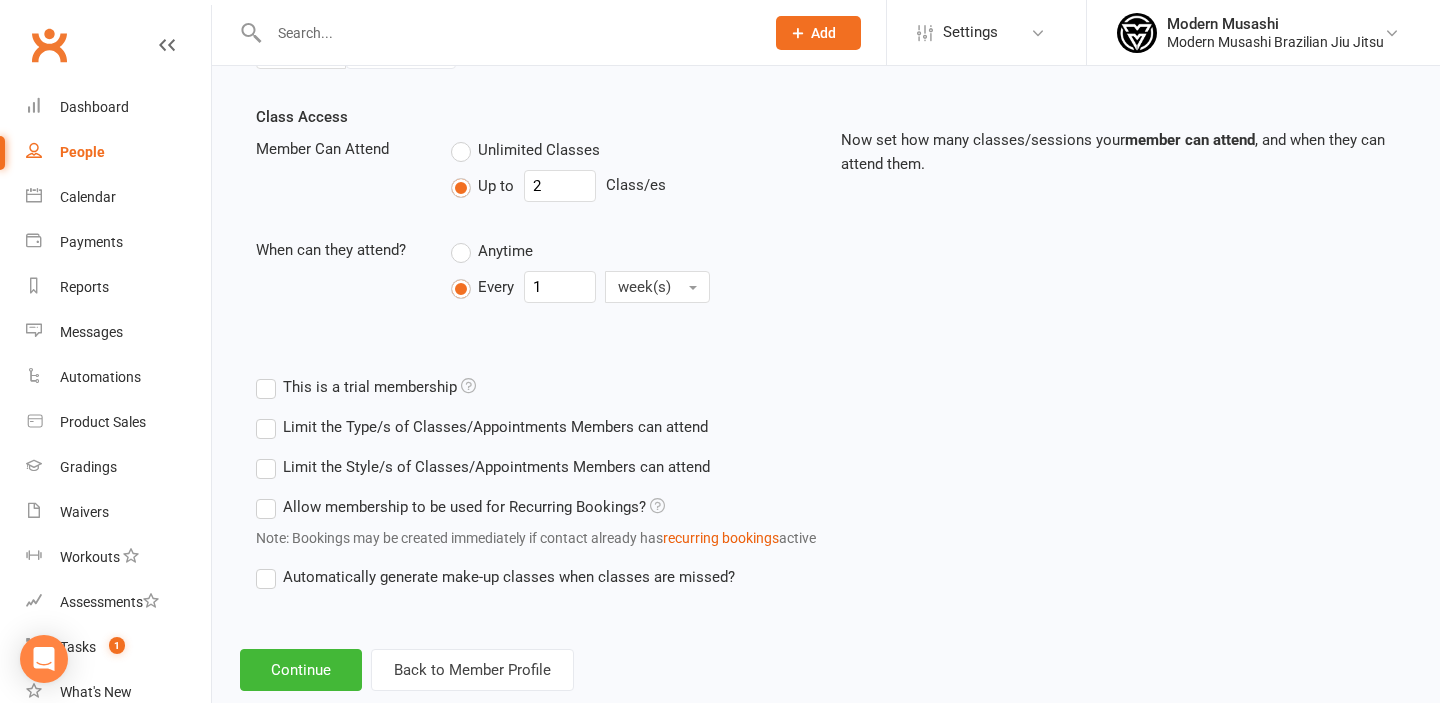 scroll, scrollTop: 713, scrollLeft: 0, axis: vertical 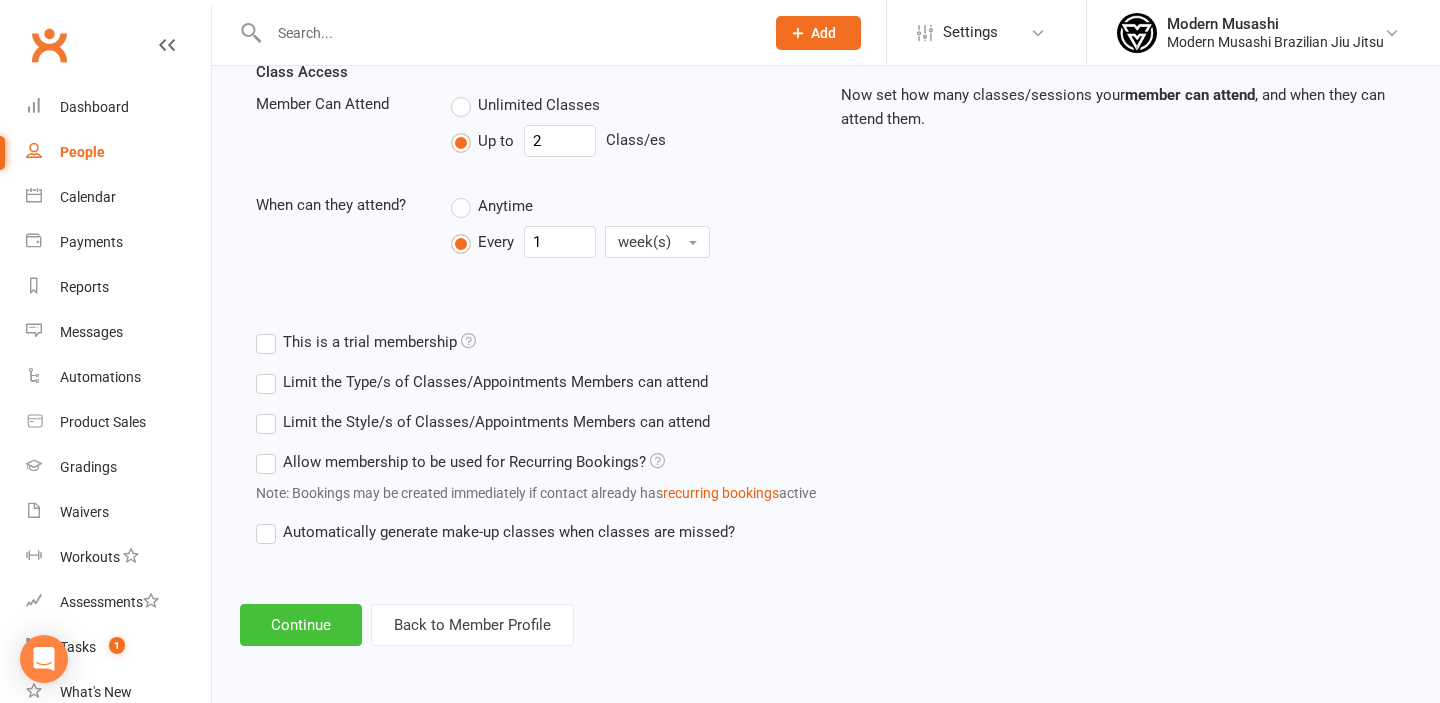 click on "Continue" at bounding box center [301, 625] 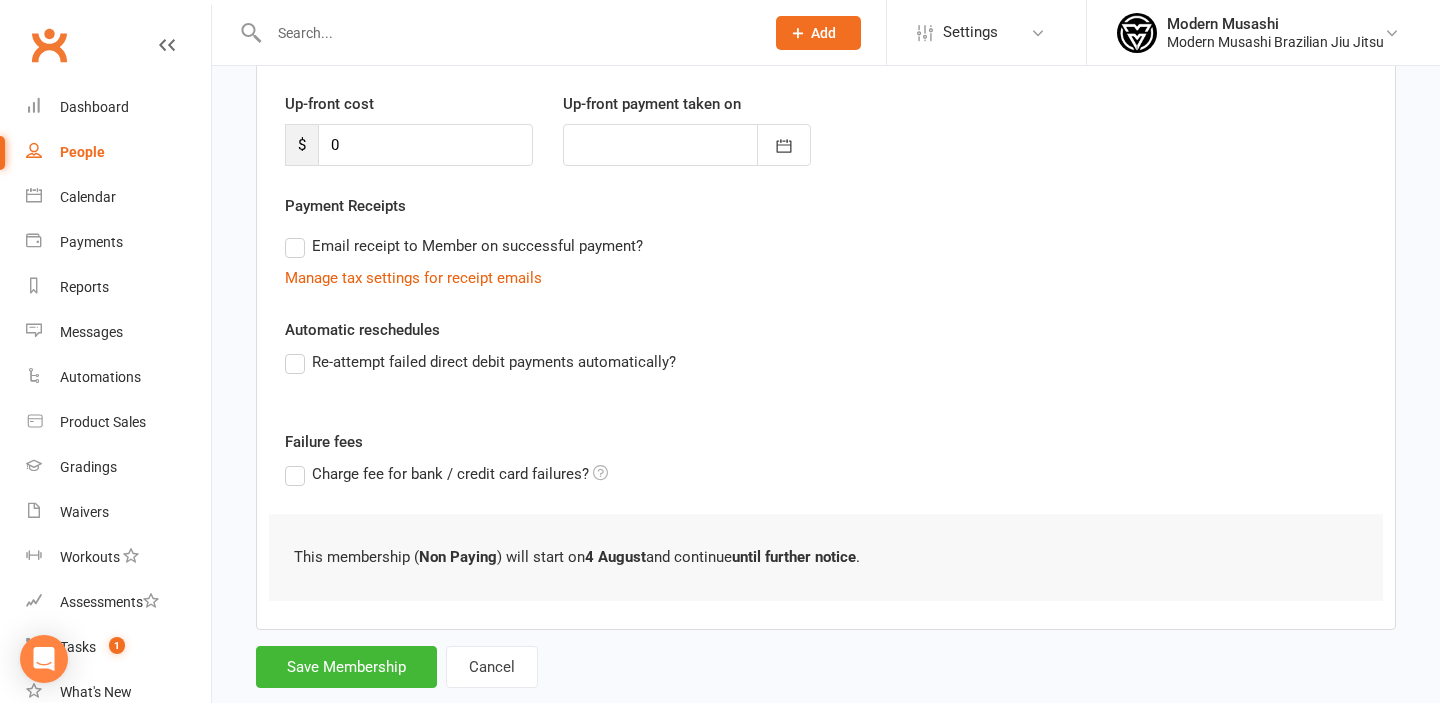 scroll, scrollTop: 306, scrollLeft: 0, axis: vertical 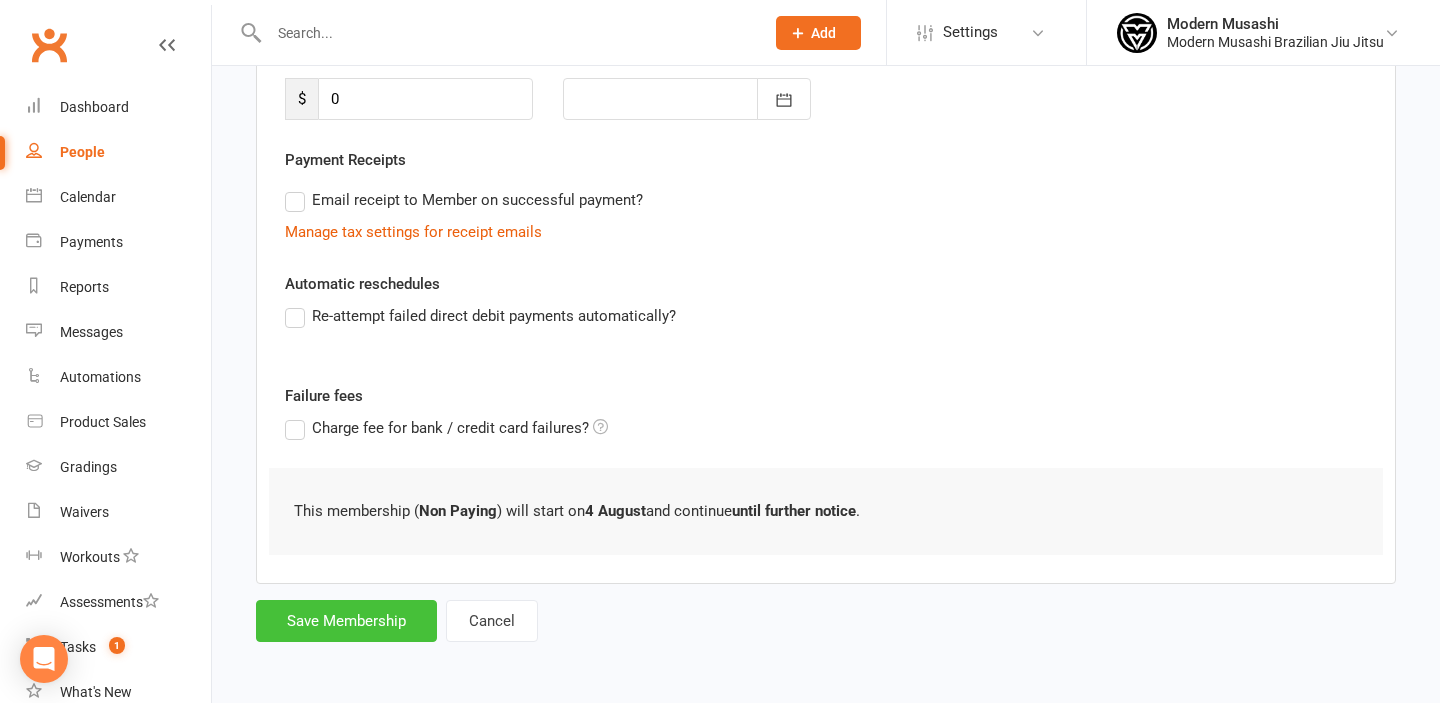 click on "Save Membership" at bounding box center [346, 621] 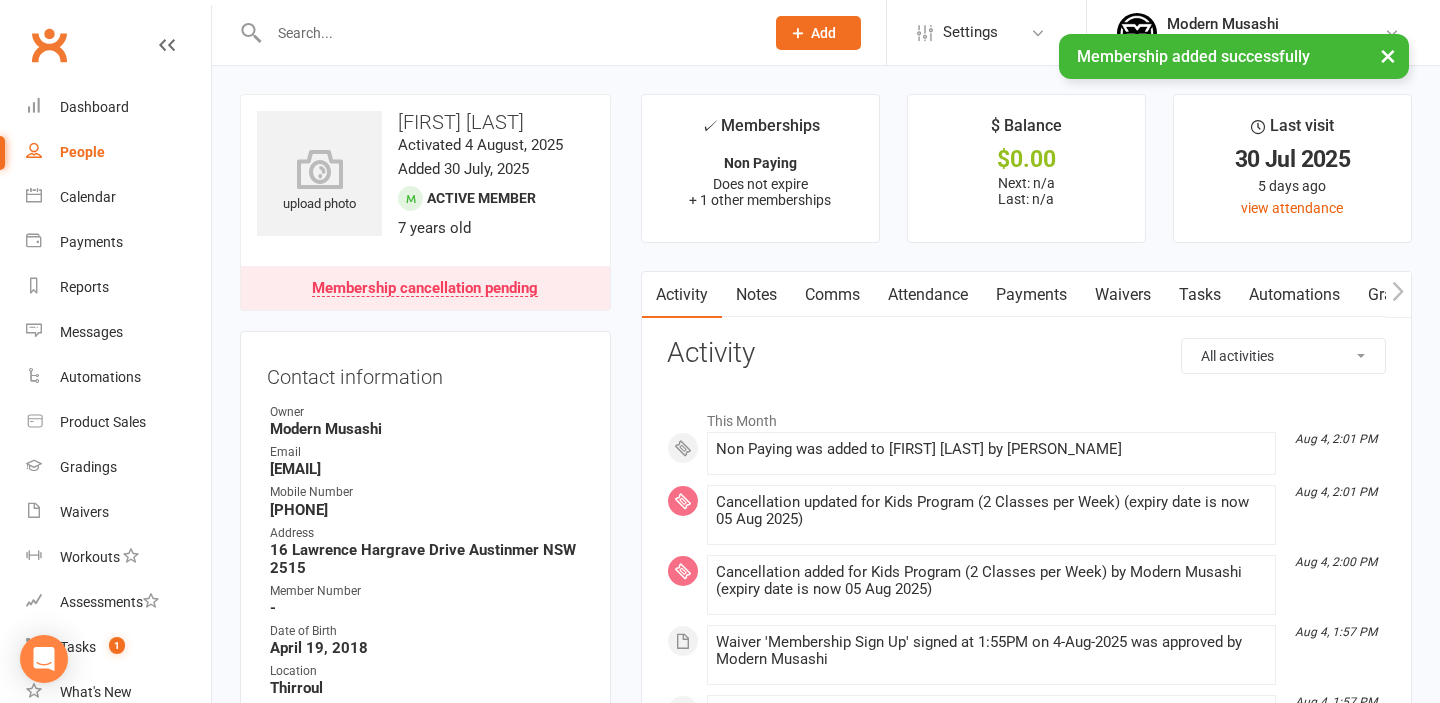 scroll, scrollTop: 8, scrollLeft: 0, axis: vertical 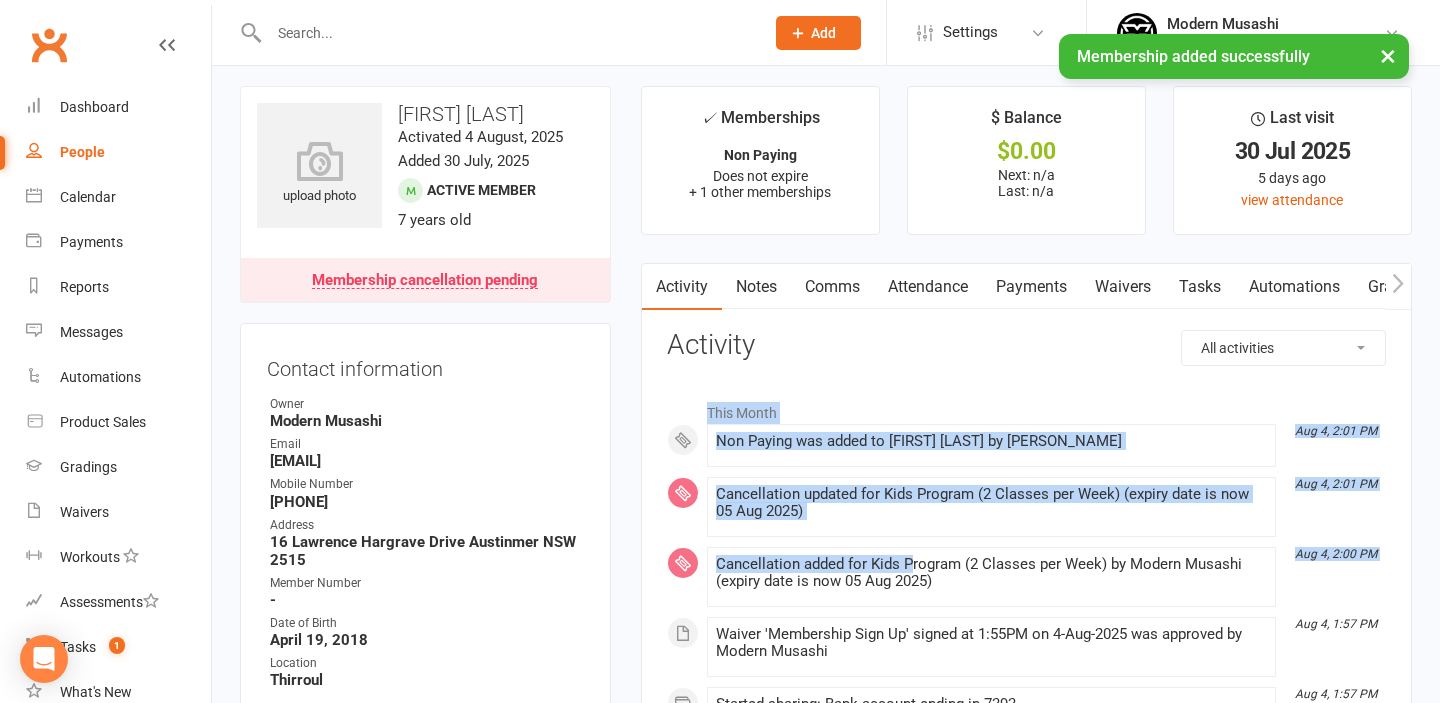 drag, startPoint x: 817, startPoint y: 395, endPoint x: 914, endPoint y: 569, distance: 199.21094 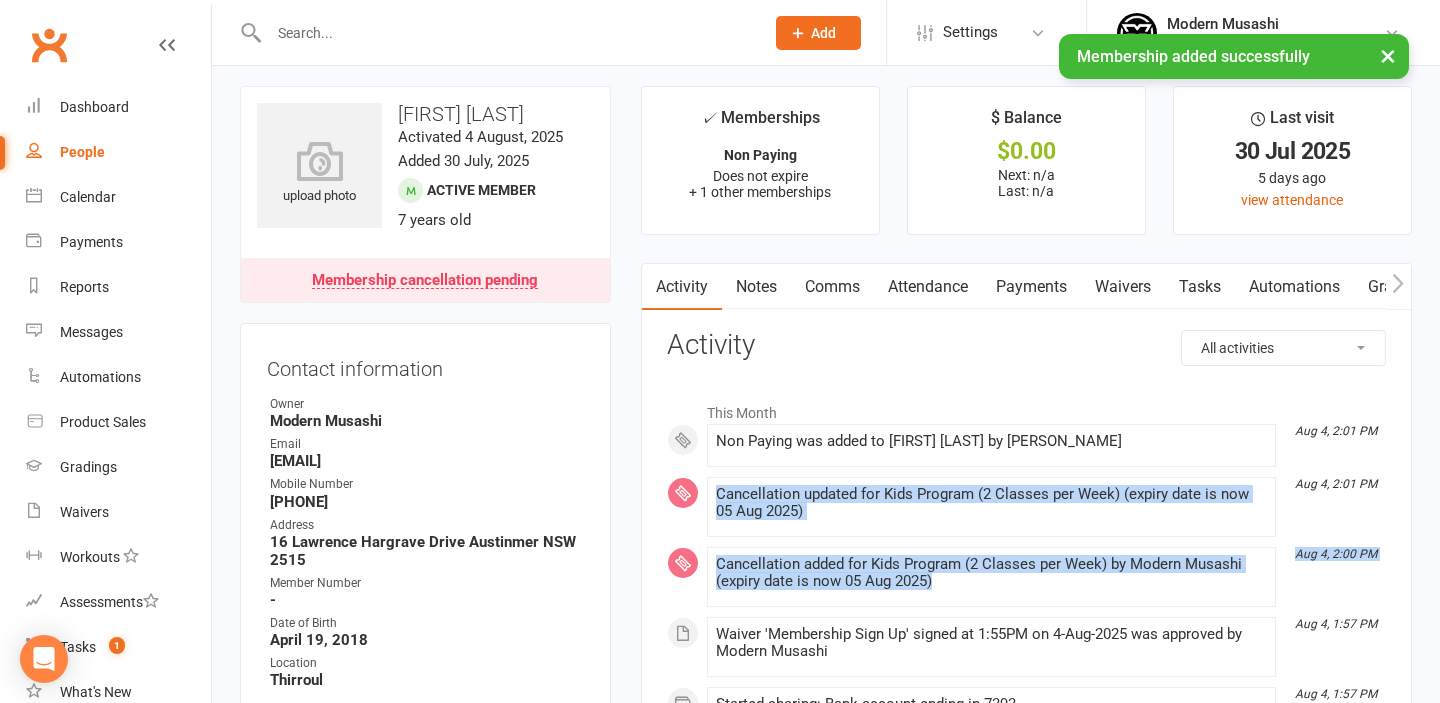 drag, startPoint x: 967, startPoint y: 485, endPoint x: 1037, endPoint y: 588, distance: 124.53513 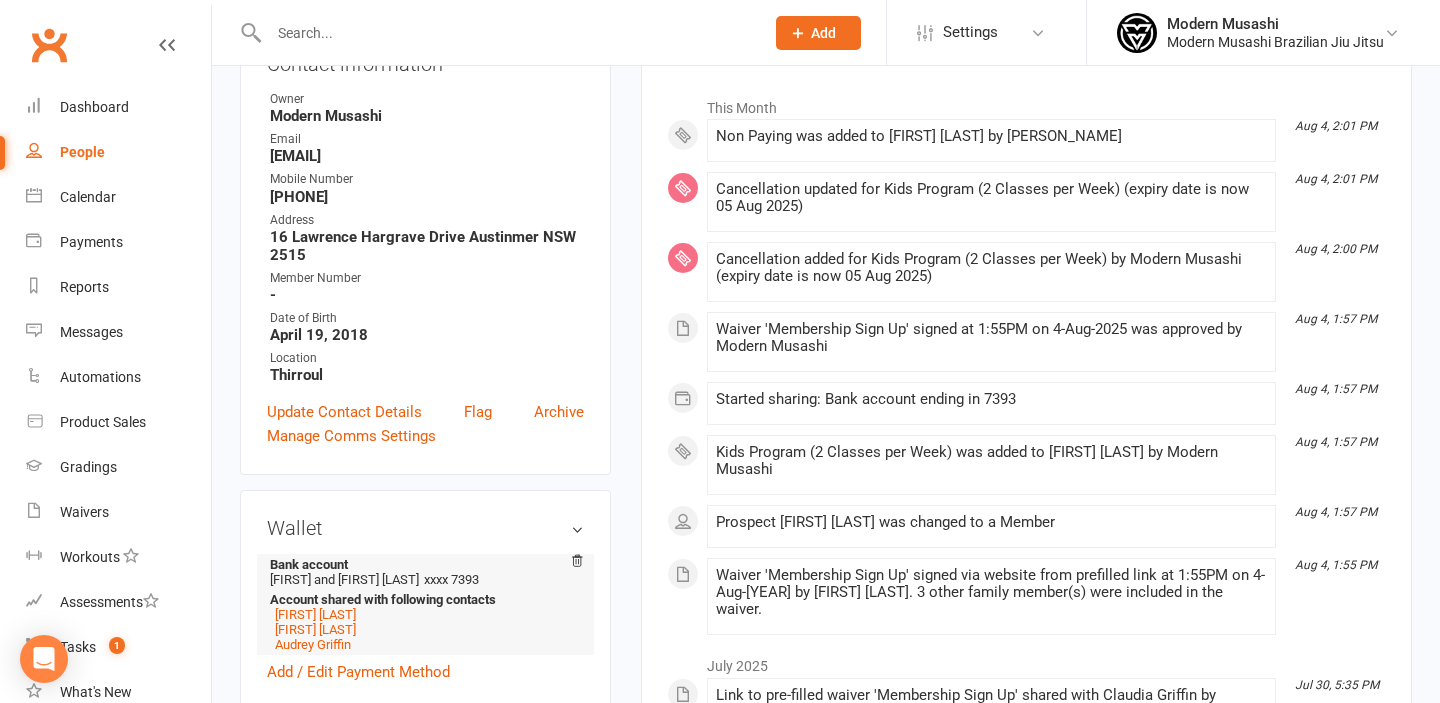 scroll, scrollTop: 437, scrollLeft: 0, axis: vertical 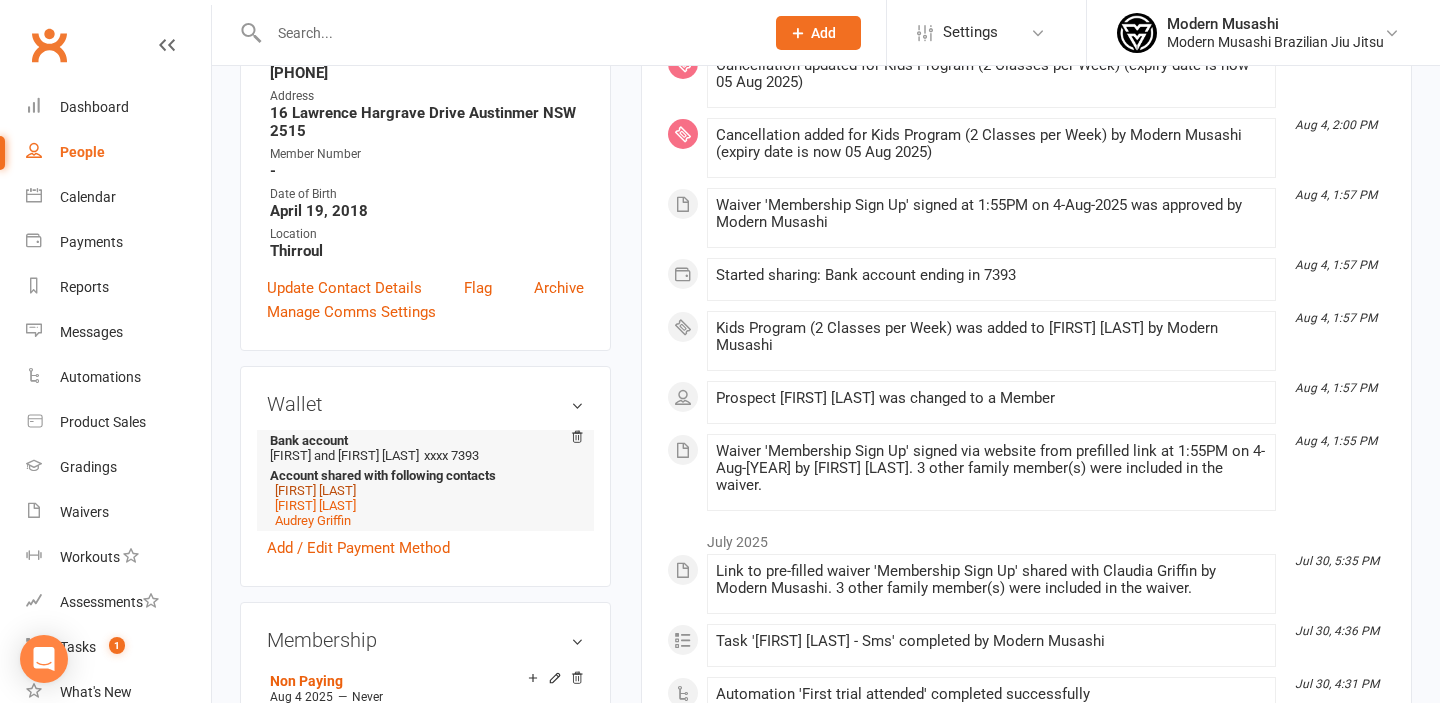 click on "[FIRST] [LAST]" at bounding box center [315, 490] 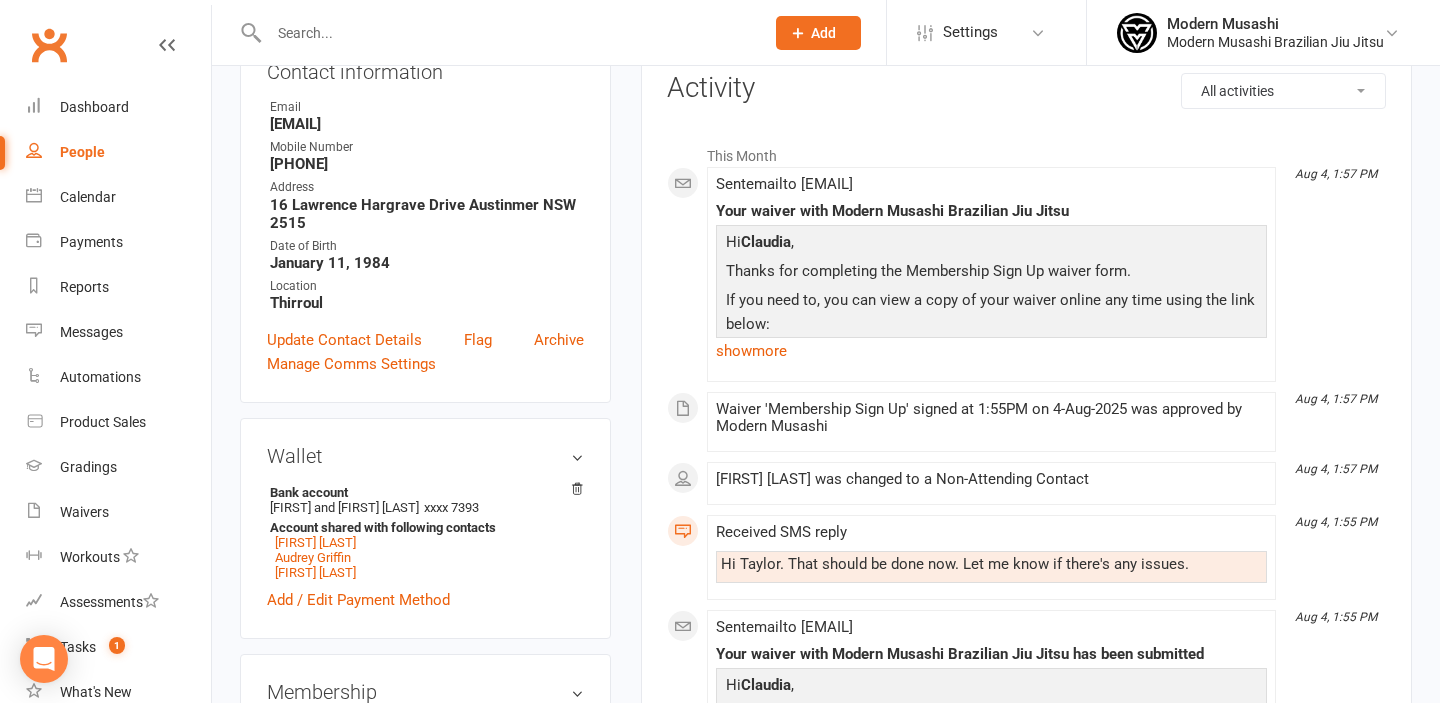 scroll, scrollTop: 271, scrollLeft: 0, axis: vertical 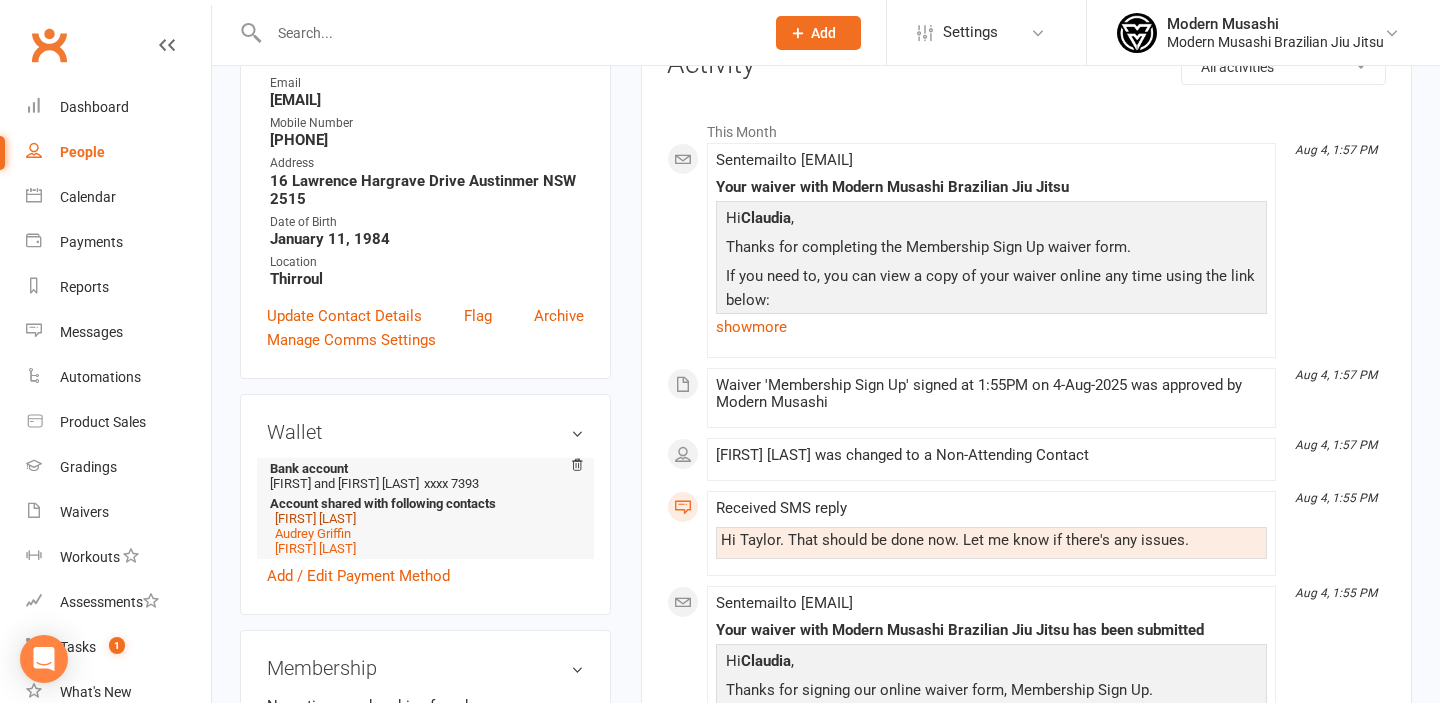 click on "[FIRST] [LAST]" at bounding box center (315, 518) 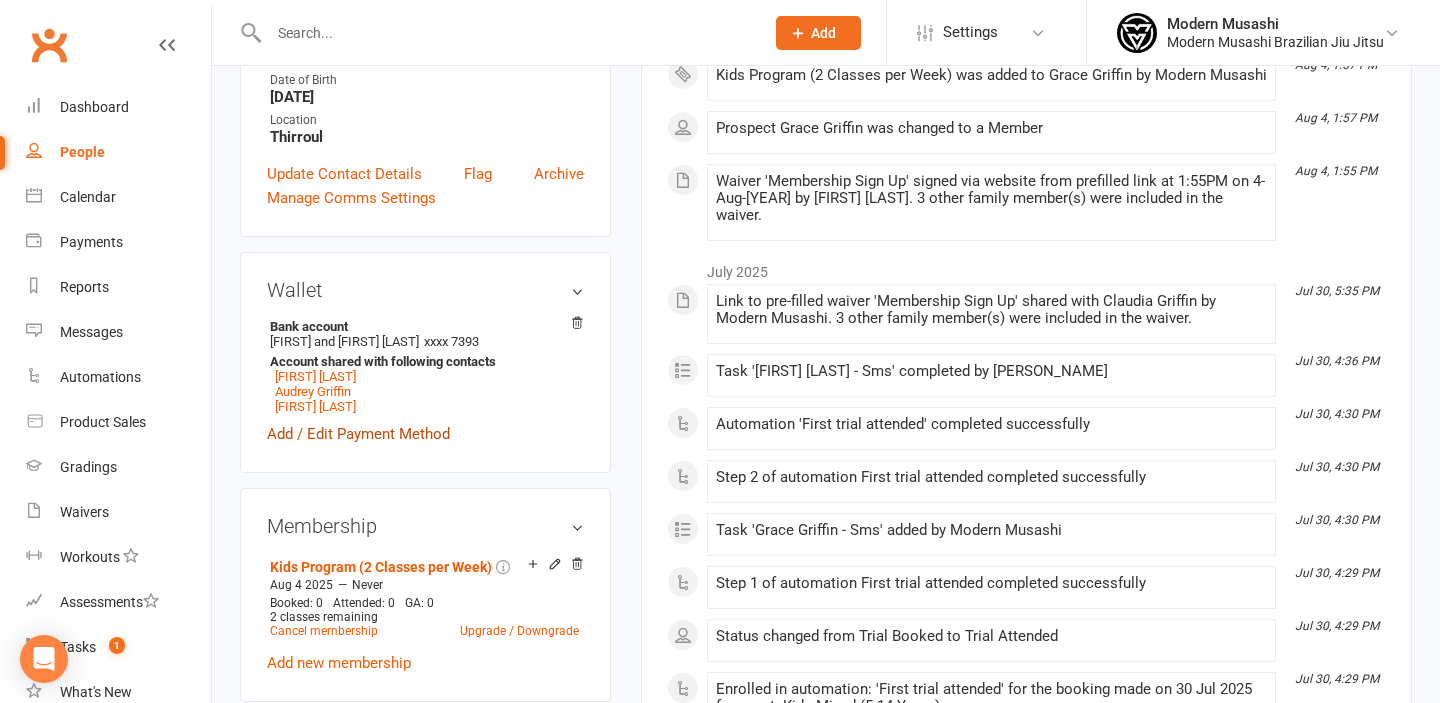 scroll, scrollTop: 507, scrollLeft: 0, axis: vertical 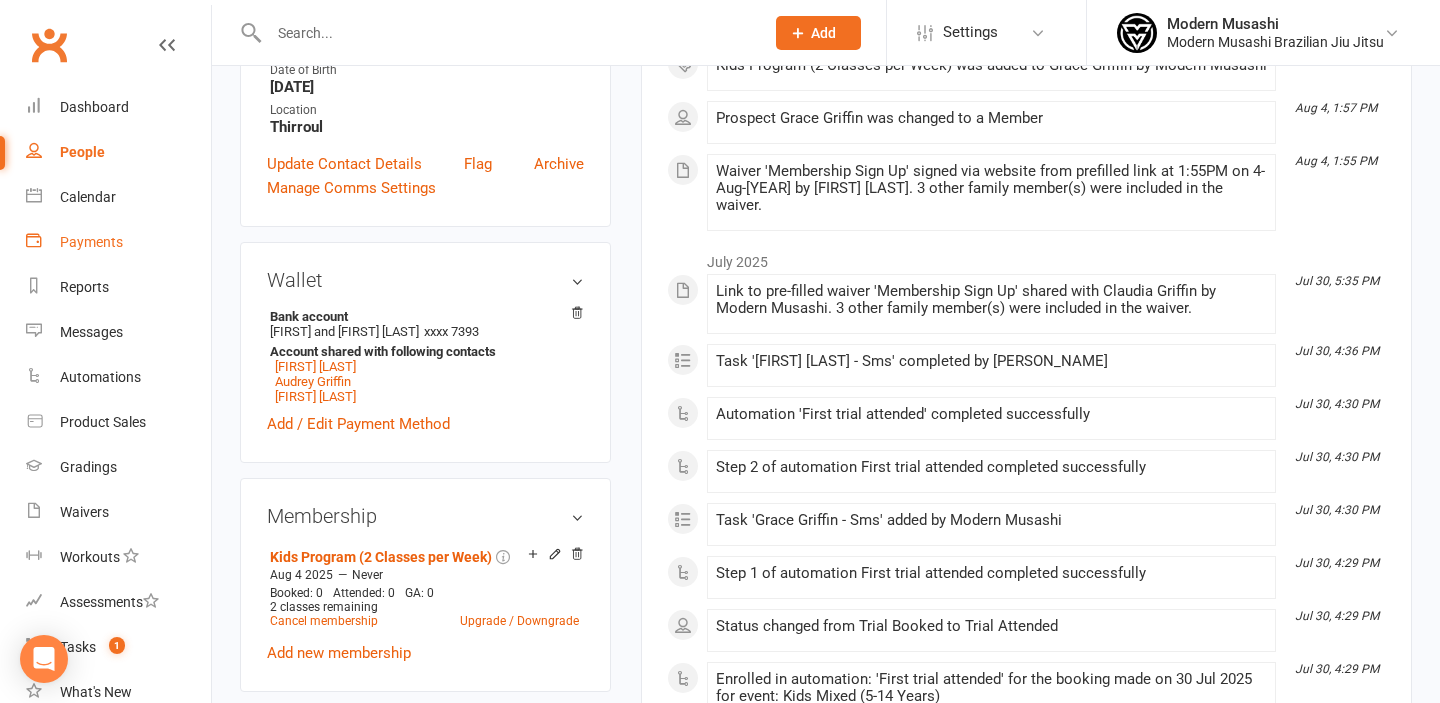 click on "Payments" at bounding box center [118, 242] 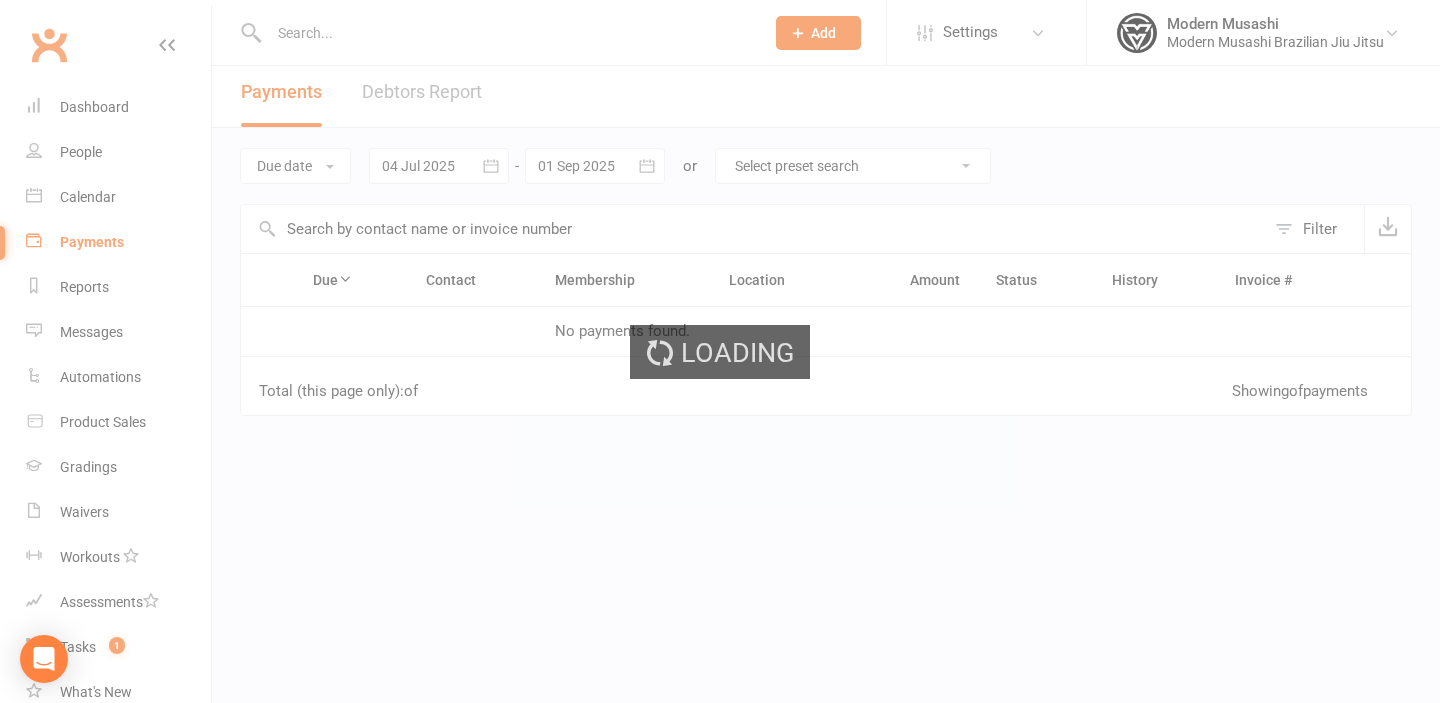 scroll, scrollTop: 0, scrollLeft: 0, axis: both 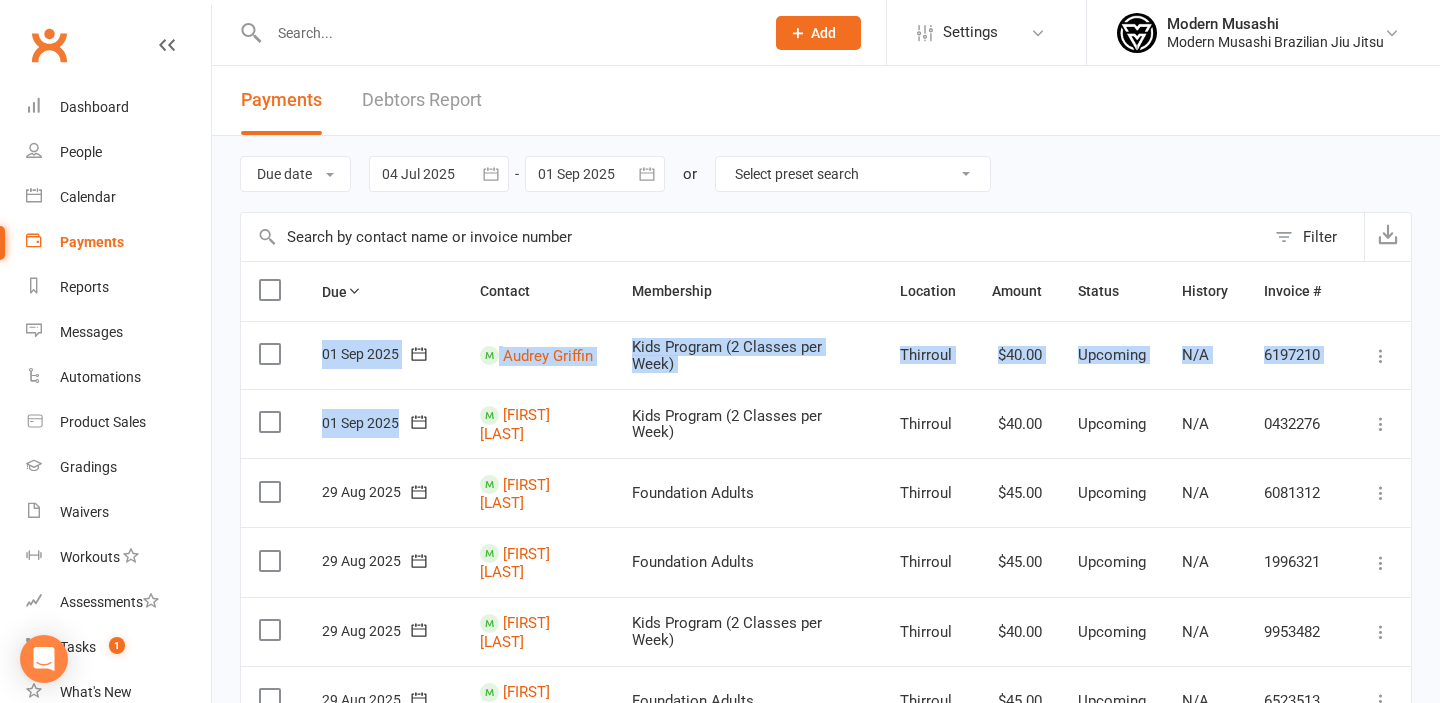 drag, startPoint x: 375, startPoint y: 337, endPoint x: 388, endPoint y: 444, distance: 107.78683 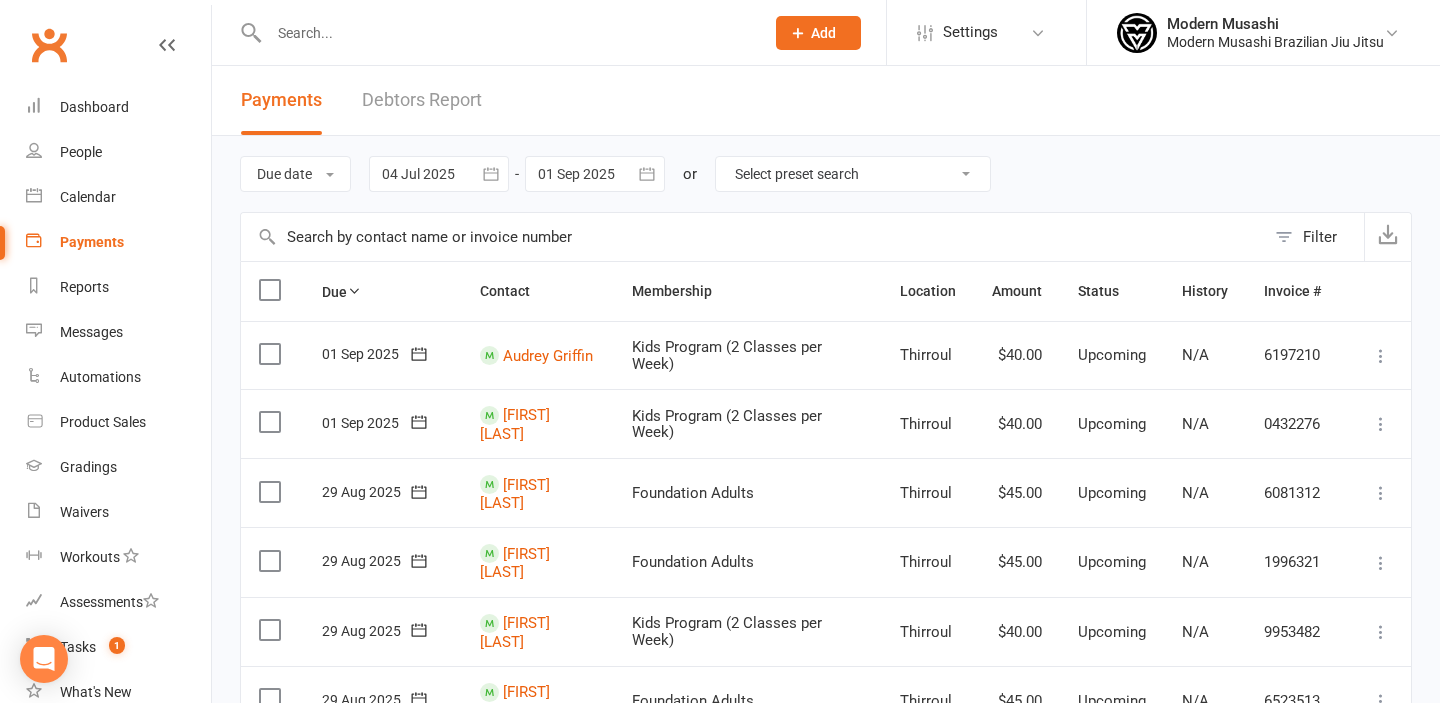 click on "01 Sep 2025" at bounding box center [383, 423] 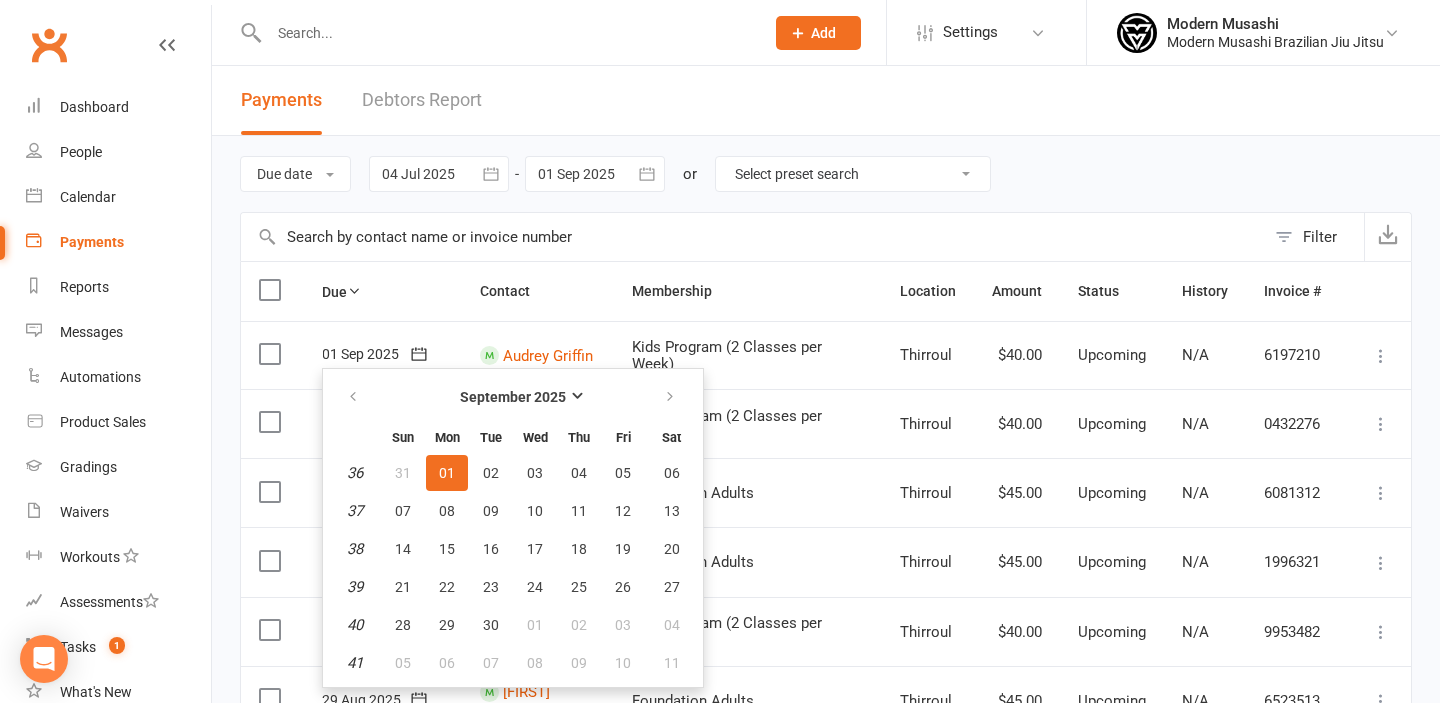 click 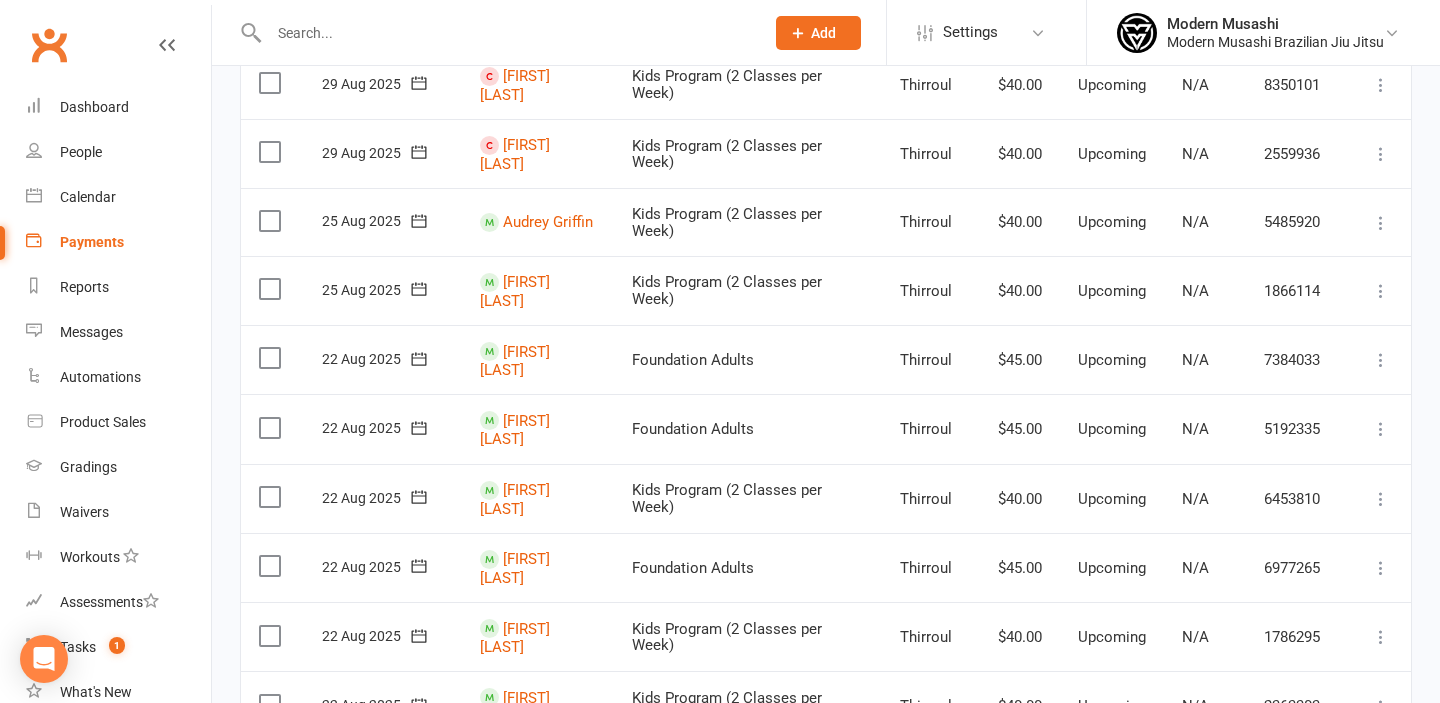 scroll, scrollTop: 0, scrollLeft: 0, axis: both 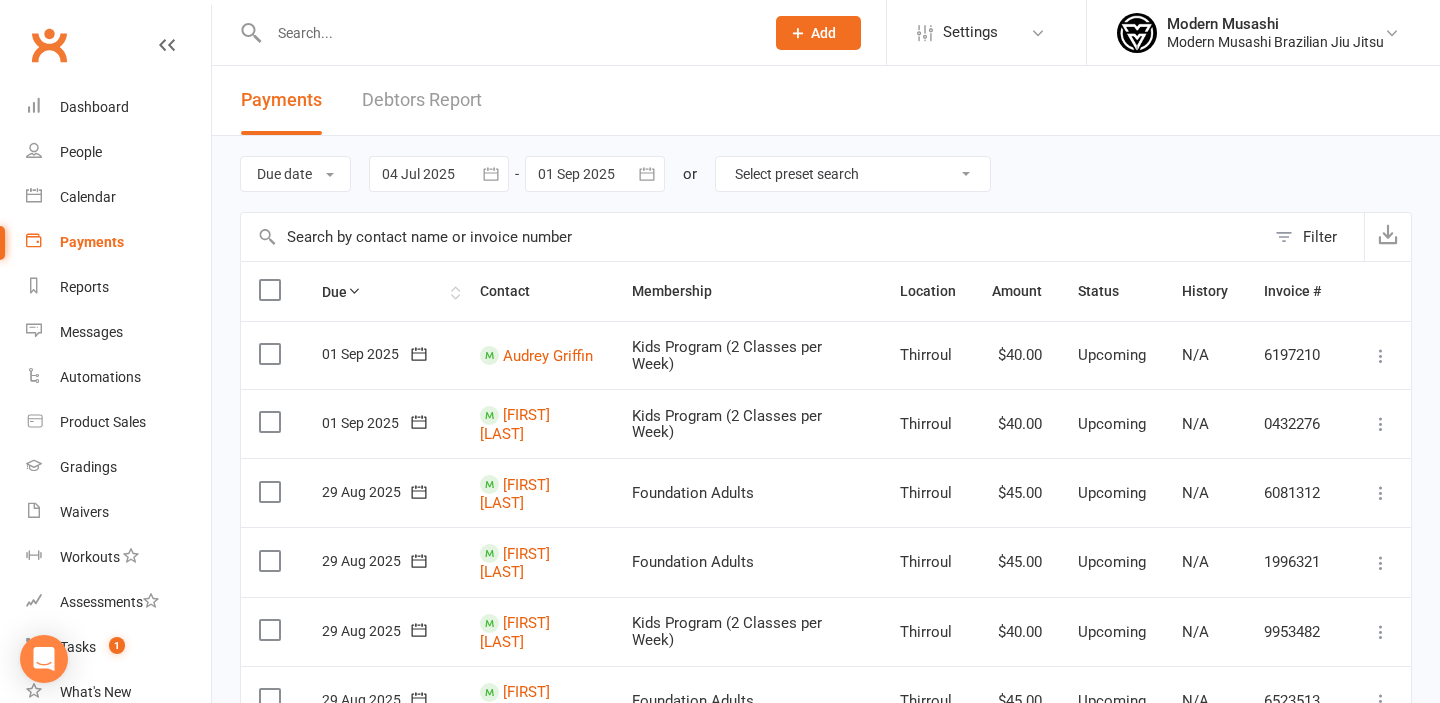 click on "Due" at bounding box center (383, 291) 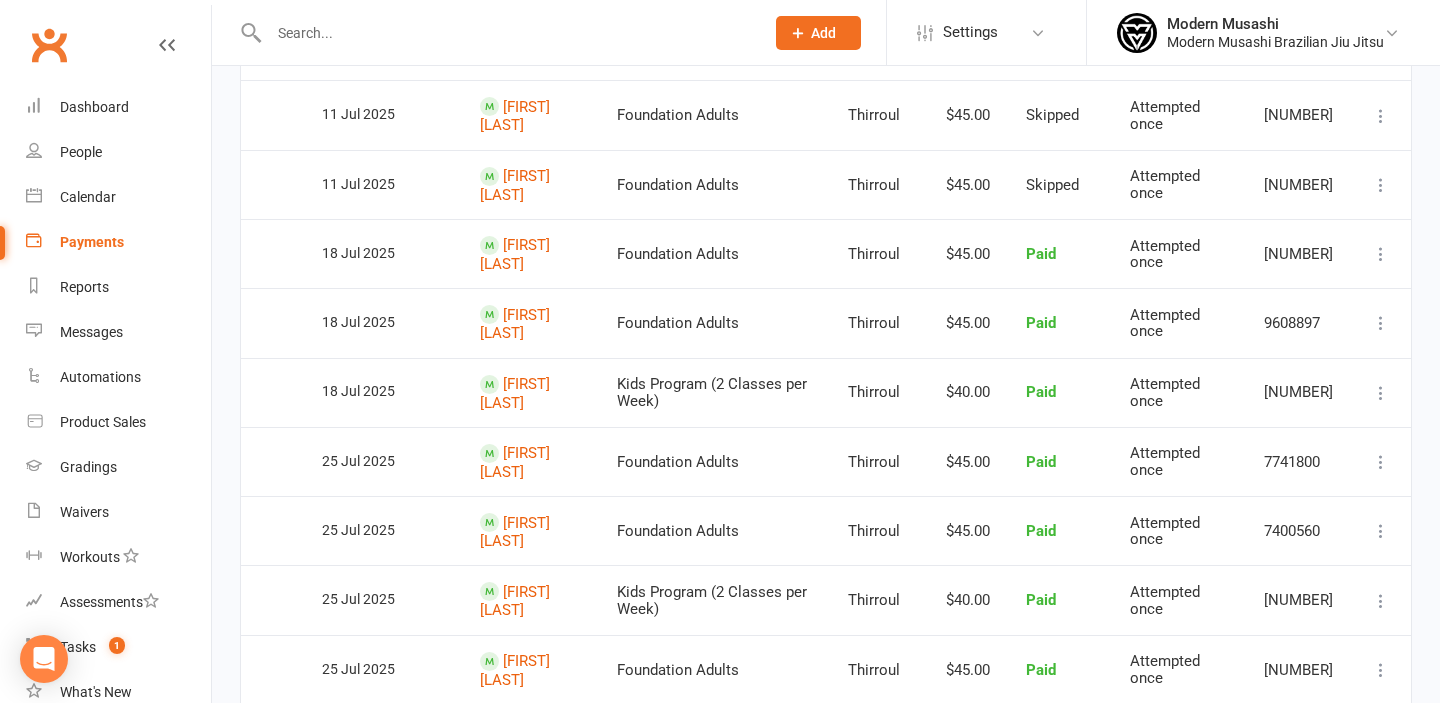 scroll, scrollTop: 0, scrollLeft: 0, axis: both 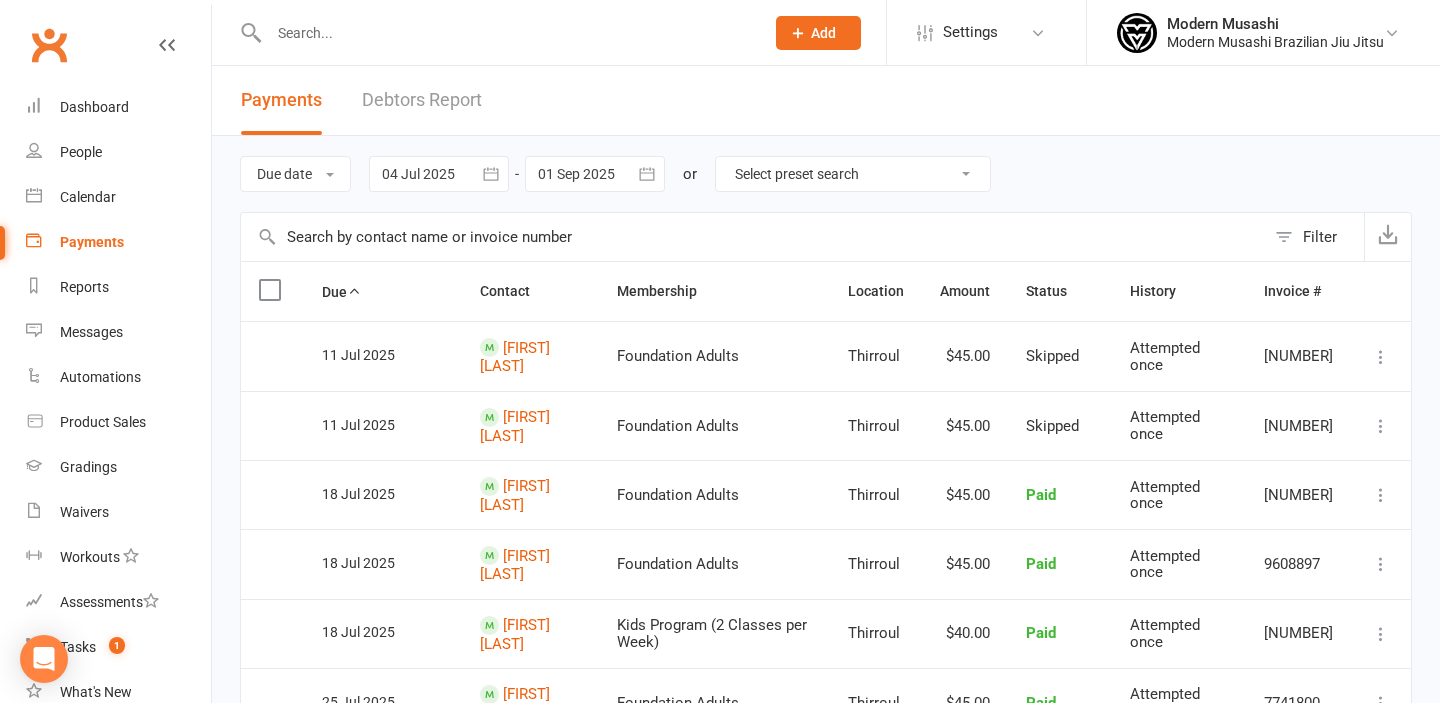 click at bounding box center [439, 174] 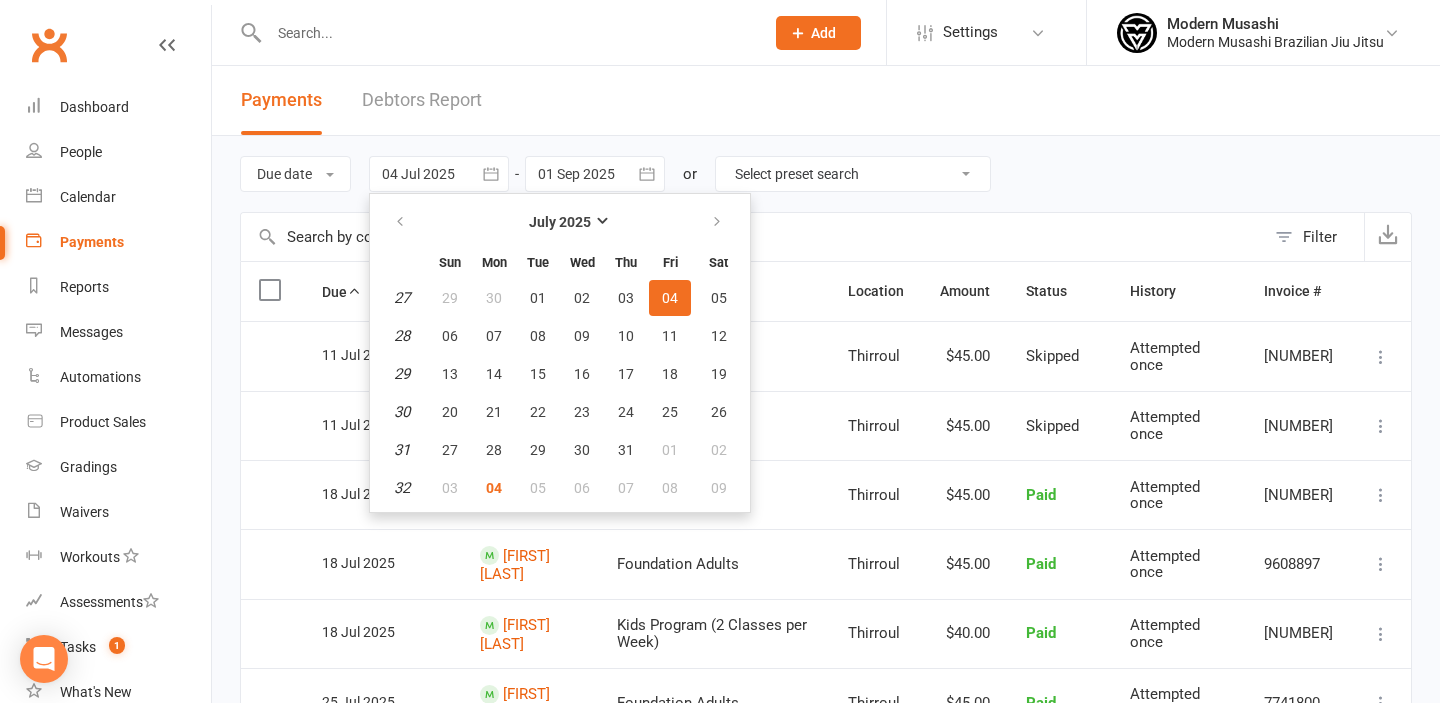 click on "Payments Debtors Report" at bounding box center (826, 101) 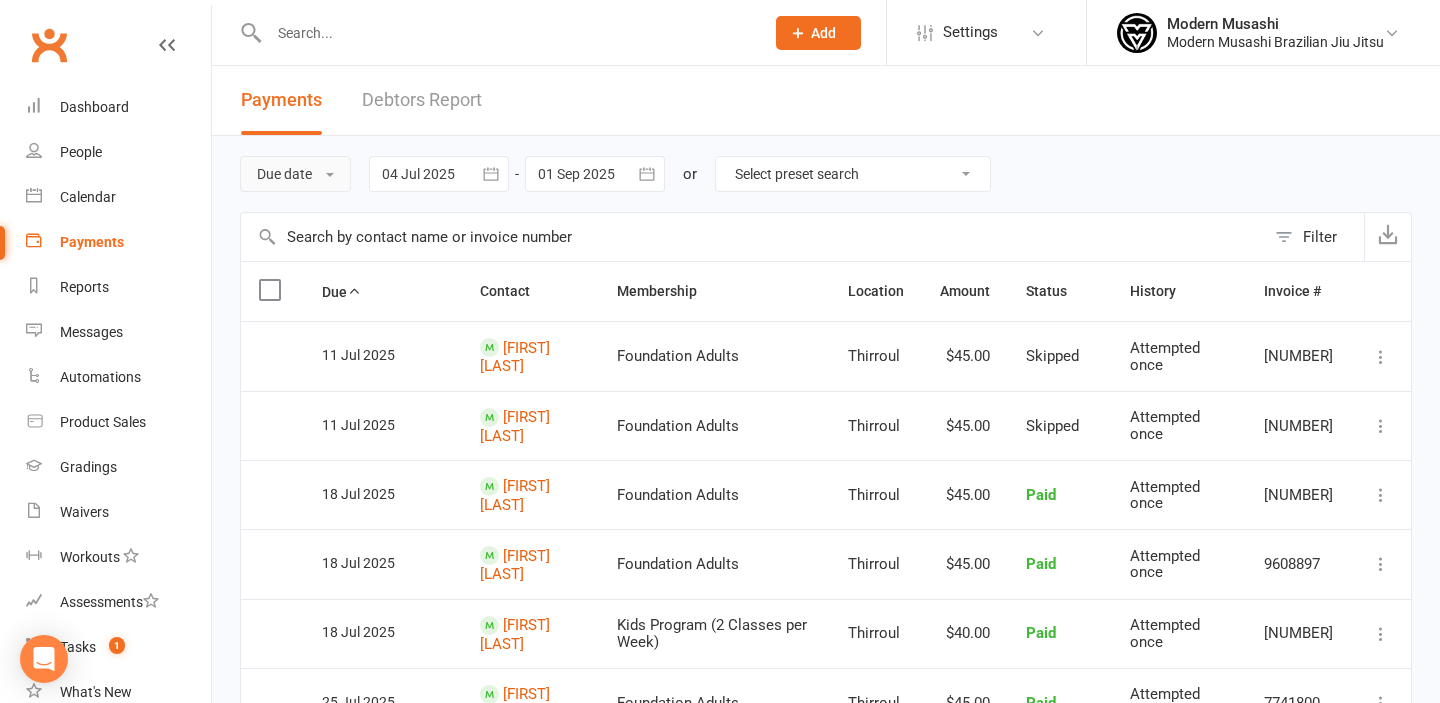 click on "Due date" at bounding box center [295, 174] 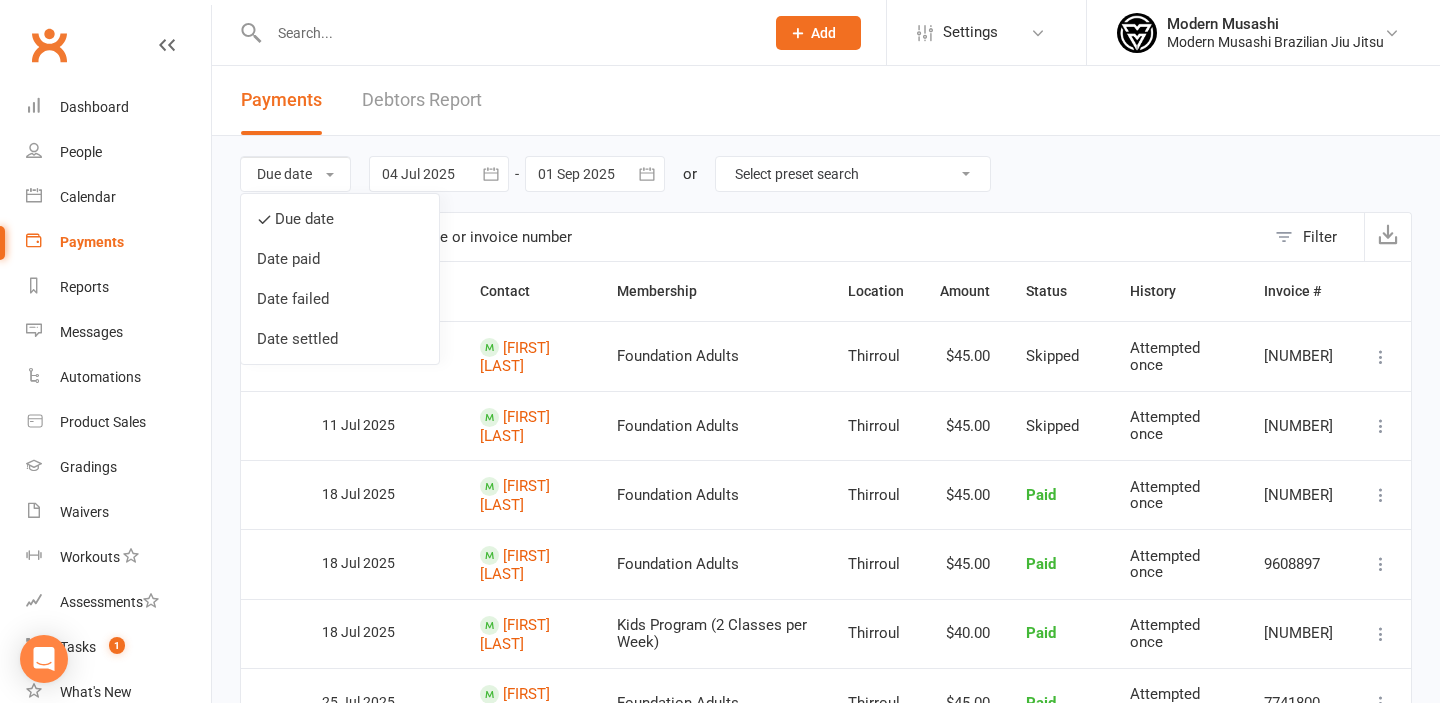 click on "Due date  Due date Date paid Date failed Date settled 04 Jul 2025
July 2025
Sun Mon Tue Wed Thu Fri Sat
27
29
30
01
02
03
04
05
28
06
07
08
09
10
11
12
29
13
14
15
16
17
18
19
30
20
21
22
23
24
25
26
31
27
28
29
30
31
01 02 32" at bounding box center [826, 174] 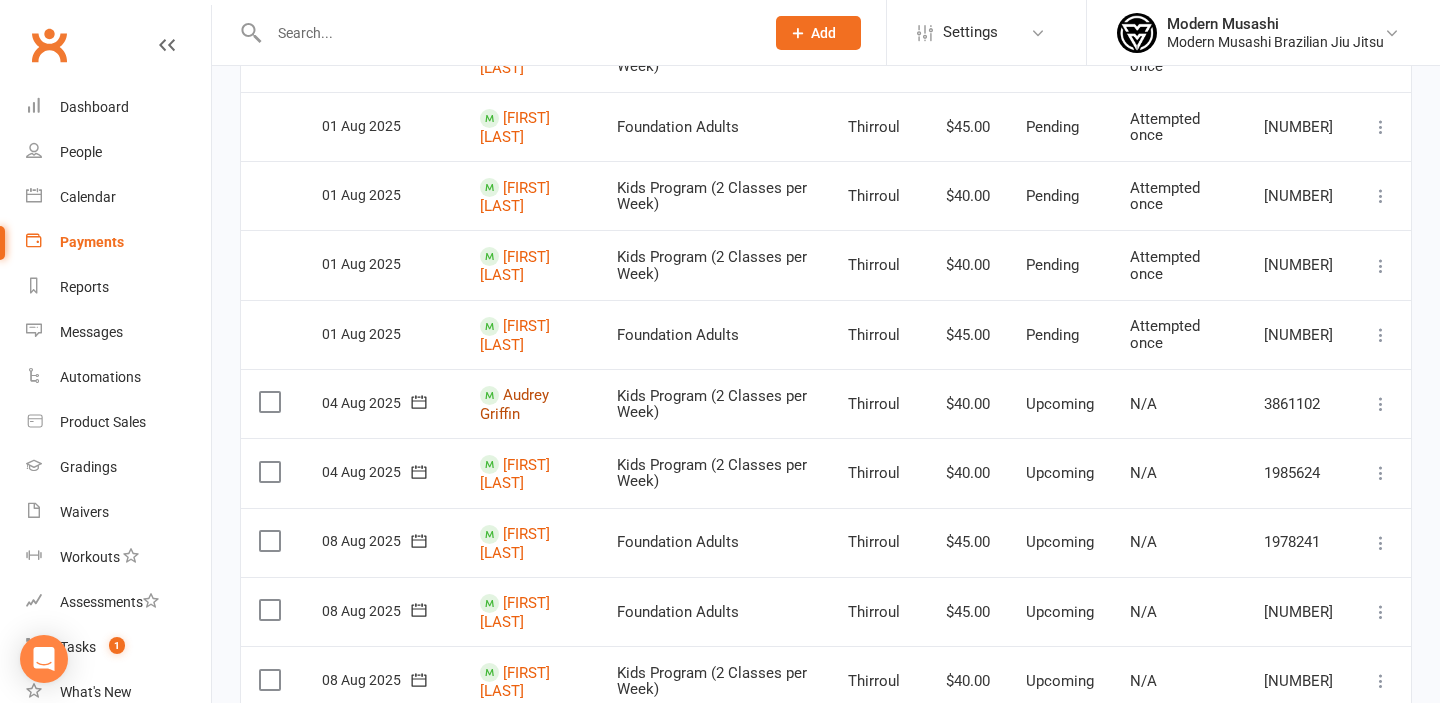 scroll, scrollTop: 1352, scrollLeft: 0, axis: vertical 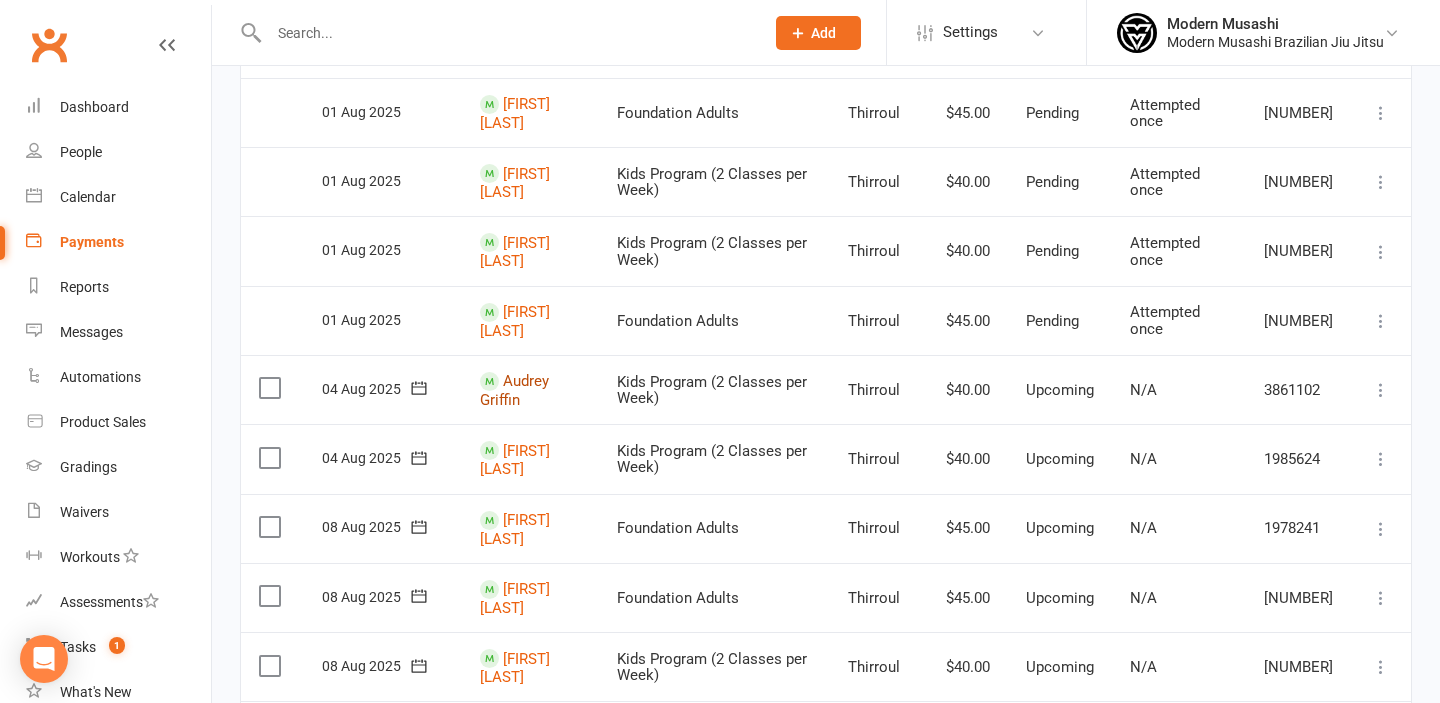 click on "Audrey Griffin" at bounding box center (514, 390) 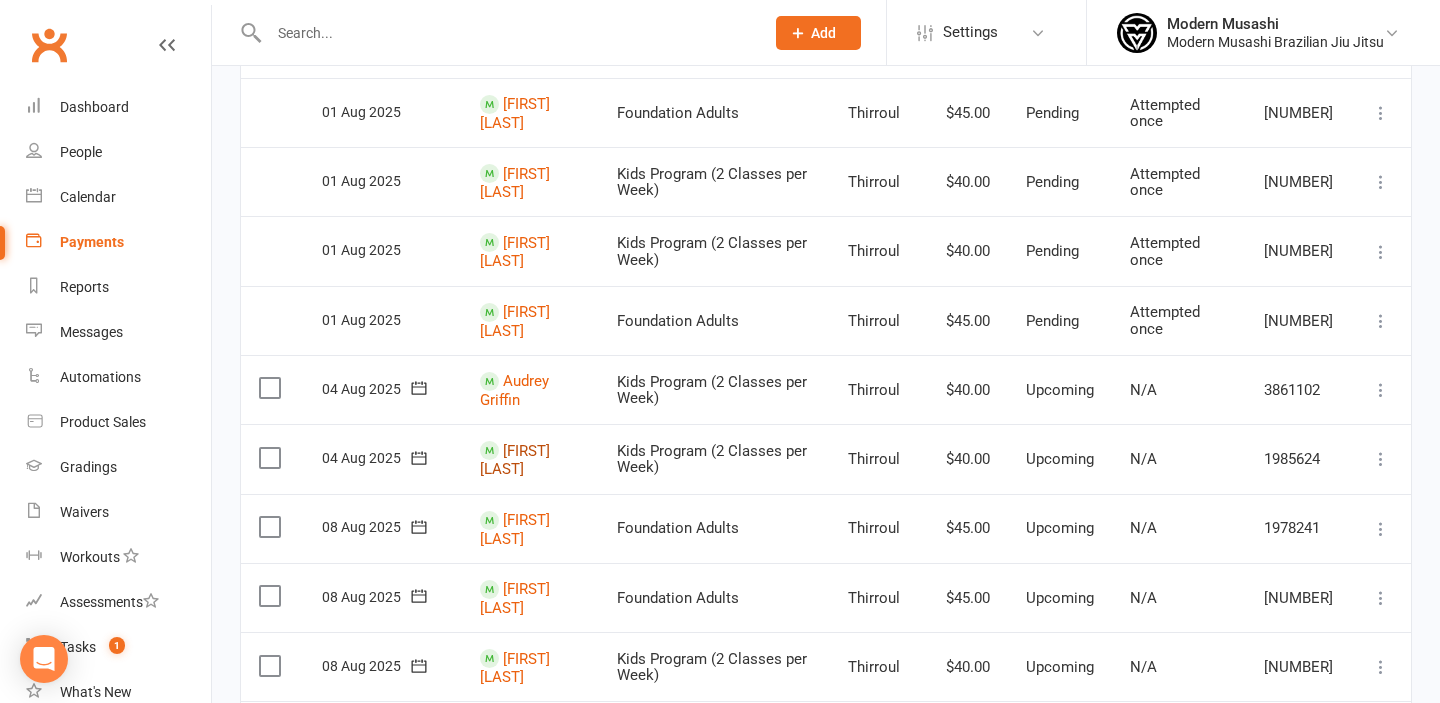 click on "[FIRST] [LAST]" at bounding box center (515, 460) 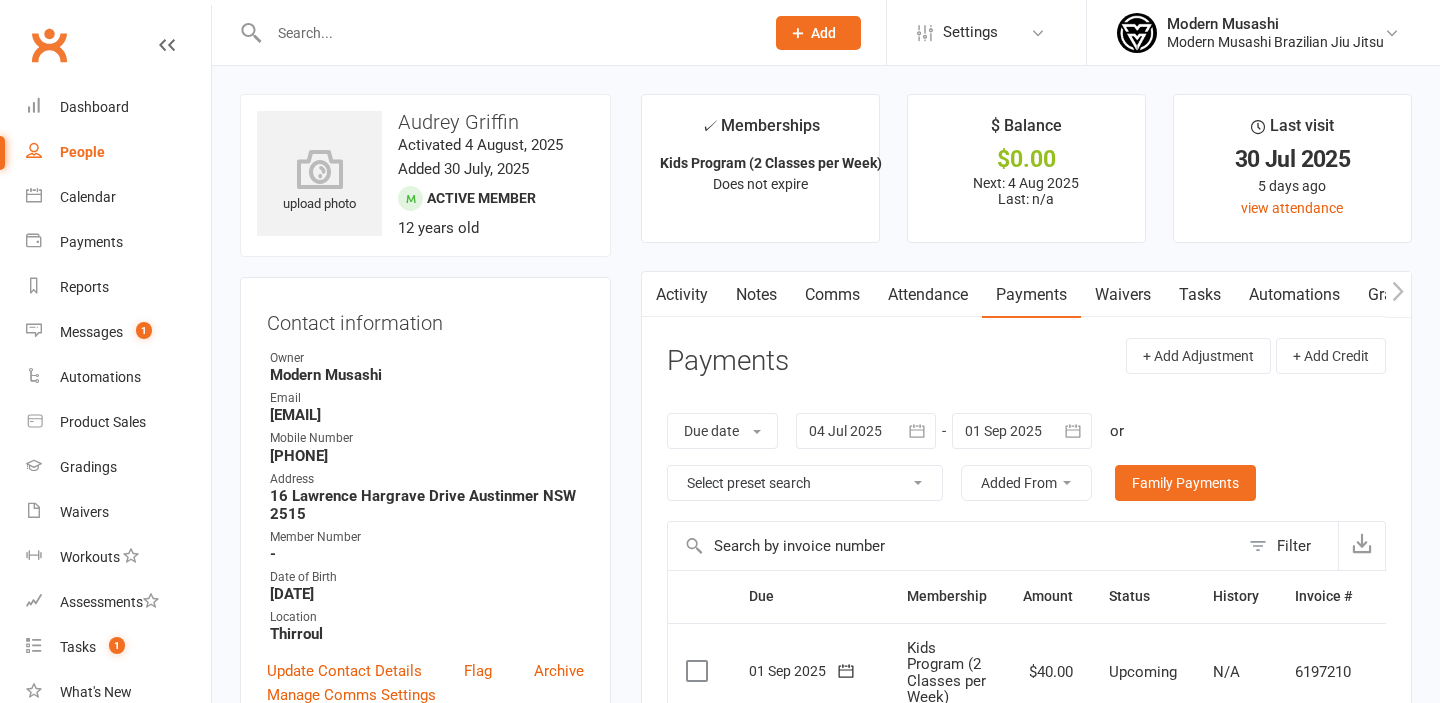 scroll, scrollTop: 0, scrollLeft: 0, axis: both 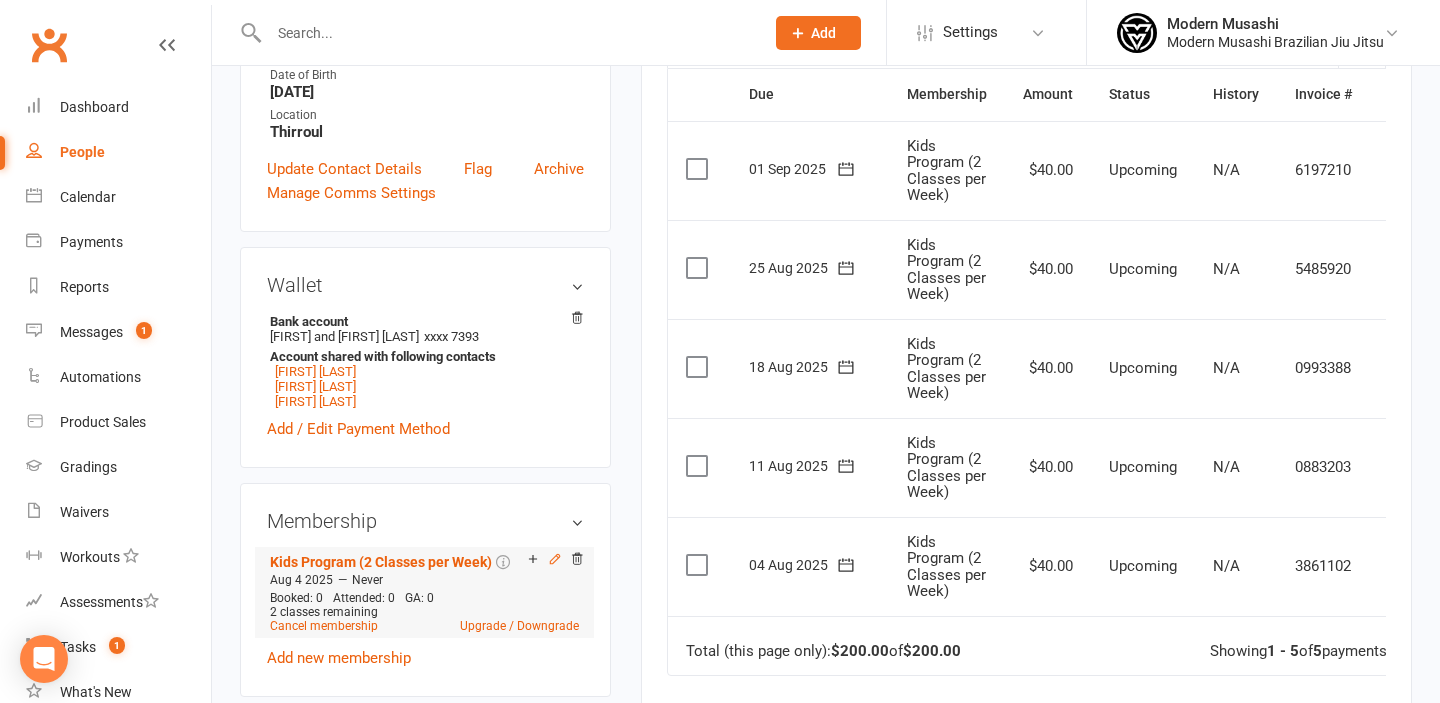 click 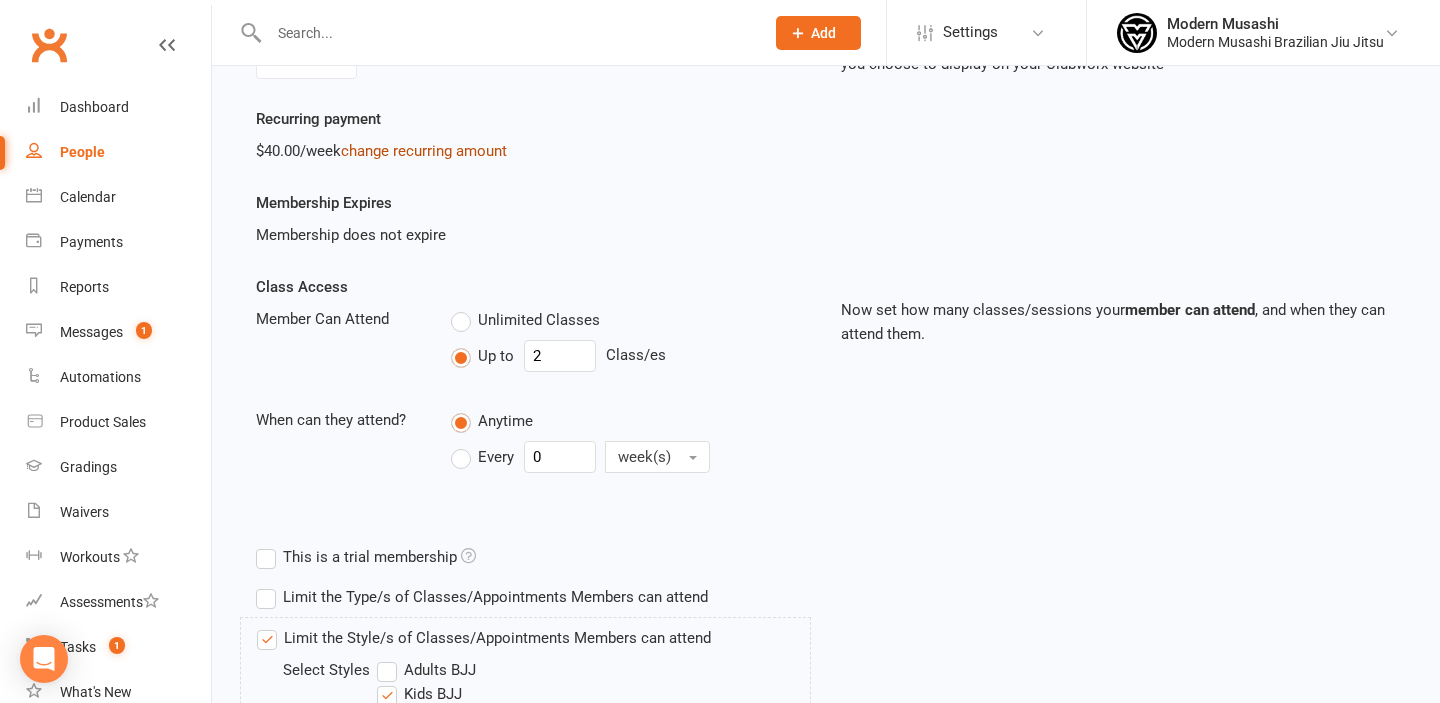 scroll, scrollTop: 252, scrollLeft: 0, axis: vertical 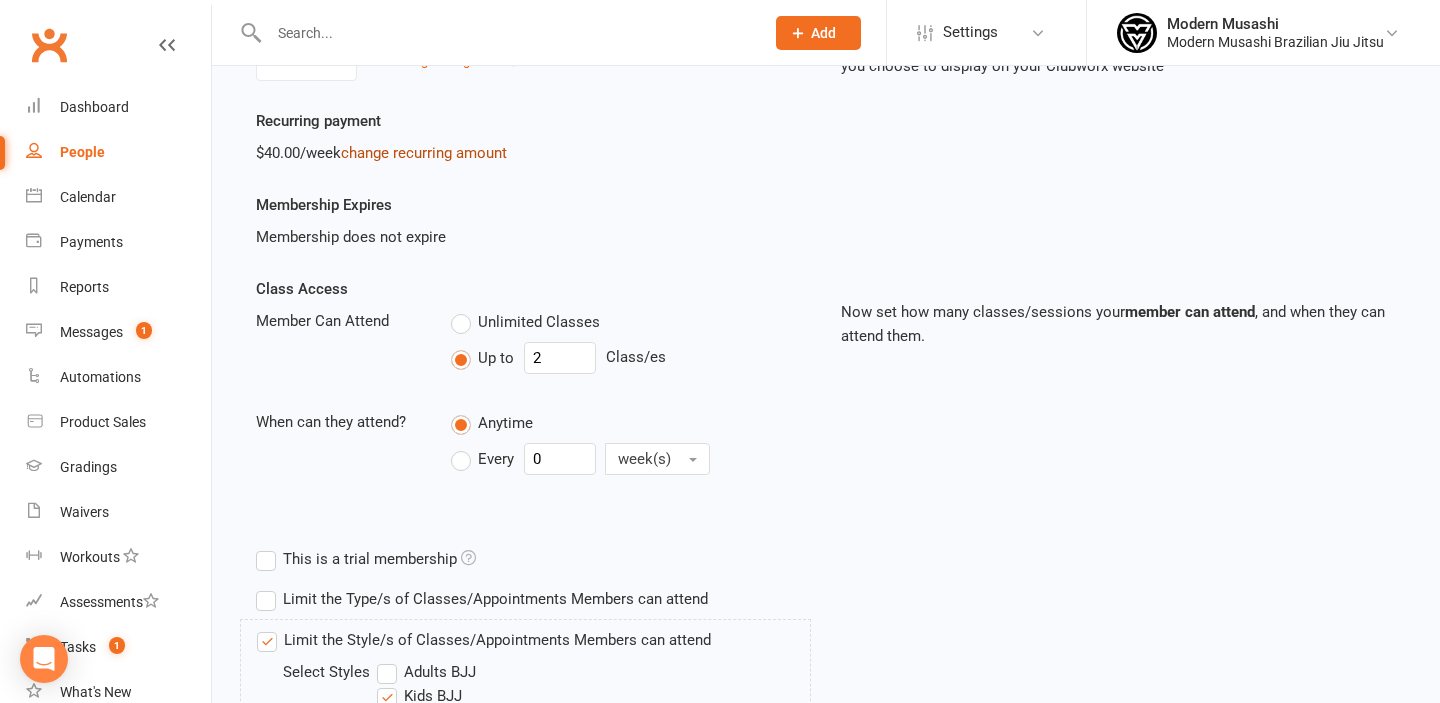 click on "change recurring amount" at bounding box center (424, 153) 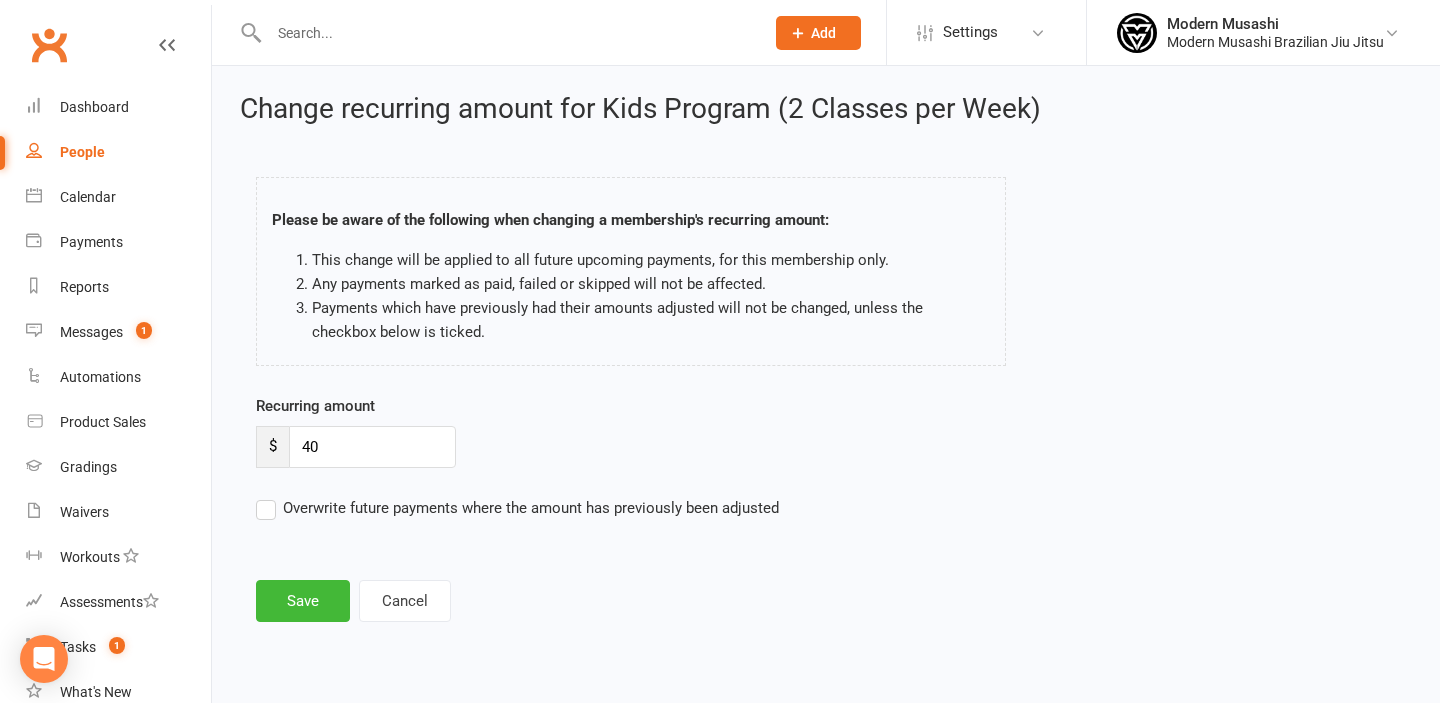 scroll, scrollTop: 0, scrollLeft: 0, axis: both 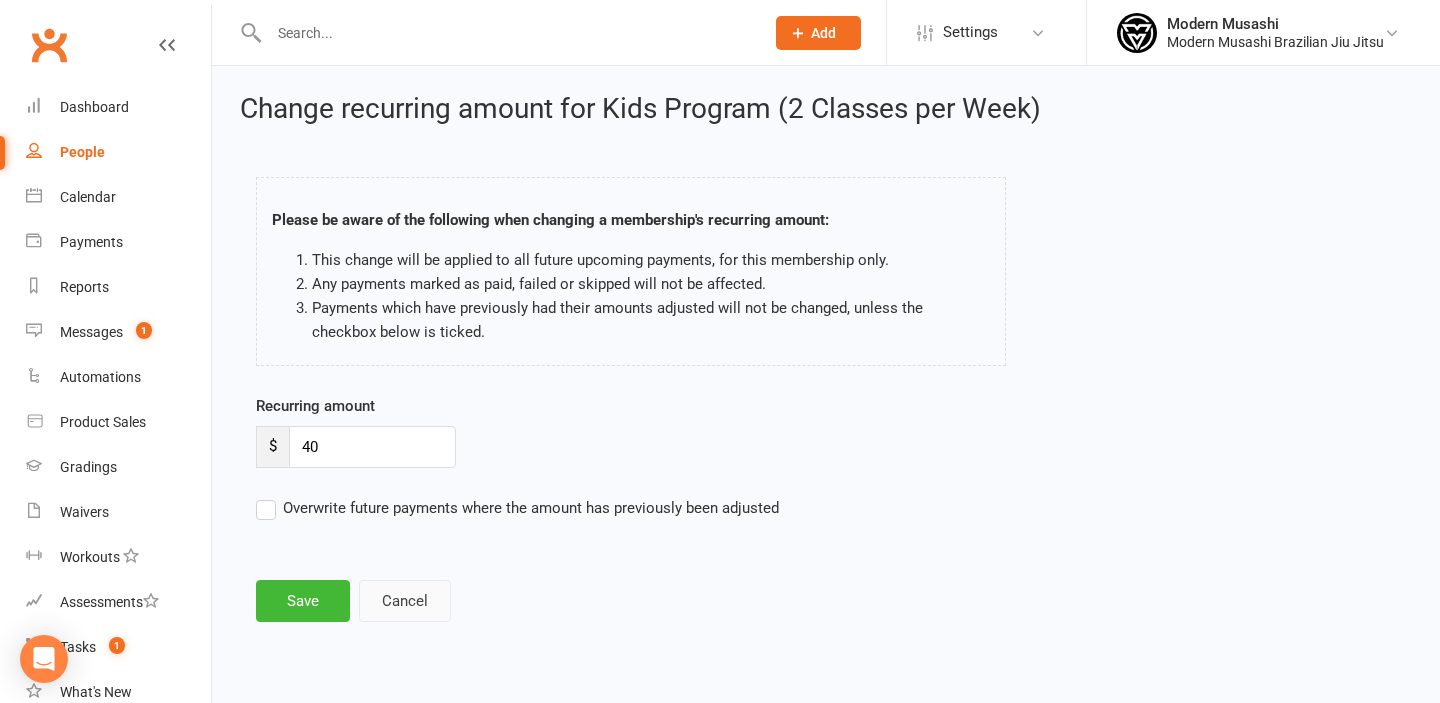 click on "Cancel" at bounding box center [405, 601] 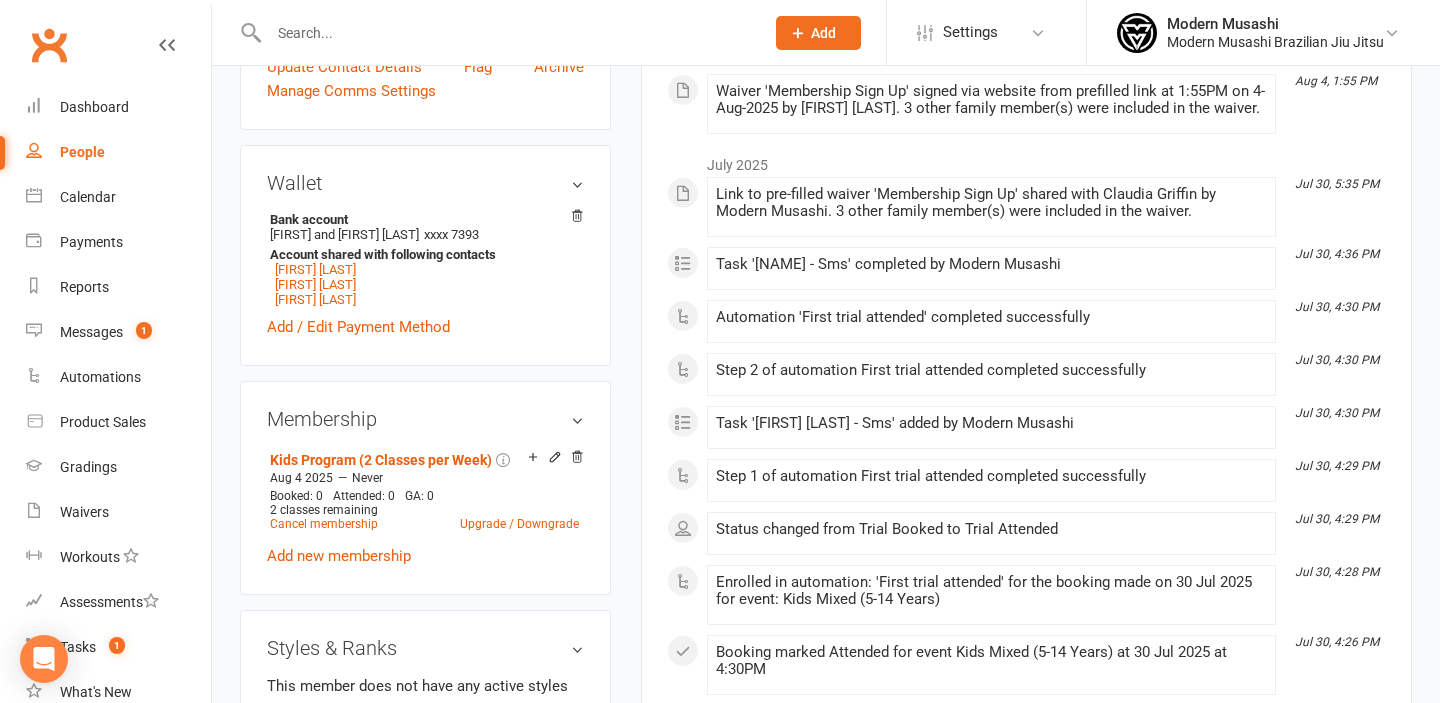 scroll, scrollTop: 608, scrollLeft: 0, axis: vertical 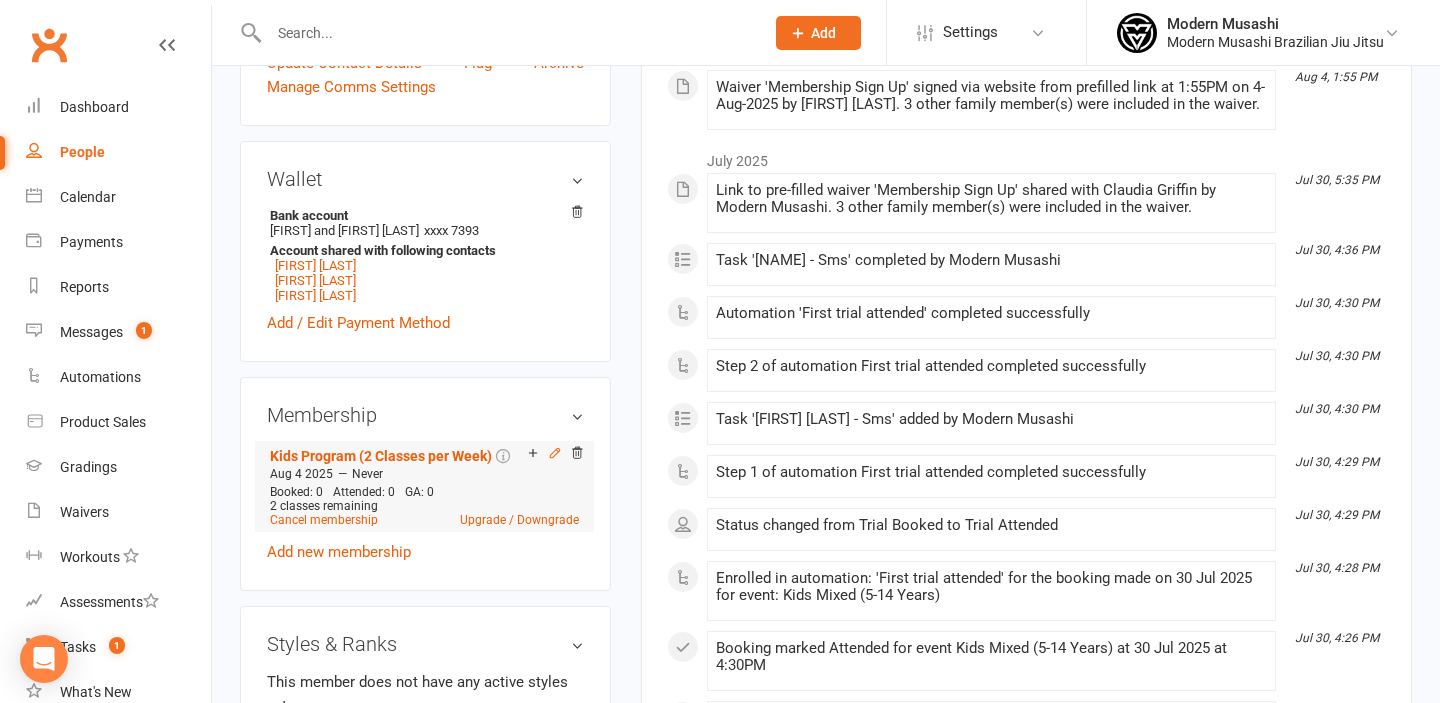click 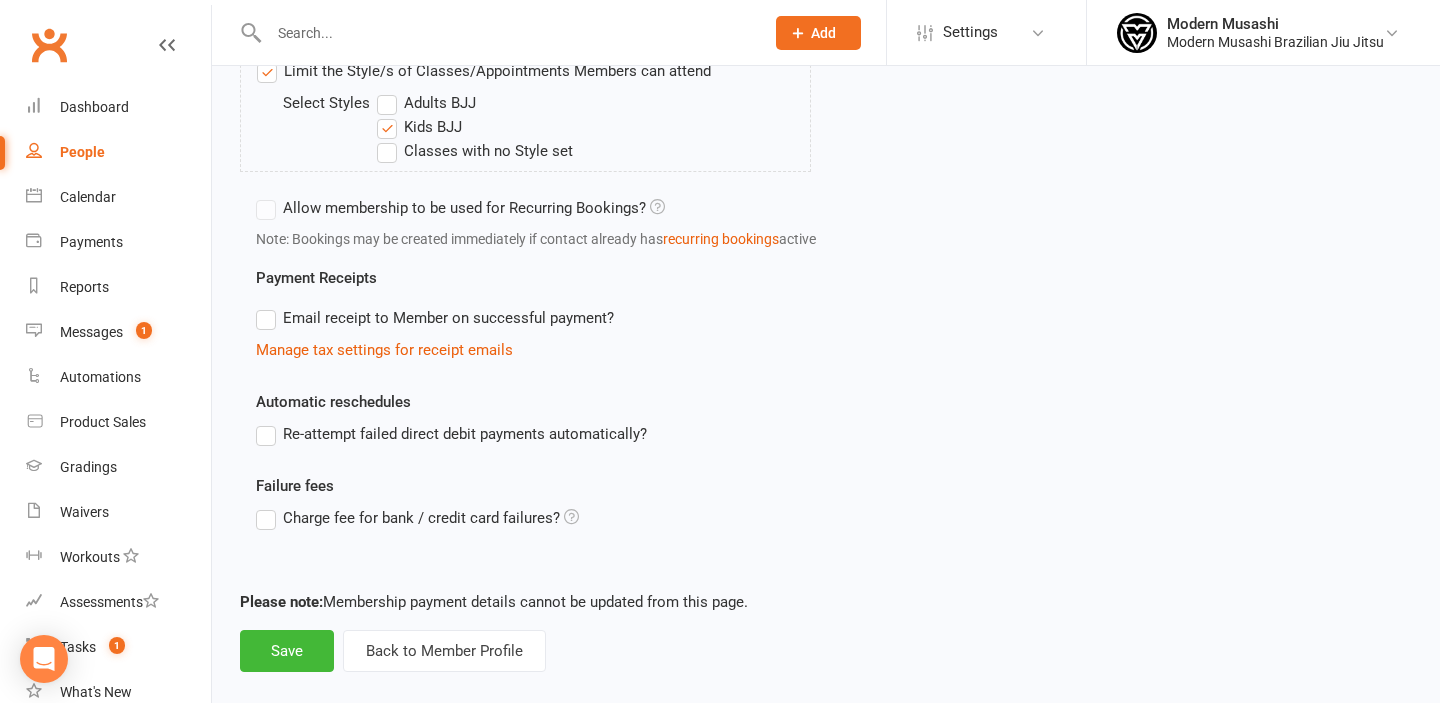 scroll, scrollTop: 834, scrollLeft: 0, axis: vertical 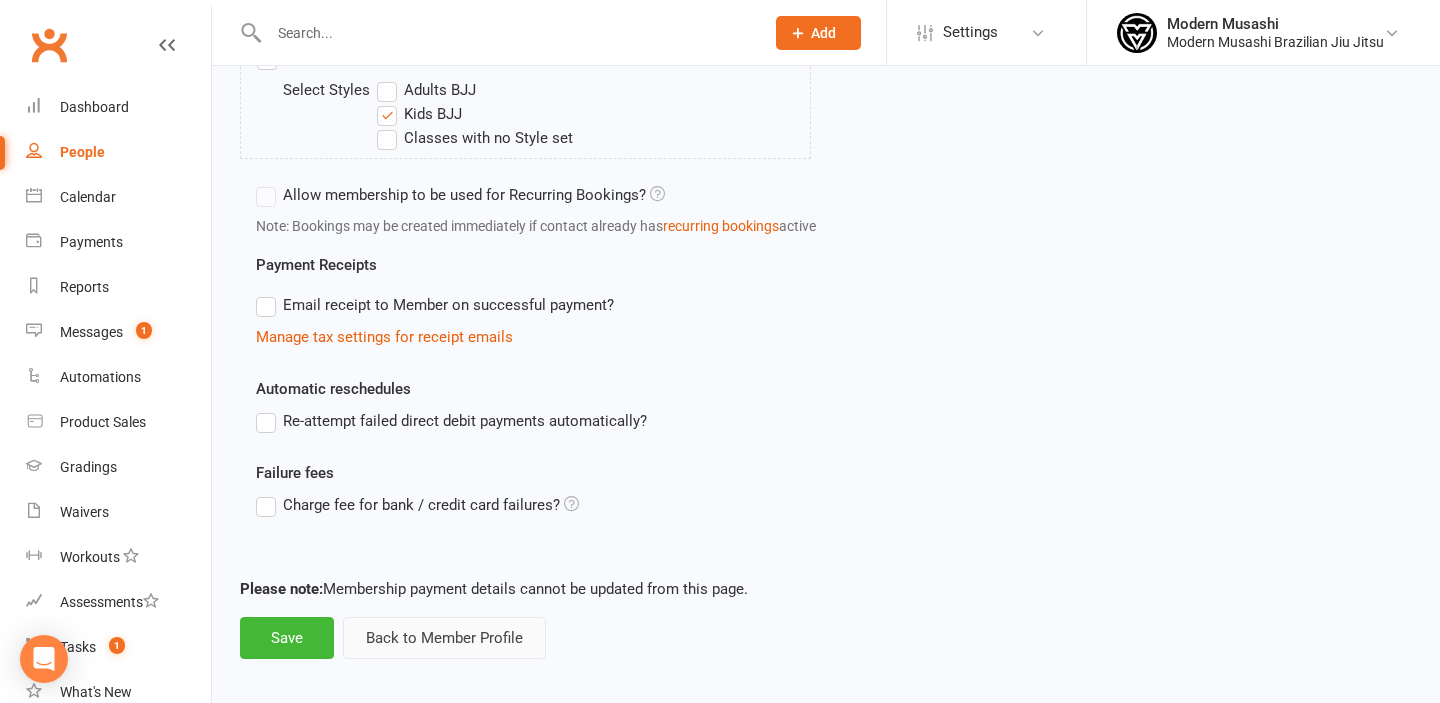 click on "Back to Member Profile" at bounding box center [444, 638] 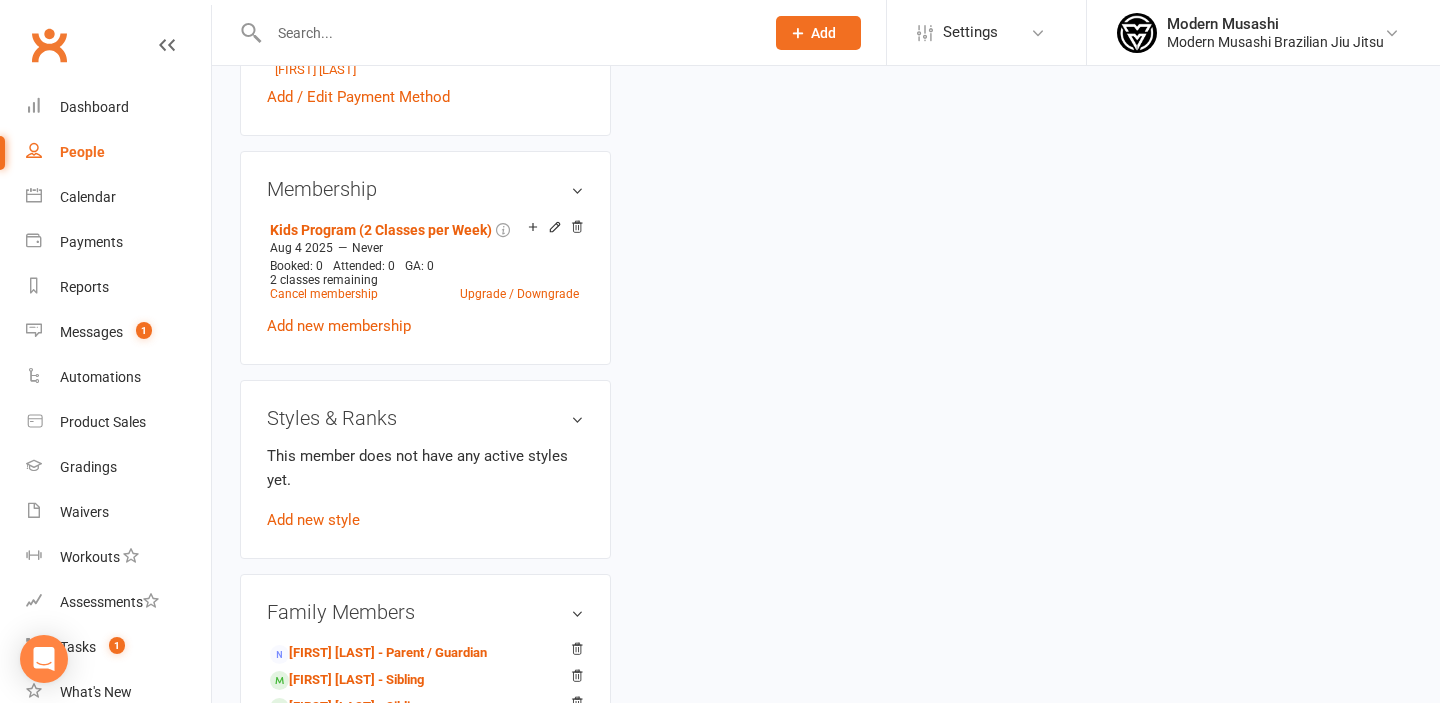 scroll, scrollTop: 0, scrollLeft: 0, axis: both 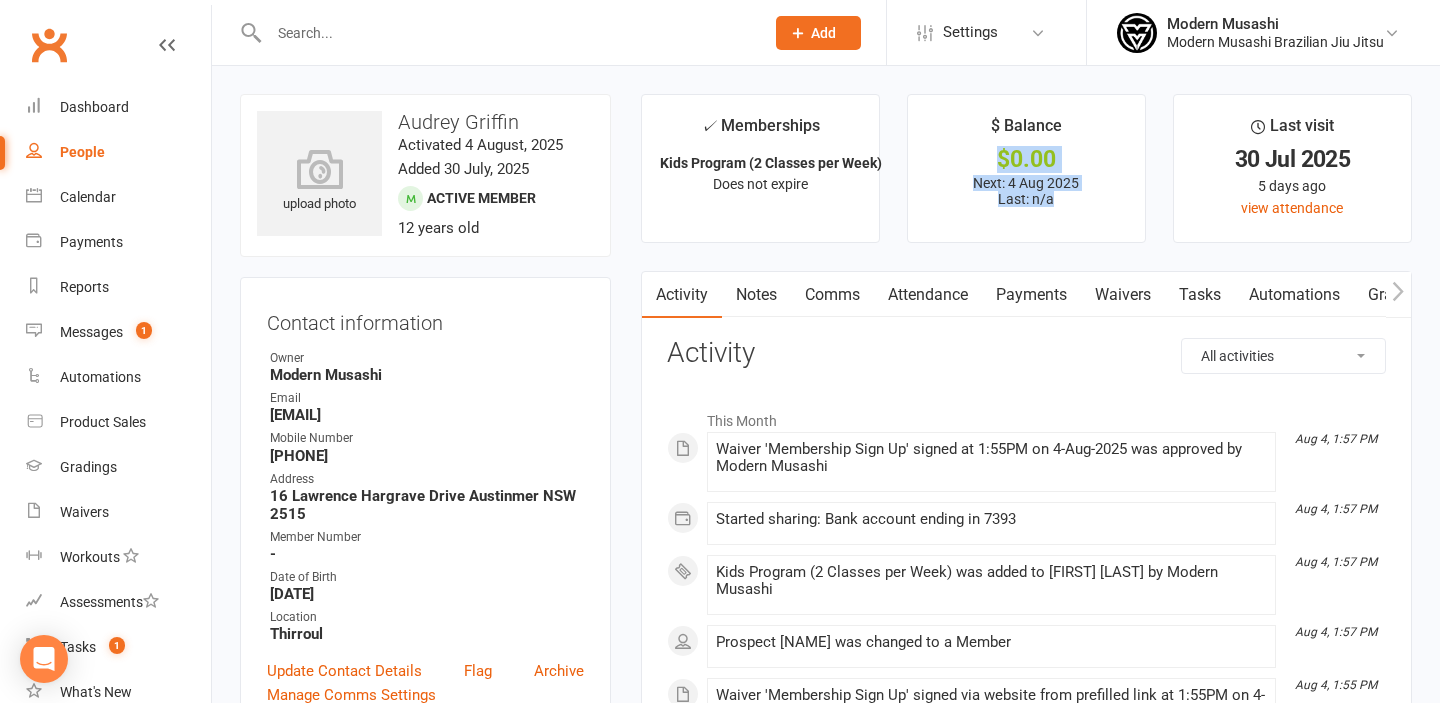 drag, startPoint x: 1006, startPoint y: 179, endPoint x: 1041, endPoint y: 214, distance: 49.497475 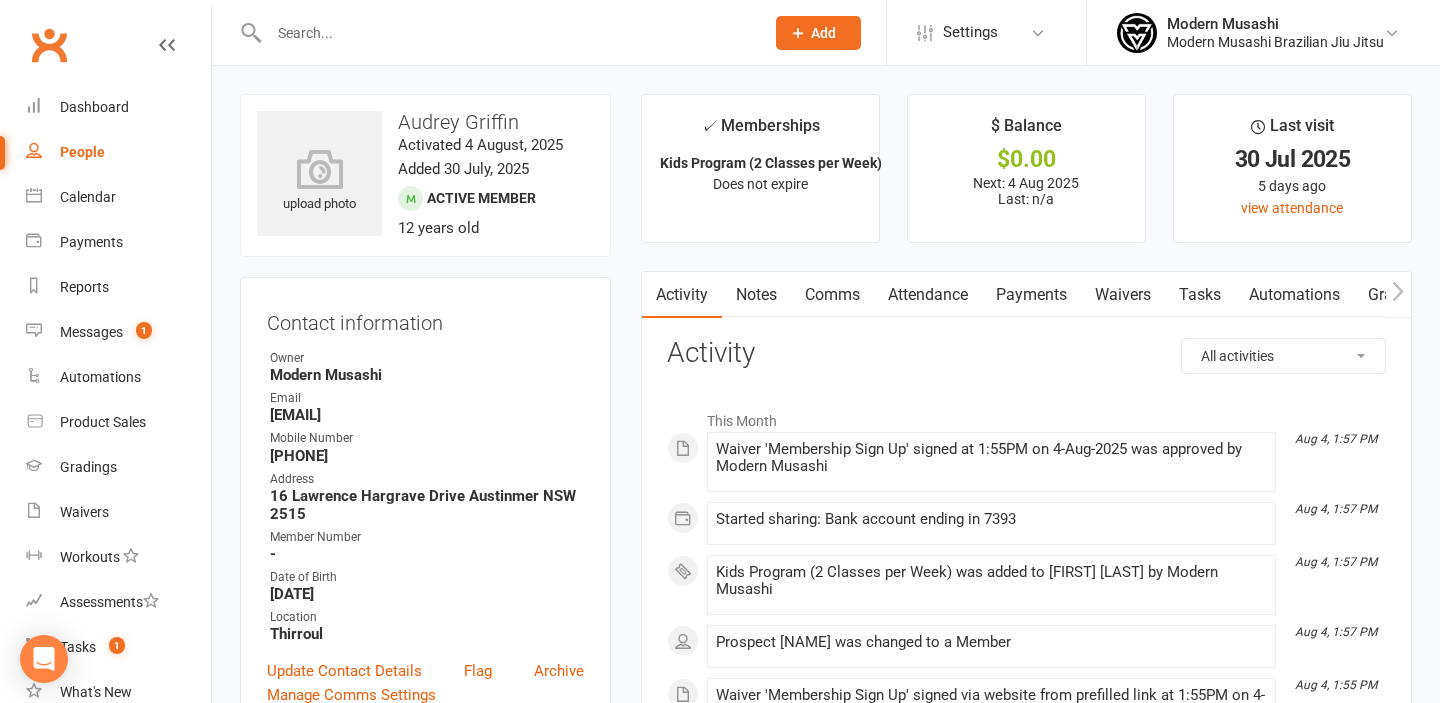 click on "Payments" at bounding box center [1031, 295] 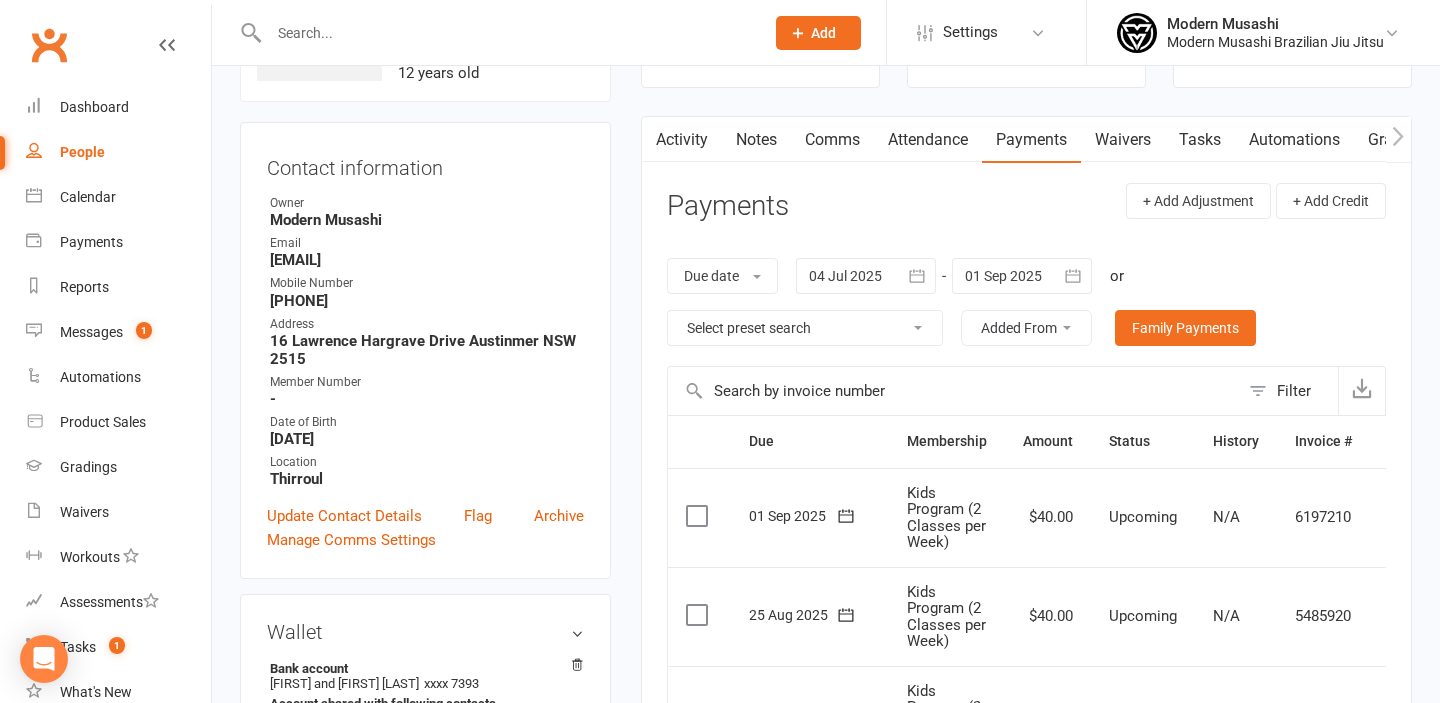 scroll, scrollTop: 167, scrollLeft: 0, axis: vertical 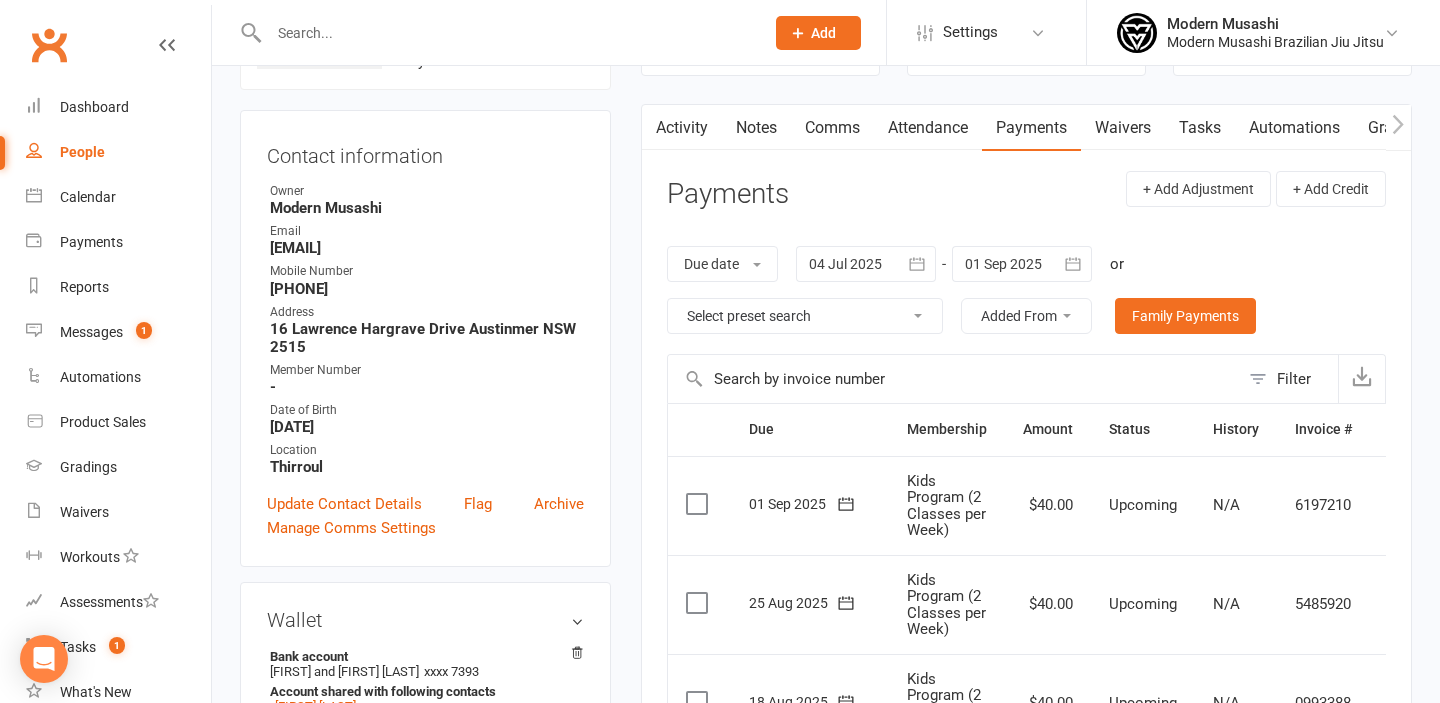 click on "Added From" at bounding box center [1026, 316] 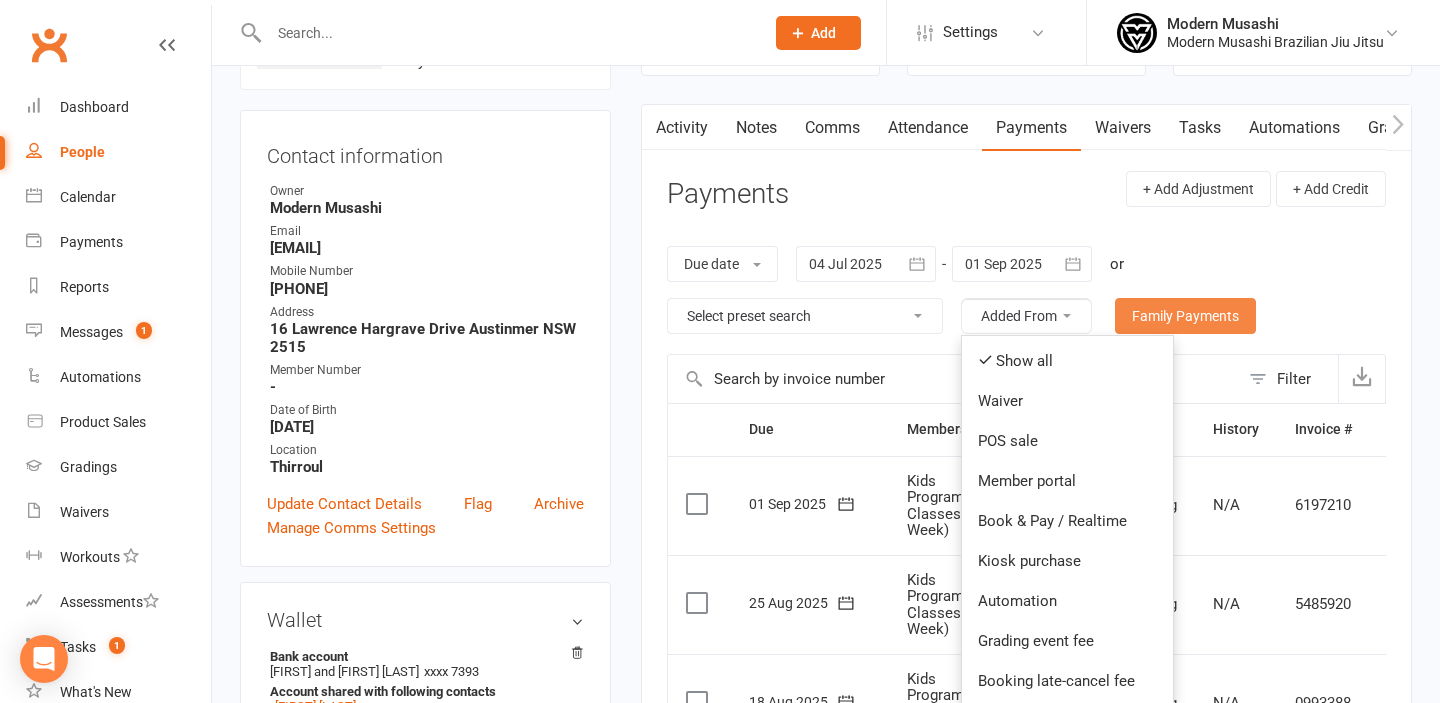 click on "Family Payments" at bounding box center (1185, 316) 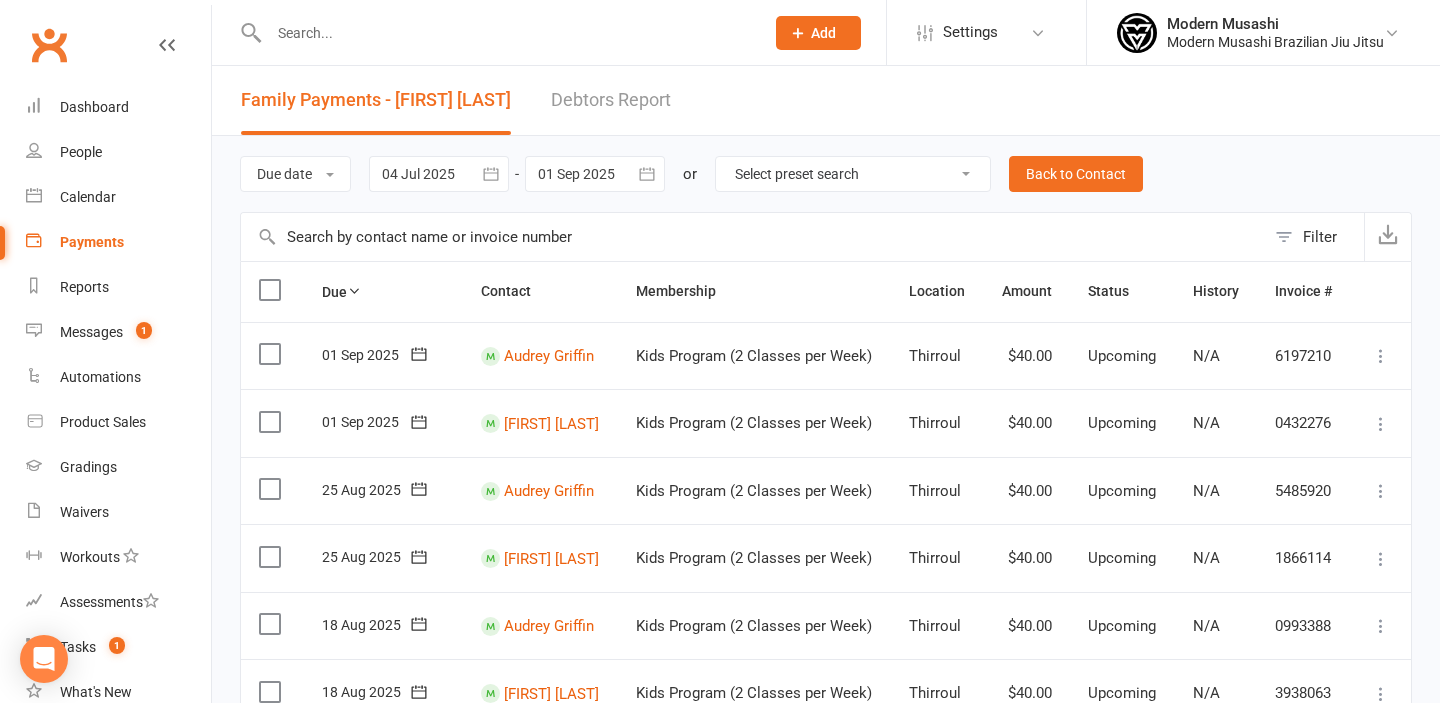 scroll, scrollTop: 47, scrollLeft: 0, axis: vertical 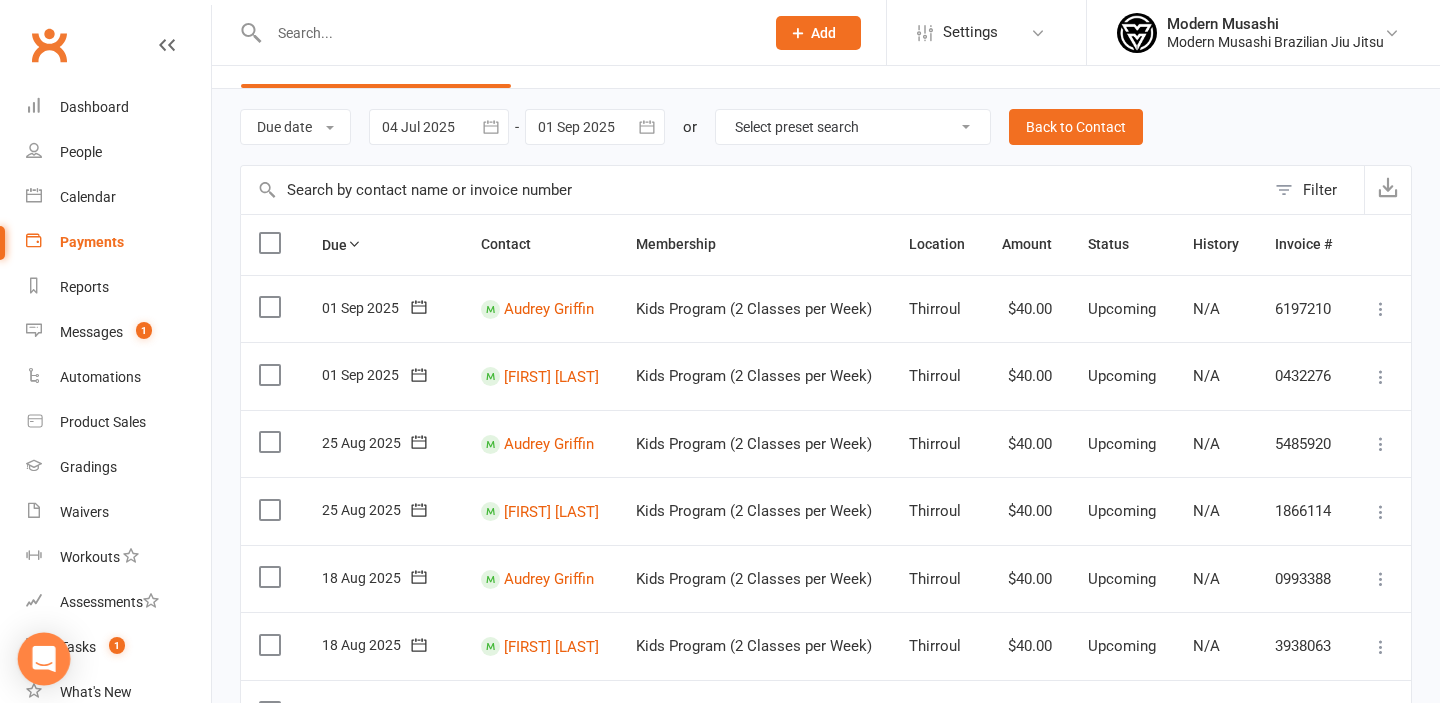 click at bounding box center (44, 659) 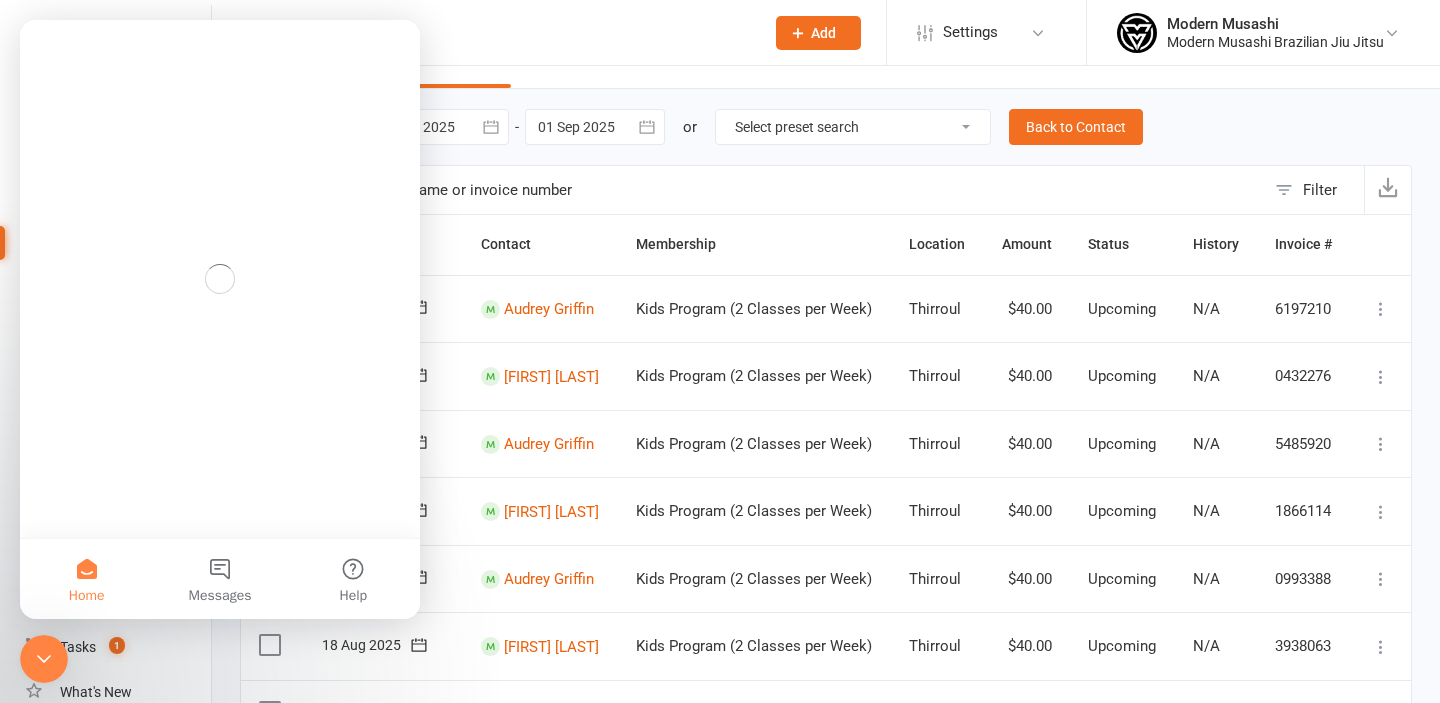 scroll, scrollTop: 0, scrollLeft: 0, axis: both 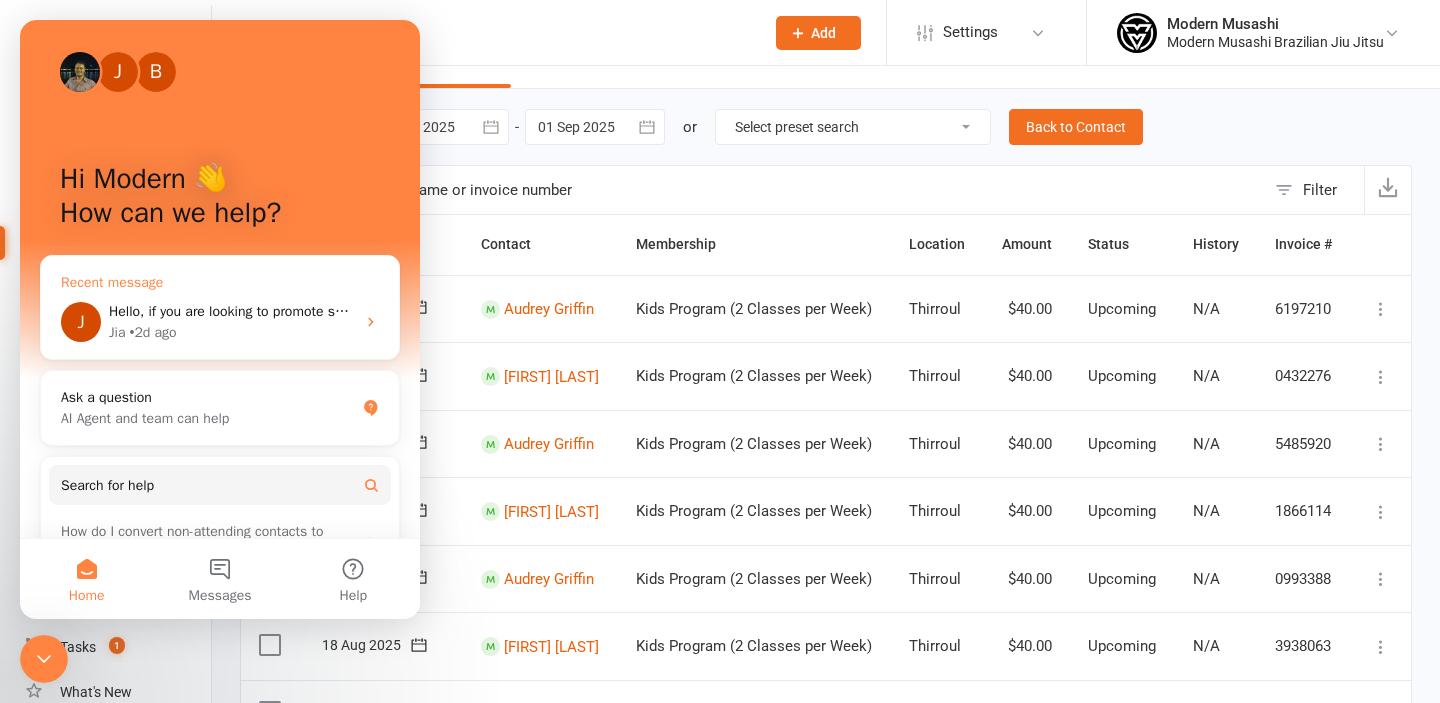click on "J Hello, if you are looking to promote someone after x number of days, I believe the the condition to use would be before or on?    To elaborate further:  Before or on = At least 90 days ago (90 days or more have passed) After or on = In the last 90 days (meaning from today to the past 90 days) Before 1 day ago: for eg. today's date is 1 Aug, 1 day ago is 31 July, so anything before 31 July. After 1 day ago: for eg. today's date is 1 Aug, 1 day ago is 31 July,  so anything after 31 July. Jia •  2d ago" at bounding box center (220, 322) 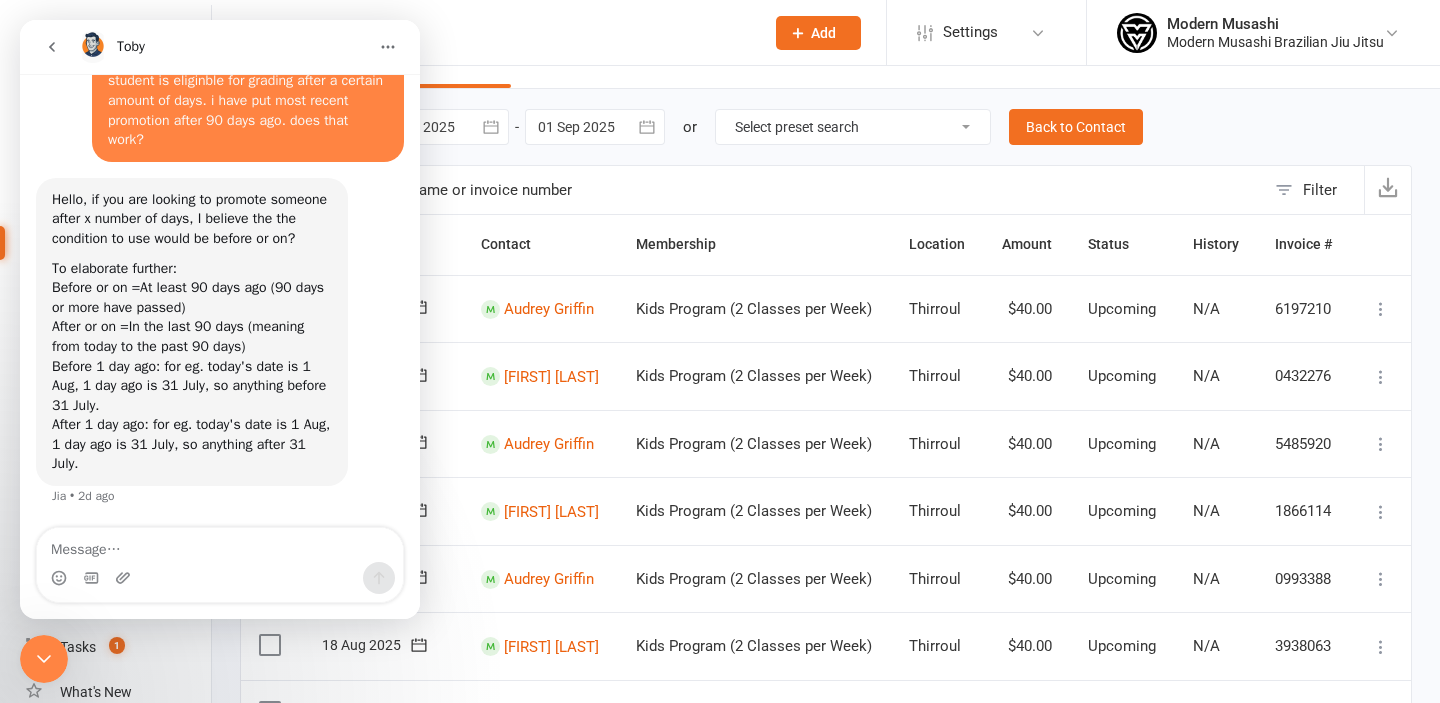 scroll, scrollTop: 1951, scrollLeft: 0, axis: vertical 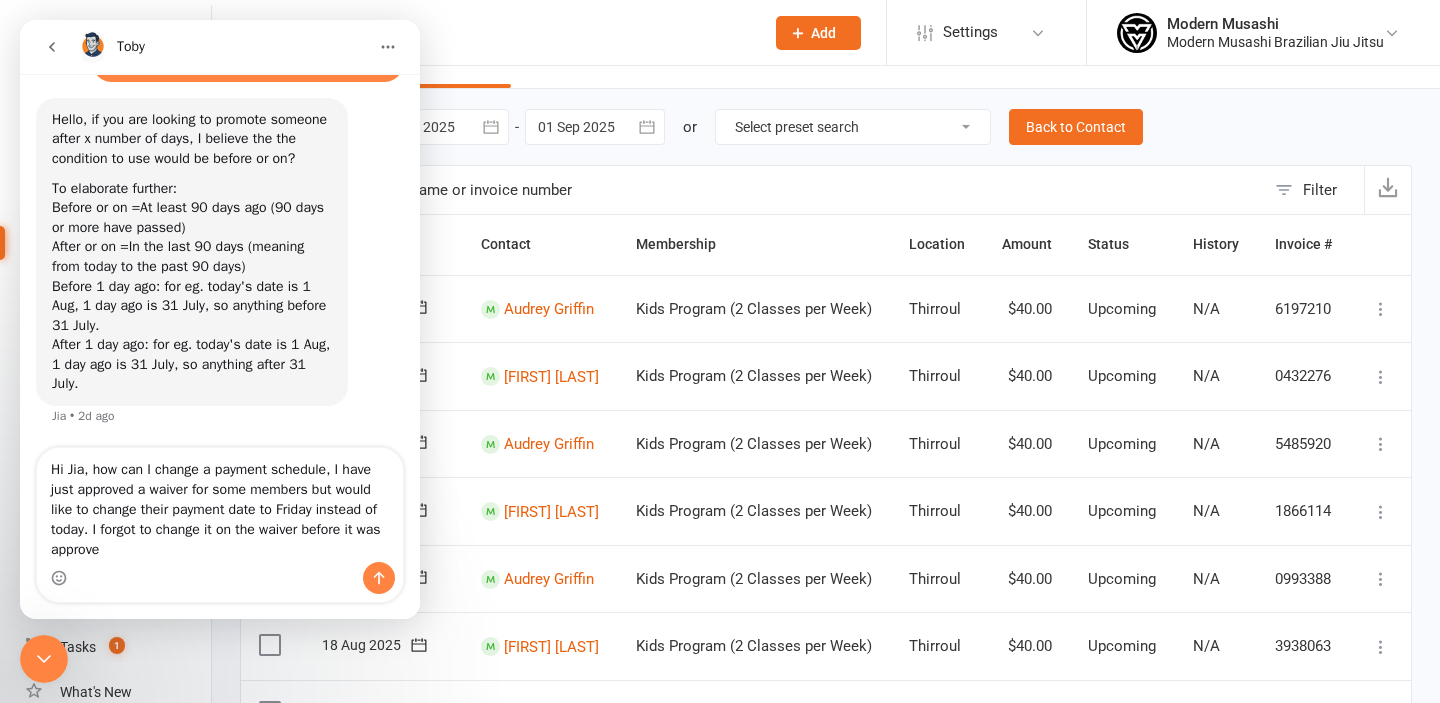 type on "Hi [NAME], how can I change a payment schedule, I have just approved a waiver for some members but would like to change their payment date to Friday instead of today. I forgot to change it on the waiver before it was approved" 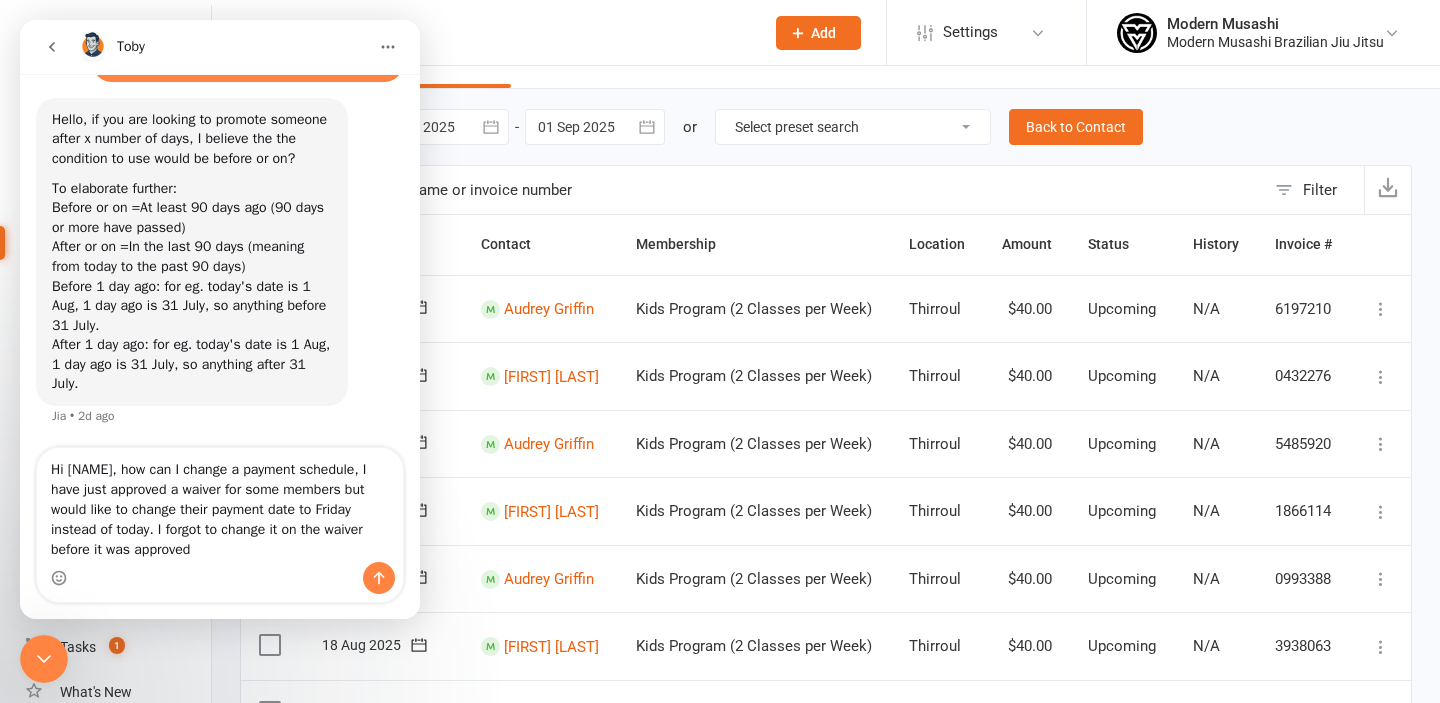 type 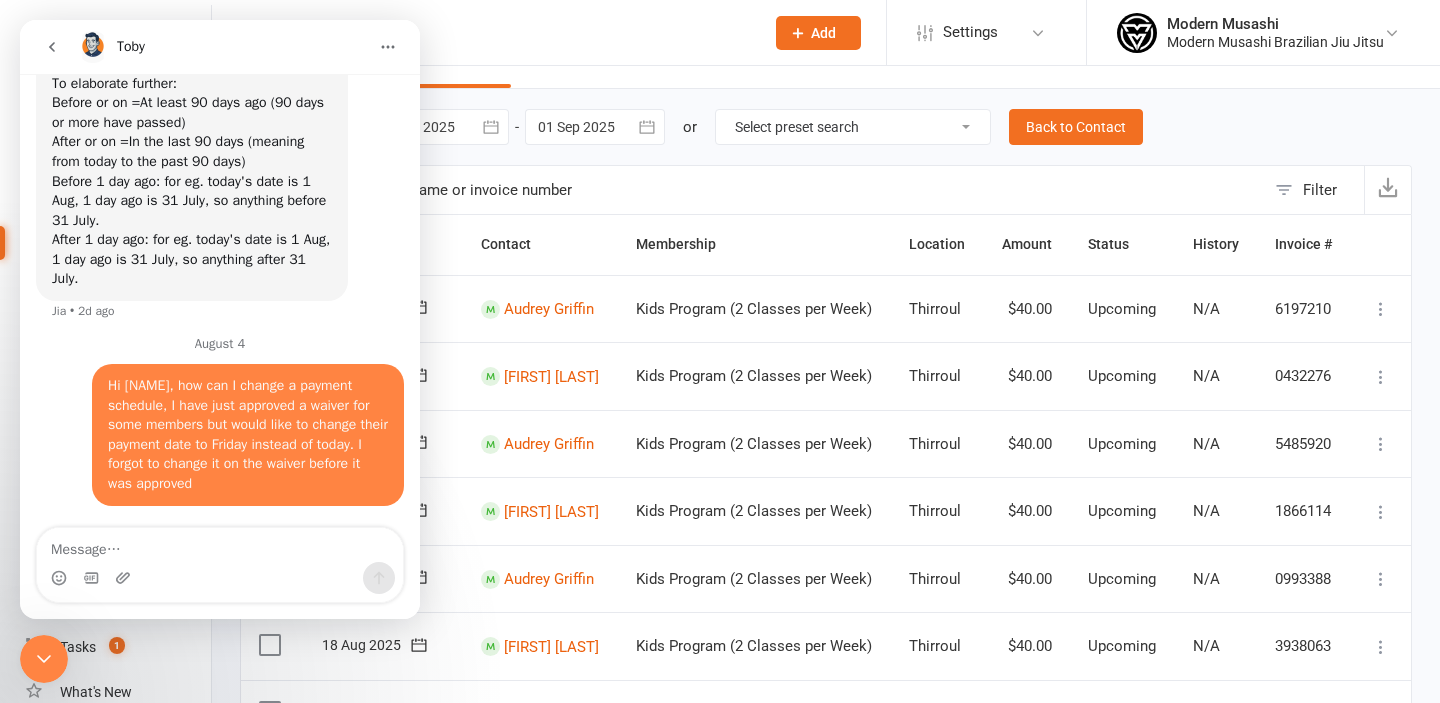 scroll, scrollTop: 2135, scrollLeft: 0, axis: vertical 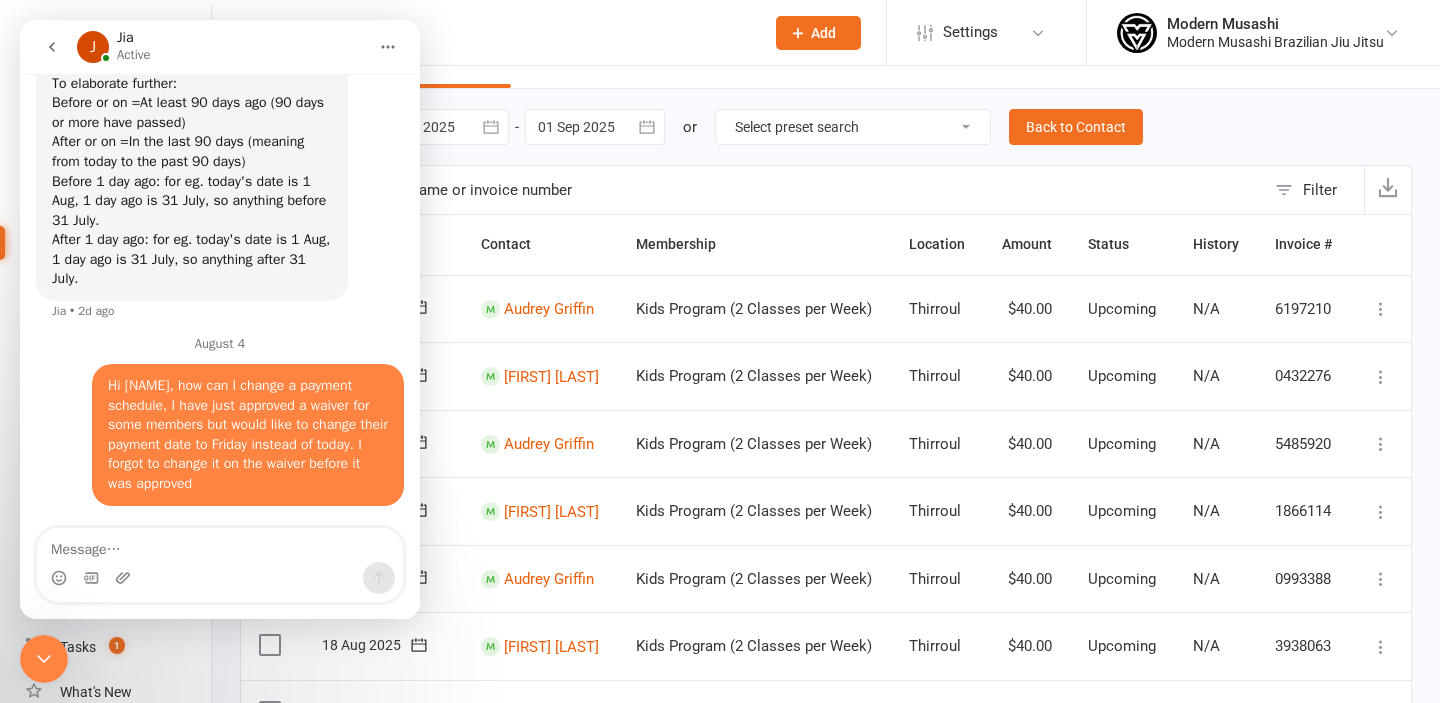 click 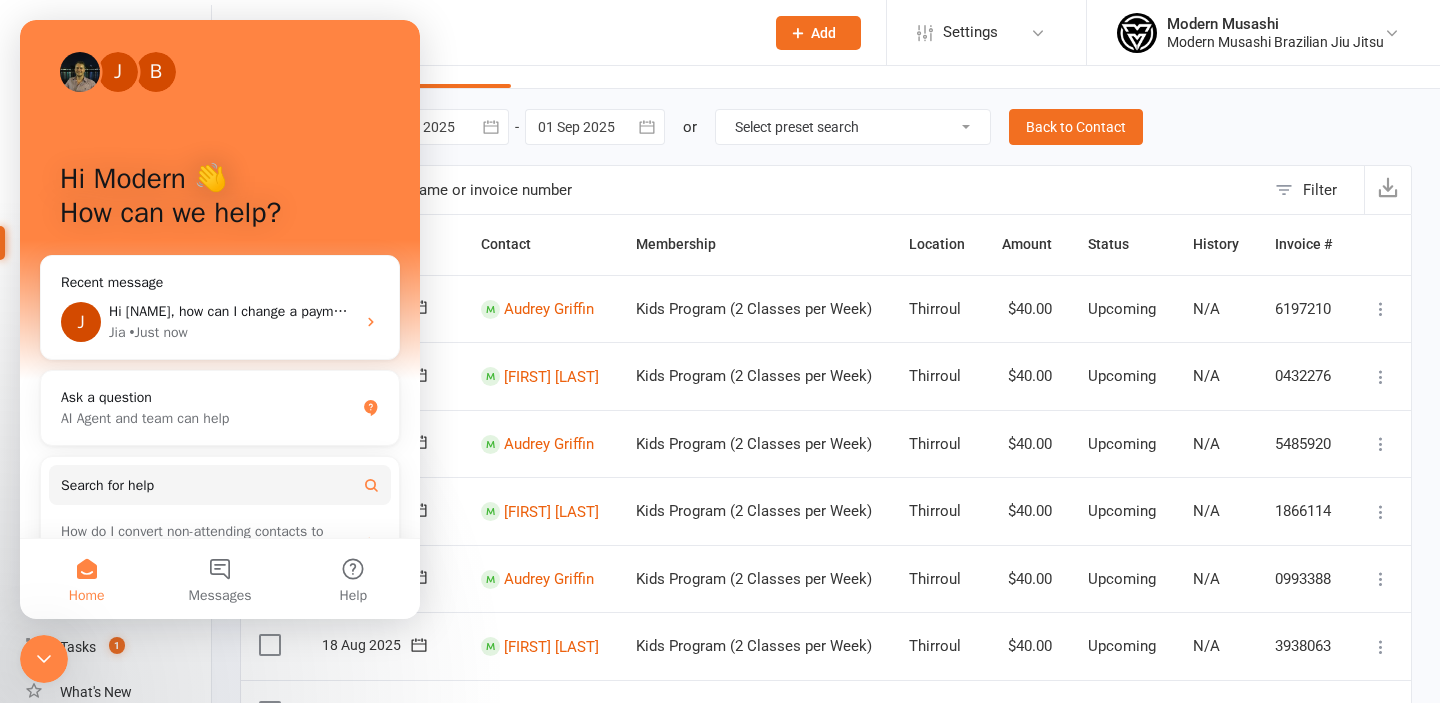 click on "Kids Program (2 Classes per Week)" at bounding box center (754, 444) 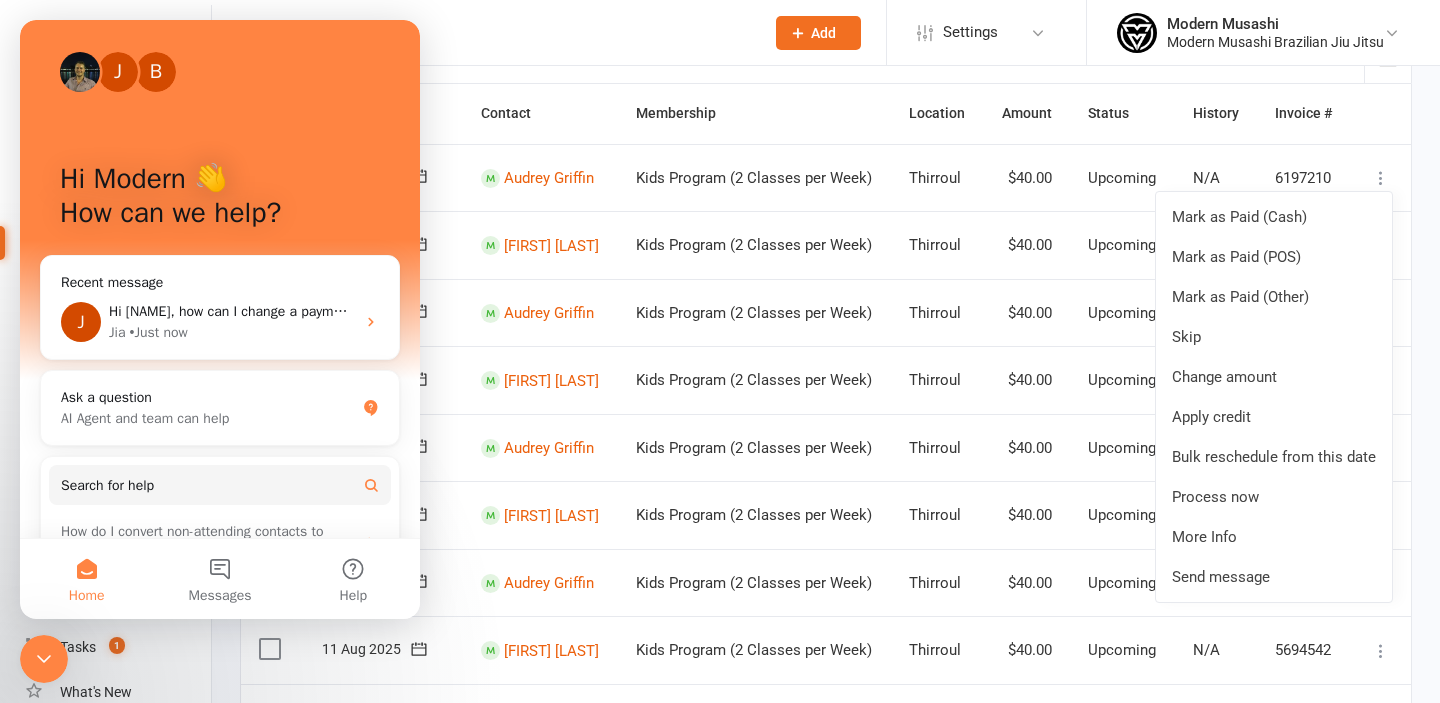 scroll, scrollTop: 177, scrollLeft: 0, axis: vertical 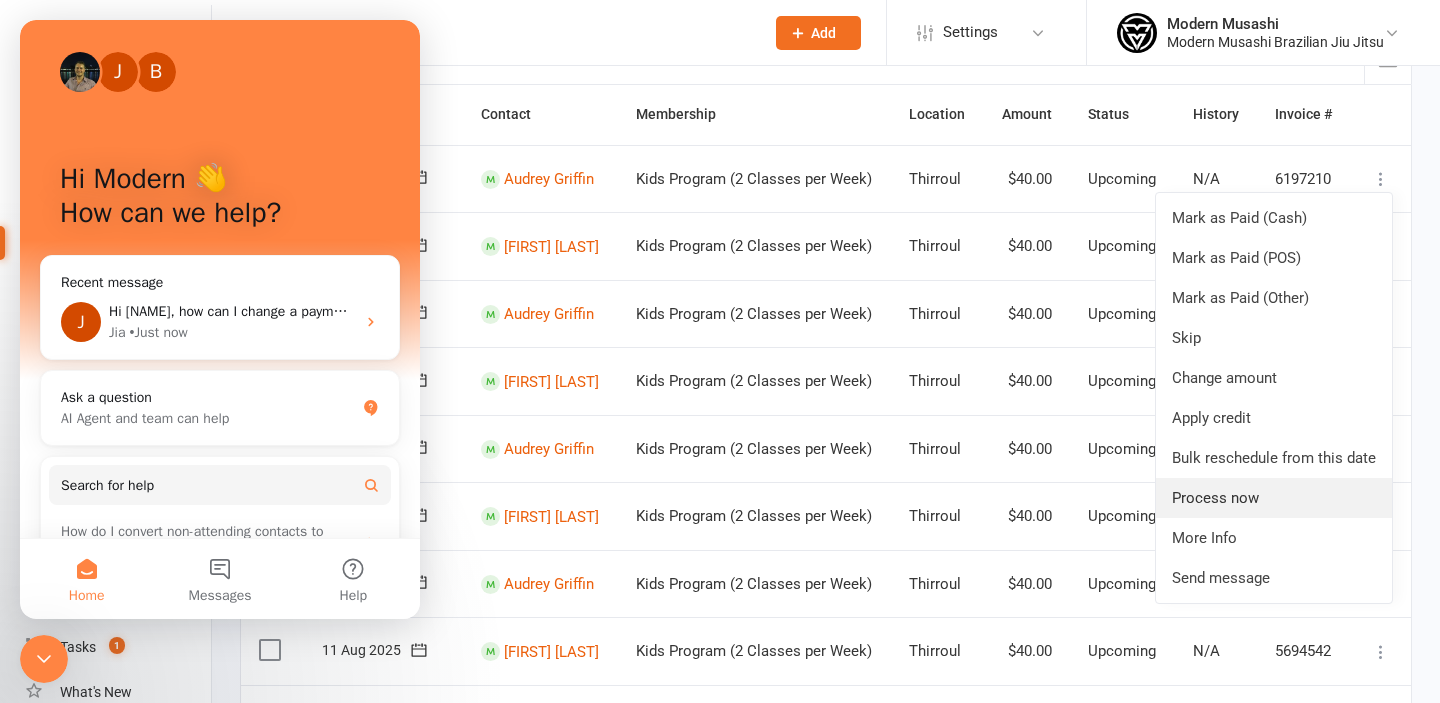 click on "Process now" at bounding box center [1274, 498] 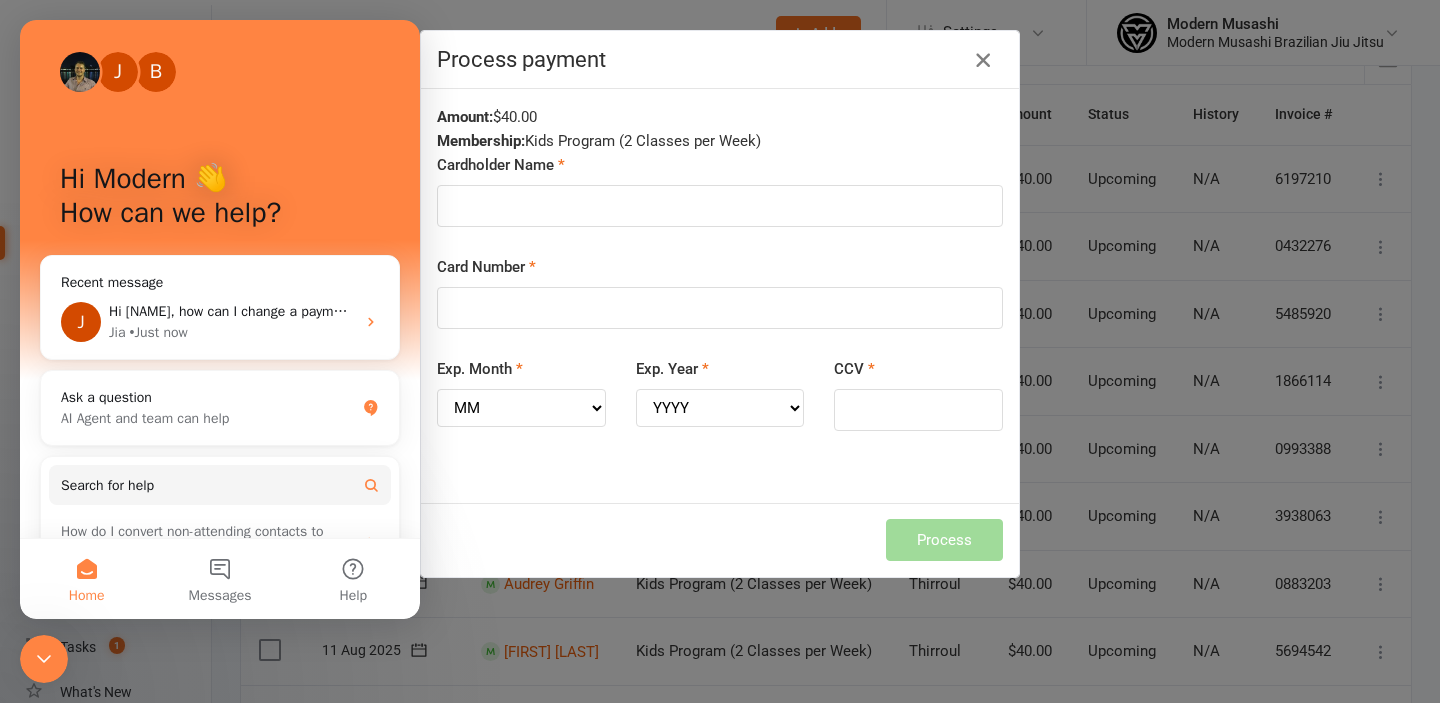 click at bounding box center [983, 60] 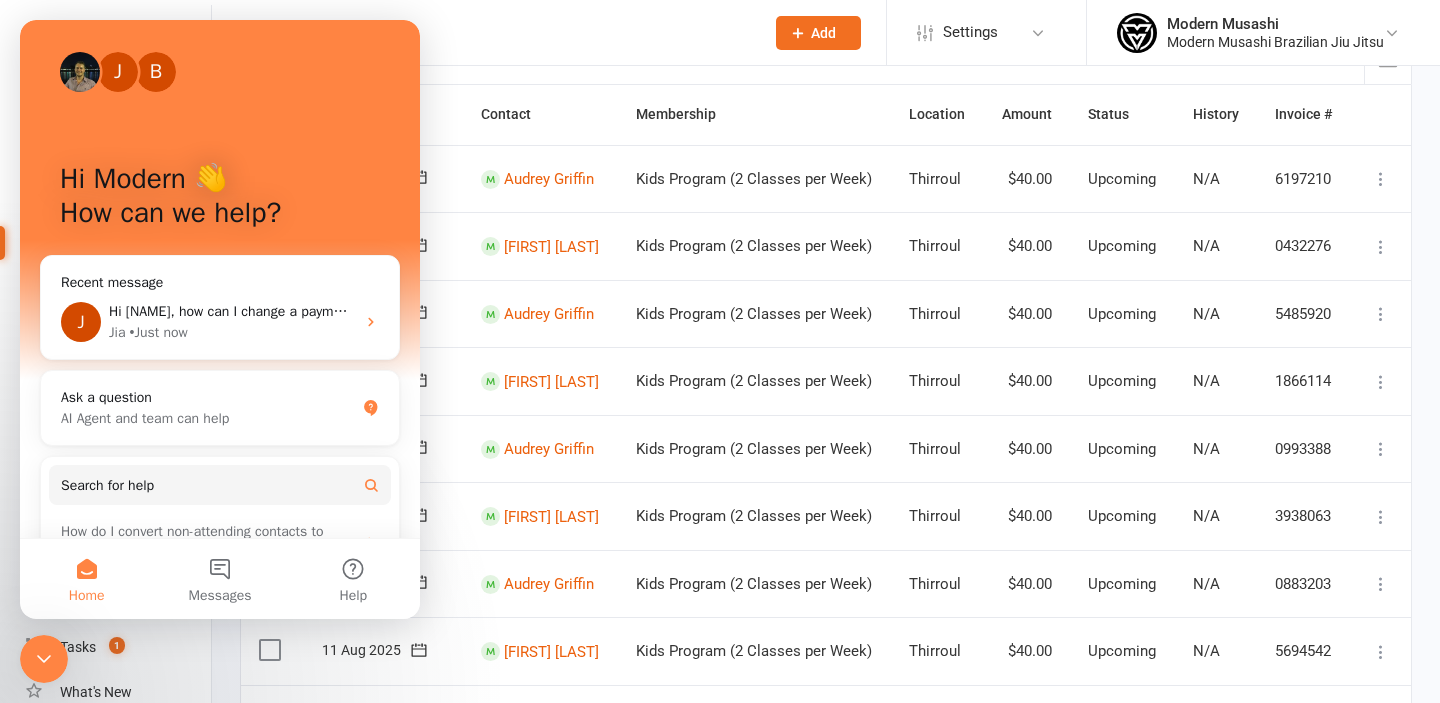 click on "Home" at bounding box center (87, 596) 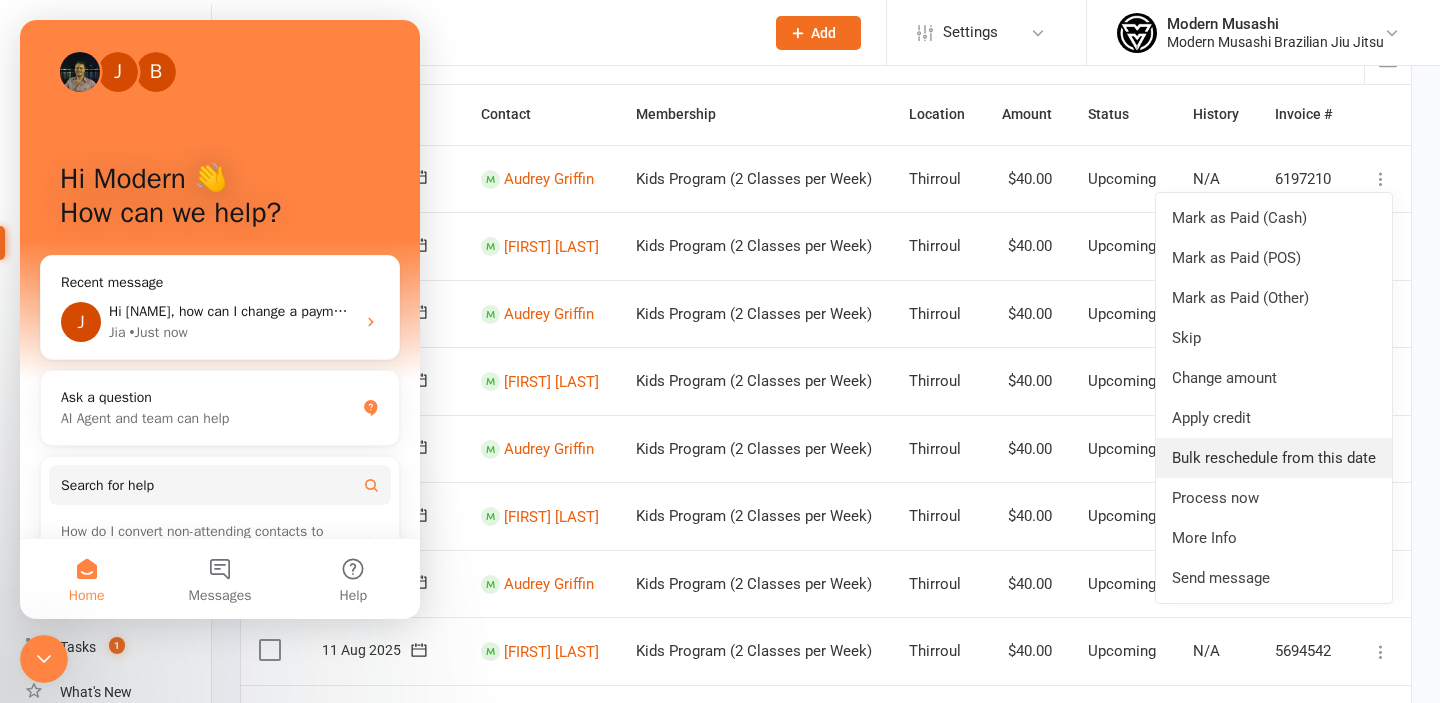 click on "Bulk reschedule from this date" at bounding box center (1274, 458) 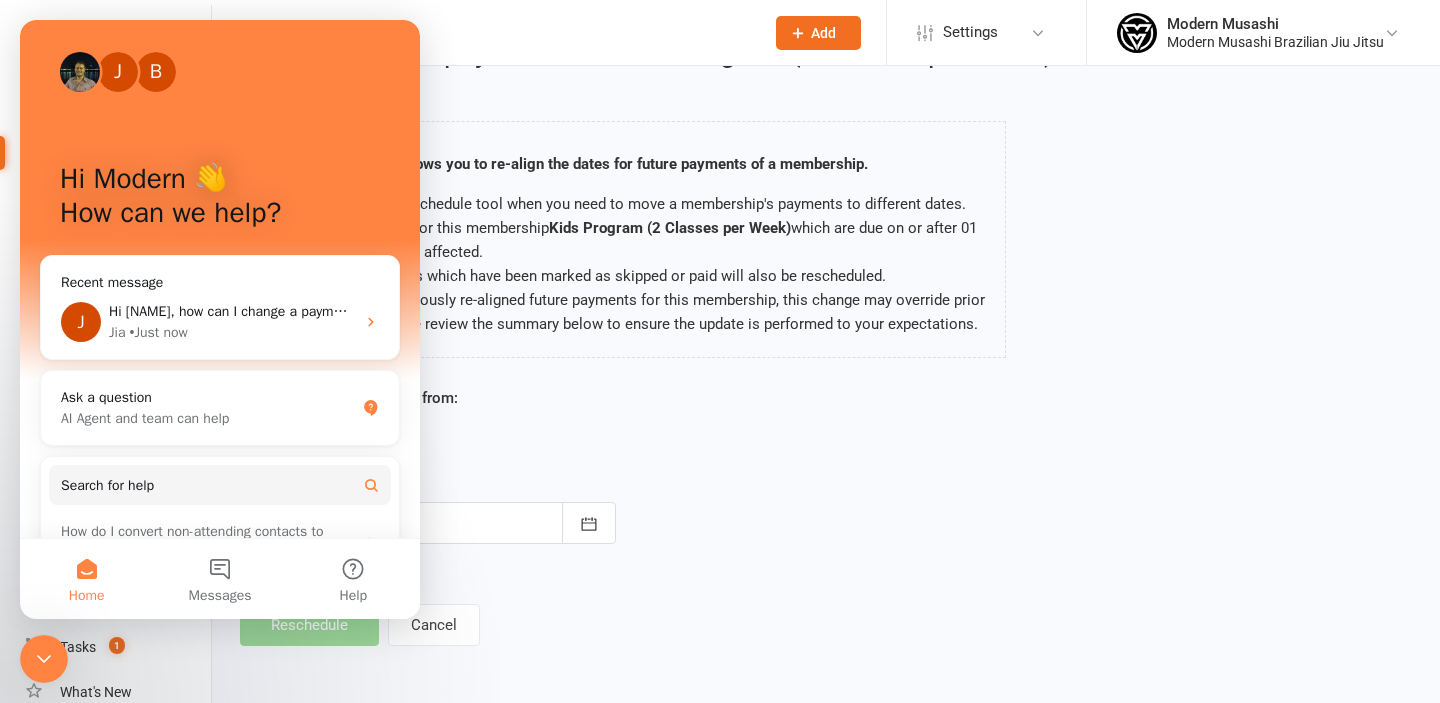 scroll, scrollTop: 0, scrollLeft: 0, axis: both 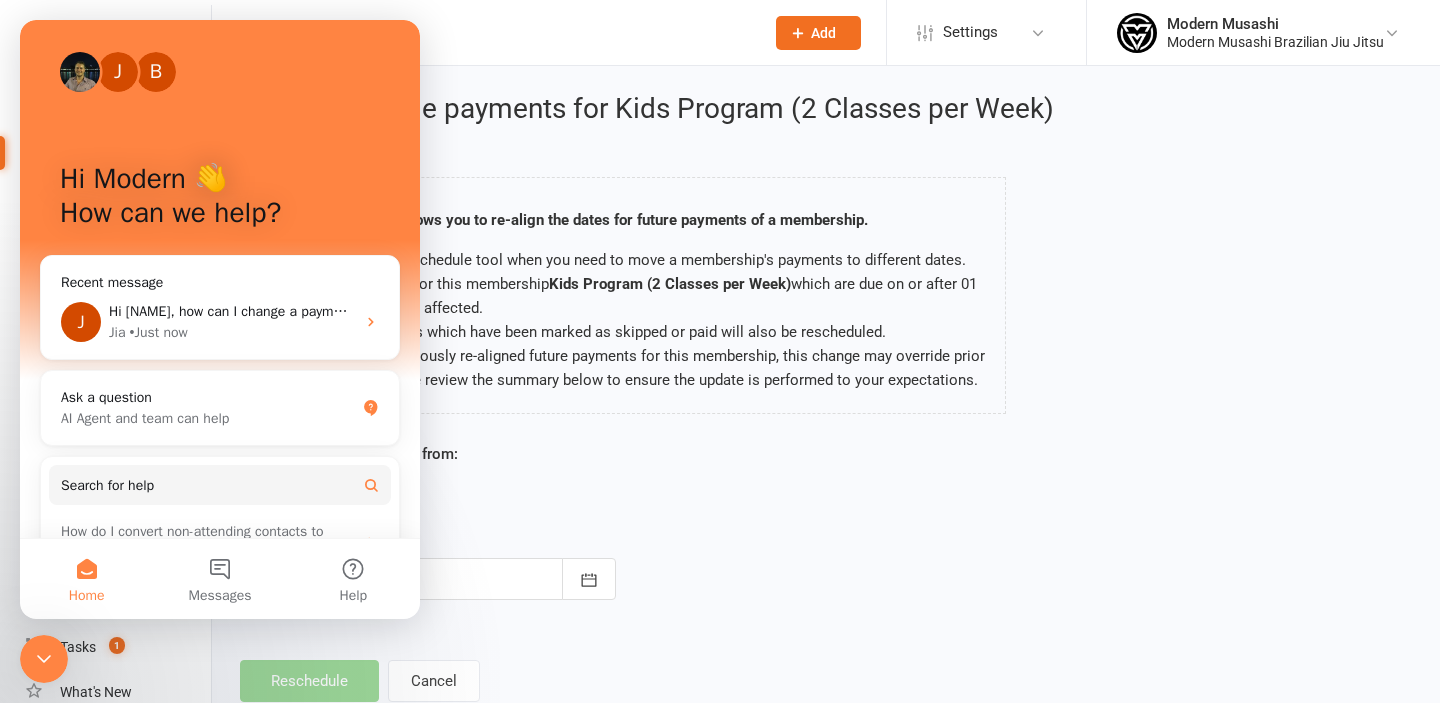 click 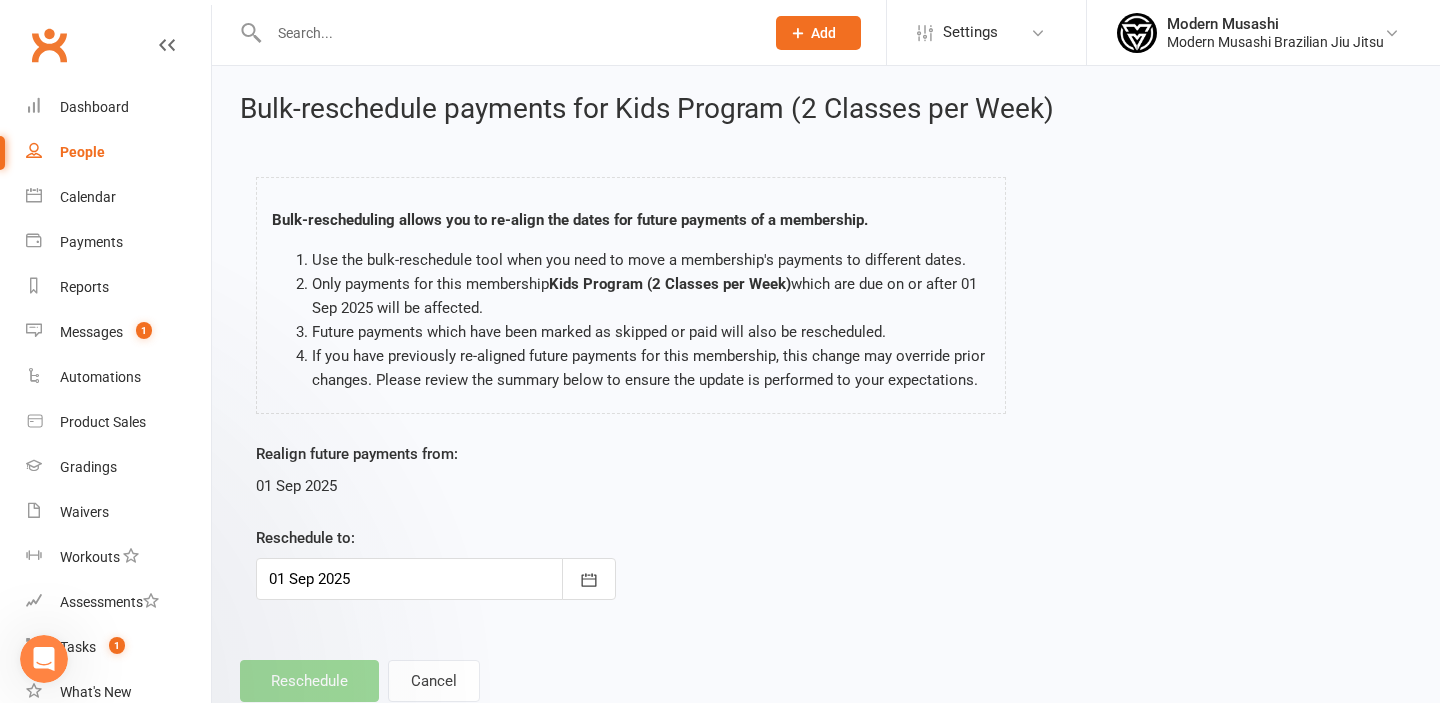 scroll, scrollTop: 0, scrollLeft: 0, axis: both 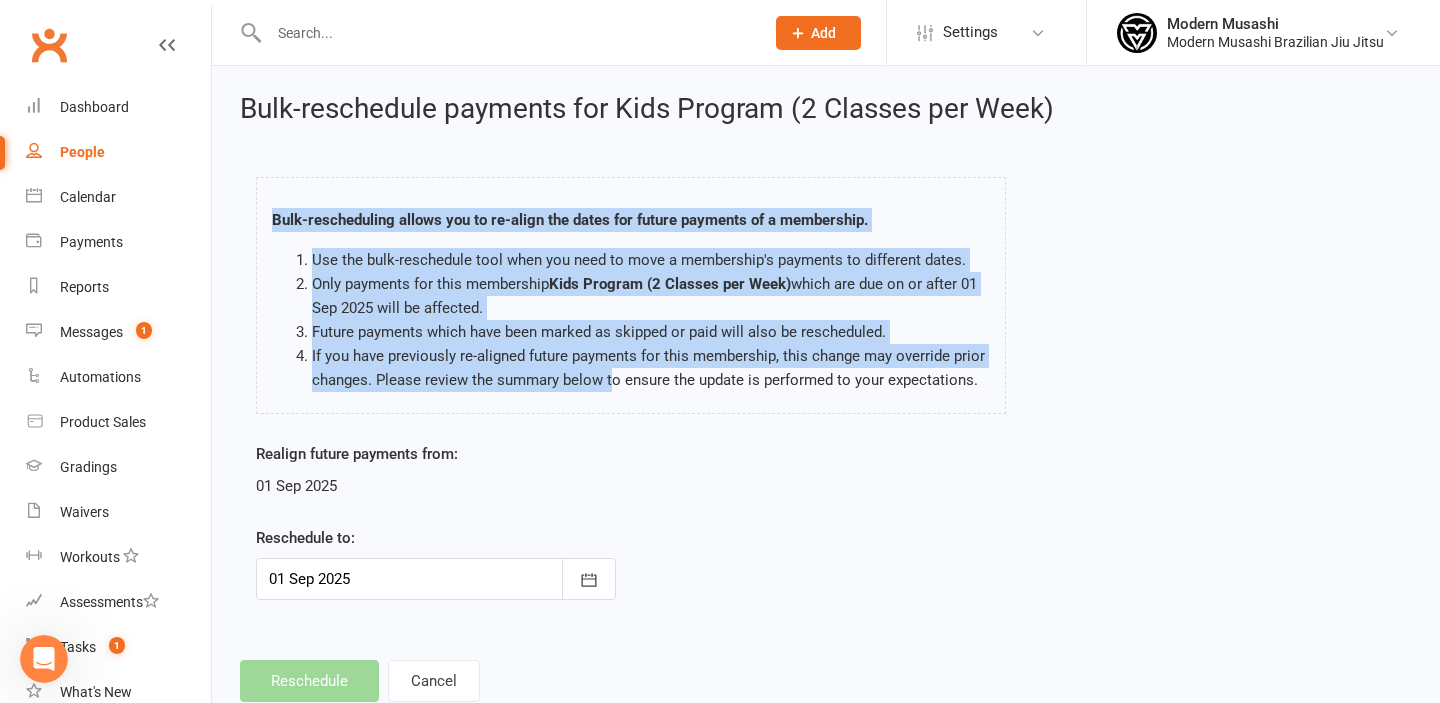 drag, startPoint x: 593, startPoint y: 228, endPoint x: 613, endPoint y: 387, distance: 160.25293 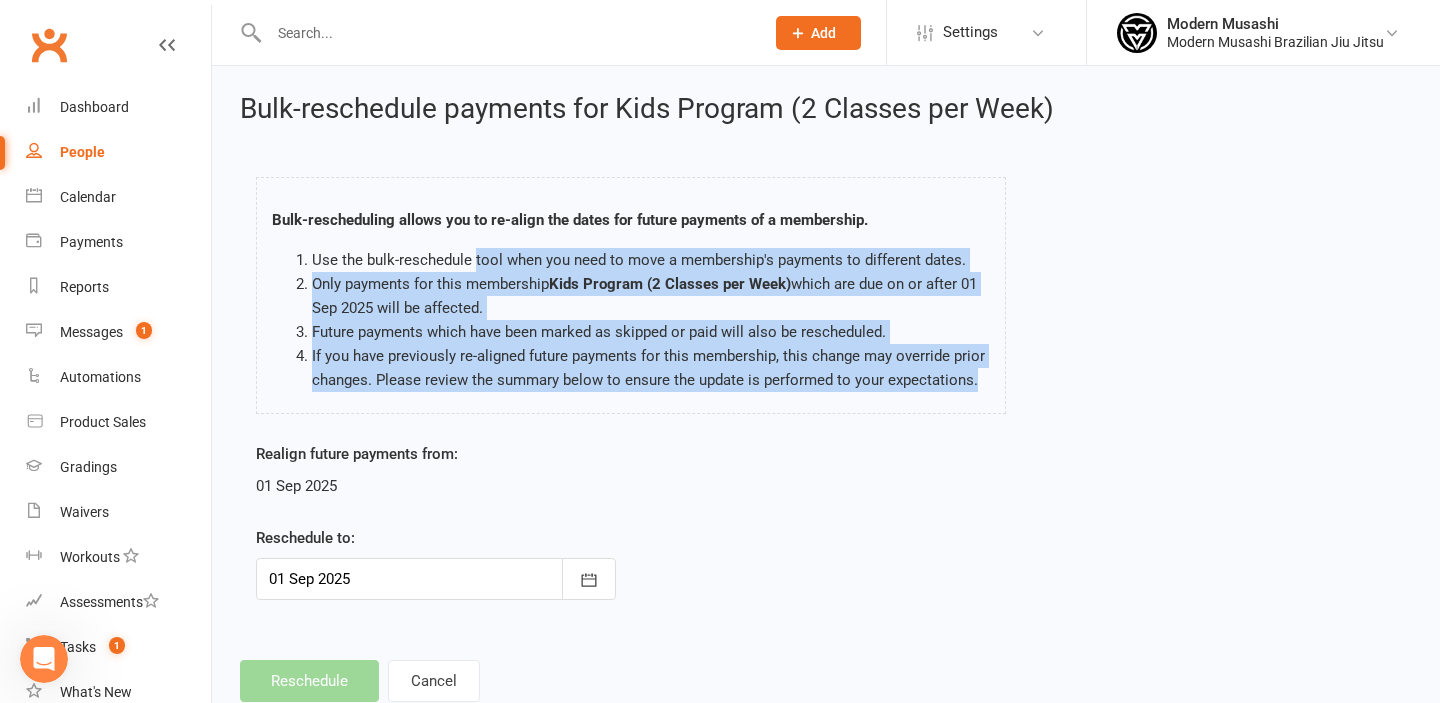 drag, startPoint x: 478, startPoint y: 272, endPoint x: 547, endPoint y: 400, distance: 145.41321 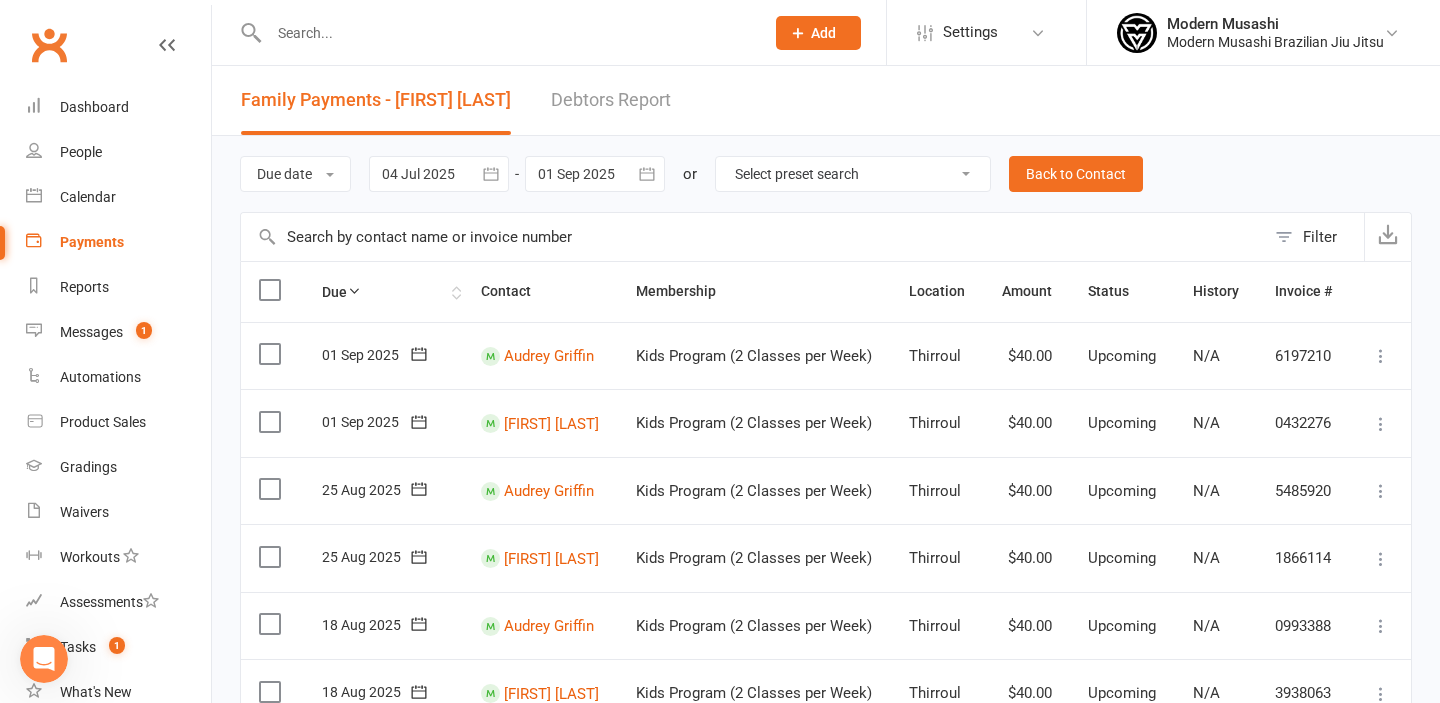 click on "Due" at bounding box center [383, 291] 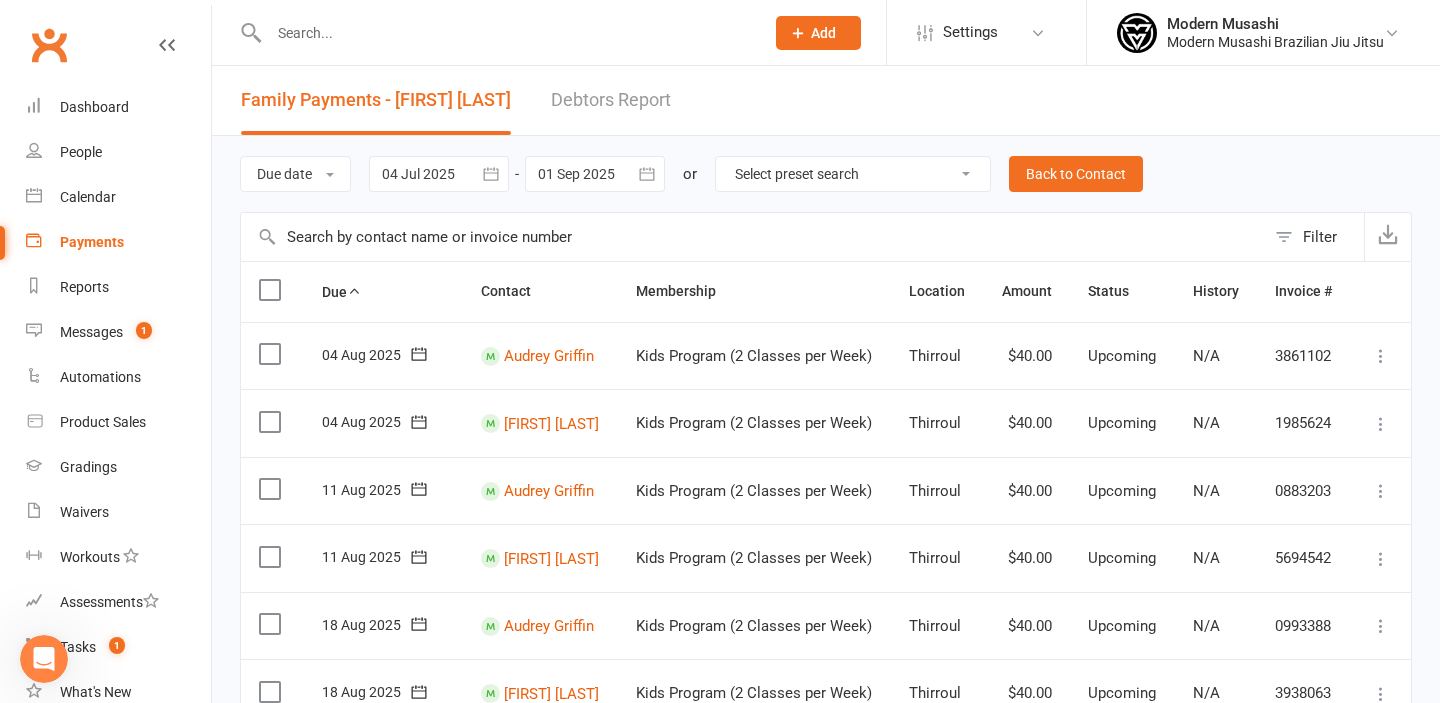 click at bounding box center (1381, 356) 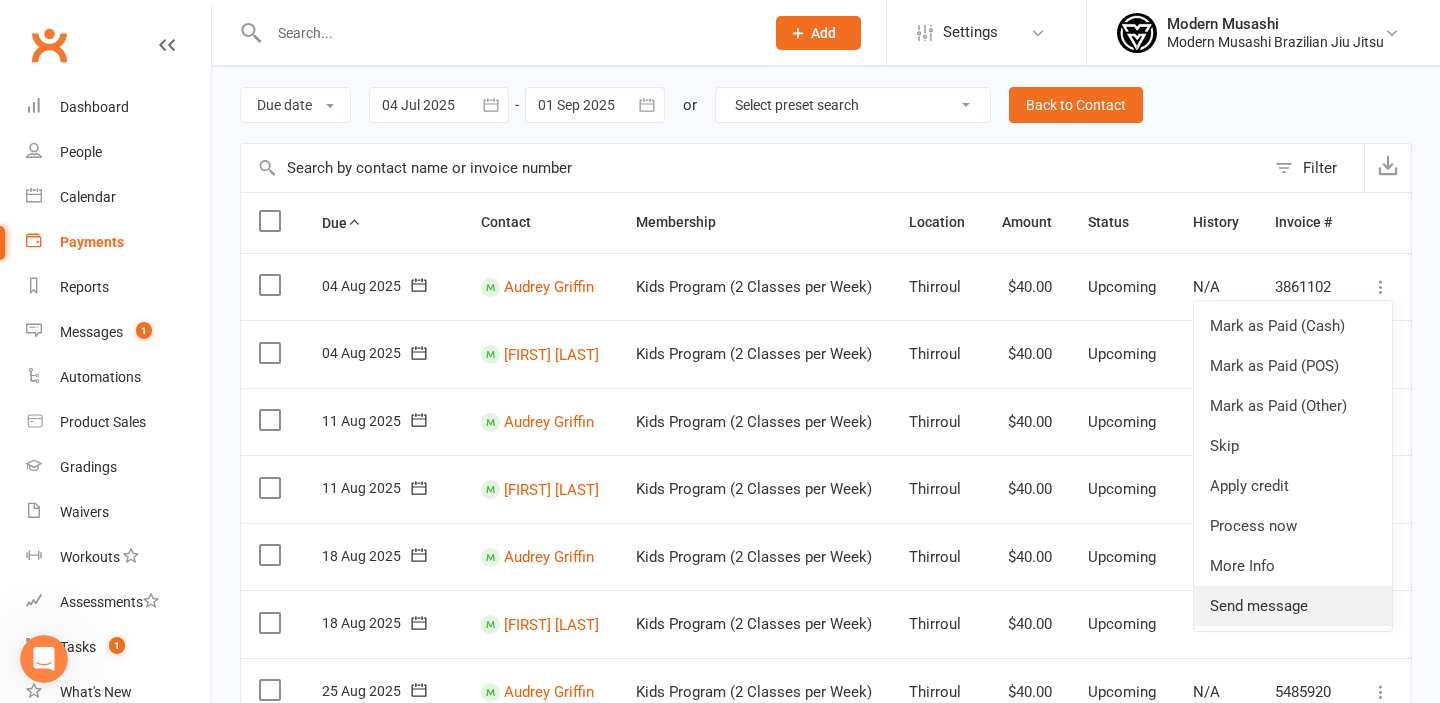 scroll, scrollTop: 73, scrollLeft: 0, axis: vertical 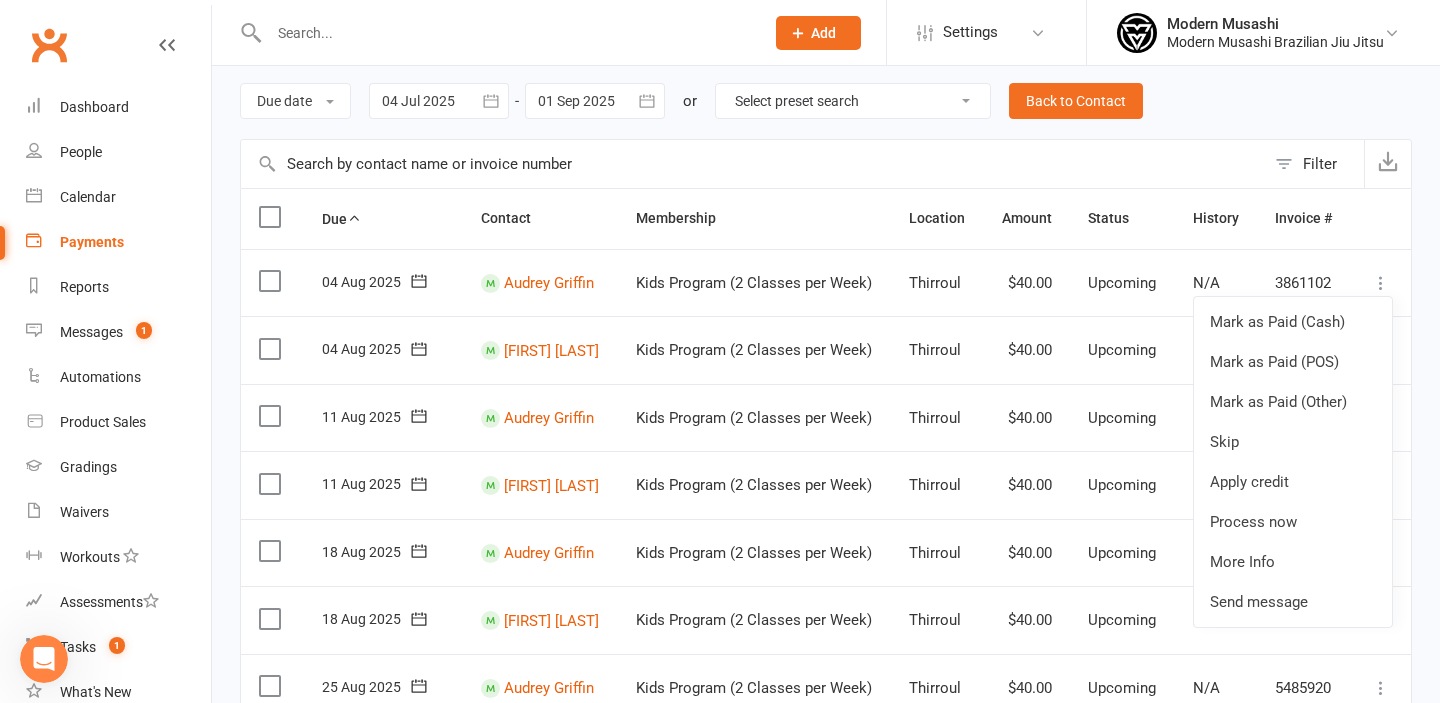 click on "Kids Program (2 Classes per Week)" at bounding box center (754, 283) 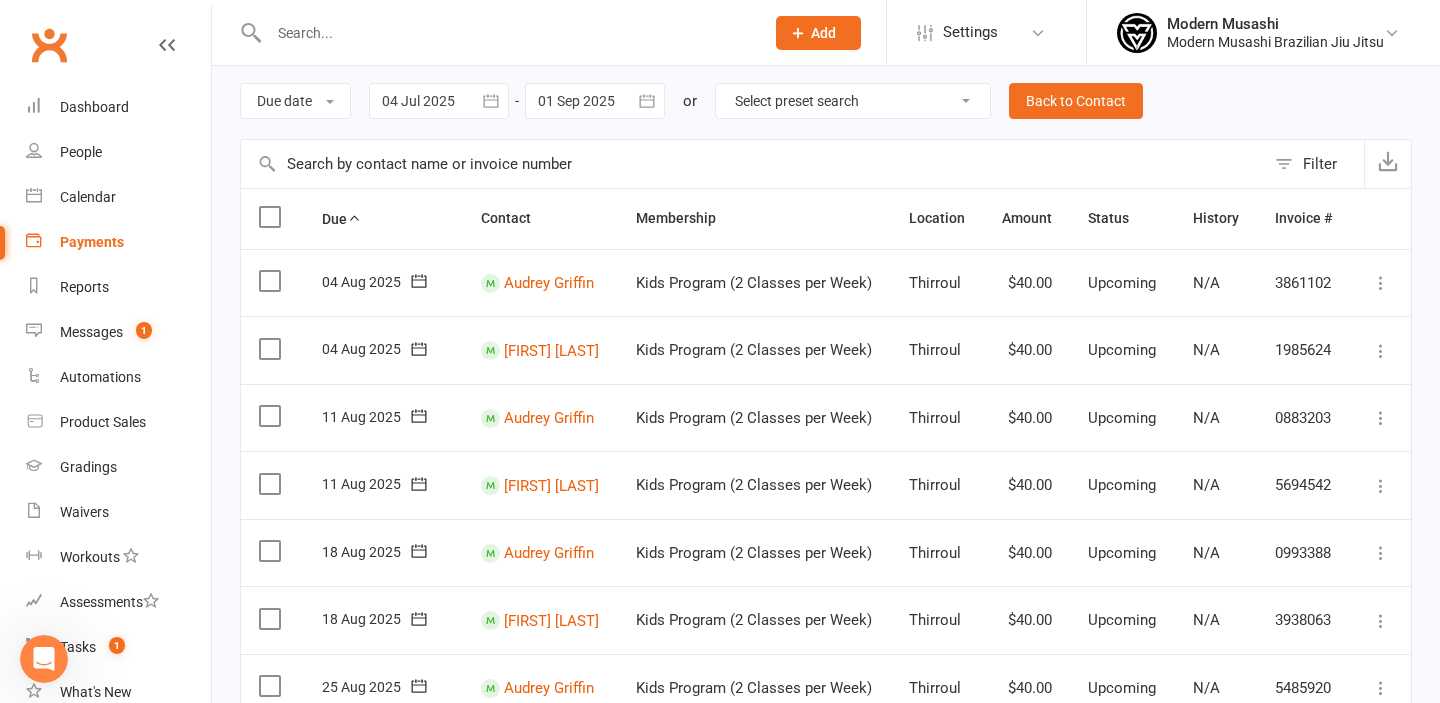 click at bounding box center (1381, 283) 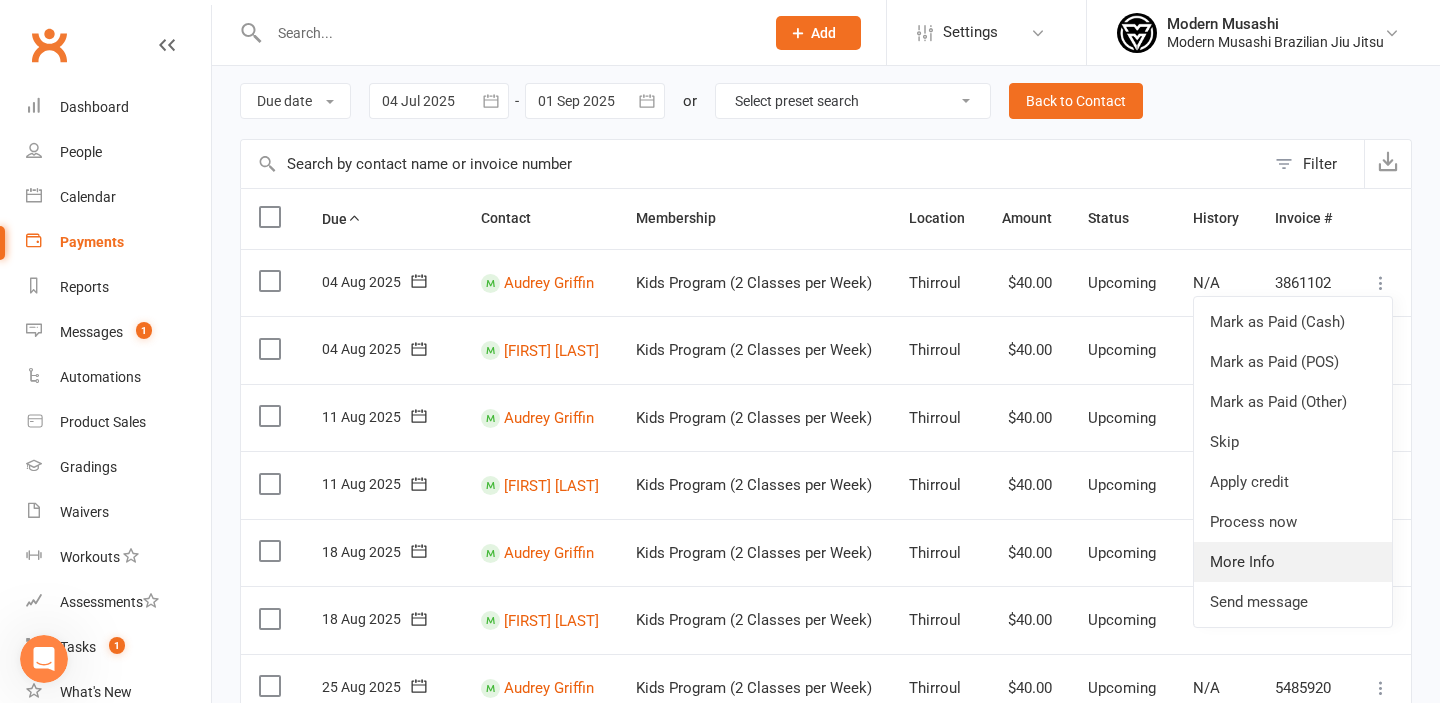 click on "More Info" at bounding box center (1293, 562) 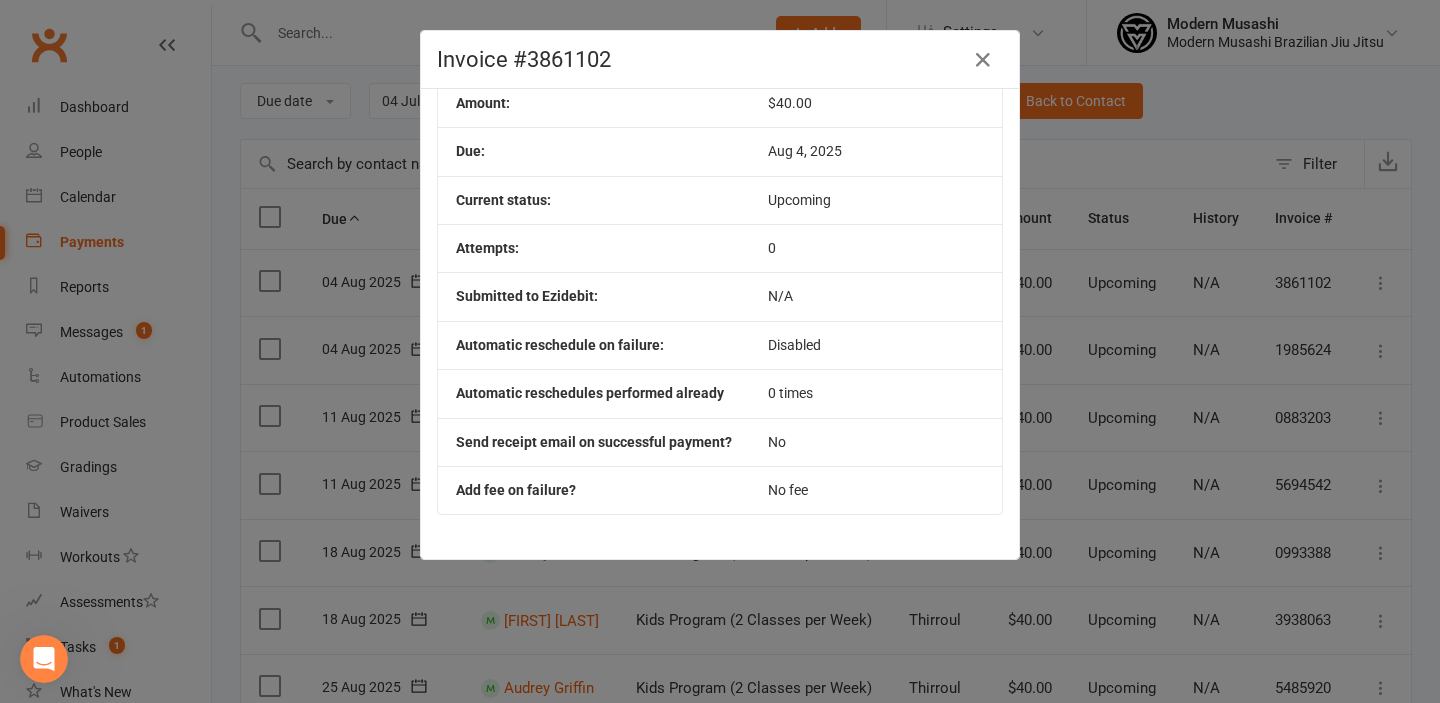 scroll, scrollTop: 0, scrollLeft: 0, axis: both 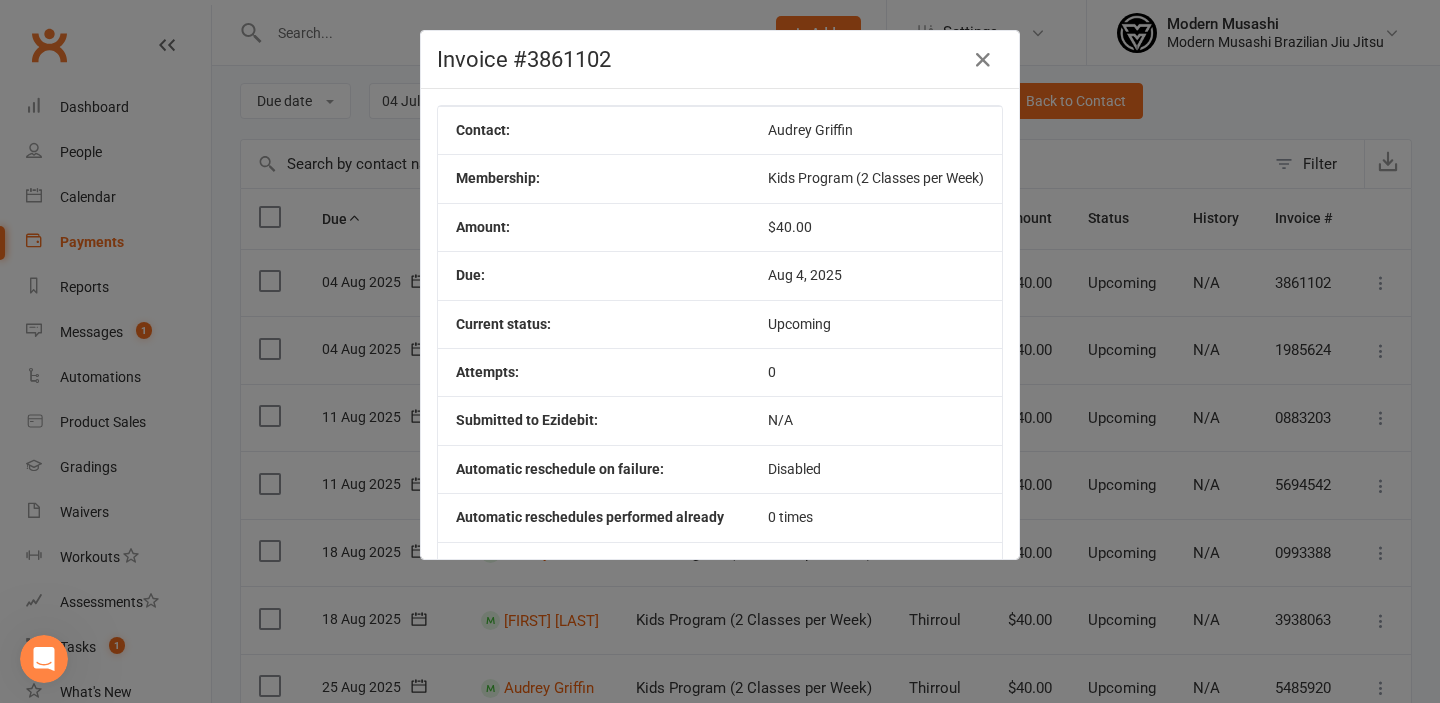 click on "Invoice #3861102 Contact: [FIRST] [LAST] Membership: Kids Program (2 Classes per Week) Amount: $40.00 Due: Aug 4, 2025 Current status: Upcoming Attempts: 0 Submitted to Ezidebit: N/A Automatic reschedule on failure: Disabled Automatic reschedules performed already 0 times Send receipt email on successful payment? No Add fee on failure? No fee" at bounding box center [720, 351] 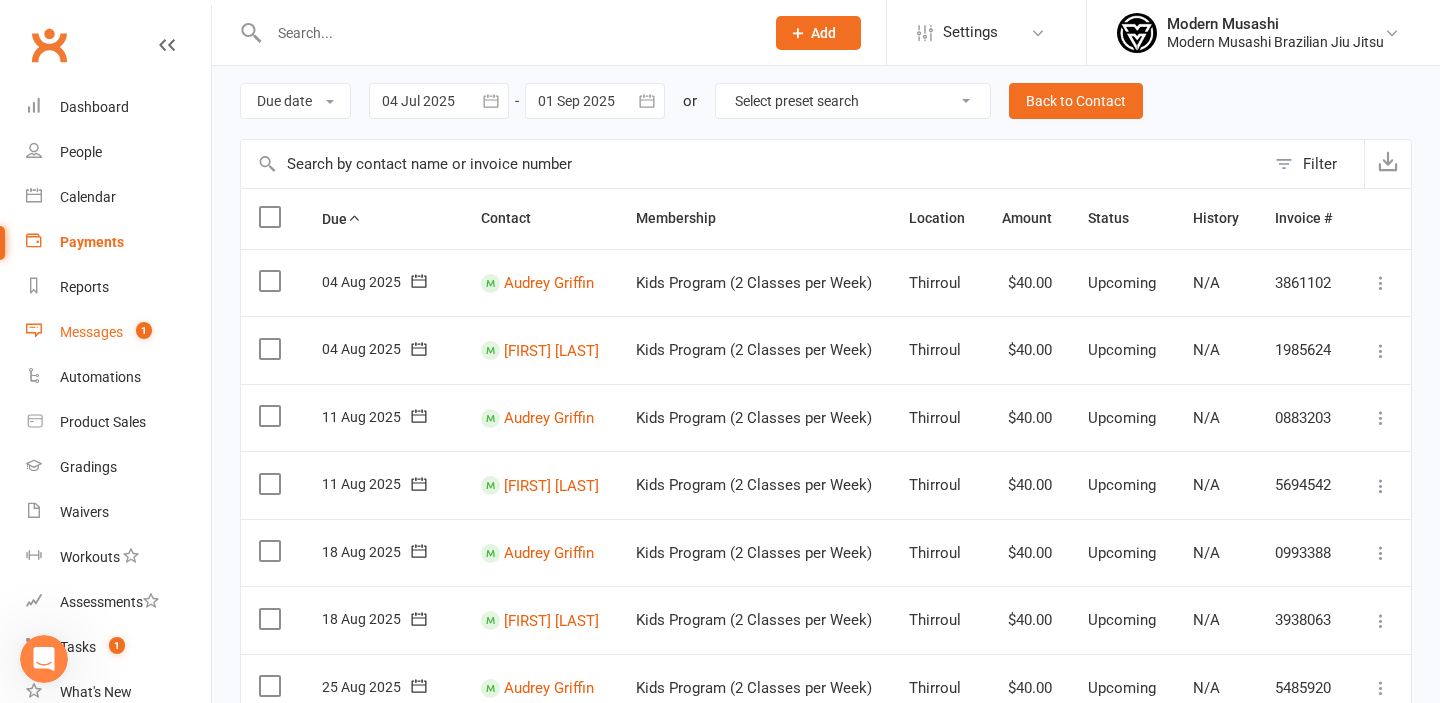 click on "Messages   1" at bounding box center (118, 332) 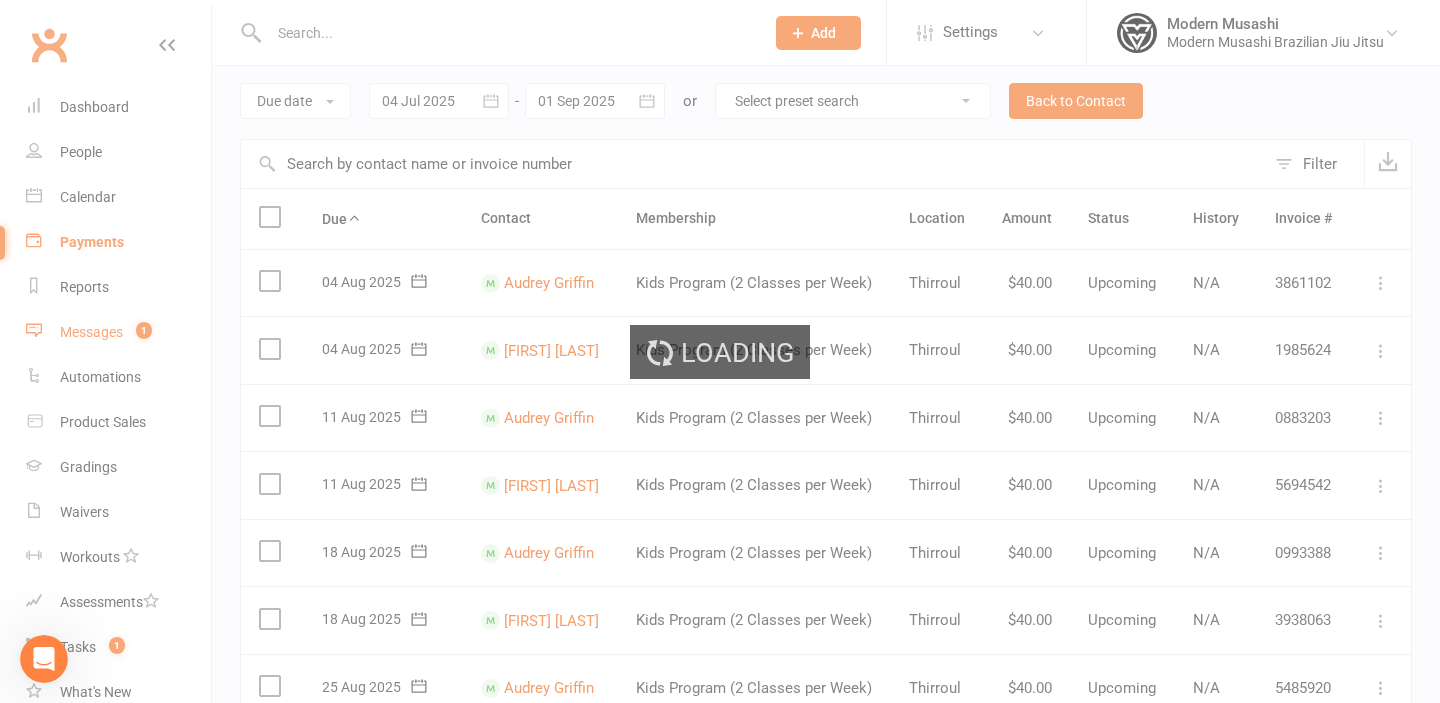 scroll, scrollTop: 0, scrollLeft: 0, axis: both 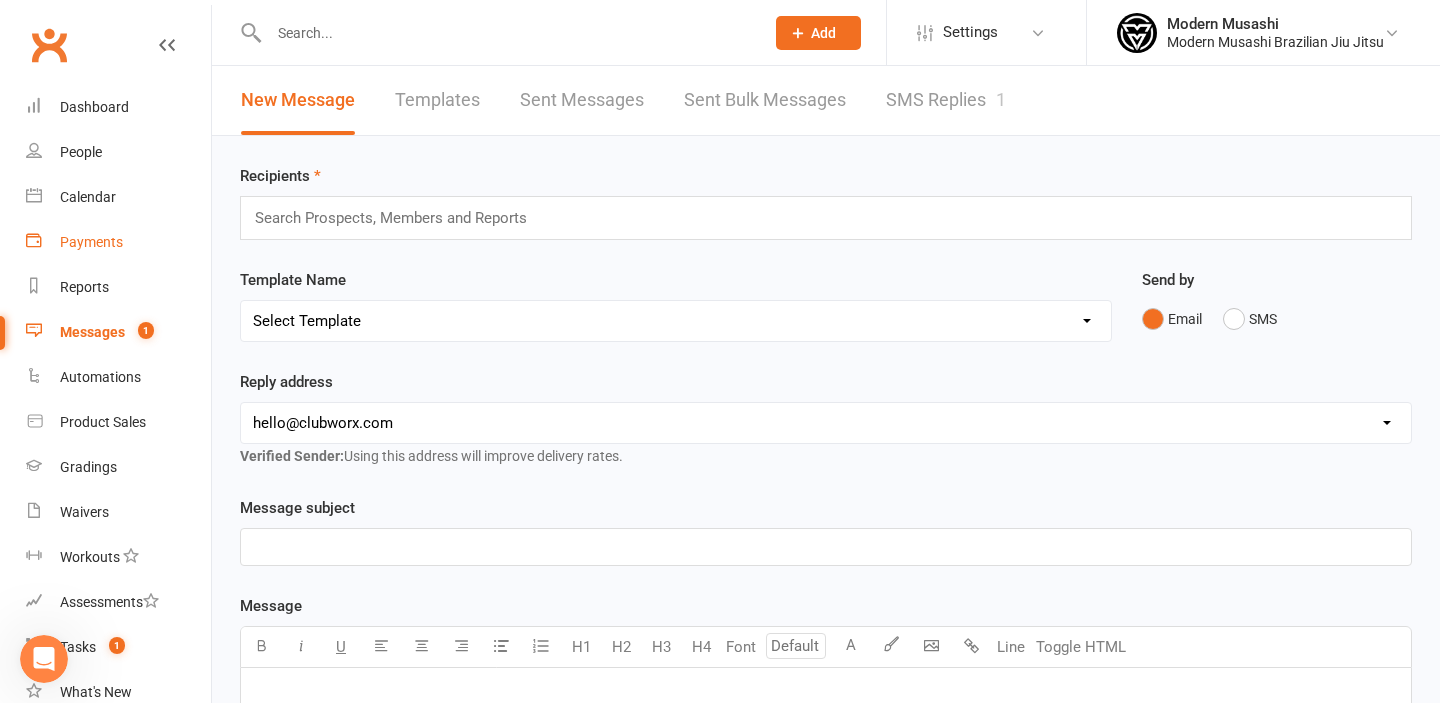 click on "Payments" at bounding box center (118, 242) 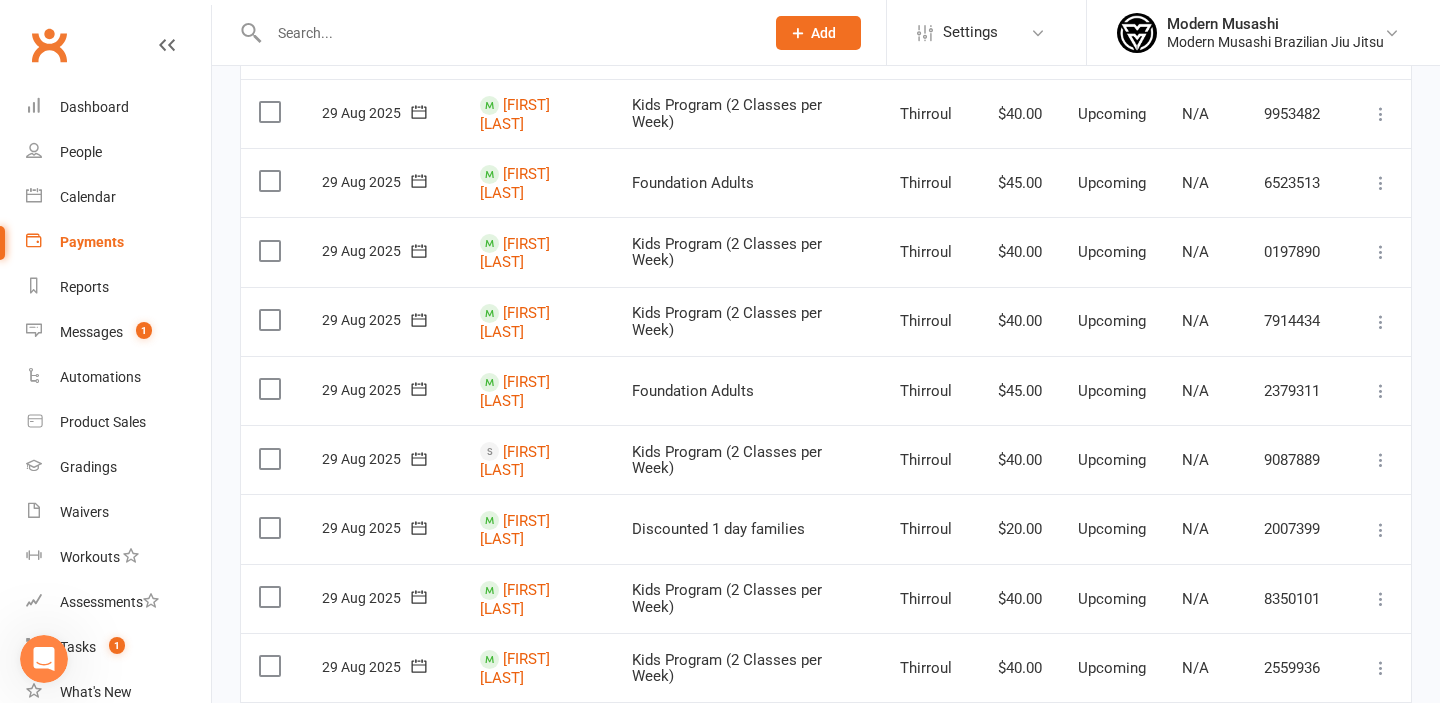 scroll, scrollTop: 520, scrollLeft: 0, axis: vertical 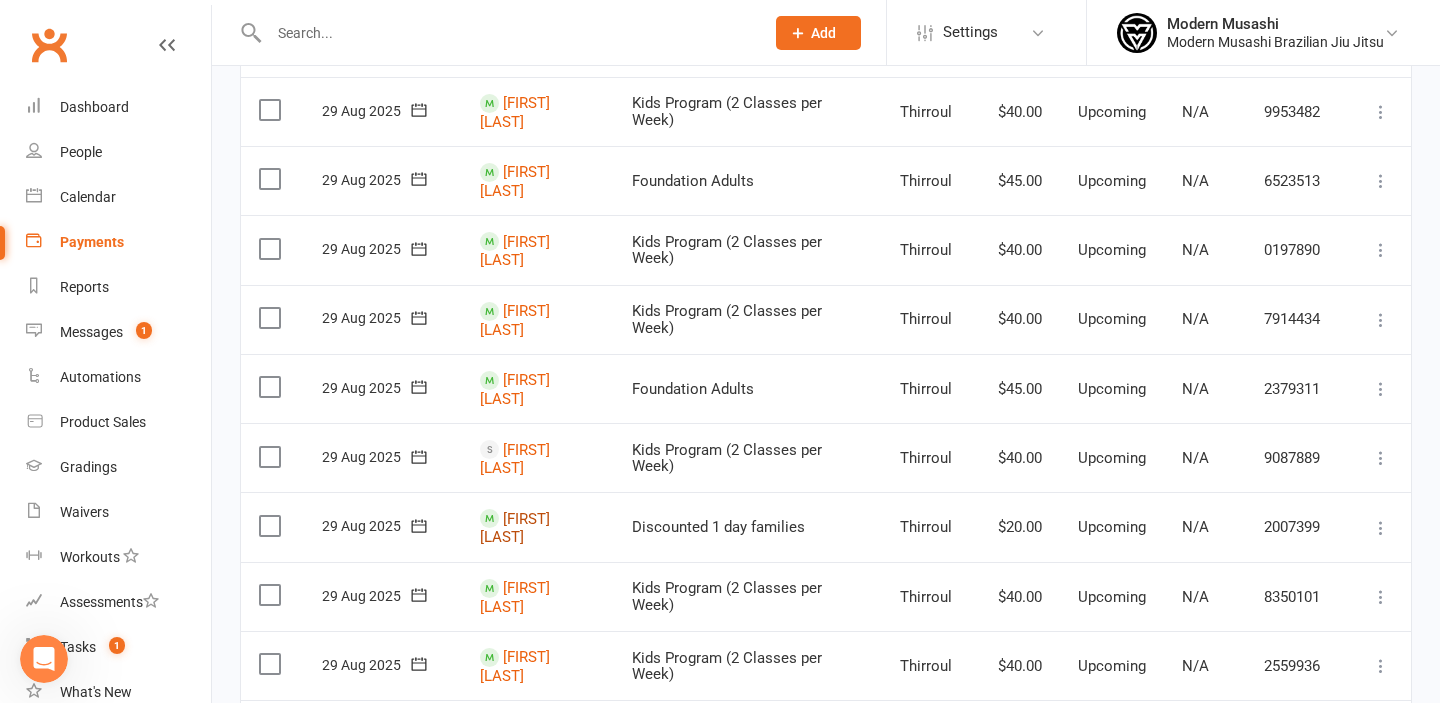 click on "[FIRST] [LAST]" at bounding box center (515, 528) 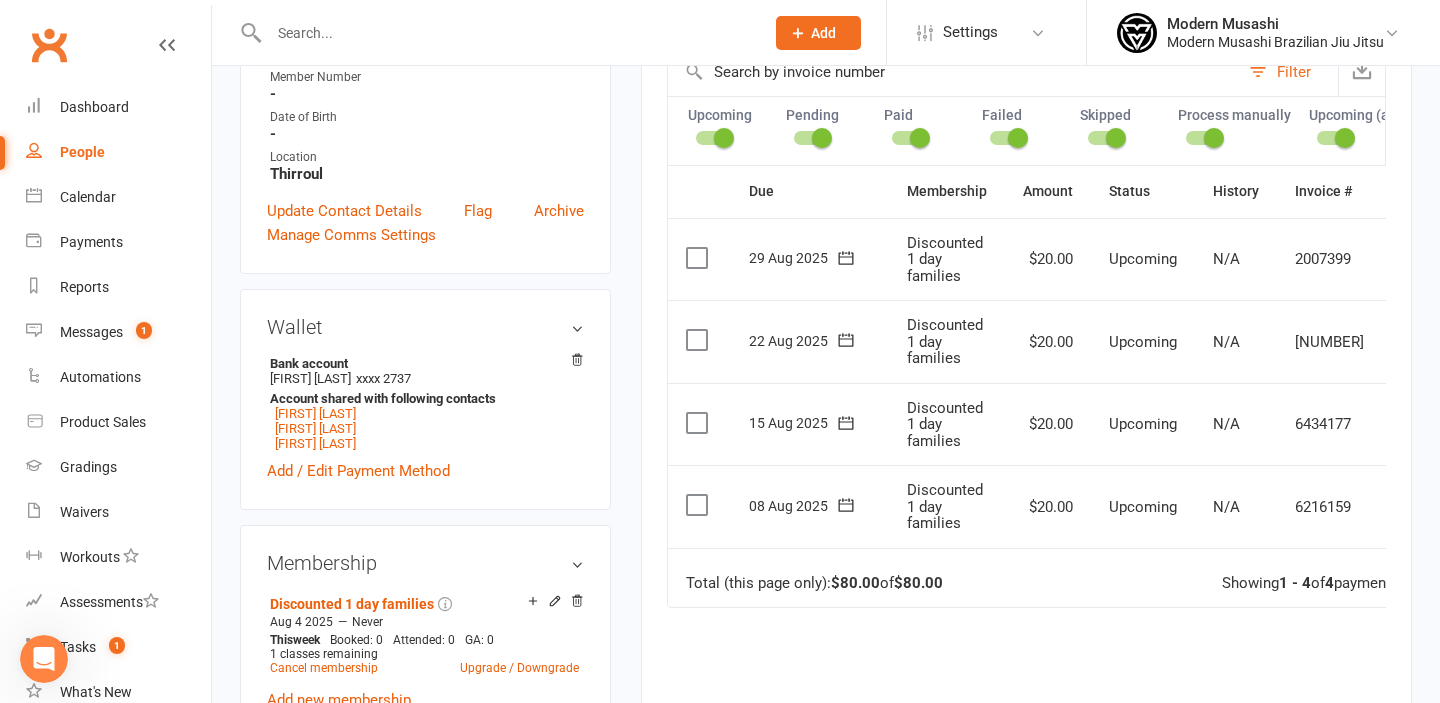 scroll, scrollTop: 457, scrollLeft: 0, axis: vertical 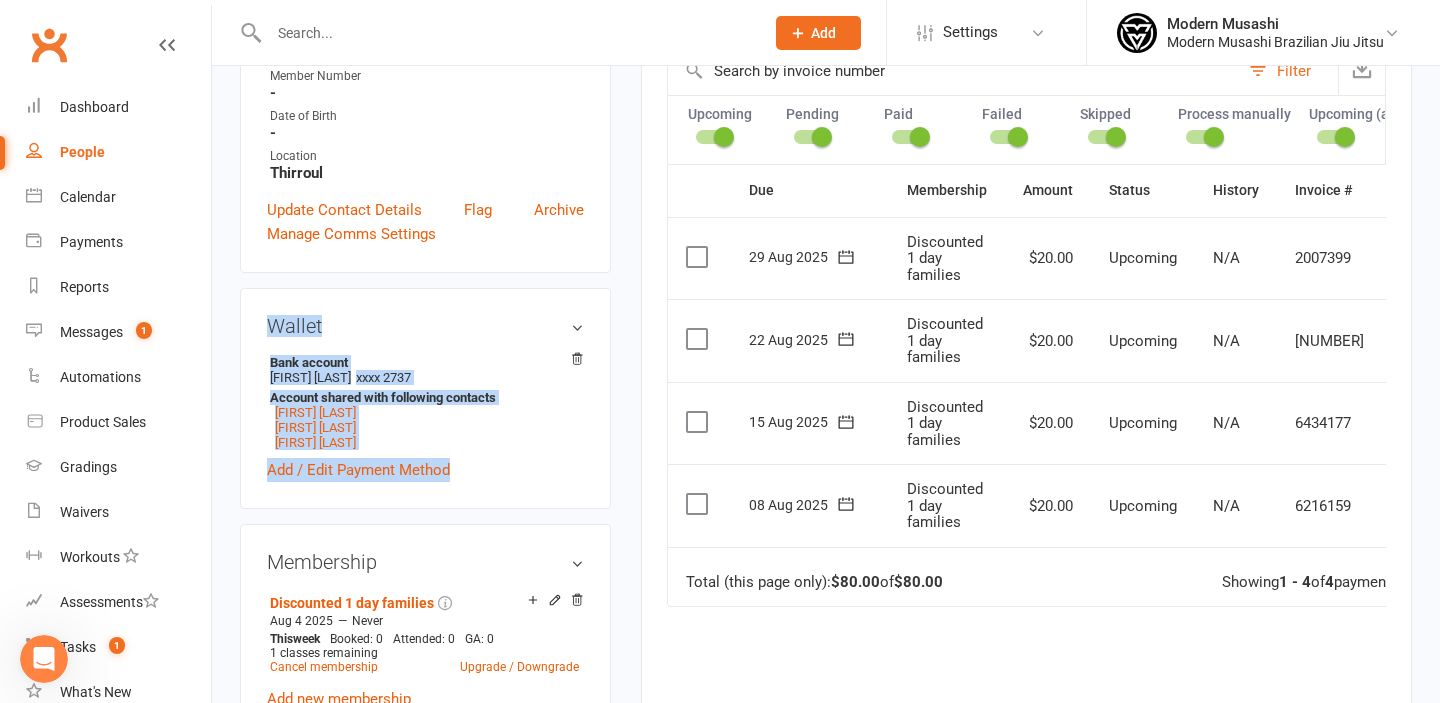 drag, startPoint x: 301, startPoint y: 267, endPoint x: 334, endPoint y: 477, distance: 212.57704 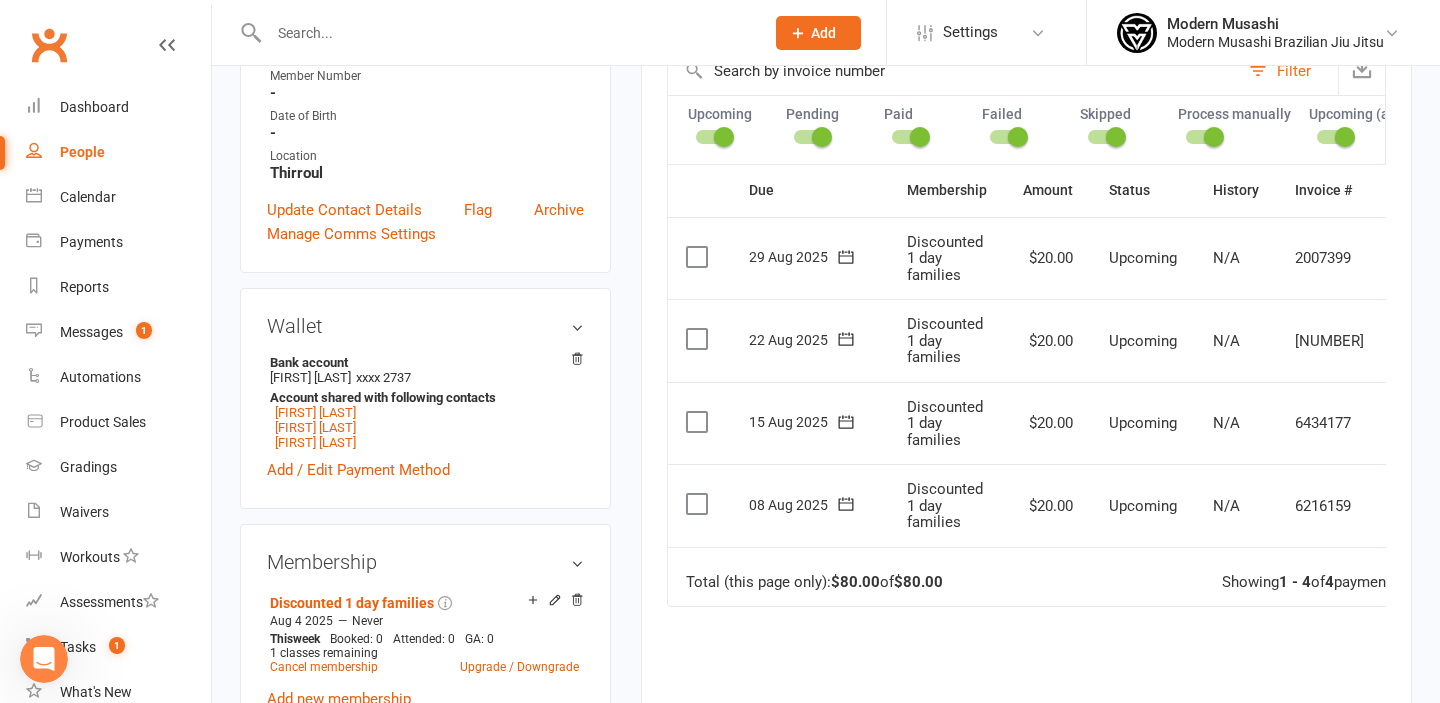 click on "Wallet Bank account [FIRST] [LAST]  xxxx 2737  Account shared with following contacts [FIRST] [LAST] [FIRST] [LAST] [FIRST] [LAST]
Add / Edit Payment Method" at bounding box center [425, 398] 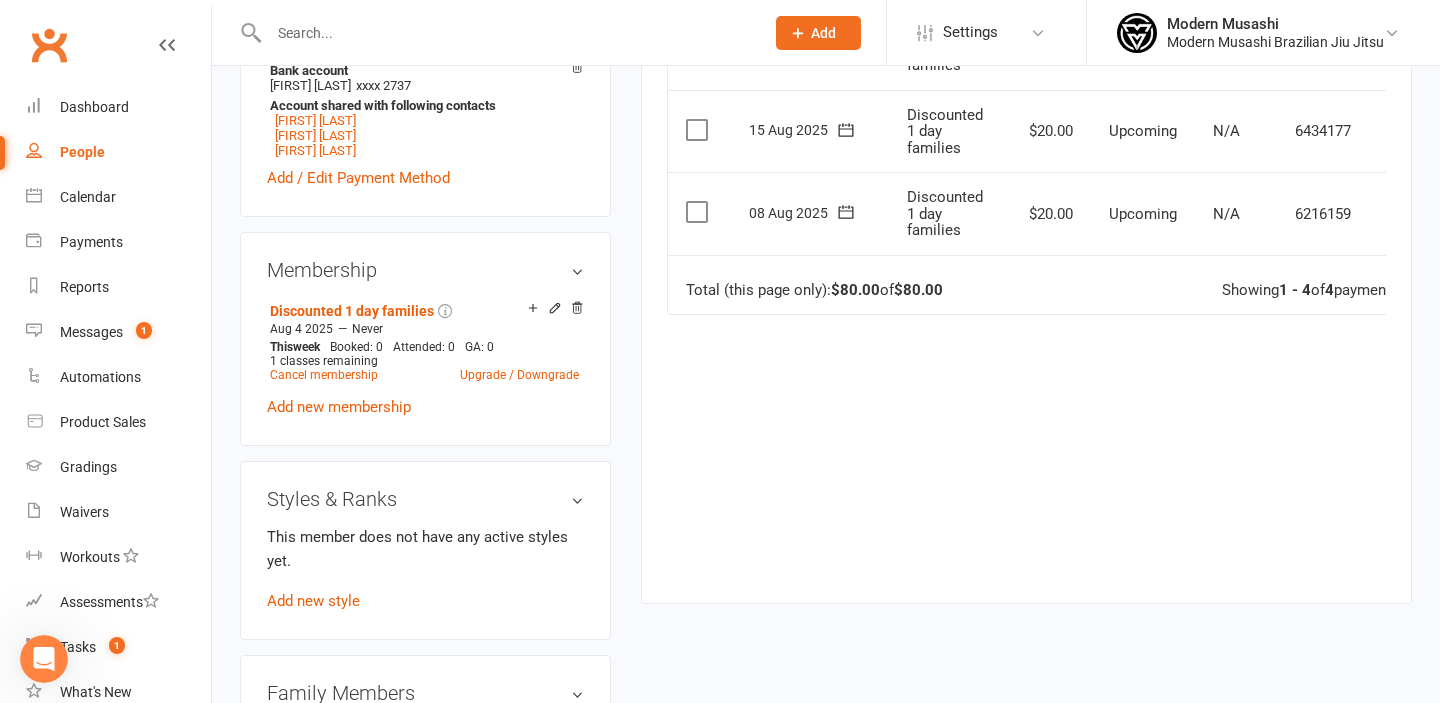 scroll, scrollTop: 772, scrollLeft: 0, axis: vertical 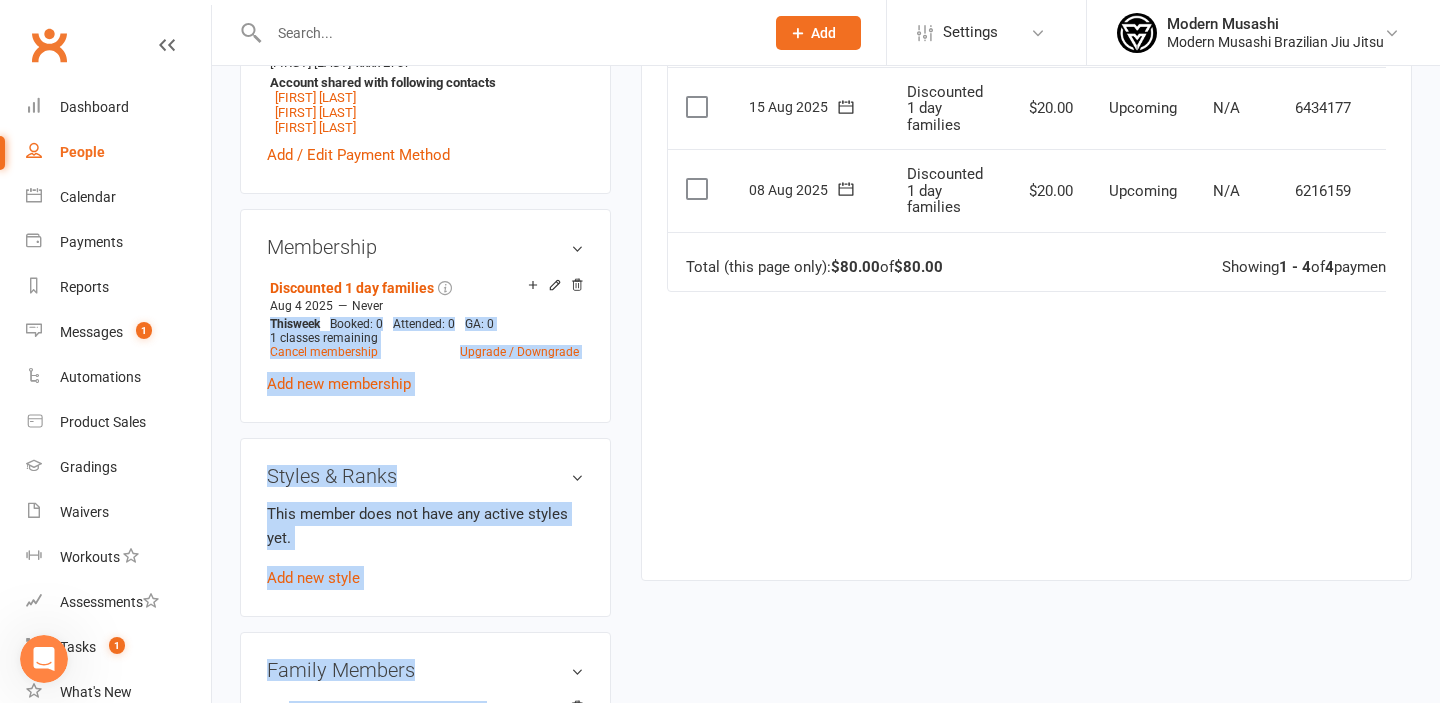 drag, startPoint x: 435, startPoint y: 283, endPoint x: 747, endPoint y: 518, distance: 390.60083 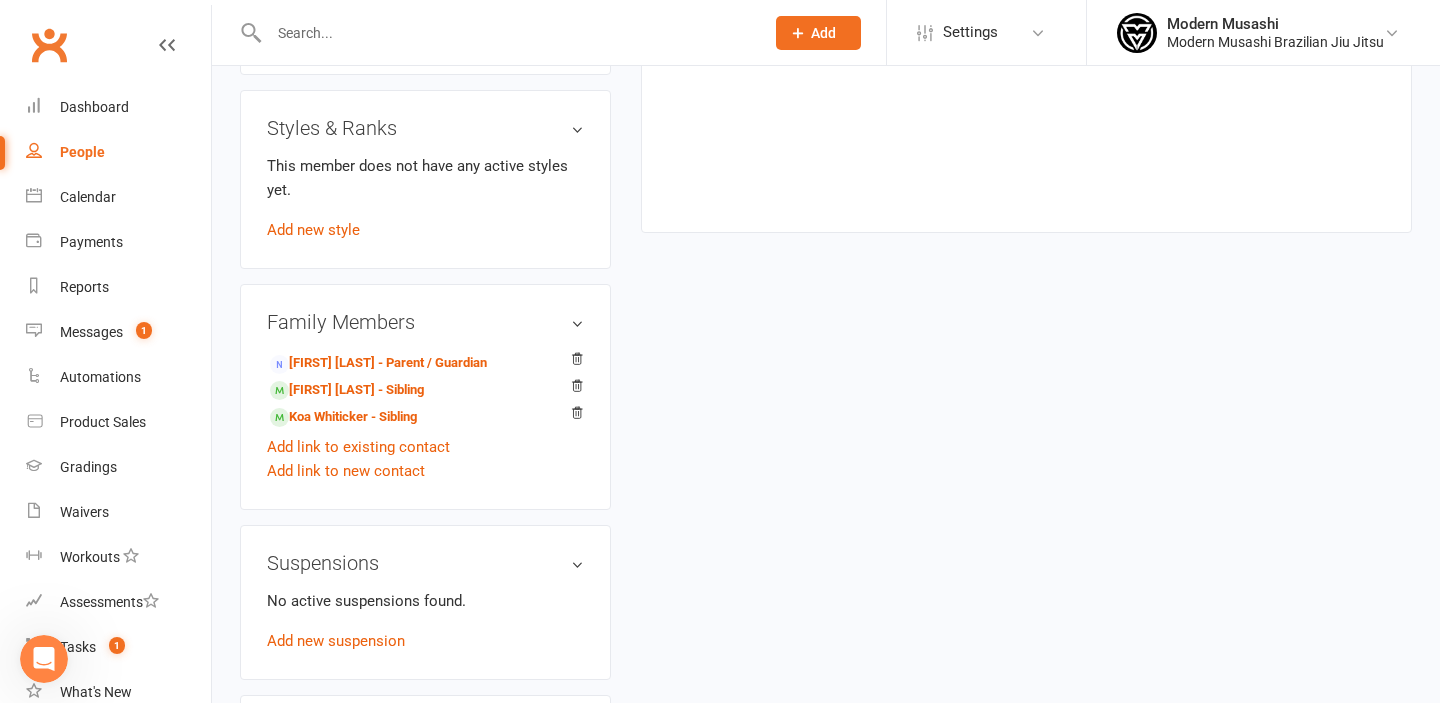 scroll, scrollTop: 1121, scrollLeft: 0, axis: vertical 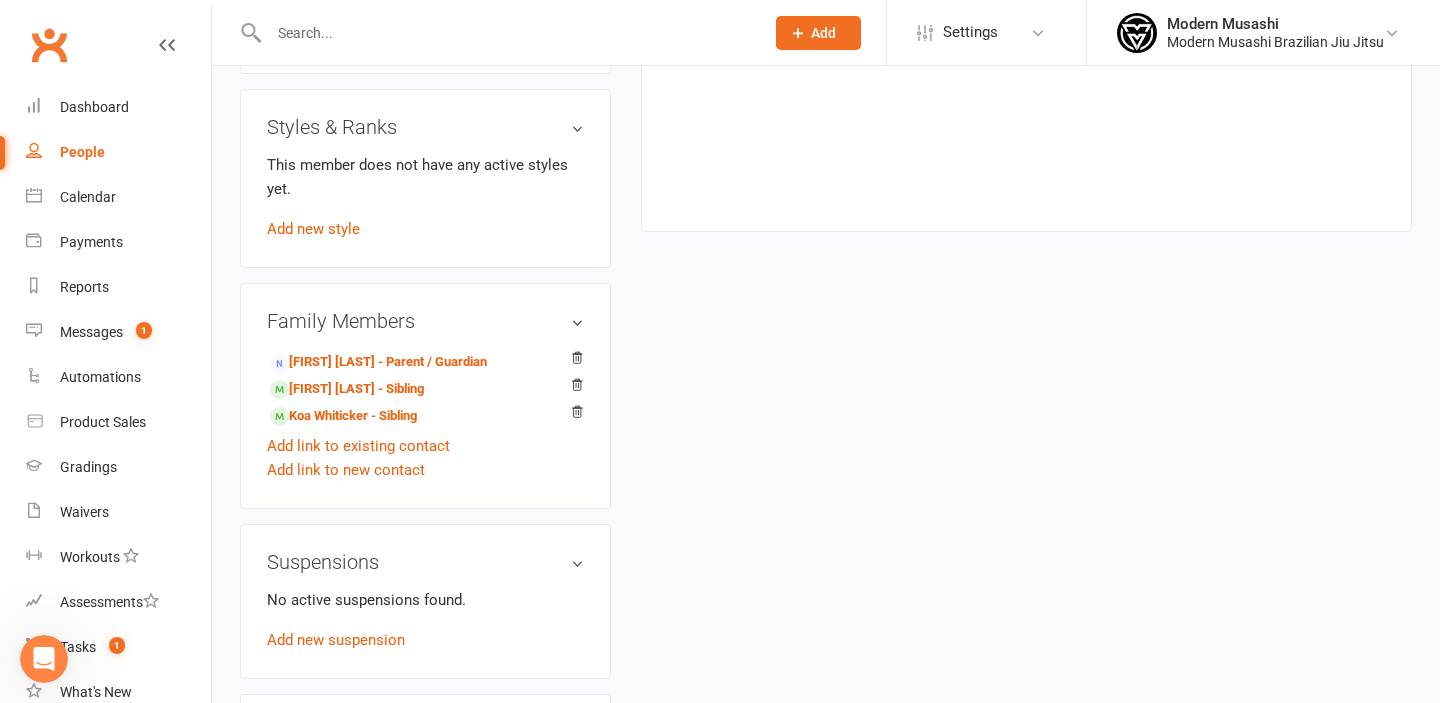 drag, startPoint x: 480, startPoint y: 295, endPoint x: 514, endPoint y: 510, distance: 217.67177 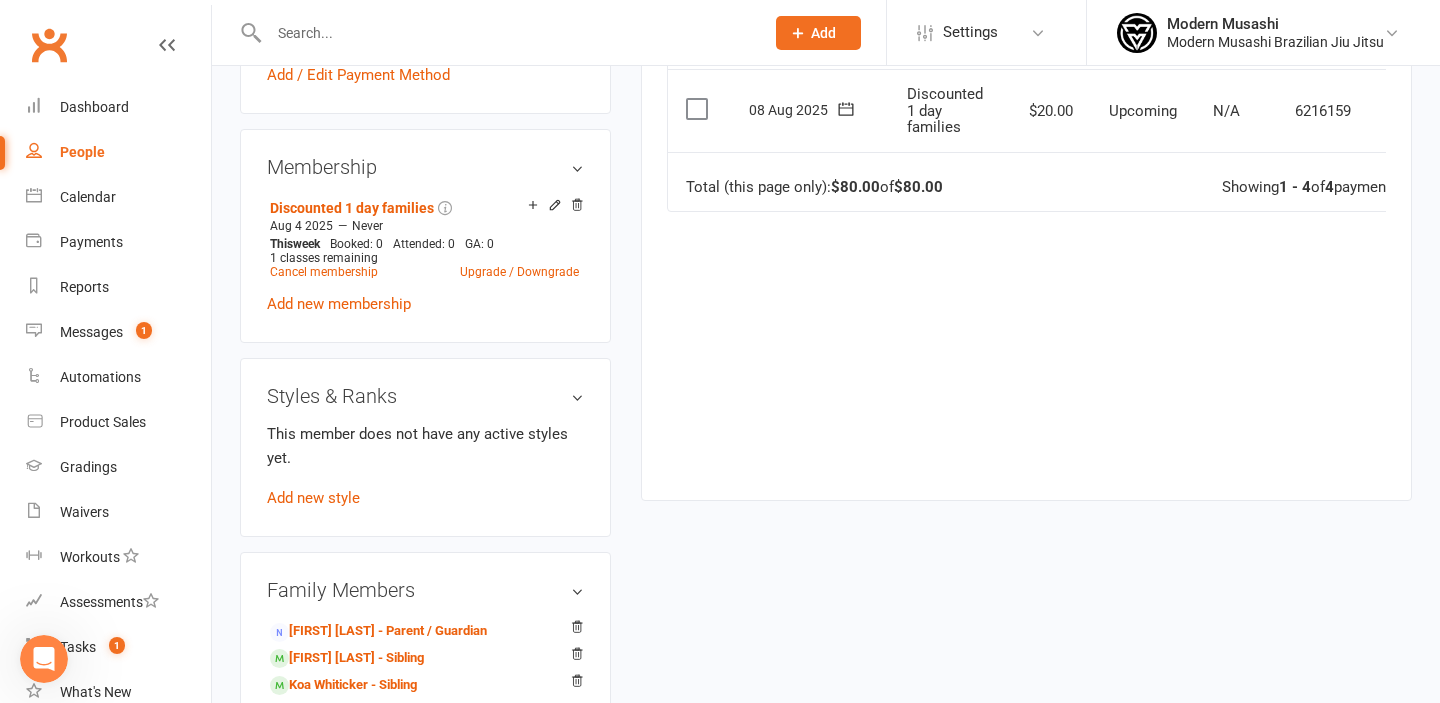 scroll, scrollTop: 0, scrollLeft: 0, axis: both 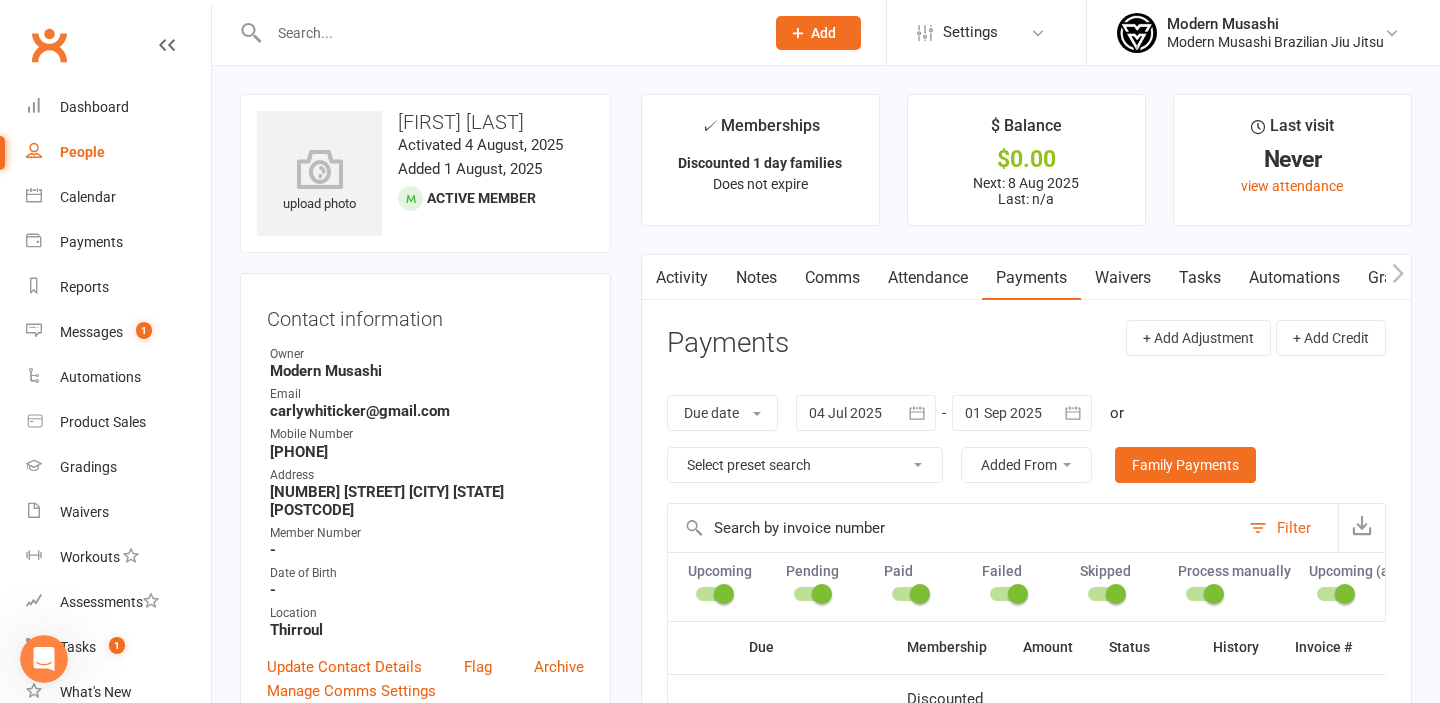 click at bounding box center [44, 659] 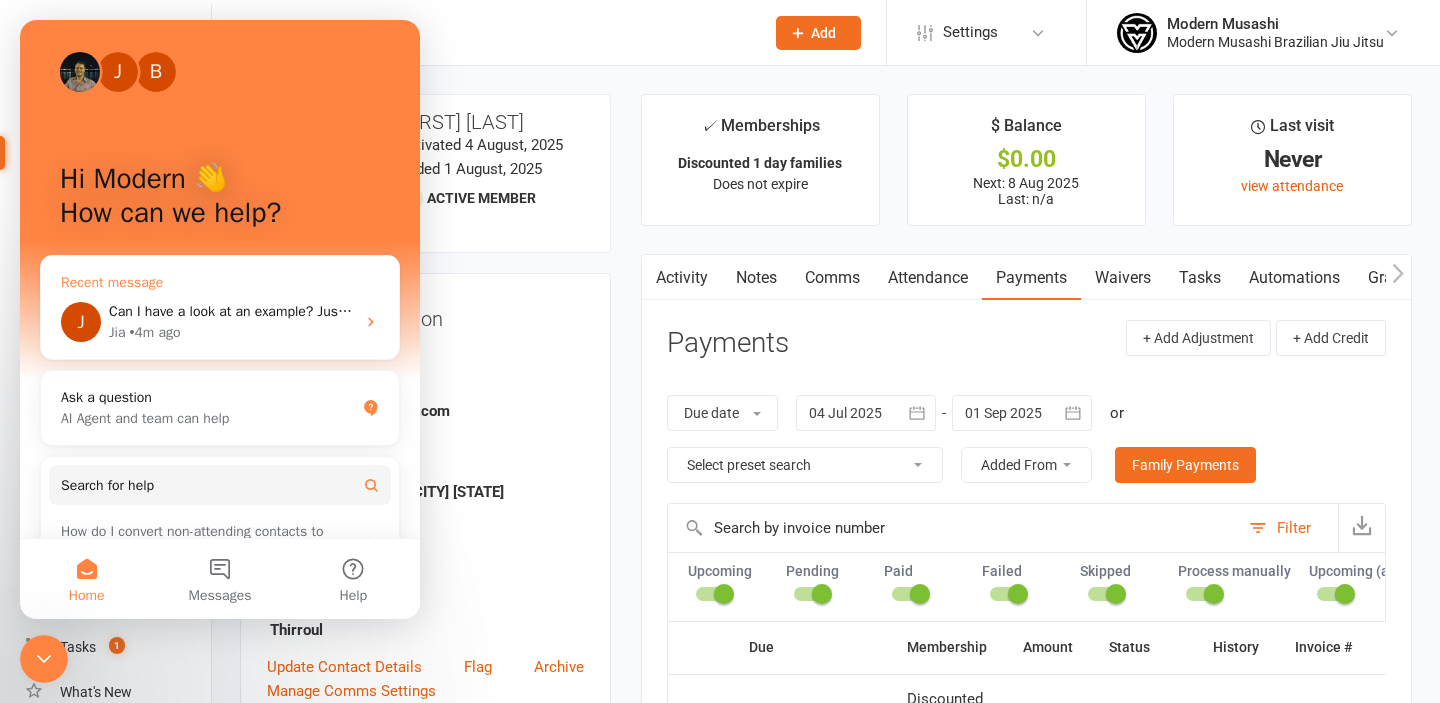 click on "[NAME] Can I have a look at an example? Just share with me the name of the member so I can have a look. Jia •  4m ago" at bounding box center (220, 322) 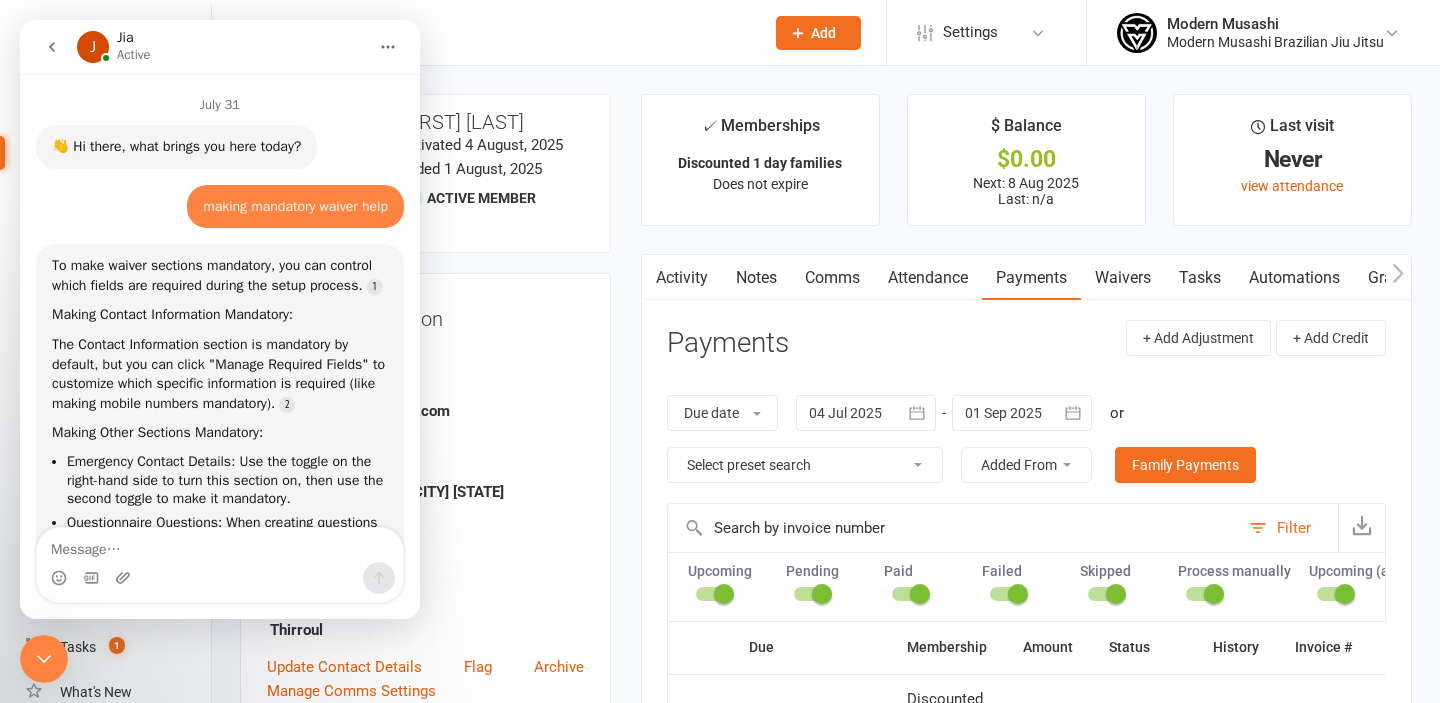 scroll, scrollTop: 3, scrollLeft: 0, axis: vertical 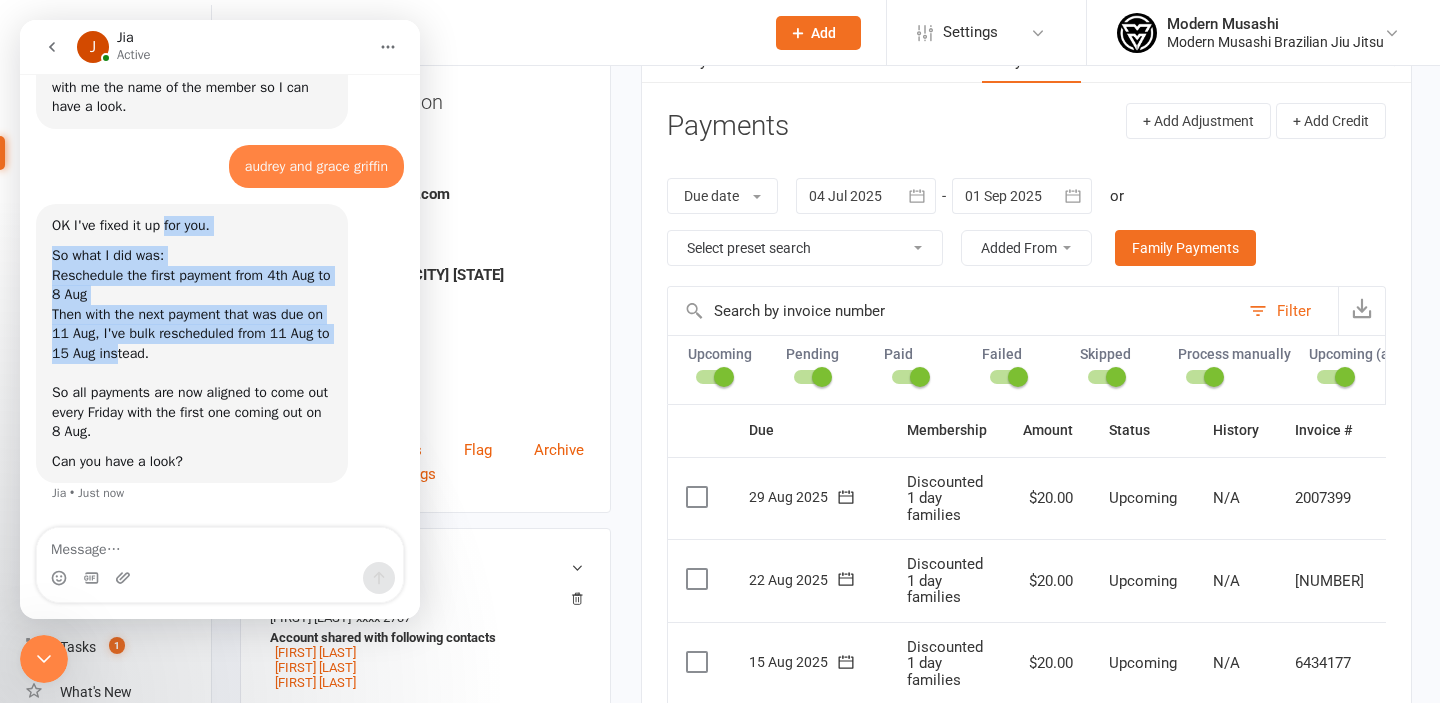 drag, startPoint x: 170, startPoint y: 222, endPoint x: 166, endPoint y: 359, distance: 137.05838 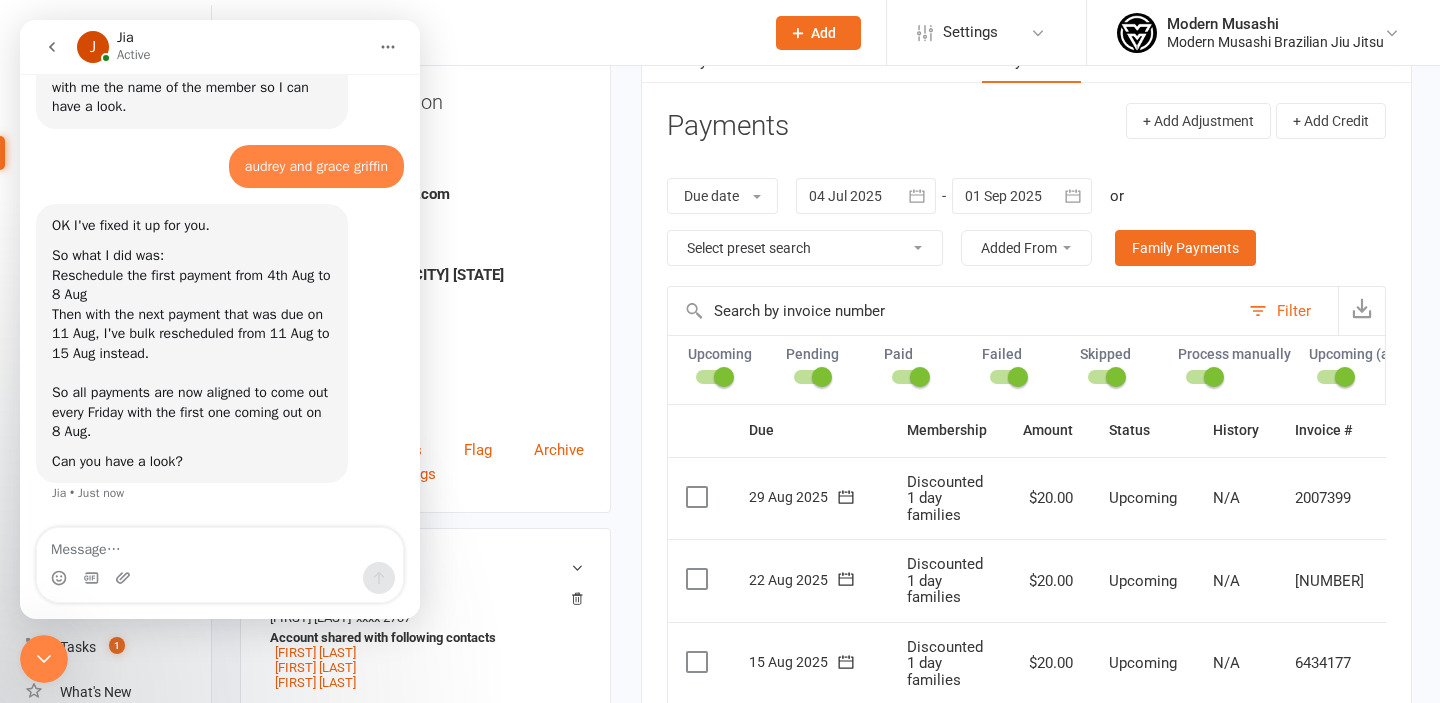 click at bounding box center [220, 565] 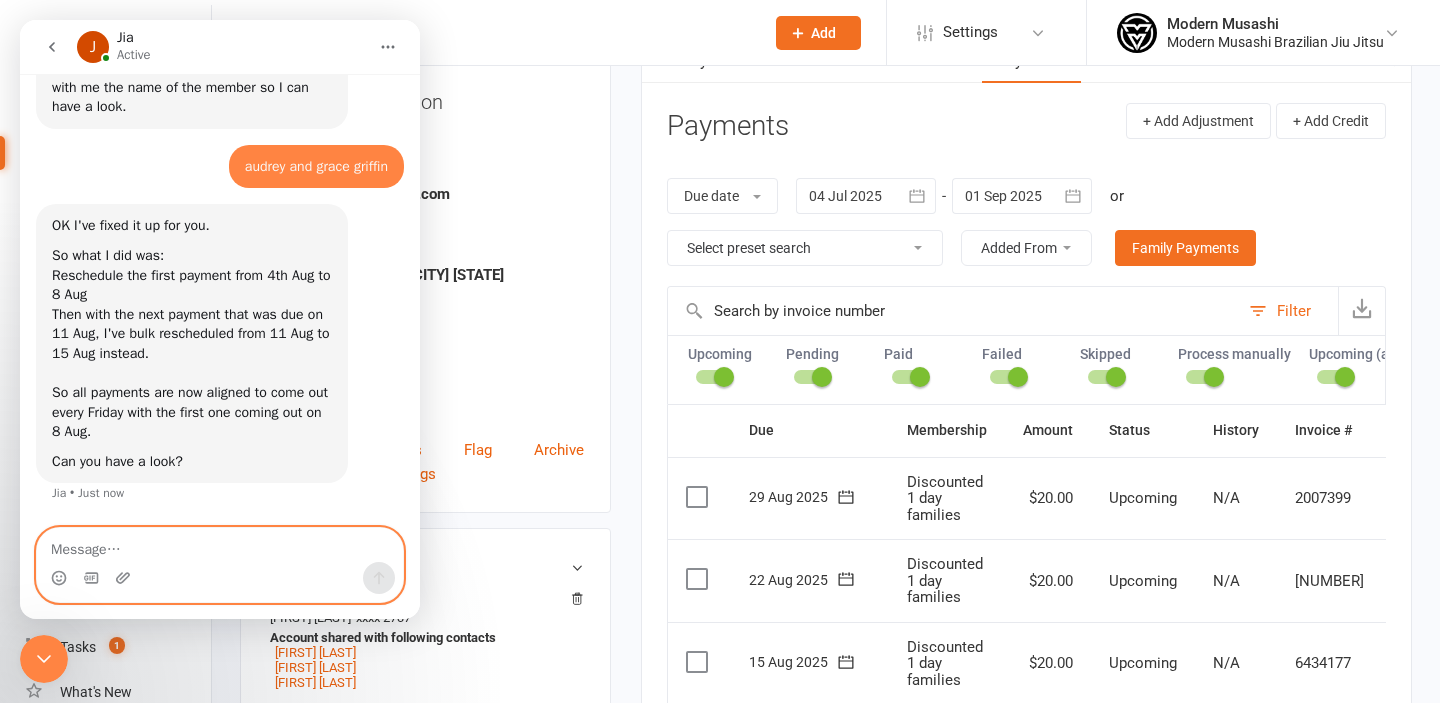 click at bounding box center [220, 545] 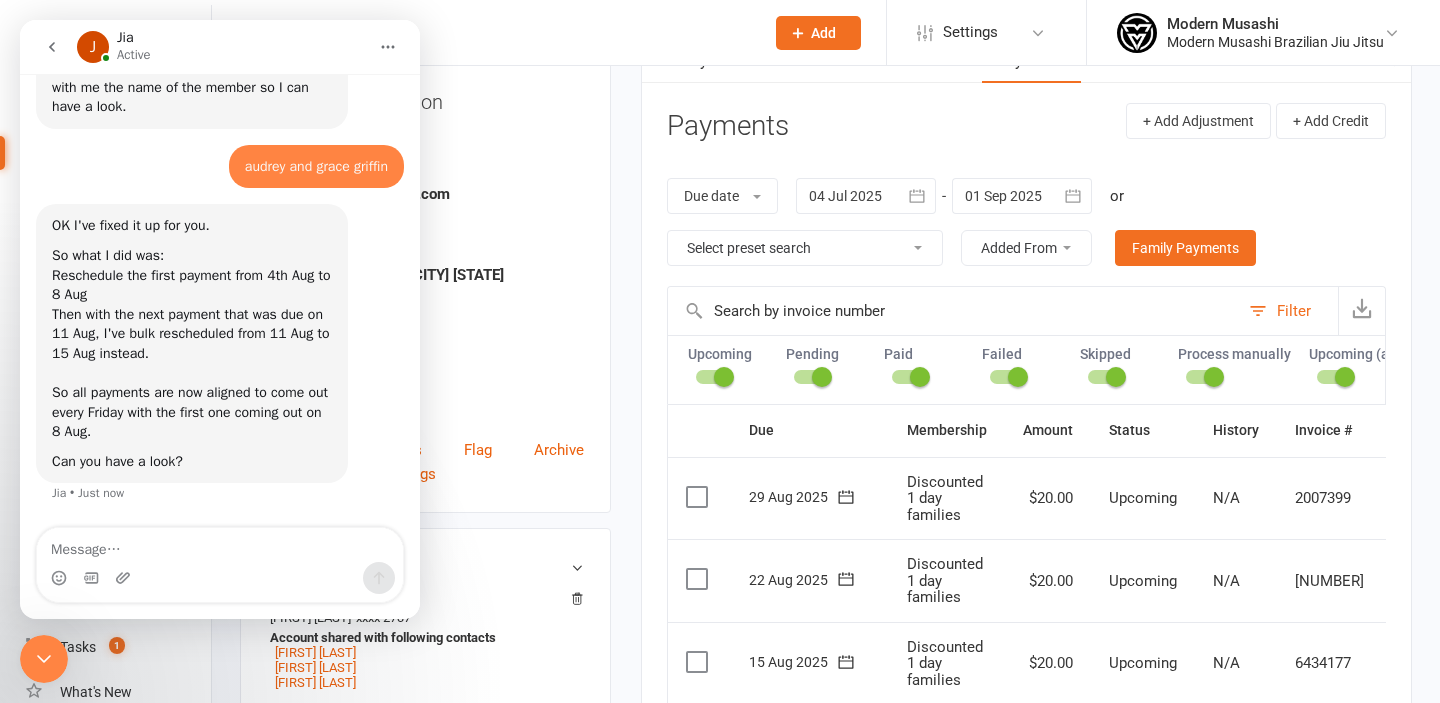 click on "-" at bounding box center [427, 333] 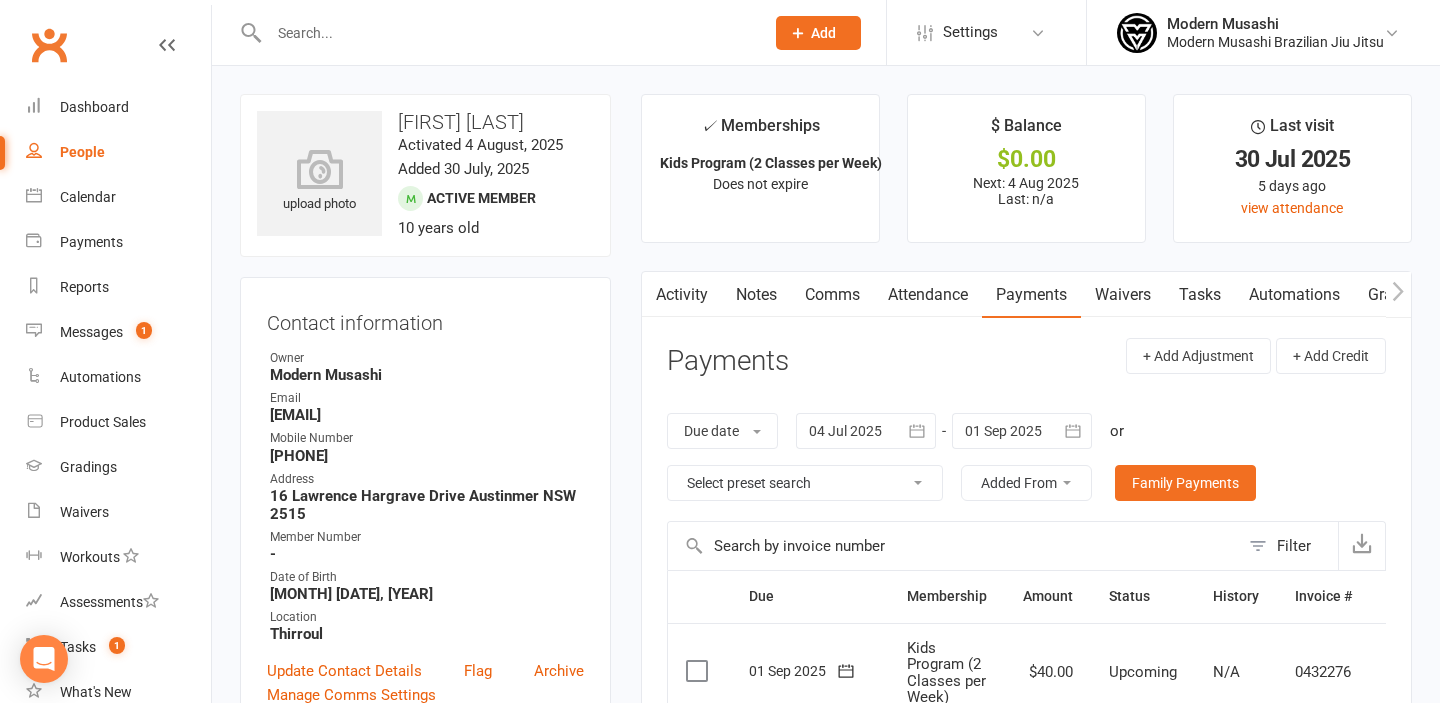 scroll, scrollTop: 0, scrollLeft: 0, axis: both 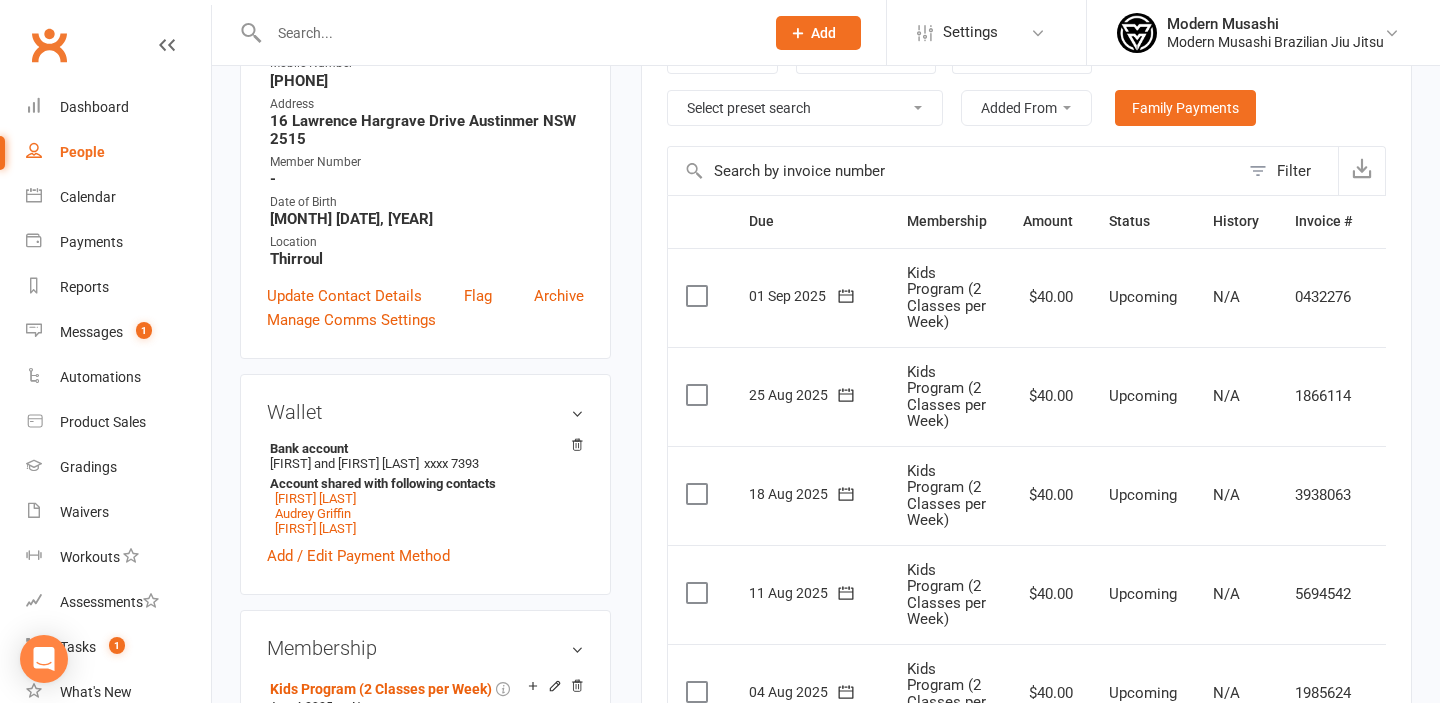 click on "Due" at bounding box center [810, 221] 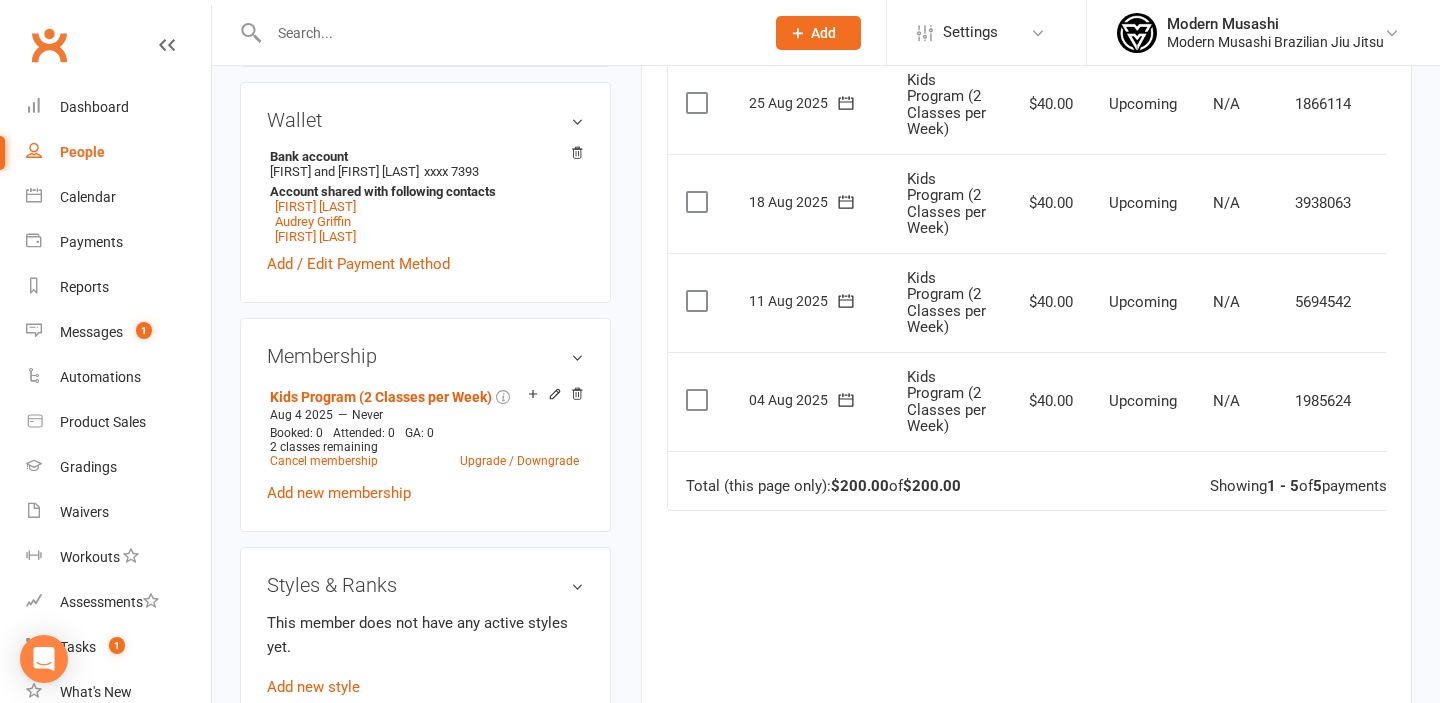 scroll, scrollTop: 676, scrollLeft: 0, axis: vertical 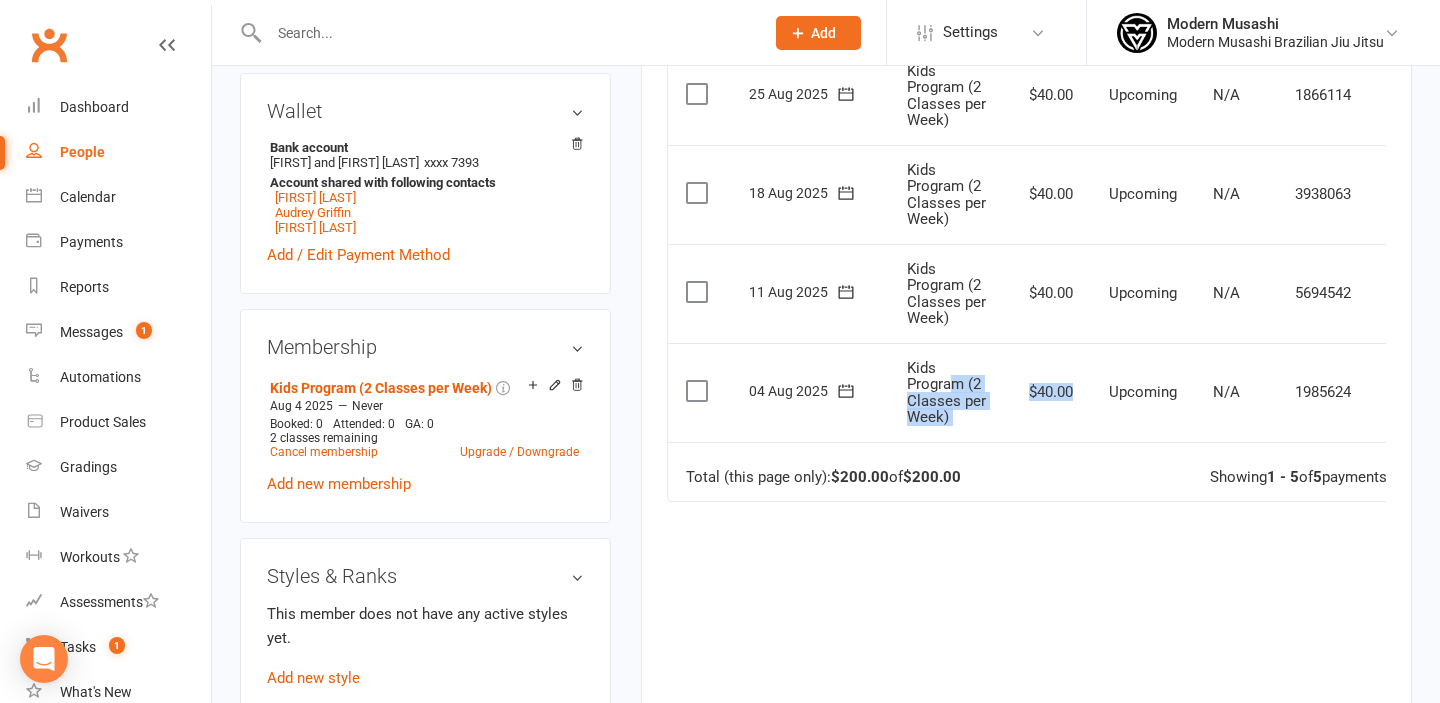 drag, startPoint x: 1138, startPoint y: 381, endPoint x: 954, endPoint y: 380, distance: 184.00272 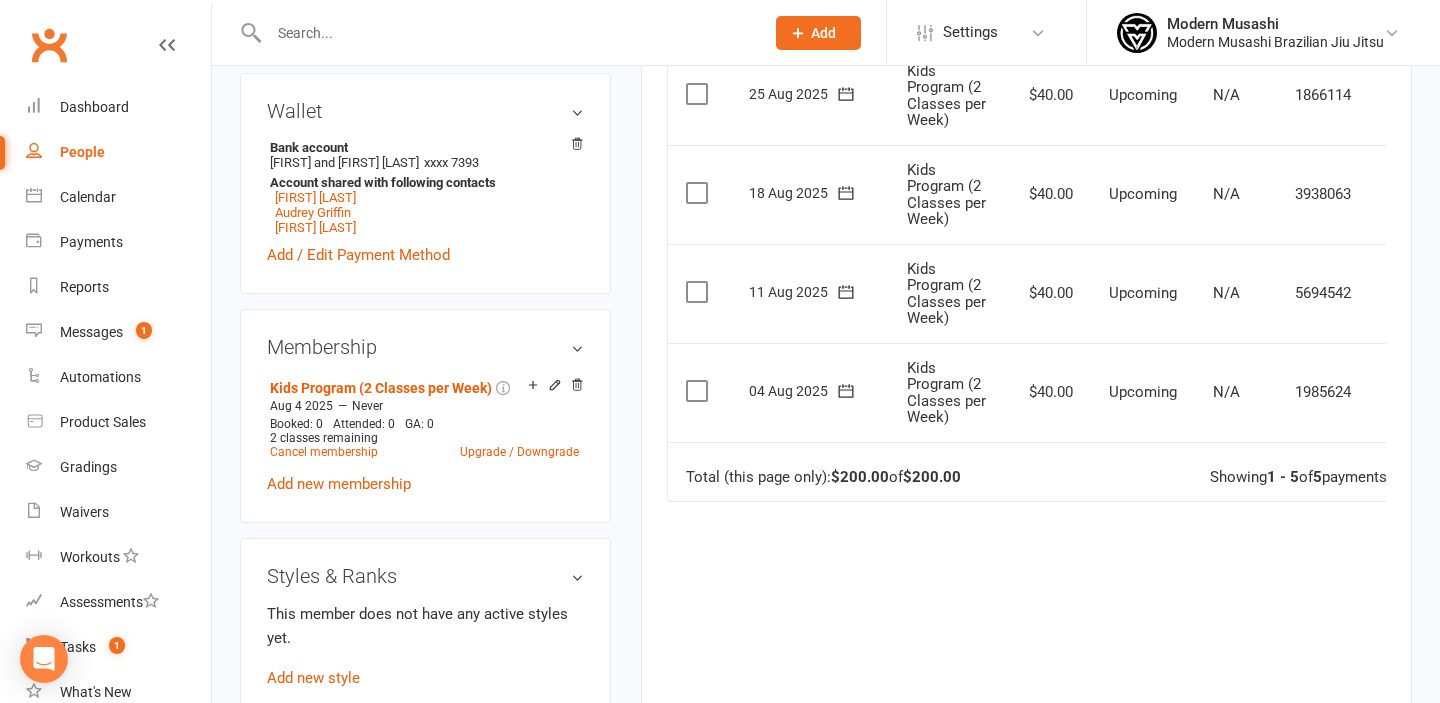 scroll, scrollTop: 0, scrollLeft: 0, axis: both 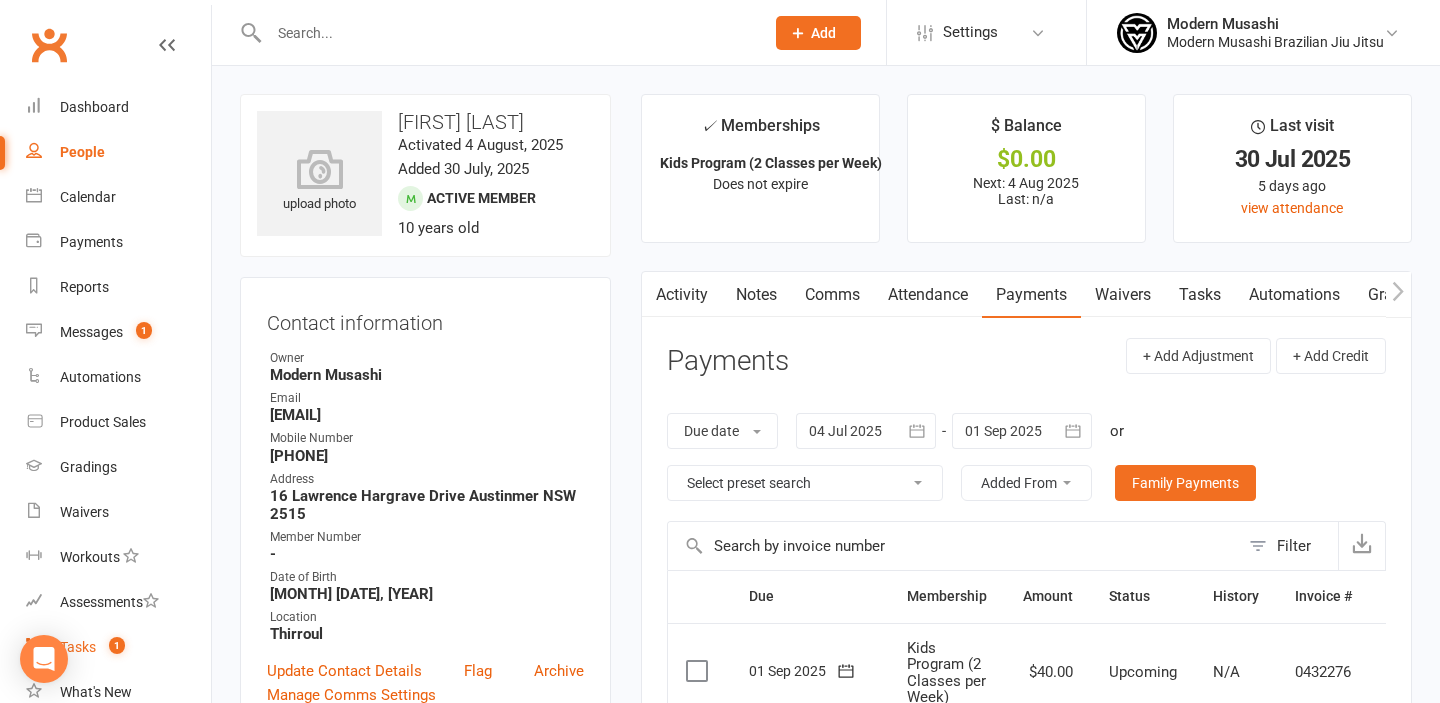 click on "1" at bounding box center [112, 647] 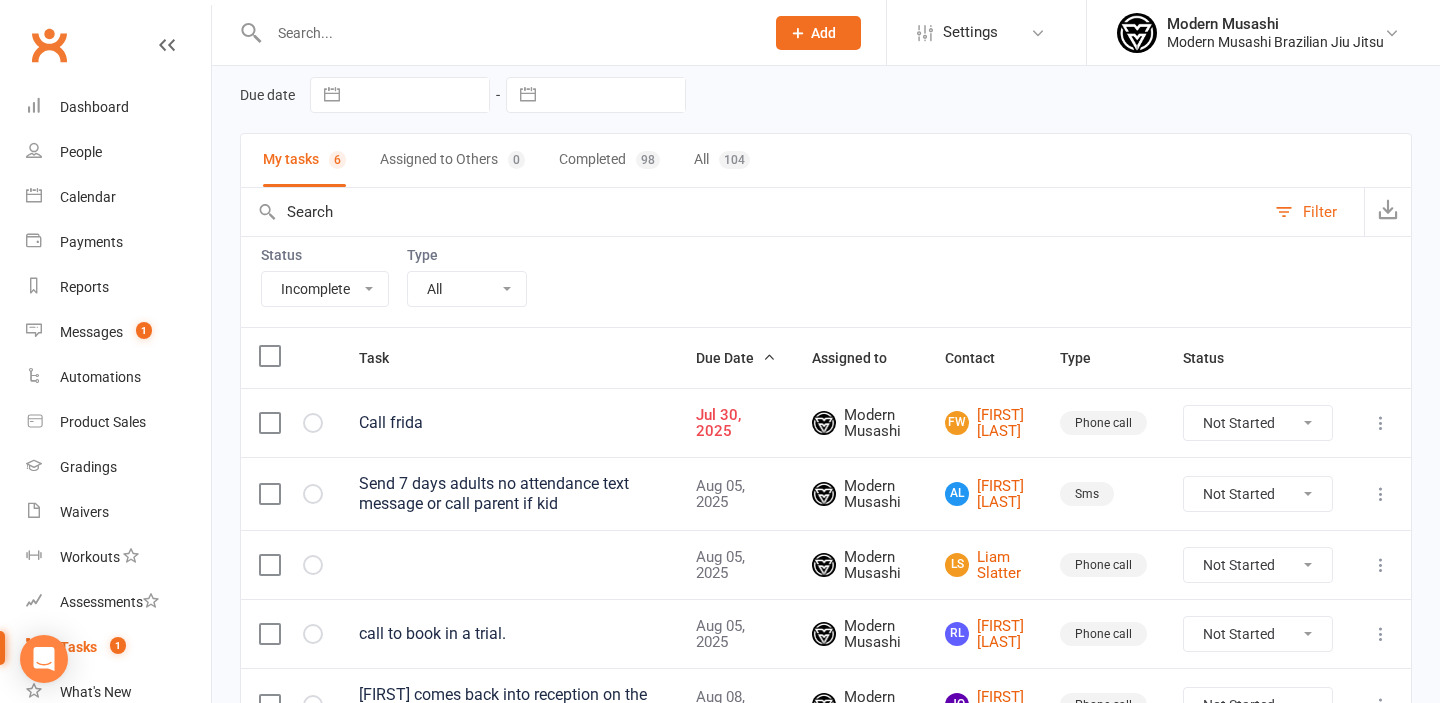 scroll, scrollTop: 0, scrollLeft: 0, axis: both 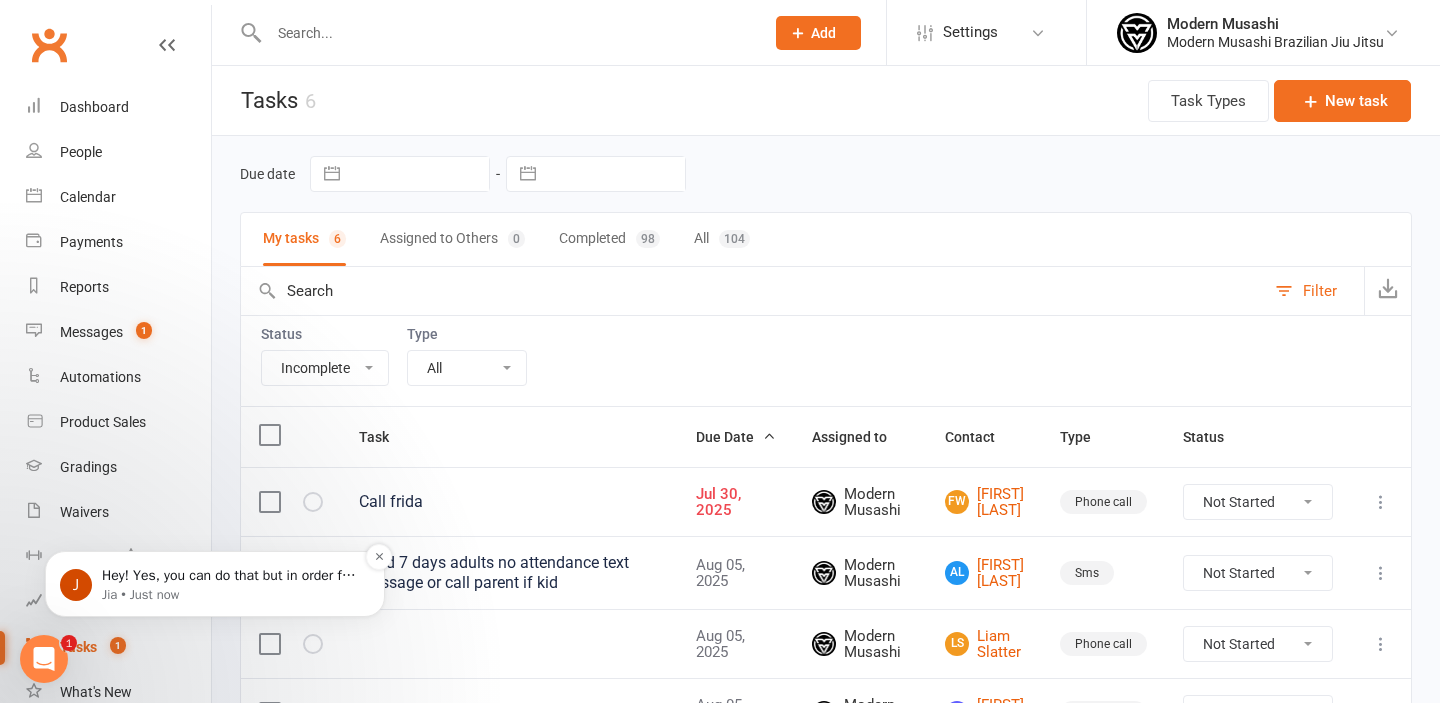 click on "Hey! Yes, you can do that but in order for the payment day to be set on a fixed day, this will only work if payments are taken out weekly or fortnightly. Is this the case for the member?" at bounding box center (231, 576) 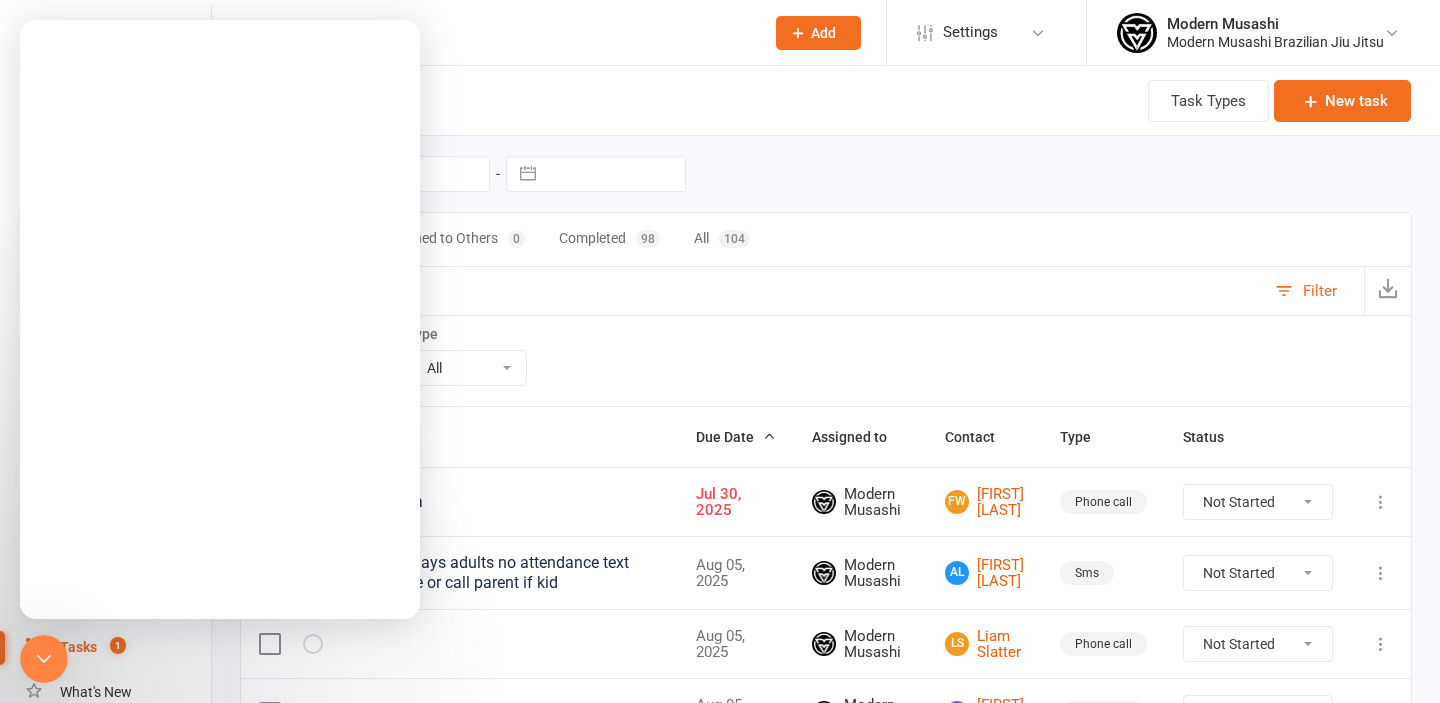scroll, scrollTop: 0, scrollLeft: 0, axis: both 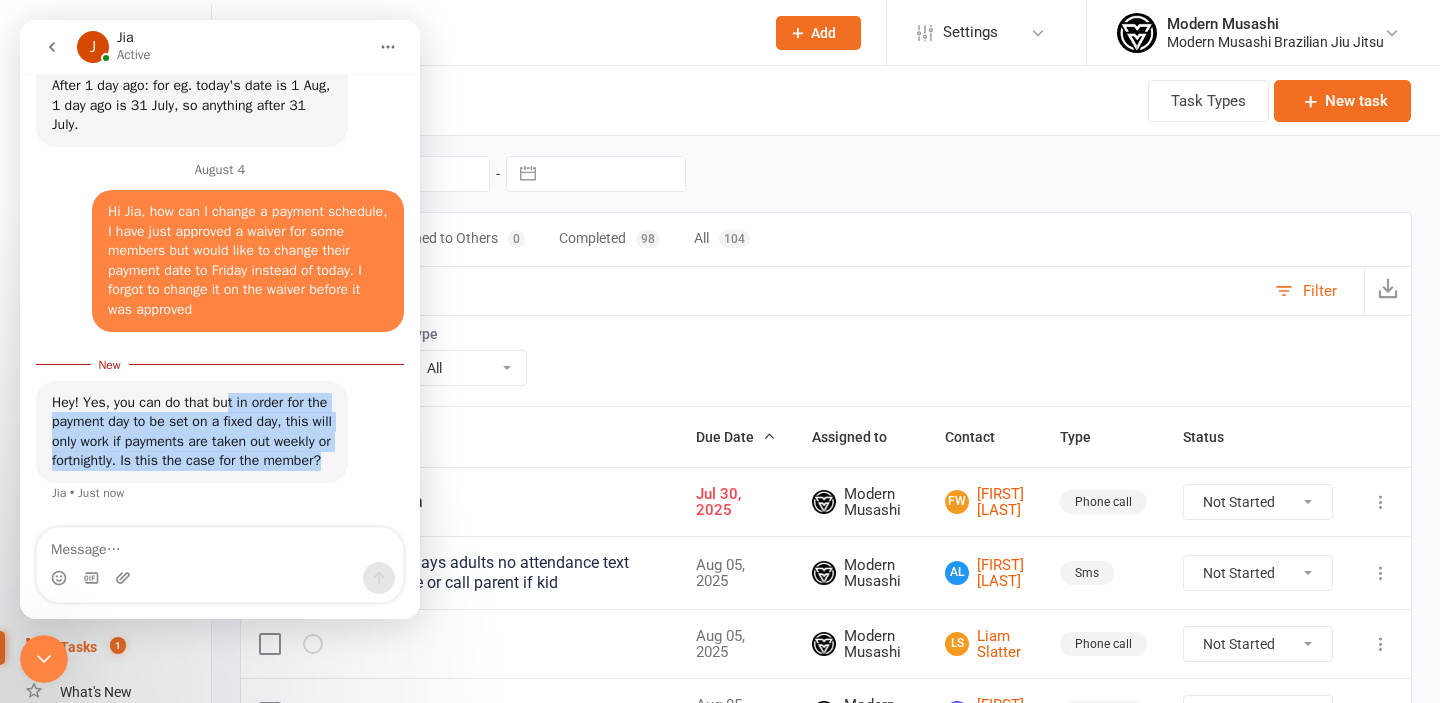 drag, startPoint x: 238, startPoint y: 377, endPoint x: 305, endPoint y: 495, distance: 135.6945 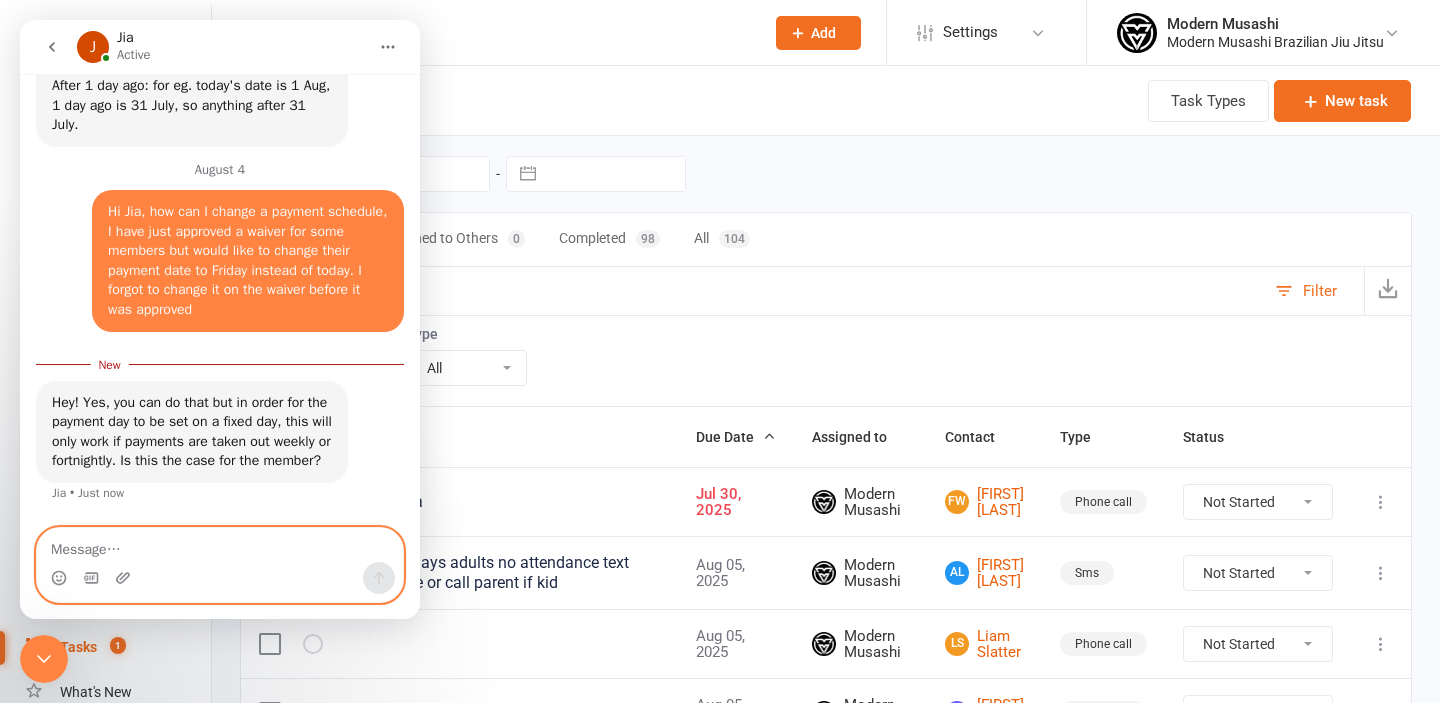 click at bounding box center [220, 545] 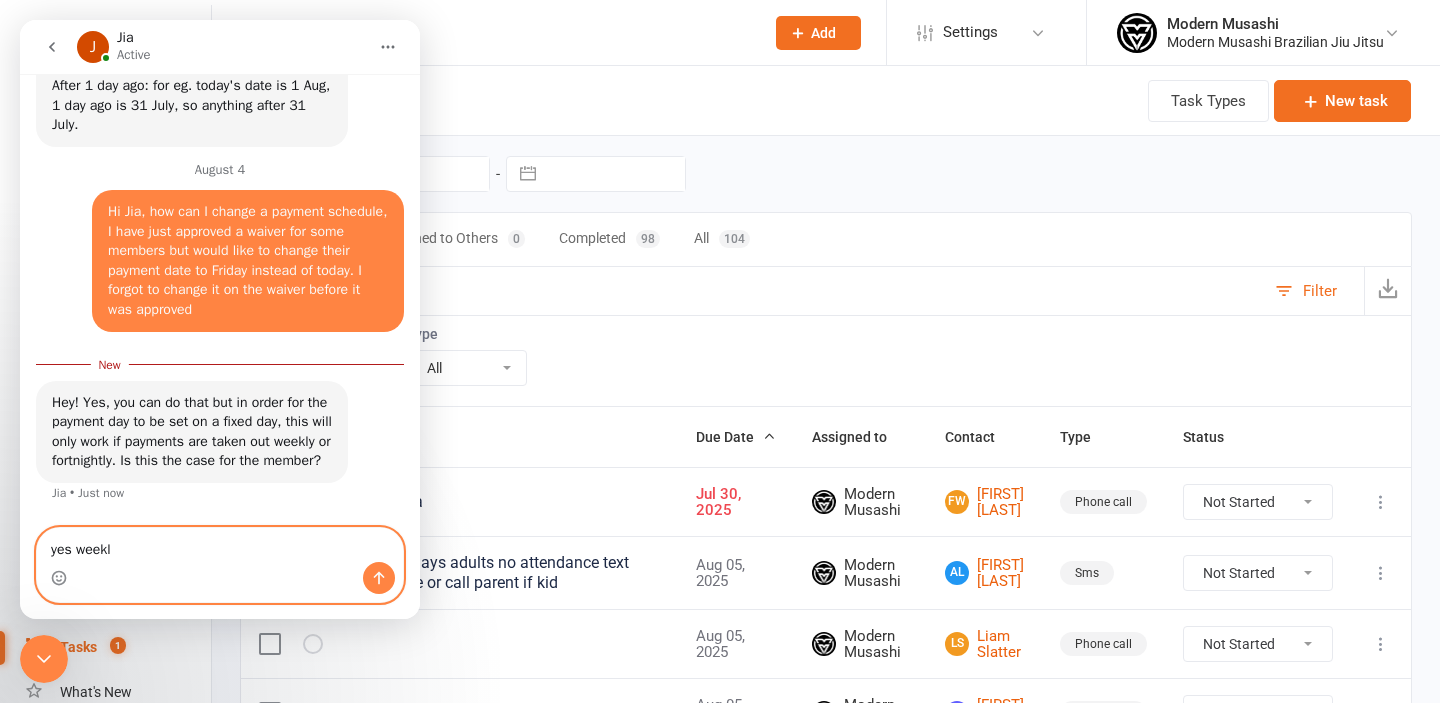 type on "yes weekly" 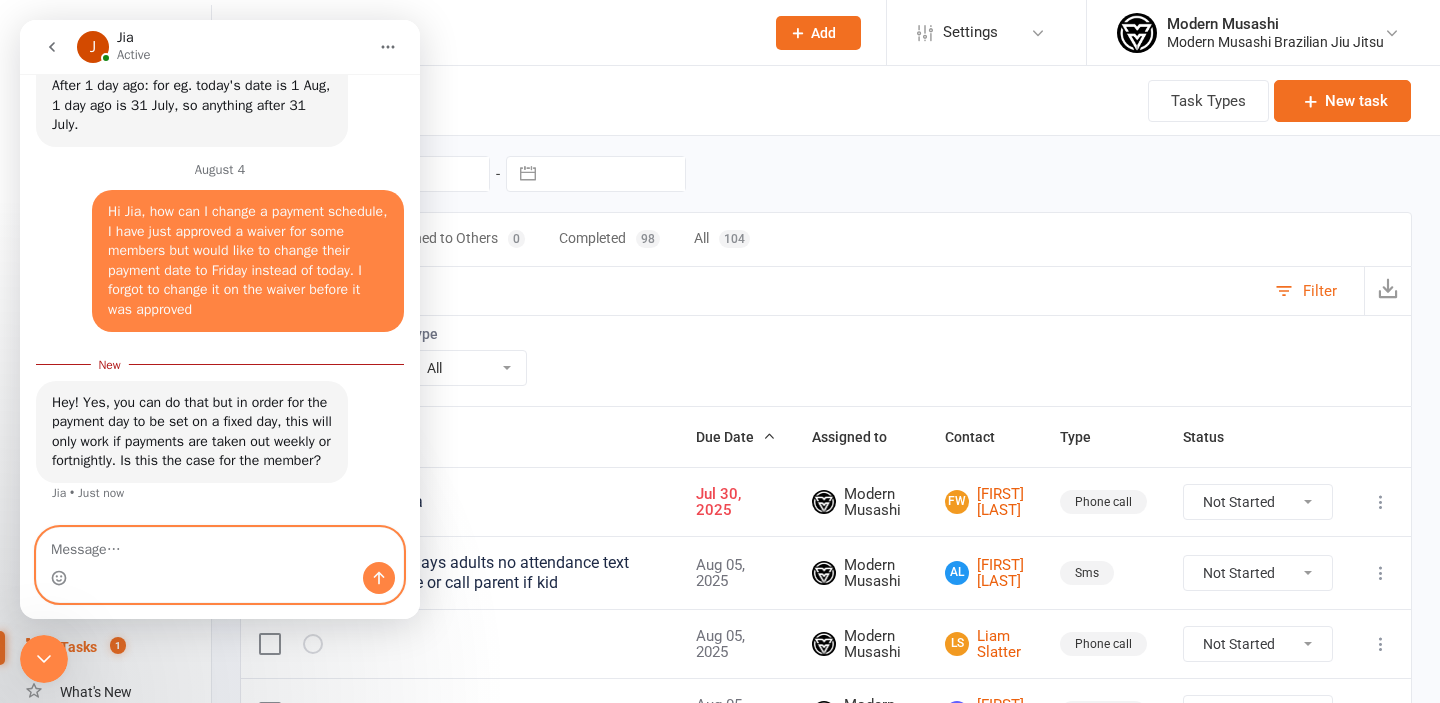 scroll, scrollTop: 2333, scrollLeft: 0, axis: vertical 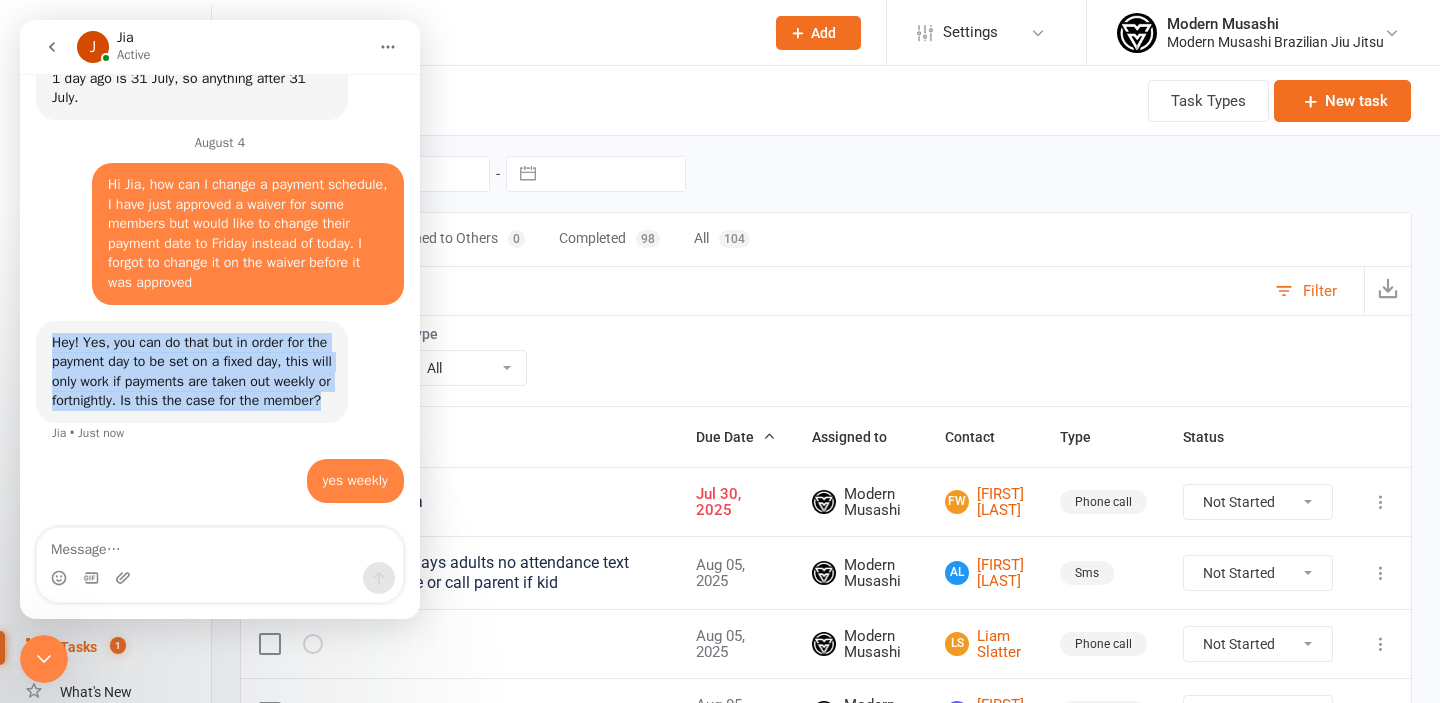 drag, startPoint x: 265, startPoint y: 290, endPoint x: 282, endPoint y: 442, distance: 152.94771 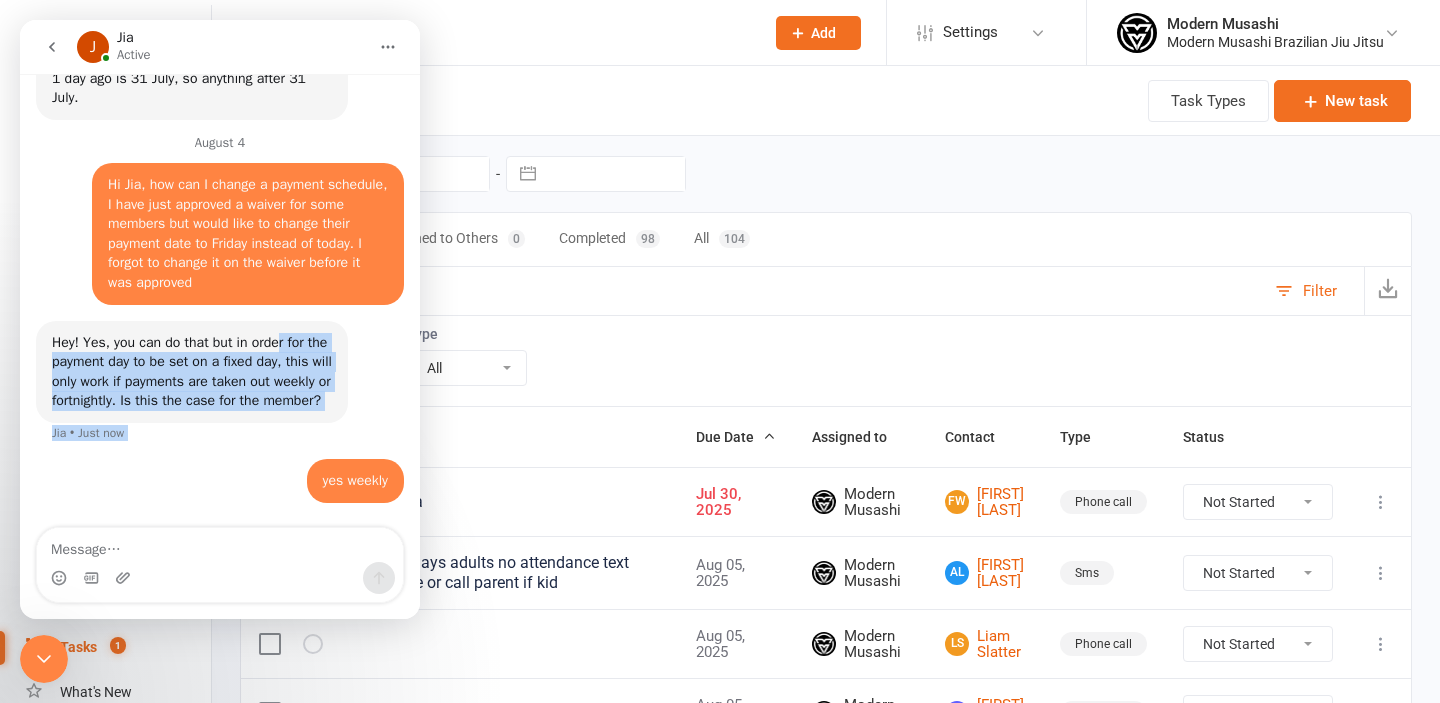 drag, startPoint x: 289, startPoint y: 323, endPoint x: 320, endPoint y: 481, distance: 161.01242 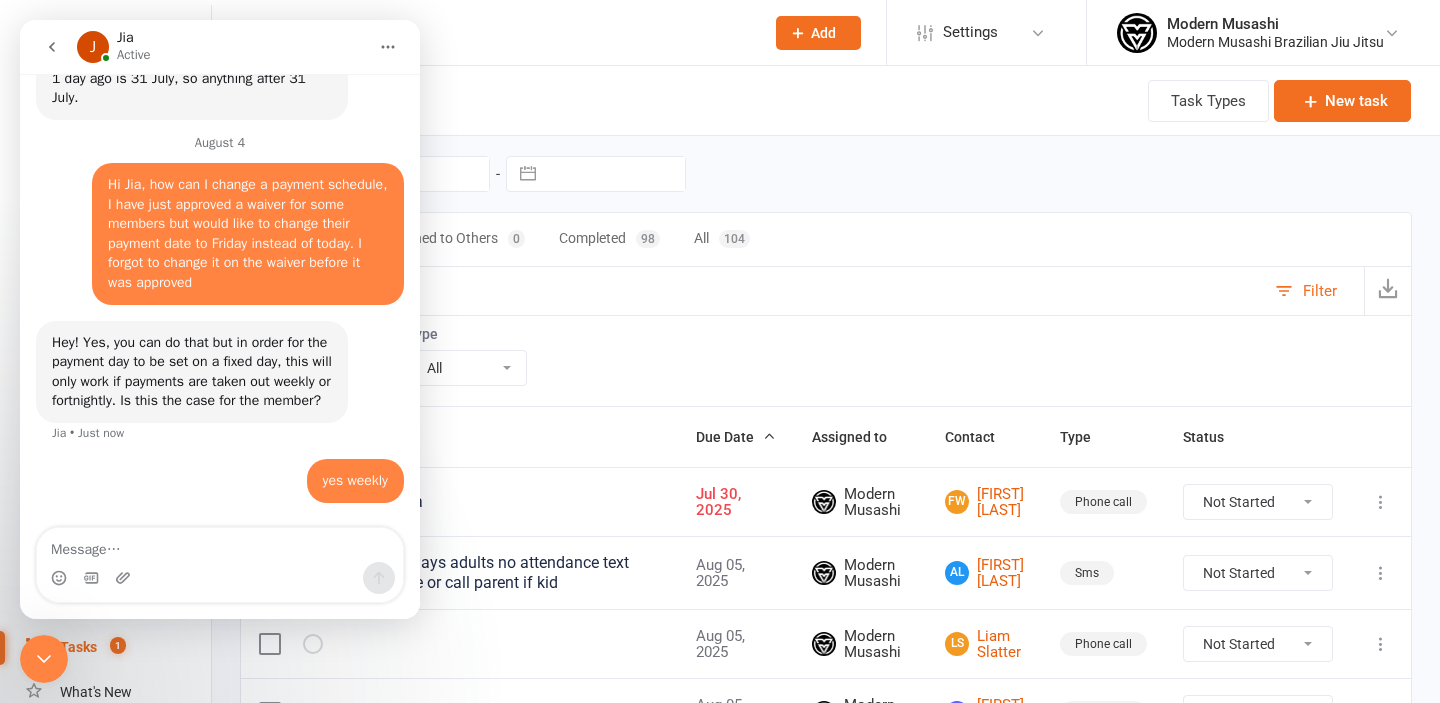 click at bounding box center [220, 578] 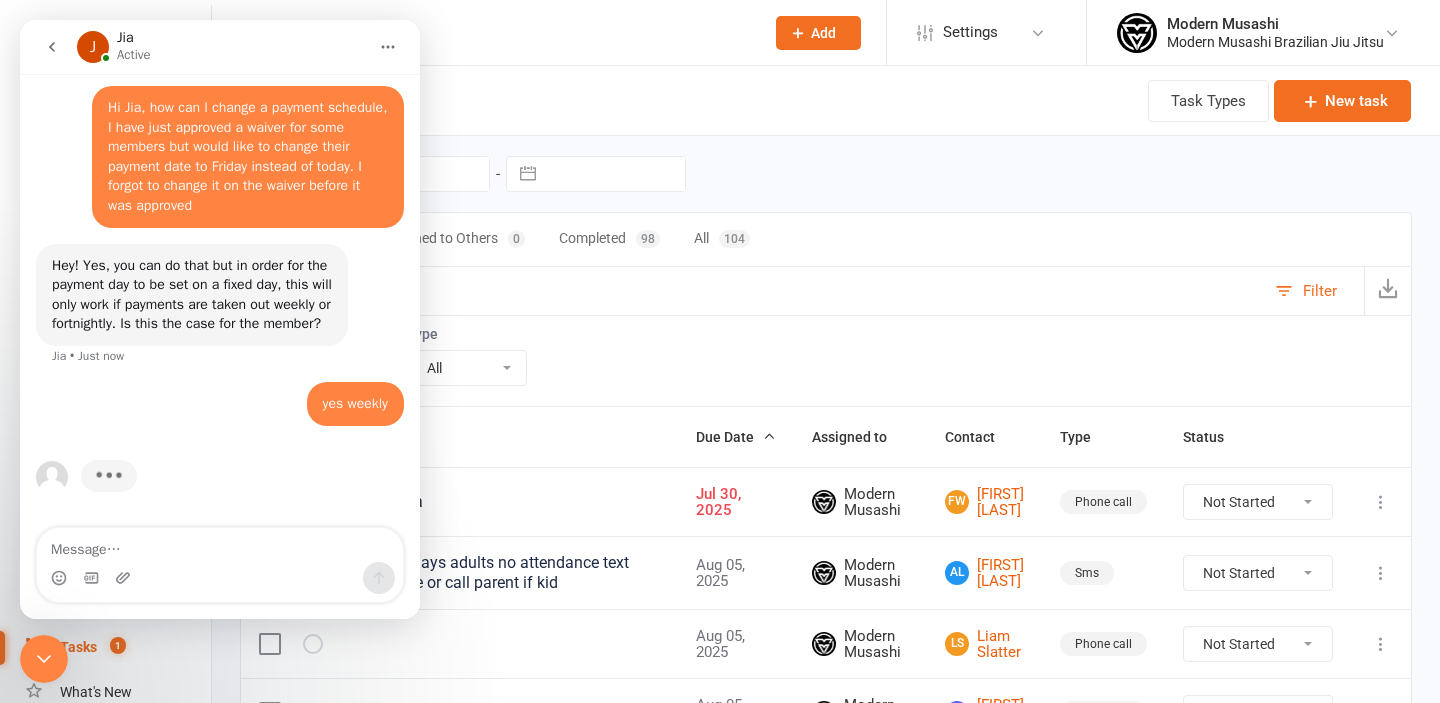 scroll, scrollTop: 2410, scrollLeft: 0, axis: vertical 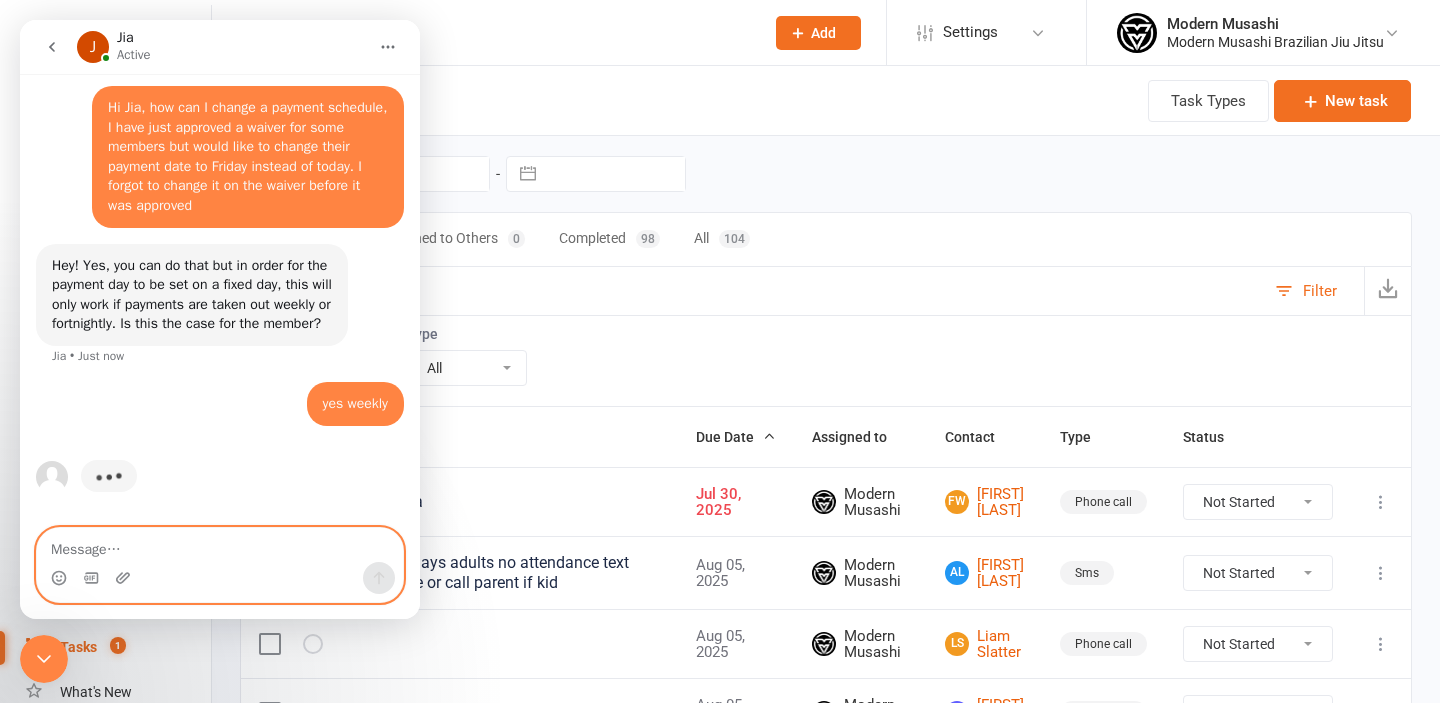 click at bounding box center [220, 545] 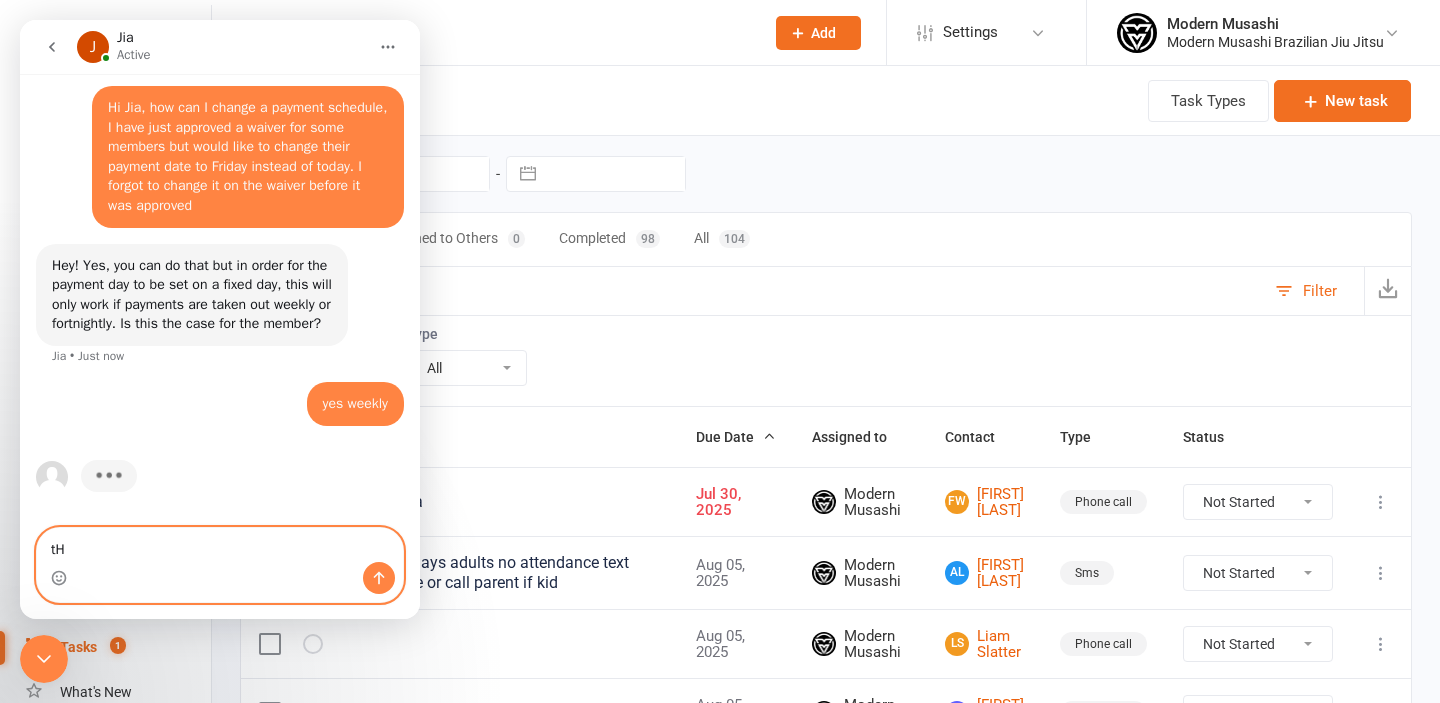 type on "t" 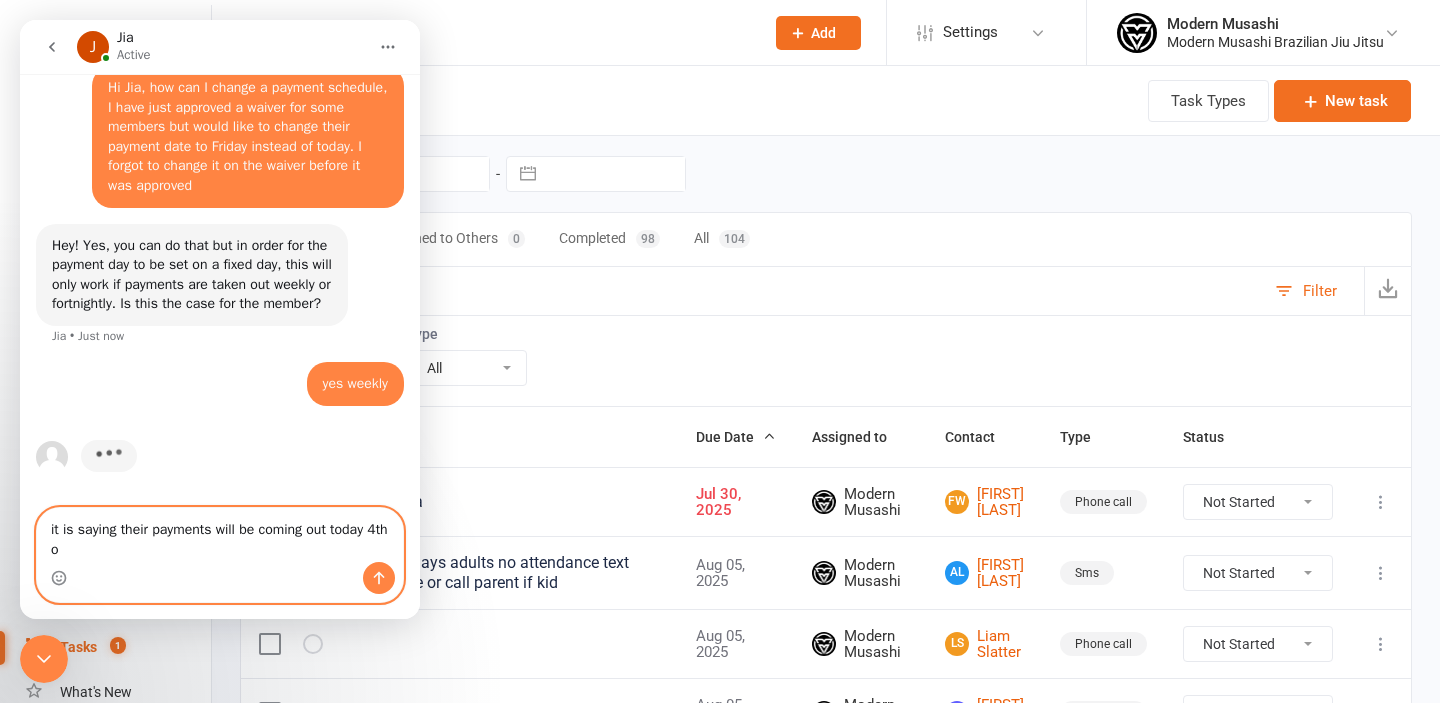 scroll, scrollTop: 2430, scrollLeft: 0, axis: vertical 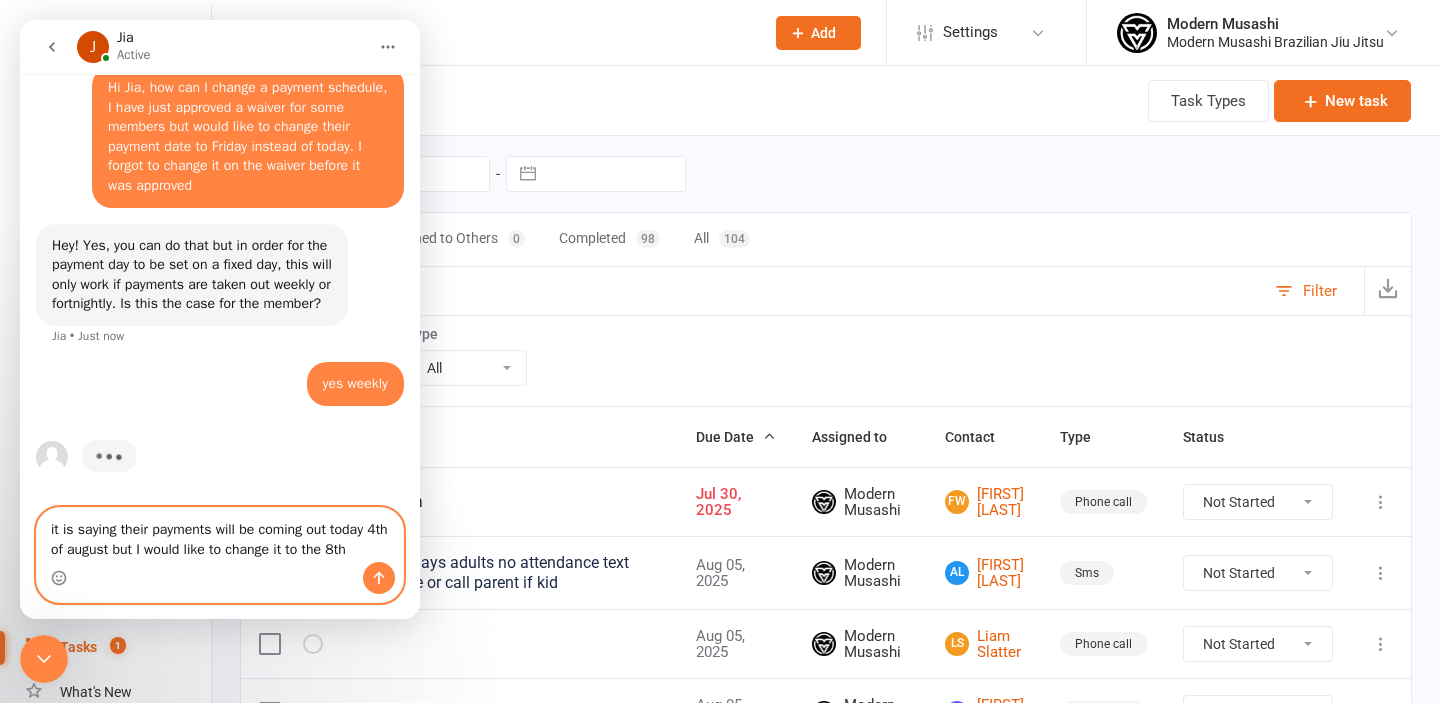 type on "it is saying their payments will be coming out today 4th of august but I would like to change it to the 8th" 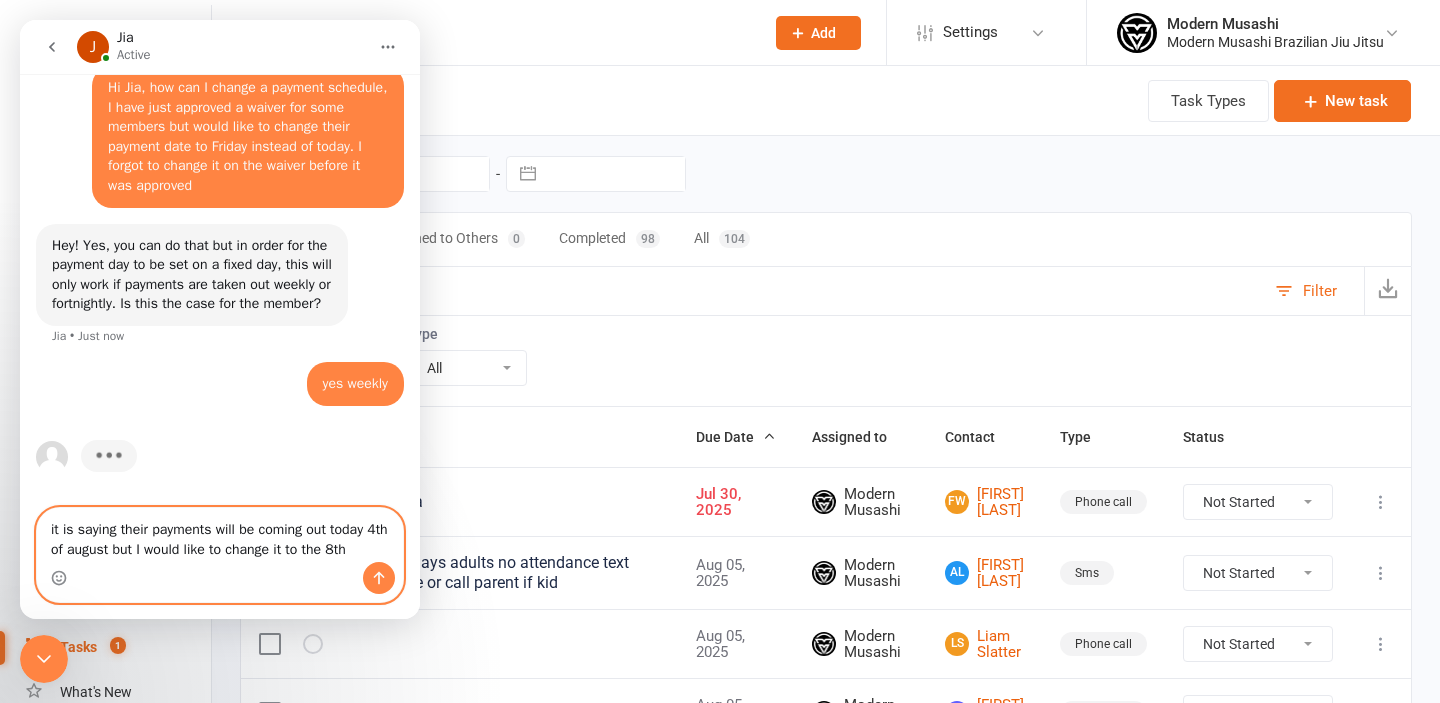 type 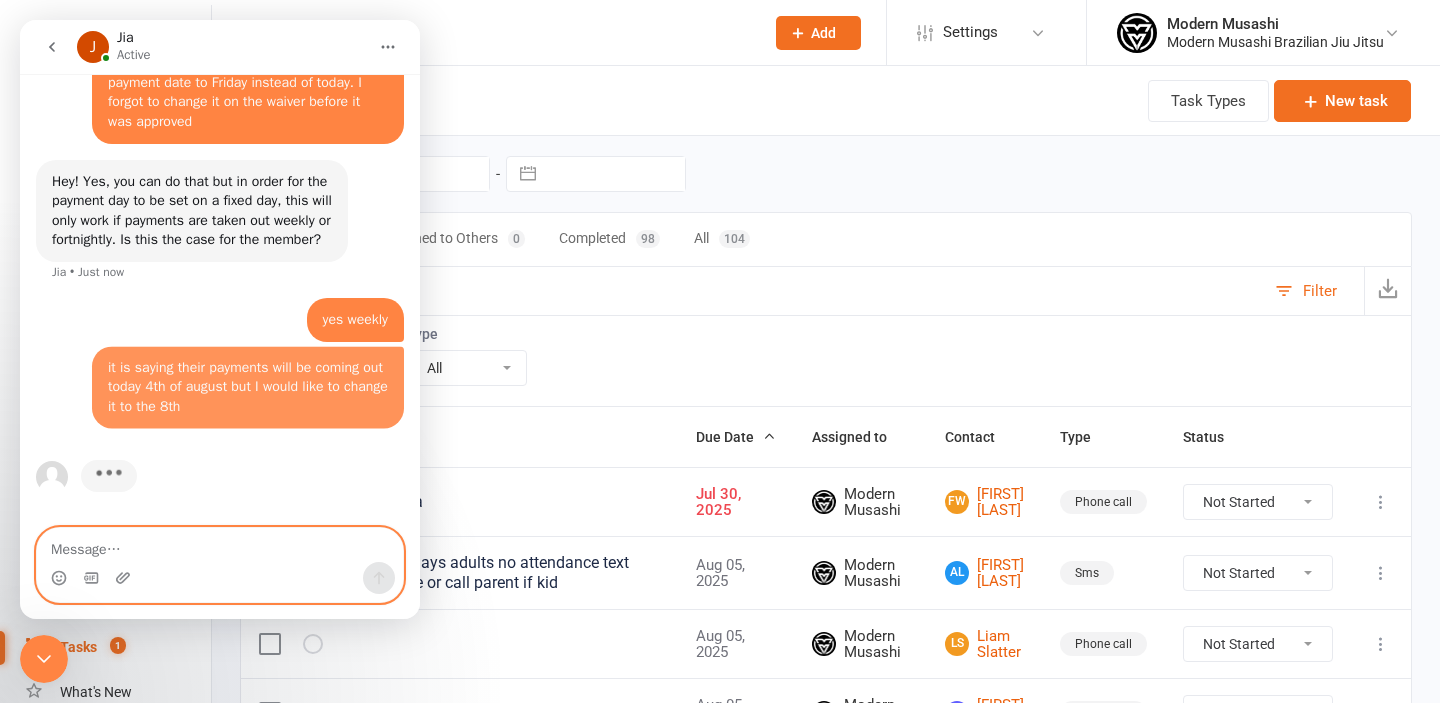 scroll, scrollTop: 2495, scrollLeft: 0, axis: vertical 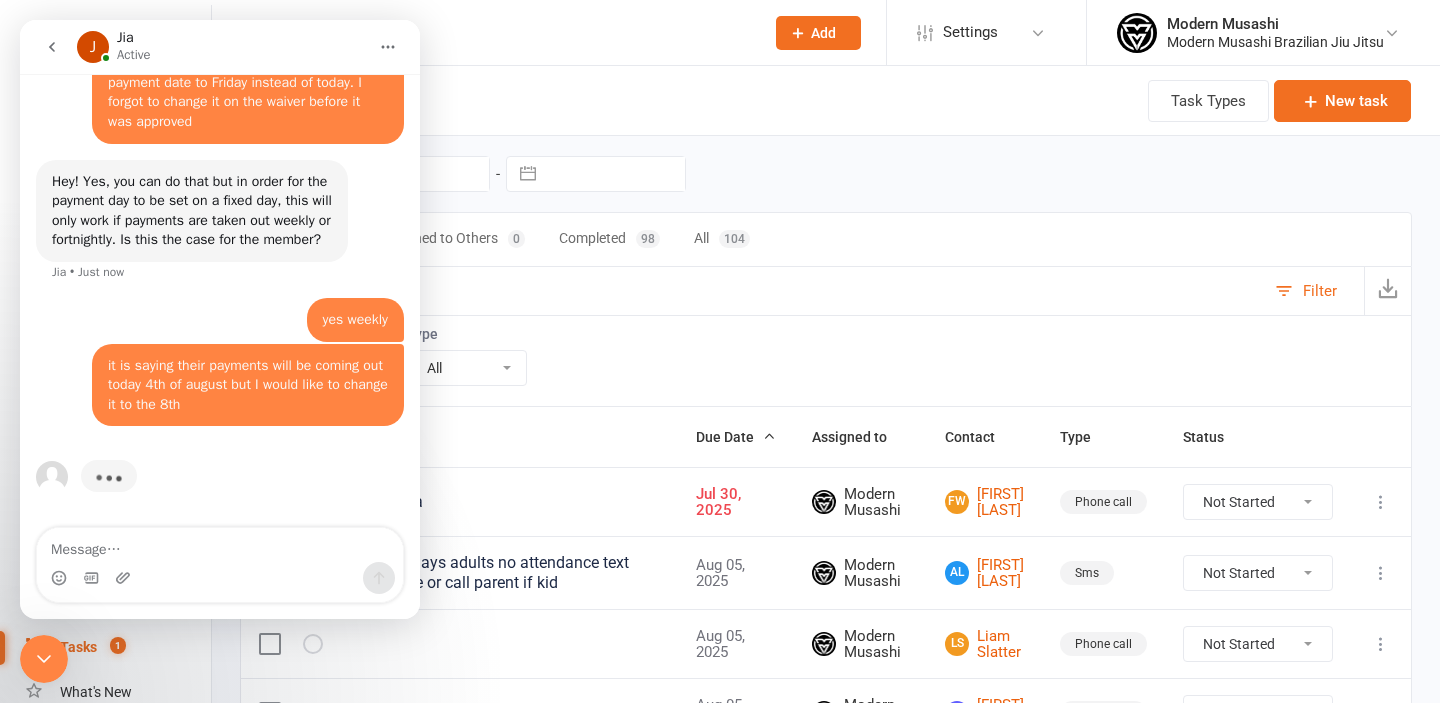 click on "Task" at bounding box center [509, 437] 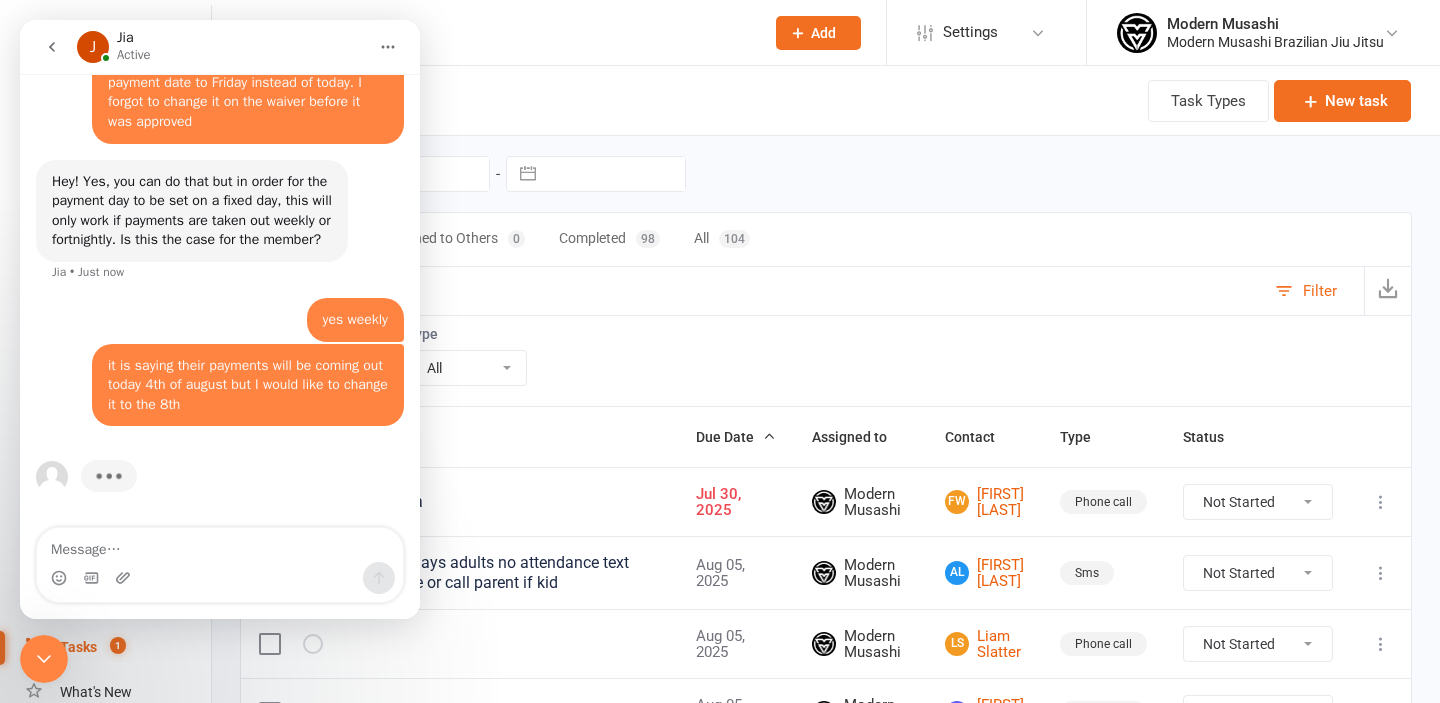 click 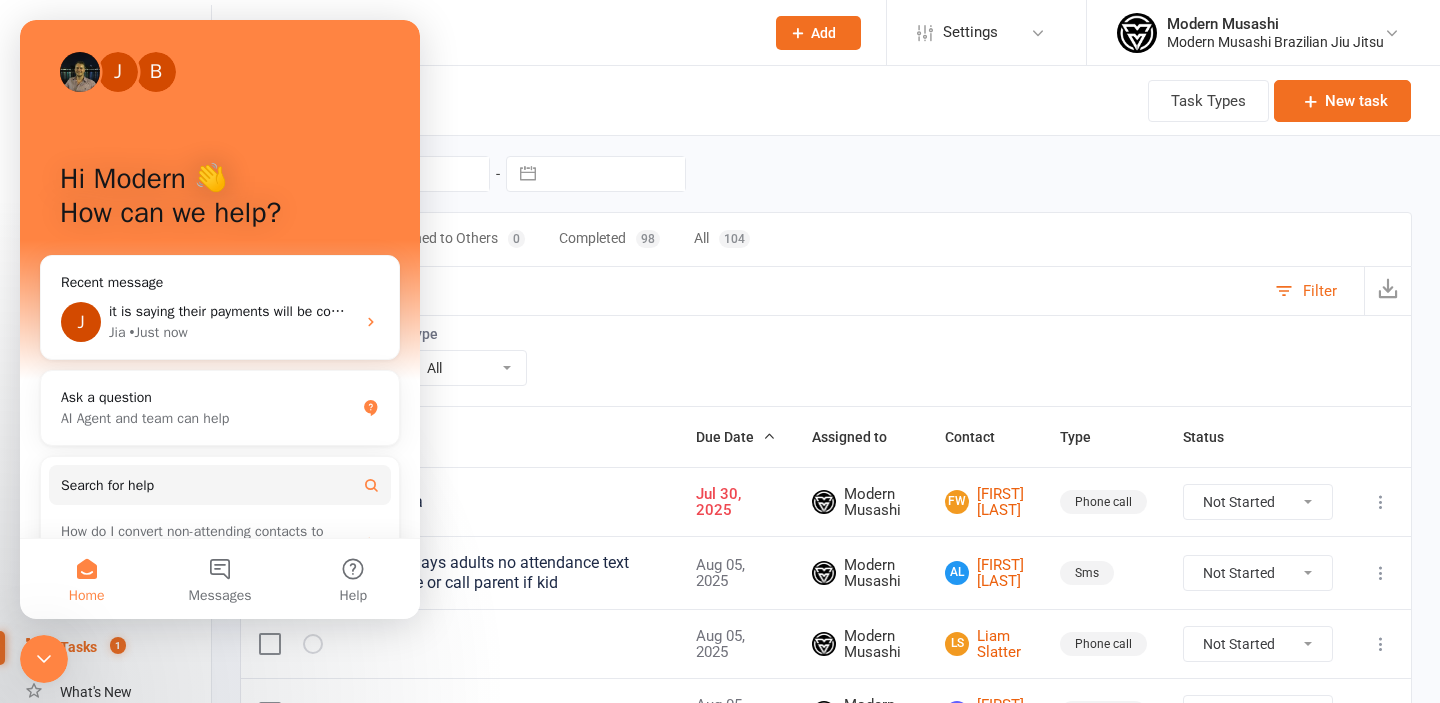 scroll, scrollTop: 0, scrollLeft: 0, axis: both 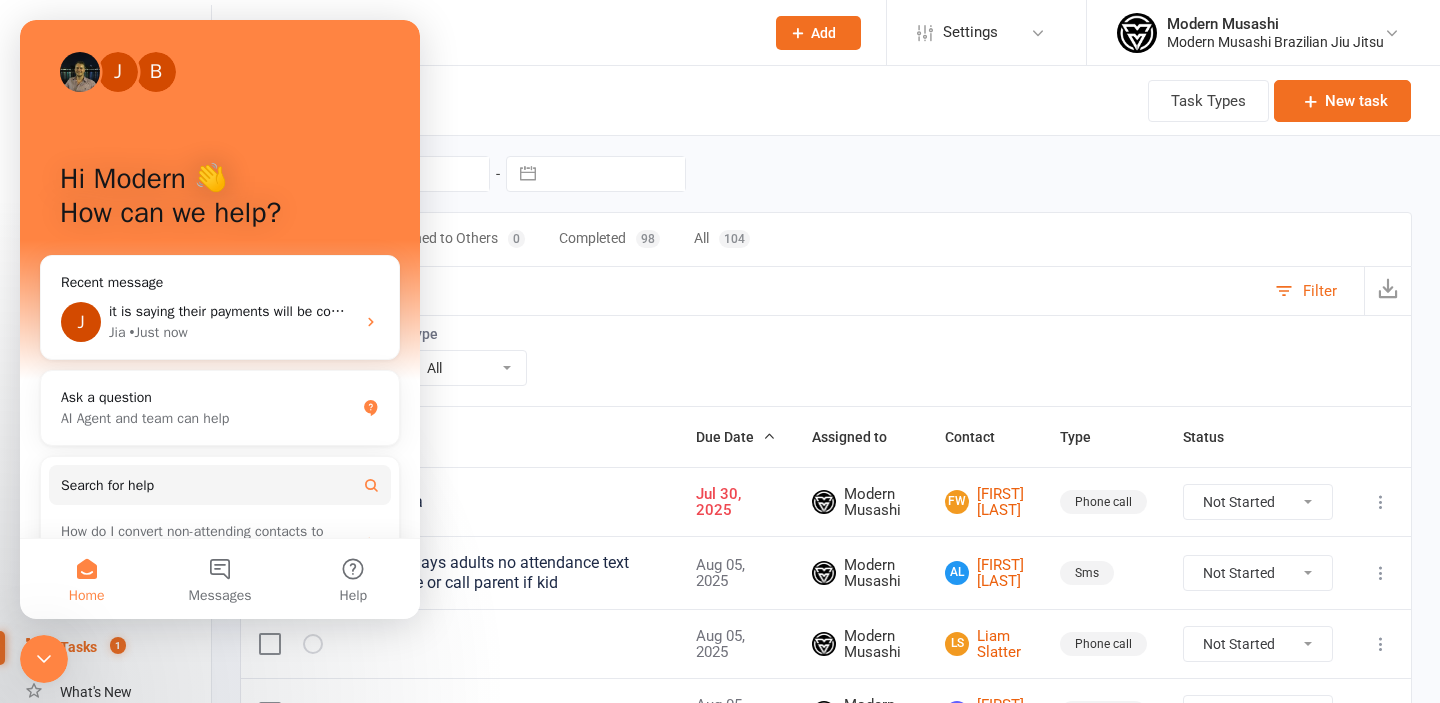 click on "Assessments" at bounding box center [118, 602] 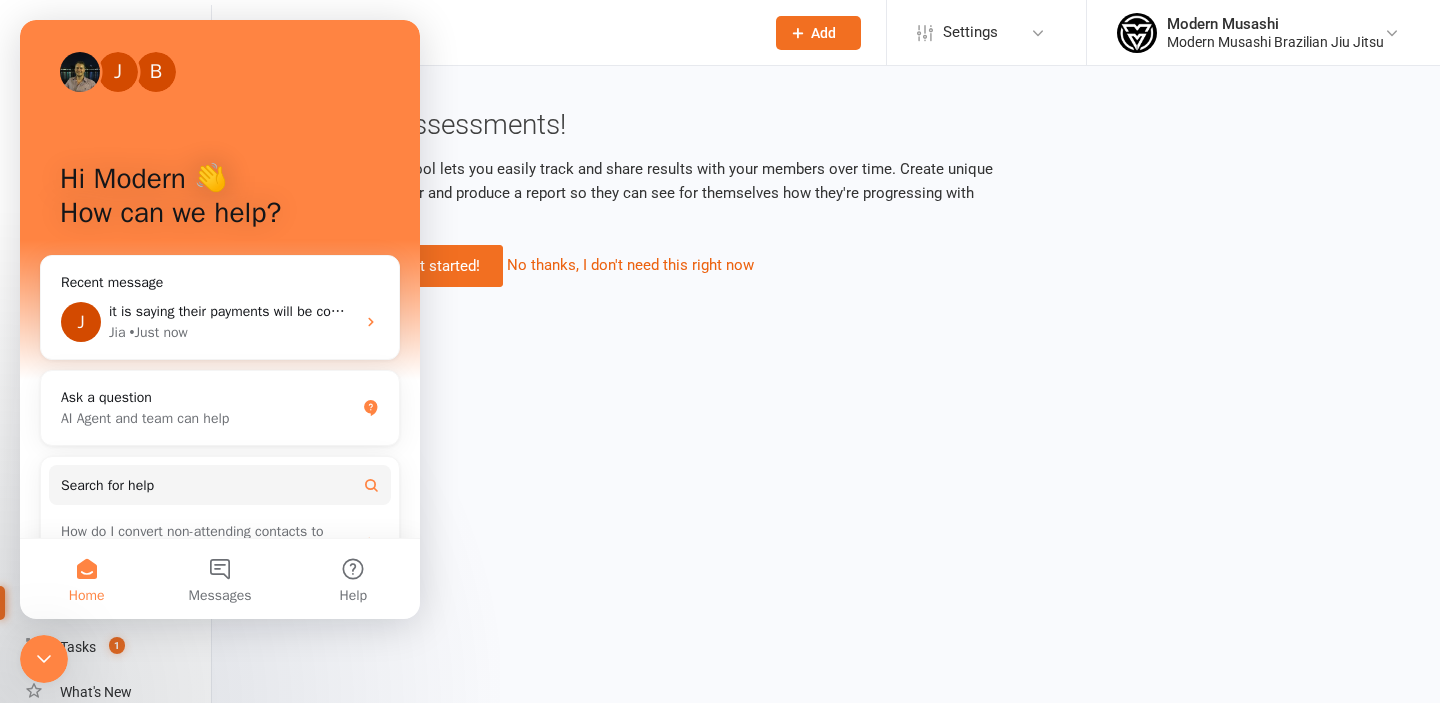 click on "Home" at bounding box center (87, 596) 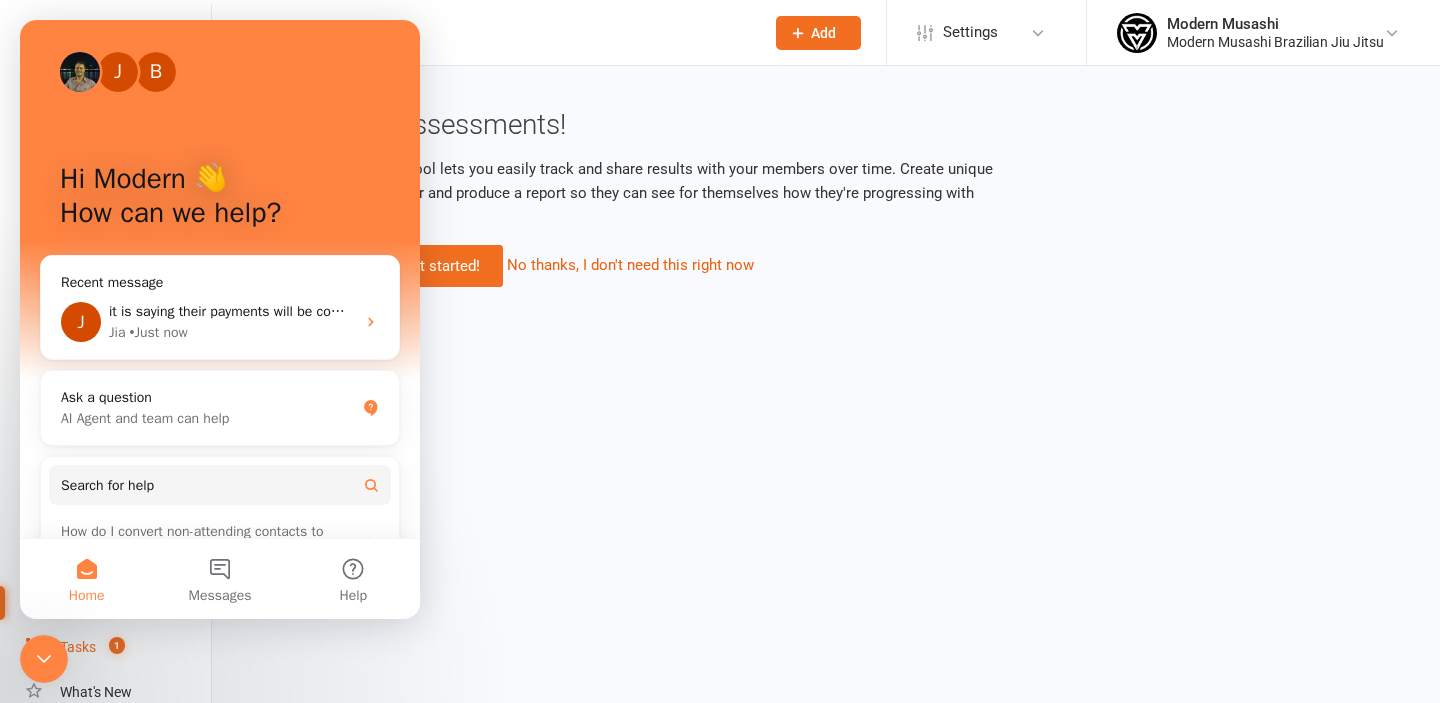 click on "Tasks   1" at bounding box center [118, 647] 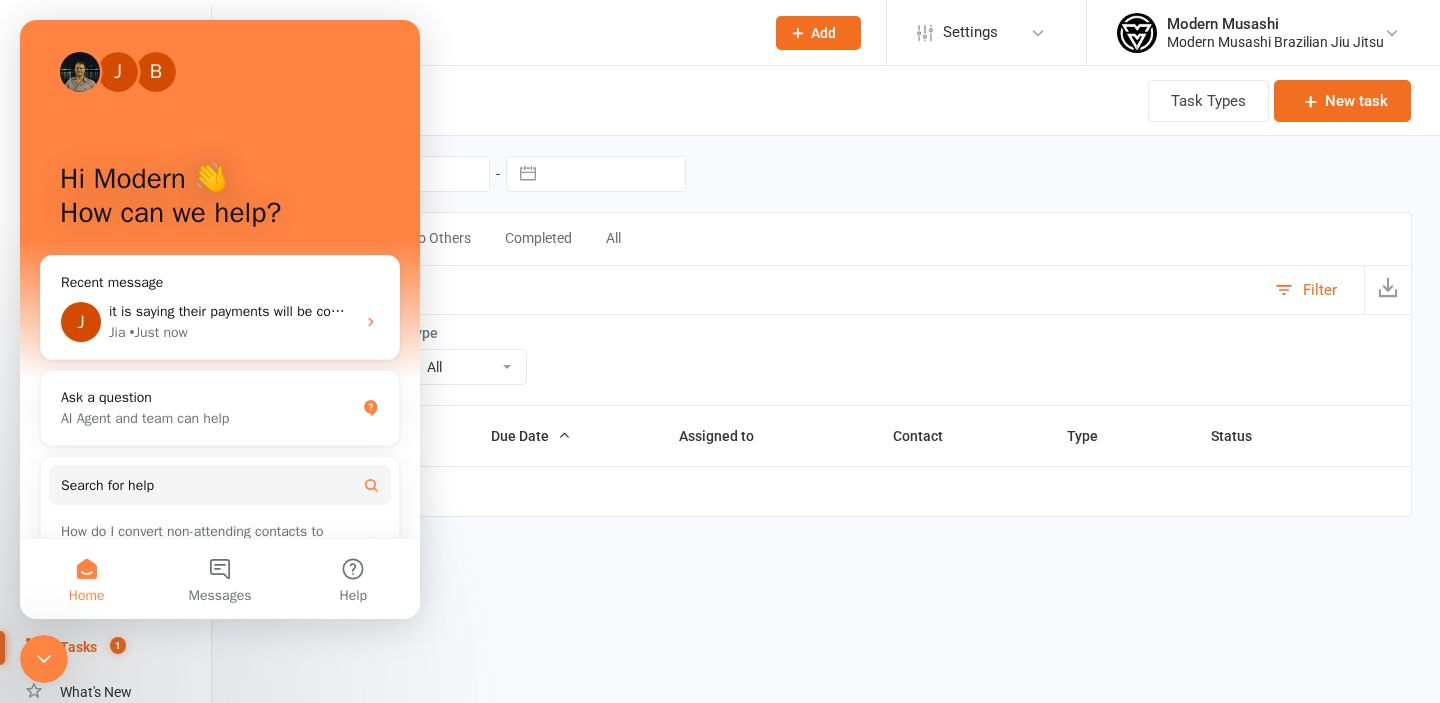 click 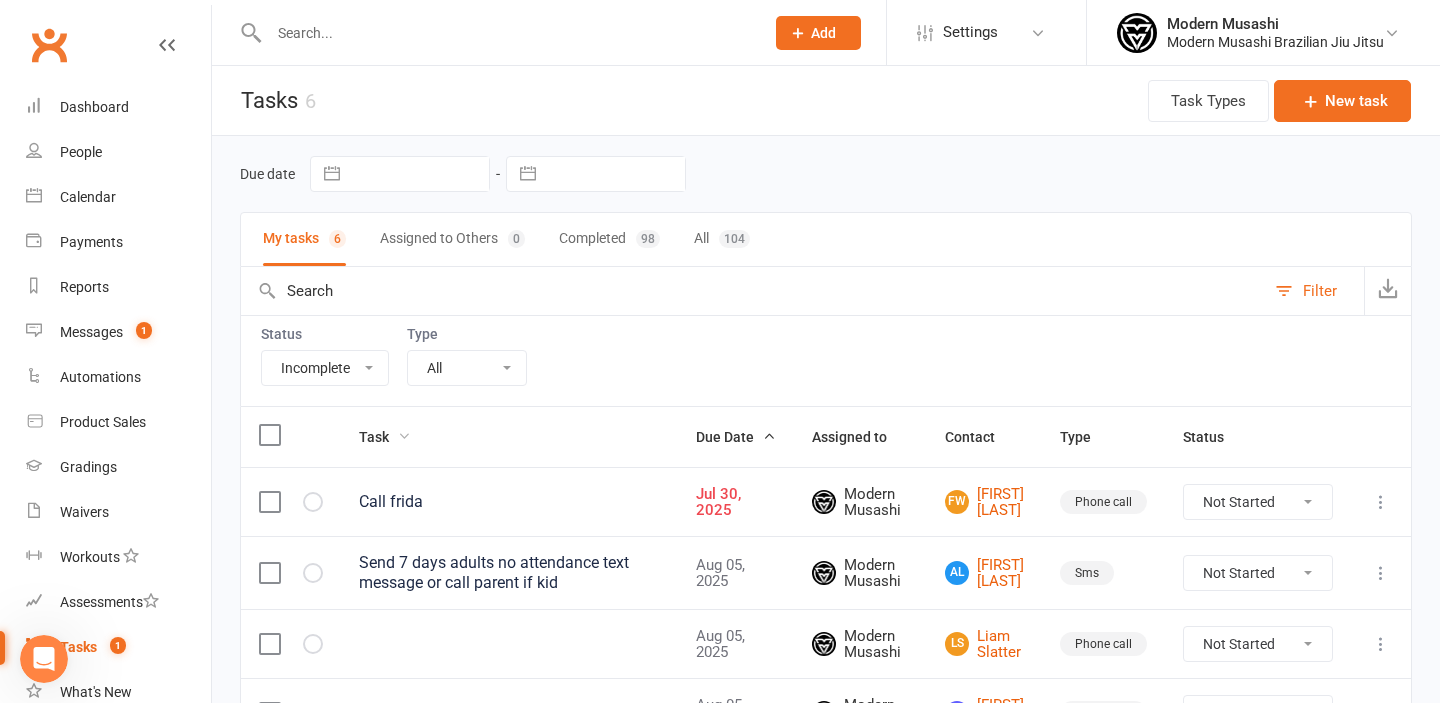scroll, scrollTop: 0, scrollLeft: 0, axis: both 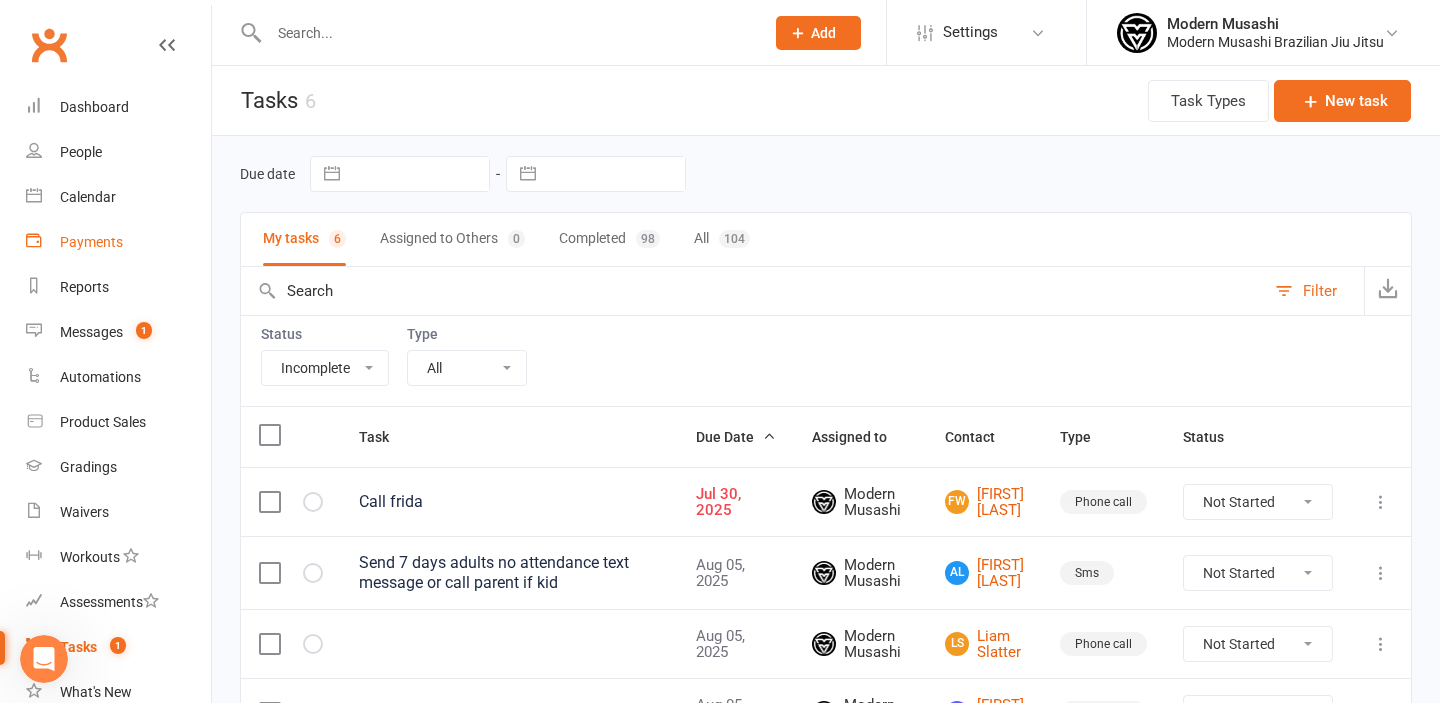 click on "Payments" at bounding box center [91, 242] 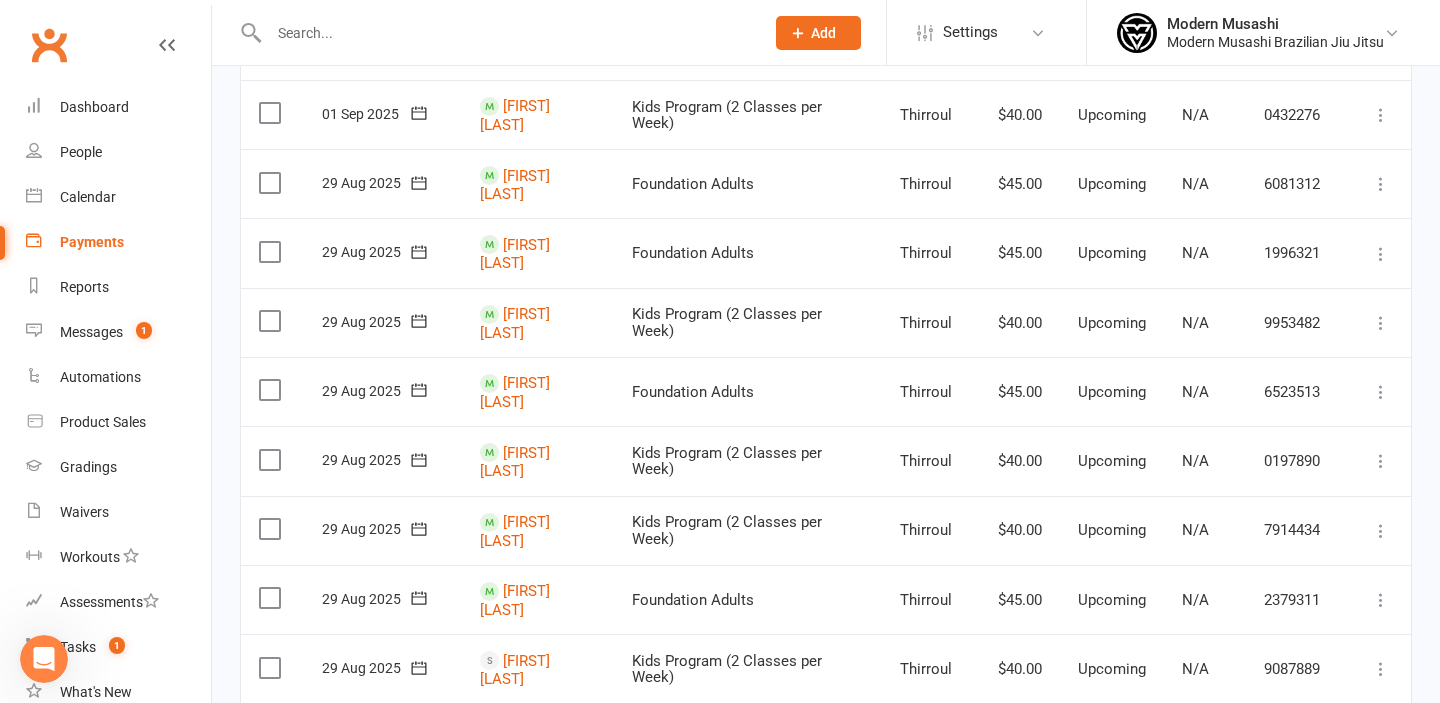scroll, scrollTop: 0, scrollLeft: 0, axis: both 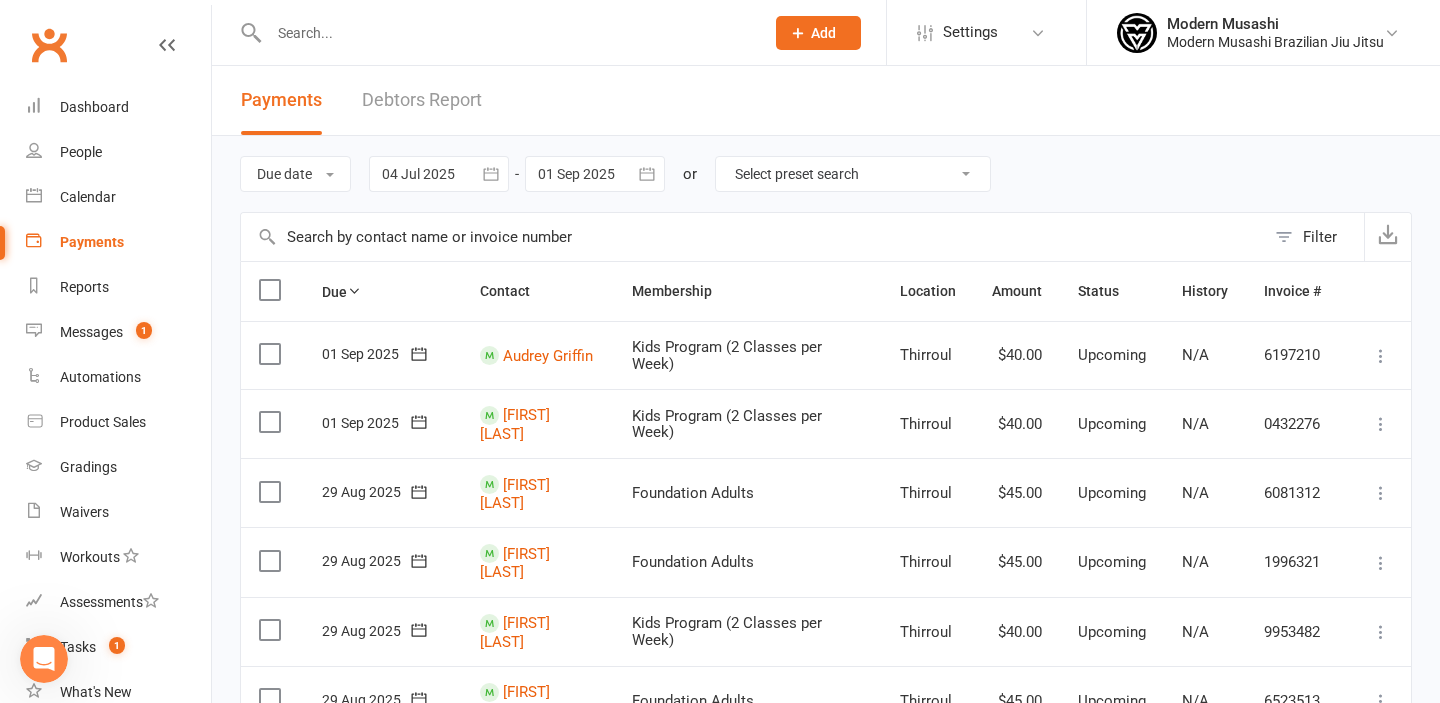 click at bounding box center (44, 659) 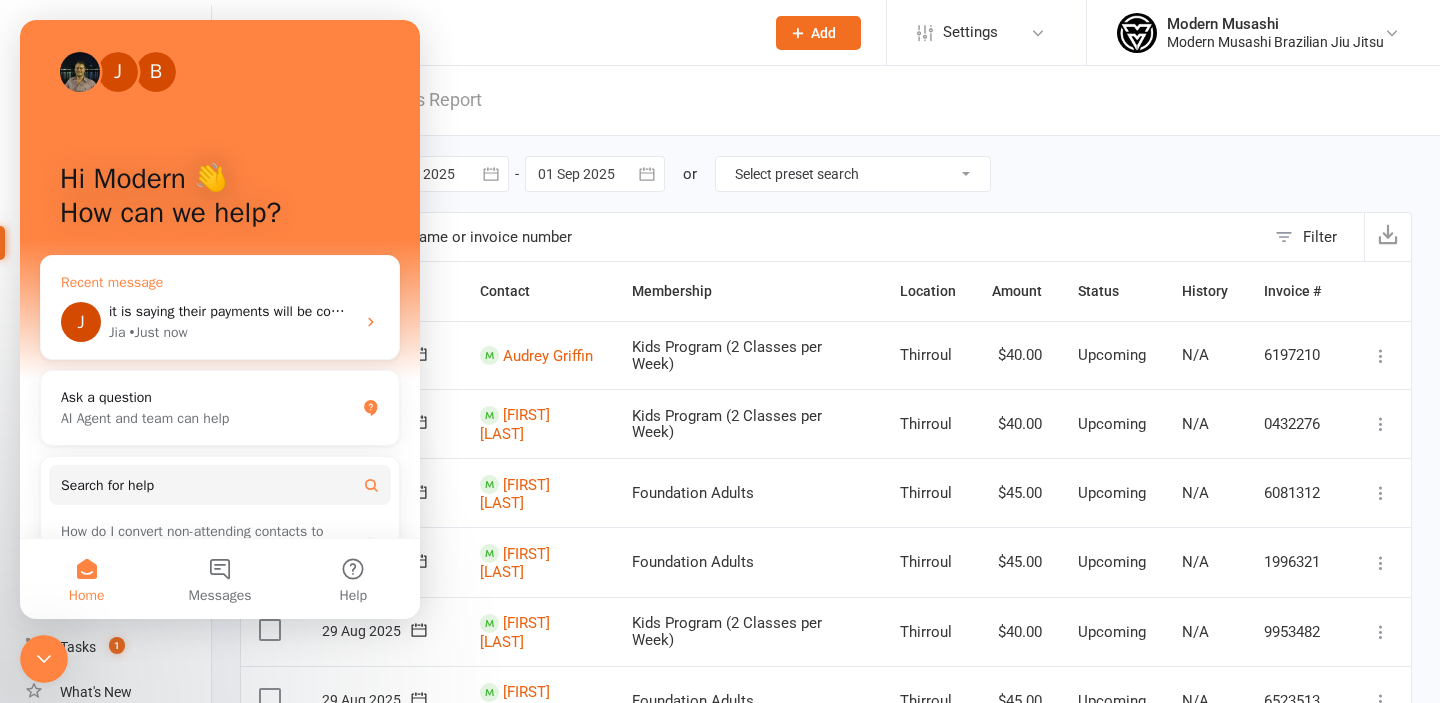 click on "Jia •  Just now" at bounding box center [232, 332] 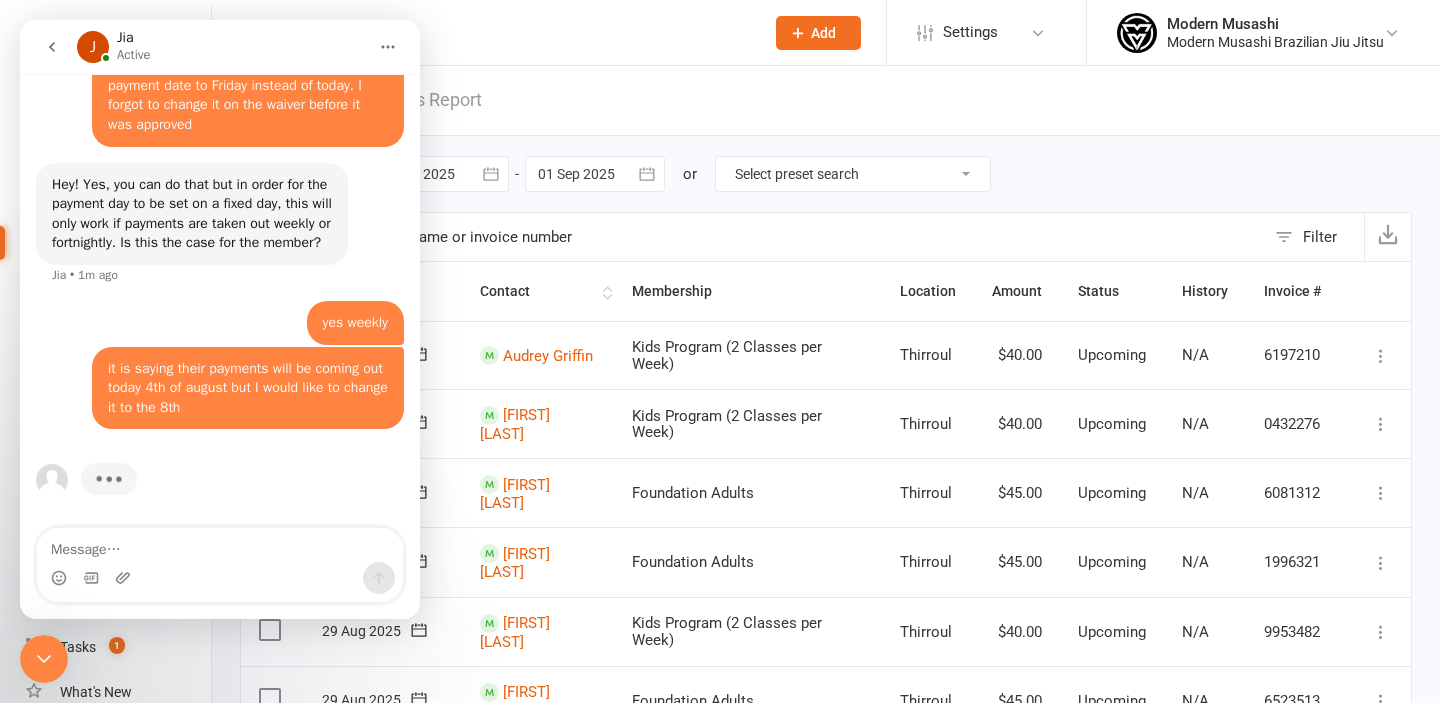 scroll, scrollTop: 2495, scrollLeft: 0, axis: vertical 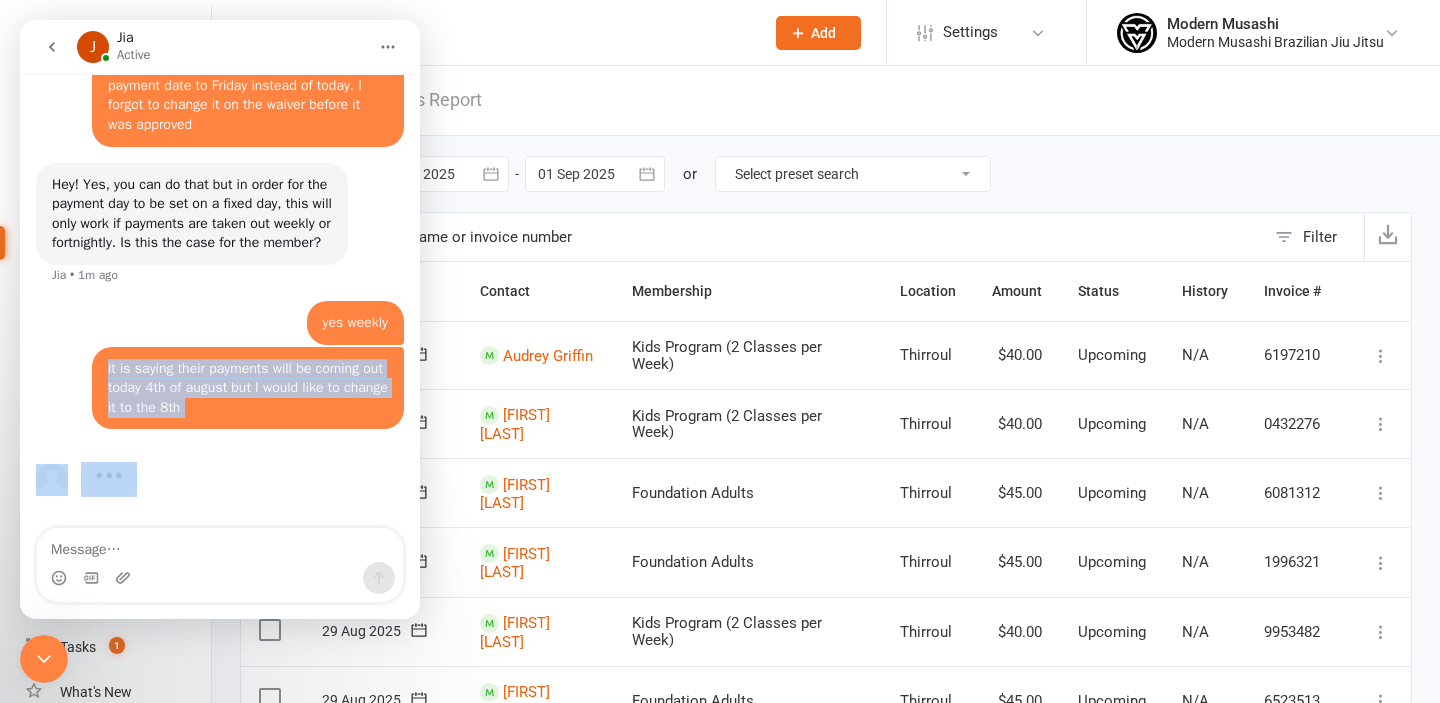 drag, startPoint x: 194, startPoint y: 351, endPoint x: 273, endPoint y: 484, distance: 154.69324 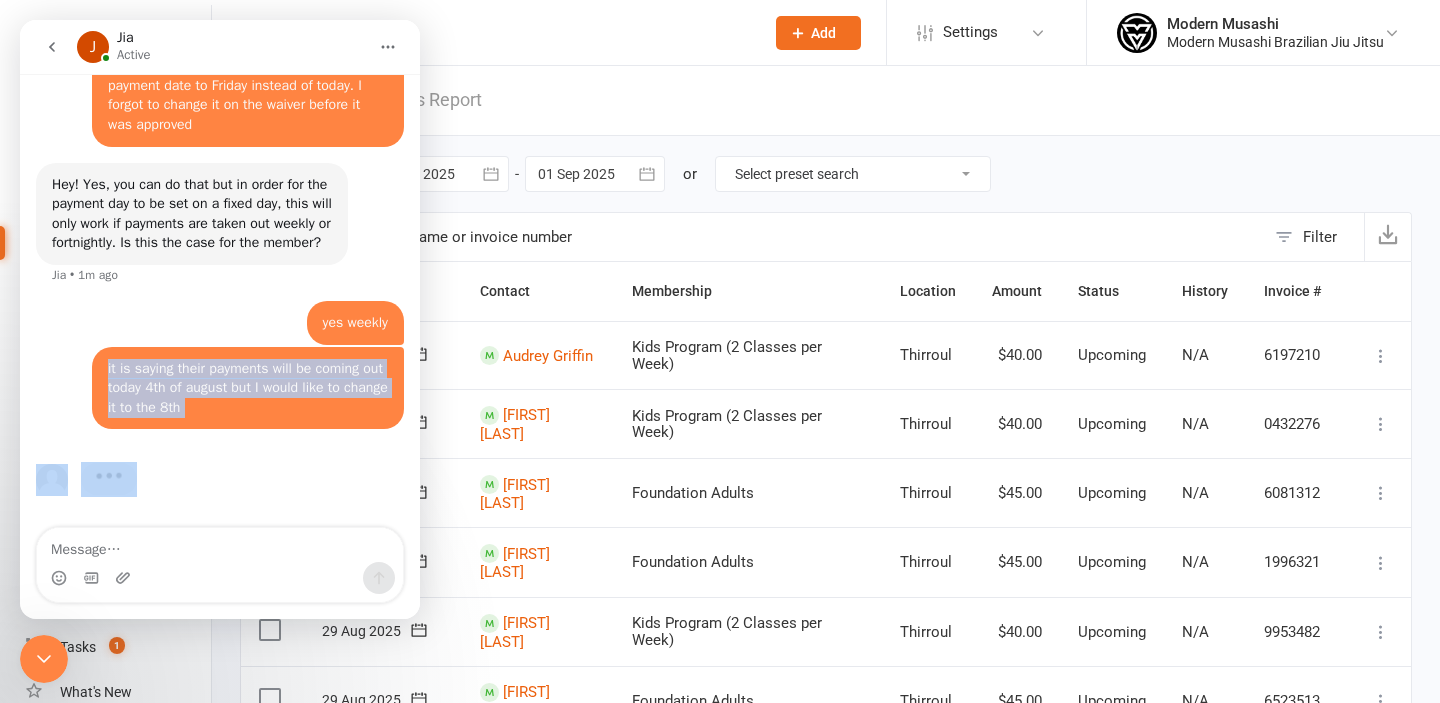 click on "July 31 👋 Hi there, what brings you here today? Toby   • AI Agent  •   3d ago making mandatory waiver help Modern    •   3d ago To make waiver sections mandatory, you can control which fields are required during the setup process. Making Contact Information Mandatory: The Contact Information section is mandatory by default, but you can click "Manage Required Fields" to customize which specific information is required (like making mobile numbers mandatory). Making Other Sections Mandatory: Emergency Contact Details : Use the toggle on the right-hand side to turn this section on, then use the second toggle to make it mandatory. Questionnaire Questions : When creating questions in your questionnaire, you have the option to set each individual question as required or not. Optional Sections: Other sections like Terms & Conditions and Waiver & Release can be toggled on/off using the "Show in waiver" switch, but the sources don't specify making these mandatory. Toby   • AI Agent  •   3d ago Toby    •" at bounding box center (220, -907) 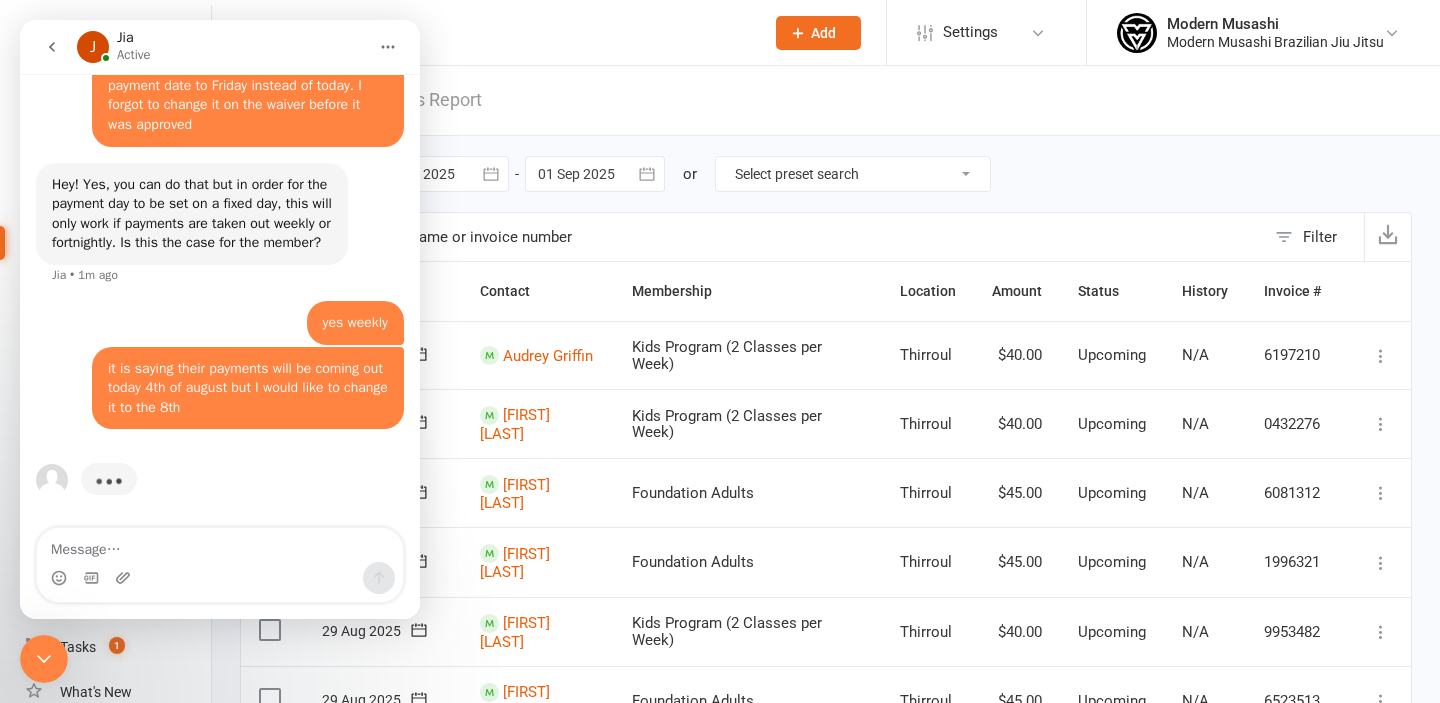 click on "Typing" at bounding box center (220, 491) 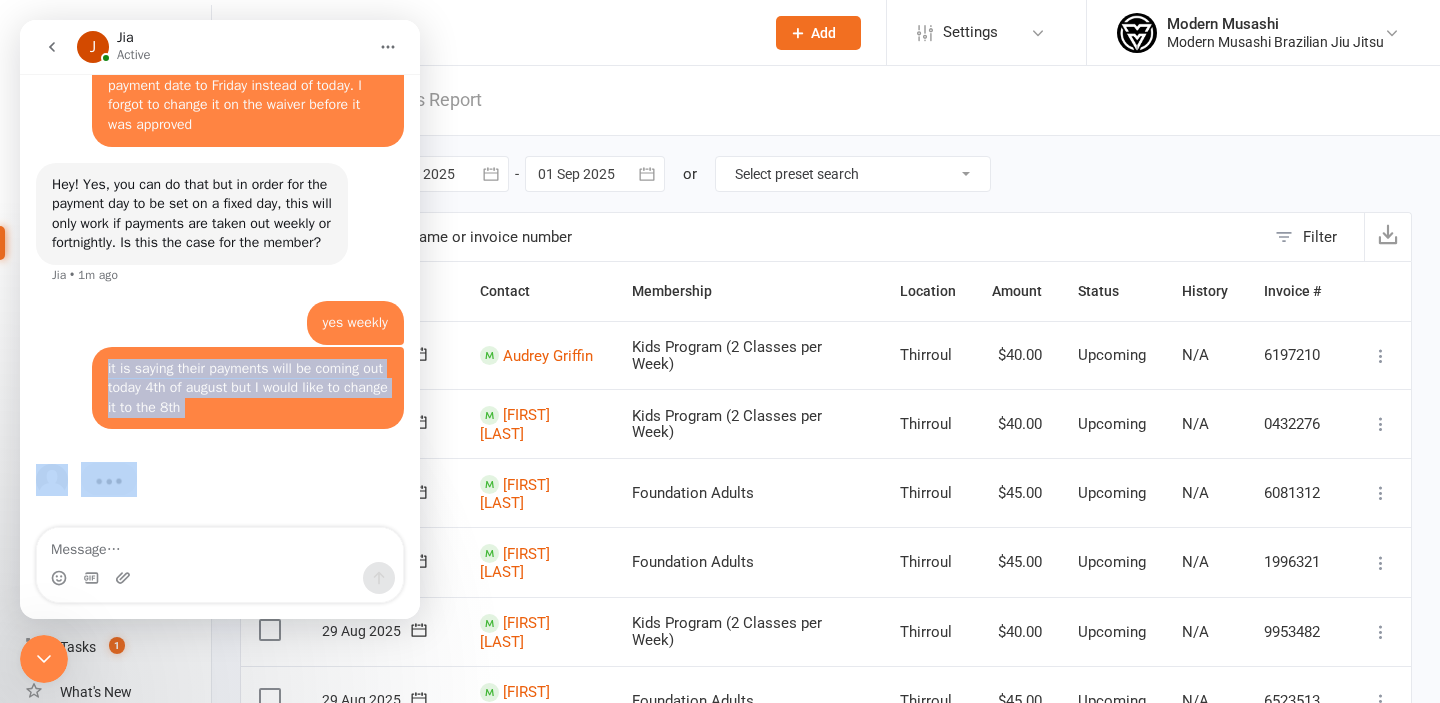 drag, startPoint x: 273, startPoint y: 474, endPoint x: 250, endPoint y: 328, distance: 147.80054 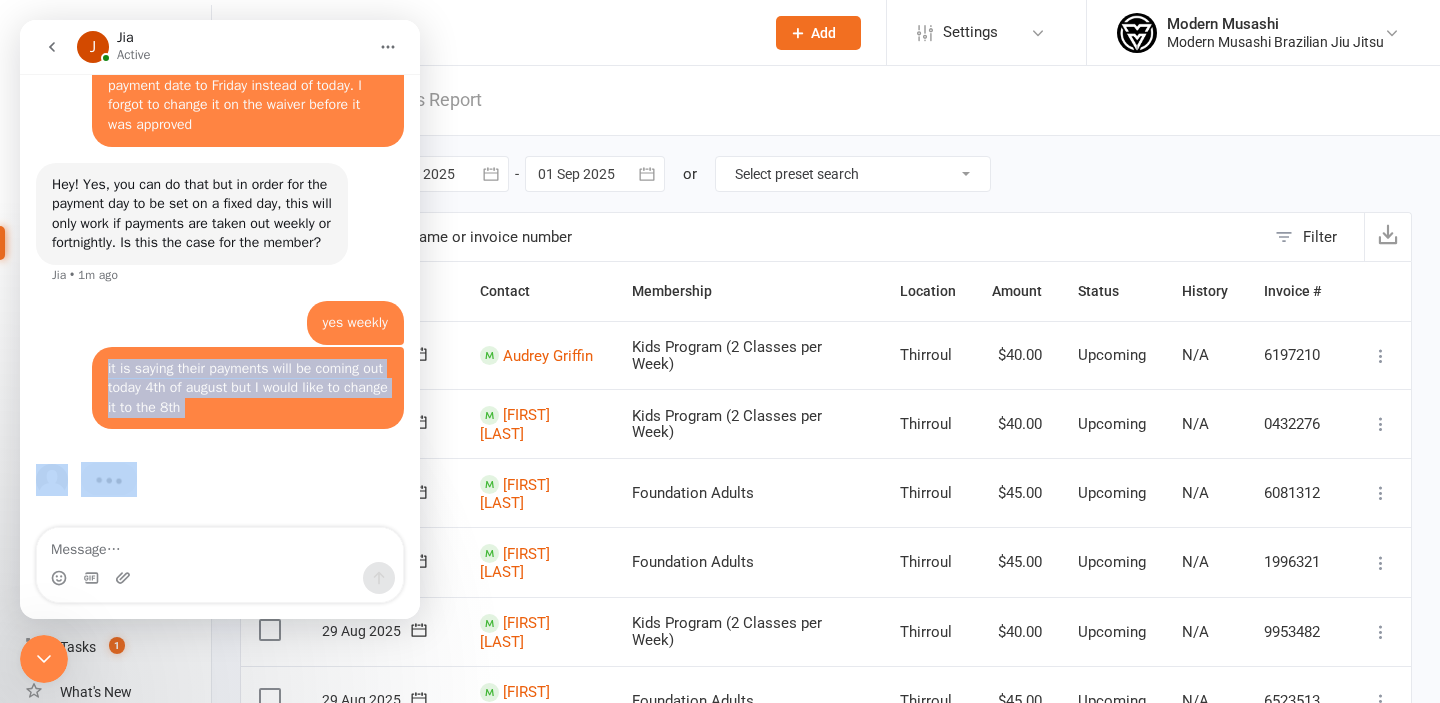 click on "July 31 👋 Hi there, what brings you here today? Toby   • AI Agent  •   3d ago making mandatory waiver help Modern    •   3d ago To make waiver sections mandatory, you can control which fields are required during the setup process. Making Contact Information Mandatory: The Contact Information section is mandatory by default, but you can click "Manage Required Fields" to customize which specific information is required (like making mobile numbers mandatory). Making Other Sections Mandatory: Emergency Contact Details : Use the toggle on the right-hand side to turn this section on, then use the second toggle to make it mandatory. Questionnaire Questions : When creating questions in your questionnaire, you have the option to set each individual question as required or not. Optional Sections: Other sections like Terms & Conditions and Waiver & Release can be toggled on/off using the "Show in waiver" switch, but the sources don't specify making these mandatory. Toby   • AI Agent  •   3d ago Toby    •" at bounding box center [220, -907] 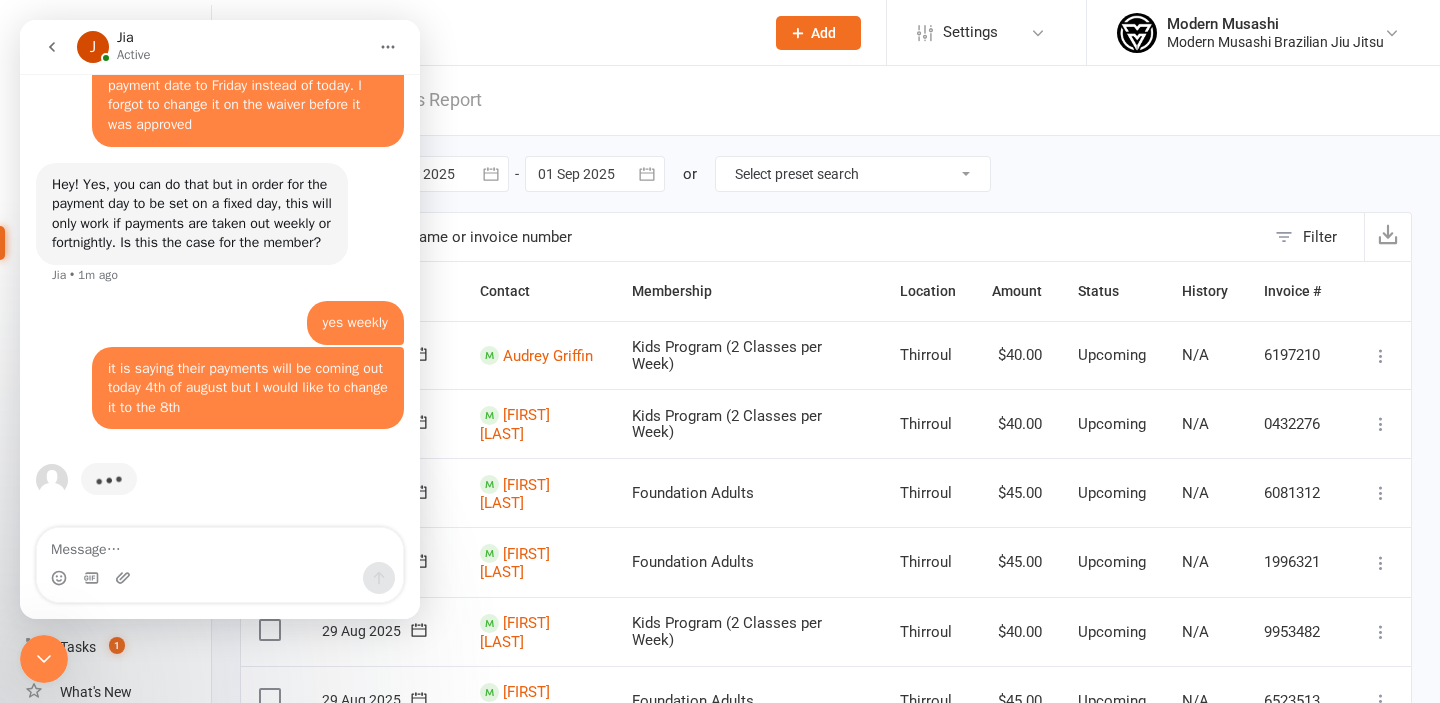 click on "yes weekly Modern    •   1m ago" at bounding box center [220, 324] 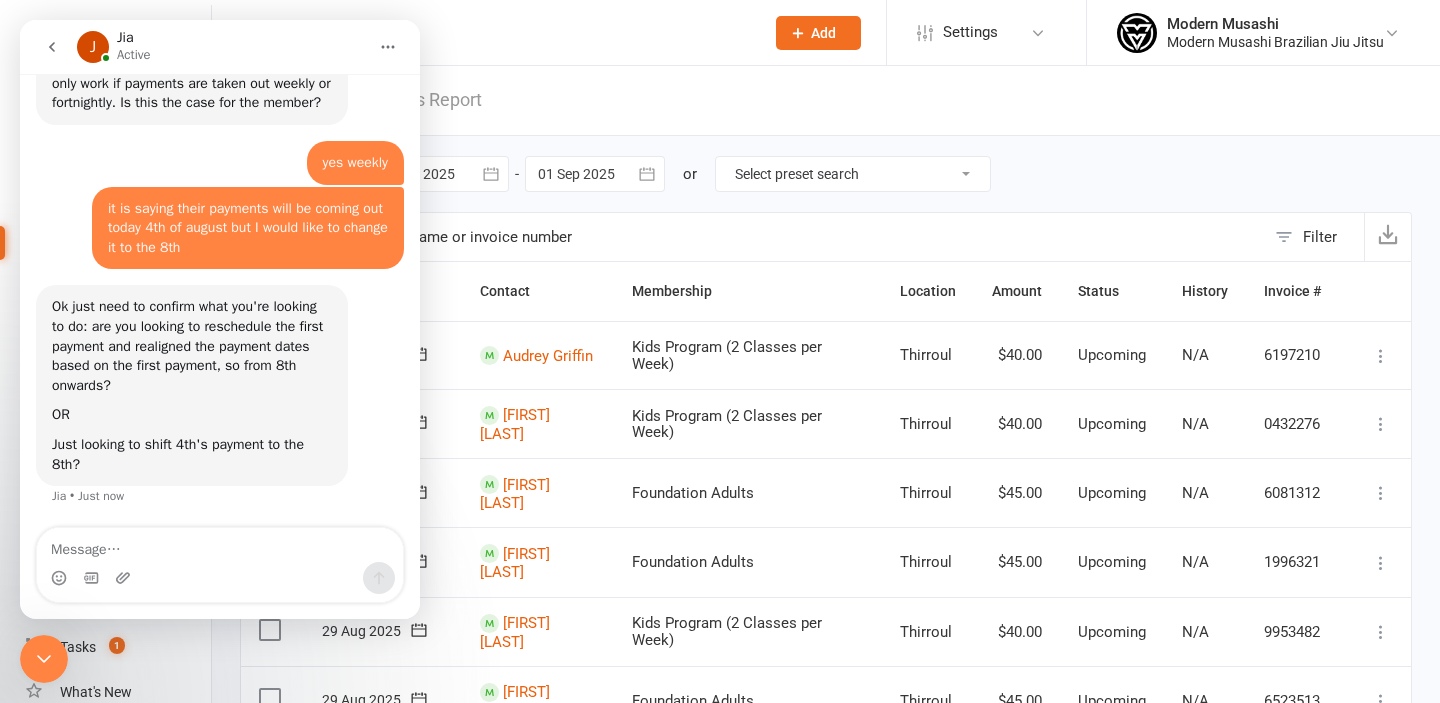 scroll, scrollTop: 2634, scrollLeft: 0, axis: vertical 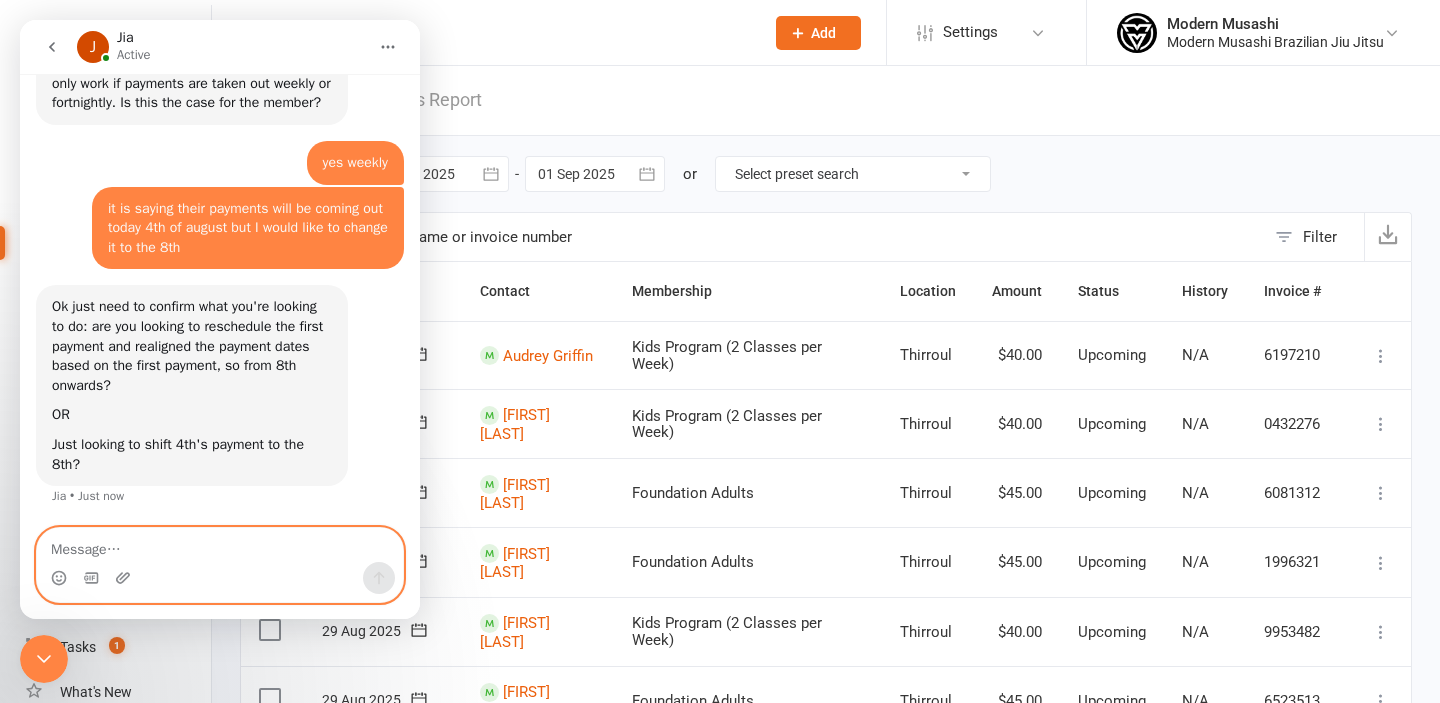 click at bounding box center (220, 545) 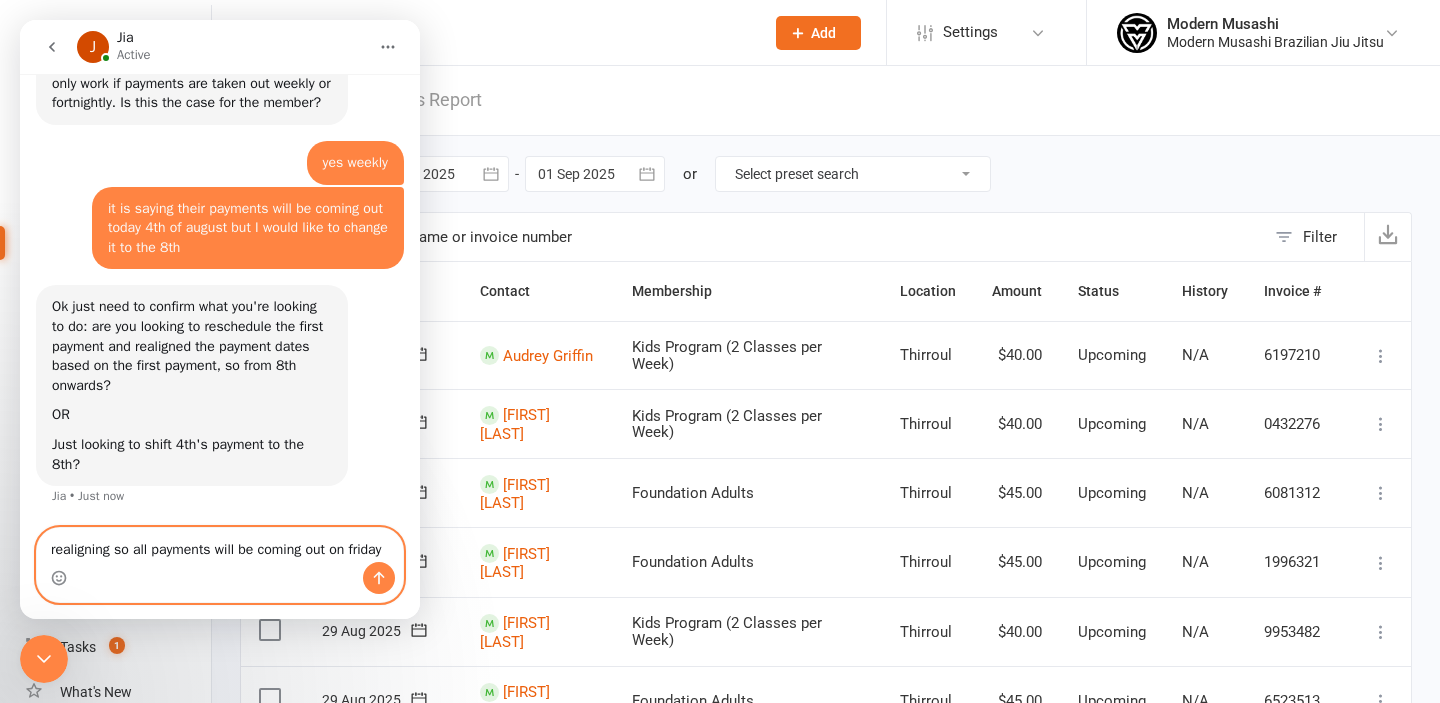 type on "realigning so all payments will be coming out on fridays" 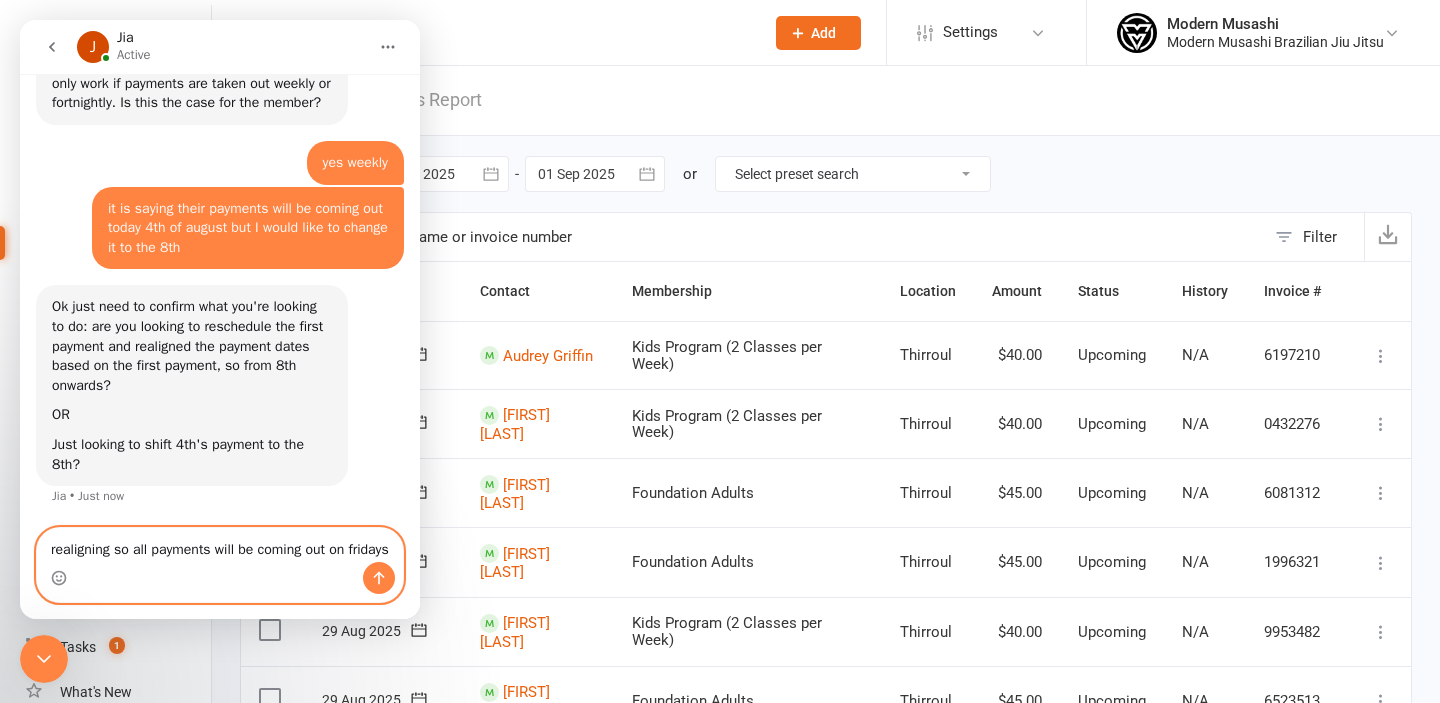 type 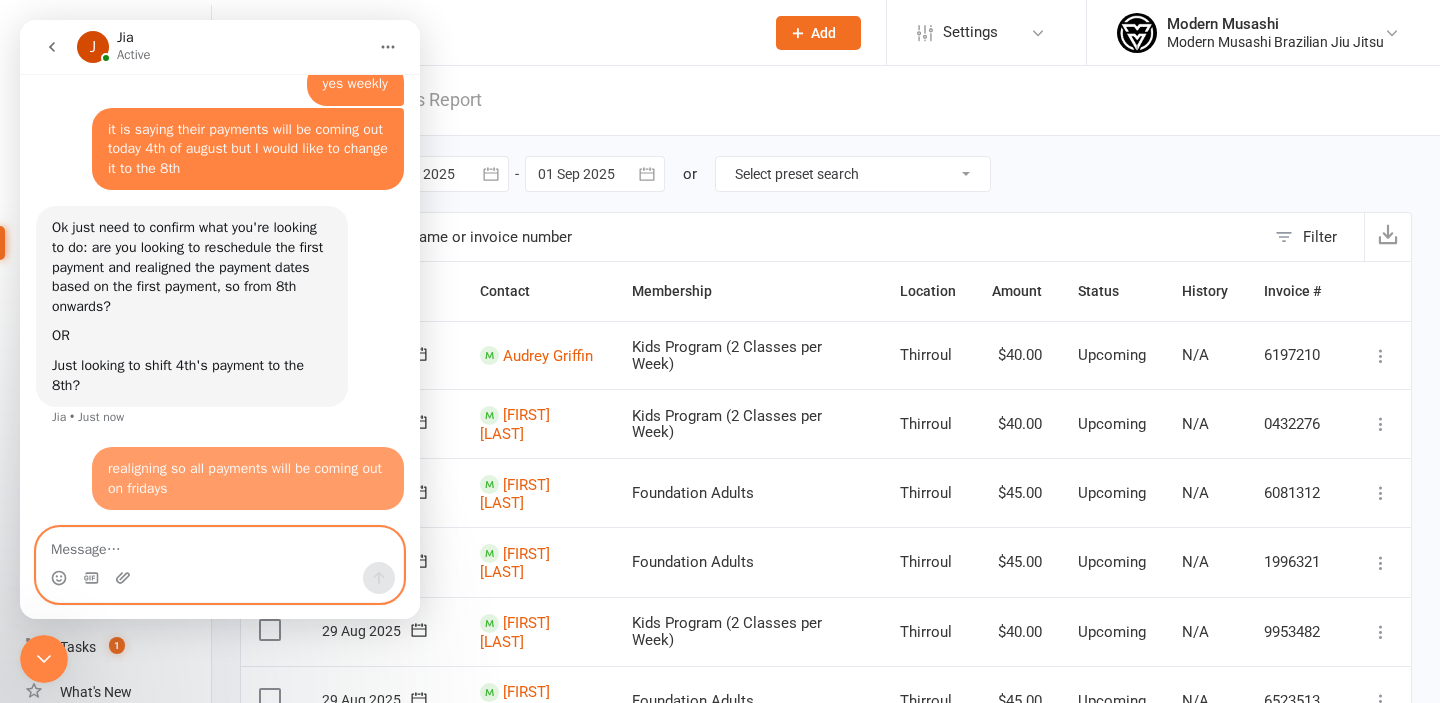 scroll, scrollTop: 2714, scrollLeft: 0, axis: vertical 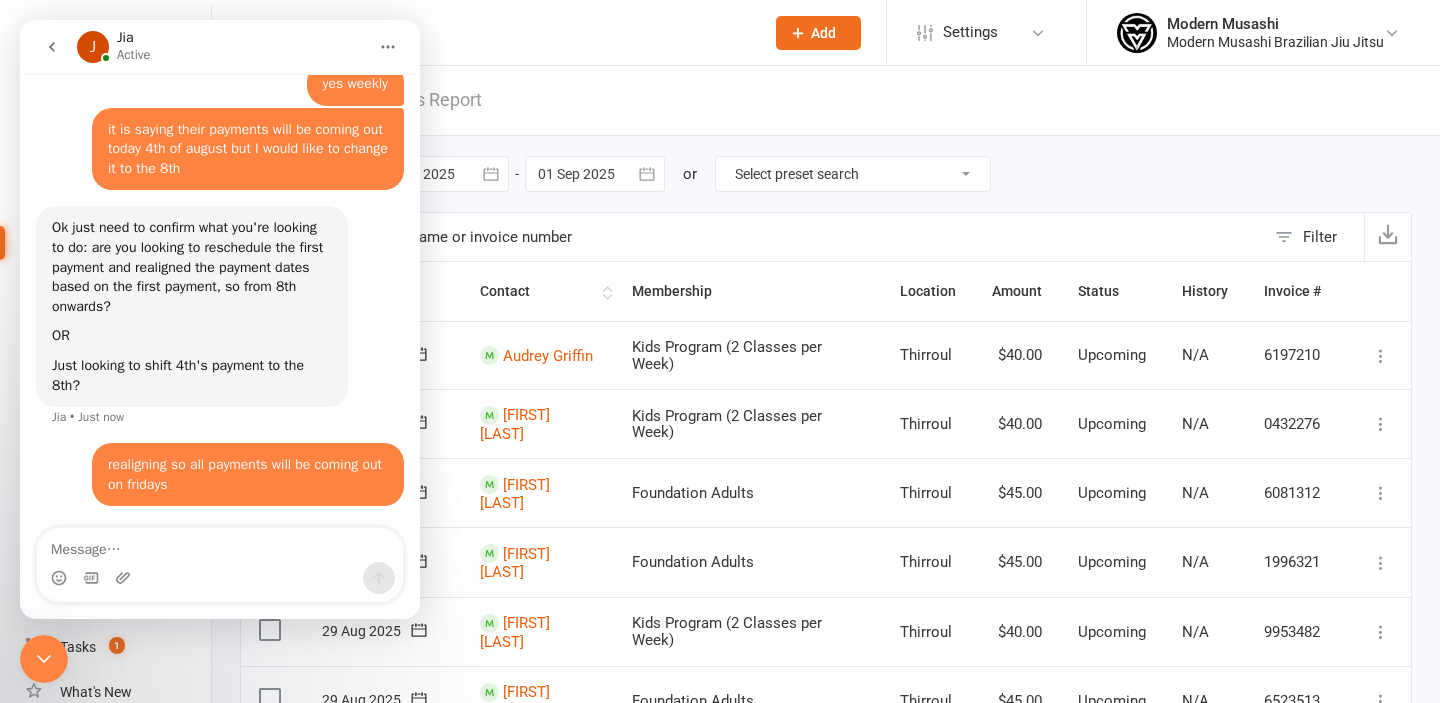 click on "Contact" at bounding box center [538, 291] 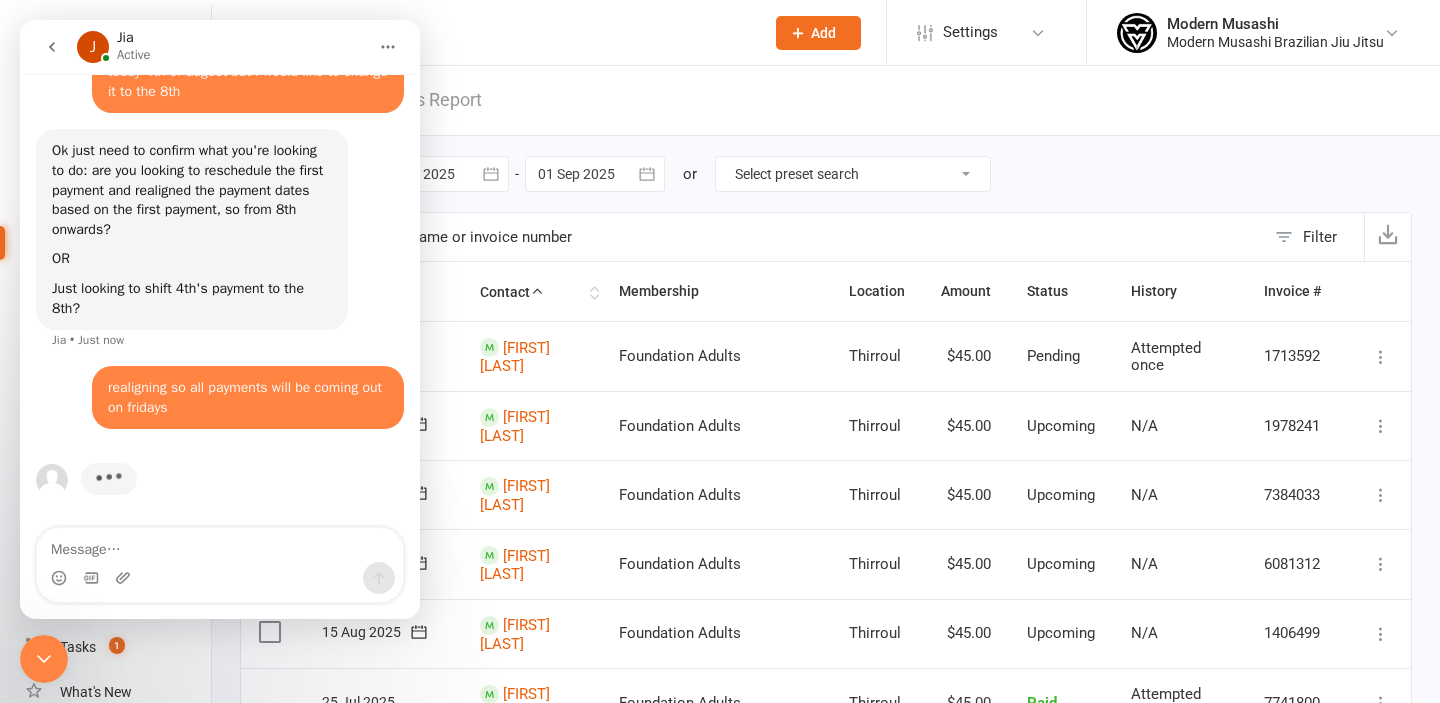 scroll, scrollTop: 2791, scrollLeft: 0, axis: vertical 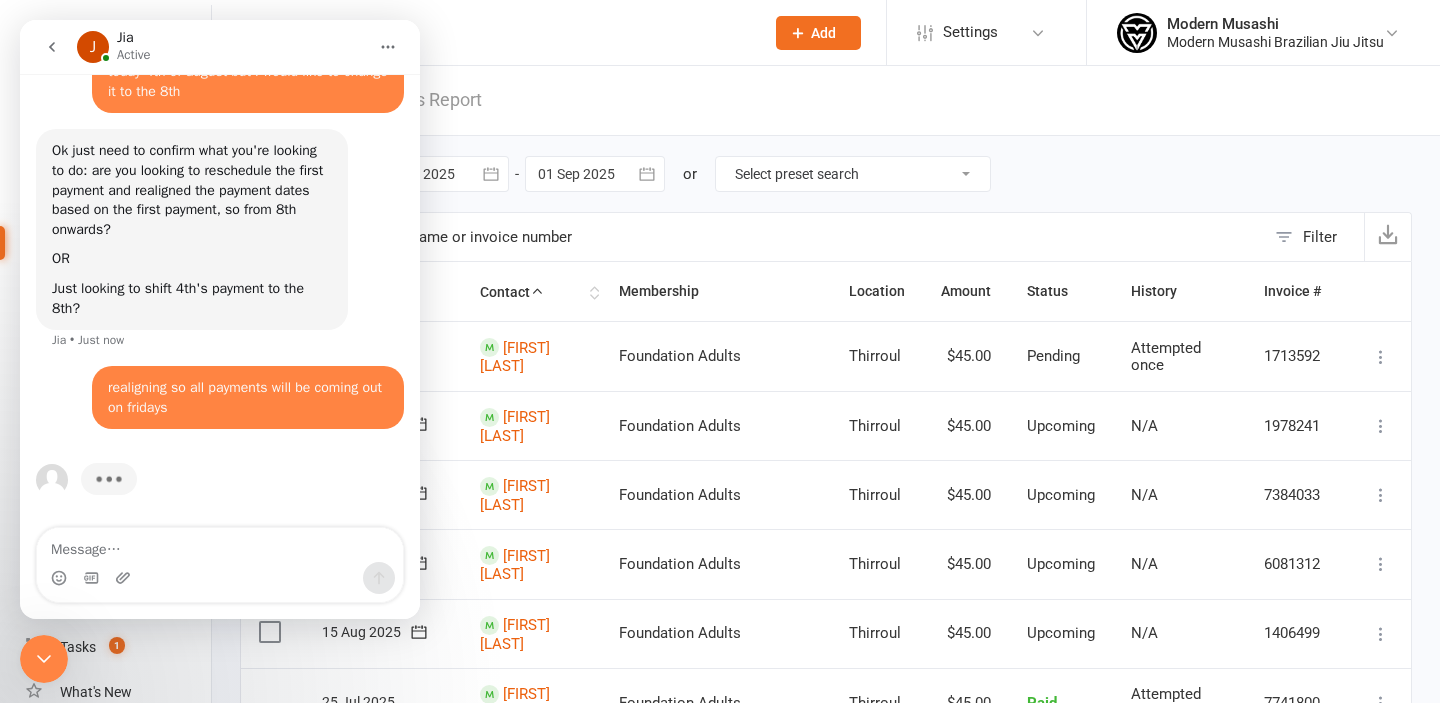 click on "Contact" at bounding box center [531, 291] 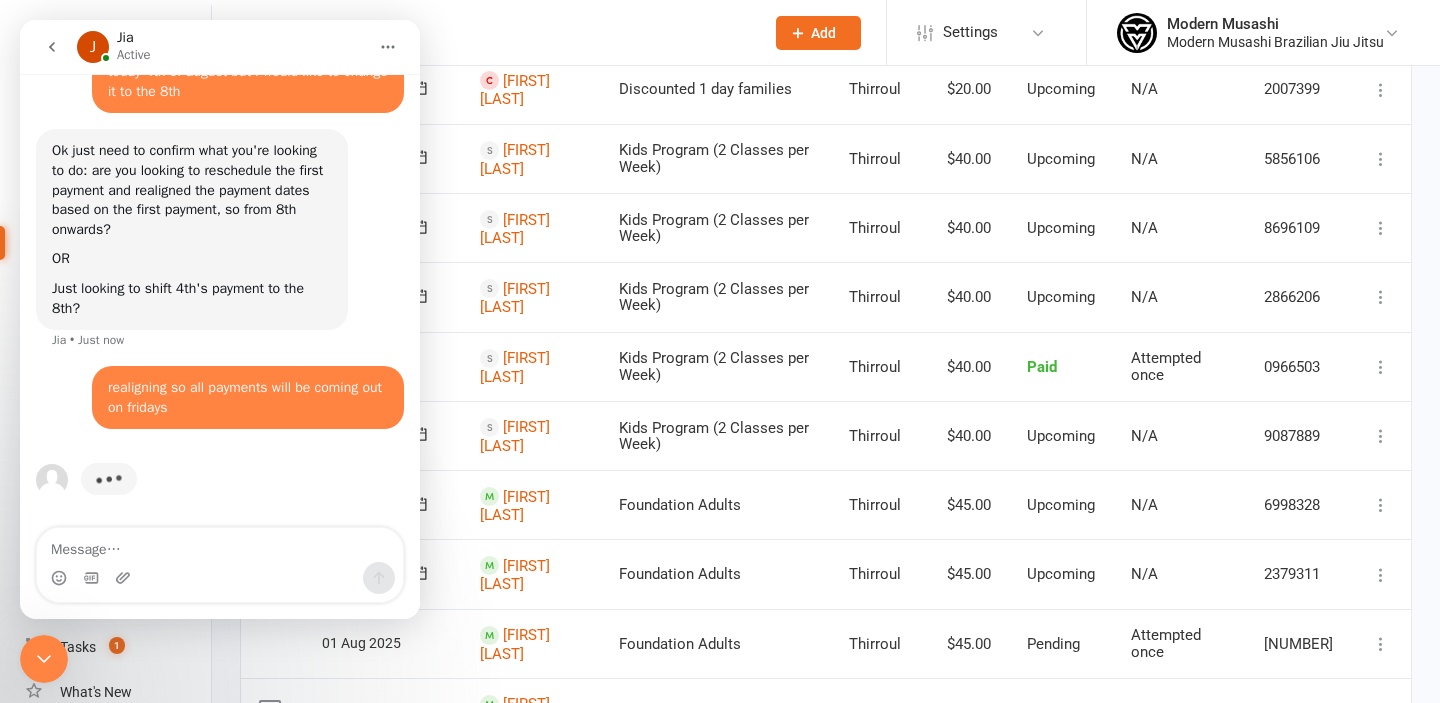 scroll, scrollTop: 1023, scrollLeft: 0, axis: vertical 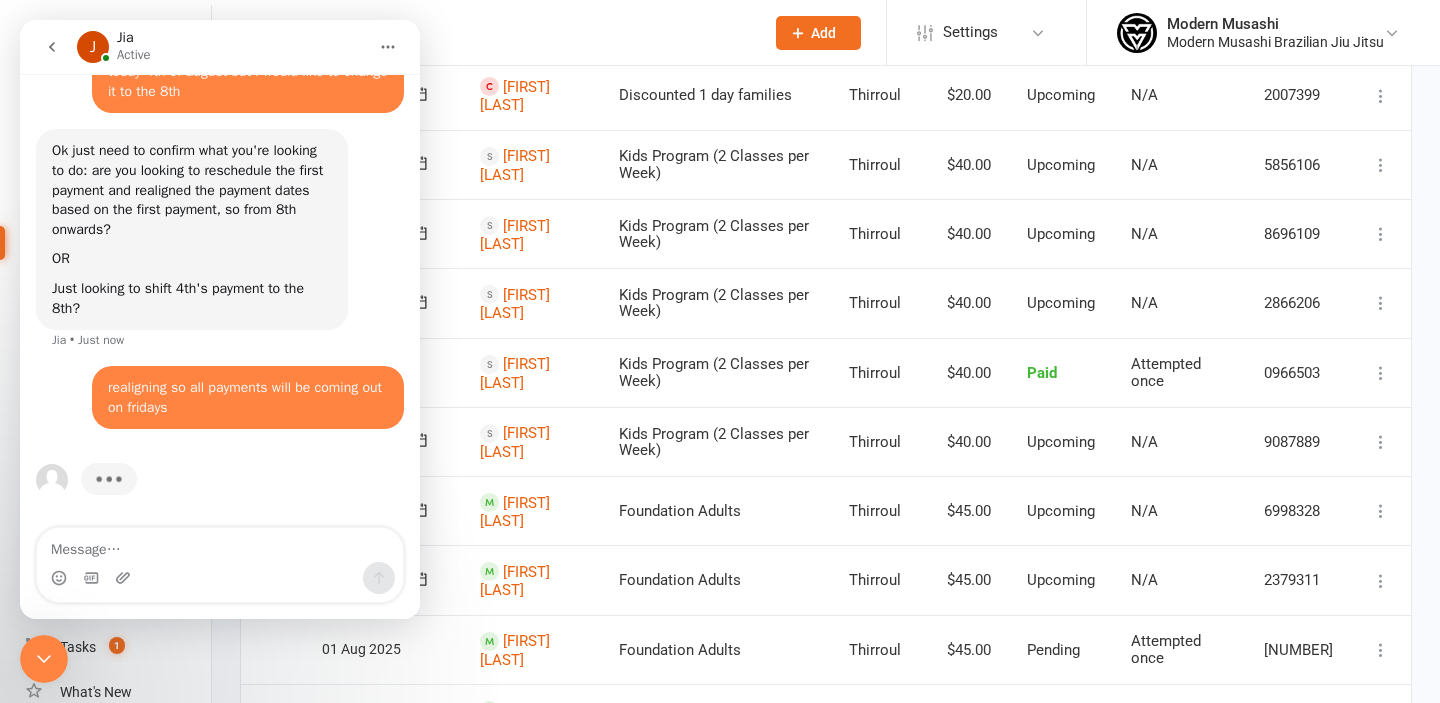 click at bounding box center (495, 32) 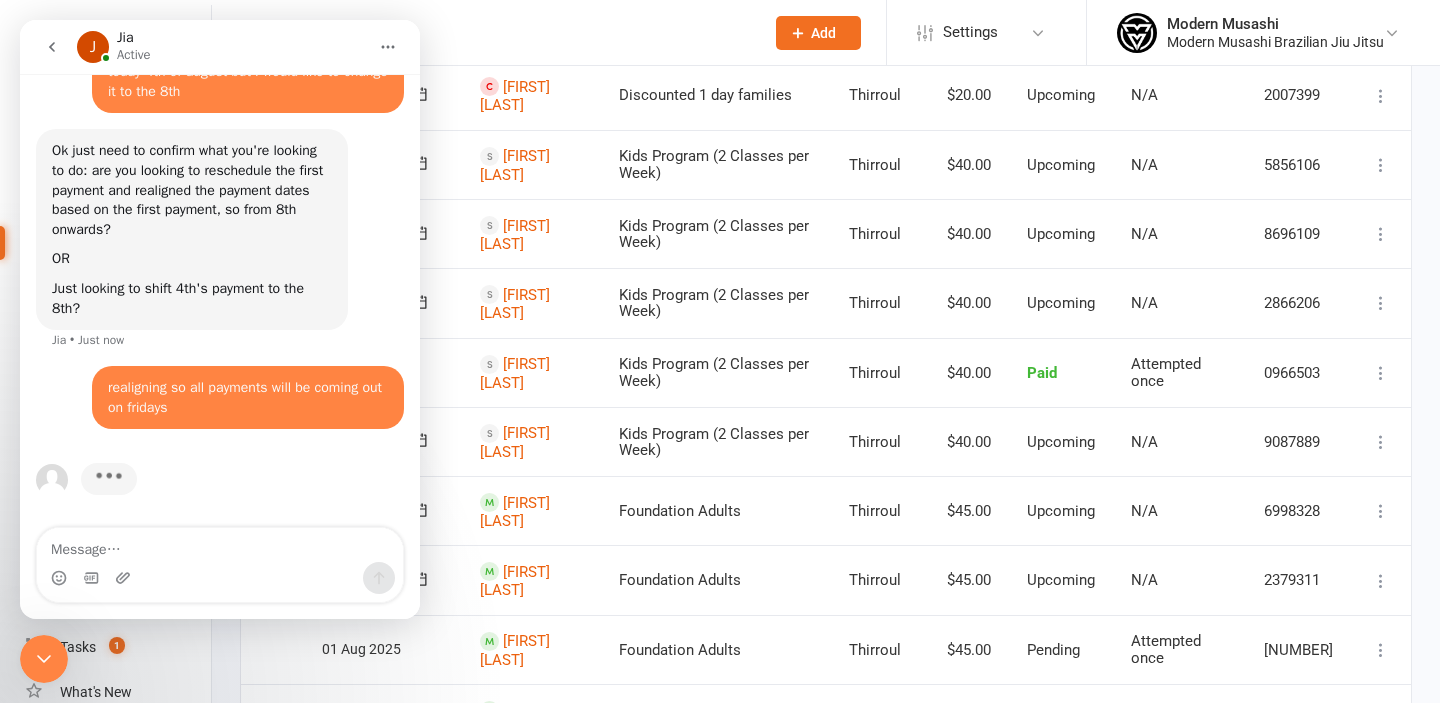 click on "[FIRST] [LAST]" at bounding box center (531, 94) 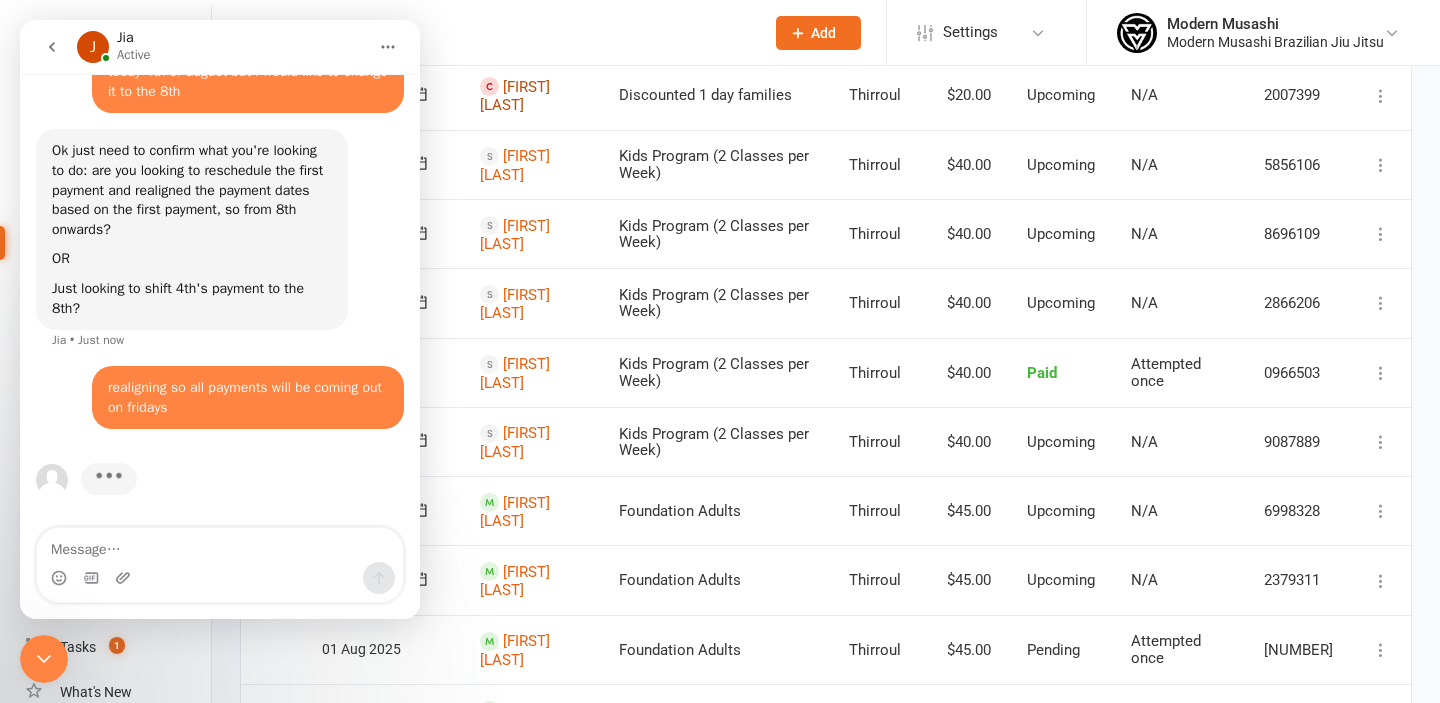 click on "[FIRST] [LAST]" at bounding box center (515, -112) 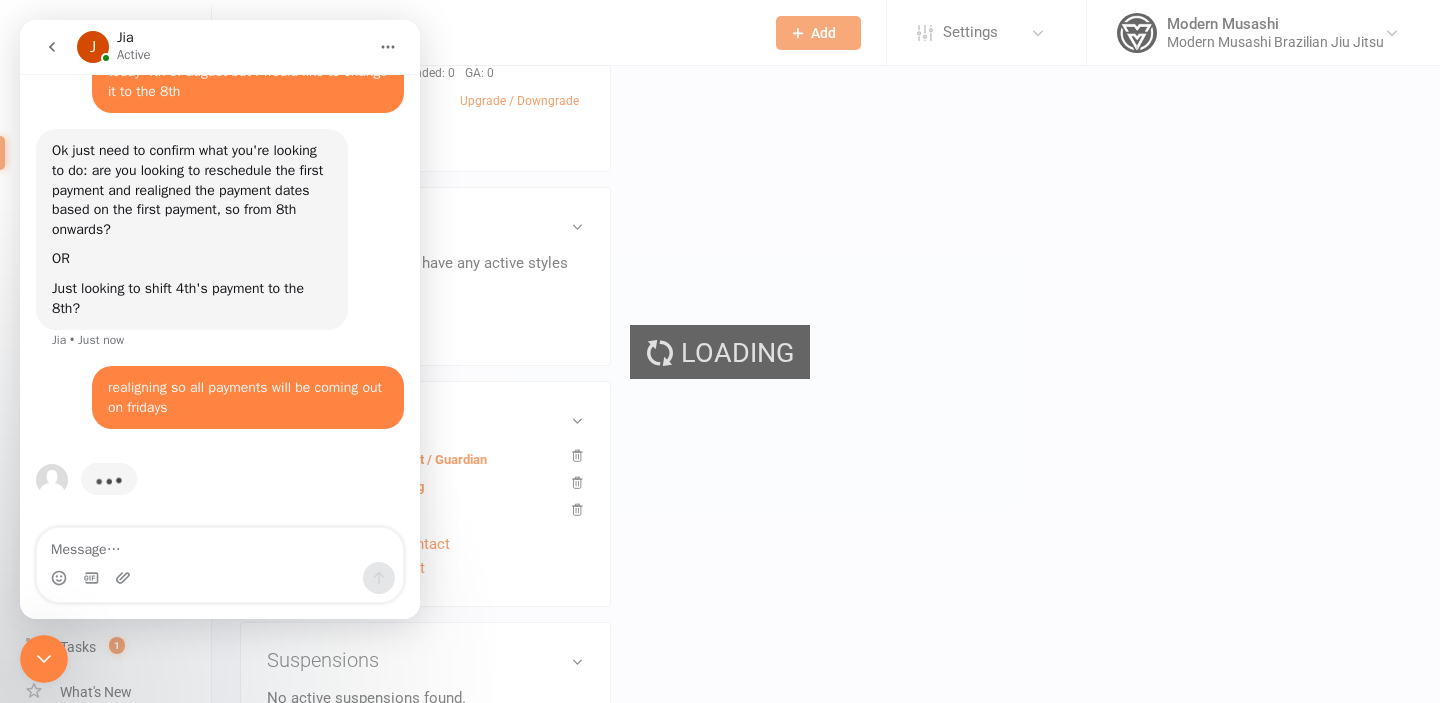 scroll, scrollTop: 0, scrollLeft: 0, axis: both 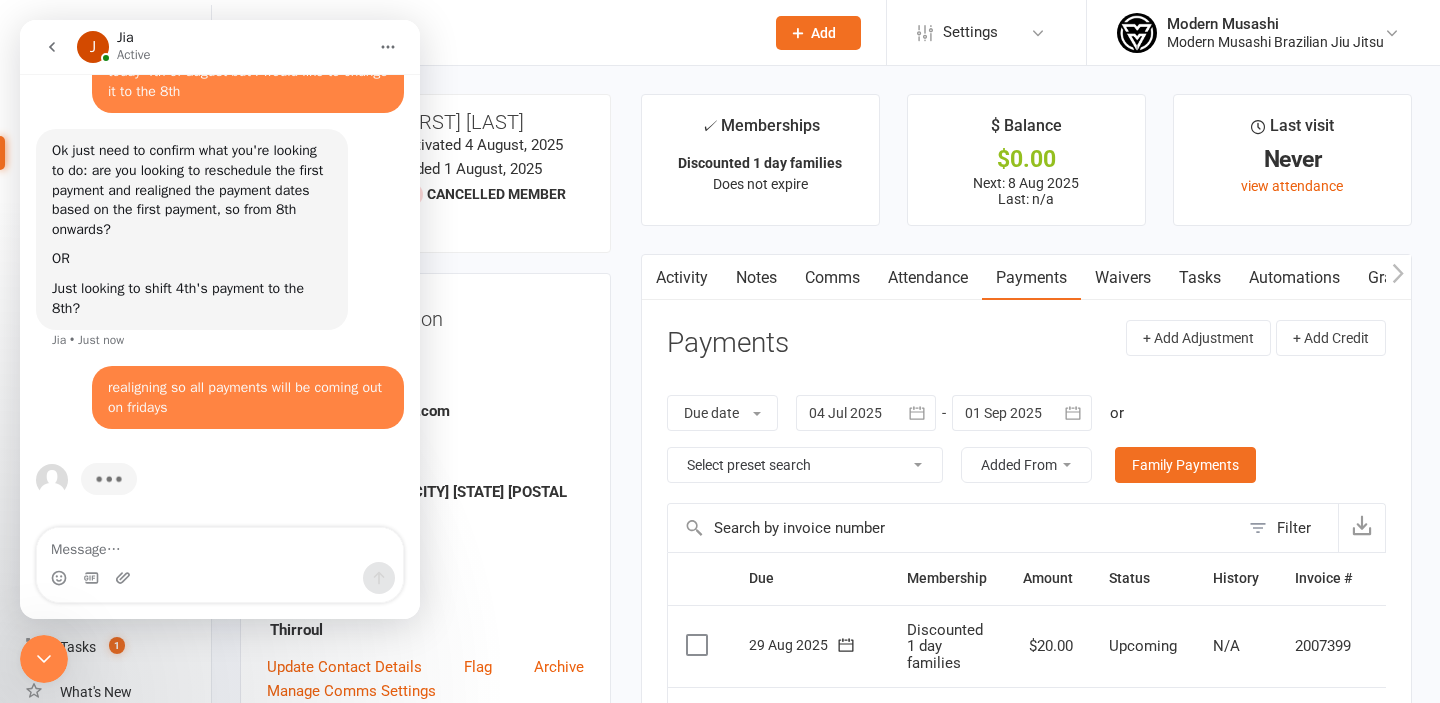 click at bounding box center [52, 47] 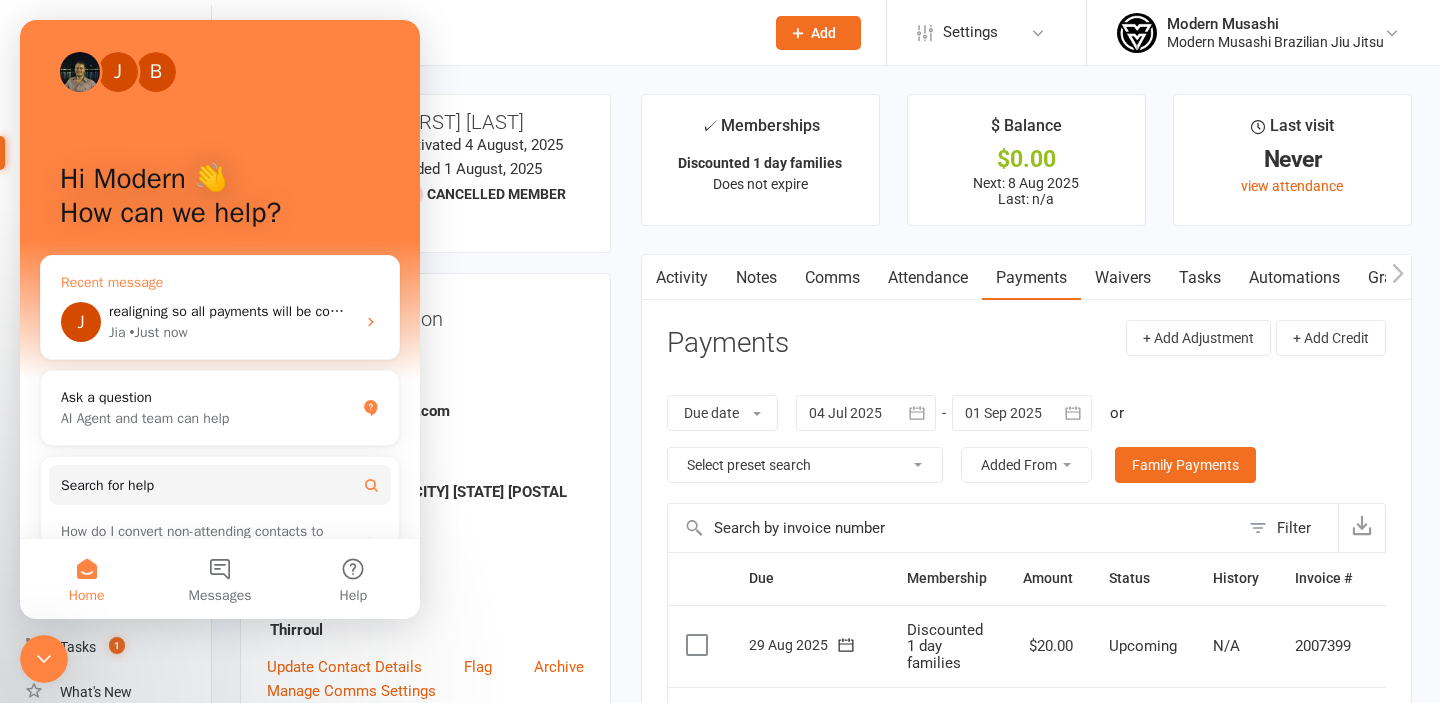 scroll, scrollTop: 0, scrollLeft: 0, axis: both 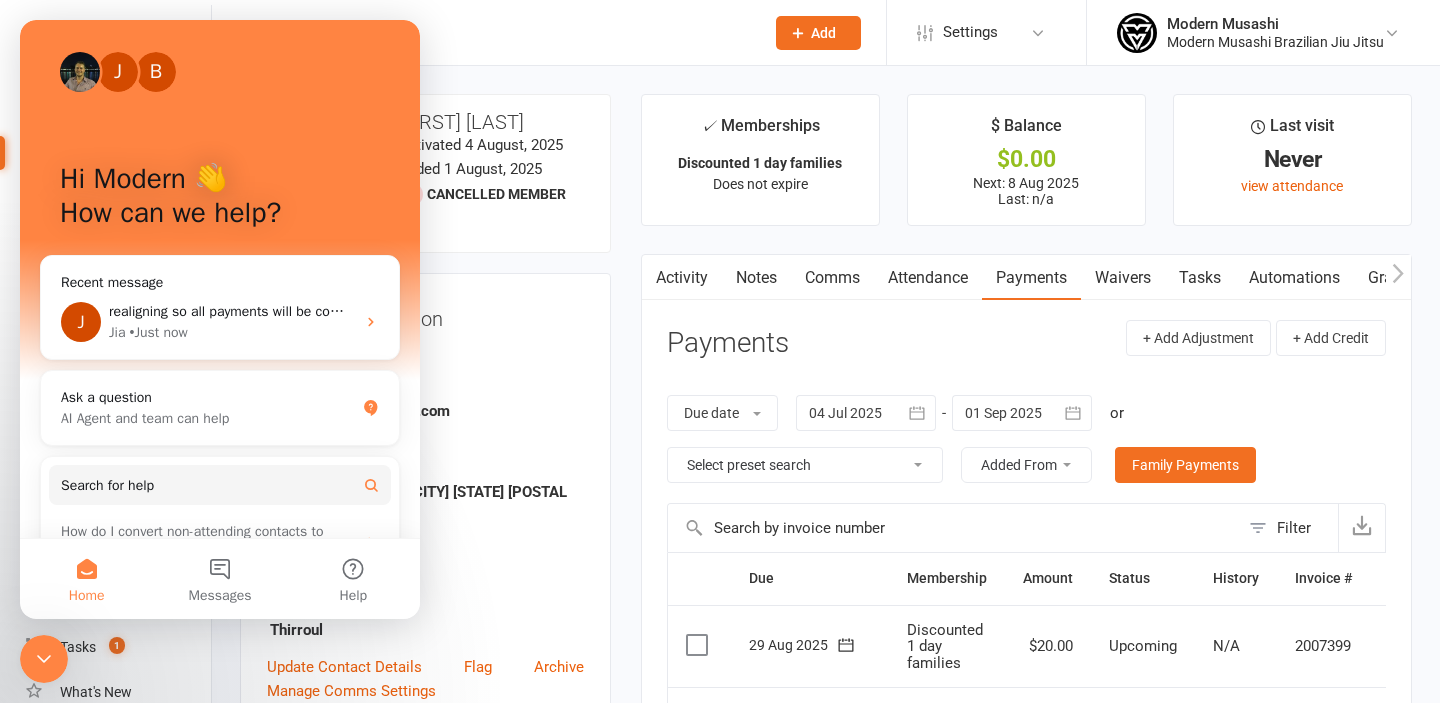 click on "Contact information Owner   Modern Musashi Email  carlywhiticker@gmail.com
Mobile Number  0407265164
Address  53 Buttenshaw Dr Coledale NSW 2515
Member Number  -
Date of Birth  -
Location  Thirroul
Update Contact Details Flag Archive Manage Comms Settings" at bounding box center [425, 501] 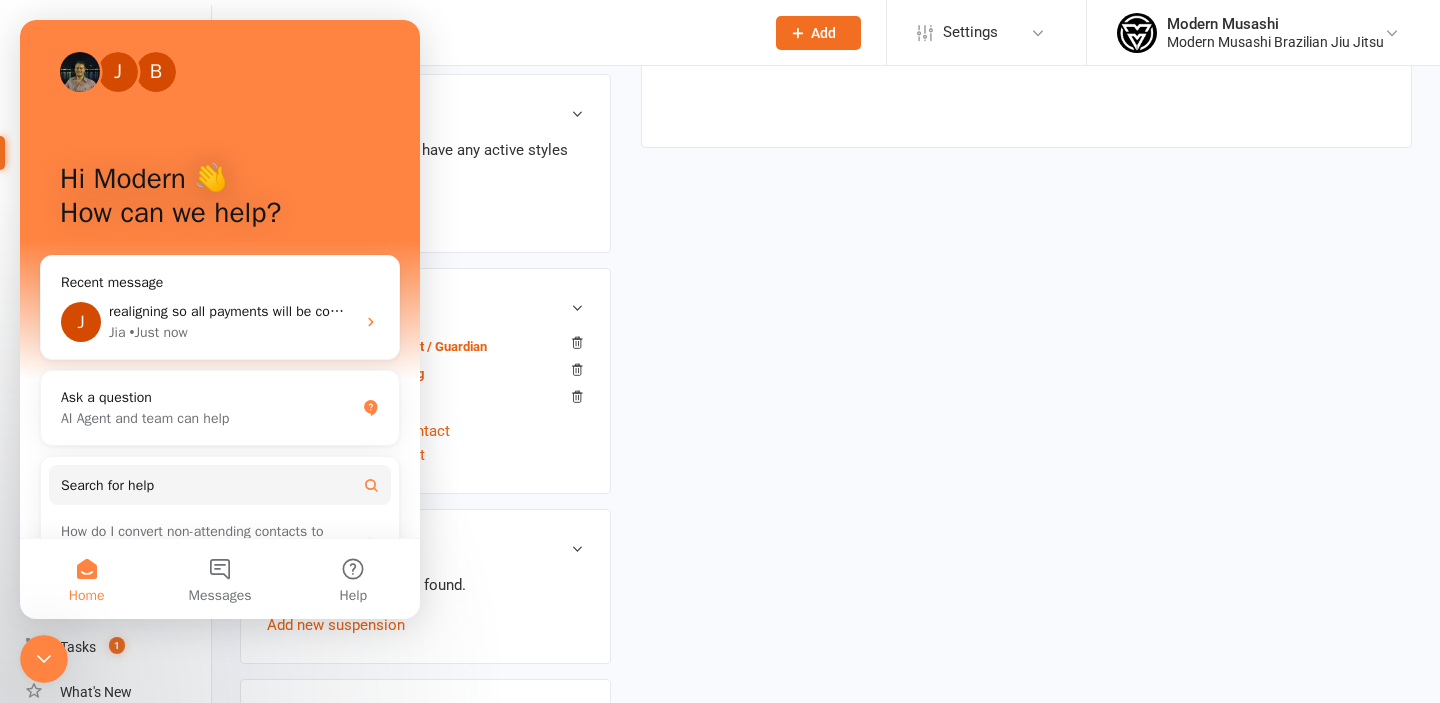 scroll, scrollTop: 1401, scrollLeft: 0, axis: vertical 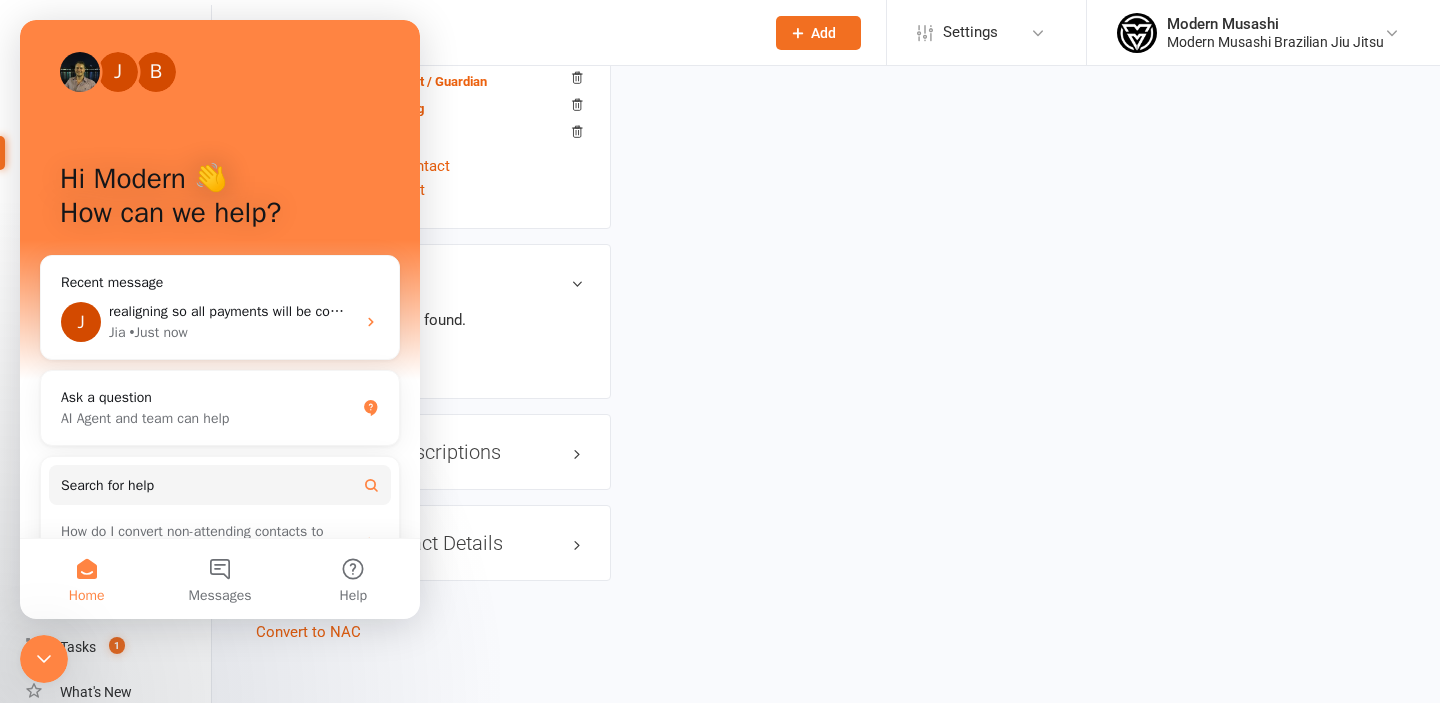 click on "Home" at bounding box center (86, 579) 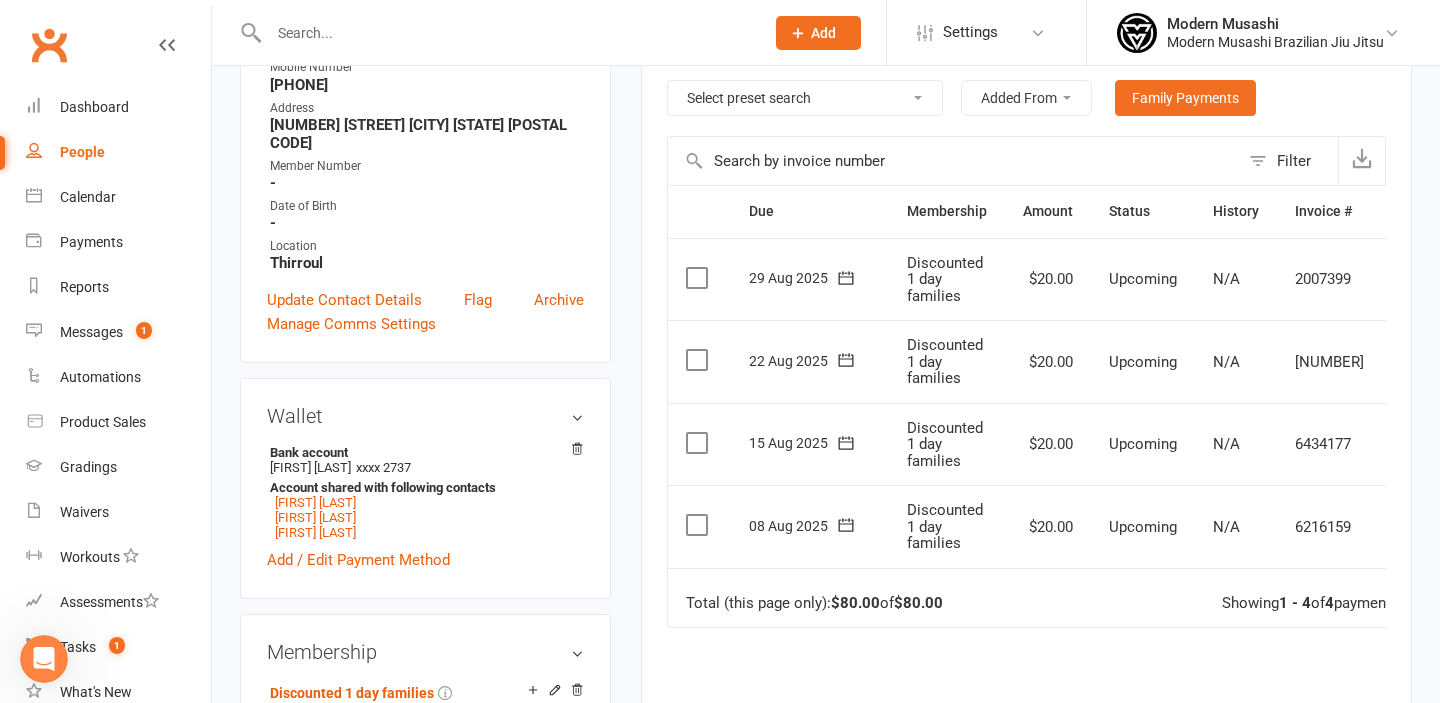 scroll, scrollTop: 366, scrollLeft: 0, axis: vertical 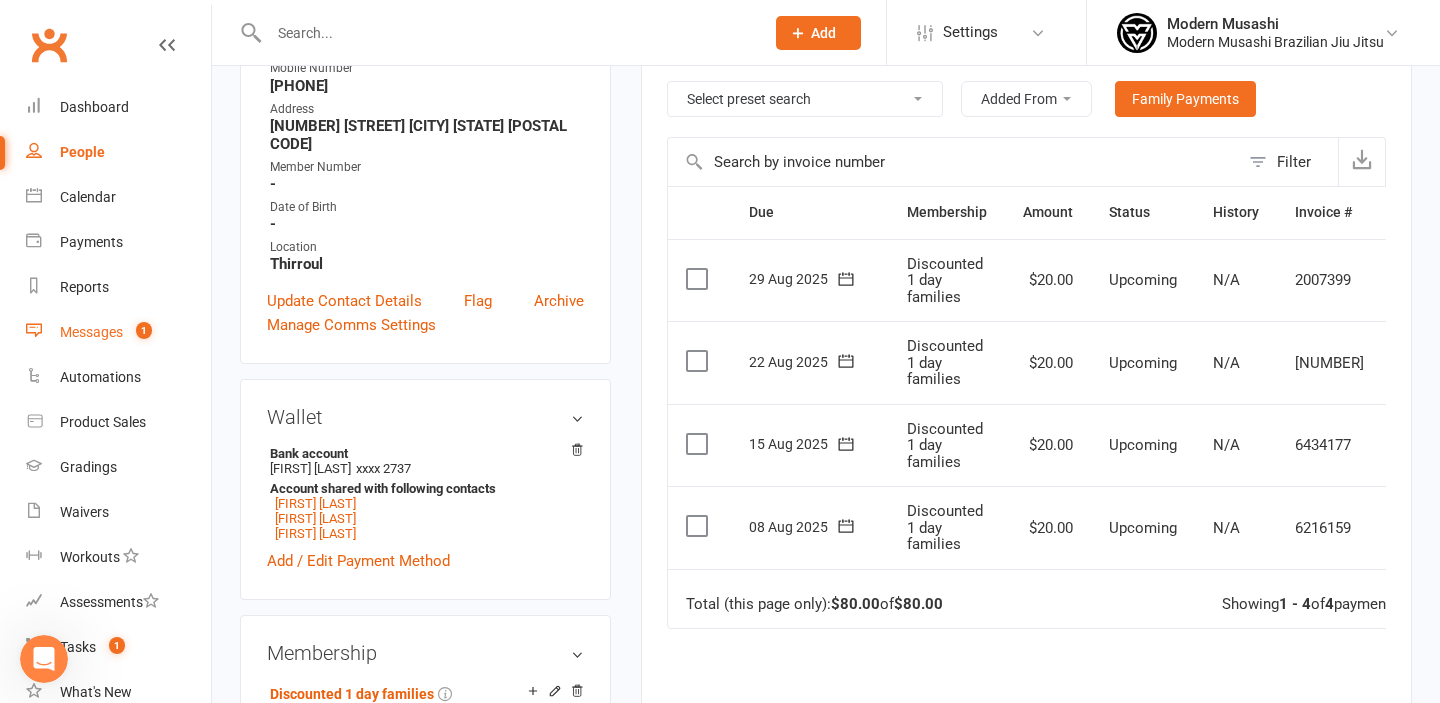 click on "Messages" at bounding box center [91, 332] 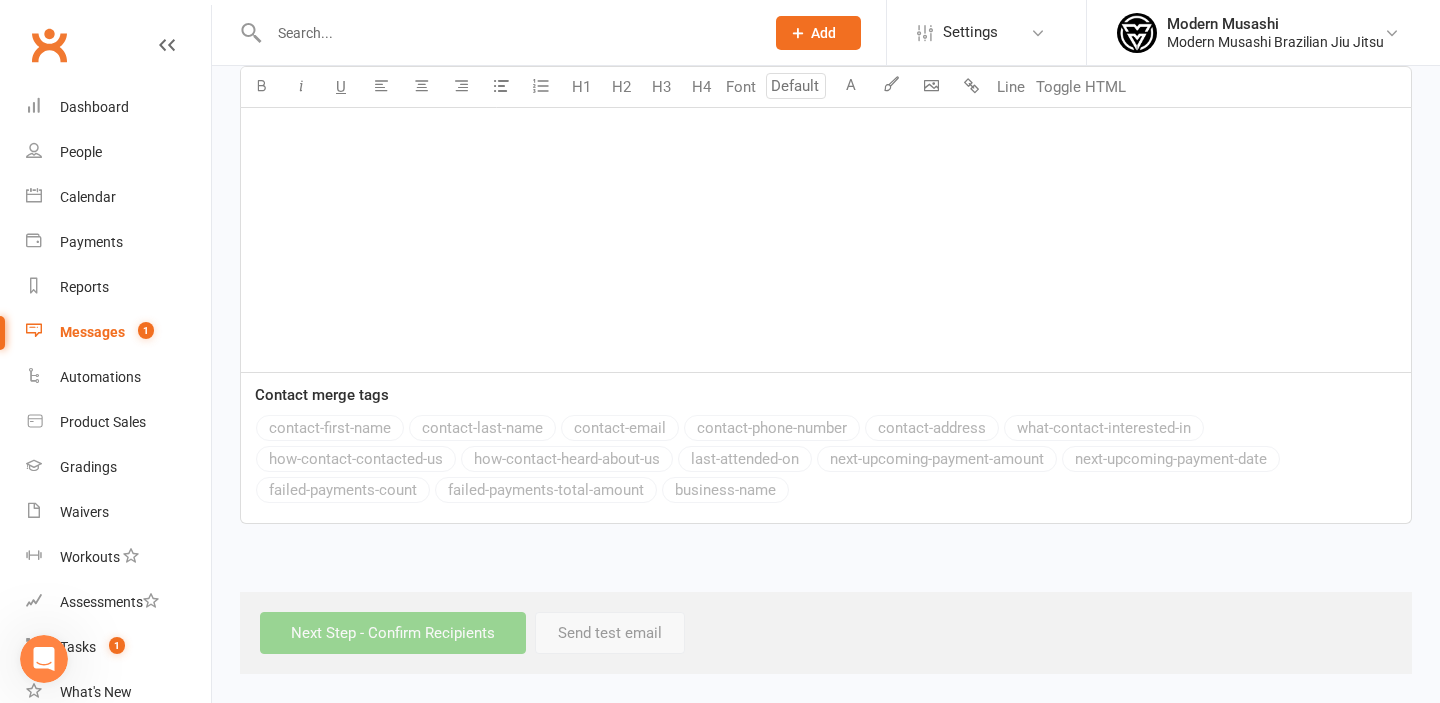 scroll, scrollTop: 0, scrollLeft: 0, axis: both 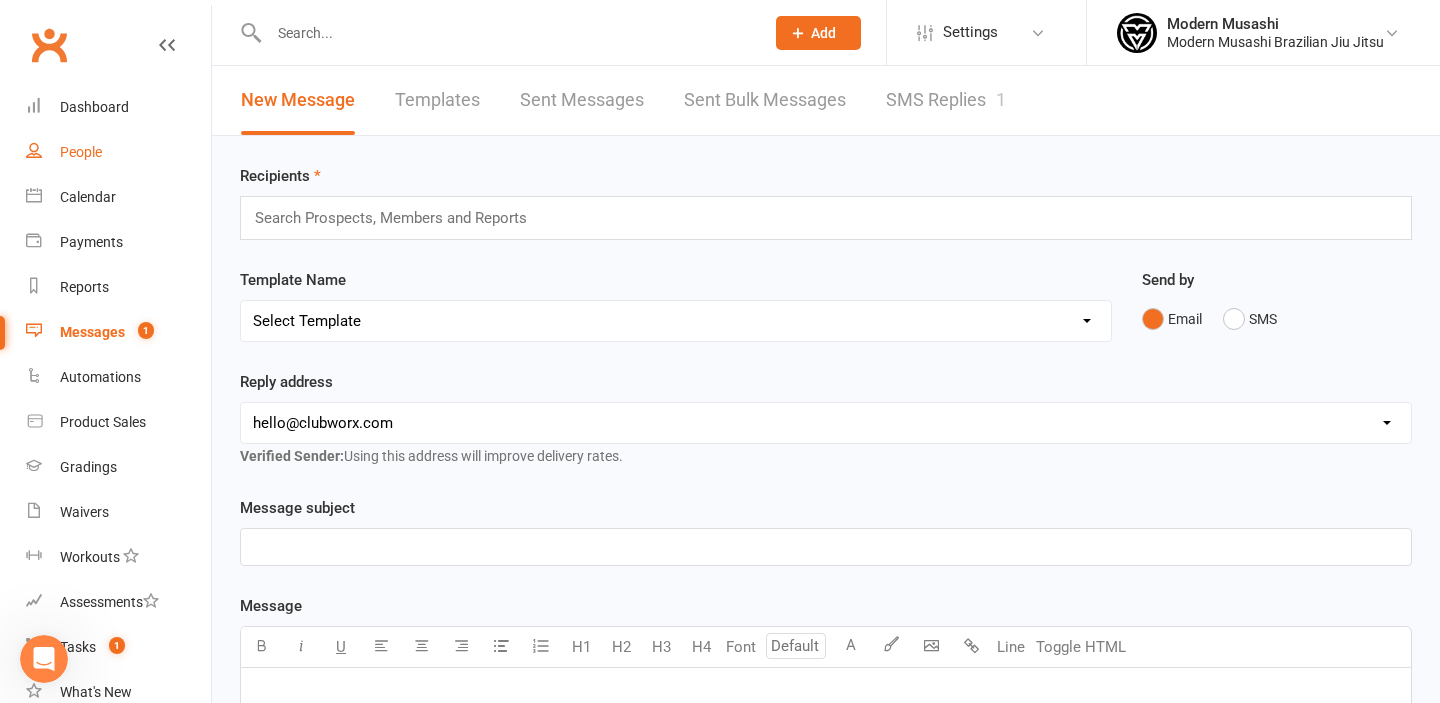 click on "People" at bounding box center [118, 152] 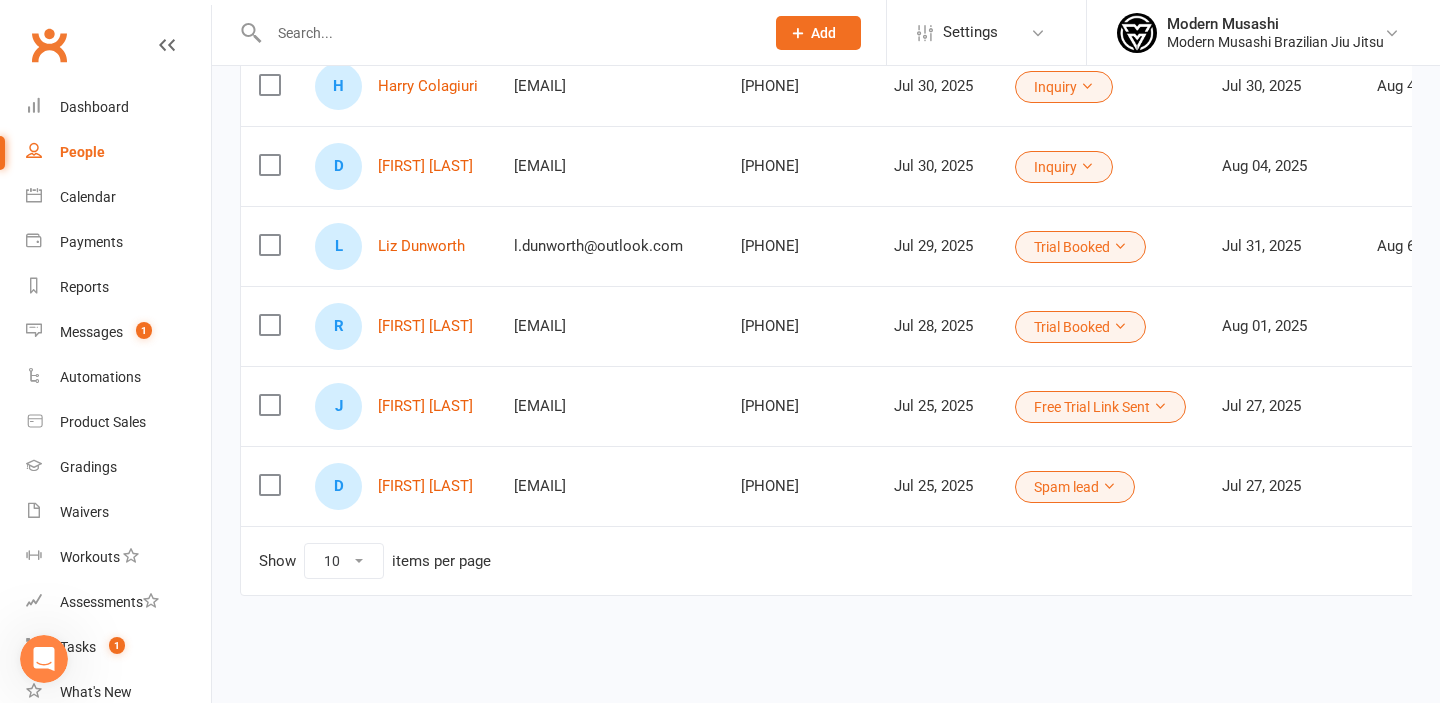 scroll, scrollTop: 0, scrollLeft: 0, axis: both 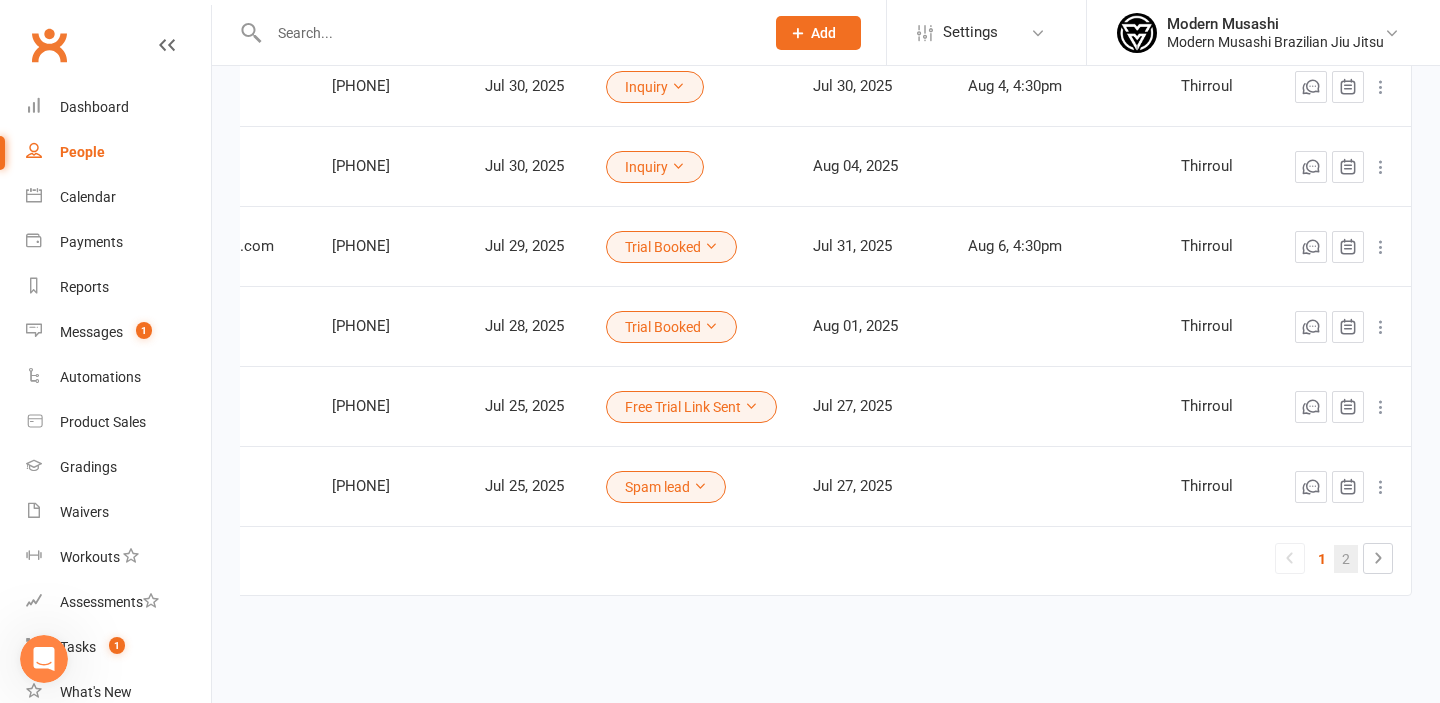 click on "2" at bounding box center (1346, 559) 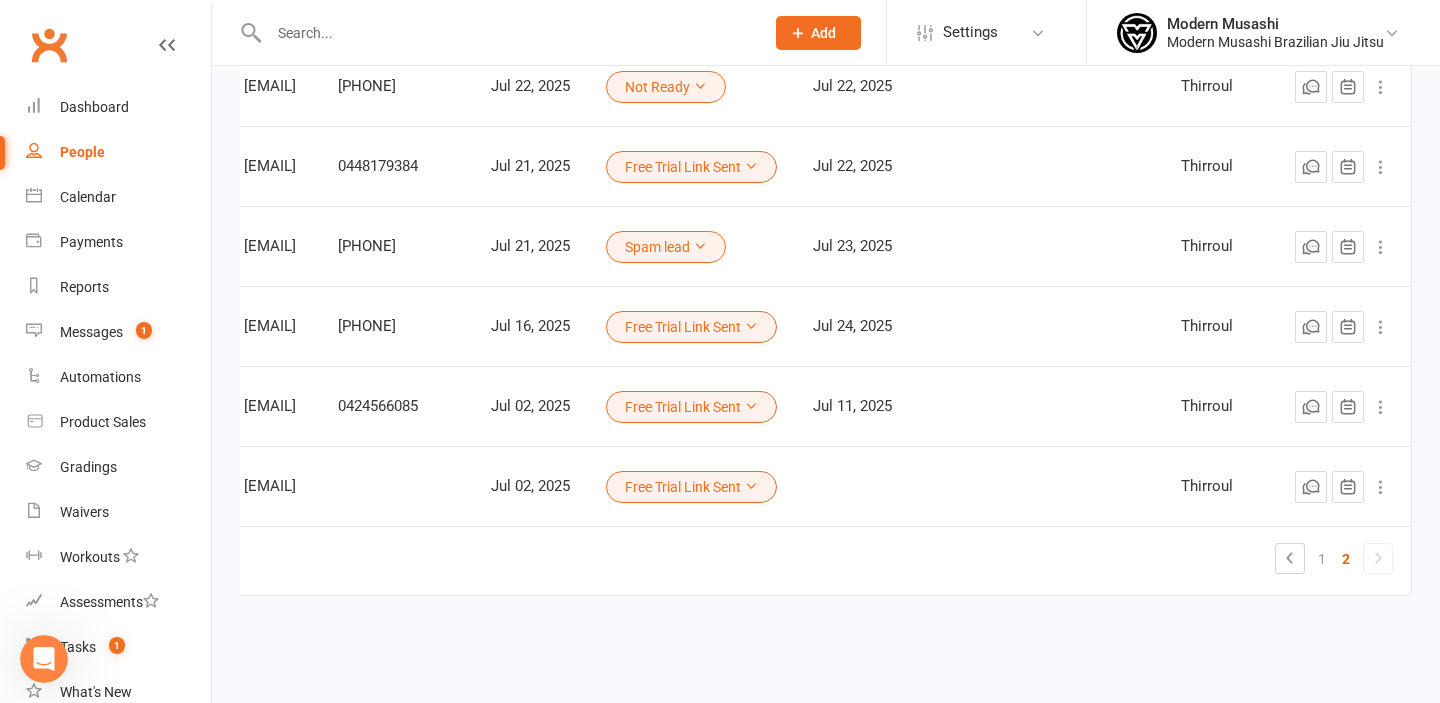 scroll, scrollTop: 304, scrollLeft: 0, axis: vertical 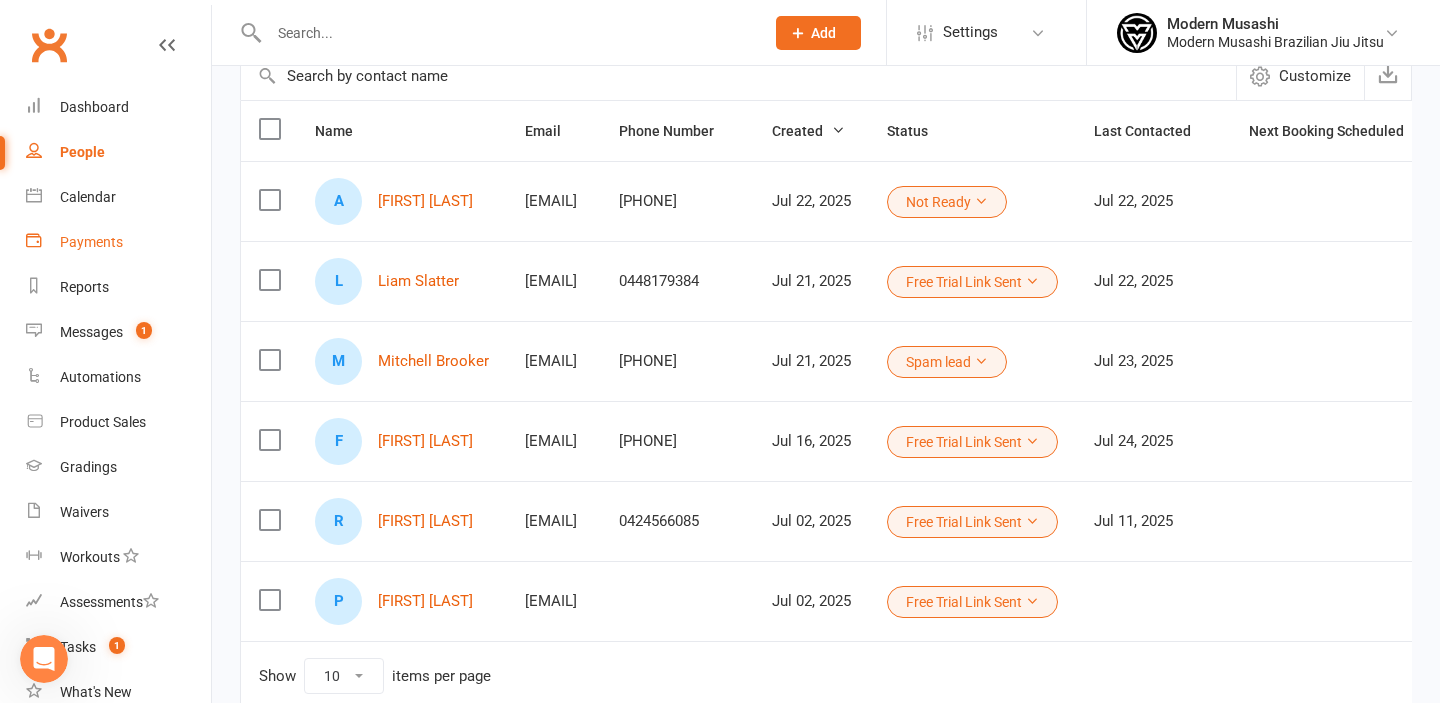 click on "Payments" at bounding box center (118, 242) 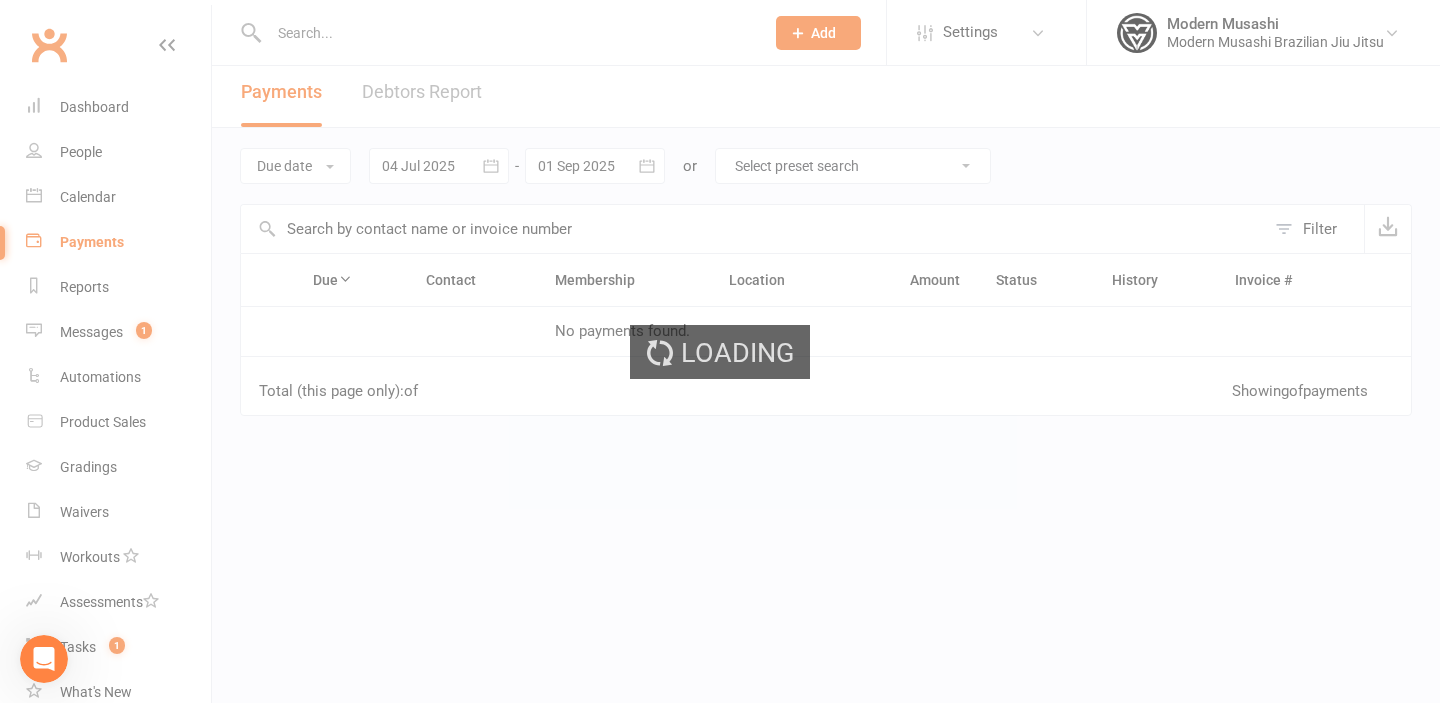 scroll, scrollTop: 0, scrollLeft: 0, axis: both 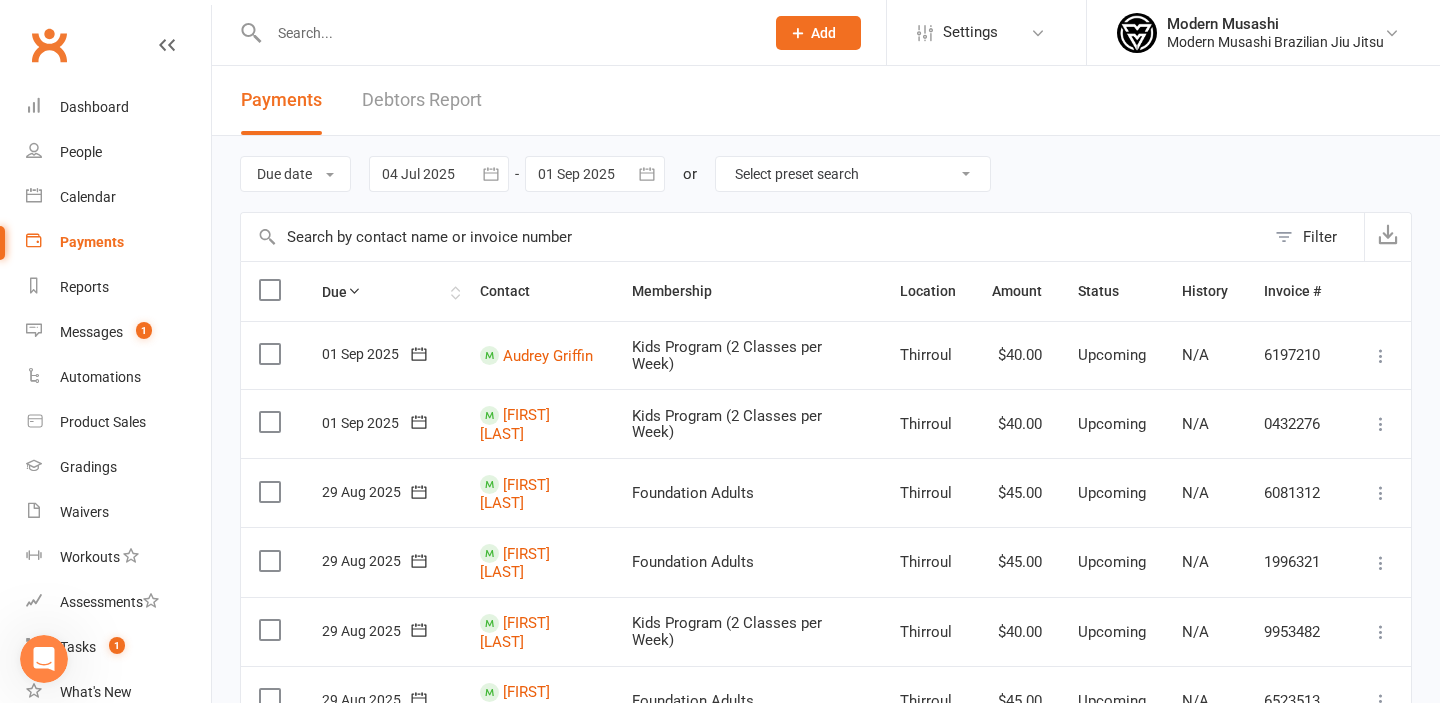 click on "Due" at bounding box center (383, 291) 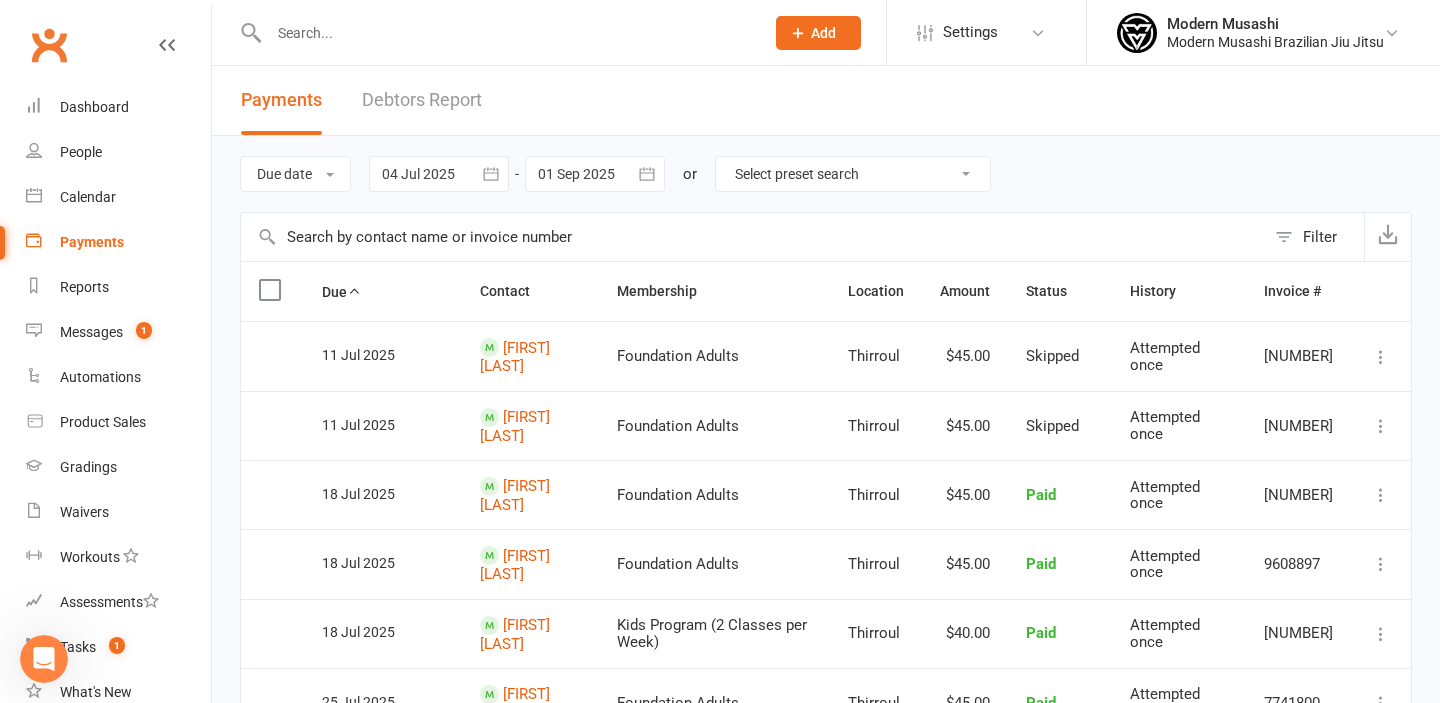 click at bounding box center [439, 174] 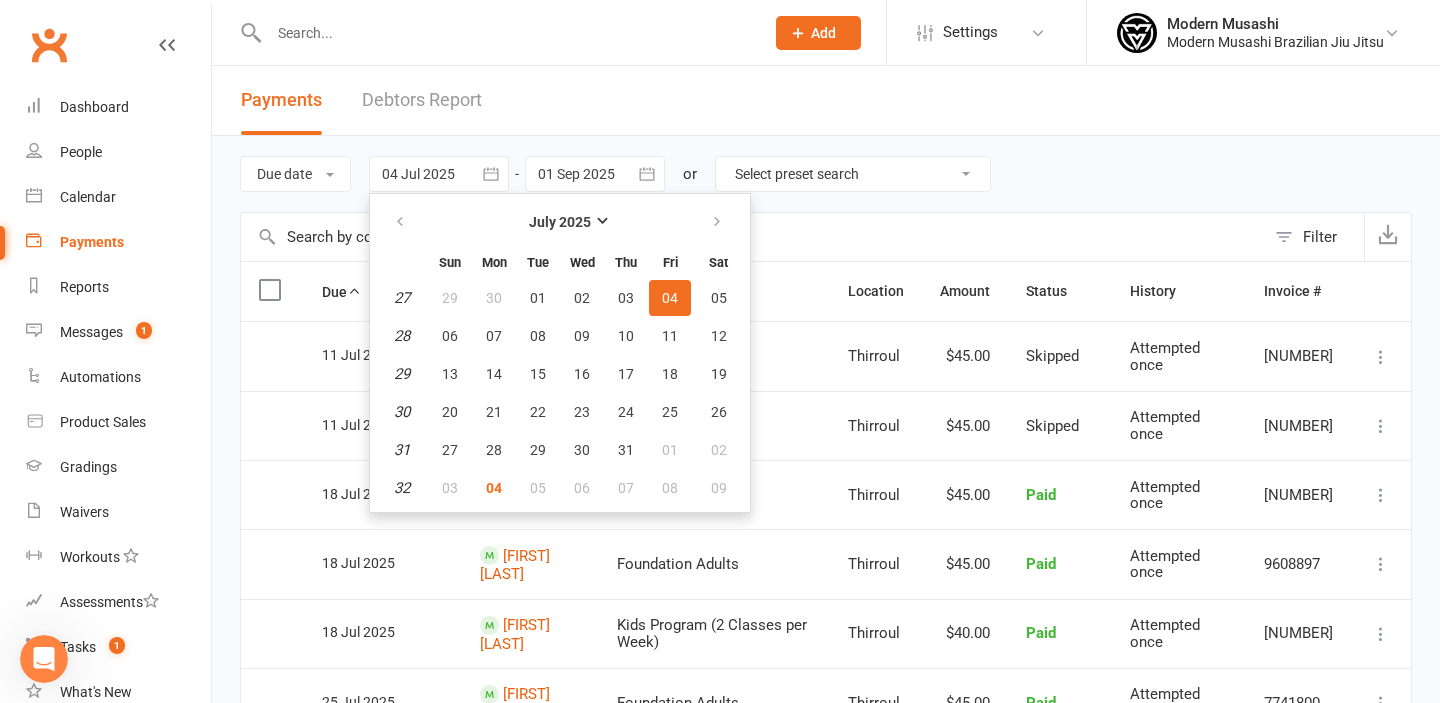 click on "04" at bounding box center (670, 298) 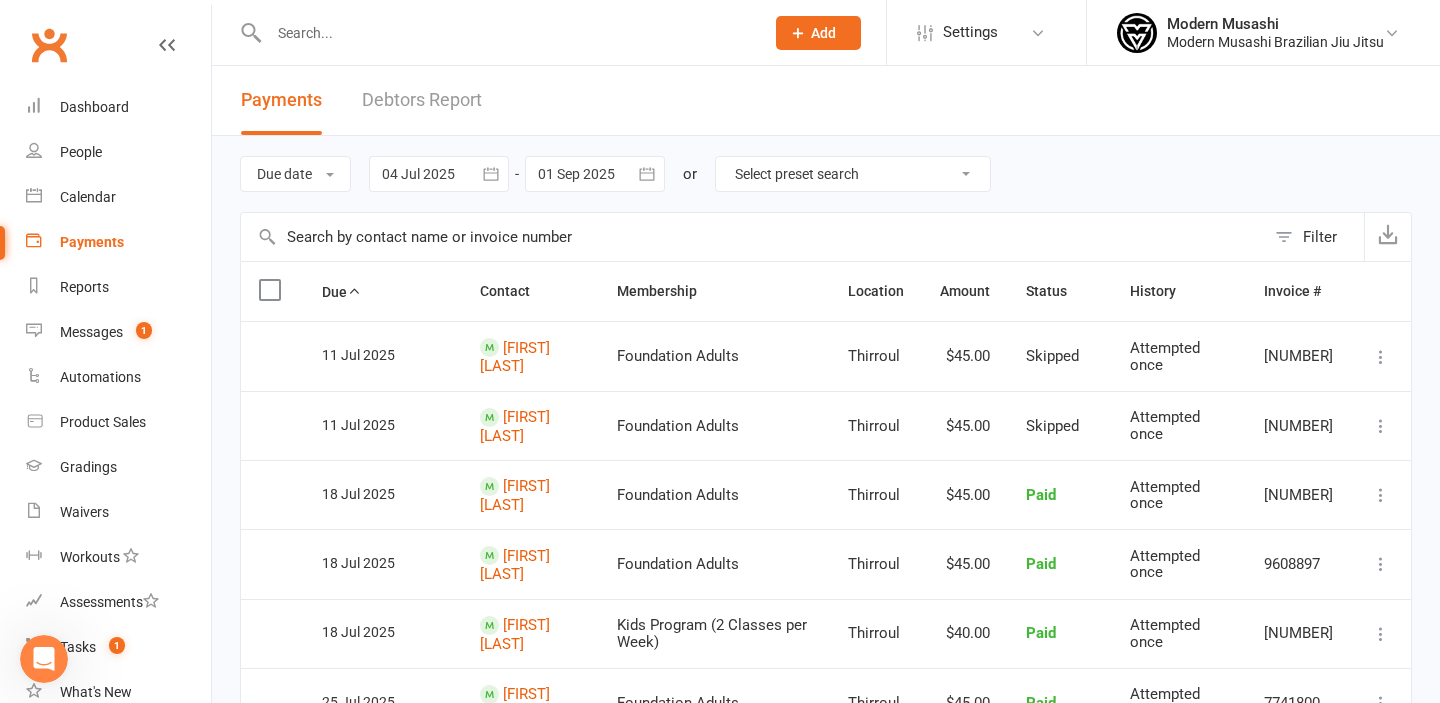 click on "Due date  Due date Date paid Date failed Date settled 04 Jul 2025
July 2025
Sun Mon Tue Wed Thu Fri Sat
27
29
30
01
02
03
04
05
28
06
07
08
09
10
11
12
29
13
14
15
16
17
18
19
30
20
21
22
23
24
25
26
31
27
28
29
30
31
01 02 32" at bounding box center [826, 174] 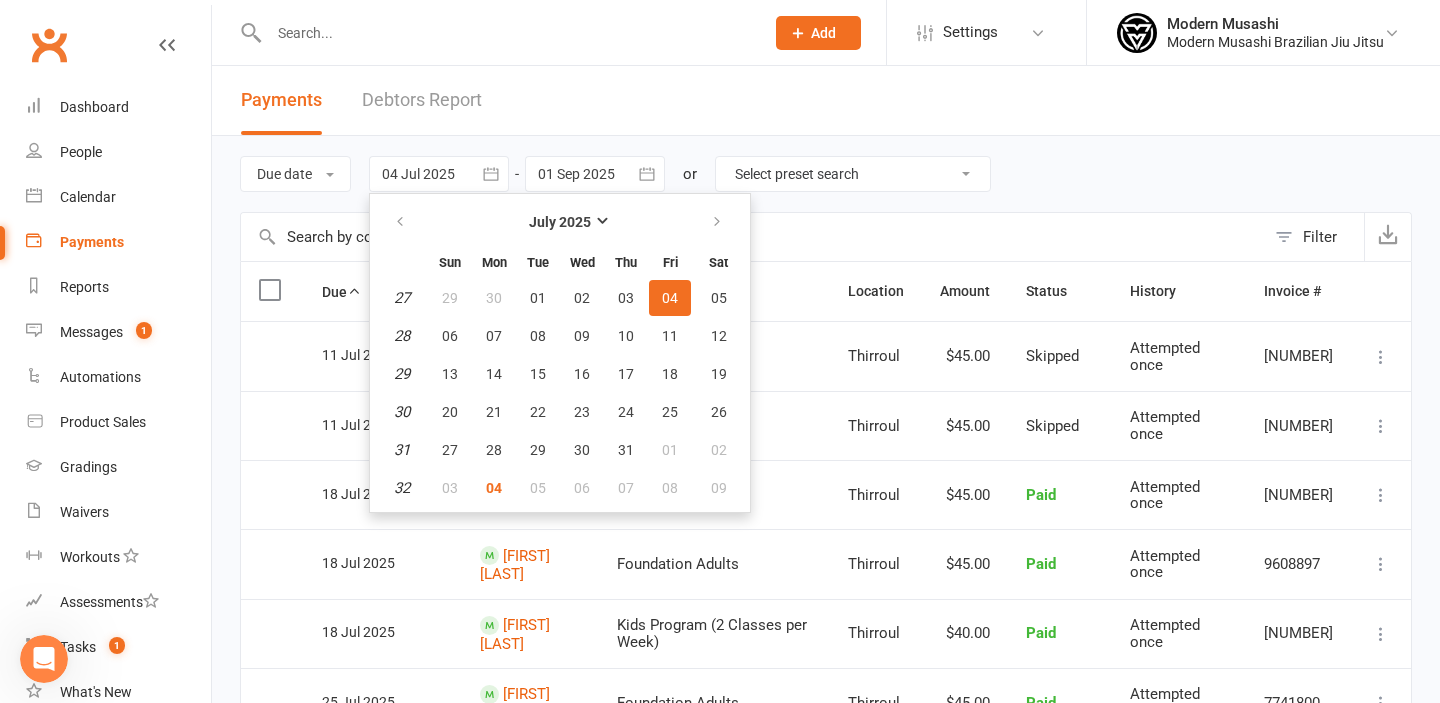 click on "Select preset search All failures All skipped payments All pending payments Successful payments (last 14 days)  Successful payments (last 30 days) Successful payments (last 90 days)" at bounding box center [853, 174] 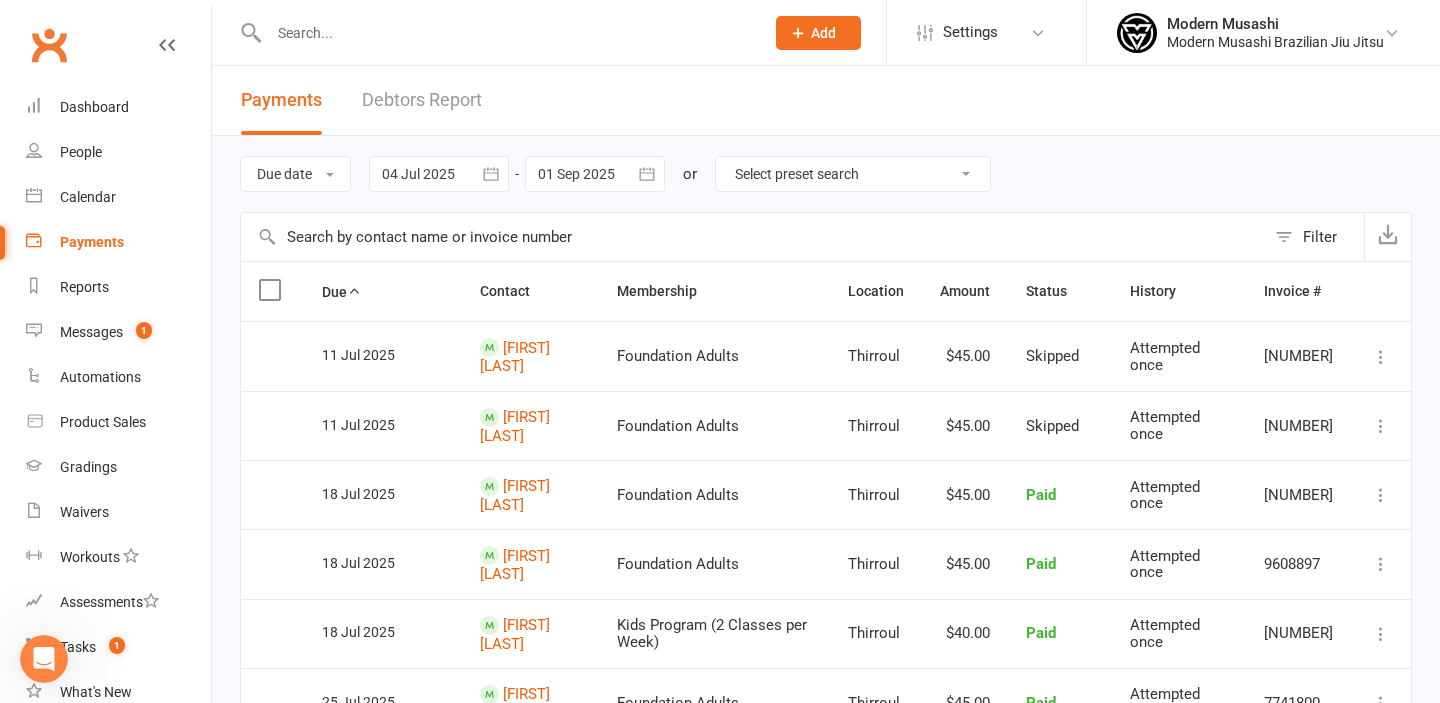 click at bounding box center (439, 174) 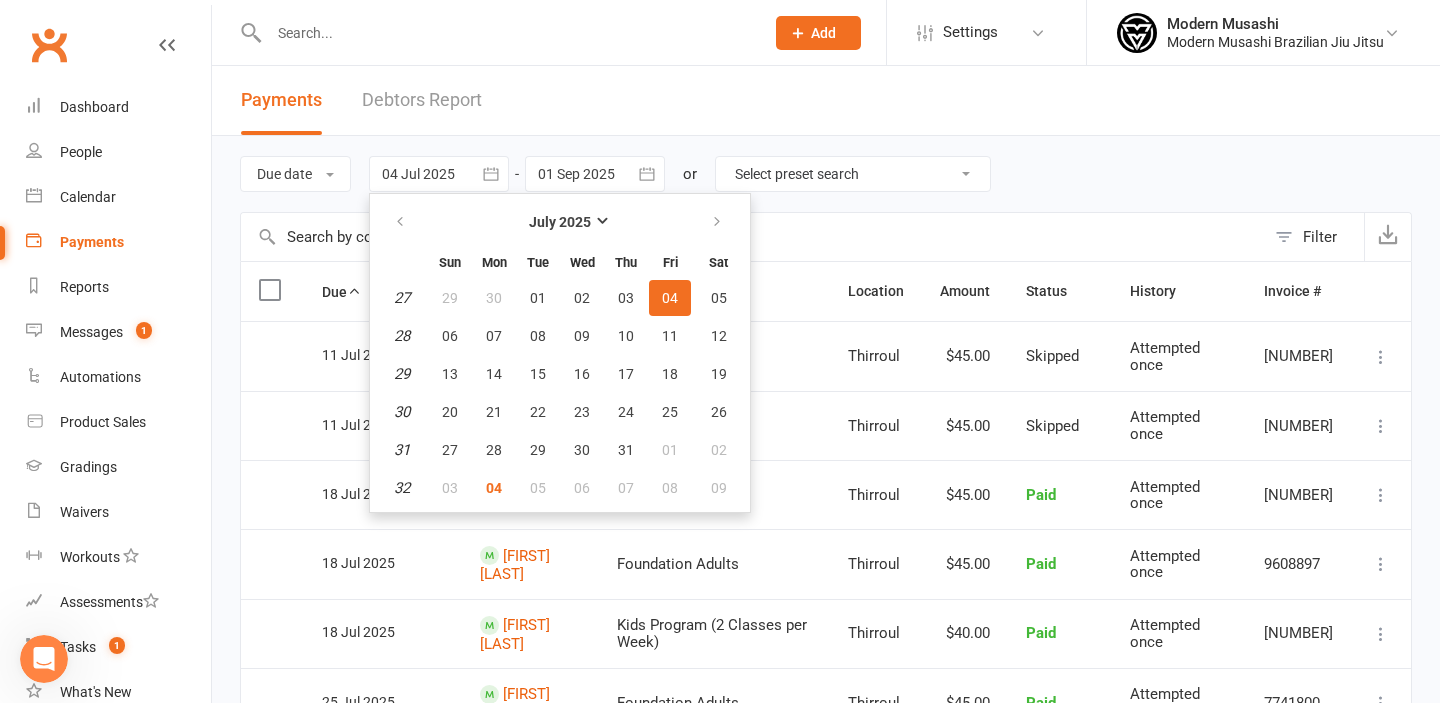 click at bounding box center [439, 174] 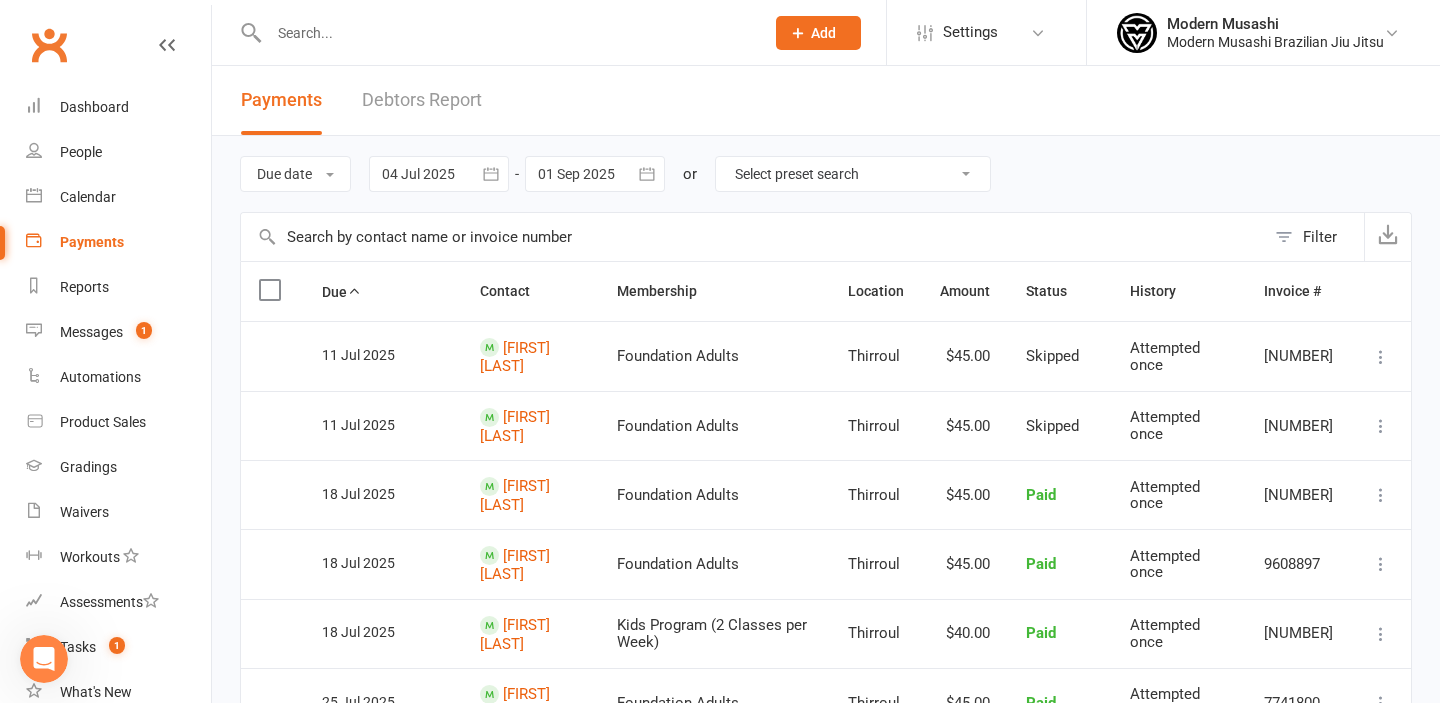 click at bounding box center (439, 174) 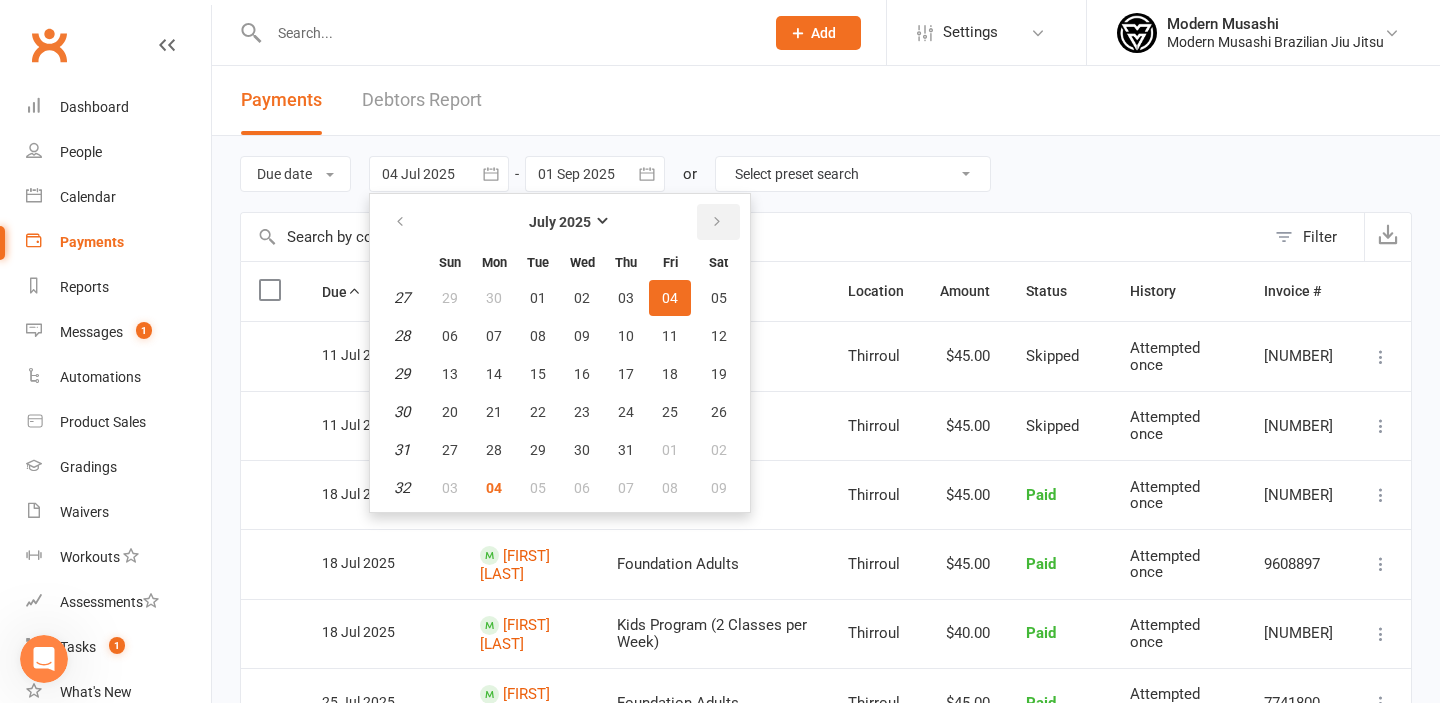 click at bounding box center [717, 222] 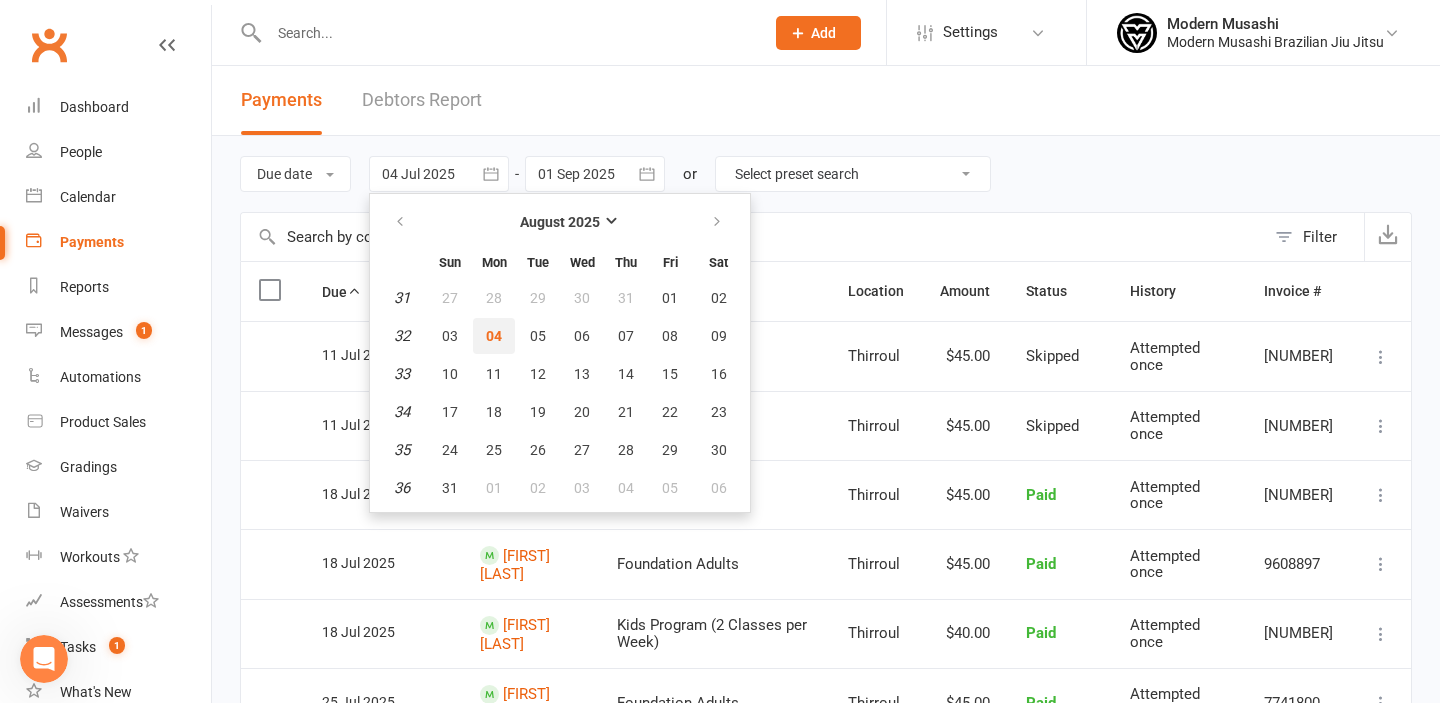 click on "04" at bounding box center [494, 336] 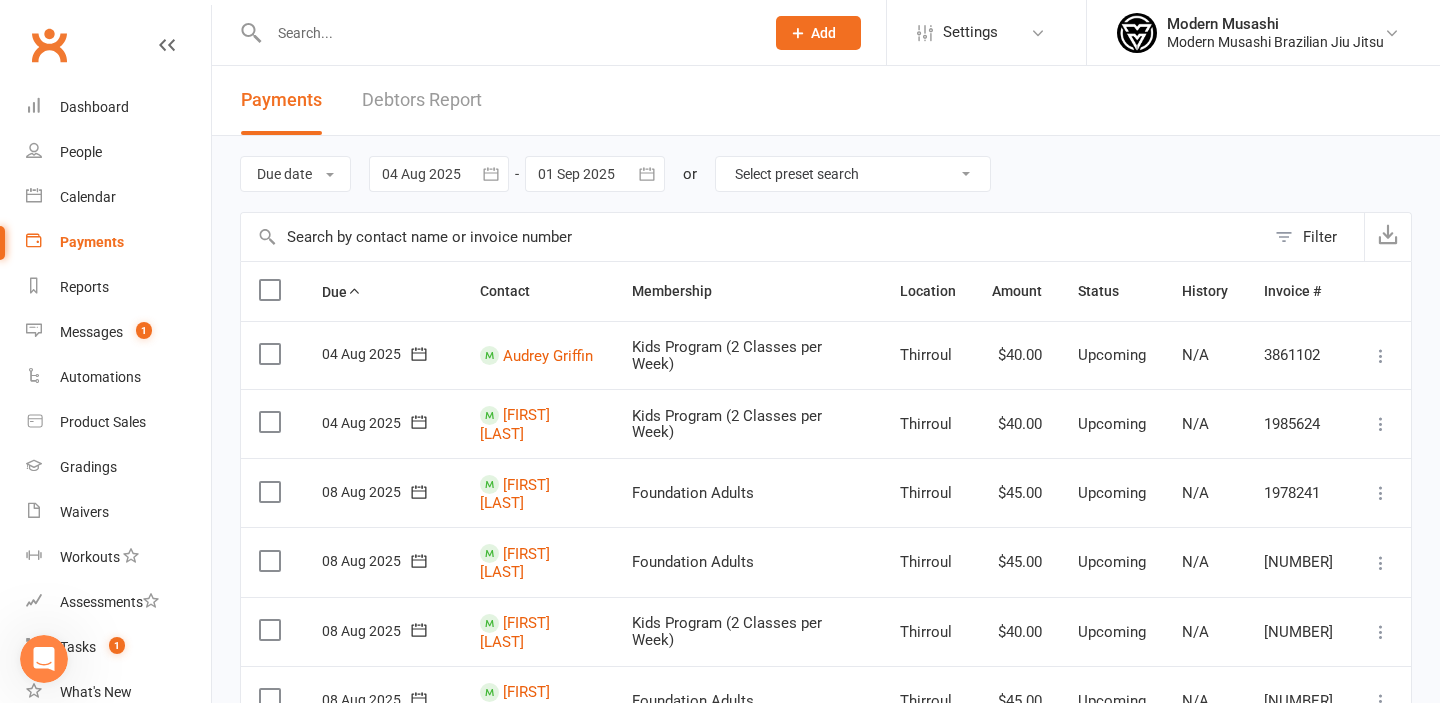 click on "Mark as Paid (Cash)  Mark as Paid (POS)  Mark as Paid (Other)  Skip  Apply credit  Process now More Info Send message" at bounding box center [1381, 355] 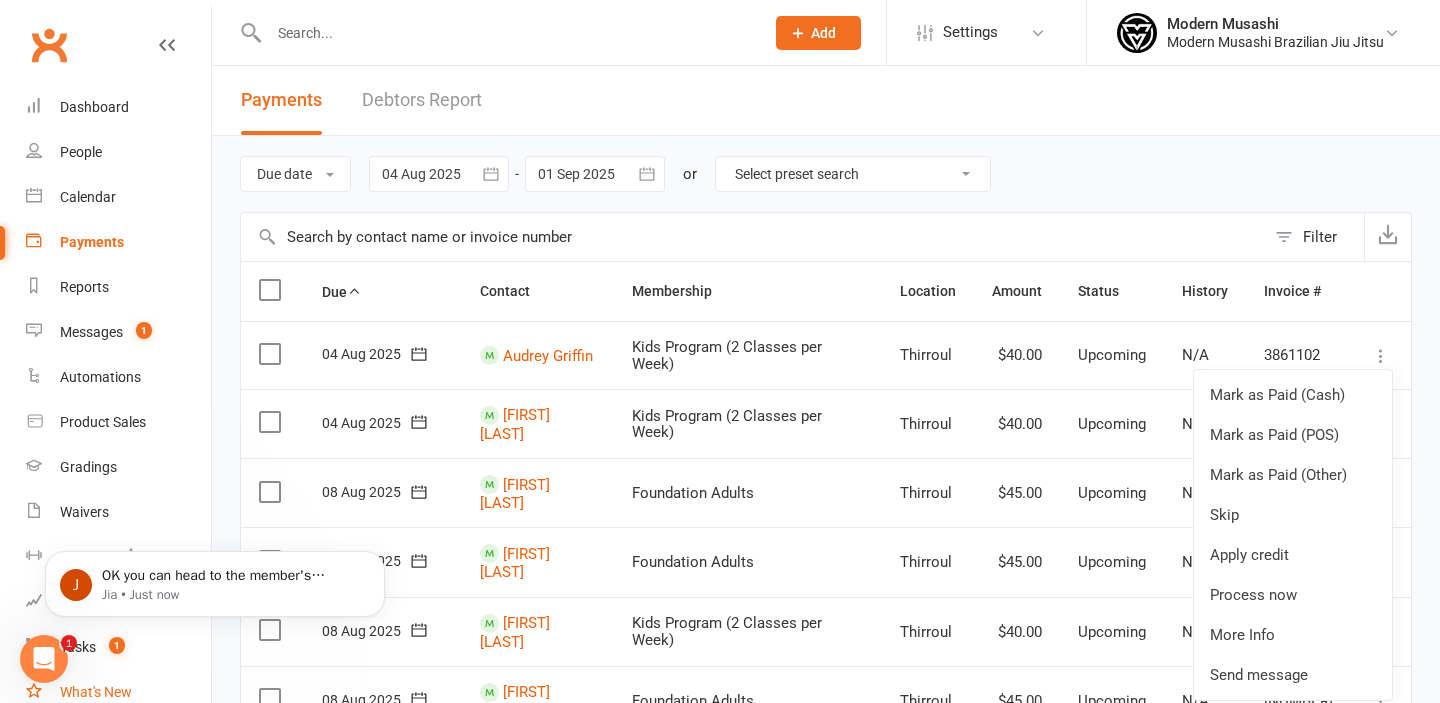 scroll, scrollTop: 0, scrollLeft: 0, axis: both 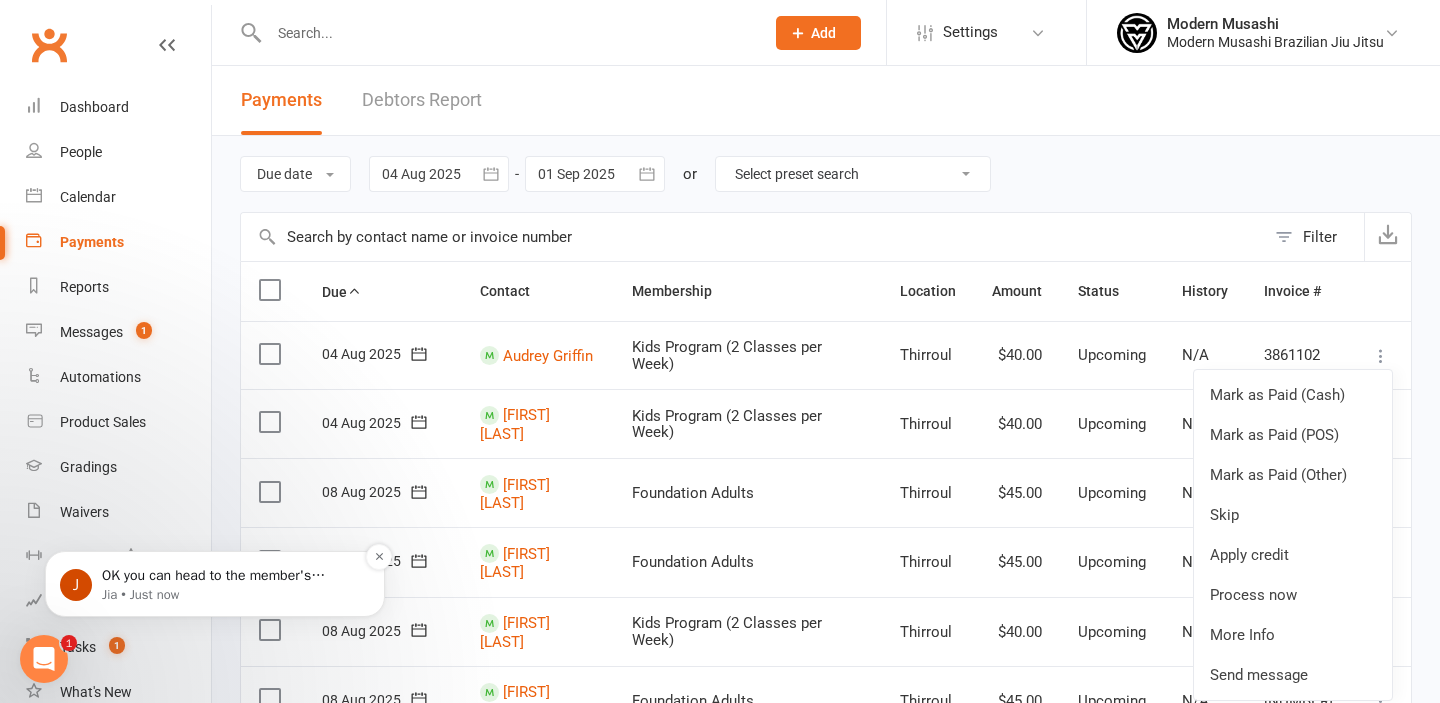 click on "OK you can head to the member's payment tab &gt; check the box next to the payments available, when you do that click on the ... next to one of the invoices and you should see the option to bulk reschedule from this date. Click on that option and it will show you the payments that are to be realigned." at bounding box center (231, 576) 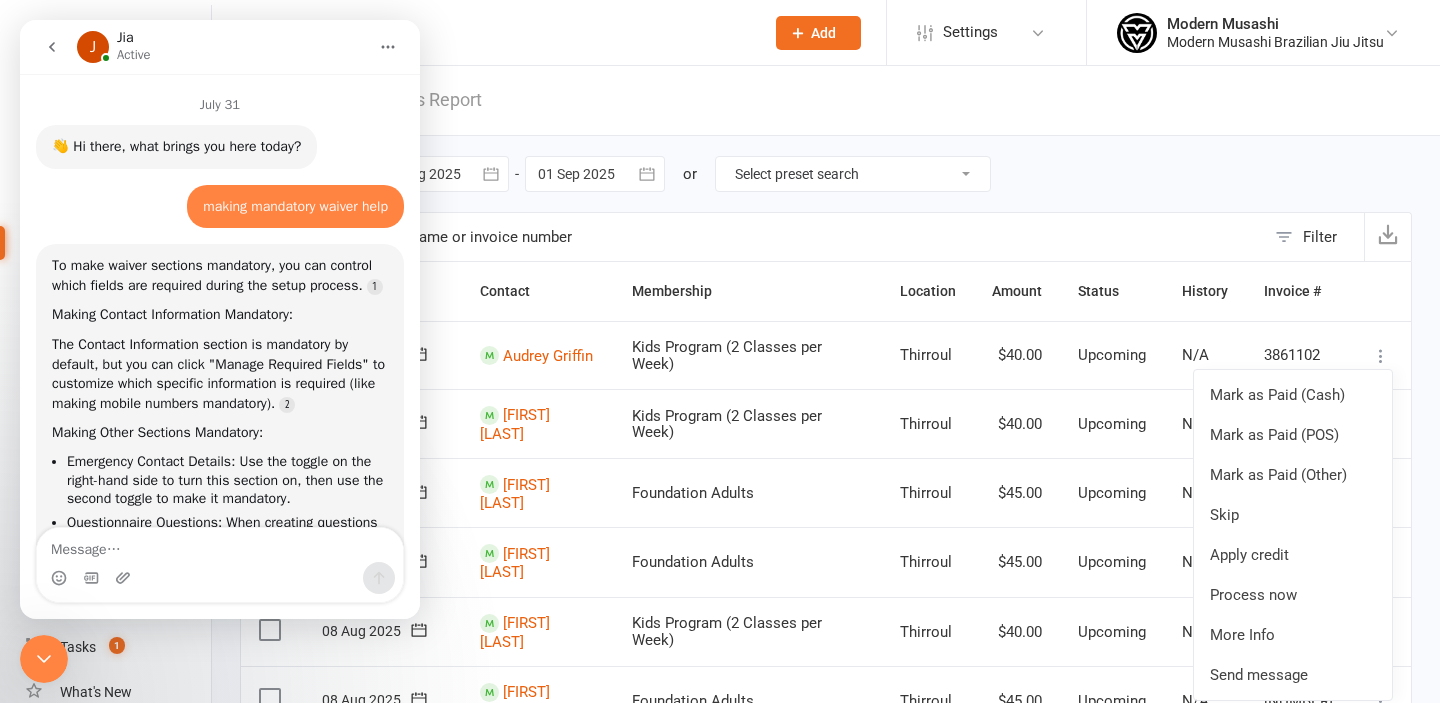 scroll, scrollTop: 3, scrollLeft: 0, axis: vertical 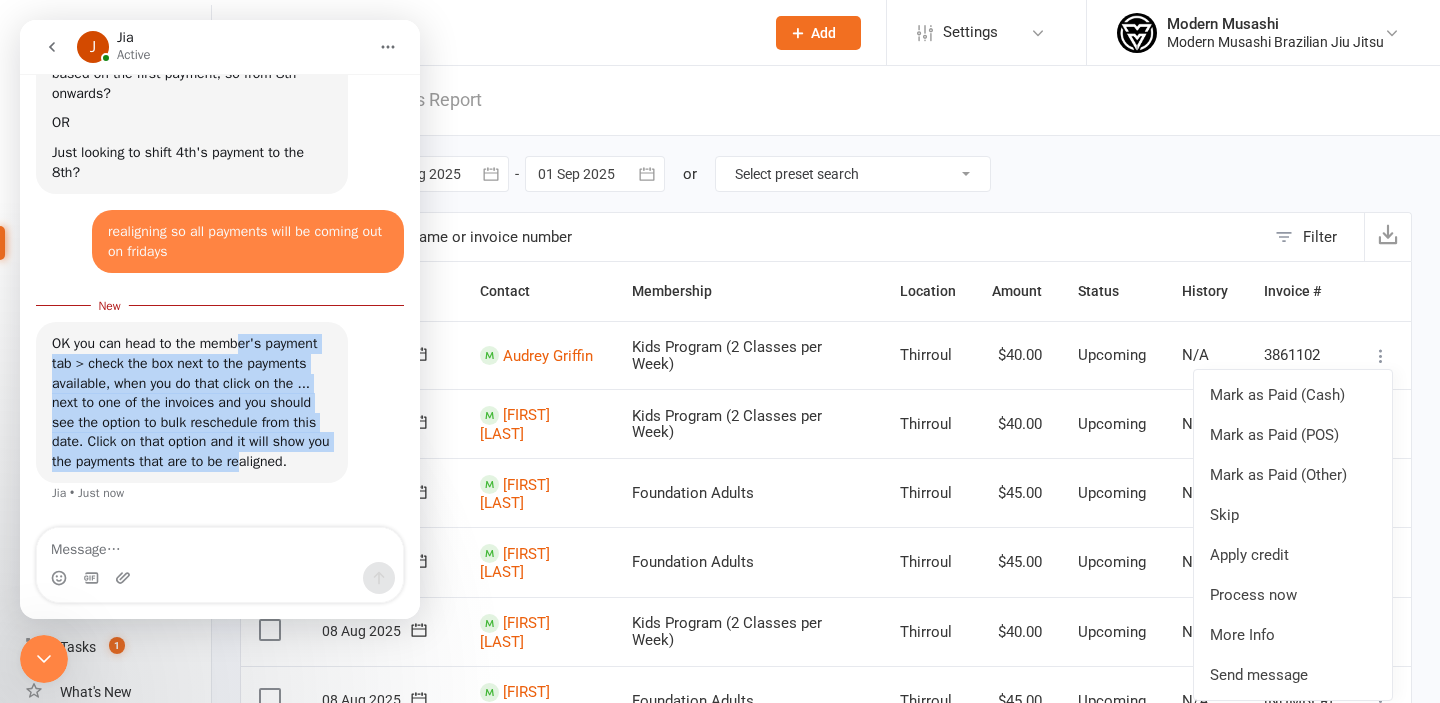drag, startPoint x: 248, startPoint y: 345, endPoint x: 276, endPoint y: 469, distance: 127.12199 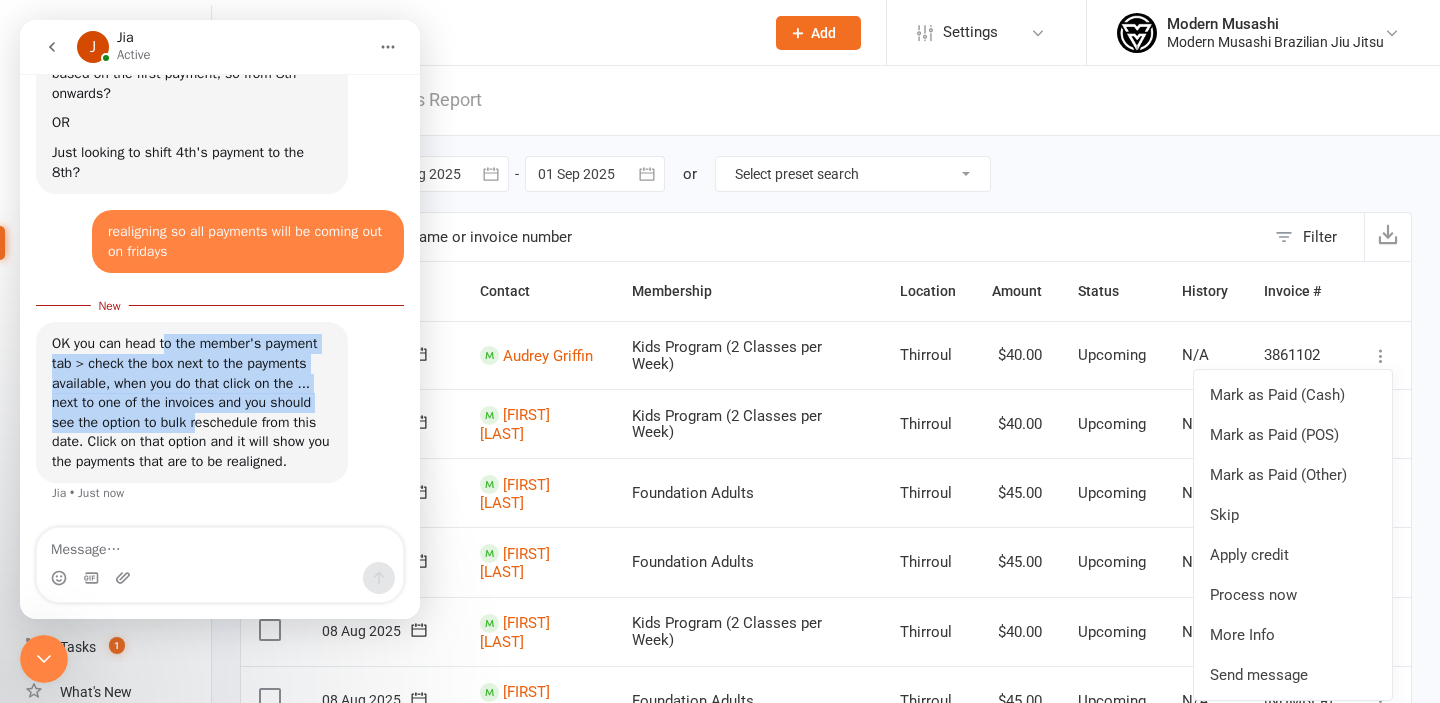 drag, startPoint x: 170, startPoint y: 349, endPoint x: 203, endPoint y: 415, distance: 73.790245 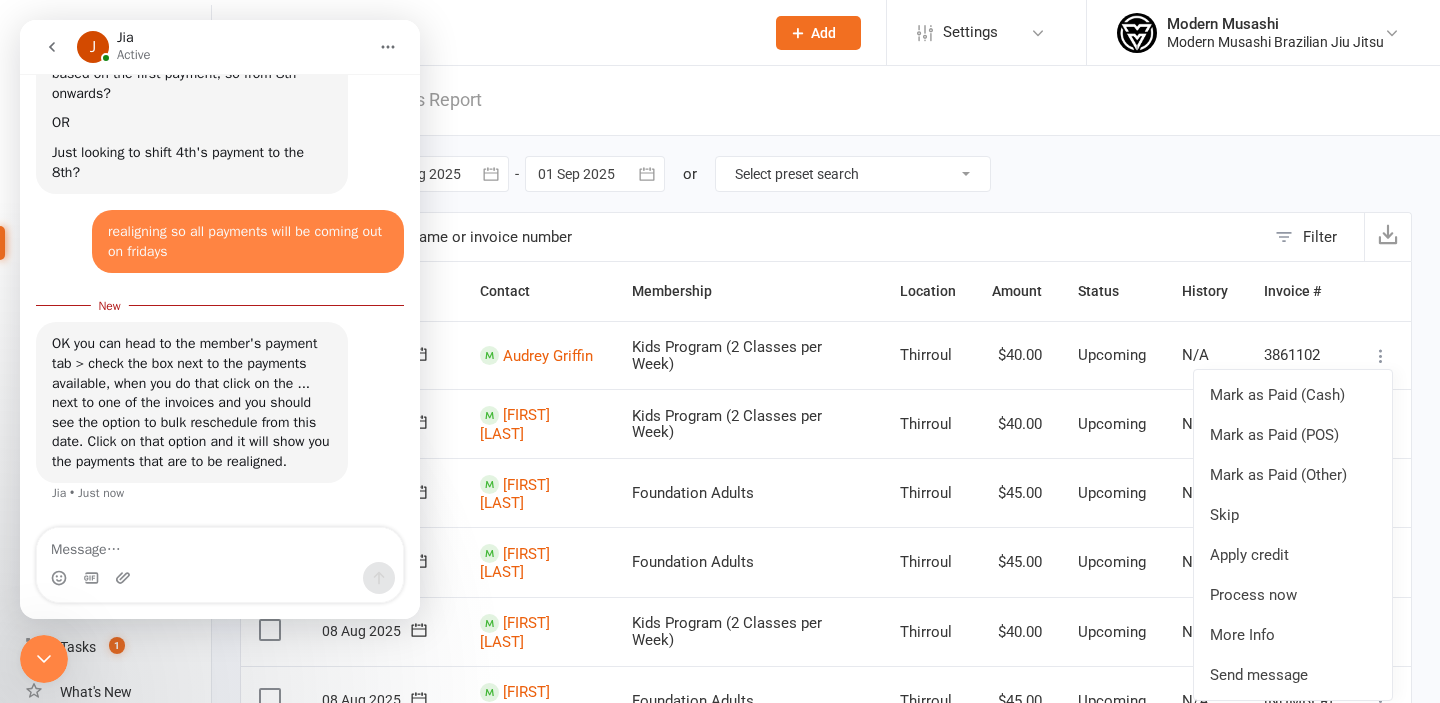 click 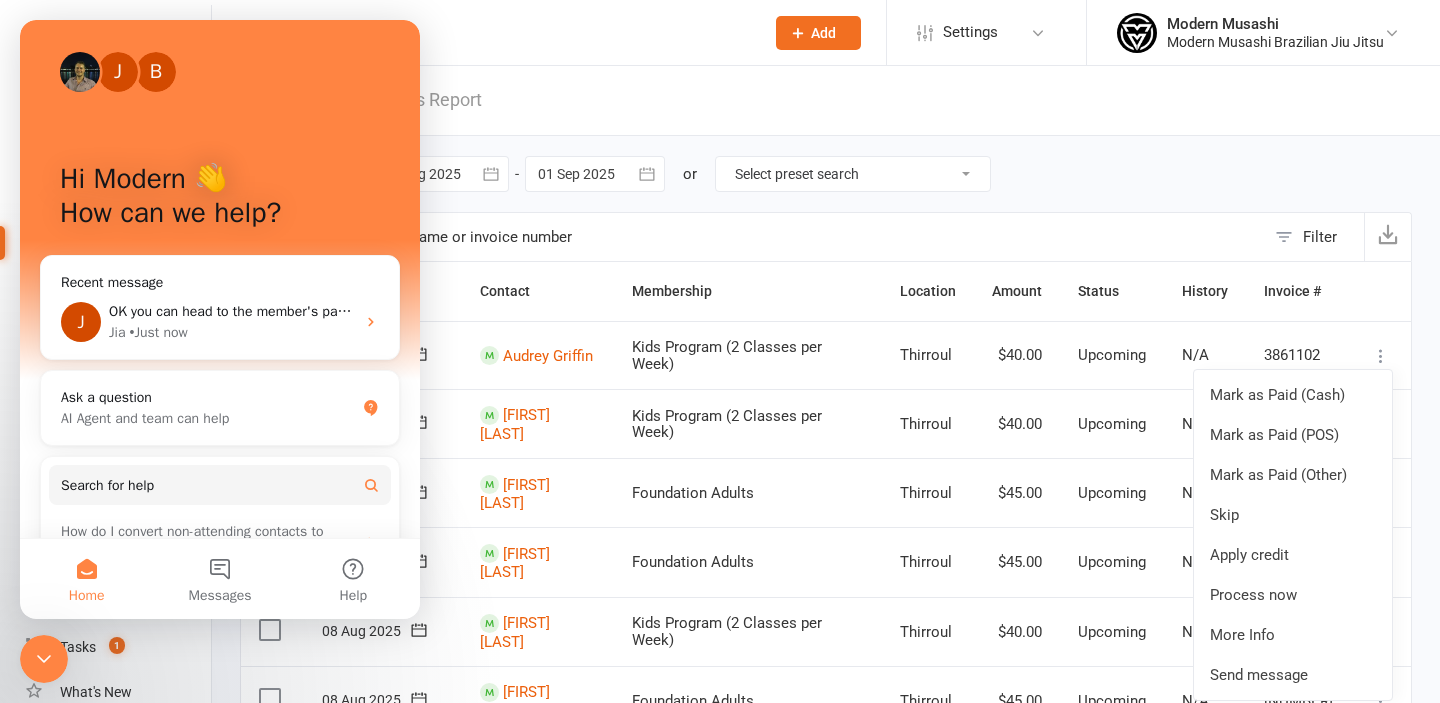 scroll, scrollTop: 0, scrollLeft: 0, axis: both 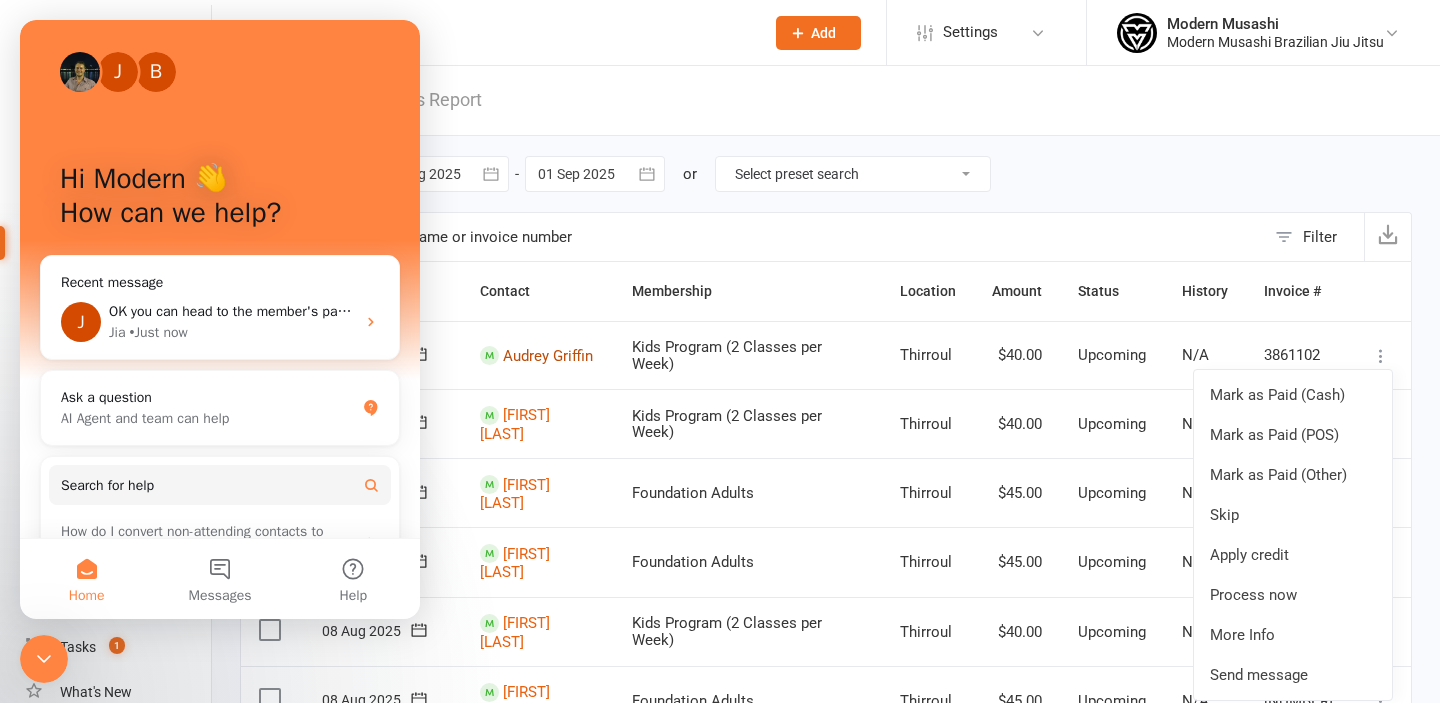 click on "Audrey Griffin" at bounding box center (548, 355) 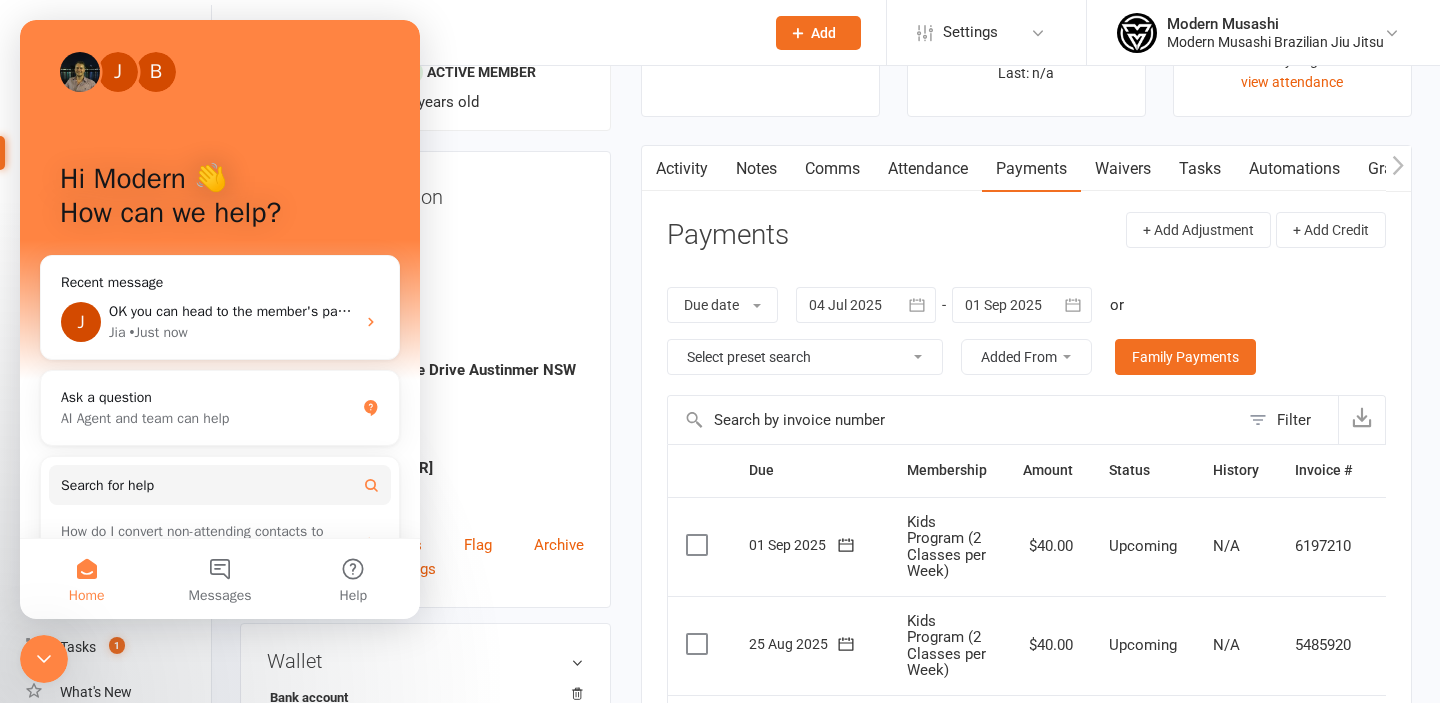 scroll, scrollTop: 141, scrollLeft: 0, axis: vertical 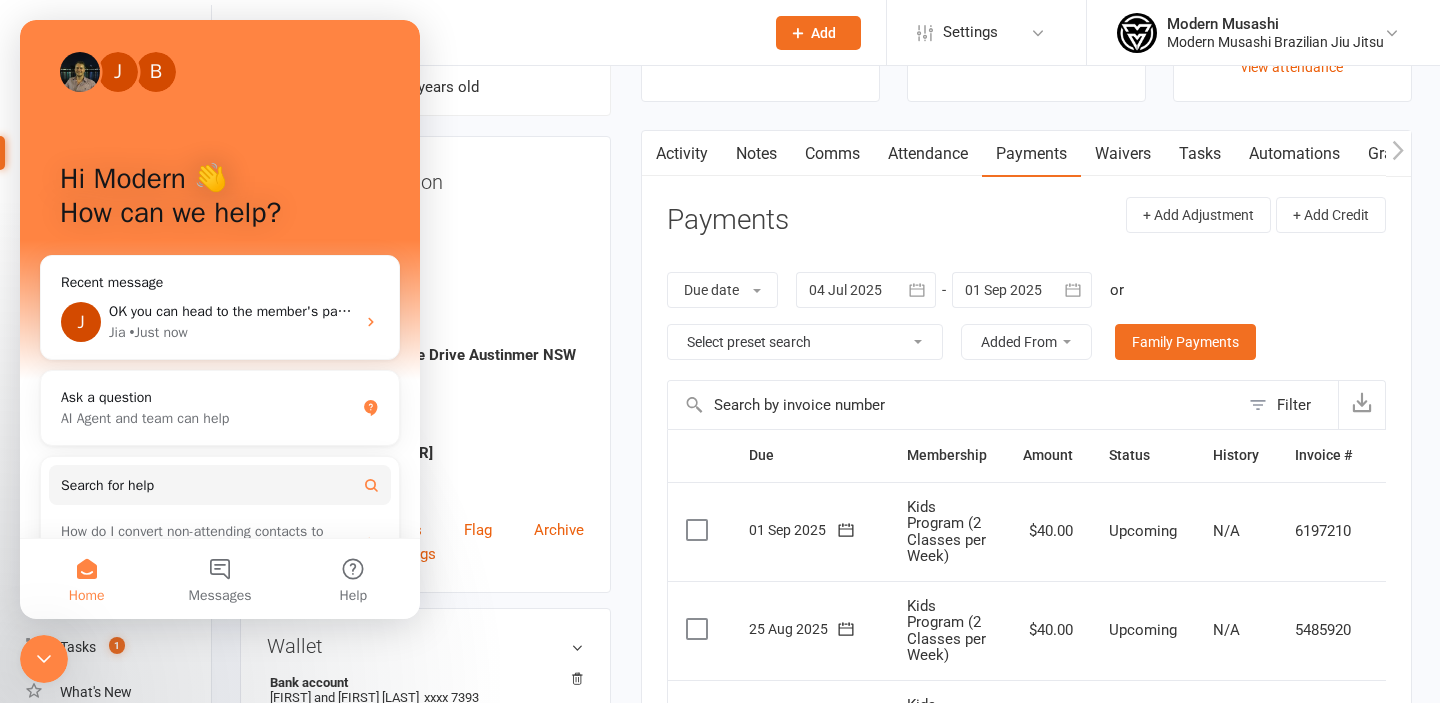 click on "Due" at bounding box center [810, 455] 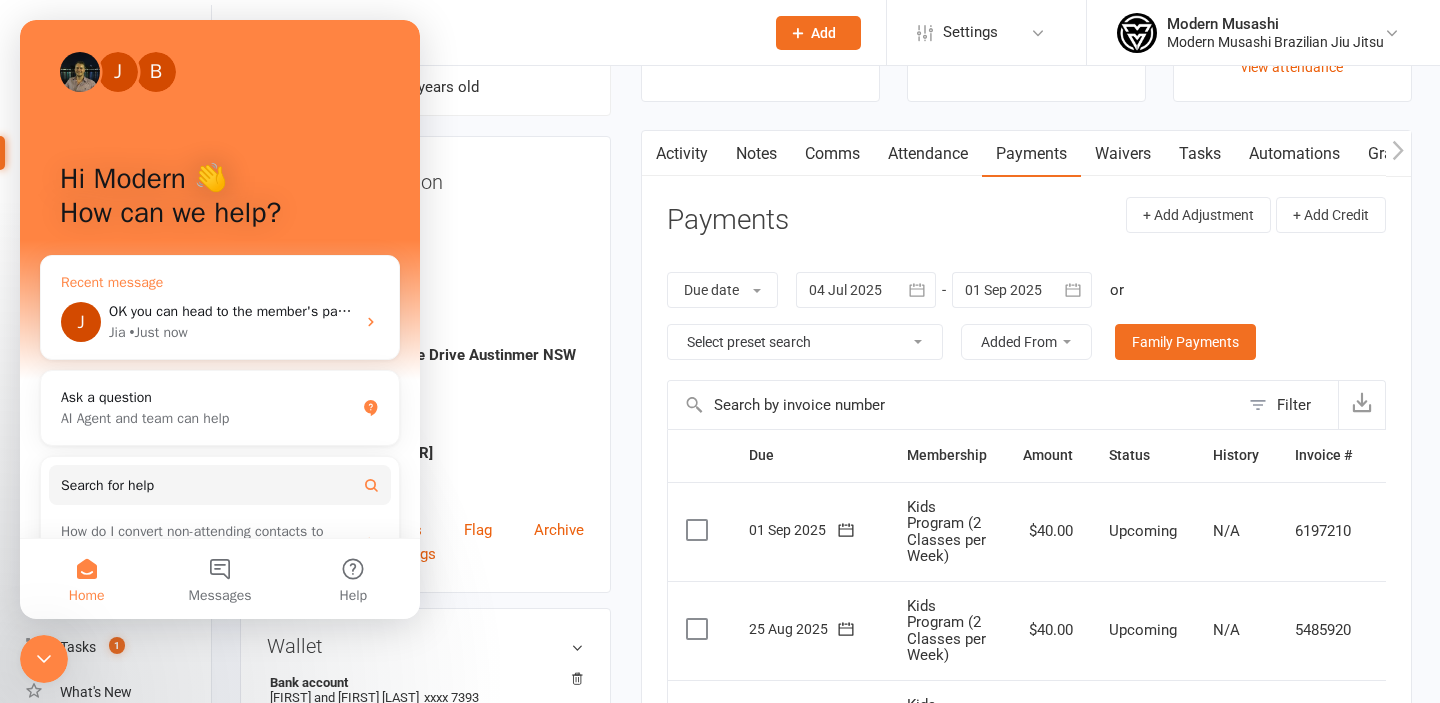 click on "OK you can head to the member's payment tab > check the box next to the payments available, when you do that click on the ... next to one of the invoices and you should see the option to bulk reschedule from this date. Click on that option and it will show you the payments that are to be realigned." at bounding box center (1028, 311) 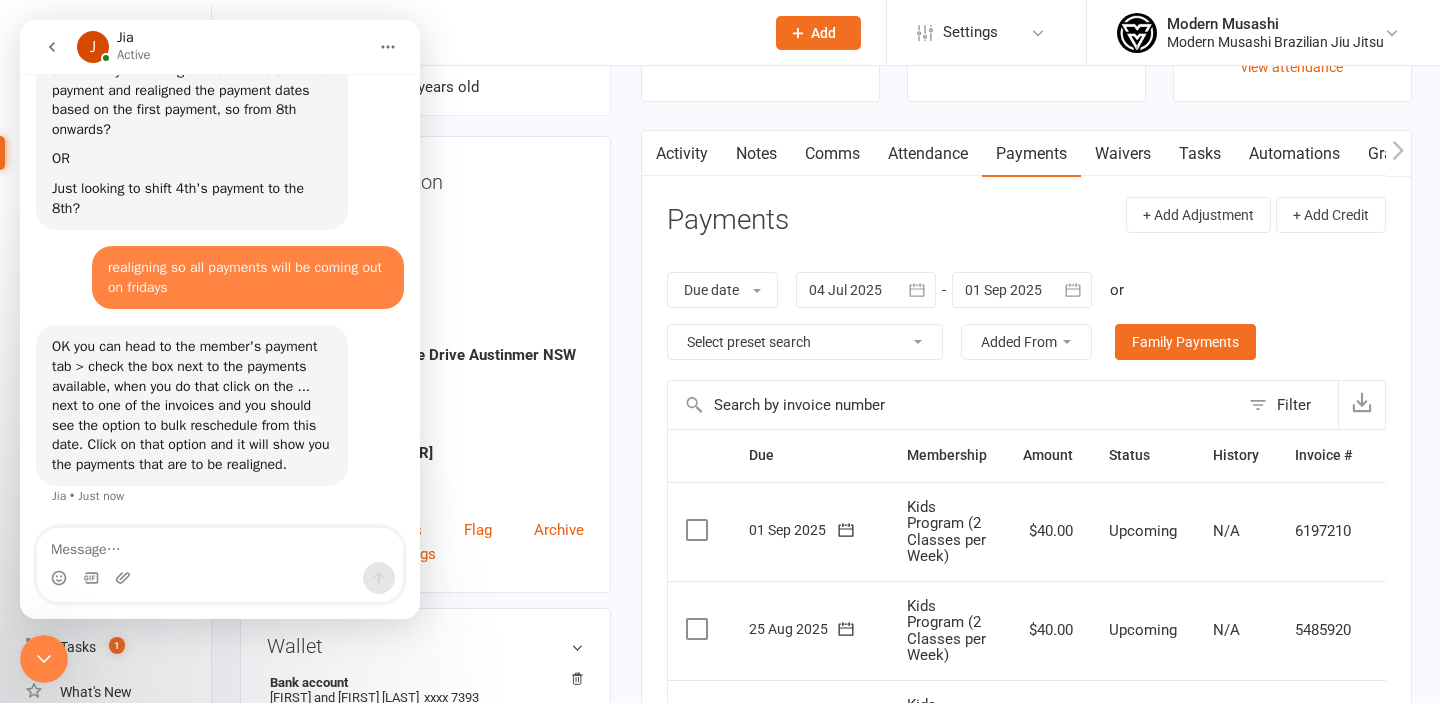 scroll, scrollTop: 2891, scrollLeft: 0, axis: vertical 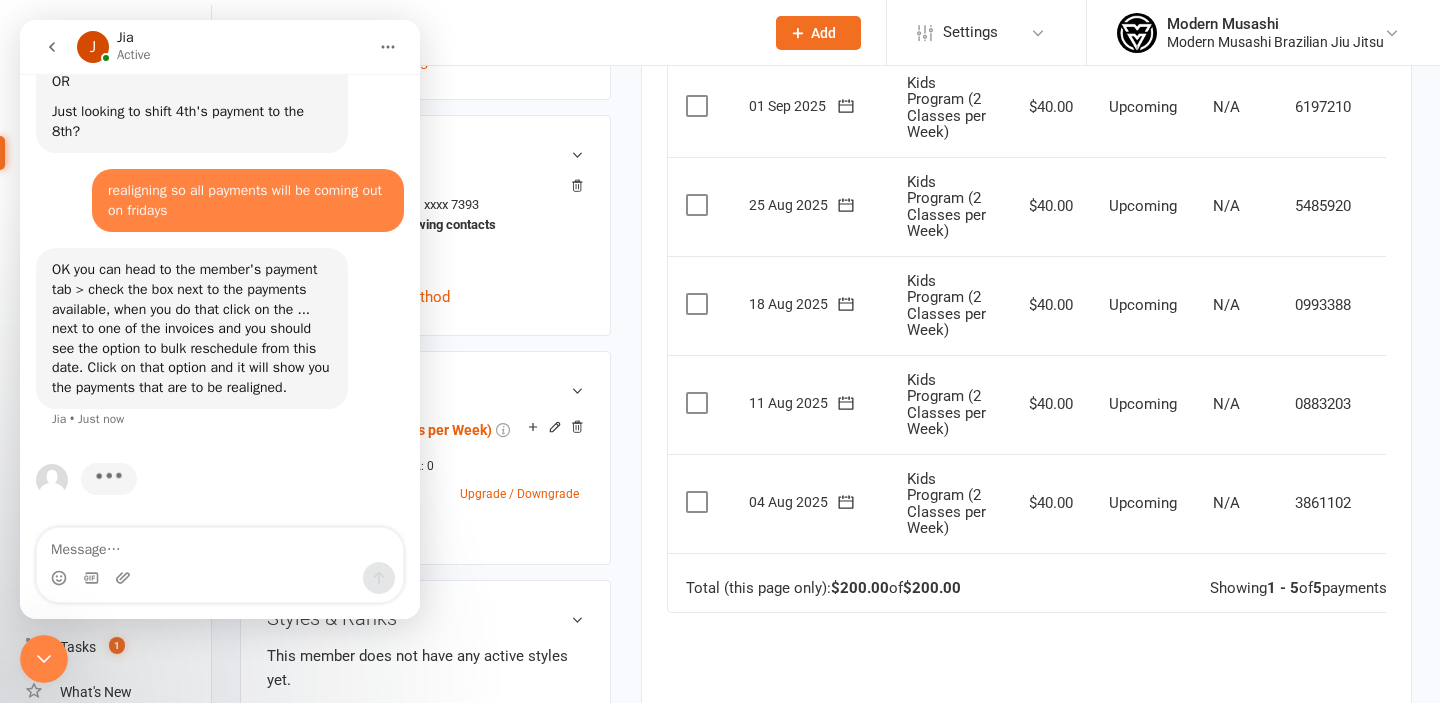 drag, startPoint x: 1301, startPoint y: 522, endPoint x: 1290, endPoint y: 522, distance: 11 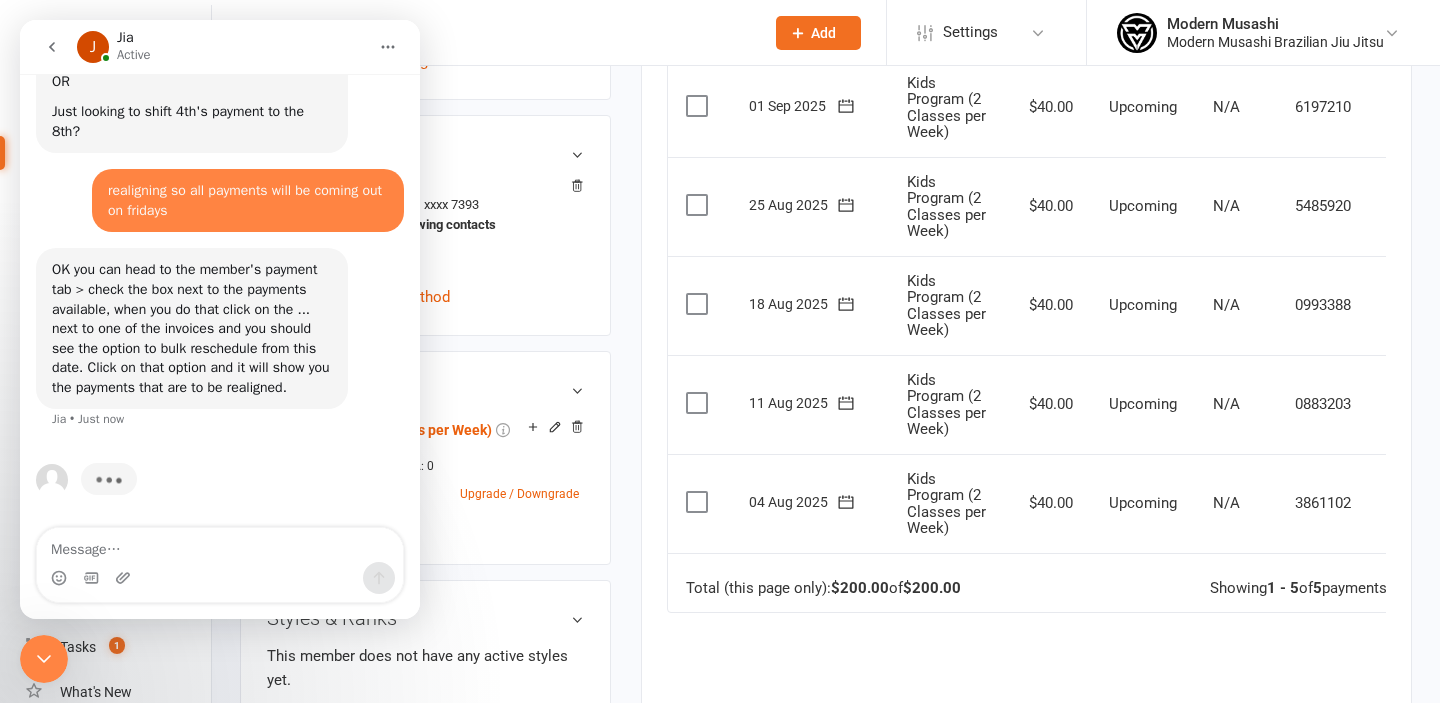 click on "3861102" at bounding box center [1323, 503] 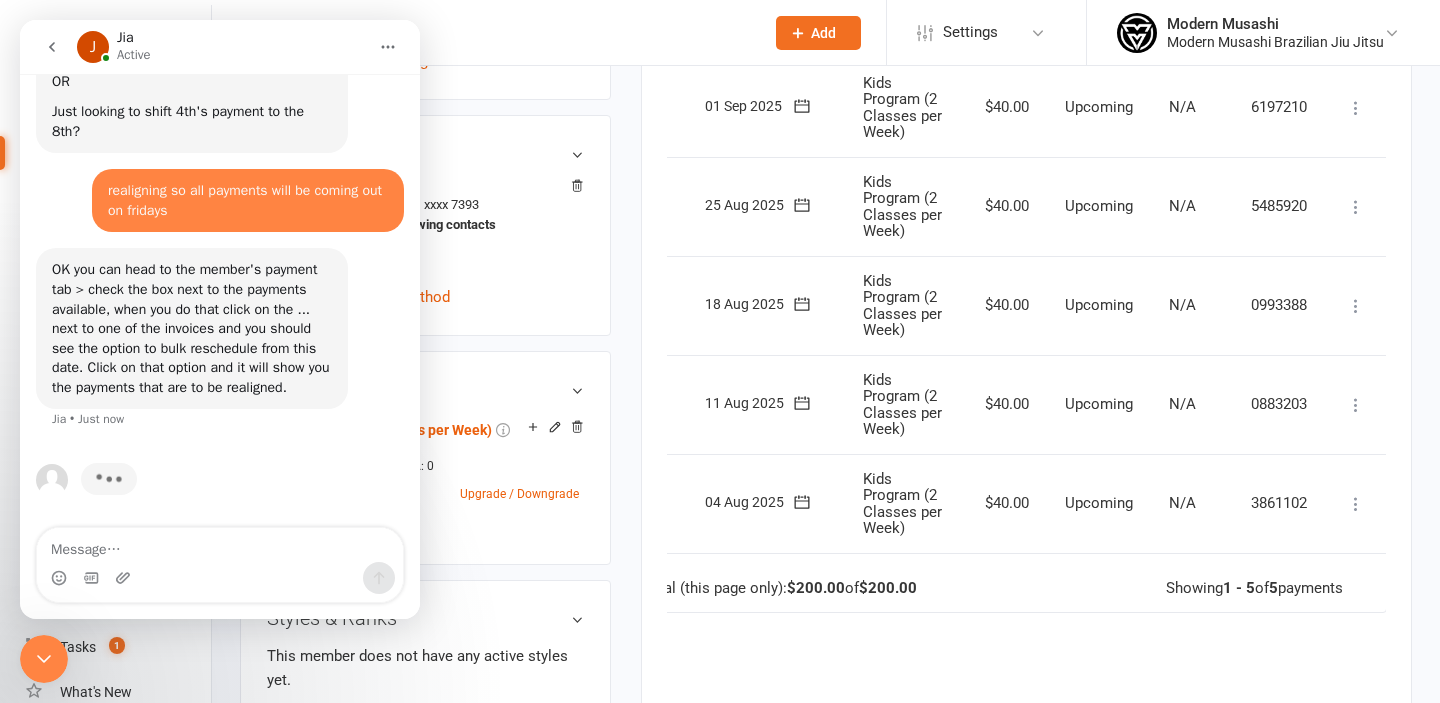 scroll, scrollTop: 0, scrollLeft: 0, axis: both 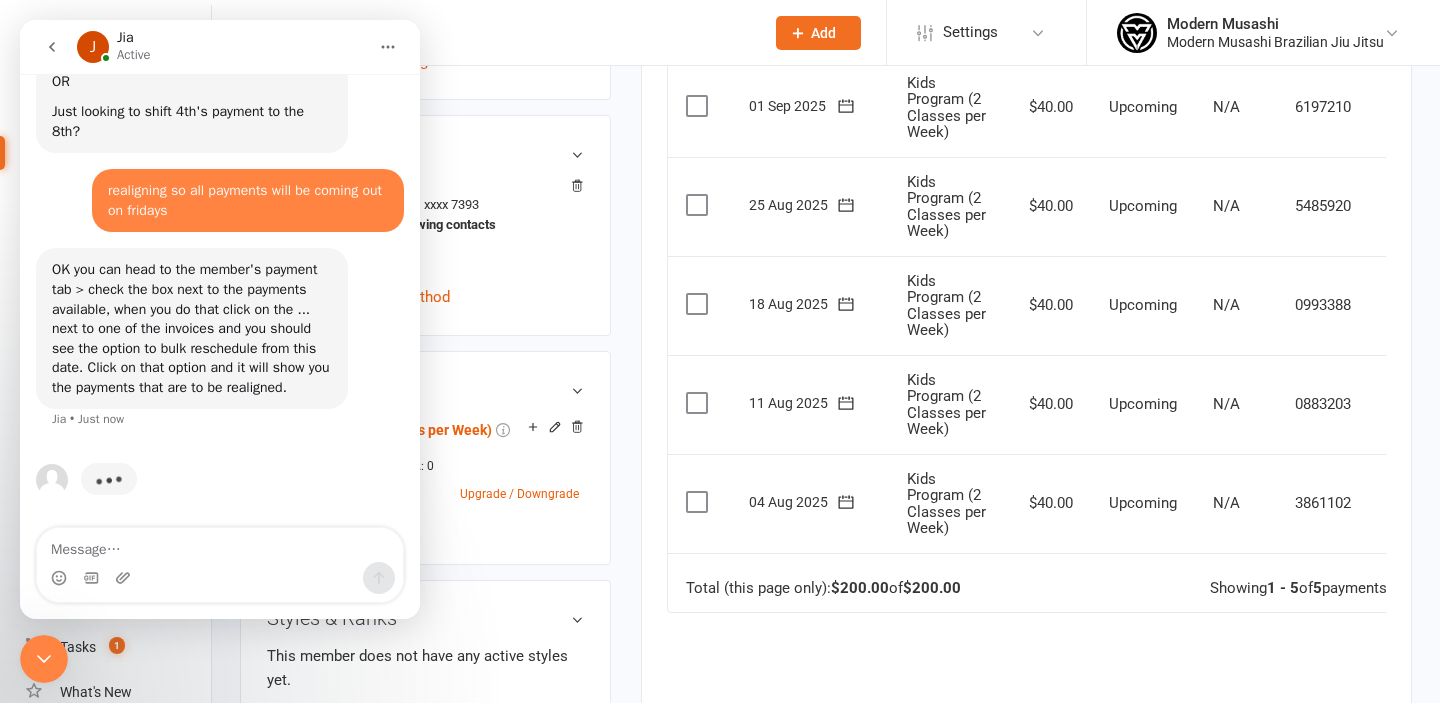 click at bounding box center [699, 502] 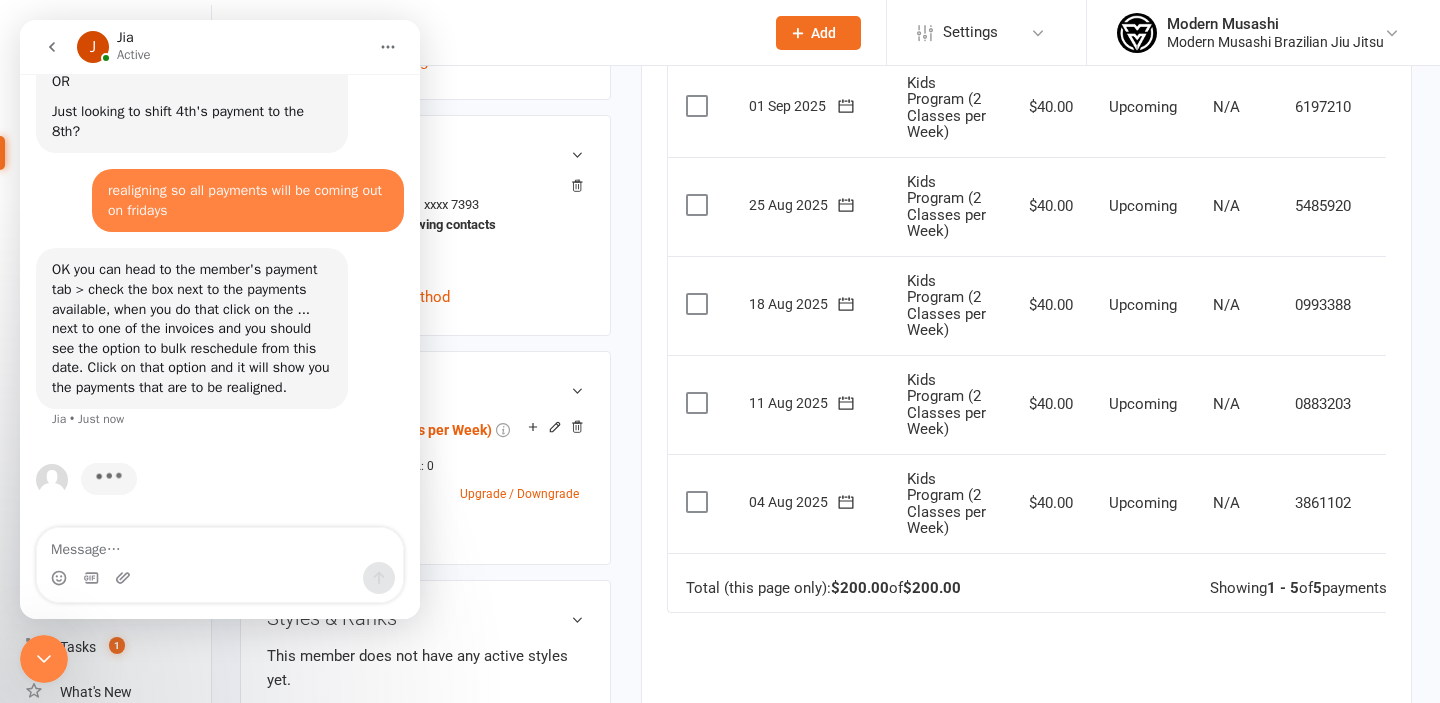 click at bounding box center (692, 492) 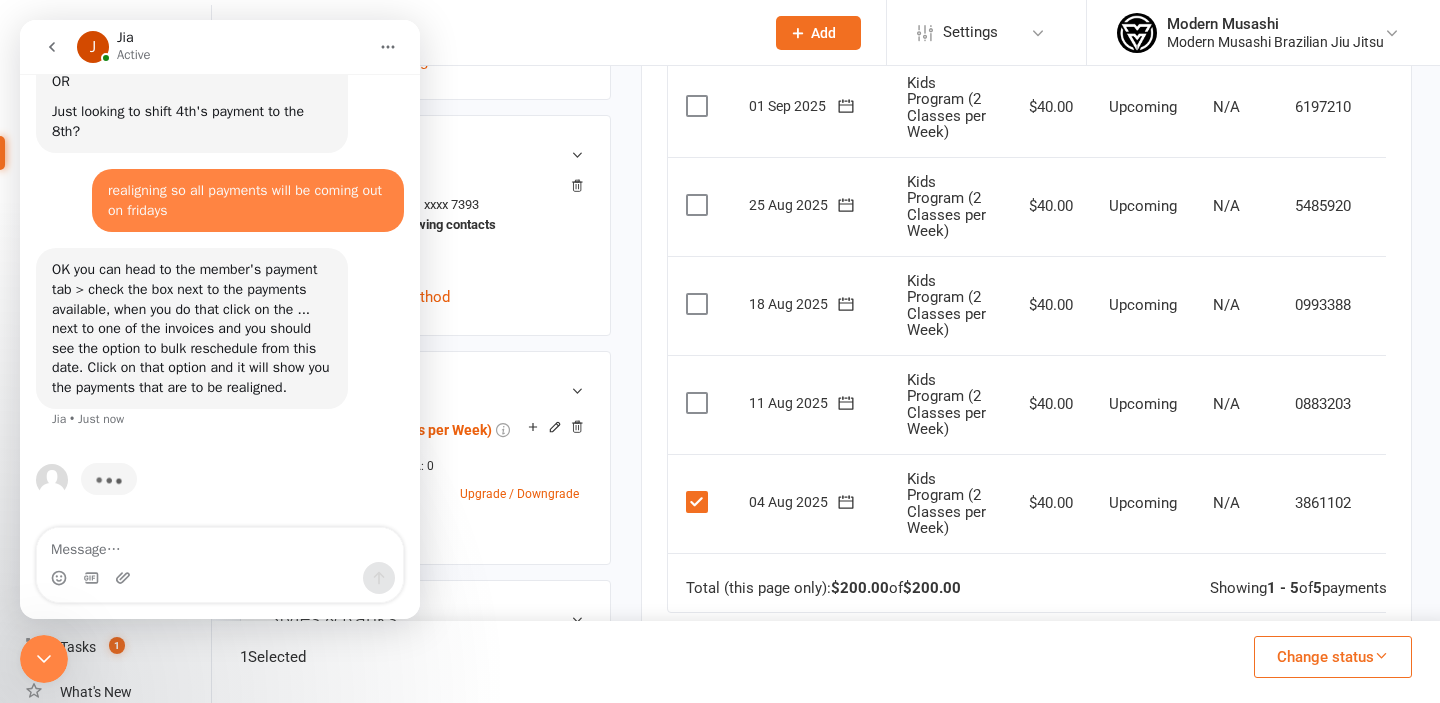 scroll, scrollTop: 0, scrollLeft: 44, axis: horizontal 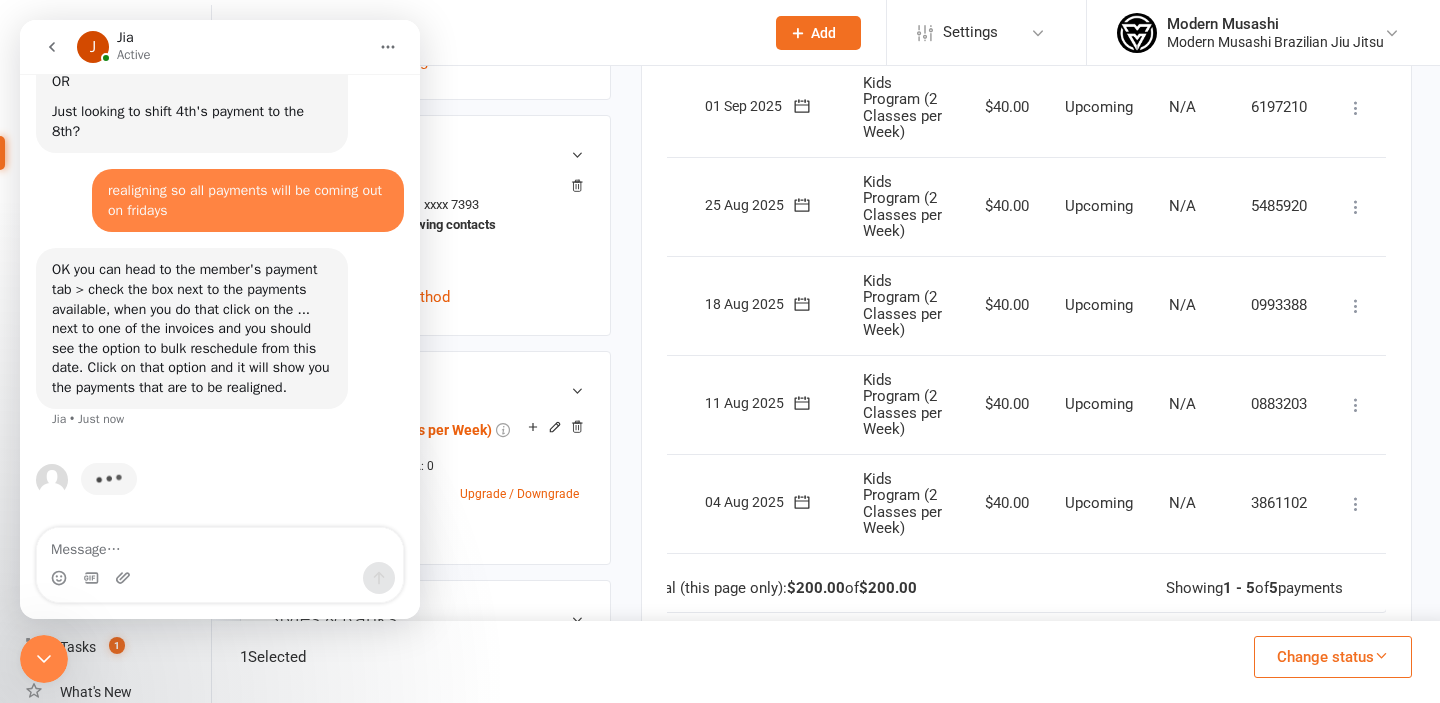 click on "Change status" at bounding box center (1333, 657) 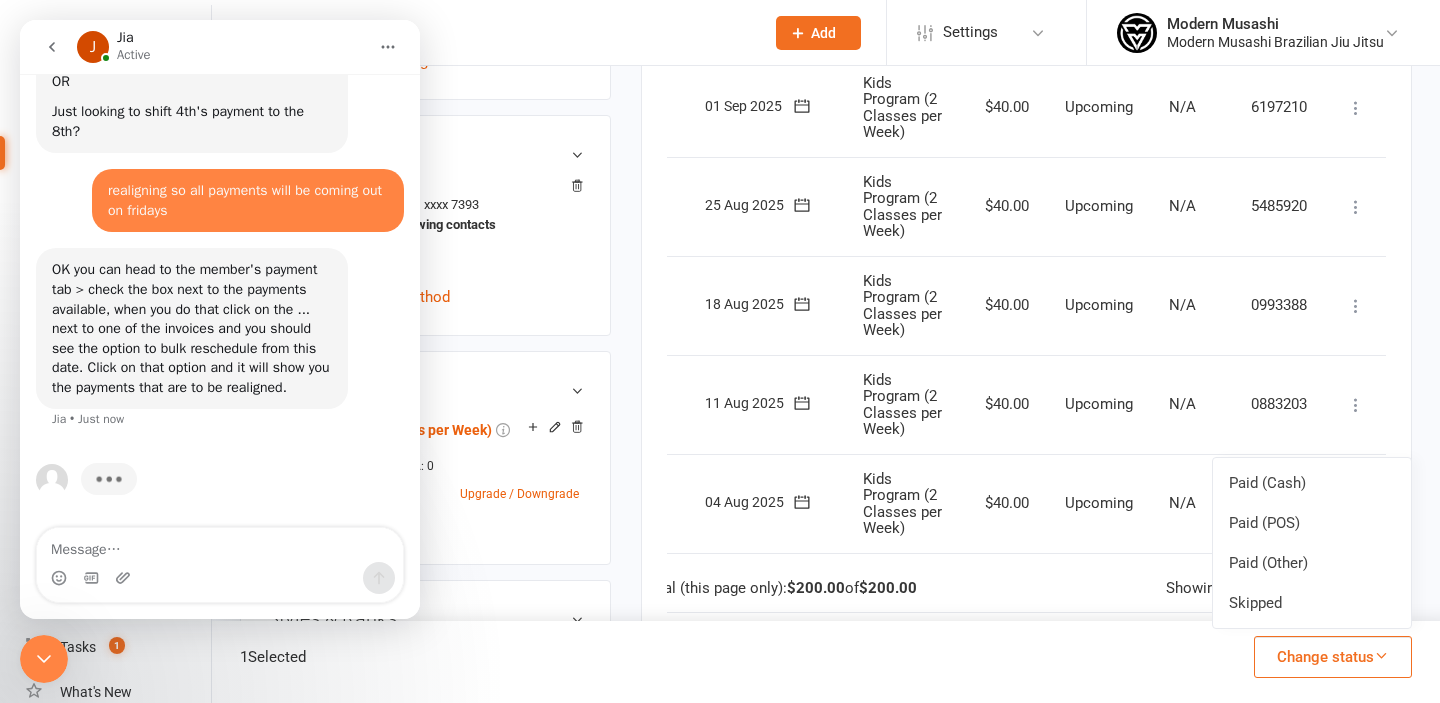 click on "Upcoming" at bounding box center (1099, 503) 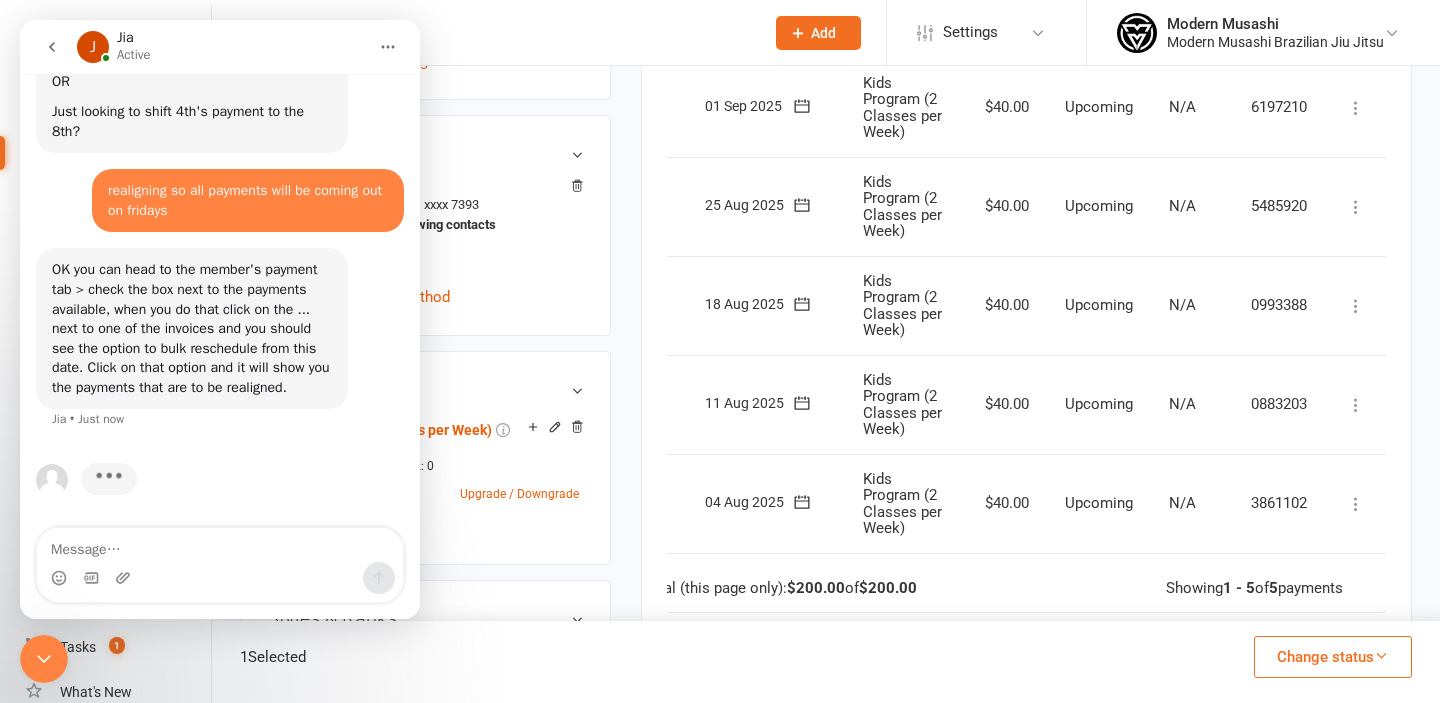 click at bounding box center [1356, 504] 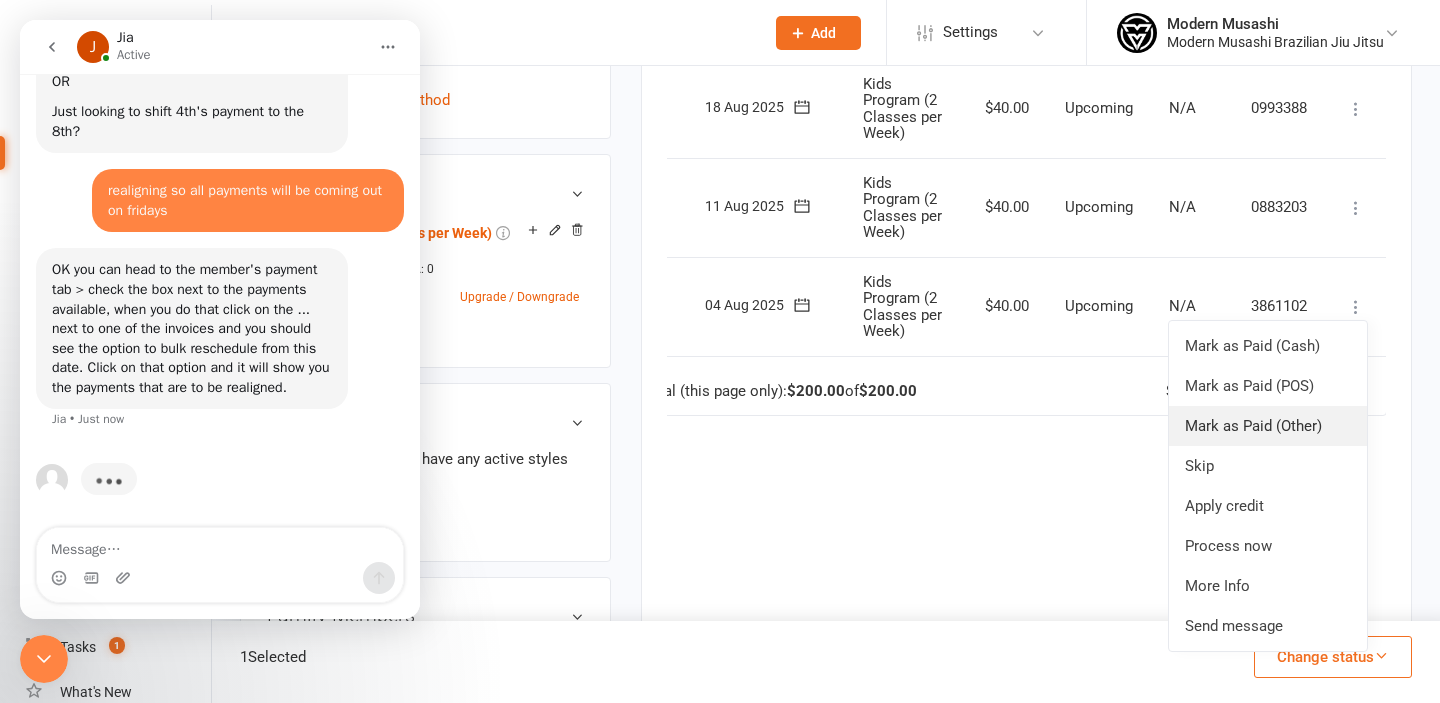 scroll, scrollTop: 837, scrollLeft: 0, axis: vertical 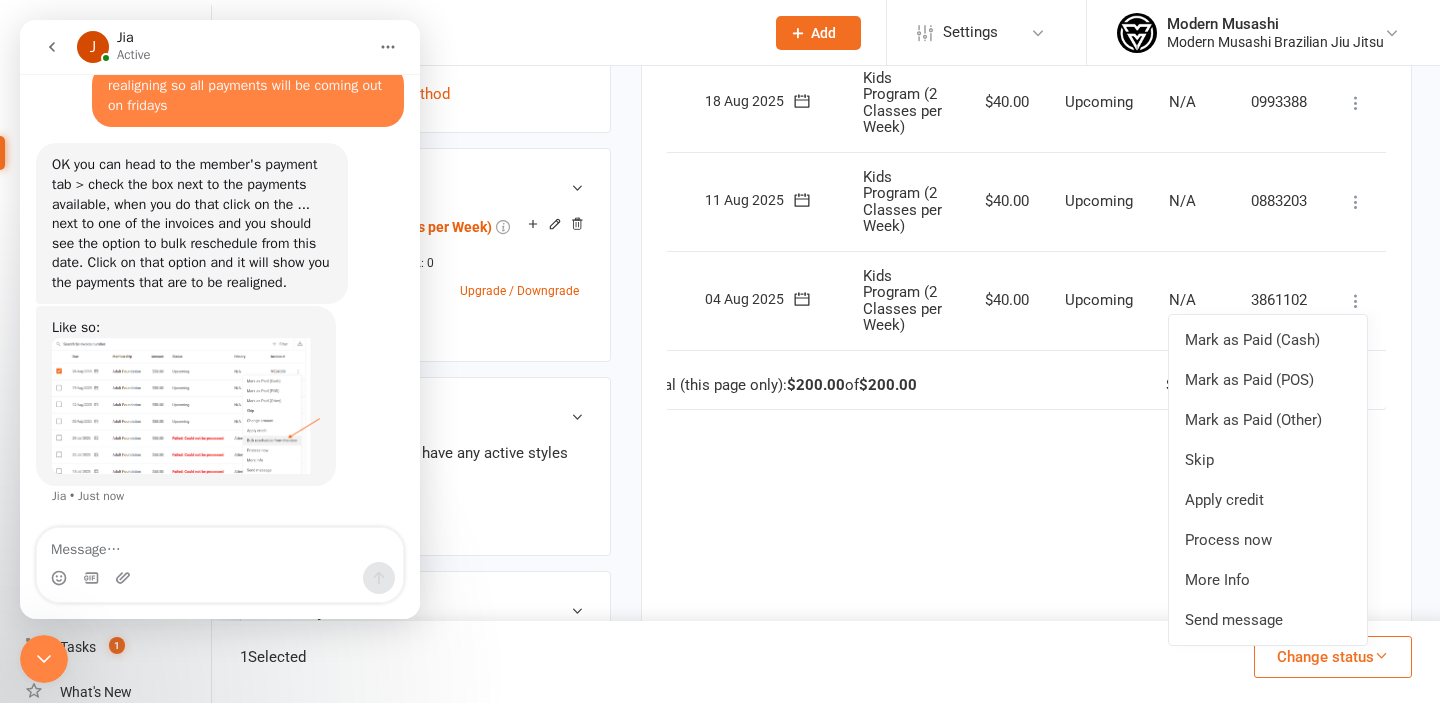 click at bounding box center (186, 406) 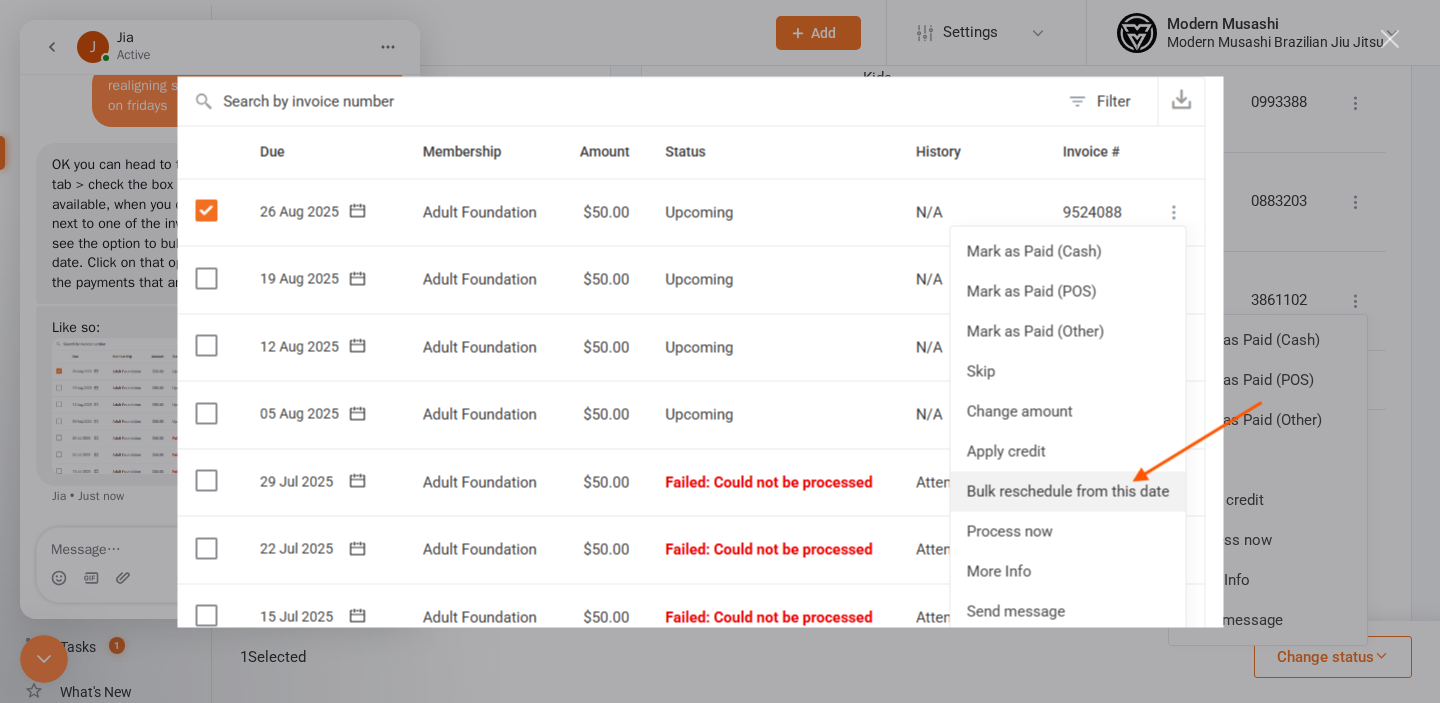 scroll, scrollTop: 0, scrollLeft: 0, axis: both 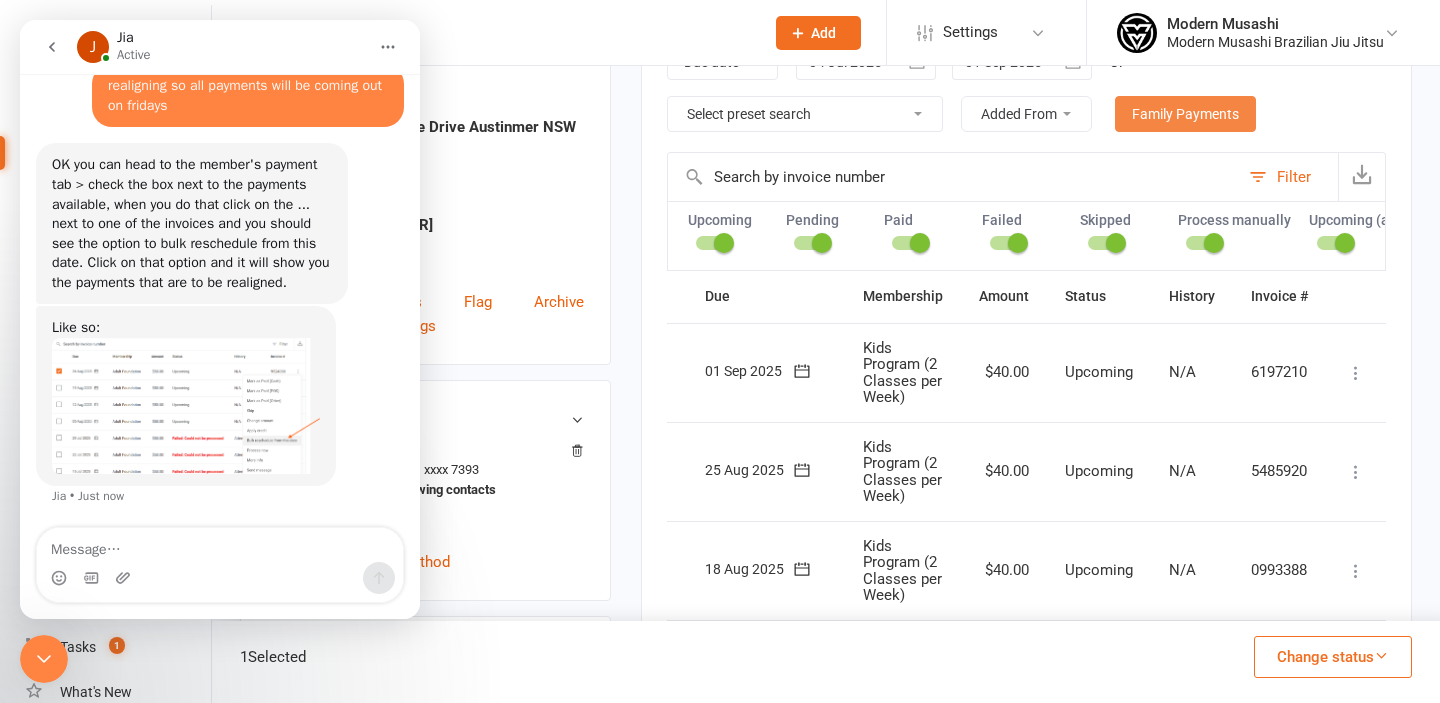click on "Family Payments" at bounding box center (1185, 114) 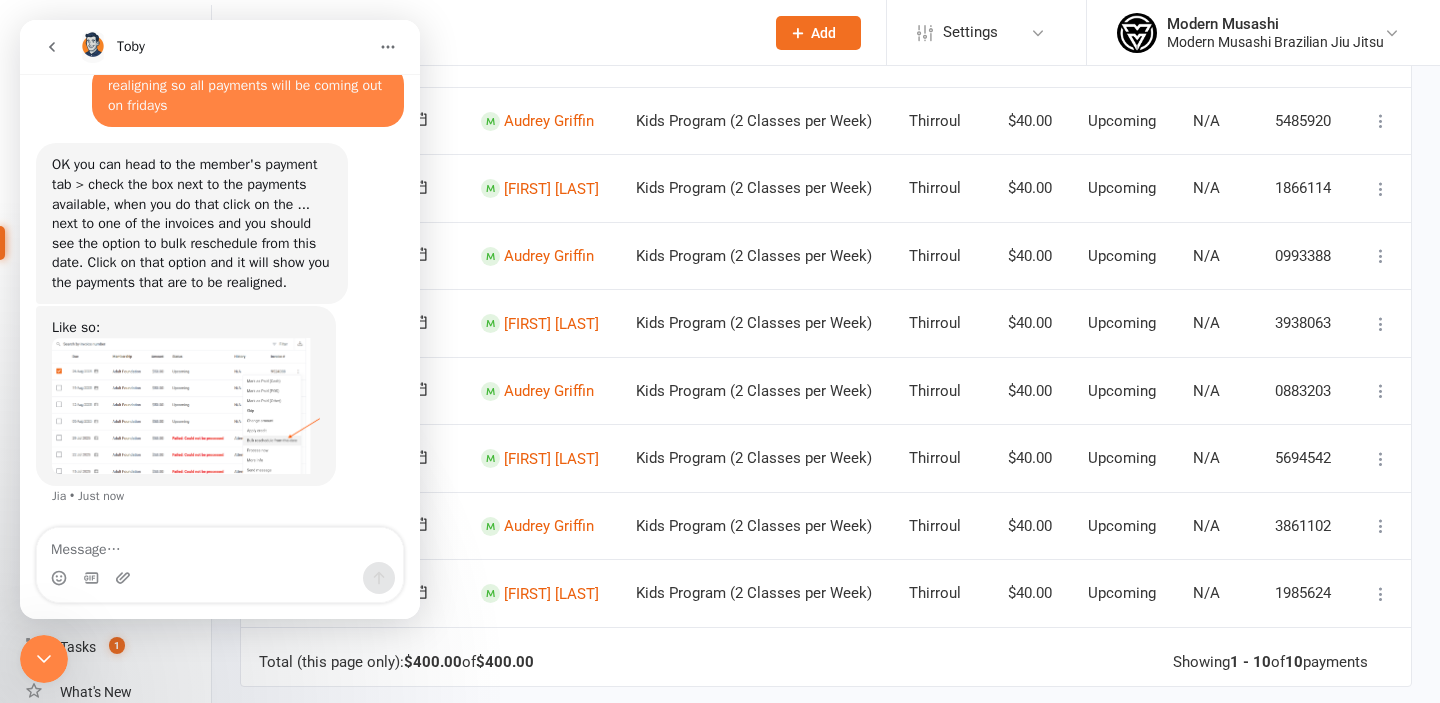scroll, scrollTop: 636, scrollLeft: 0, axis: vertical 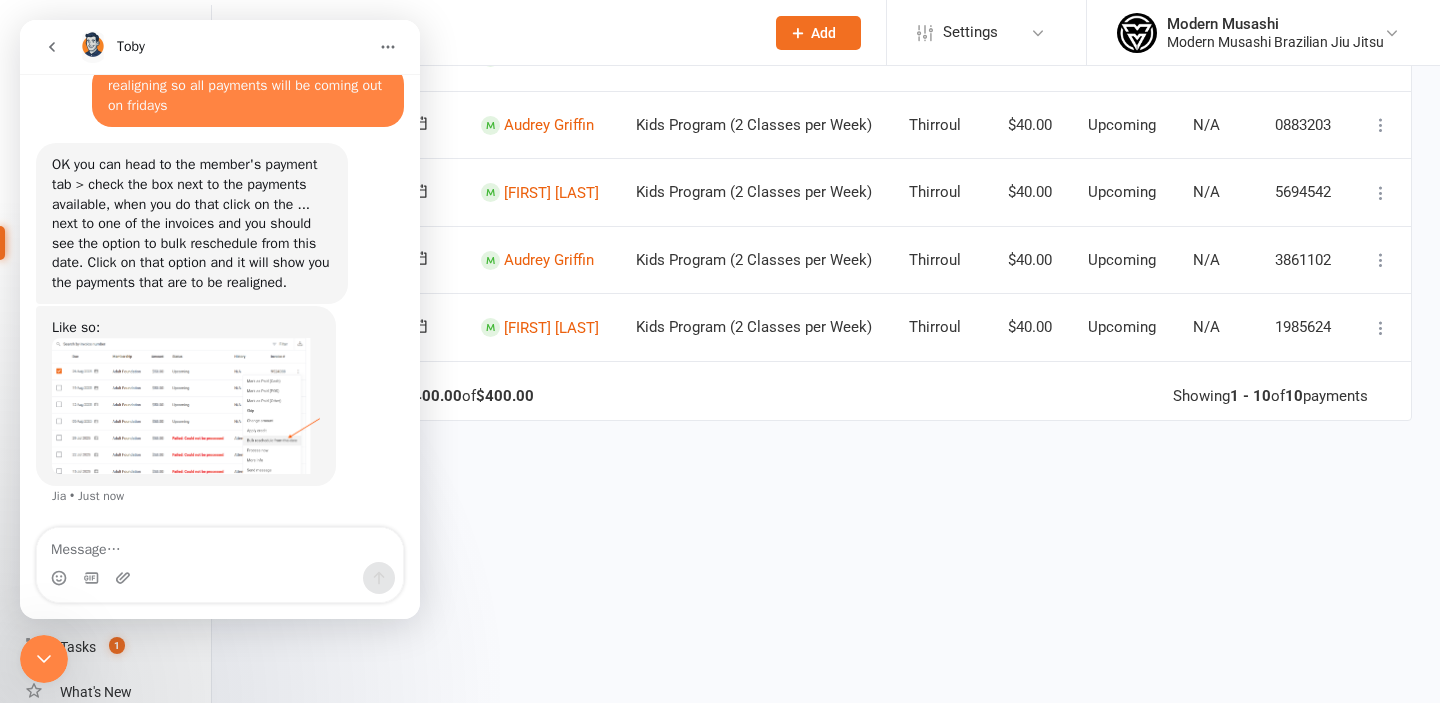 click on "Mark as Paid (Cash)  Mark as Paid (POS)  Mark as Paid (Other)  Skip  Apply credit  Process now More Info Send message" at bounding box center [1381, 327] 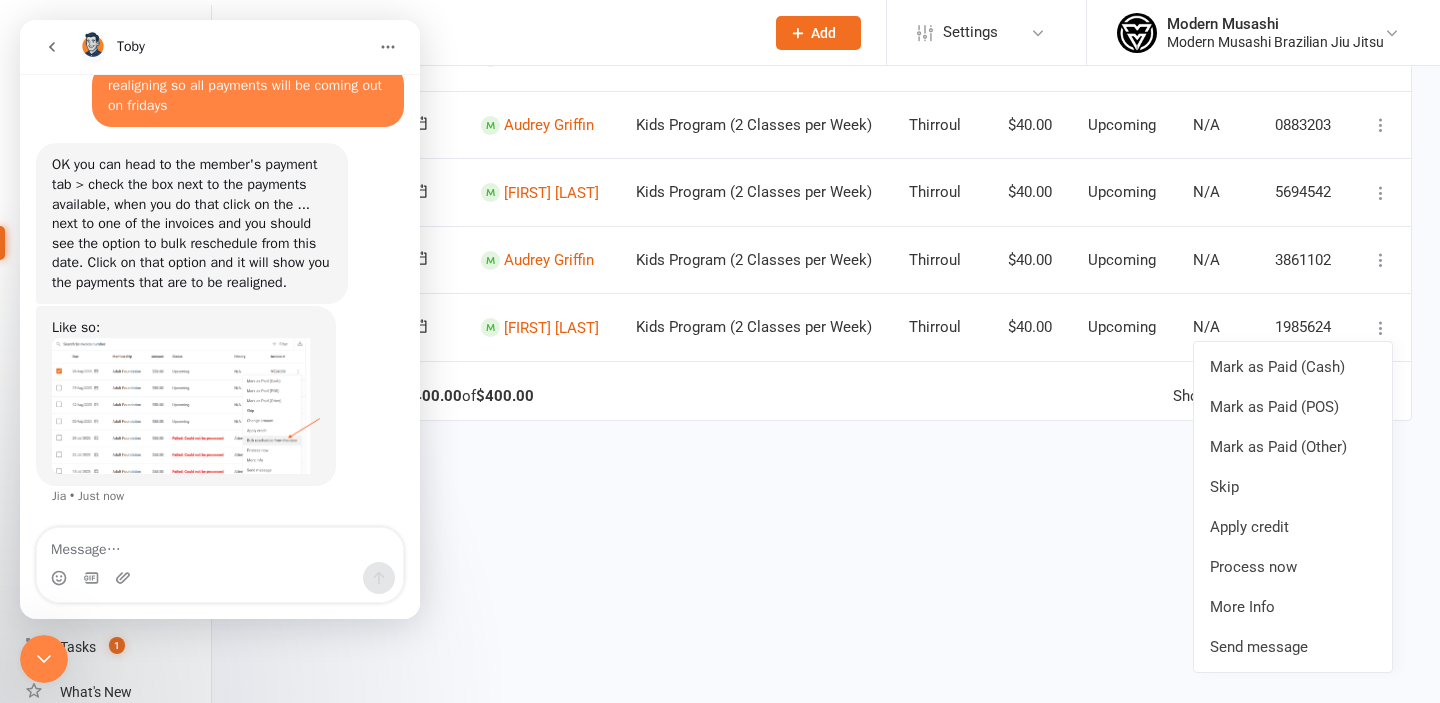 click at bounding box center [1381, 260] 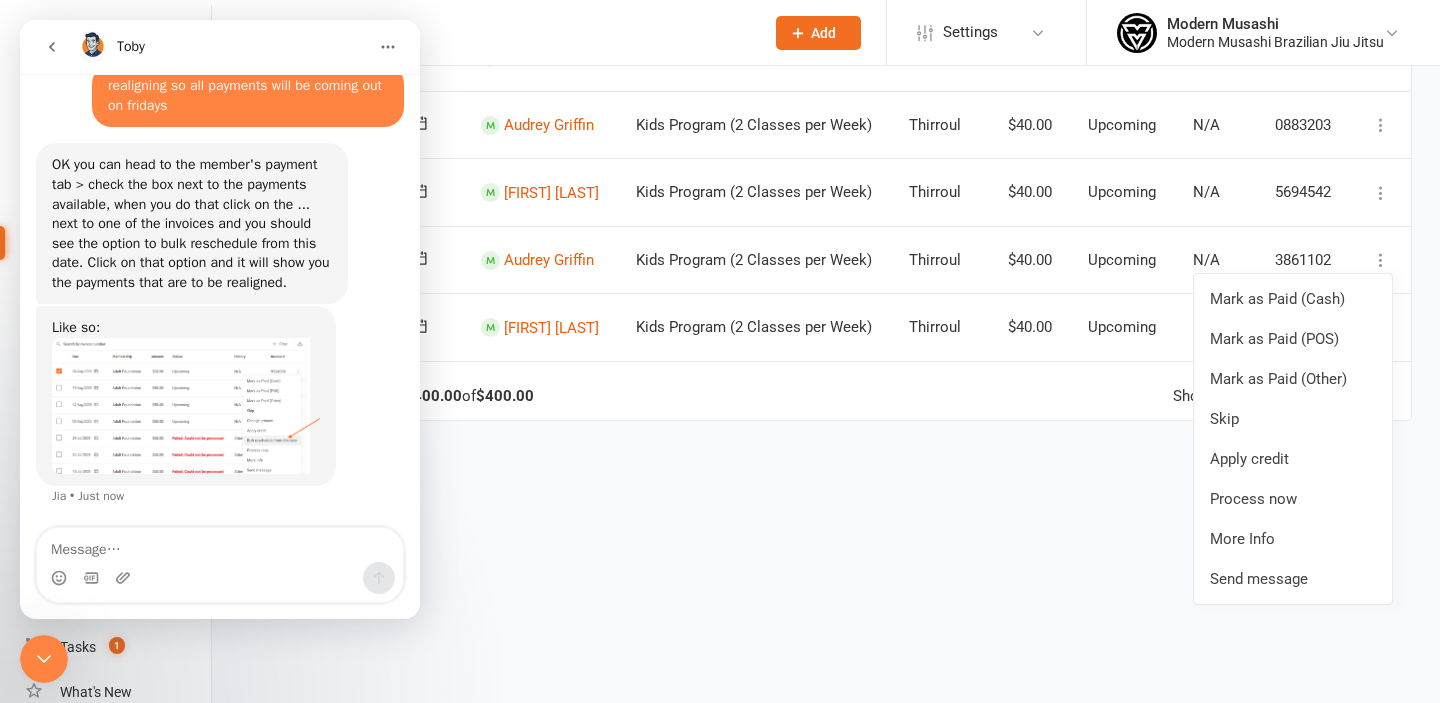 click on "Mark as Paid (Cash)  Mark as Paid (POS)  Mark as Paid (Other)  Skip  Change amount  Apply credit  Bulk reschedule from this date  Process now More Info Send message" at bounding box center (1381, 192) 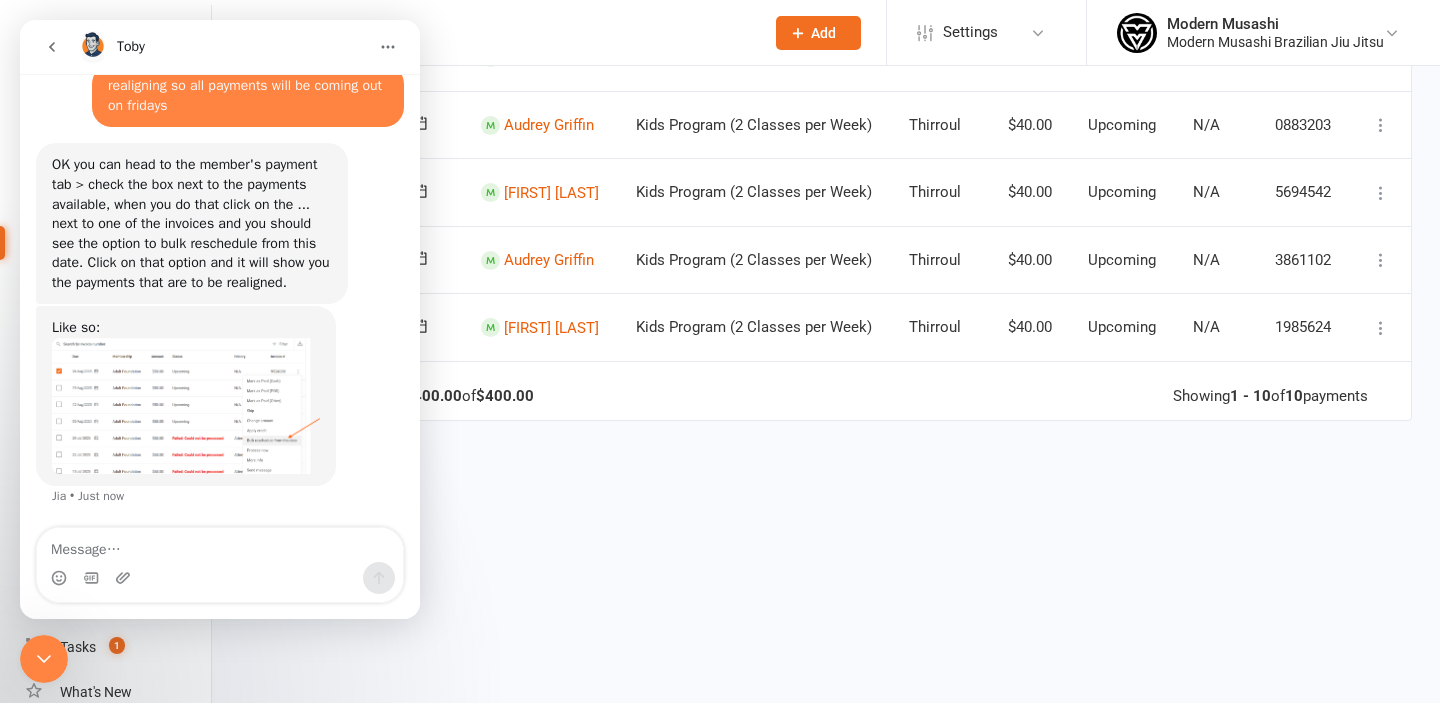 click at bounding box center (1381, 193) 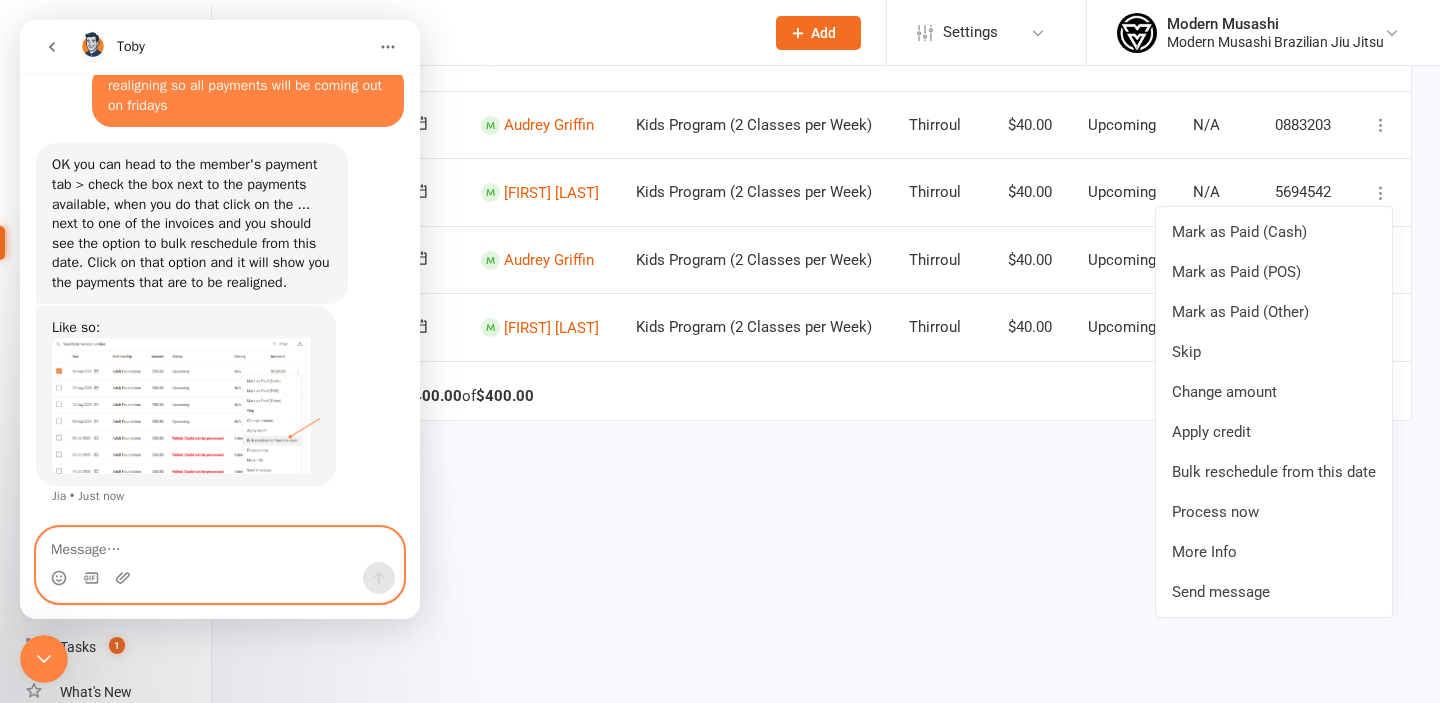 click at bounding box center (220, 545) 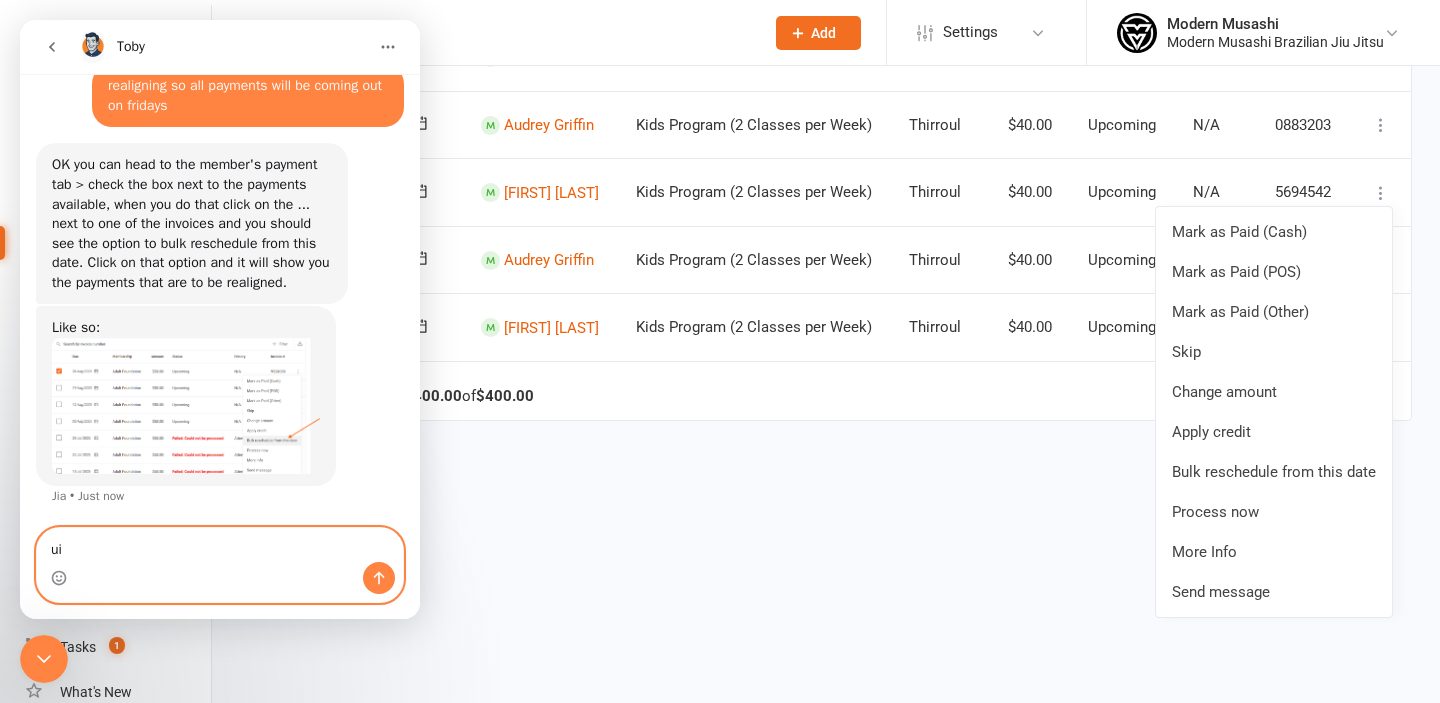 type on "u" 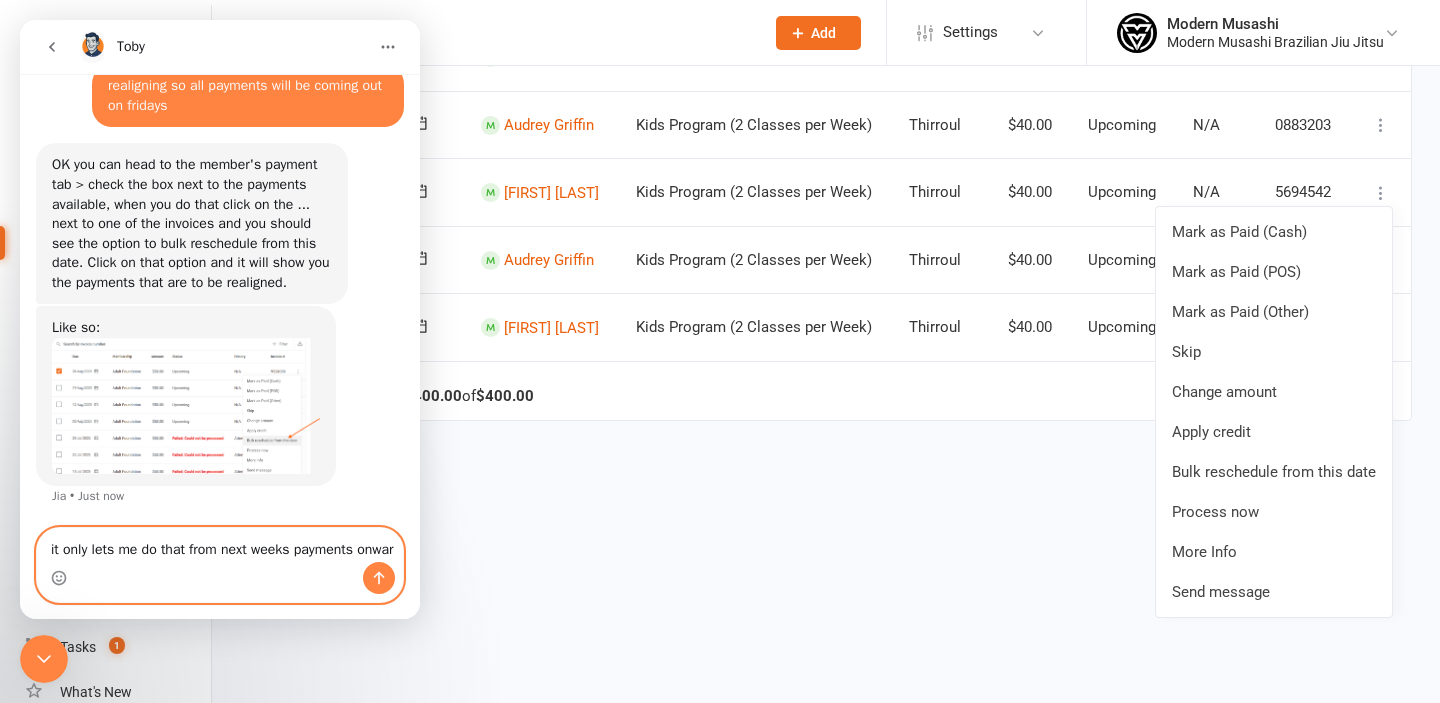 scroll, scrollTop: 3092, scrollLeft: 0, axis: vertical 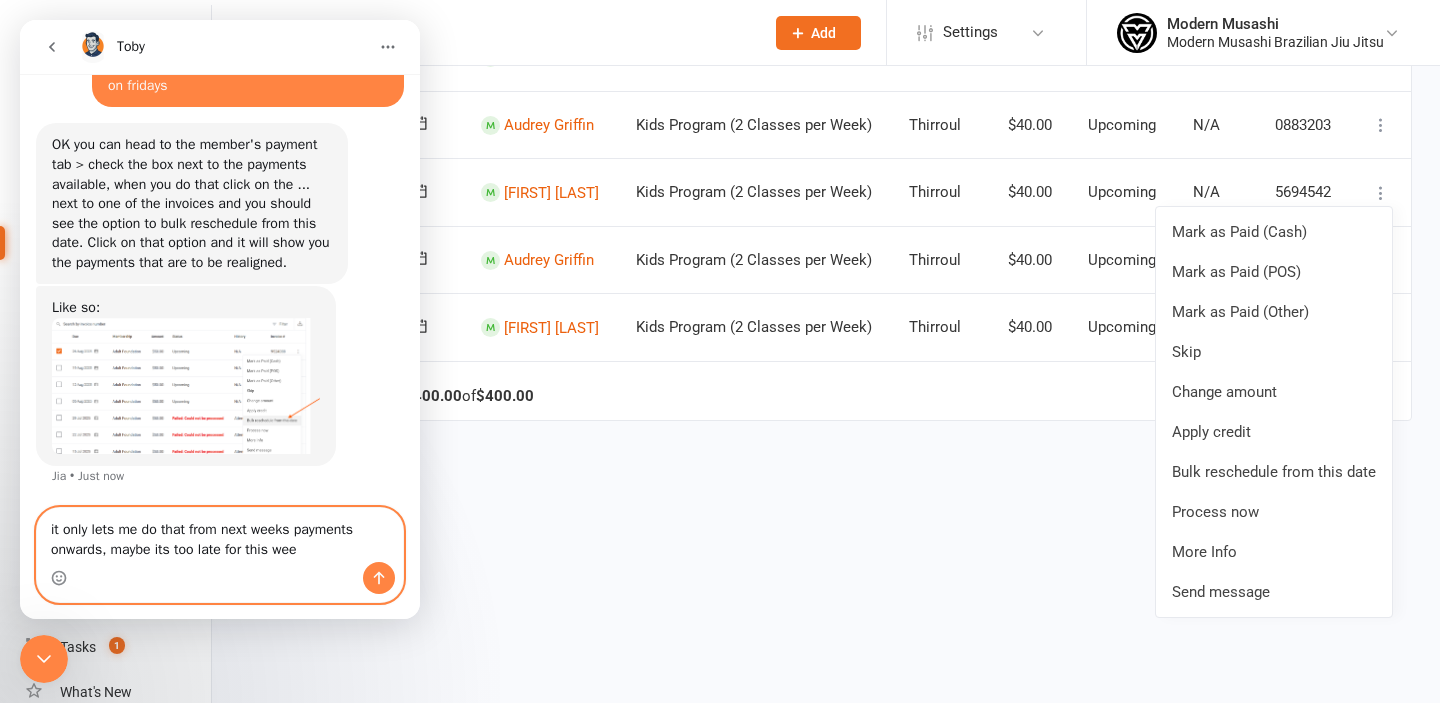 type on "it only lets me do that from next weeks payments onwards, maybe its too late for this week" 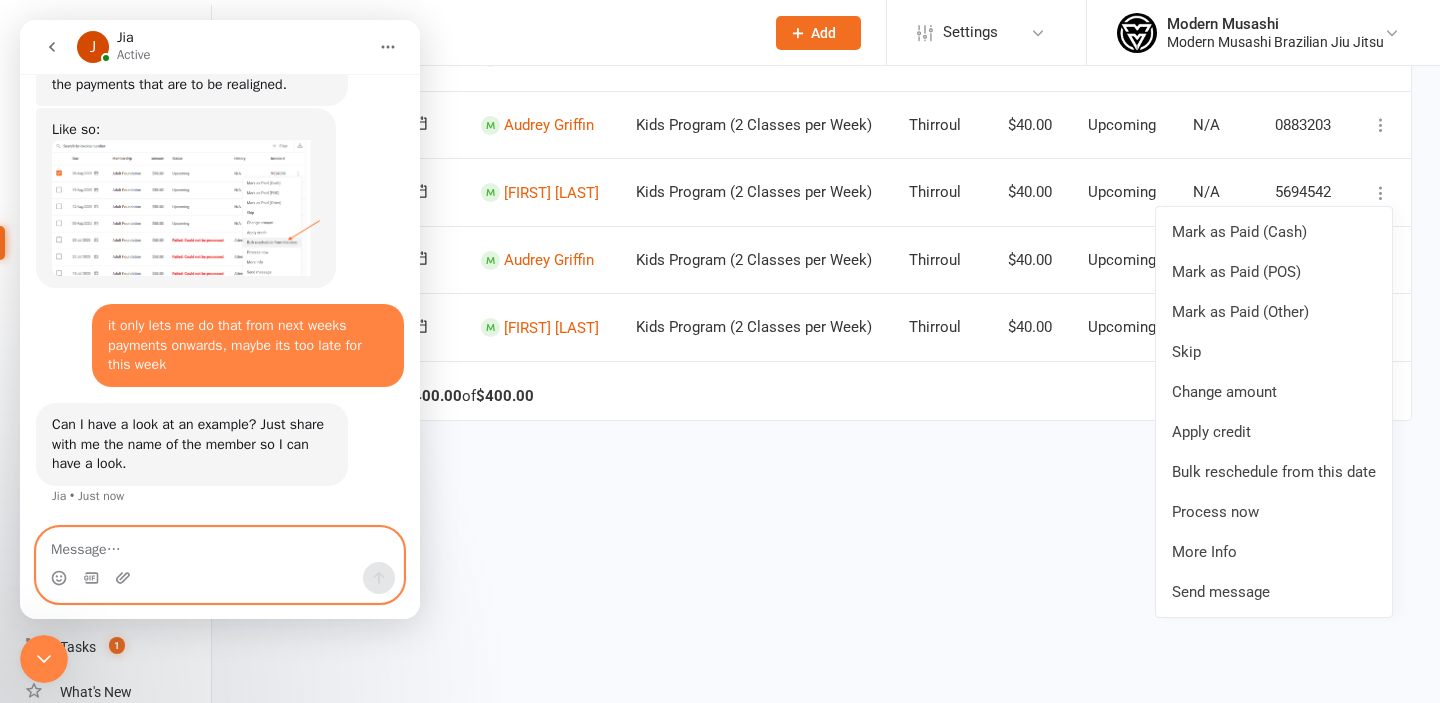 scroll, scrollTop: 3270, scrollLeft: 0, axis: vertical 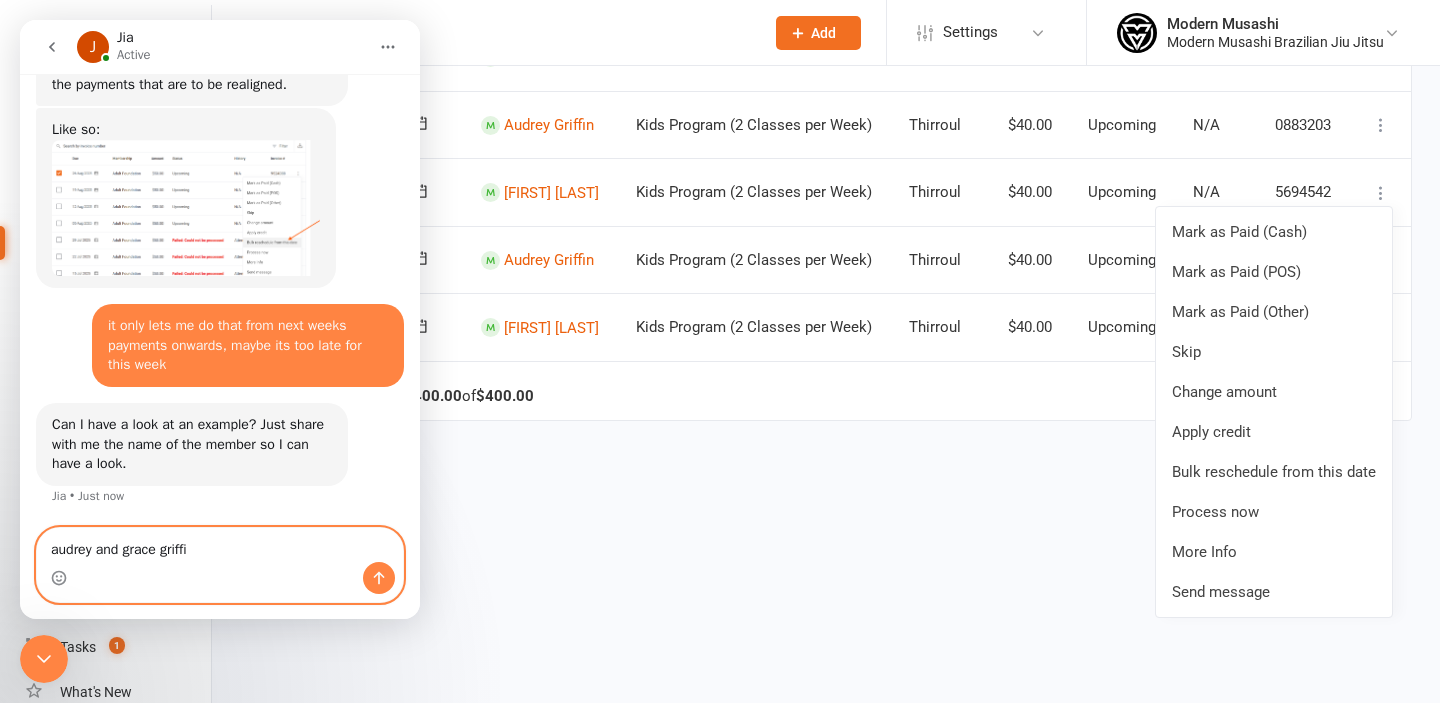 type on "audrey and grace griffin" 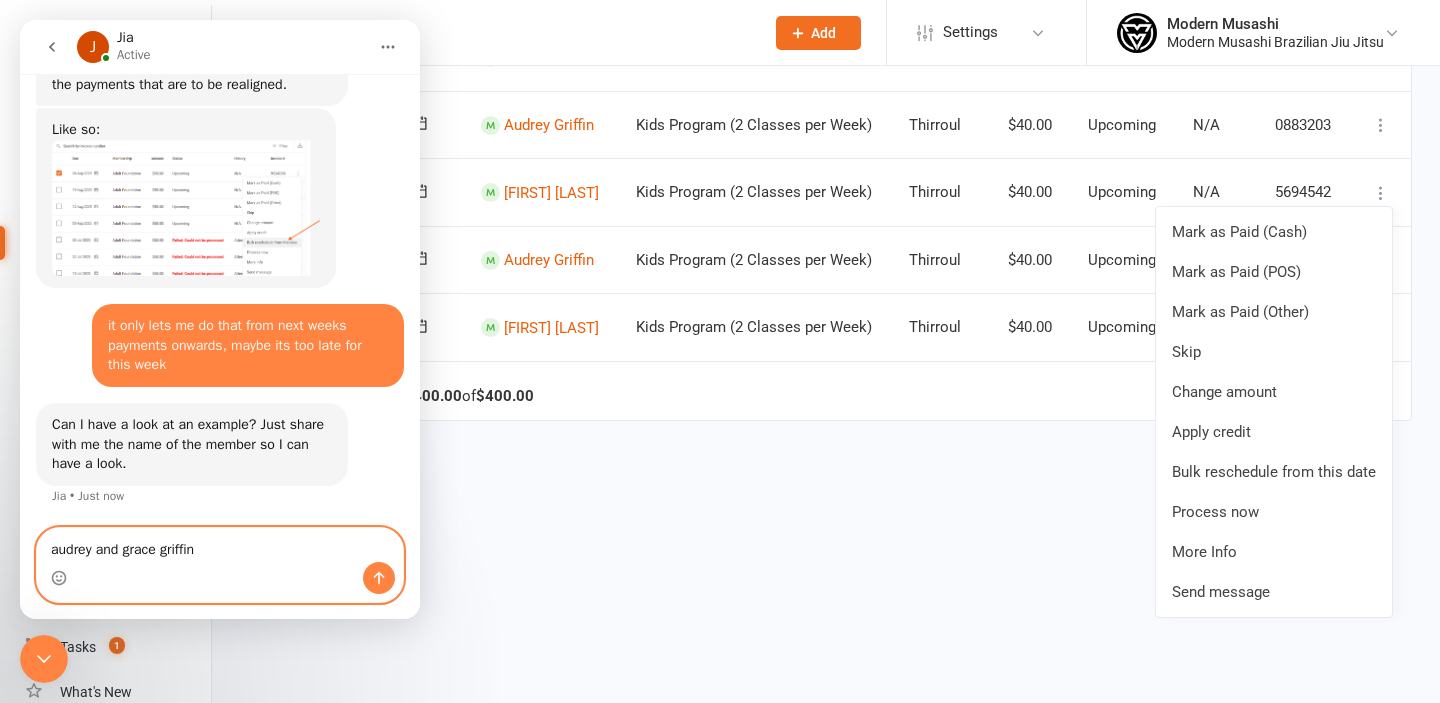 type 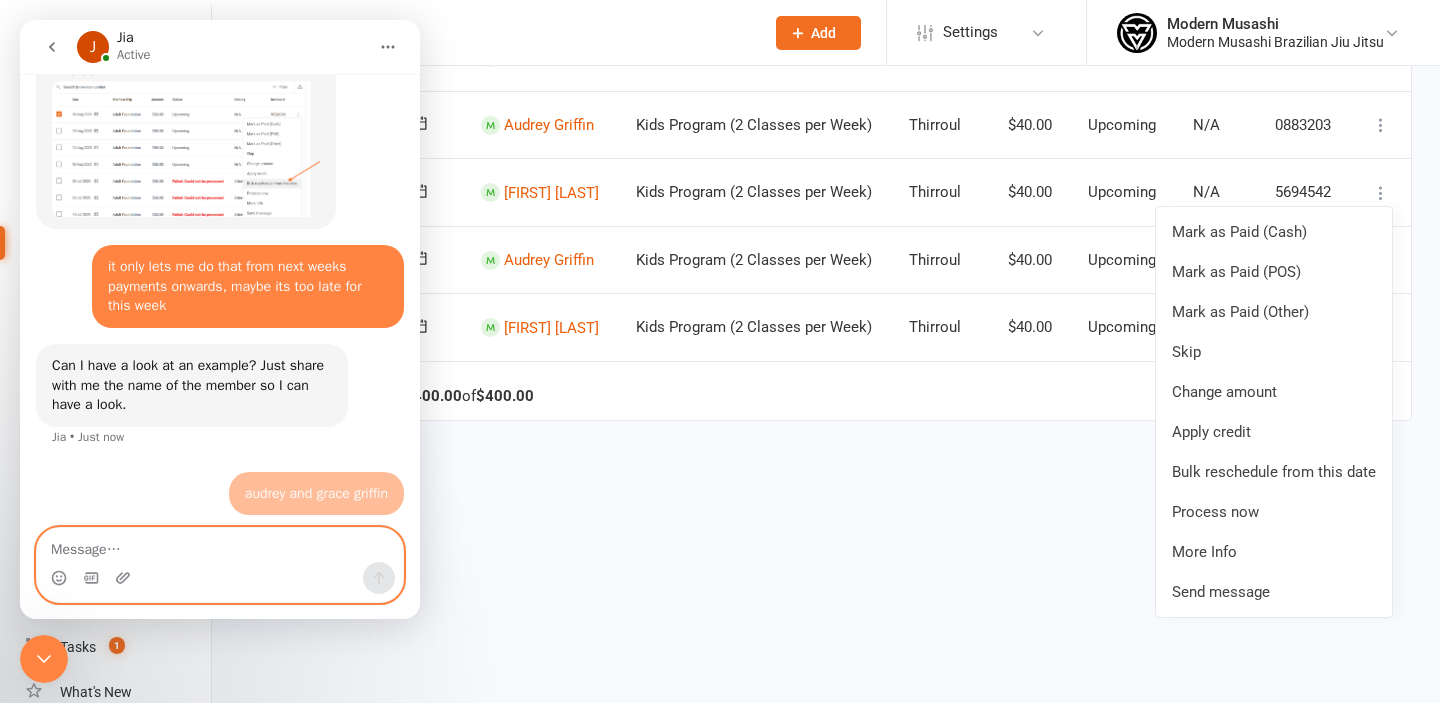 scroll, scrollTop: 3330, scrollLeft: 0, axis: vertical 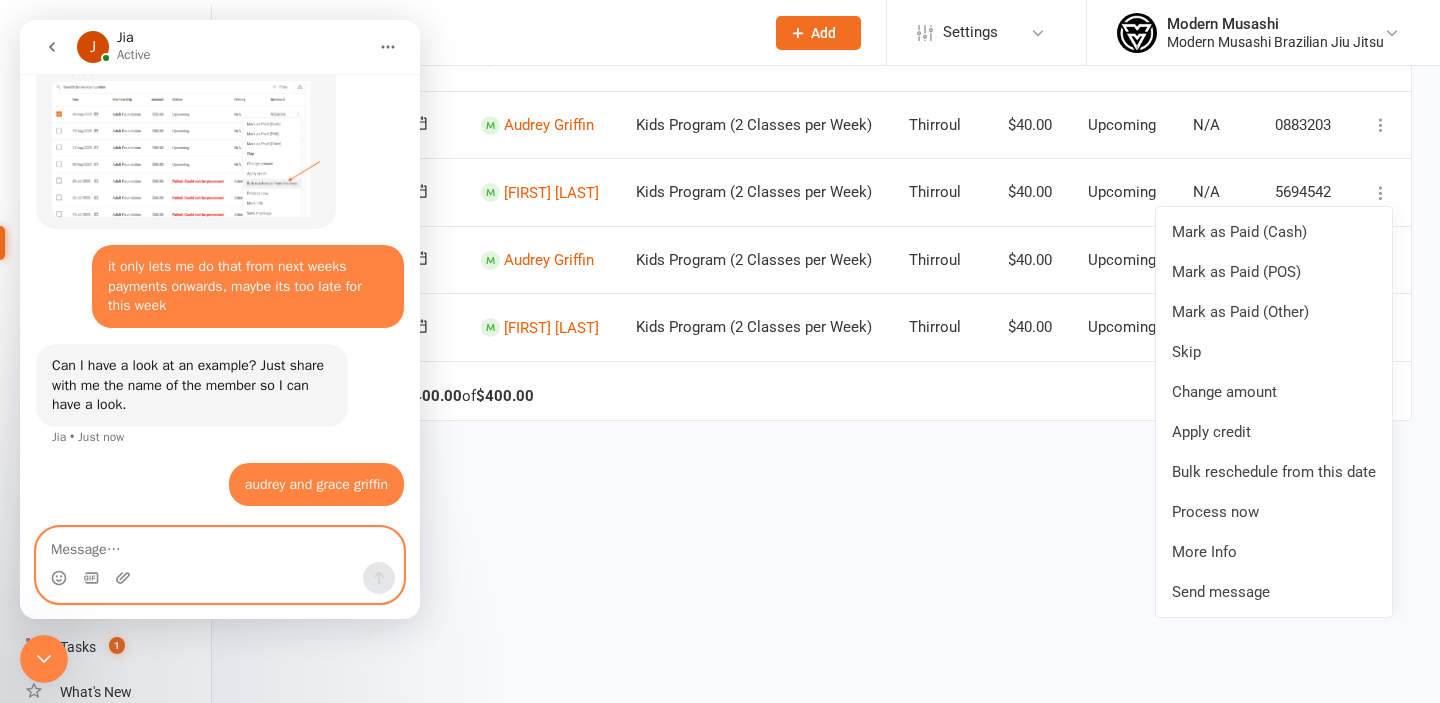 click at bounding box center (220, 545) 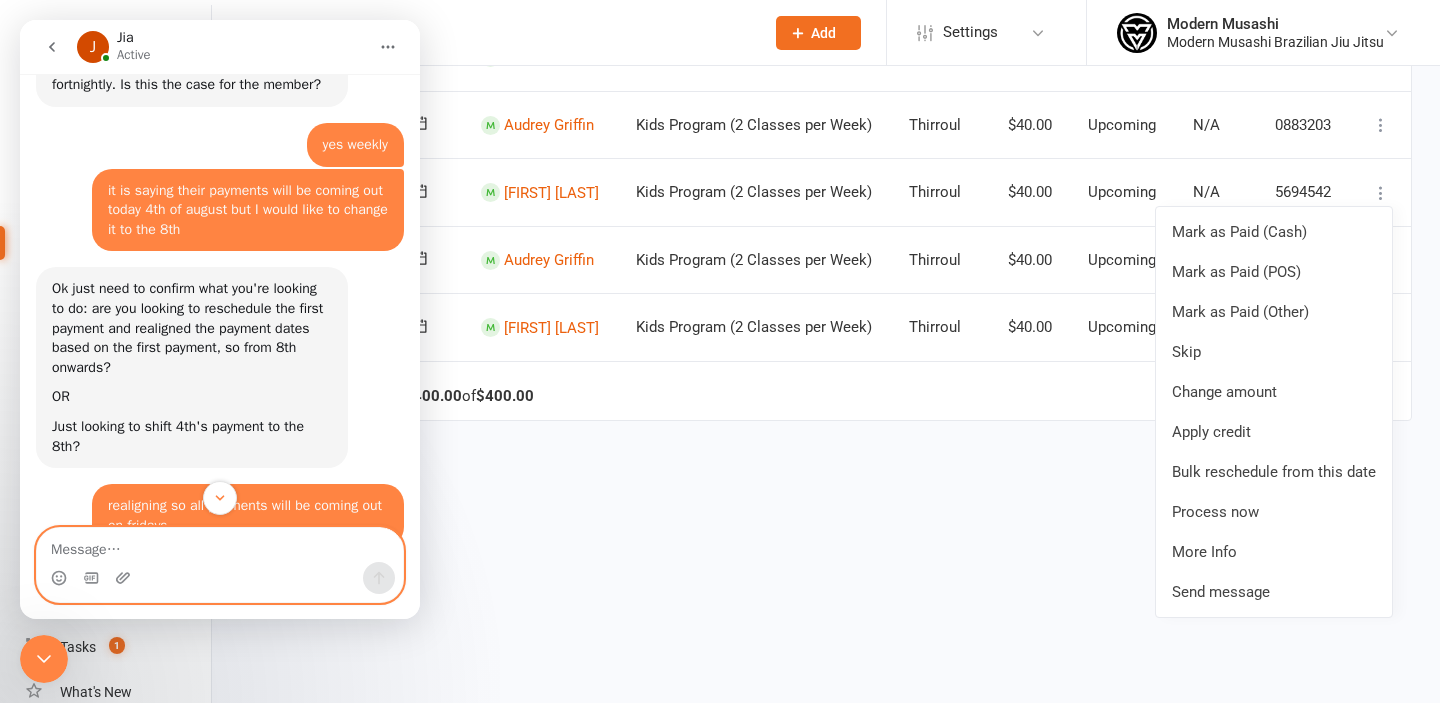 scroll, scrollTop: 3330, scrollLeft: 0, axis: vertical 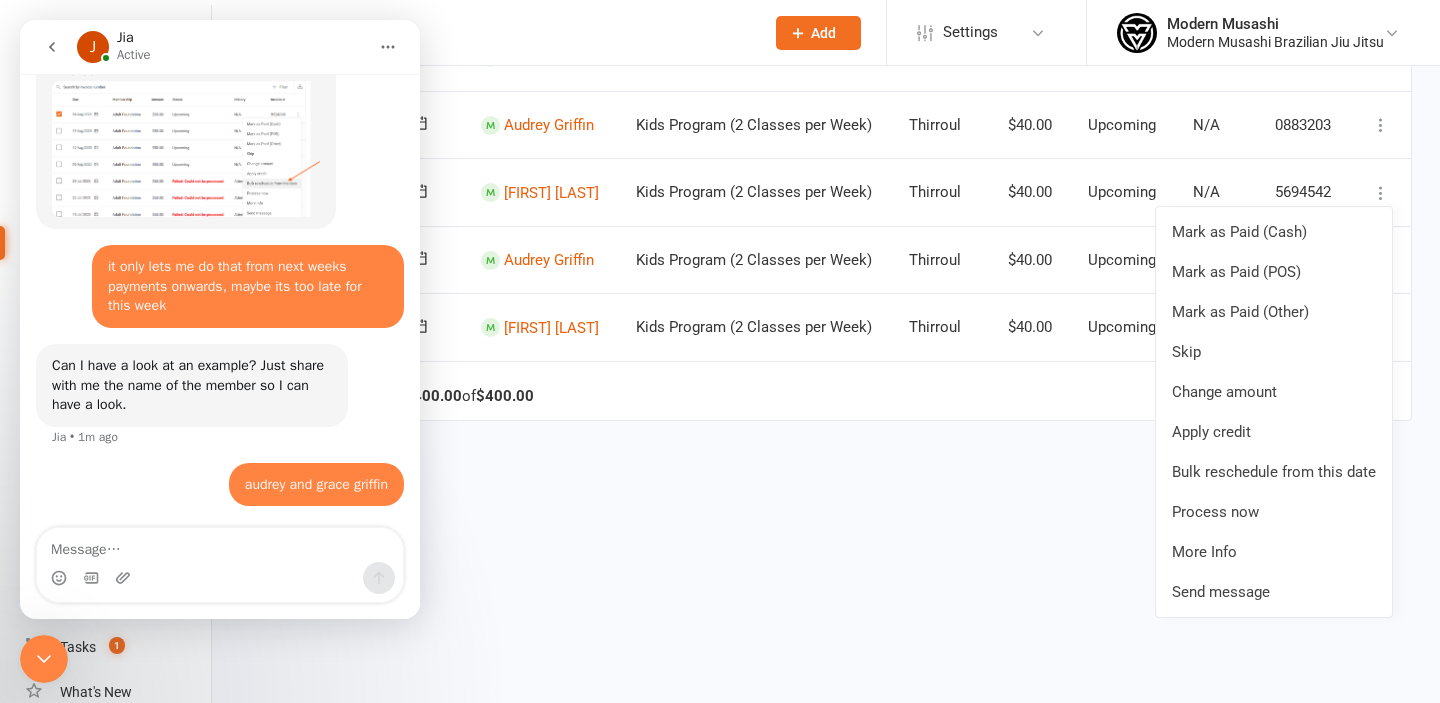 click on "Due  Contact  Membership Location Amount  Status History Invoice # Select this 01 Sep 2025
Audrey Griffin
Kids Program (2 Classes per Week) Thirroul $40.00 Upcoming N/A 6197210 Mark as Paid (Cash)  Mark as Paid (POS)  Mark as Paid (Other)  Skip  Change amount  Apply credit  Bulk reschedule from this date  Process now More Info Send message Select this 01 Sep 2025
Grace Griffin
Kids Program (2 Classes per Week) Thirroul $40.00 Upcoming N/A 0432276 Mark as Paid (Cash)  Mark as Paid (POS)  Mark as Paid (Other)  Skip  Change amount  Apply credit  Bulk reschedule from this date  Process now More Info Send message Select this 25 Aug 2025
Audrey Griffin
Kids Program (2 Classes per Week) Thirroul $40.00 Upcoming N/A 5485920 Mark as Paid (Cash)  Mark as Paid (POS)  Mark as Paid (Other)  Skip  Change amount  Apply credit  Bulk reschedule from this date  Process now More Info Send message Select this 25 Aug 2025
Grace Griffin
Kids Program (2 Classes per Week) Thirroul $40.00 N/A" at bounding box center (826, 152) 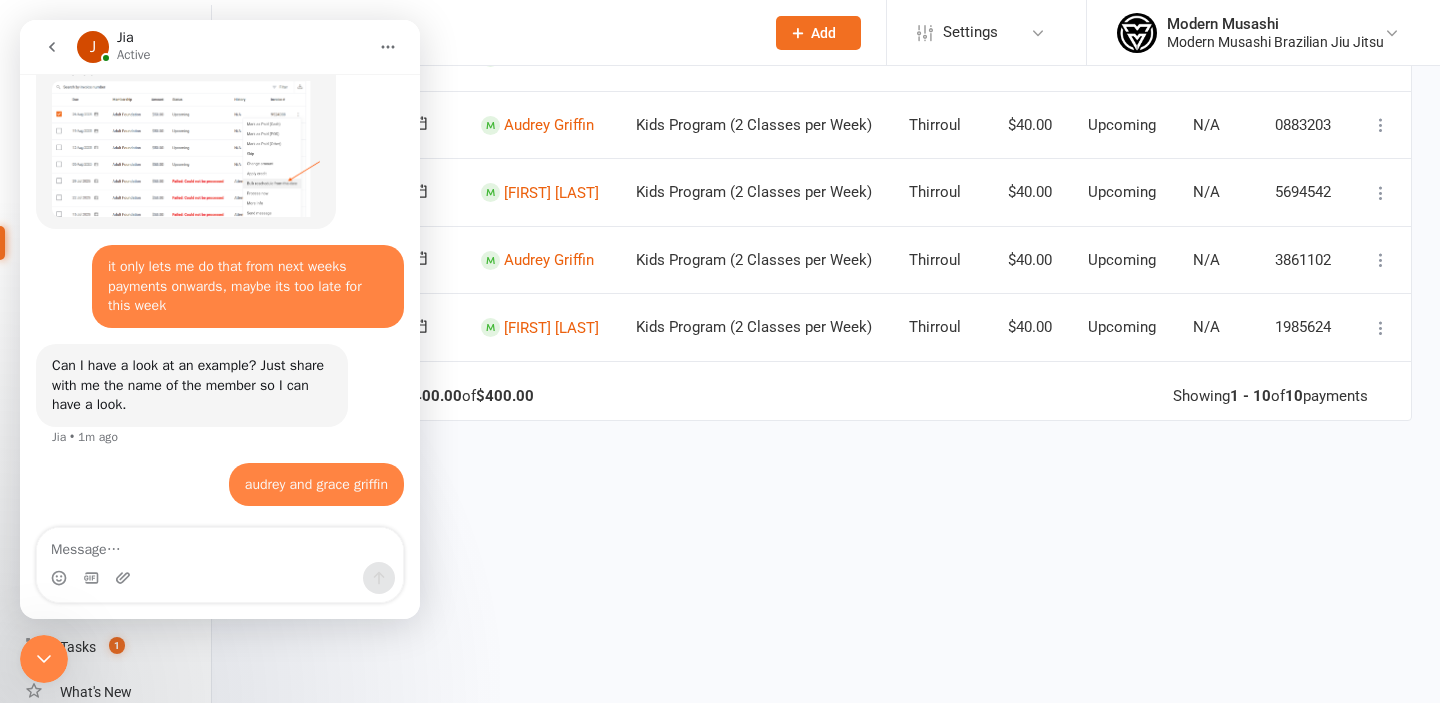 click at bounding box center [52, 47] 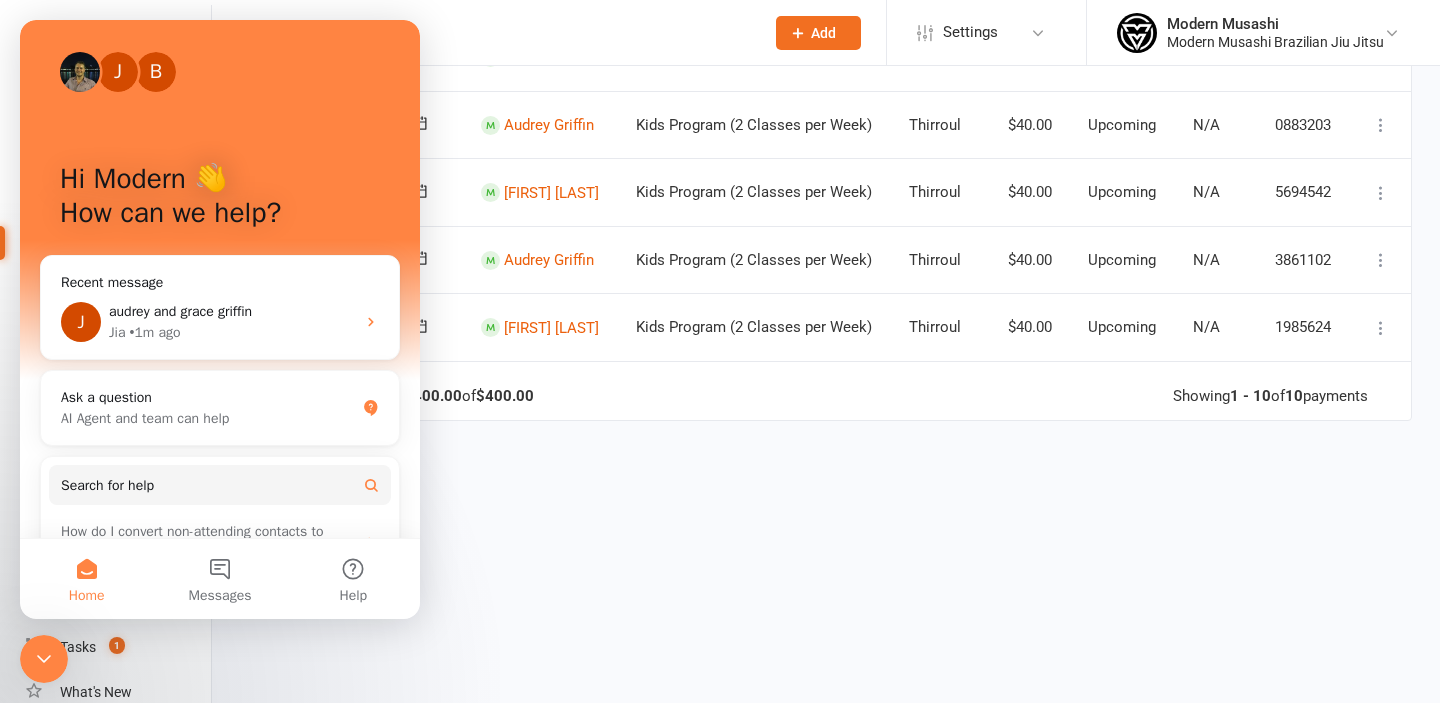 scroll, scrollTop: 0, scrollLeft: 0, axis: both 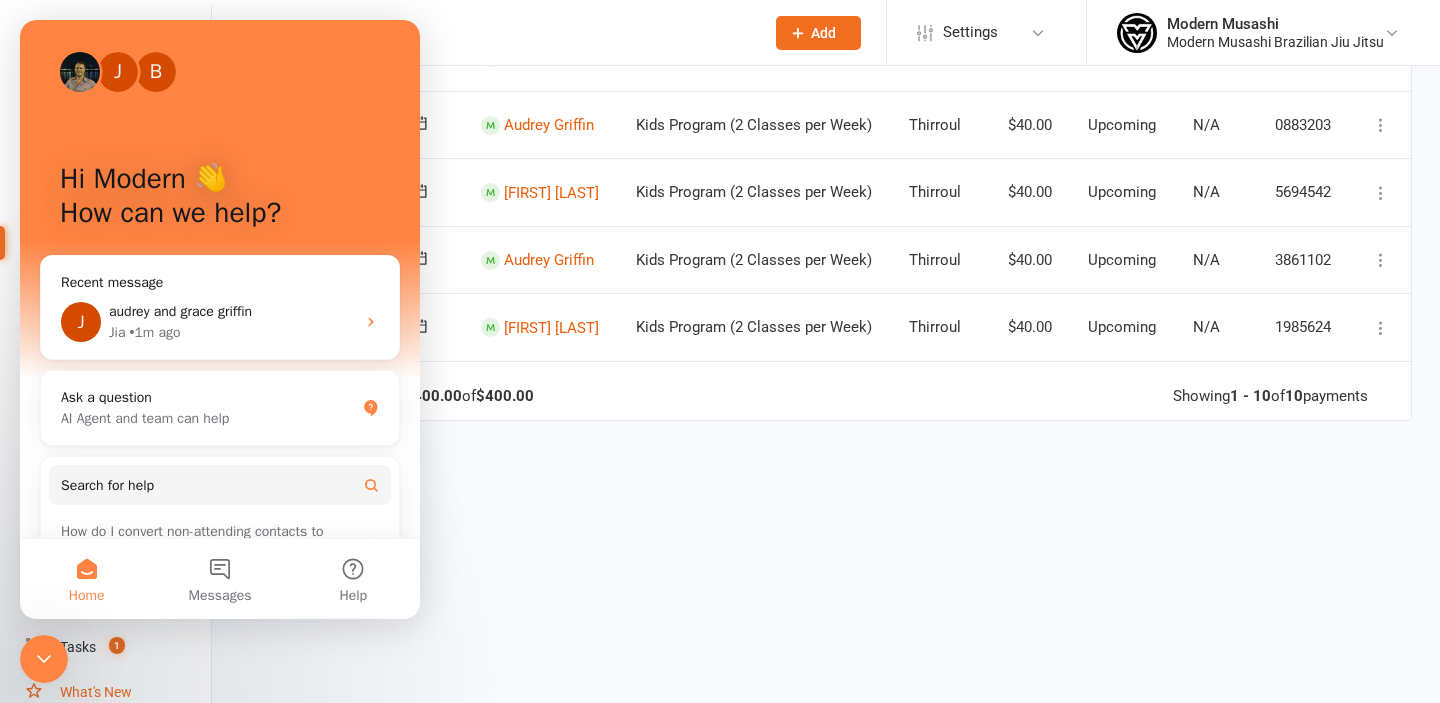 click on "What's New" at bounding box center [118, 692] 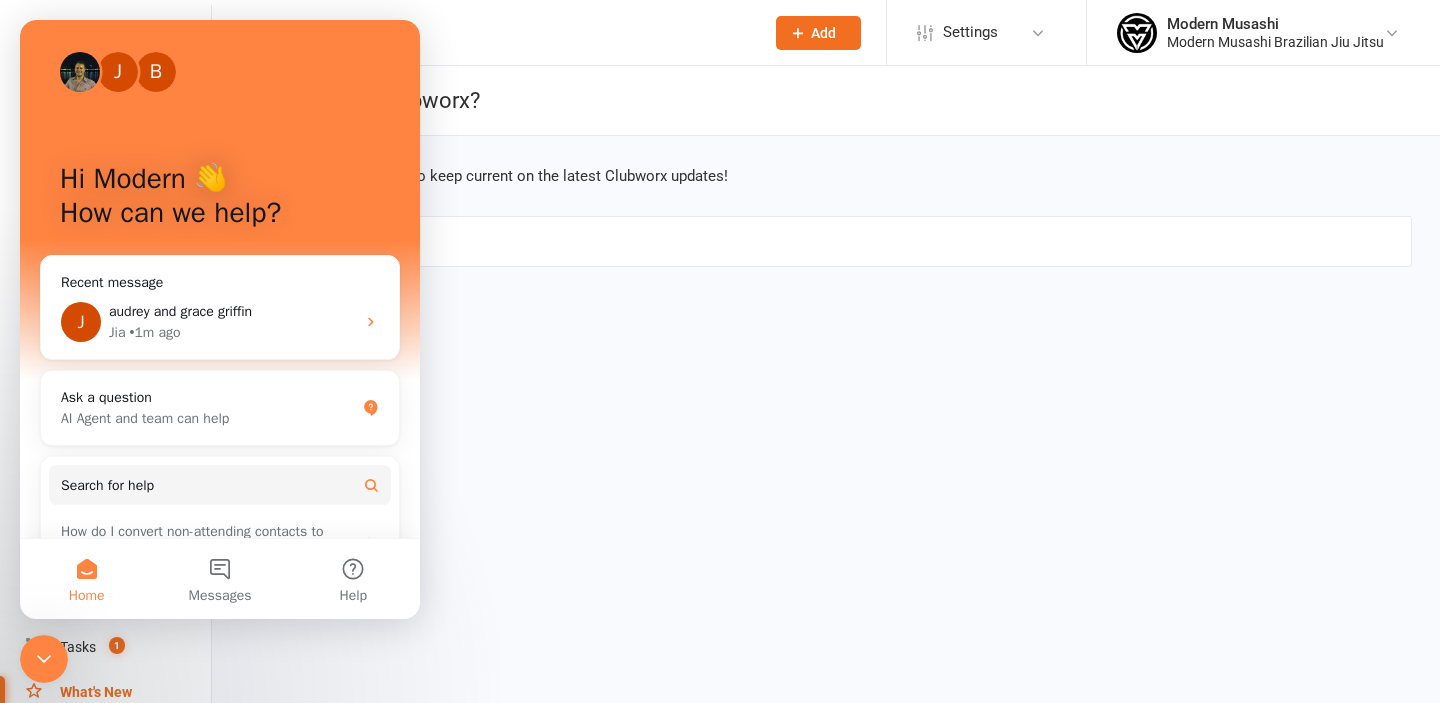 scroll, scrollTop: 0, scrollLeft: 0, axis: both 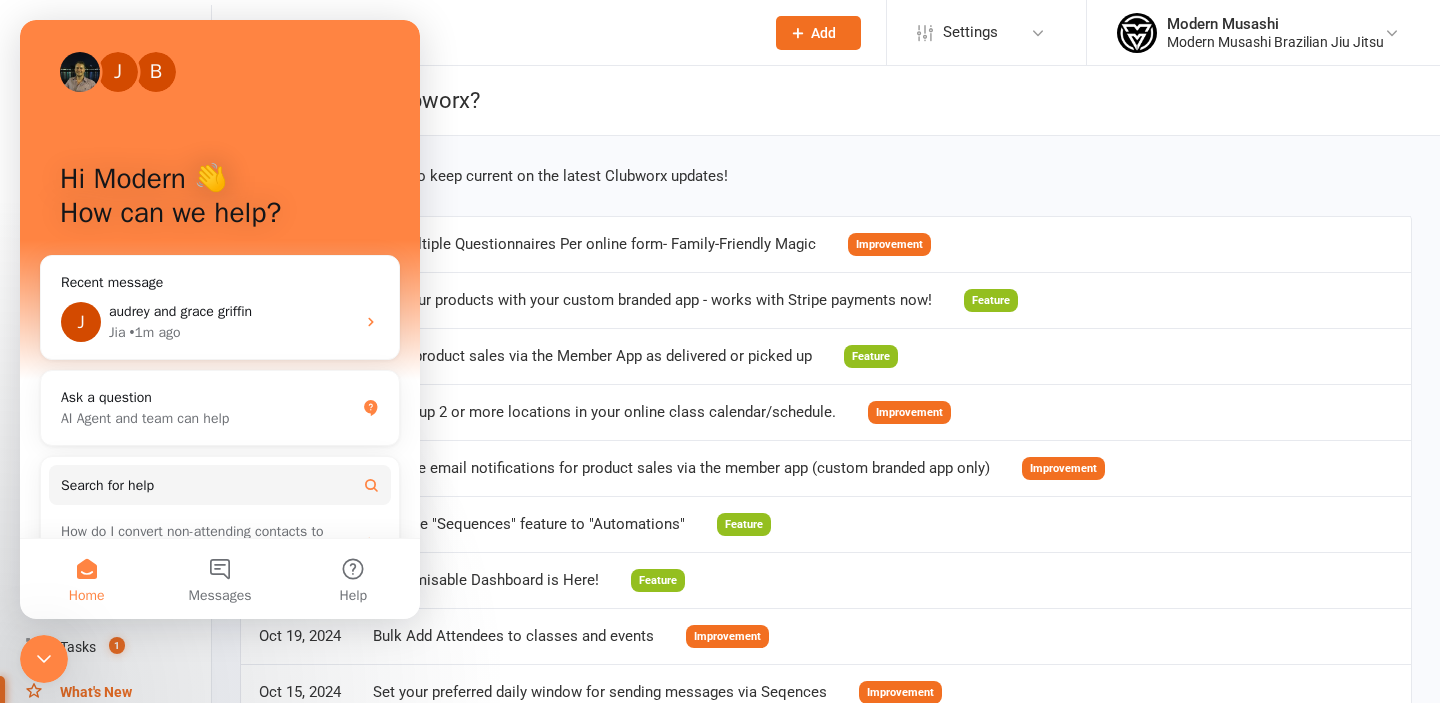 click at bounding box center [44, 659] 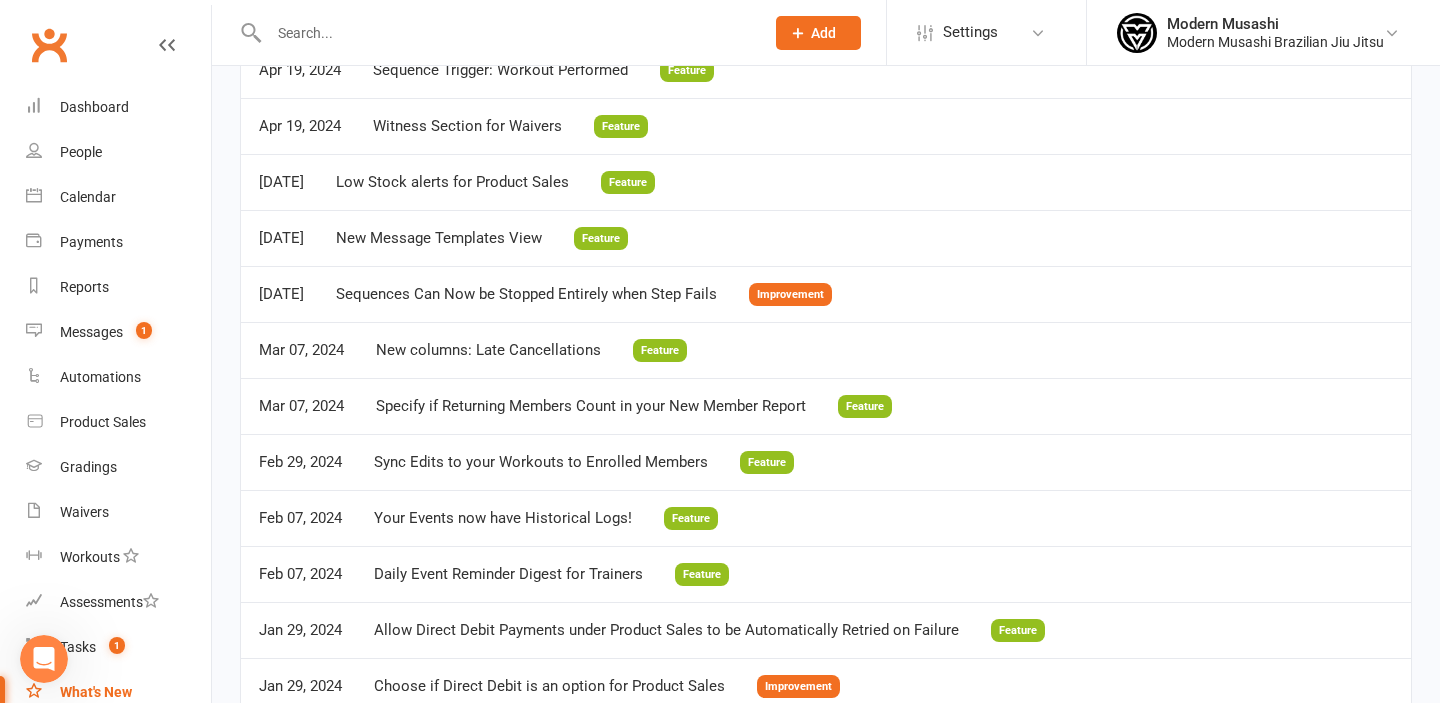 scroll, scrollTop: 0, scrollLeft: 0, axis: both 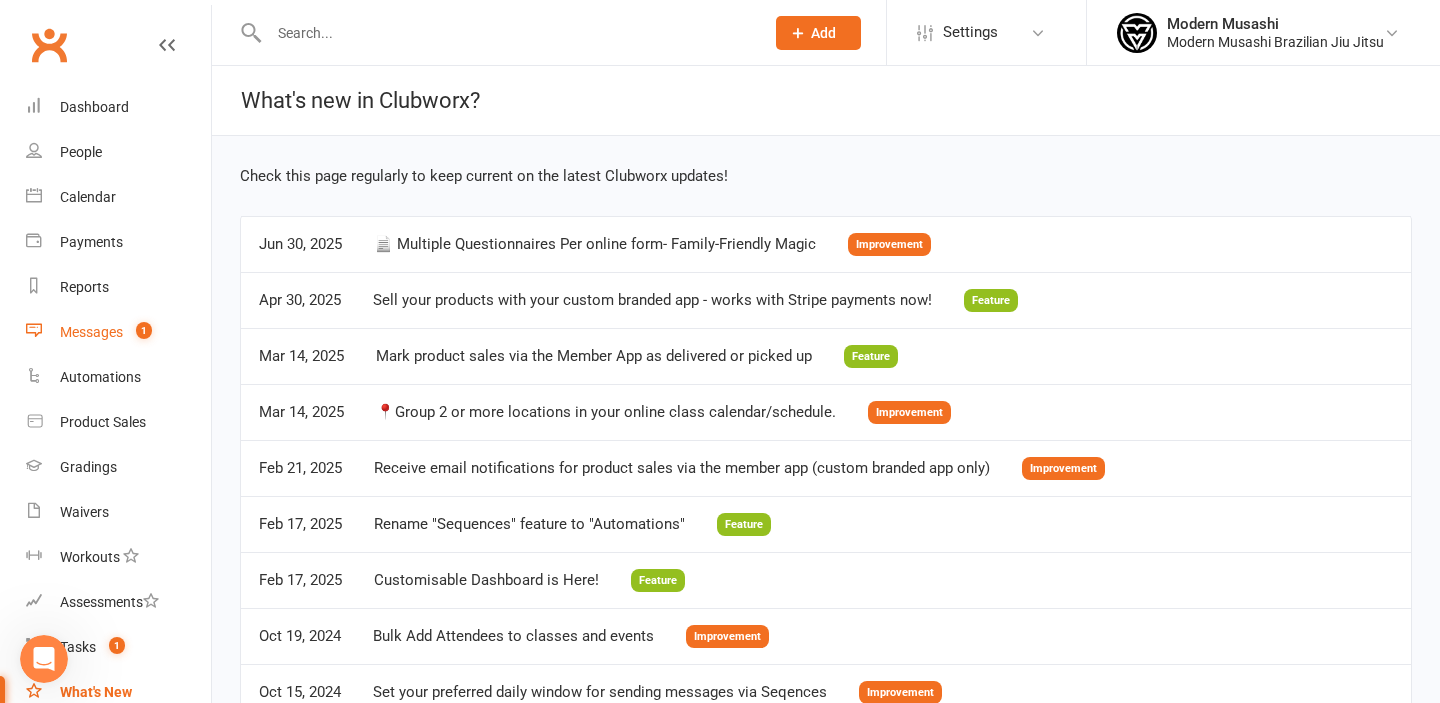 click on "1" at bounding box center [144, 330] 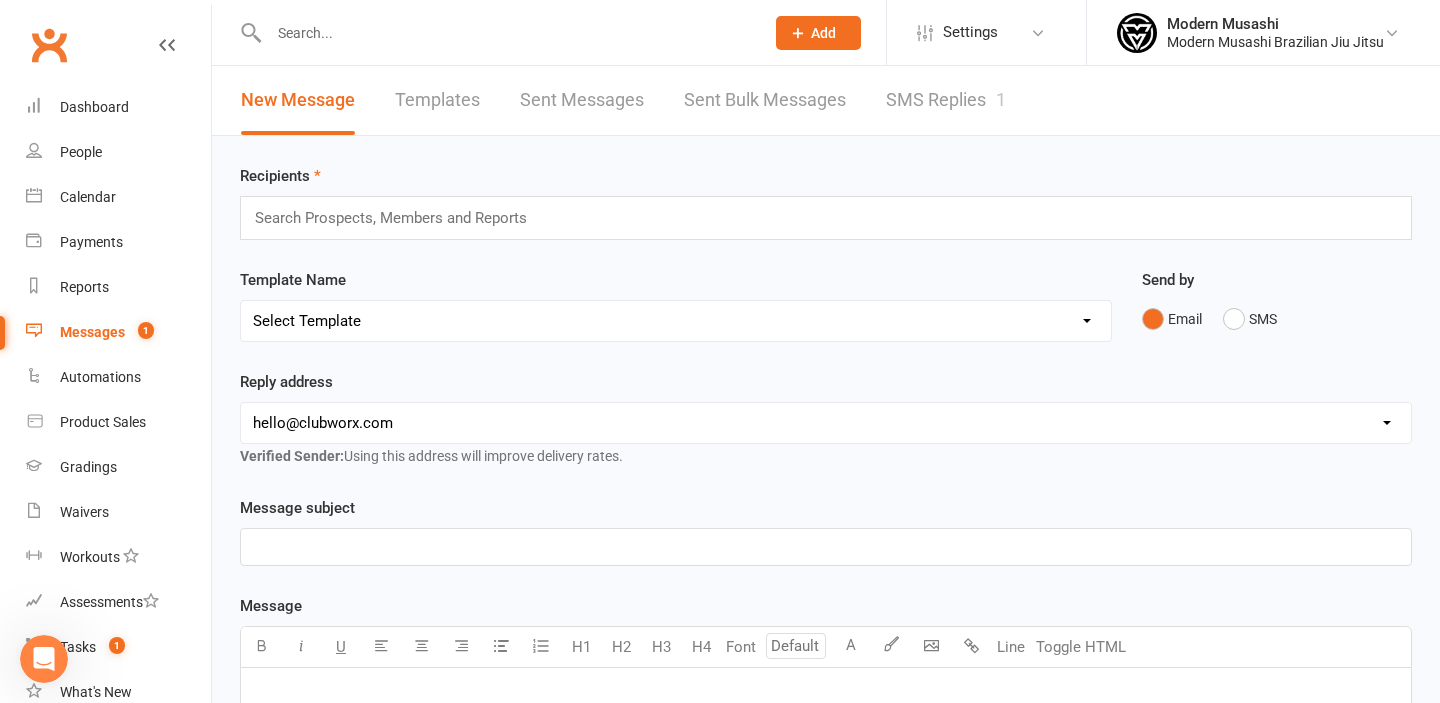 click 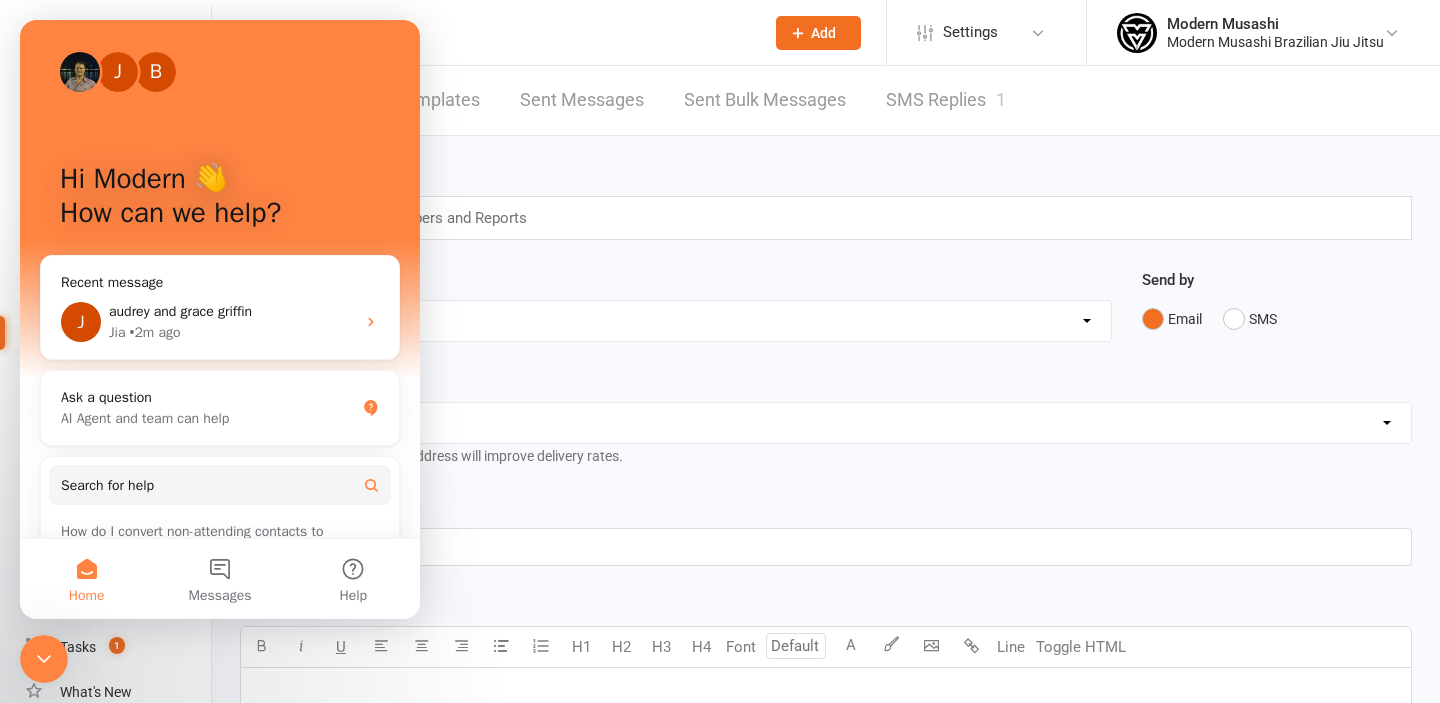 click on "Search Prospects, Members and Reports" at bounding box center (826, 218) 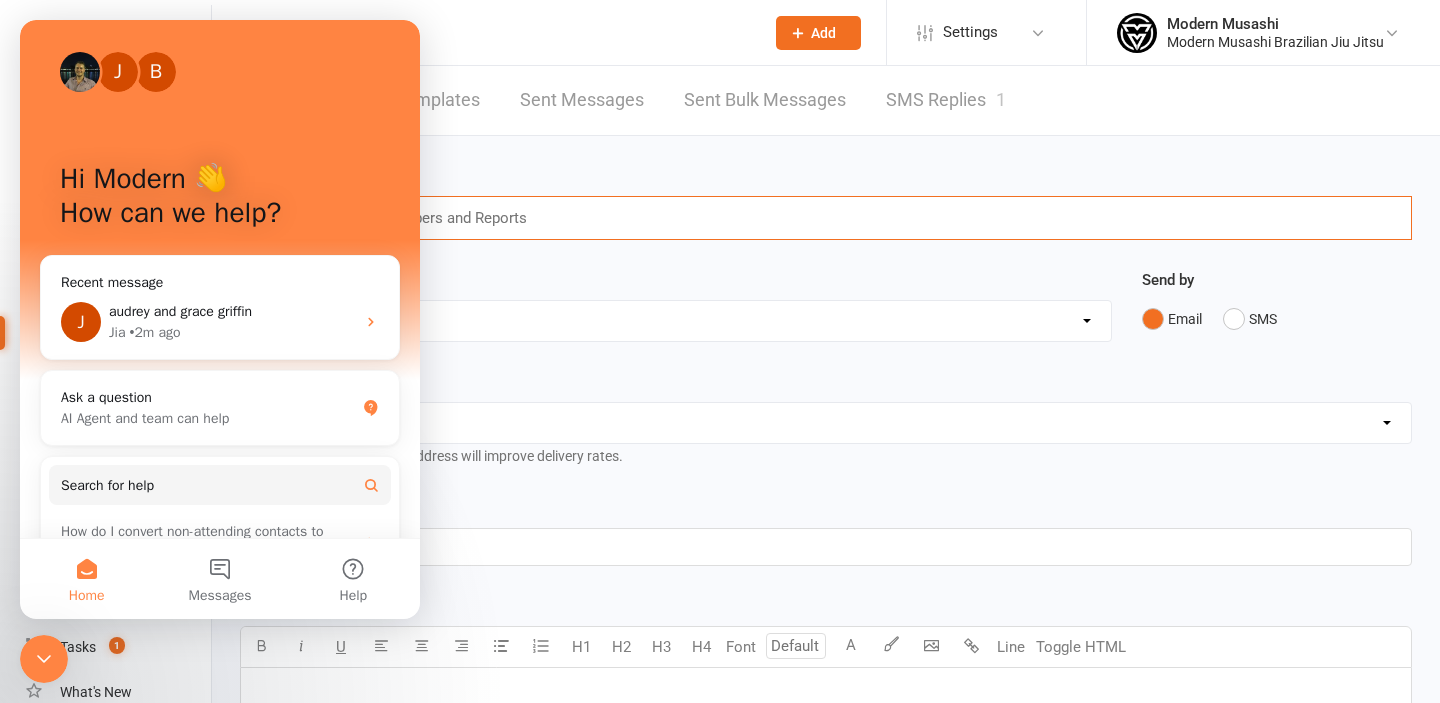click on "Recipients Search Prospects, Members and Reports Template Name Select Template [SMS] Book your free trial [SMS] [Default template - review before using] Appointment reminder [SMS] [Default template - review before using] Missed class [SMS] [Default template - review before using] Initial response to enquiry [SMS] [Default template - review before using] Flash sale [Email] [Default template - review before using] Newsletter Email Template - Monthly Edition [SMS] [Default template - review before using] Sign up offer [SMS] [Default template - review before using] Inactive member [SMS] [Default template - review before using] Membership upgrade [SMS] [Default template - review before using] Suspension confirmation [SMS] [Default template - review before using] Follow up from free trial class [Email] [Default template - review before using] Message 1 - New Paid Trial: Welcome Email (Sent Immediately After Signup) [Email] [Default template - review before using] Message 3: Motivation + Social Proof (Day 3) Send by" at bounding box center [826, 703] 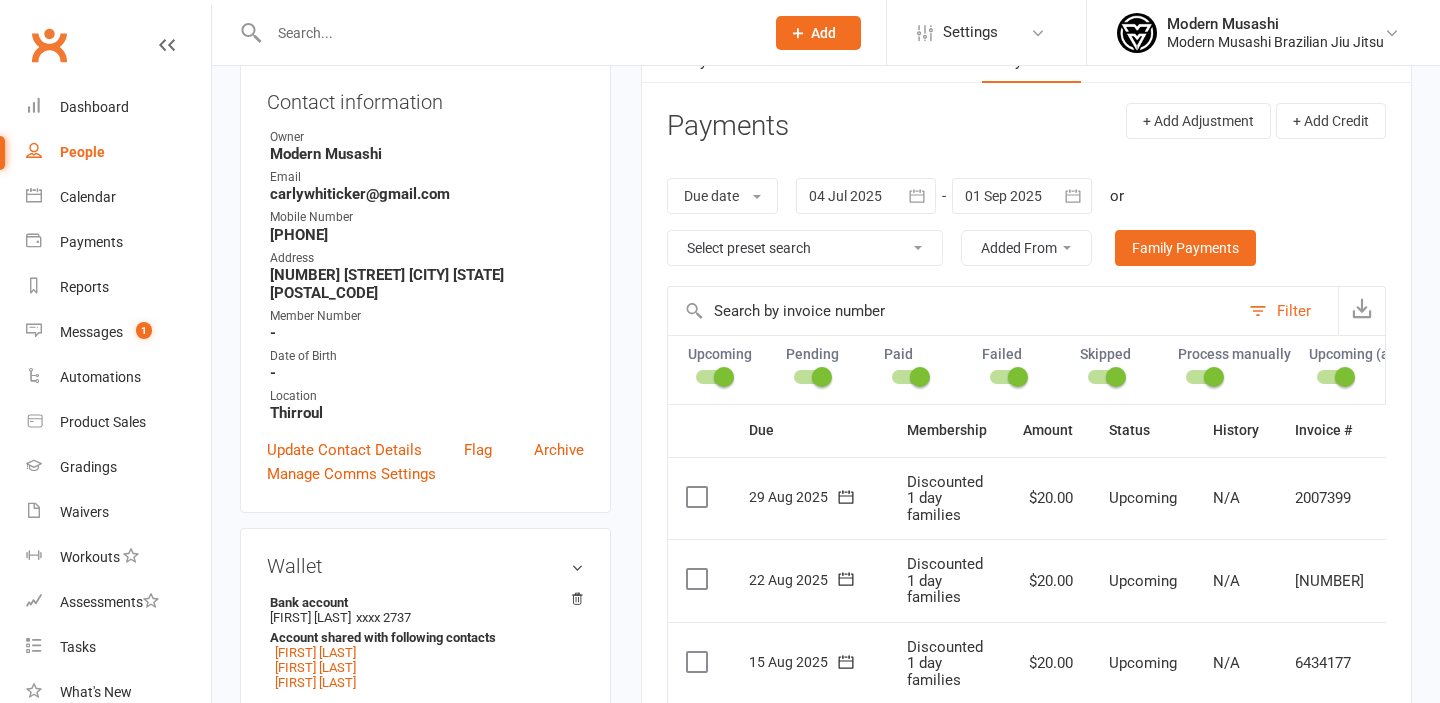 scroll, scrollTop: 217, scrollLeft: 0, axis: vertical 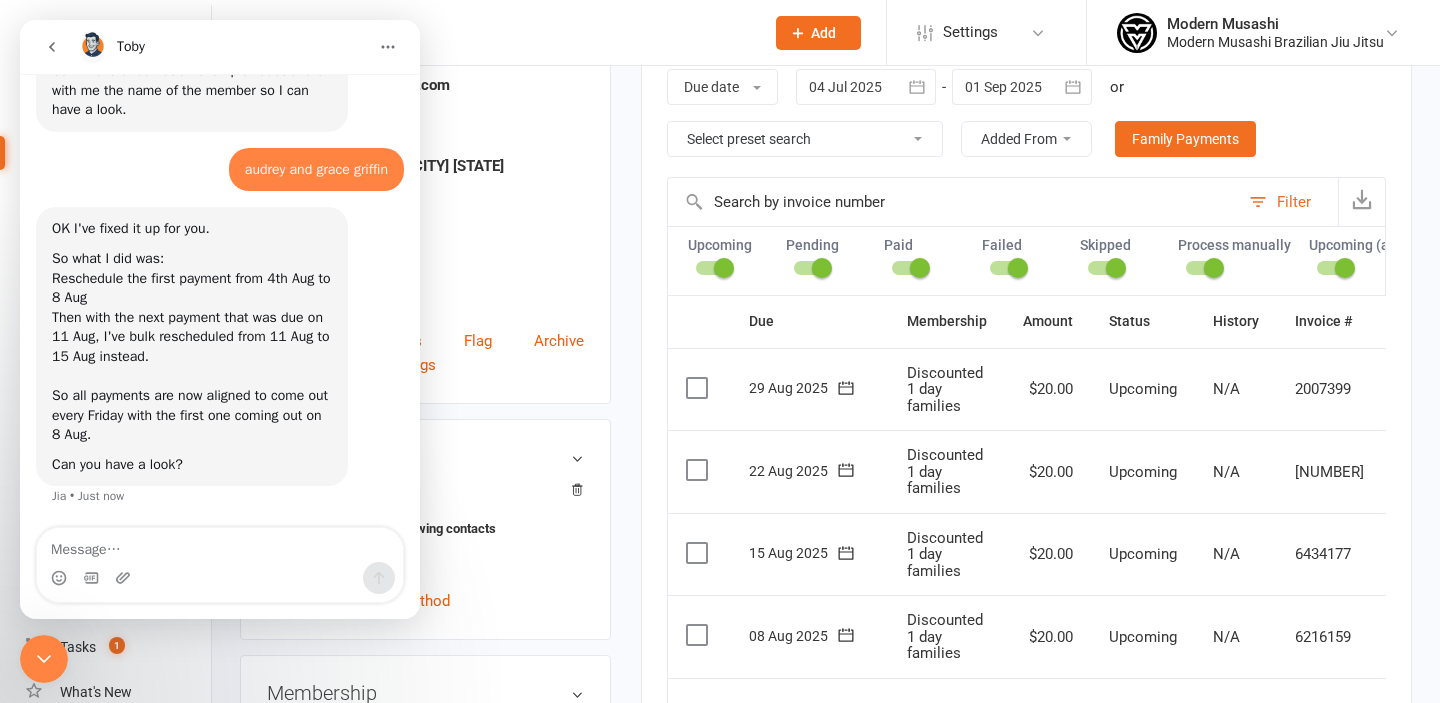 click at bounding box center (220, 545) 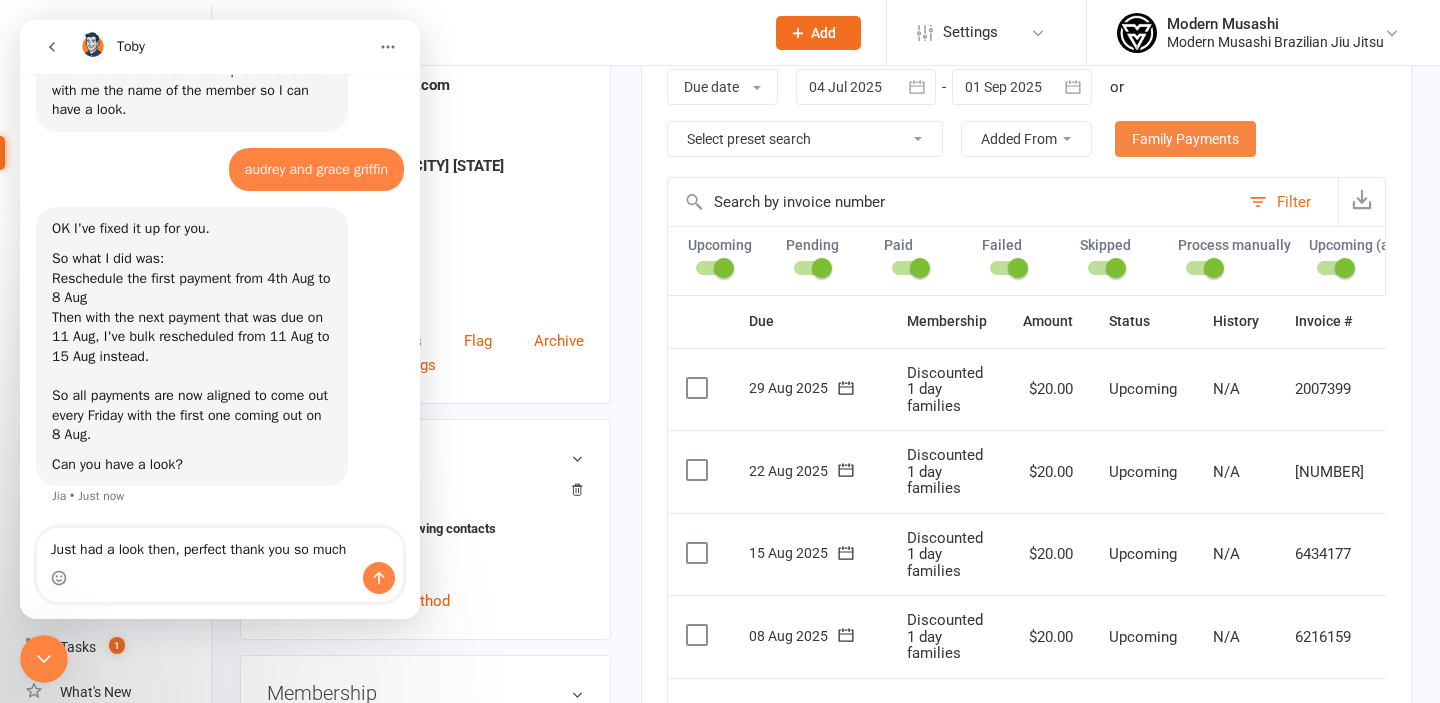 type on "Just had a look then, perfect thank you so much" 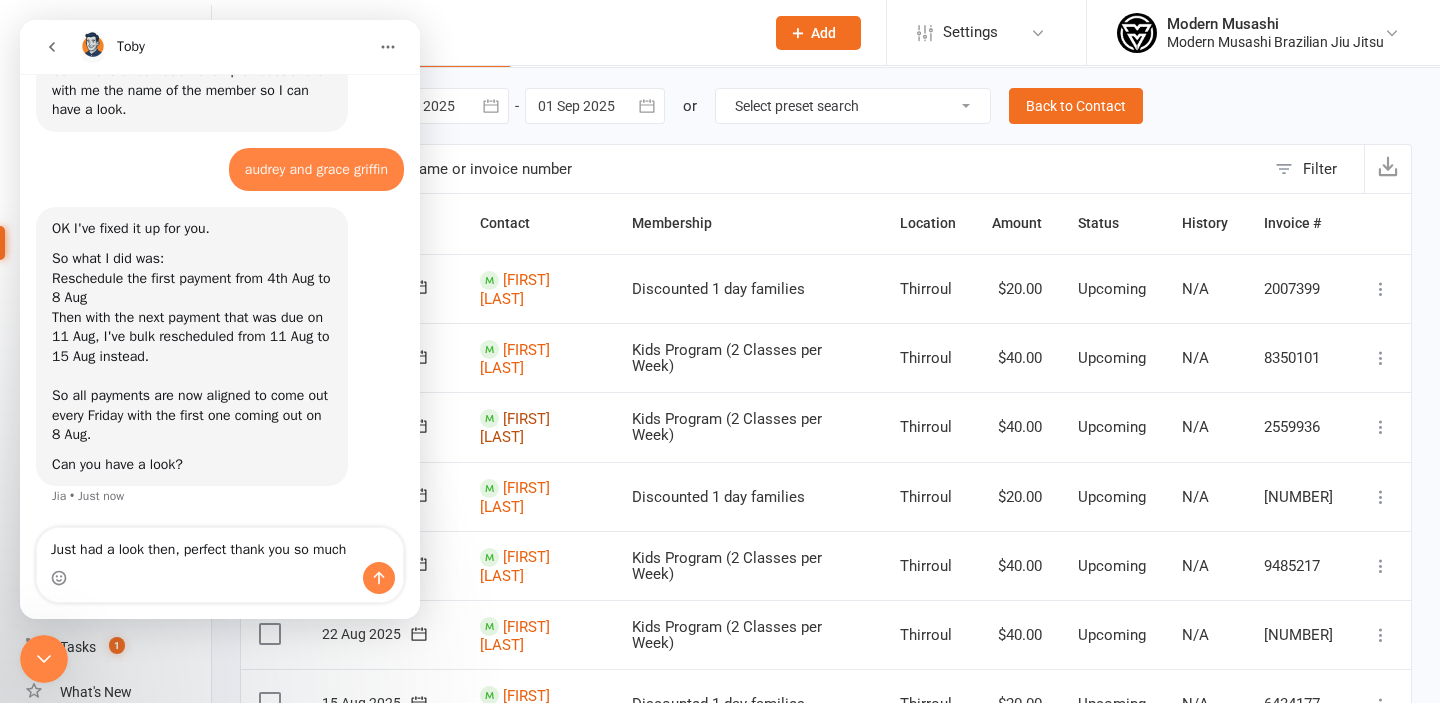 scroll, scrollTop: 0, scrollLeft: 0, axis: both 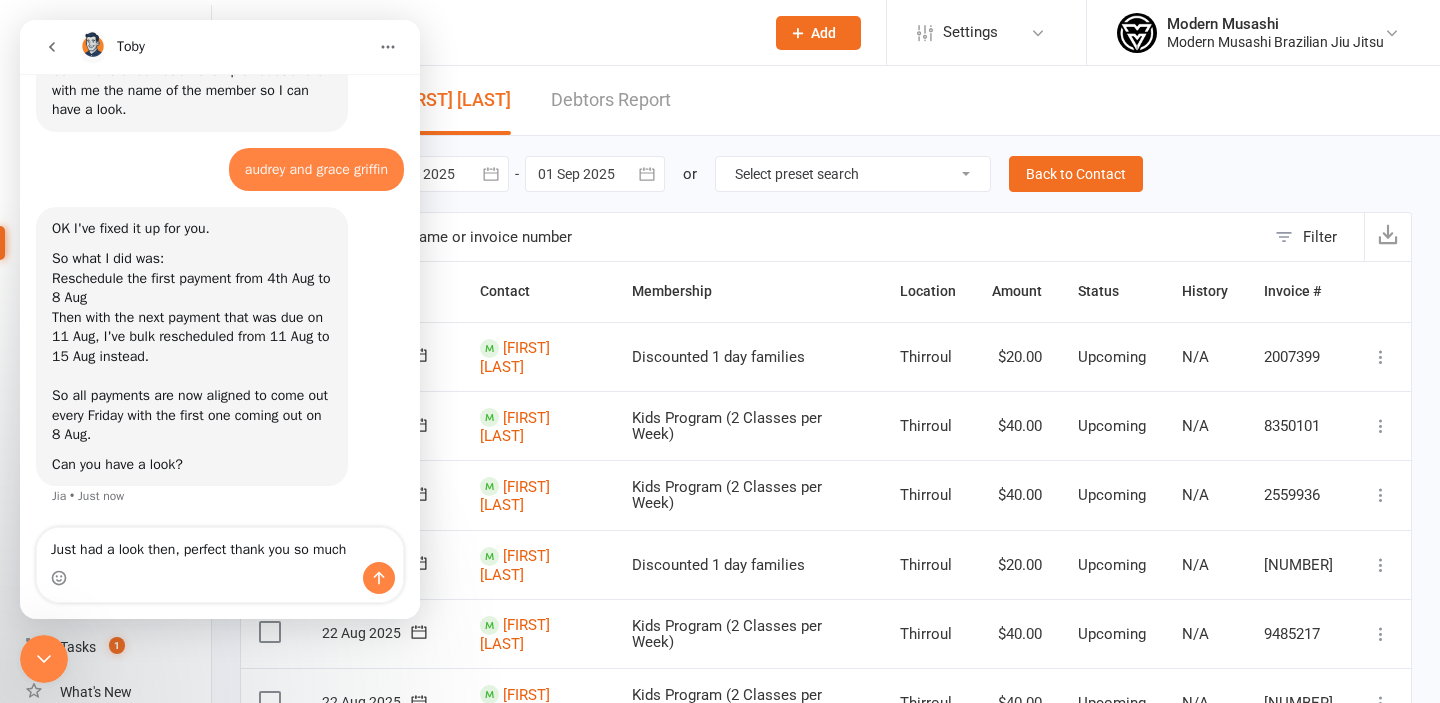 click 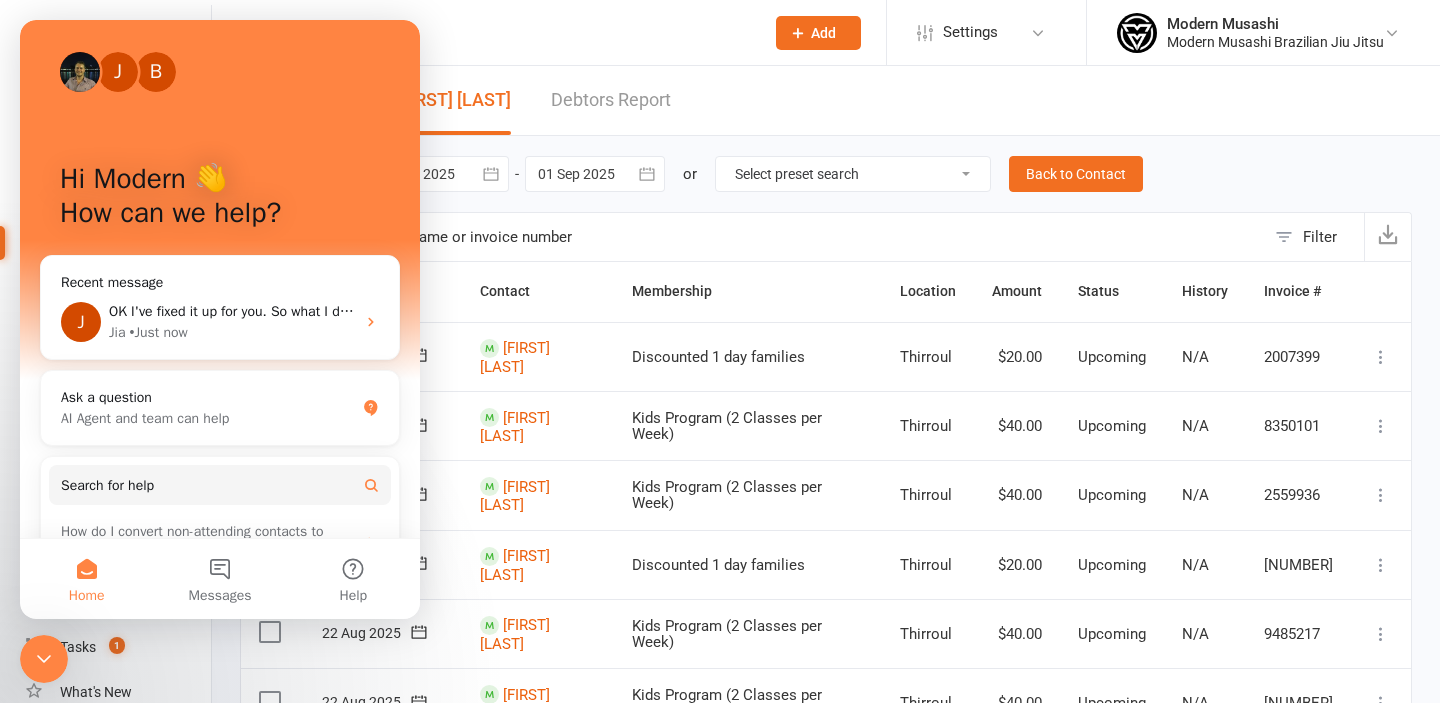 click at bounding box center (44, 659) 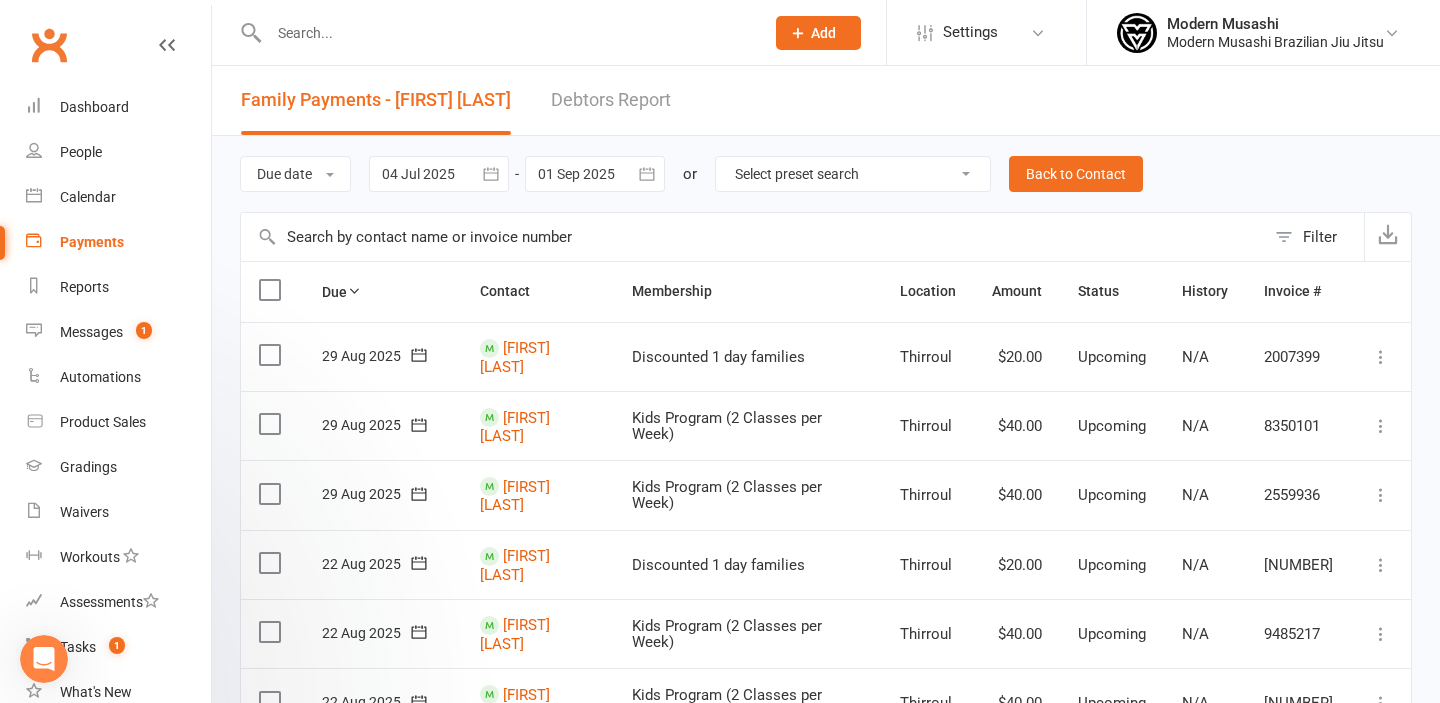 scroll, scrollTop: 0, scrollLeft: 0, axis: both 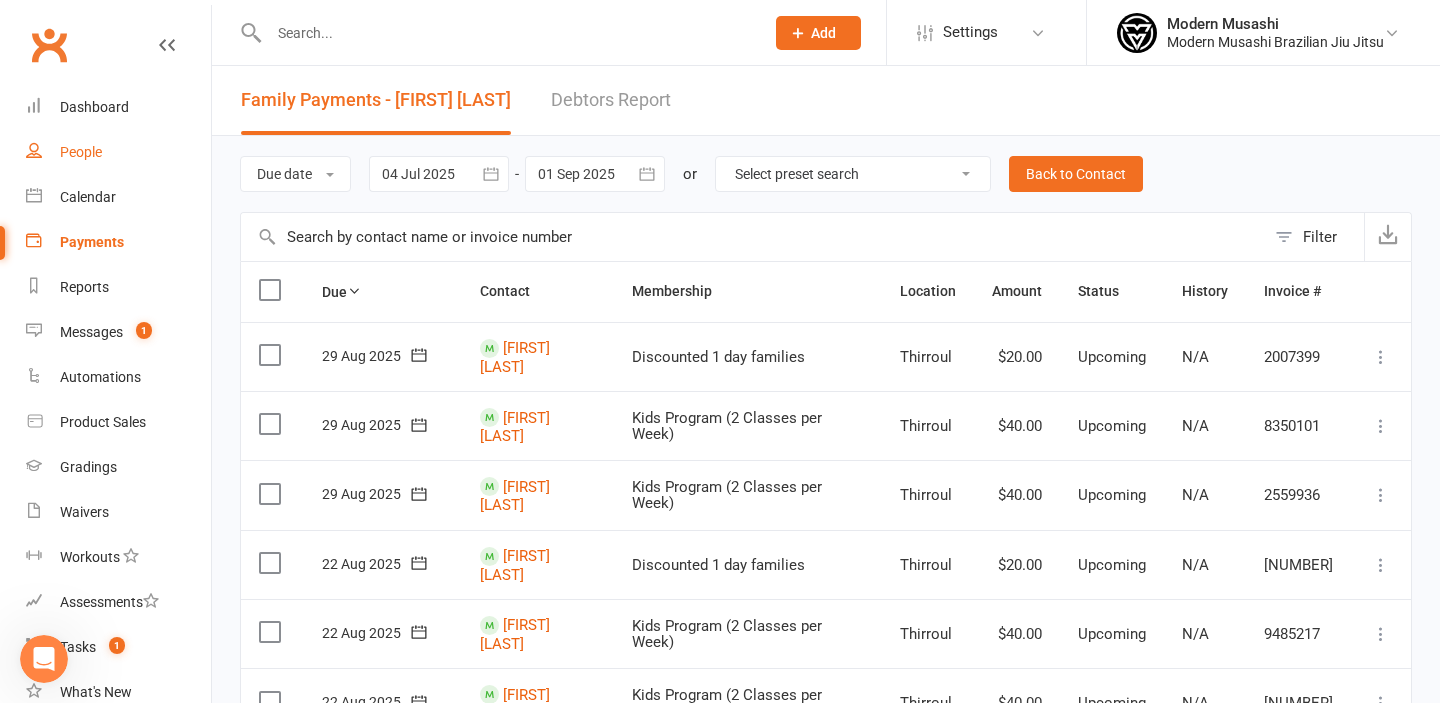 click on "People" at bounding box center (81, 152) 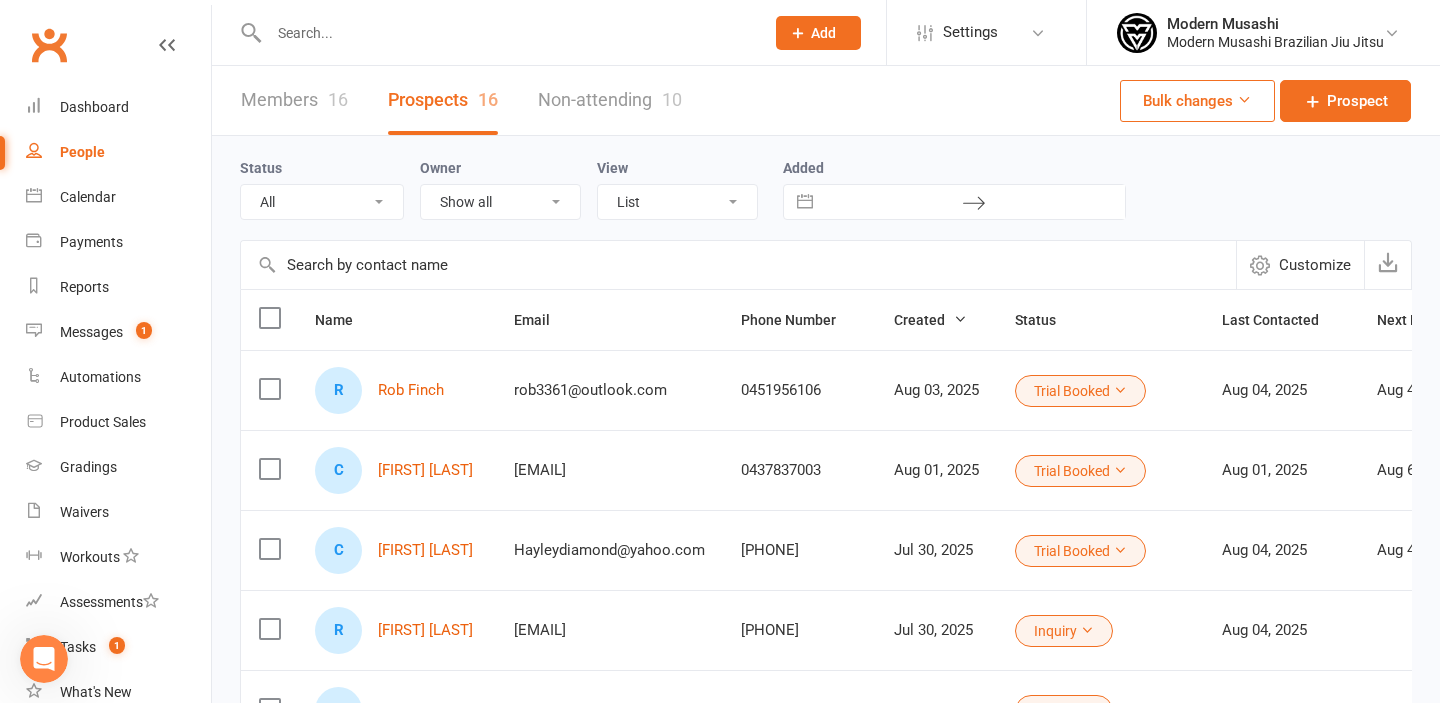 click on "Members 16" at bounding box center [294, 100] 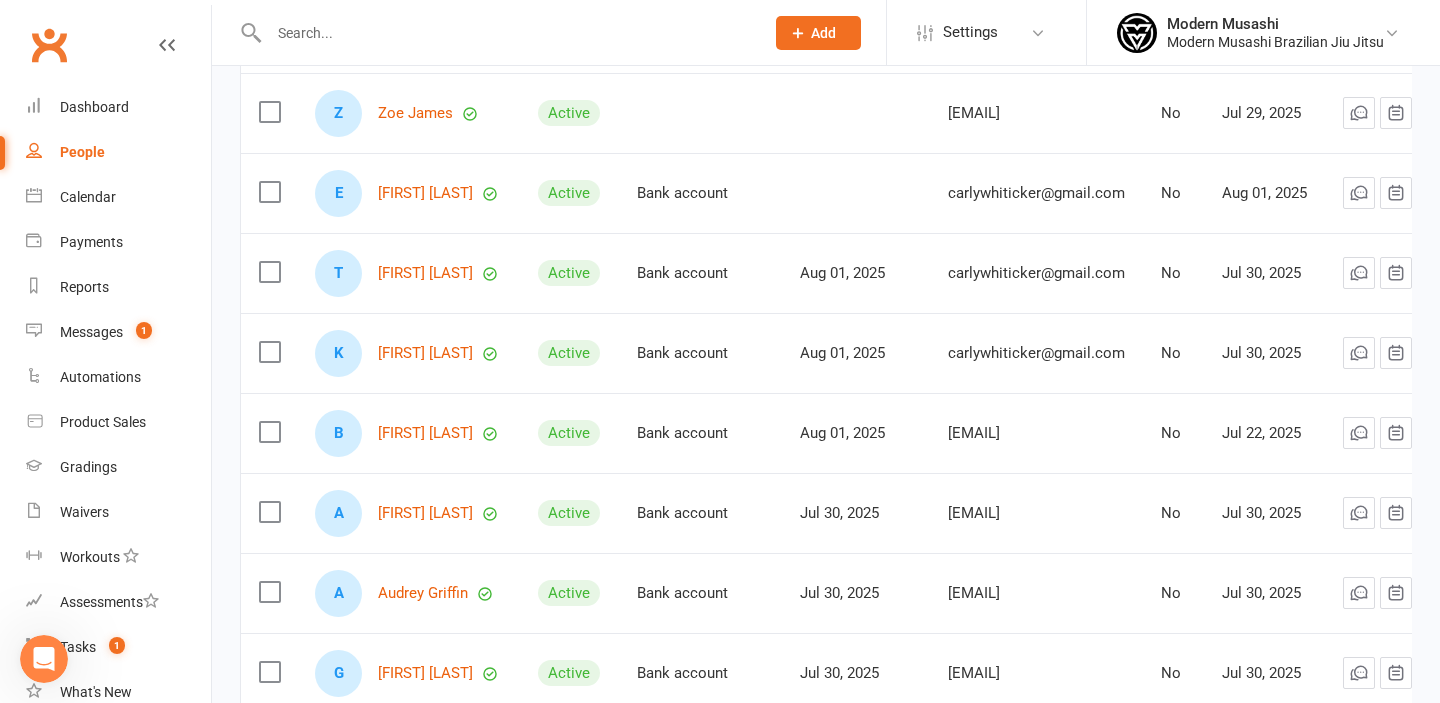 scroll, scrollTop: 476, scrollLeft: 0, axis: vertical 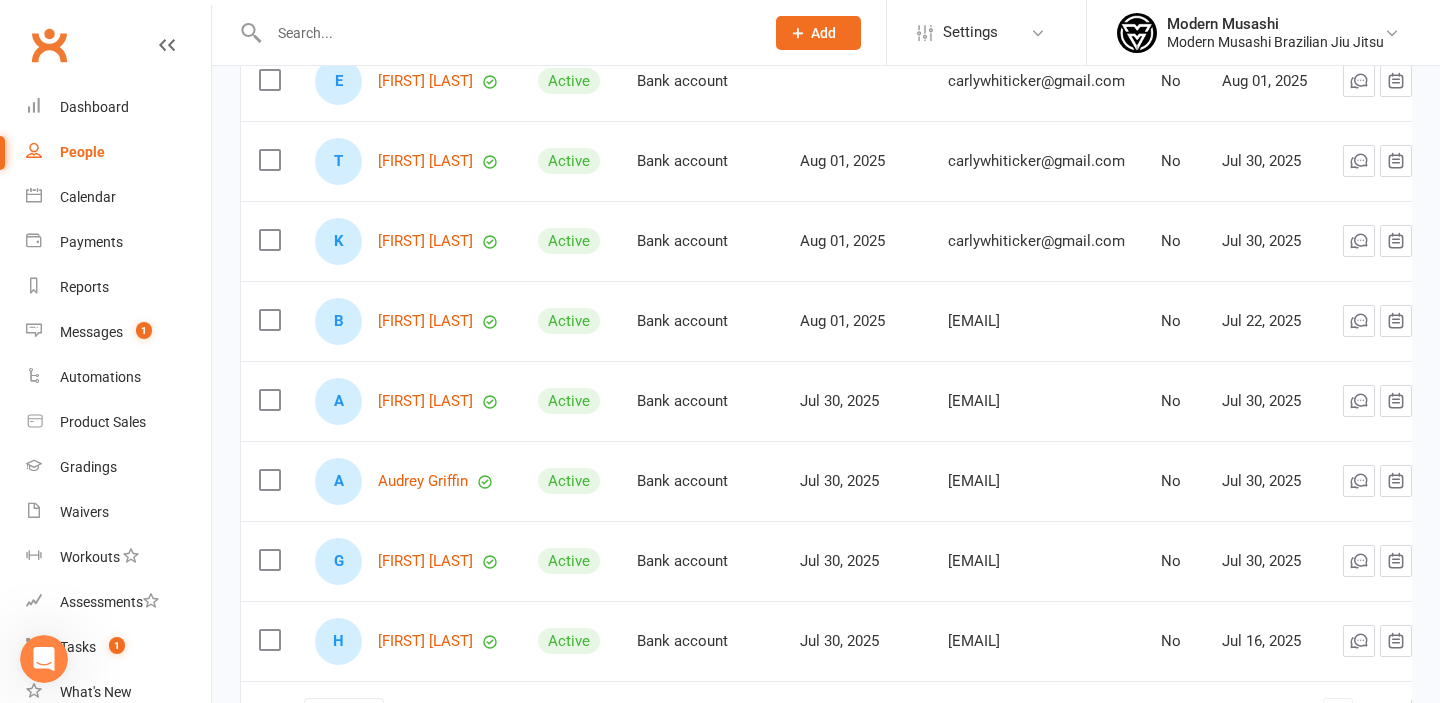 click on "A Audrey Griffin" at bounding box center [408, 481] 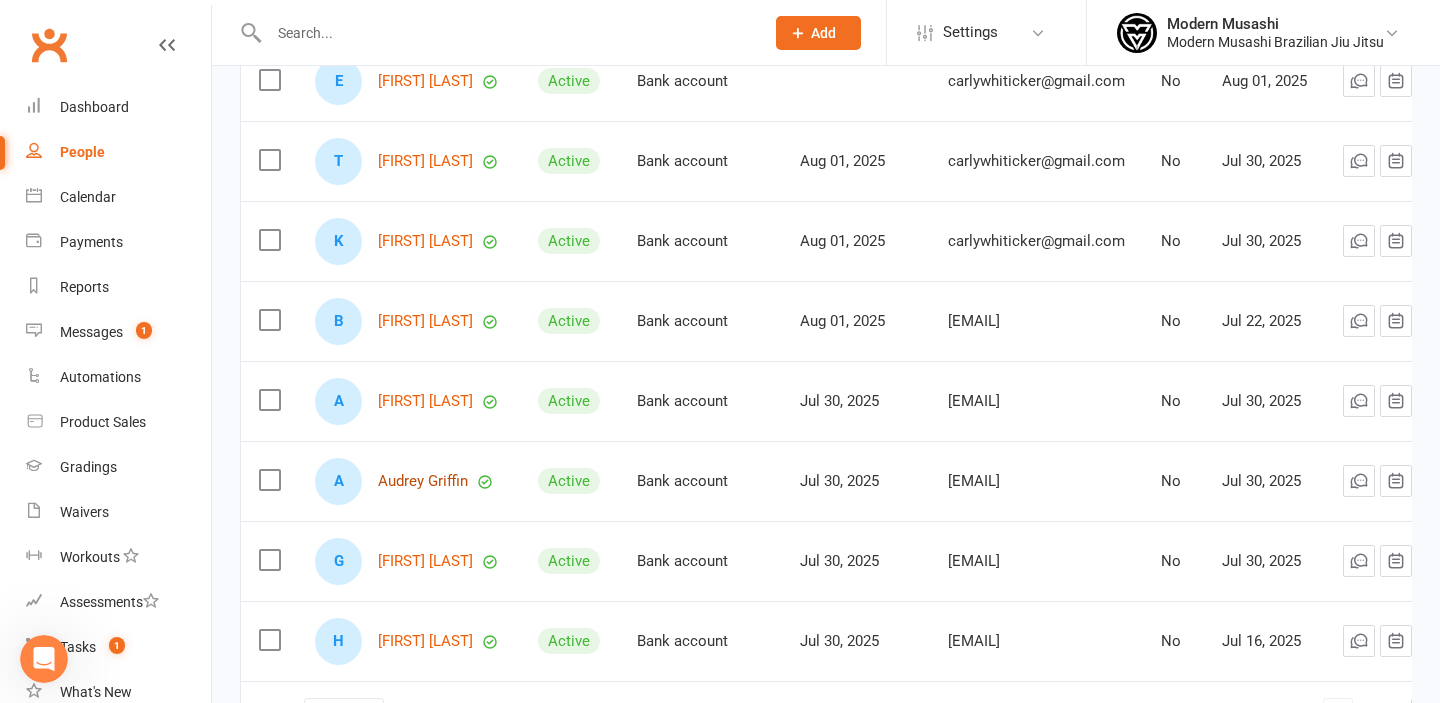 click on "Audrey Griffin" at bounding box center (423, 481) 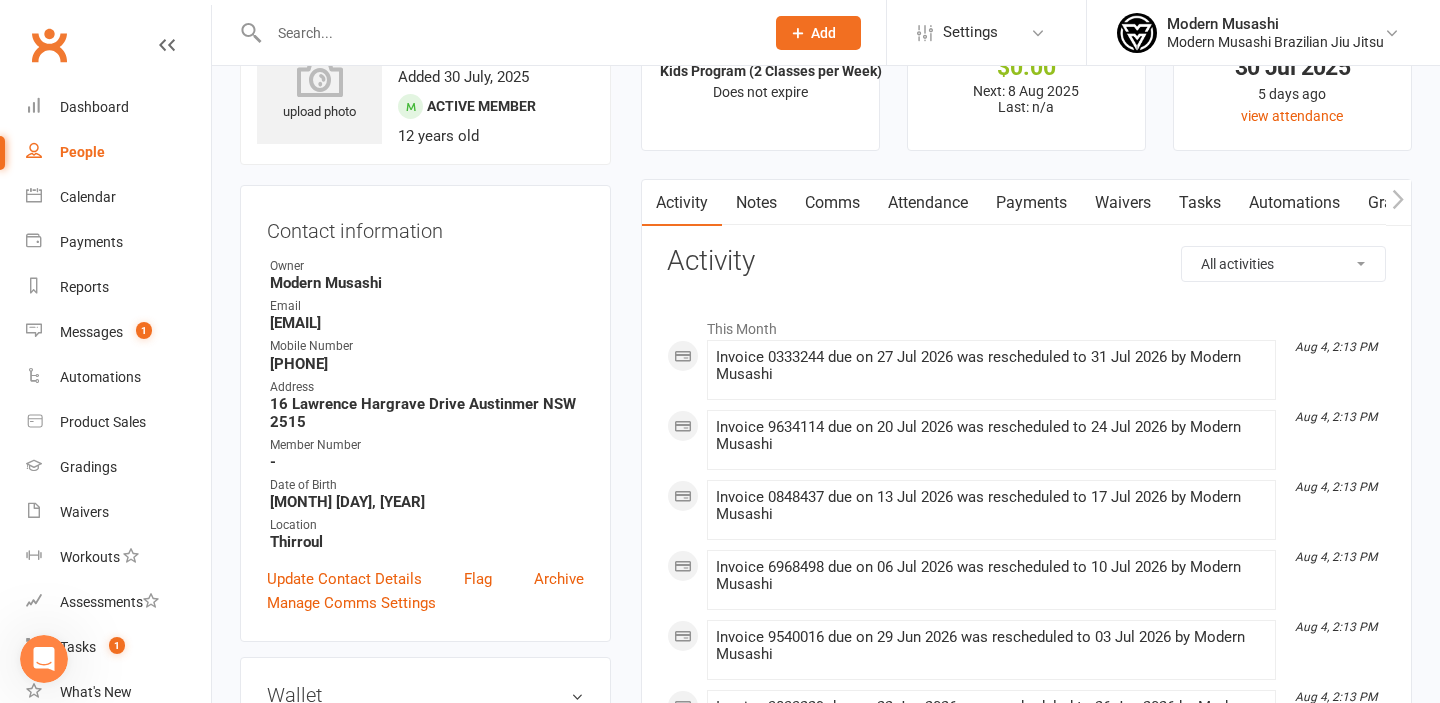 scroll, scrollTop: 97, scrollLeft: 0, axis: vertical 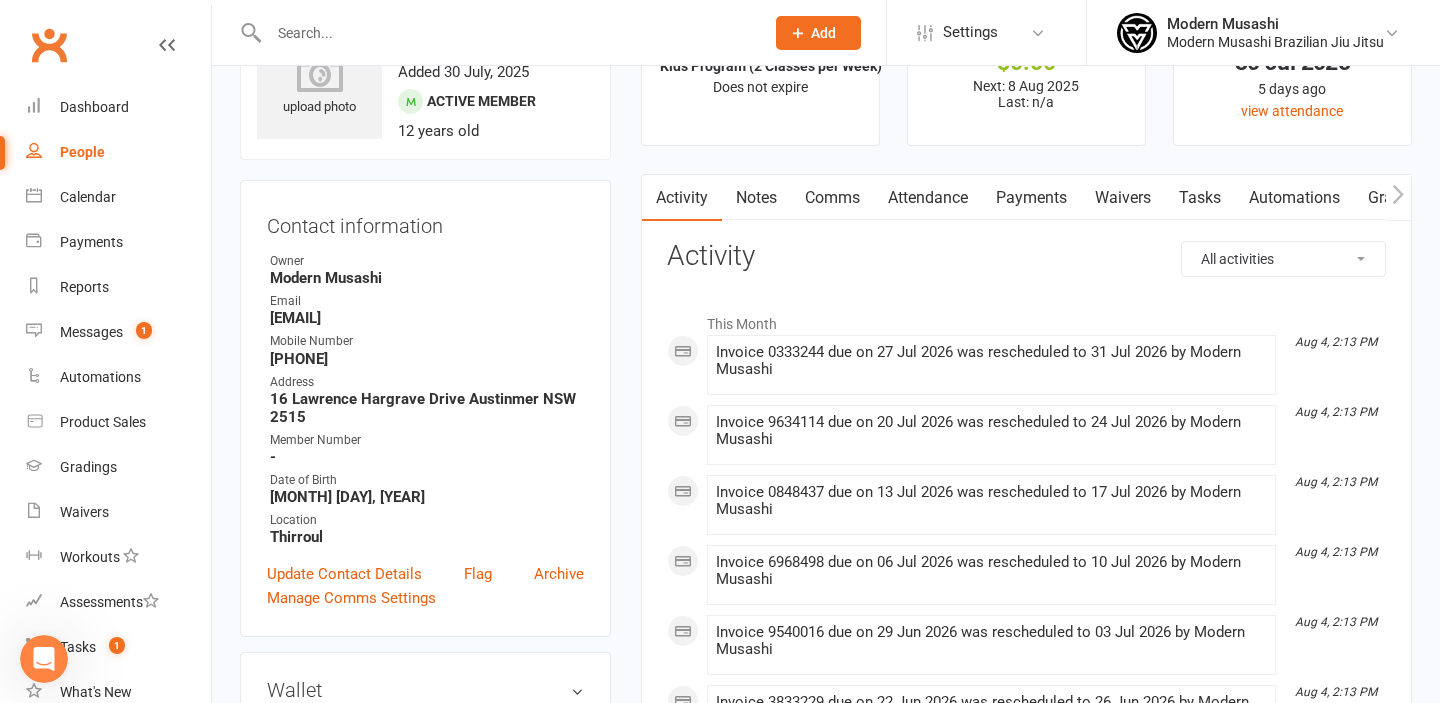 click on "Waivers" at bounding box center [1123, 198] 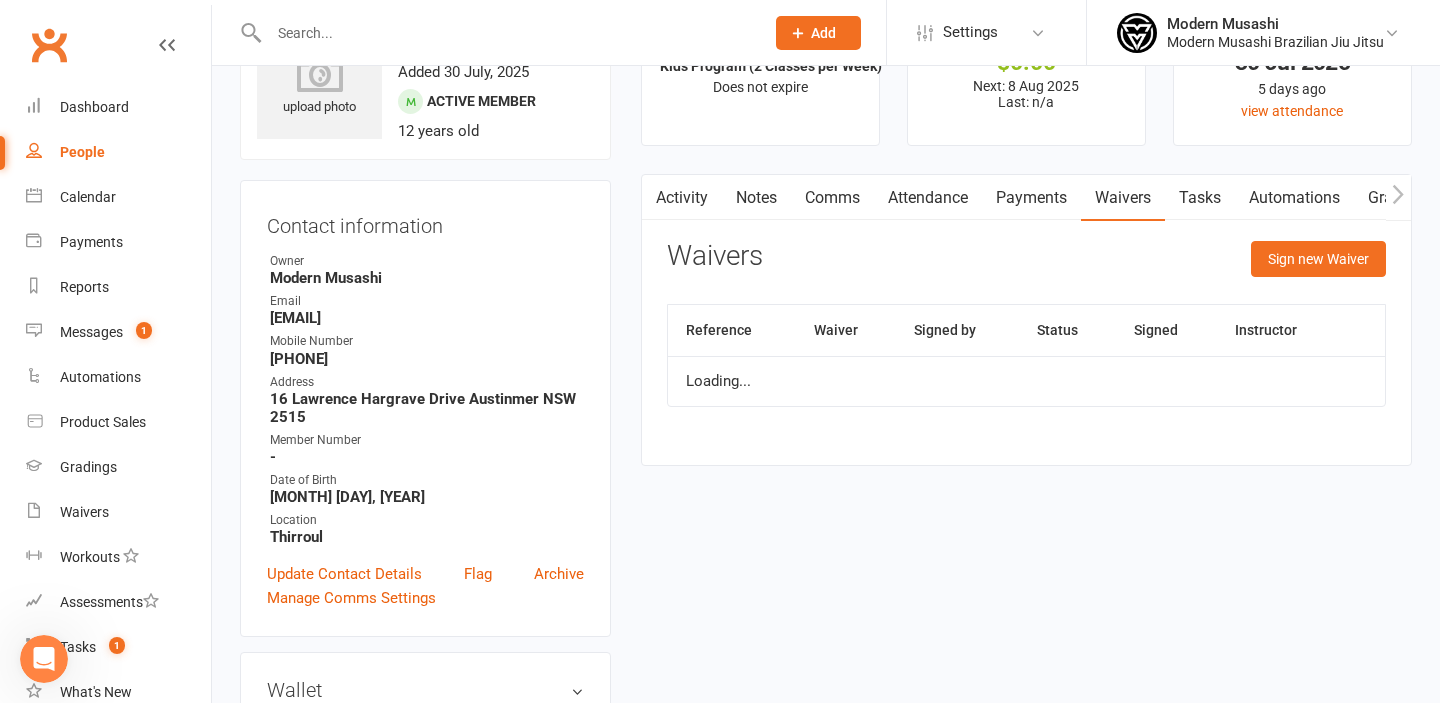 click on "Payments" at bounding box center [1031, 198] 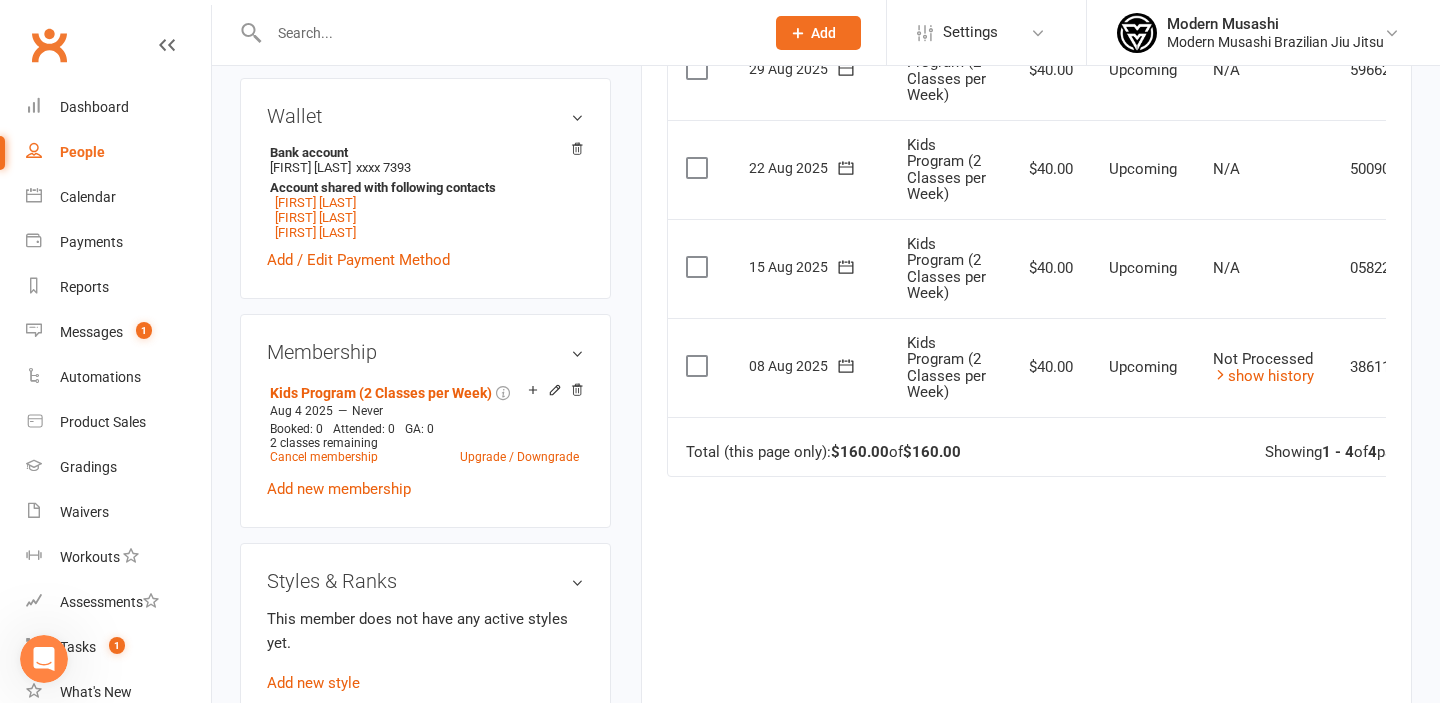 scroll, scrollTop: 681, scrollLeft: 0, axis: vertical 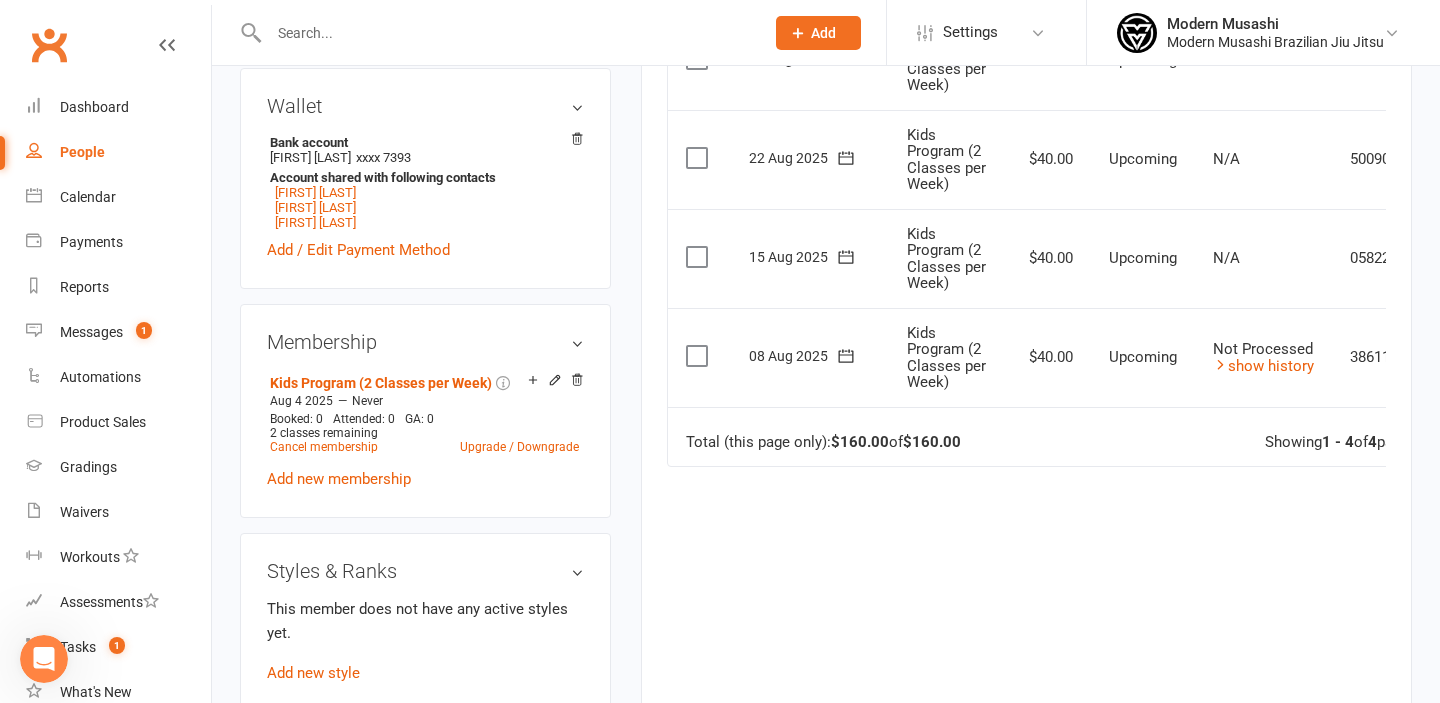 click 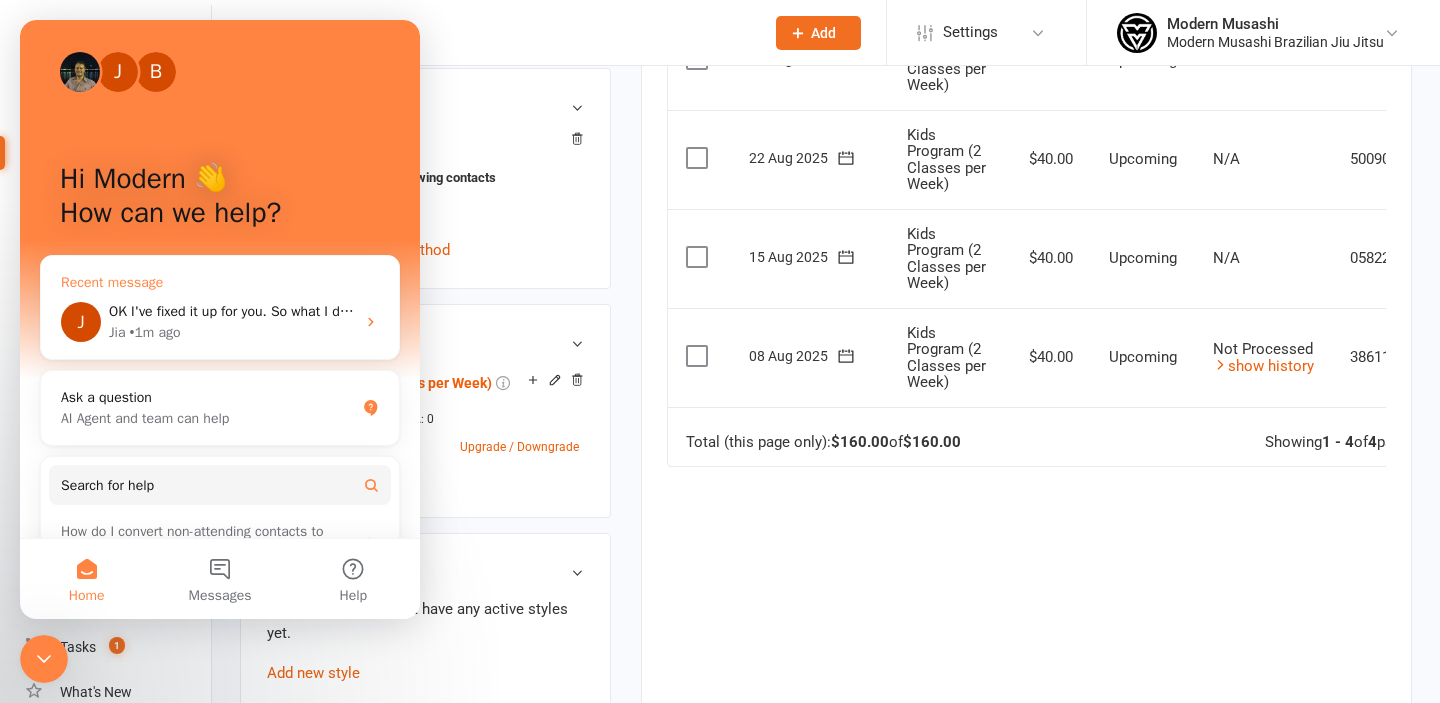 click on "Recent message" at bounding box center [220, 282] 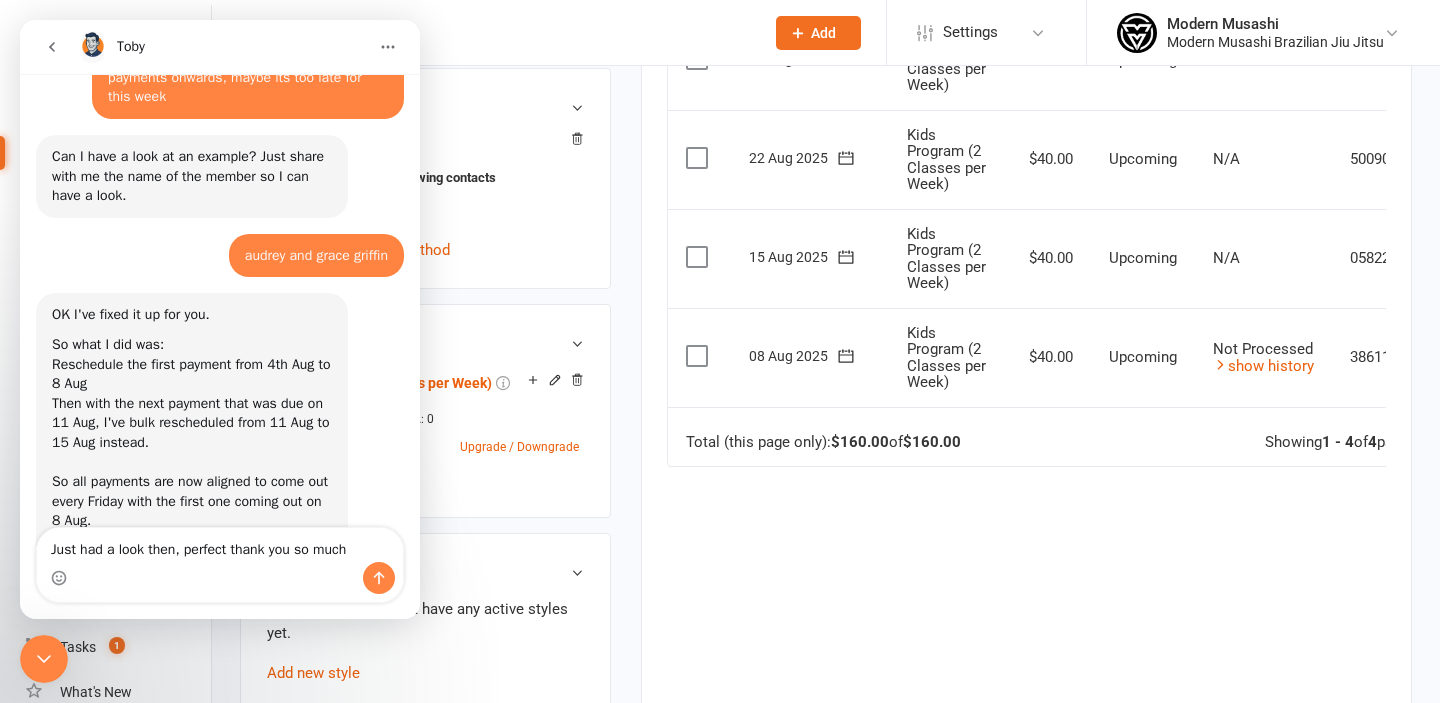scroll, scrollTop: 3625, scrollLeft: 0, axis: vertical 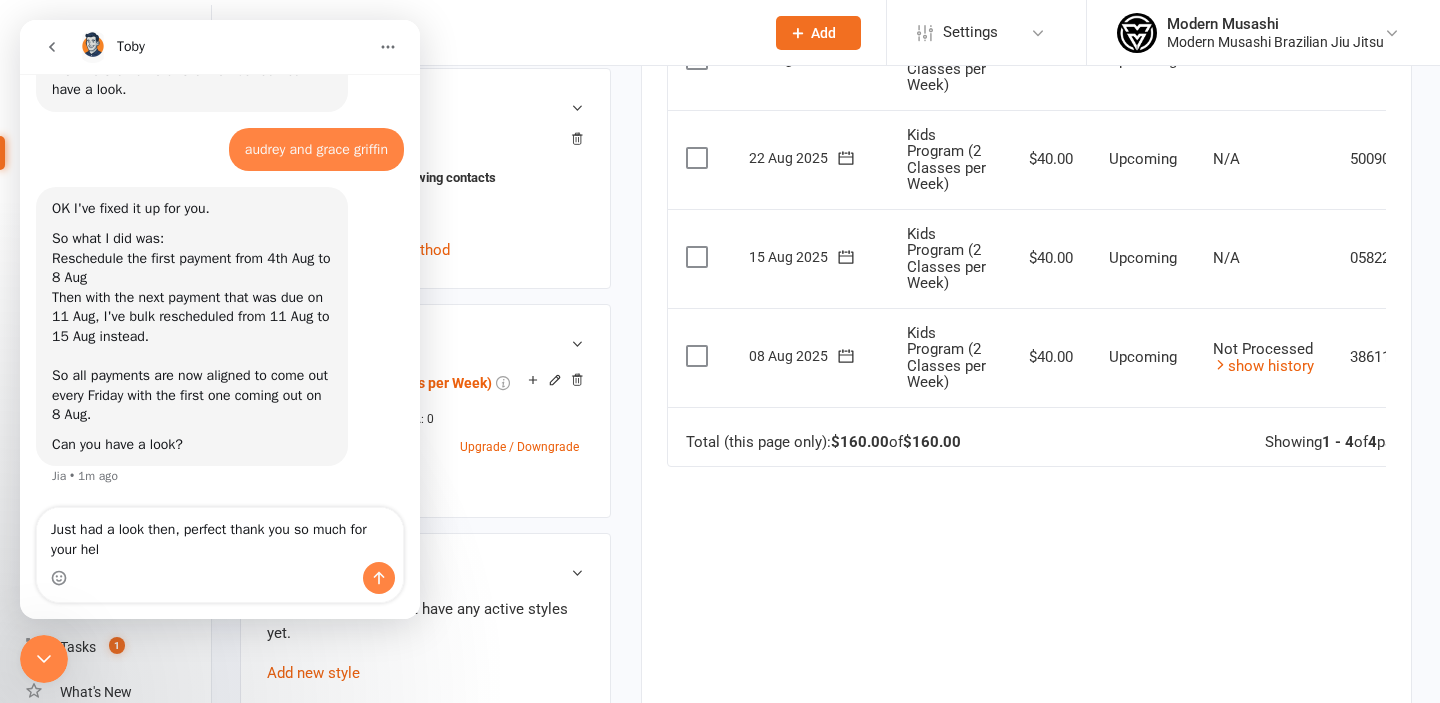 type on "Just had a look then, perfect thank you so much for your help" 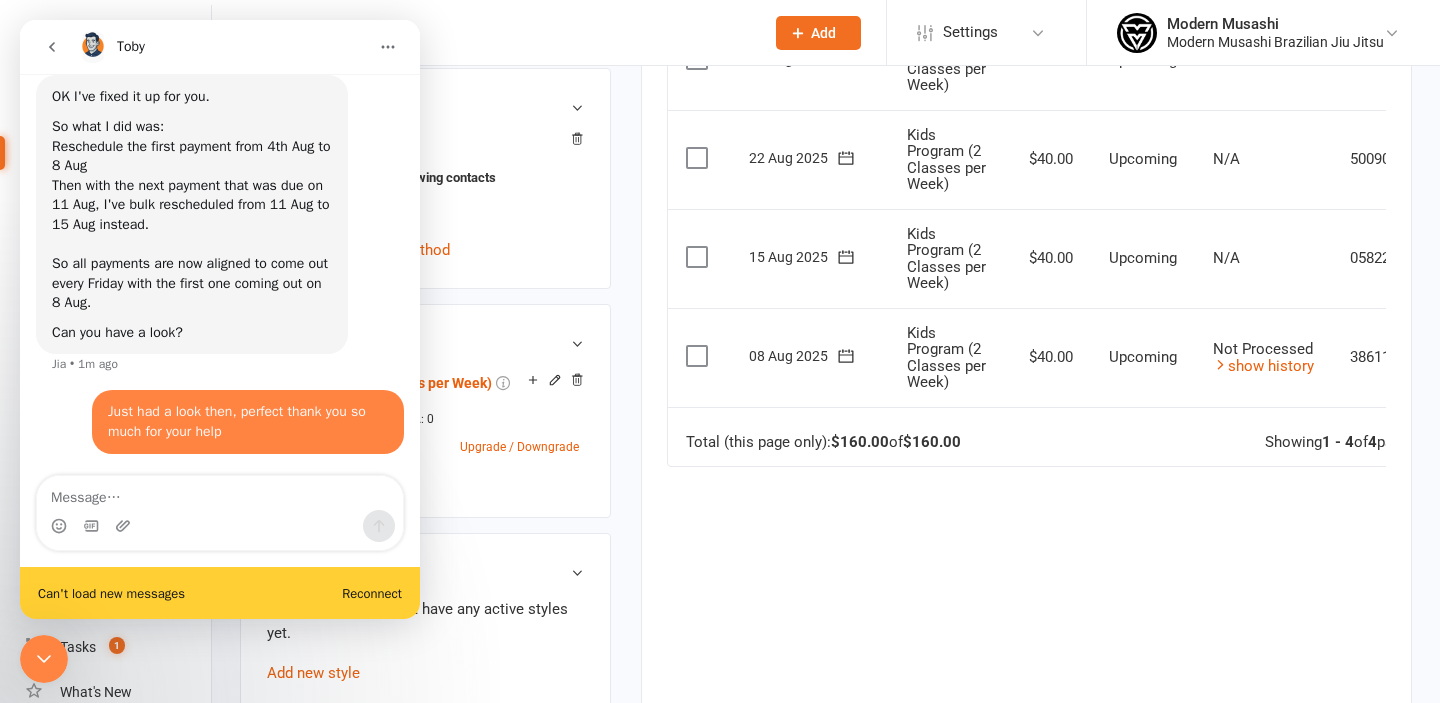 scroll, scrollTop: 3756, scrollLeft: 0, axis: vertical 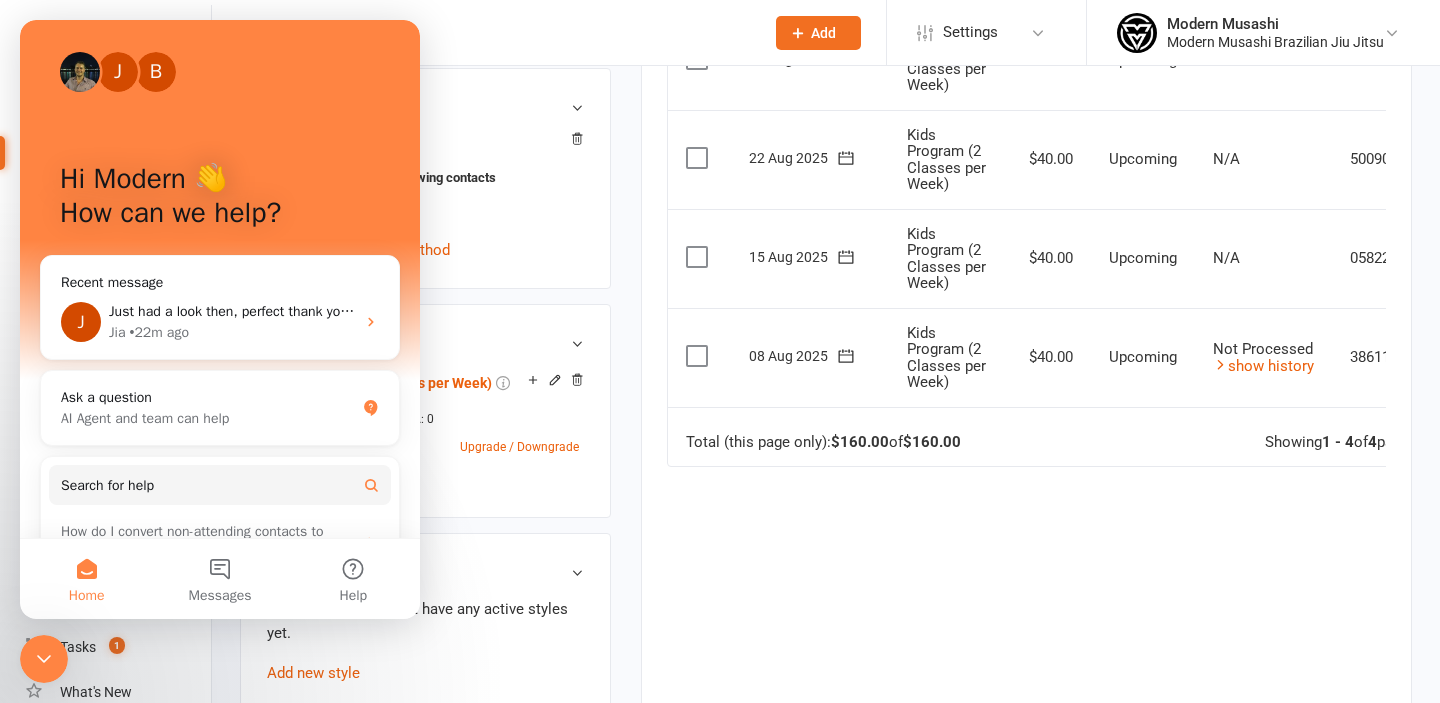 click on "Total (this page only):  $160.00  of  $160.00 Showing  1 - 4  of  4  payments" at bounding box center (1076, 437) 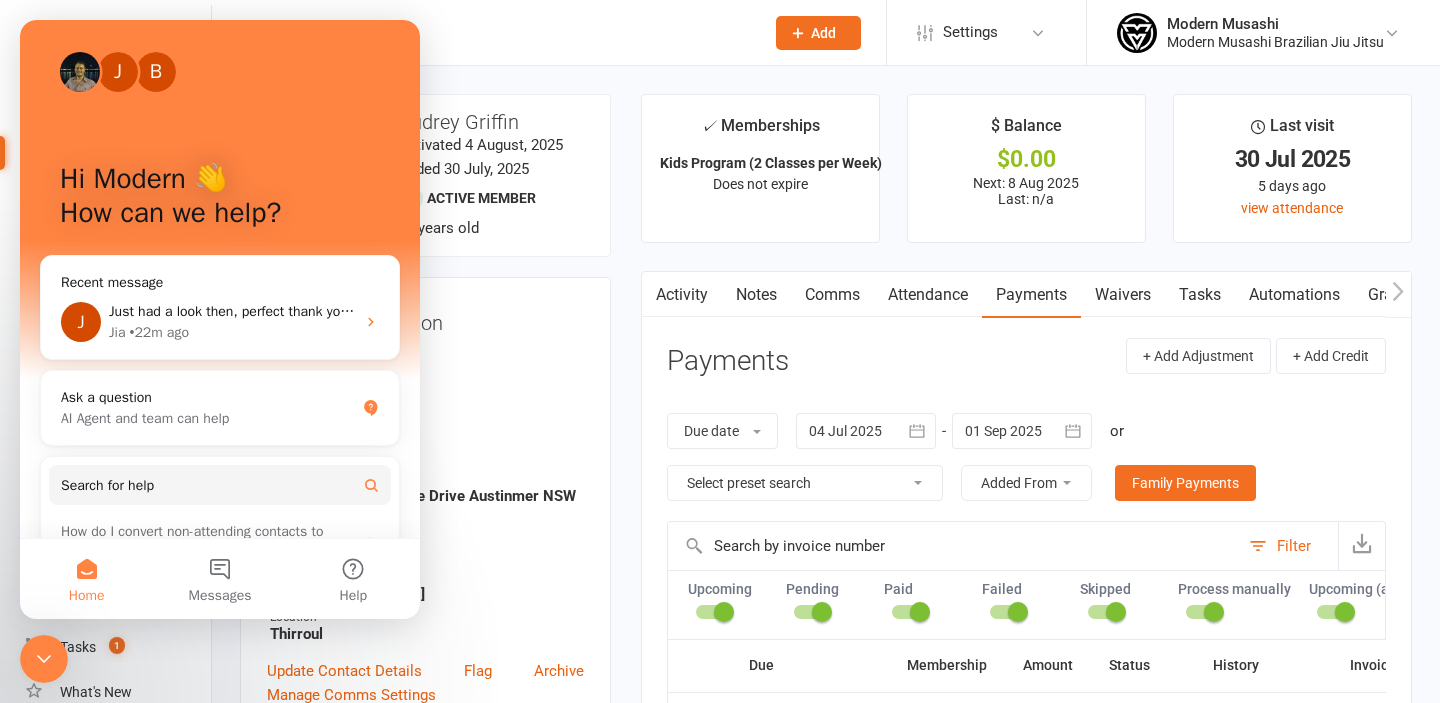 click on "J B Hi Modern 👋 How can we help? Recent message J Just had a look then, perfect thank you so much for your help Jia •  22m ago Ask a question AI Agent and team can help Search for help How do I convert non-attending contacts to members or prospects? Inviting your Members to your Mobile App Set up a new member waiver SMS and Clubworx" at bounding box center [220, 360] 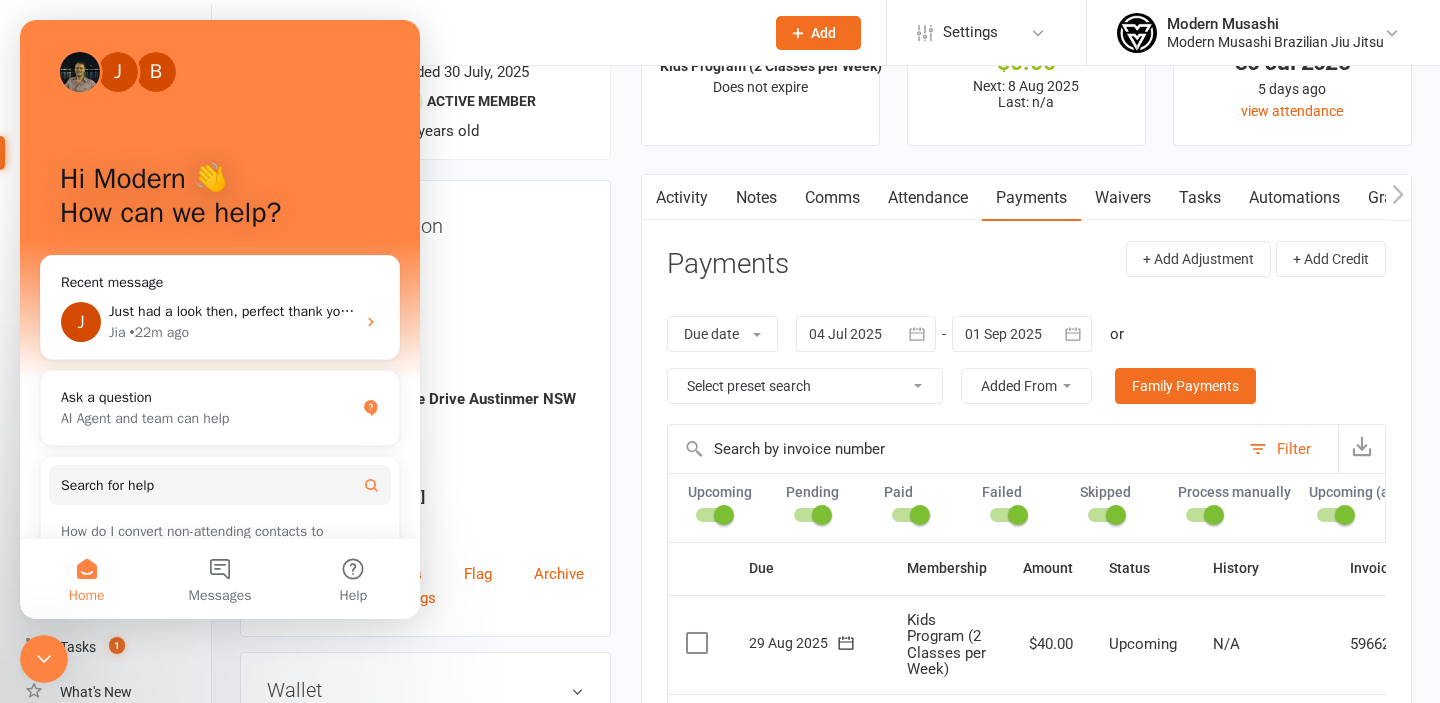 click 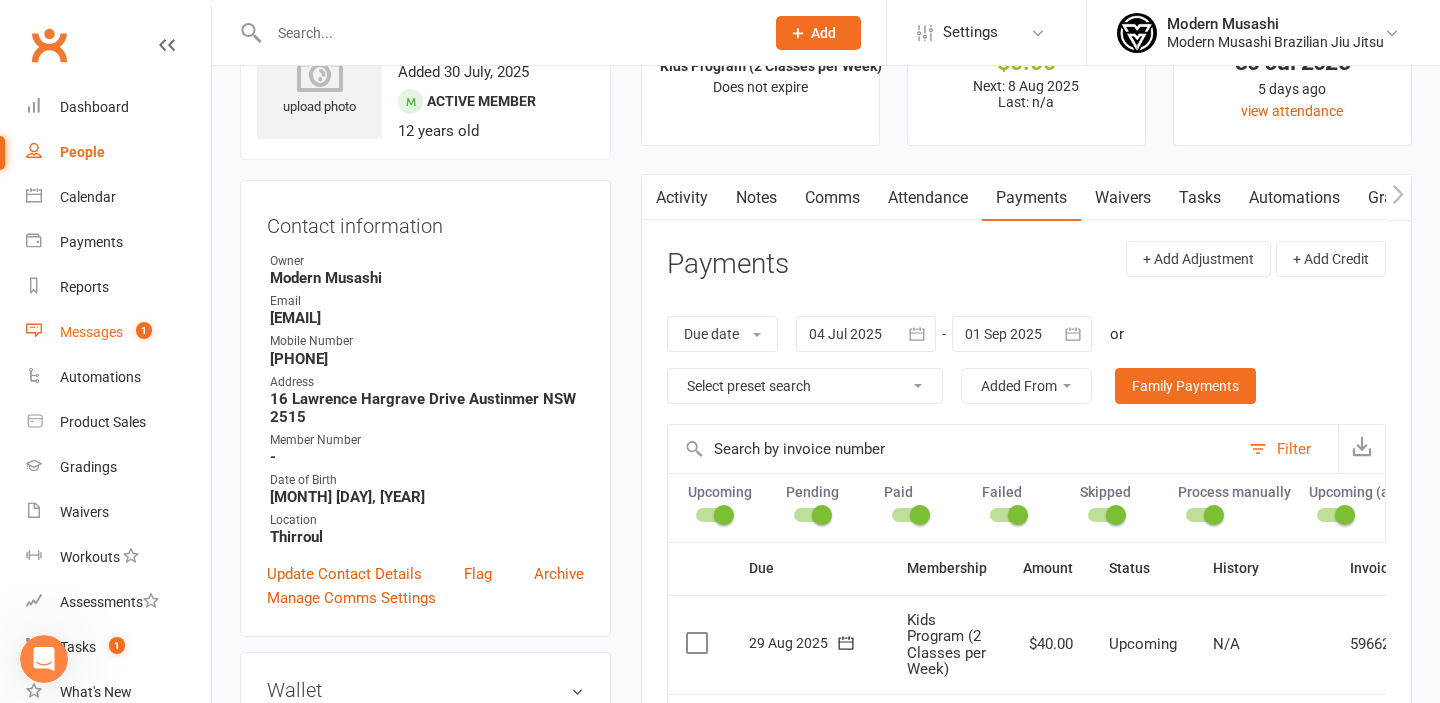 click on "Messages" at bounding box center (91, 332) 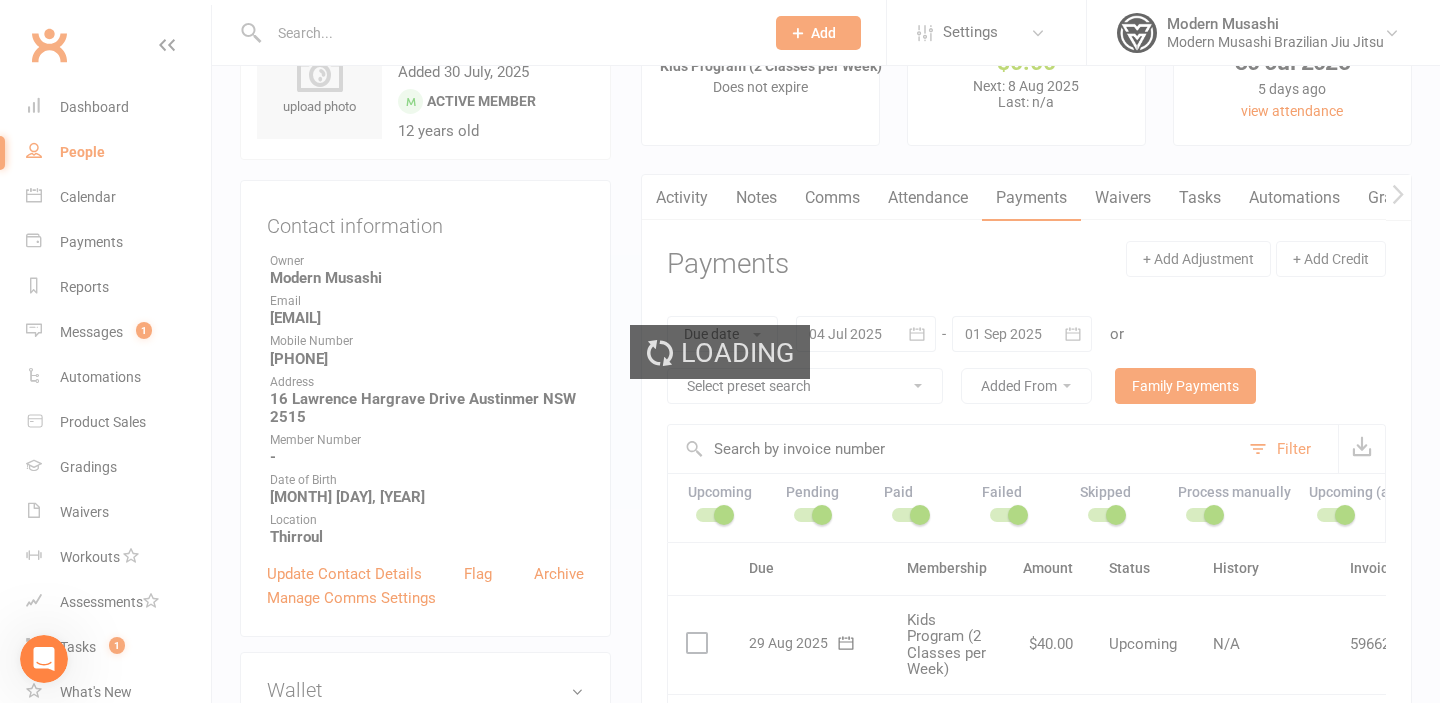 scroll, scrollTop: 0, scrollLeft: 0, axis: both 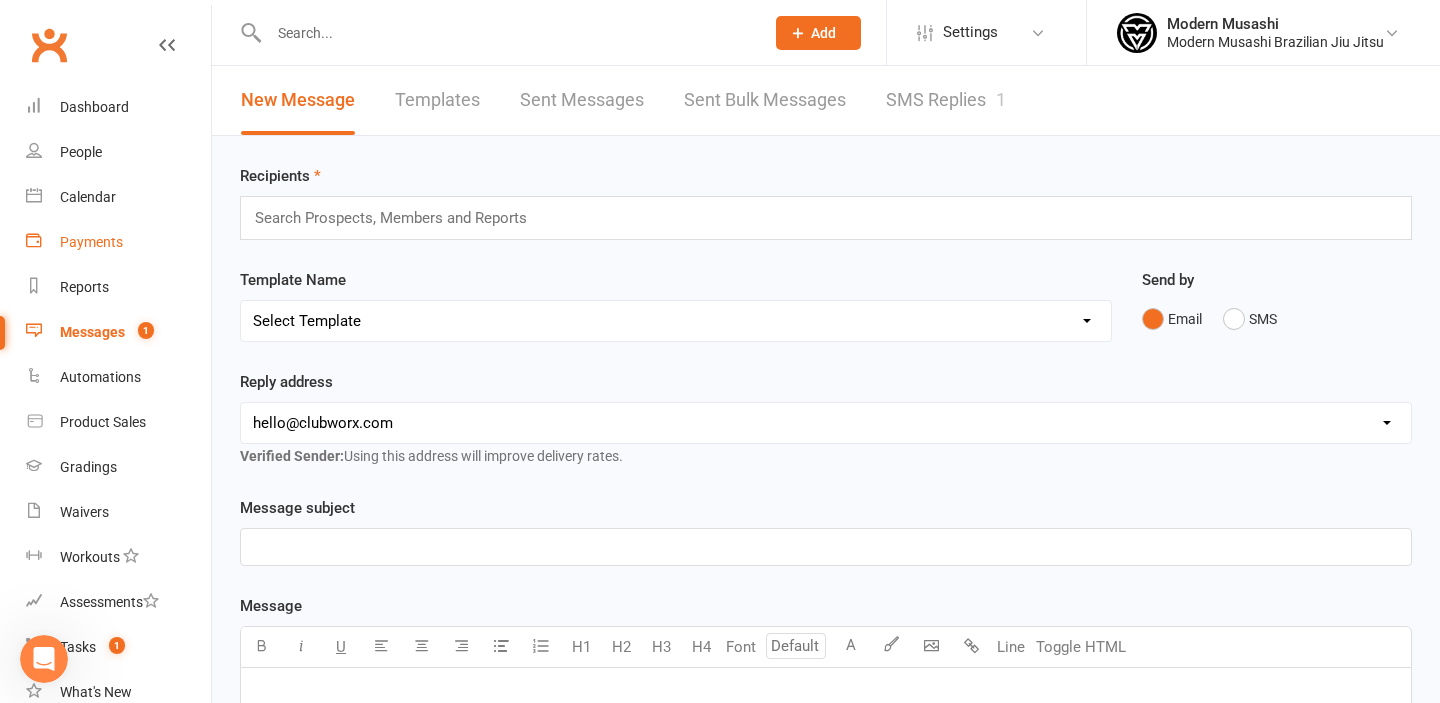 click on "Payments" at bounding box center (91, 242) 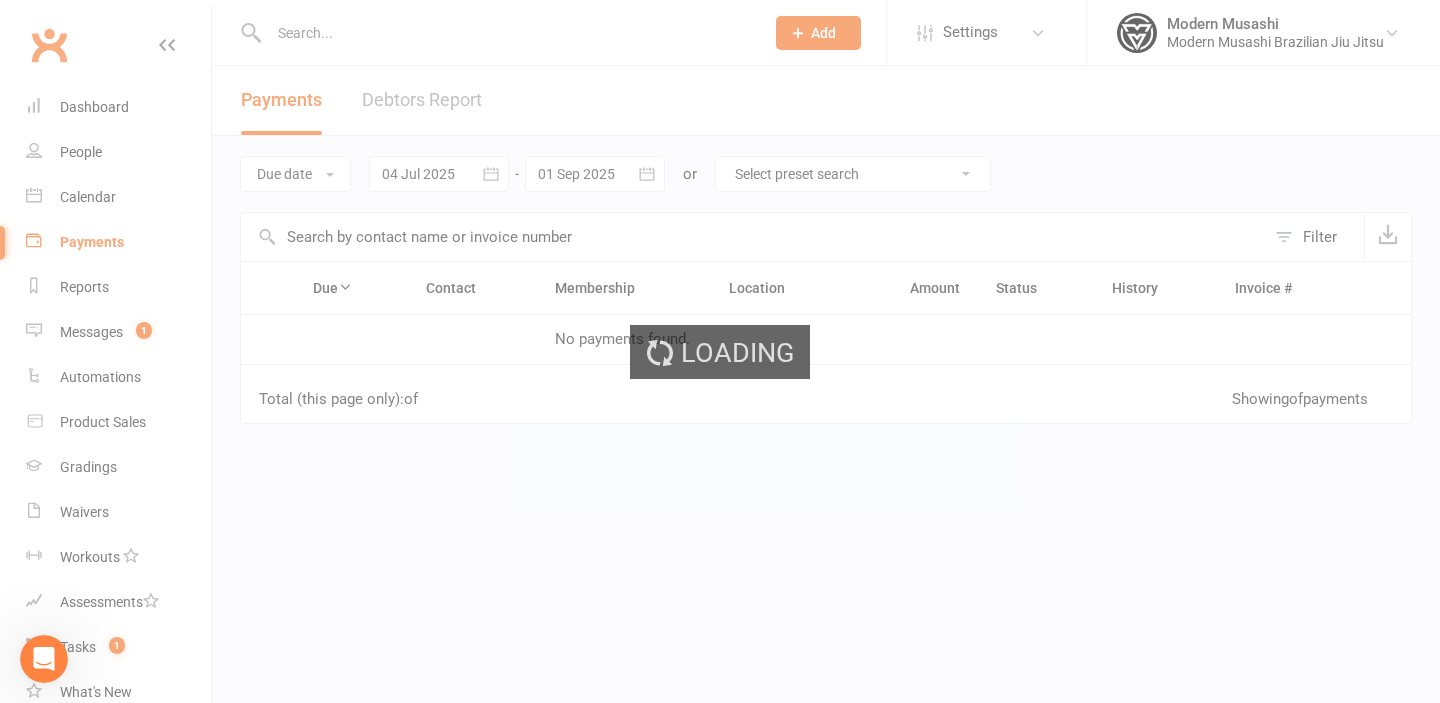 click on "Loading" at bounding box center [720, 351] 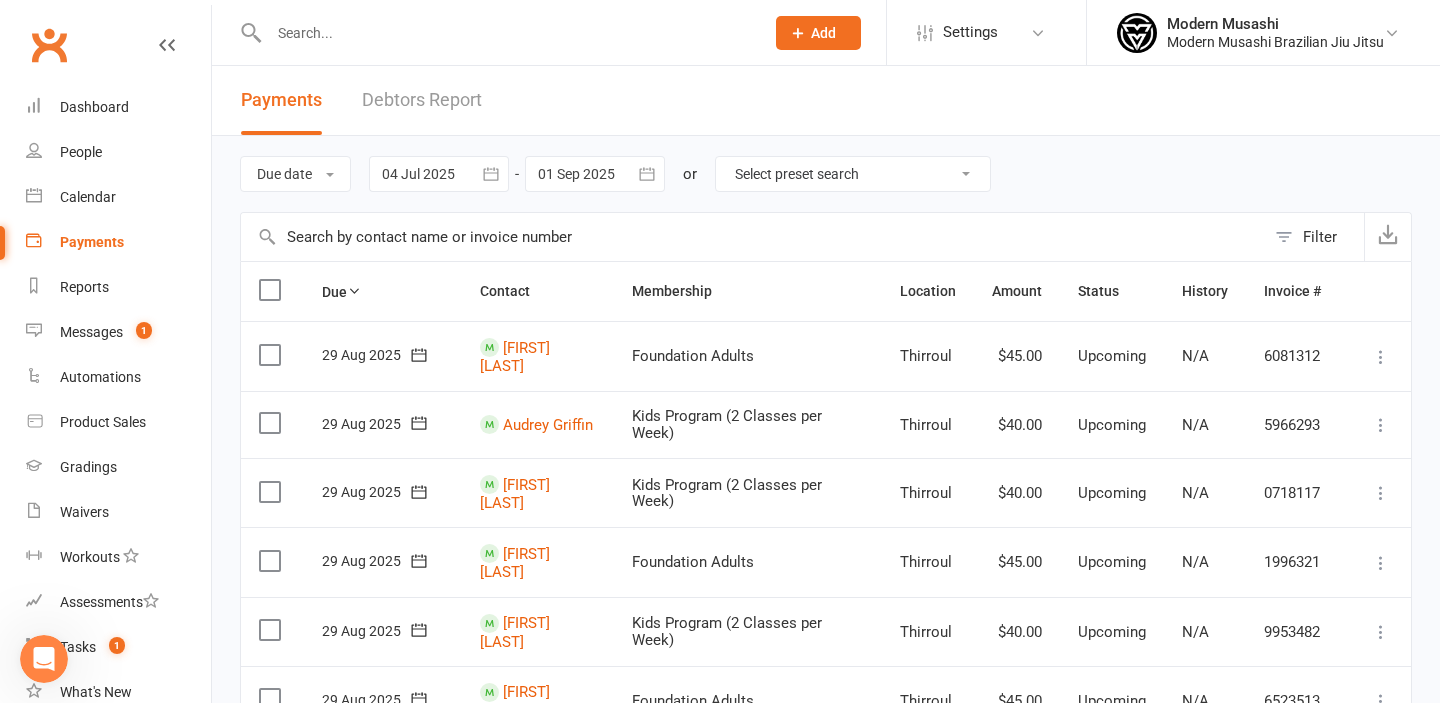 click at bounding box center [439, 174] 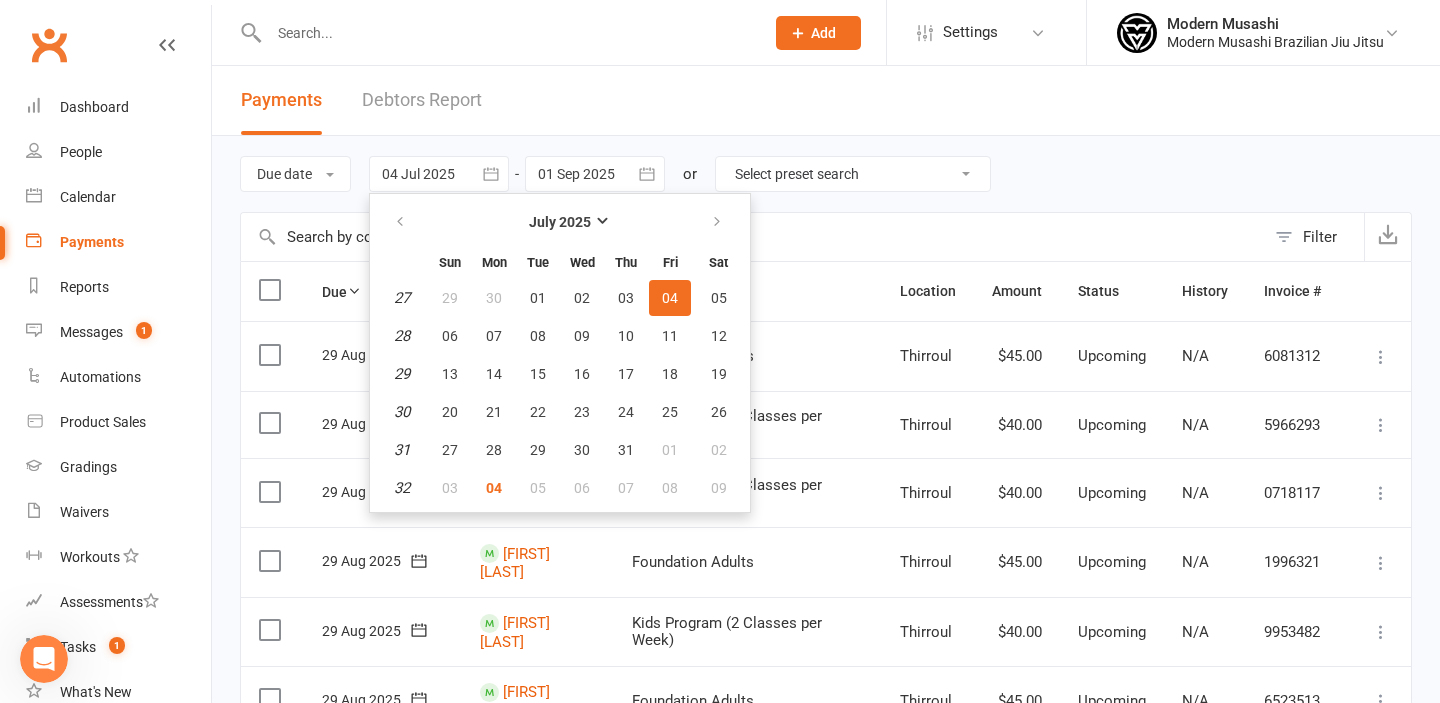 click on "04" at bounding box center (670, 298) 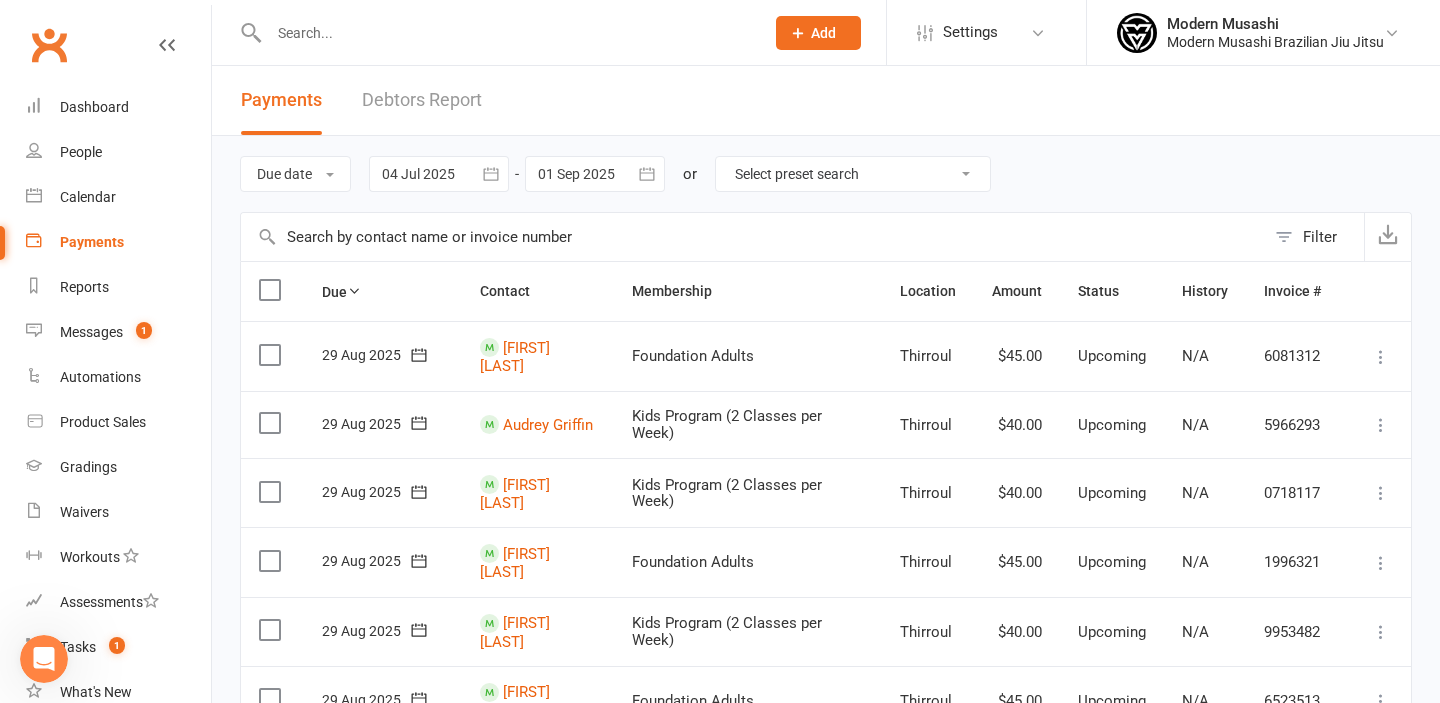 click 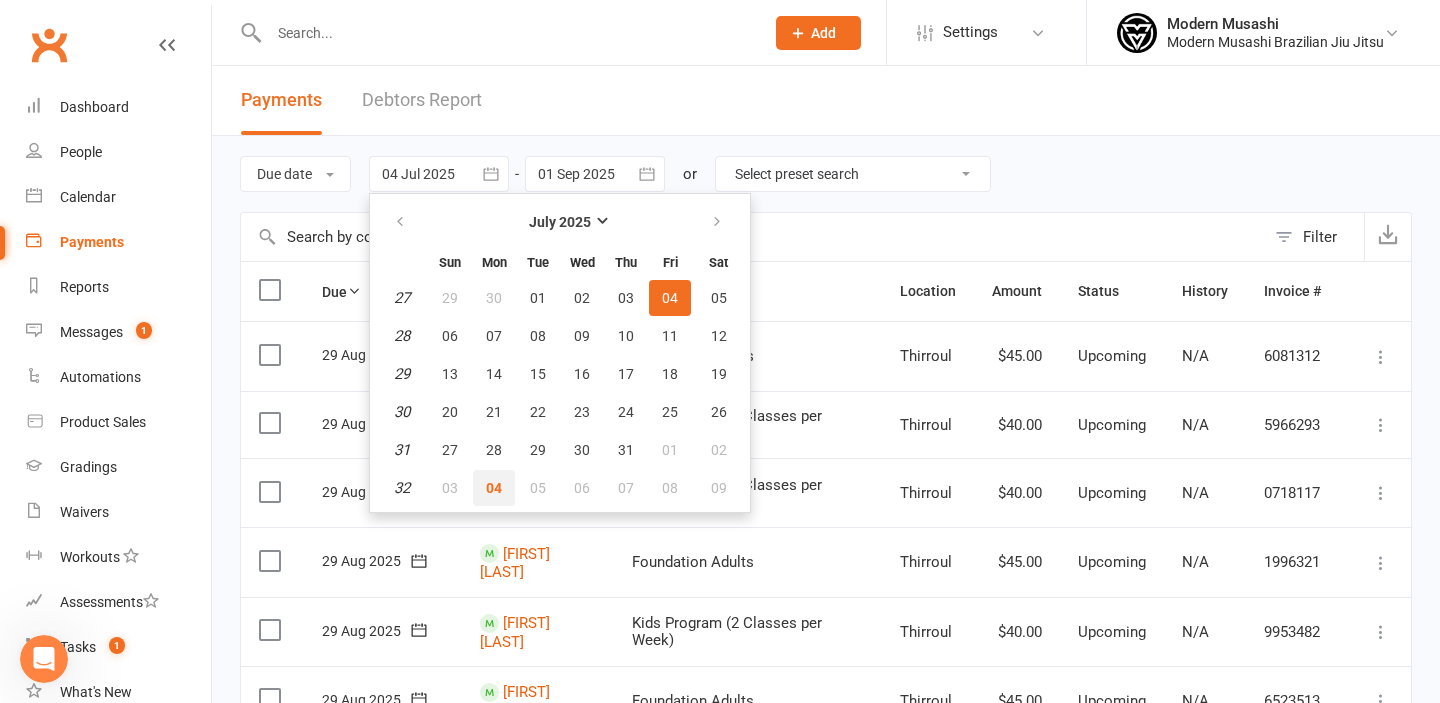 click on "04" at bounding box center [494, 488] 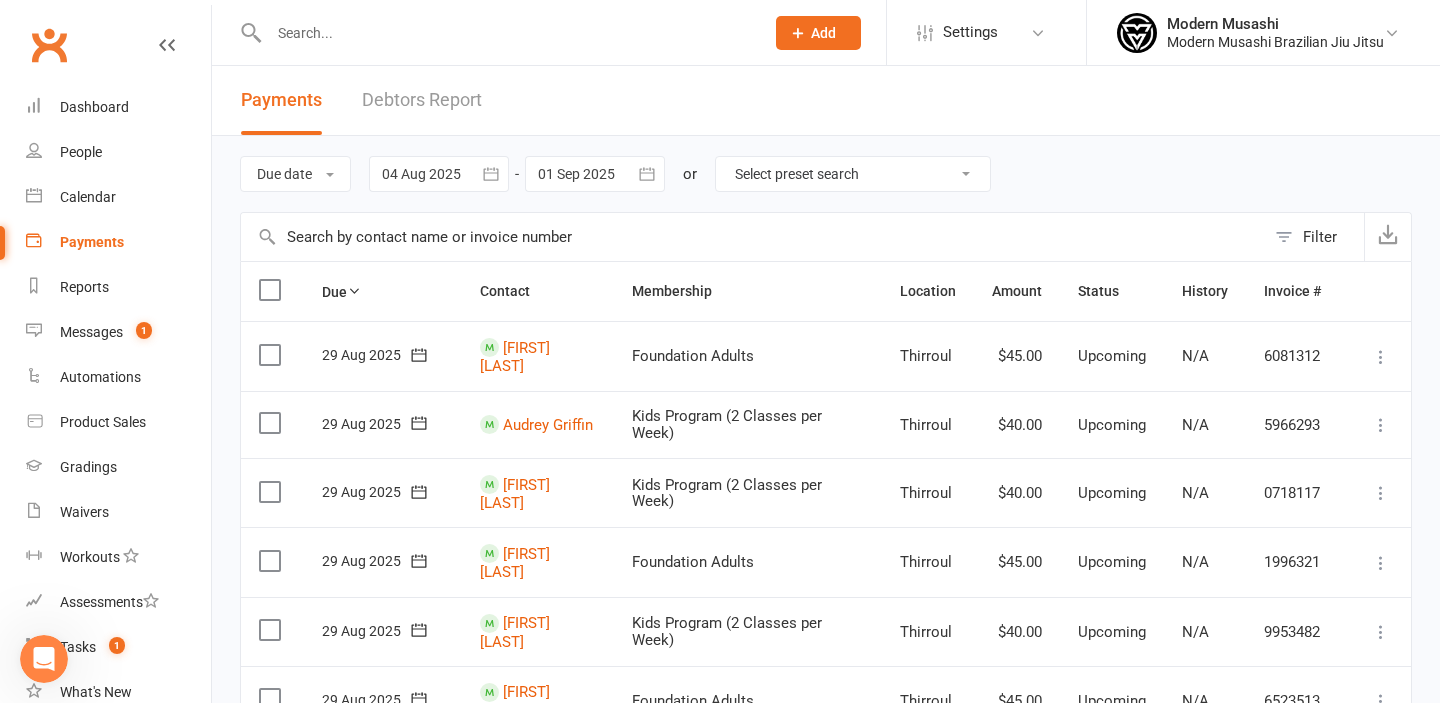 click at bounding box center (595, 174) 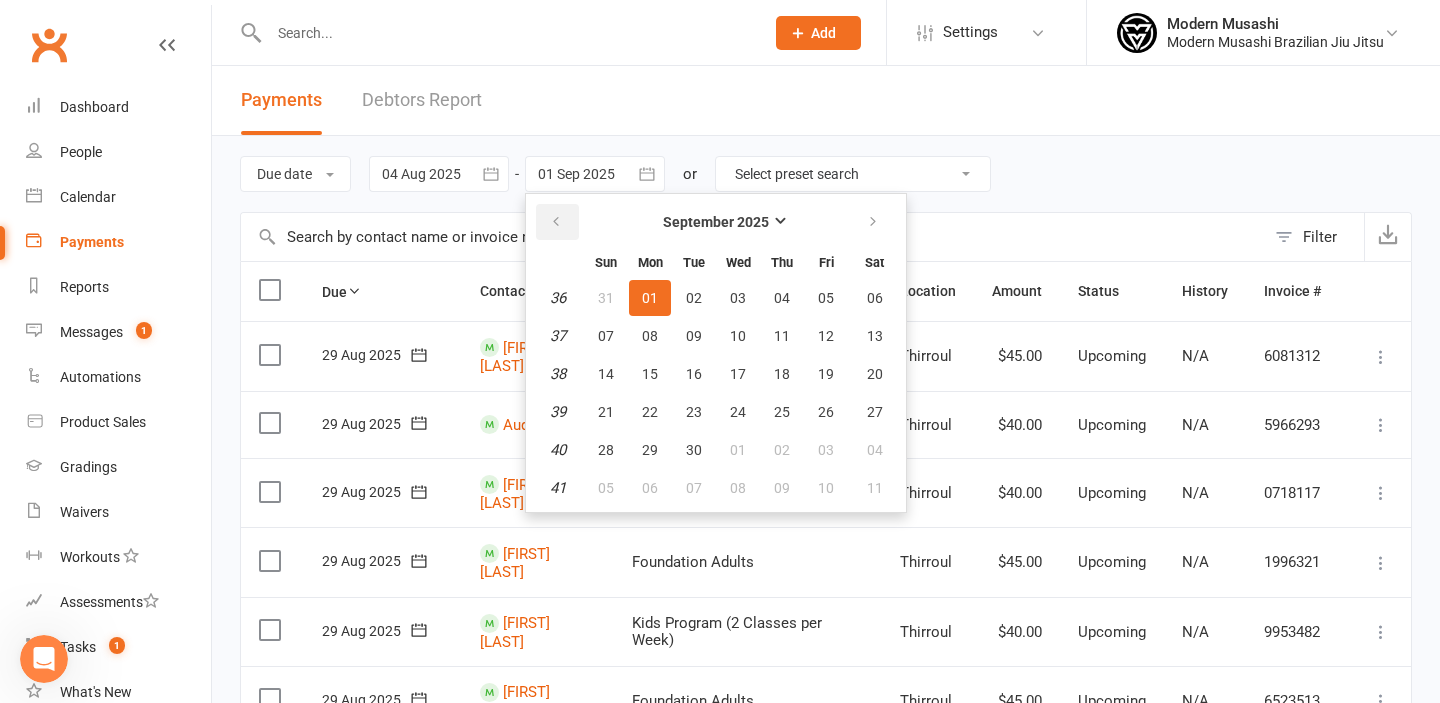 click at bounding box center [557, 222] 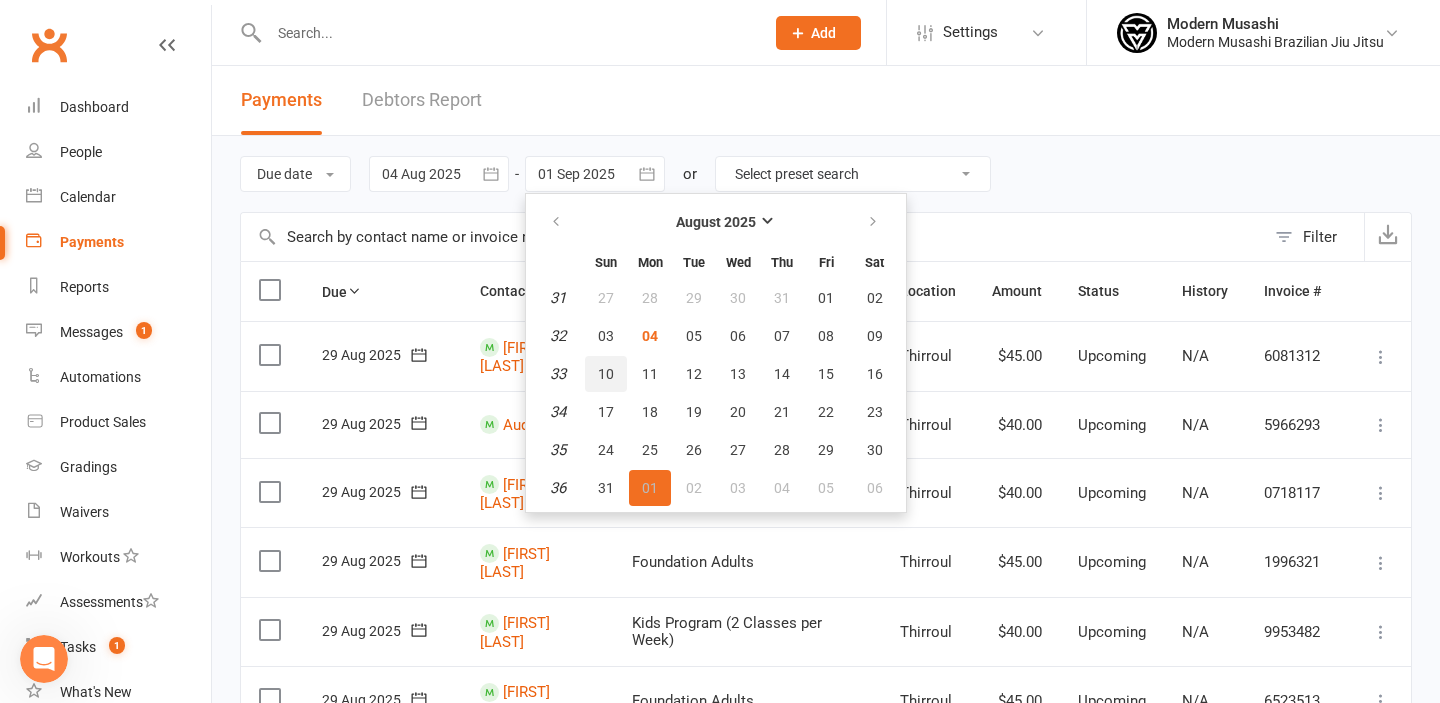 click on "10" at bounding box center [606, 374] 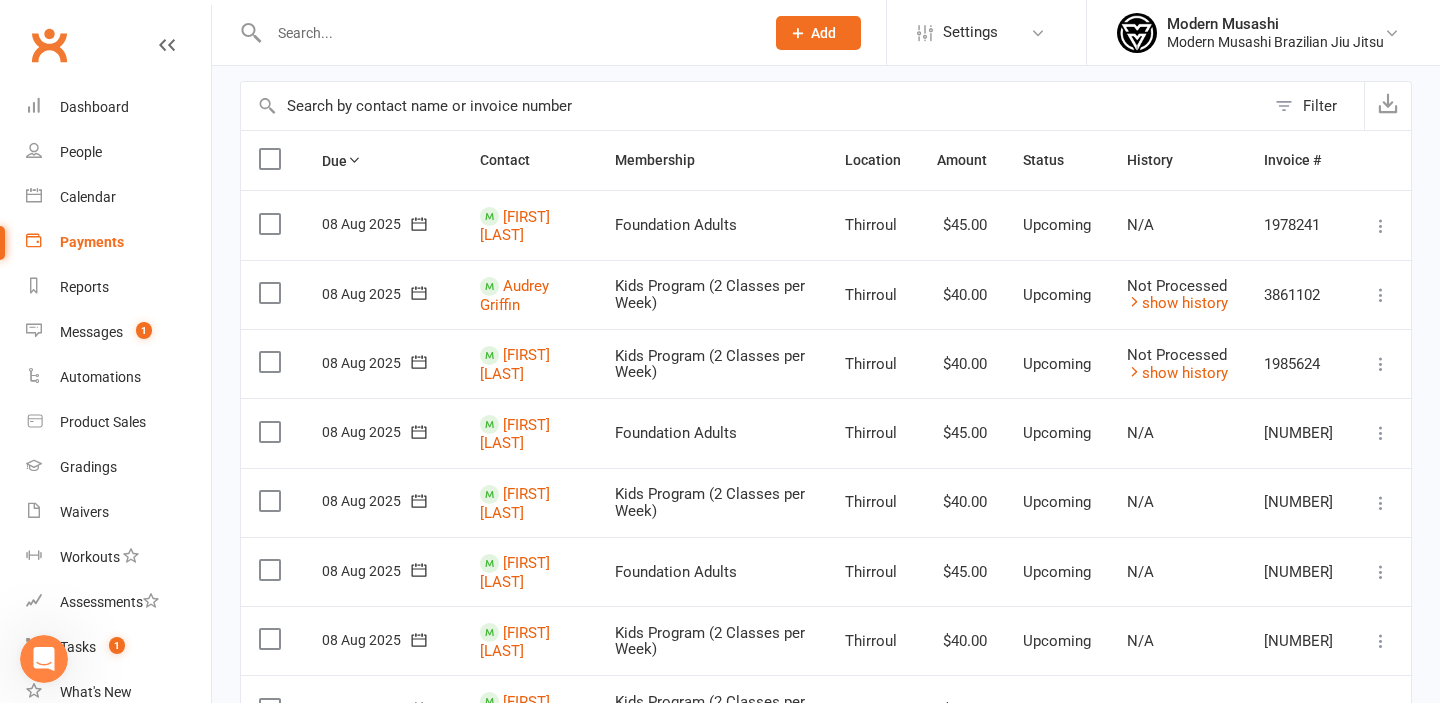 scroll, scrollTop: 125, scrollLeft: 0, axis: vertical 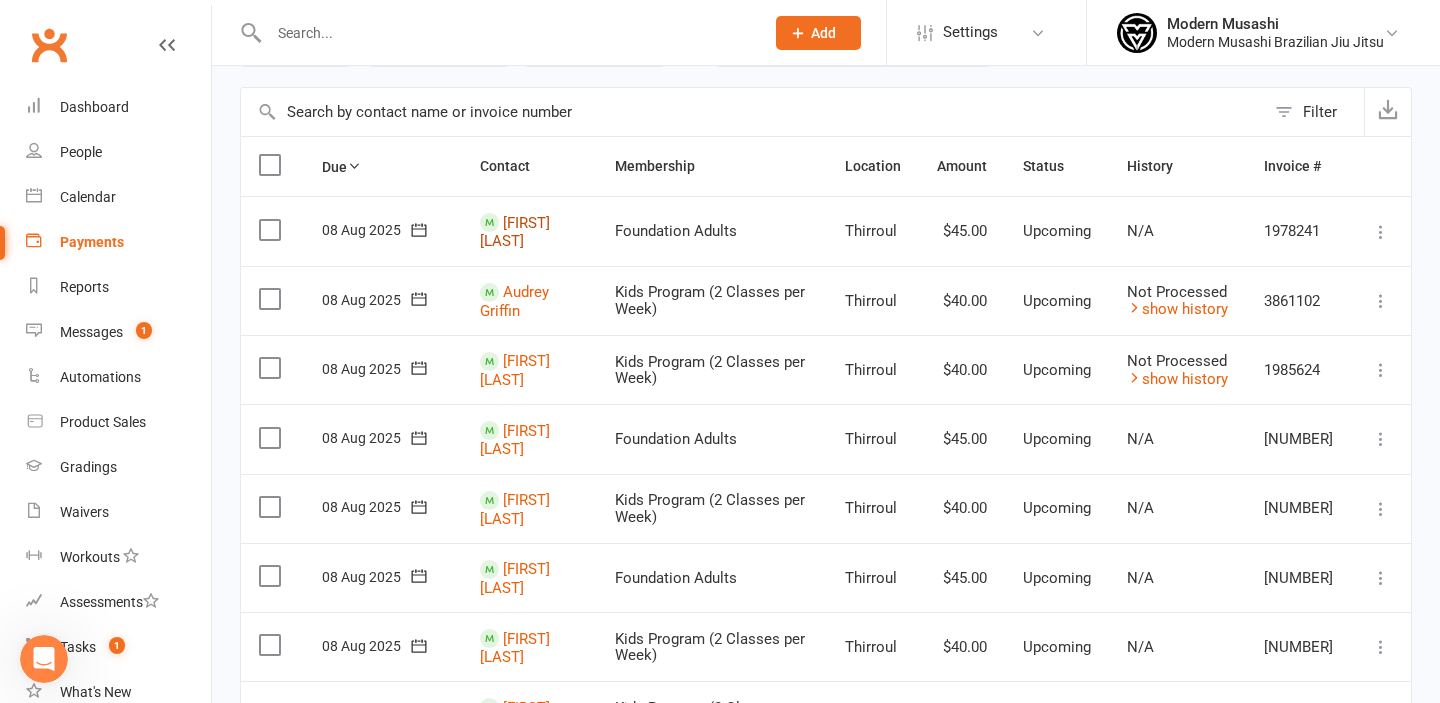 click on "Mat Browne" at bounding box center [515, 232] 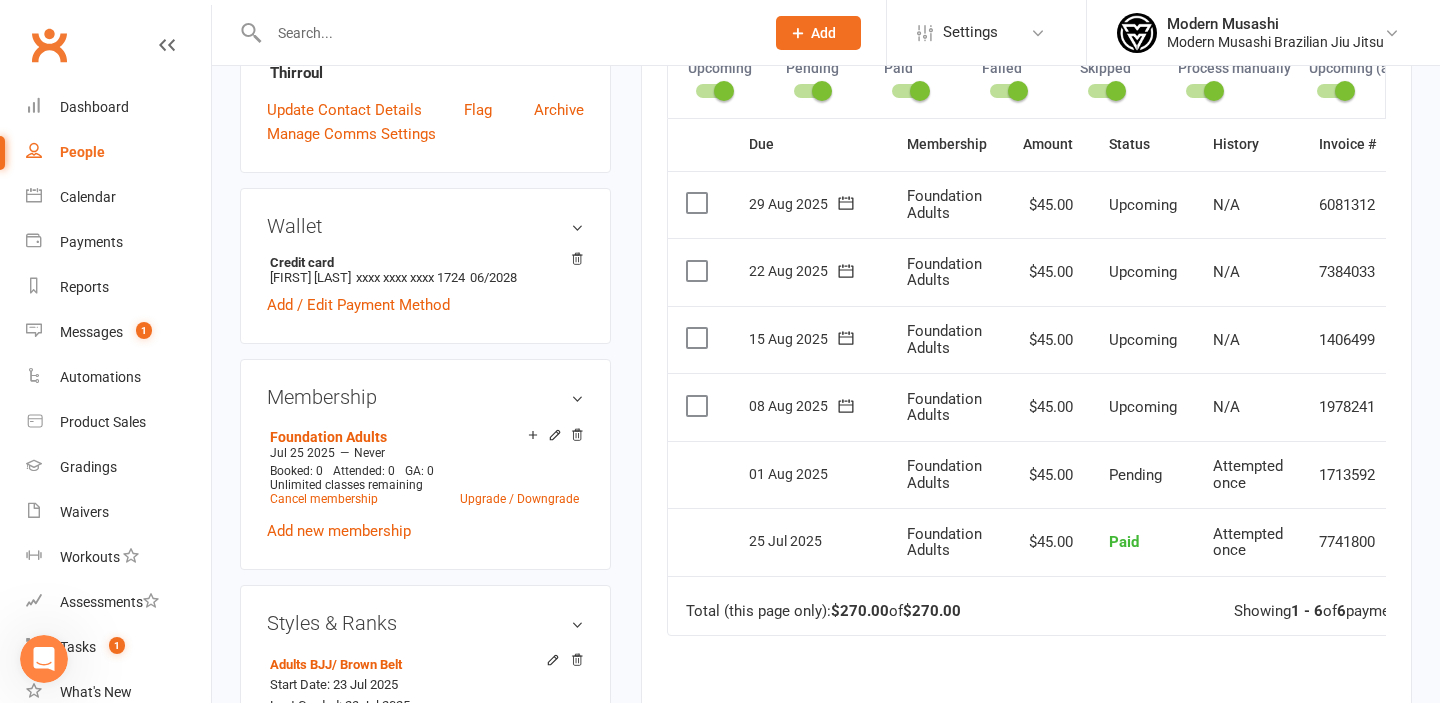 scroll, scrollTop: 579, scrollLeft: 0, axis: vertical 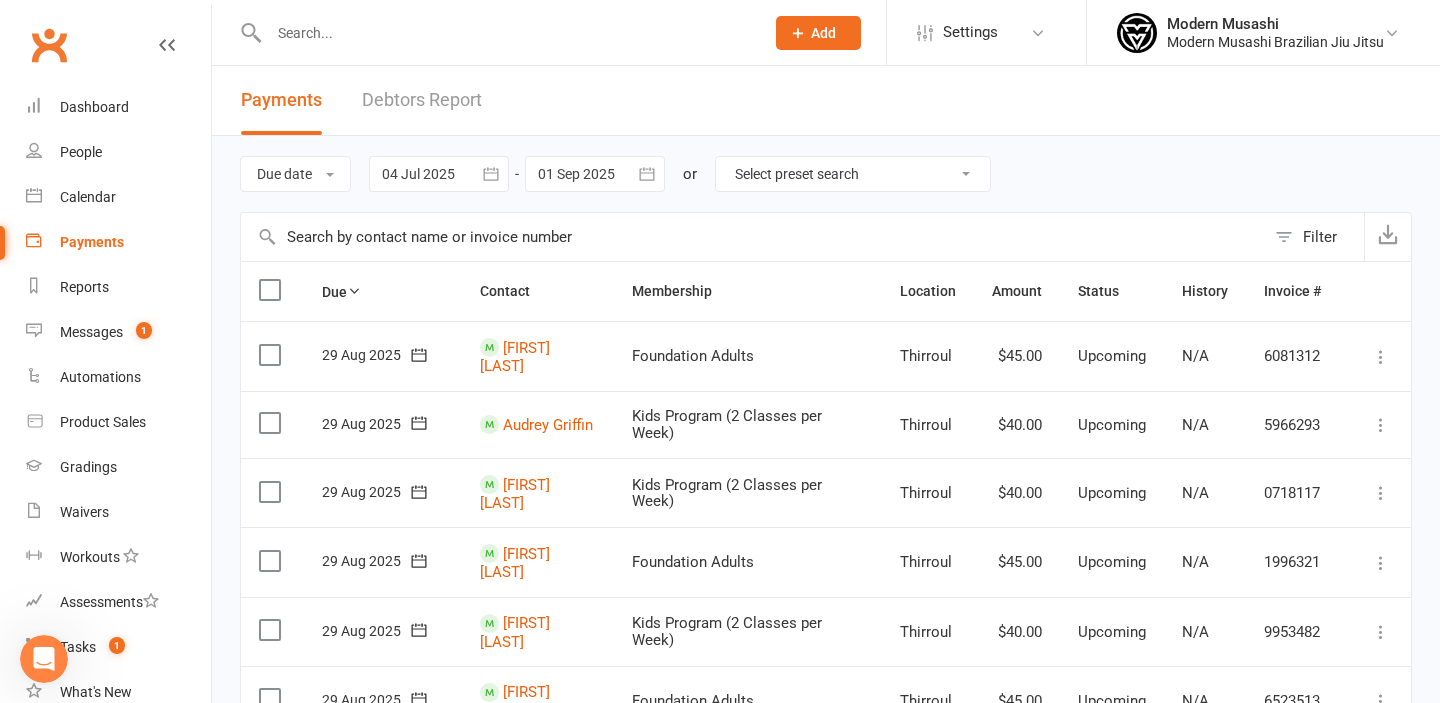 click on "Select preset search All failures All skipped payments All pending payments Successful payments (last 14 days)  Successful payments (last 30 days) Successful payments (last 90 days)" at bounding box center [853, 174] 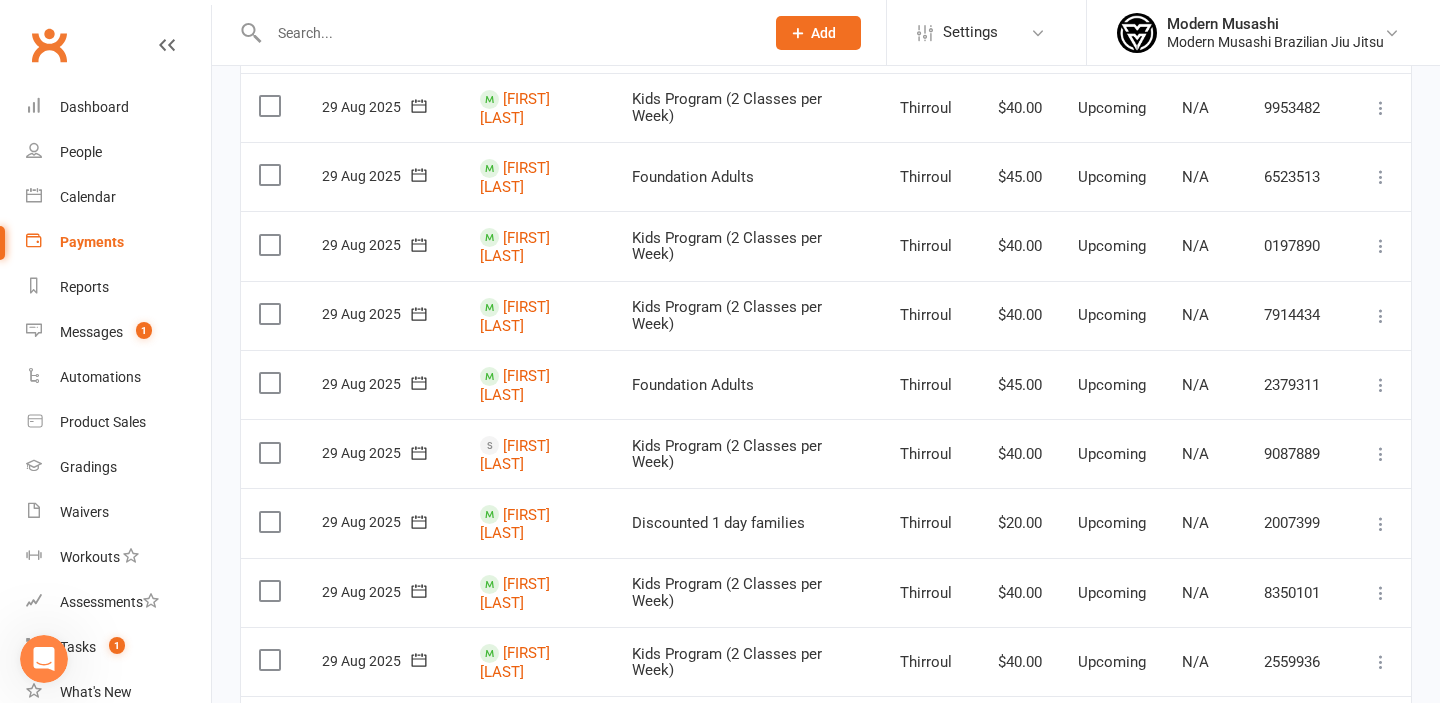 scroll, scrollTop: 0, scrollLeft: 0, axis: both 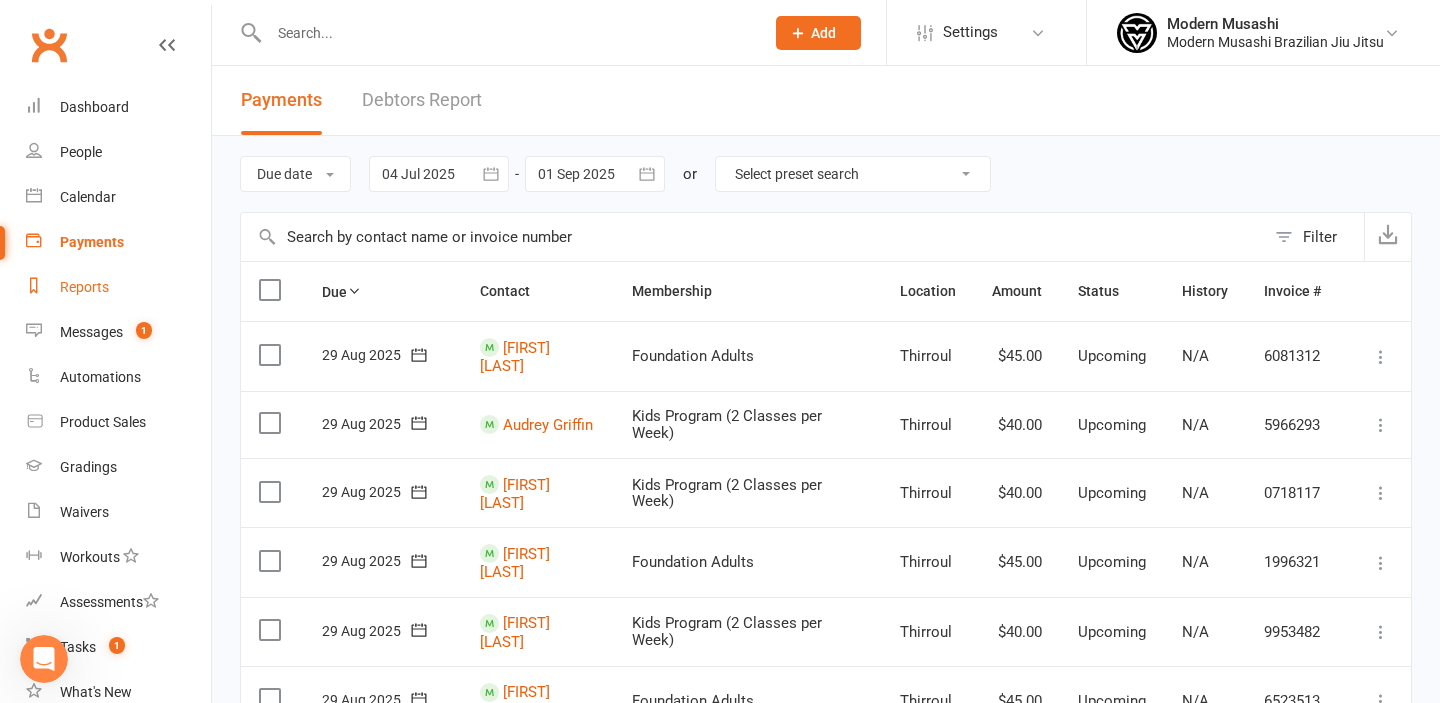 click on "Reports" at bounding box center (118, 287) 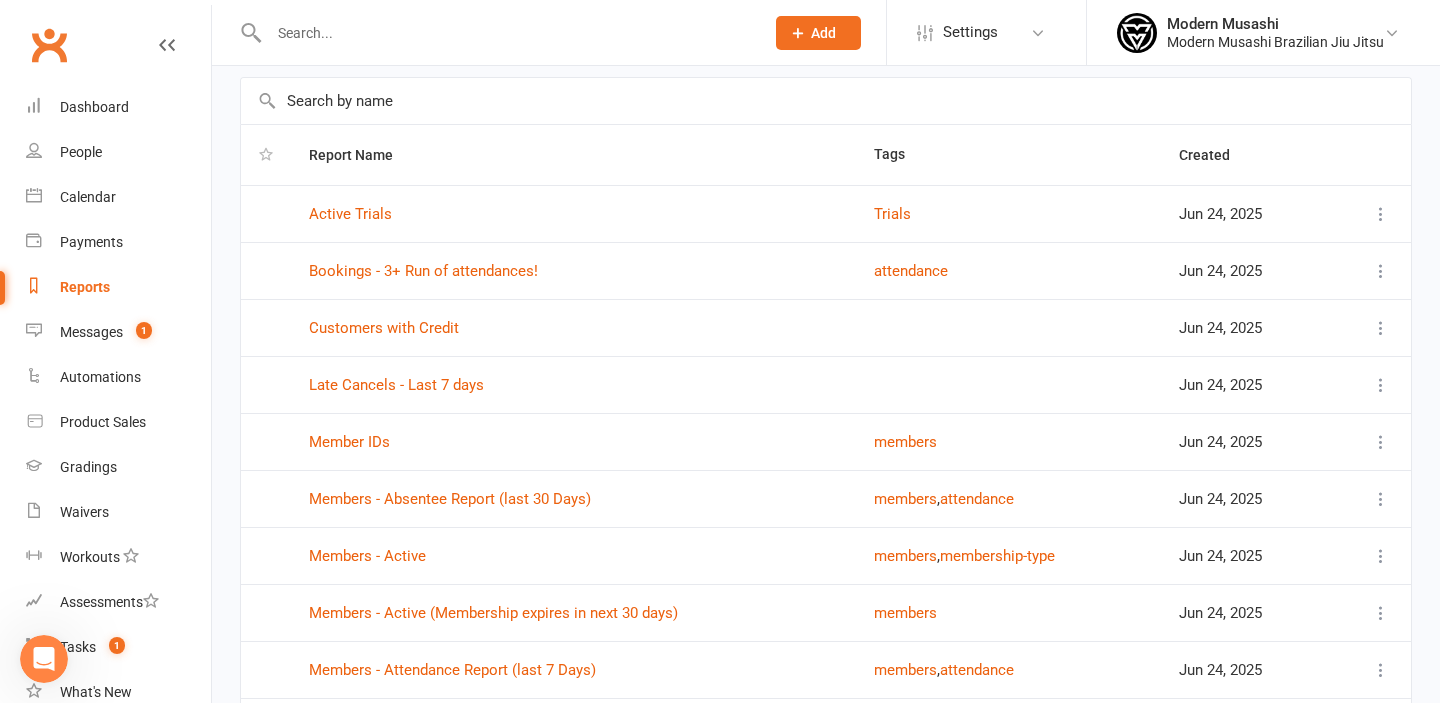 scroll, scrollTop: 0, scrollLeft: 0, axis: both 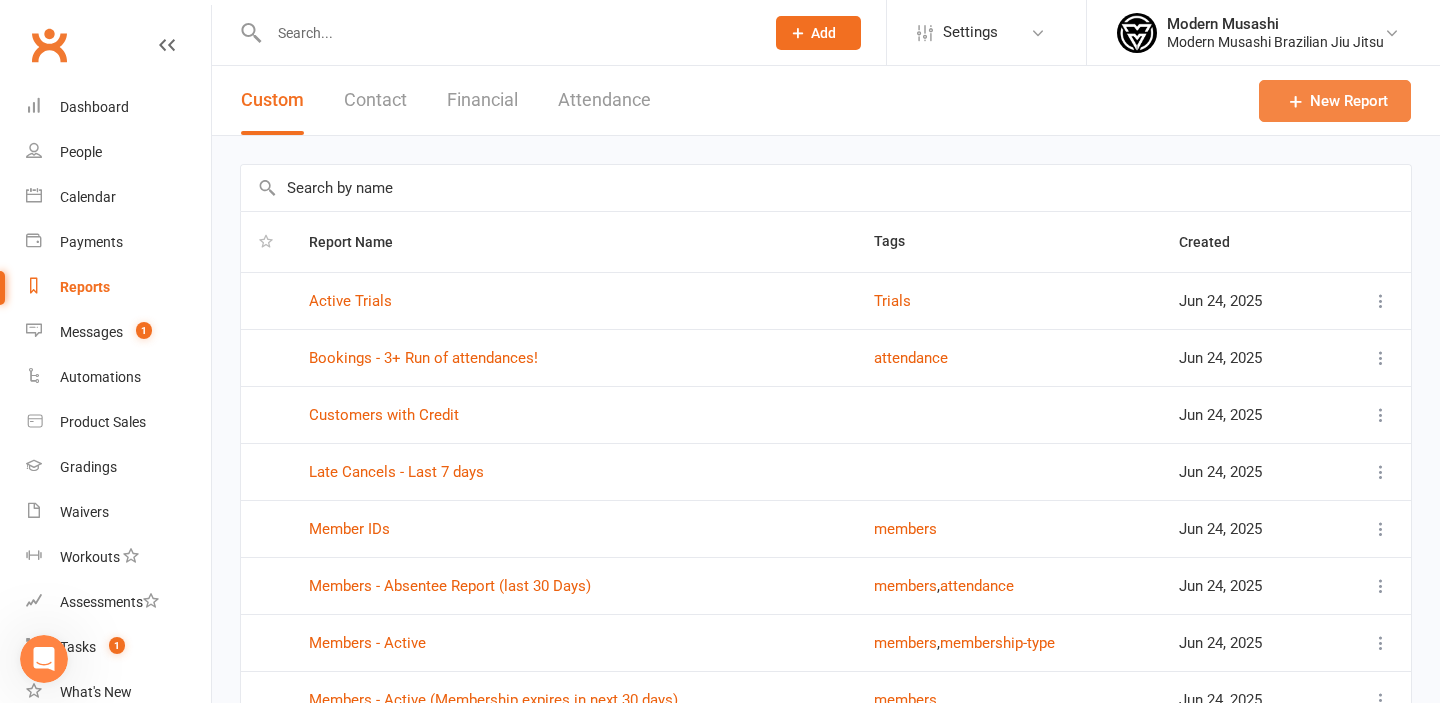 click on "New Report" at bounding box center [1335, 101] 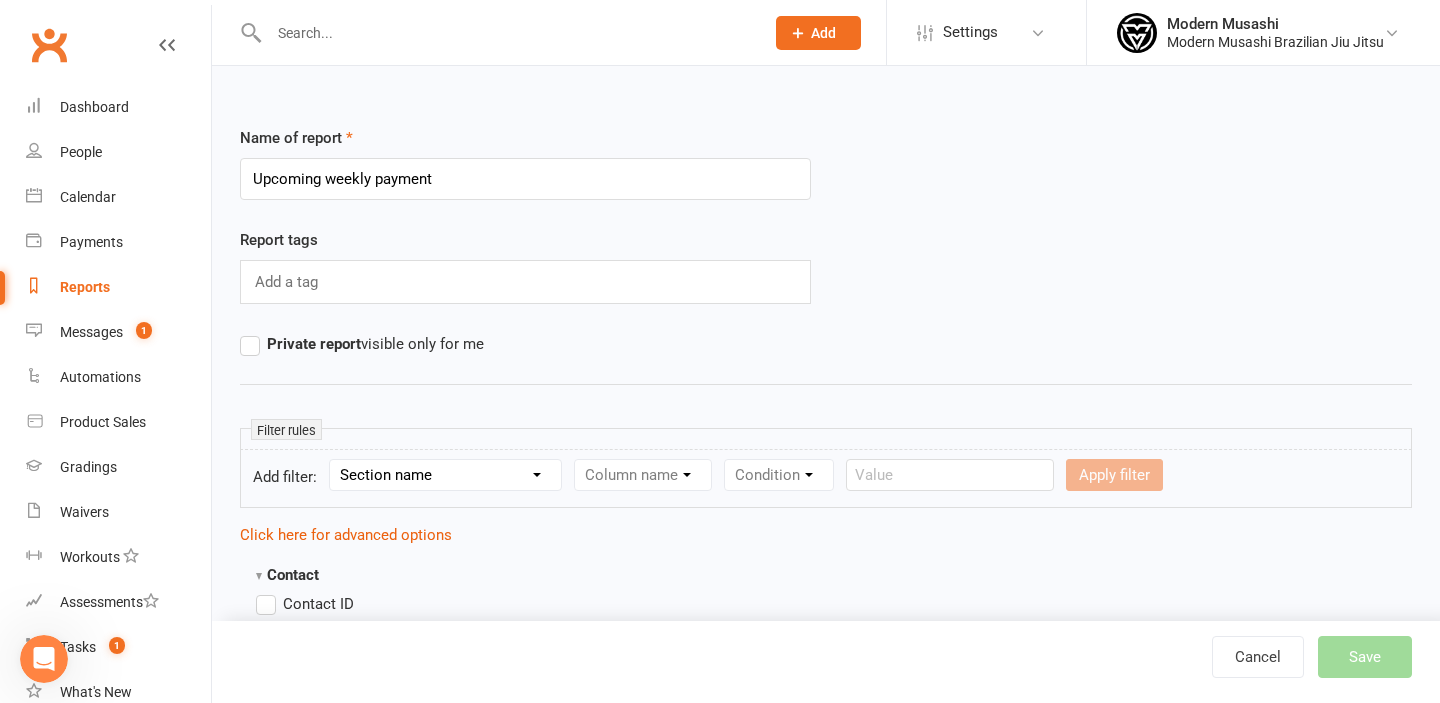 type on "Upcoming weekly payment" 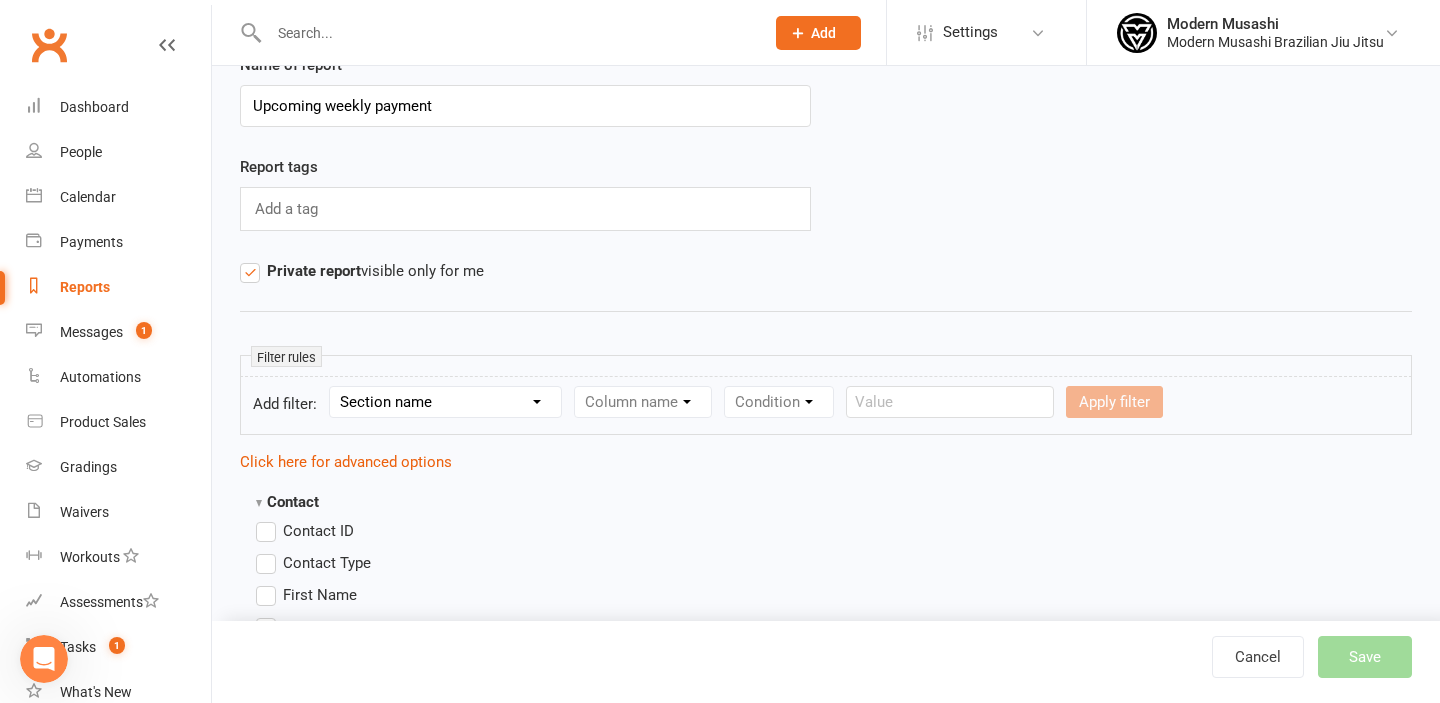 scroll, scrollTop: 100, scrollLeft: 0, axis: vertical 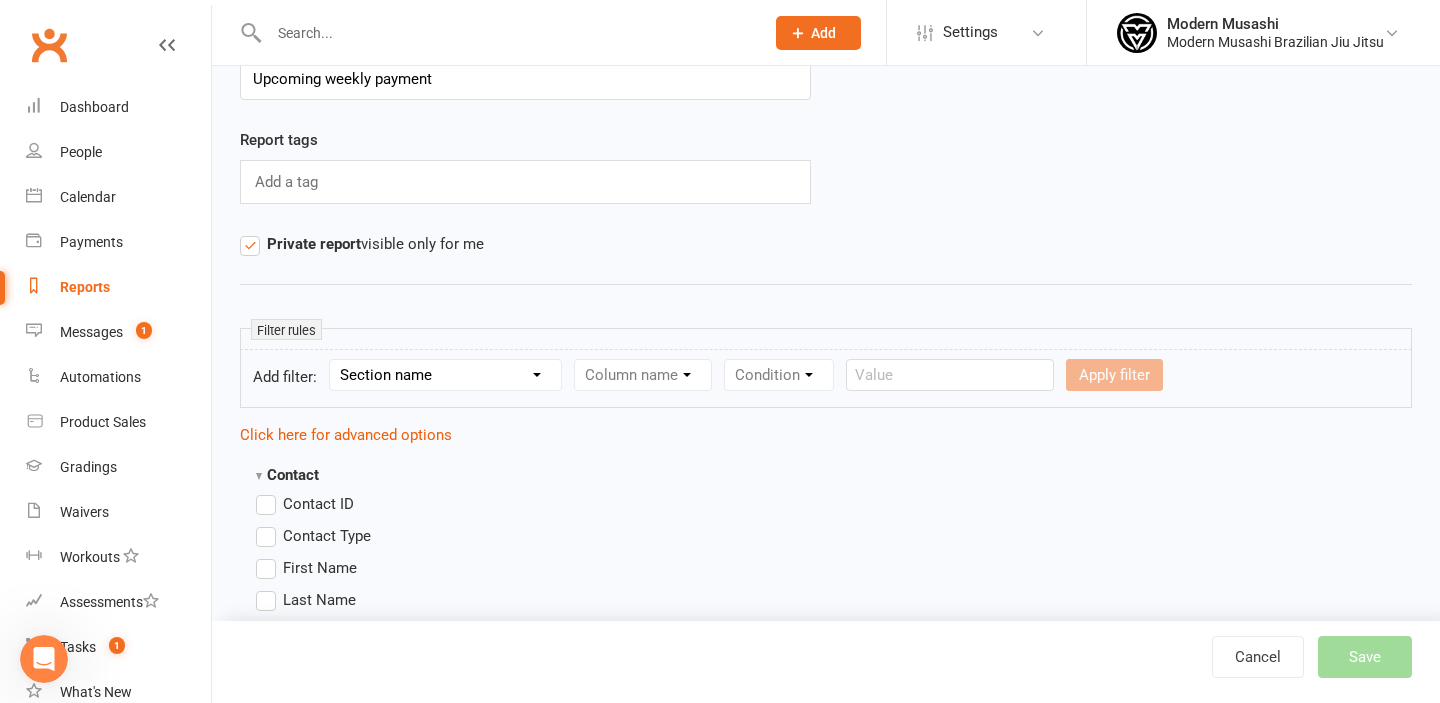 click on "Section name Contact Attendance Aggregate Payment Booking Waitlist Attendees Cancelled Bookings Late-cancelled Bookings Recurring Booking Aggregate Booking Communication Comms Recipients Membership Payment Styles And Ranks Aggregate Styles And Ranks Grading Events Promotions Suspensions Signed Waivers Family Members Credit Vouchers Enrolled Automations Public Tasks Body Composition Emergency Contact Details Fitness Goals Key Demographics Marketing Information" at bounding box center [445, 375] 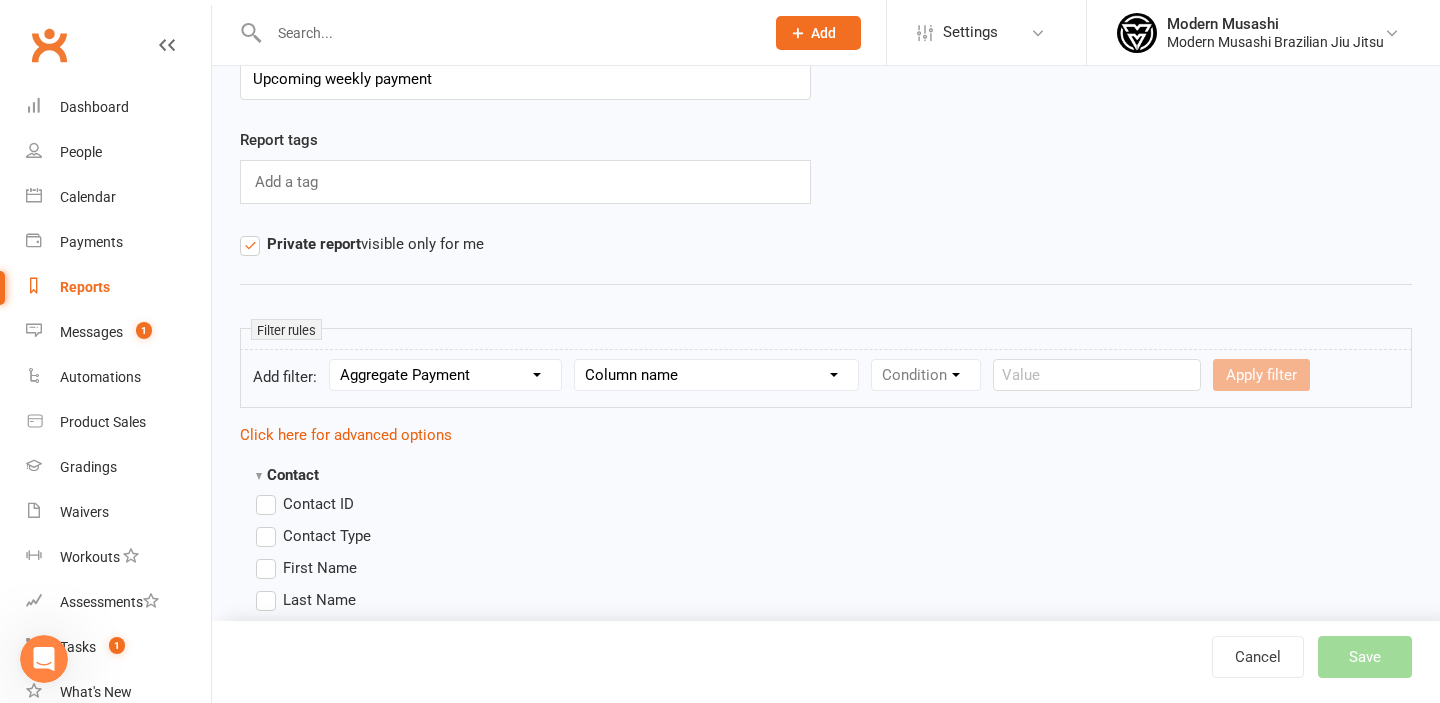 click on "Column name Active Memberships (Names) Active Memberships (Count) Active Trial Memberships (Count) Last Payment Received (Date) Last Payment Received (Amount) Next Payment Due (Date) Next Payment Due (Amount) Total Paid to Date Avg. Membership Recurring Amount Avg. Payment Amount Failed Payments (Count) Consecutive Failed Payments" at bounding box center (716, 375) 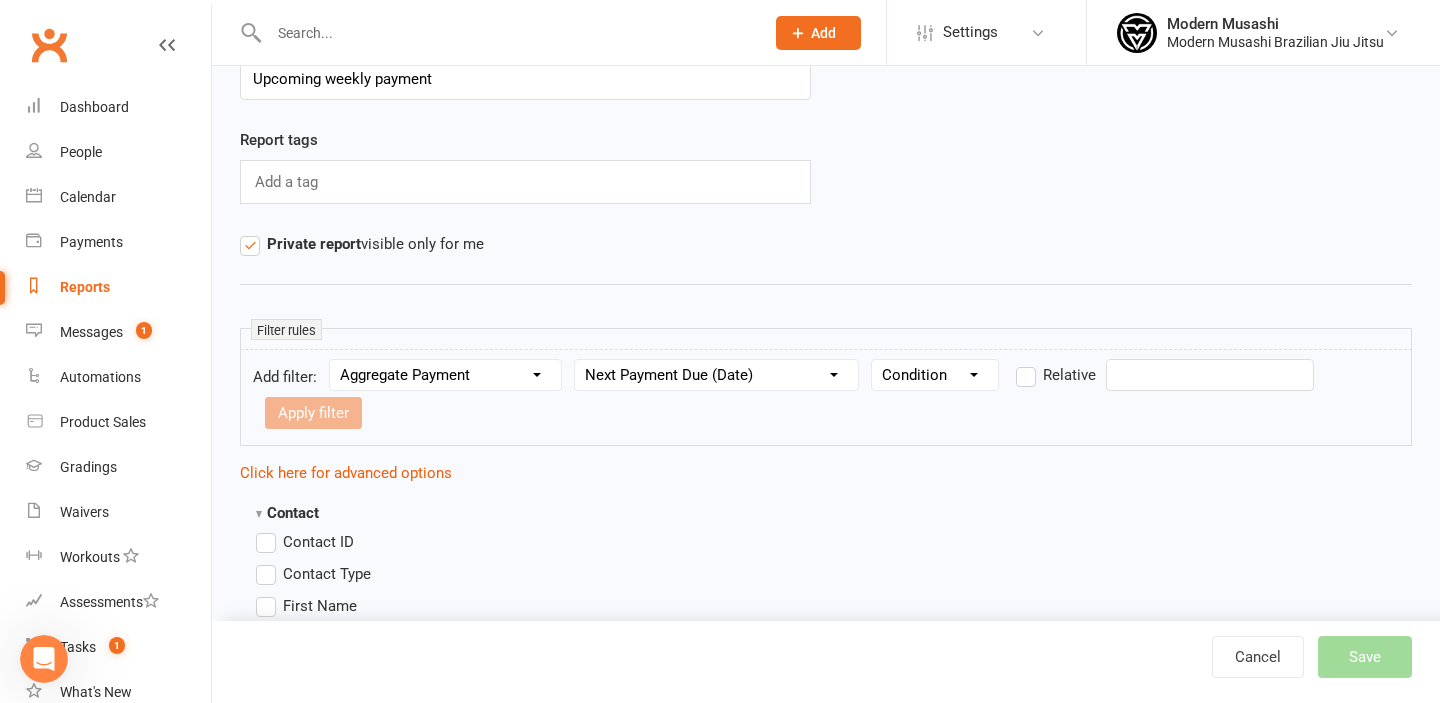 click on "Condition Is Is not Before After Before or on After or on Is blank Is not blank" at bounding box center (935, 375) 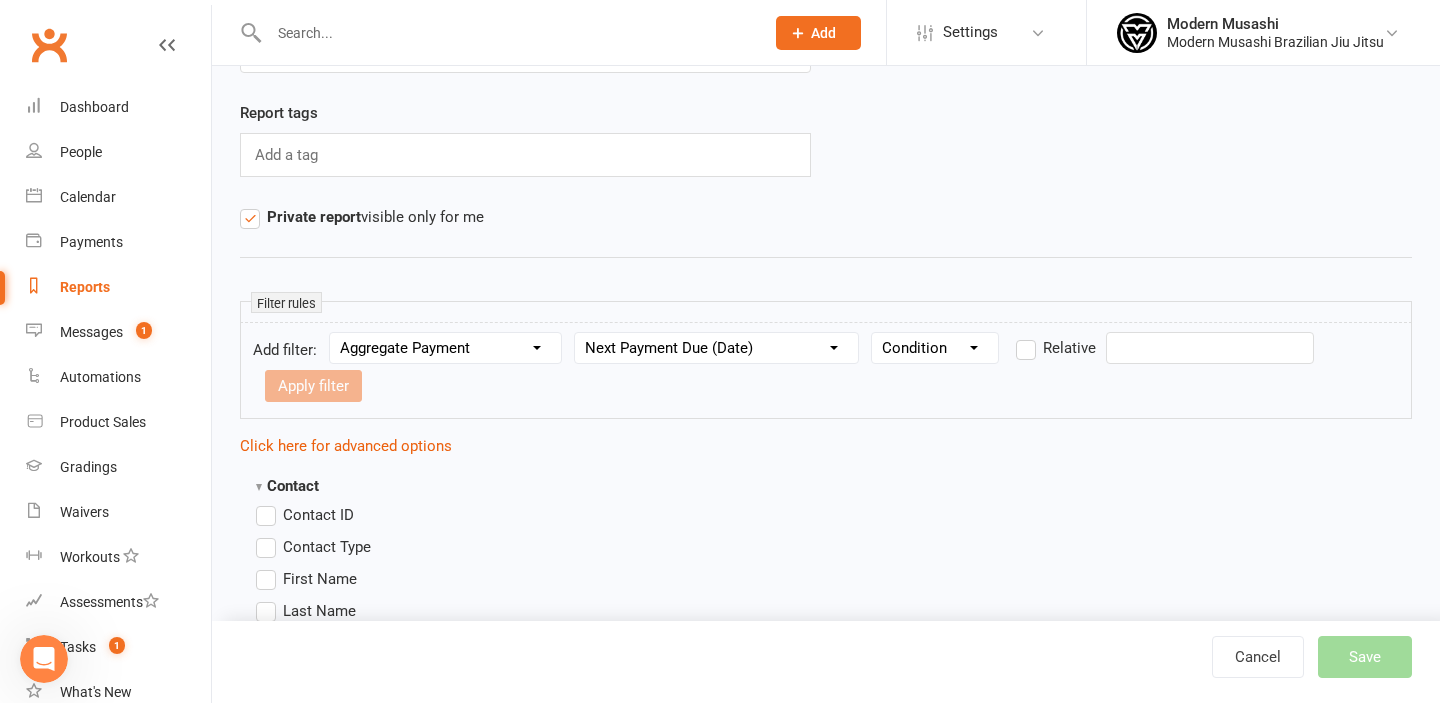 scroll, scrollTop: 0, scrollLeft: 0, axis: both 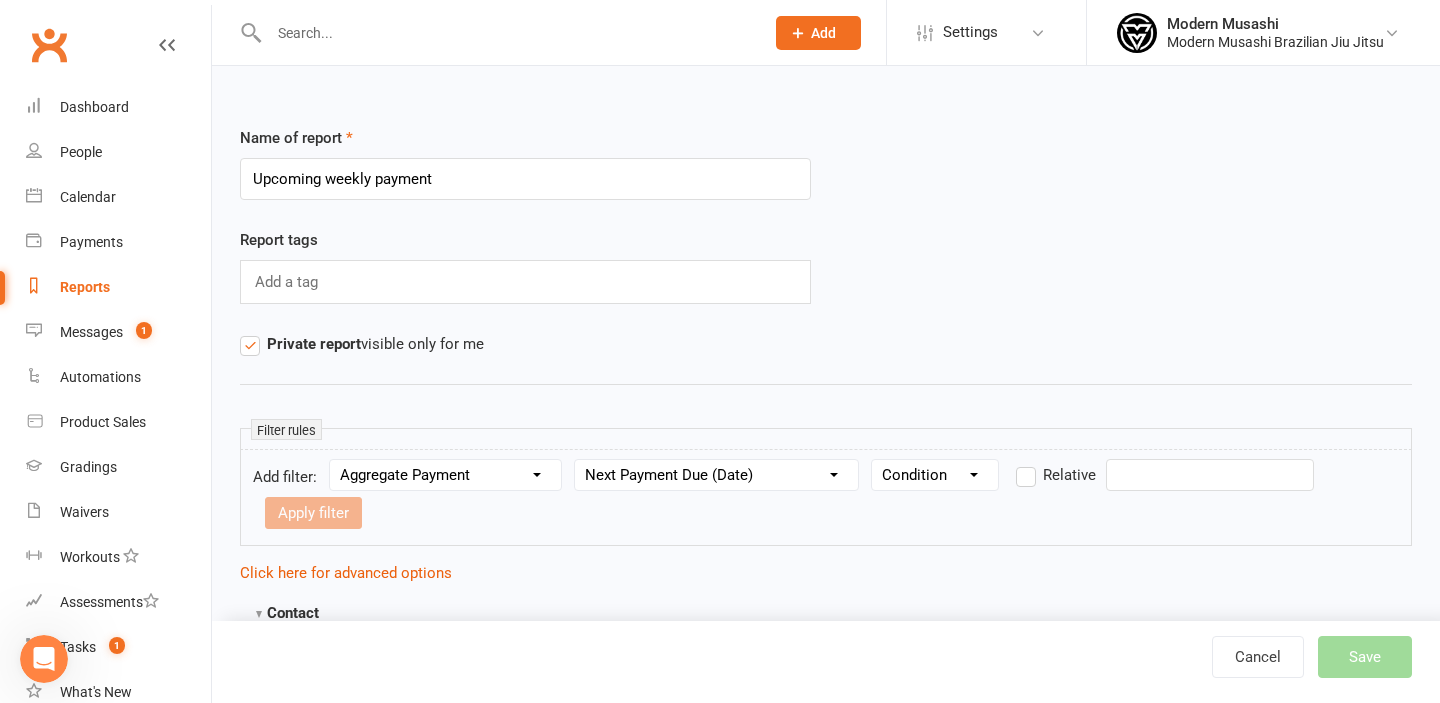 click on "Add filter:  Section name Contact Attendance Aggregate Payment Booking Waitlist Attendees Cancelled Bookings Late-cancelled Bookings Recurring Booking Aggregate Booking Communication Comms Recipients Membership Payment Styles And Ranks Aggregate Styles And Ranks Grading Events Promotions Suspensions Signed Waivers Family Members Credit Vouchers Enrolled Automations Public Tasks Body Composition Emergency Contact Details Fitness Goals Key Demographics Marketing Information Column name Active Memberships (Names) Active Memberships (Count) Active Trial Memberships (Count) Last Payment Received (Date) Last Payment Received (Amount) Next Payment Due (Date) Next Payment Due (Amount) Total Paid to Date Avg. Membership Recurring Amount Avg. Payment Amount Failed Payments (Count) Consecutive Failed Payments Condition Is Is not Before After Before or on After or on Is blank Is not blank Relative
Apply filter" at bounding box center (826, 497) 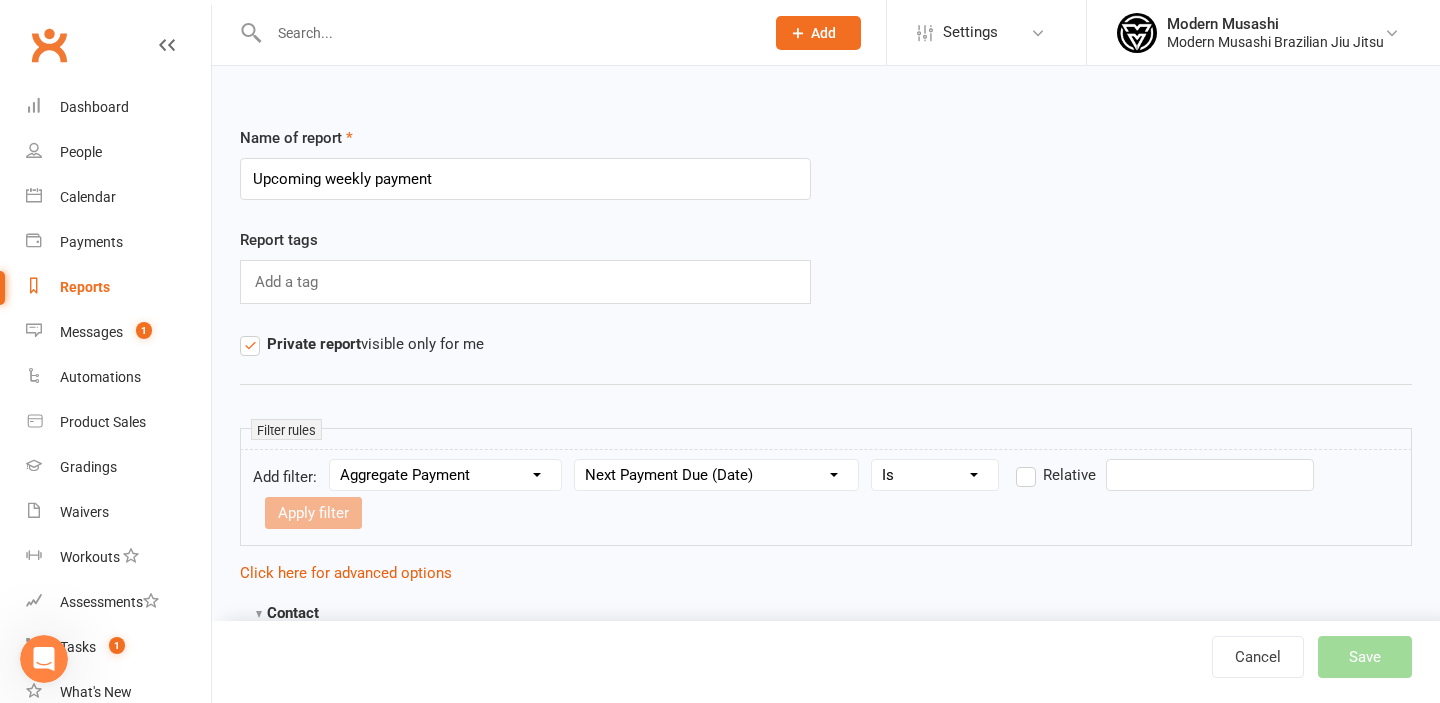 click on "Prospect
Member
Non-attending contact
Class / event
Appointment
Grading event
Task
Membership plan
Bulk message
Add
Settings Membership Plans Event Templates Appointment Types Mobile App  Website Image Library Customize Contacts Bulk Imports Access Control Users Account Profile Clubworx API Modern Musashi Modern Musashi Brazilian Jiu Jitsu My profile My subscription Help Terms & conditions  Privacy policy  Sign out Clubworx Dashboard People Calendar Payments Reports Messages   1 Automations   Product Sales Gradings   Waivers   Workouts   Assessments  Tasks   1 What's New Check-in Kiosk modes General attendance Roll call Class check-in × × × Name of report Upcoming weekly payment Report tags Add a tag Private report  visible only for me" at bounding box center (720, 1503) 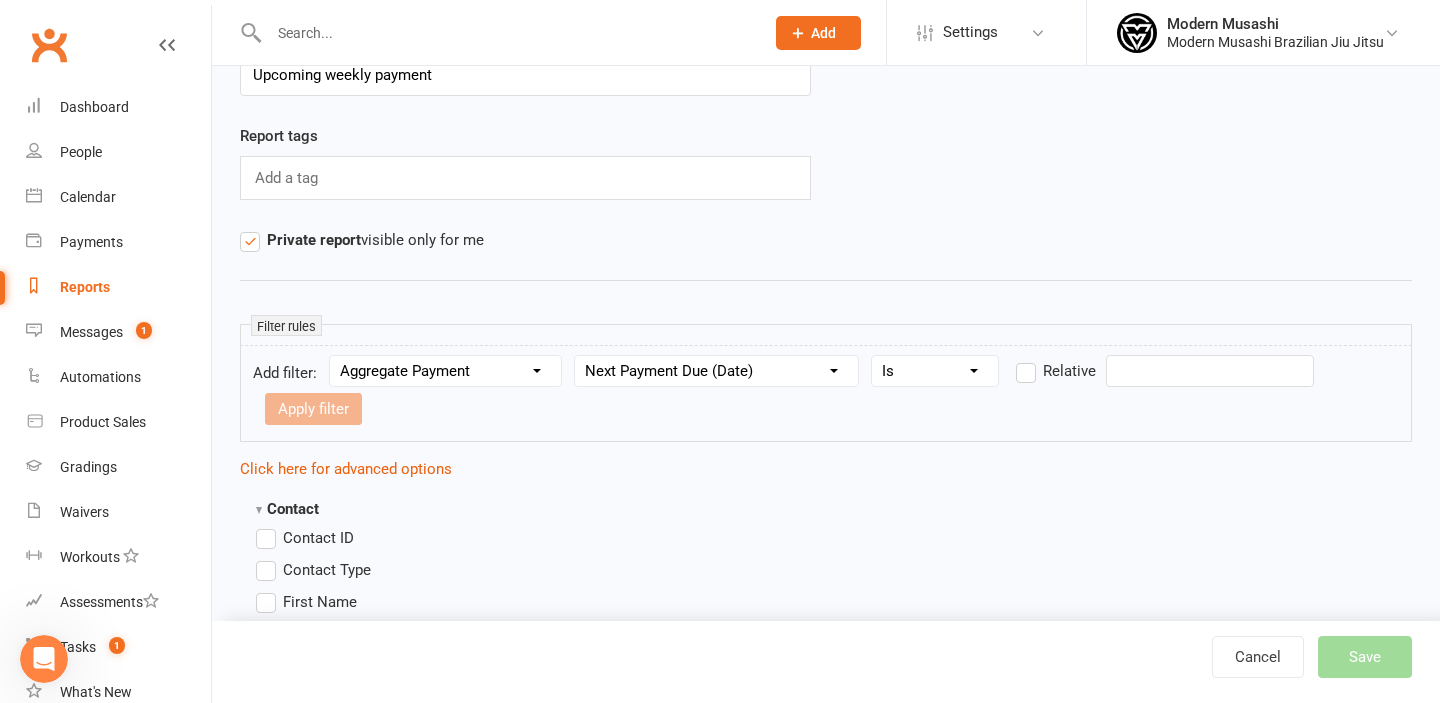 click at bounding box center (1210, 371) 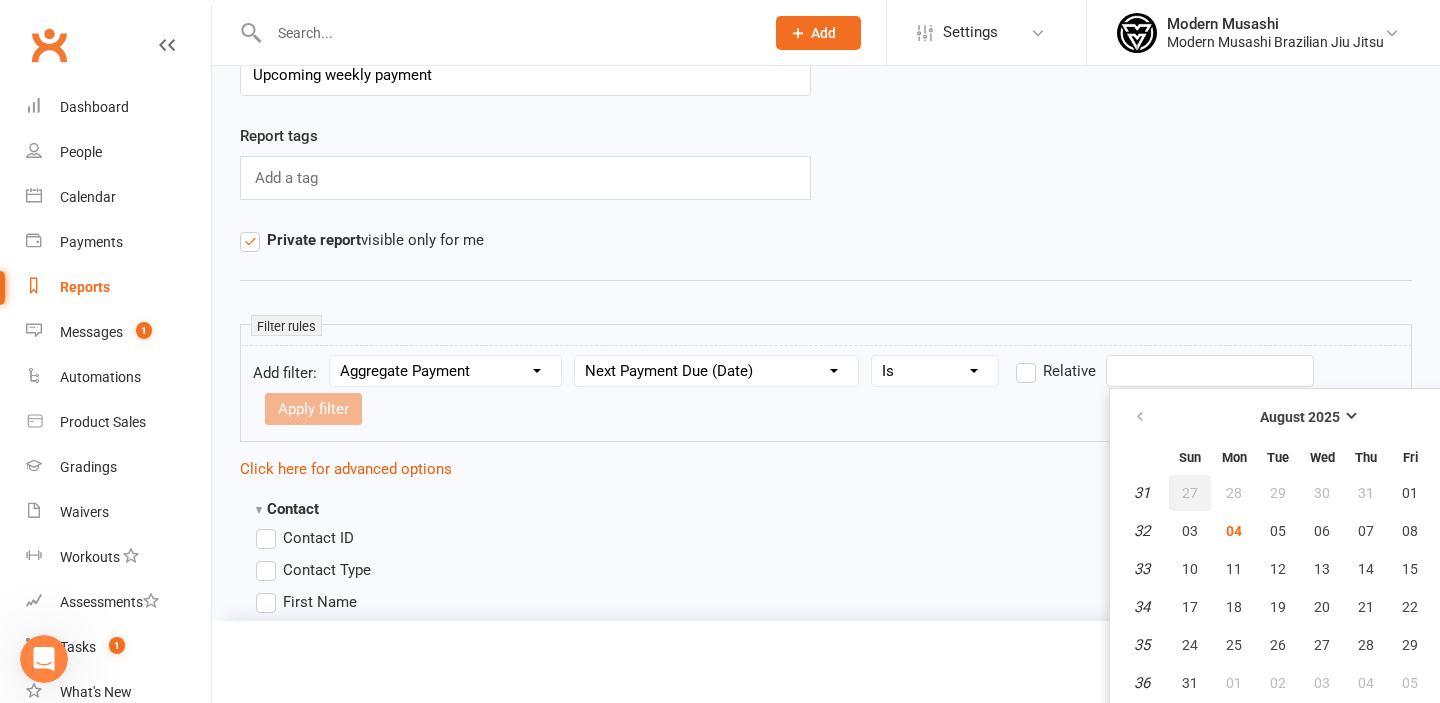 scroll, scrollTop: 104, scrollLeft: 50, axis: both 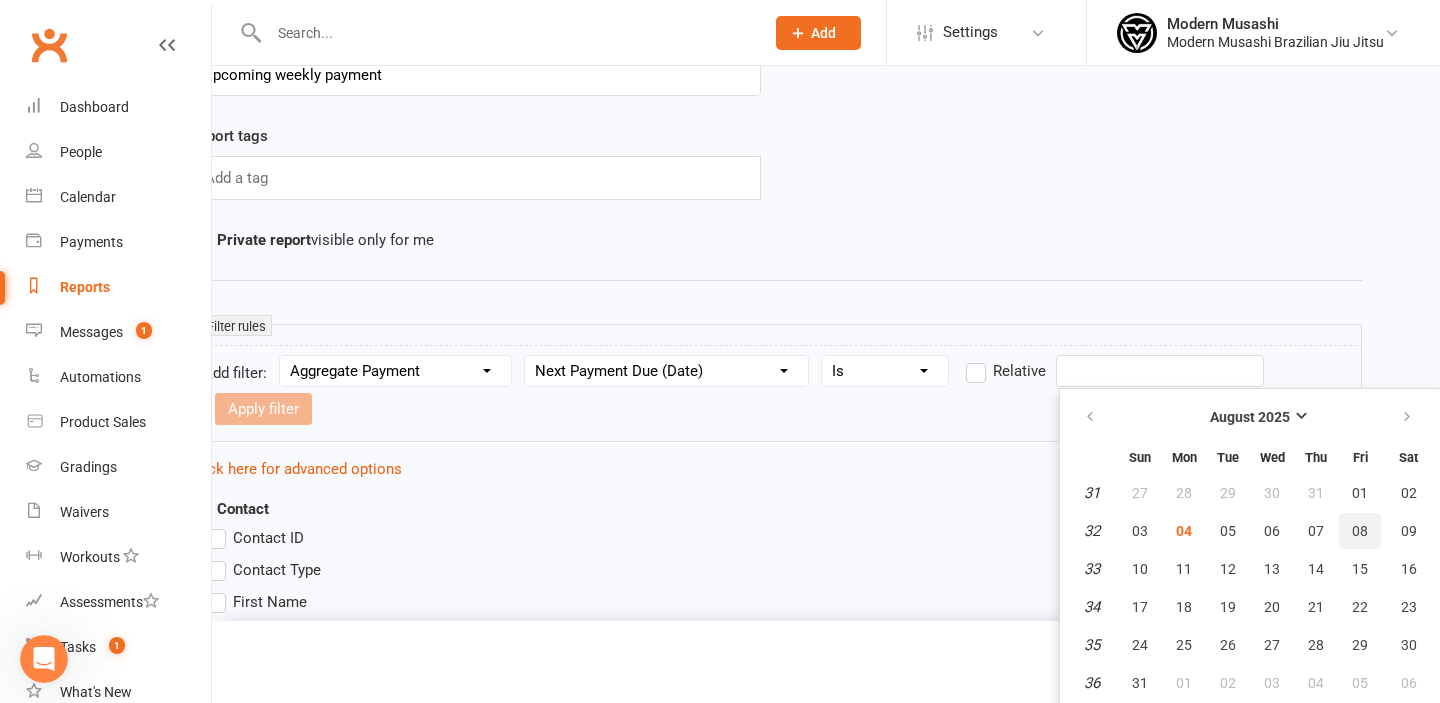 click on "08" at bounding box center (1360, 531) 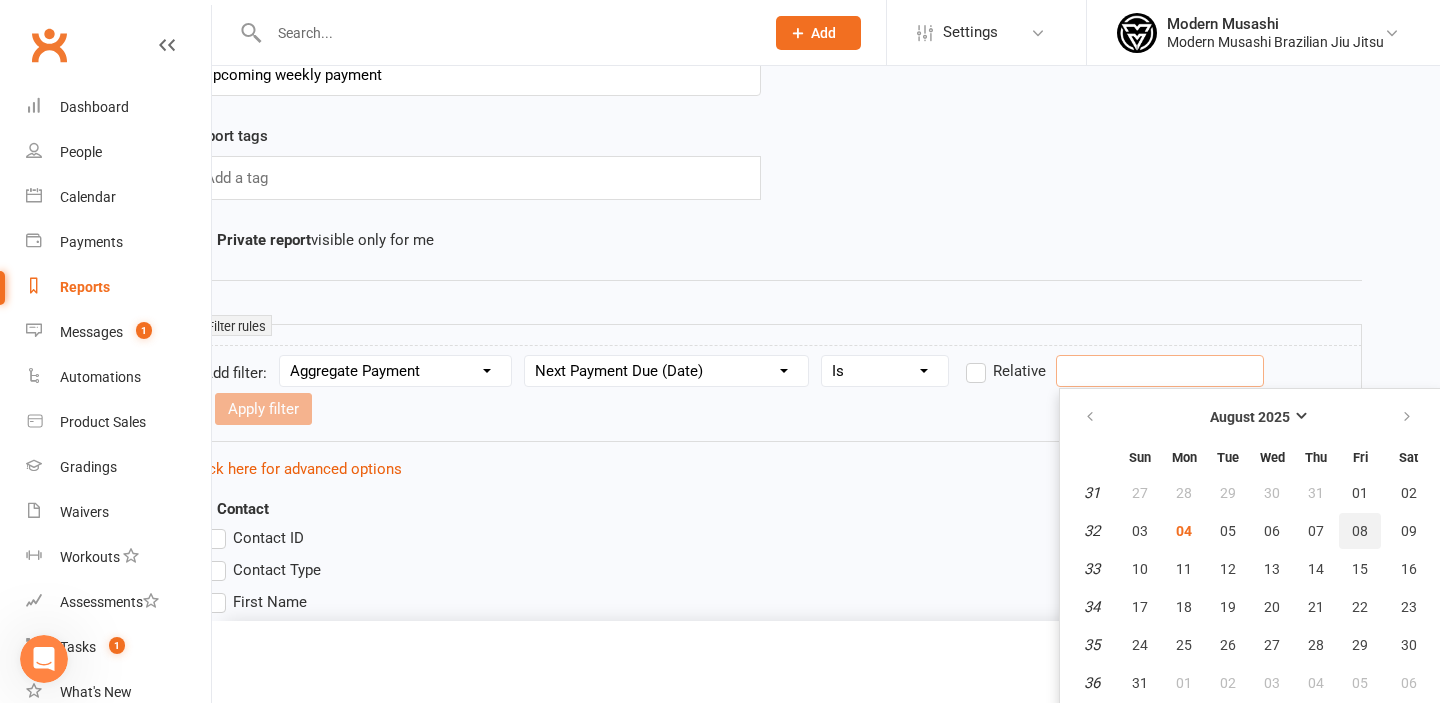 type on "08 Aug 2025" 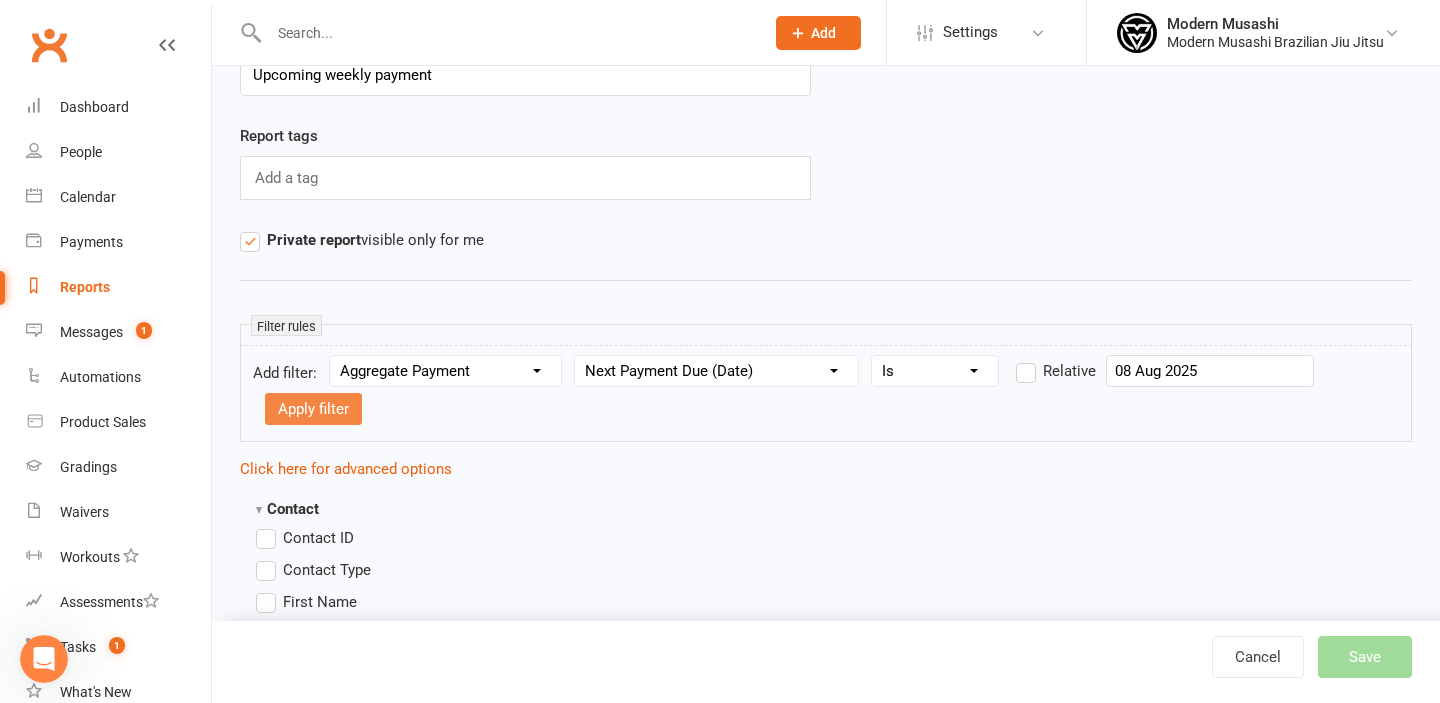 click on "Apply filter" at bounding box center [313, 409] 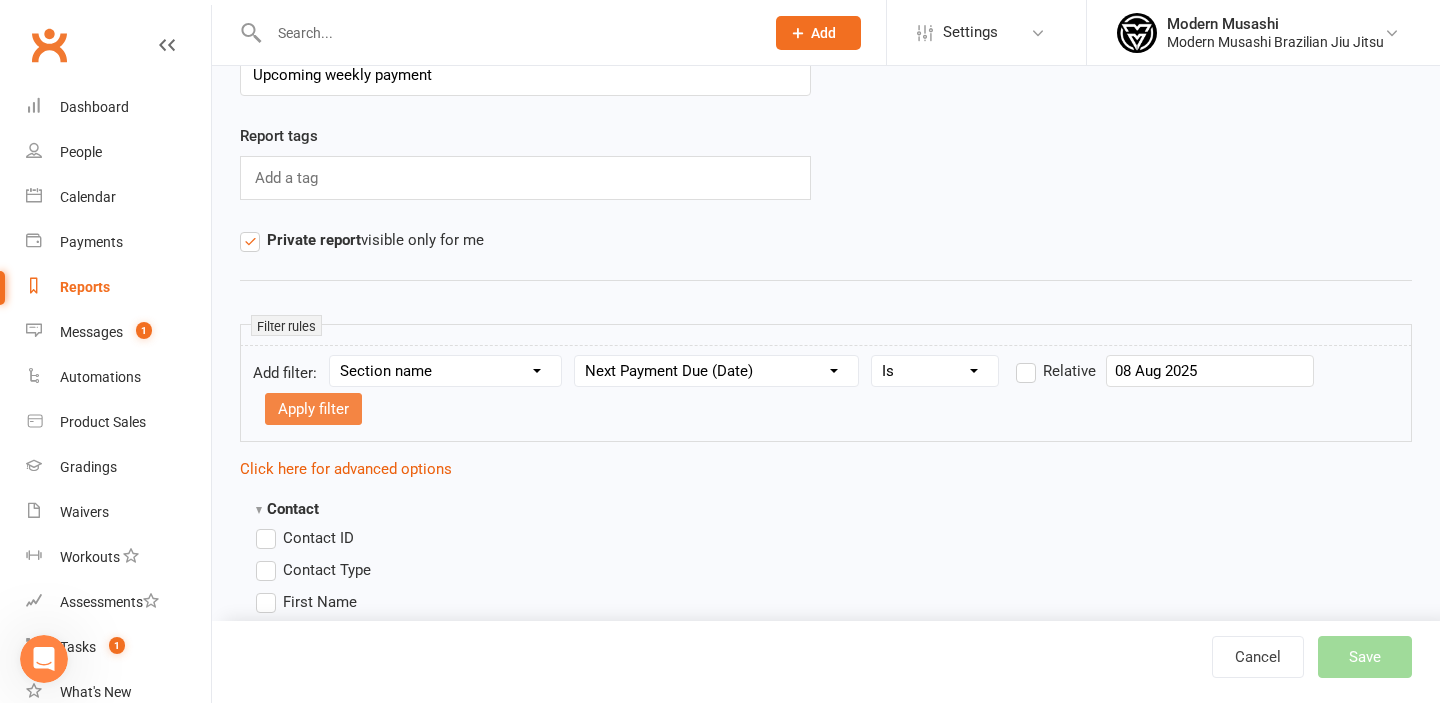 select 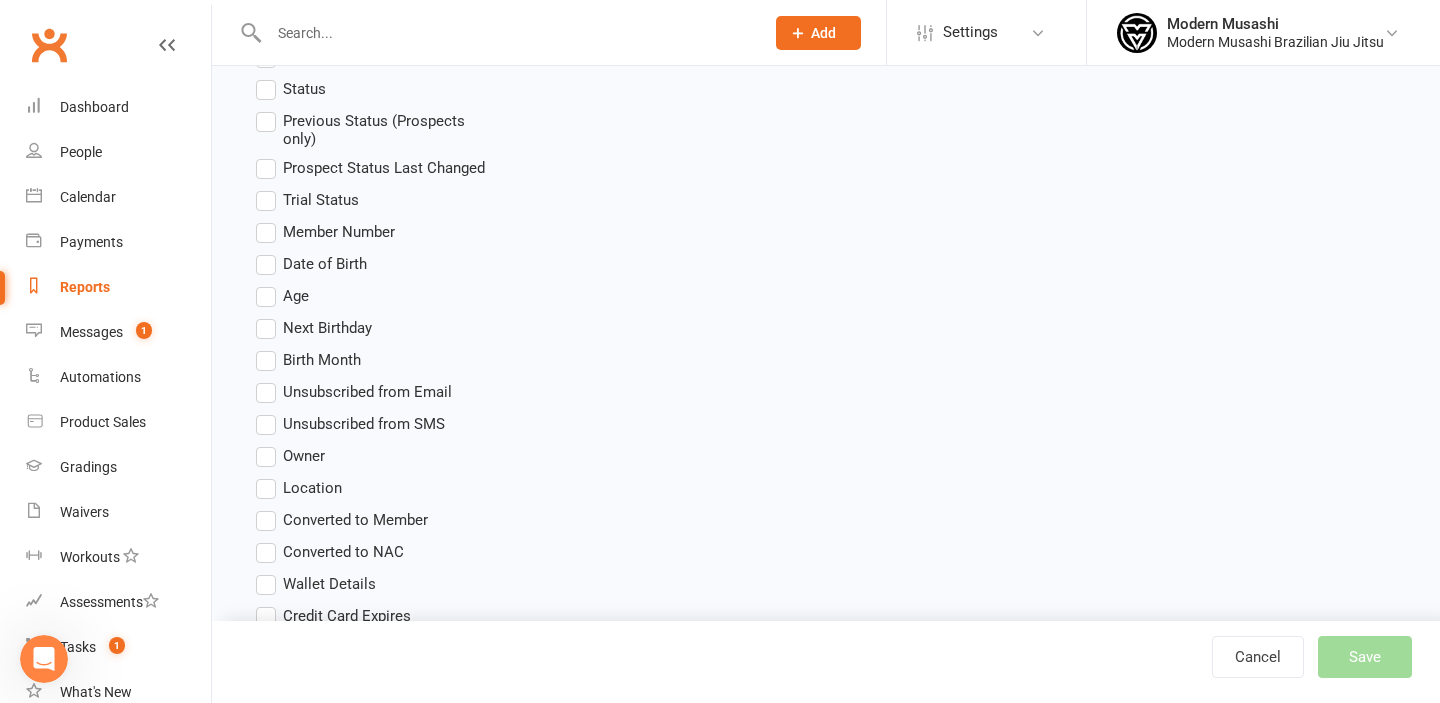 scroll, scrollTop: 0, scrollLeft: 0, axis: both 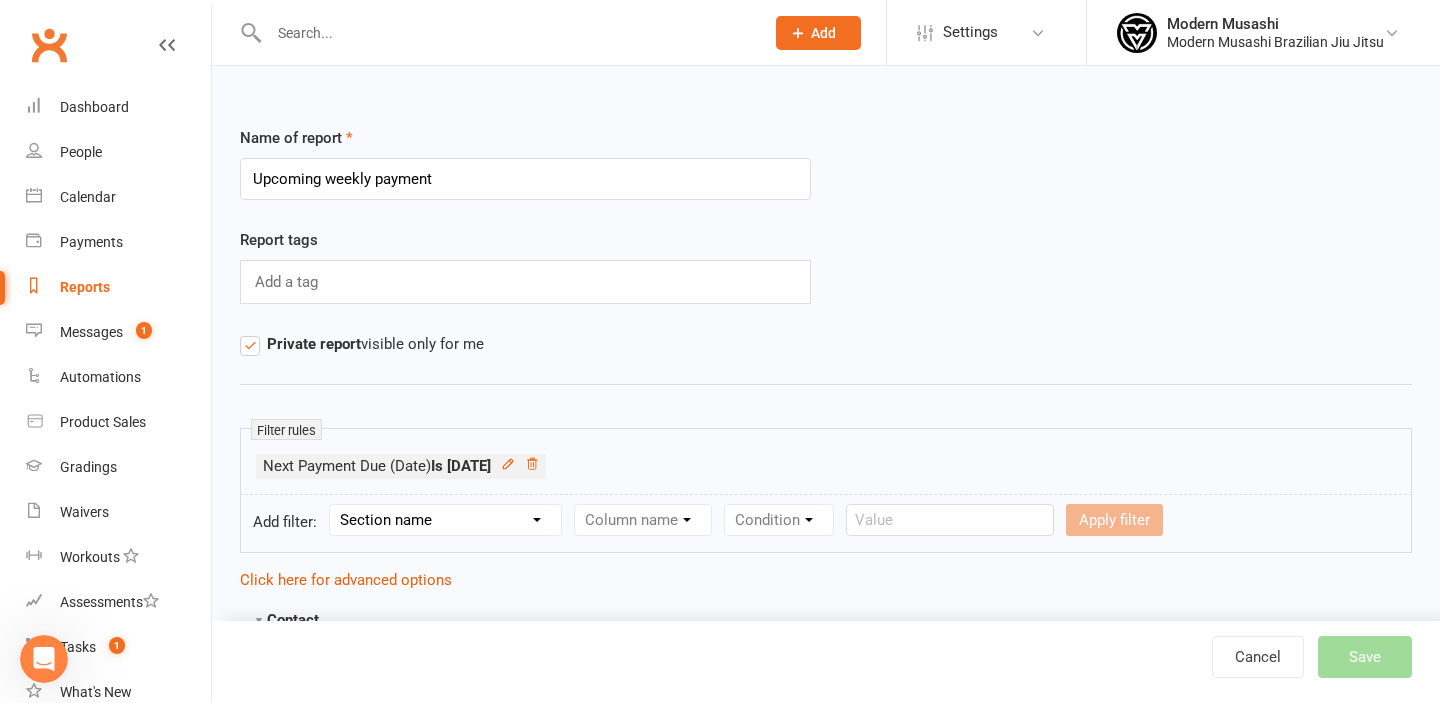 click on "Name of report Upcoming weekly payment" at bounding box center [826, 177] 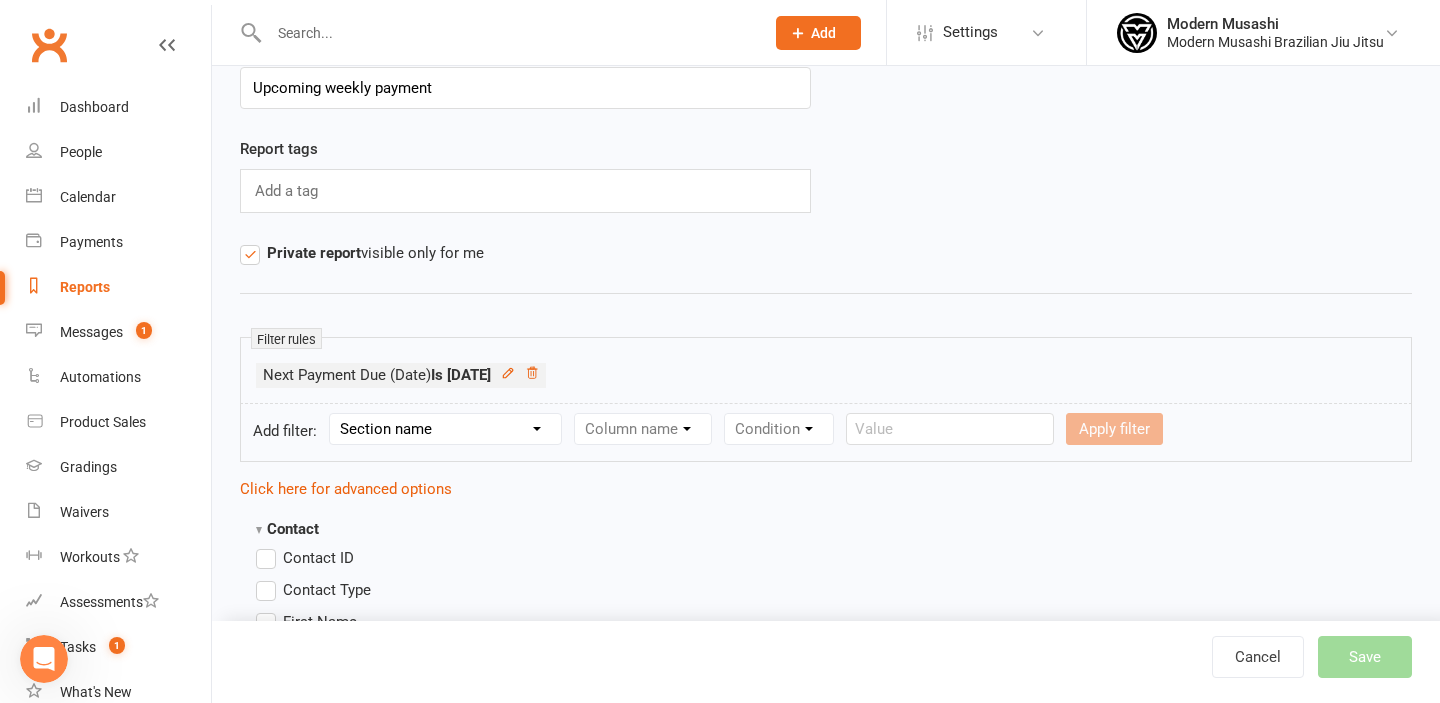 scroll, scrollTop: 117, scrollLeft: 0, axis: vertical 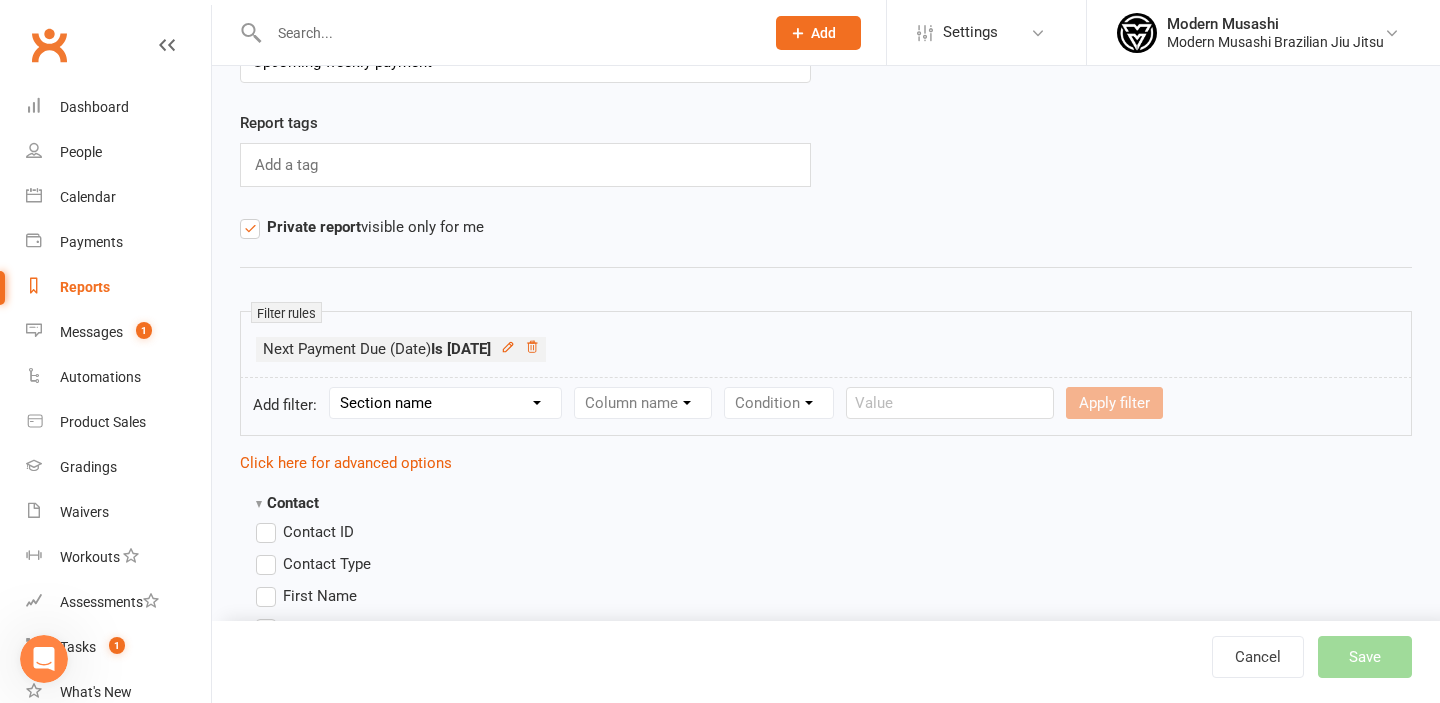 click on "Apply filter" at bounding box center (1114, 403) 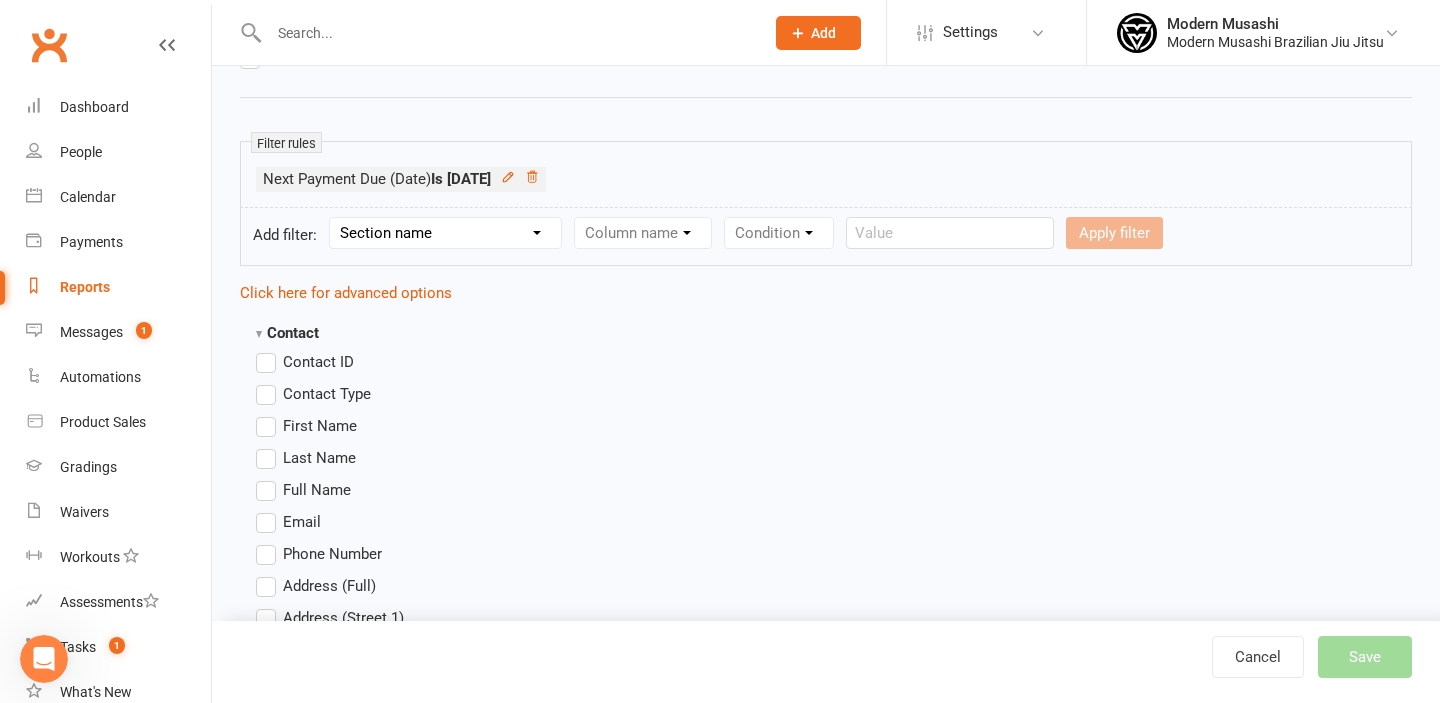 scroll, scrollTop: 288, scrollLeft: 0, axis: vertical 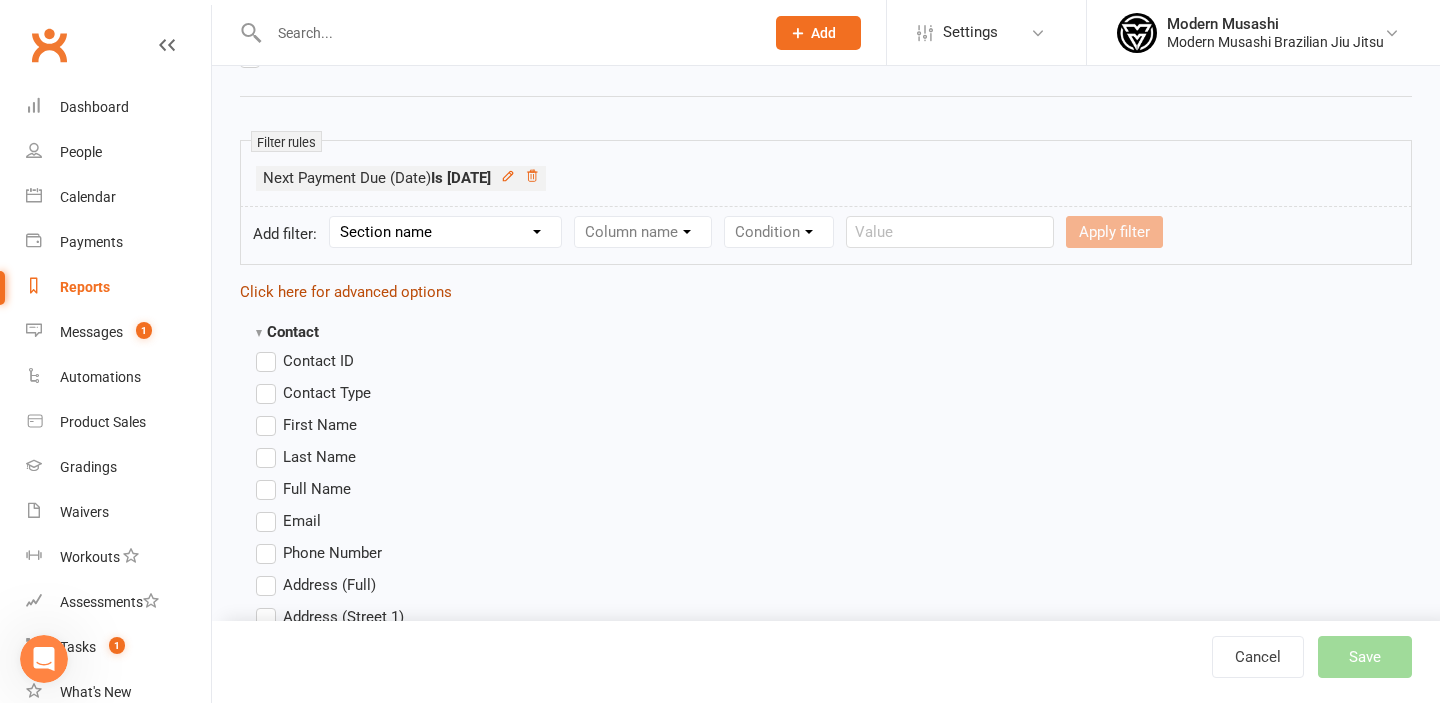 click on "Click here for advanced options" 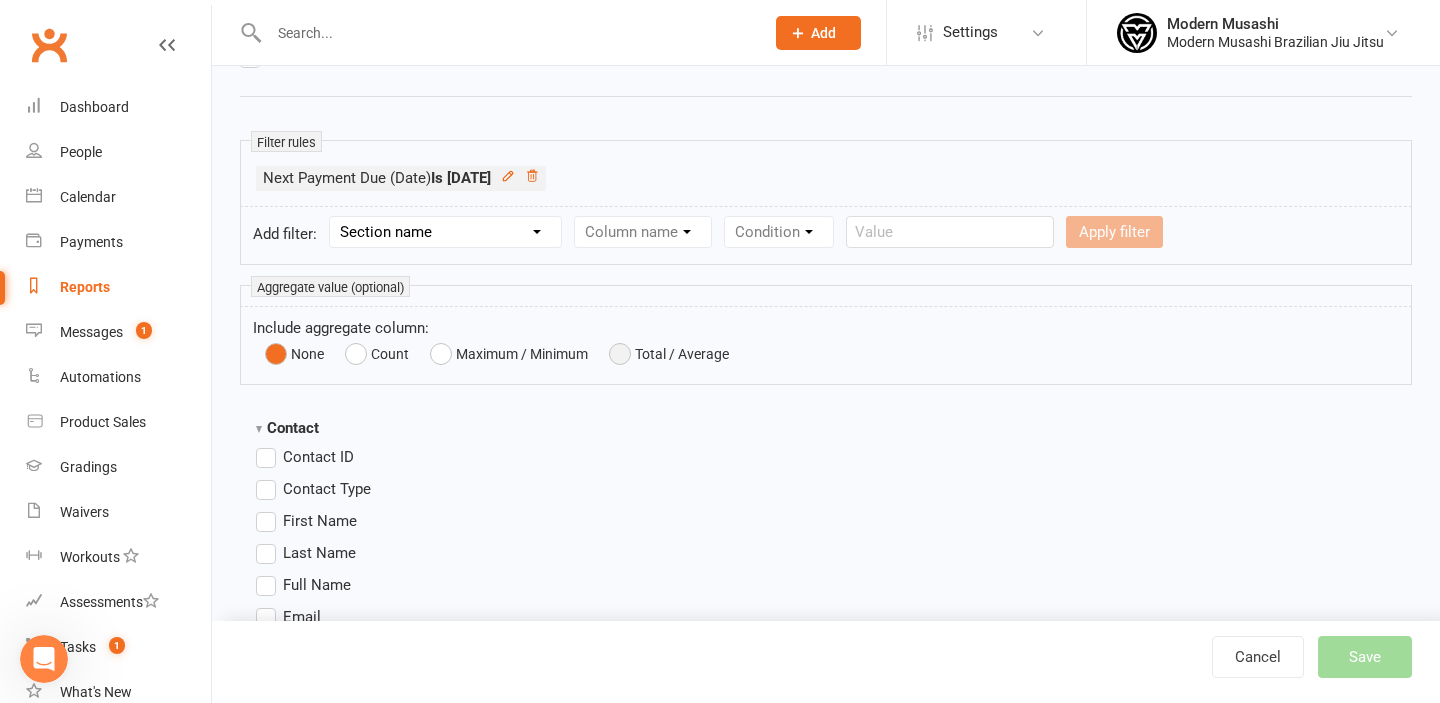 click on "Total / Average" 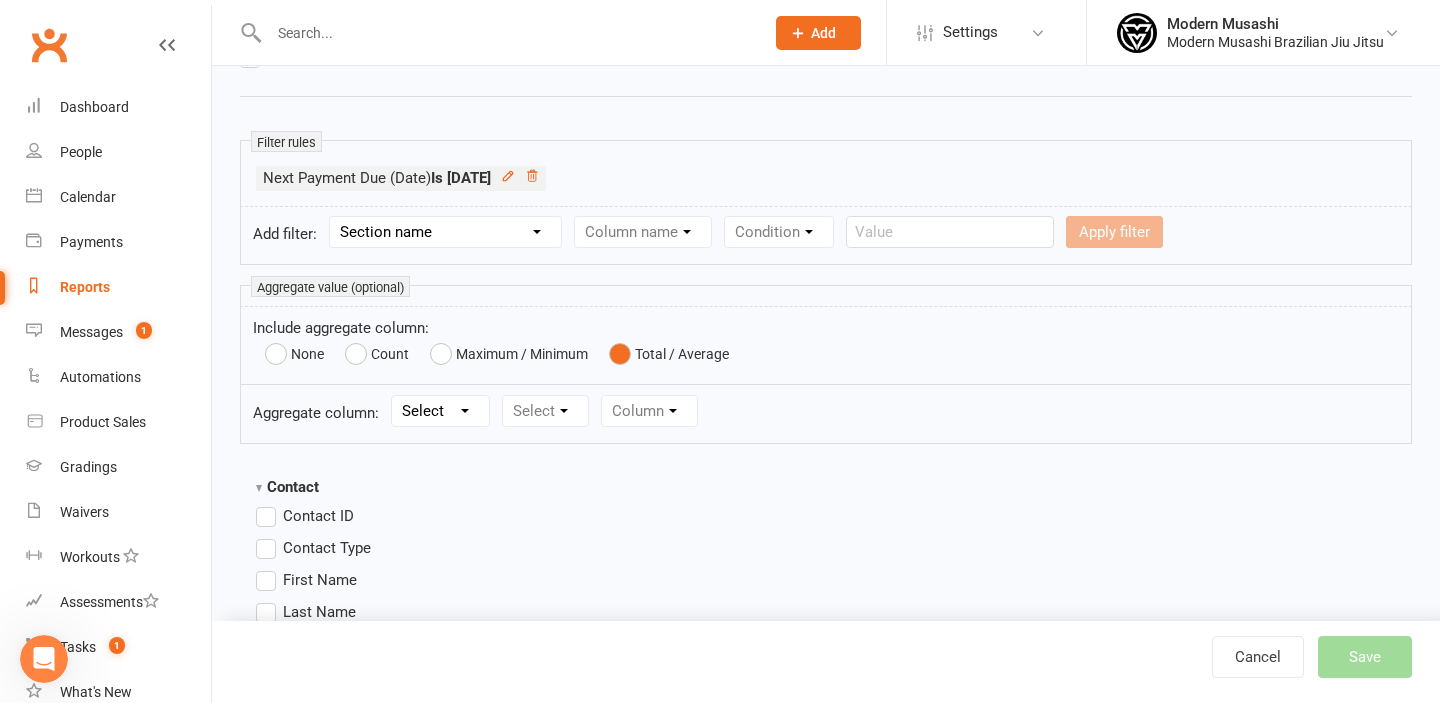 click on "Select Total Average" 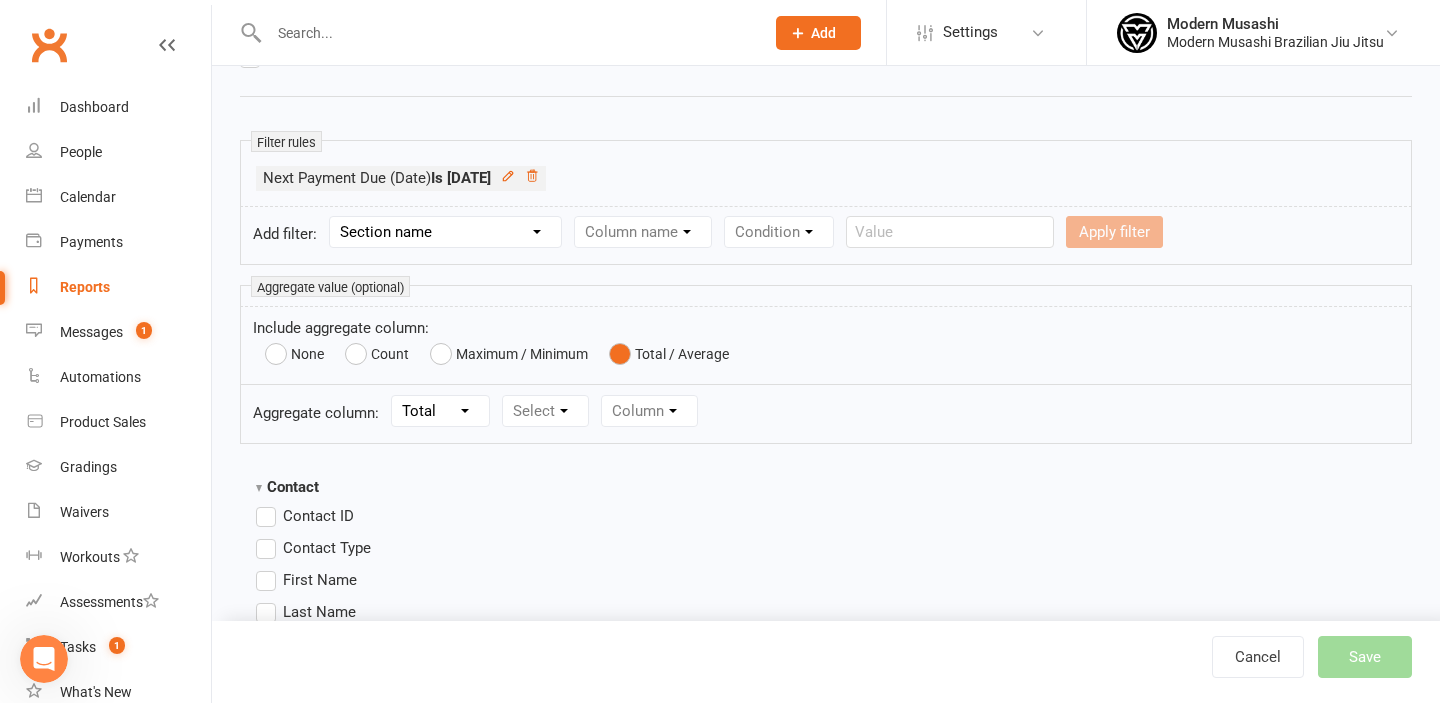 click on "Select" 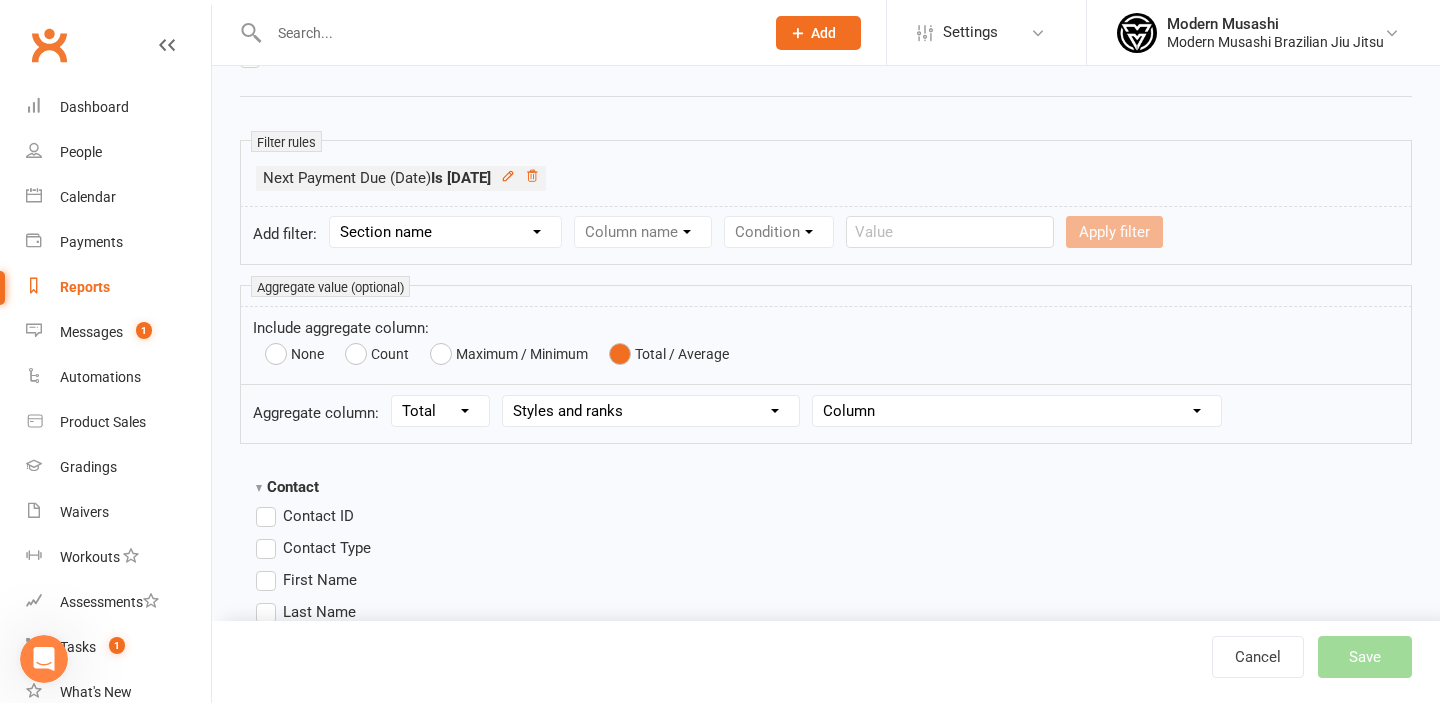 click on "Select Booking Recurring booking Waitlist attendees Membership Payment Styles and ranks Suspensions Grading events Credit vouchers Reportable late booking cancellations" 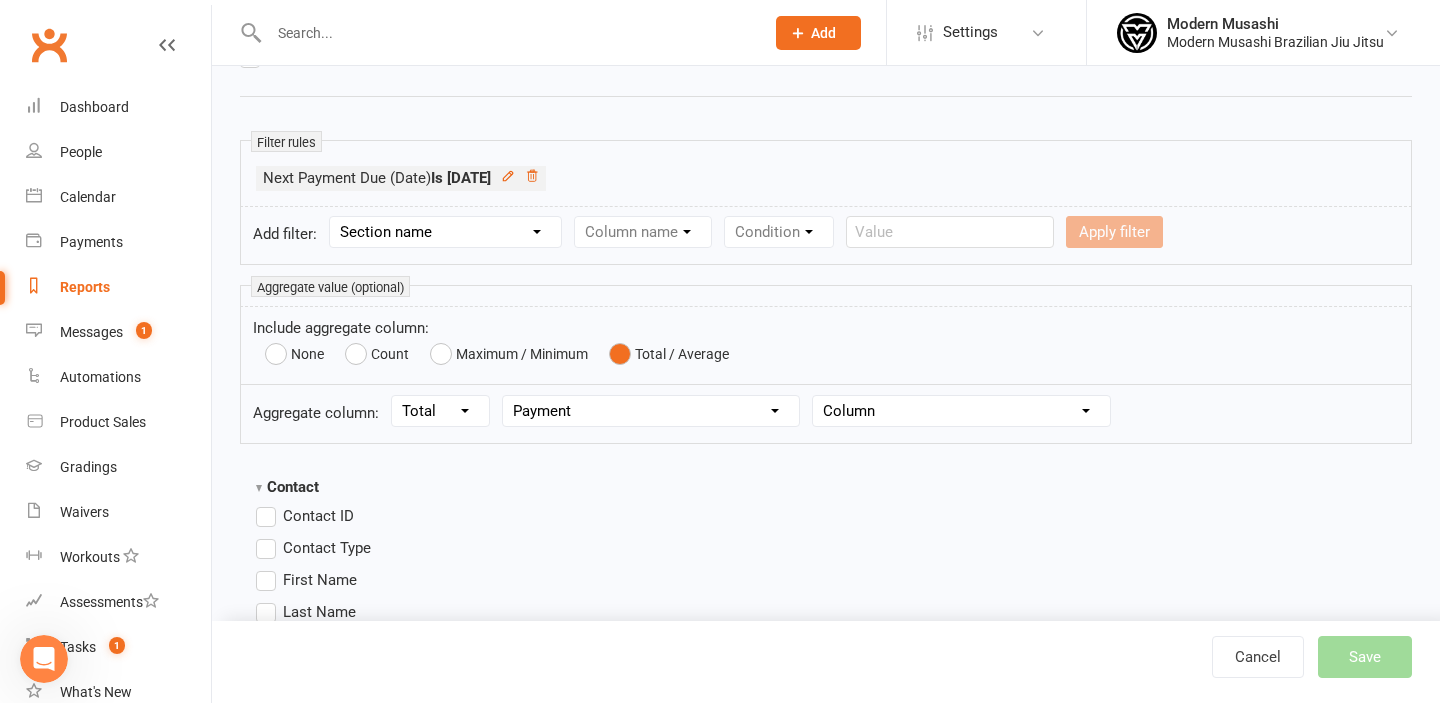click on "Column Payment Amount Payment Amount (after credit applied) Credit Applied Attempts Ezidebit fee (charged to customer) Ezidebit fee (charged to business)" 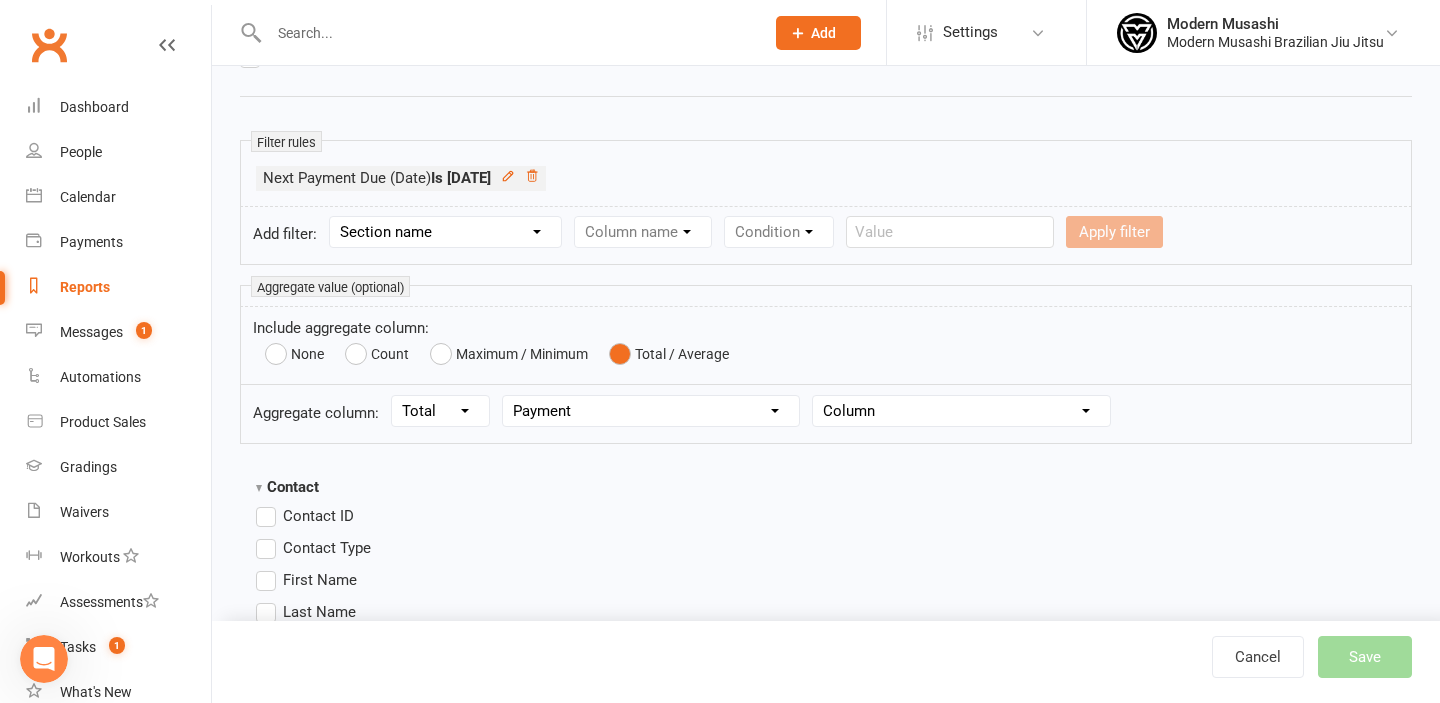 select on "0" 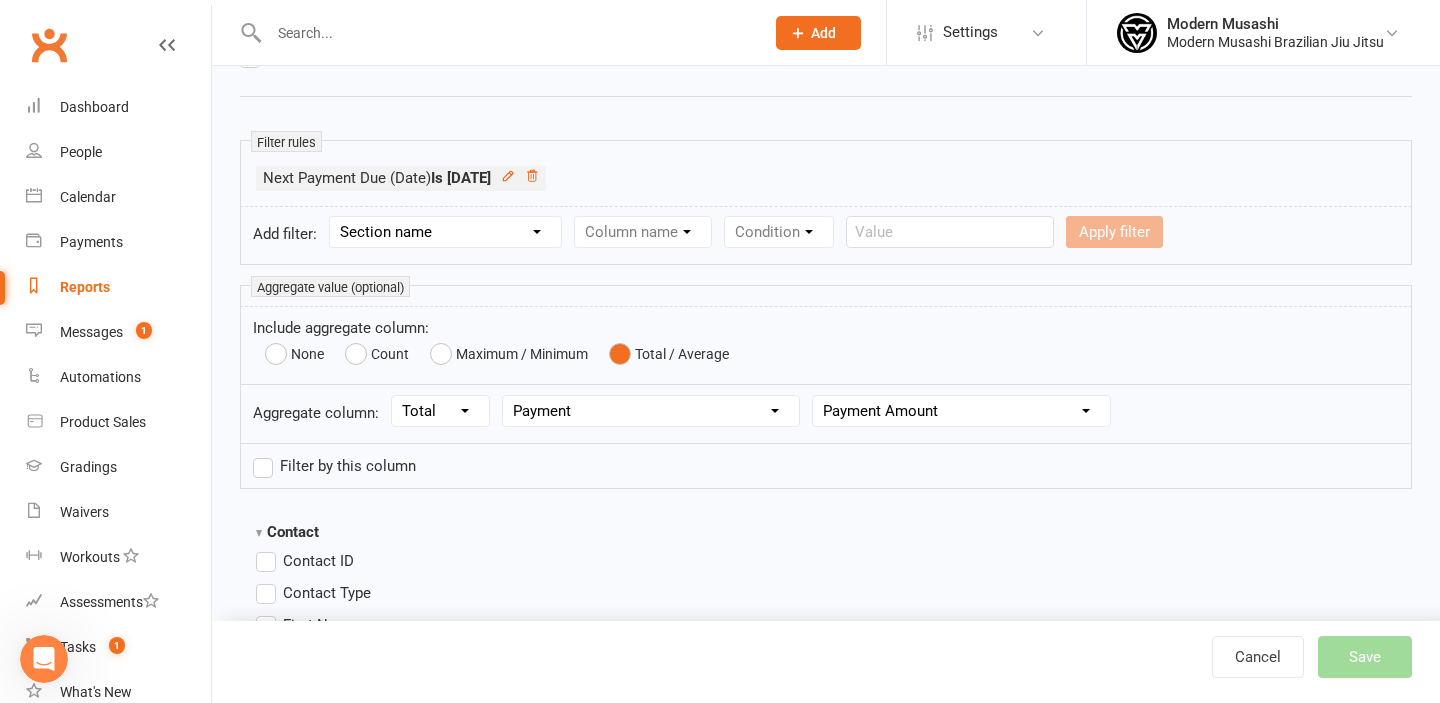 scroll, scrollTop: 598, scrollLeft: 0, axis: vertical 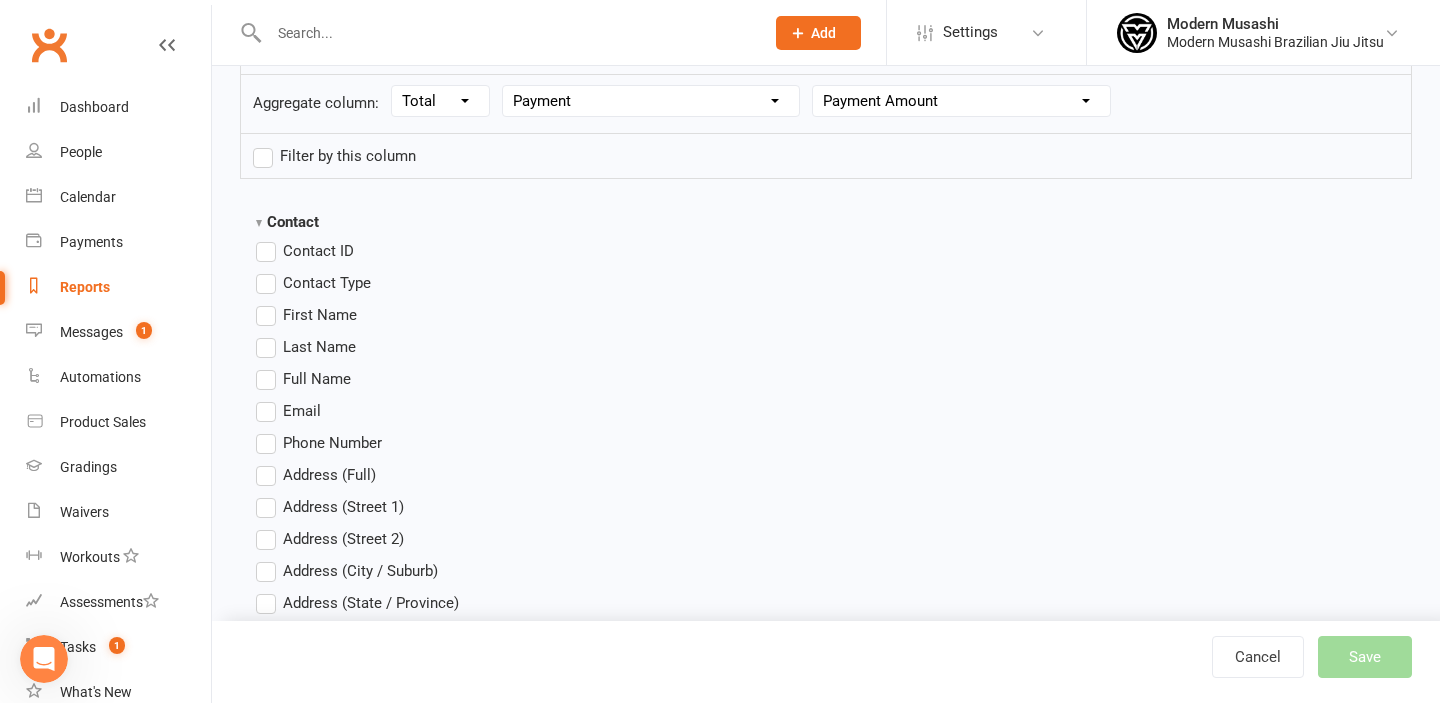 click on "Filter by this column" 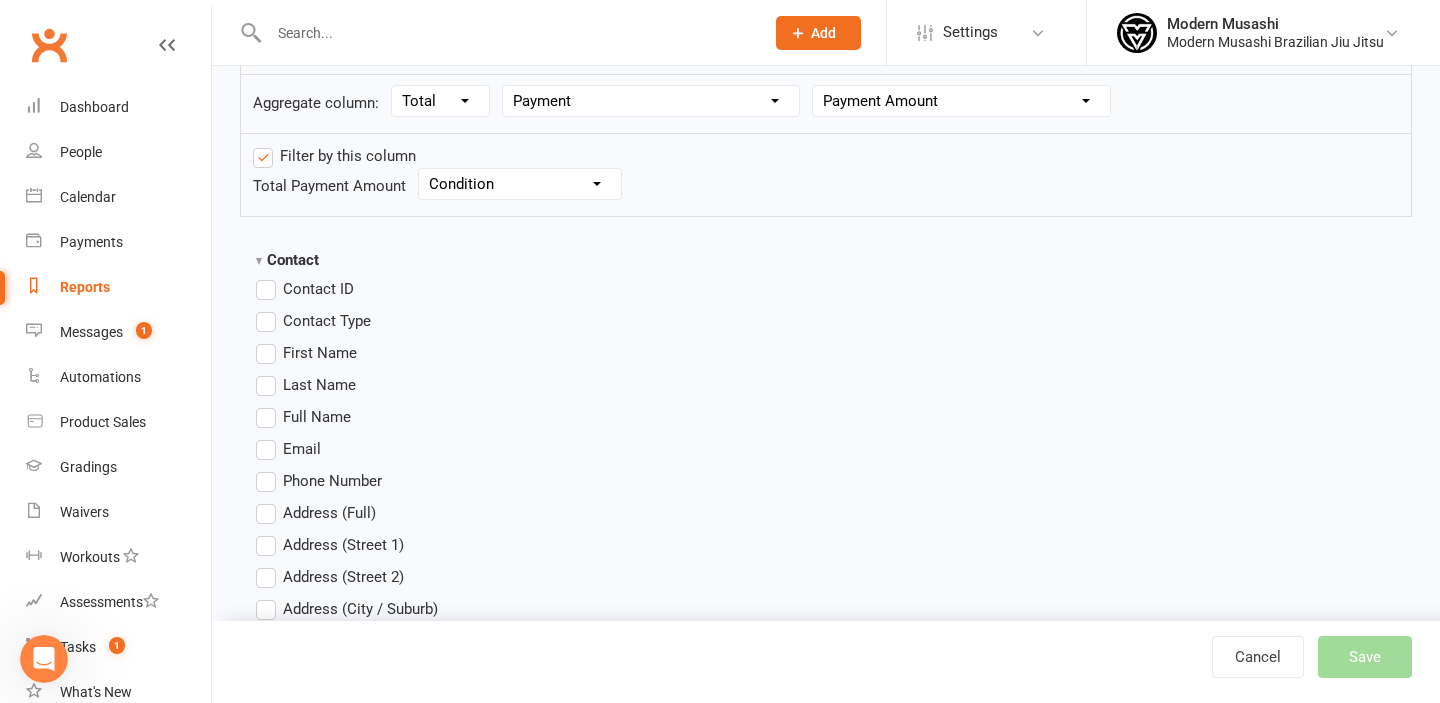 click on "Condition Is Is not Less than Greater than Less than or equal to Greater than or equal to" 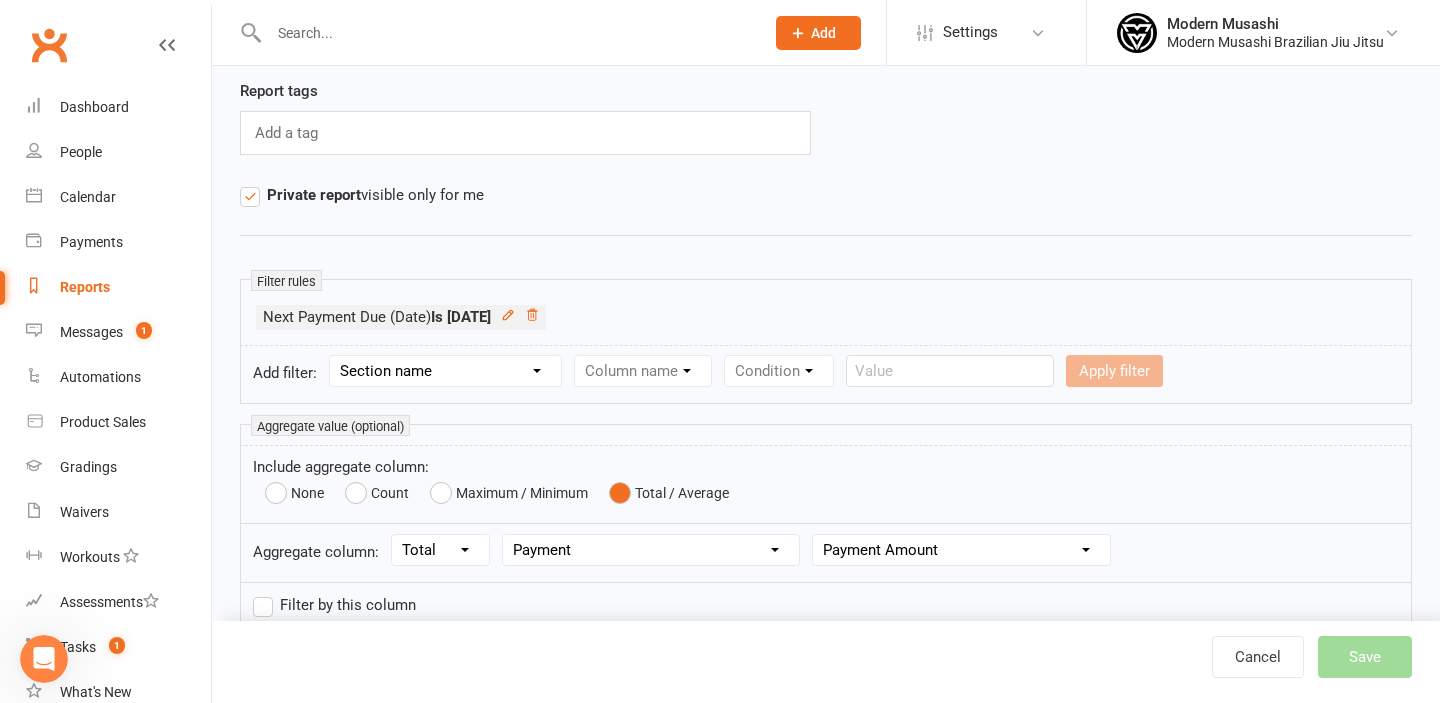 scroll, scrollTop: 198, scrollLeft: 0, axis: vertical 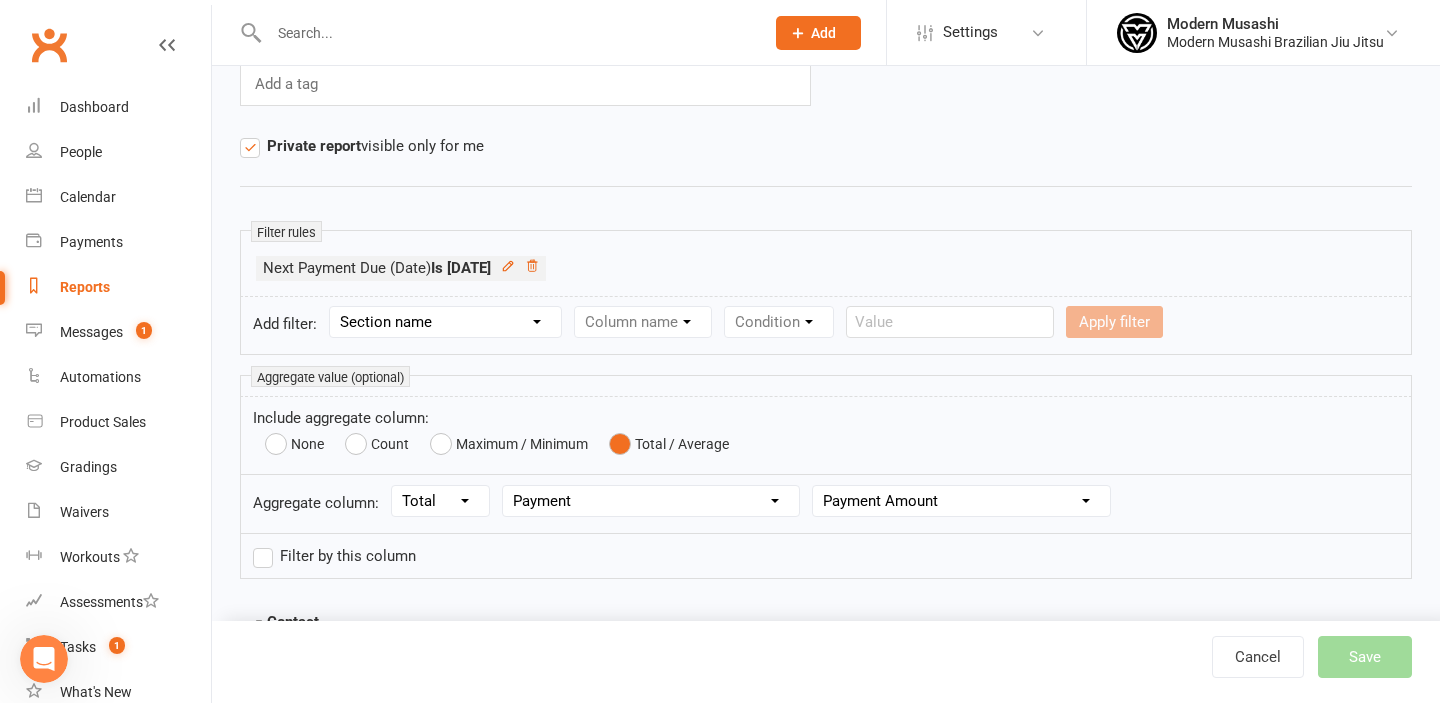 click on "Column Payment Amount Payment Amount (after credit applied) Credit Applied Attempts Ezidebit fee (charged to customer) Ezidebit fee (charged to business)" 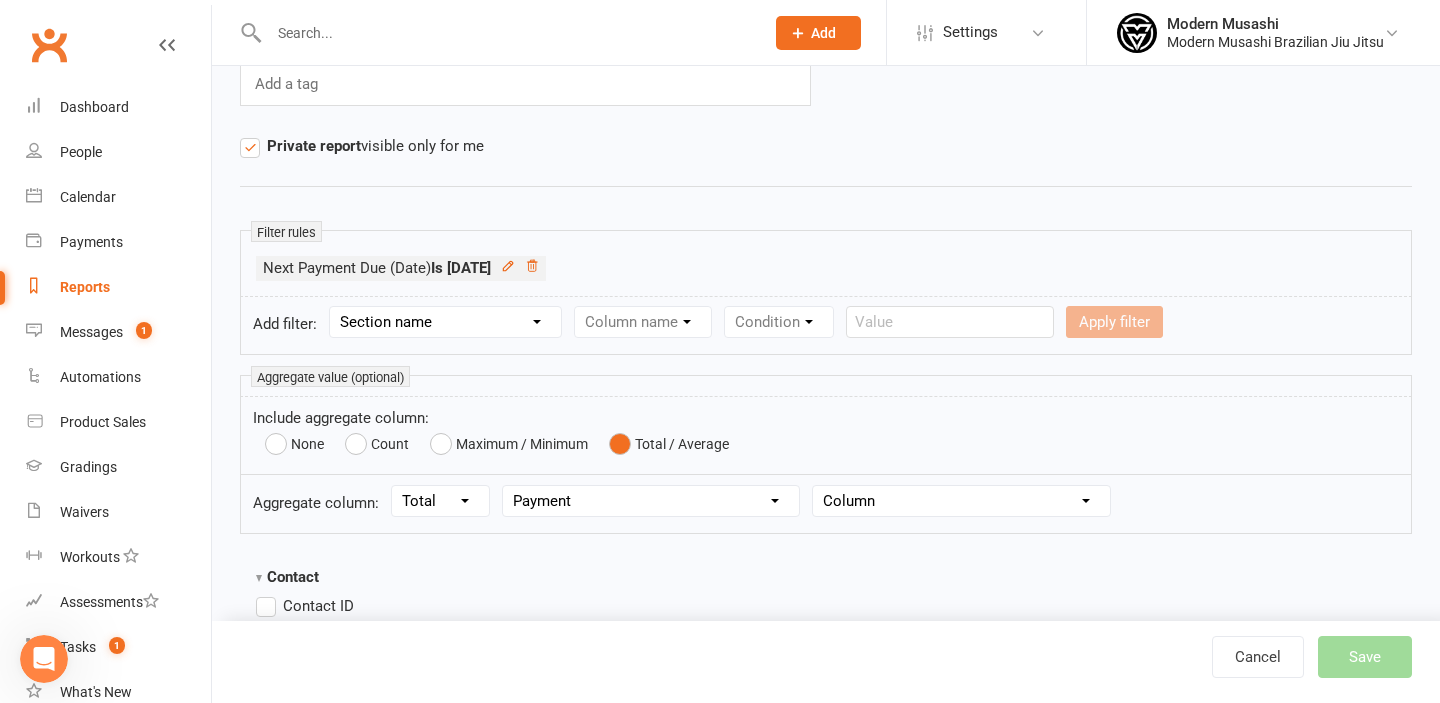 click on "Column Payment Amount Payment Amount (after credit applied) Credit Applied Attempts Ezidebit fee (charged to customer) Ezidebit fee (charged to business)" 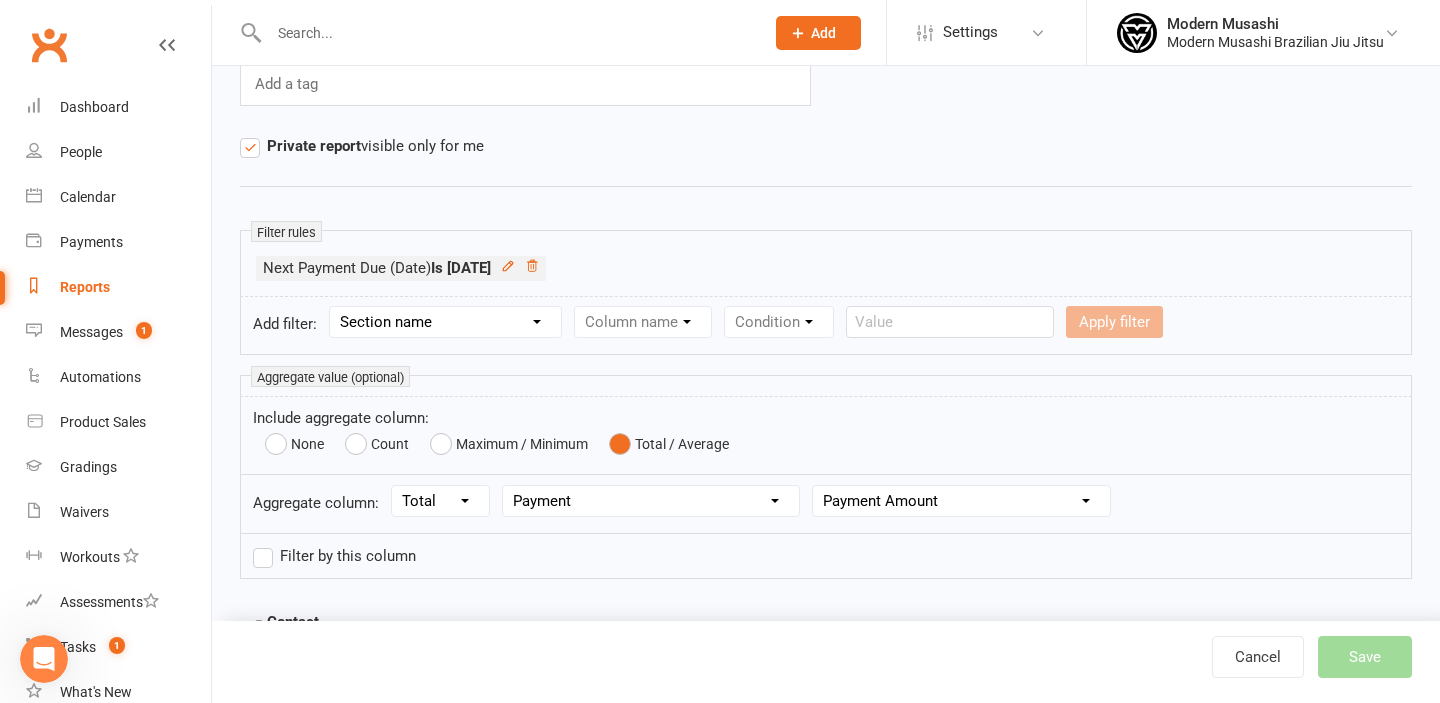 click on "Filter by this column" 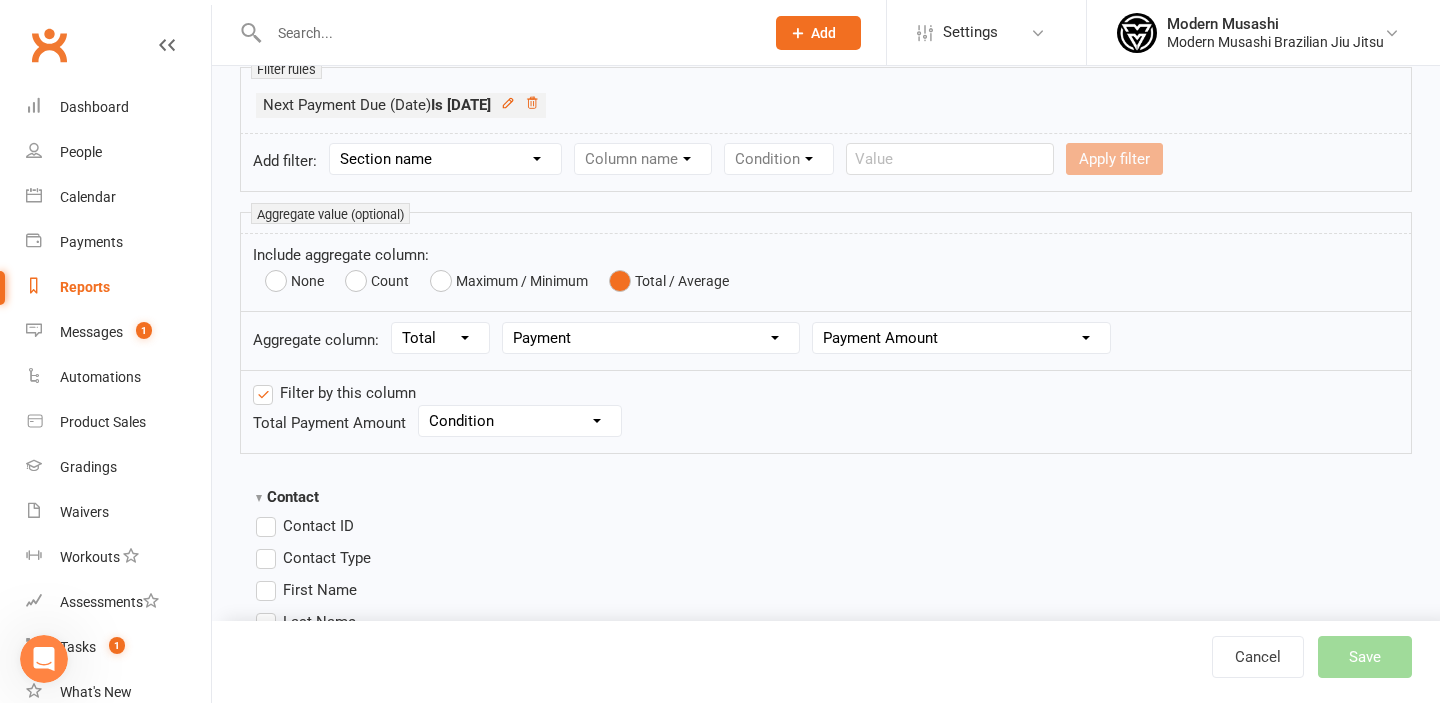 scroll, scrollTop: 385, scrollLeft: 0, axis: vertical 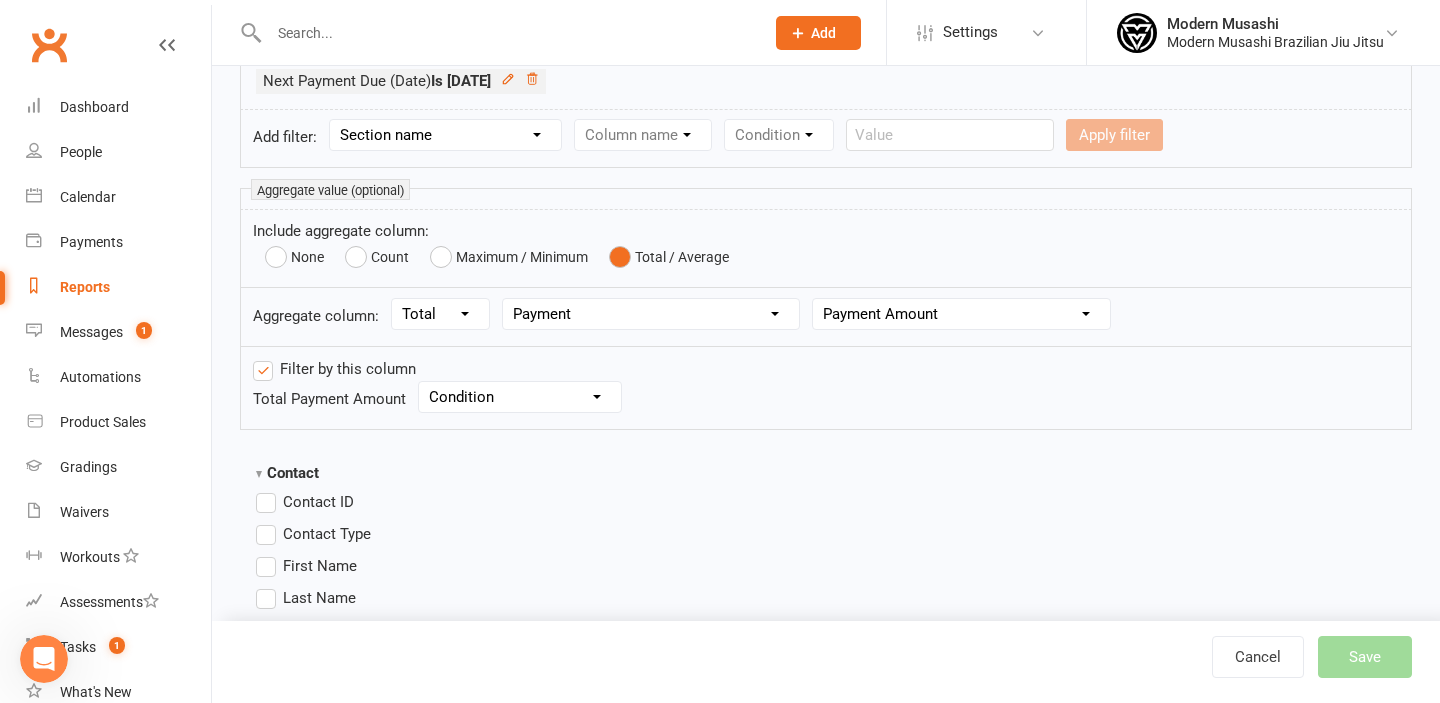 click on "Condition Is Is not Less than Greater than Less than or equal to Greater than or equal to" 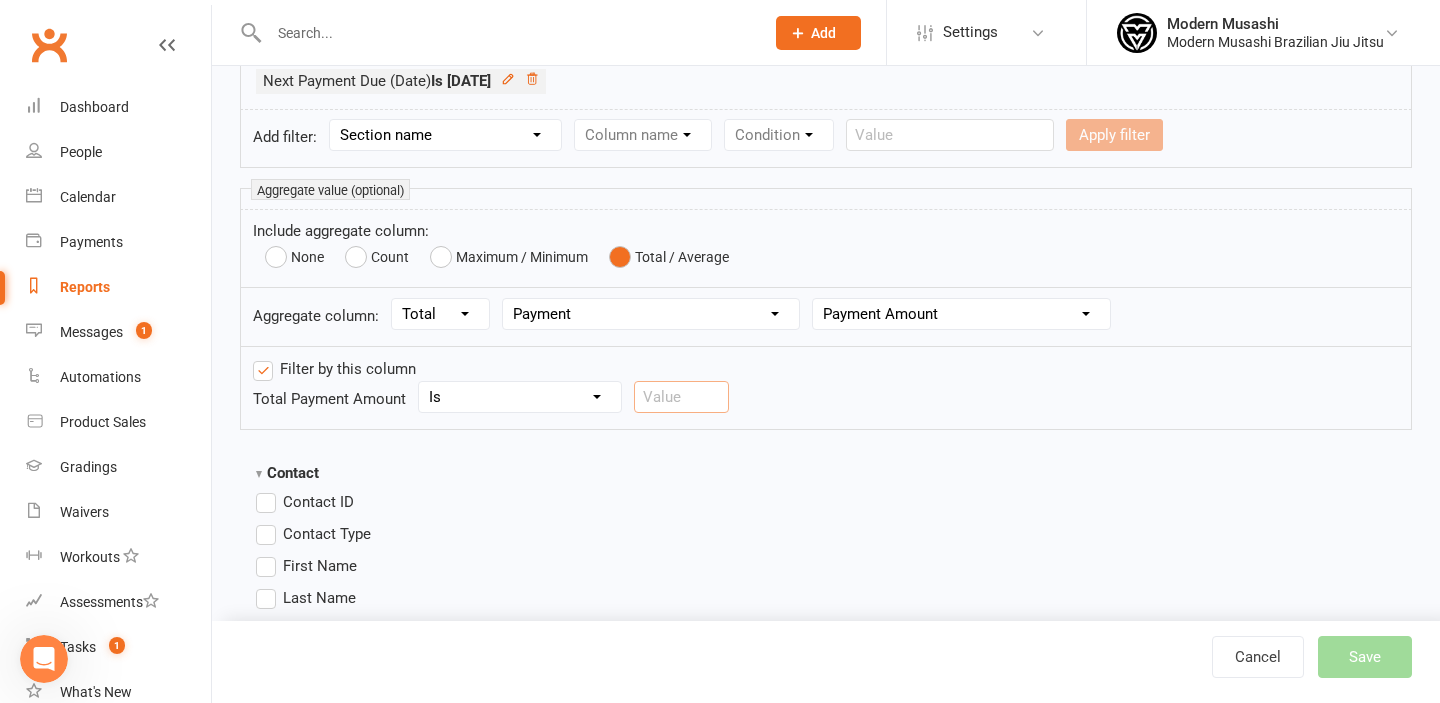 click 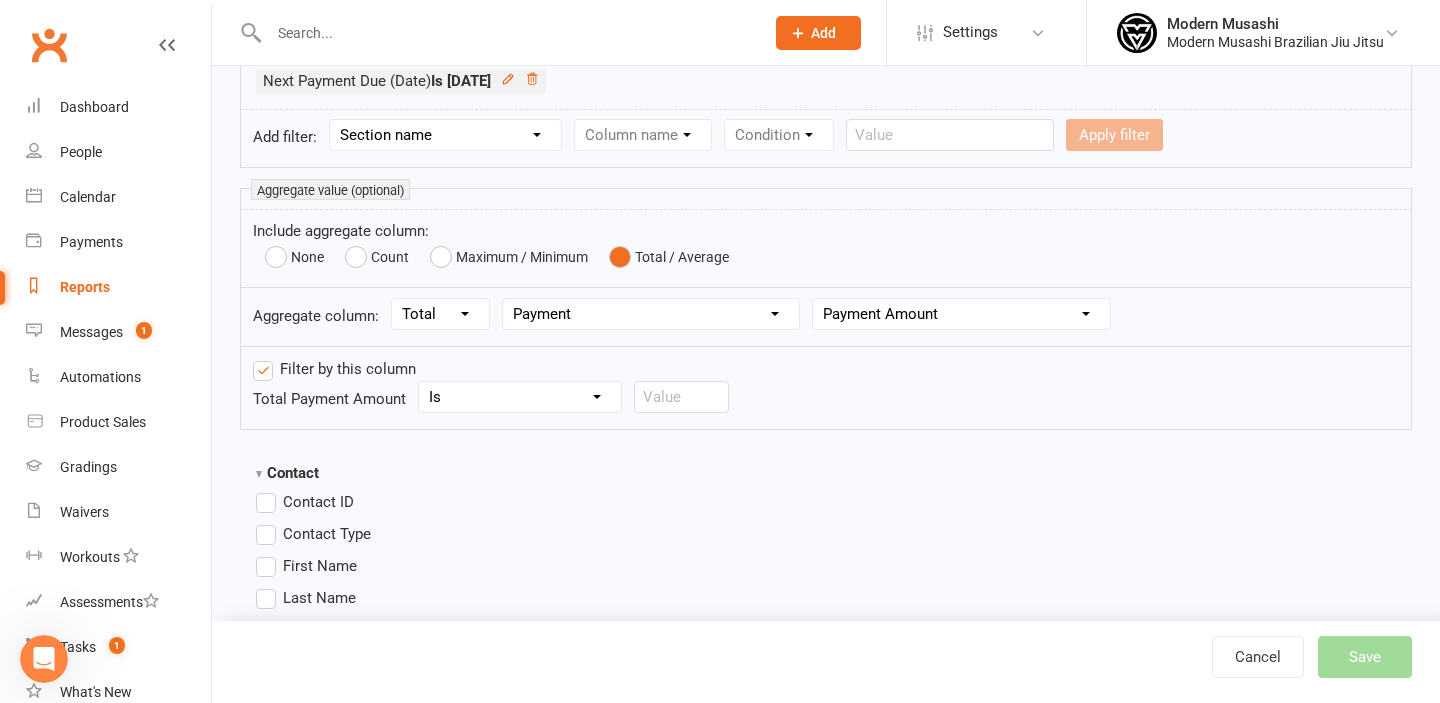 click on "Condition Is Is not Less than Greater than Less than or equal to Greater than or equal to" 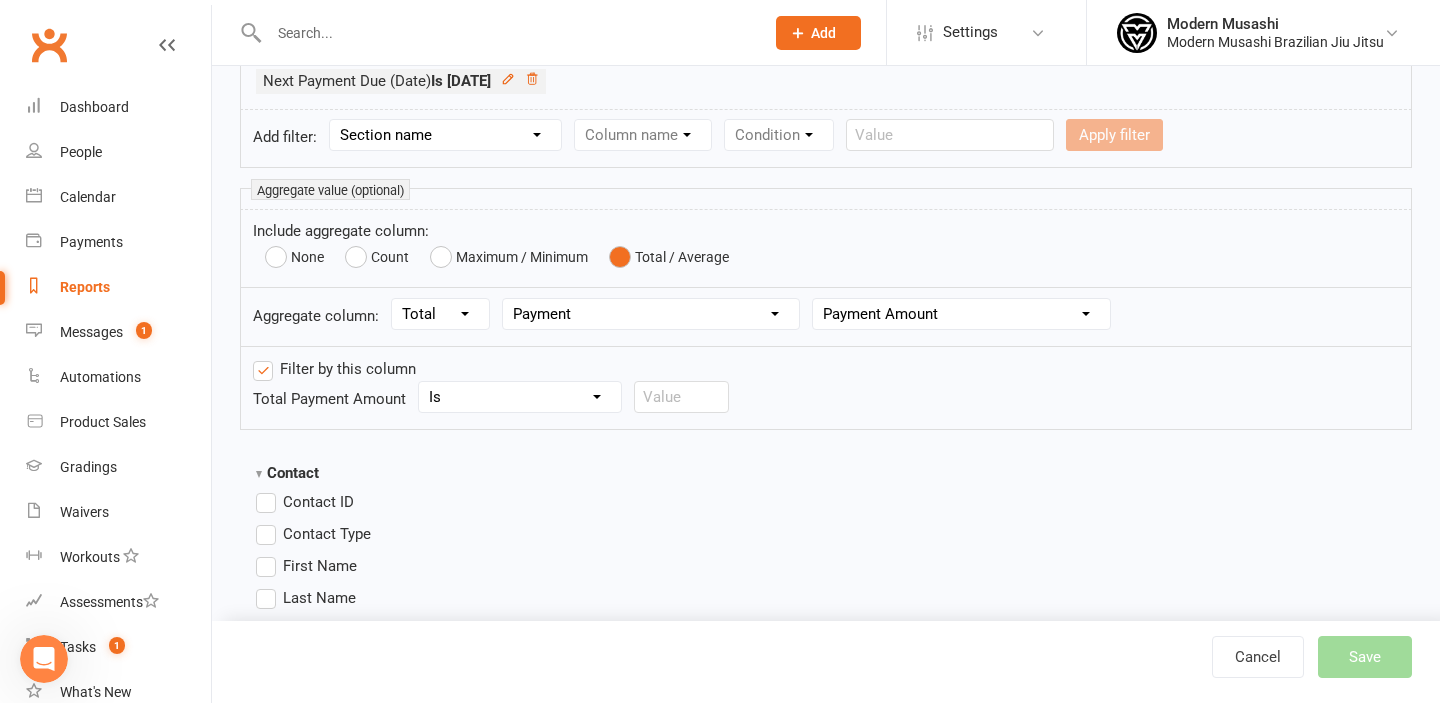 click on "Filter by this column" 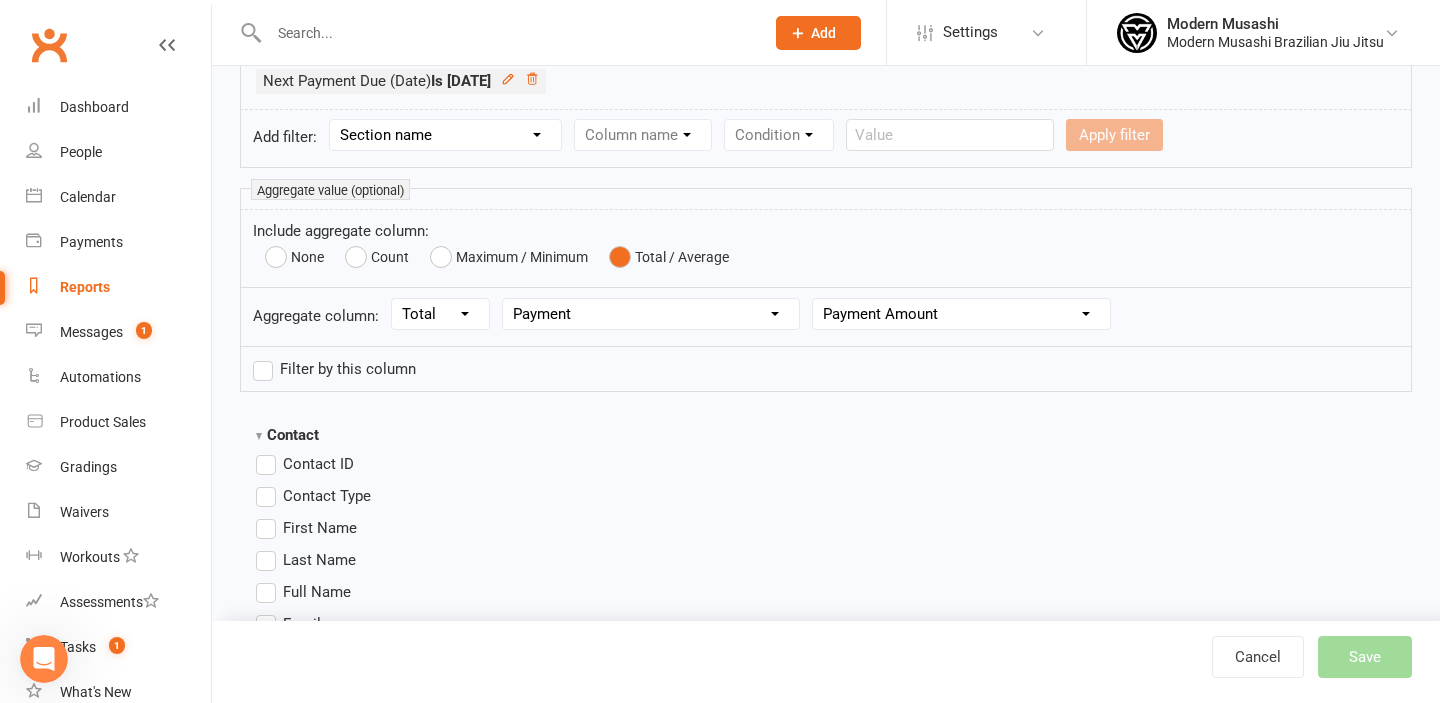 scroll, scrollTop: 448, scrollLeft: 0, axis: vertical 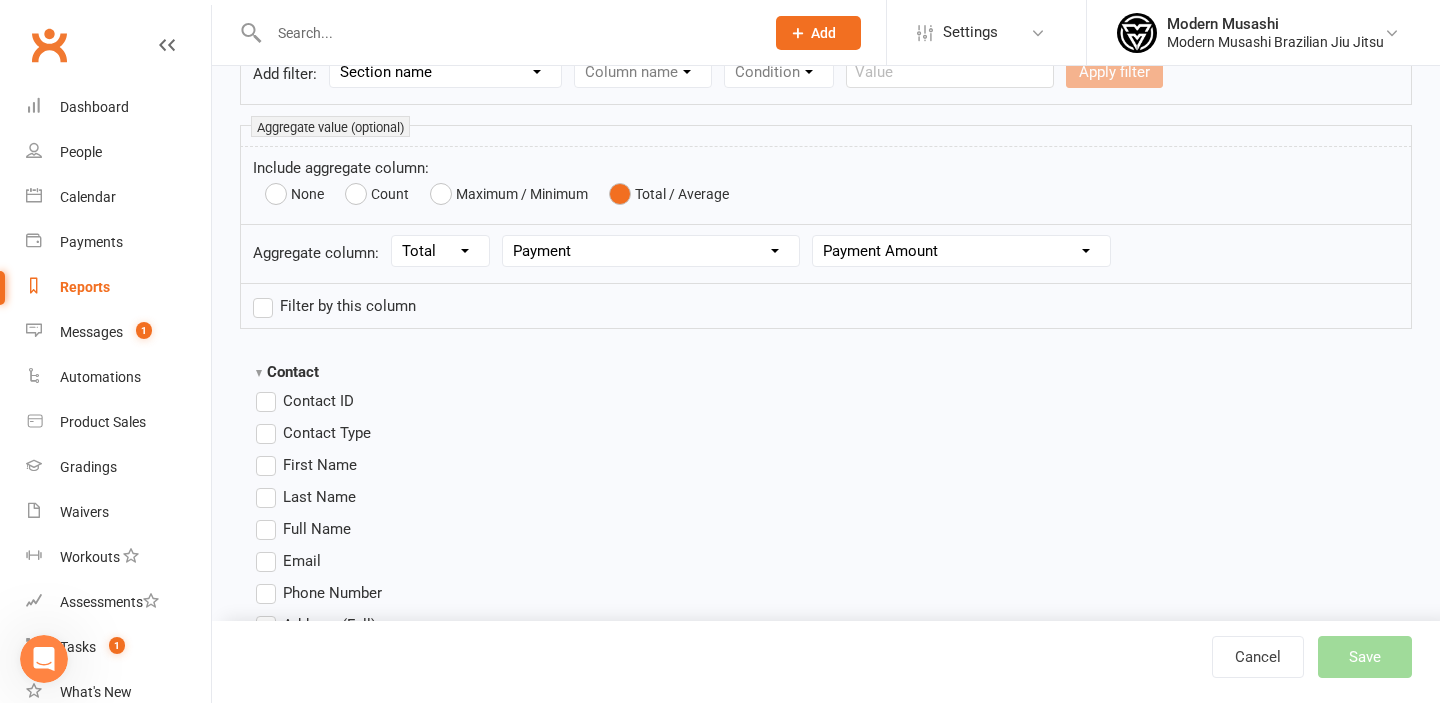 click on "Contact Type" at bounding box center (313, 433) 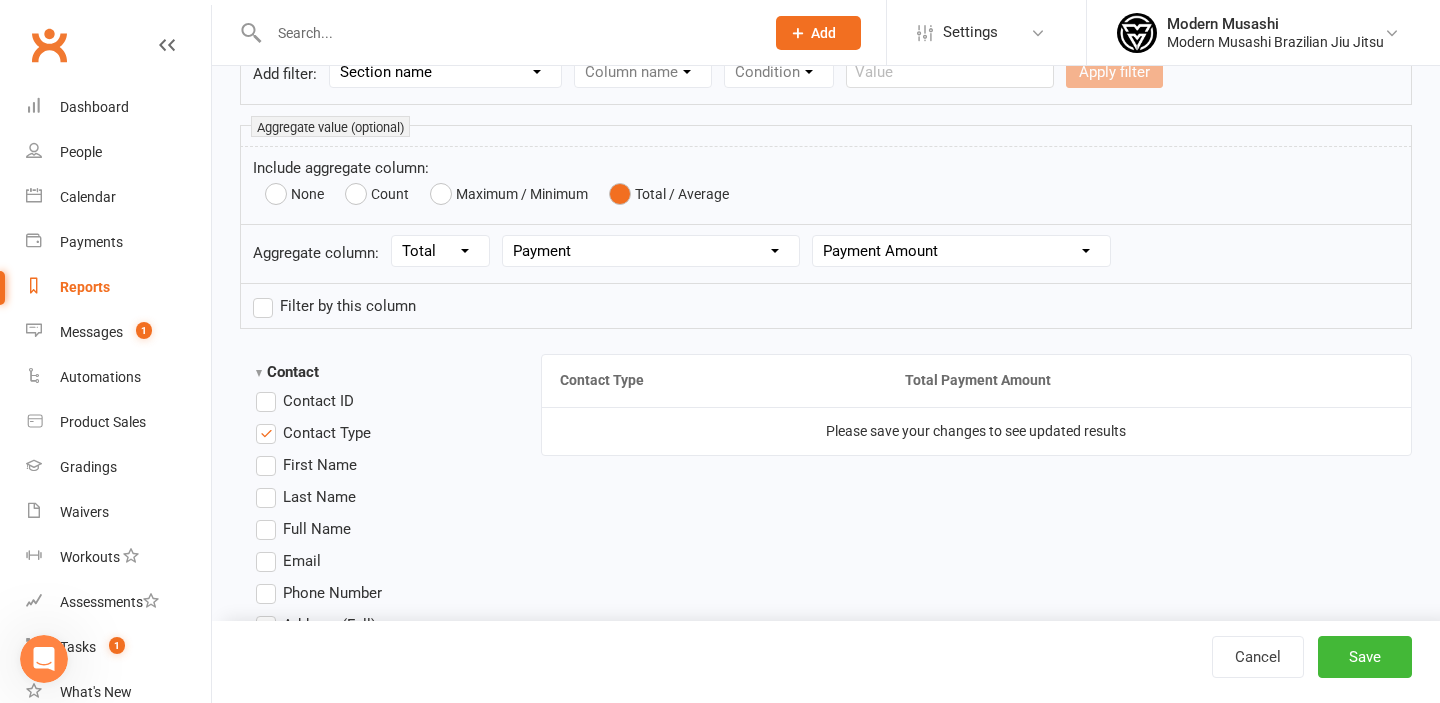 click on "Contact Type" at bounding box center [313, 433] 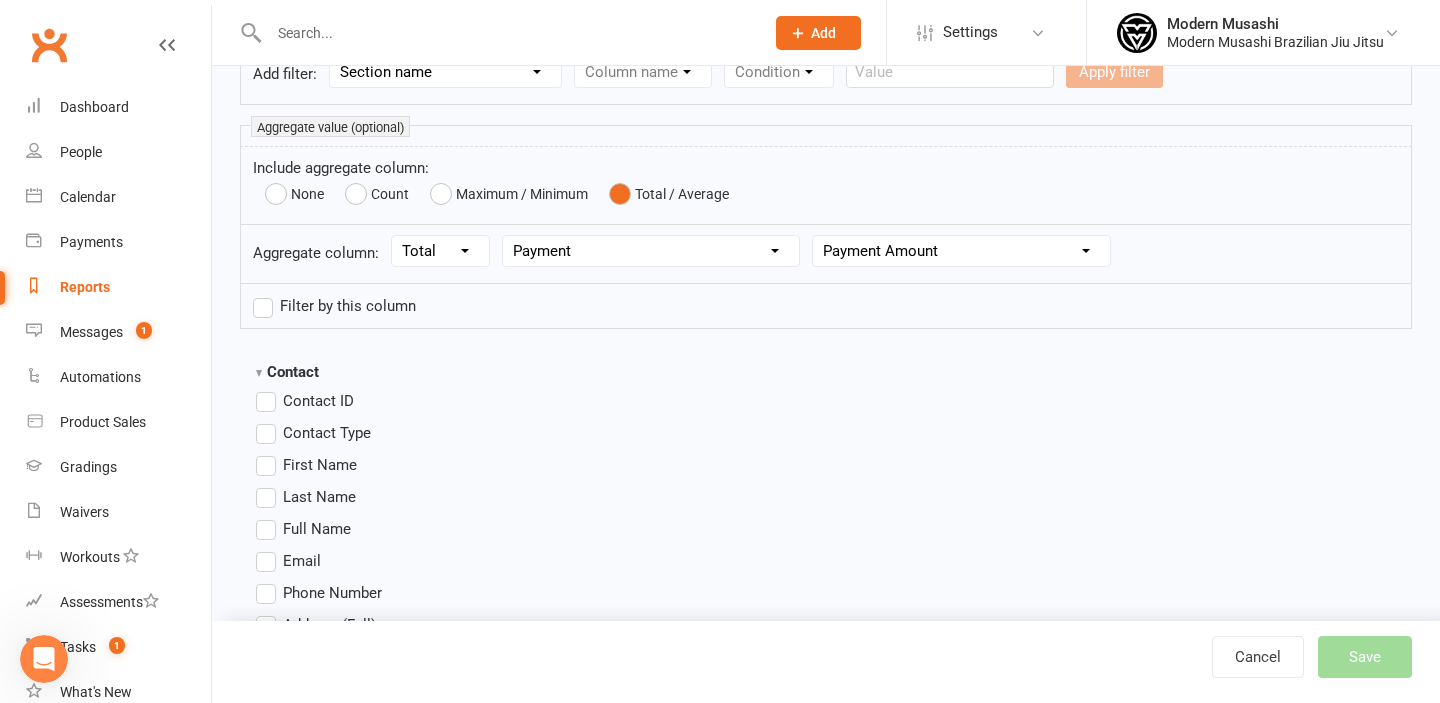 click on "First Name" at bounding box center (306, 465) 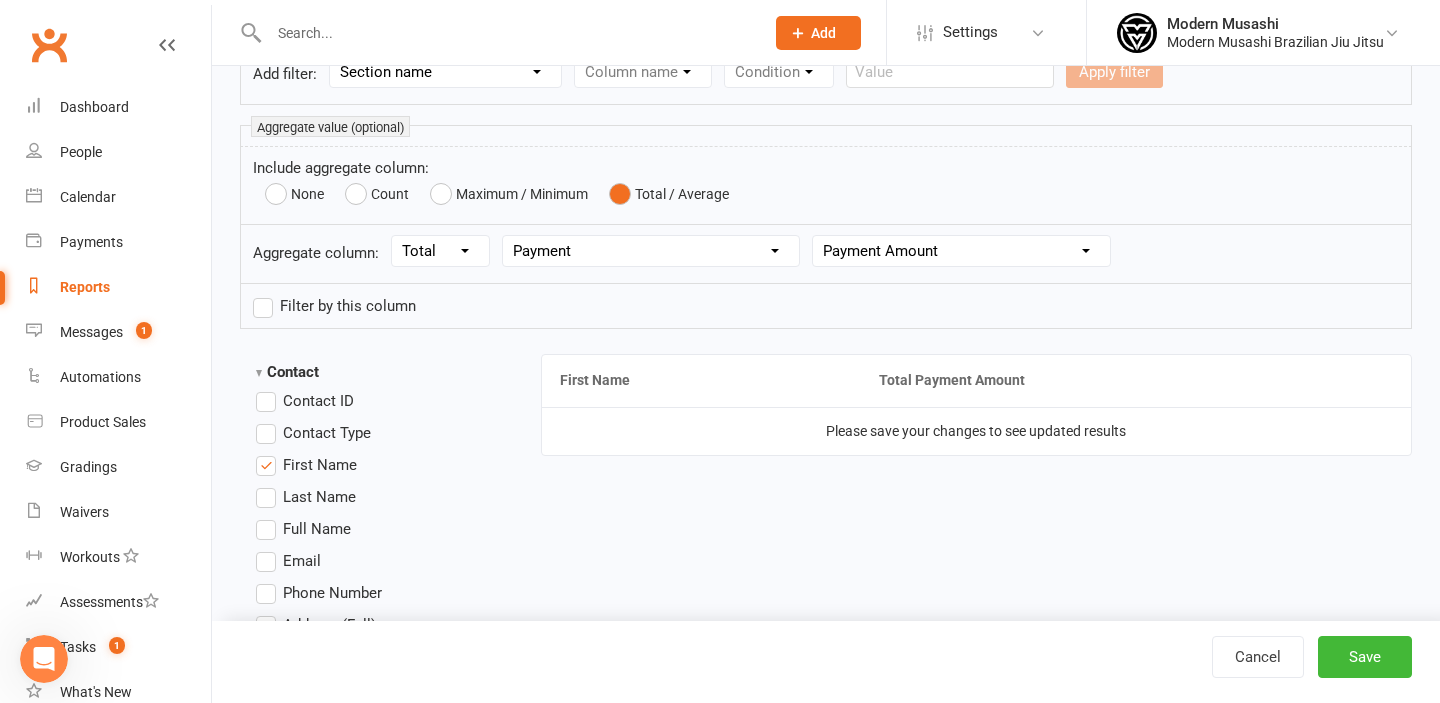 click on "Last Name" at bounding box center (306, 497) 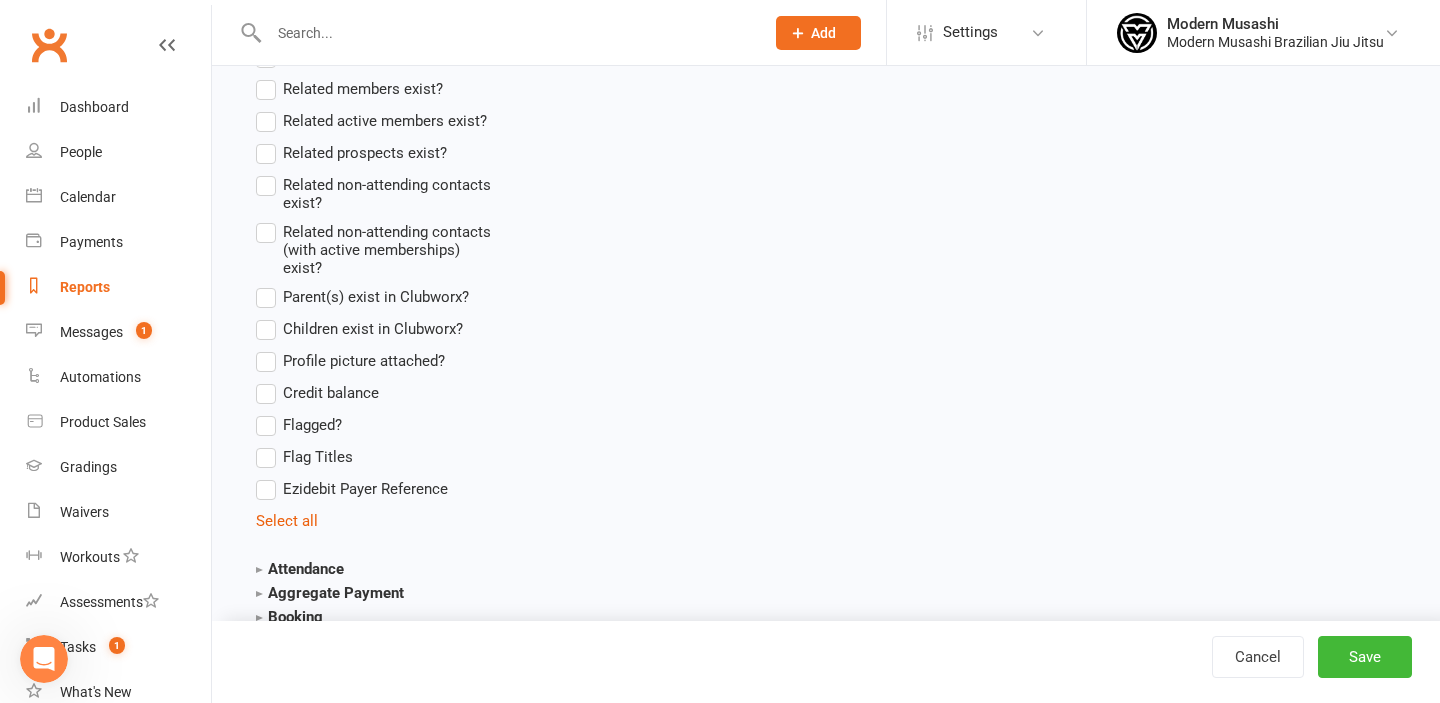 scroll, scrollTop: 2057, scrollLeft: 0, axis: vertical 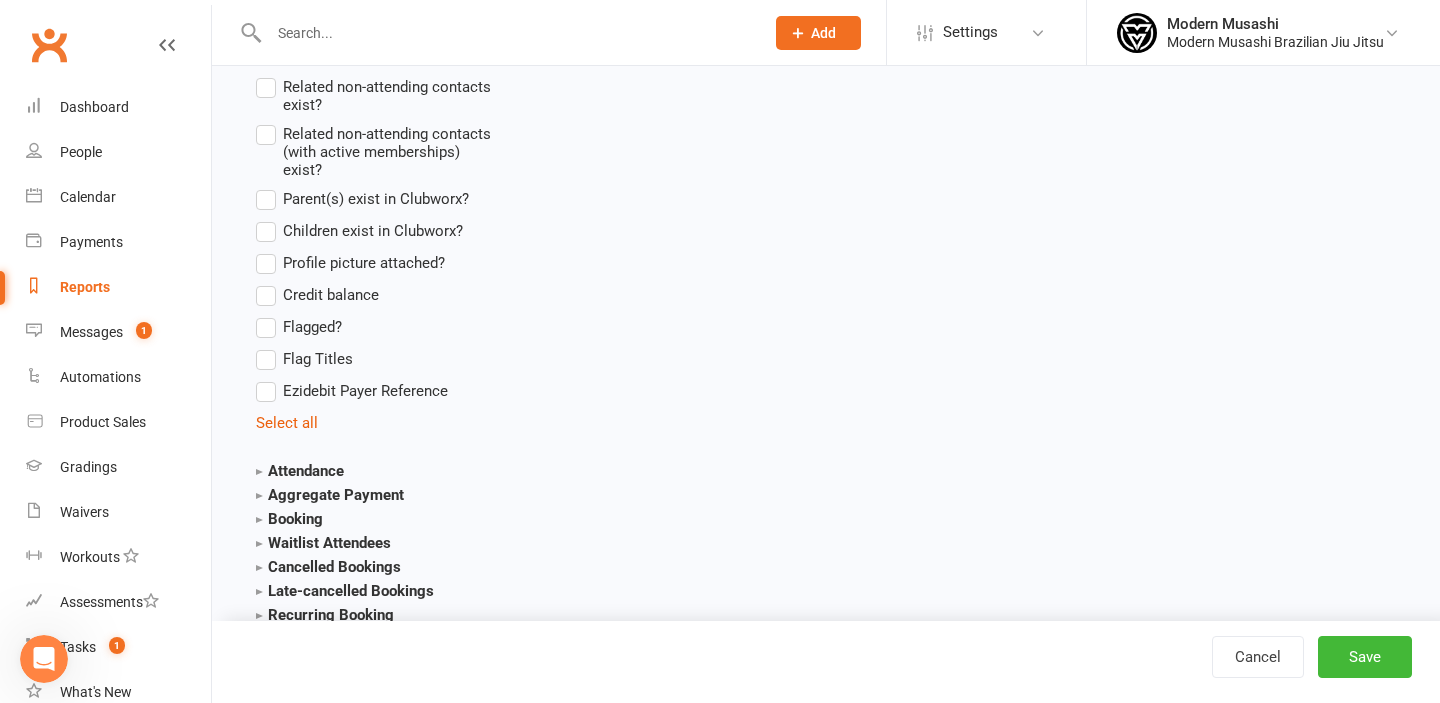 click on "Aggregate Payment" at bounding box center (330, 495) 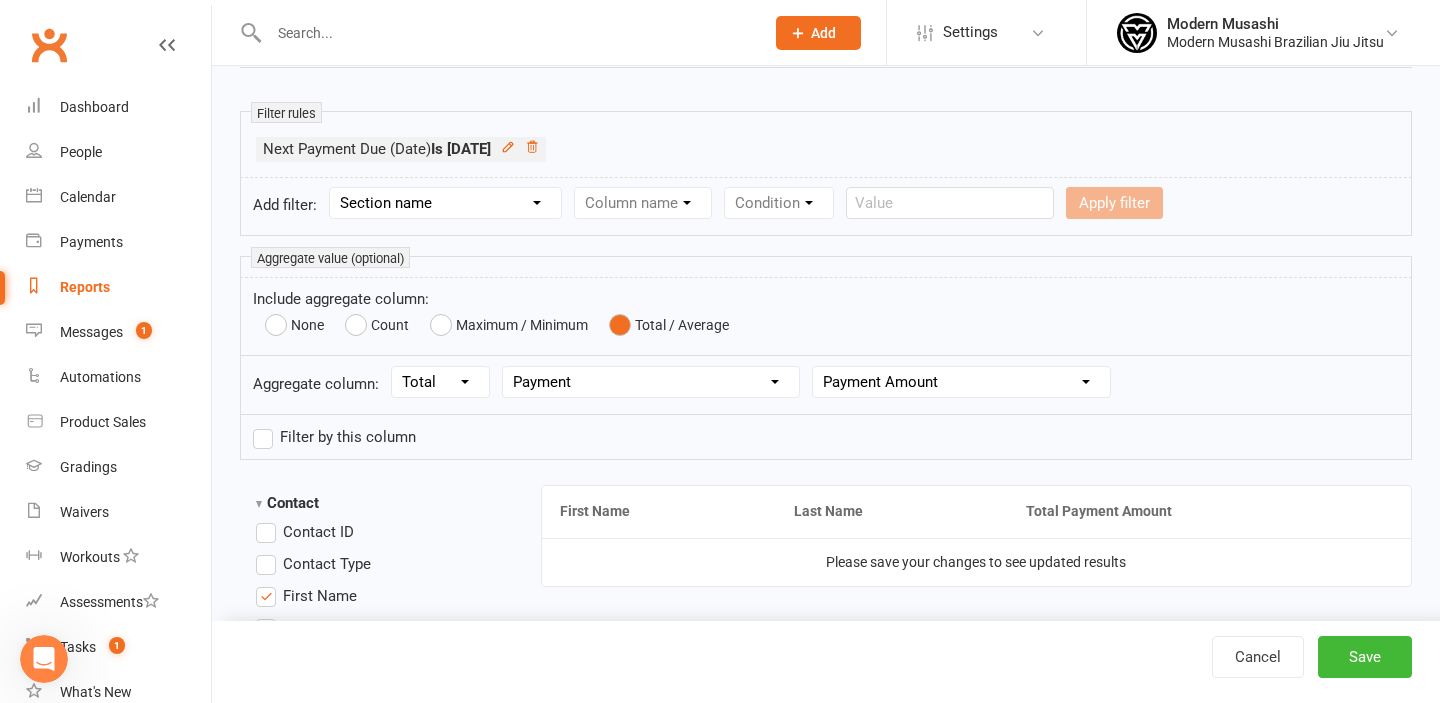 scroll, scrollTop: 320, scrollLeft: 0, axis: vertical 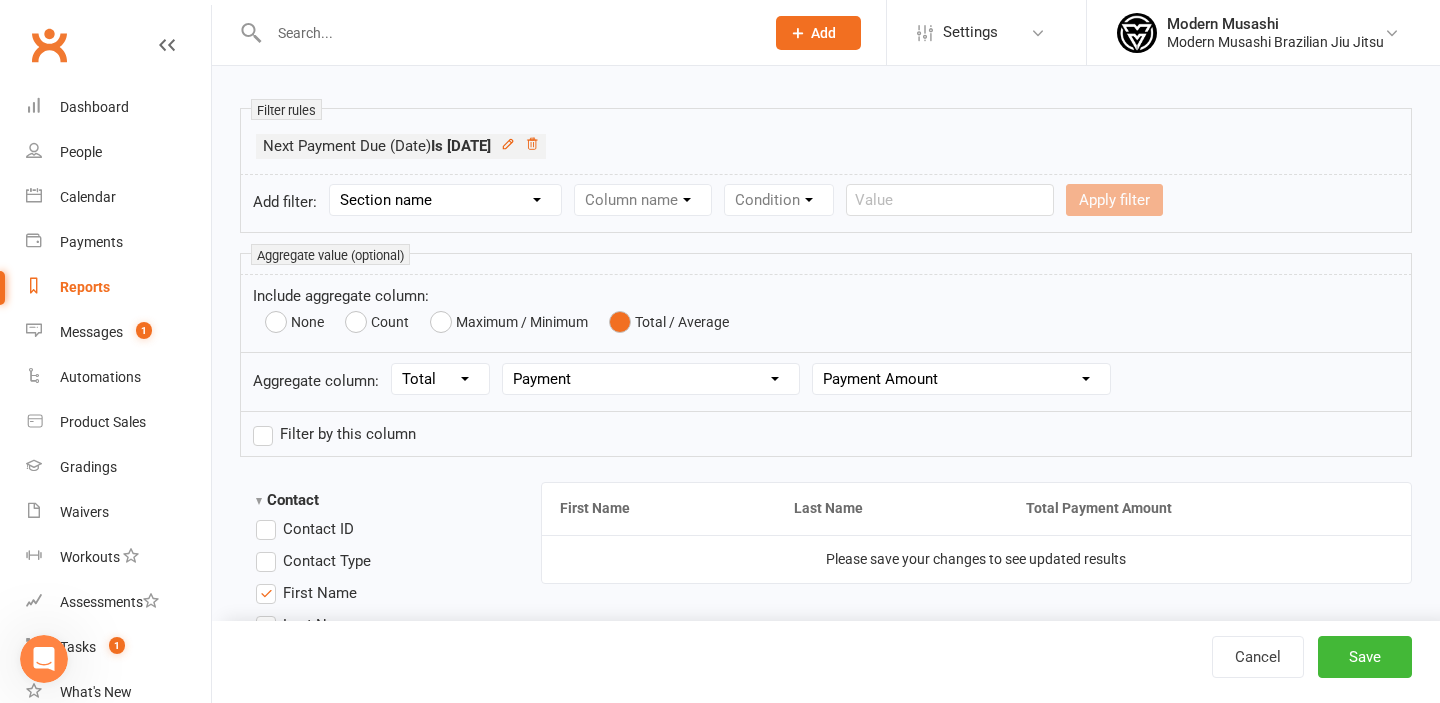 click on "Aggregate value (optional)" 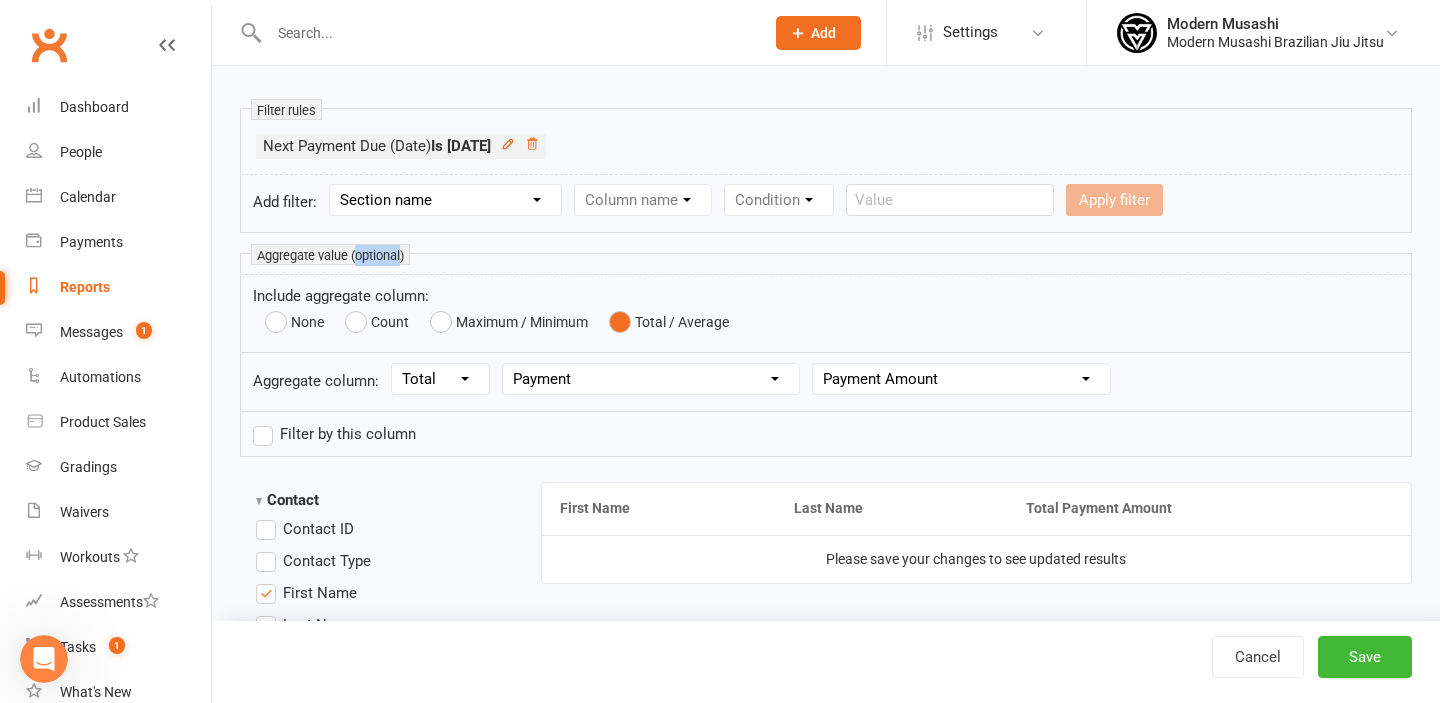 click on "Aggregate value (optional)" 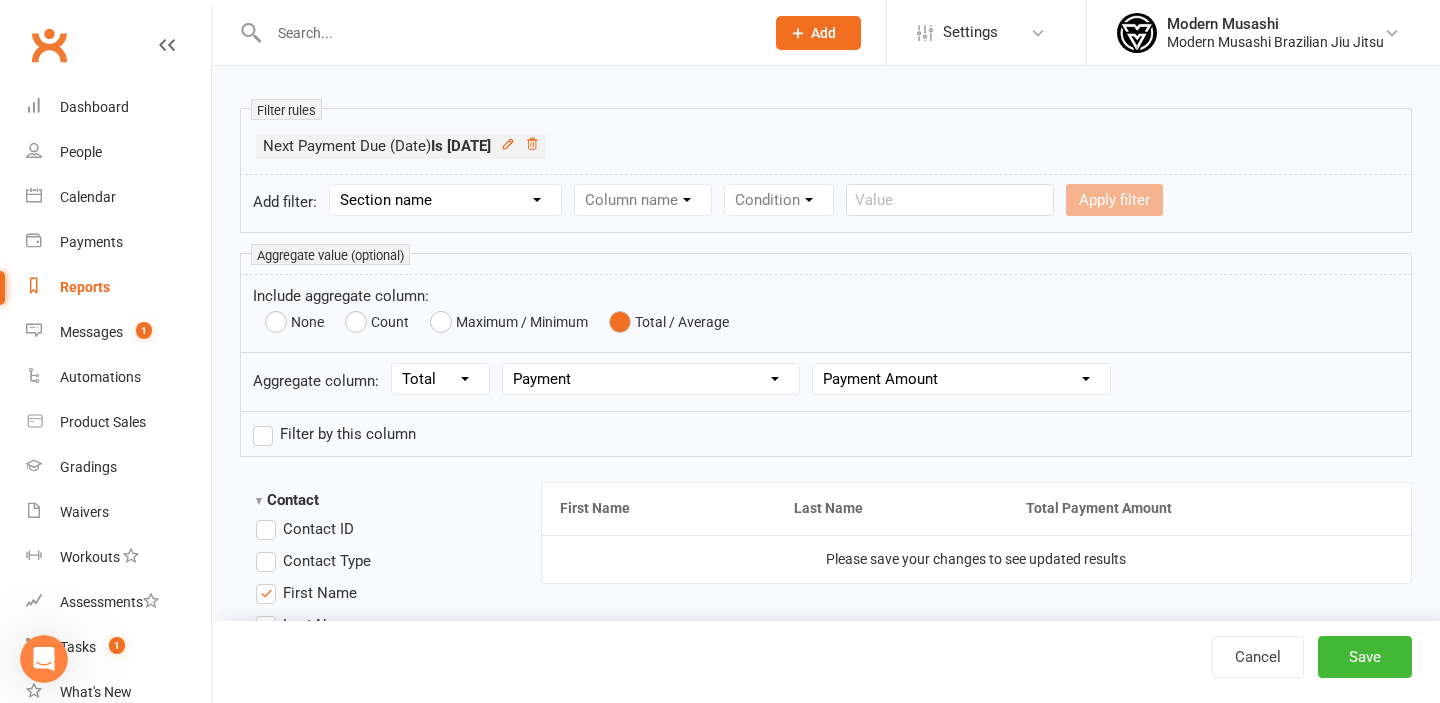 click on "Name of report Upcoming weekly payment Report tags Add a tag Private report  visible only for me Filter rules Next Payment Due (Date)  Is 2025-08-08 Add filter:  Section name Contact Attendance Aggregate Payment Booking Waitlist Attendees Cancelled Bookings Late-cancelled Bookings Recurring Booking Aggregate Booking Communication Comms Recipients Membership Payment Styles And Ranks Aggregate Styles And Ranks Grading Events Promotions Suspensions Signed Waivers Family Members Credit Vouchers Enrolled Automations Public Tasks Body Composition Emergency Contact Details Fitness Goals Key Demographics Marketing Information Column name Condition
Apply filter
Aggregate value (optional) Include aggregate column:  None Count Maximum / Minimum Total / Average Aggregate column:  Select Total Average Select Booking Recurring booking Waitlist attendees Membership Payment Styles and ranks Suspensions Grading events Credit vouchers Reportable late booking cancellations Column Payment Amount Credit Applied Attempts
Age" at bounding box center (826, 1558) 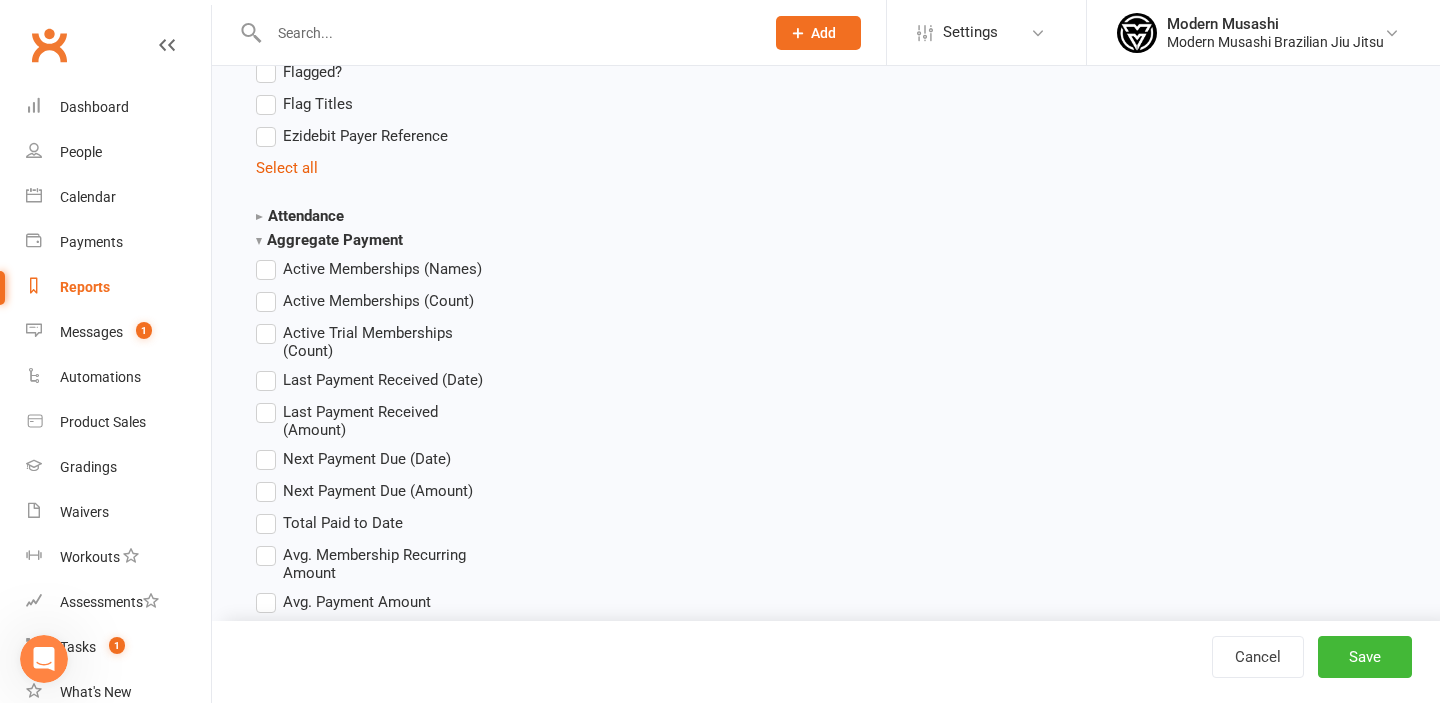 scroll, scrollTop: 2335, scrollLeft: 0, axis: vertical 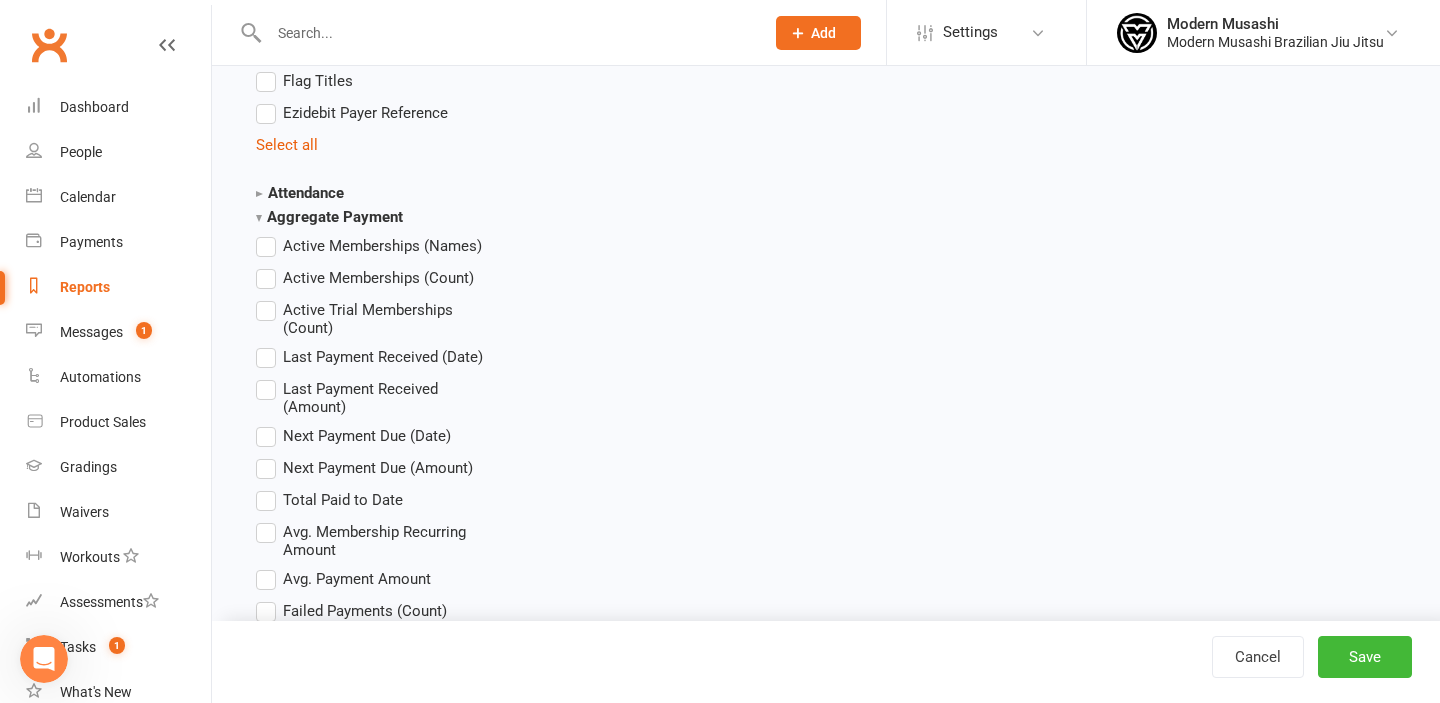 click on "Next Payment Due (Date)" at bounding box center (367, 434) 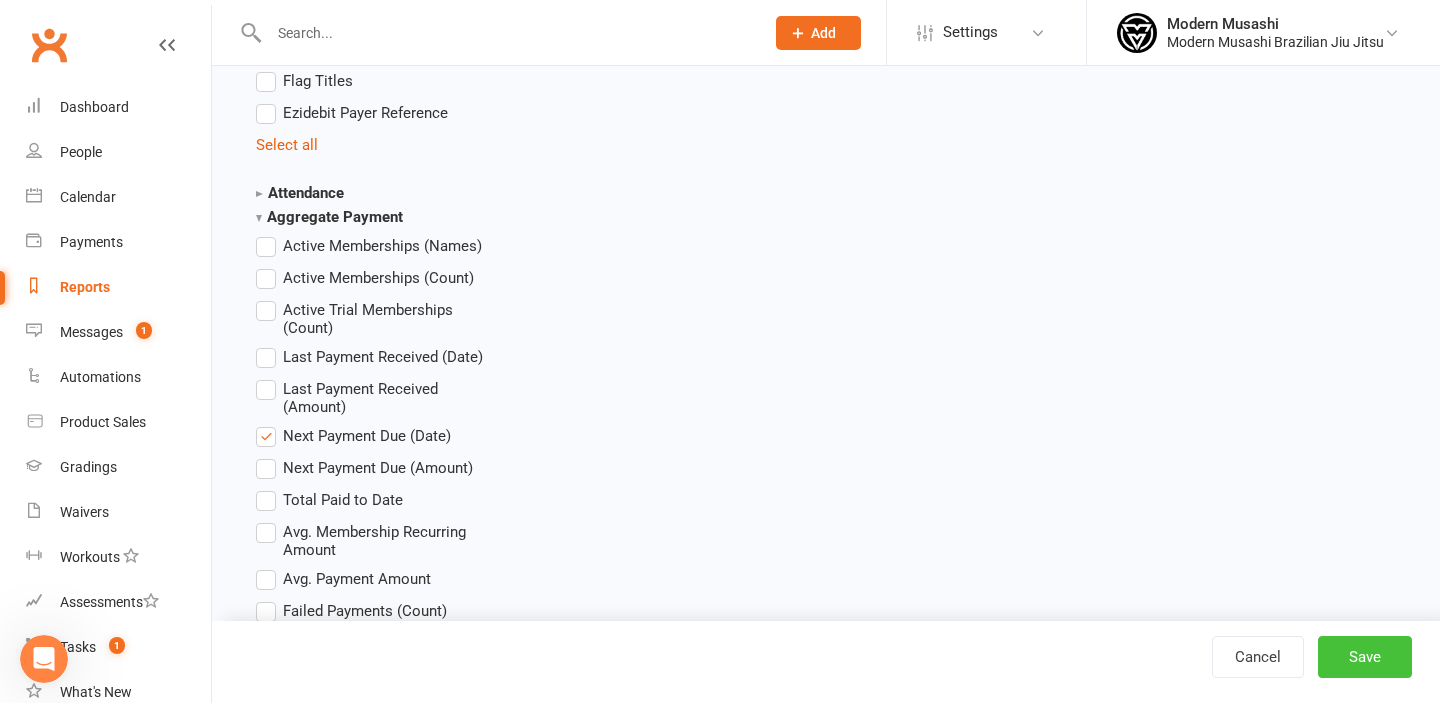 click on "Save" at bounding box center (1365, 657) 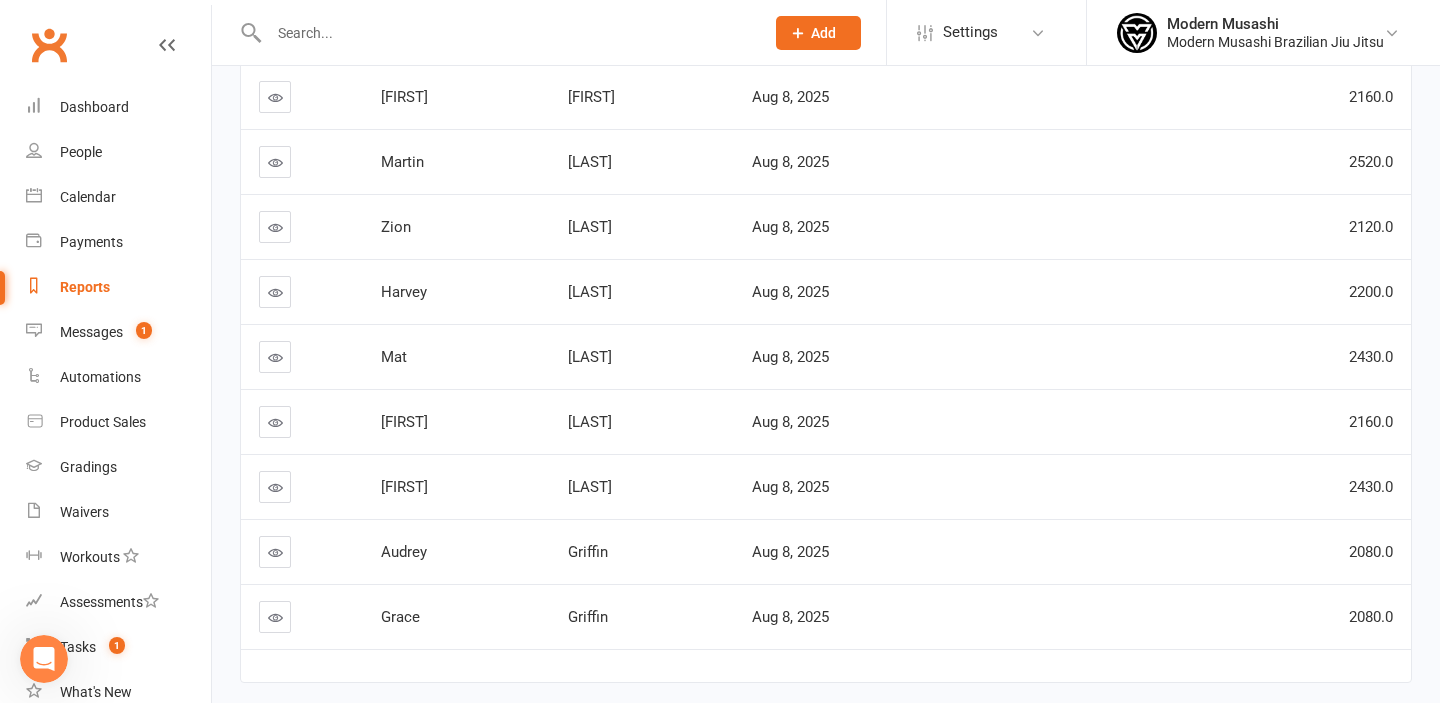 scroll, scrollTop: 0, scrollLeft: 0, axis: both 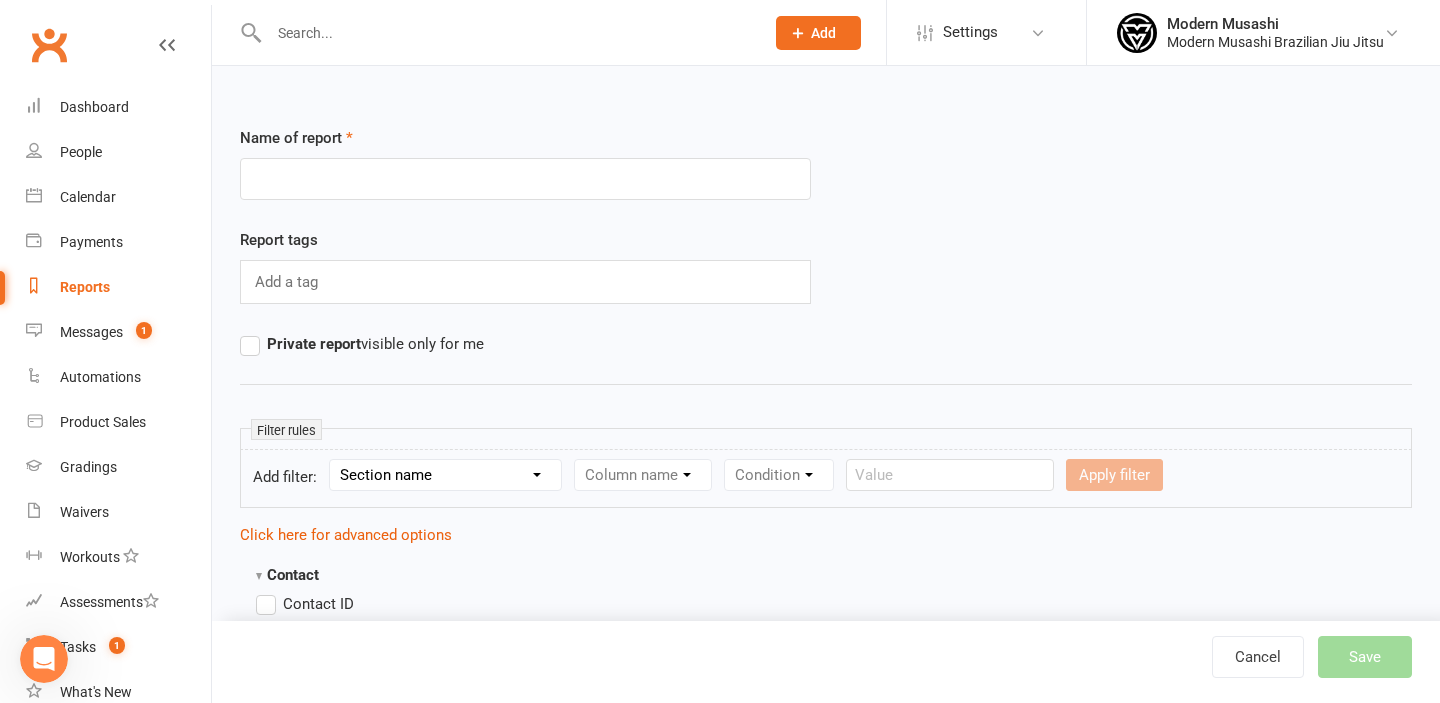 click on "Report tags Add a tag" at bounding box center [826, 280] 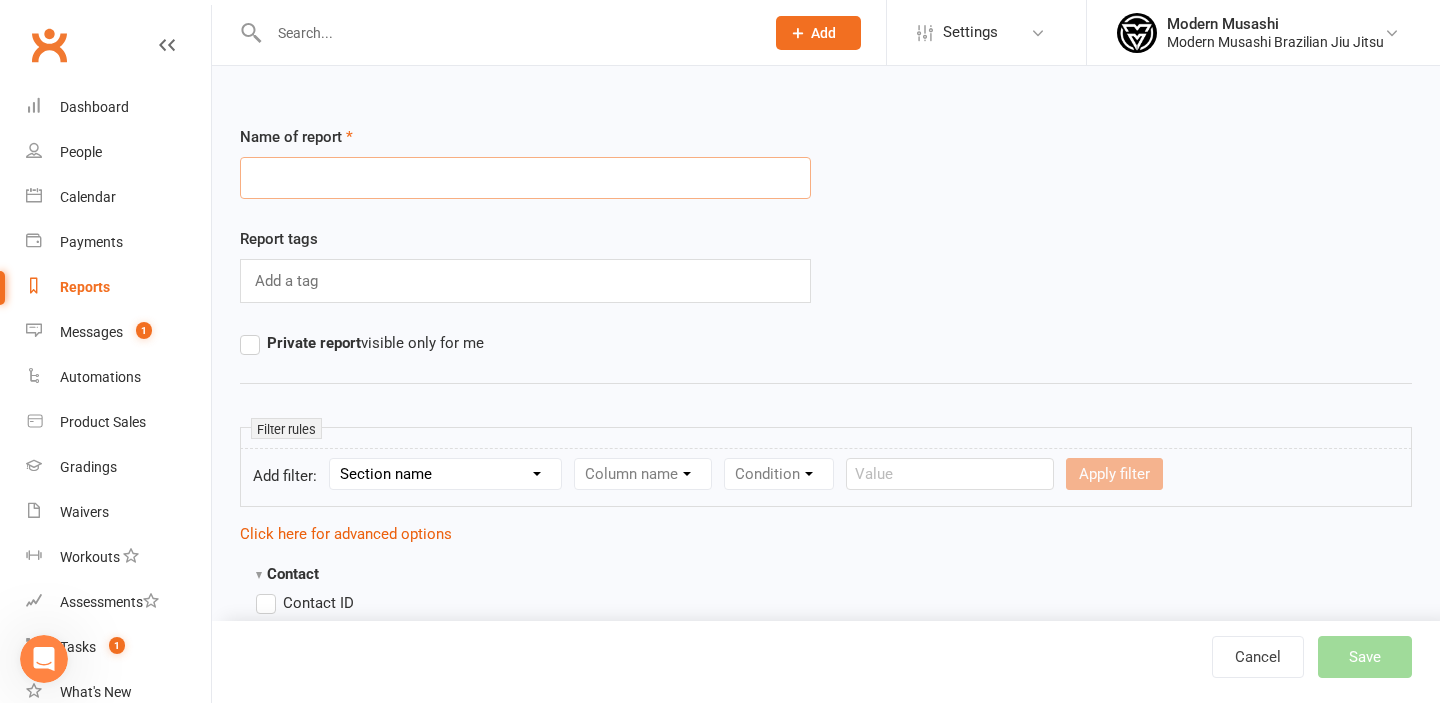 click at bounding box center (525, 178) 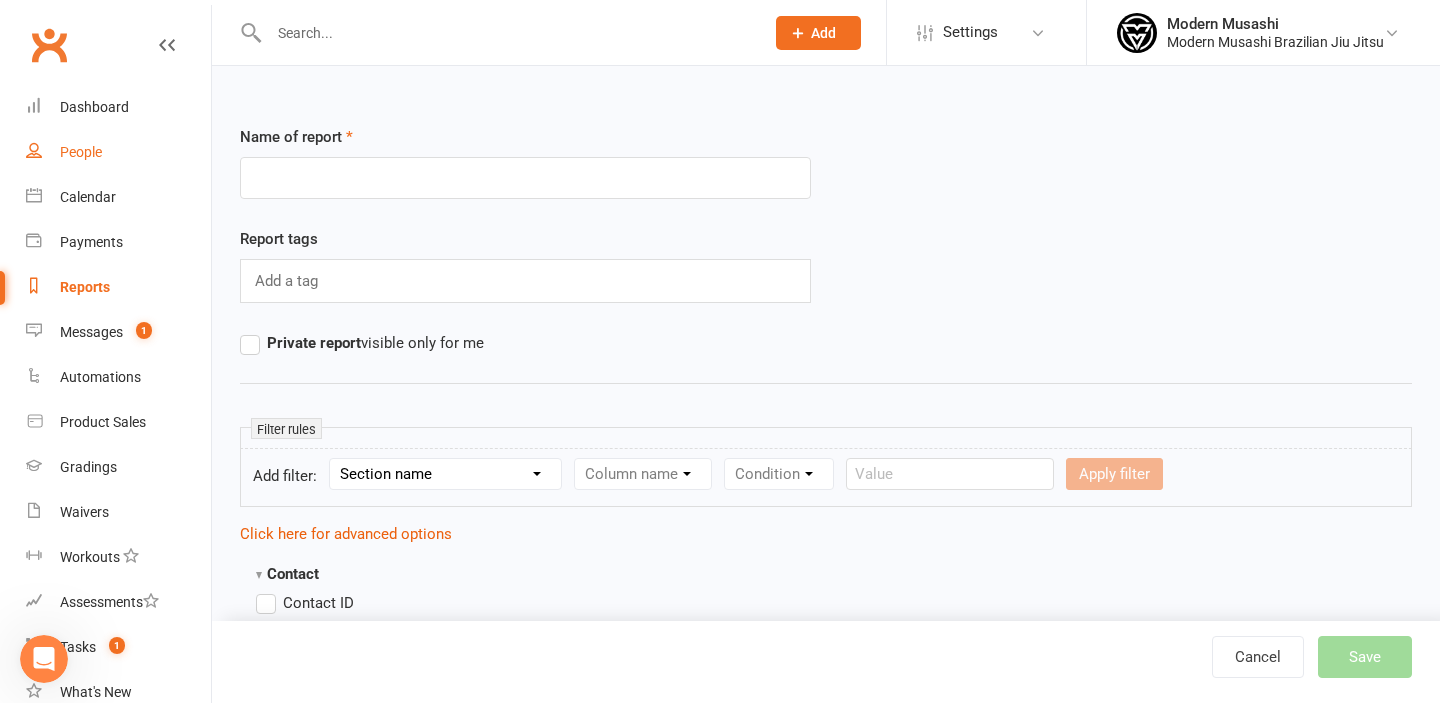 click on "People" at bounding box center (118, 152) 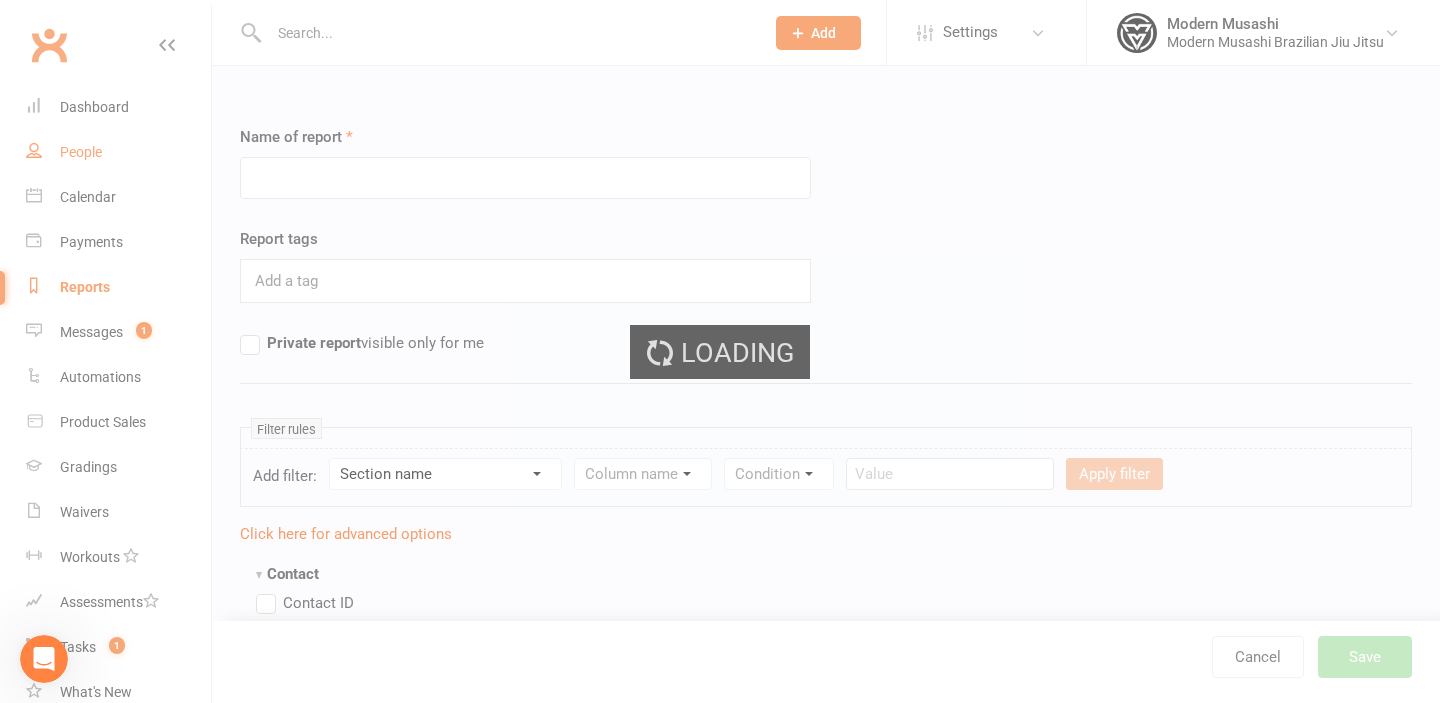 scroll, scrollTop: 0, scrollLeft: 0, axis: both 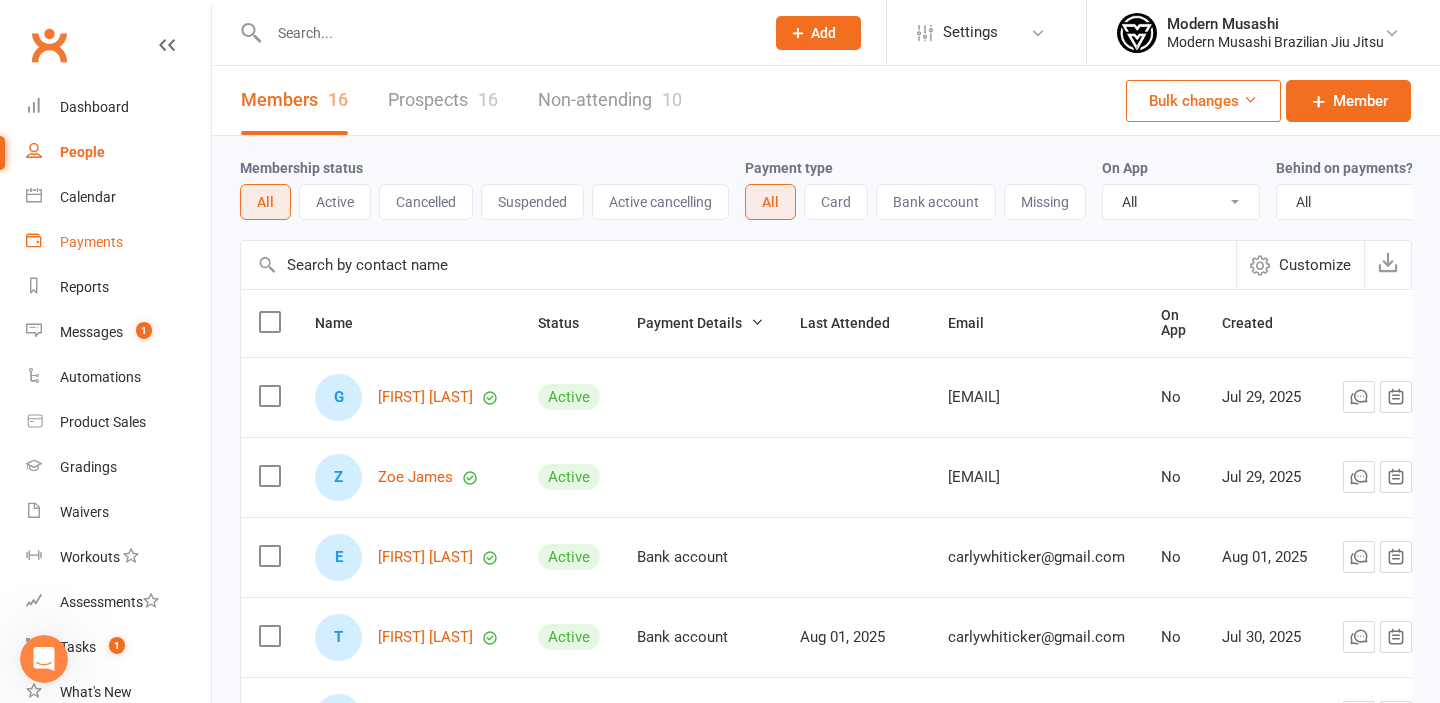 click on "Payments" at bounding box center [118, 242] 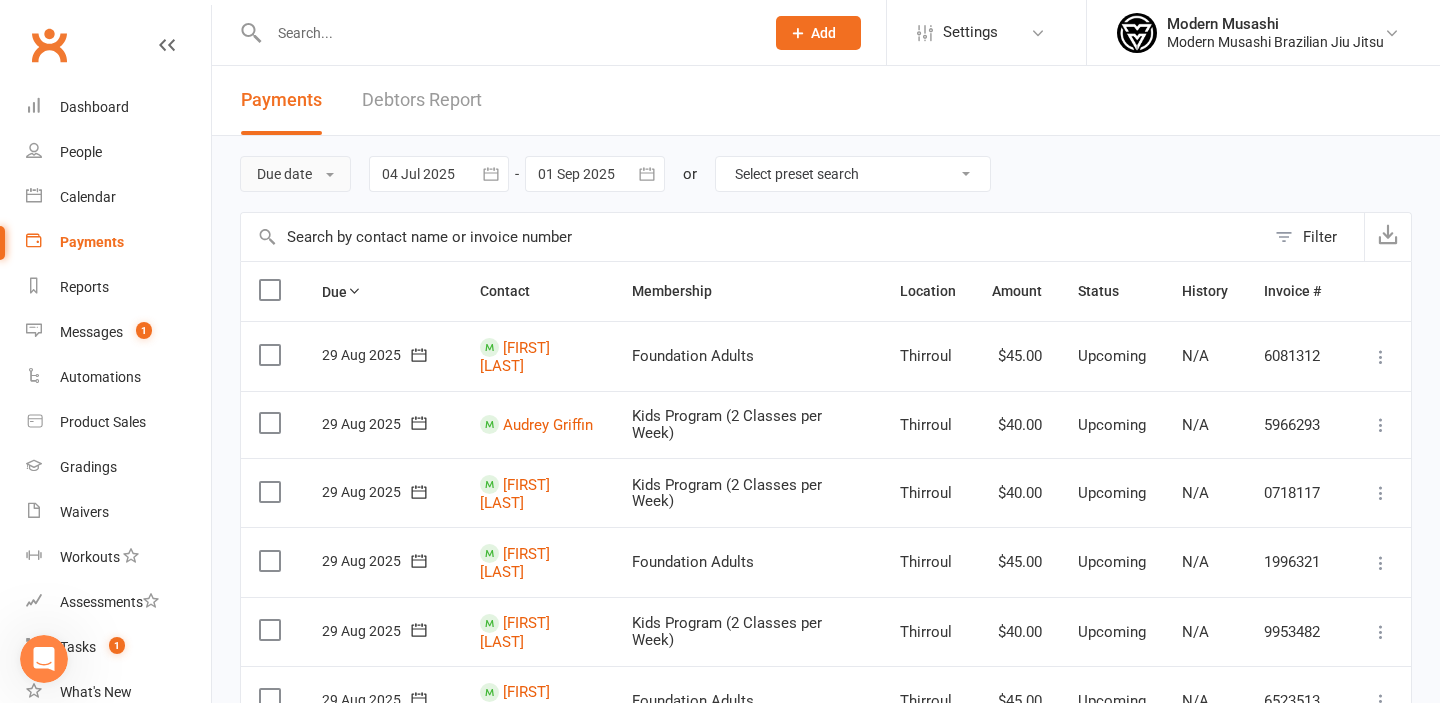 click on "Due date" at bounding box center [295, 174] 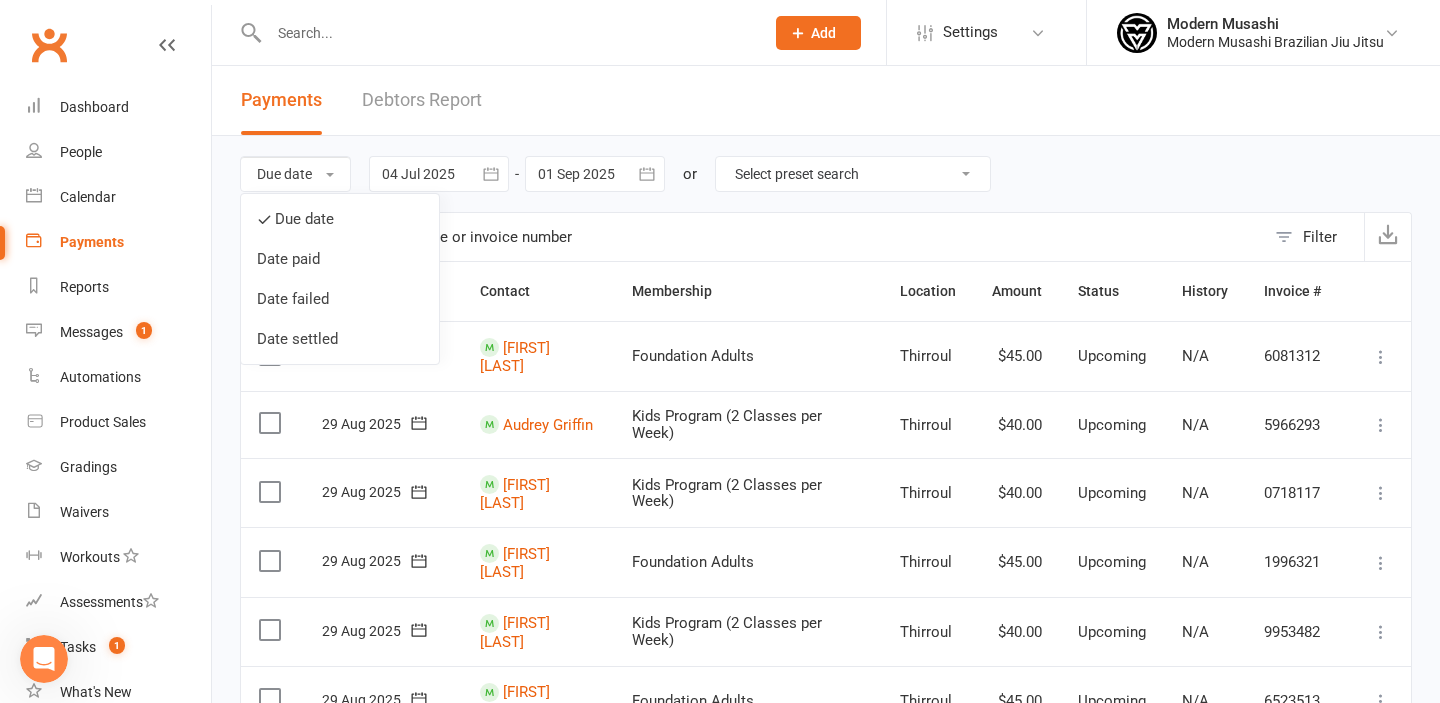 click at bounding box center (439, 174) 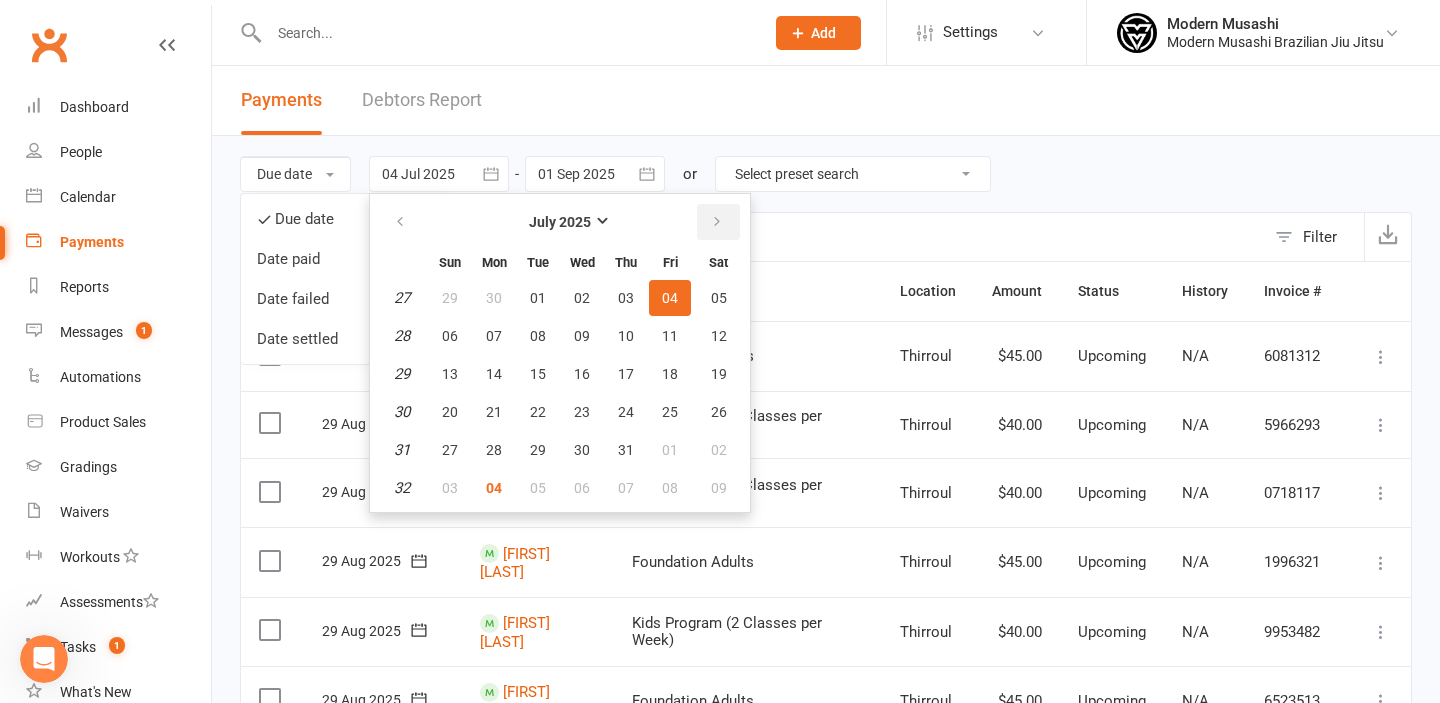 click at bounding box center (717, 222) 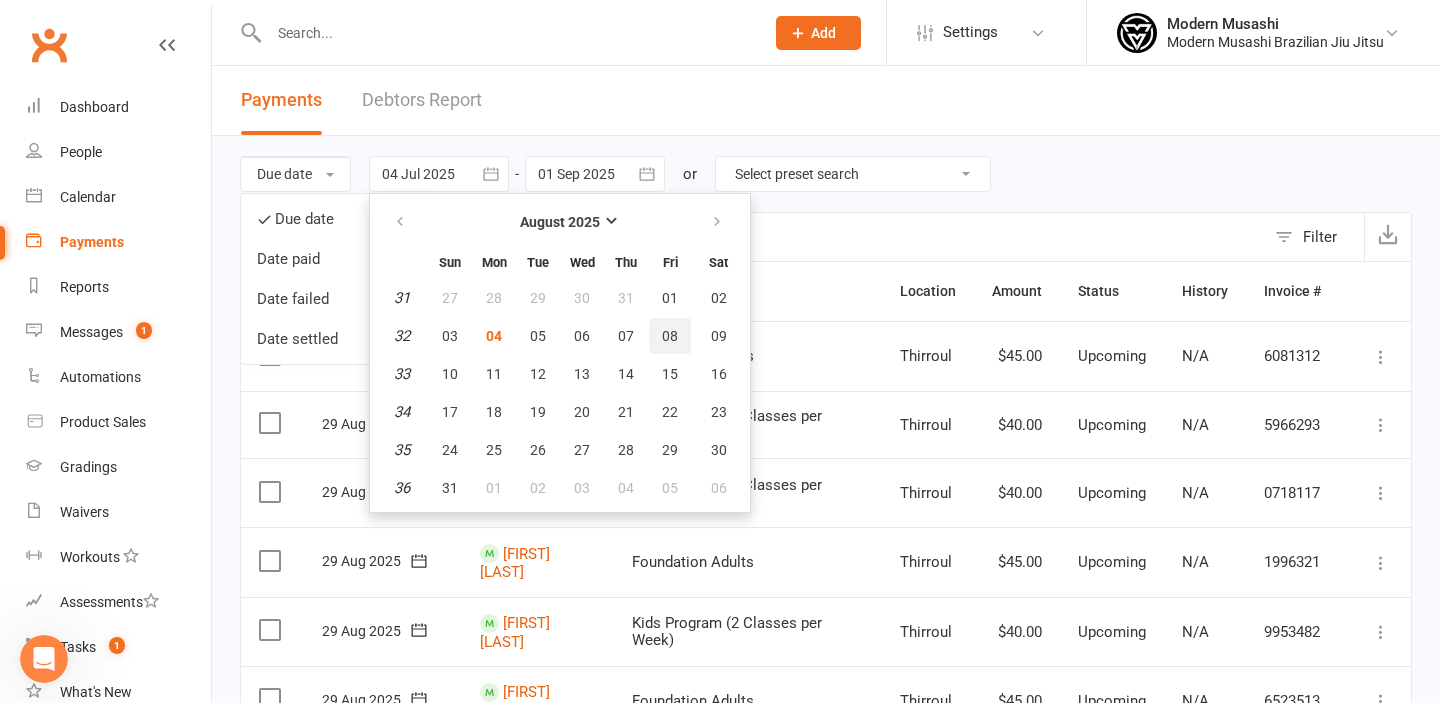 click on "08" at bounding box center (670, 336) 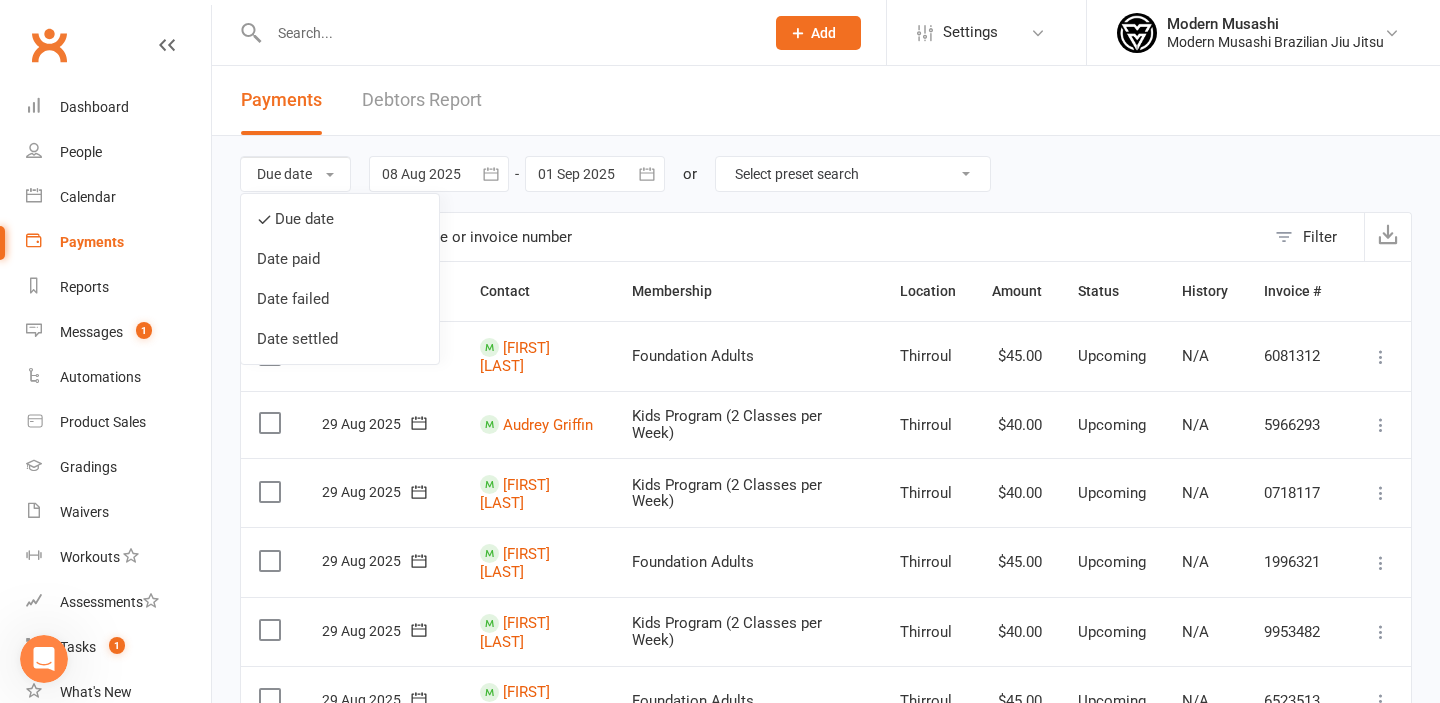 click at bounding box center (595, 174) 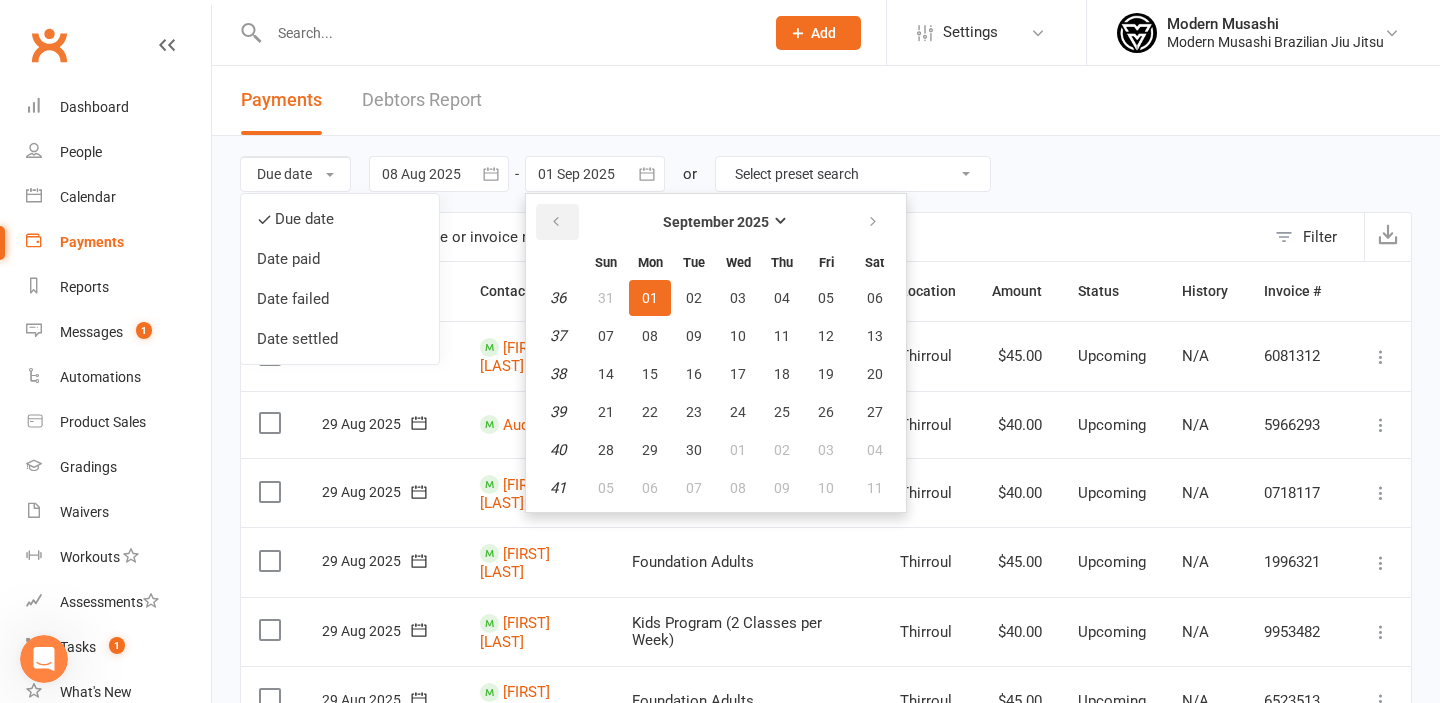 click at bounding box center [557, 222] 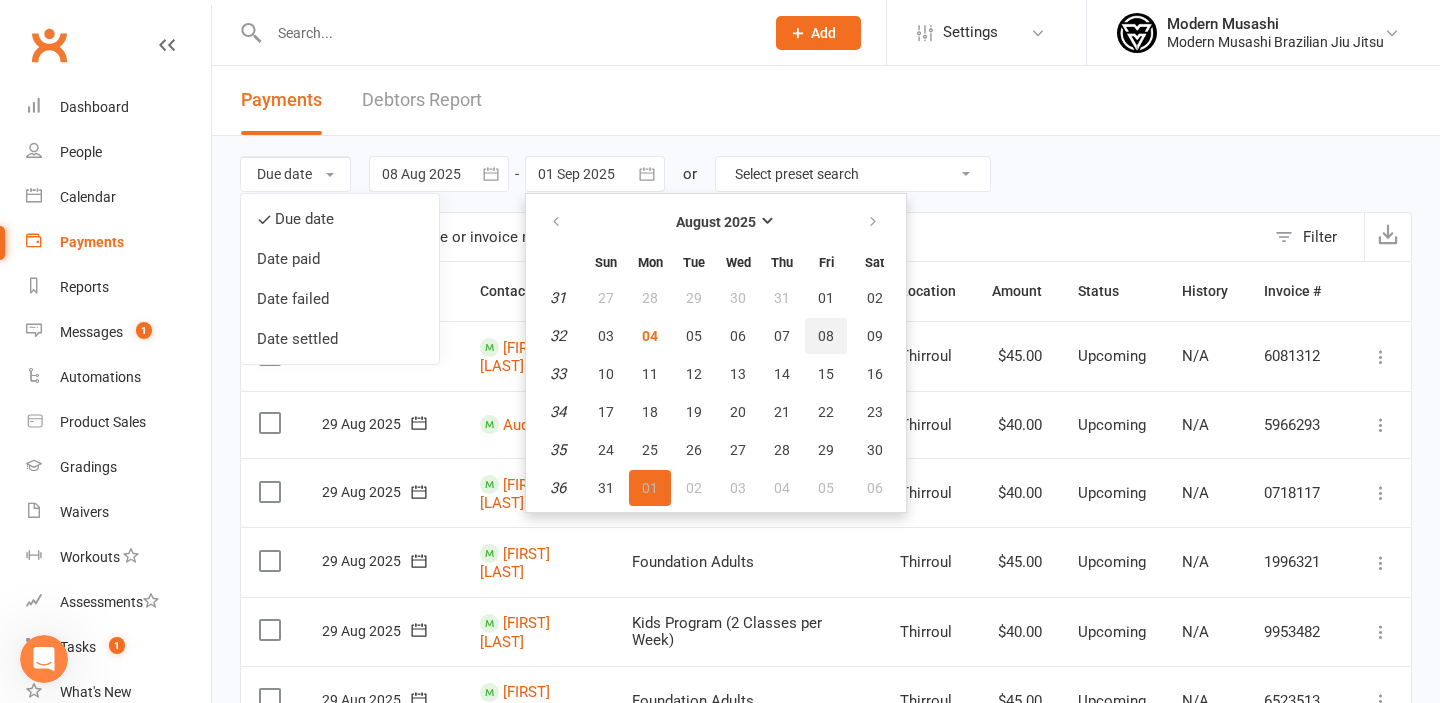click on "08" at bounding box center (826, 336) 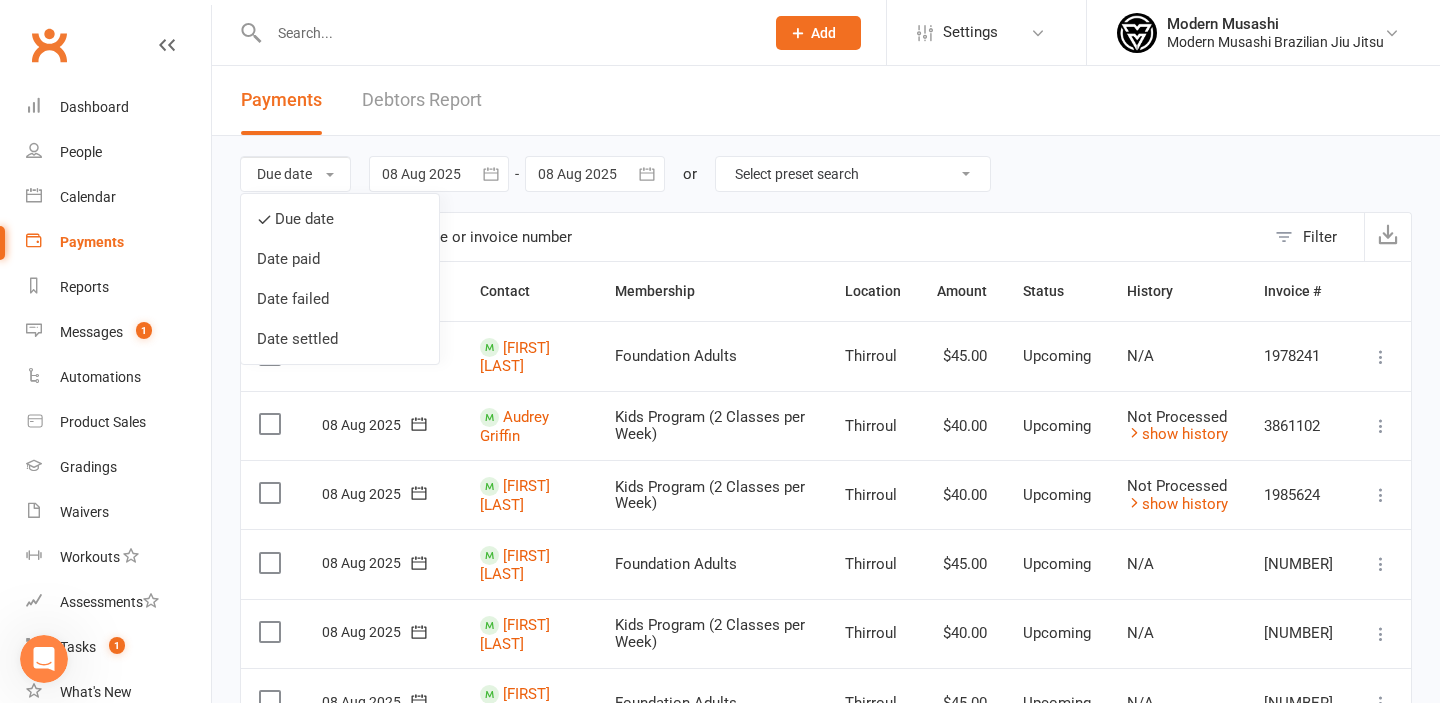 click at bounding box center (753, 237) 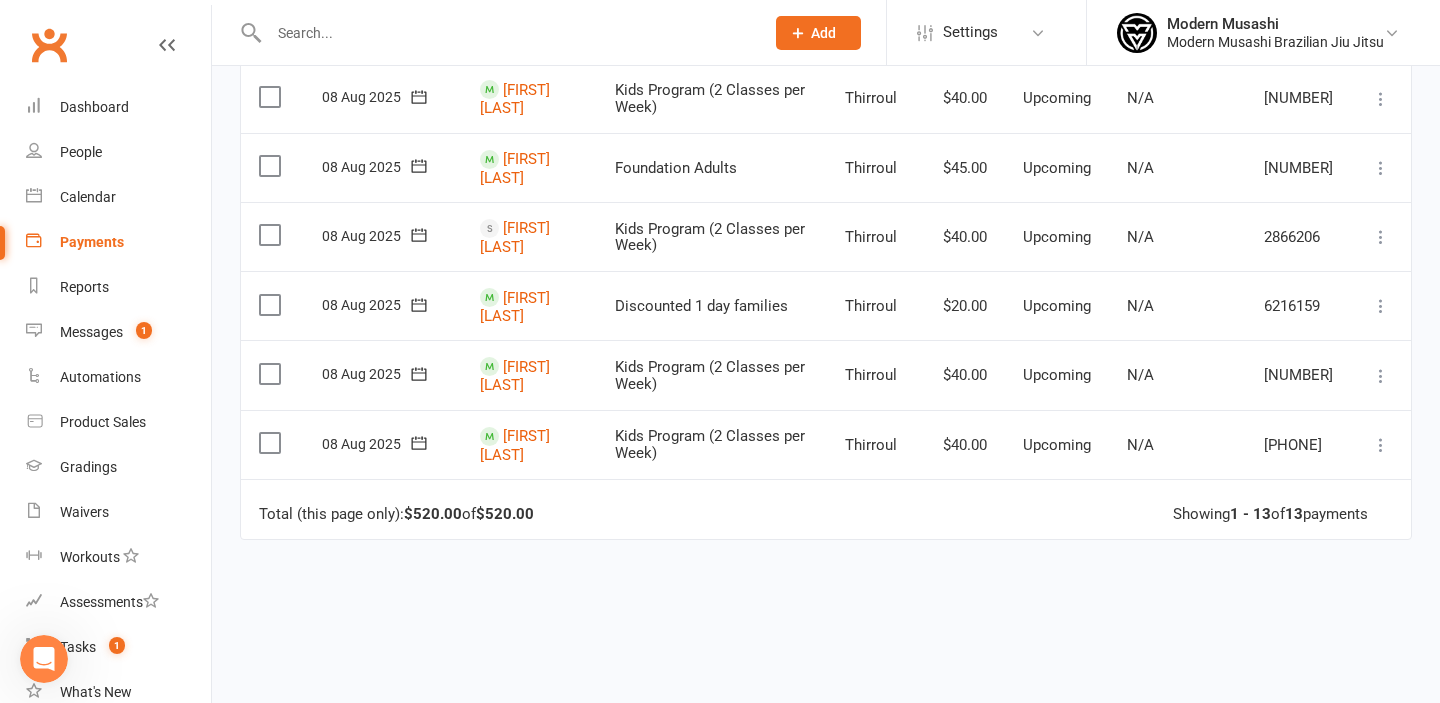 scroll, scrollTop: 744, scrollLeft: 0, axis: vertical 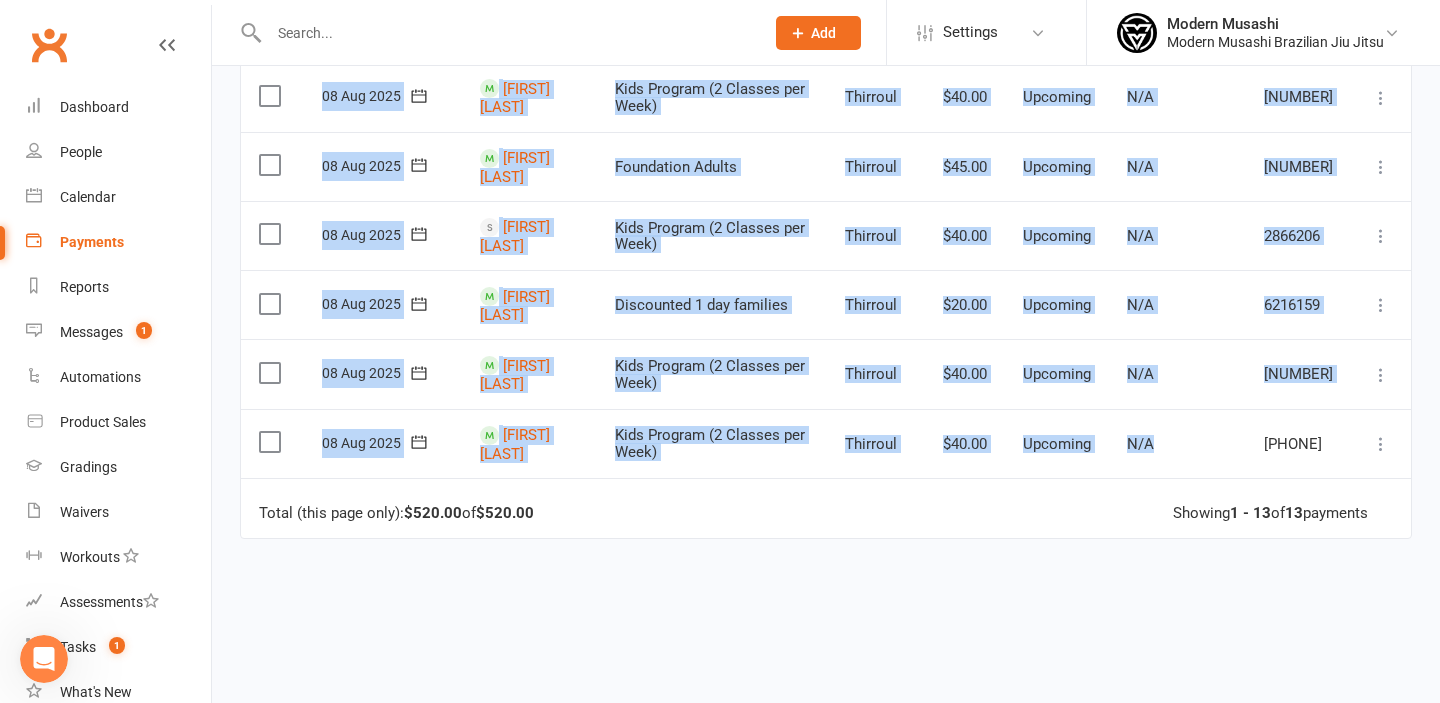 drag, startPoint x: 1186, startPoint y: 562, endPoint x: 1176, endPoint y: 446, distance: 116.43024 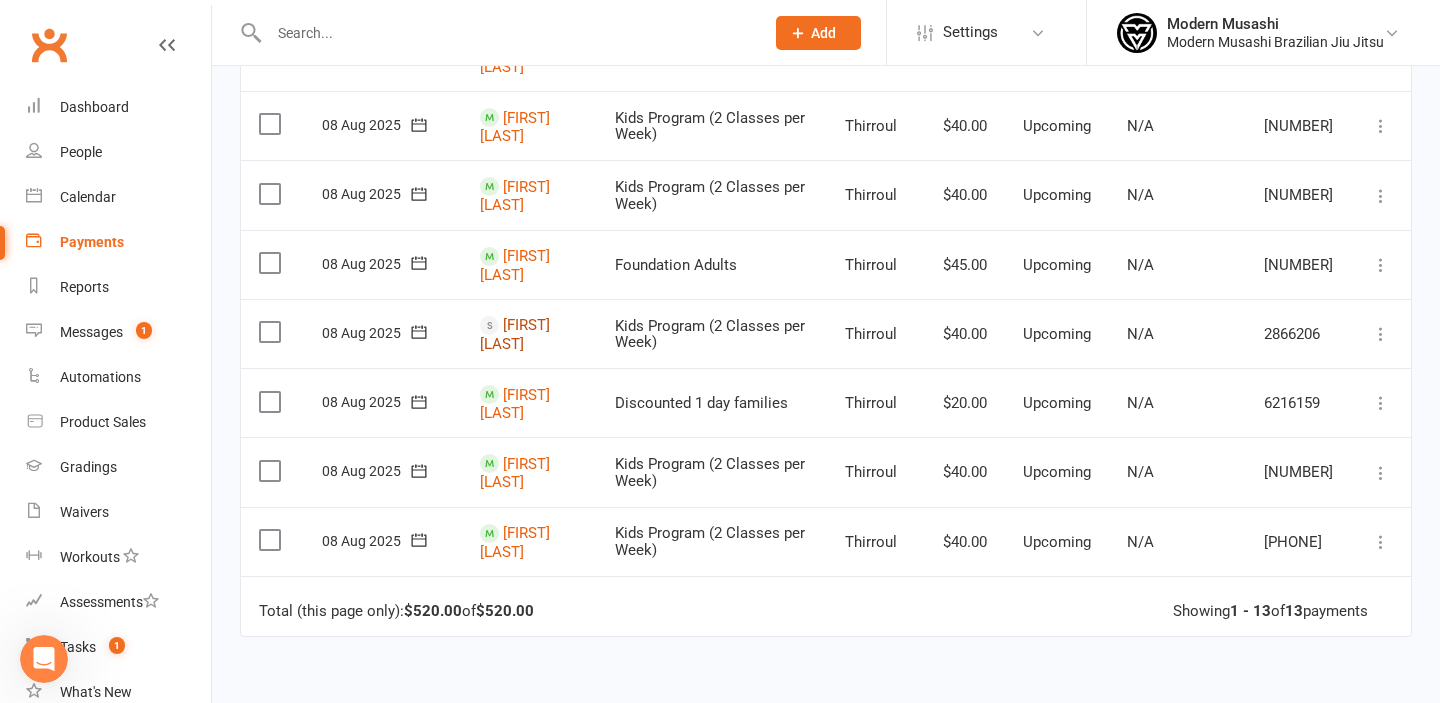 scroll, scrollTop: 665, scrollLeft: 0, axis: vertical 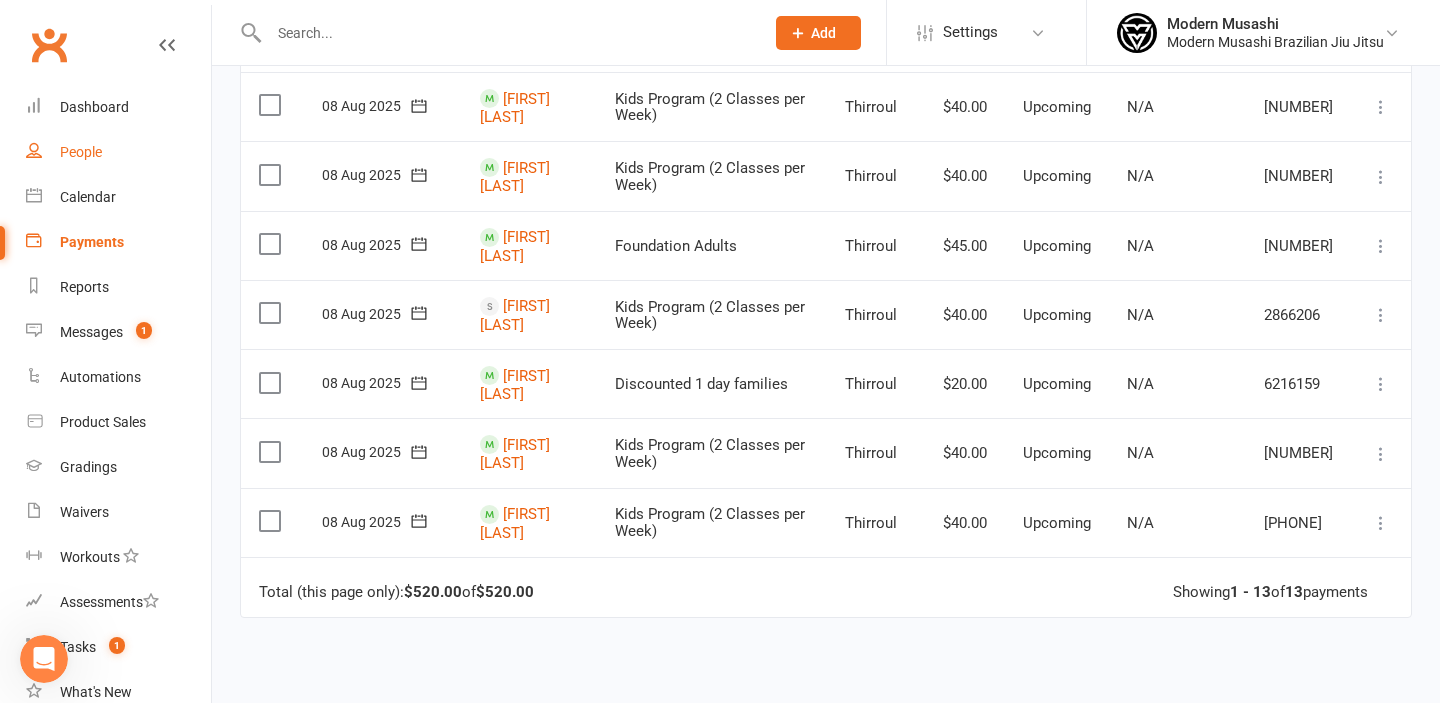 click on "People" at bounding box center [81, 152] 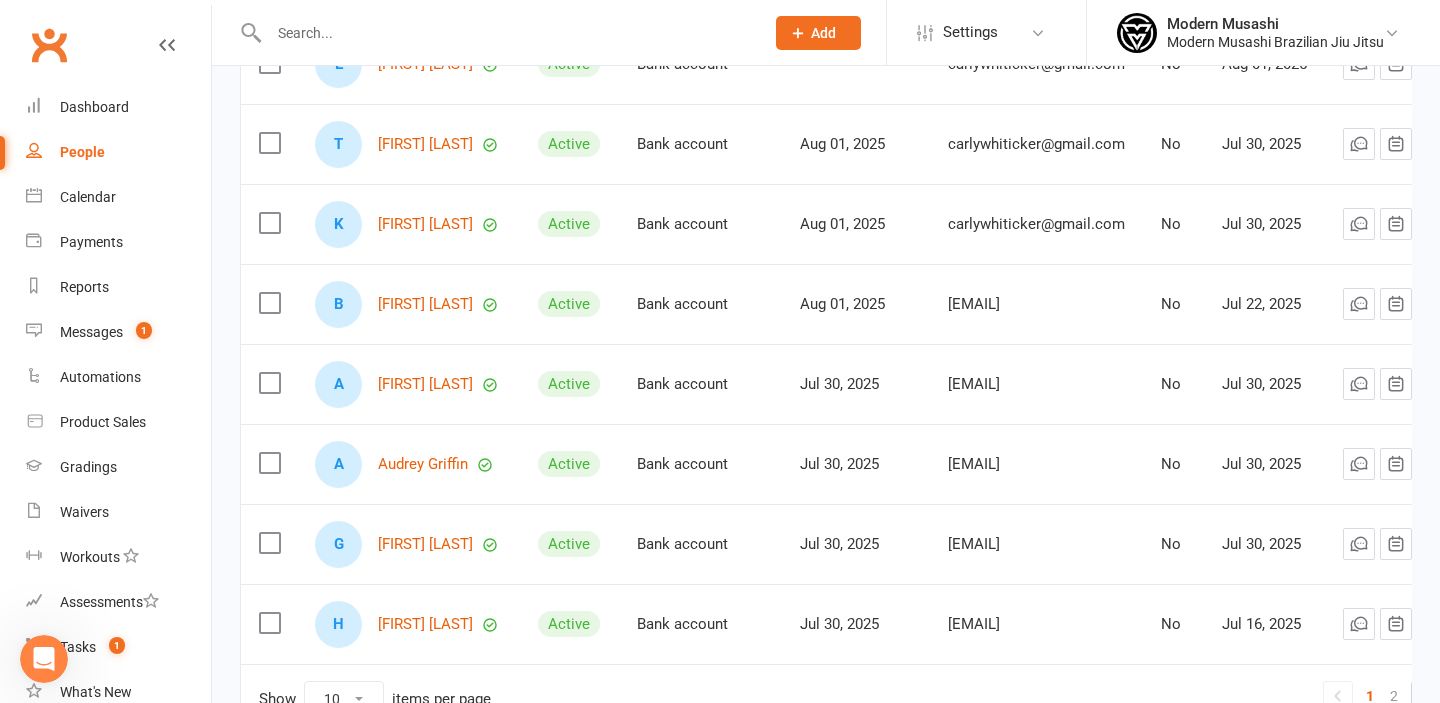 scroll, scrollTop: 631, scrollLeft: 0, axis: vertical 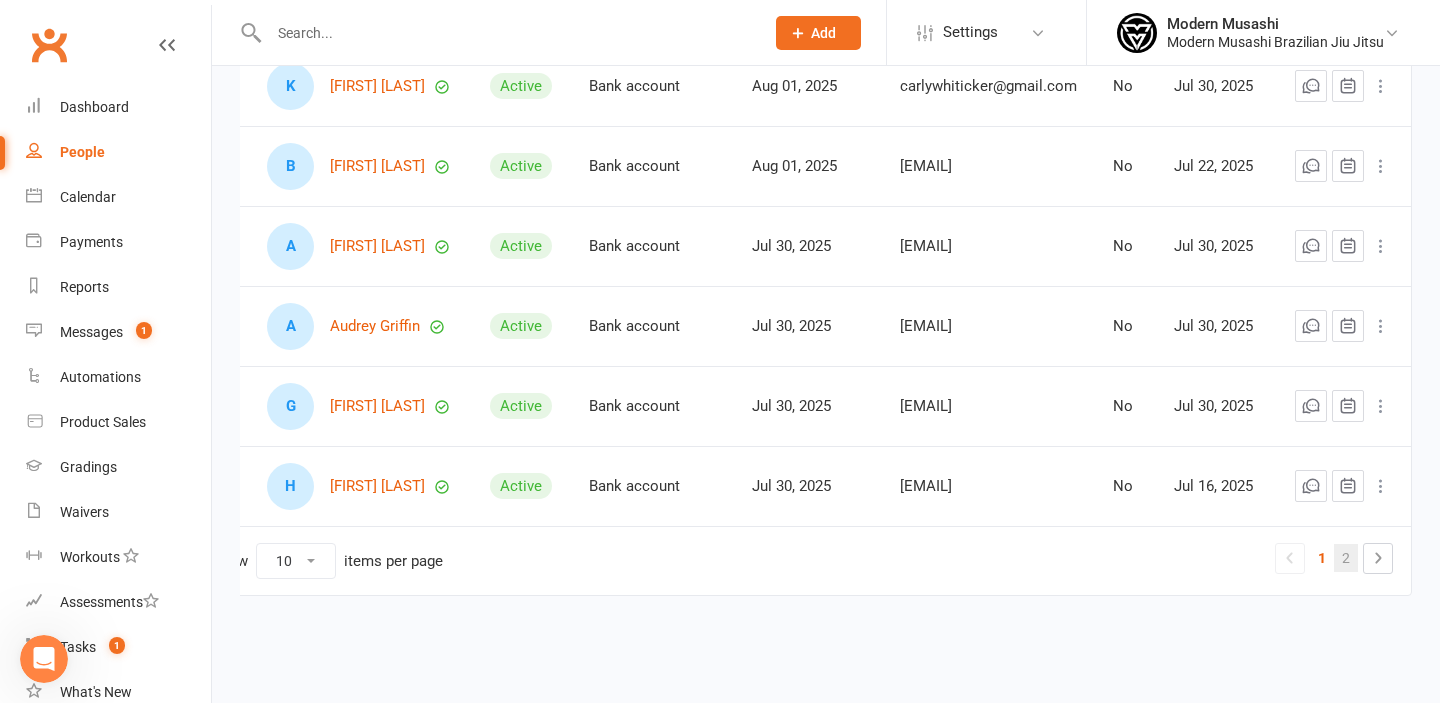 click on "2" at bounding box center [1346, 558] 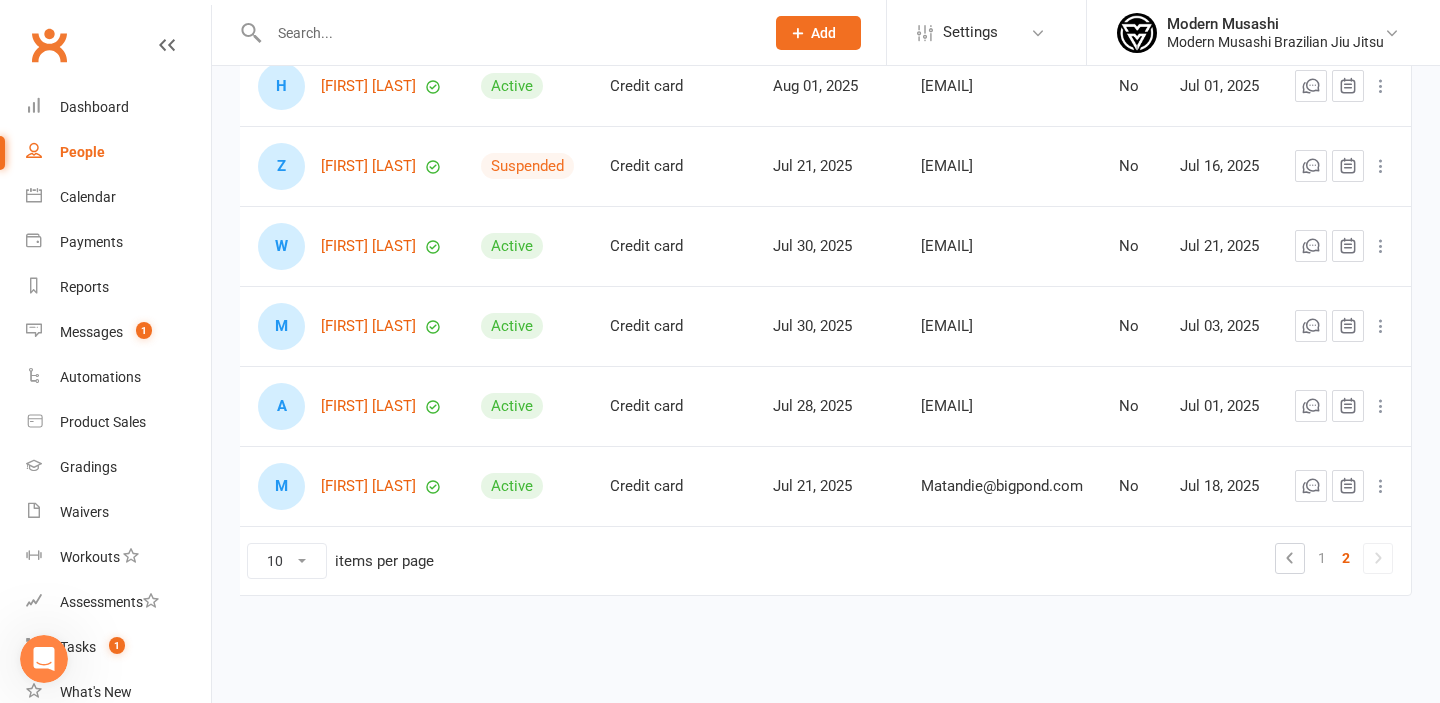 scroll, scrollTop: 311, scrollLeft: 0, axis: vertical 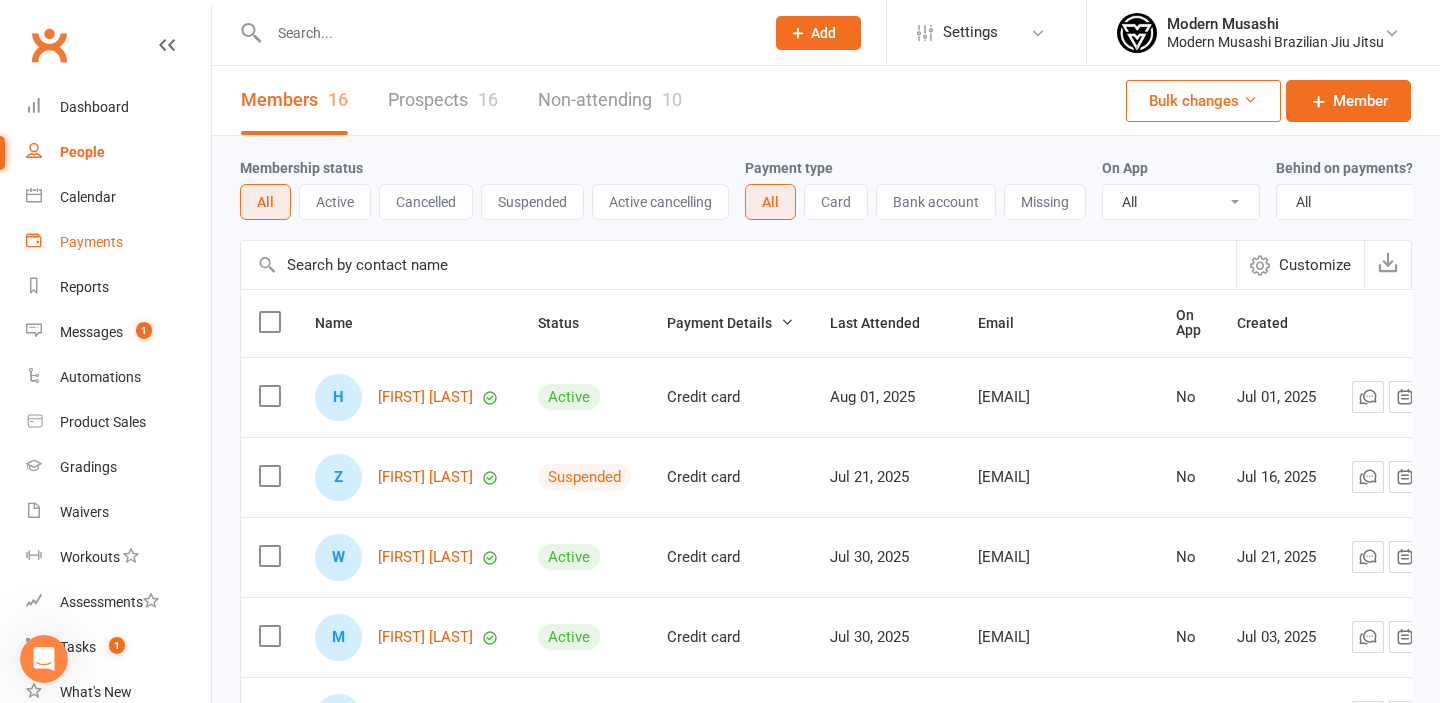 click on "Payments" at bounding box center (118, 242) 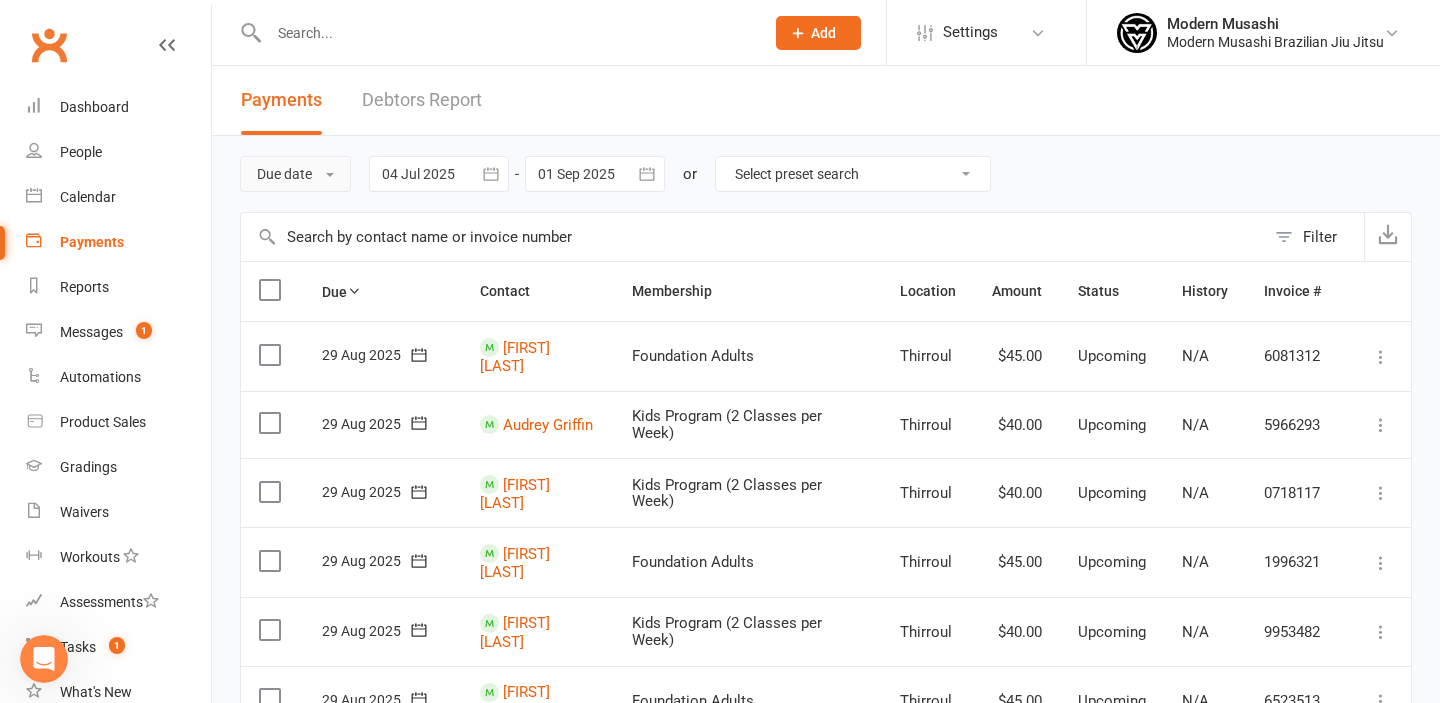 click on "Due date" at bounding box center (295, 174) 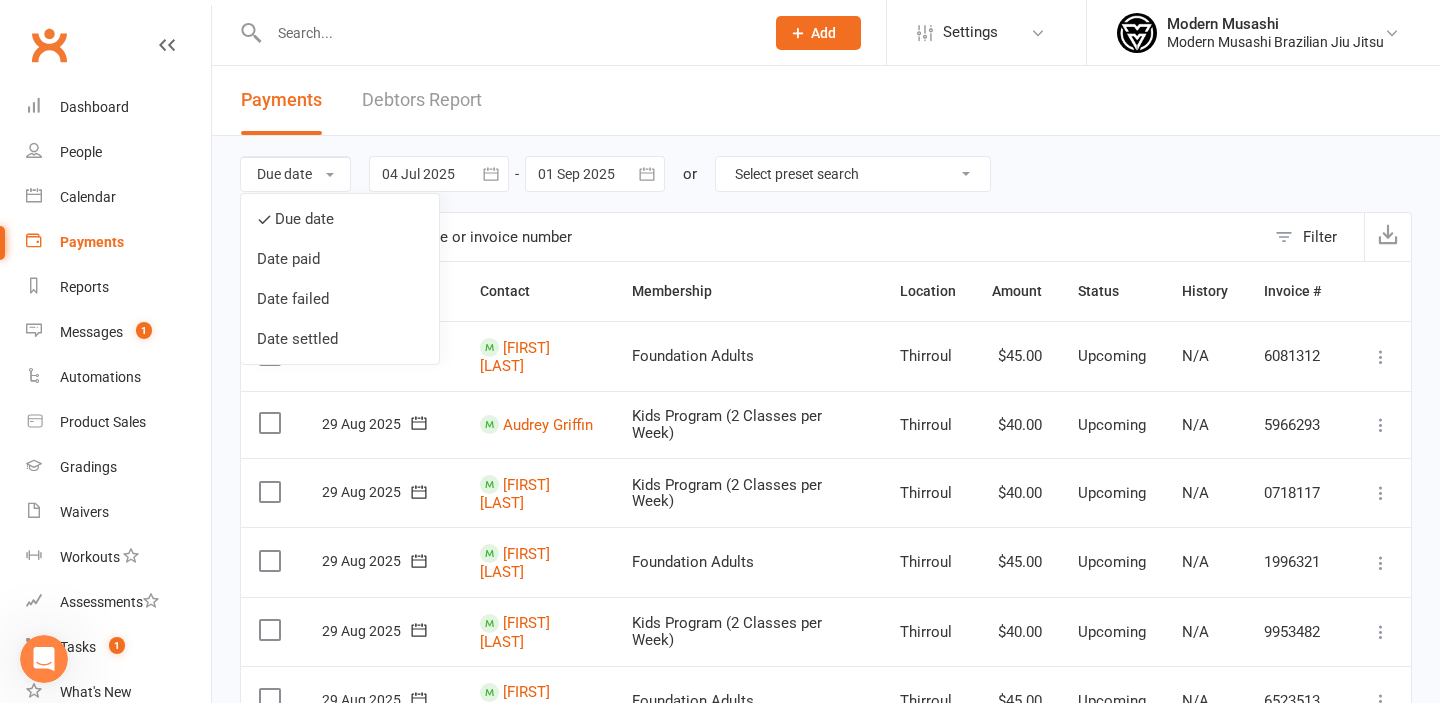 click at bounding box center [439, 174] 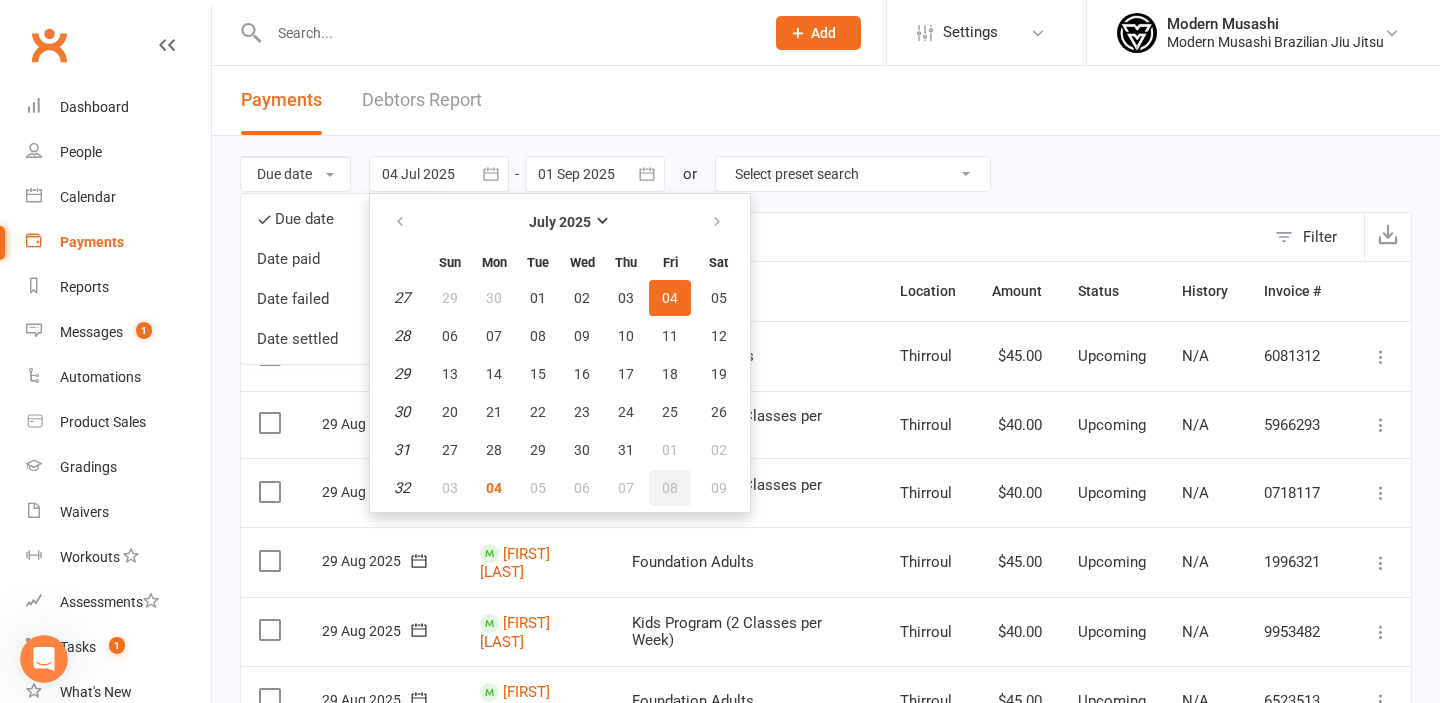 click on "08" at bounding box center [670, 488] 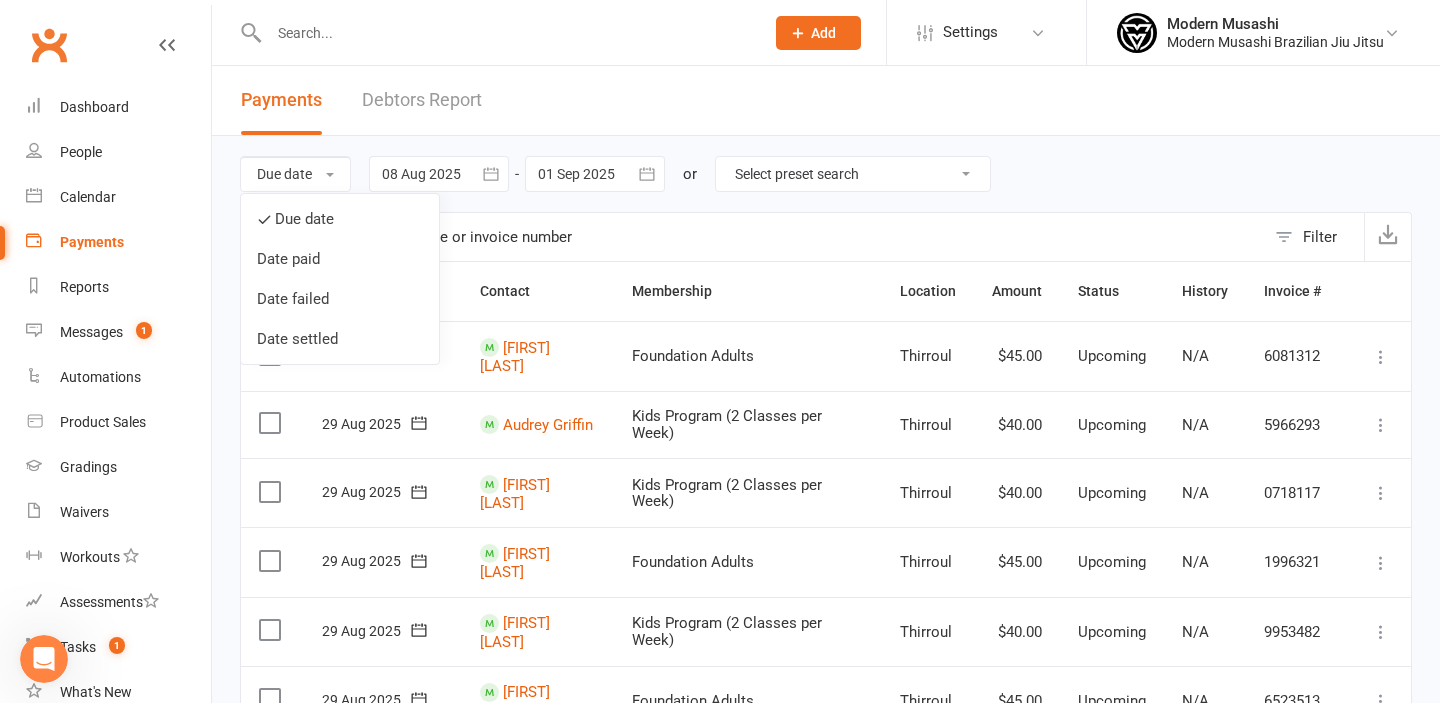click on "Due date  Due date Date paid Date failed Date settled 08 Aug 2025
August 2025
Sun Mon Tue Wed Thu Fri Sat
31
27
28
29
30
31
01
02
32
03
04
05
06
07
08
09
33
10
11
12
13
14
15
16
34
17
18
19
20
21
22
23
35
24
25
26
27
28
29 30" at bounding box center [826, 174] 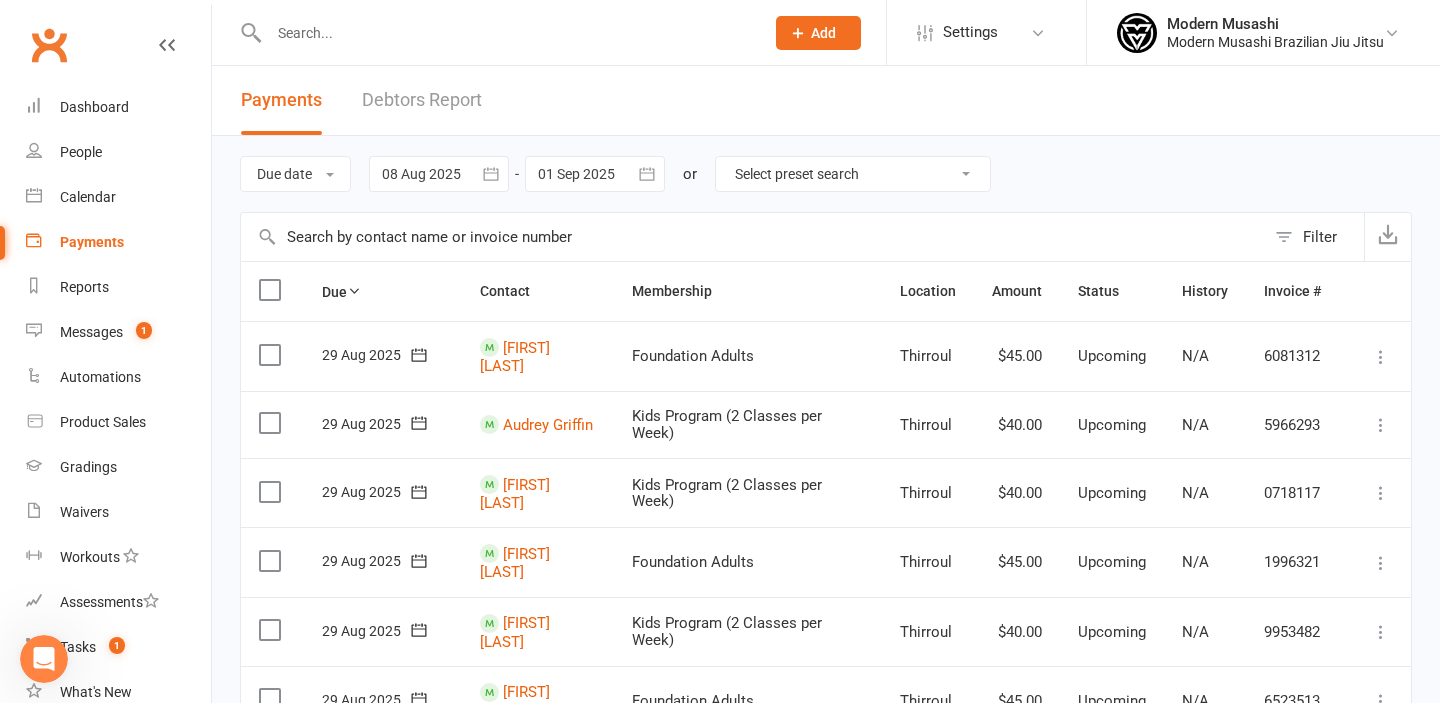 click at bounding box center (595, 174) 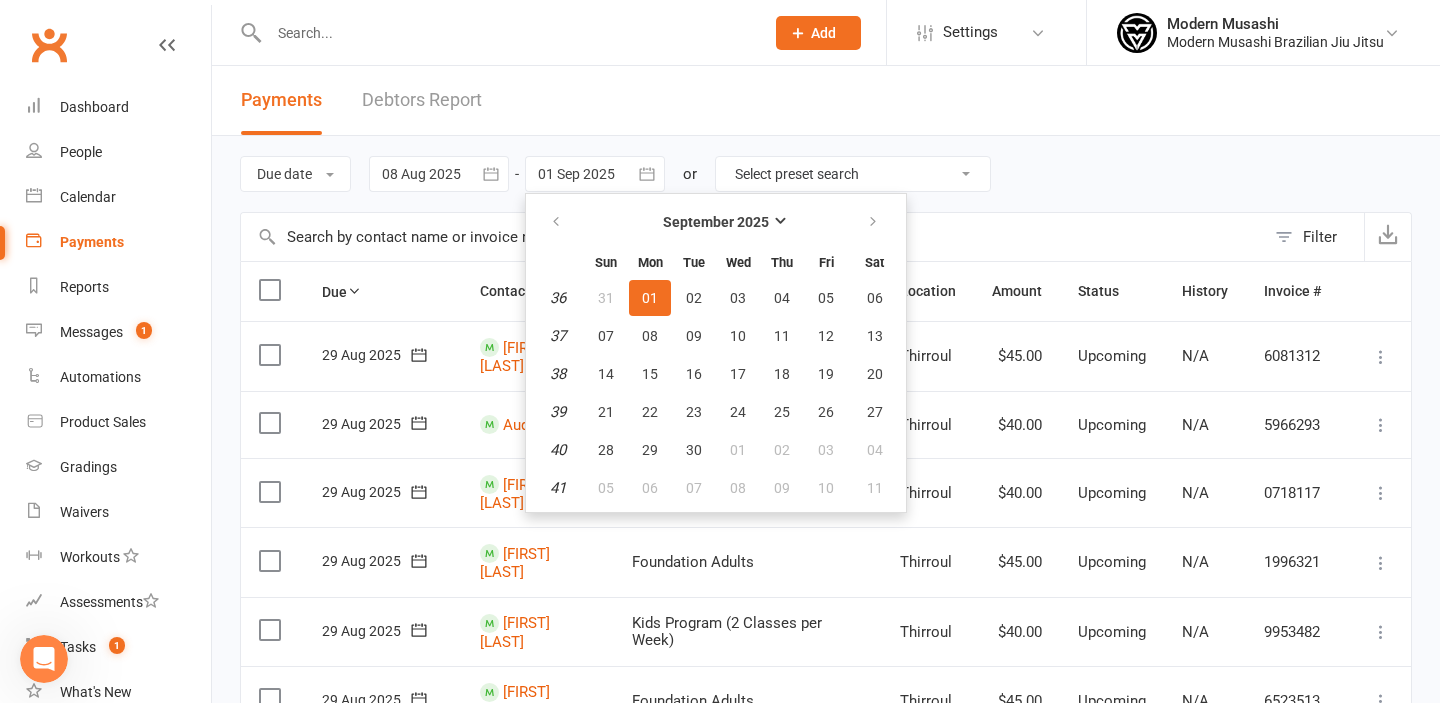 click on "Select preset search All failures All skipped payments All pending payments Successful payments (last 14 days)  Successful payments (last 30 days) Successful payments (last 90 days) Due next / Recently processed" at bounding box center [853, 174] 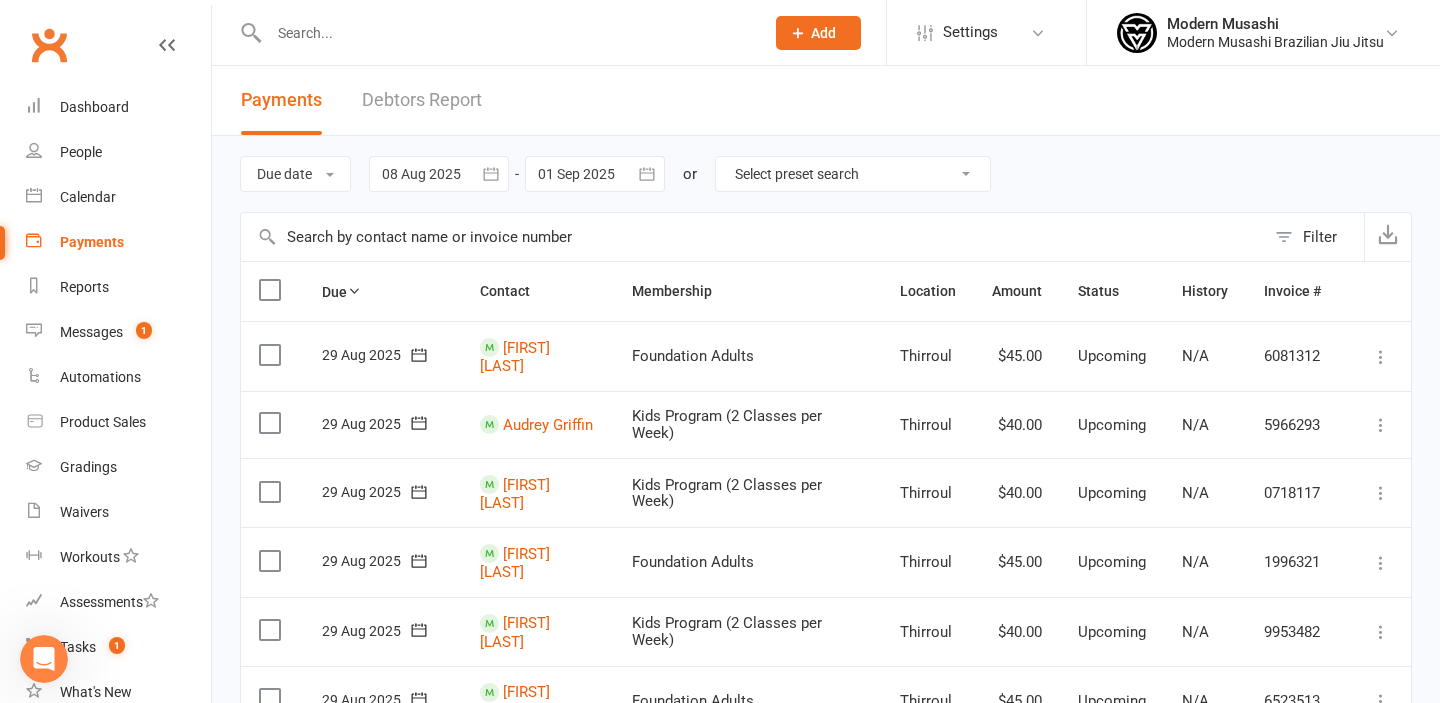 select on "6" 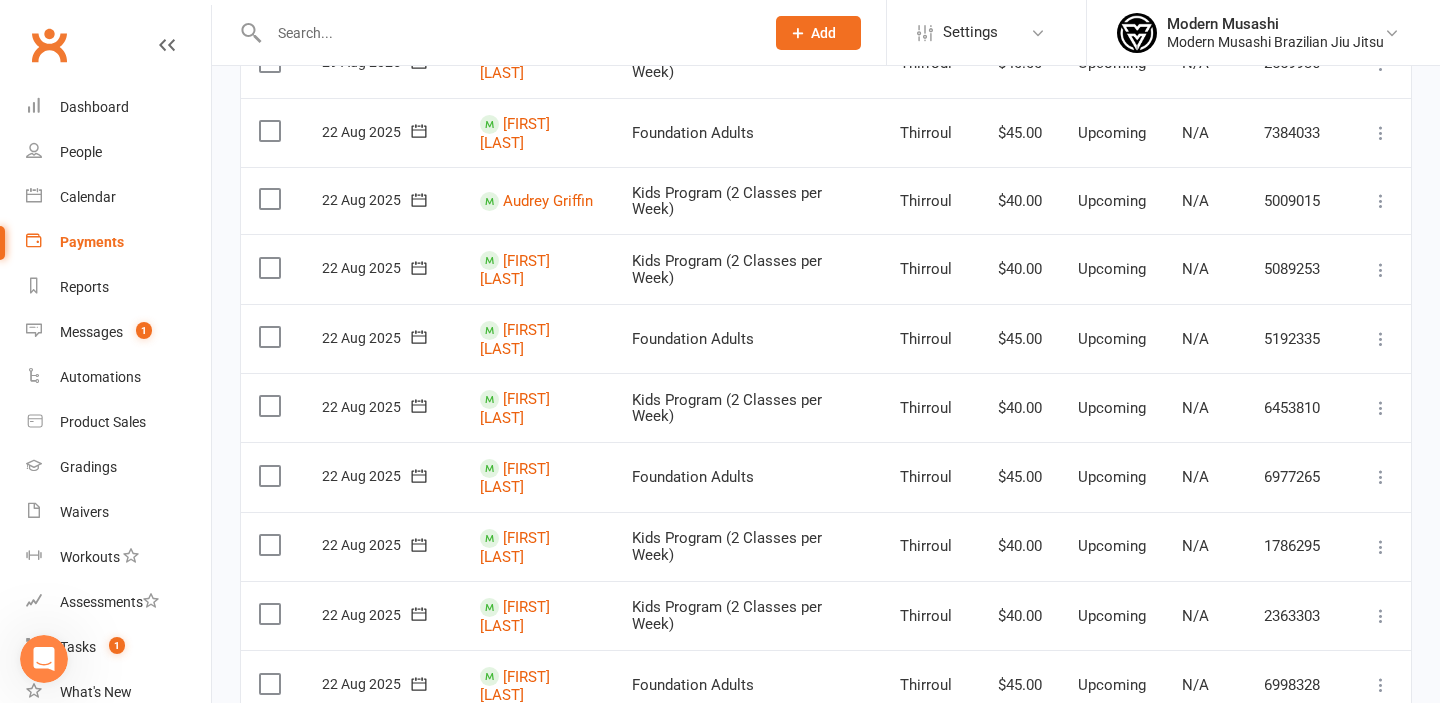 scroll, scrollTop: 0, scrollLeft: 0, axis: both 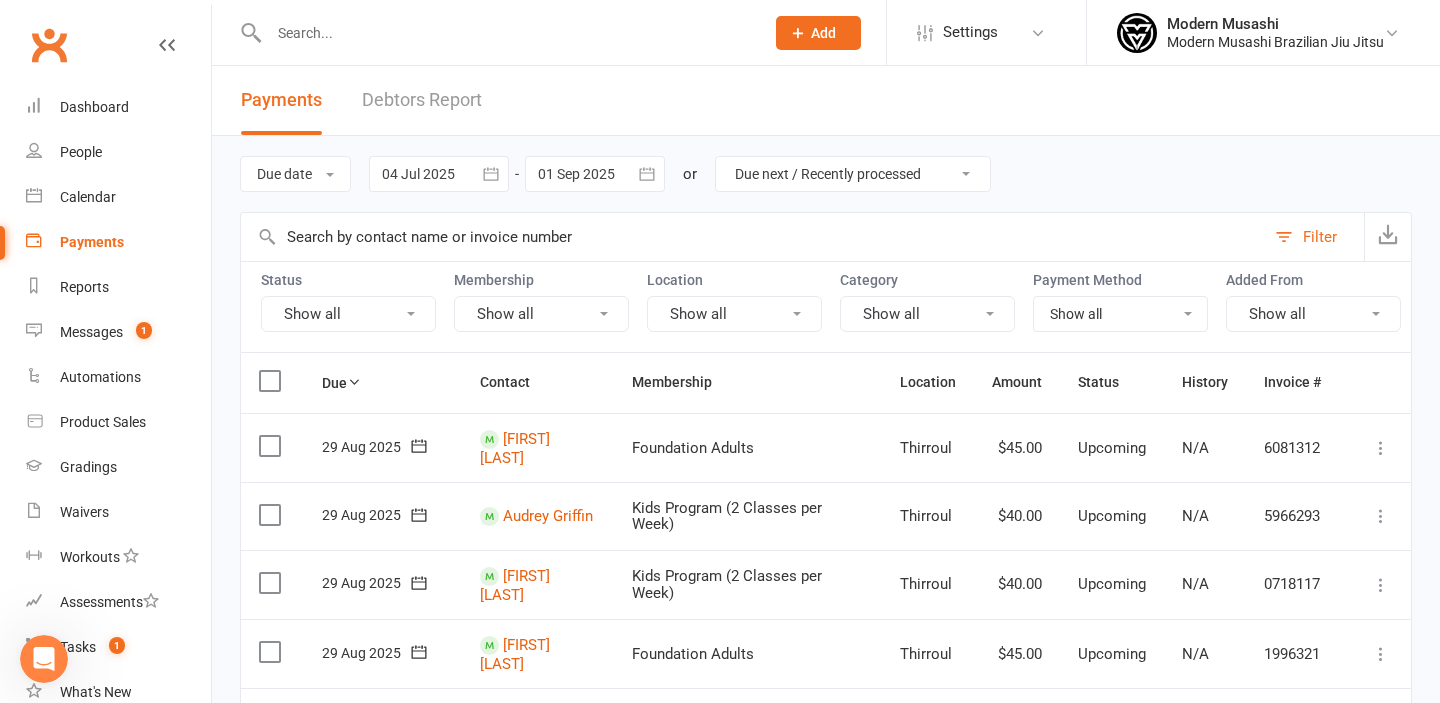 click on "All failures All skipped payments All pending payments Successful payments (last 14 days)  Successful payments (last 30 days) Successful payments (last 90 days) Due next / Recently processed" at bounding box center [853, 174] 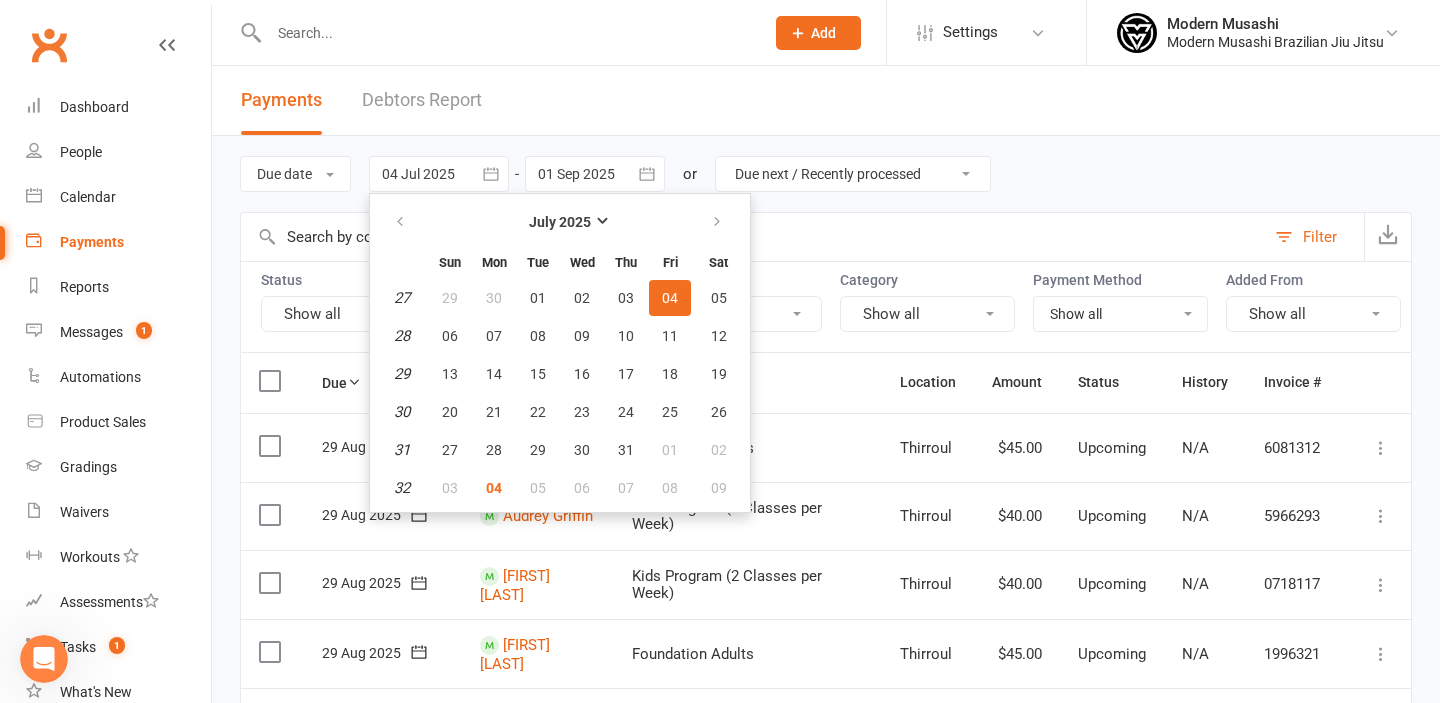 click on "All failures All skipped payments All pending payments Successful payments (last 14 days)  Successful payments (last 30 days) Successful payments (last 90 days) Due next / Recently processed" at bounding box center (853, 174) 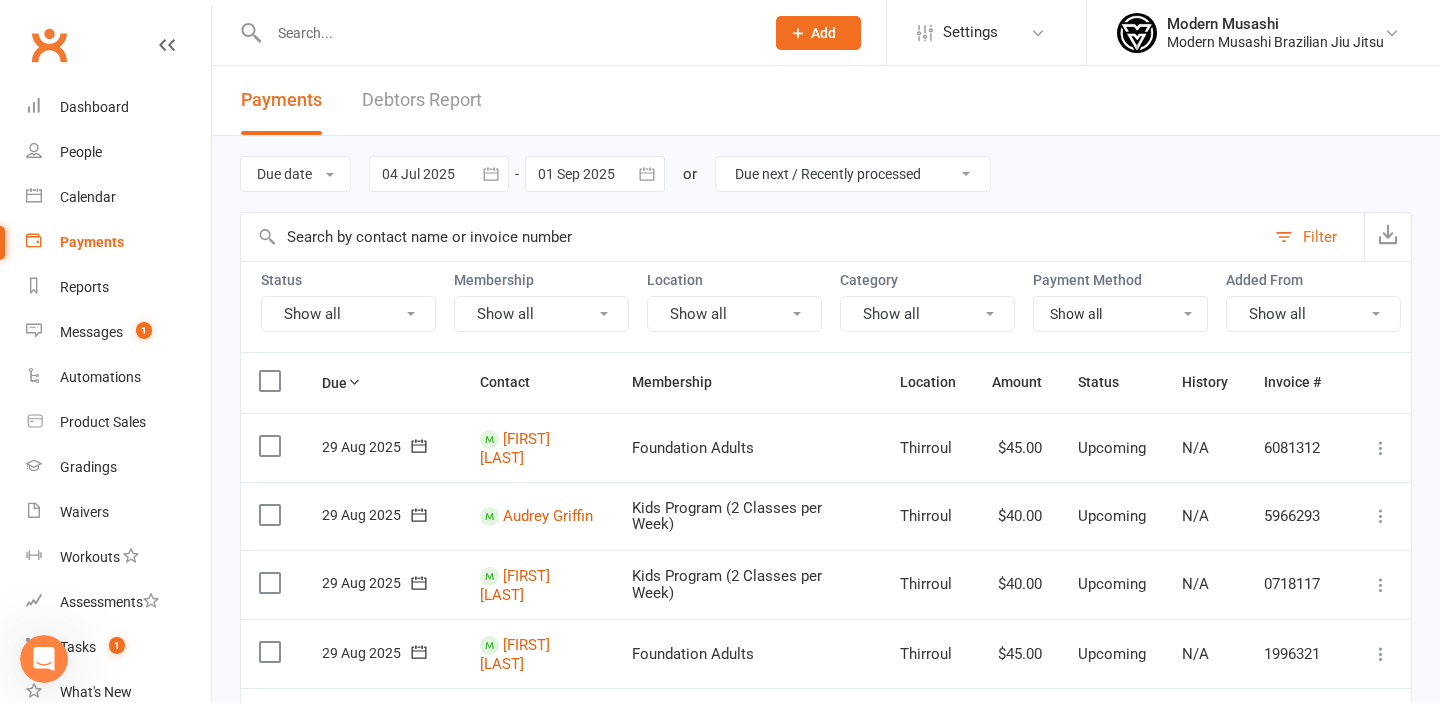 click at bounding box center [439, 174] 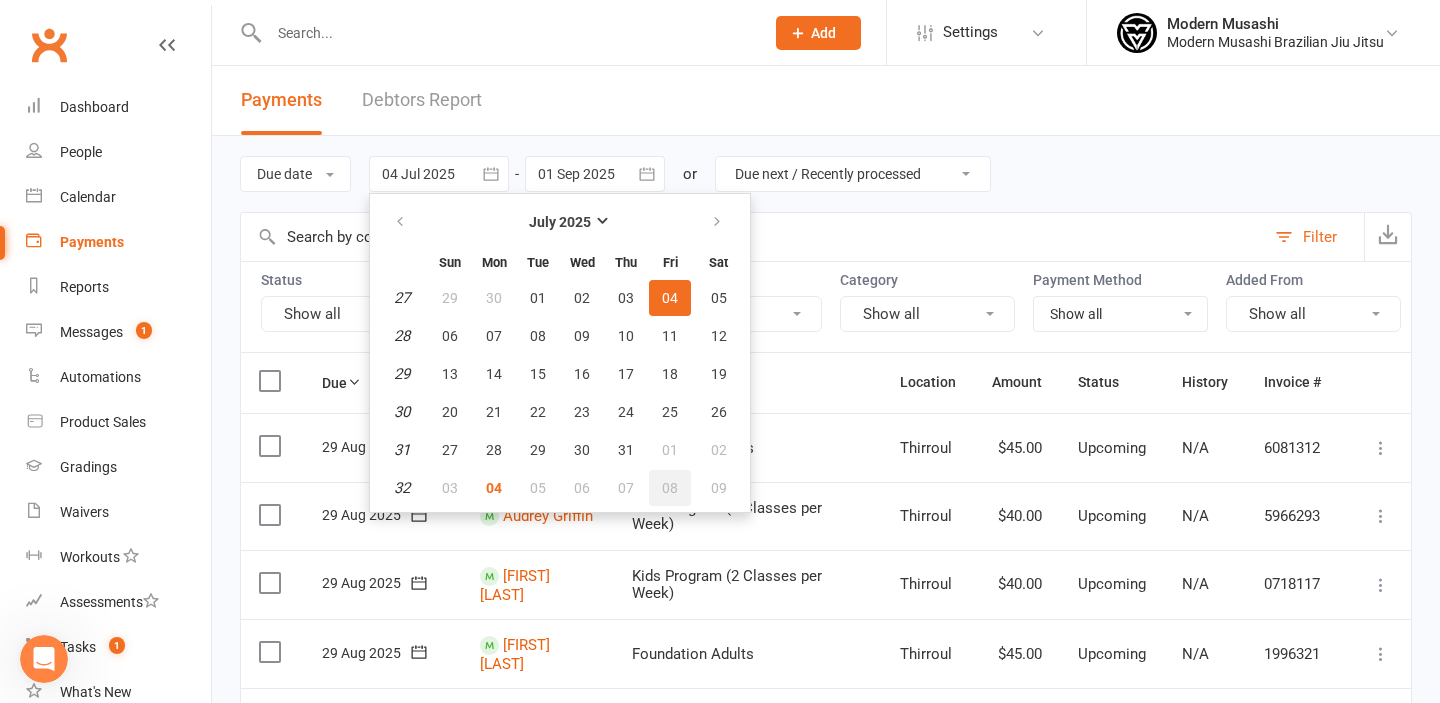 click on "08" at bounding box center (670, 488) 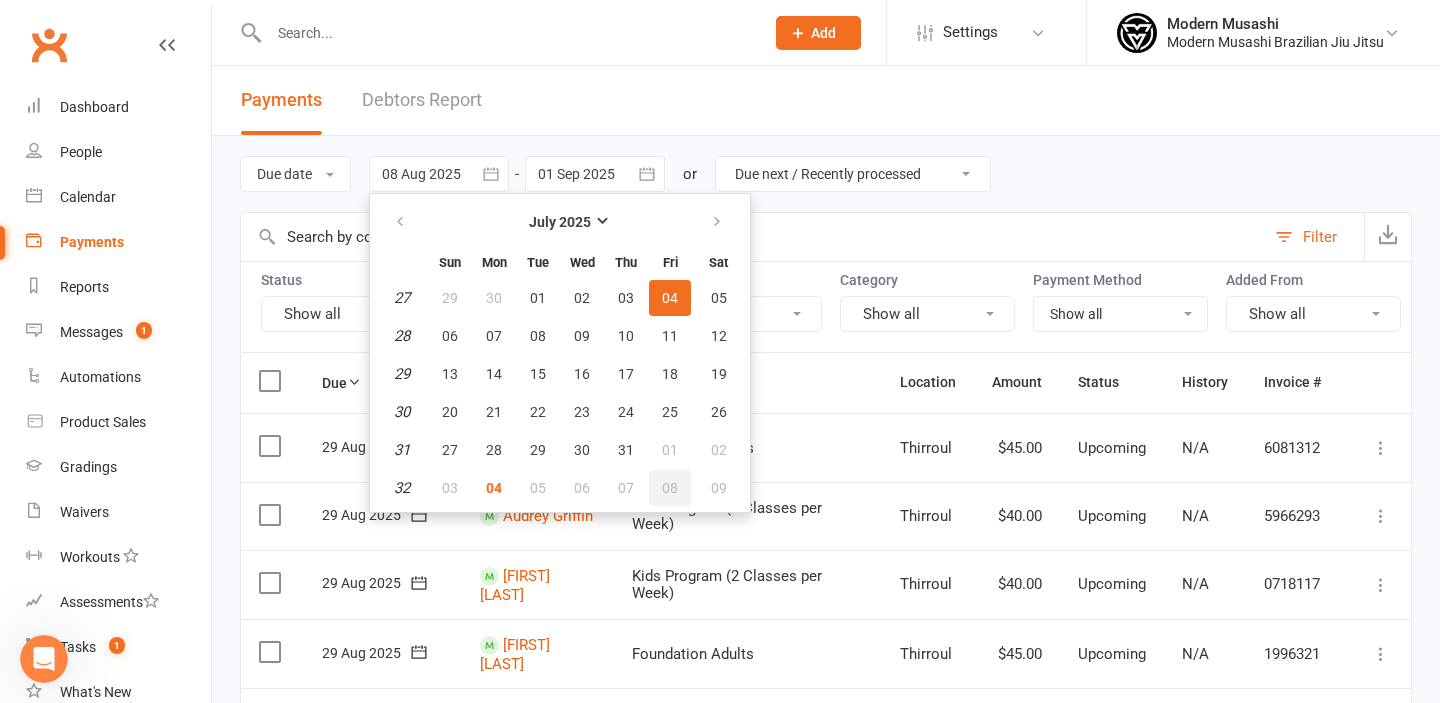 select 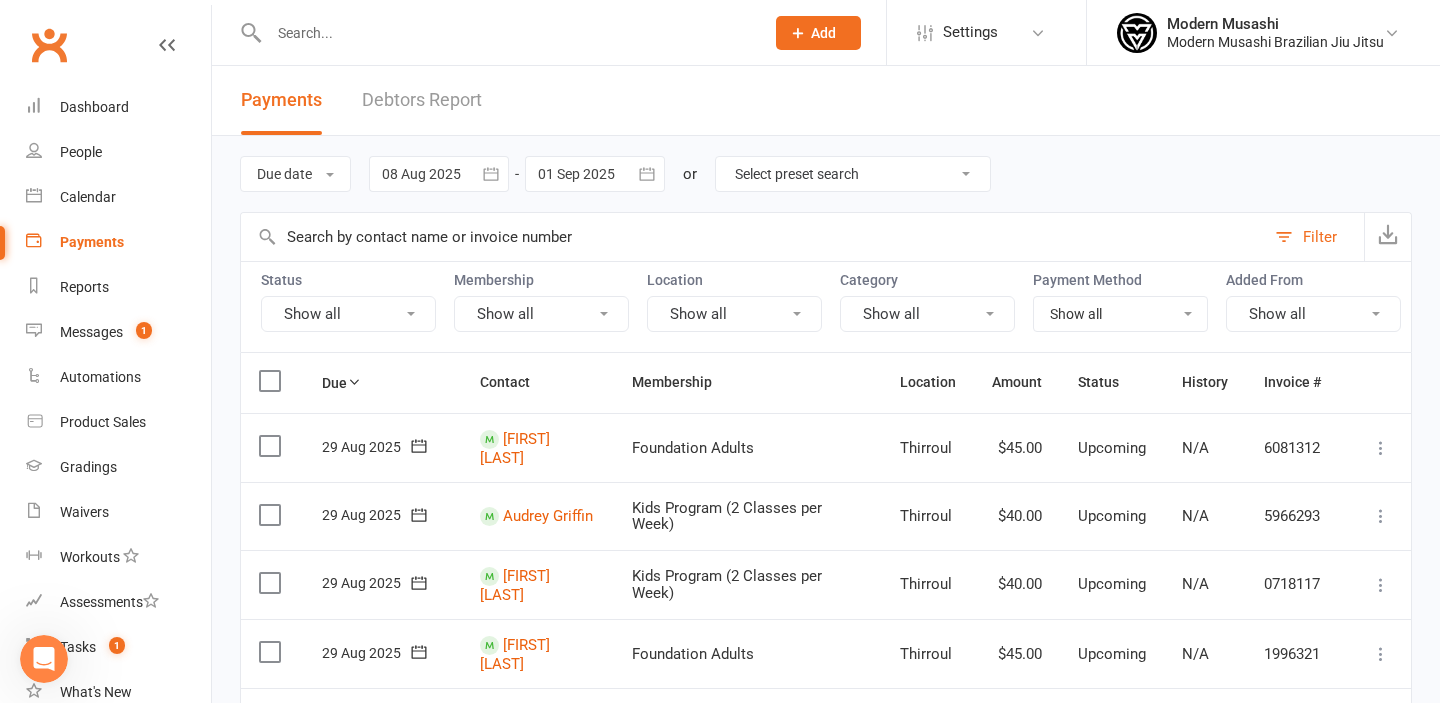 click at bounding box center (647, 174) 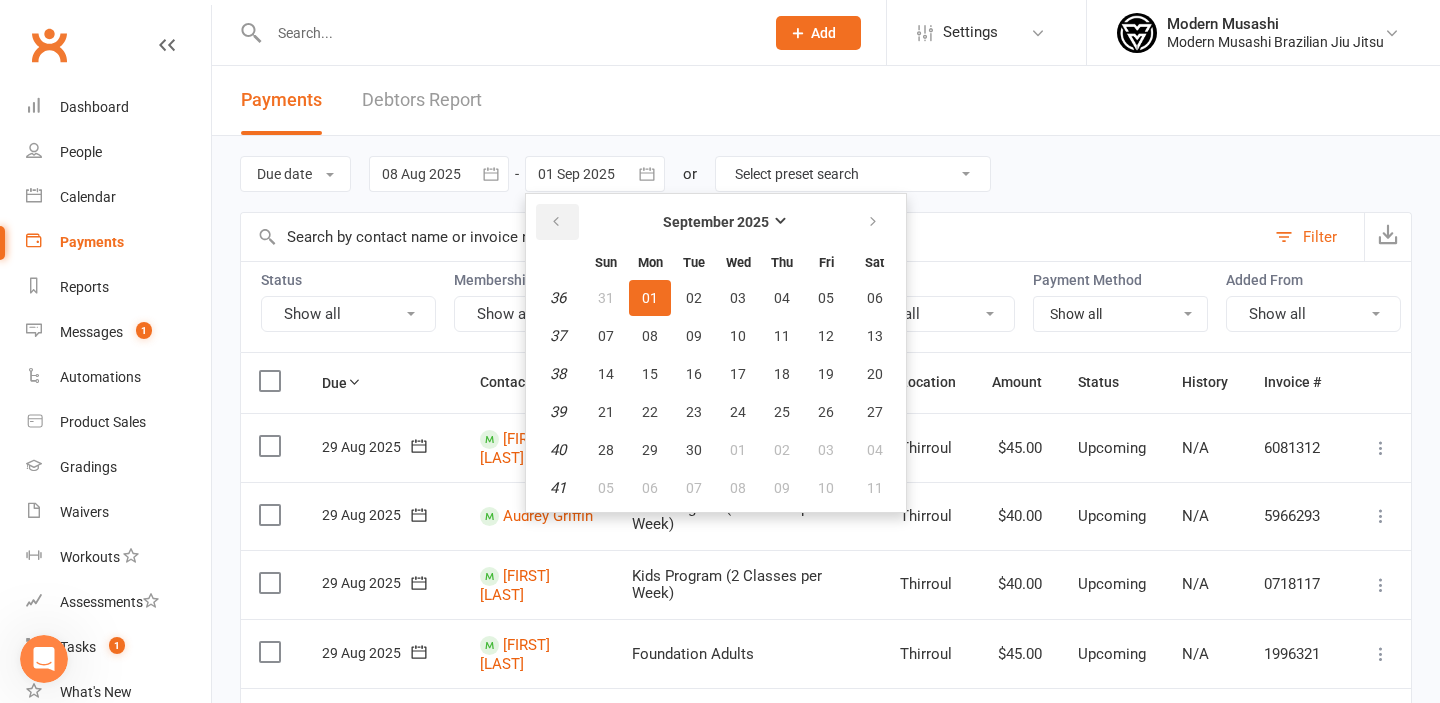 click at bounding box center [556, 222] 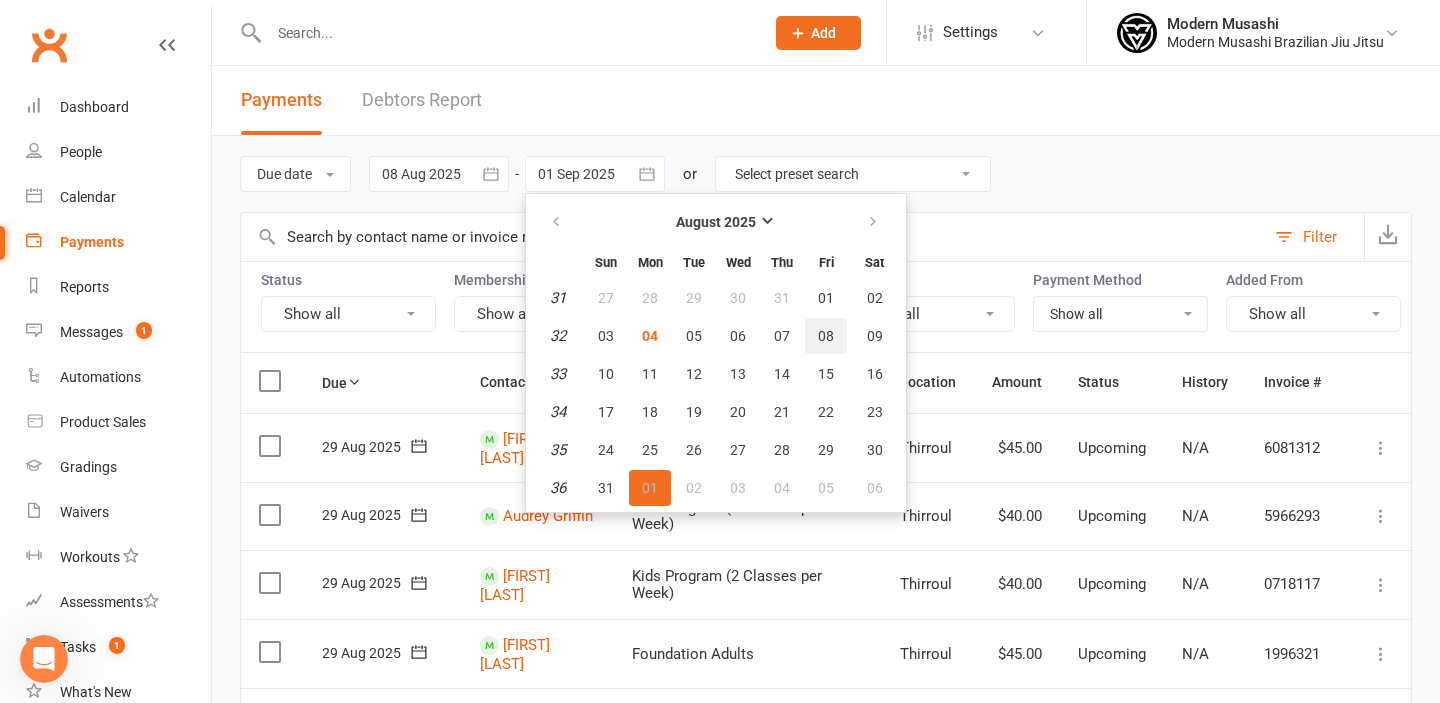 click on "08" at bounding box center (826, 336) 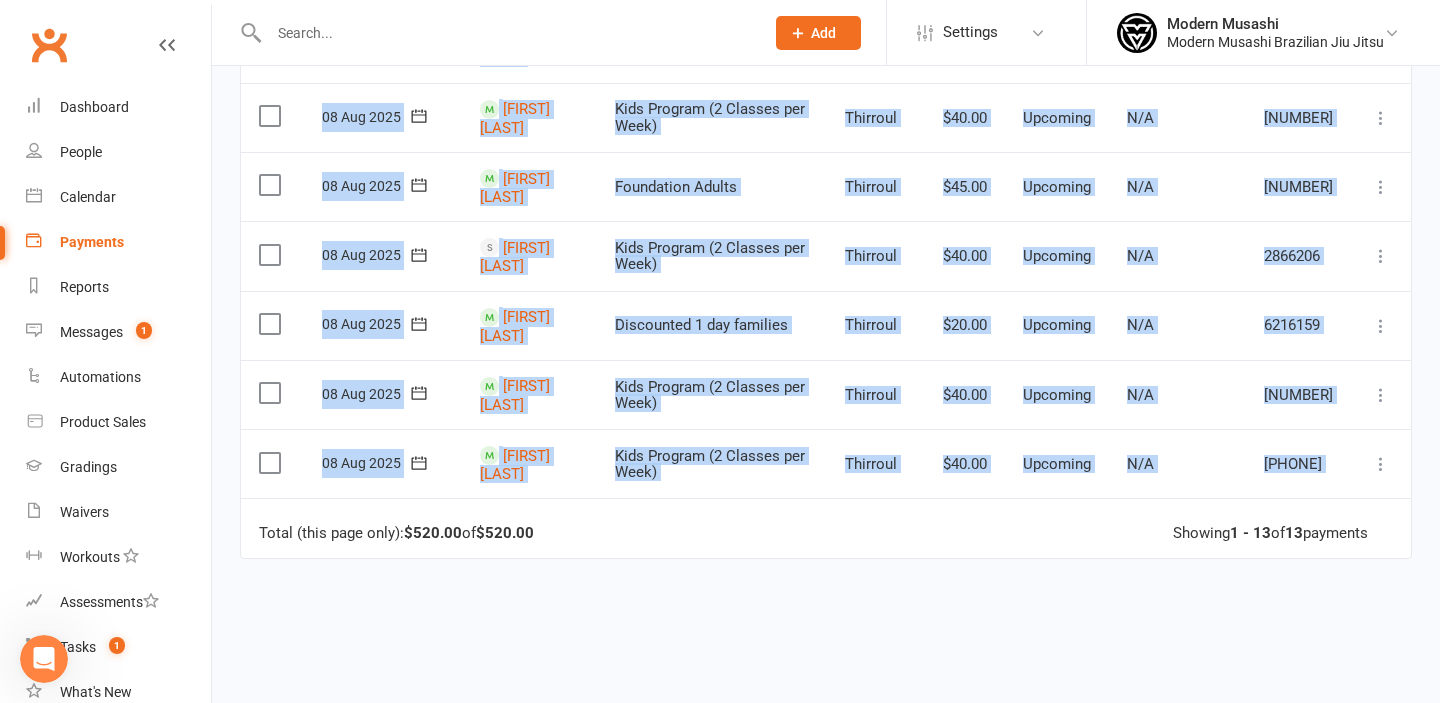 scroll, scrollTop: 825, scrollLeft: 0, axis: vertical 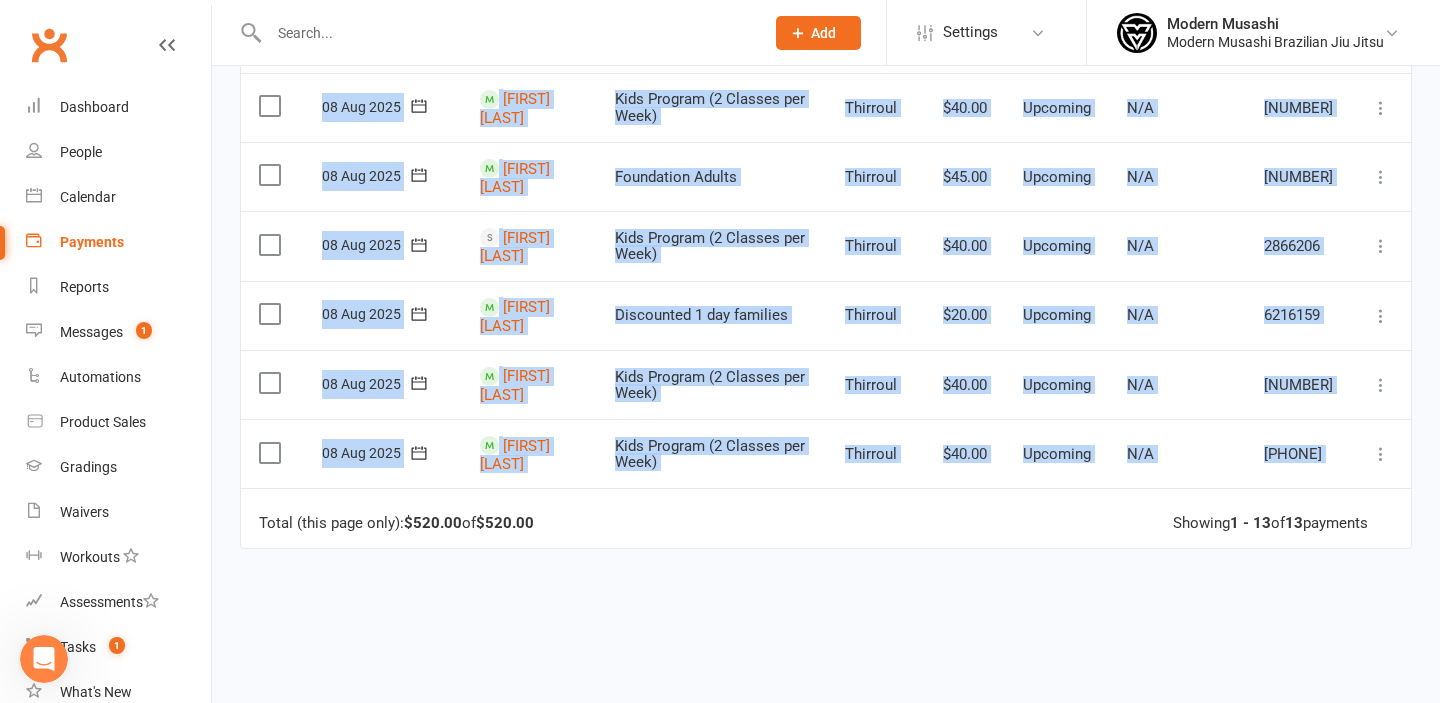 drag, startPoint x: 754, startPoint y: 612, endPoint x: 749, endPoint y: 596, distance: 16.763054 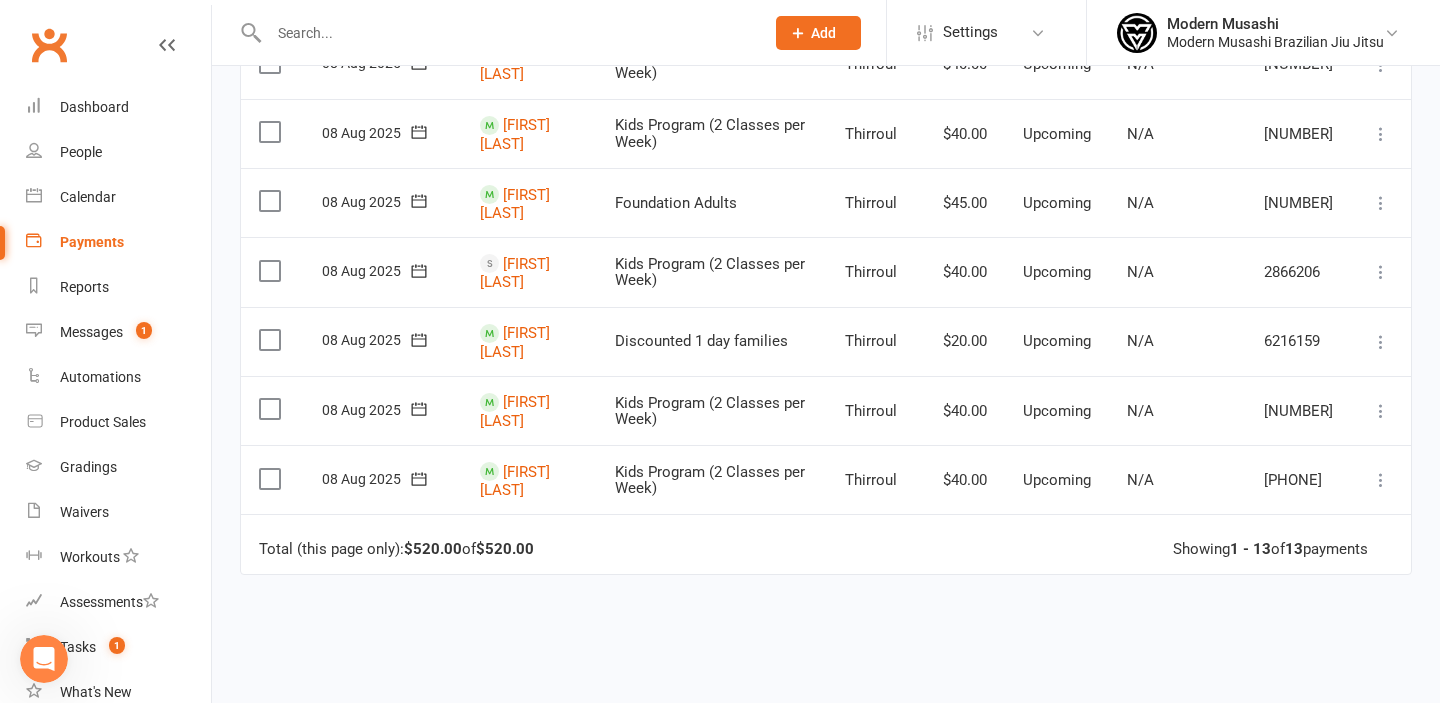 scroll, scrollTop: 939, scrollLeft: 0, axis: vertical 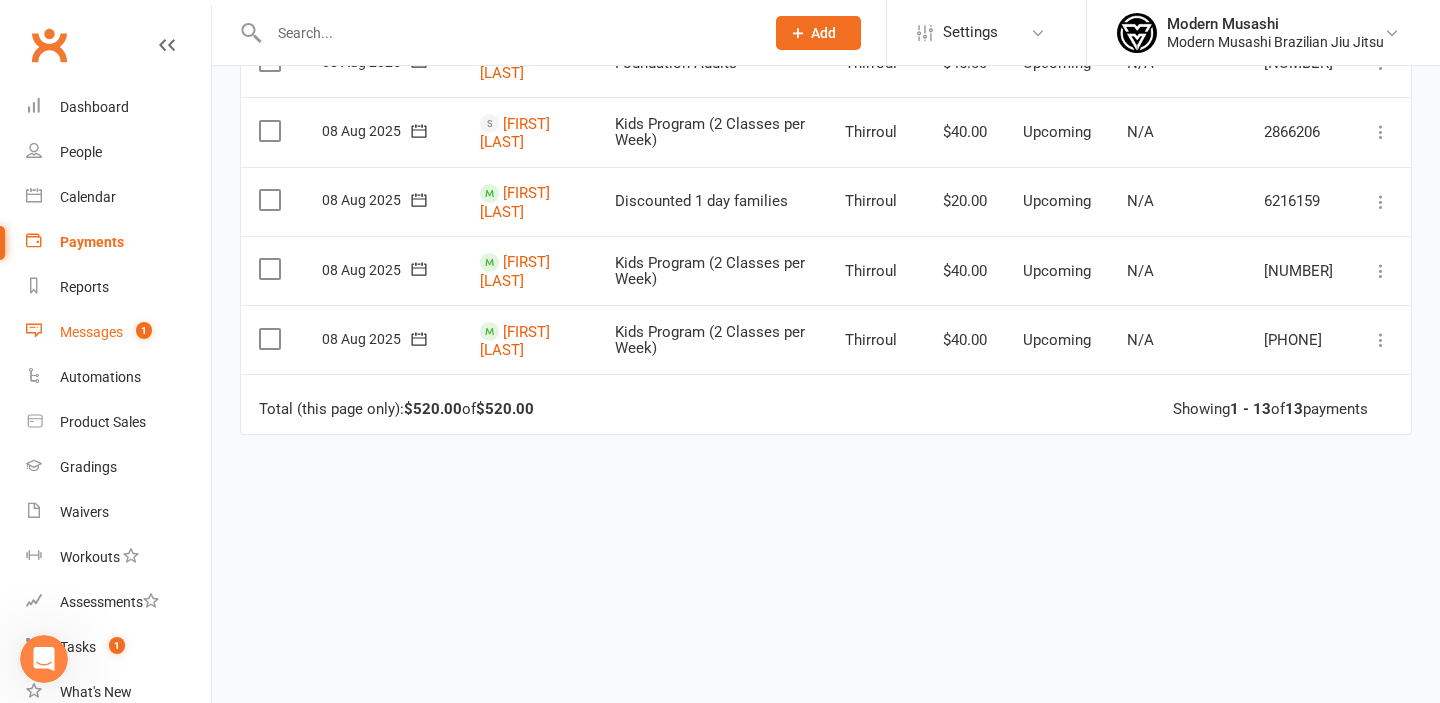 click on "1" at bounding box center (139, 332) 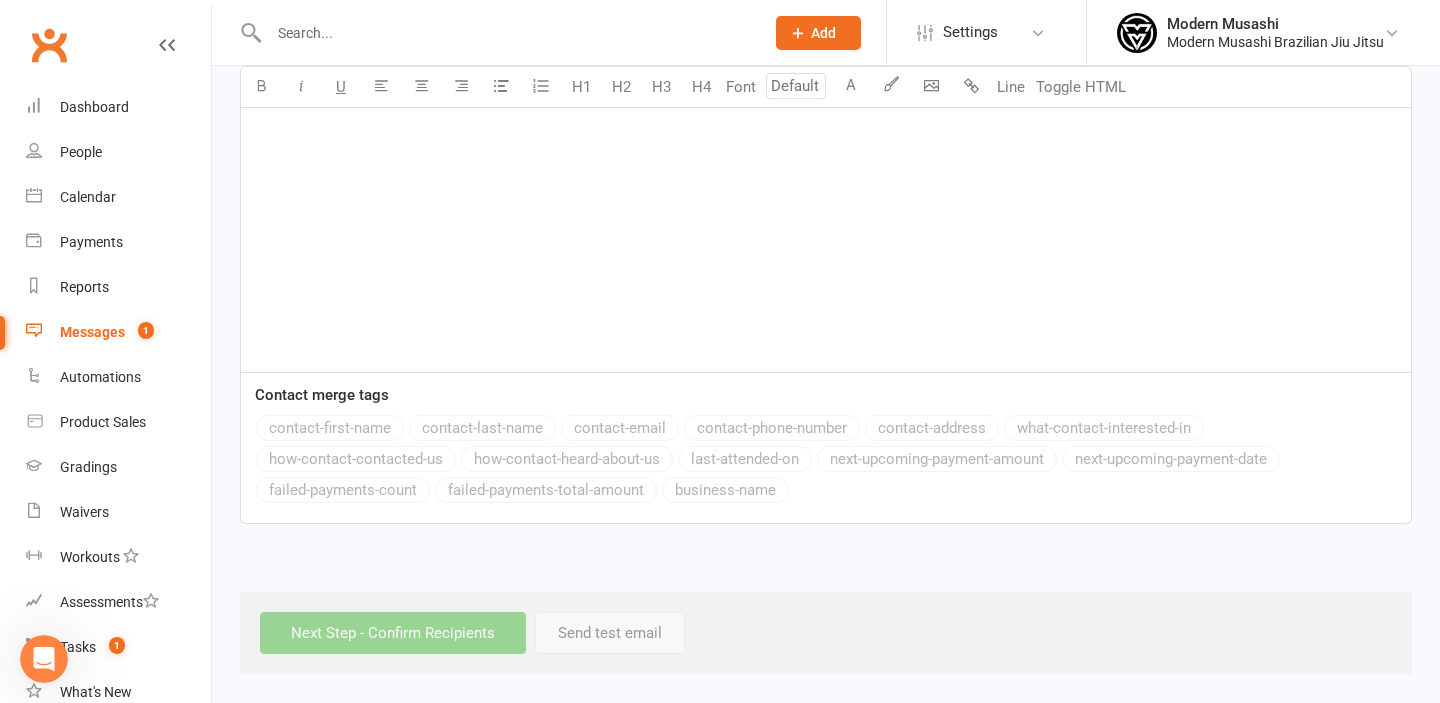 scroll, scrollTop: 0, scrollLeft: 0, axis: both 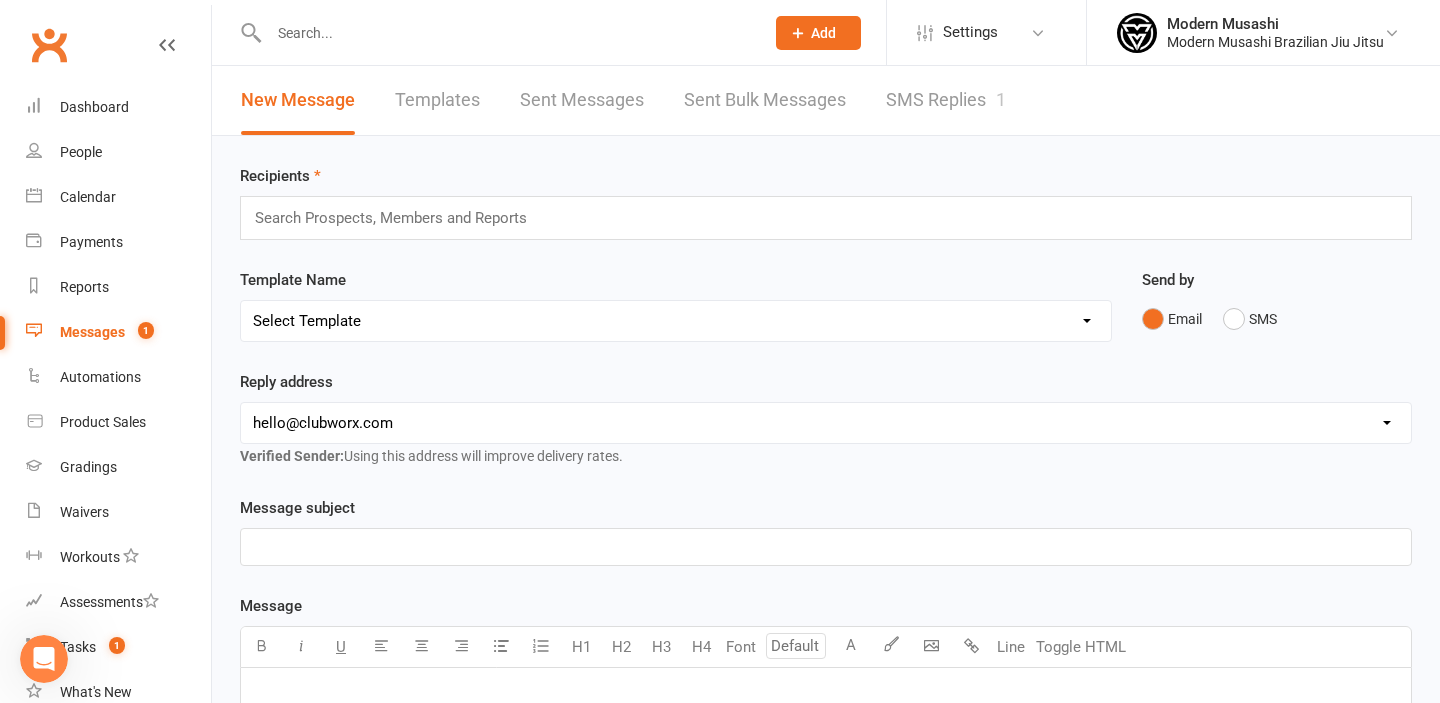 click on "SMS Replies  1" at bounding box center (946, 100) 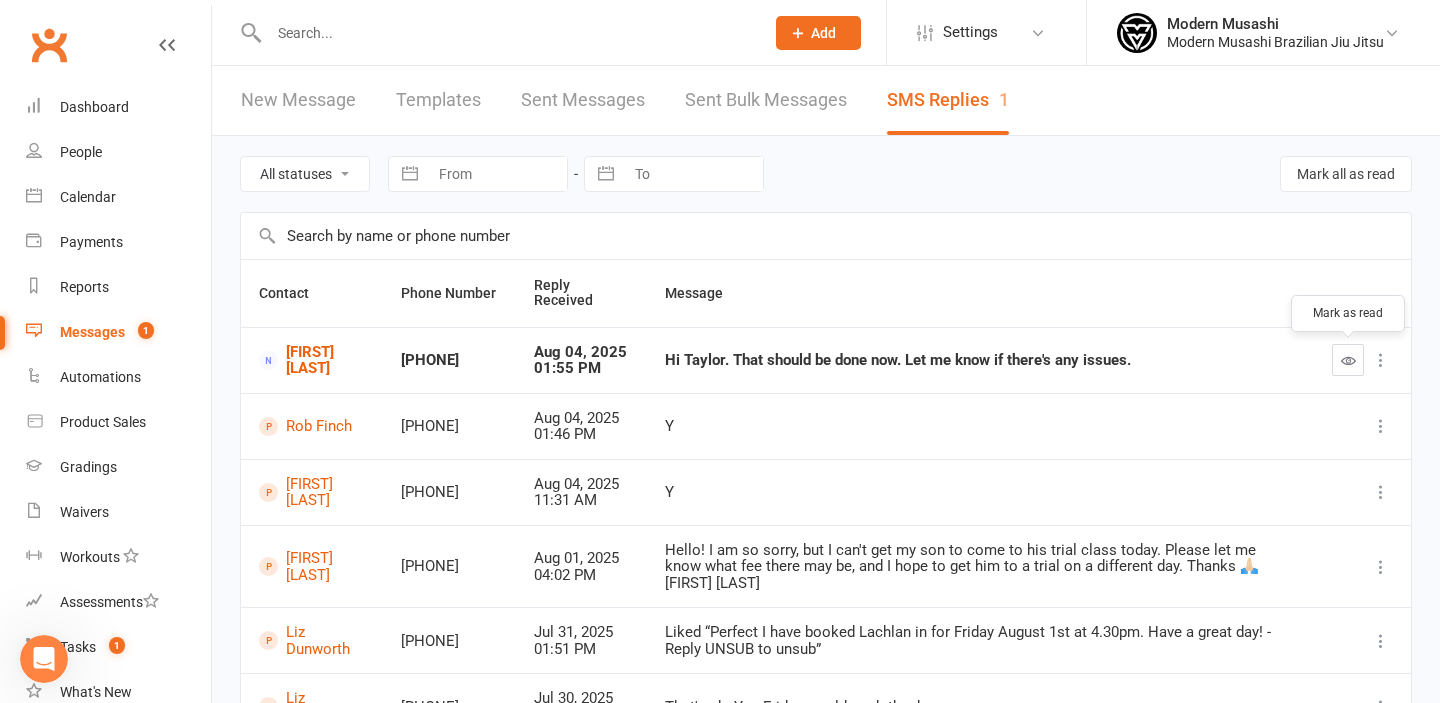 click at bounding box center [1348, 360] 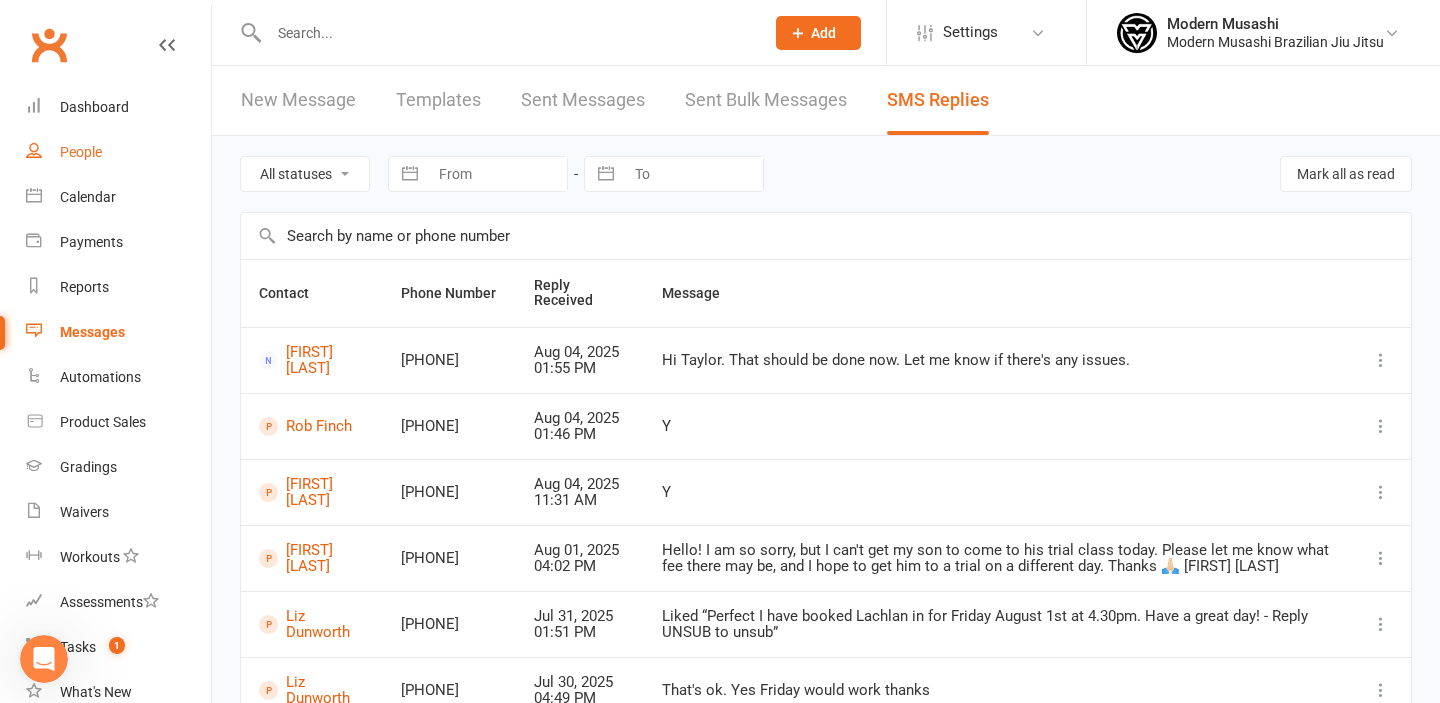 click on "People" at bounding box center (118, 152) 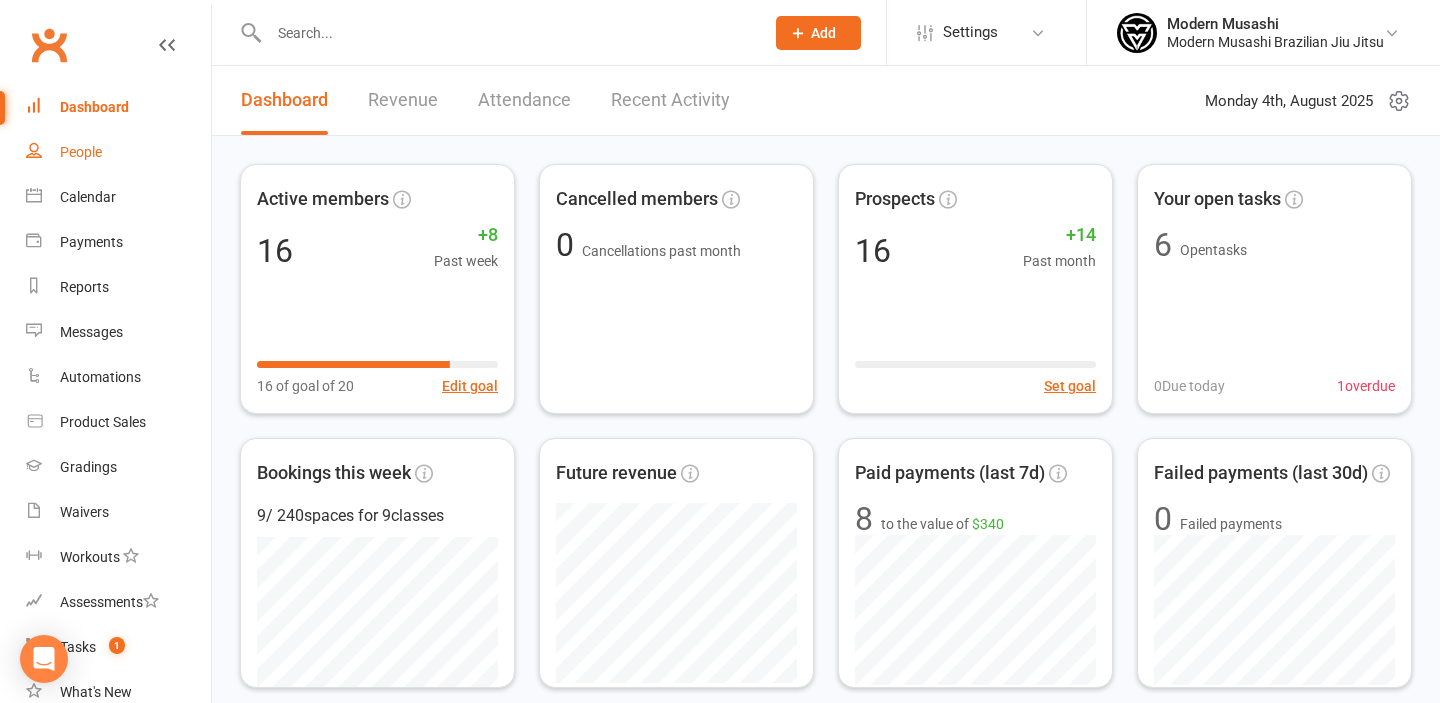 scroll, scrollTop: 0, scrollLeft: 0, axis: both 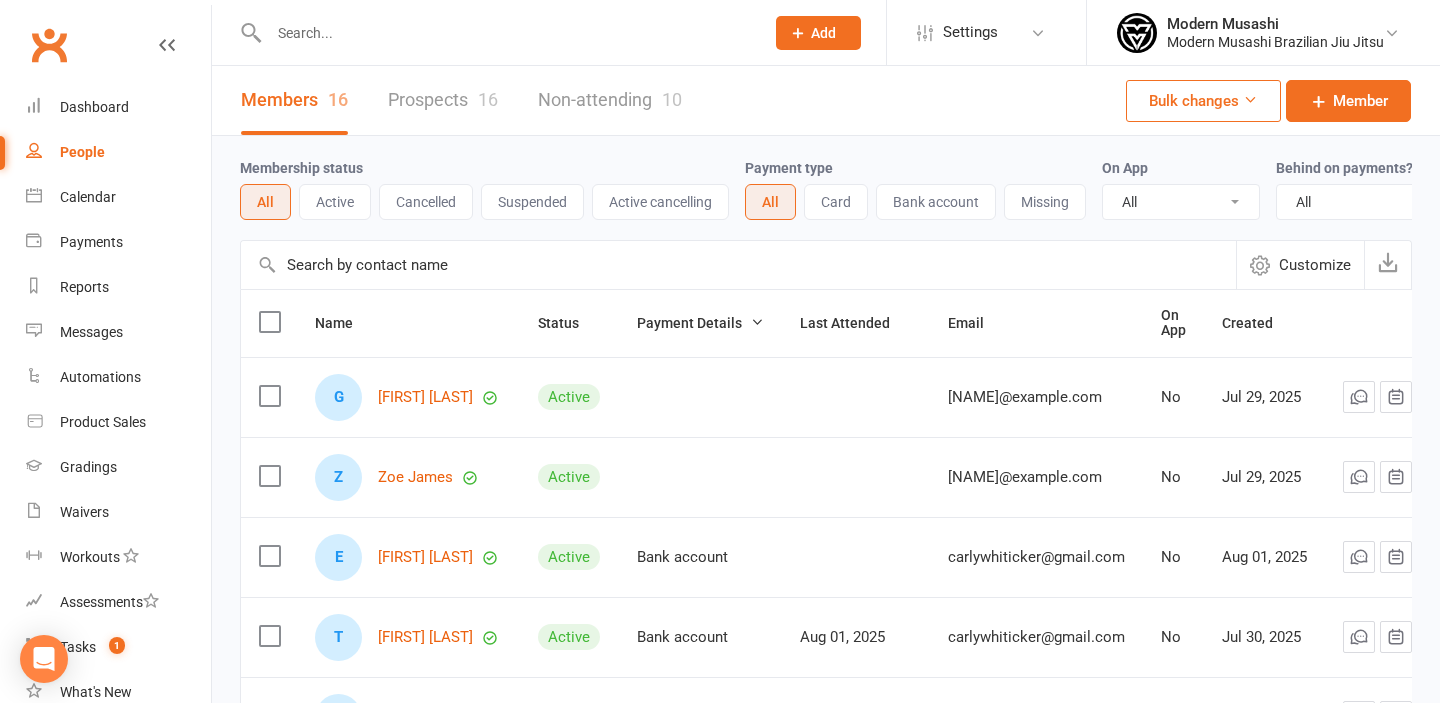 click on "Prospects 16" at bounding box center (443, 100) 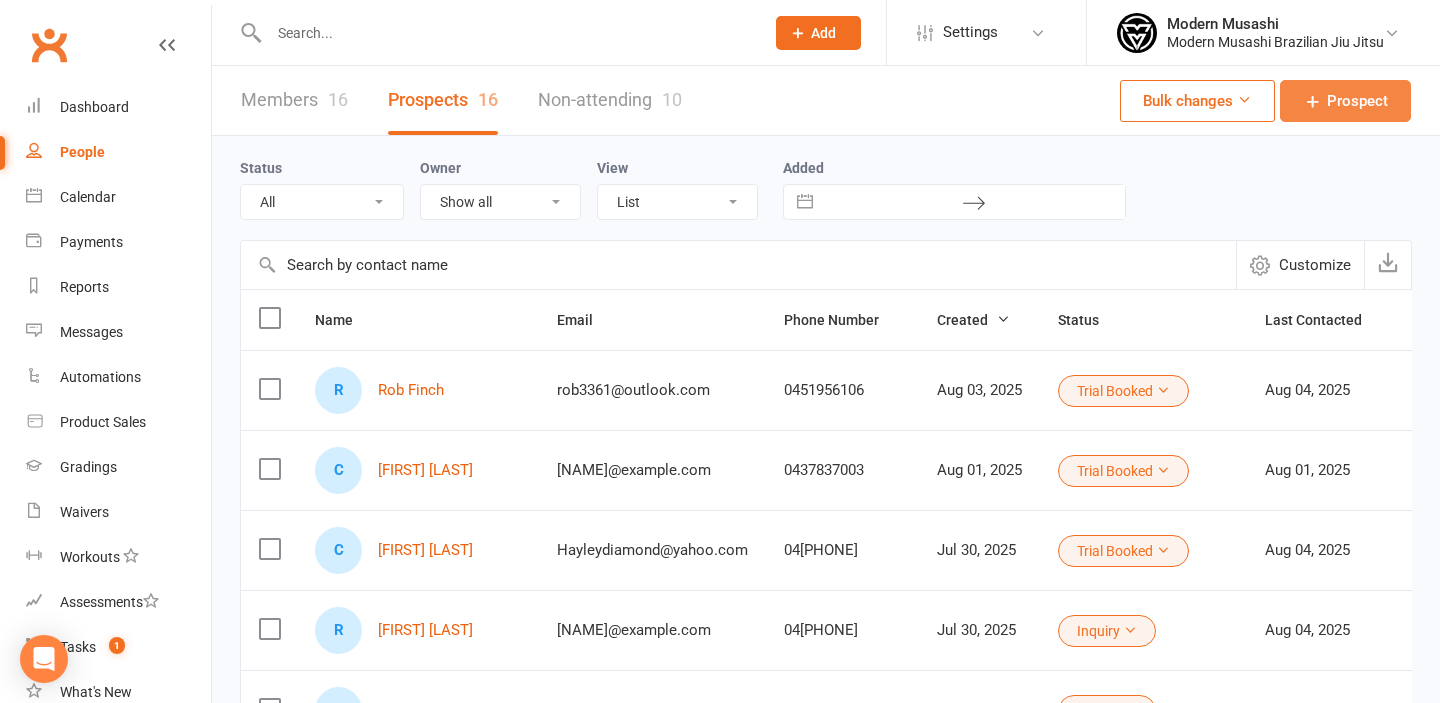 click on "Prospect" at bounding box center (1357, 101) 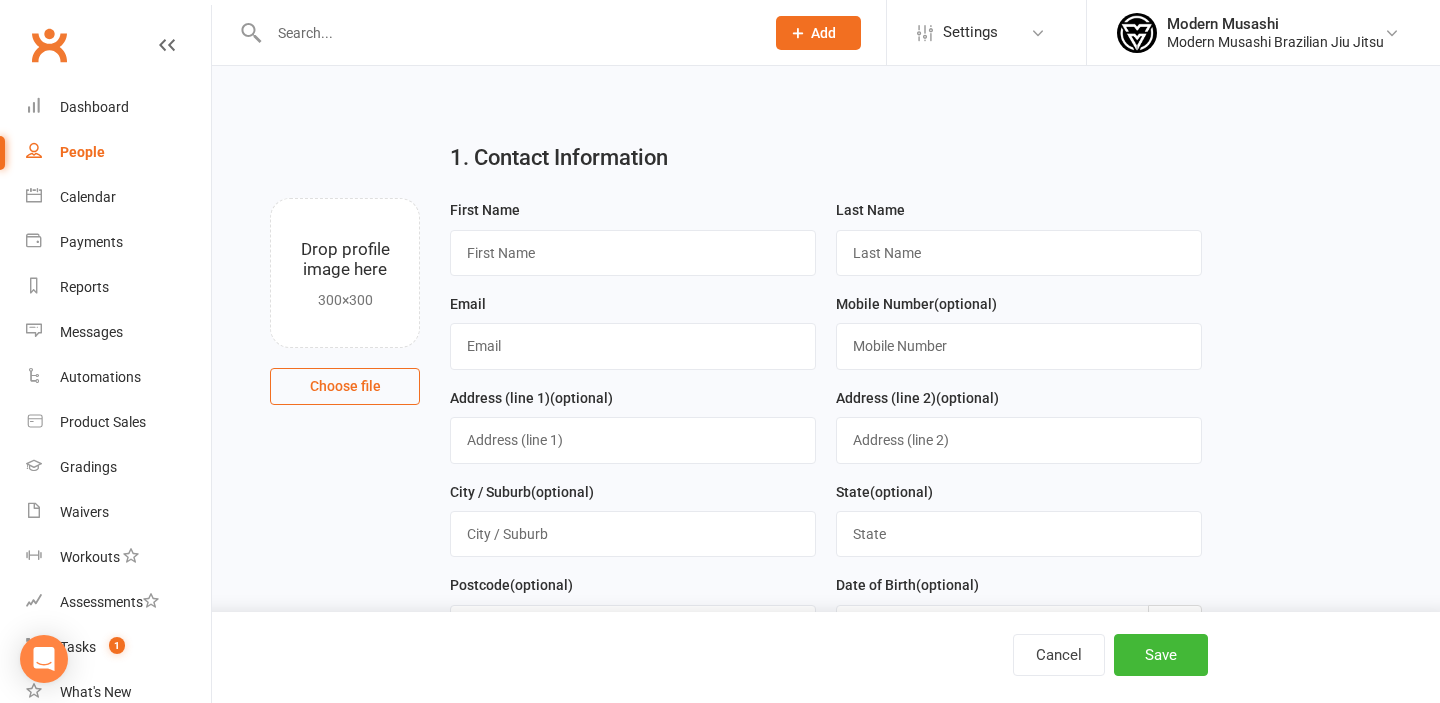 click on "People" at bounding box center (82, 152) 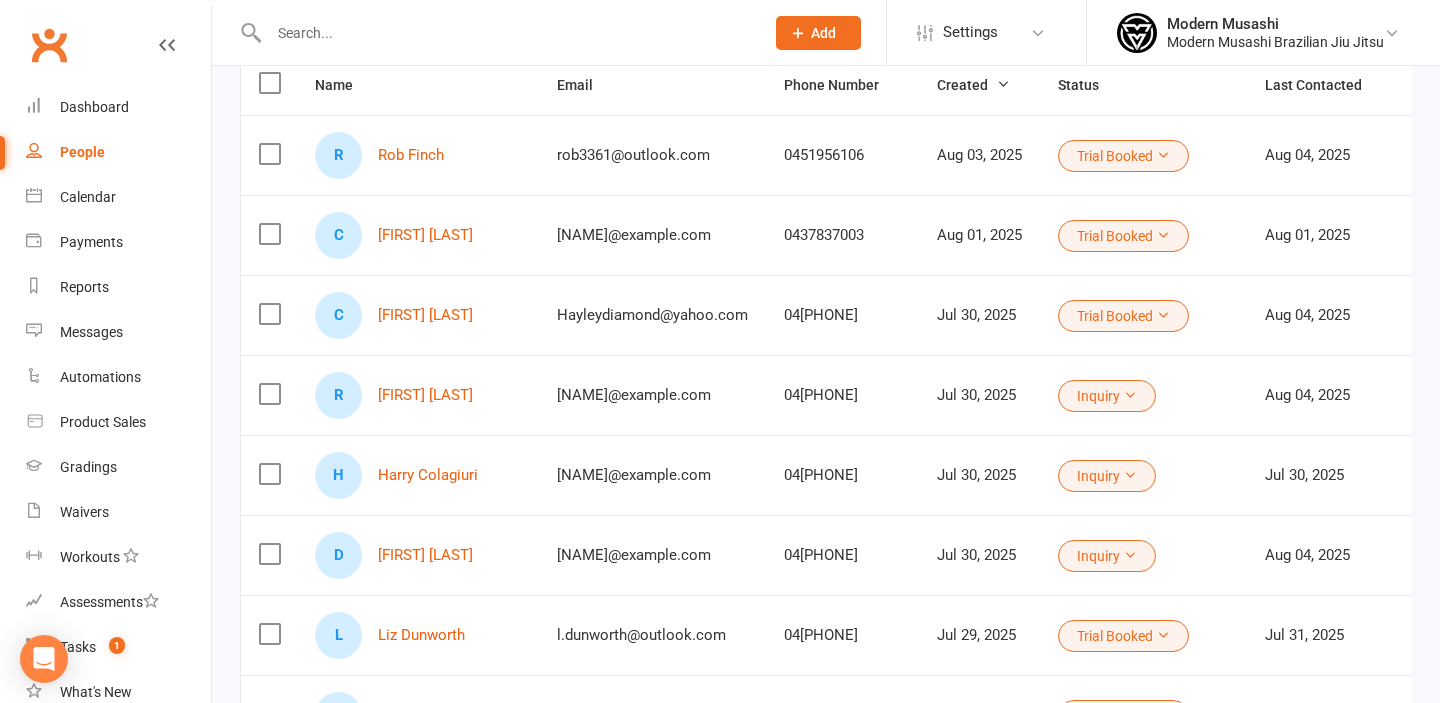 scroll, scrollTop: 0, scrollLeft: 0, axis: both 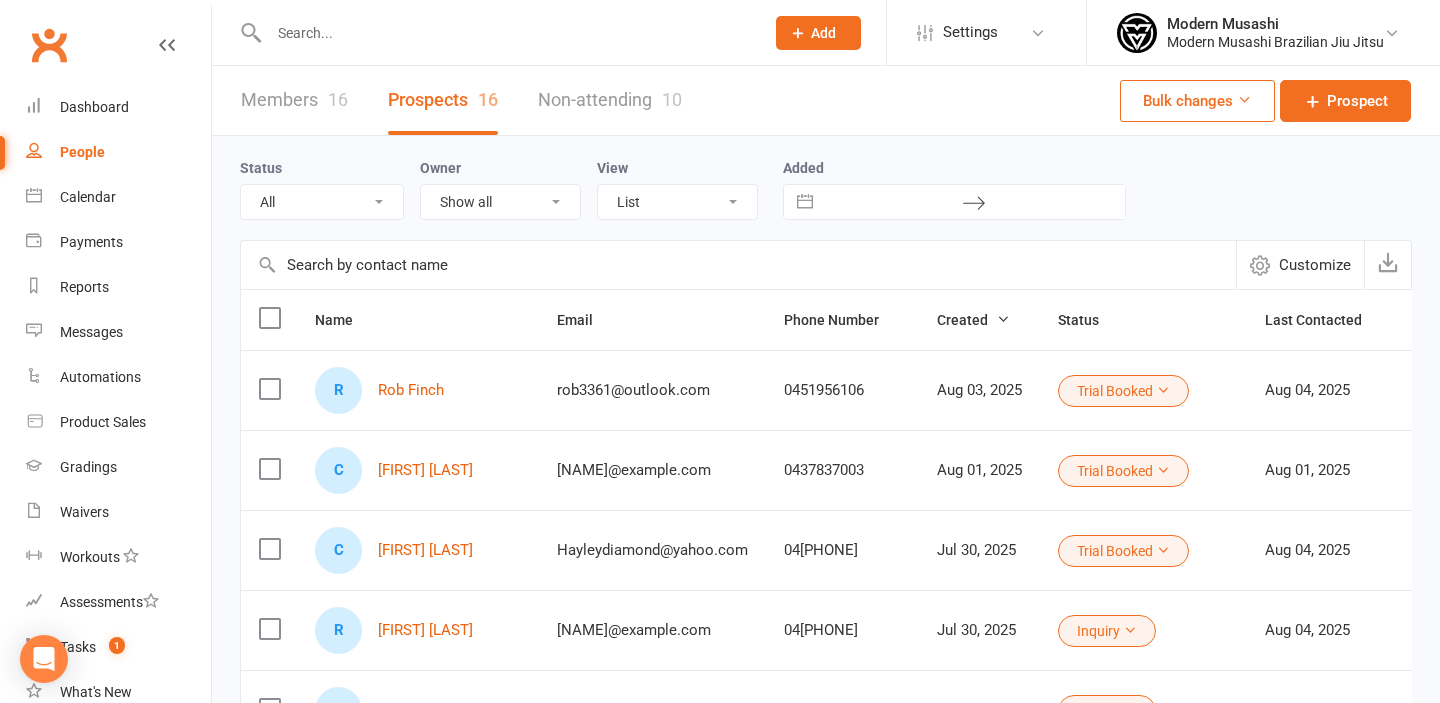 click on "16" at bounding box center [338, 99] 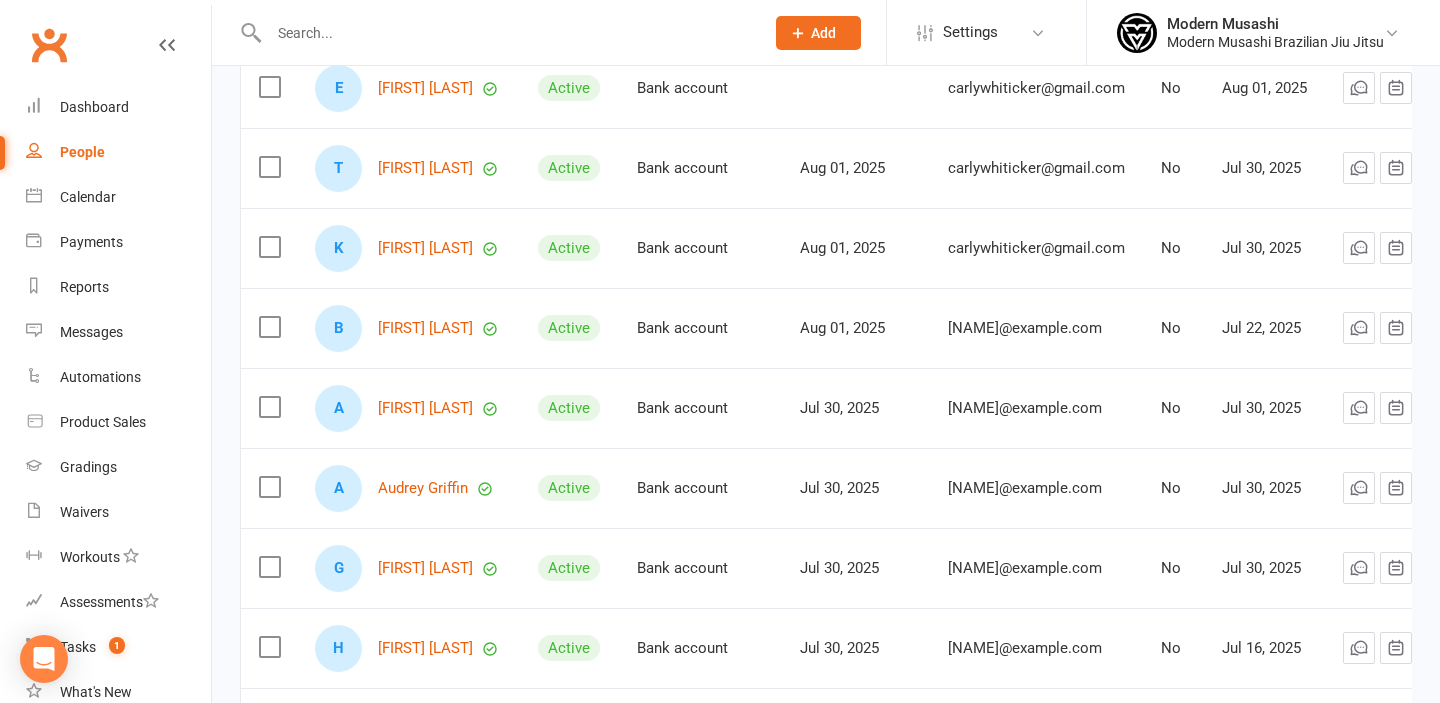 scroll, scrollTop: 502, scrollLeft: 0, axis: vertical 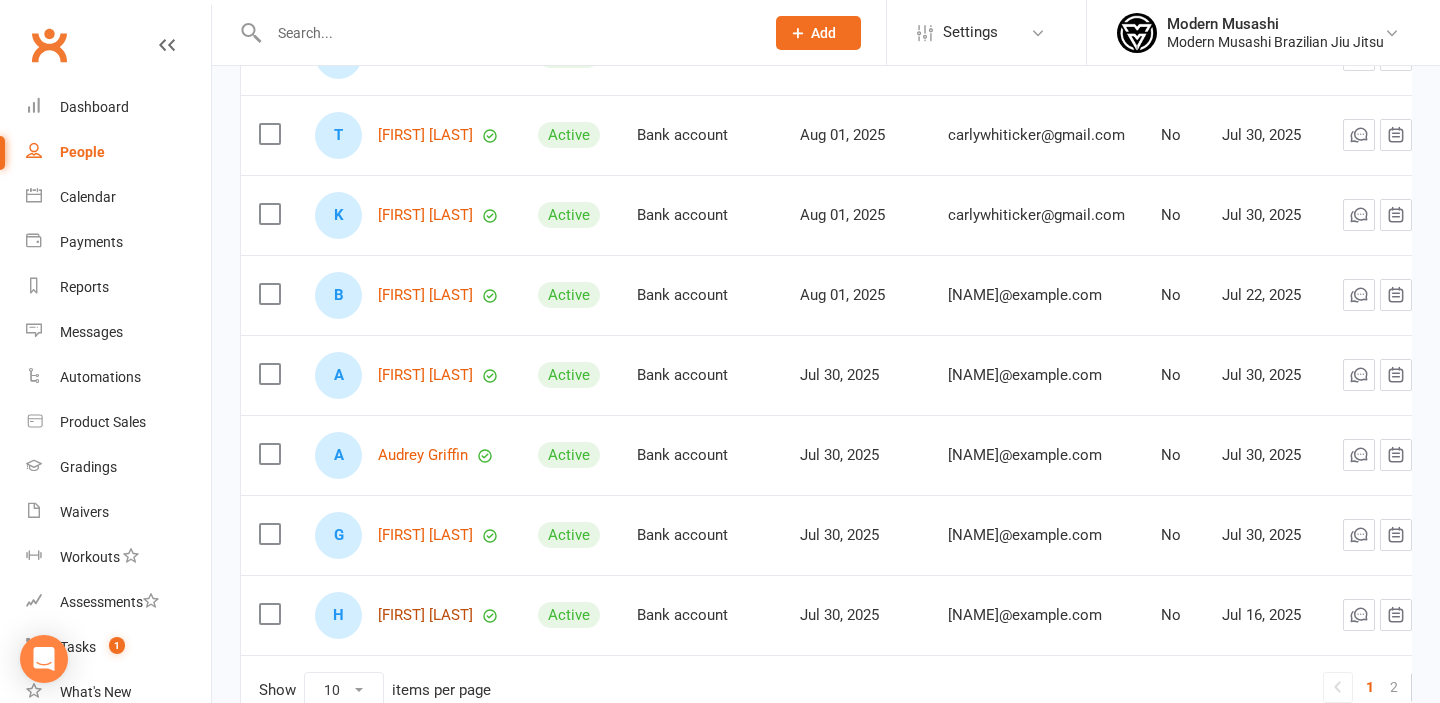 click on "[FIRST] [LAST]" at bounding box center (425, 615) 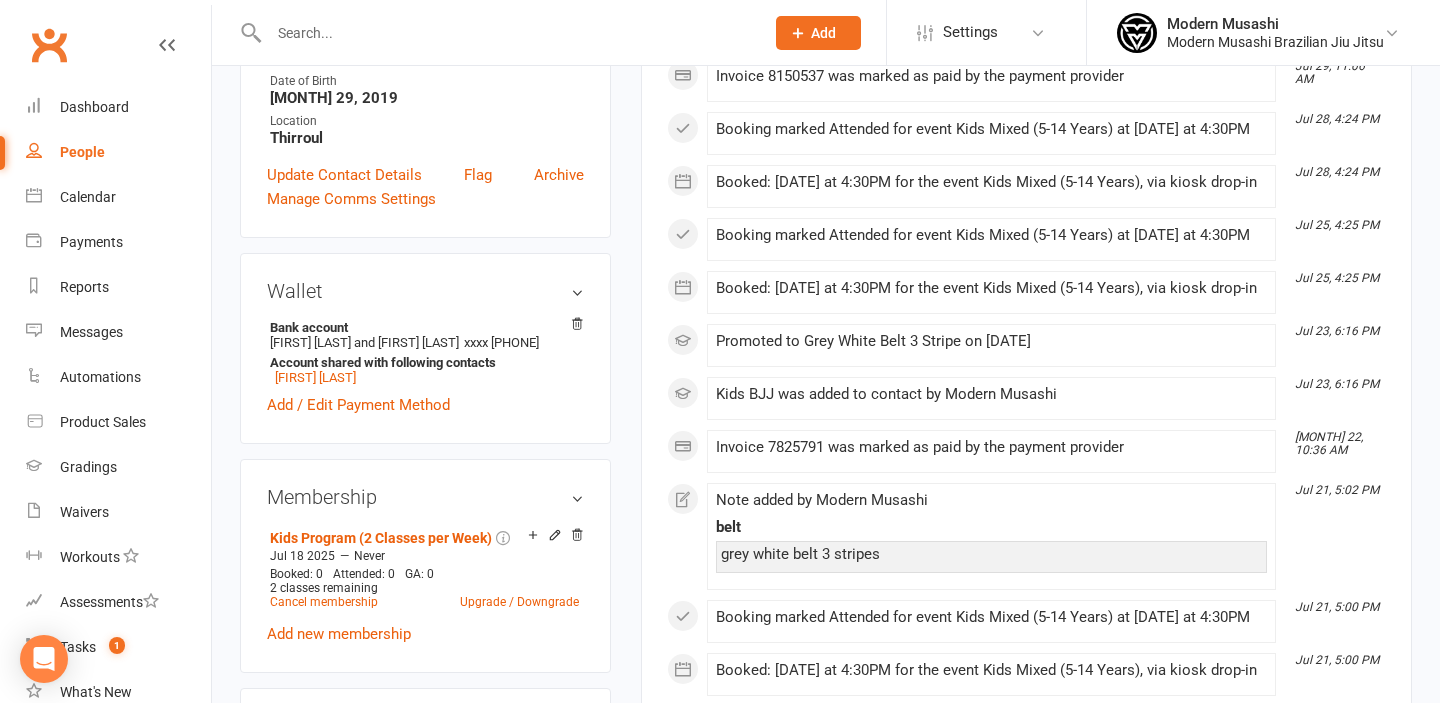 scroll, scrollTop: 516, scrollLeft: 0, axis: vertical 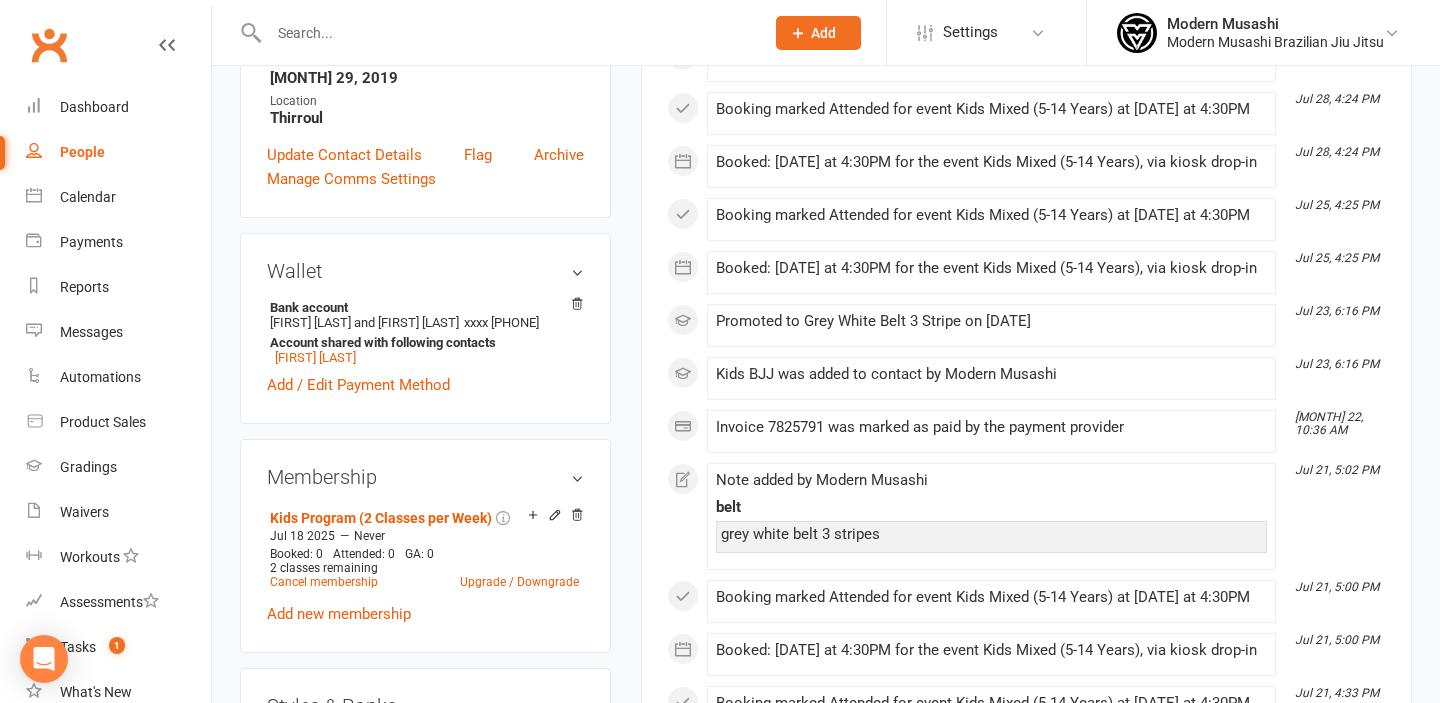 click 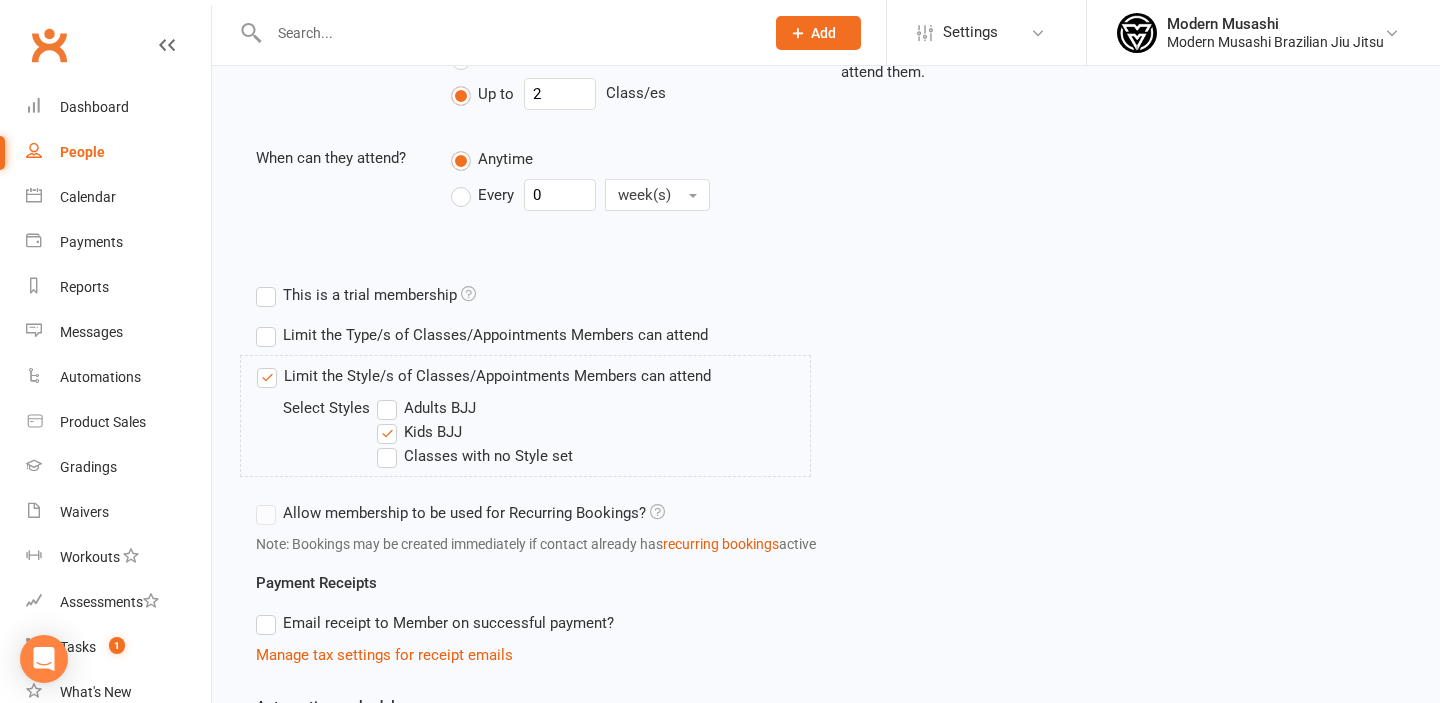 scroll, scrollTop: 0, scrollLeft: 0, axis: both 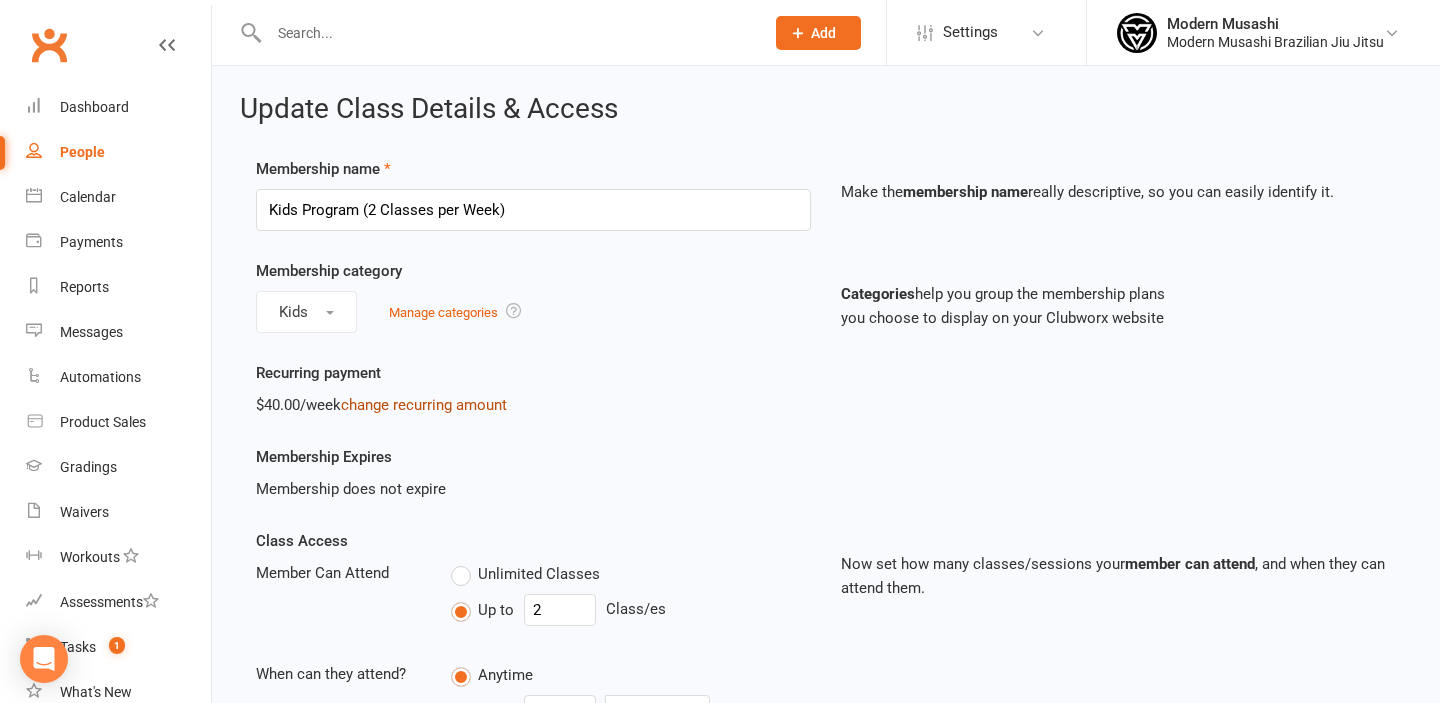 click on "change recurring amount" at bounding box center (424, 405) 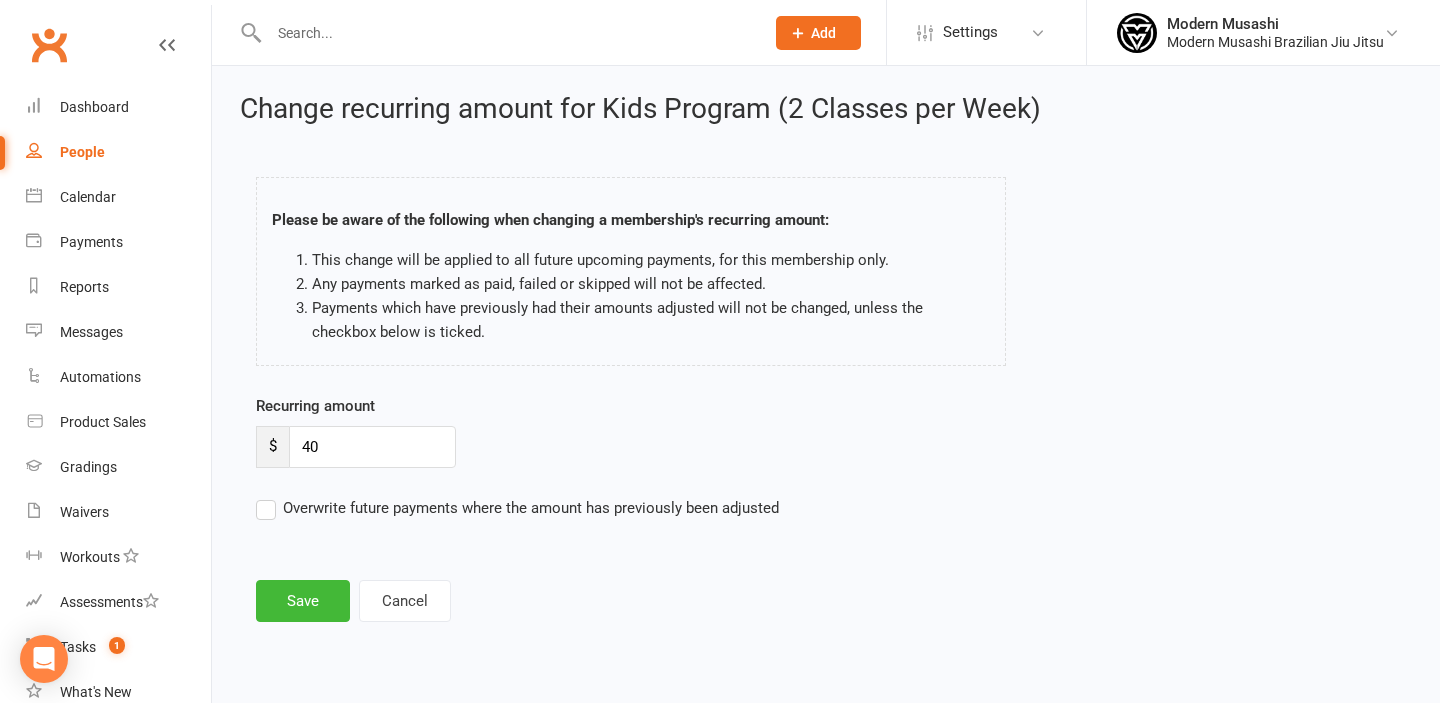 click on "Recurring amount $ 40 Overwrite future payments where the amount has previously been adjusted" at bounding box center [680, 457] 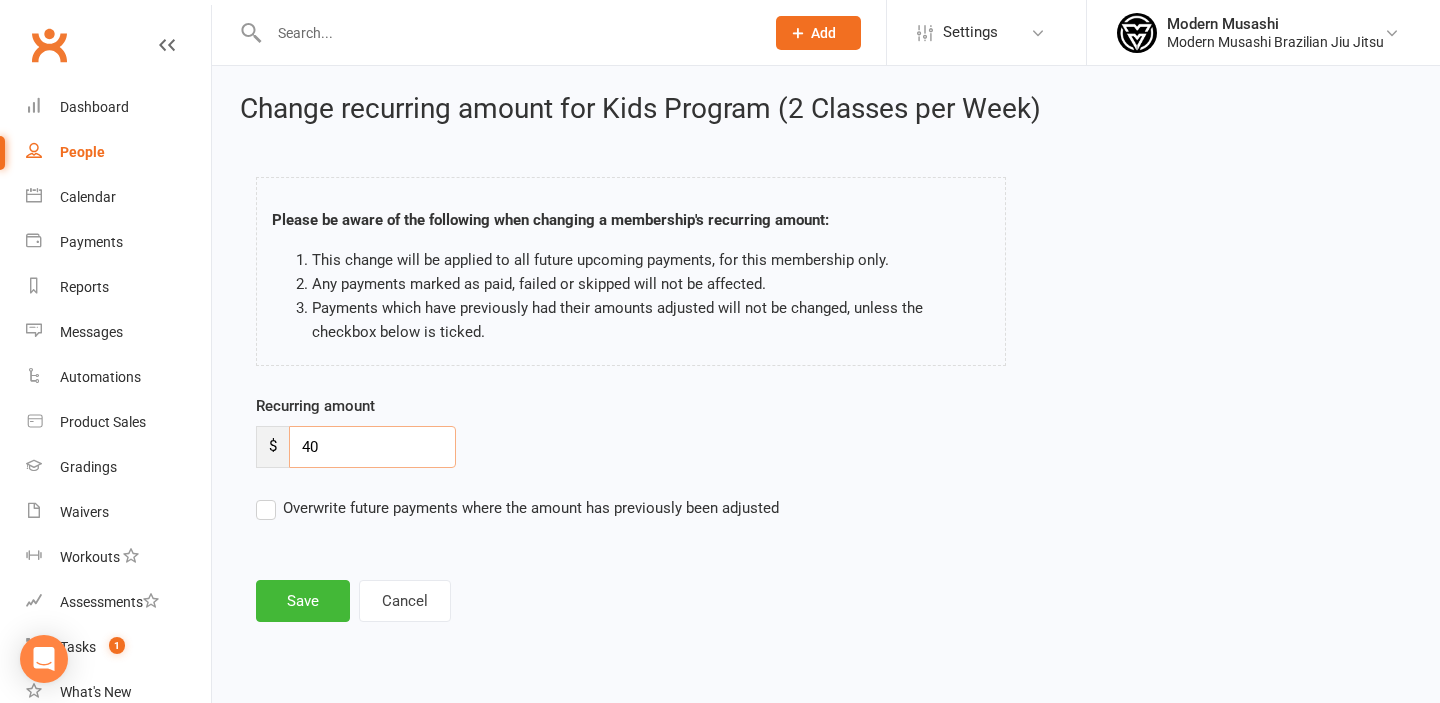 click on "40" at bounding box center (372, 447) 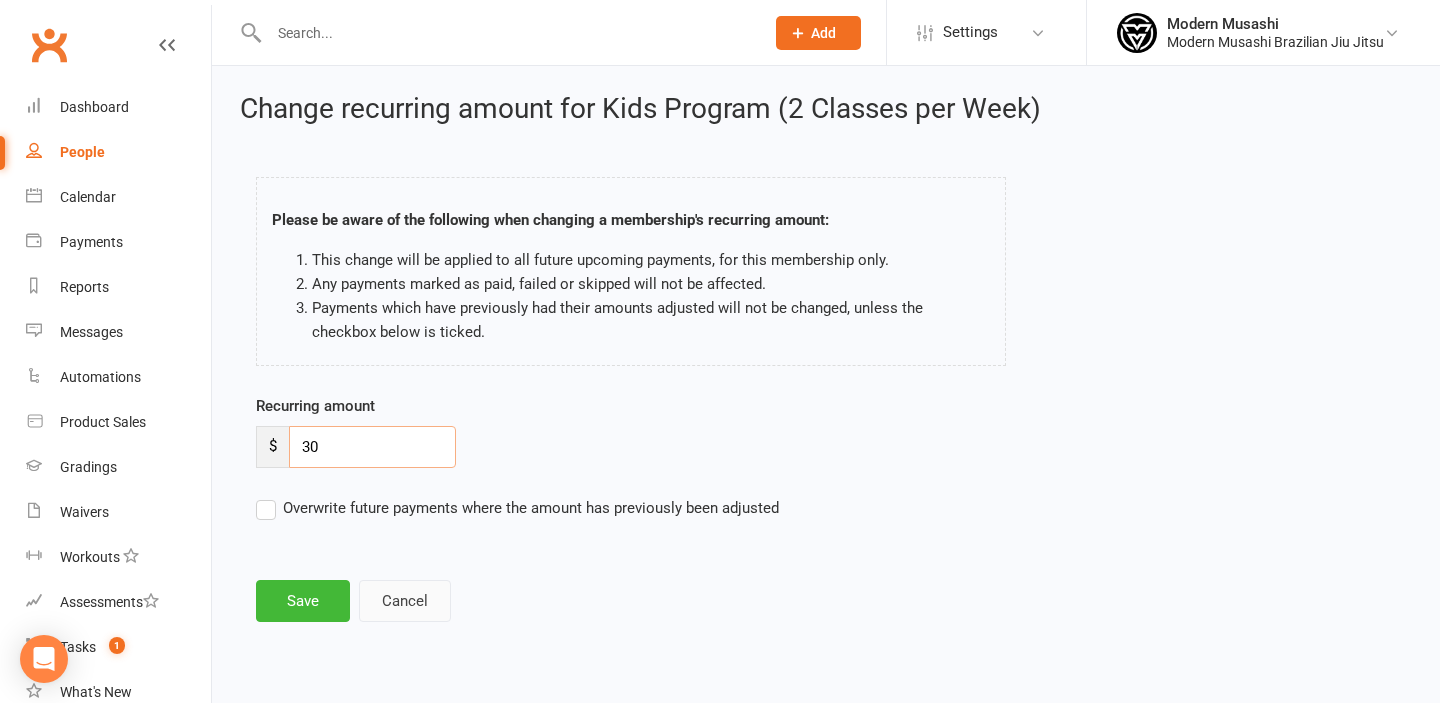 type on "30" 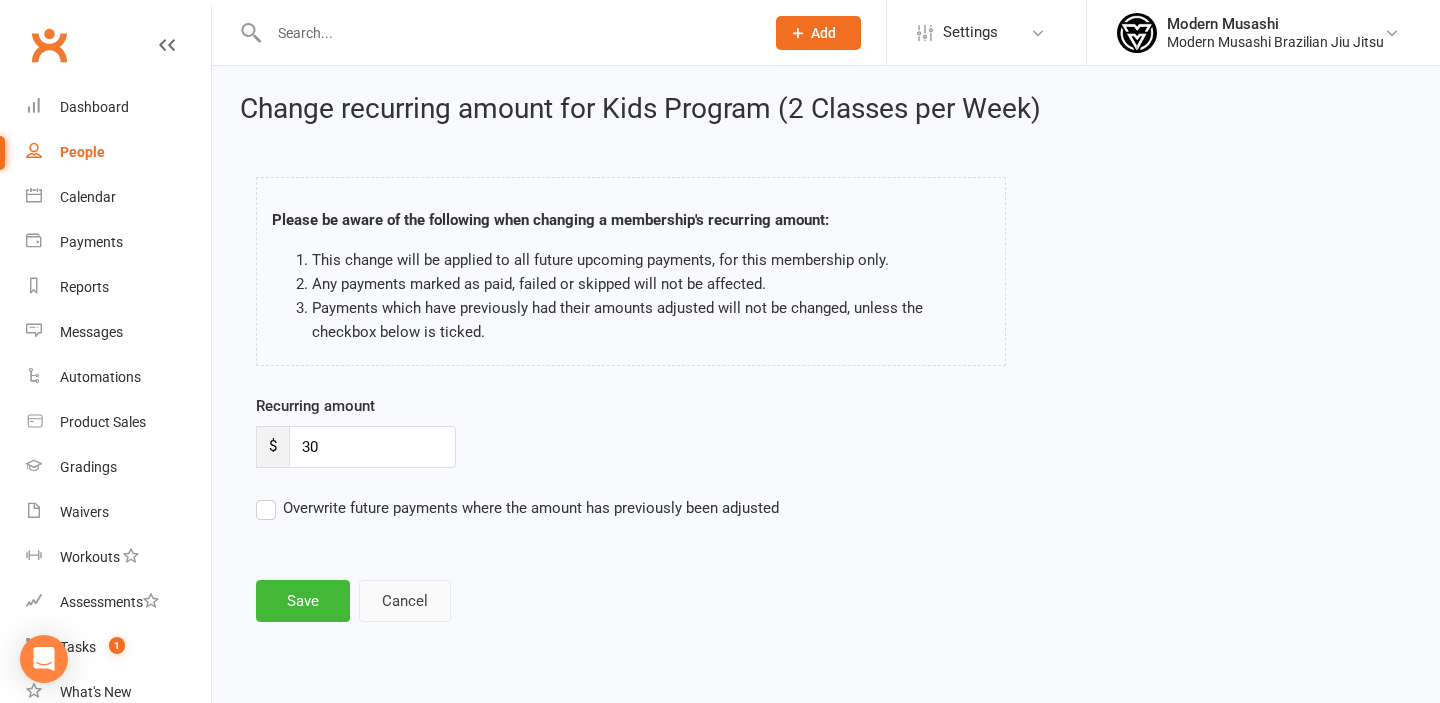 click on "Cancel" at bounding box center (405, 601) 